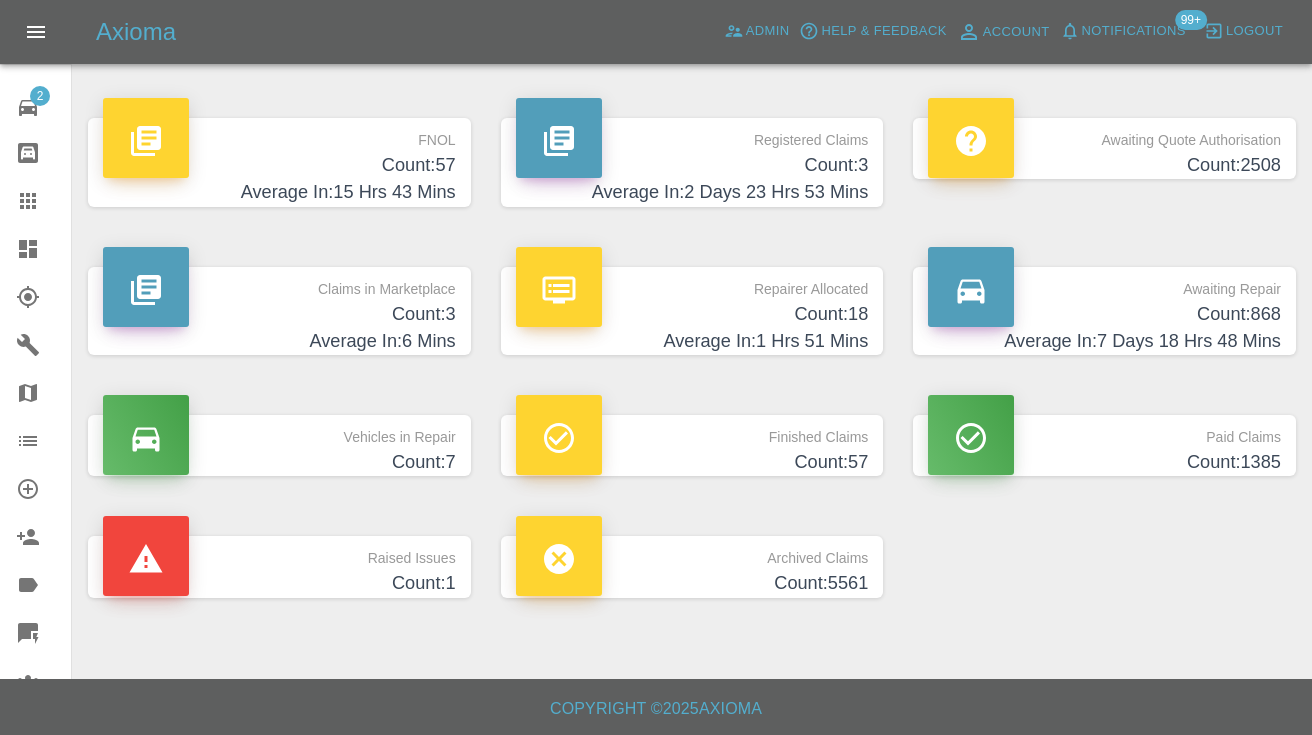 scroll, scrollTop: 0, scrollLeft: 0, axis: both 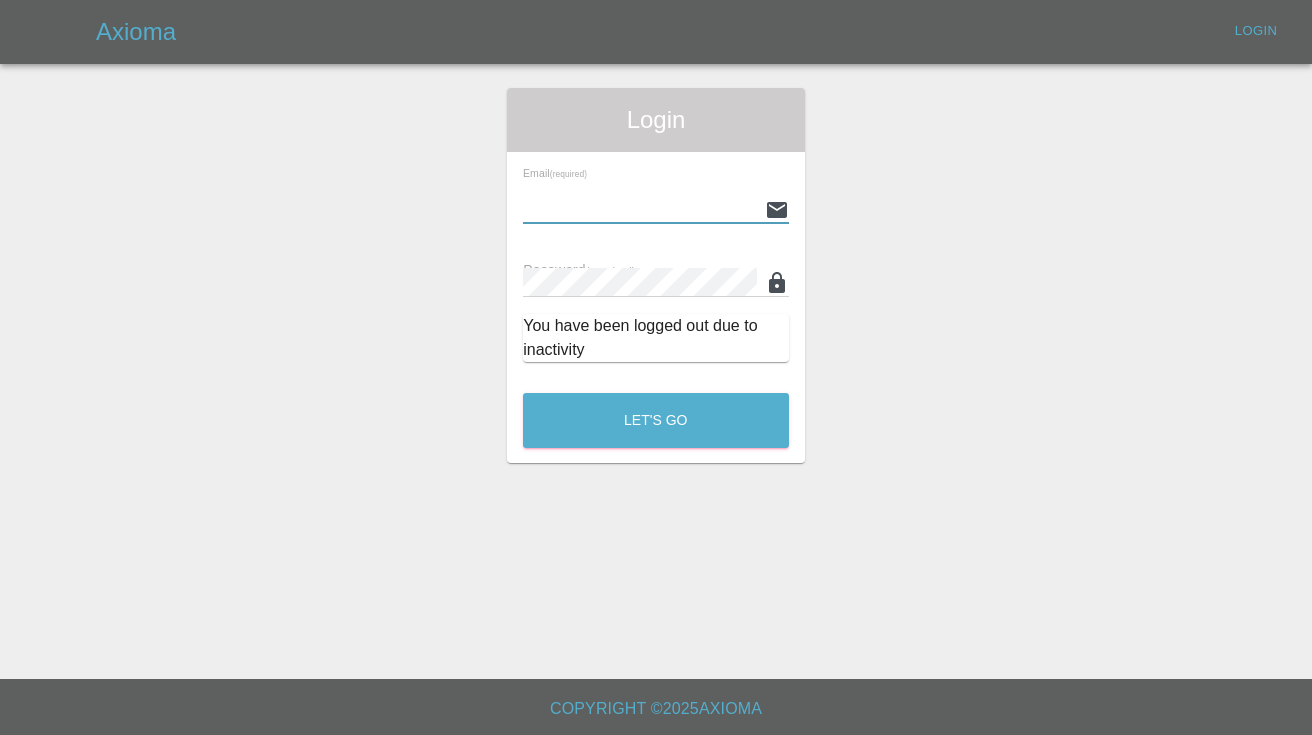 type on "[EMAIL]" 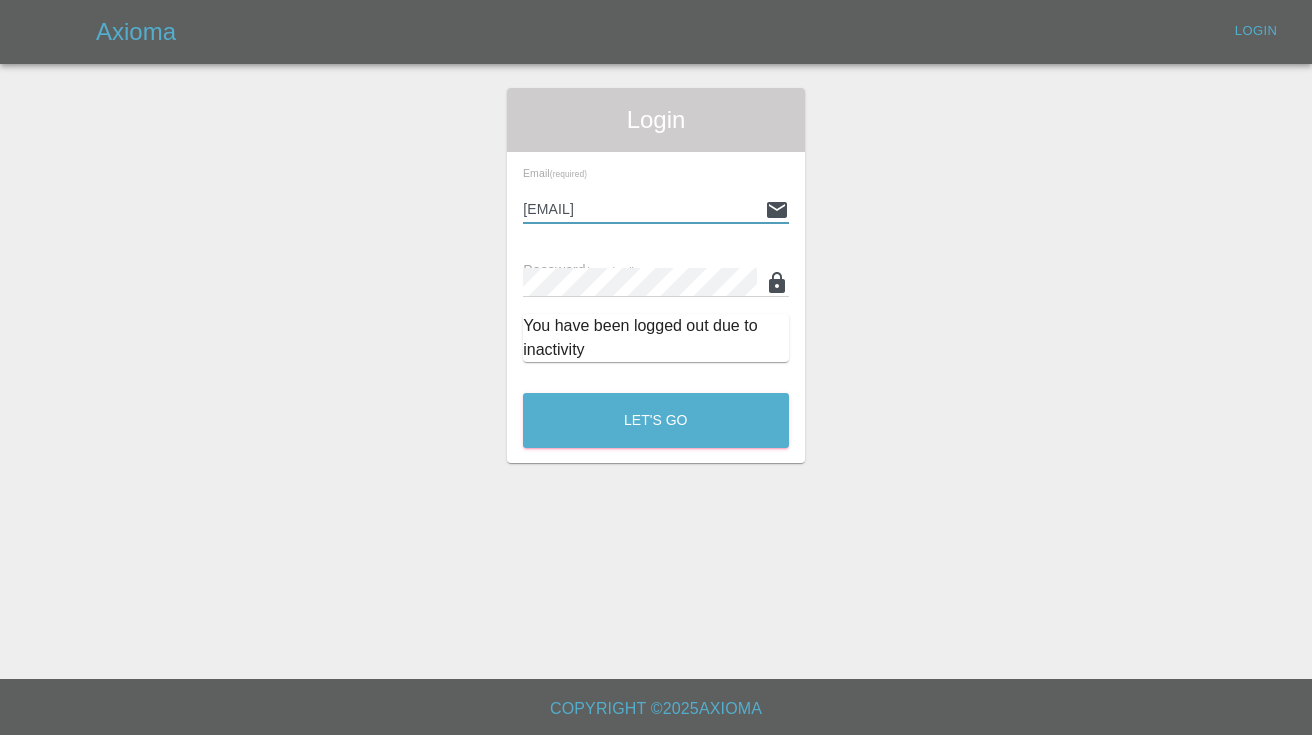 click on "Let's Go" at bounding box center [656, 420] 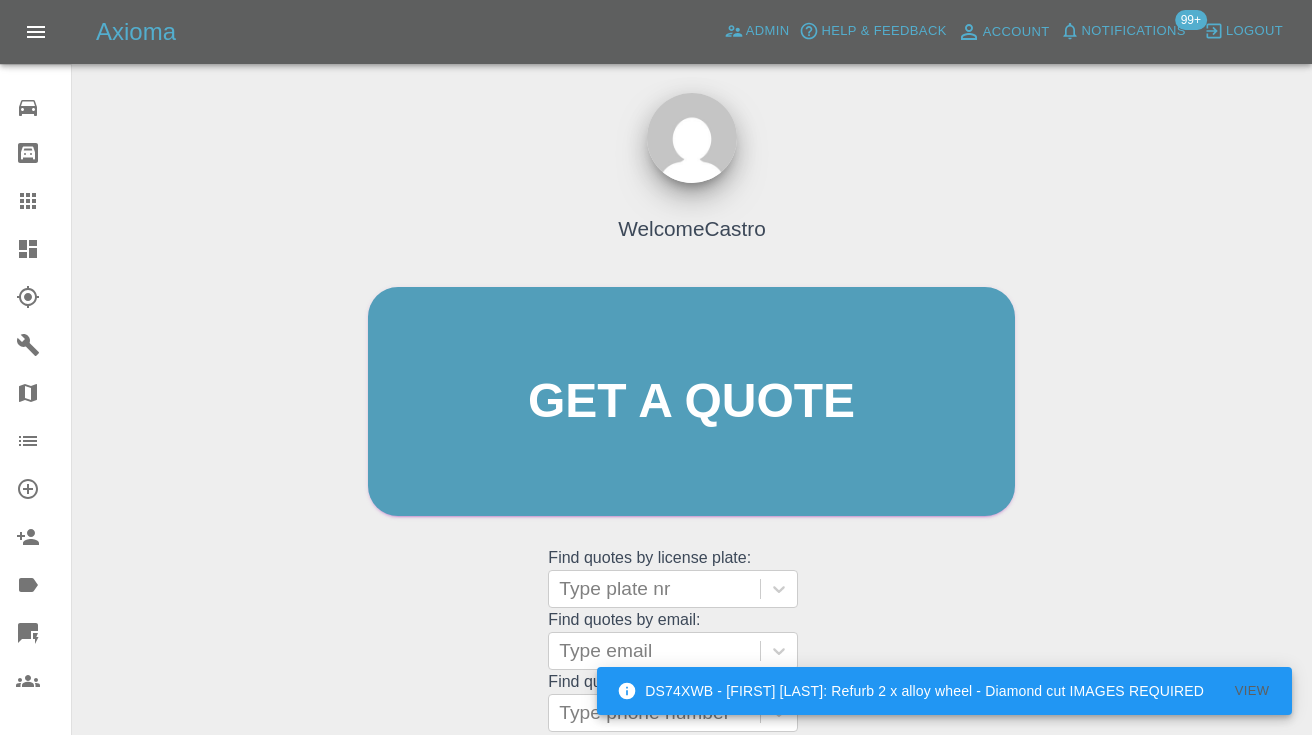 click on "Welcome  Castro Get a quote Get a quote Find quotes by license plate: Type plate nr Find quotes by email: Type email Find quotes by customer phone number: Type phone number" at bounding box center [691, 440] 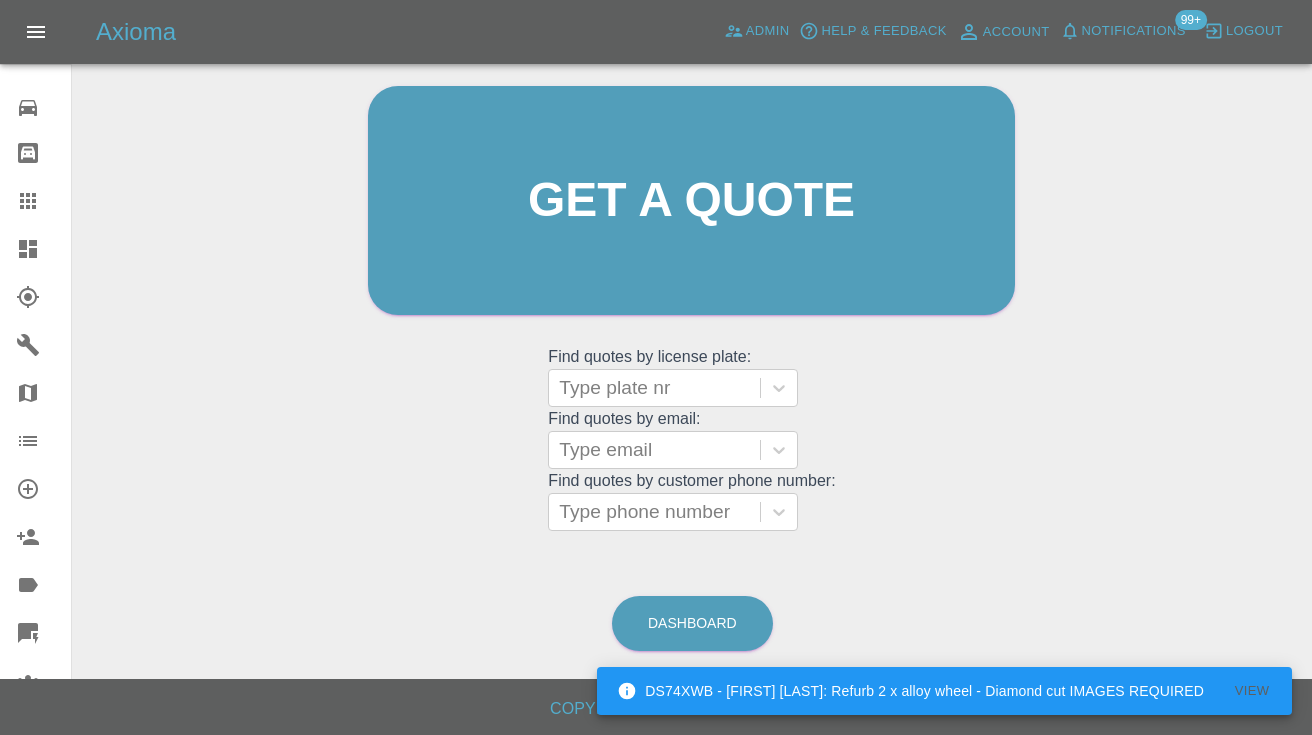 scroll, scrollTop: 200, scrollLeft: 0, axis: vertical 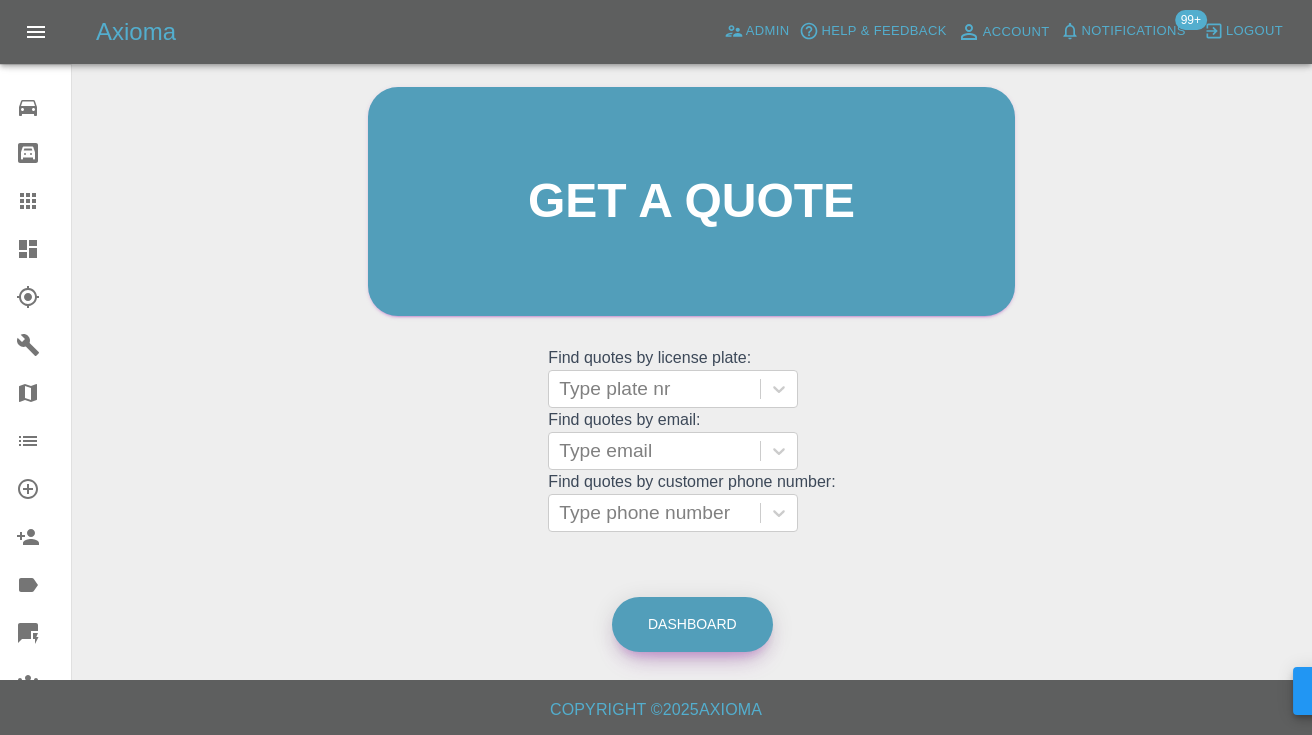 click on "Dashboard" at bounding box center (692, 624) 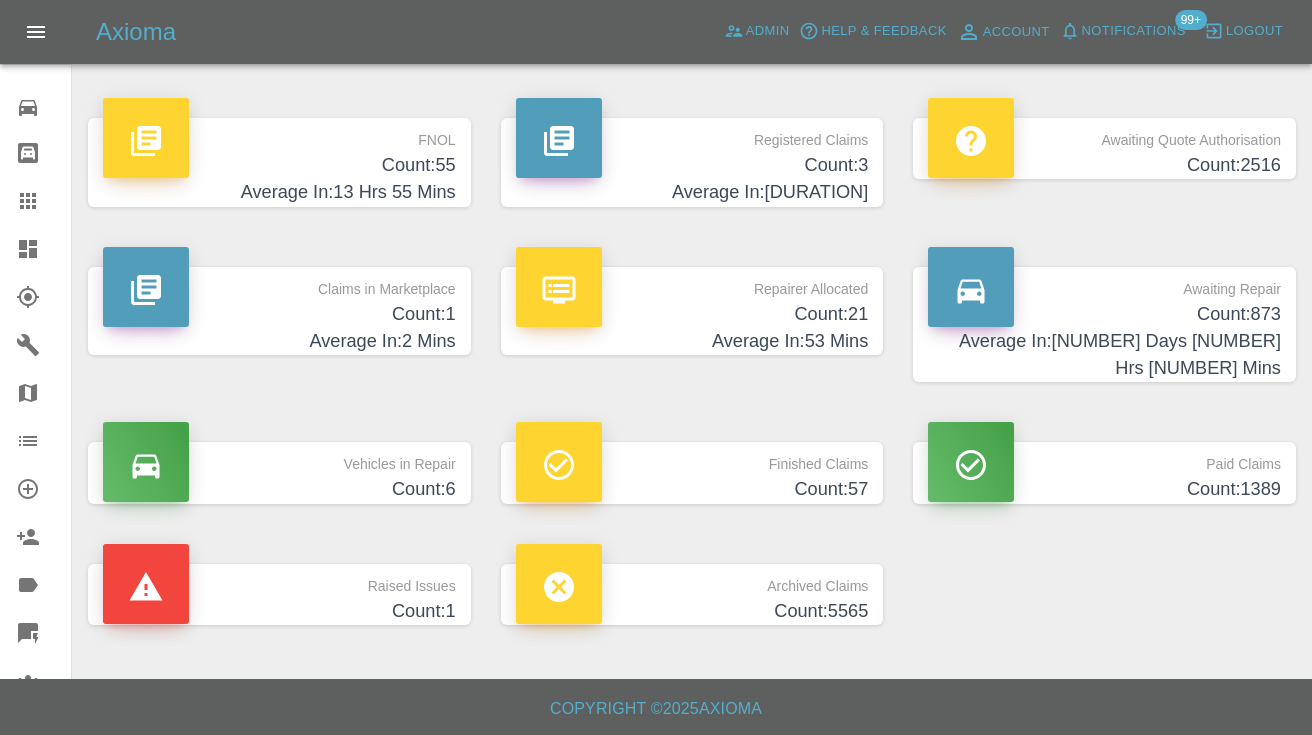 click on "Average In:  7 Days 16 Hrs 2 Mins" at bounding box center [1104, 355] 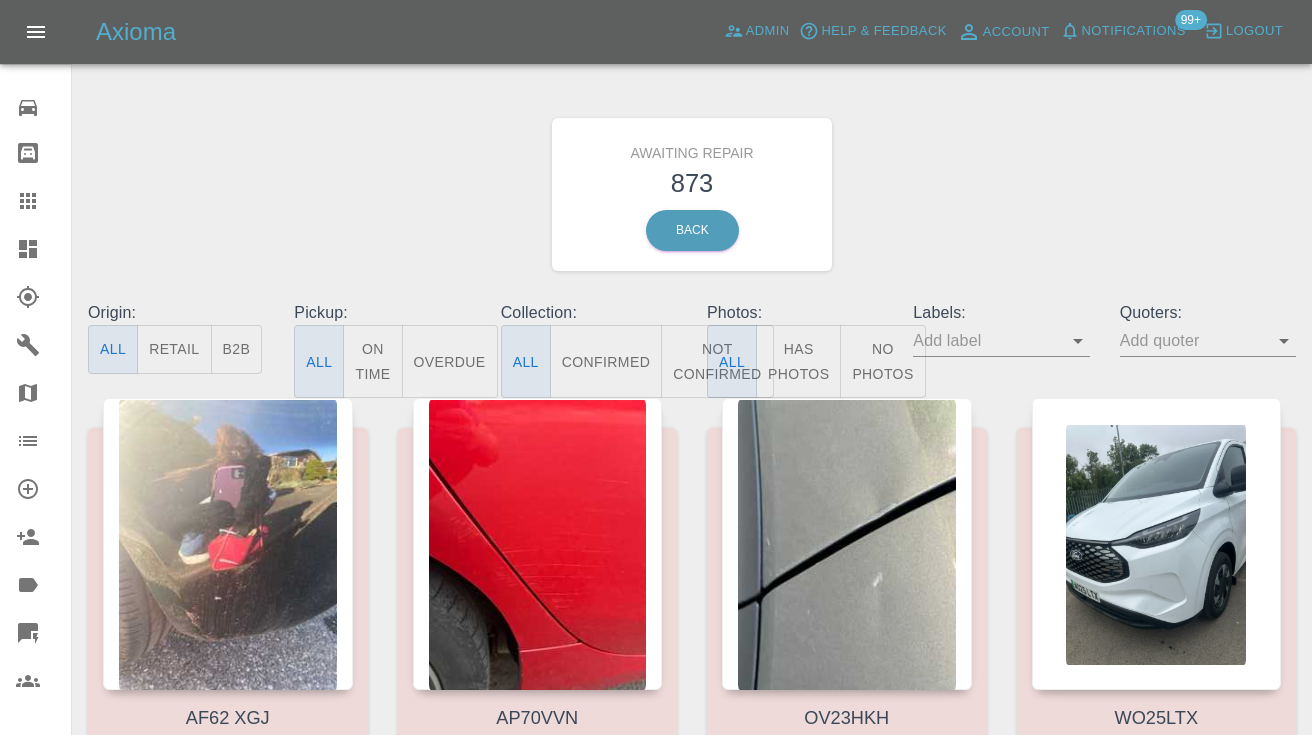 click on "Not Confirmed" at bounding box center [717, 361] 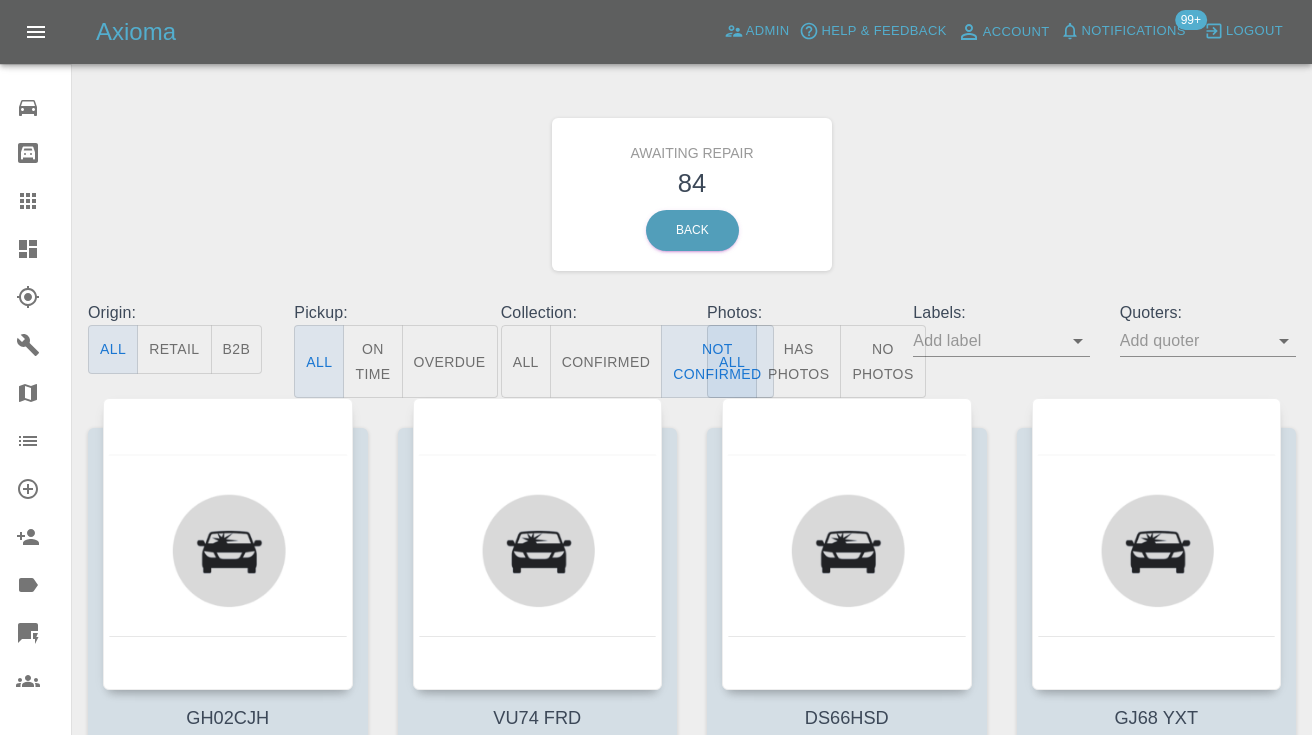 click on "Awaiting Repair 84 Back" at bounding box center [692, 194] 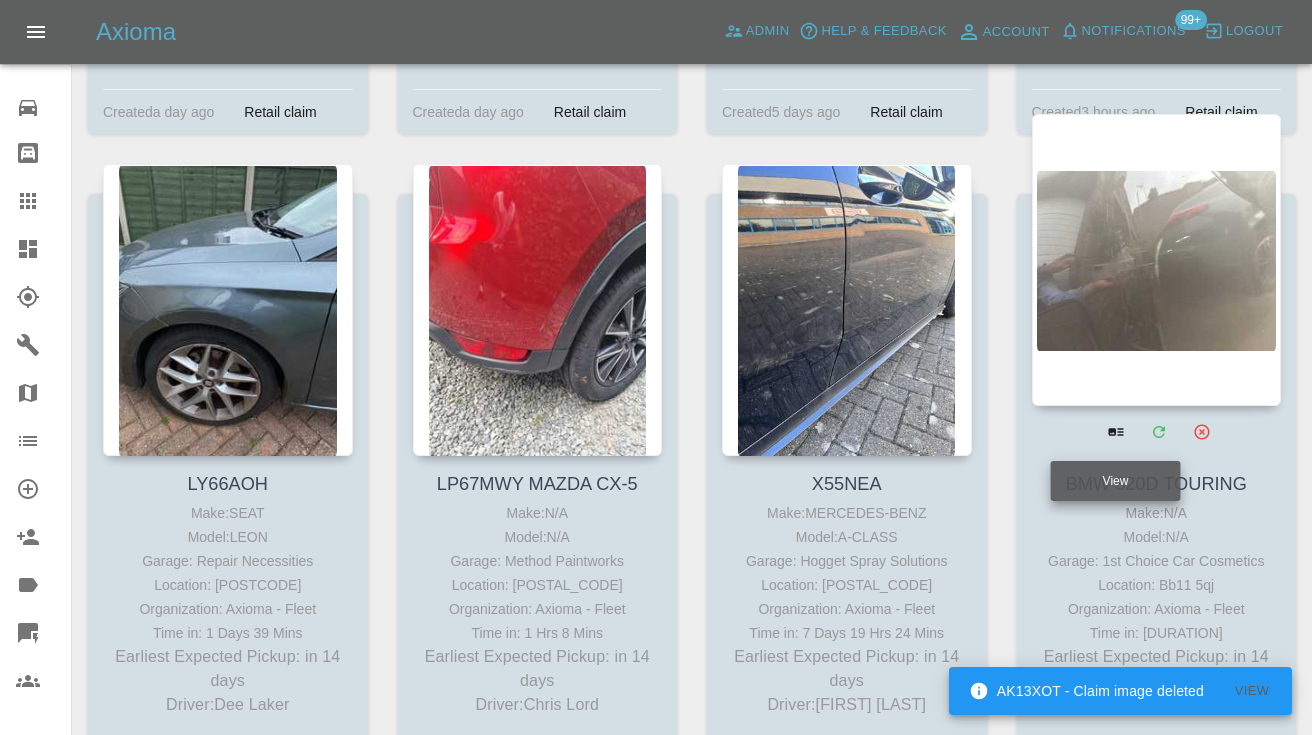 scroll, scrollTop: 8311, scrollLeft: 0, axis: vertical 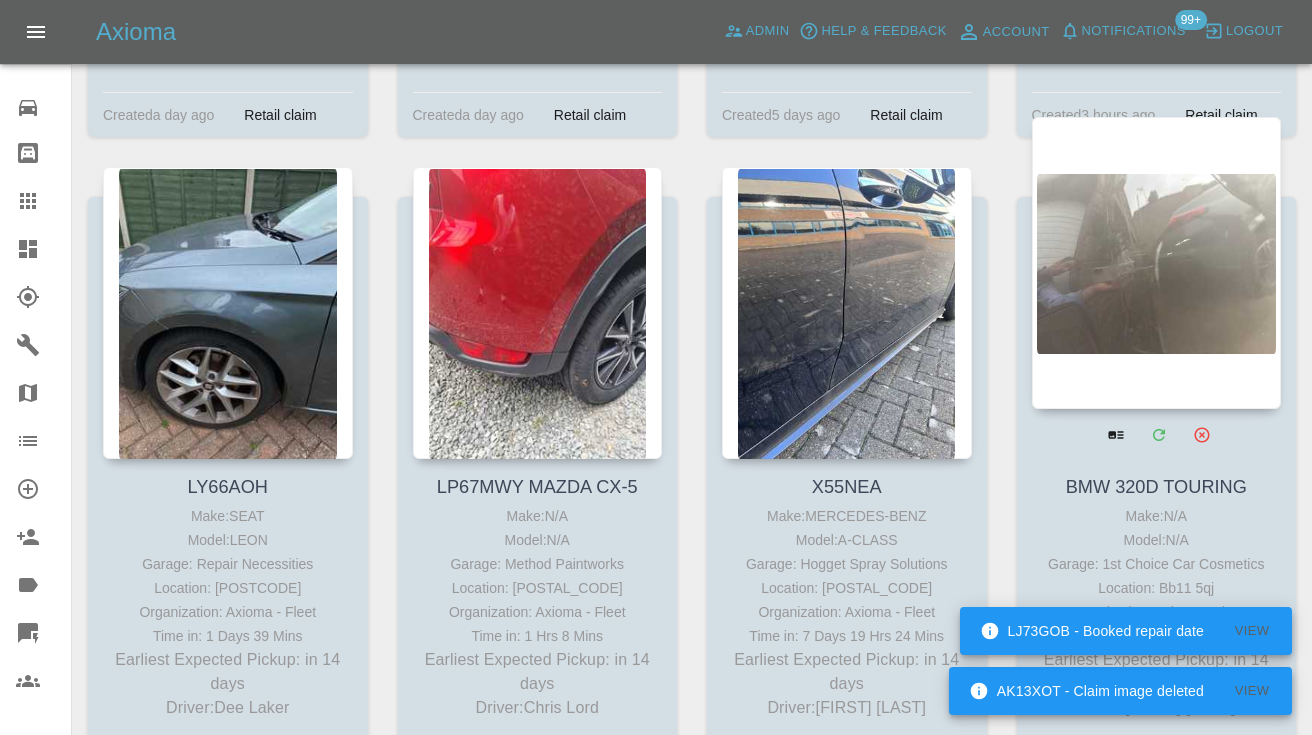 click at bounding box center [1157, 263] 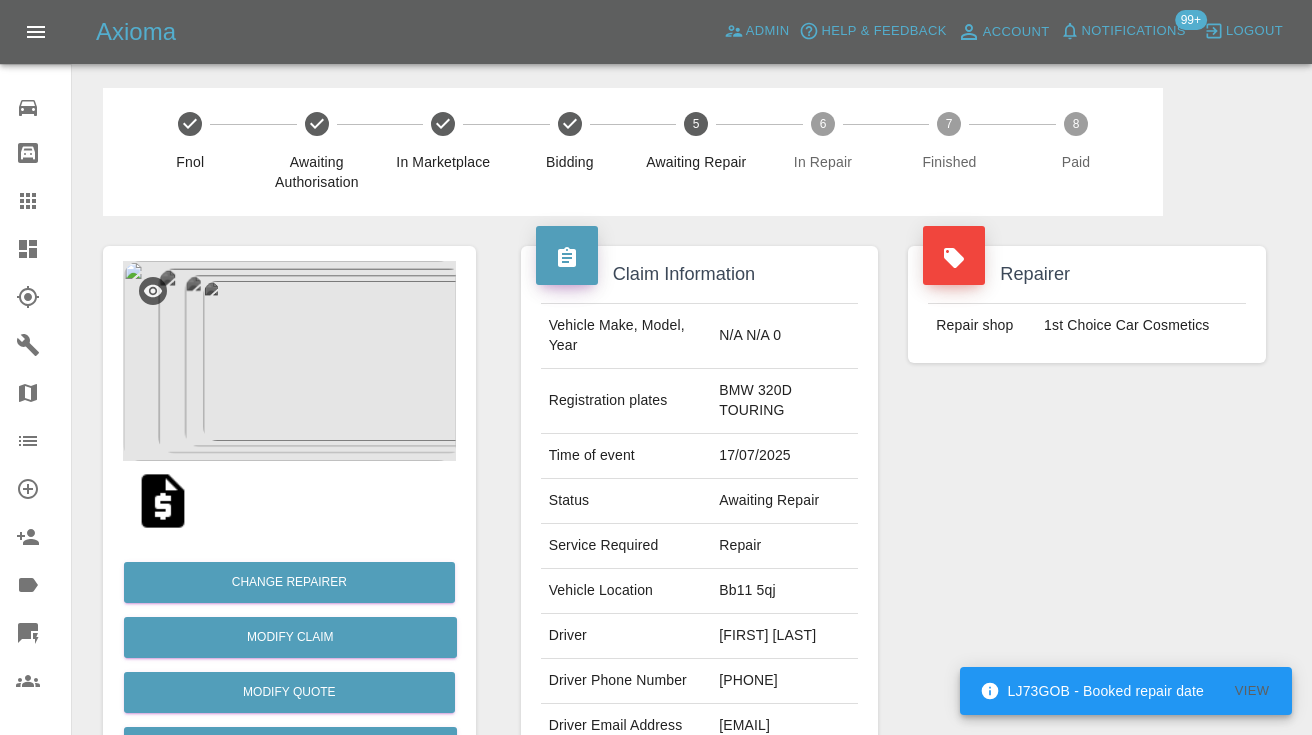 click on "07795098224" at bounding box center (784, 681) 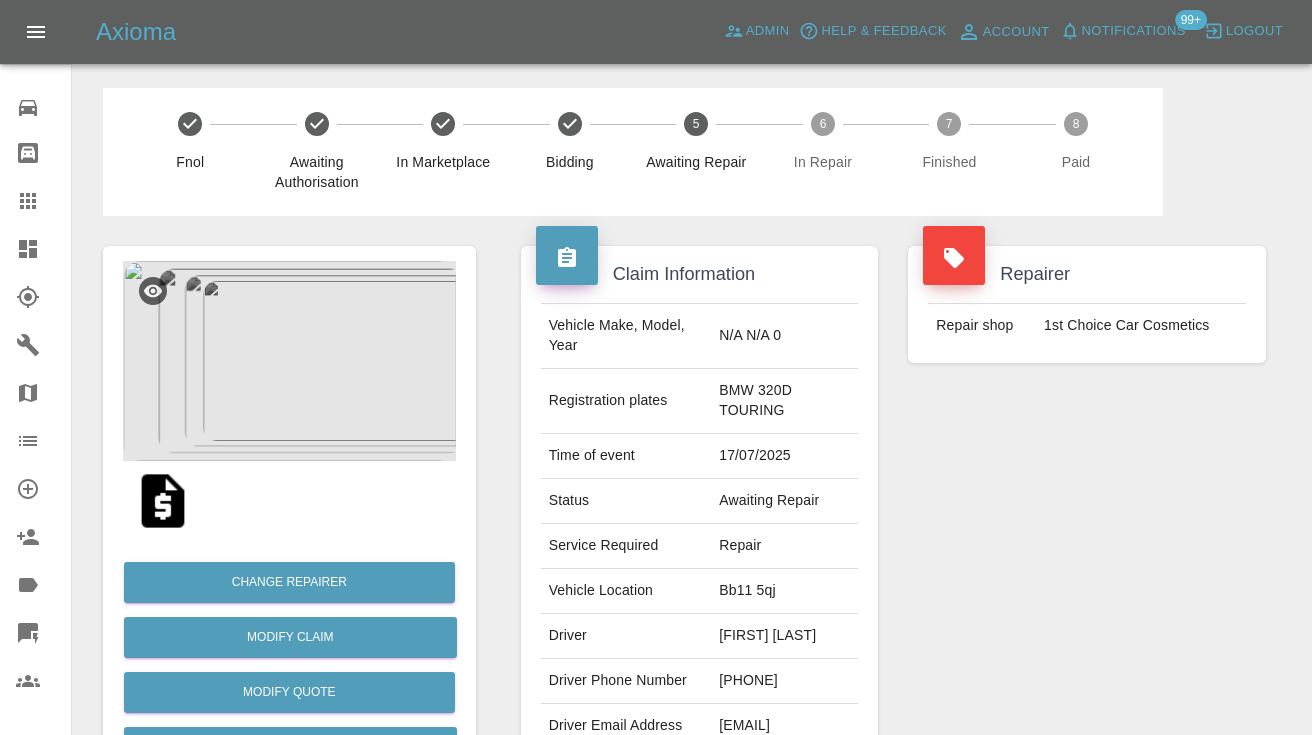 copy on "07795098224" 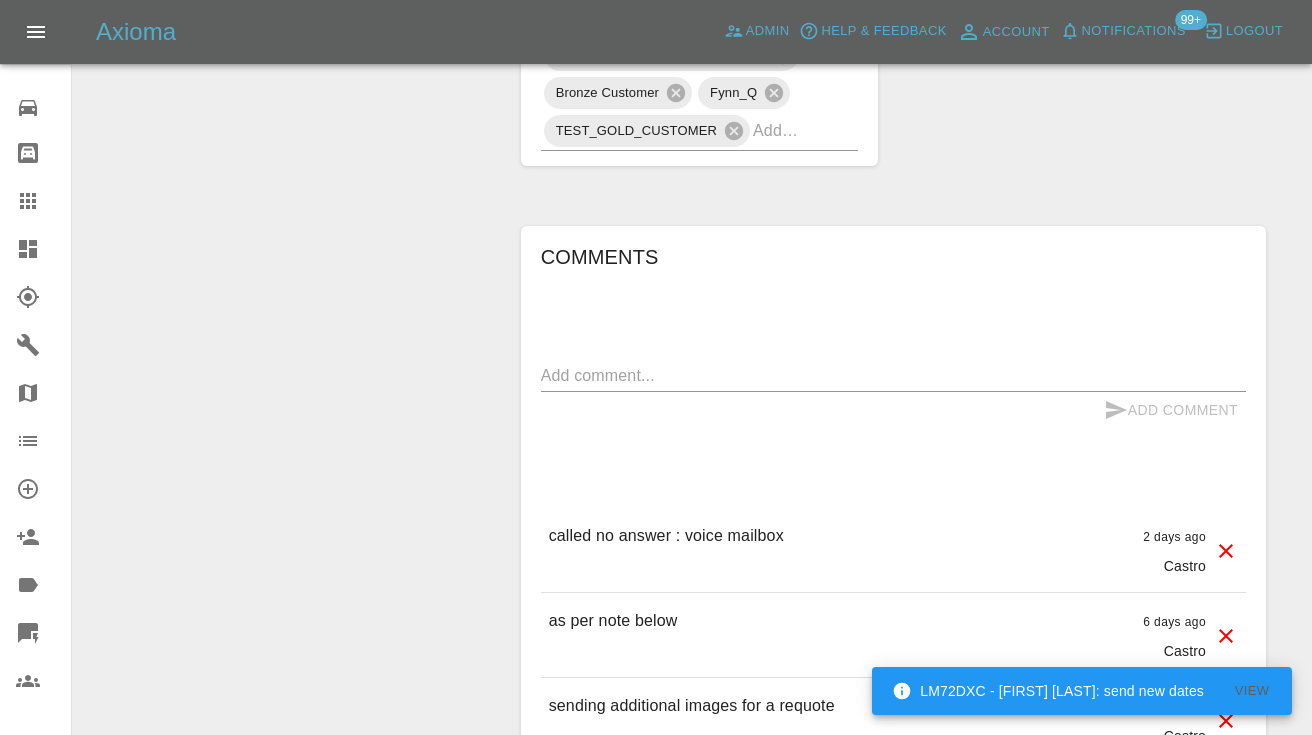 scroll, scrollTop: 1529, scrollLeft: 0, axis: vertical 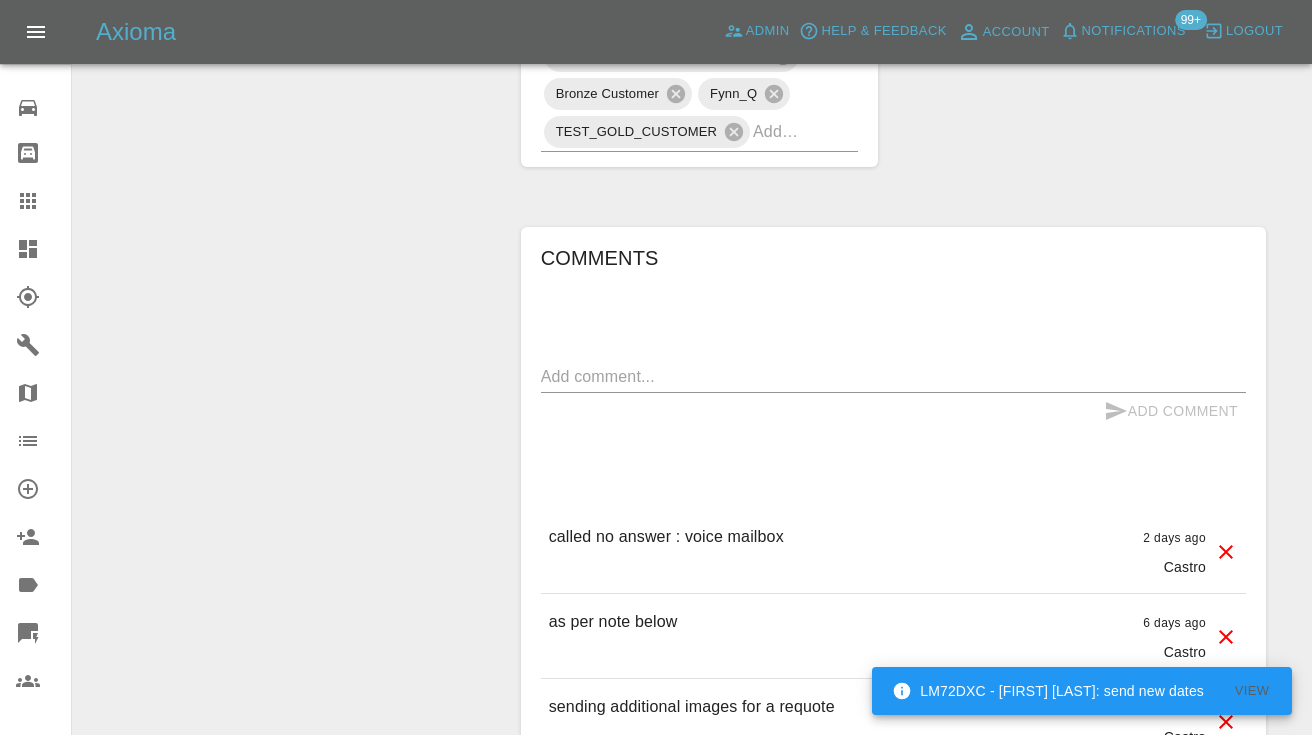 click at bounding box center (893, 376) 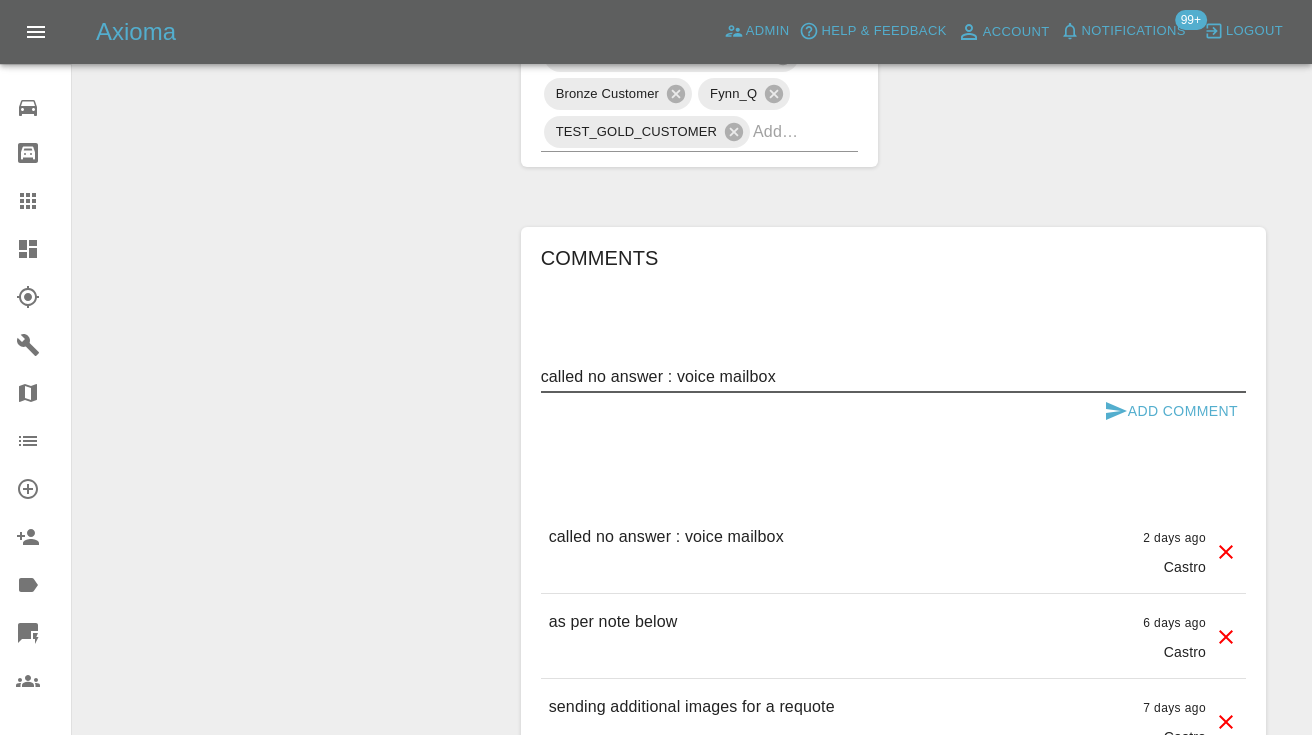 type on "called no answer : voice mailbox" 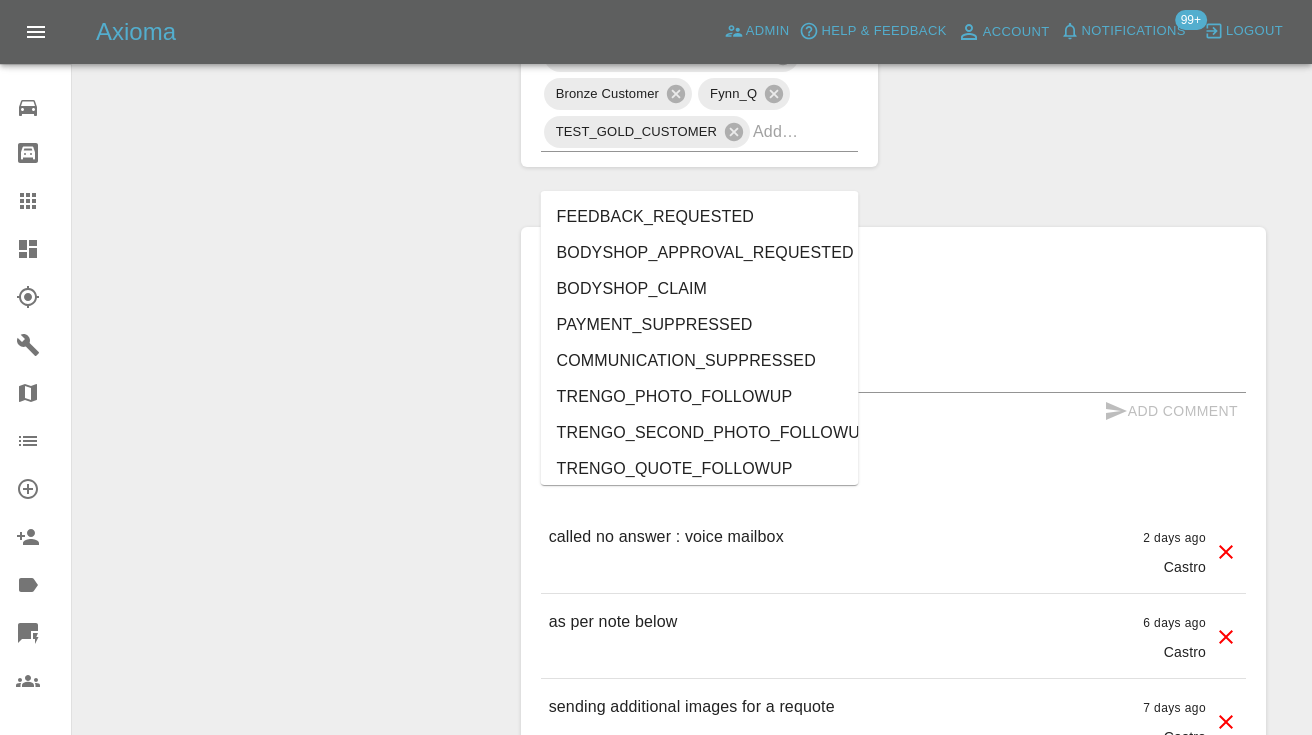 click on "TRENGO_BOOKING_NOTIFICATION TRENGO_DISCOUNT_ISSUED TRENGO_BOOKING_FOLLOWUP_1 TRENGO_BOOKING_FOLLOWUP_2 TRENGO_QUOTE_FOLLOWUP_1 Customer_Will_Book_Chaser_Sent Customer_Will_Book DVLA_LOOKUP_FAILED SIMPLE_QUOTE TRENGO_QUOTE_FOLLOWUP_2 REPAIR_AVAILABLE_DATE_REMOVED REPAIR_AVAILABLE_DATE_ADDED Bronze Customer Fynn_Q TEST_GOLD_CUSTOMER" at bounding box center (700, -115) 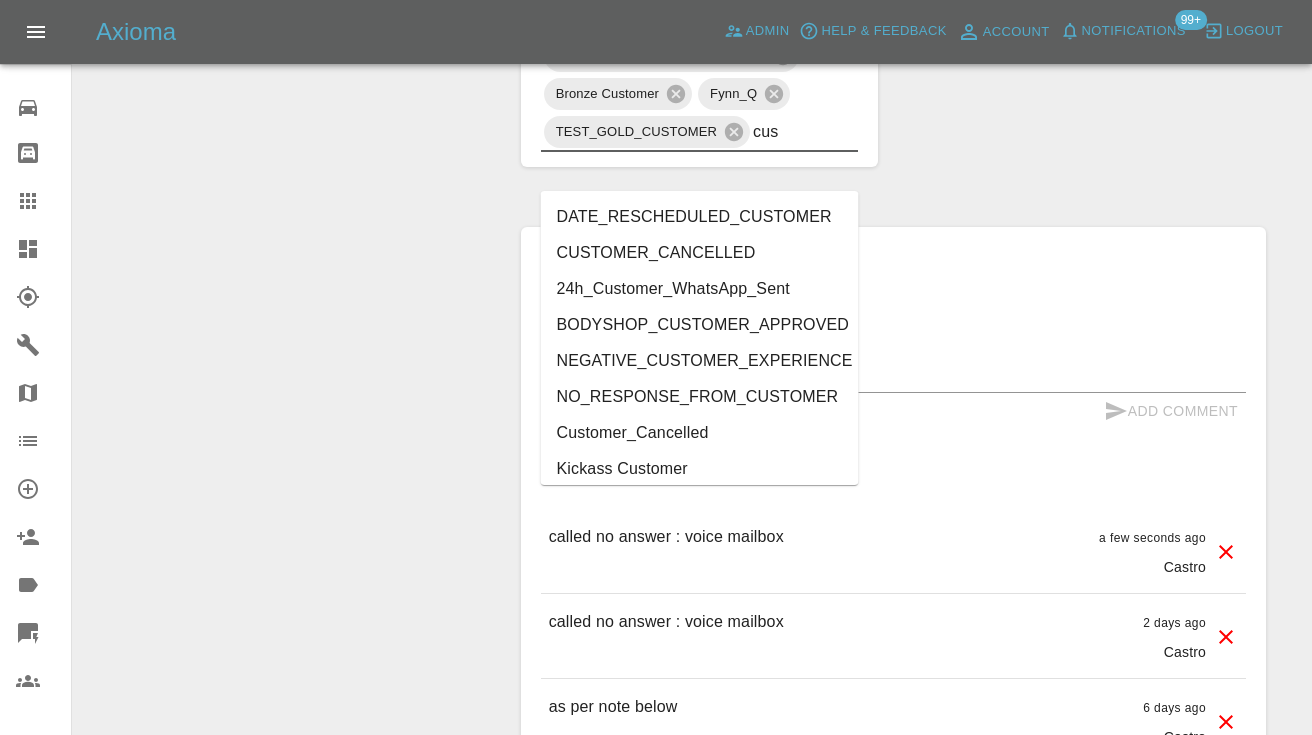 type on "cust" 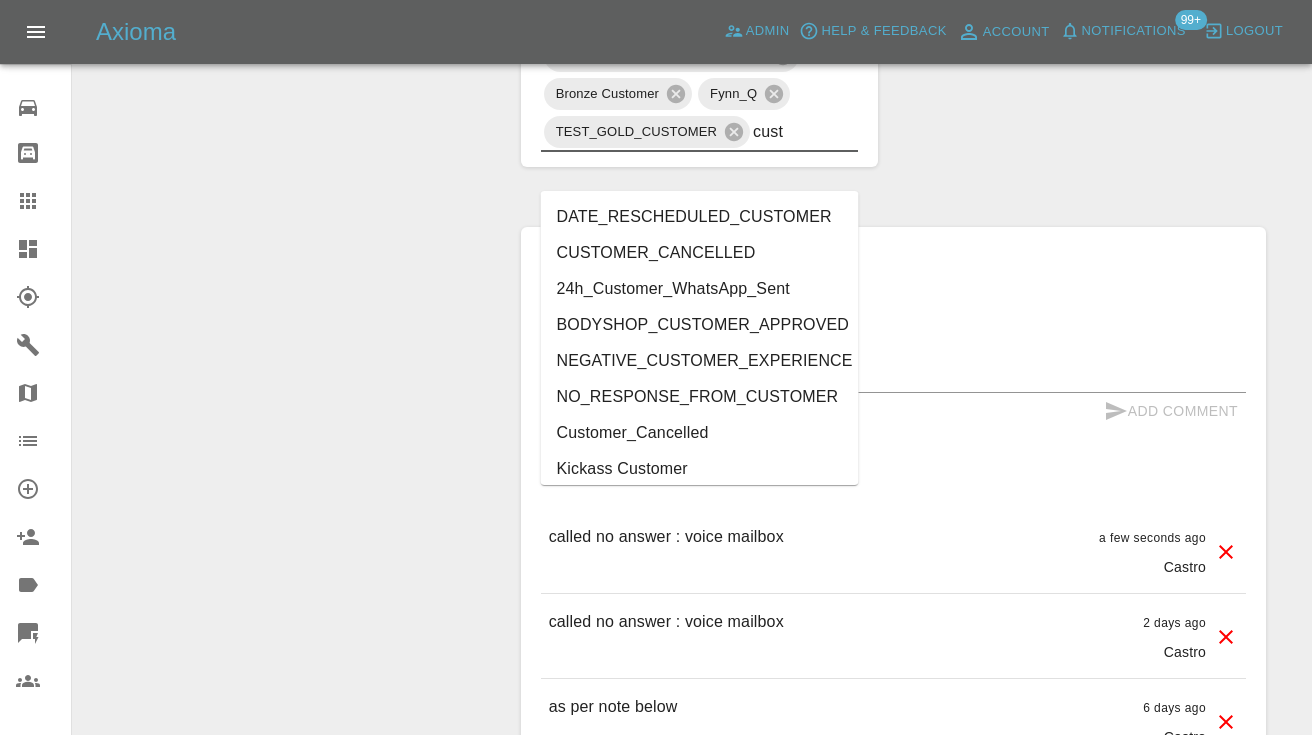 click on "NO_RESPONSE_FROM_CUSTOMER" at bounding box center (700, 397) 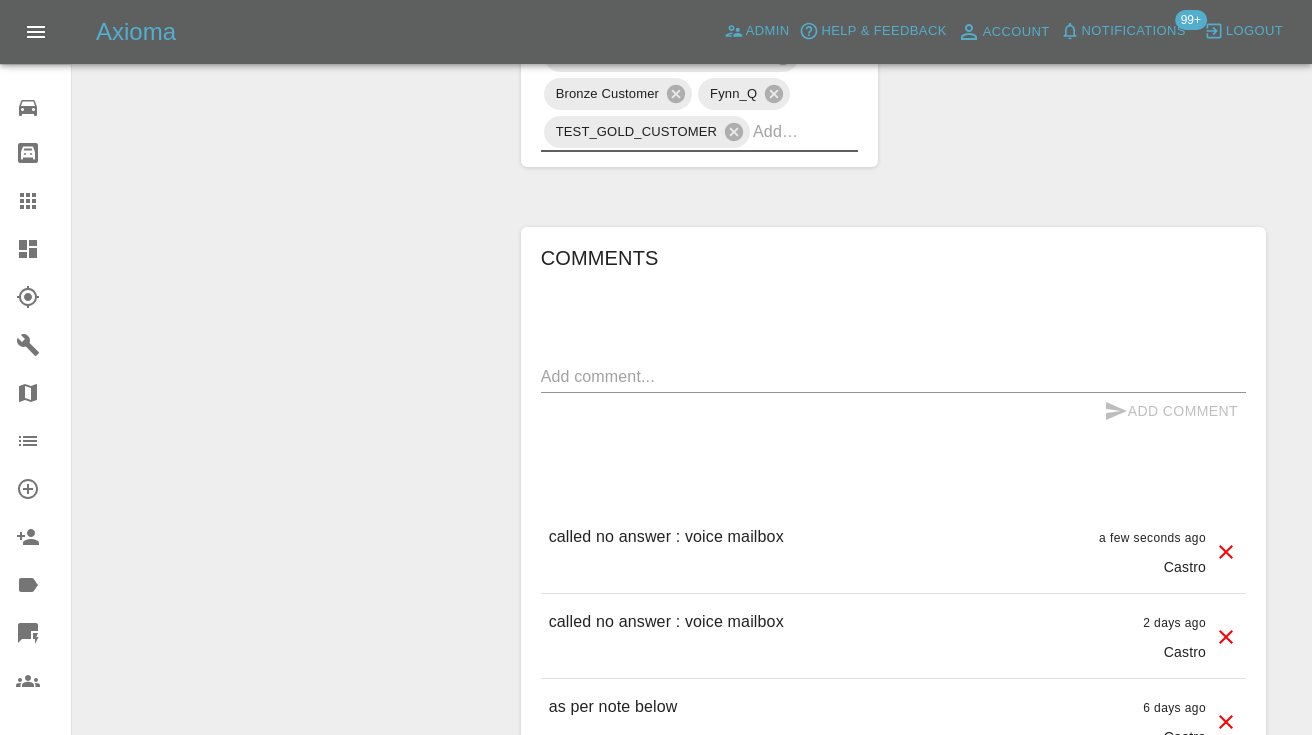 click on "Change Repairer Modify Claim Modify Quote Rollback Submit Payment Archive" at bounding box center [289, -24] 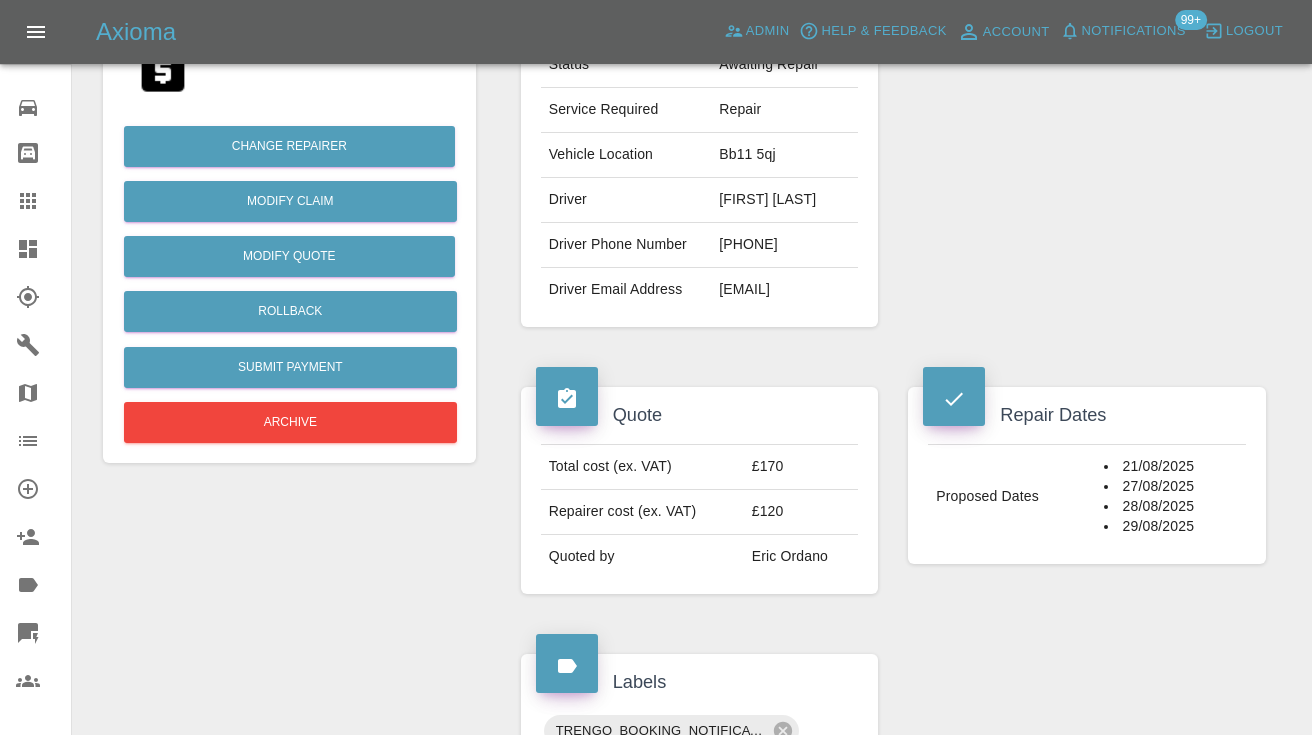 scroll, scrollTop: 431, scrollLeft: 0, axis: vertical 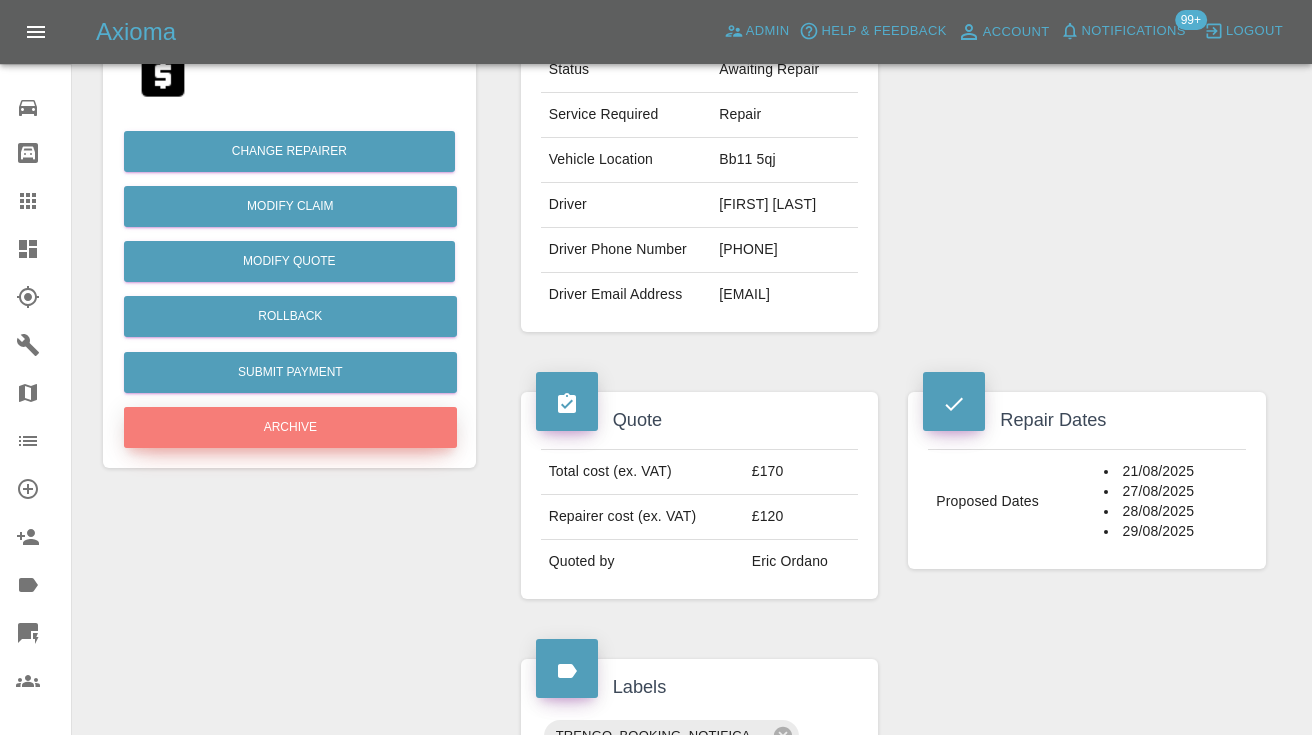click on "Archive" at bounding box center [290, 427] 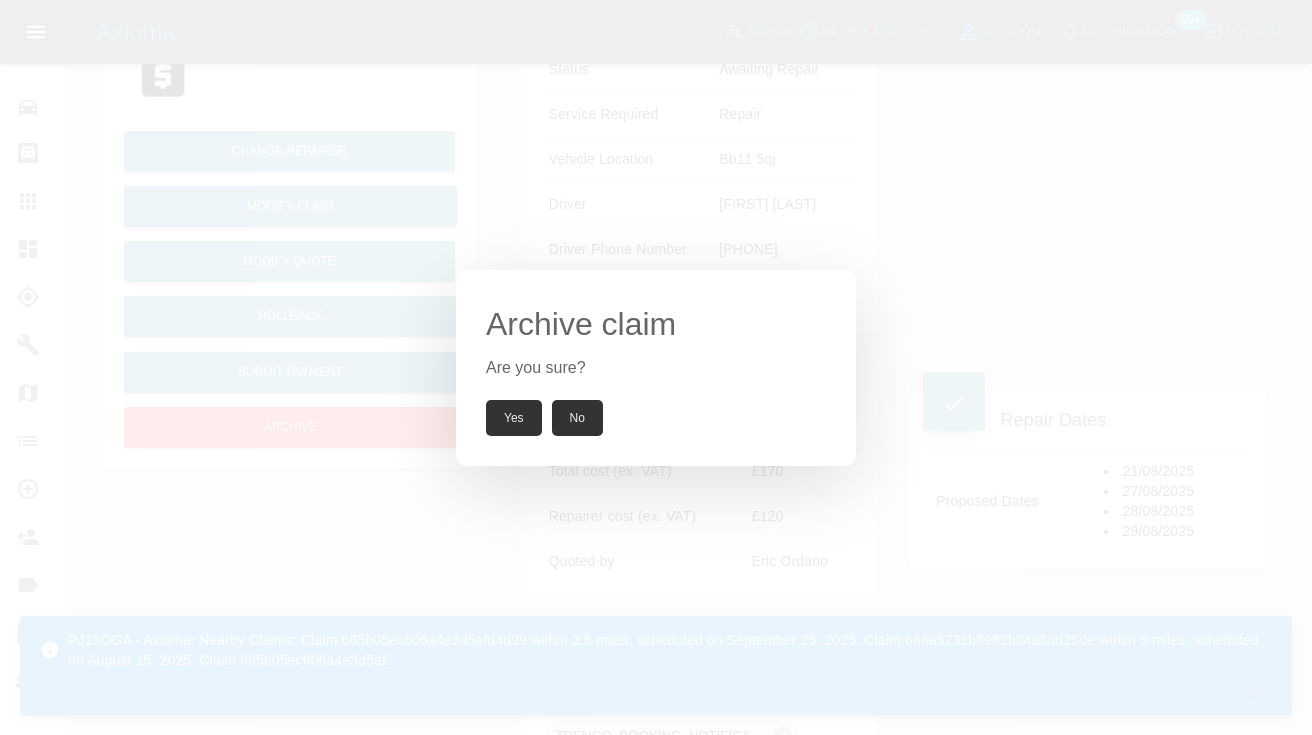 click on "Yes" at bounding box center (514, 418) 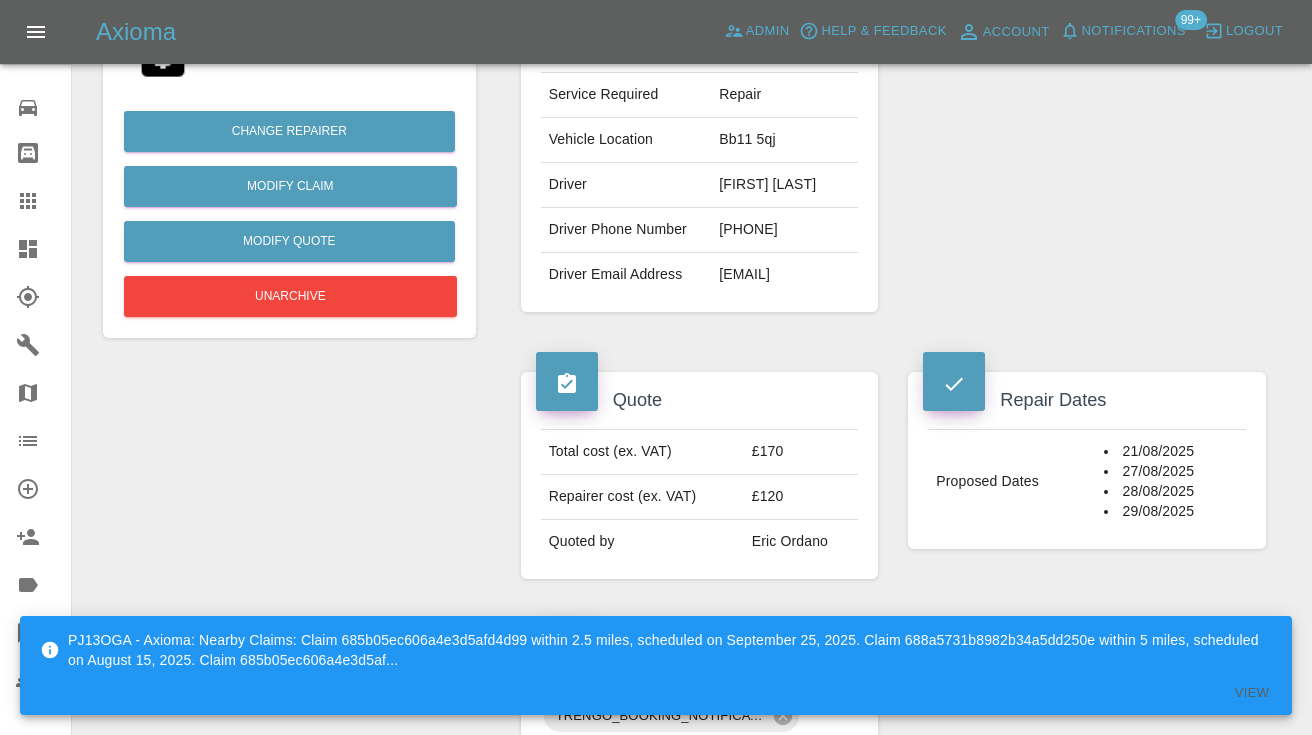 click 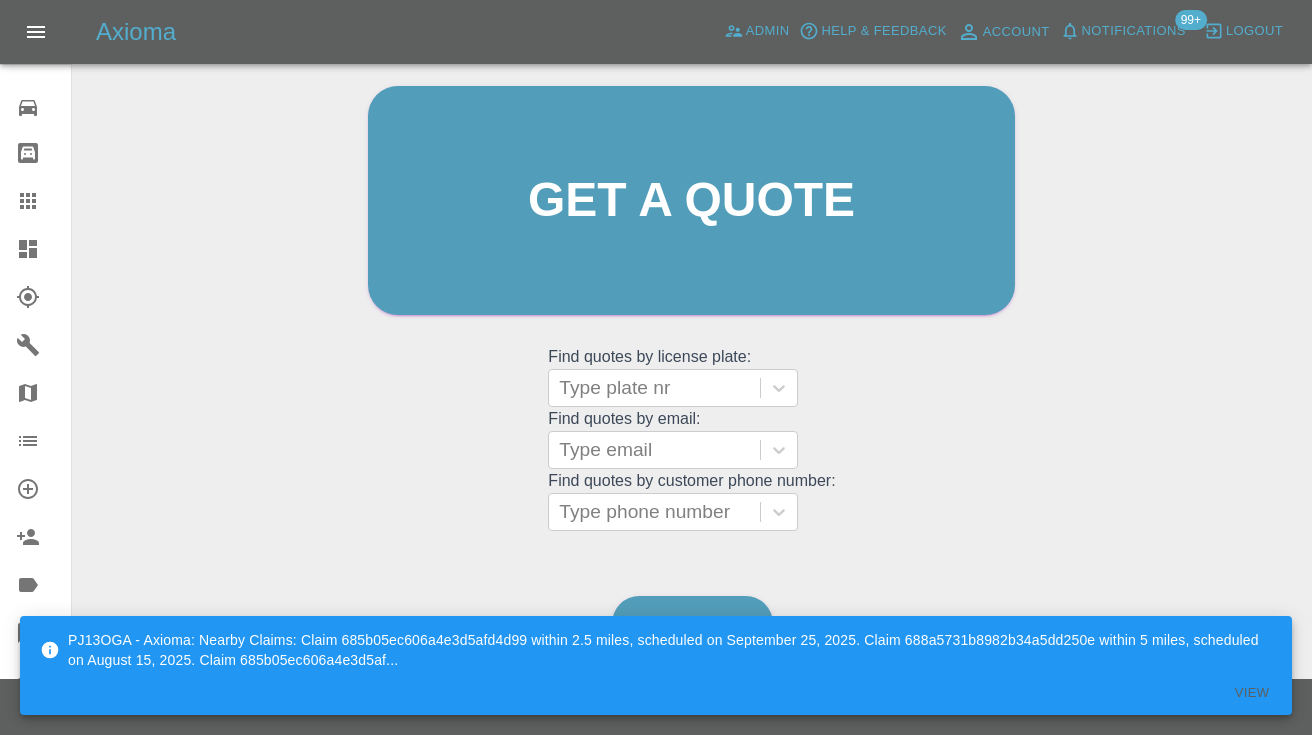 scroll, scrollTop: 134, scrollLeft: 0, axis: vertical 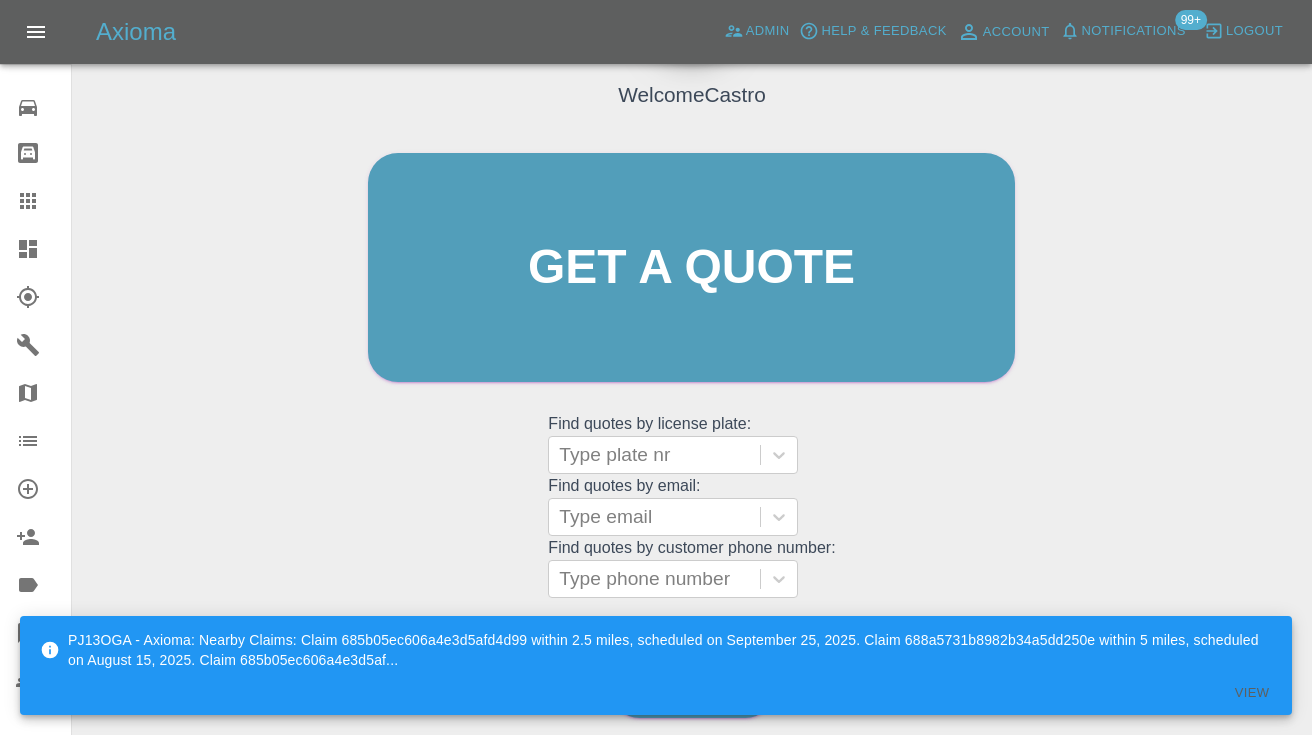 click on "Welcome  Castro Get a quote Get a quote Find quotes by license plate: Type plate nr Find quotes by email: Type email Find quotes by customer phone number: Type phone number" at bounding box center [691, 306] 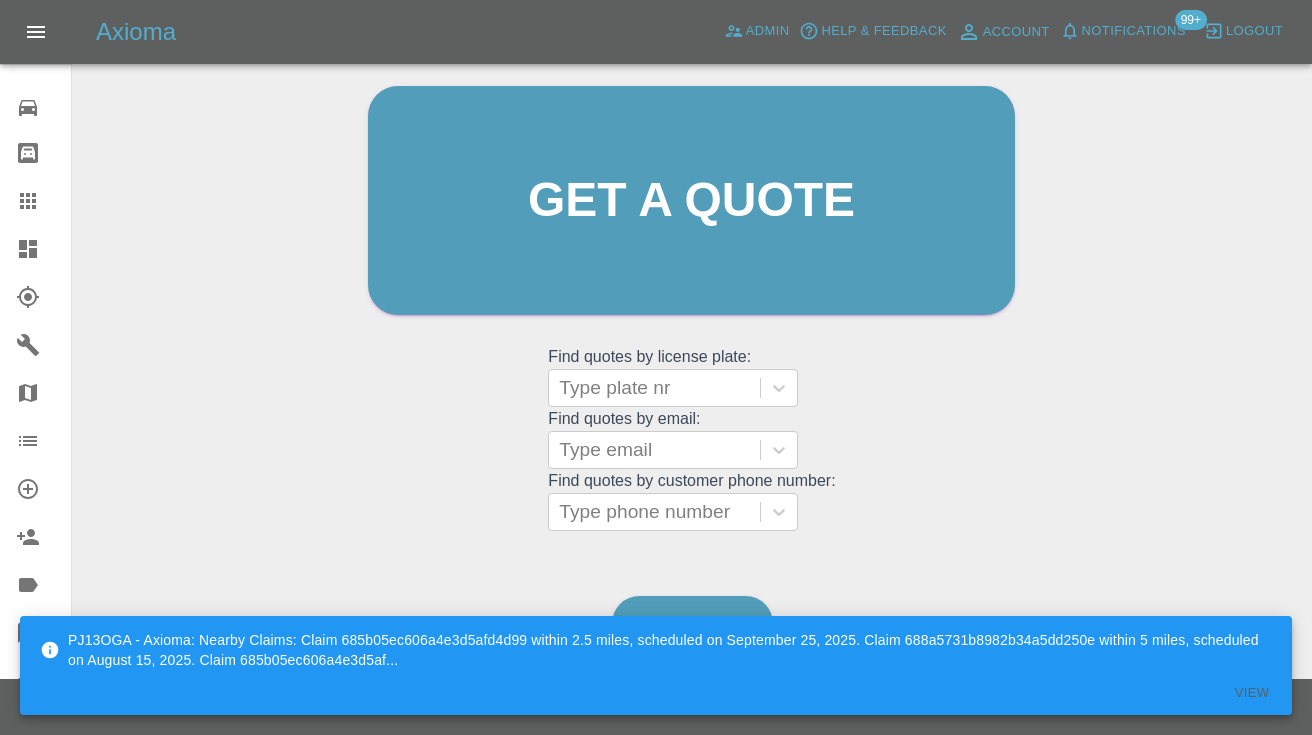 scroll, scrollTop: 200, scrollLeft: 0, axis: vertical 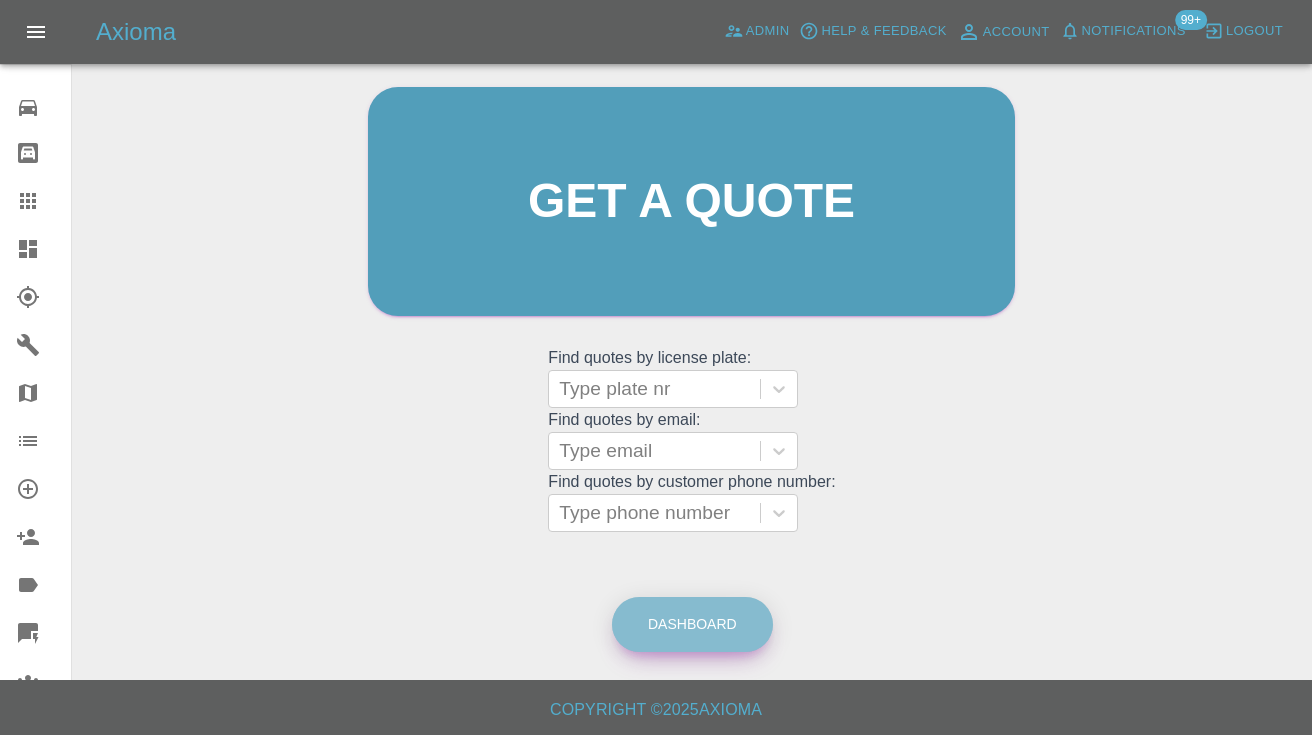 click on "Dashboard" at bounding box center [692, 624] 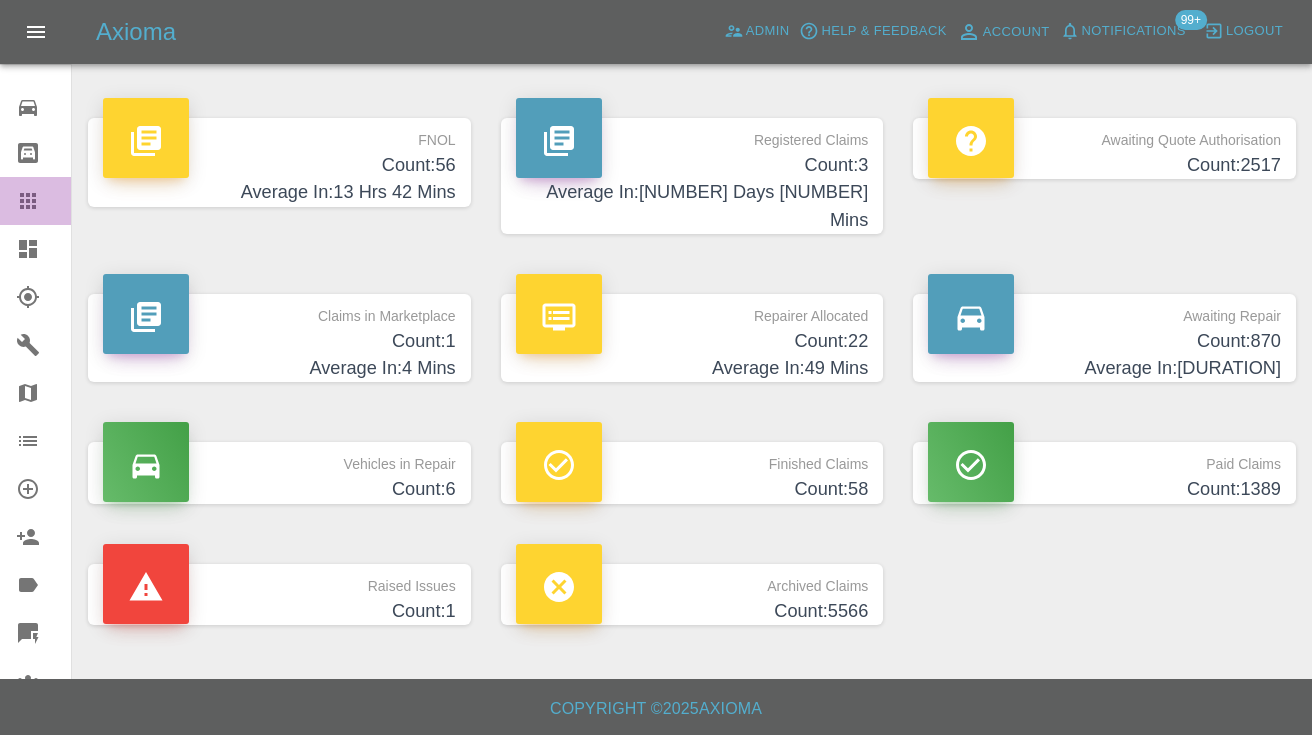 click on "Claims" at bounding box center (35, 201) 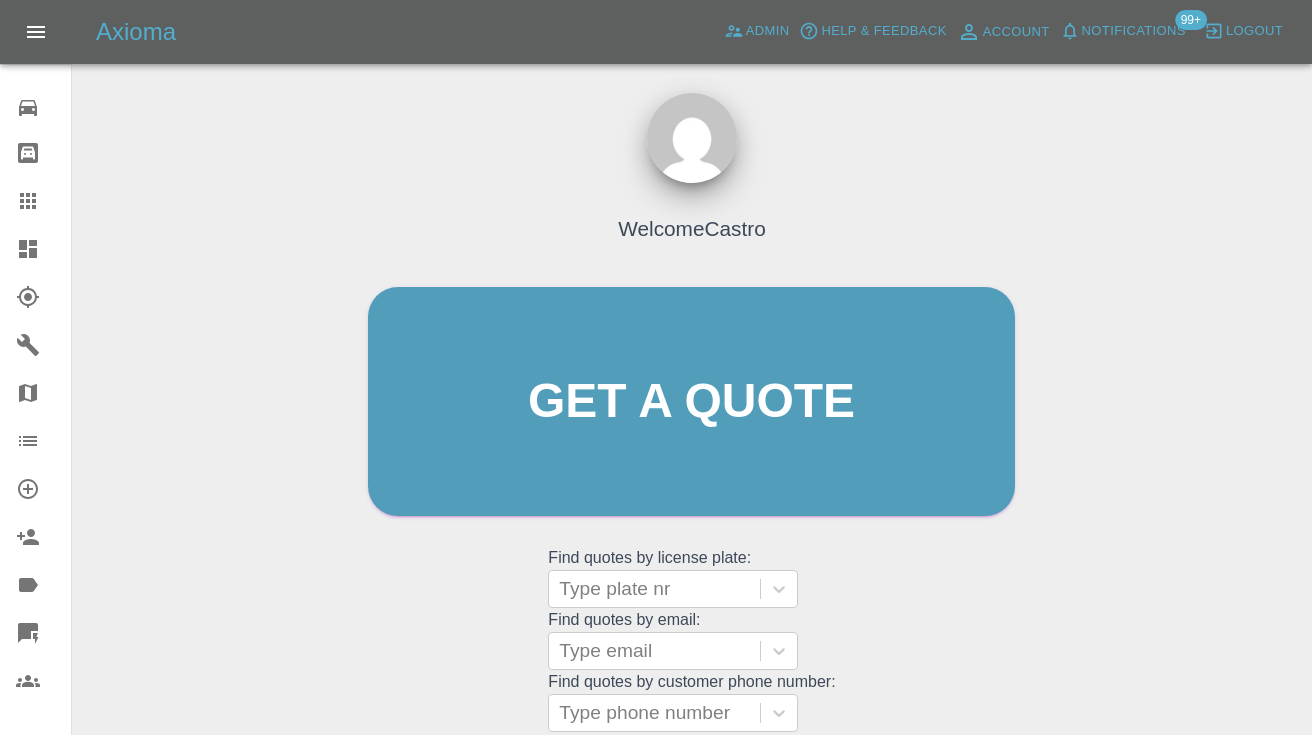 click on "Welcome  Castro Get a quote Get a quote Find quotes by license plate: Type plate nr Find quotes by email: Type email Find quotes by customer phone number: Type phone number" at bounding box center (691, 440) 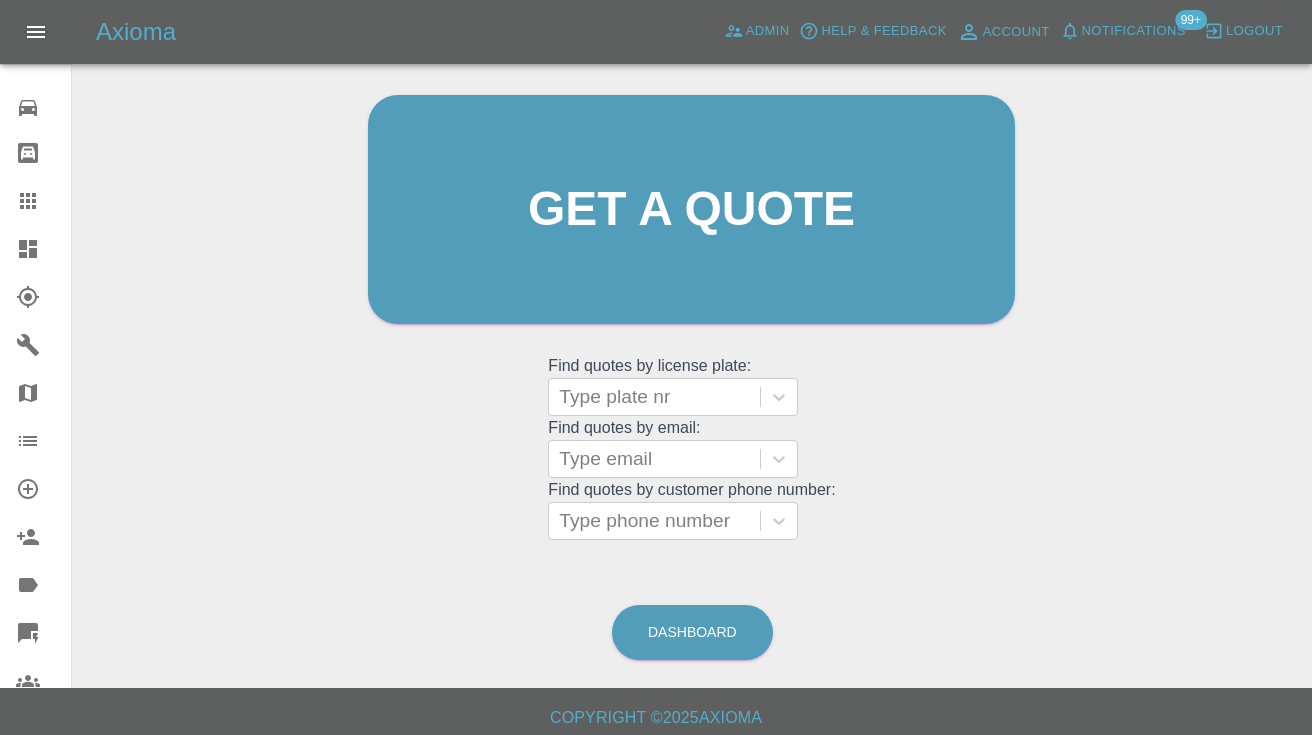 scroll, scrollTop: 202, scrollLeft: 0, axis: vertical 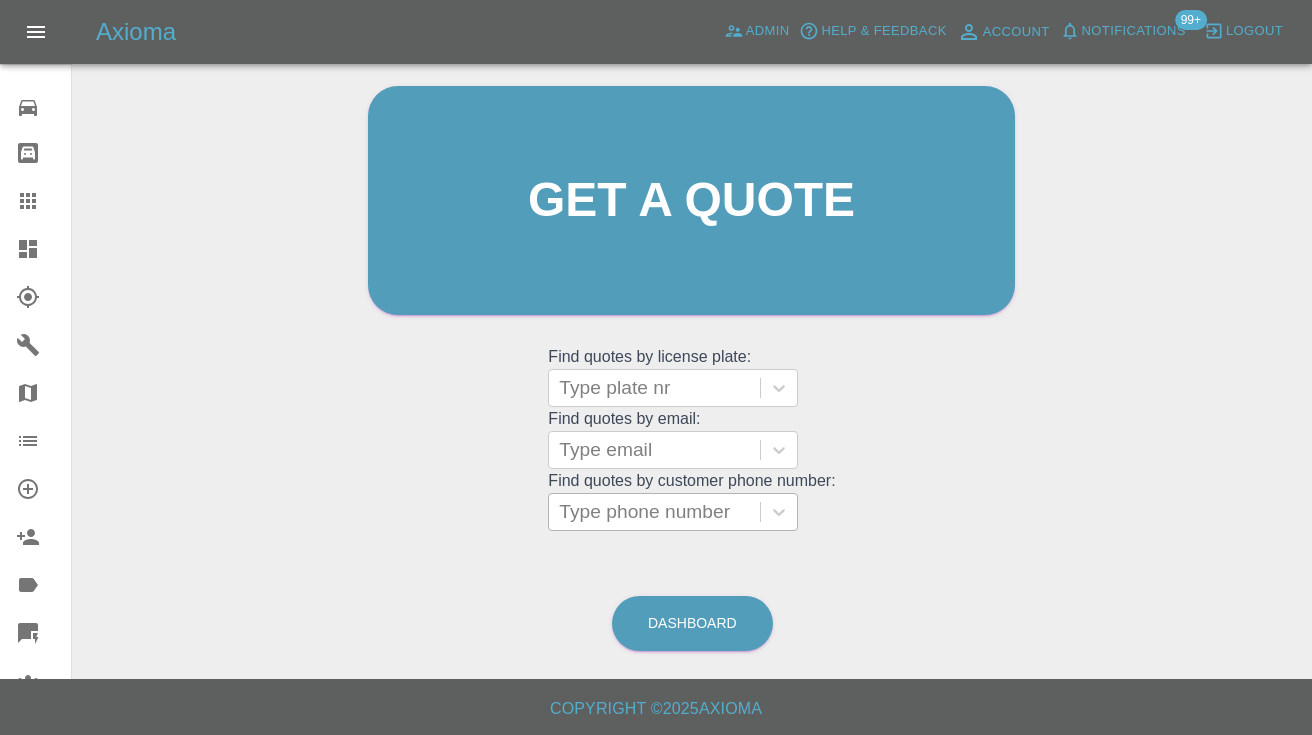 click on "Type phone number" at bounding box center [654, 512] 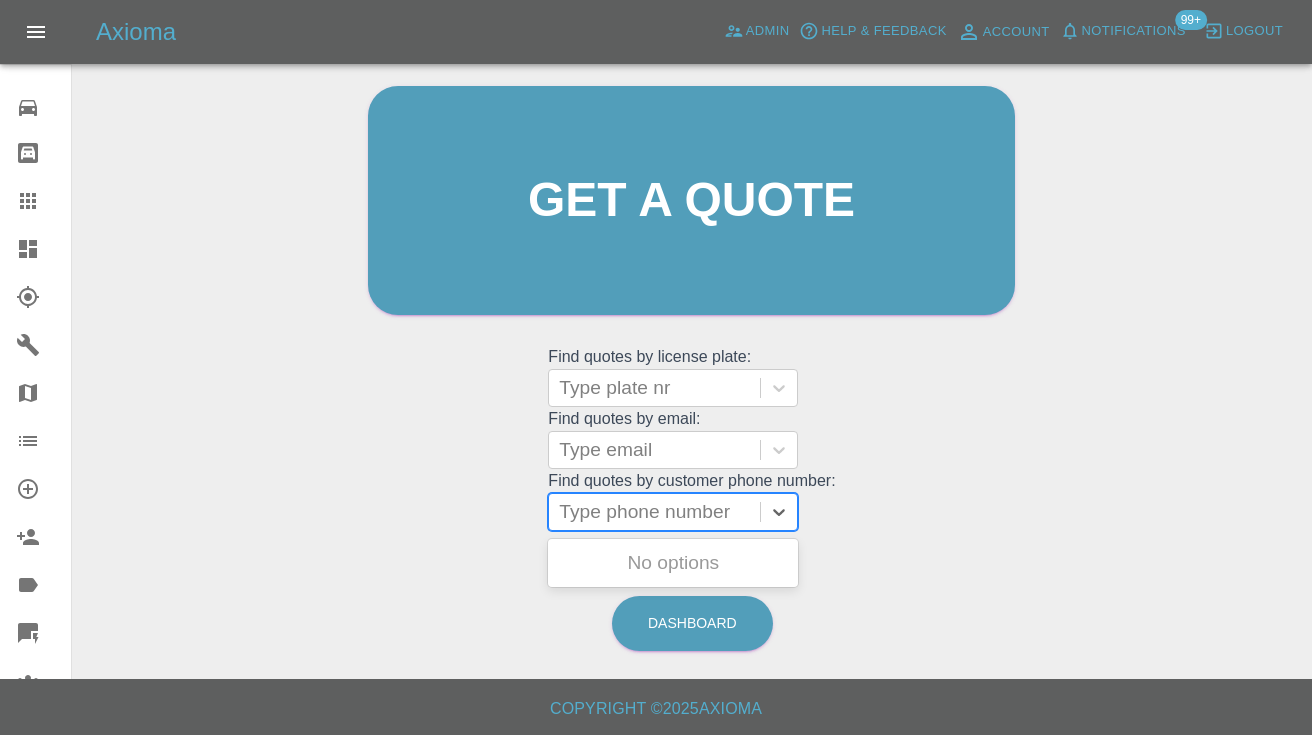 paste on "07942228203" 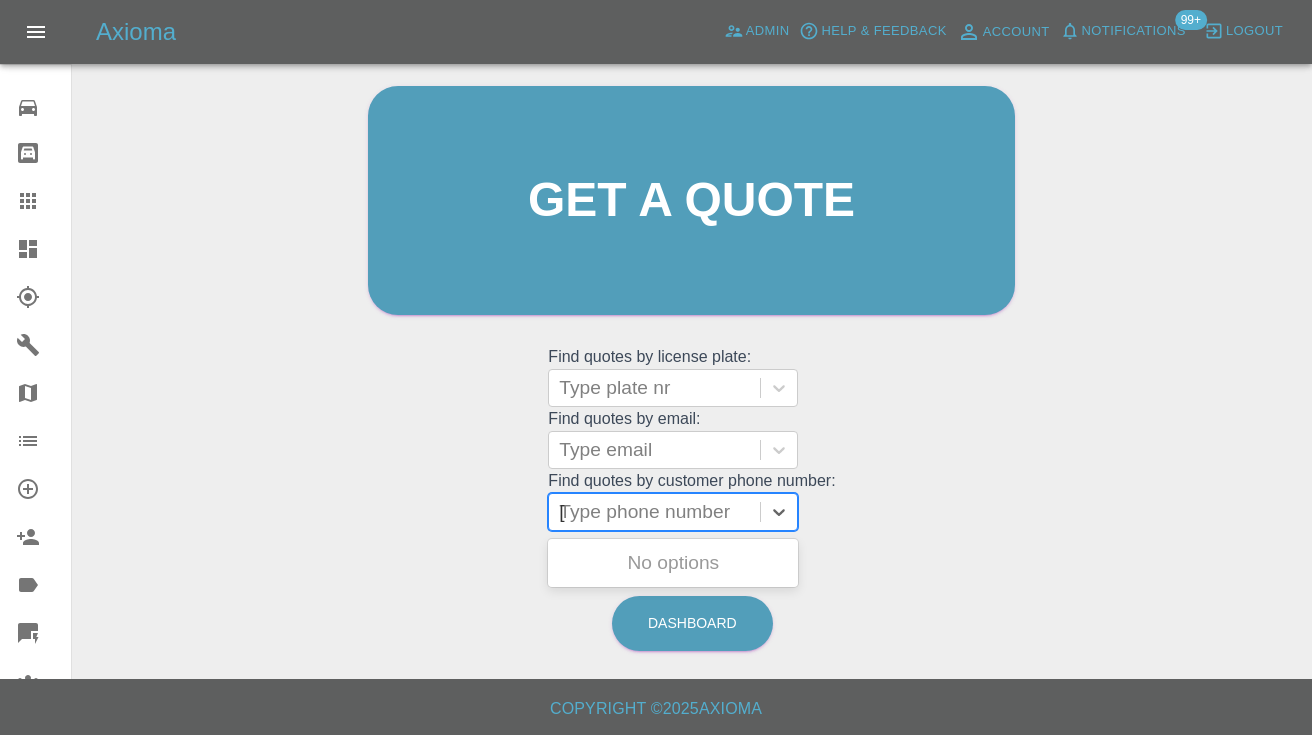 scroll, scrollTop: 200, scrollLeft: 0, axis: vertical 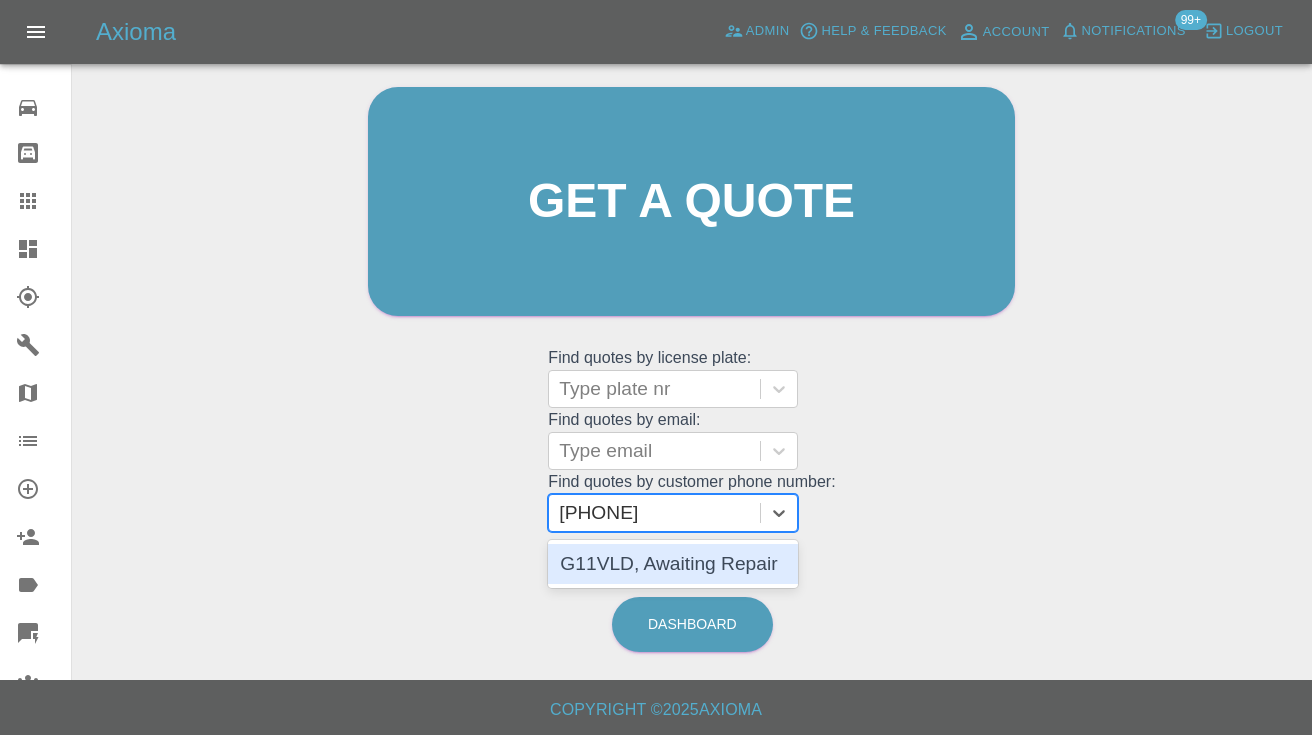 type 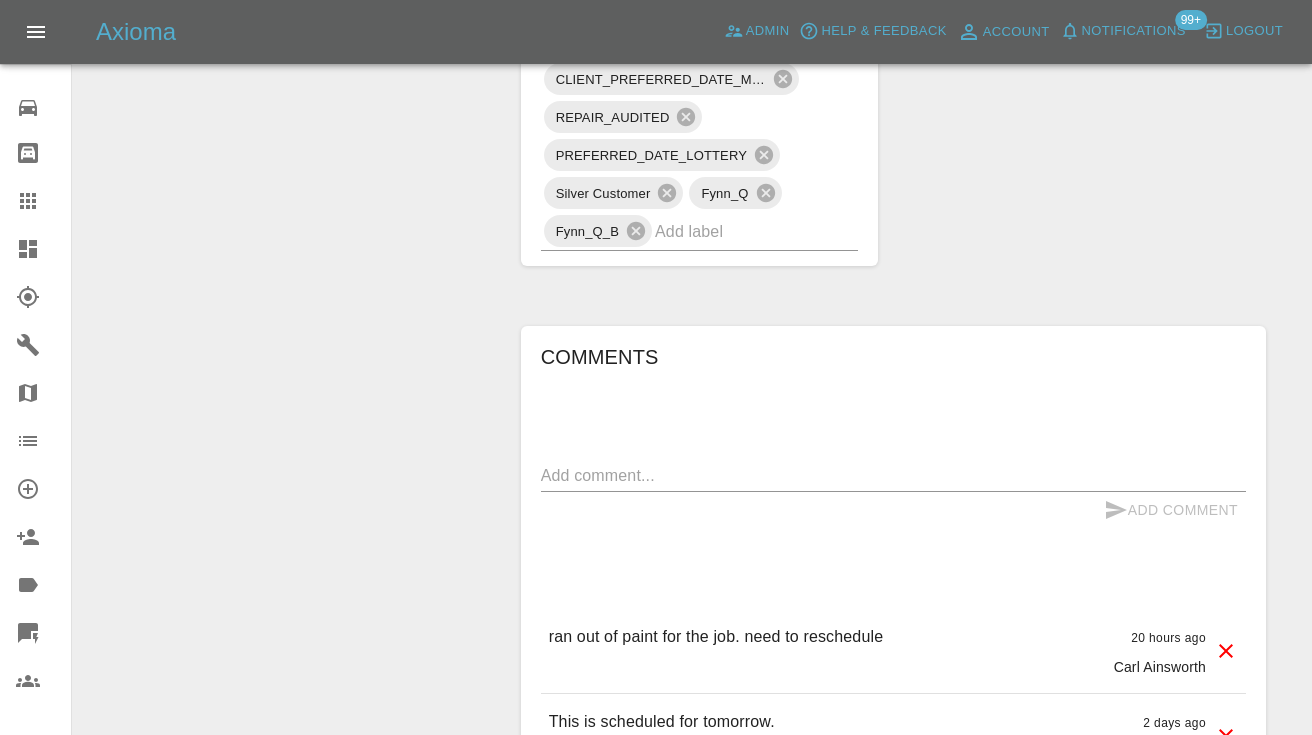 scroll, scrollTop: 1592, scrollLeft: 0, axis: vertical 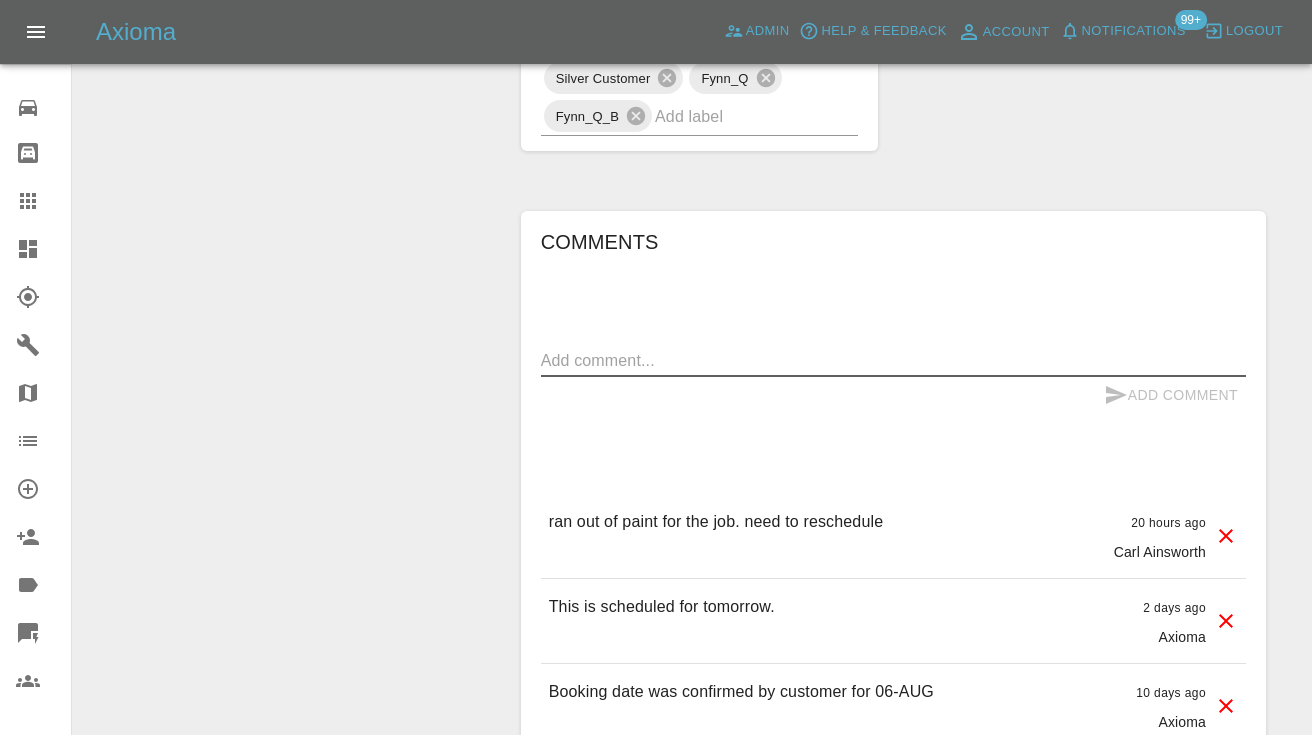 click at bounding box center (893, 360) 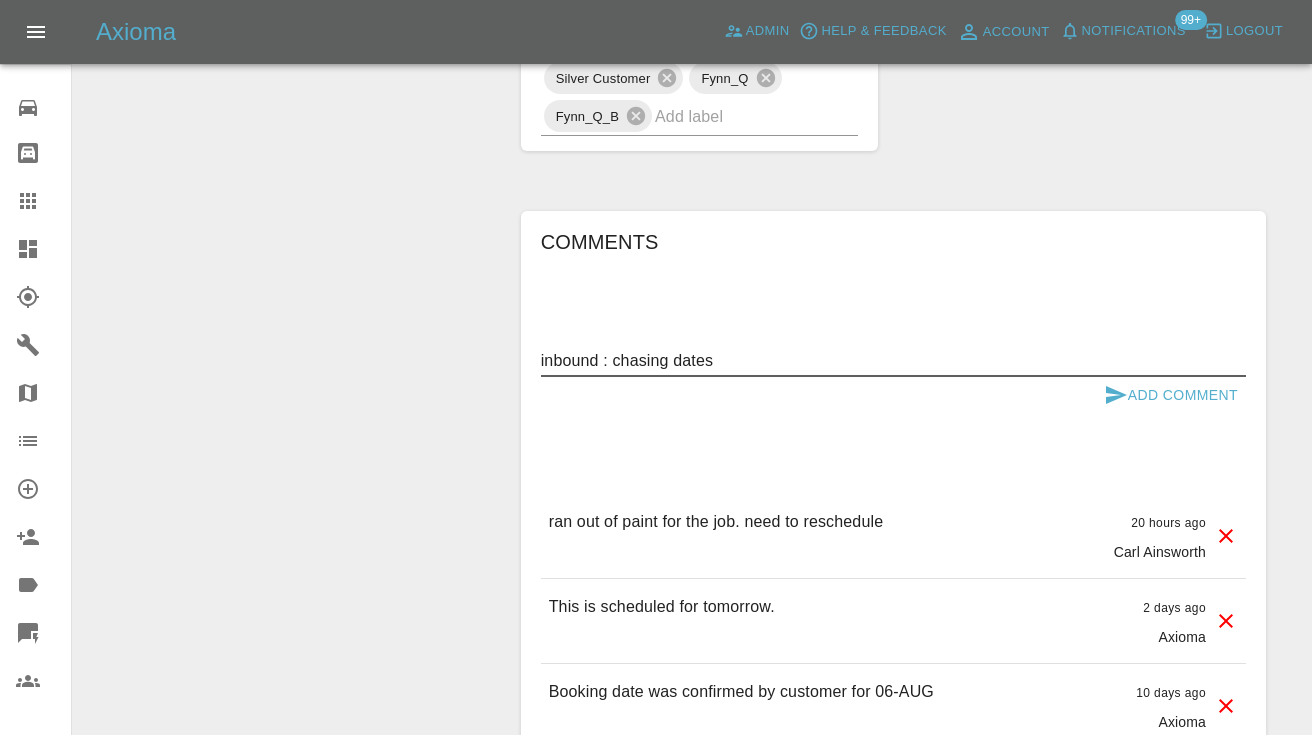 type on "inbound : chasing dates" 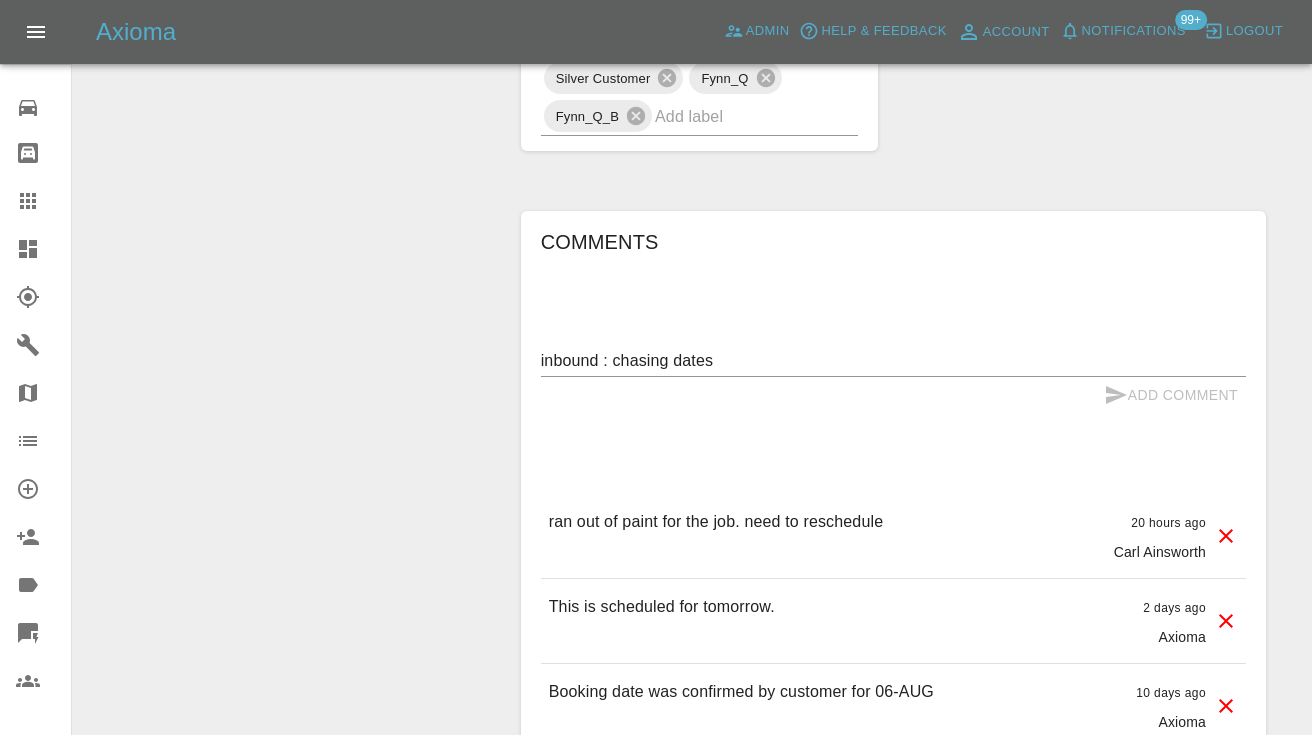 type 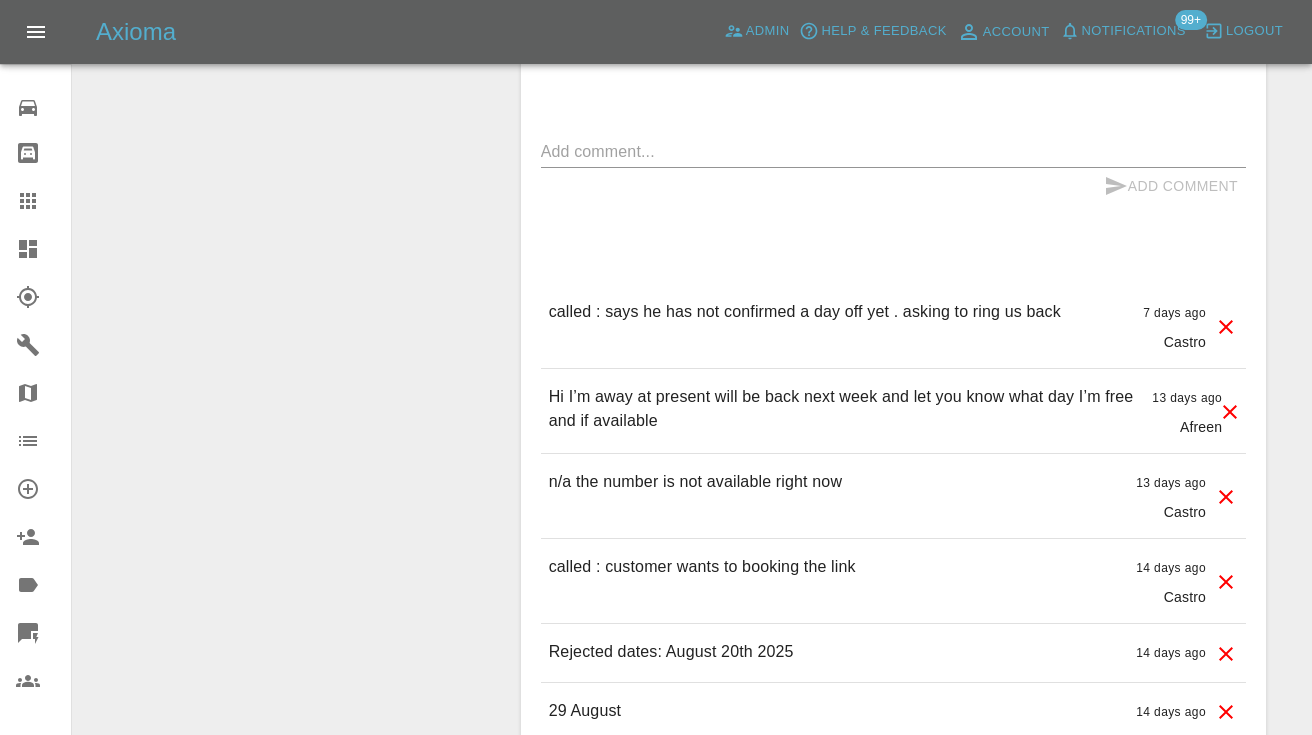 scroll, scrollTop: 1690, scrollLeft: 0, axis: vertical 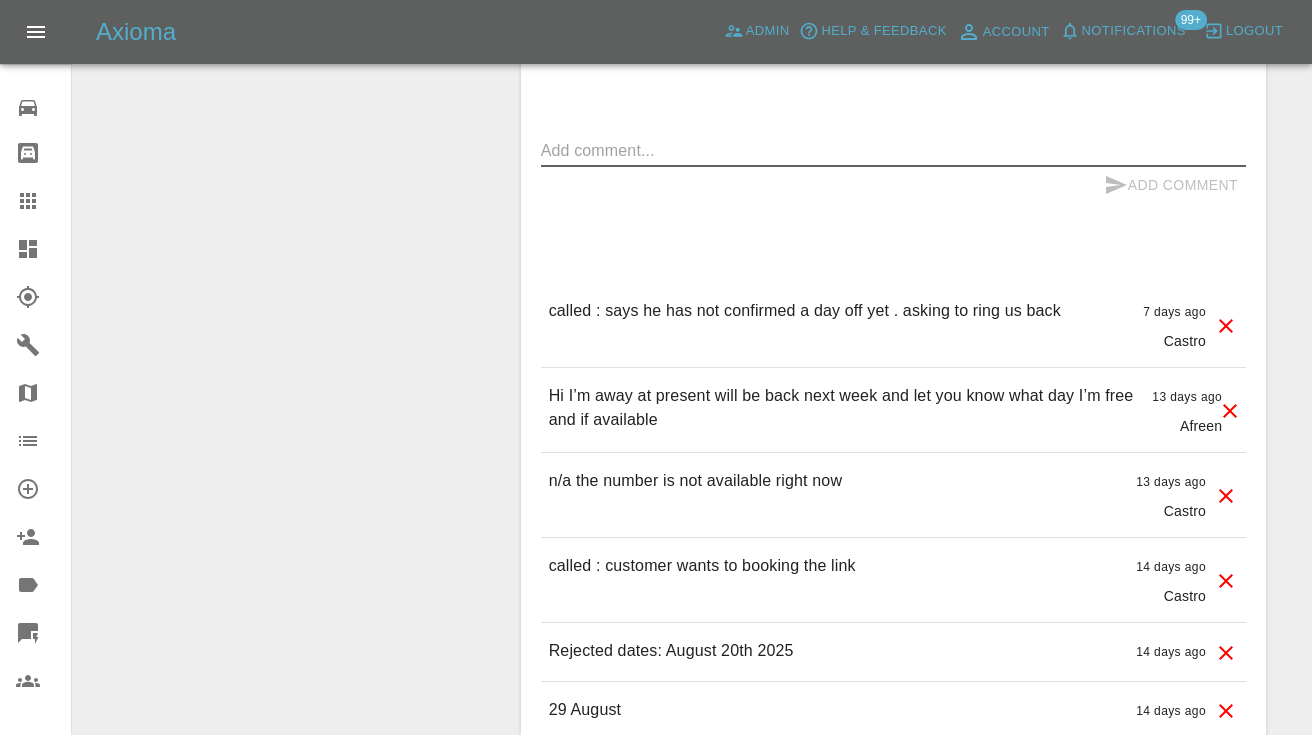 click at bounding box center [893, 150] 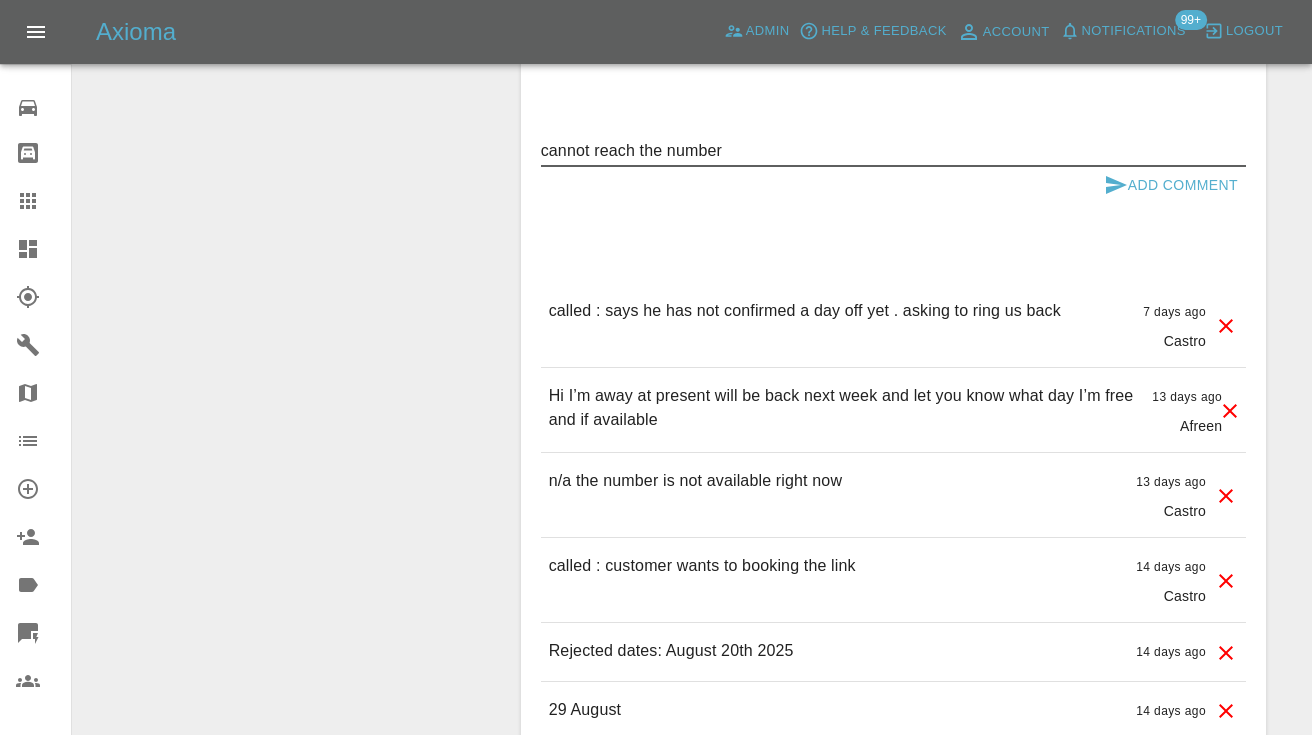 type on "cannot reach the number" 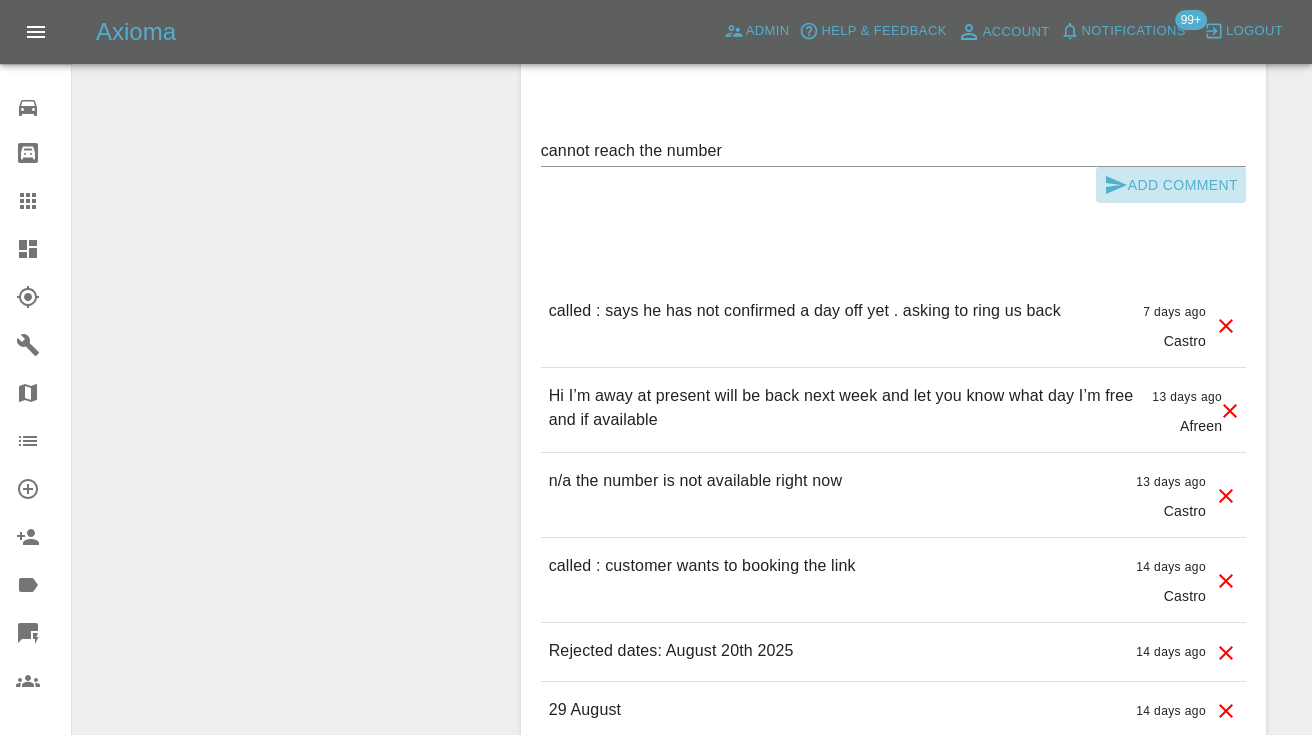 click 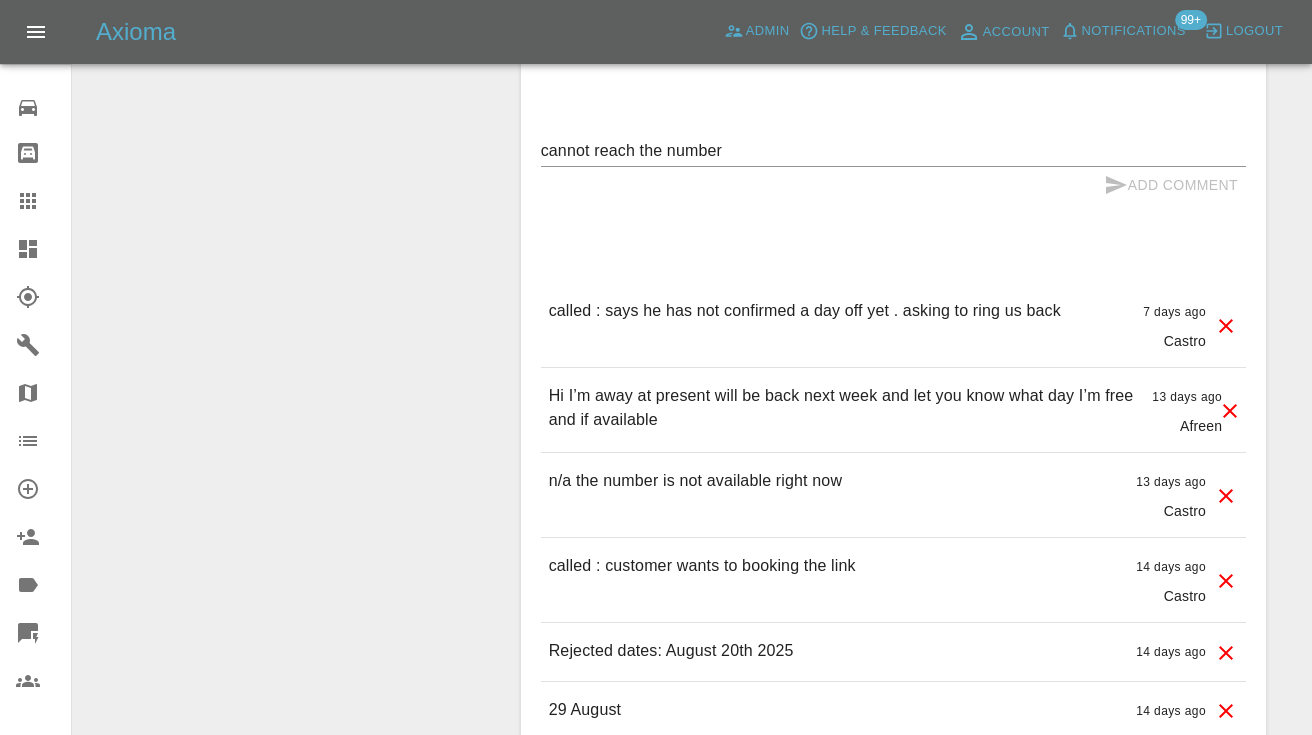 type 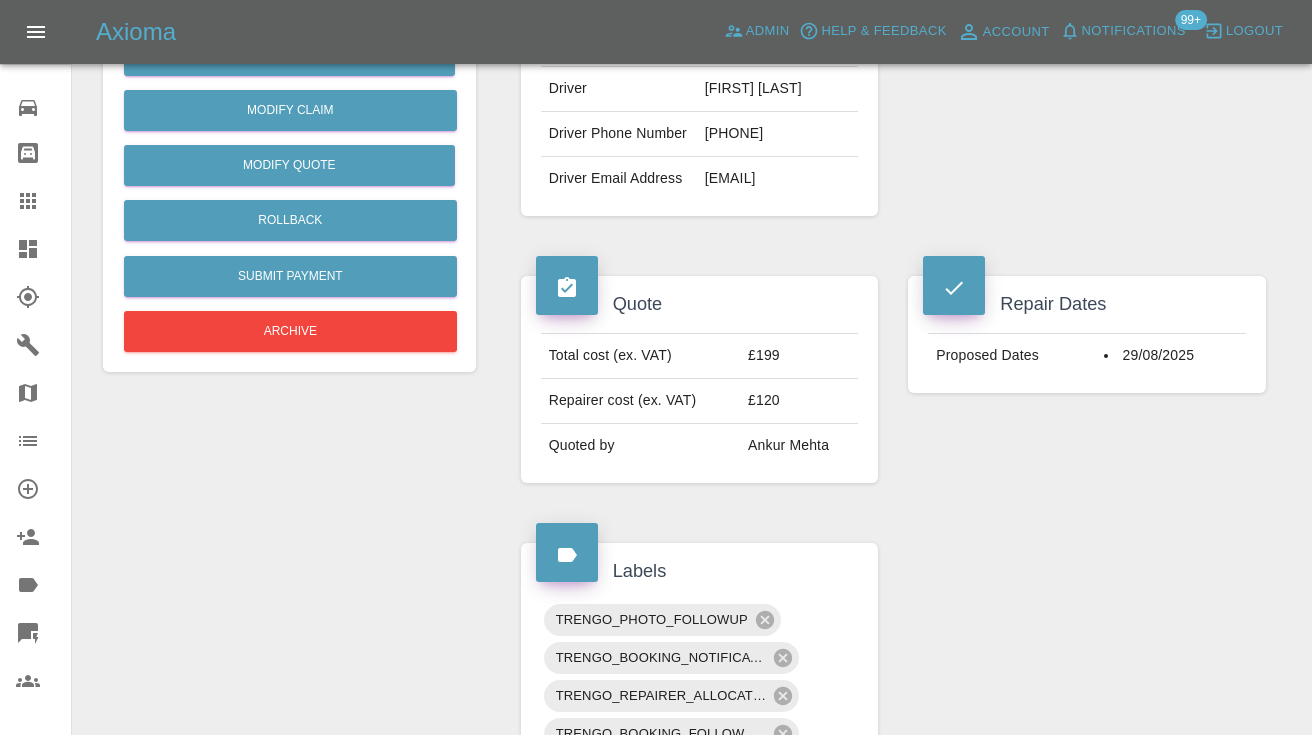 scroll, scrollTop: 473, scrollLeft: 0, axis: vertical 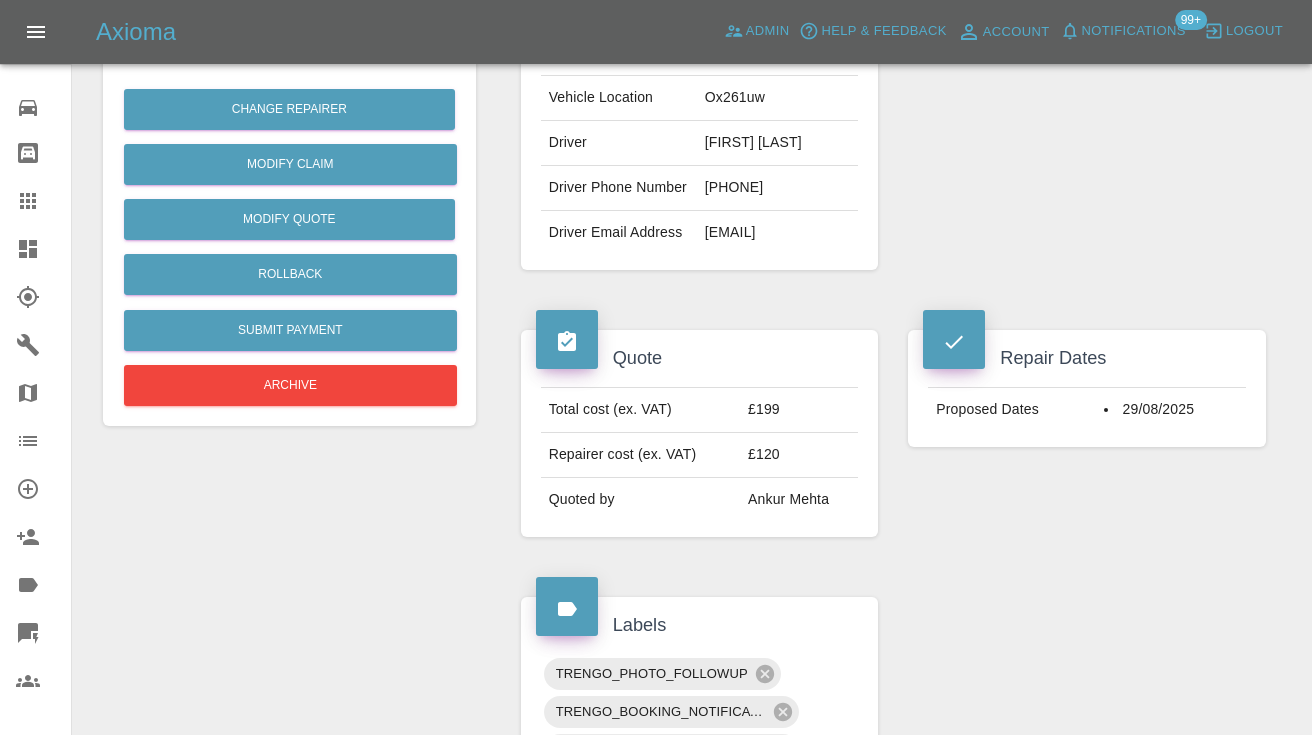 click on "[PHONE]" at bounding box center (778, 188) 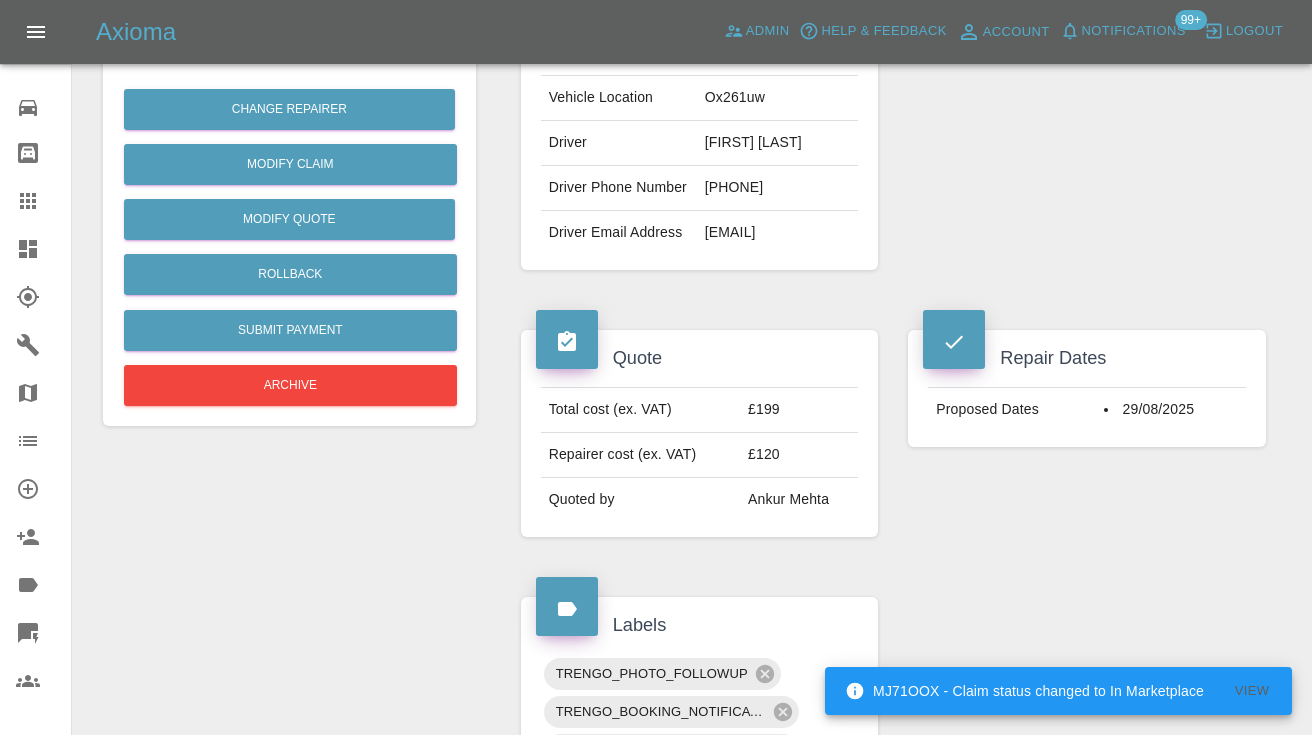 copy on "[PHONE]" 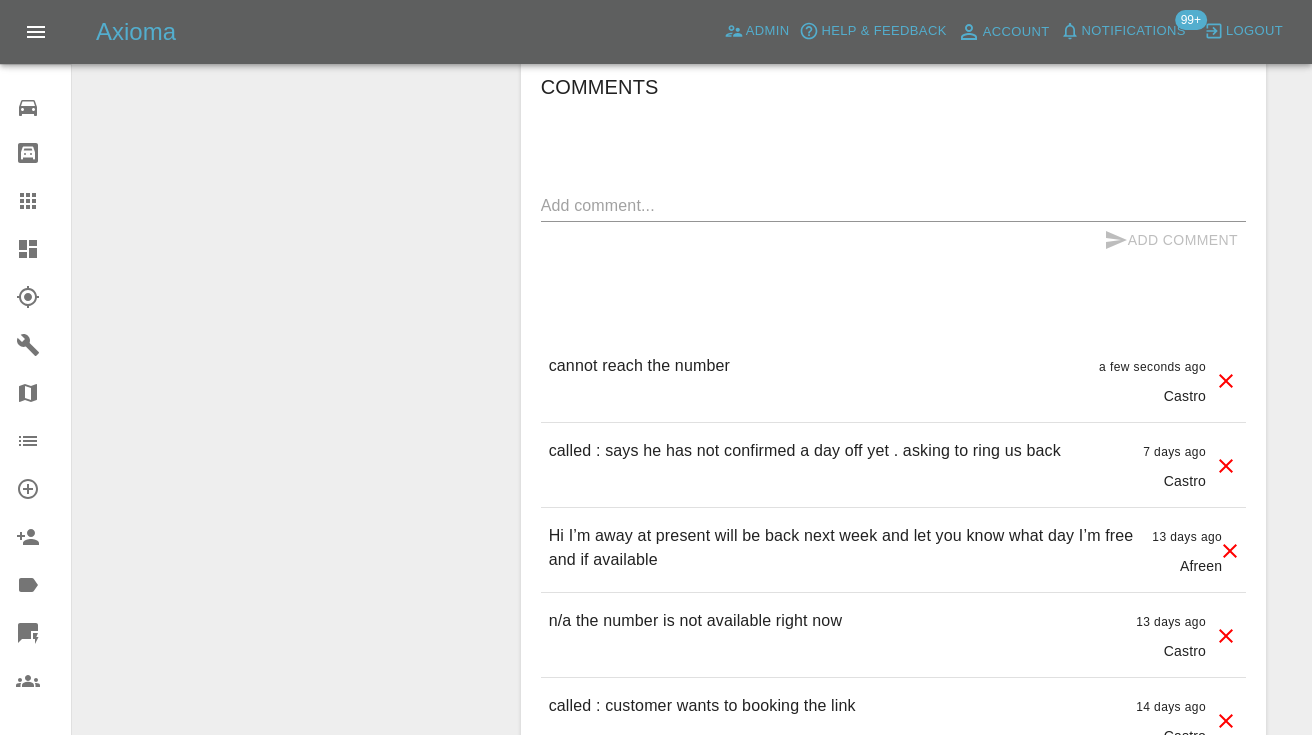 scroll, scrollTop: 1647, scrollLeft: 0, axis: vertical 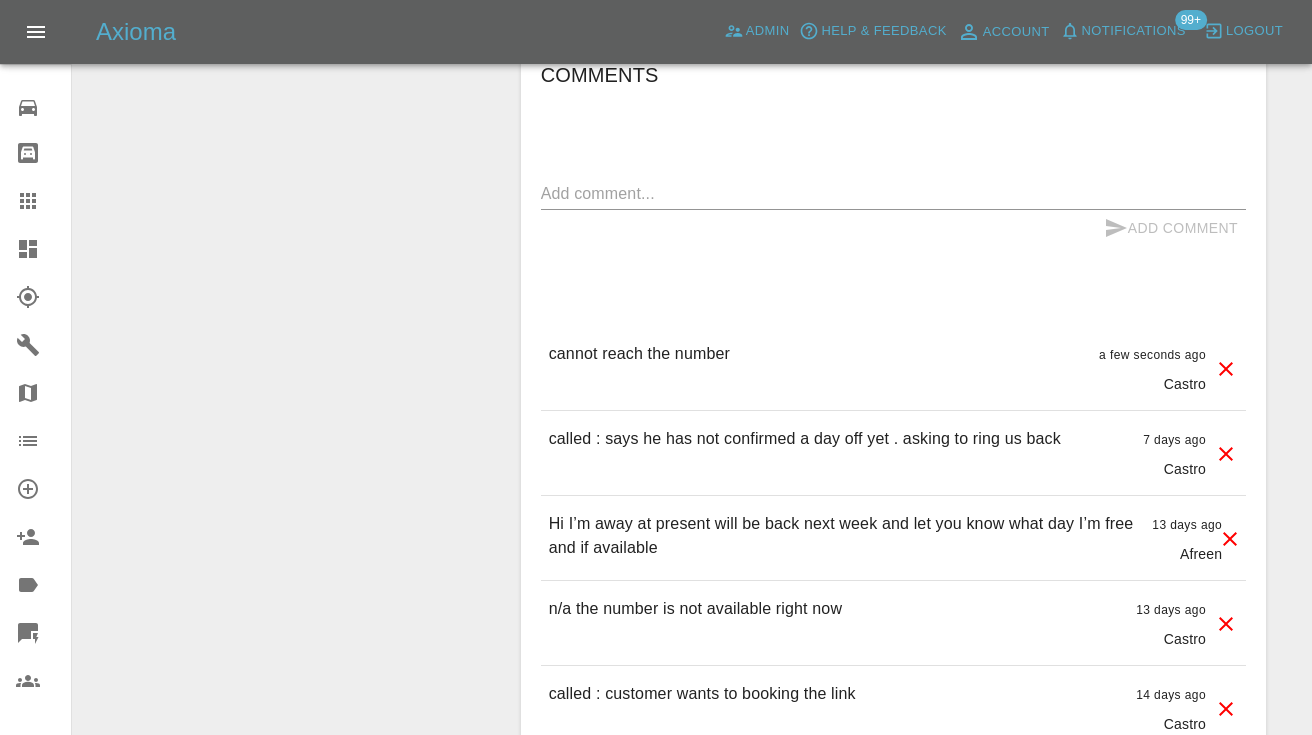 click 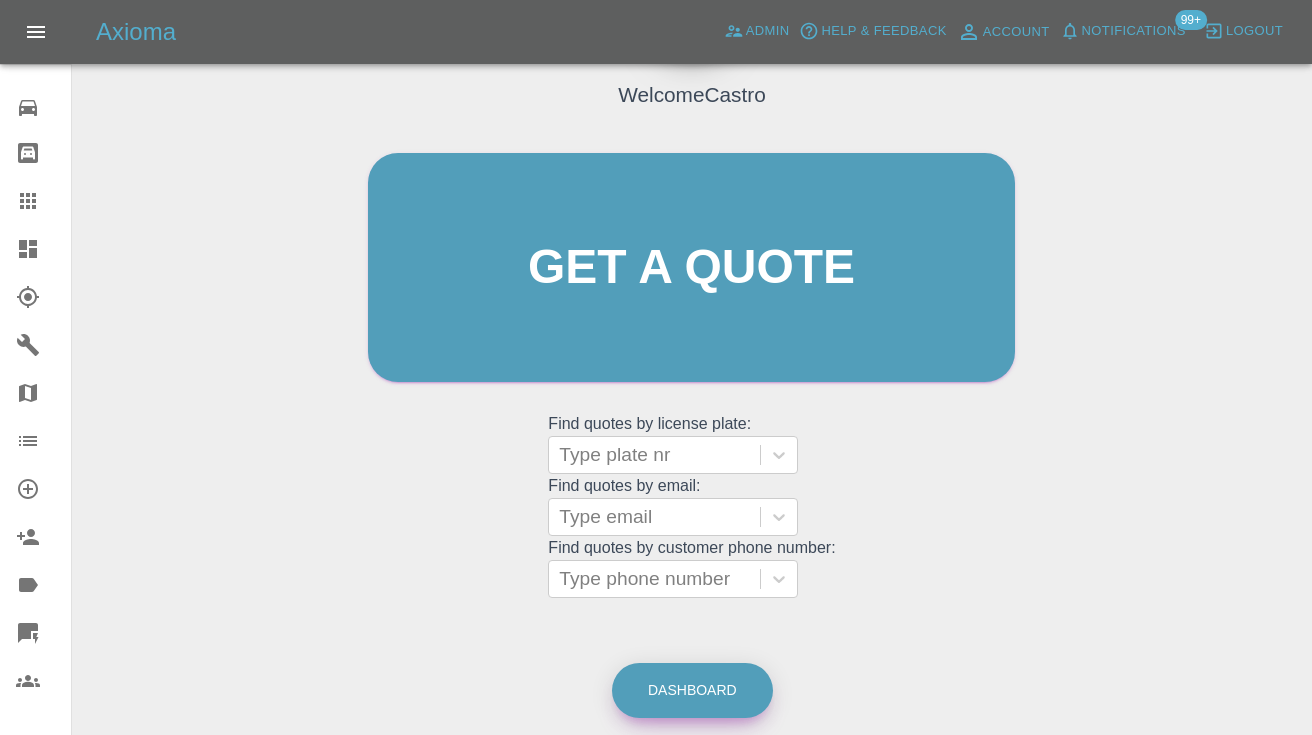 click on "Dashboard" at bounding box center (692, 690) 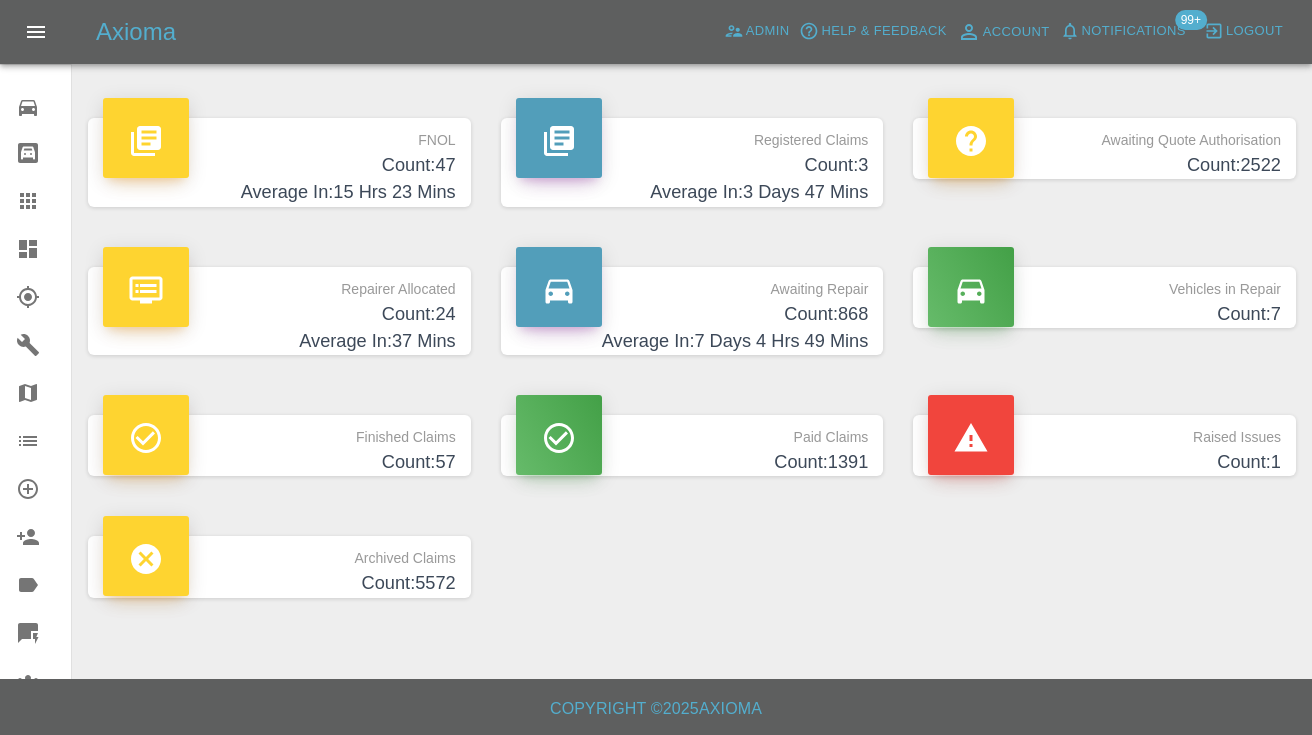 click on "Count:  868" at bounding box center [692, 314] 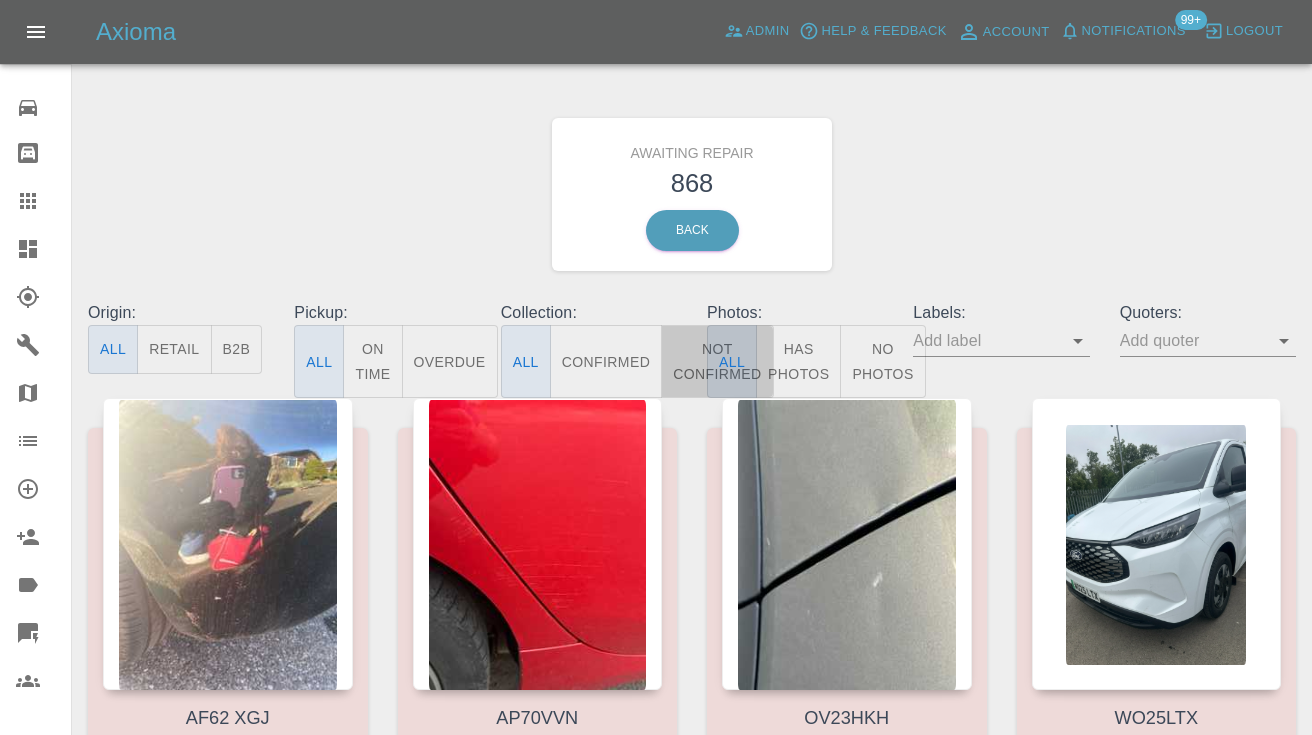 click on "Not Confirmed" at bounding box center (717, 361) 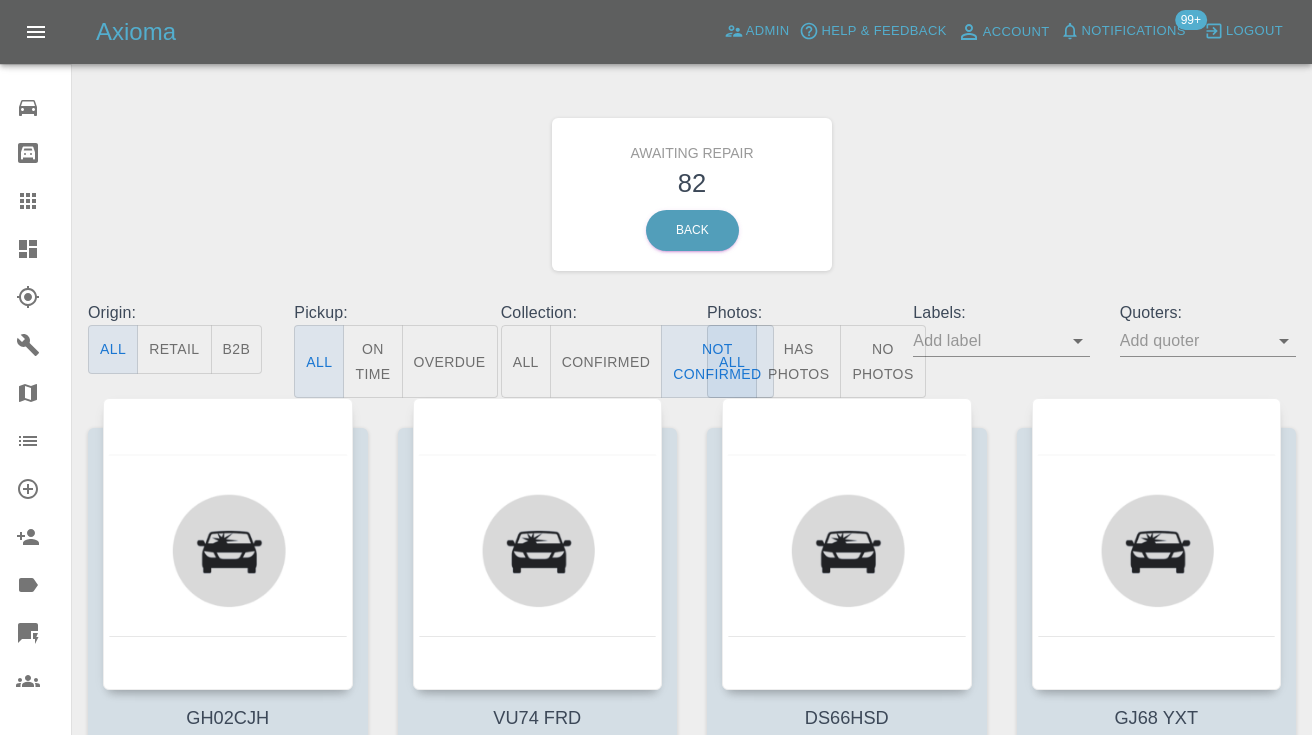 click on "Awaiting Repair 82 Back" at bounding box center [692, 194] 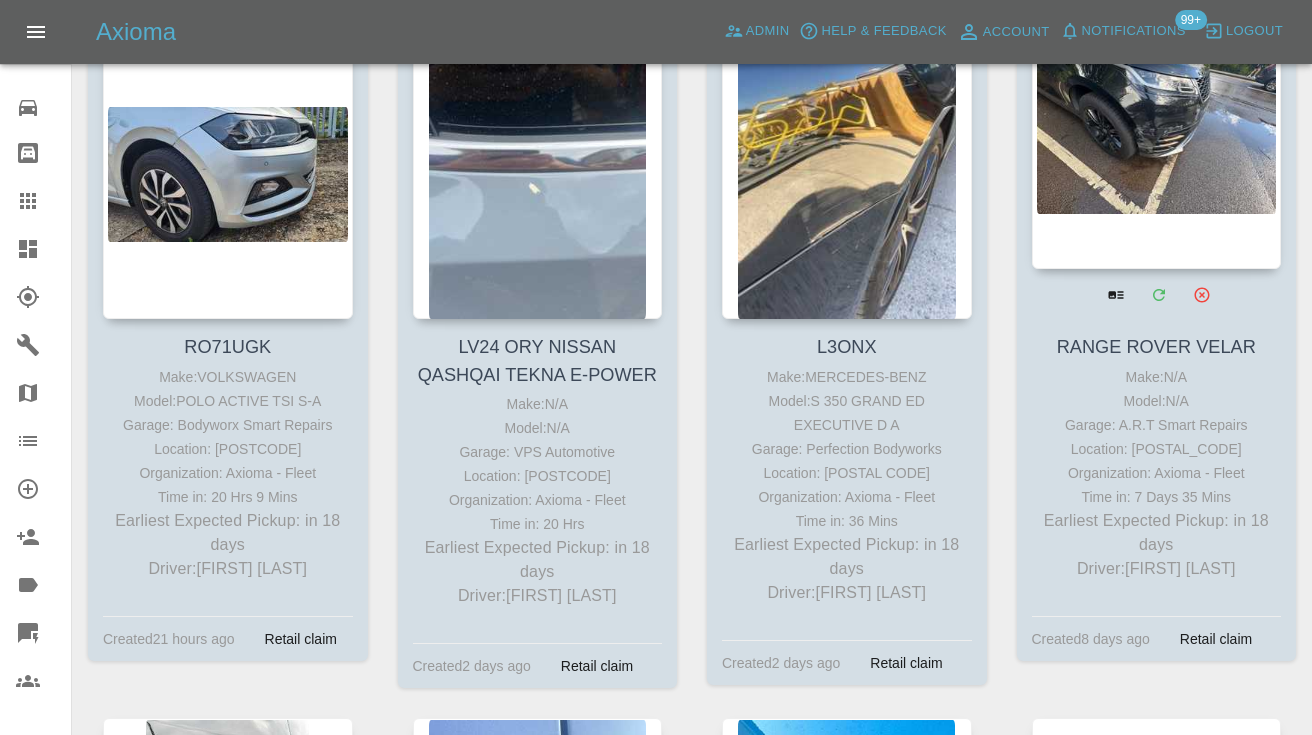 scroll, scrollTop: 9130, scrollLeft: 0, axis: vertical 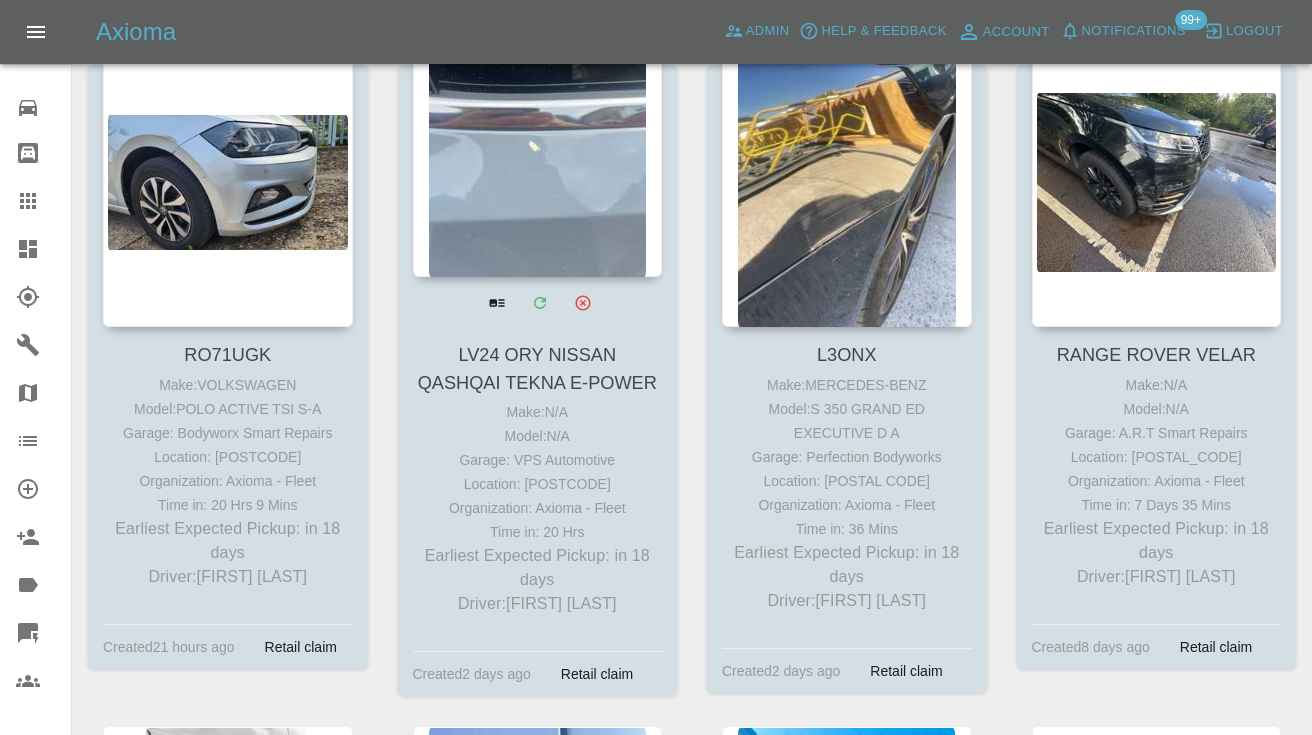 click at bounding box center [538, 131] 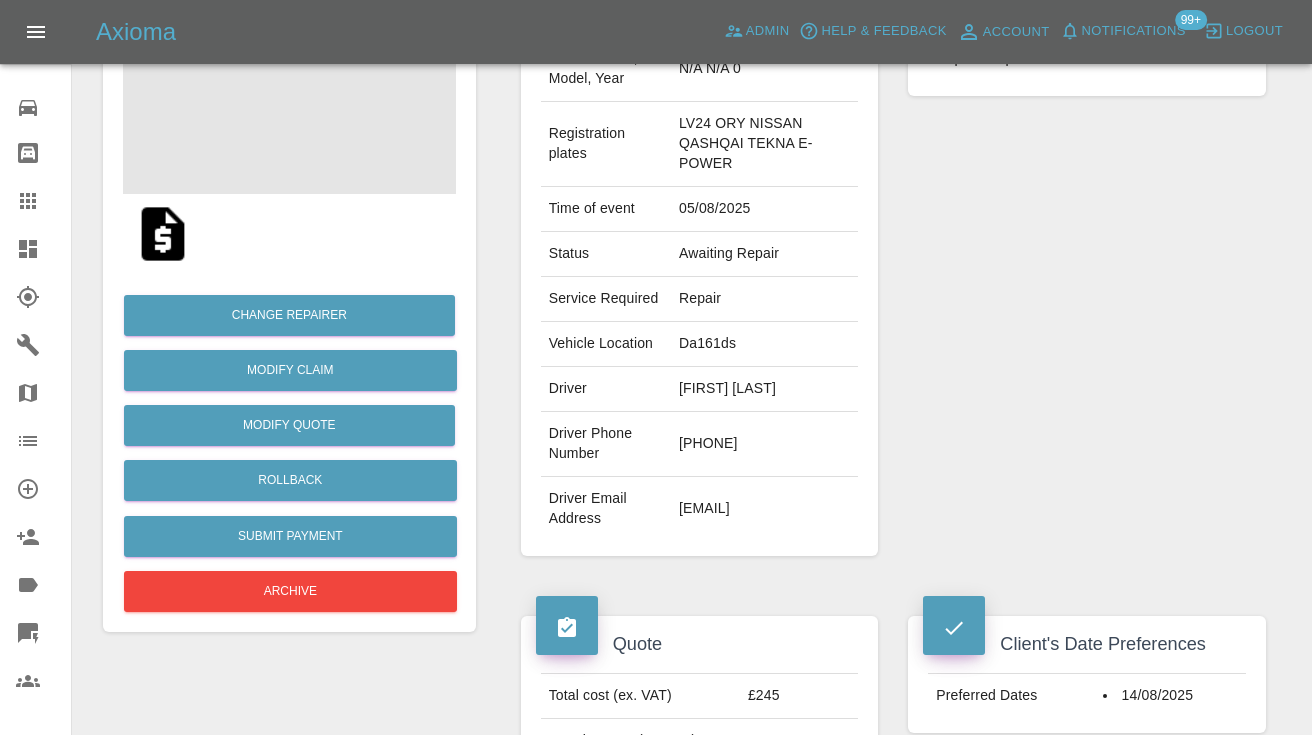 scroll, scrollTop: 272, scrollLeft: 0, axis: vertical 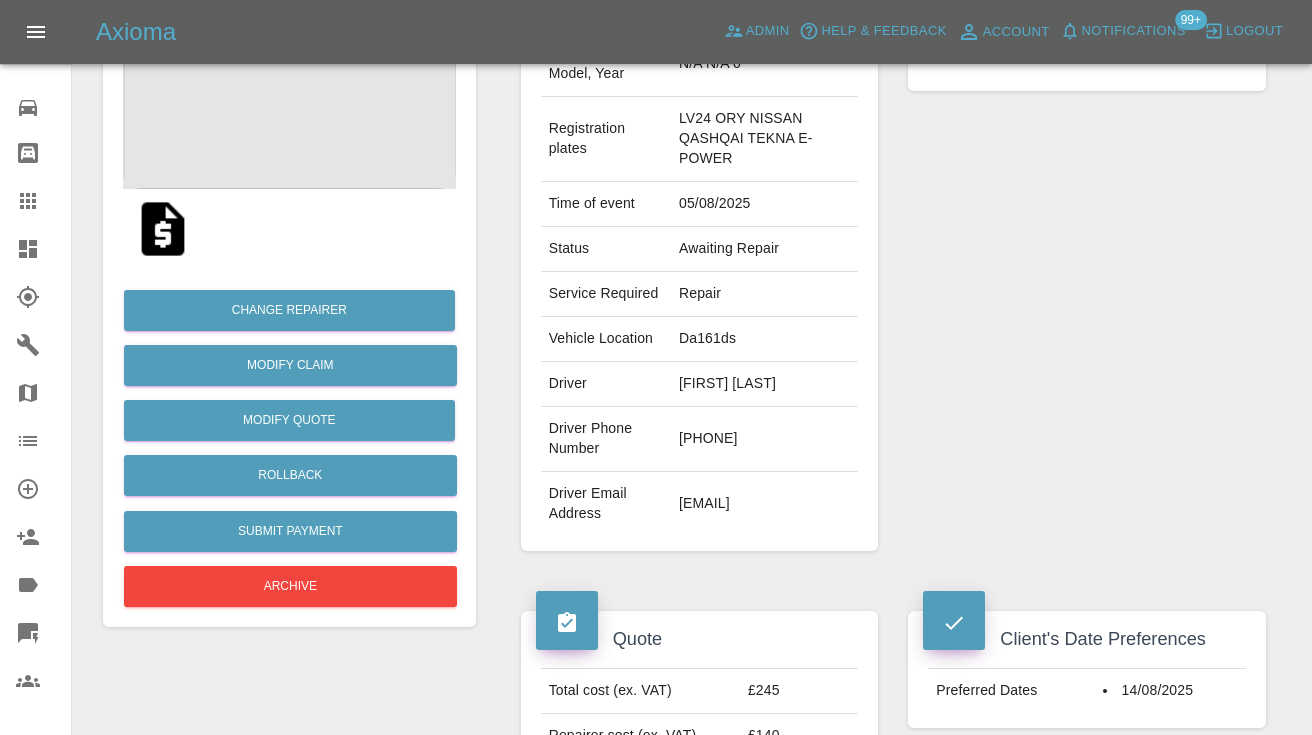 click on "7775654631" at bounding box center (764, 439) 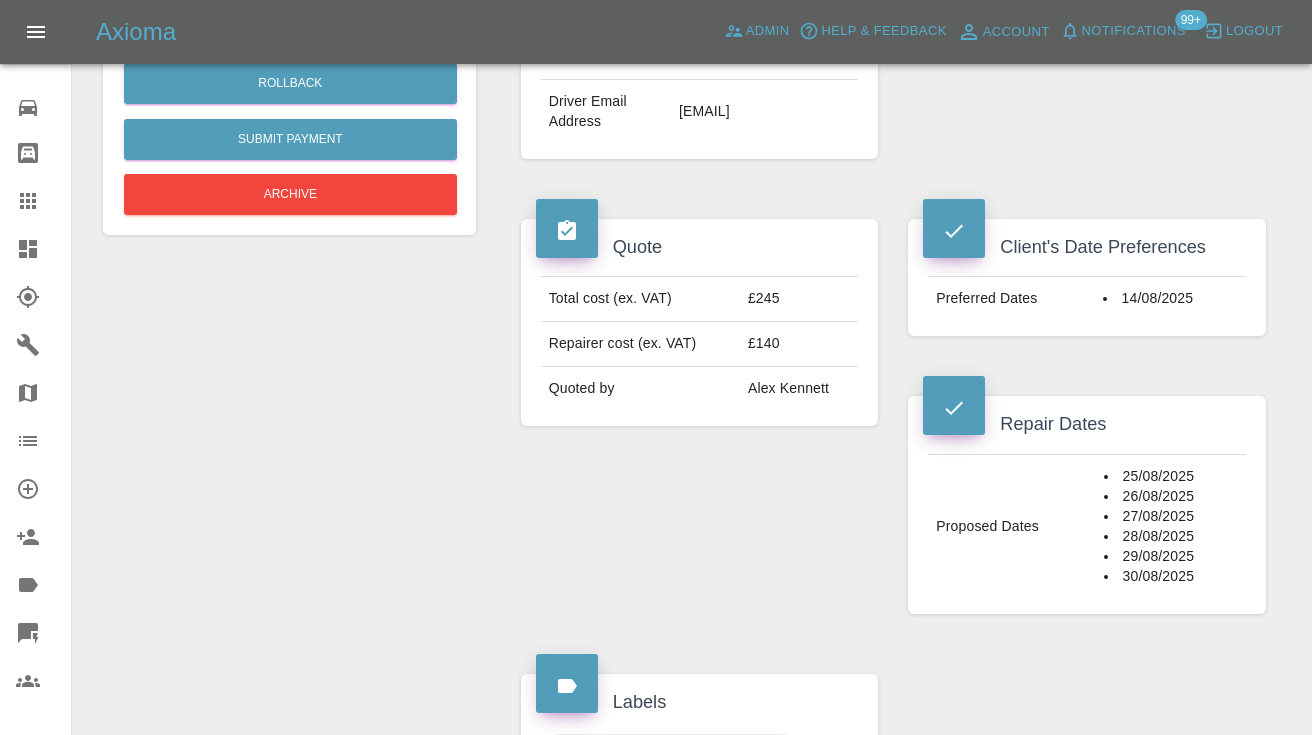 scroll, scrollTop: 671, scrollLeft: 0, axis: vertical 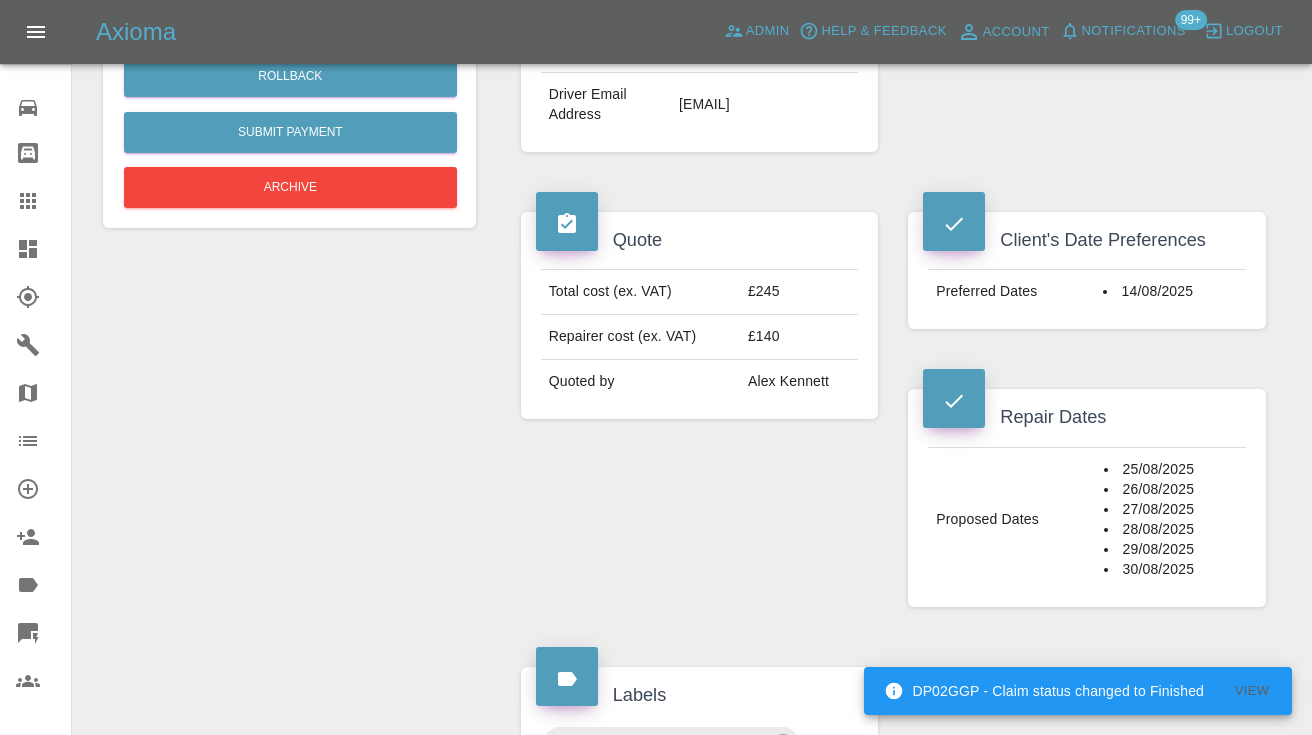 click on "Quote Total cost (ex. VAT) £245 Repairer cost (ex. VAT) £140 Quoted by Alex Kennett" at bounding box center [700, 409] 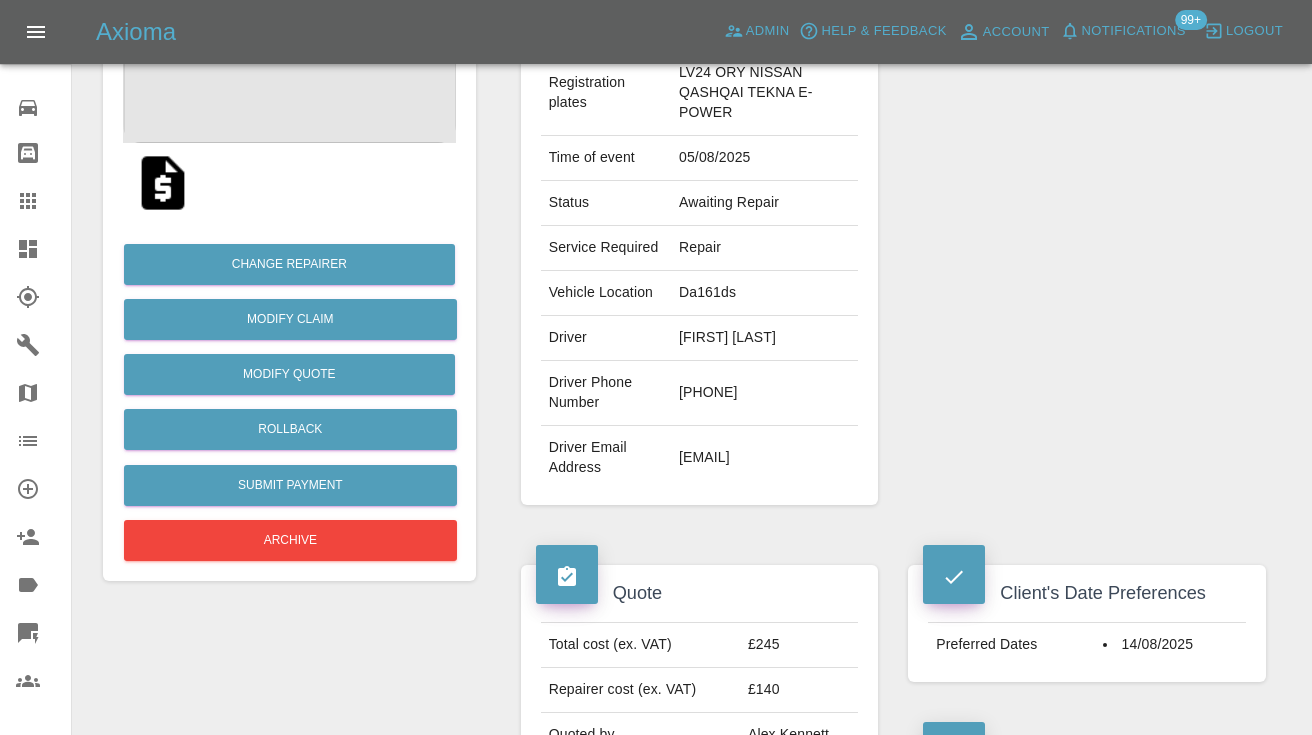 scroll, scrollTop: 310, scrollLeft: 0, axis: vertical 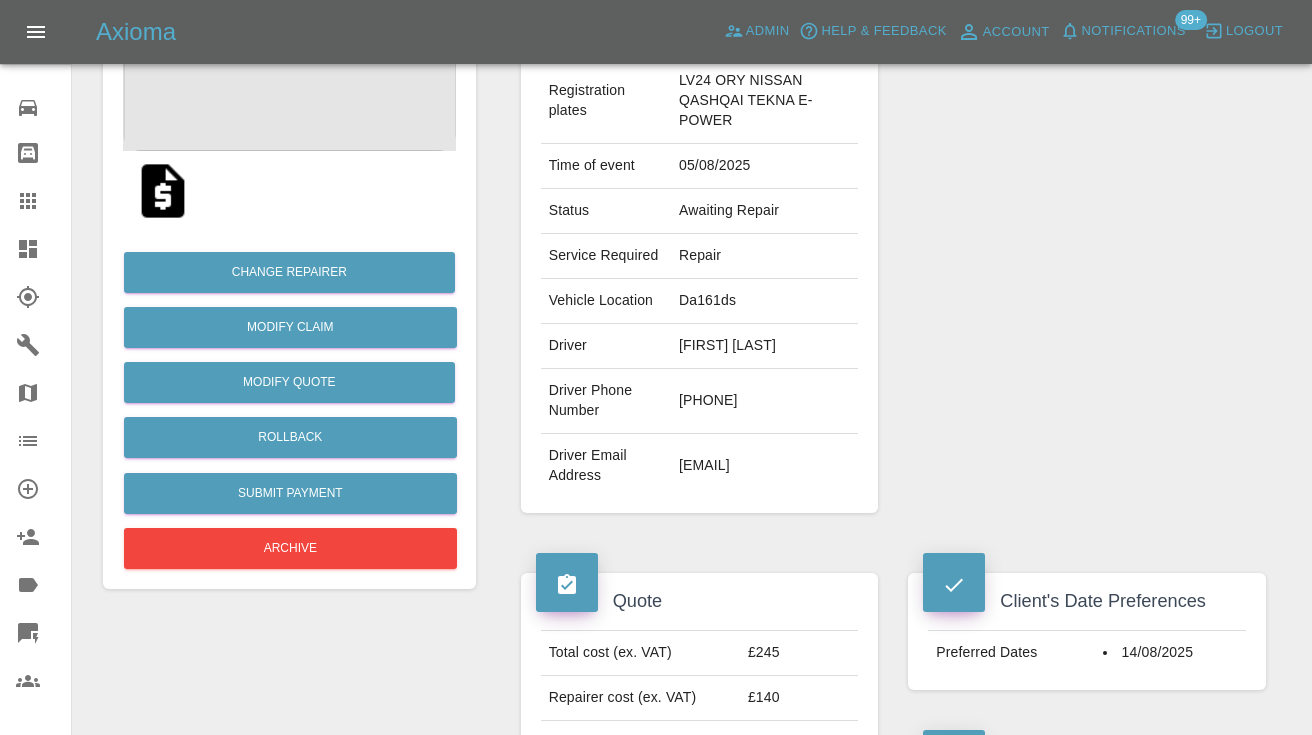 click on "7775654631" at bounding box center [764, 401] 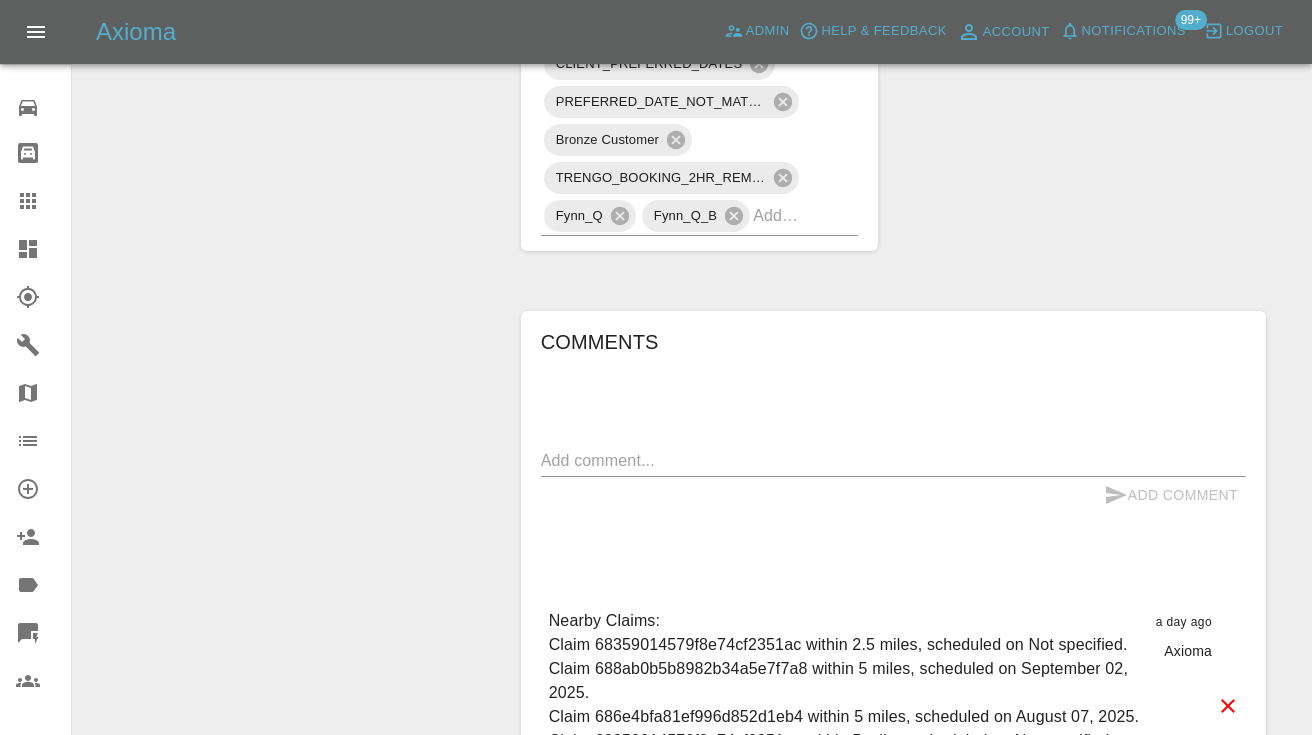 scroll, scrollTop: 1549, scrollLeft: 0, axis: vertical 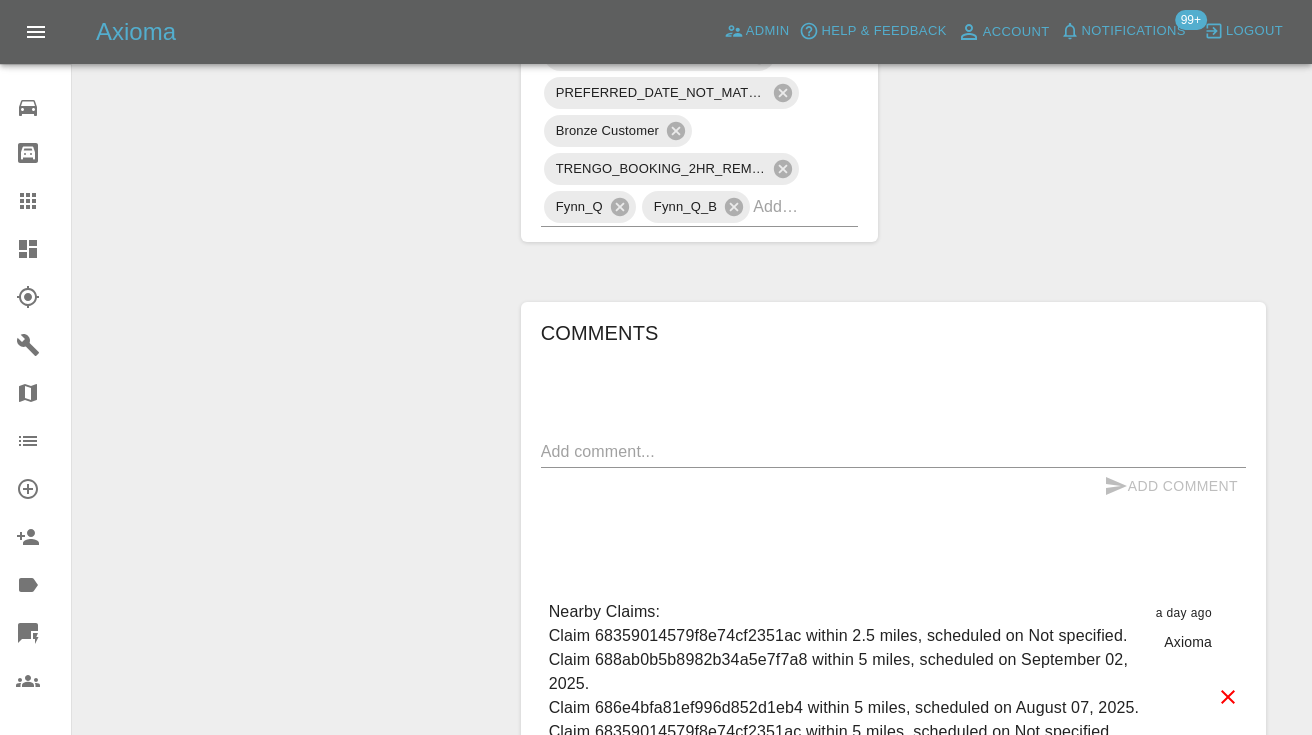 click at bounding box center (893, 451) 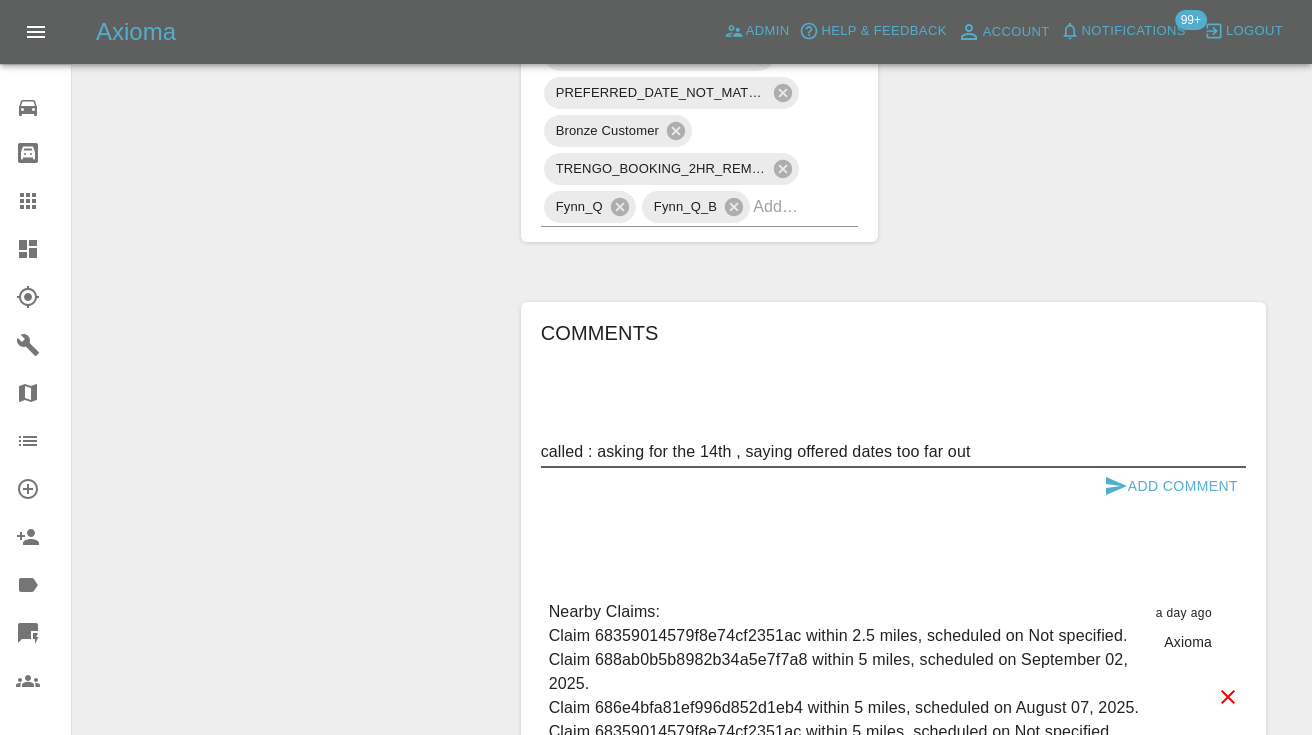 type on "called : asking for the 14th , saying offered dates too far out" 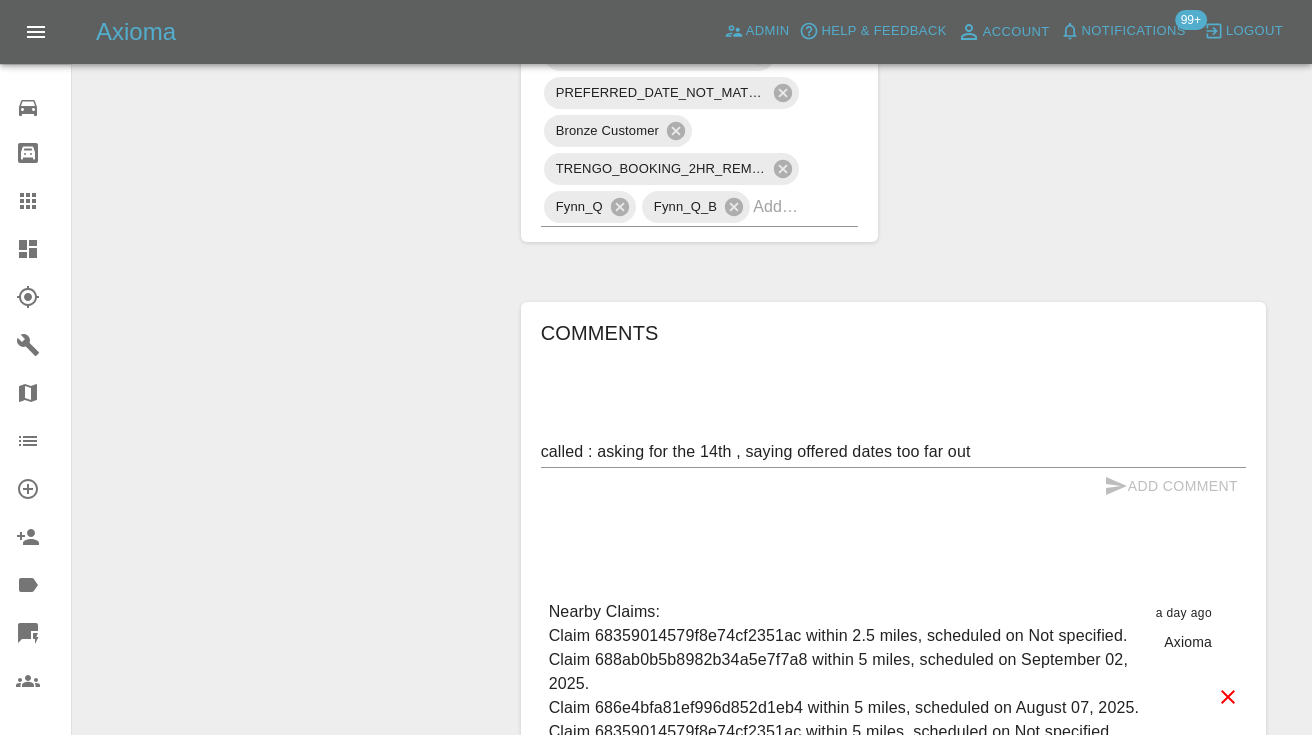 type 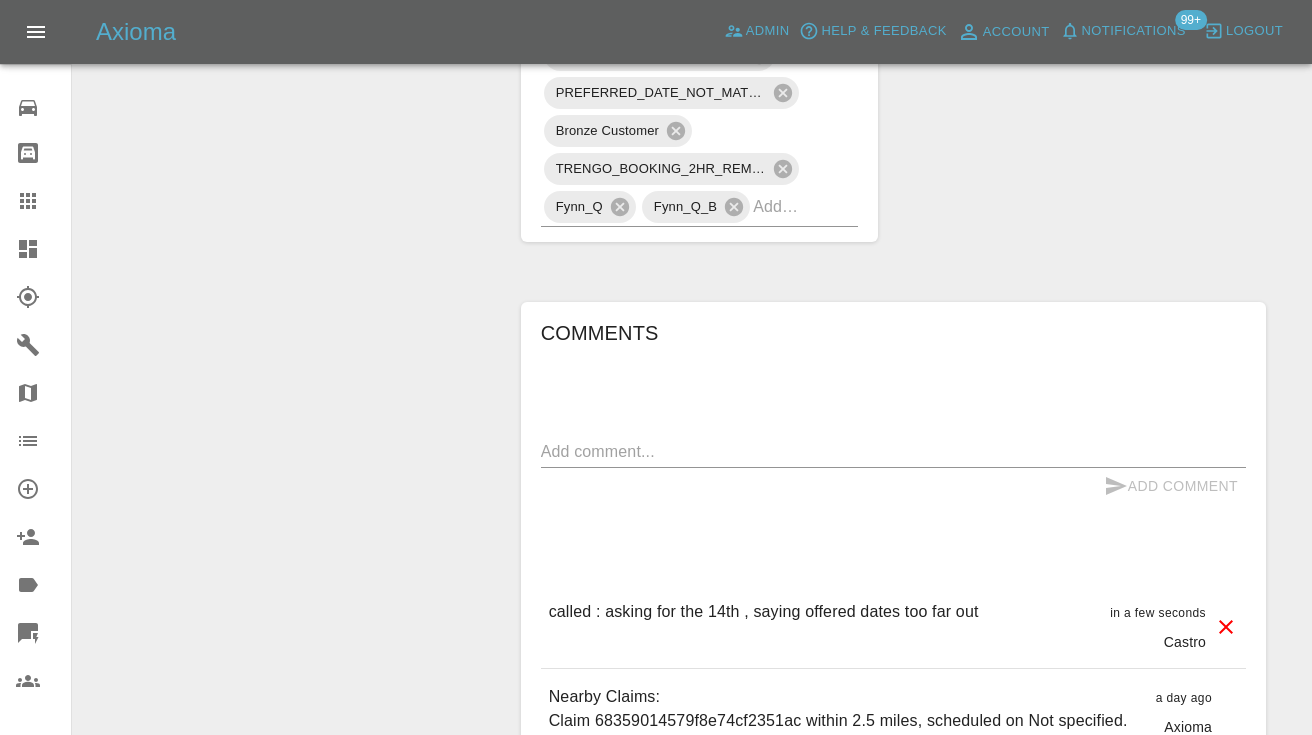 click on "TRENGO_BOOKING_NOTIFICATION TRENGO_REPAIRER_ALLOCATED TRENGO_BOOKING_FOLLOWUP_1 DVLA_LOOKUP_FAILED SIMPLE_QUOTE CLIENT_PREFERRED_DATES PREFERRED_DATE_NOT_MATCHED Bronze Customer TRENGO_BOOKING_2HR_REMINDER Fynn_Q Fynn_Q_B" at bounding box center (700, 36) 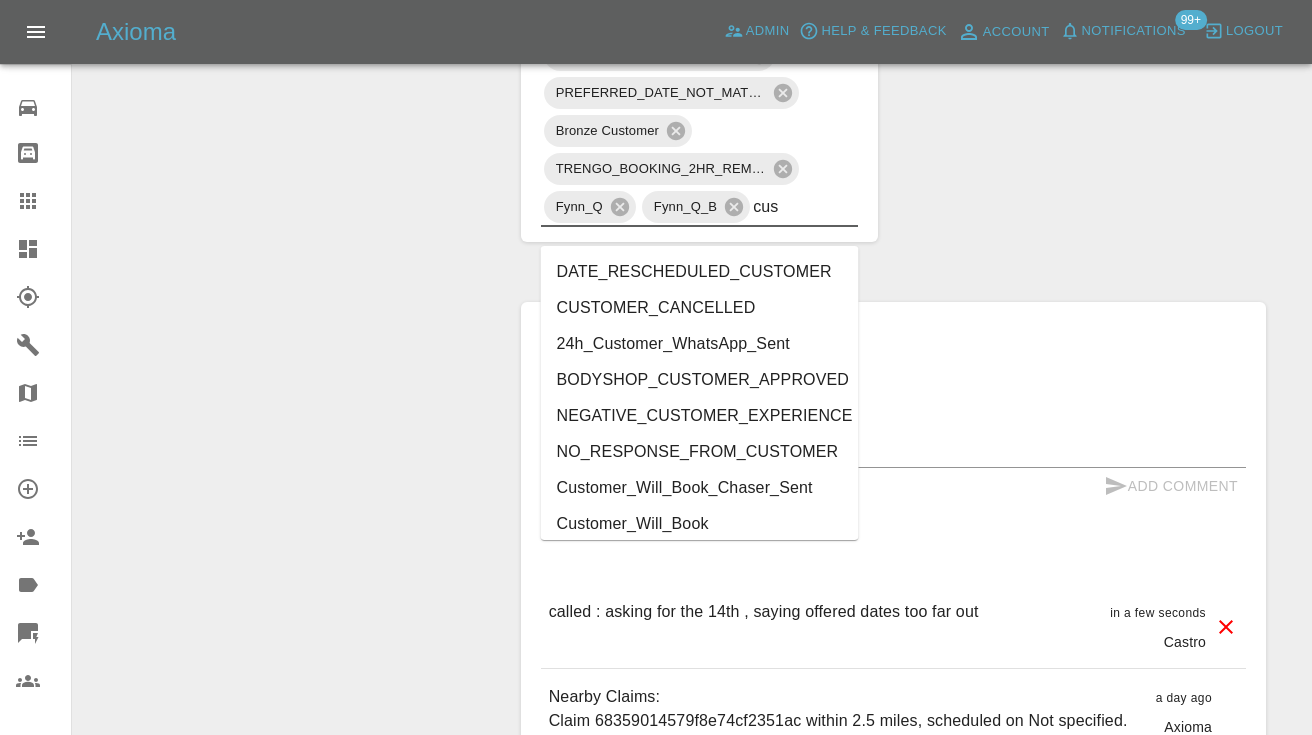 type on "cust" 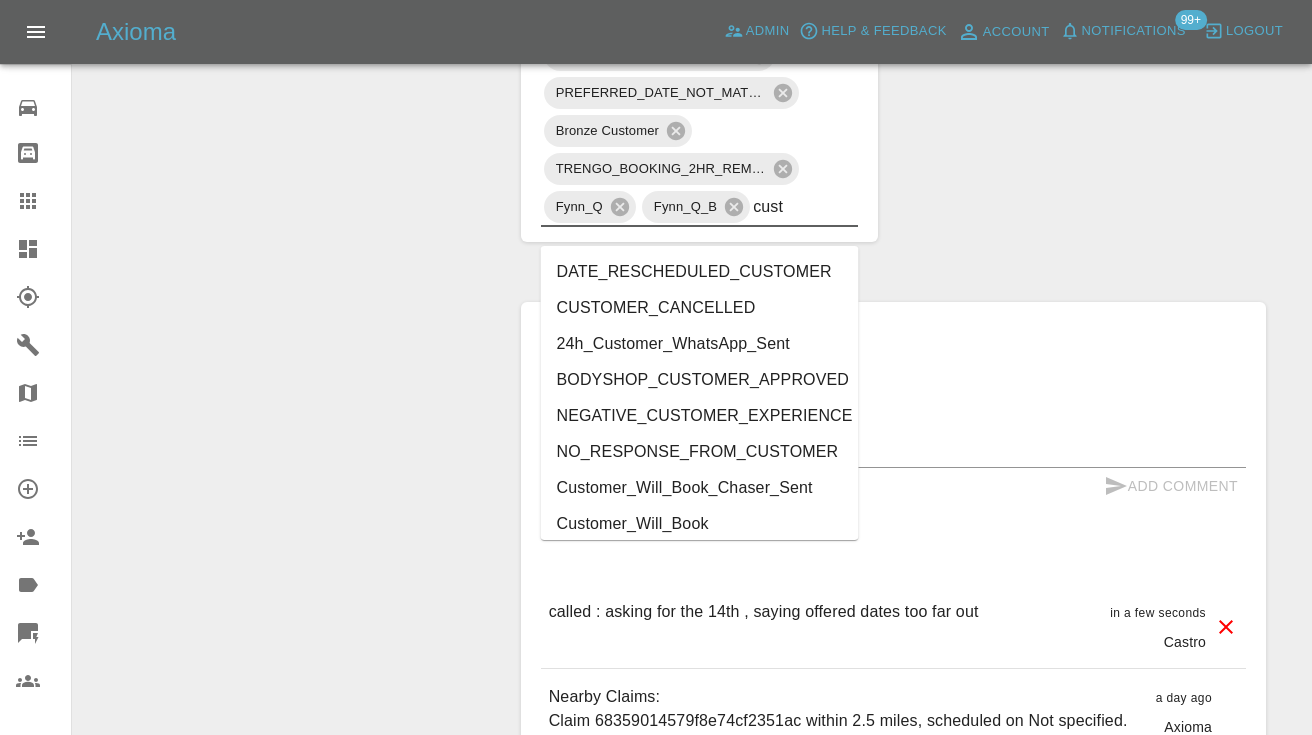 click on "Customer_Will_Book" at bounding box center [700, 524] 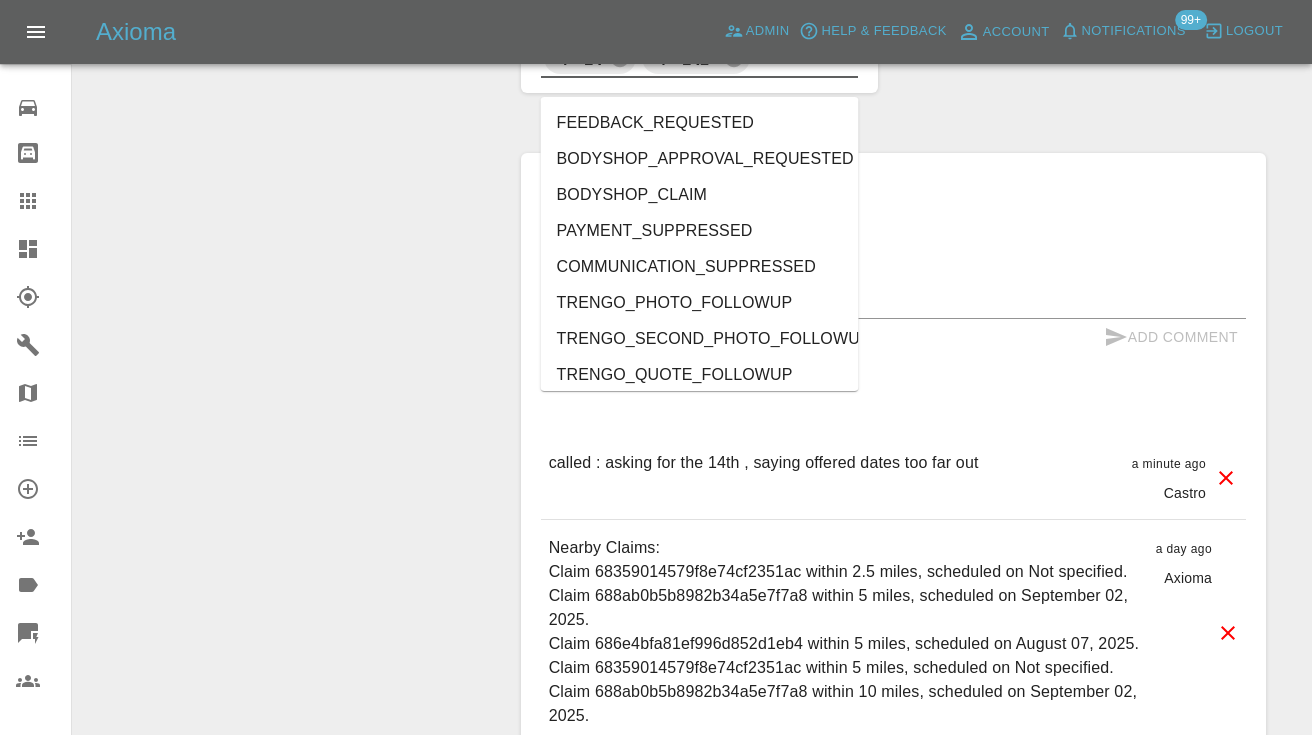 click on "Change Repairer Modify Claim Modify Quote Rollback Archive" at bounding box center [289, -214] 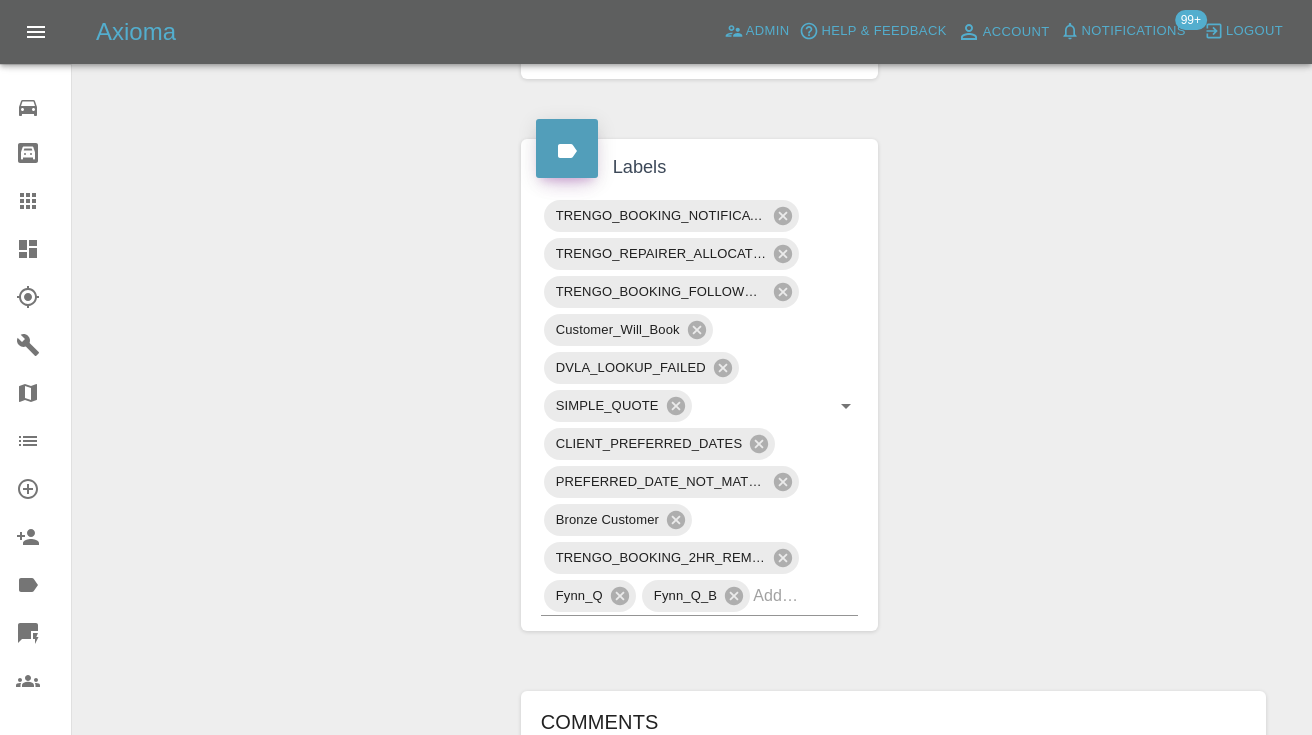 scroll, scrollTop: 1003, scrollLeft: 0, axis: vertical 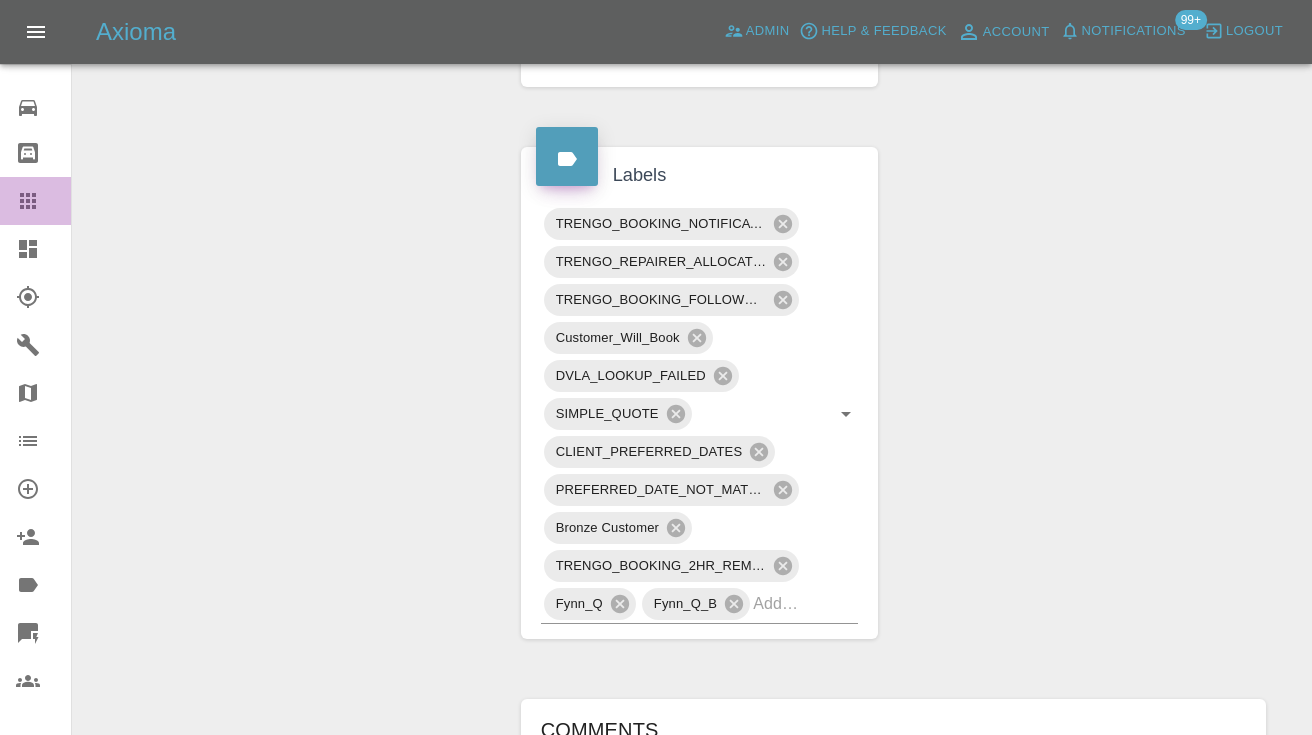 click on "Claims" at bounding box center [35, 201] 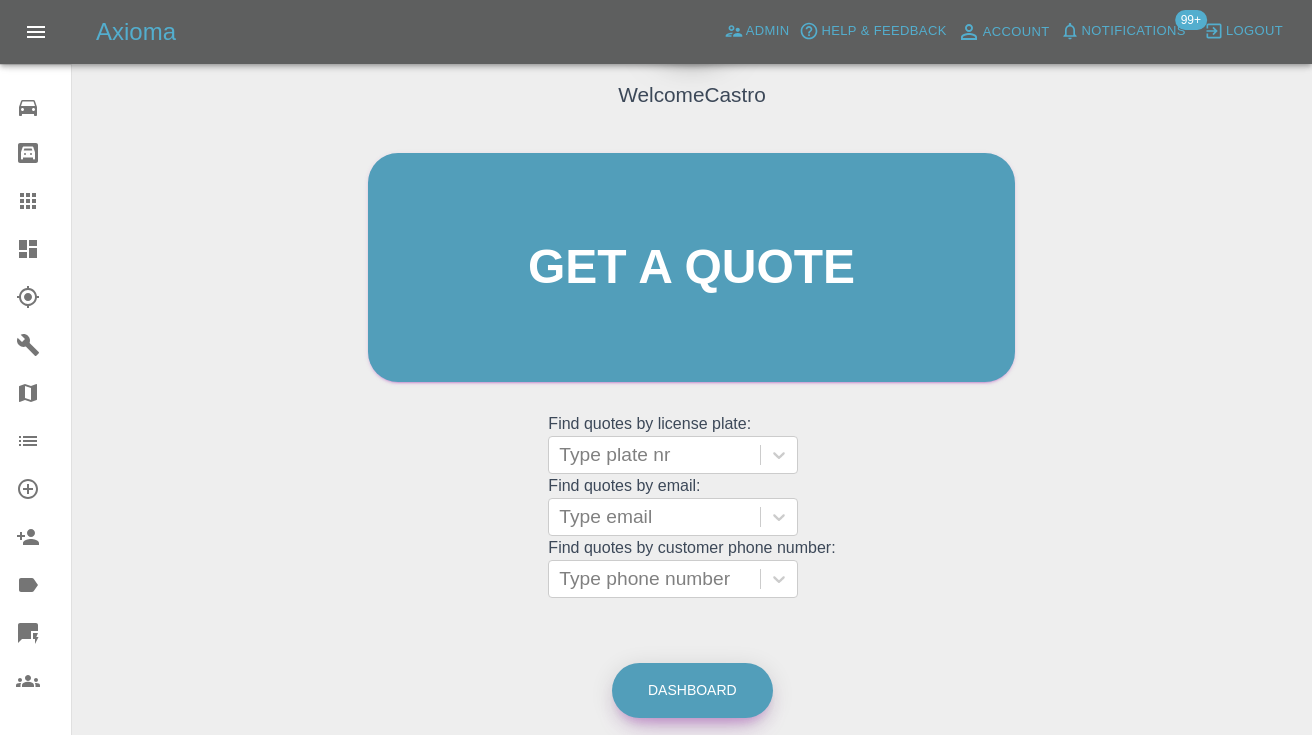 click on "Welcome  Castro Get a quote Get a quote Find quotes by license plate: Type plate nr Find quotes by email: Type email Find quotes by customer phone number: Type phone number Dashboard" at bounding box center [692, 363] 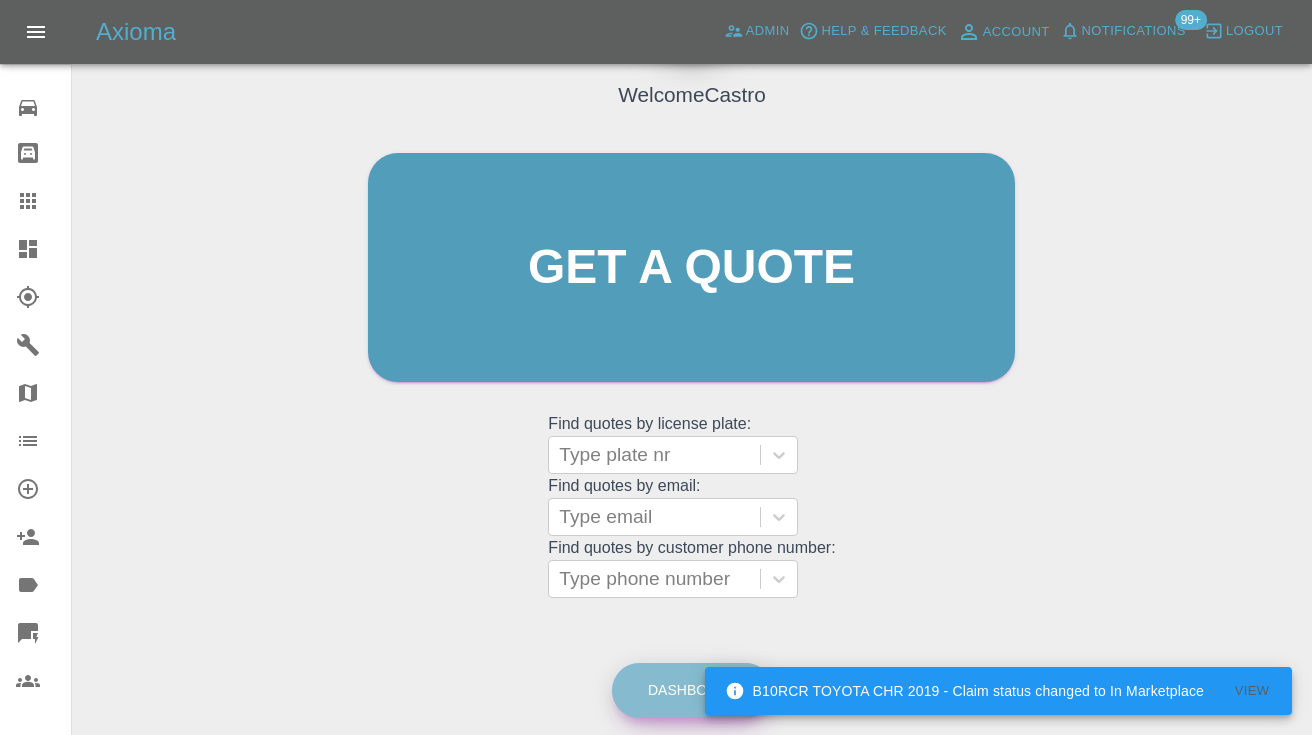 click on "Dashboard" at bounding box center (692, 690) 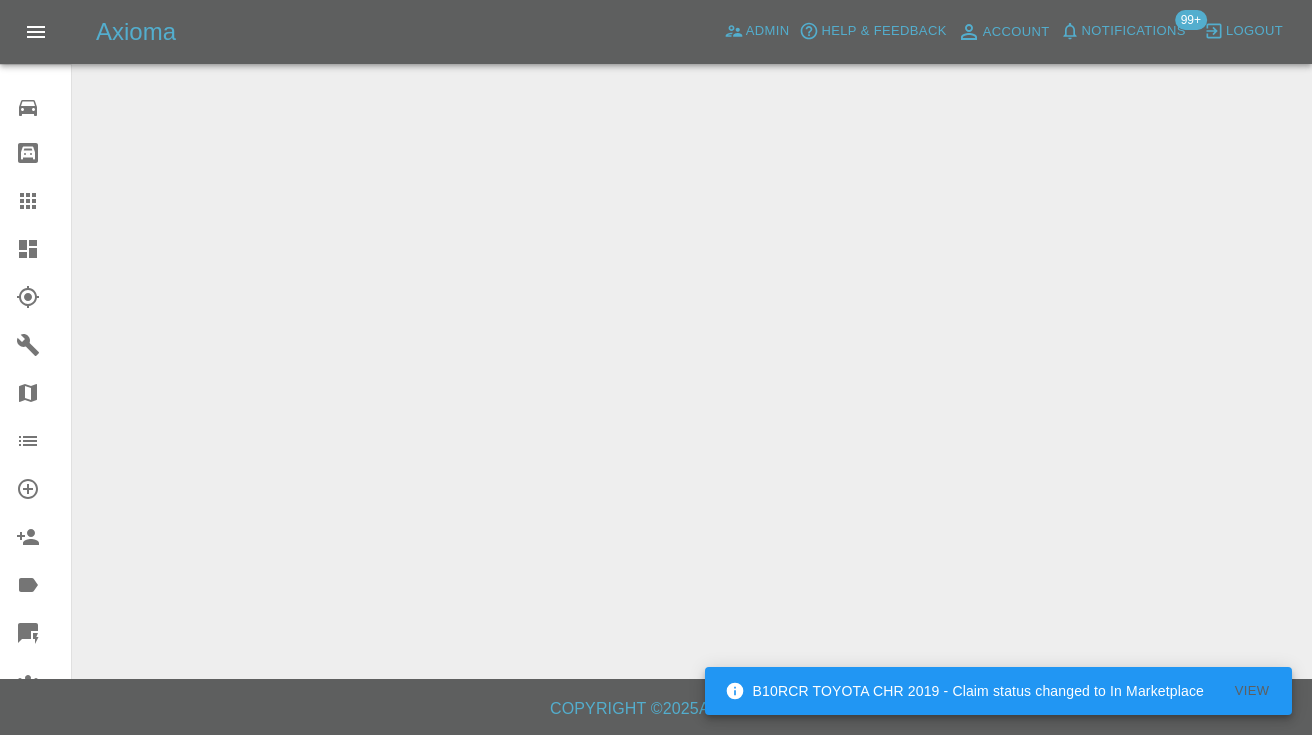 scroll, scrollTop: 0, scrollLeft: 0, axis: both 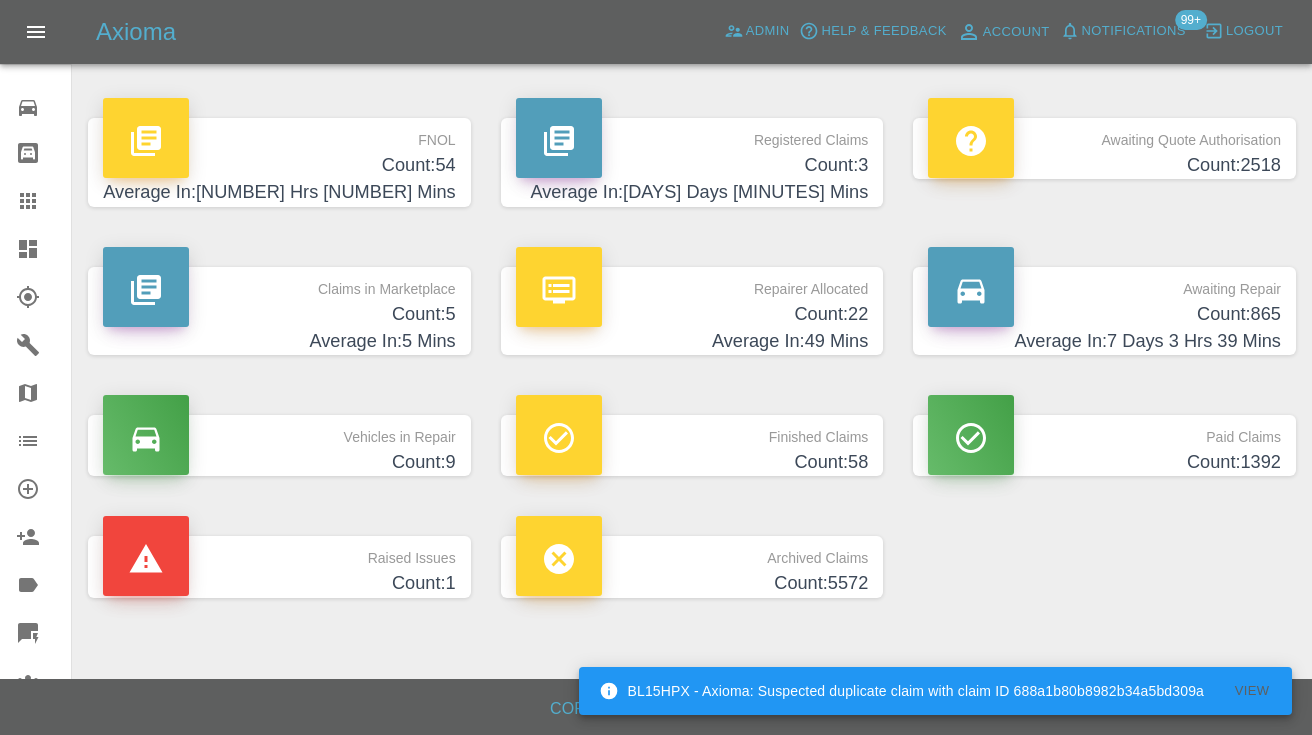 click on "Awaiting Repair Count:  865 Average In:  7 Days 3 Hrs 39 Mins" at bounding box center [1104, 311] 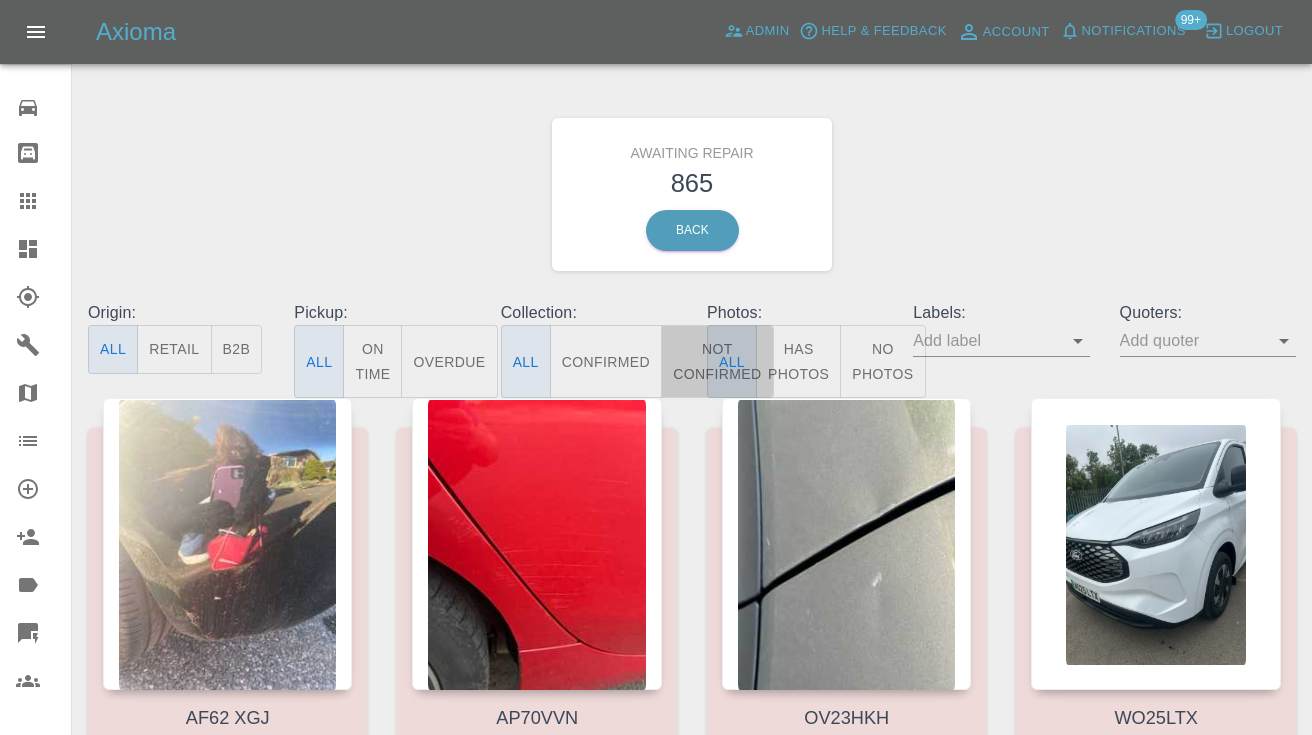 click on "Not Confirmed" at bounding box center (717, 361) 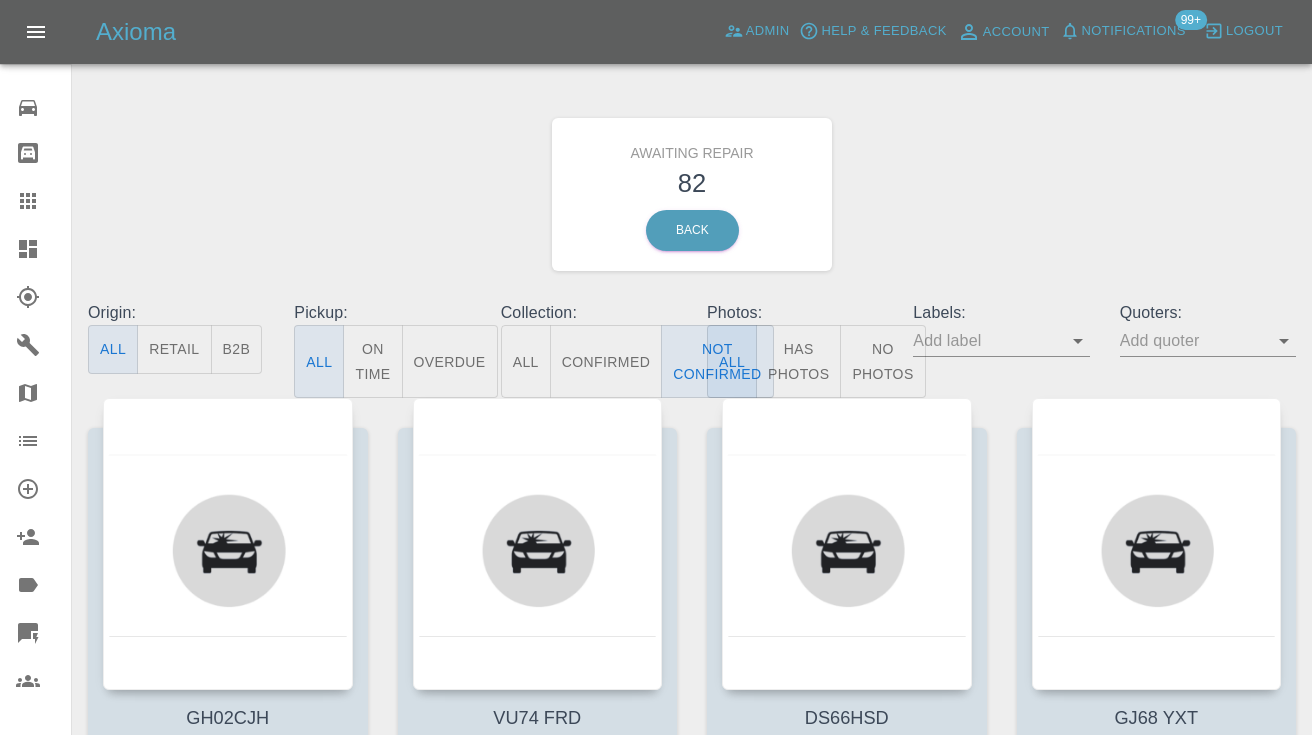 click on "Awaiting Repair 82 Back" at bounding box center (692, 194) 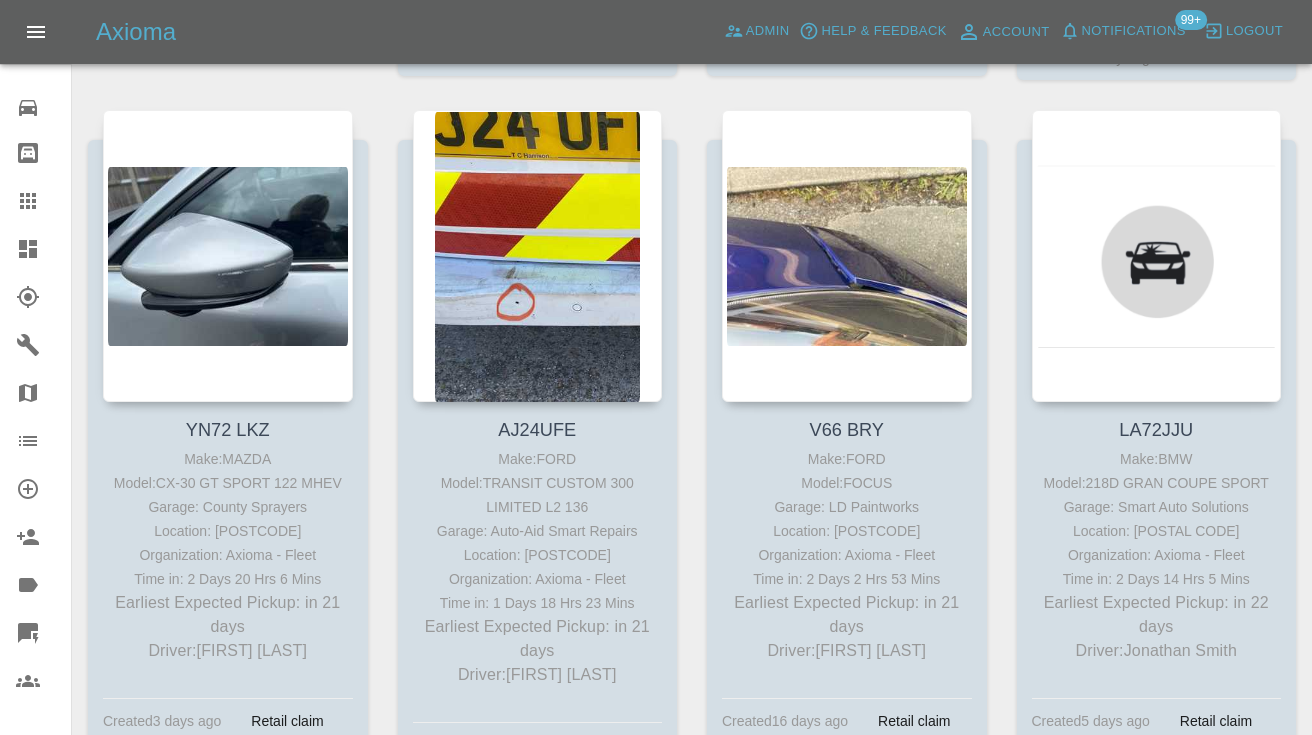 scroll, scrollTop: 11251, scrollLeft: 0, axis: vertical 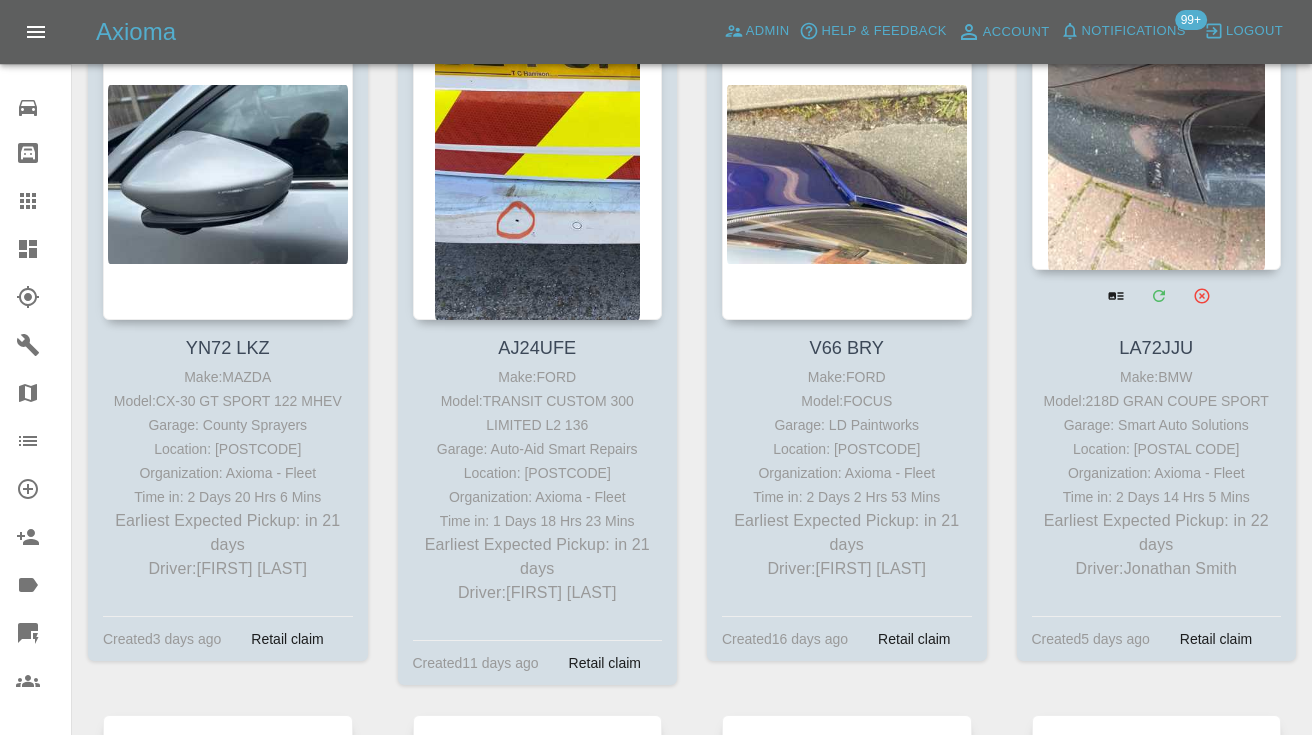 click at bounding box center [1157, 124] 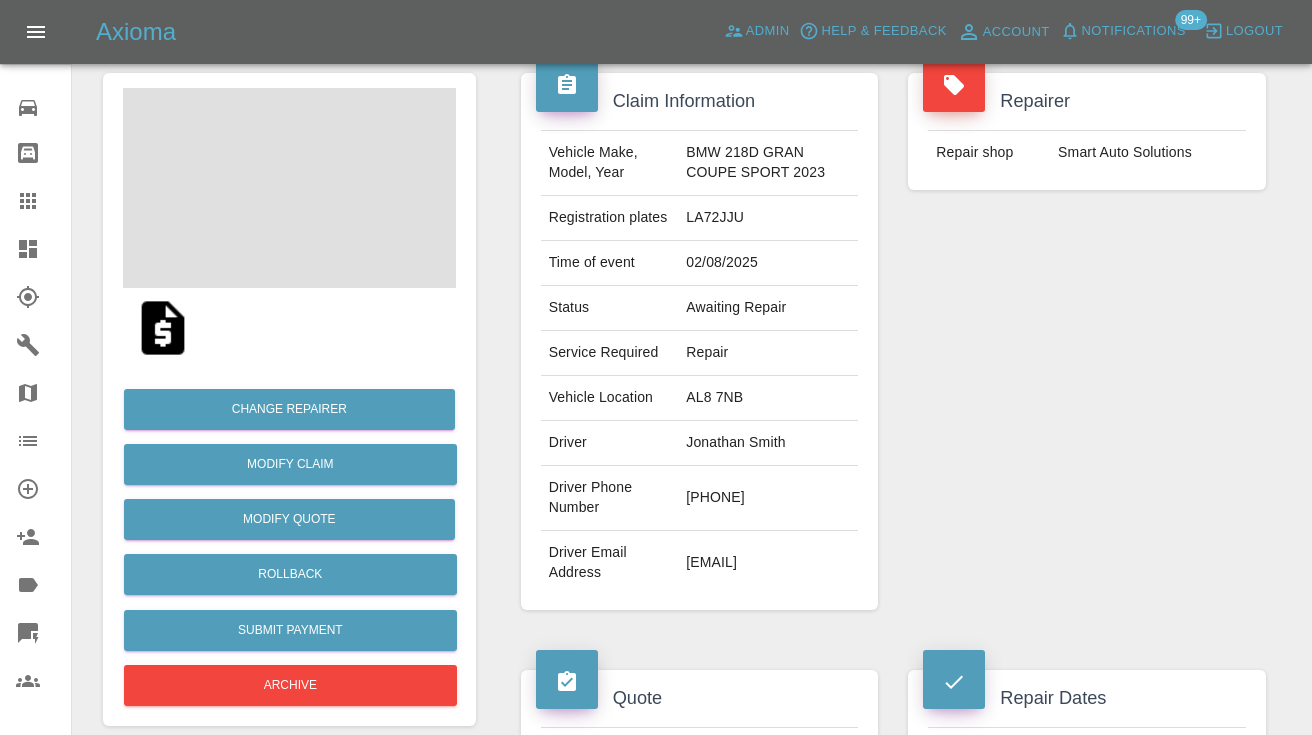 scroll, scrollTop: 189, scrollLeft: 0, axis: vertical 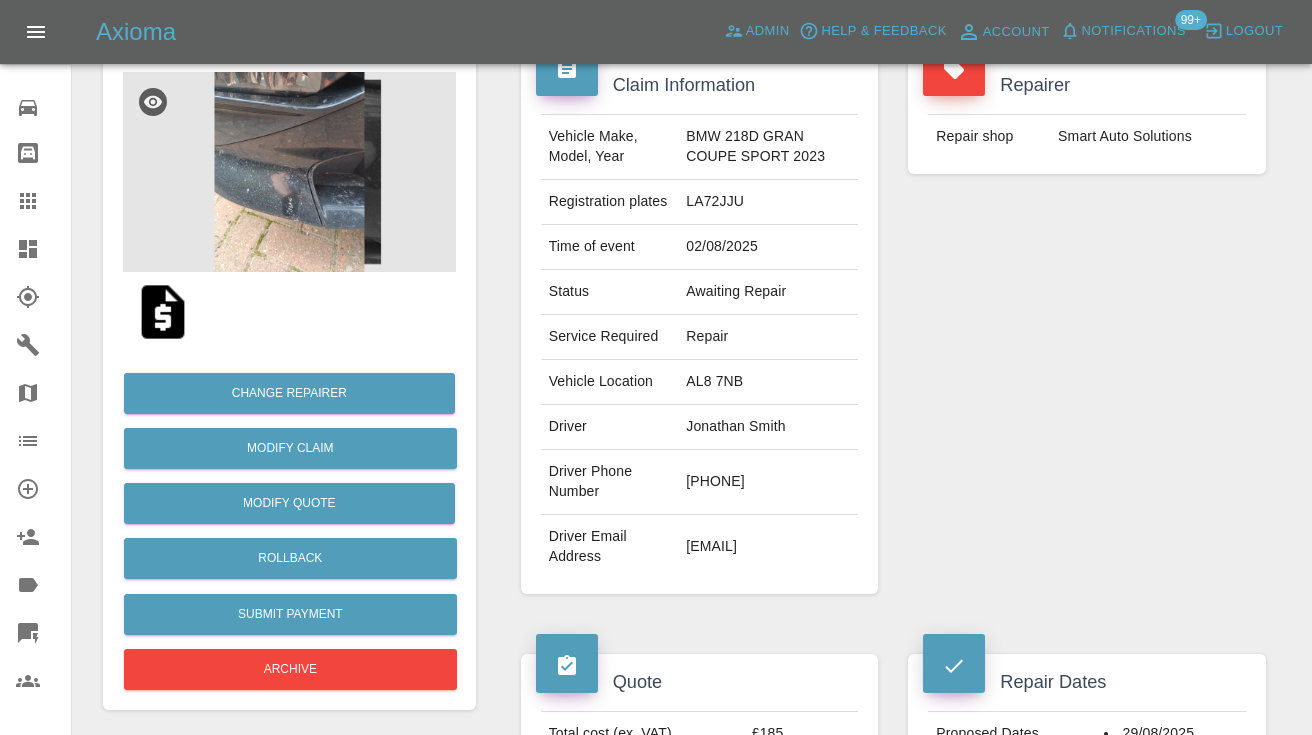 click on "07388370486" at bounding box center (768, 482) 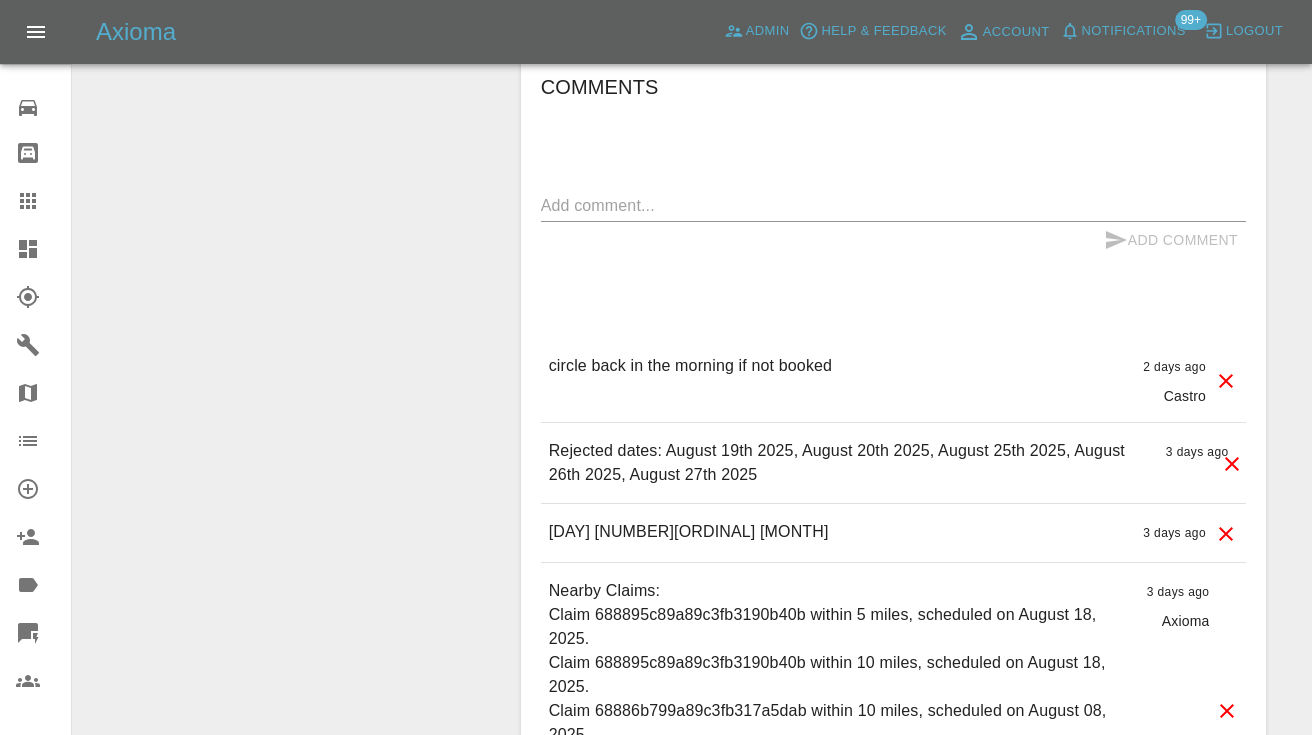 scroll, scrollTop: 1574, scrollLeft: 0, axis: vertical 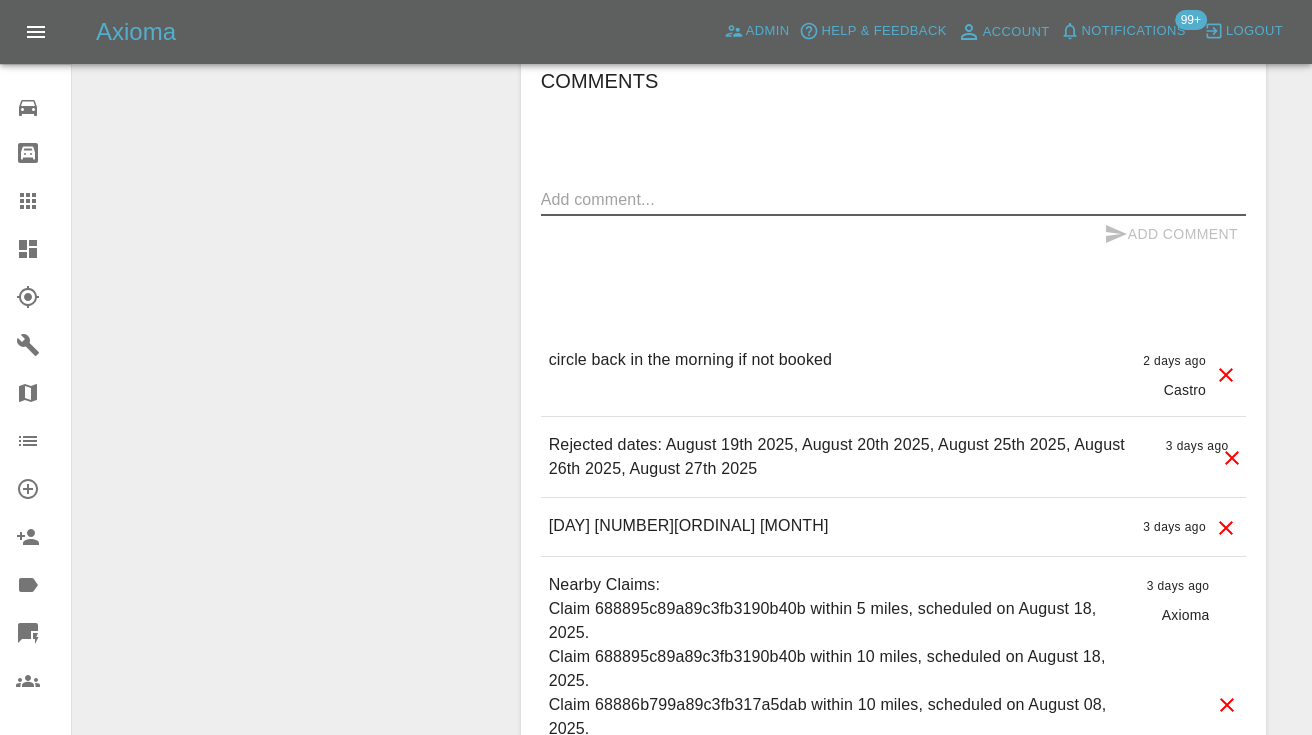 click at bounding box center (893, 199) 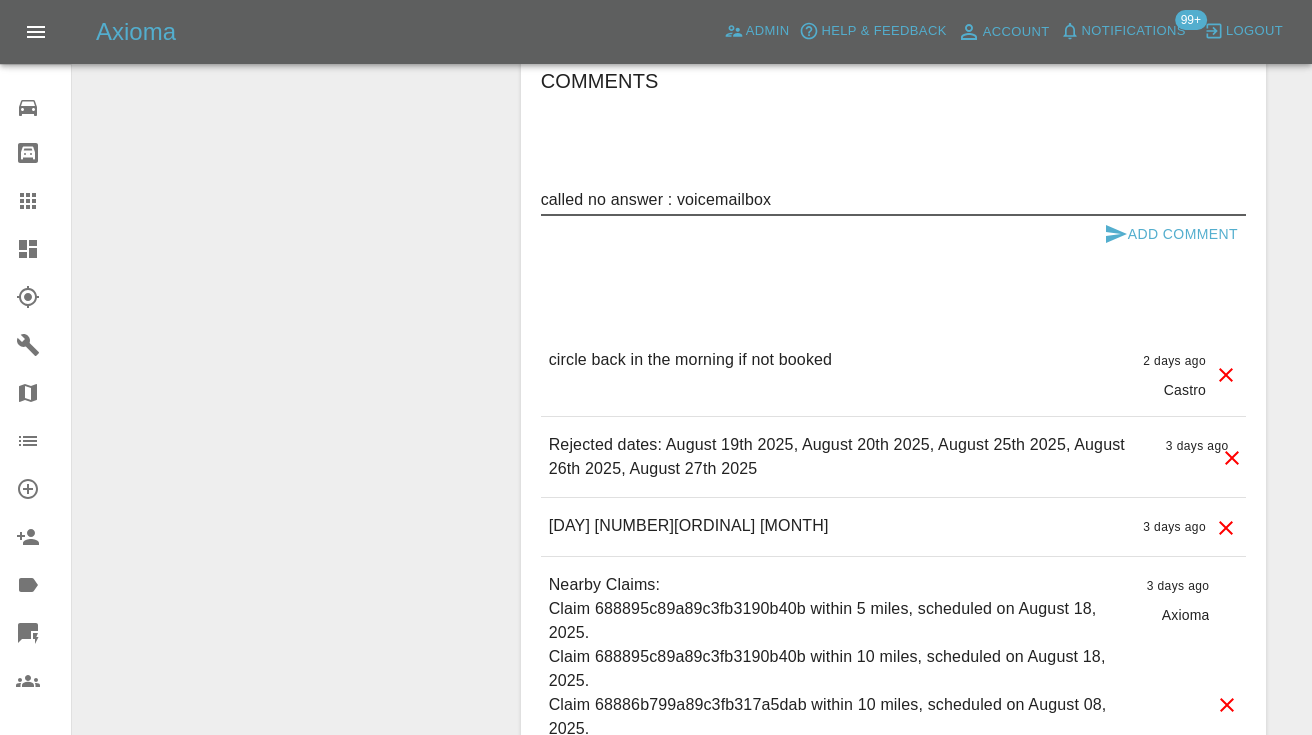 type on "called no answer : voicemailbox" 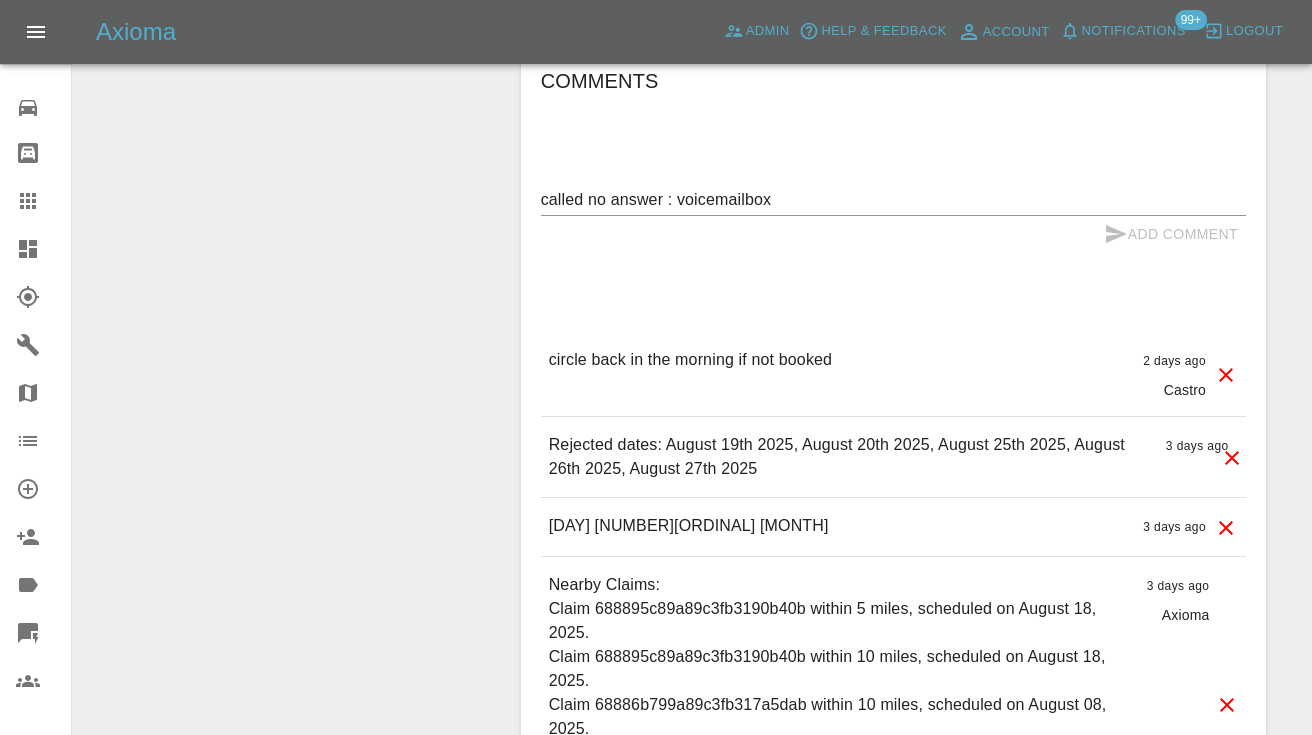 type 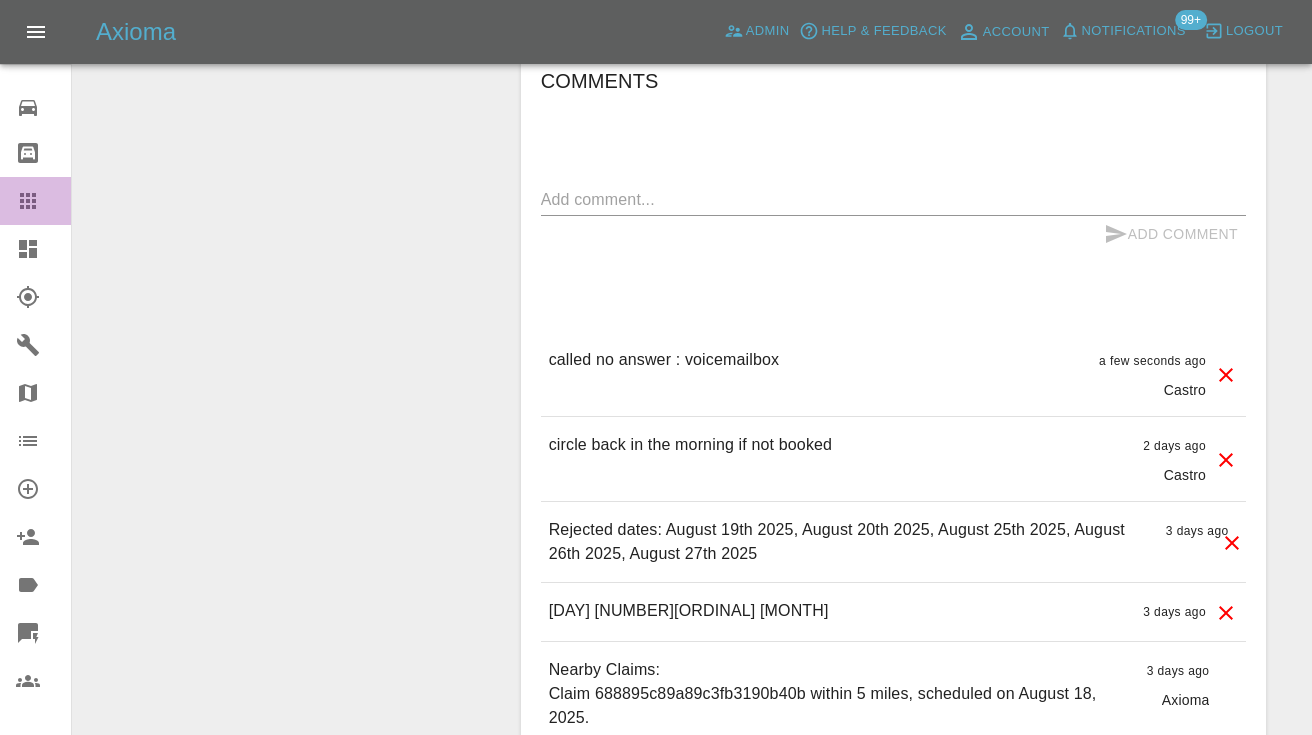click 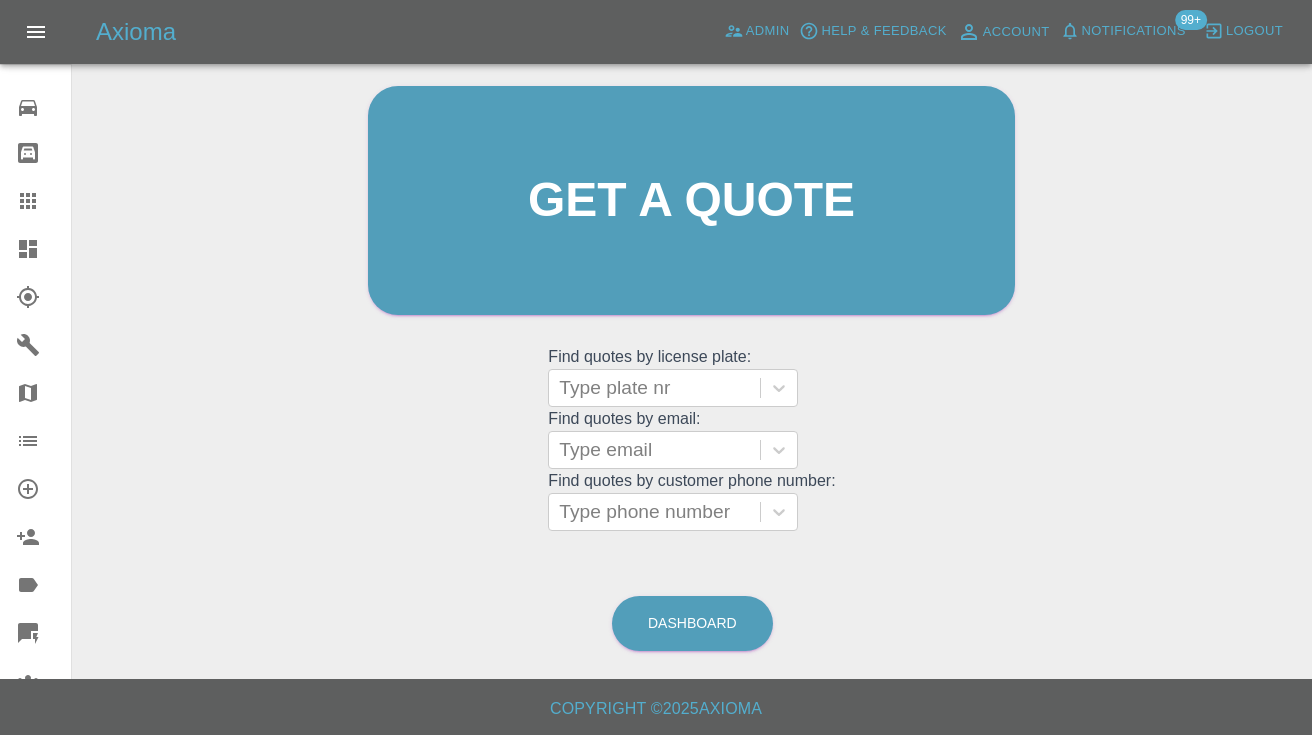 scroll, scrollTop: 134, scrollLeft: 0, axis: vertical 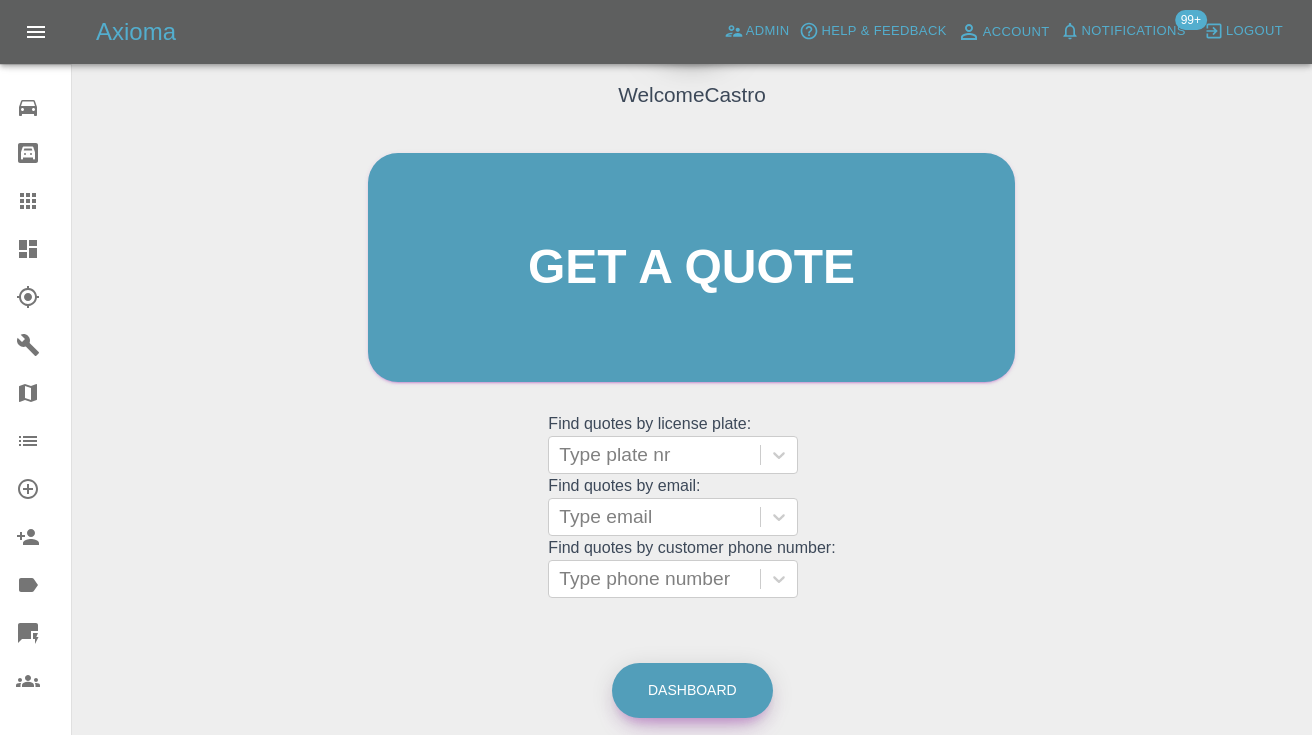 click on "Dashboard" at bounding box center [692, 690] 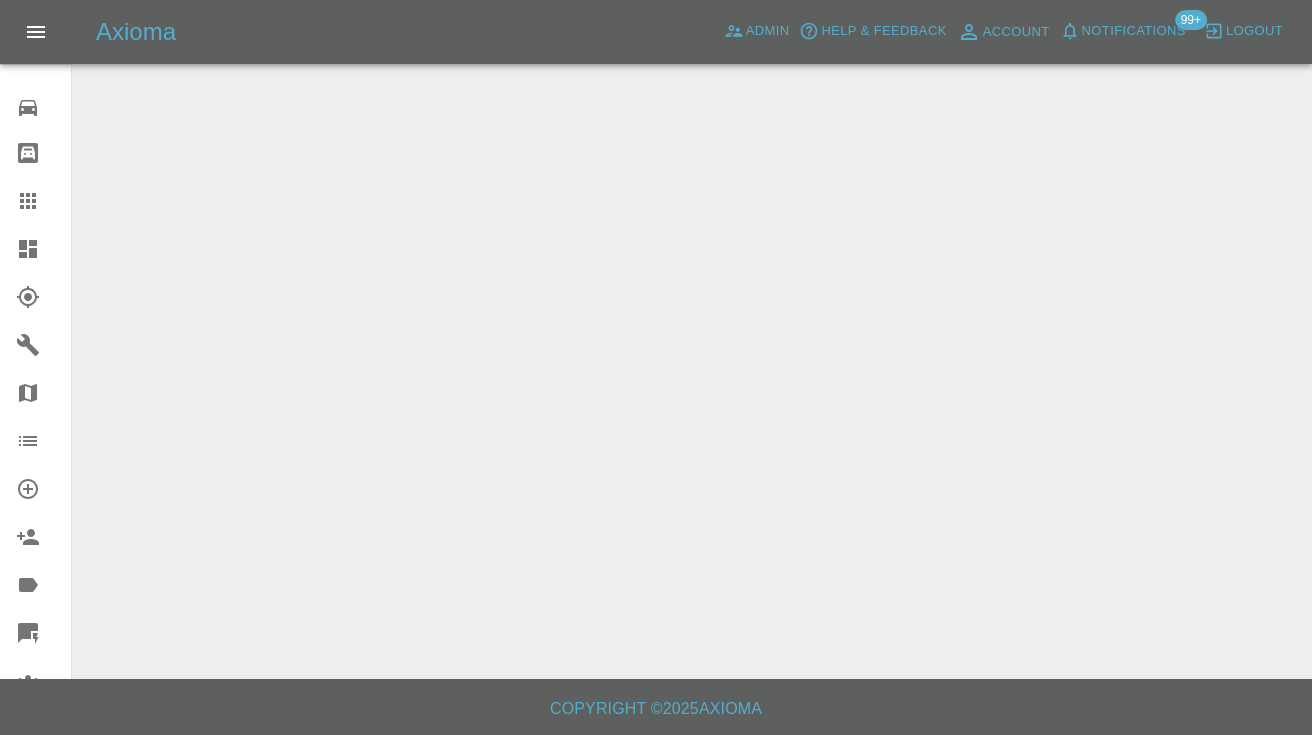 scroll, scrollTop: 0, scrollLeft: 0, axis: both 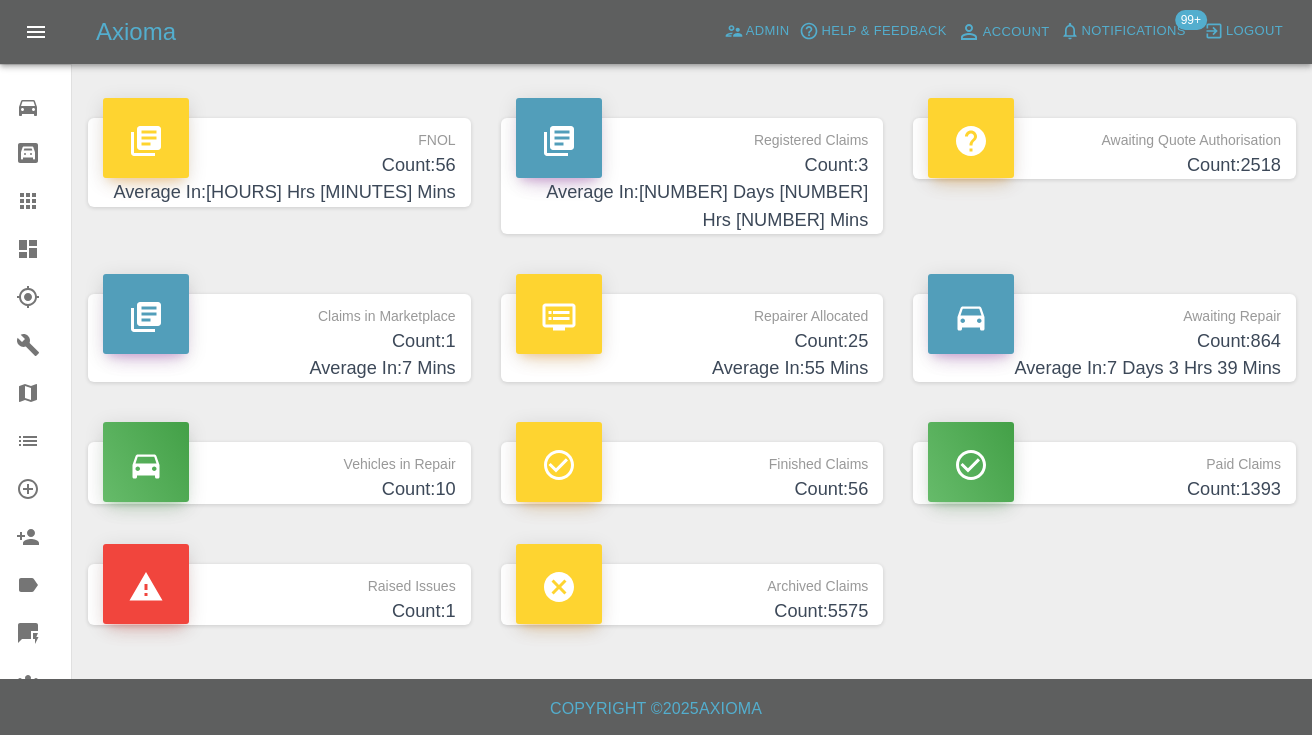 click on "Count:  864" at bounding box center (1104, 341) 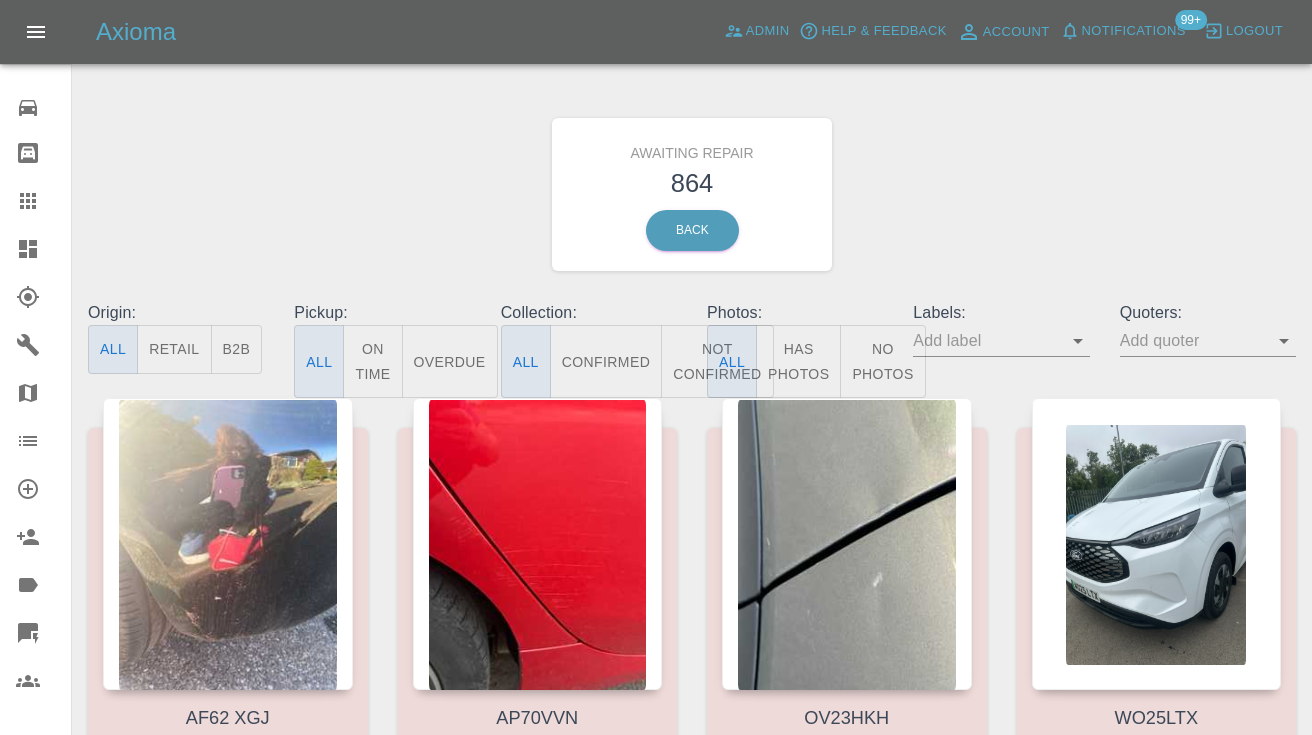 click on "Not Confirmed" at bounding box center (717, 361) 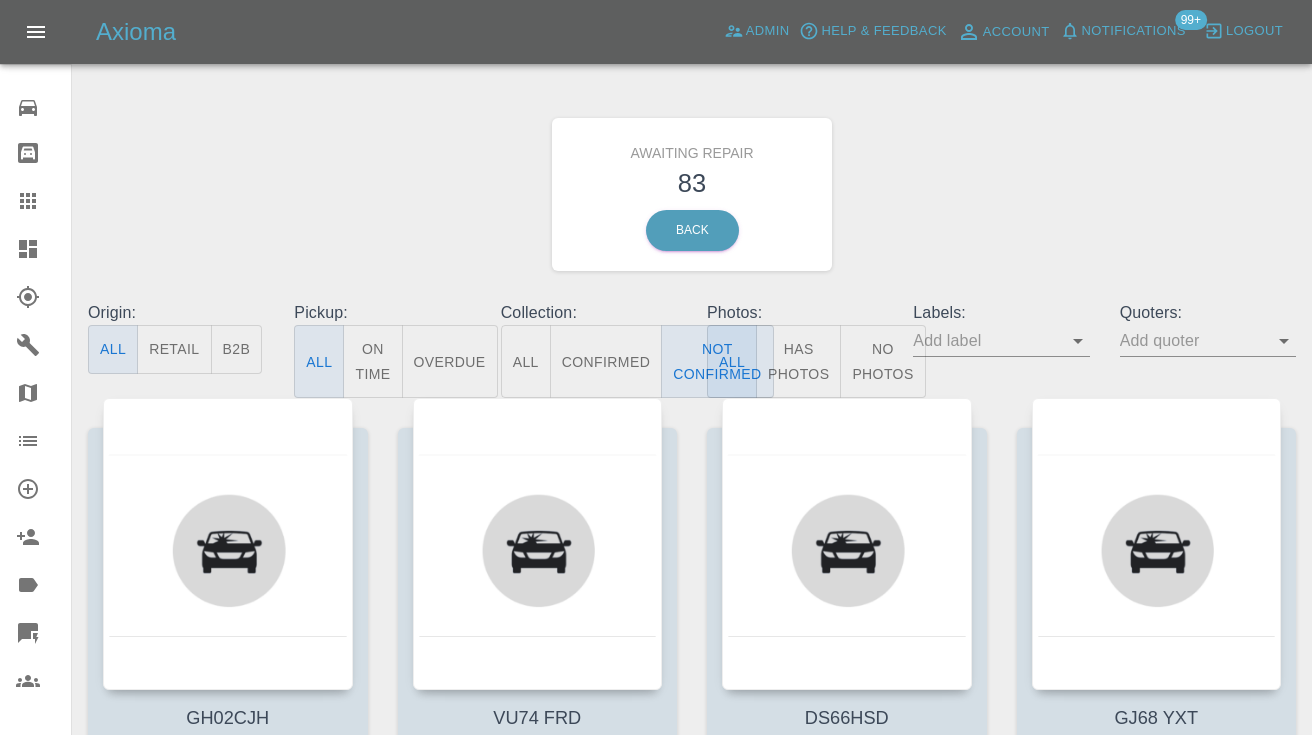 click on "Awaiting Repair 83 Back" at bounding box center (692, 194) 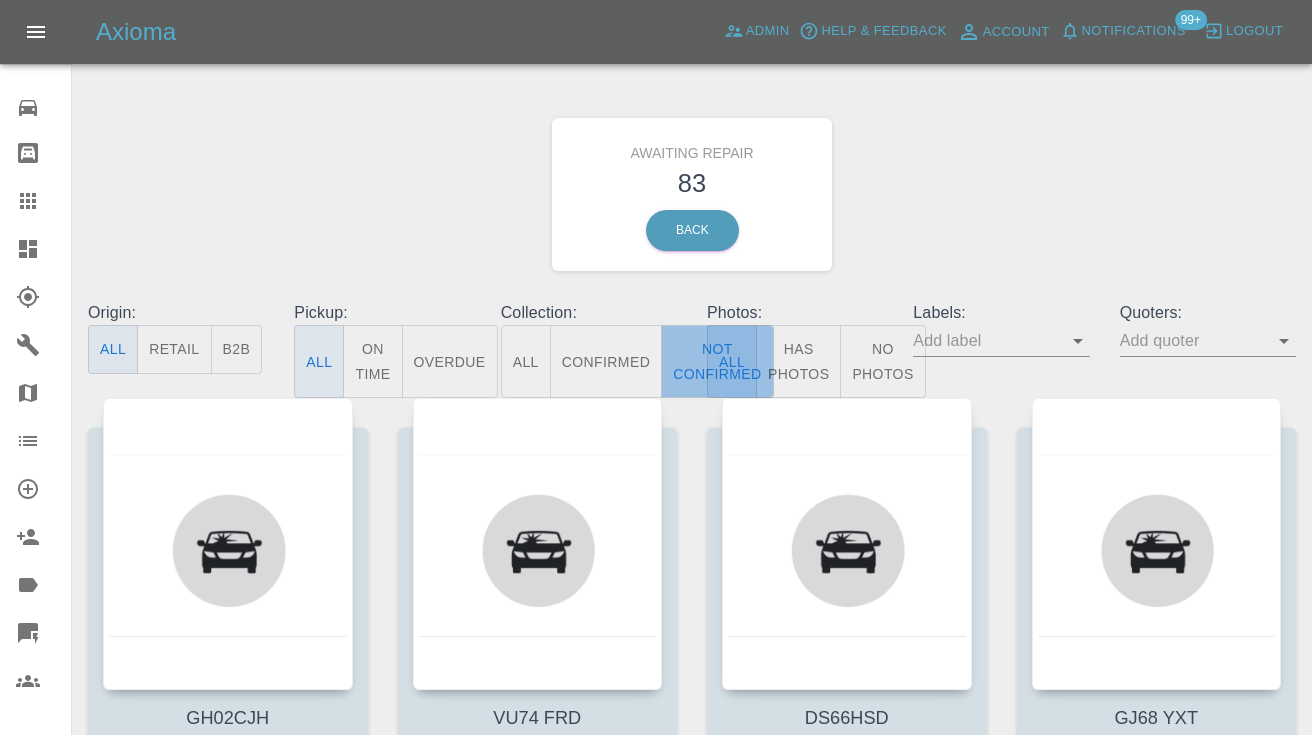 click on "Not Confirmed" at bounding box center (717, 361) 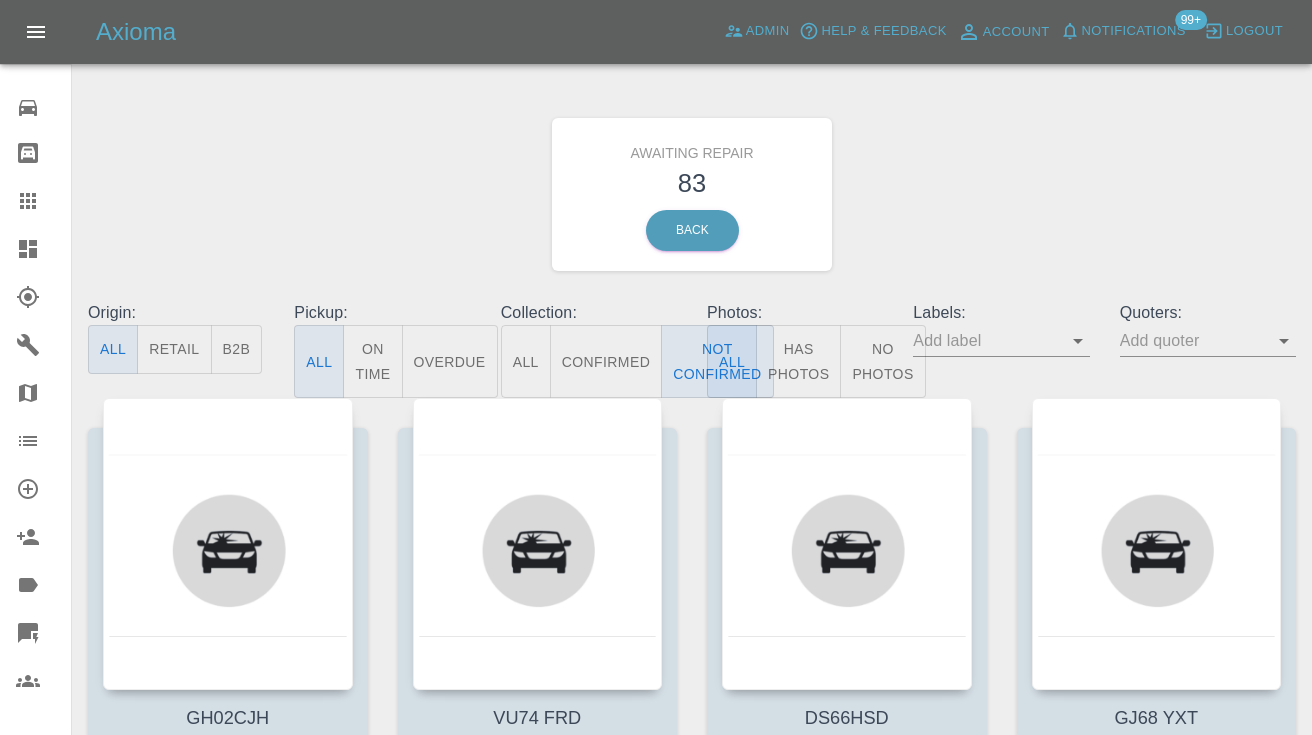 click on "Awaiting Repair 83 Back" at bounding box center [692, 194] 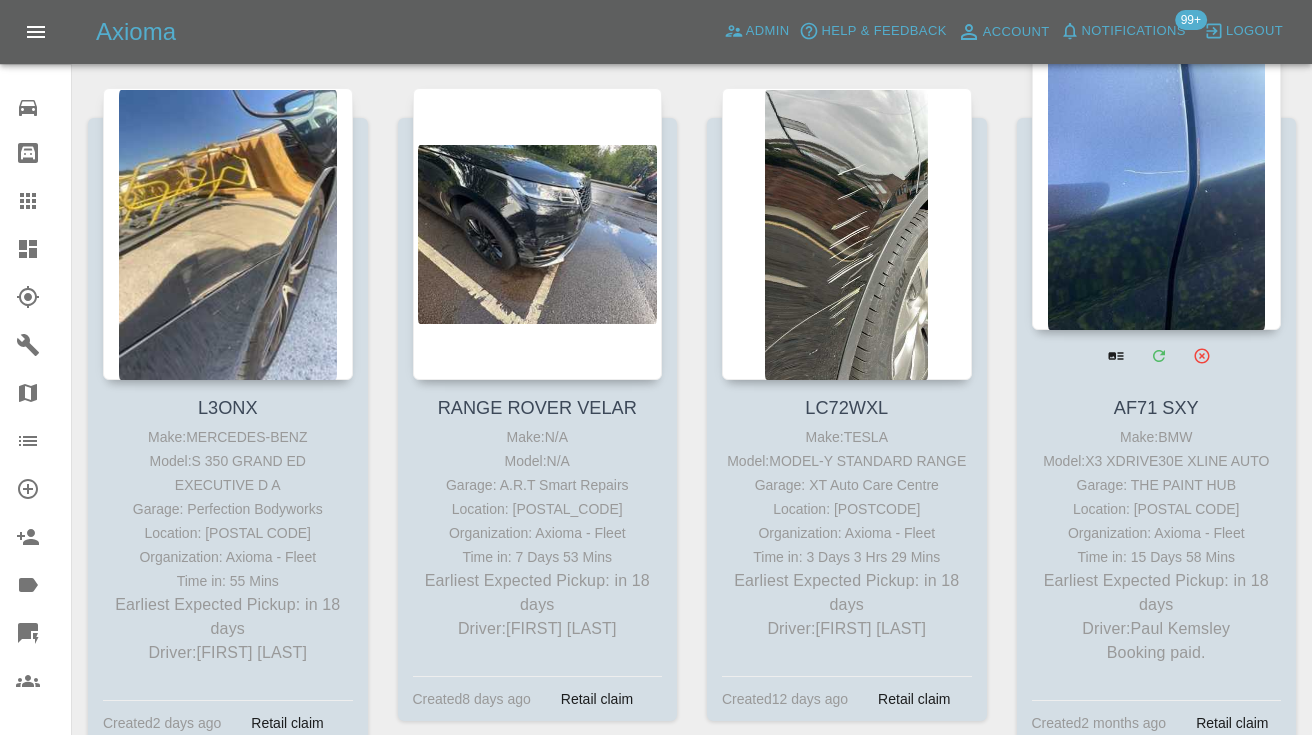 scroll, scrollTop: 9803, scrollLeft: 0, axis: vertical 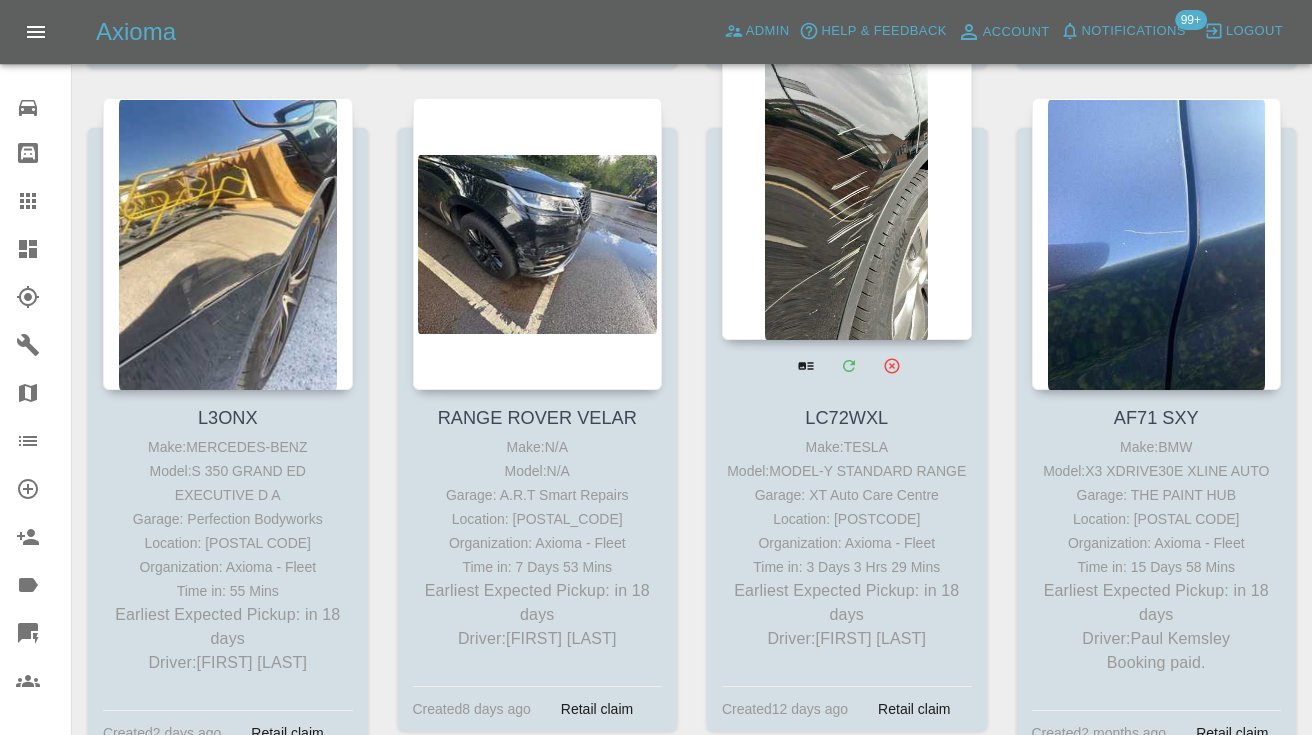 click at bounding box center (847, 194) 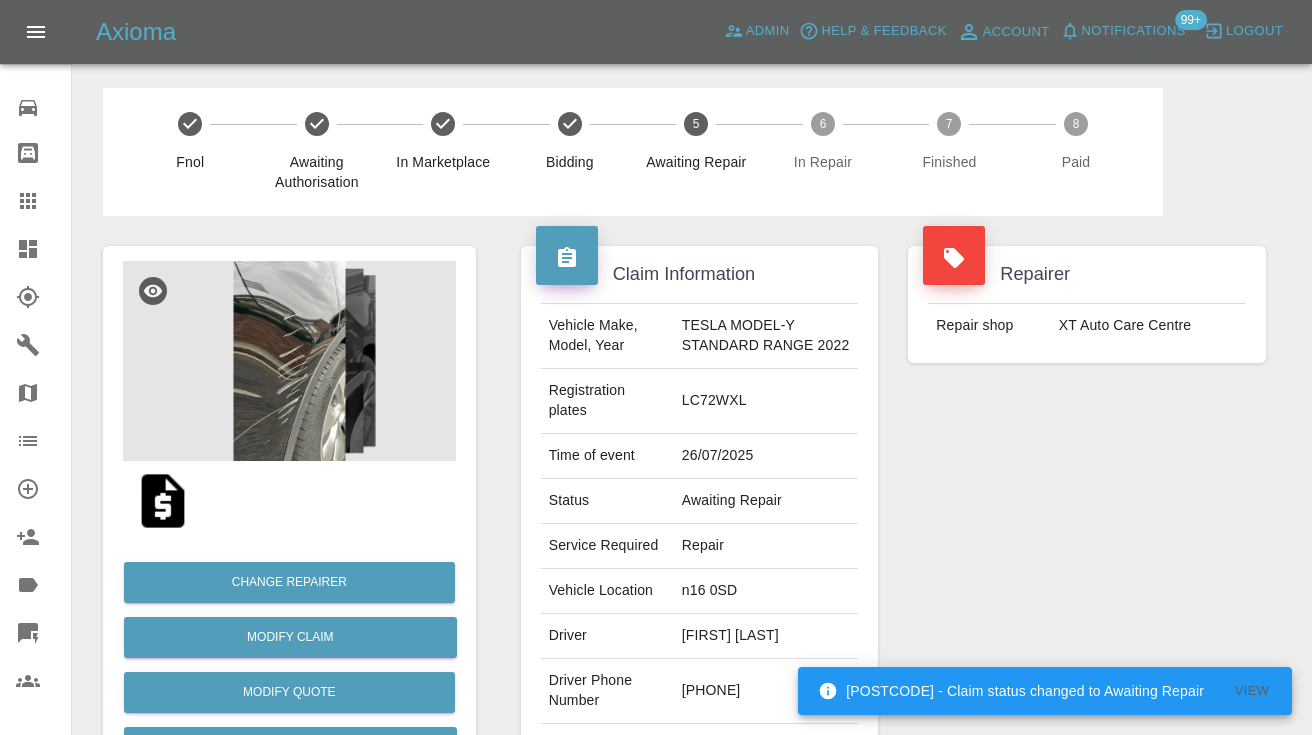 click on "07903241545" at bounding box center (766, 691) 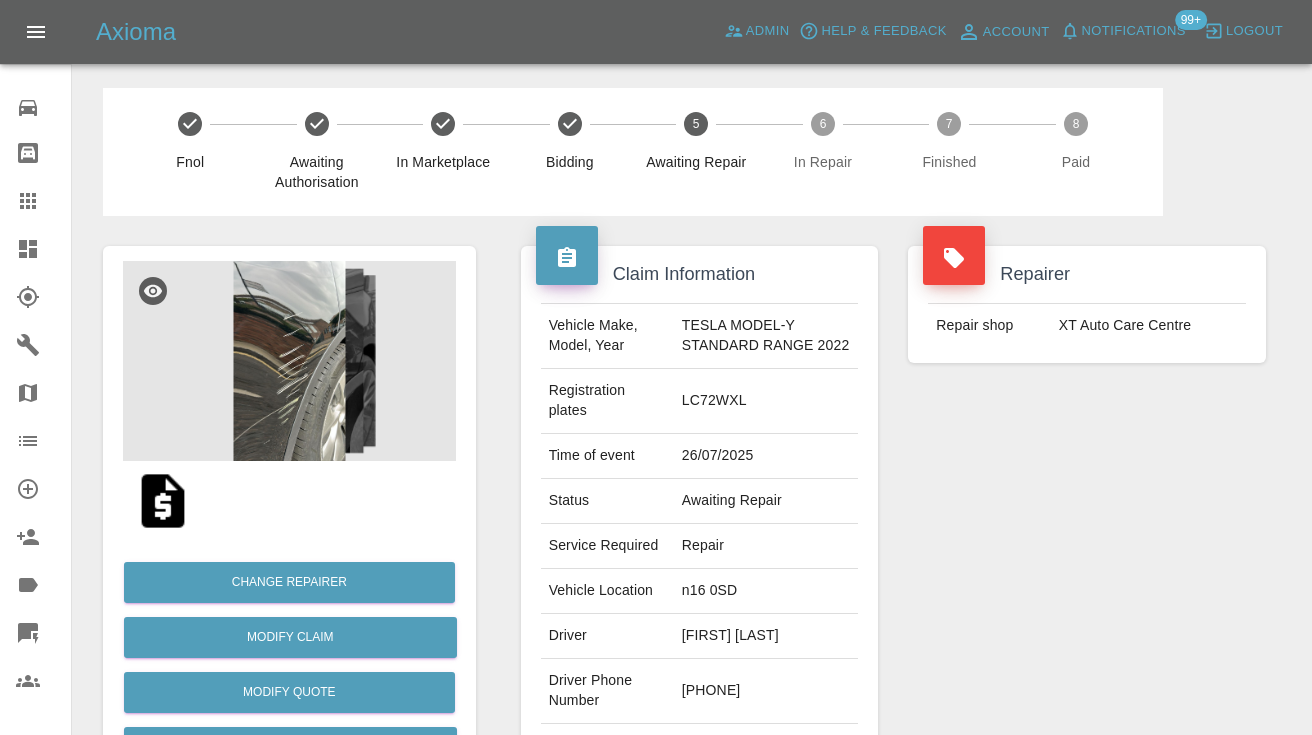 click on "Repairer Repair shop XT Auto Care Centre" at bounding box center [1087, 524] 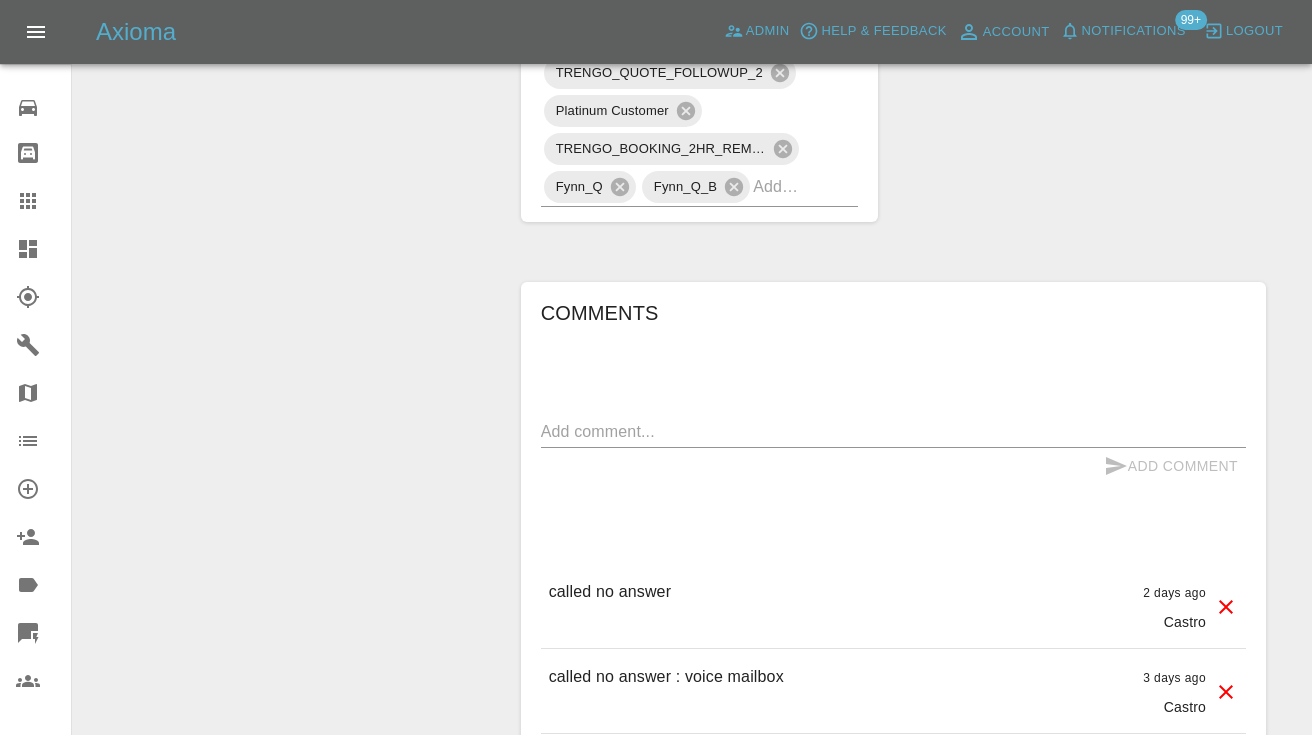 scroll, scrollTop: 1416, scrollLeft: 0, axis: vertical 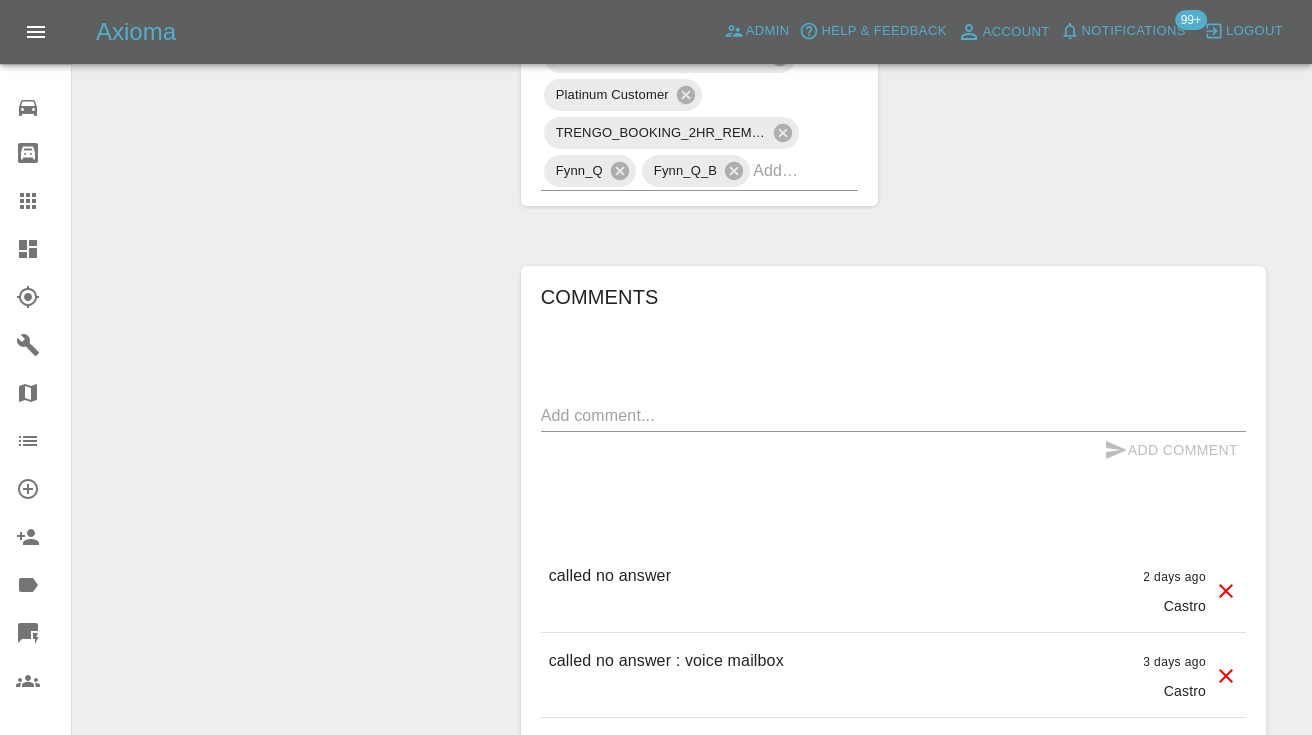 click at bounding box center [893, 415] 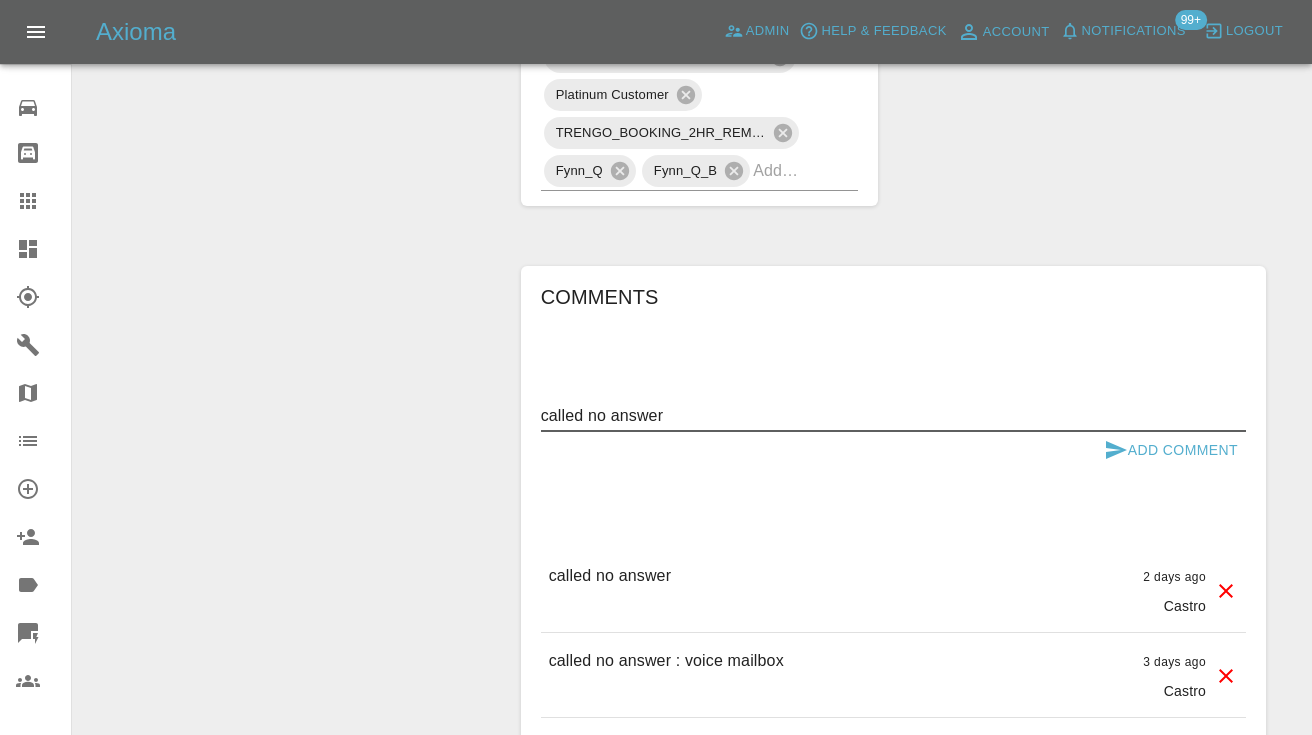 type on "called no answer" 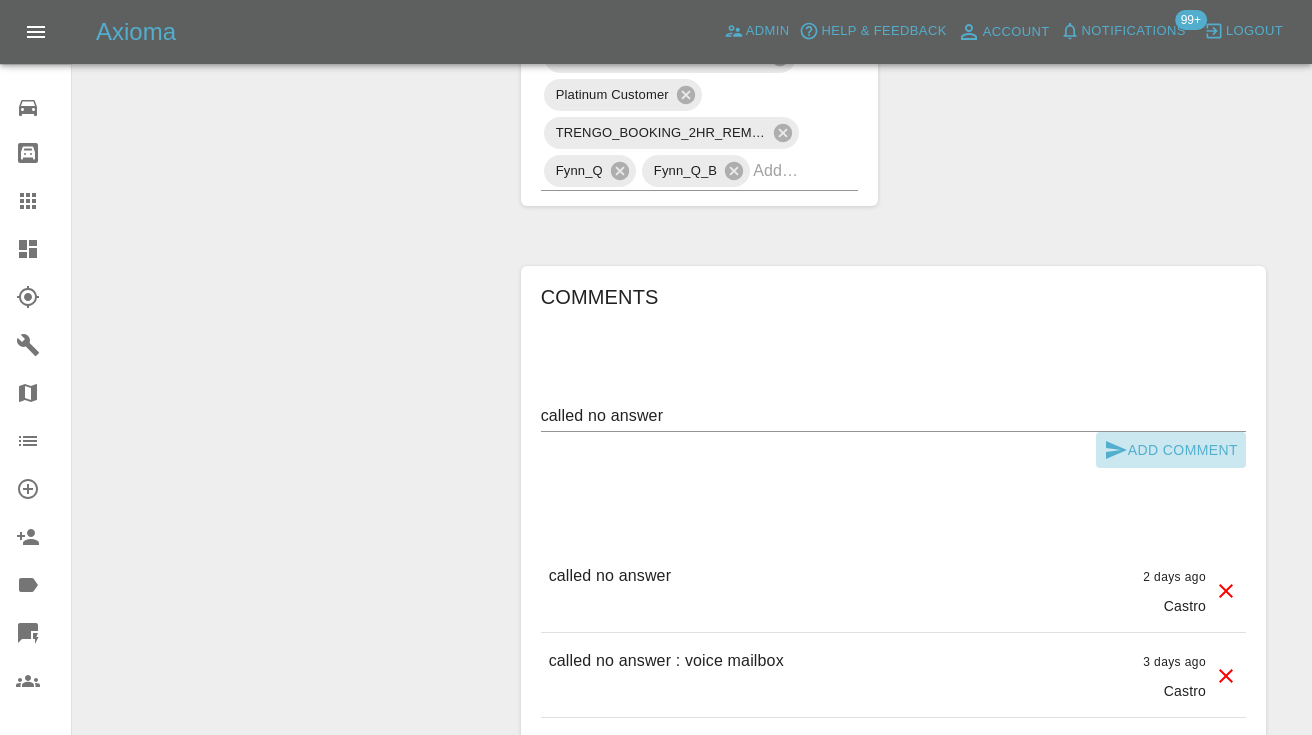click 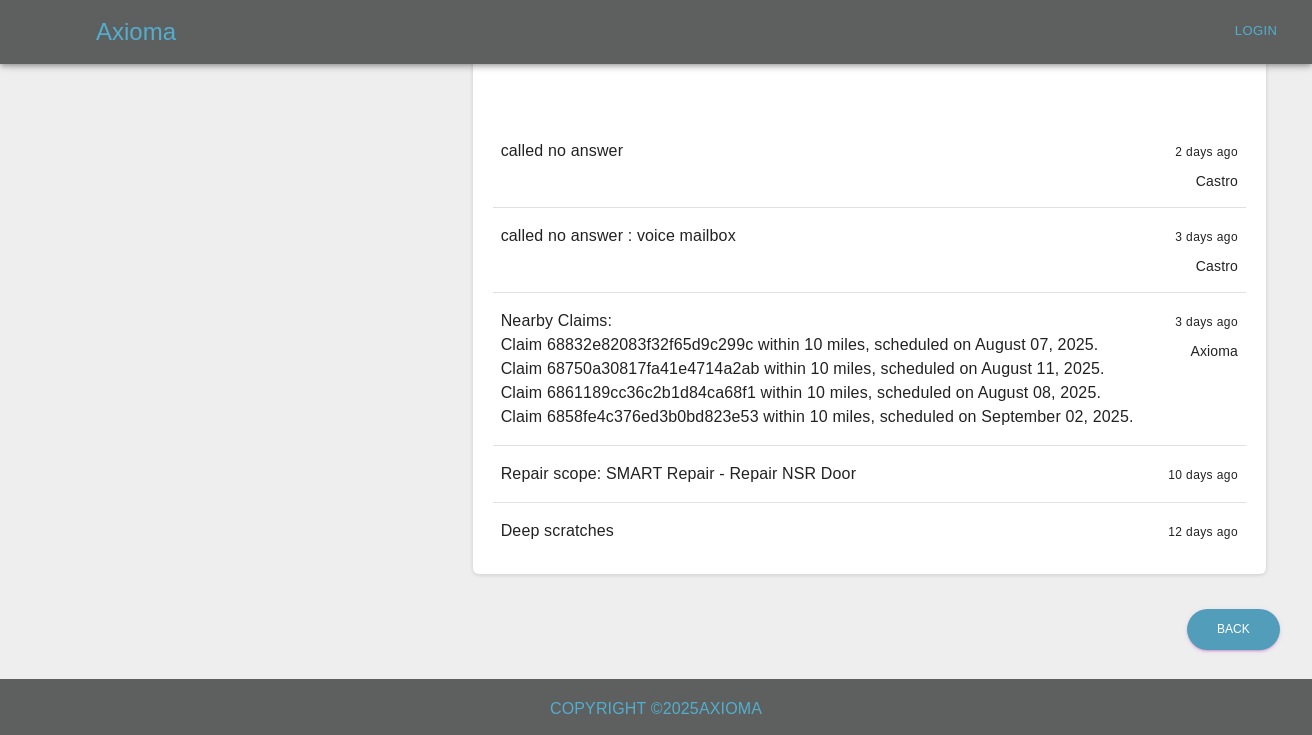 scroll, scrollTop: 0, scrollLeft: 0, axis: both 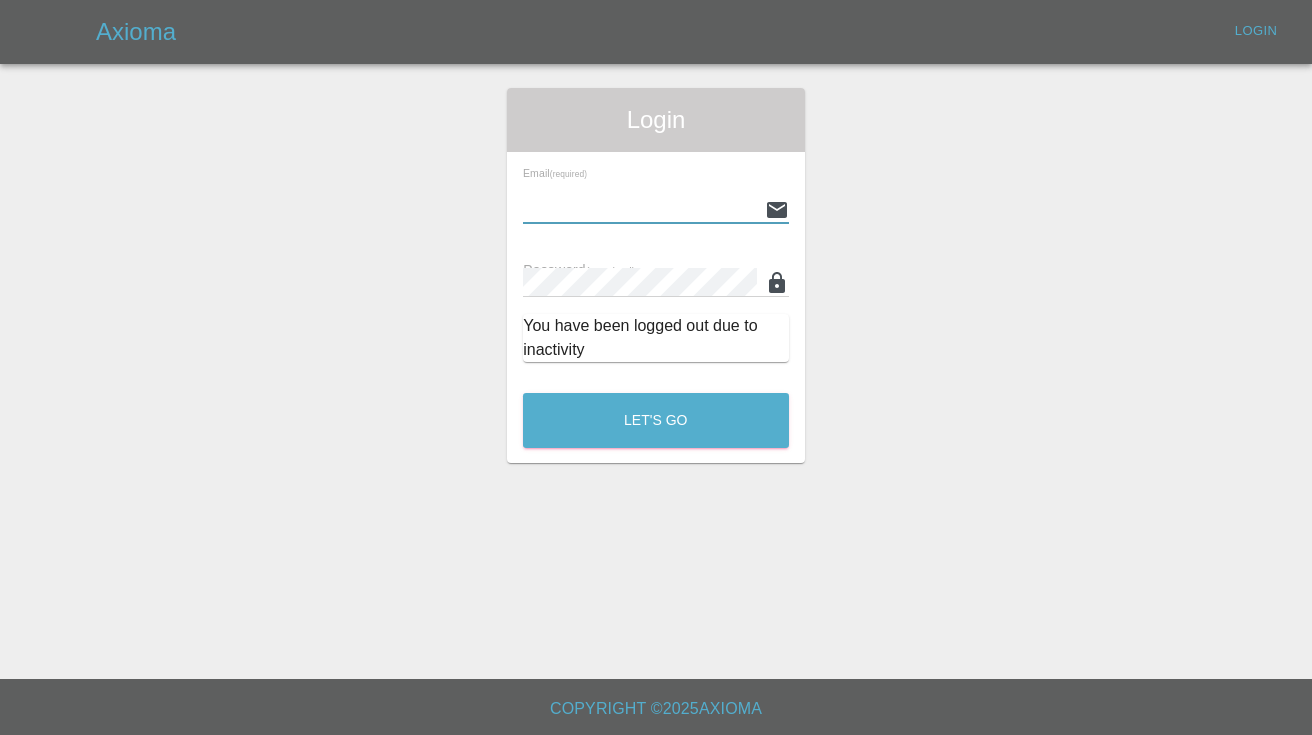 type on "Castrokhonqwana@gmail.com" 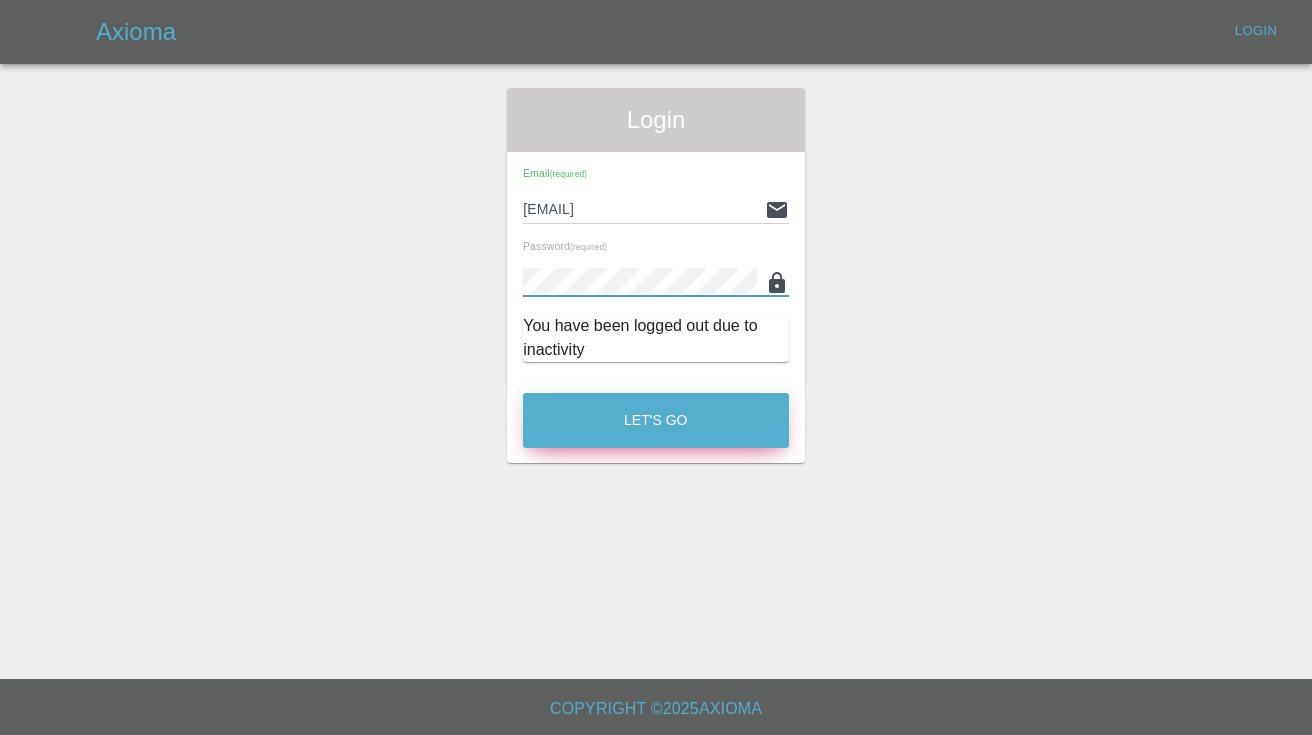 click on "Let's Go" at bounding box center (656, 420) 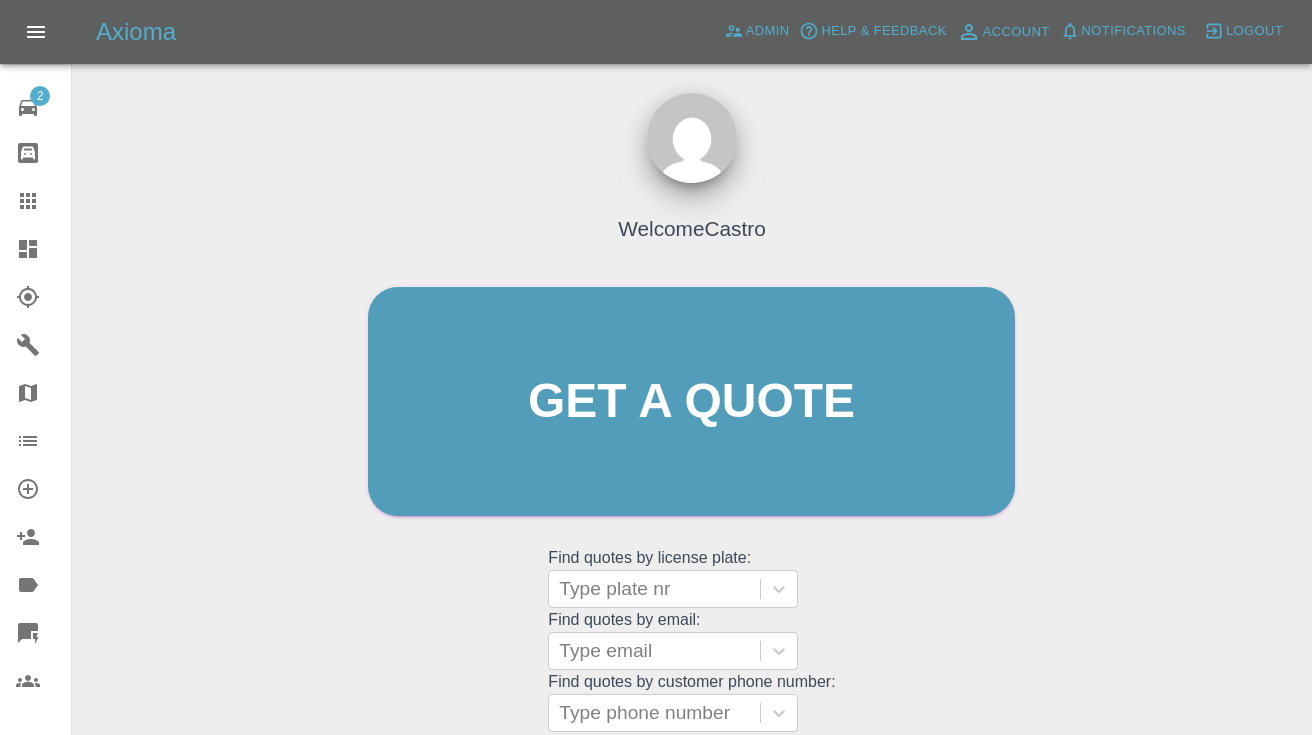 click on "Welcome  Castro Get a quote Get a quote Find quotes by license plate: Type plate nr Find quotes by email: Type email Find quotes by customer phone number: Type phone number" at bounding box center [691, 440] 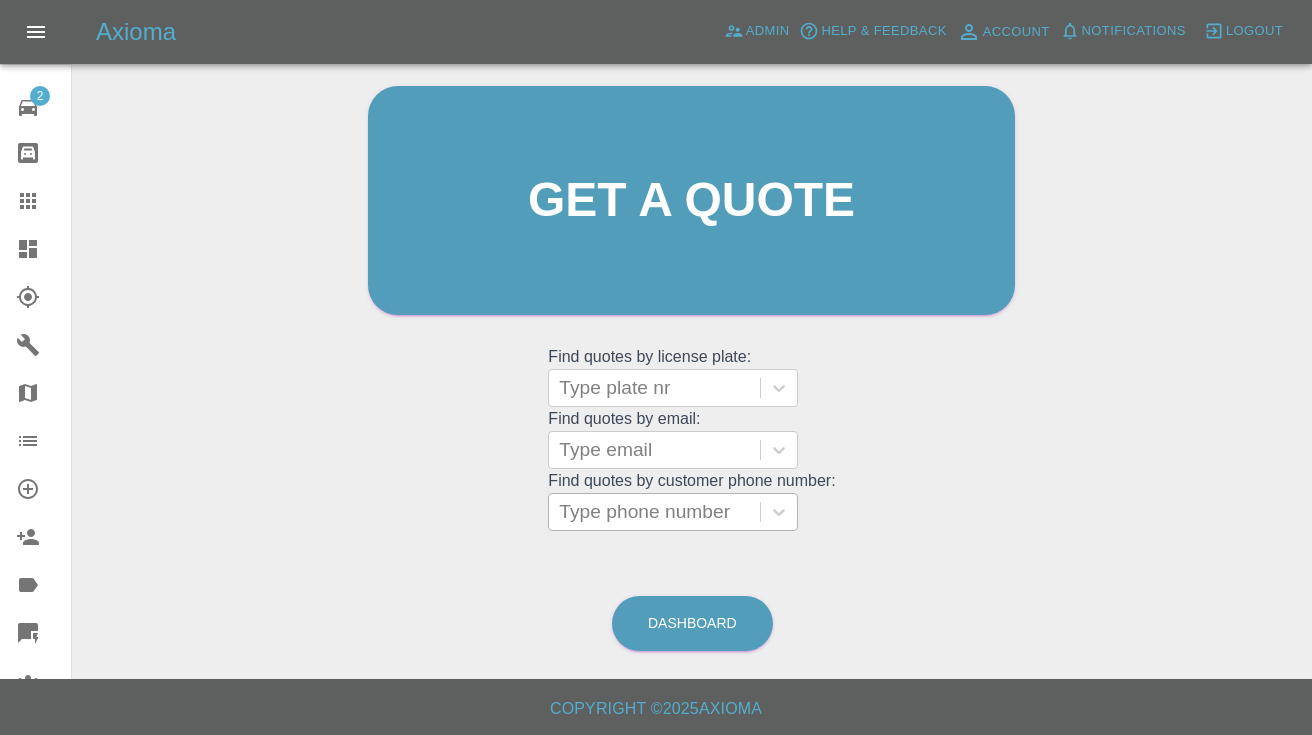 scroll, scrollTop: 200, scrollLeft: 0, axis: vertical 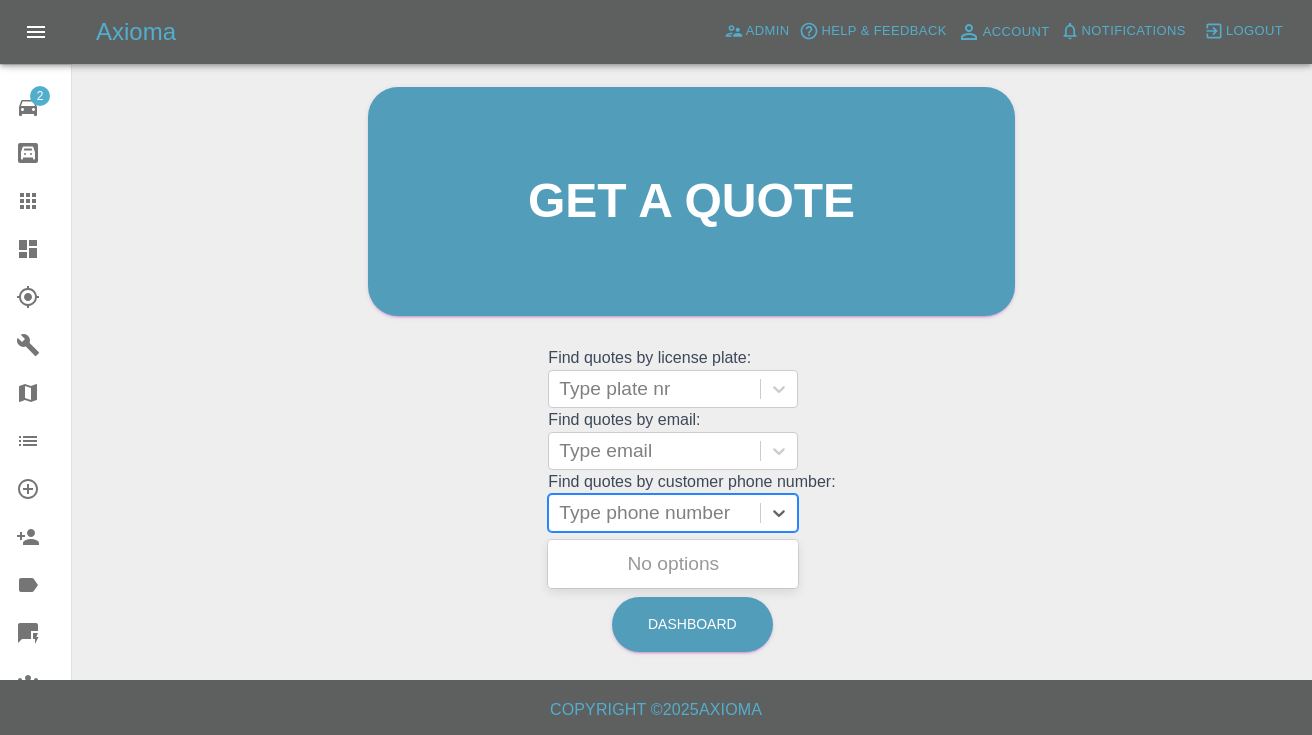 click on "Type phone number" at bounding box center (654, 513) 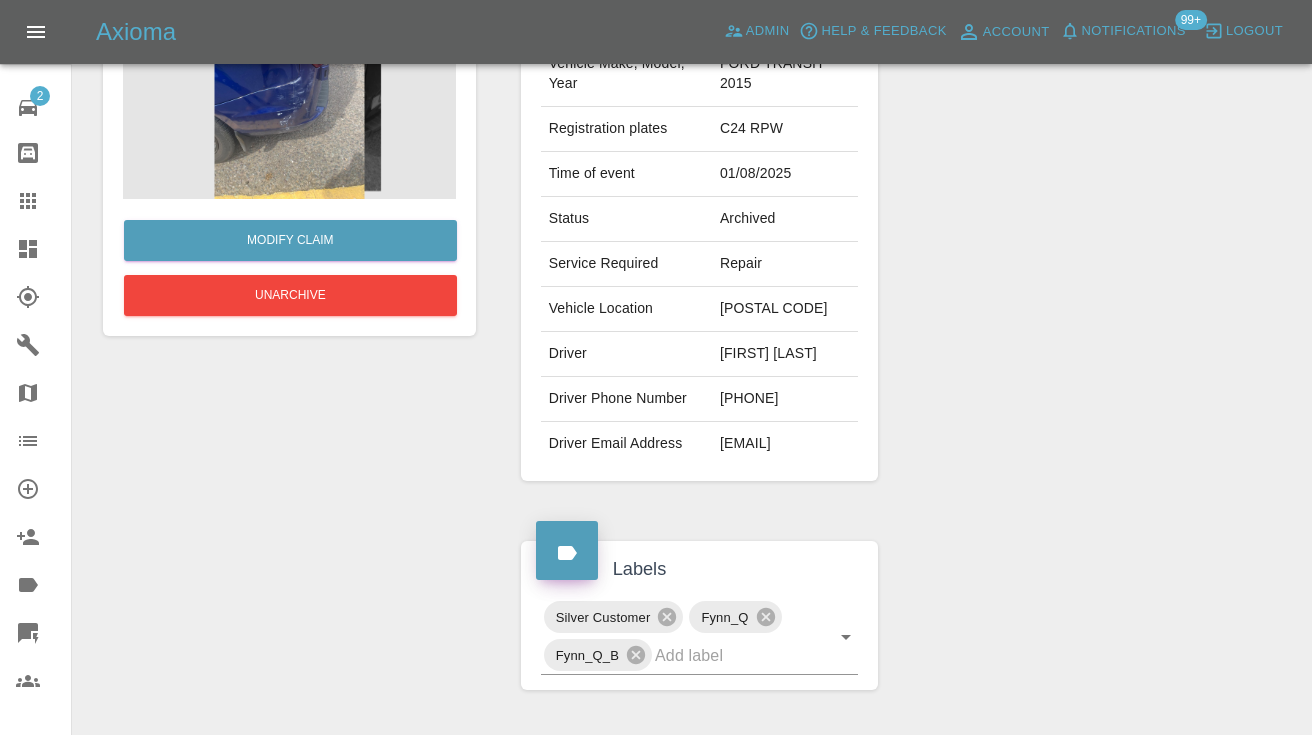 scroll, scrollTop: 245, scrollLeft: 0, axis: vertical 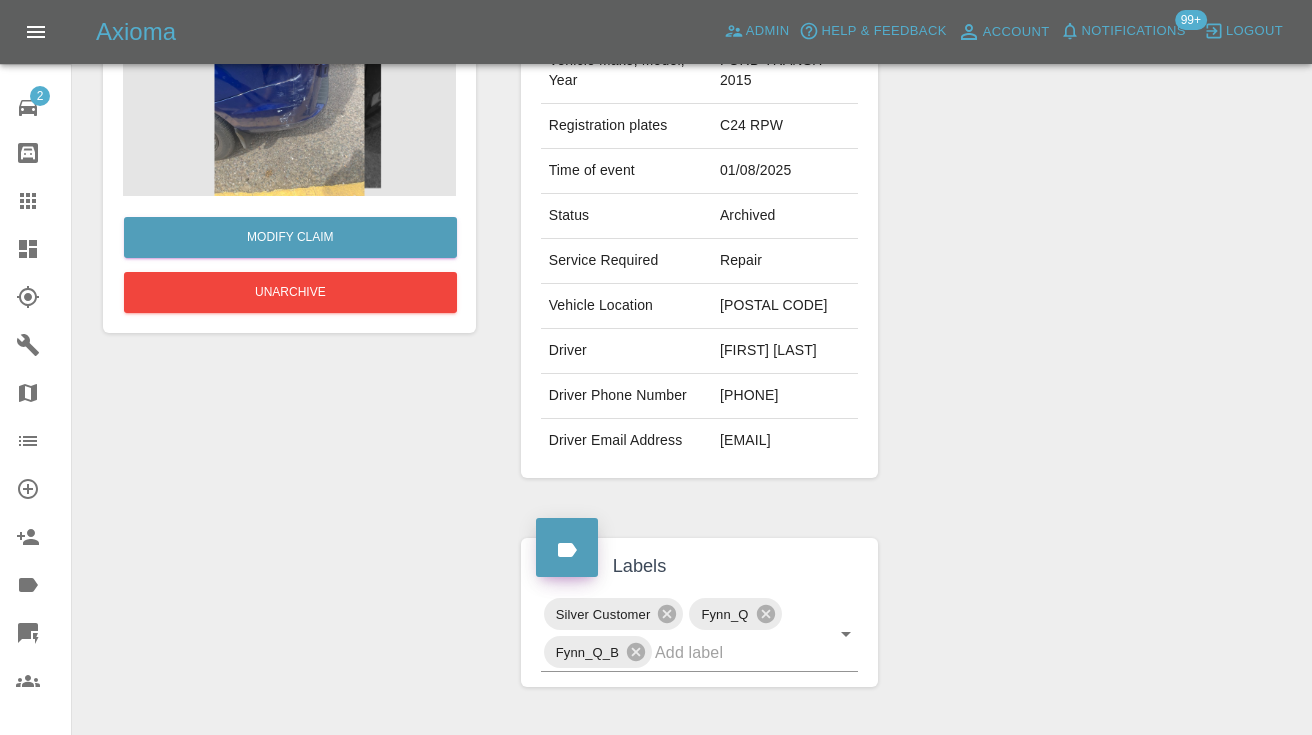 click on "[EMAIL]" at bounding box center (785, 441) 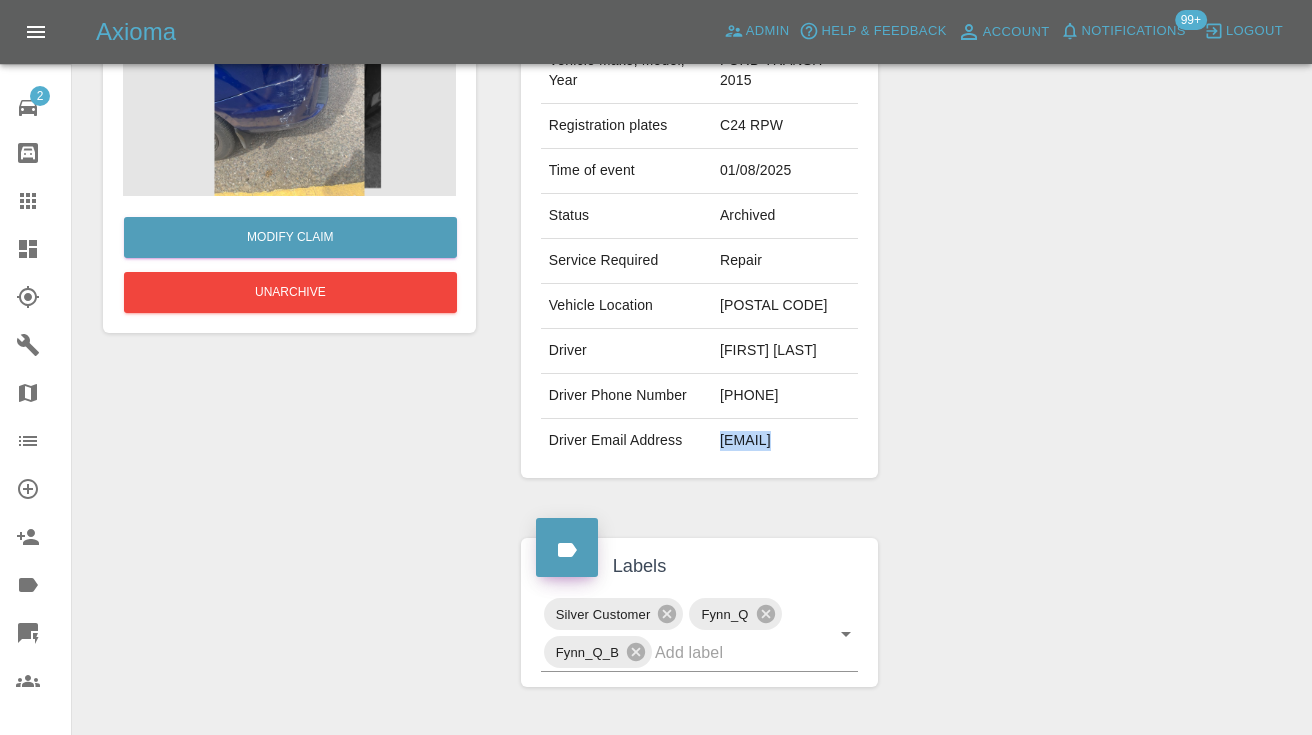 click on "daniel.dorney@btinternet.com" at bounding box center (785, 441) 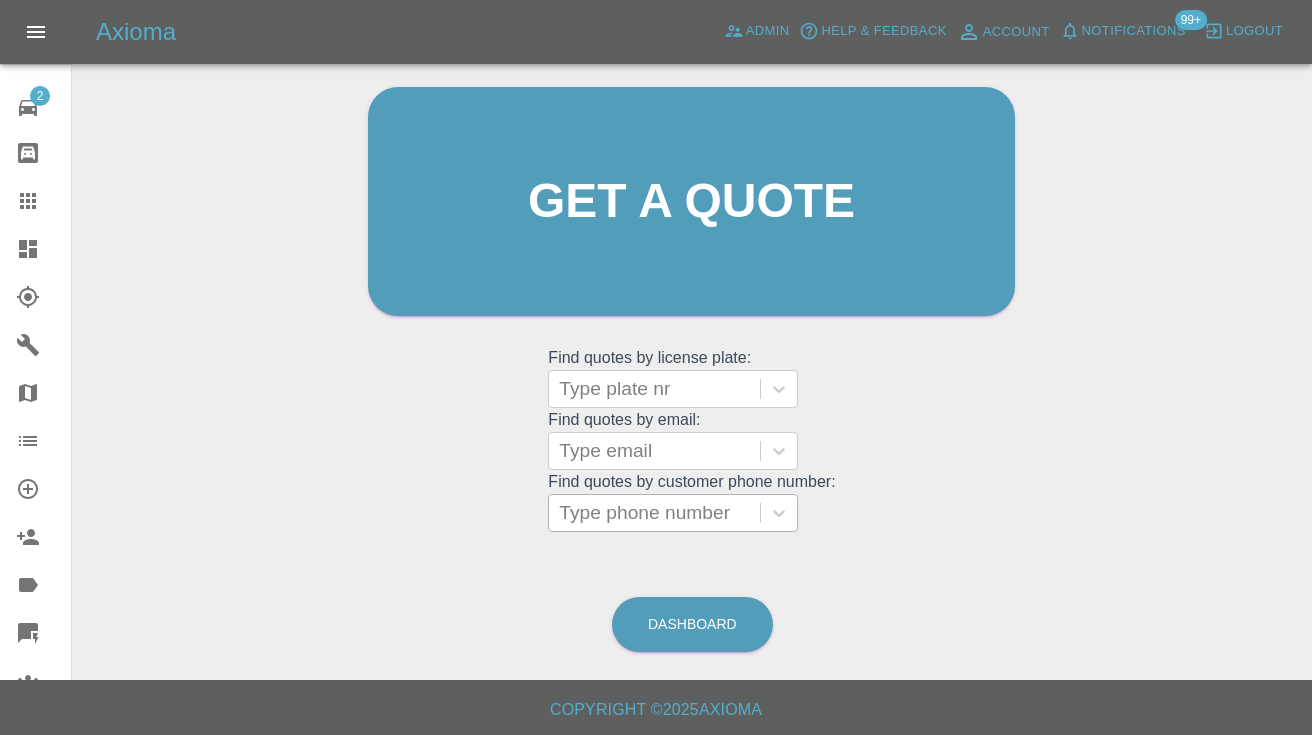 click at bounding box center [654, 513] 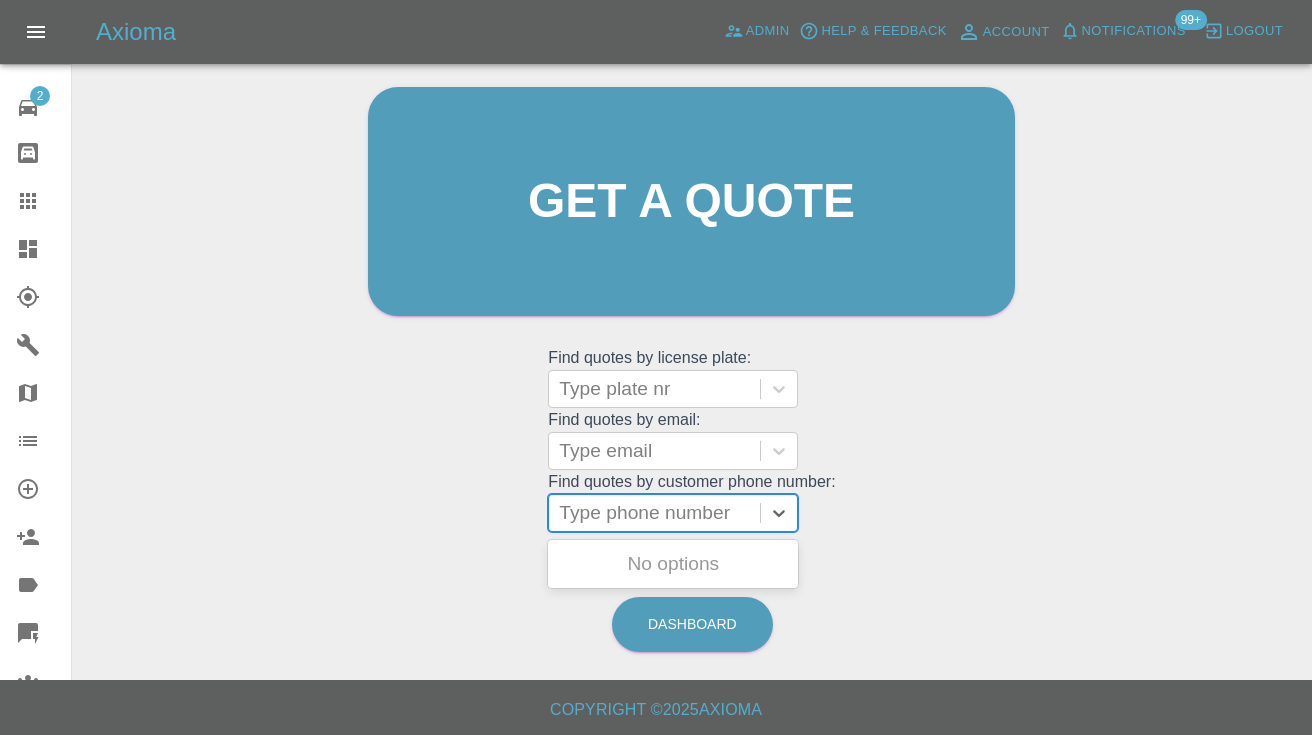 paste on "daniel.dorney@btinternet.com" 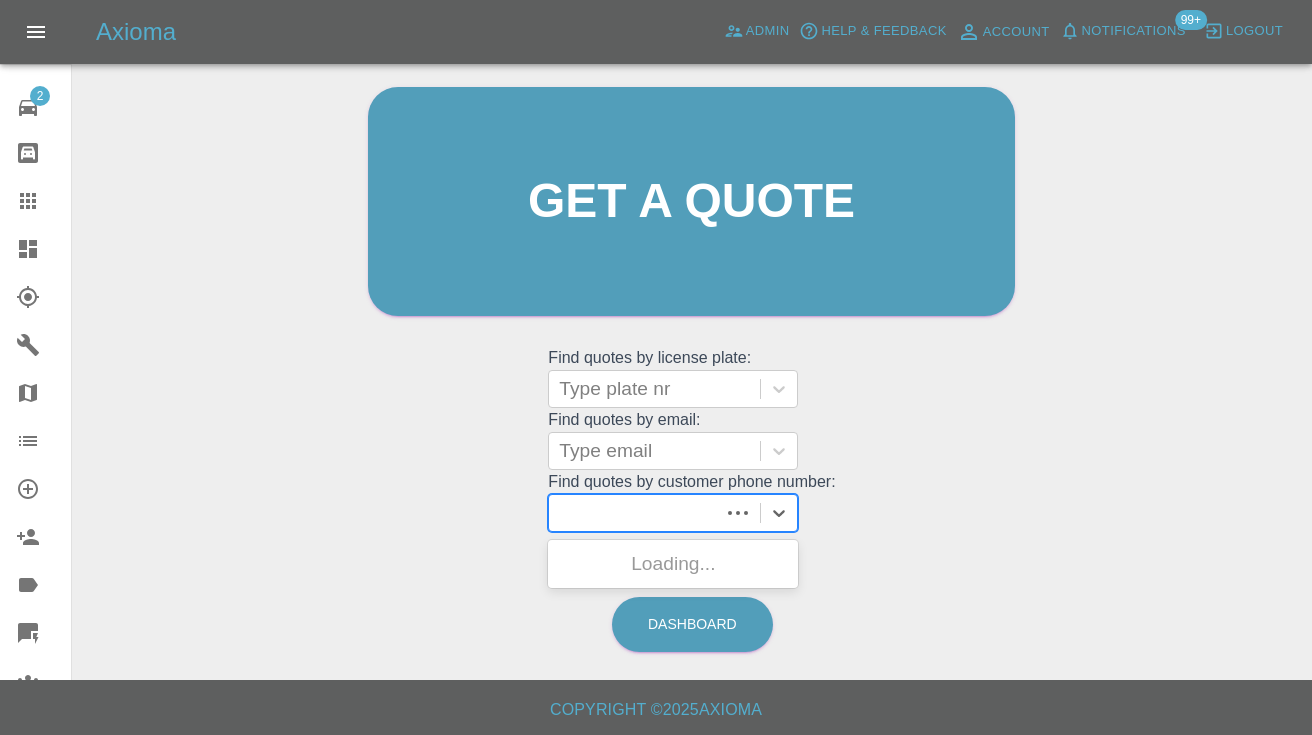scroll, scrollTop: 0, scrollLeft: 68, axis: horizontal 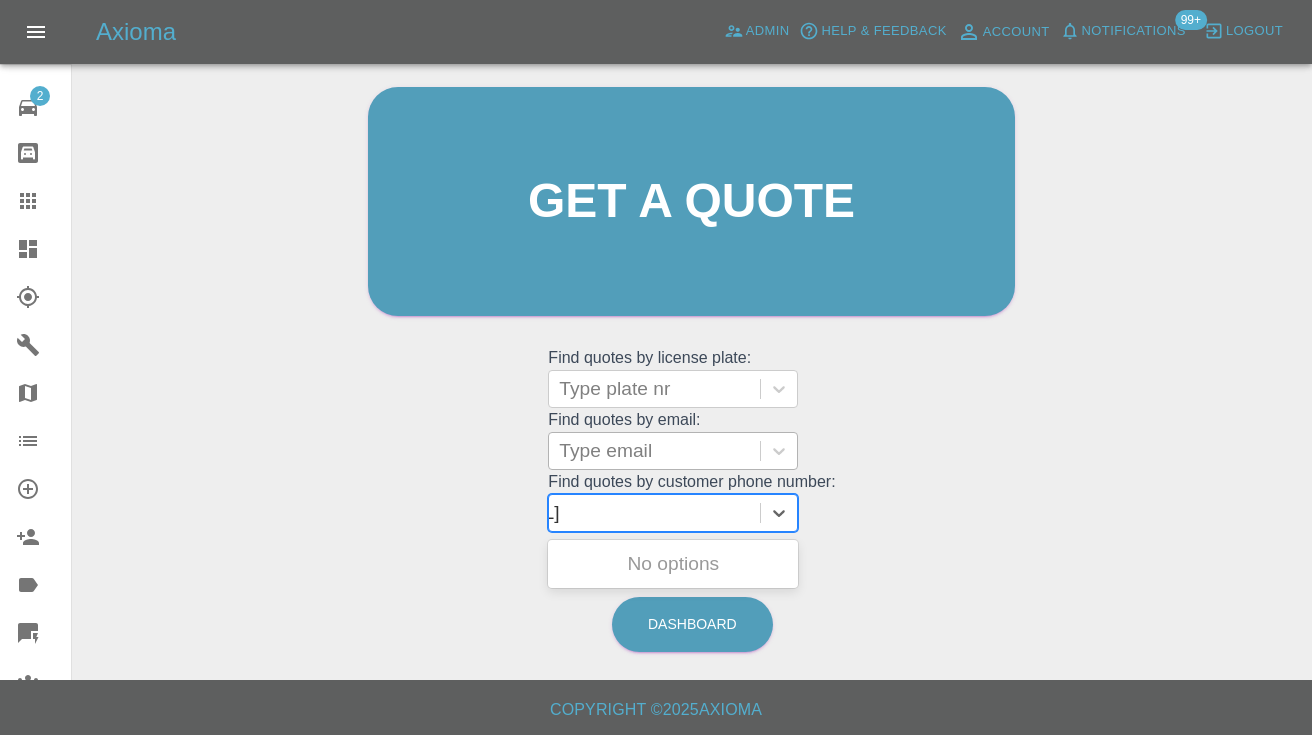 type on "daniel.dorney@btinternet.com" 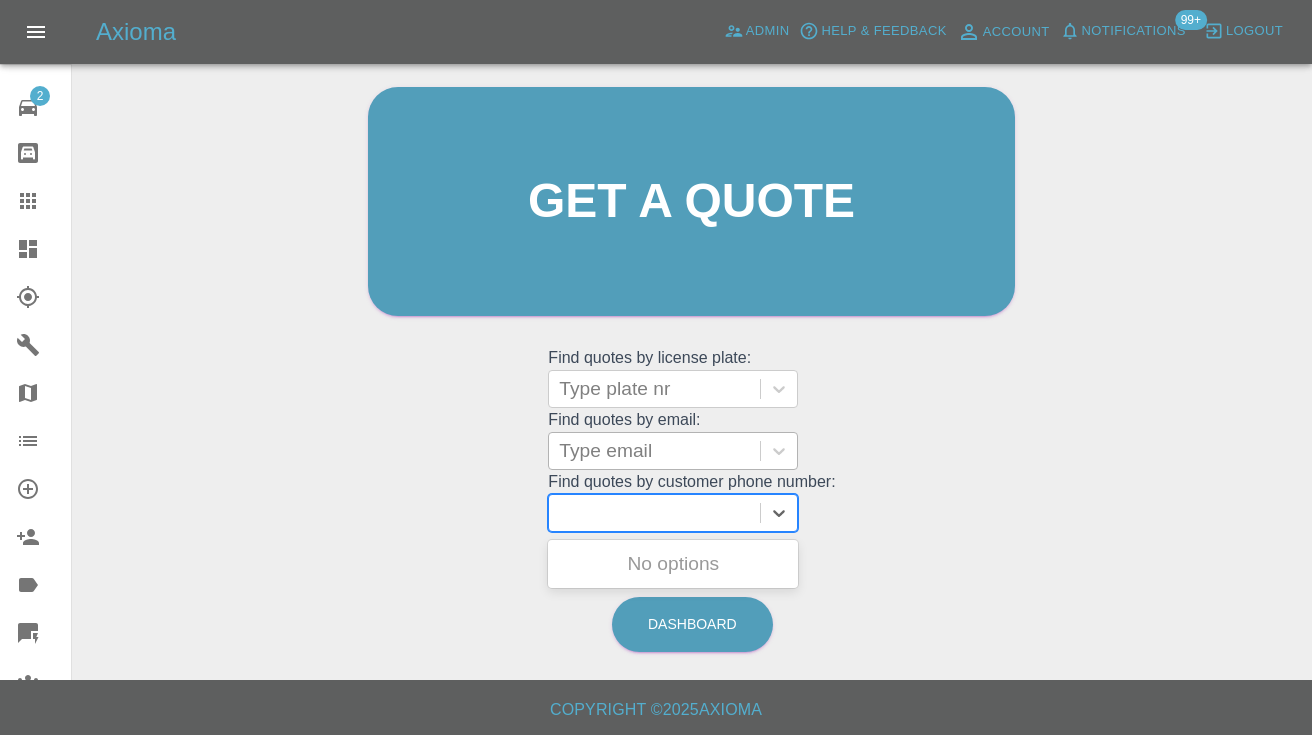 click at bounding box center (654, 451) 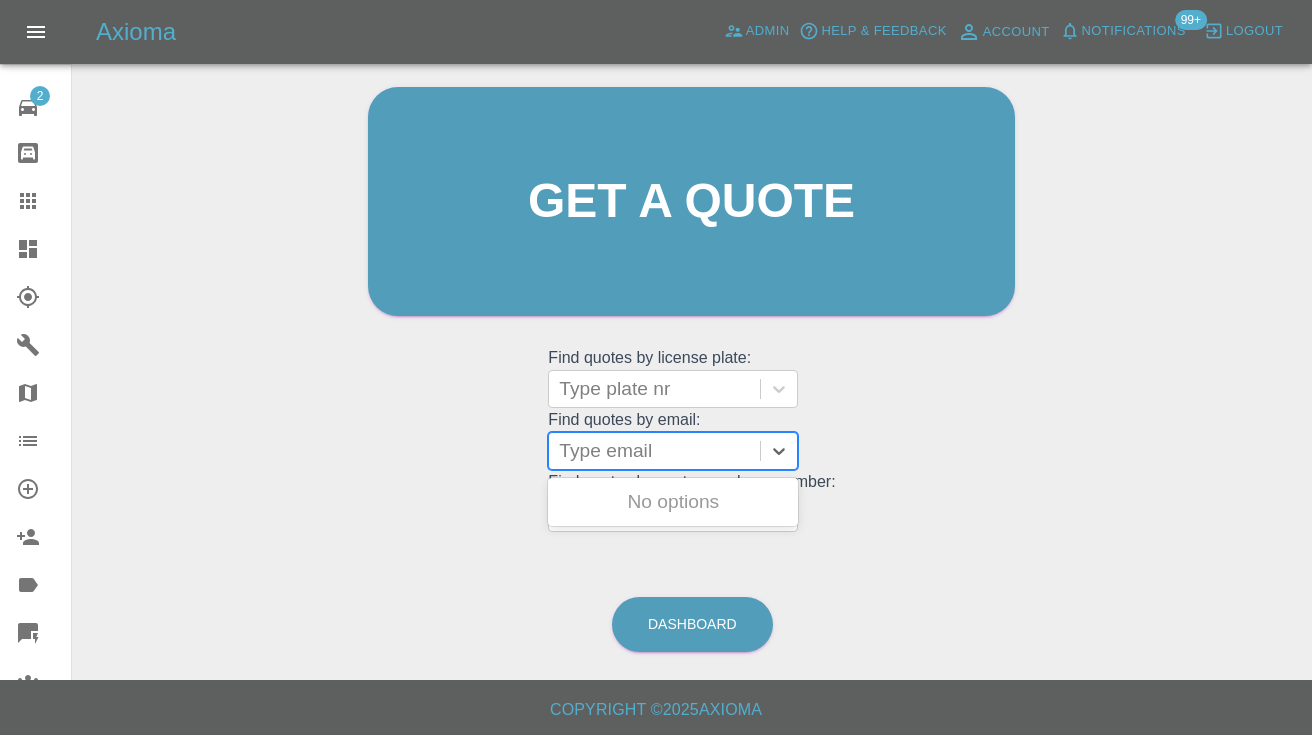 scroll, scrollTop: 0, scrollLeft: 0, axis: both 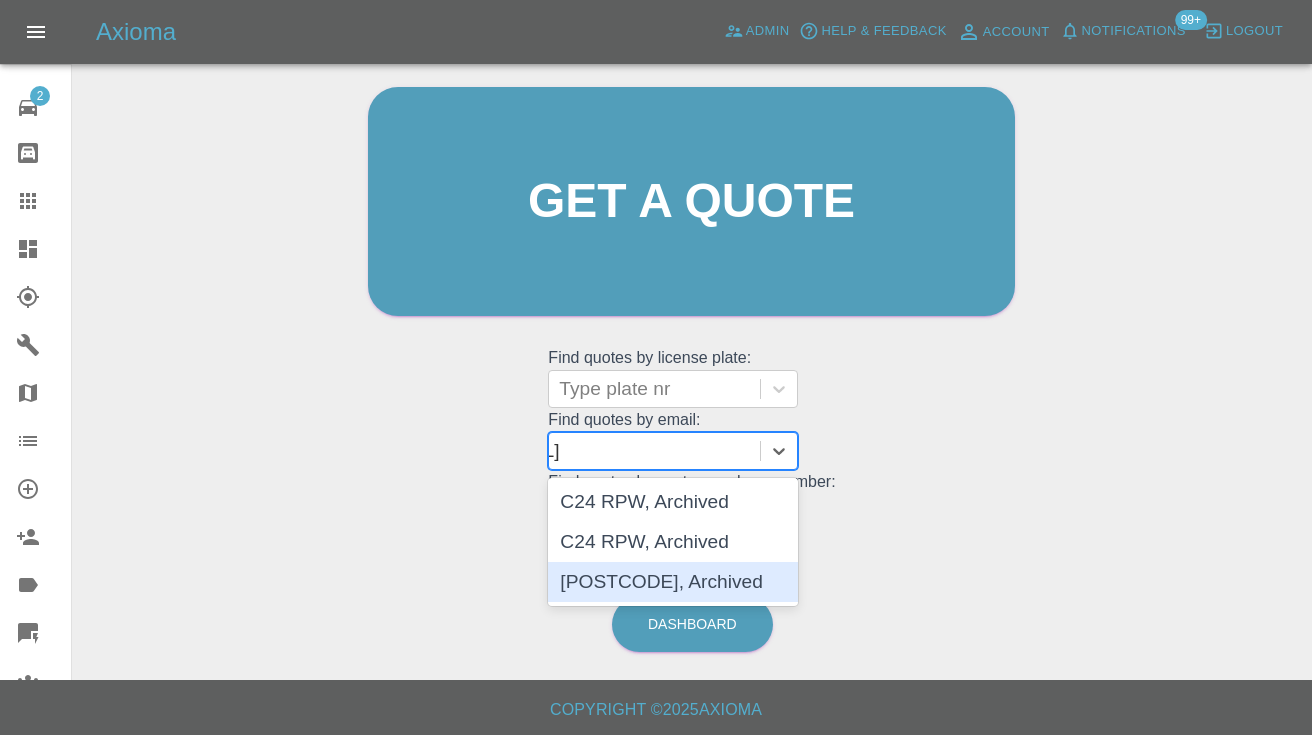 click on "C24RPW, Archived" at bounding box center (673, 582) 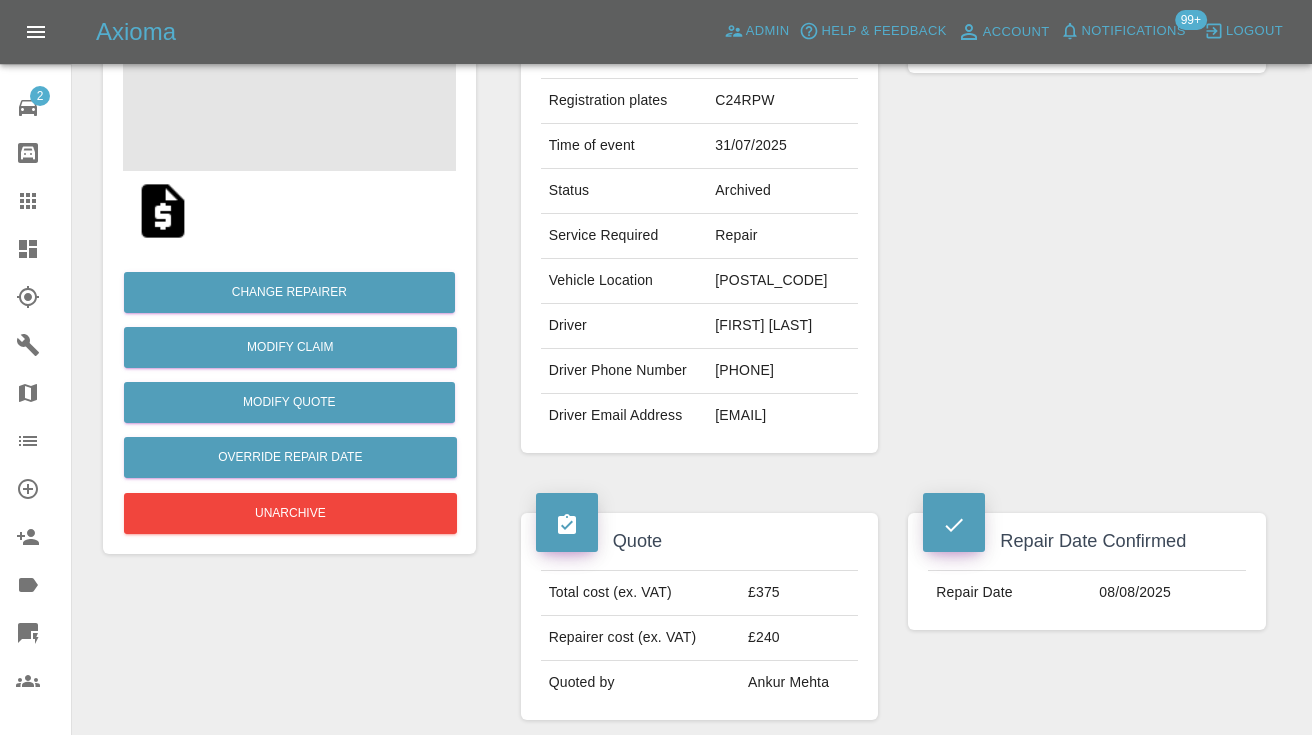 scroll, scrollTop: 262, scrollLeft: 0, axis: vertical 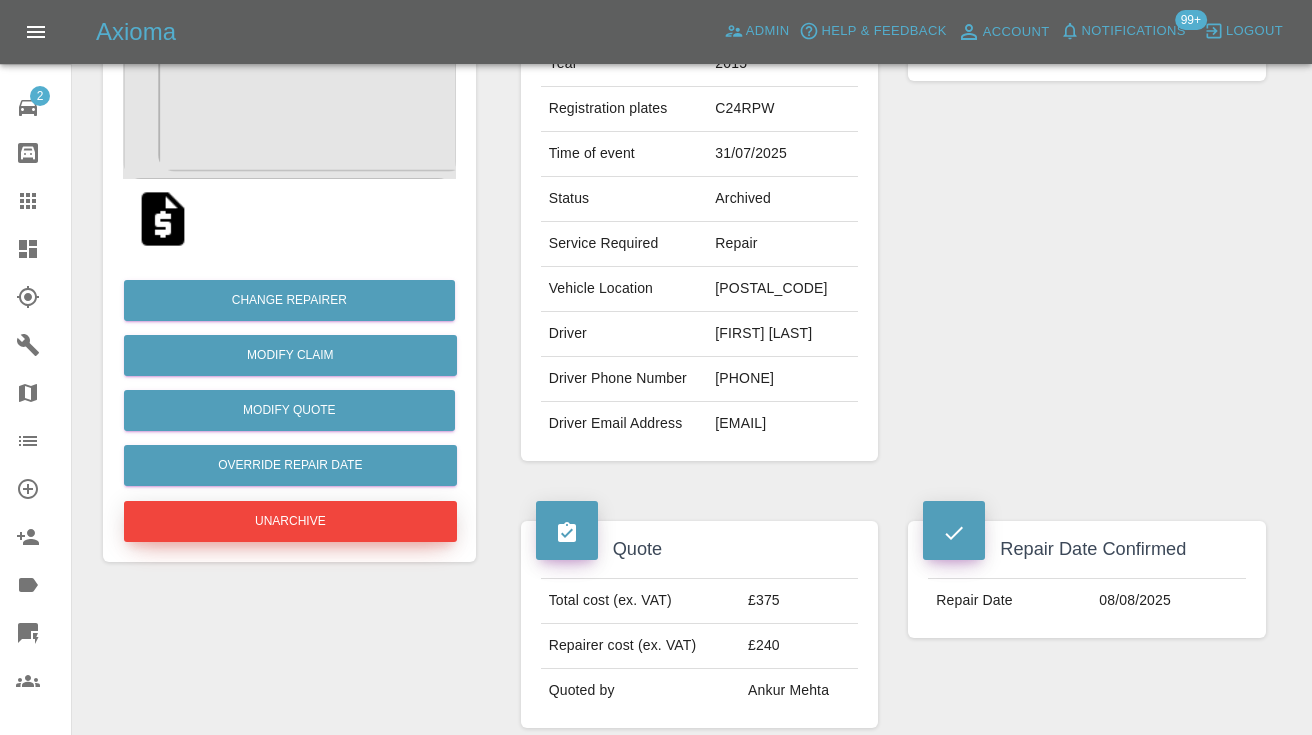 click on "Unarchive" at bounding box center (290, 521) 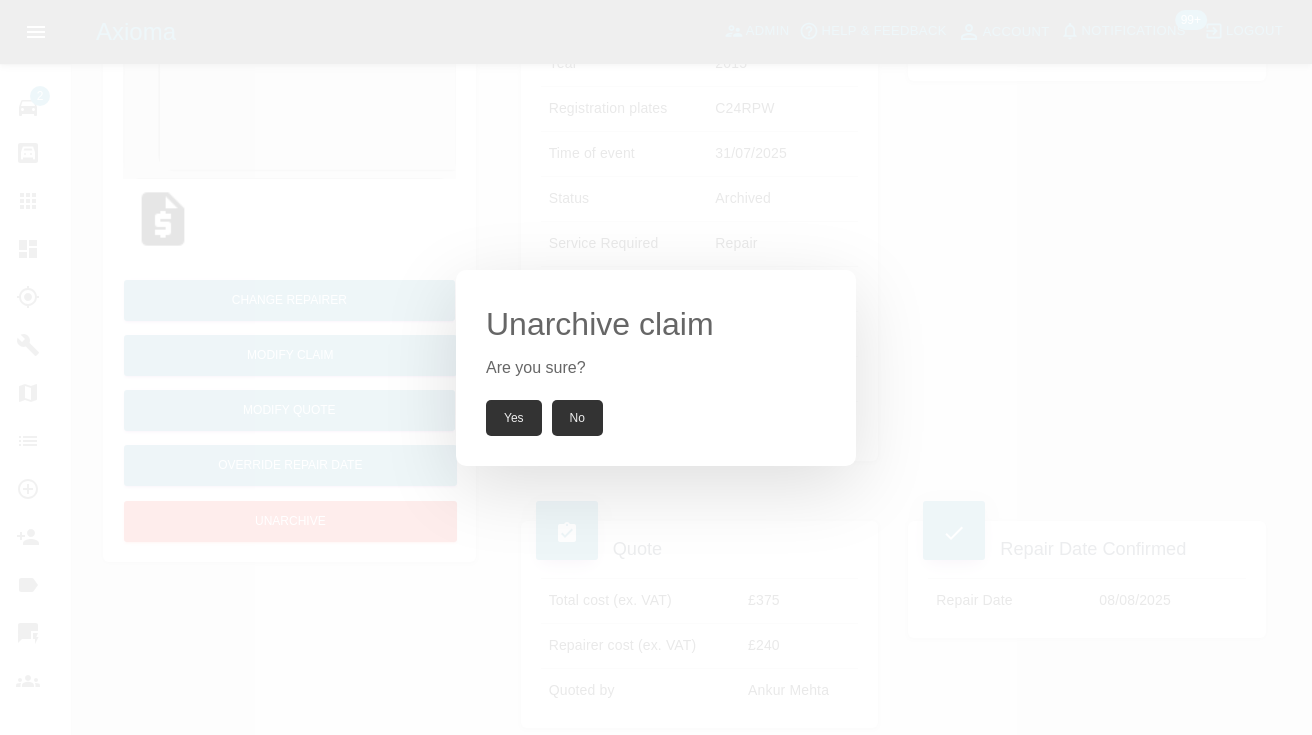 click on "Yes" at bounding box center [514, 418] 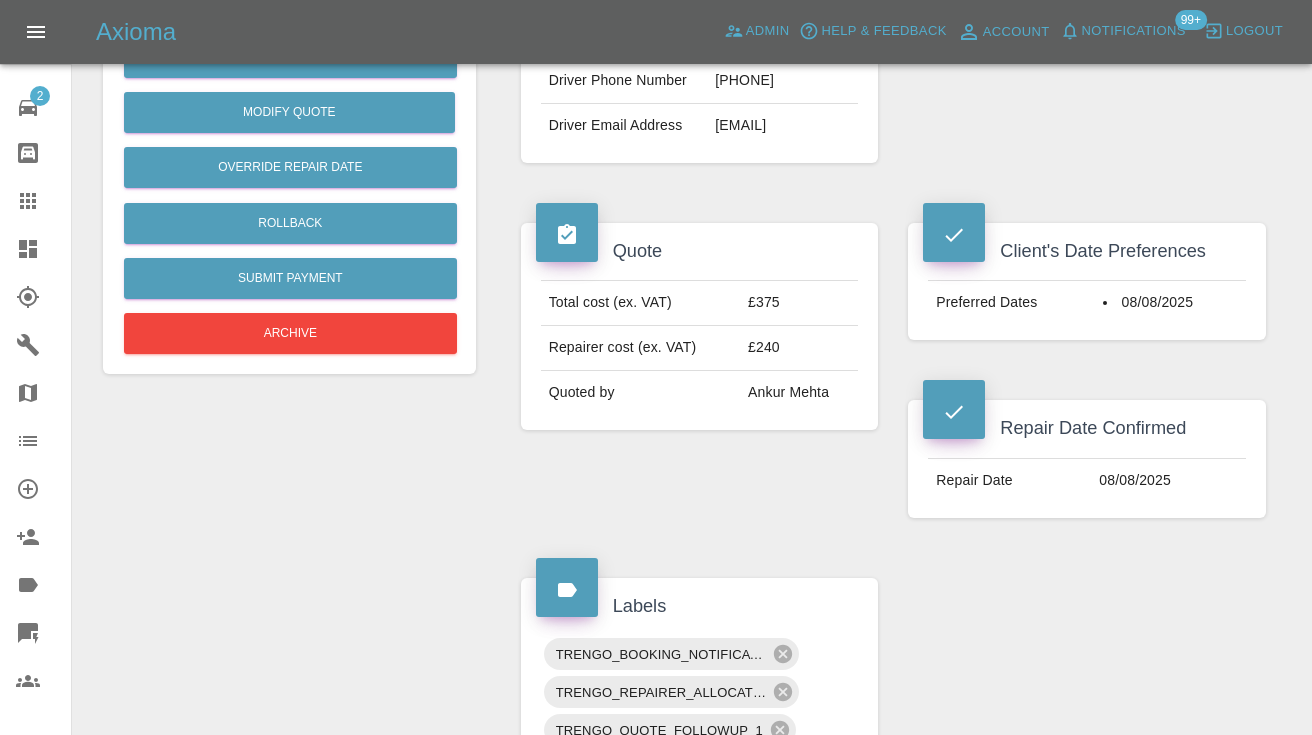 scroll, scrollTop: 588, scrollLeft: 0, axis: vertical 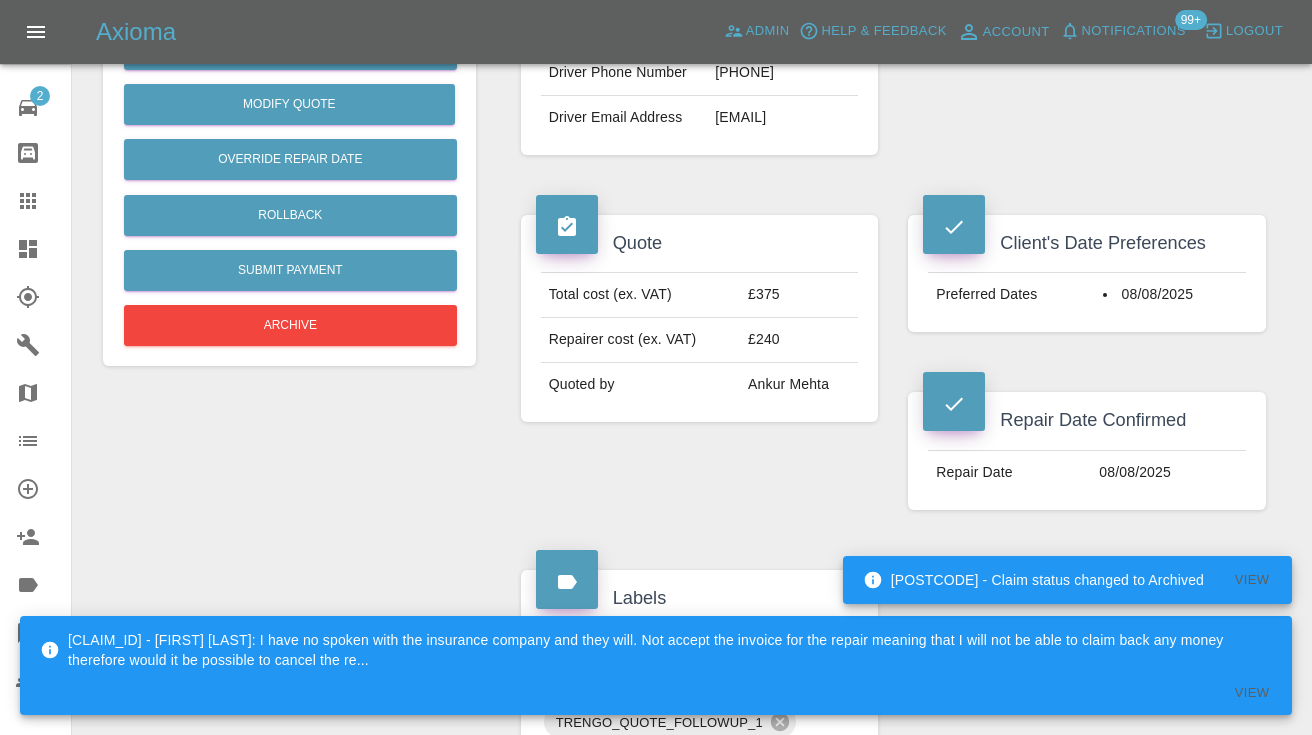 click on "Repairer Repair shop J Freeman SMART Repairs" at bounding box center [1087, -94] 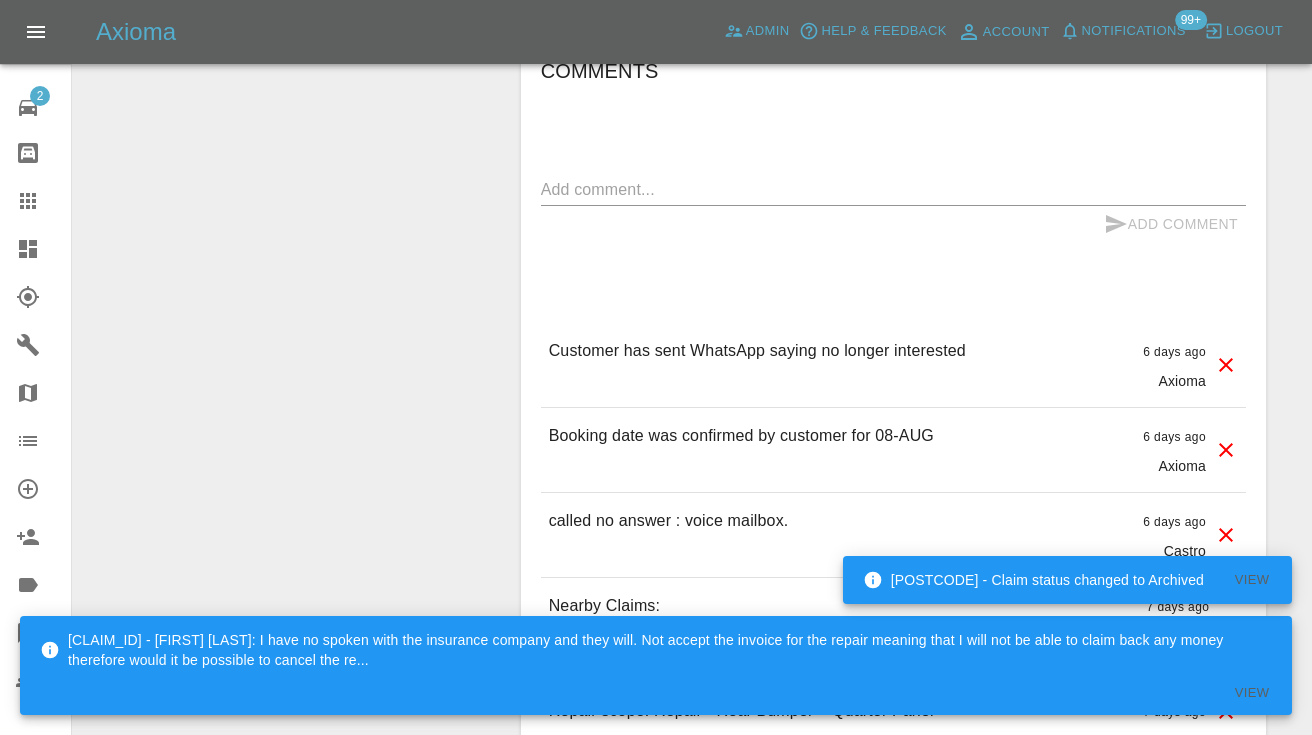 scroll, scrollTop: 1800, scrollLeft: 0, axis: vertical 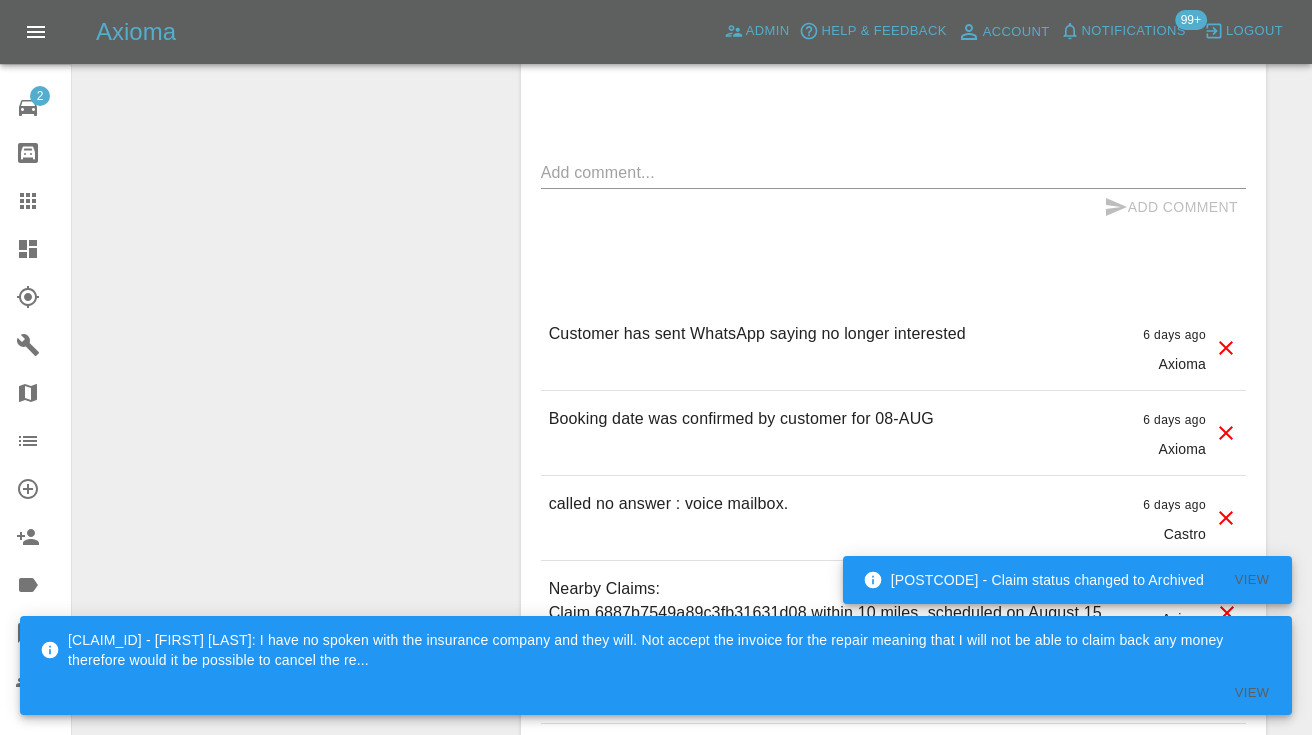 click at bounding box center [893, 172] 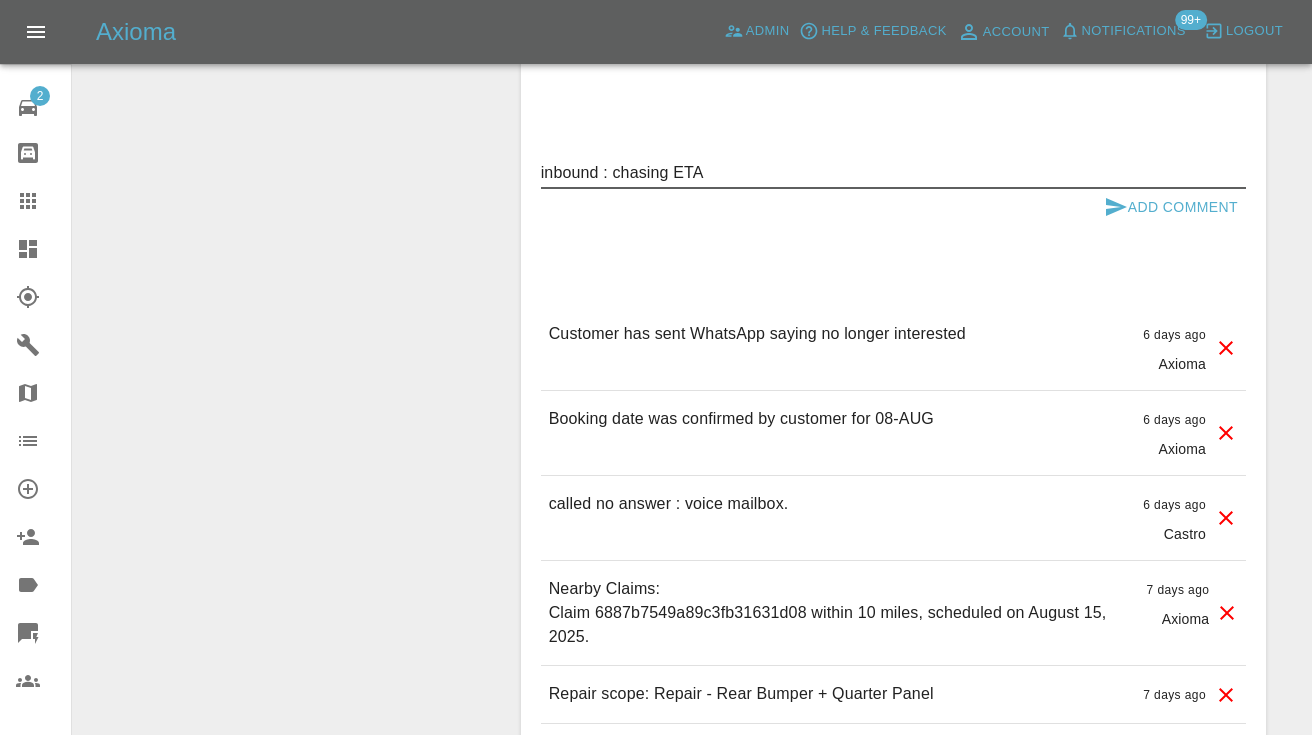 type on "inbound : chasing ETA" 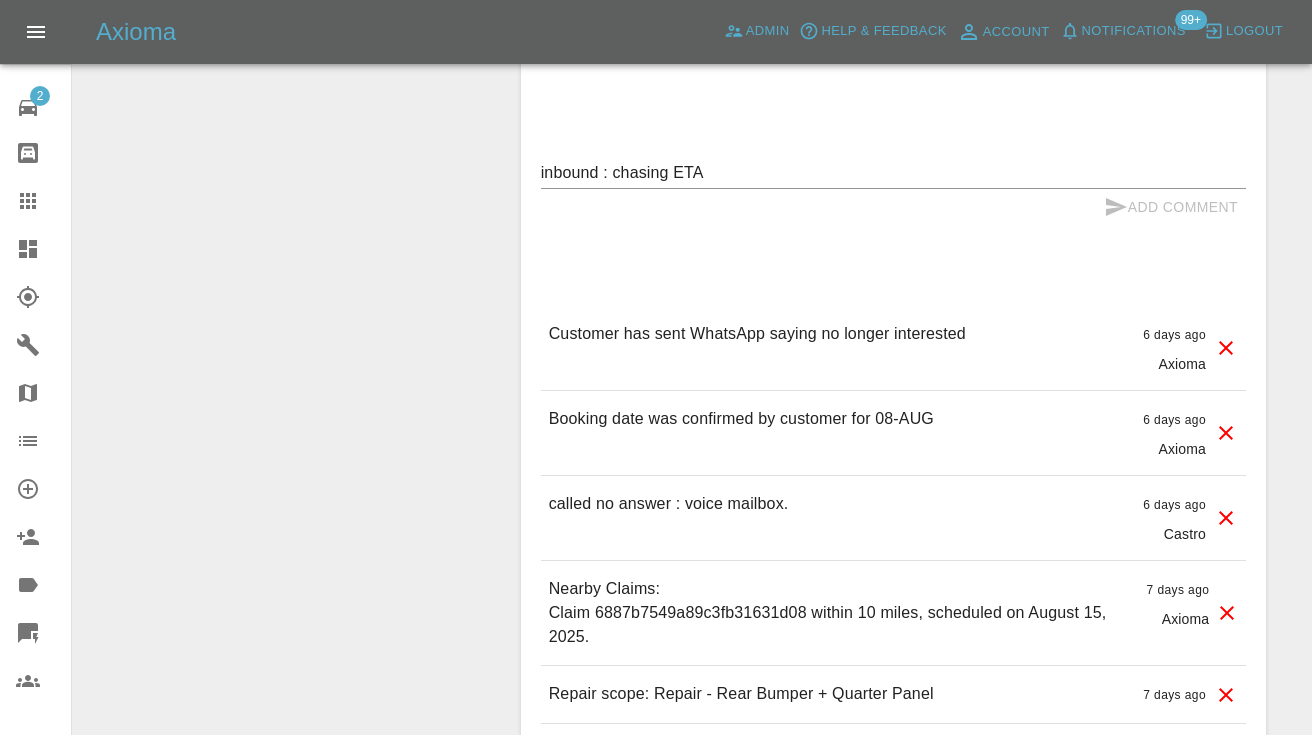 type 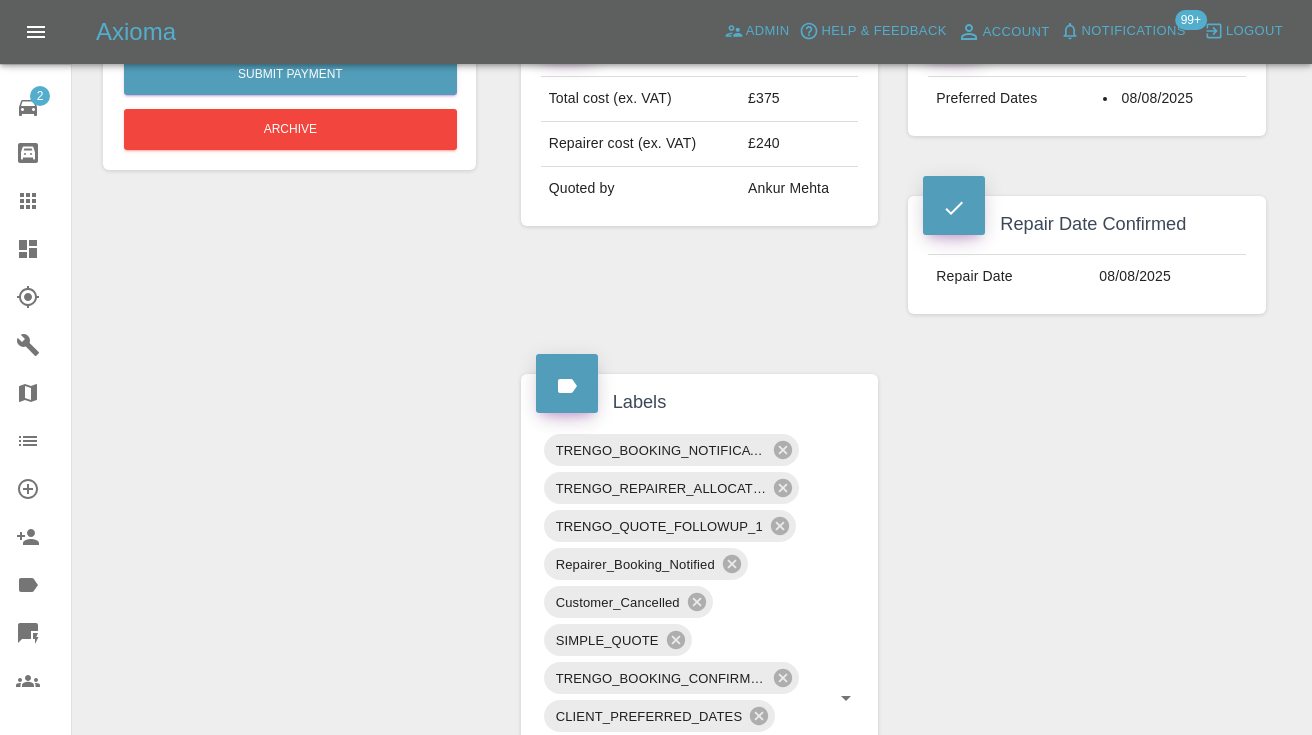 scroll, scrollTop: 776, scrollLeft: 0, axis: vertical 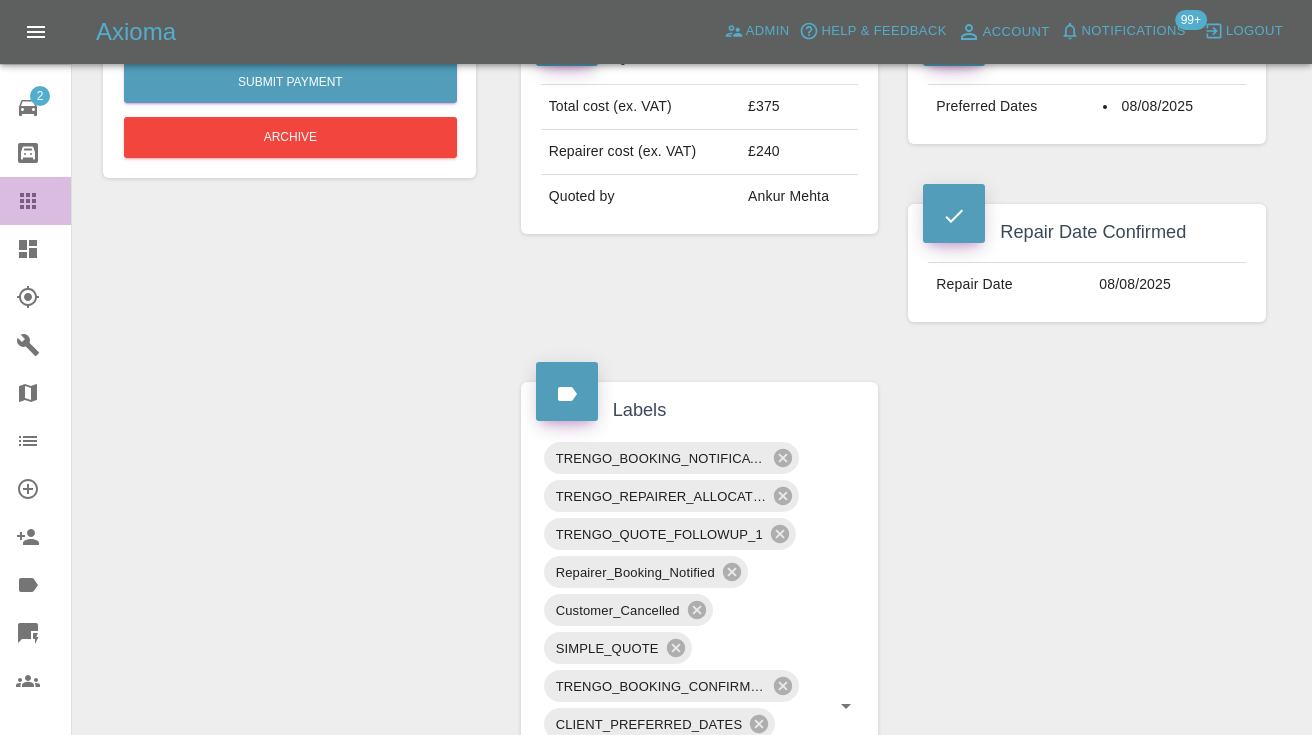 click 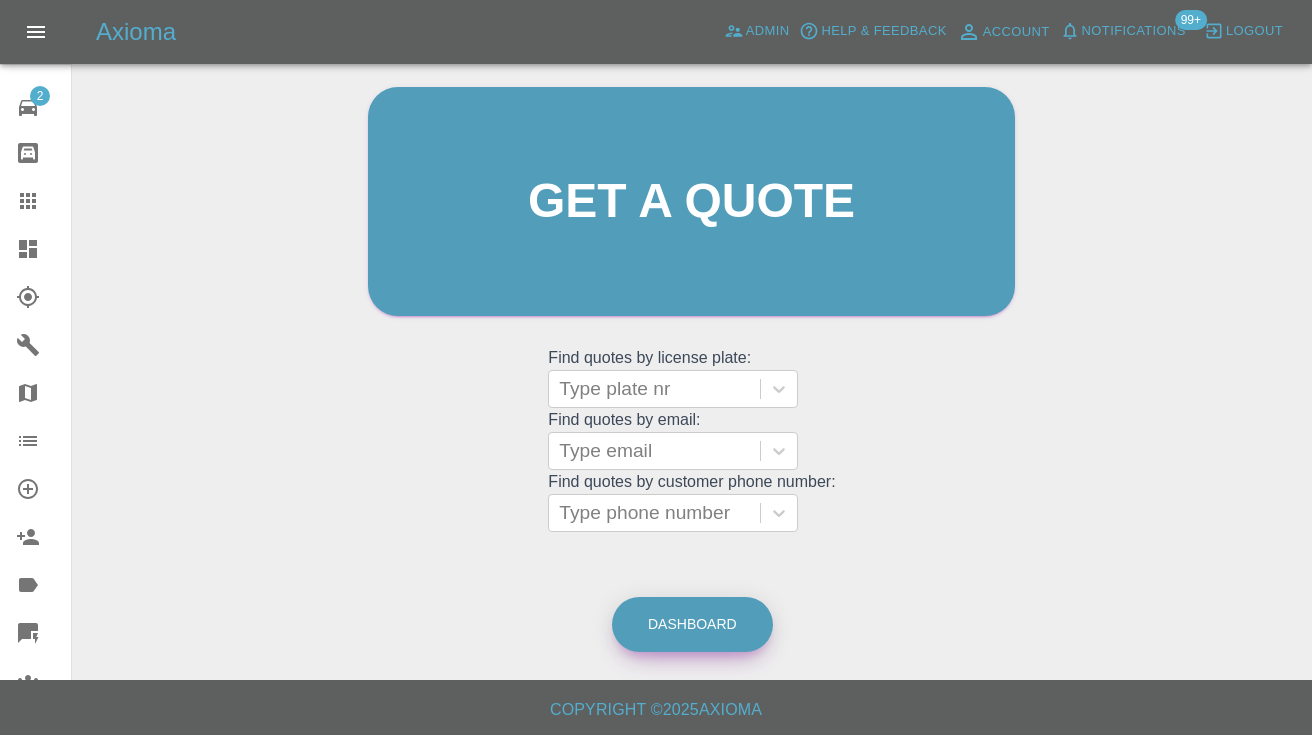 click on "Dashboard" at bounding box center [692, 624] 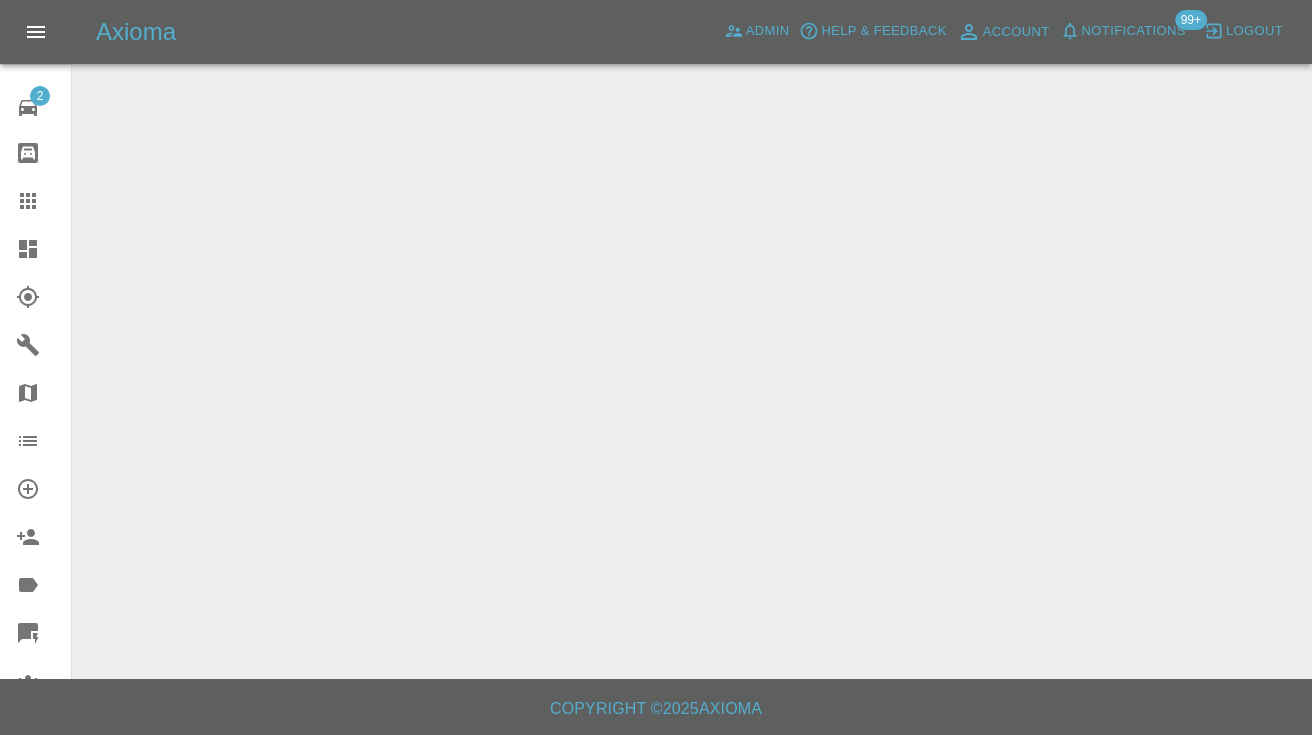 scroll, scrollTop: 0, scrollLeft: 0, axis: both 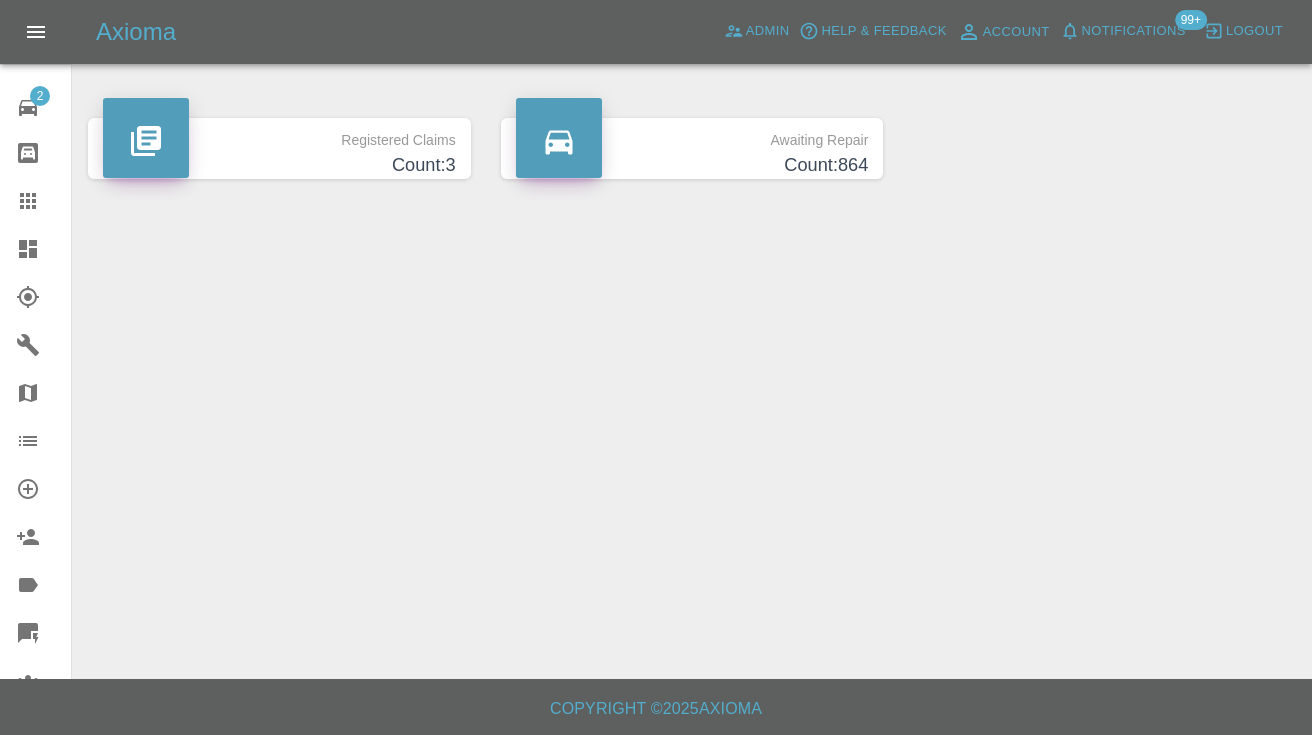 click 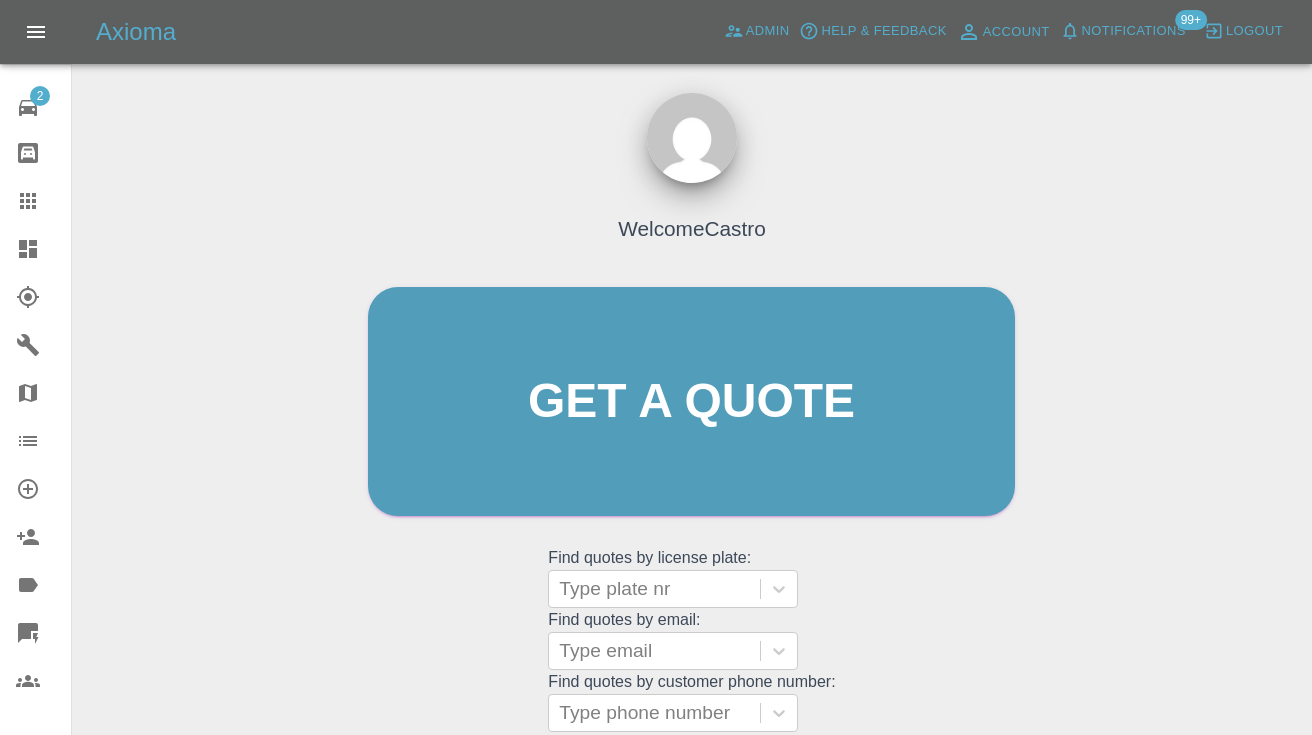 click on "Welcome  Castro Get a quote Get a quote Find quotes by license plate: Type plate nr Find quotes by email: Type email Find quotes by customer phone number: Type phone number" at bounding box center [691, 440] 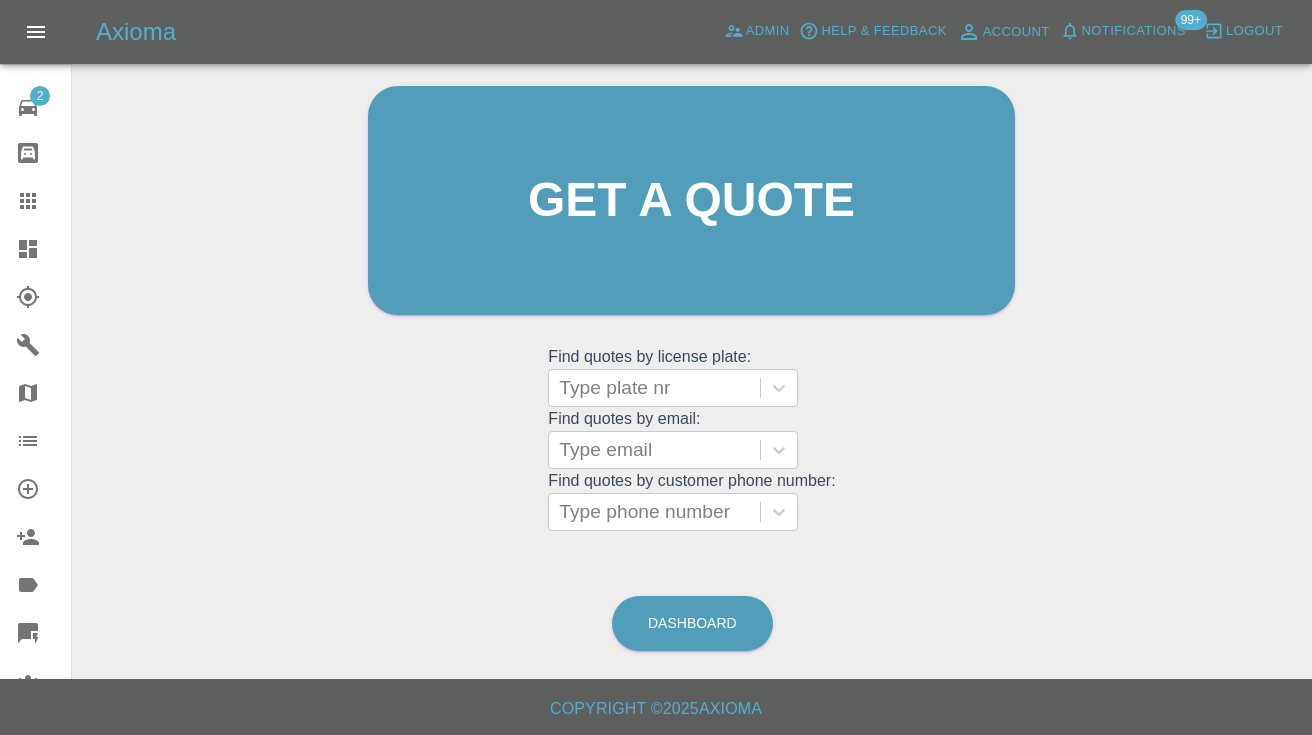 scroll, scrollTop: 200, scrollLeft: 0, axis: vertical 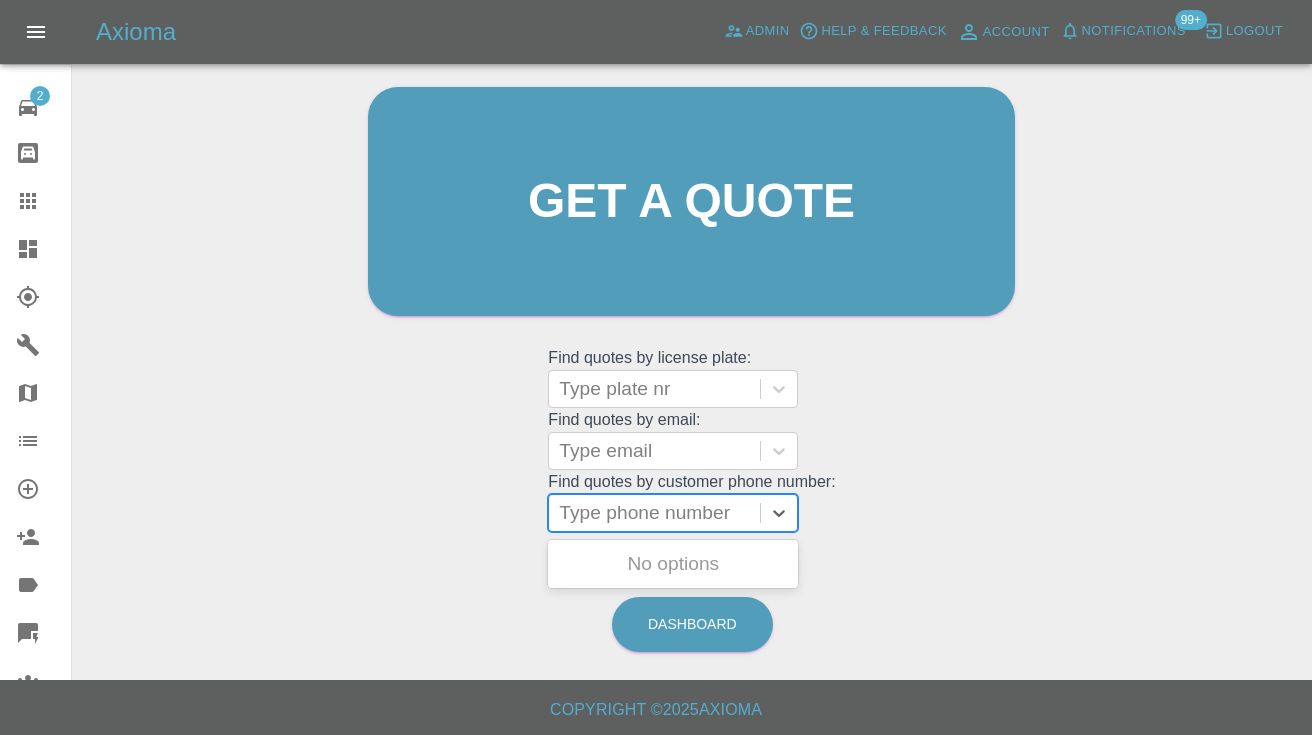 click on "Type phone number" at bounding box center [654, 513] 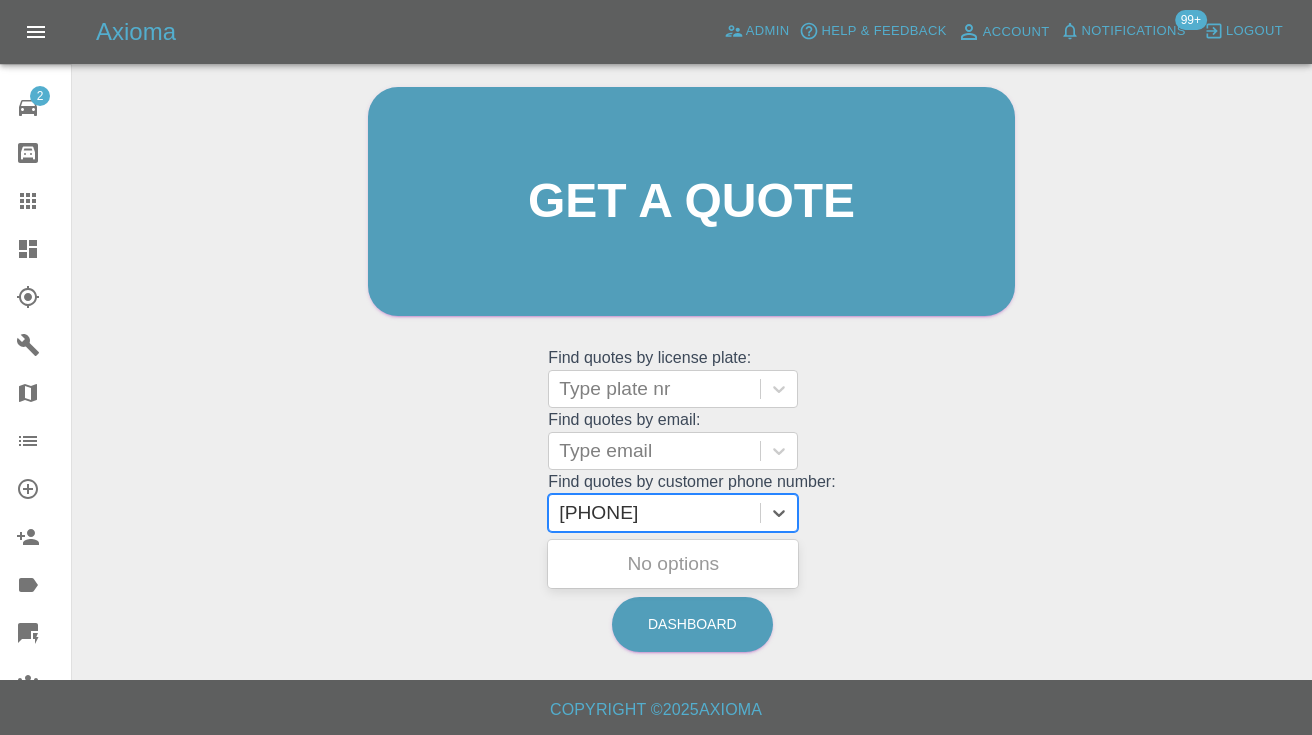 click on "+44 7908 979787" at bounding box center (636, 513) 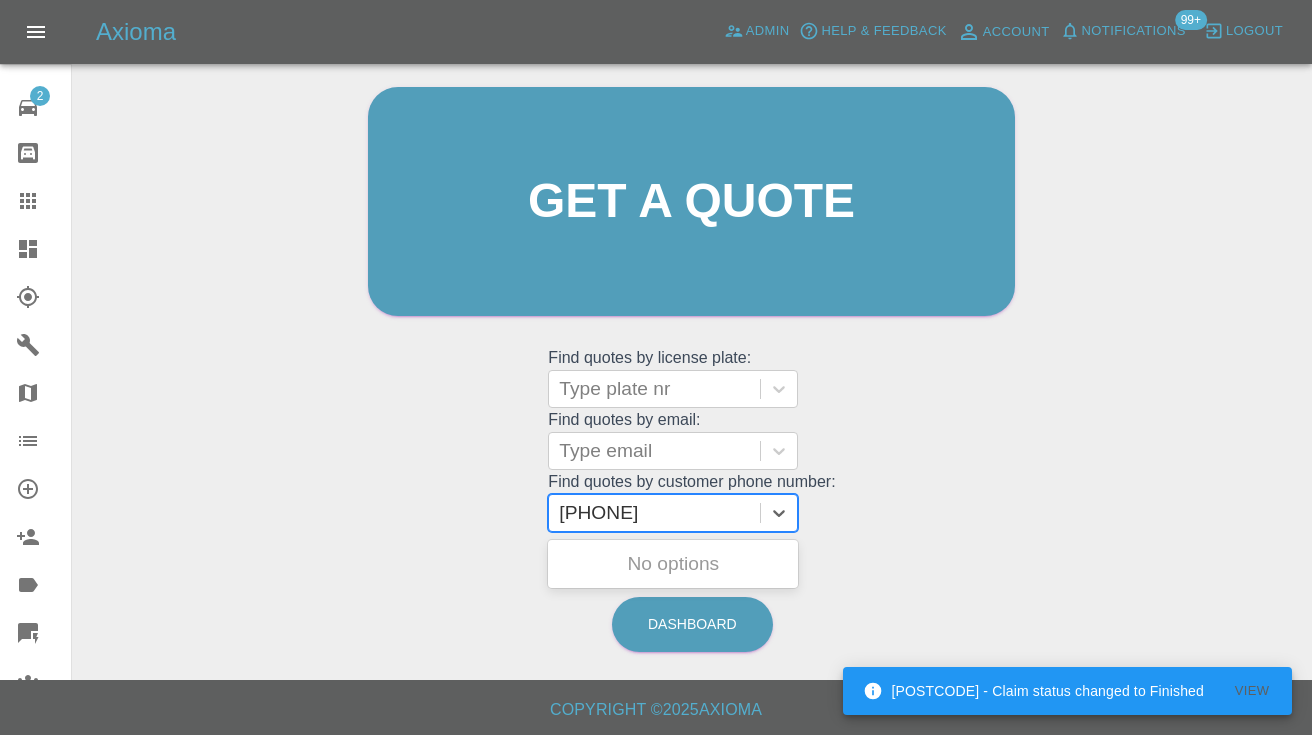 type on "07908979787" 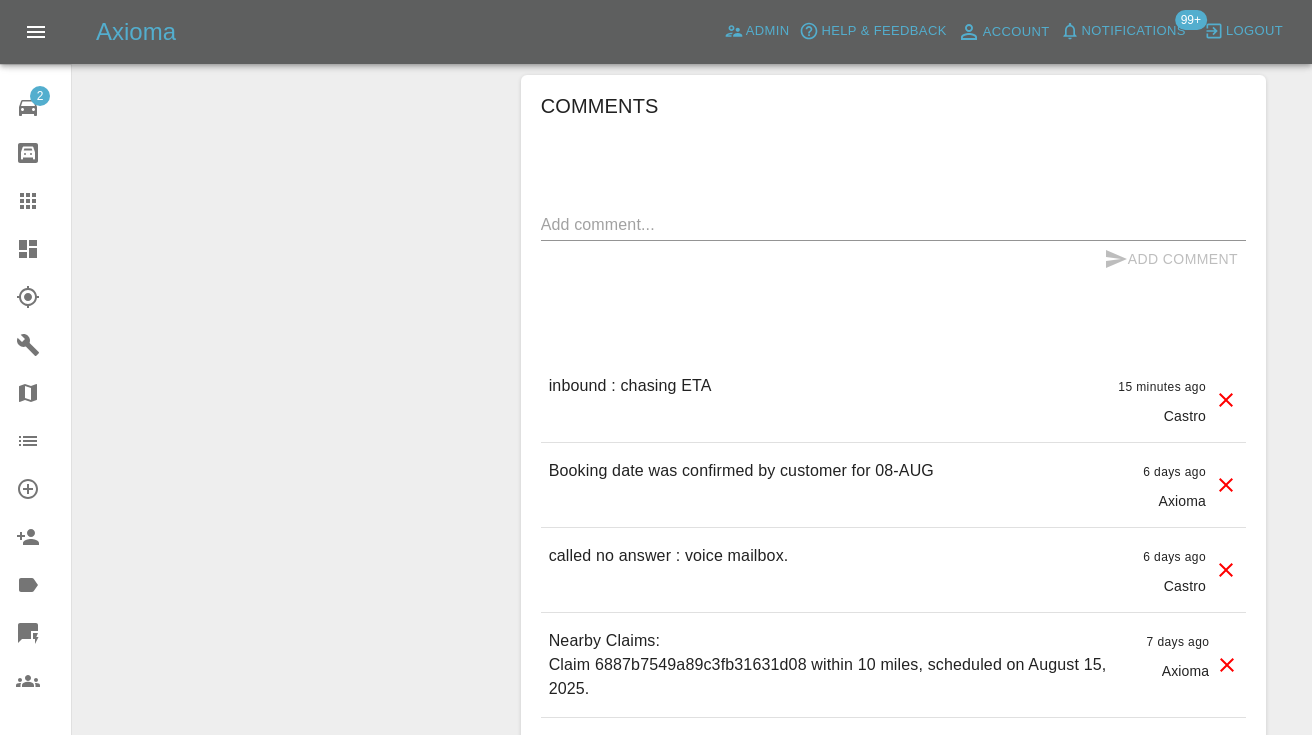 scroll, scrollTop: 1751, scrollLeft: 0, axis: vertical 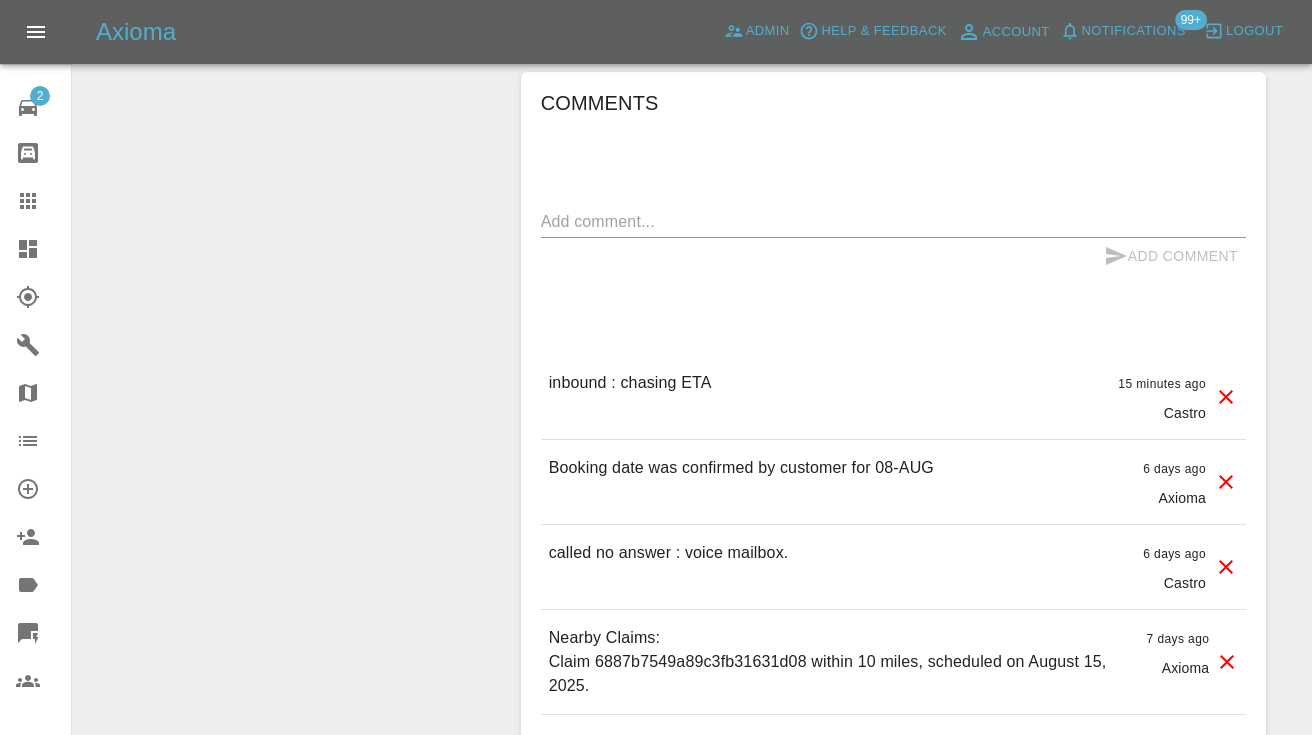 click 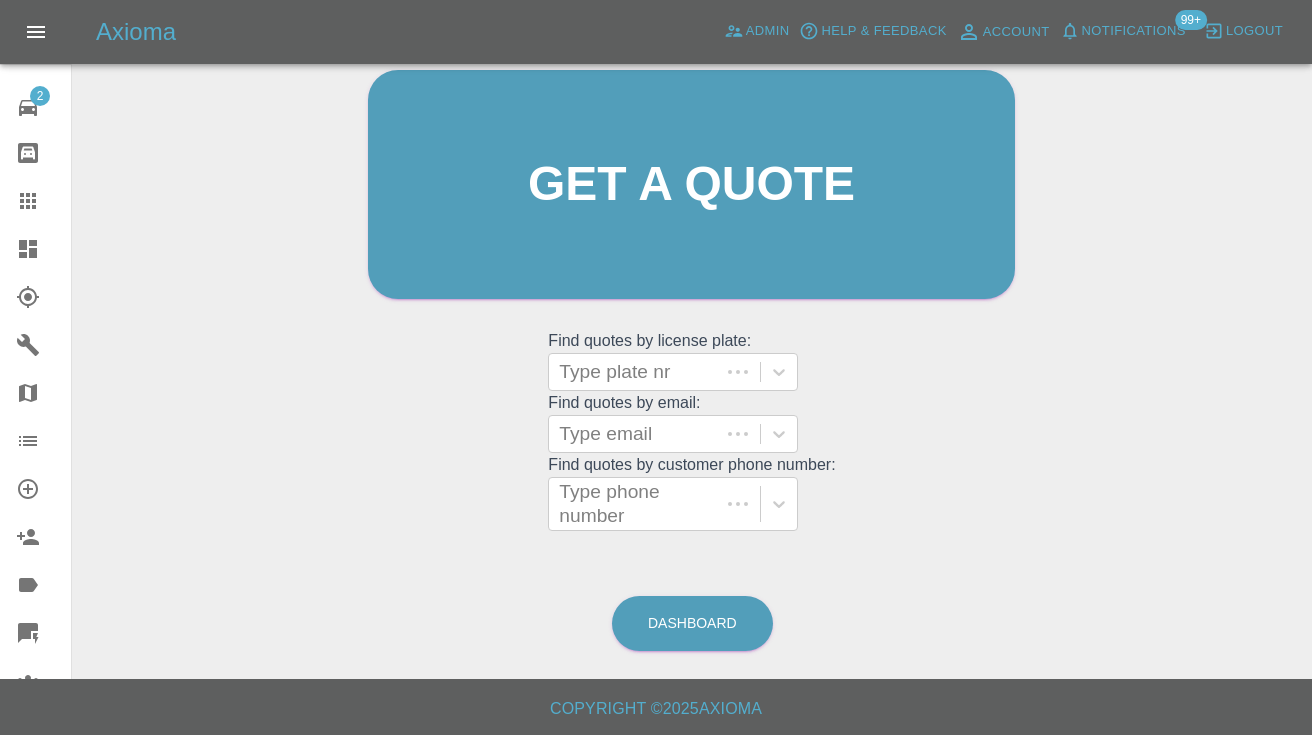 scroll, scrollTop: 200, scrollLeft: 0, axis: vertical 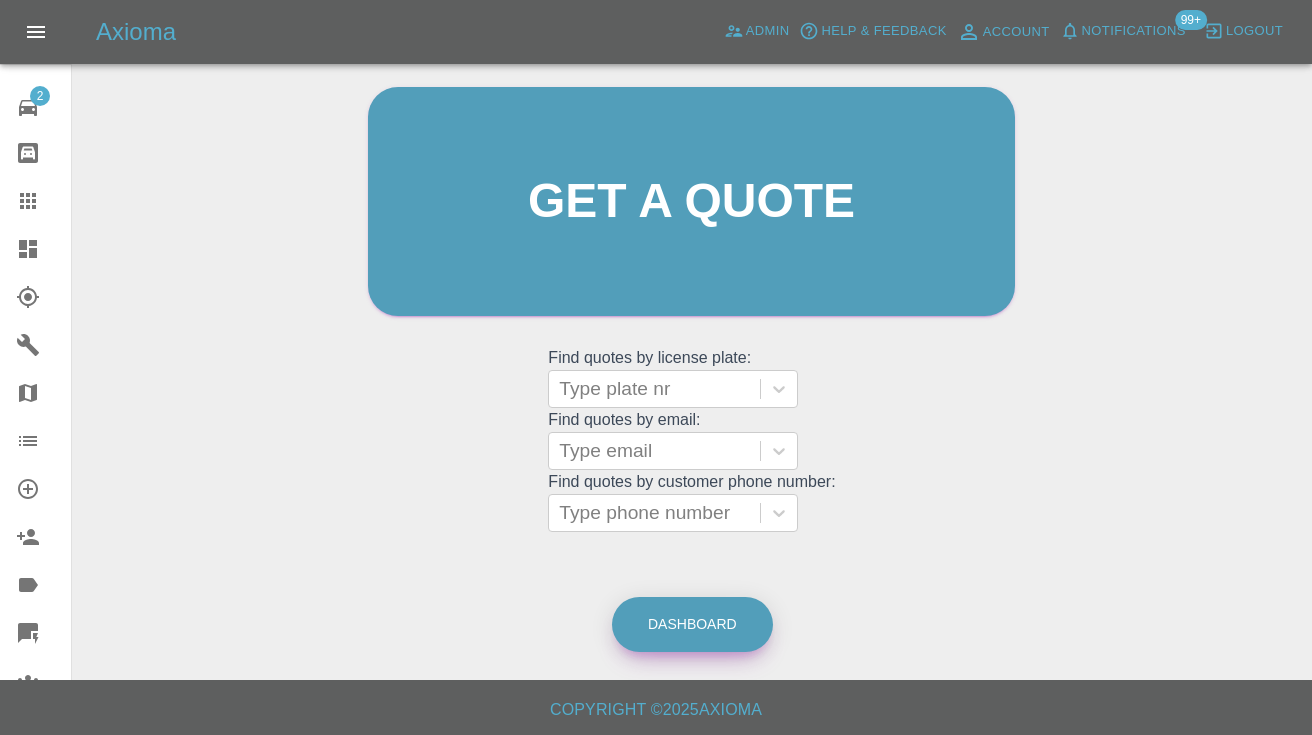 click on "Dashboard" at bounding box center [692, 624] 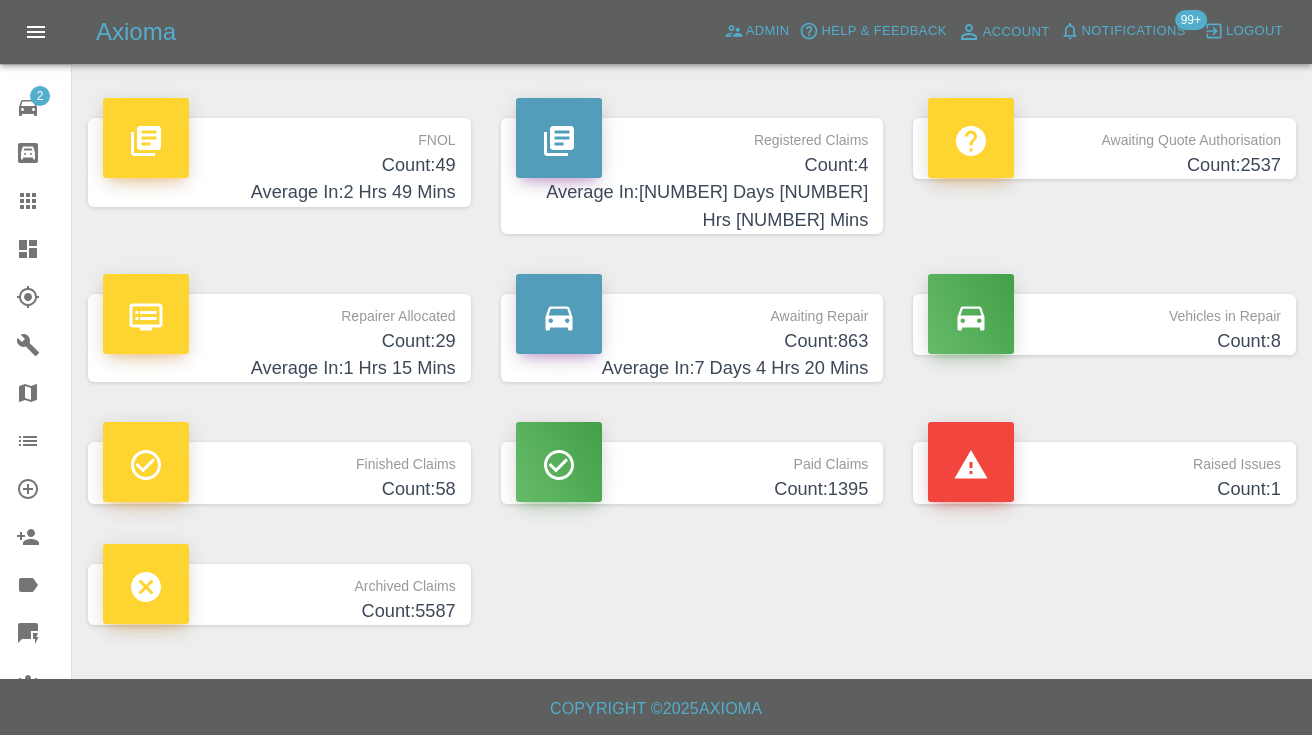 click on "Count:  863" at bounding box center (692, 341) 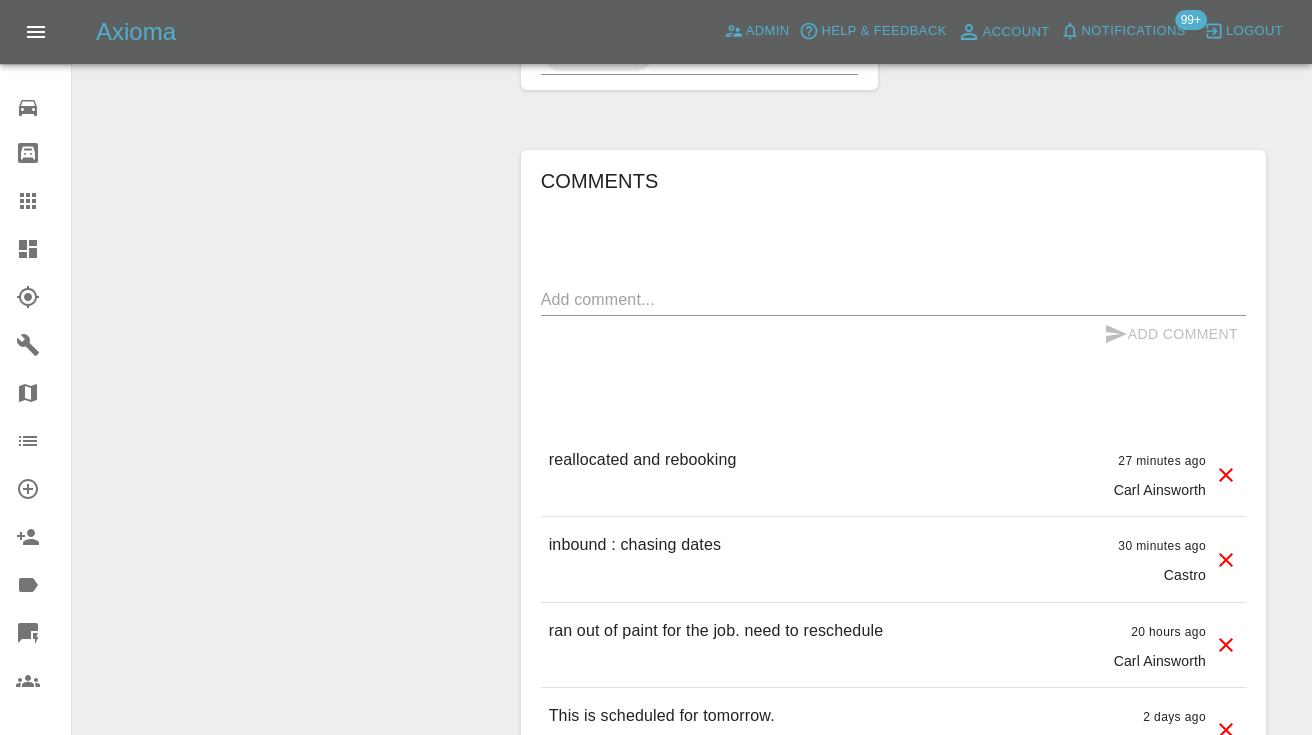 scroll, scrollTop: 1720, scrollLeft: 0, axis: vertical 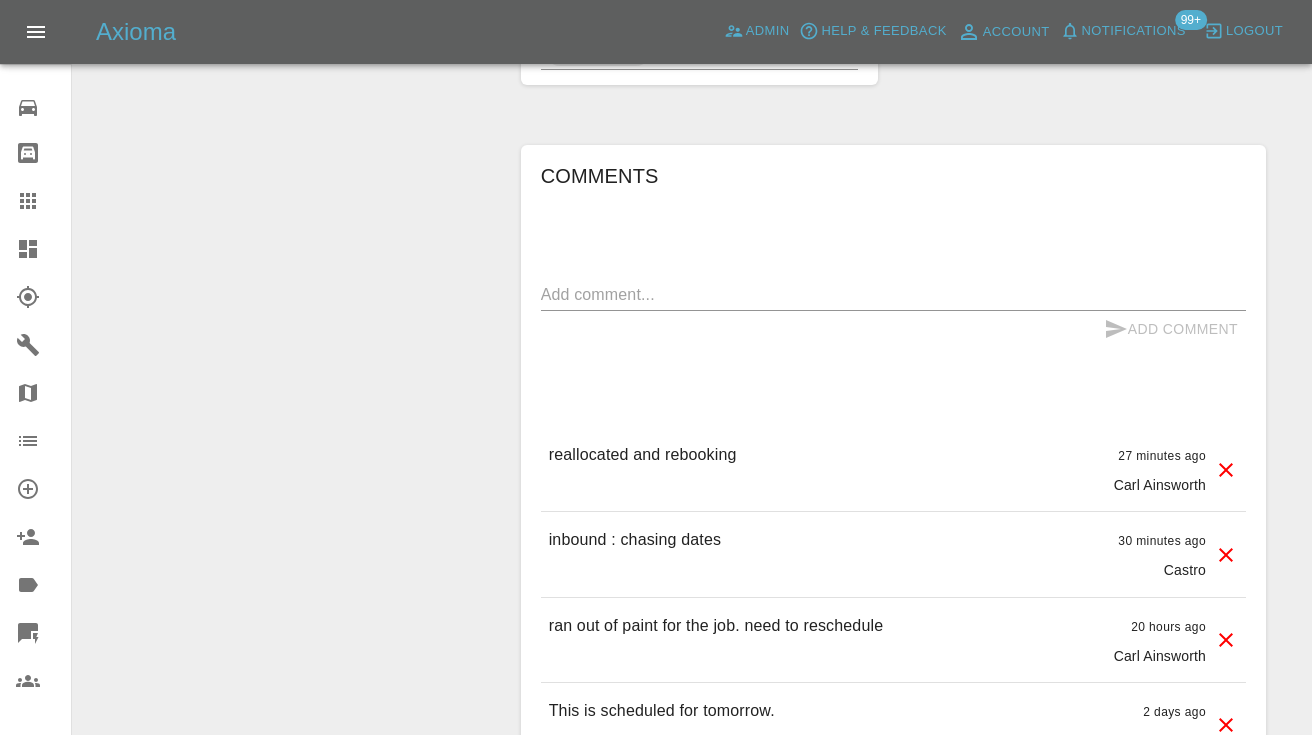 click on "Comments x Add Comment reallocated and rebooking 27 minutes ago Carl Ainsworth reallocated and rebooking 27 minutes ago Carl Ainsworth inbound : chasing dates  30 minutes ago Castro inbound : chasing dates  30 minutes ago Castro ran out of paint for the job. need to reschedule 20 hours ago Carl Ainsworth ran out of paint for the job. need to reschedule 20 hours ago Carl Ainsworth This is scheduled for tomorrow. 2 days ago Axioma This is scheduled for tomorrow. 2 days ago Axioma Booking date was confirmed by customer for 06-AUG 10 days ago Axioma Booking date was confirmed by customer for 06-AUG 10 days ago Axioma Nearby Claims:
Claim 686bafbfa5254e09520b4536 within 2.5 miles, scheduled on July 25, 2025.
Claim 6725f9f93536e9b8851ed8bc within 2.5 miles, scheduled on August 01, 2025.
Claim 686bafbfa5254e09520b4536 within 5 miles, scheduled on July 25, 2025.
Claim 684bf4fd203871f0e3df7444 within 5 miles, scheduled on August 09, 2025.
Claim 68135cac170975c17a966da6 within 5 miles, scheduled on August 09, 2025." at bounding box center (893, 712) 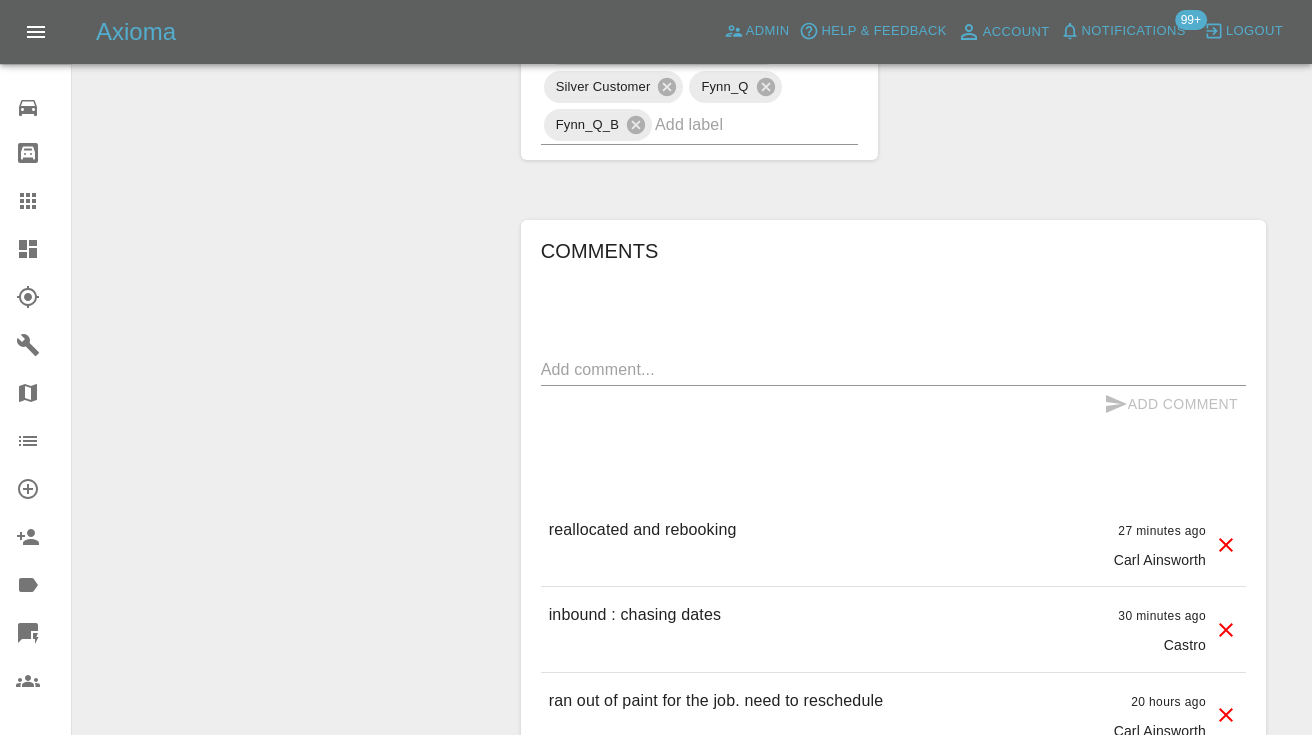 scroll, scrollTop: 1637, scrollLeft: 0, axis: vertical 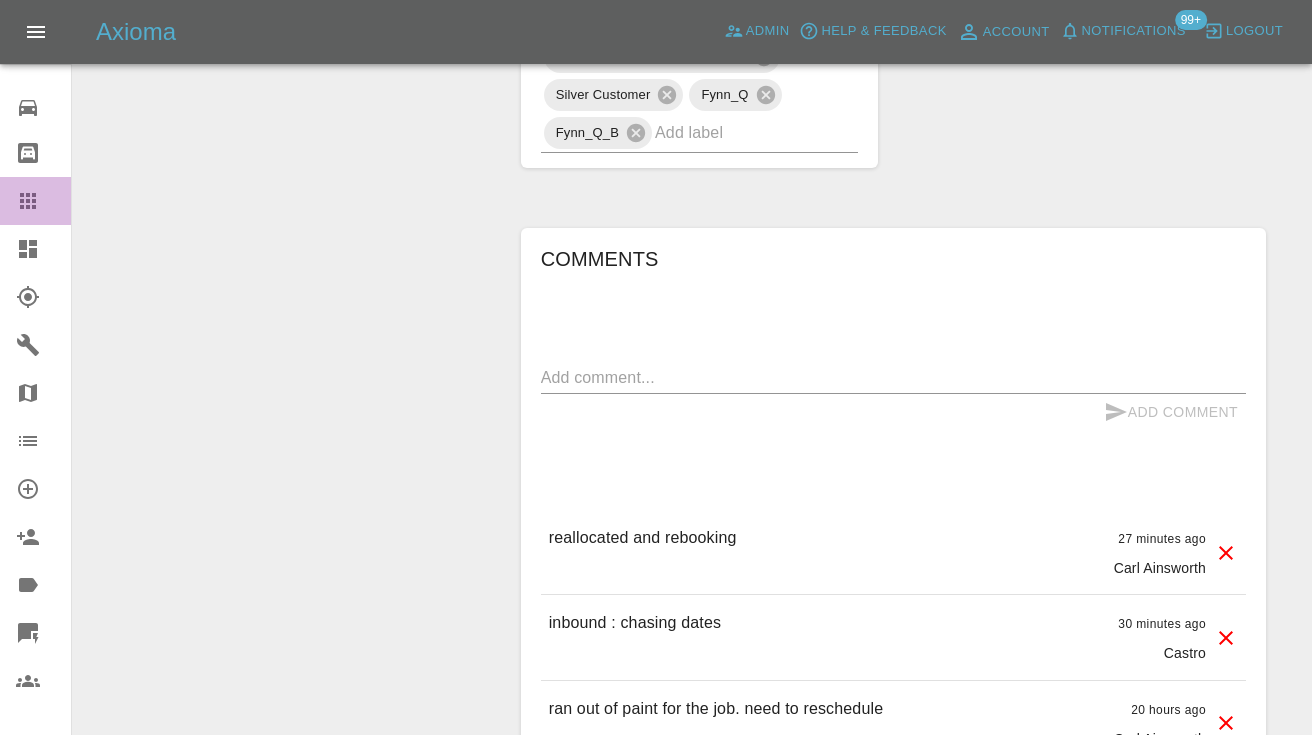 click 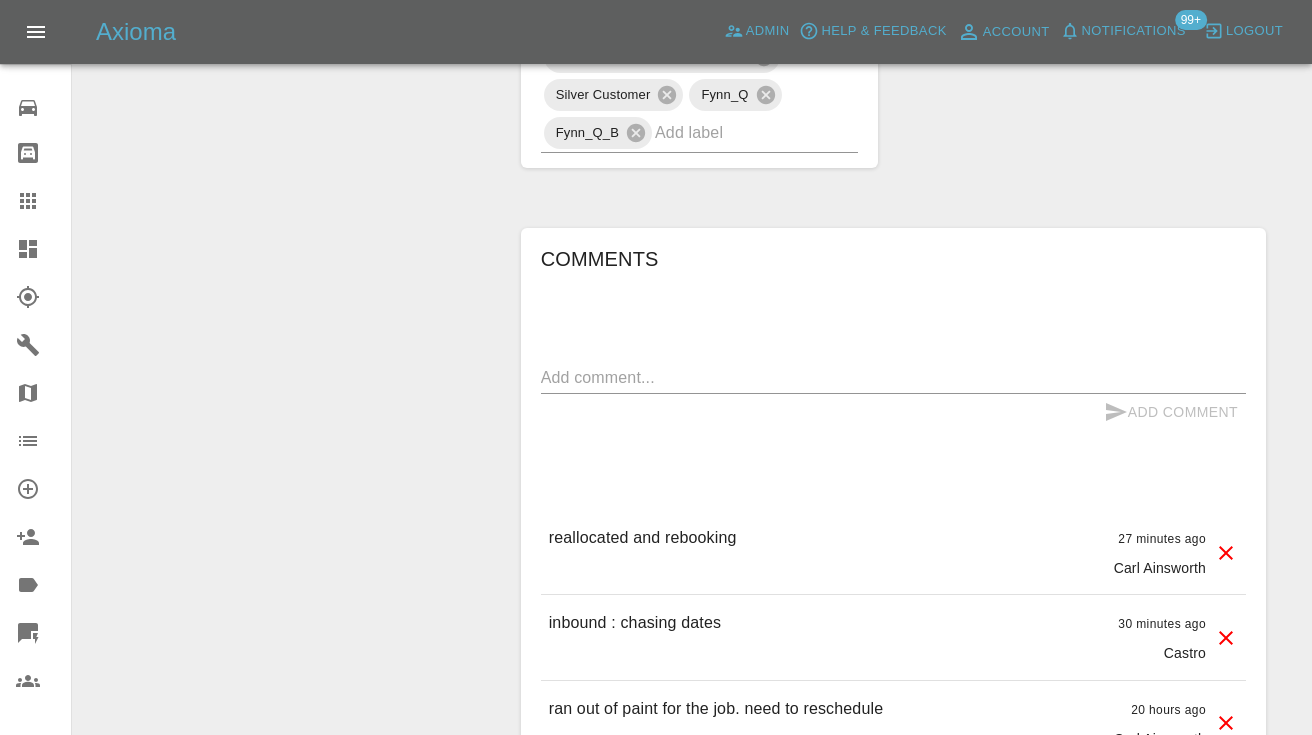 scroll, scrollTop: 150, scrollLeft: 0, axis: vertical 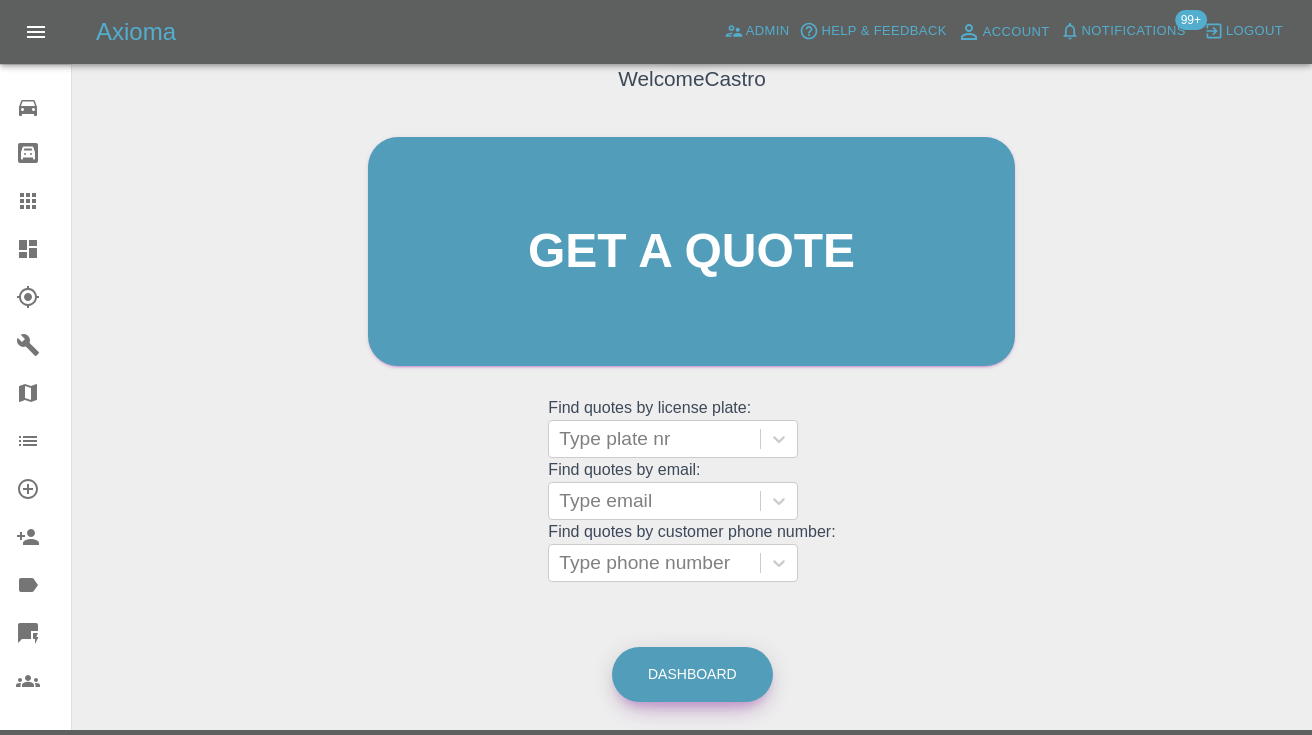 click on "Dashboard" at bounding box center [692, 674] 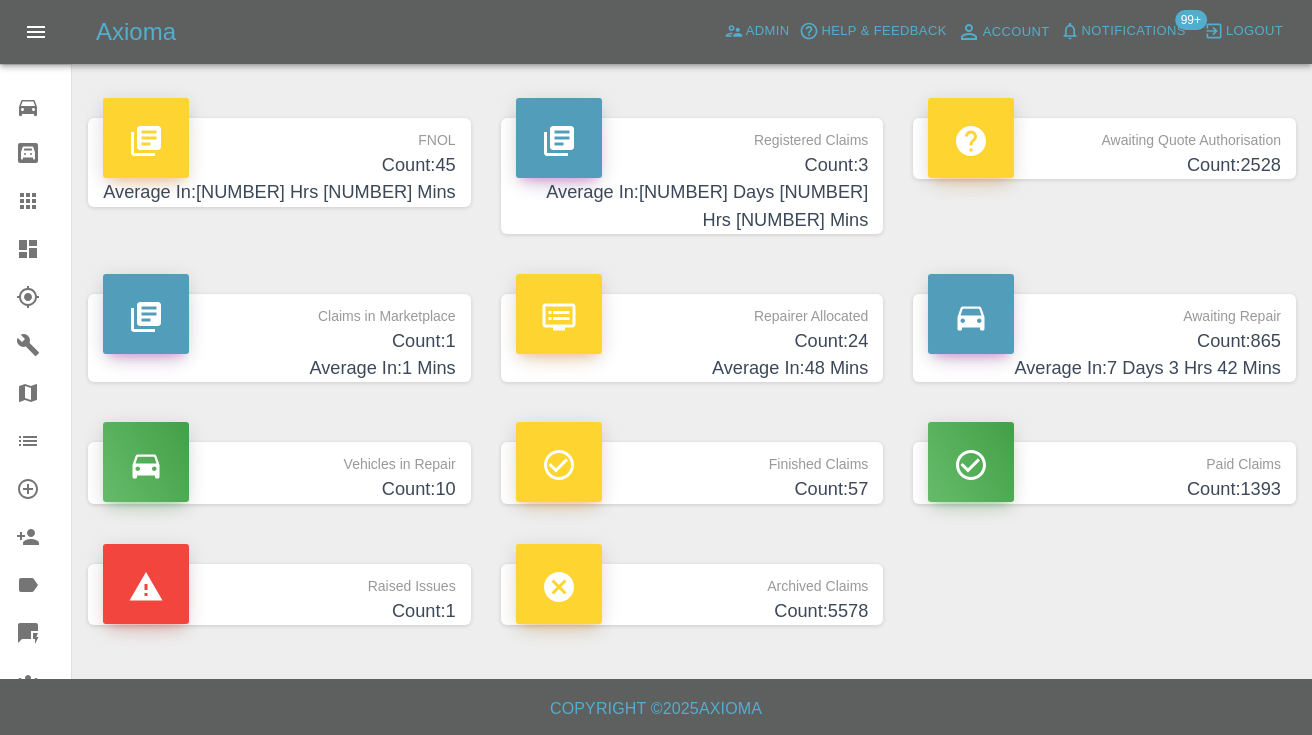 click on "Count:  865" at bounding box center (1104, 341) 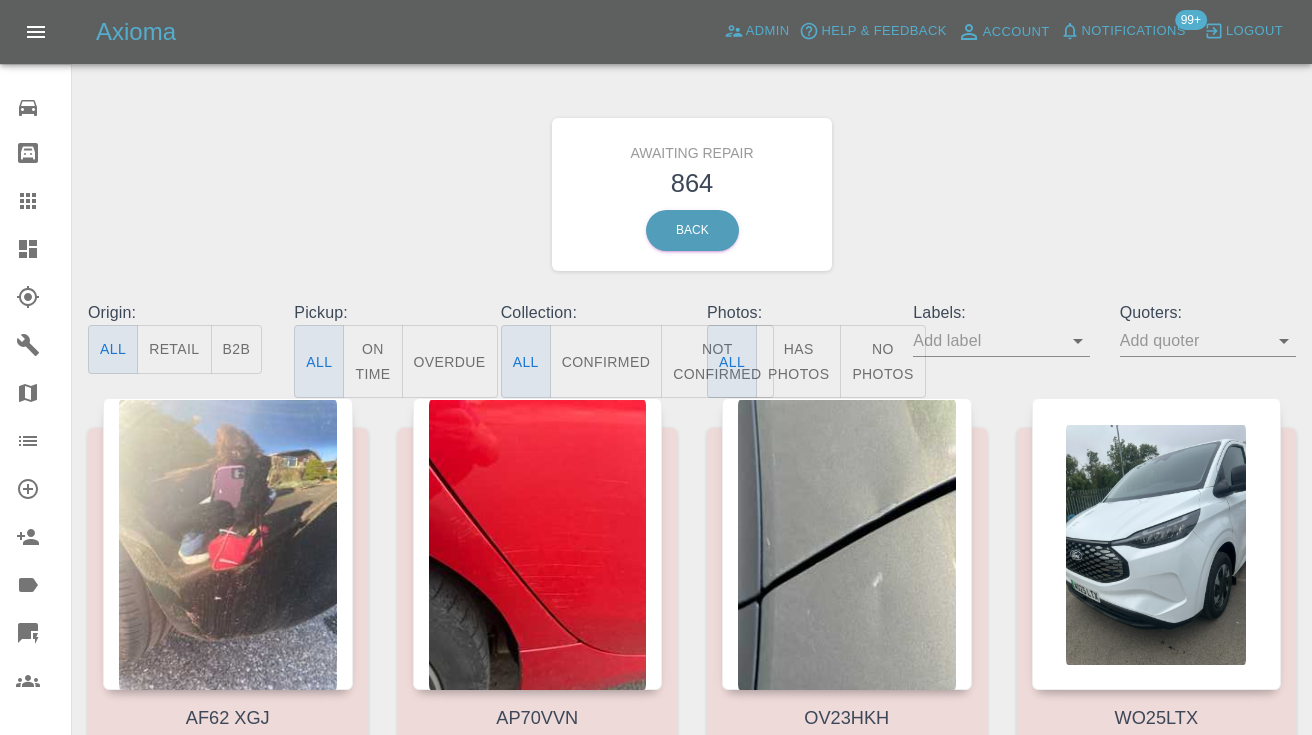 click on "Not Confirmed" at bounding box center (717, 361) 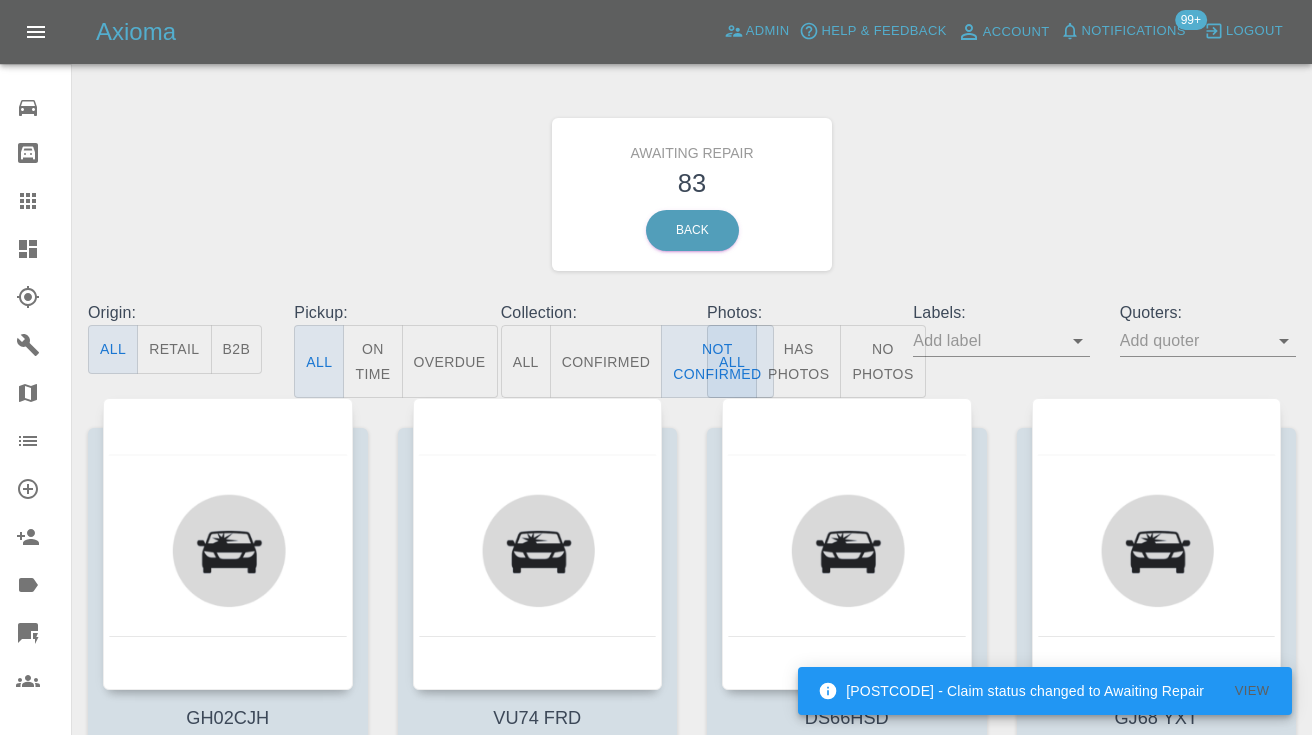 click on "Awaiting Repair 83 Back" at bounding box center [692, 194] 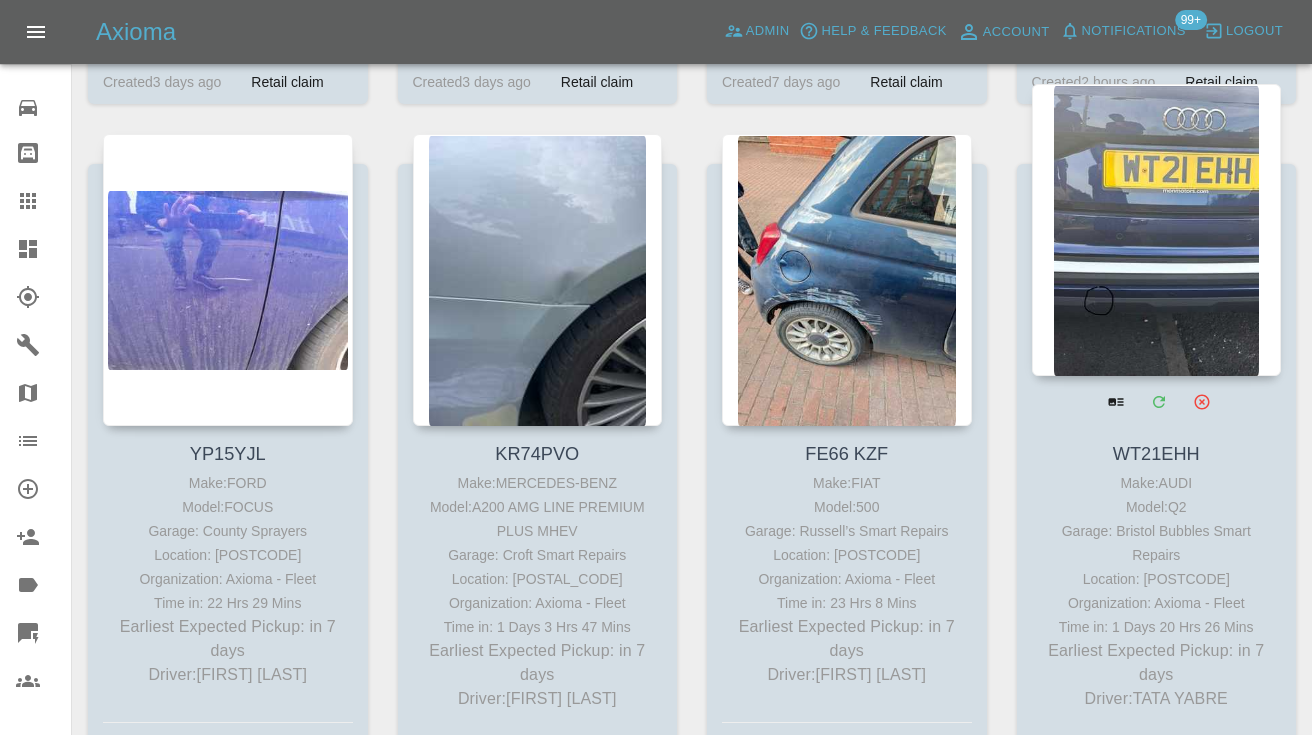 scroll, scrollTop: 4997, scrollLeft: 0, axis: vertical 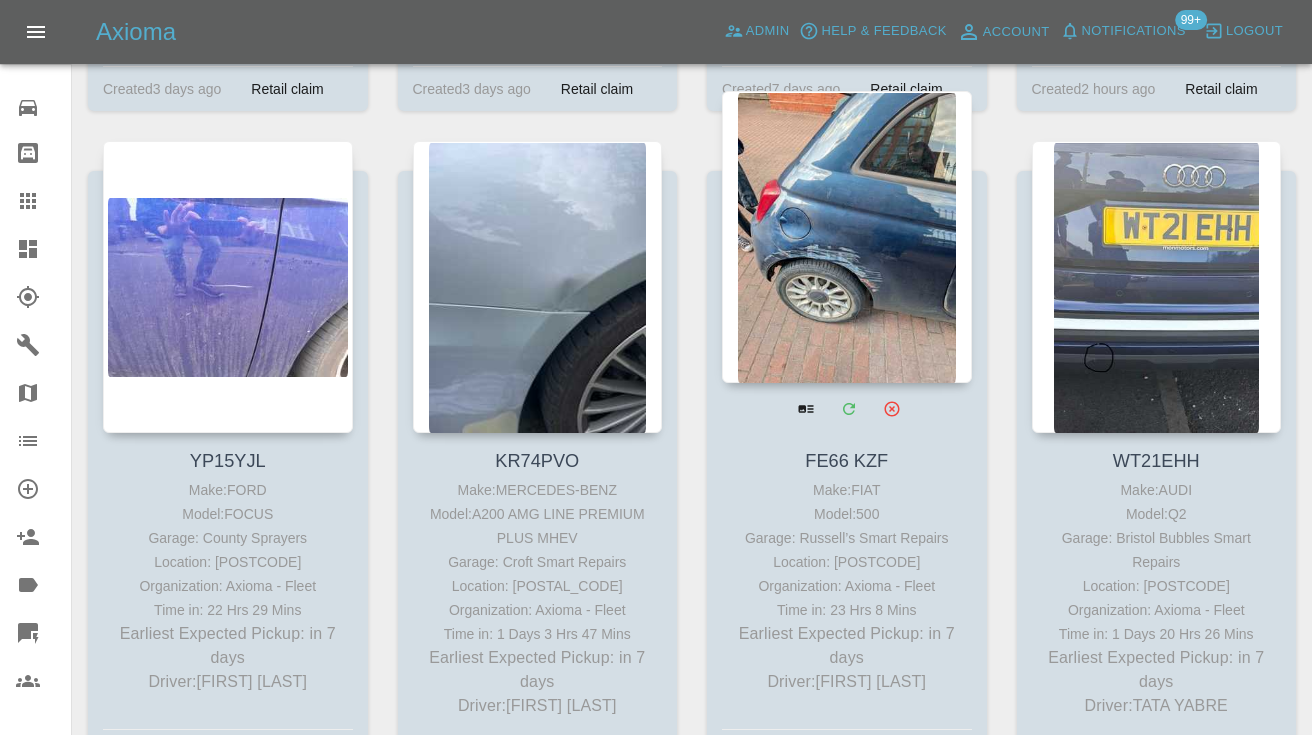 click at bounding box center (847, 237) 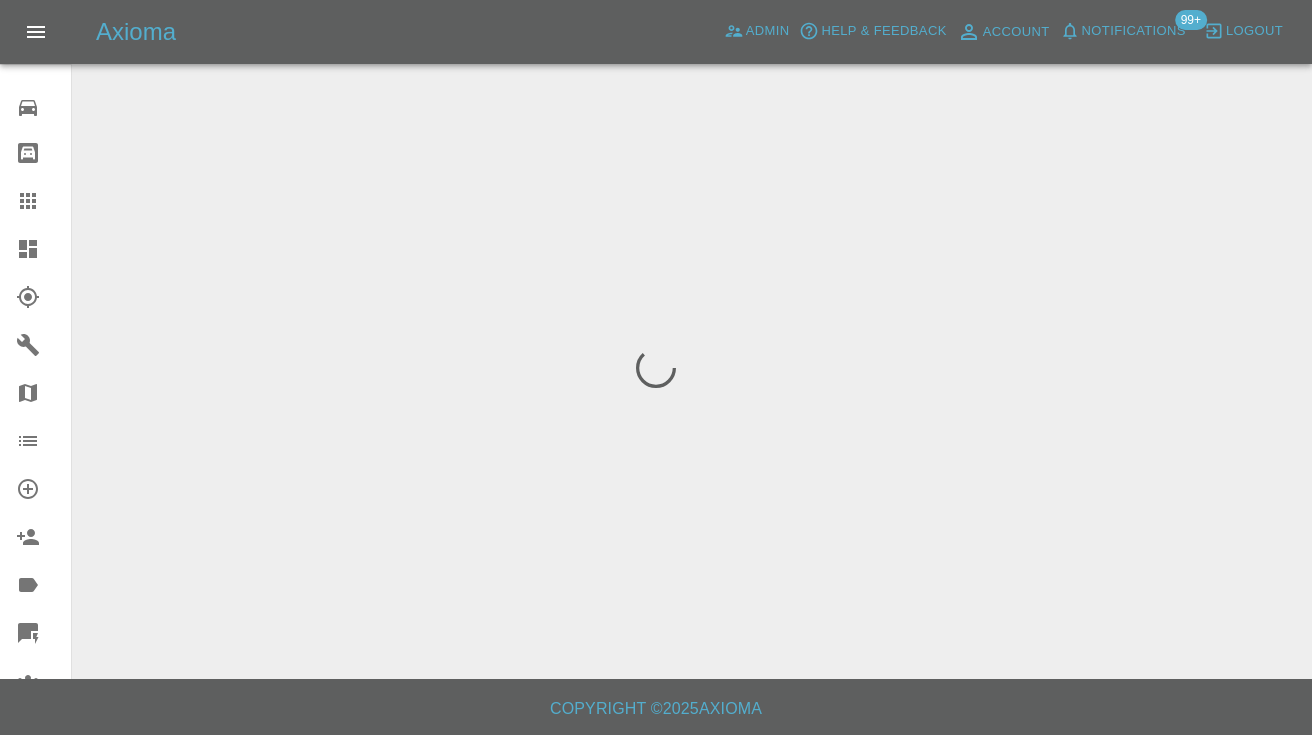 scroll, scrollTop: 0, scrollLeft: 0, axis: both 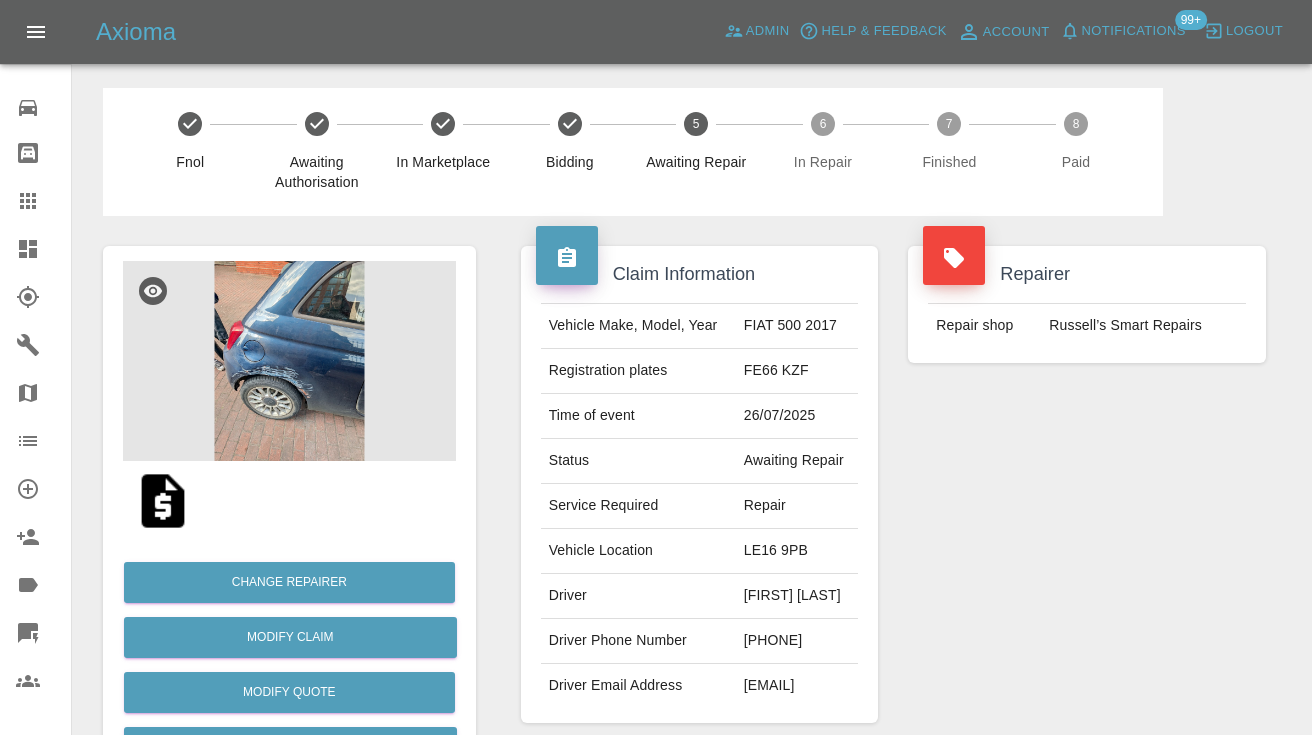 click on "07427863226" at bounding box center [797, 641] 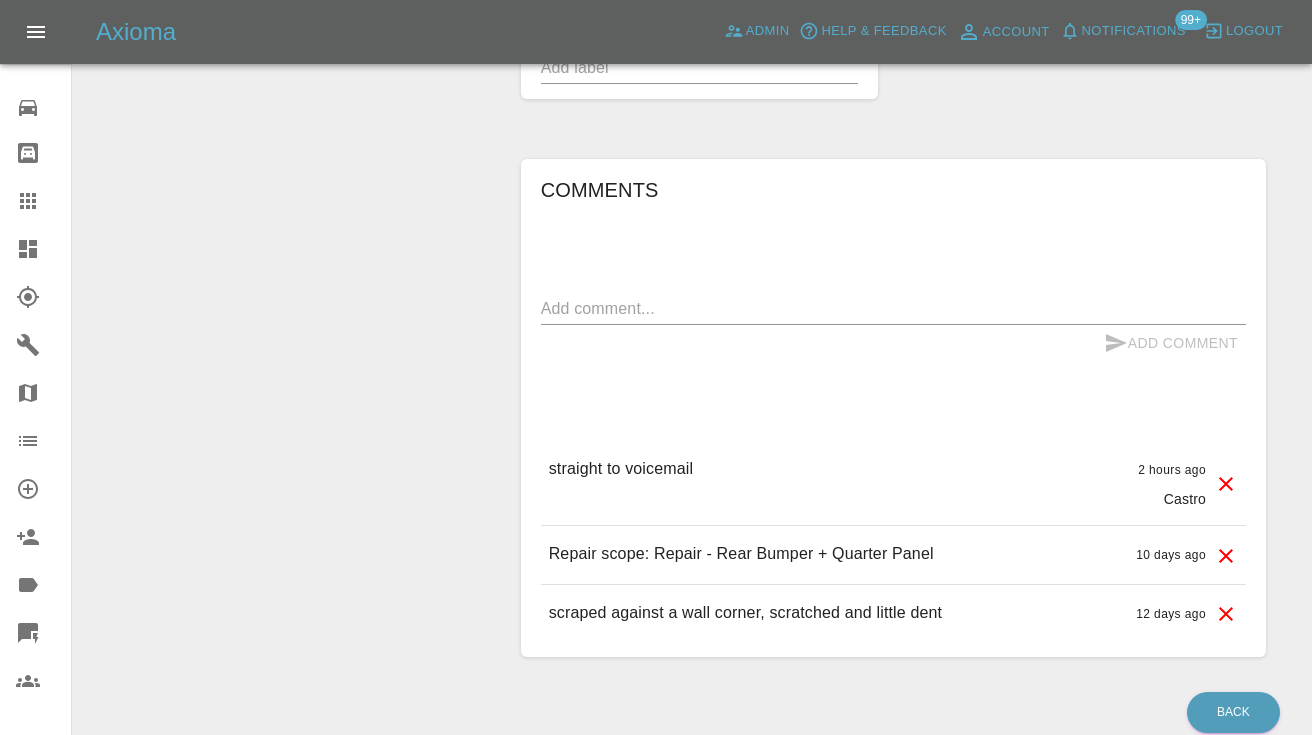 scroll, scrollTop: 1527, scrollLeft: 0, axis: vertical 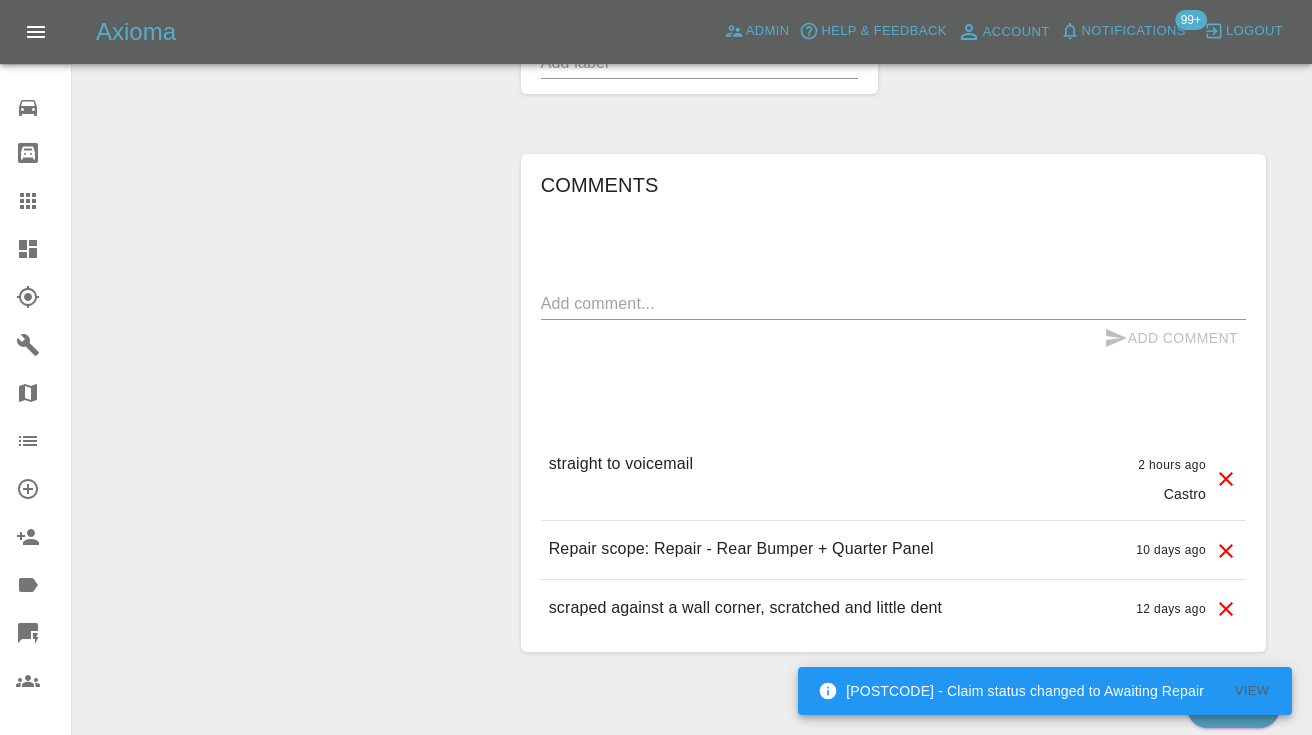click on "x" at bounding box center [893, 304] 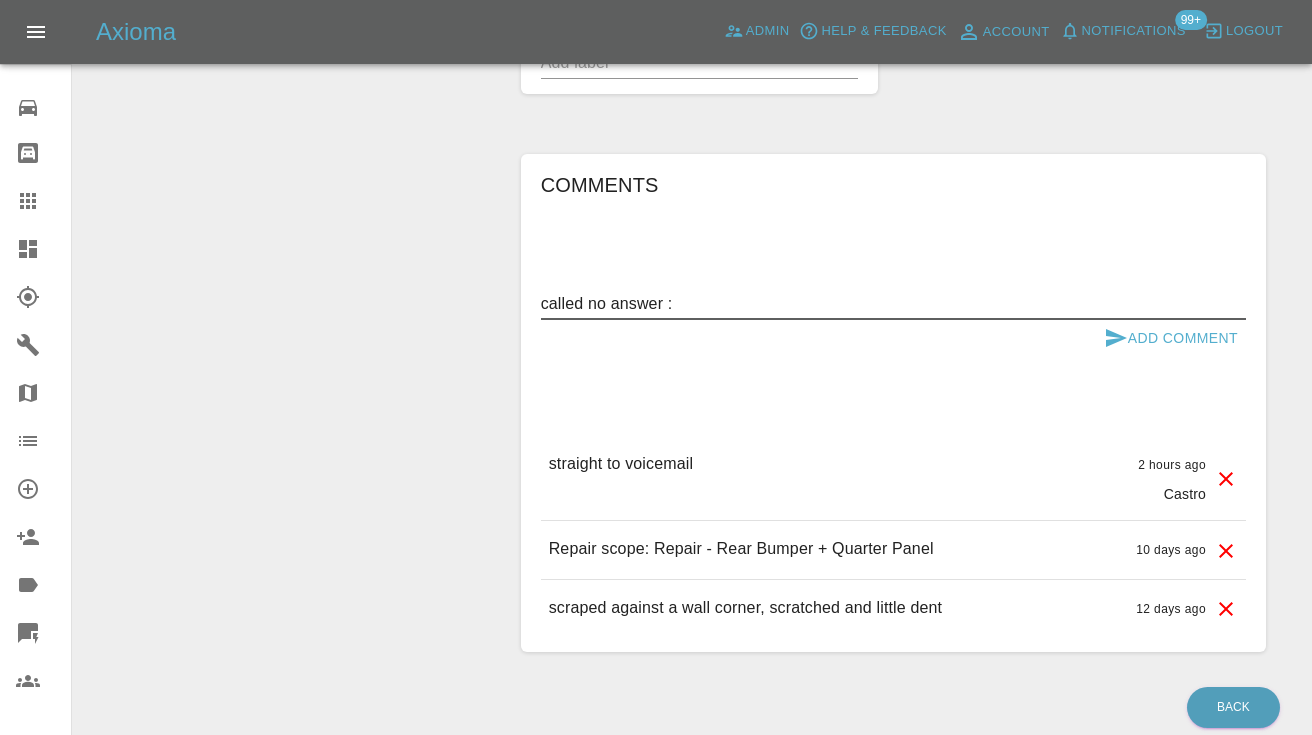 type on "called no answer :" 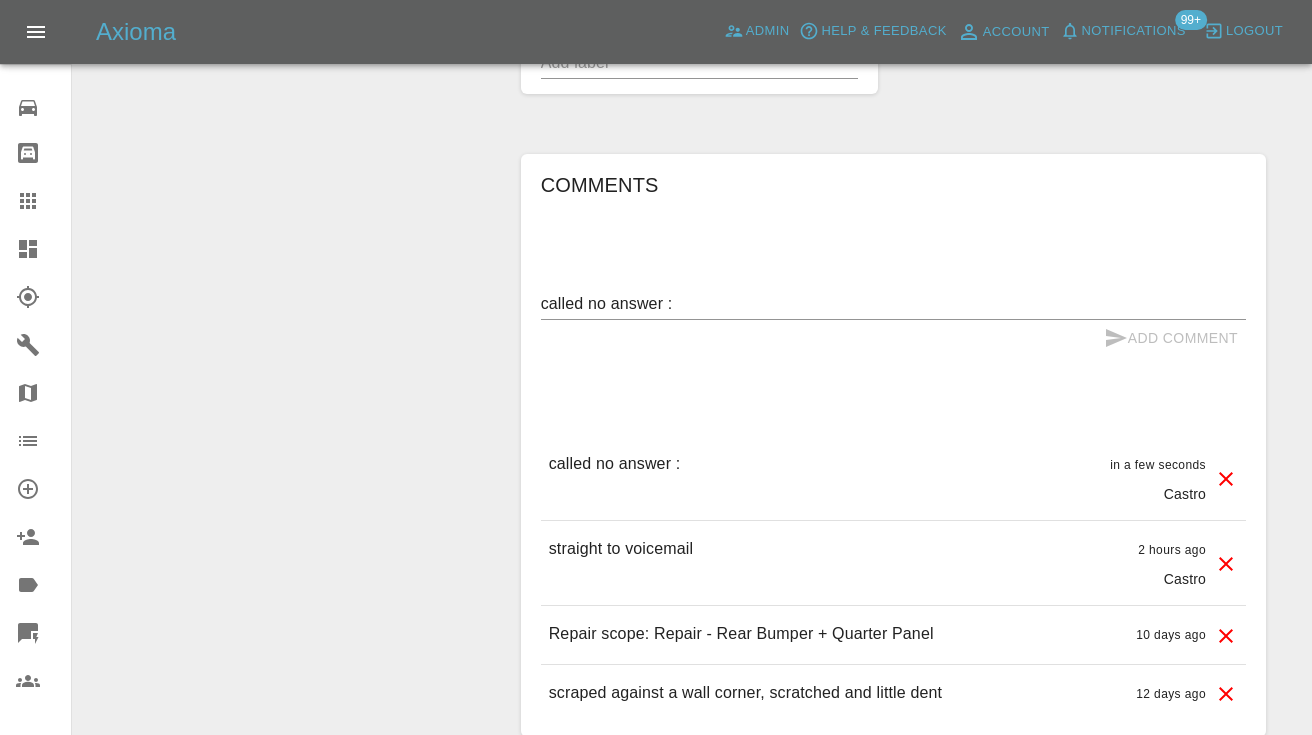 type 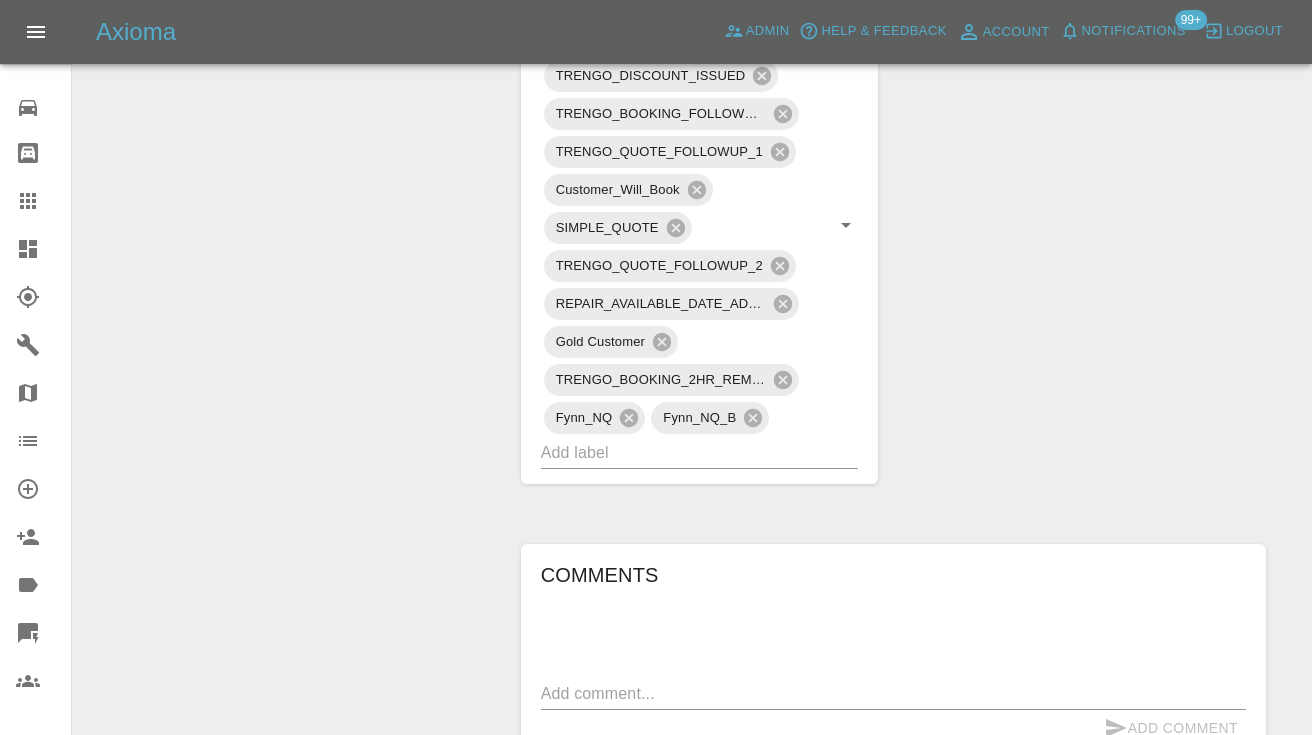 scroll, scrollTop: 1120, scrollLeft: 0, axis: vertical 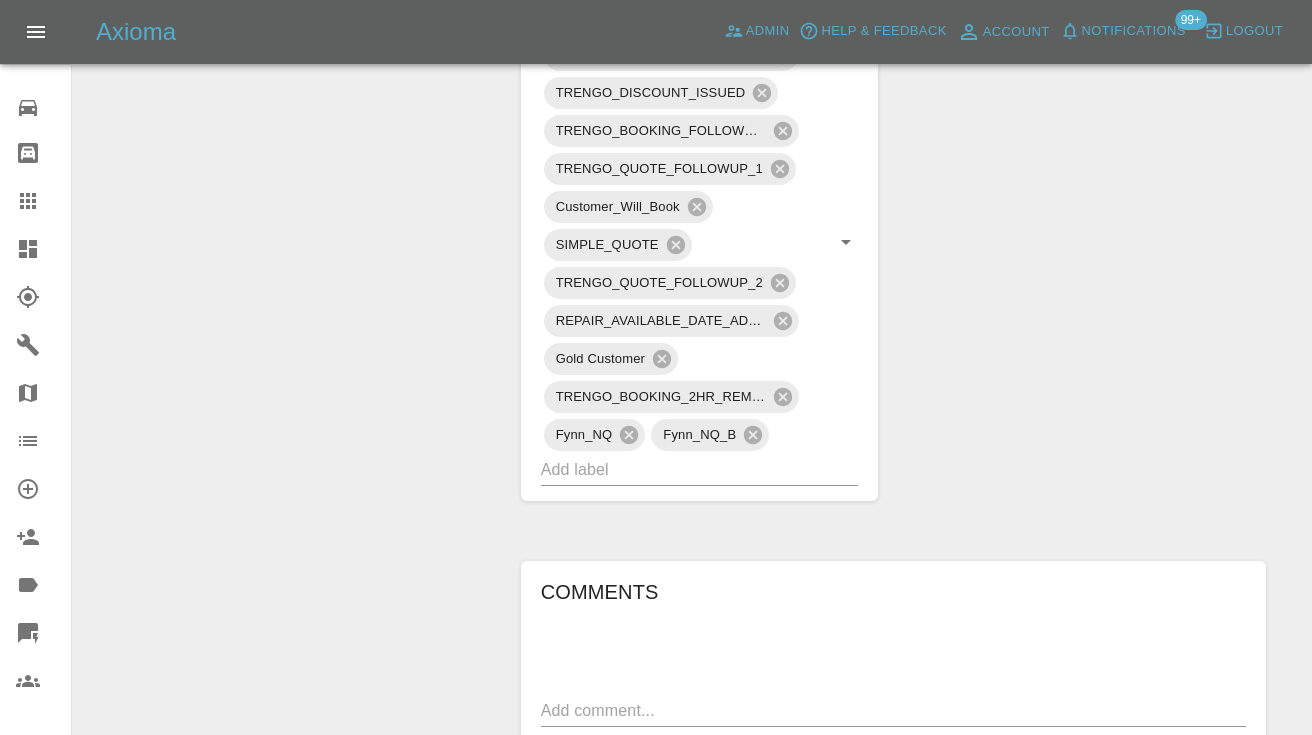 click 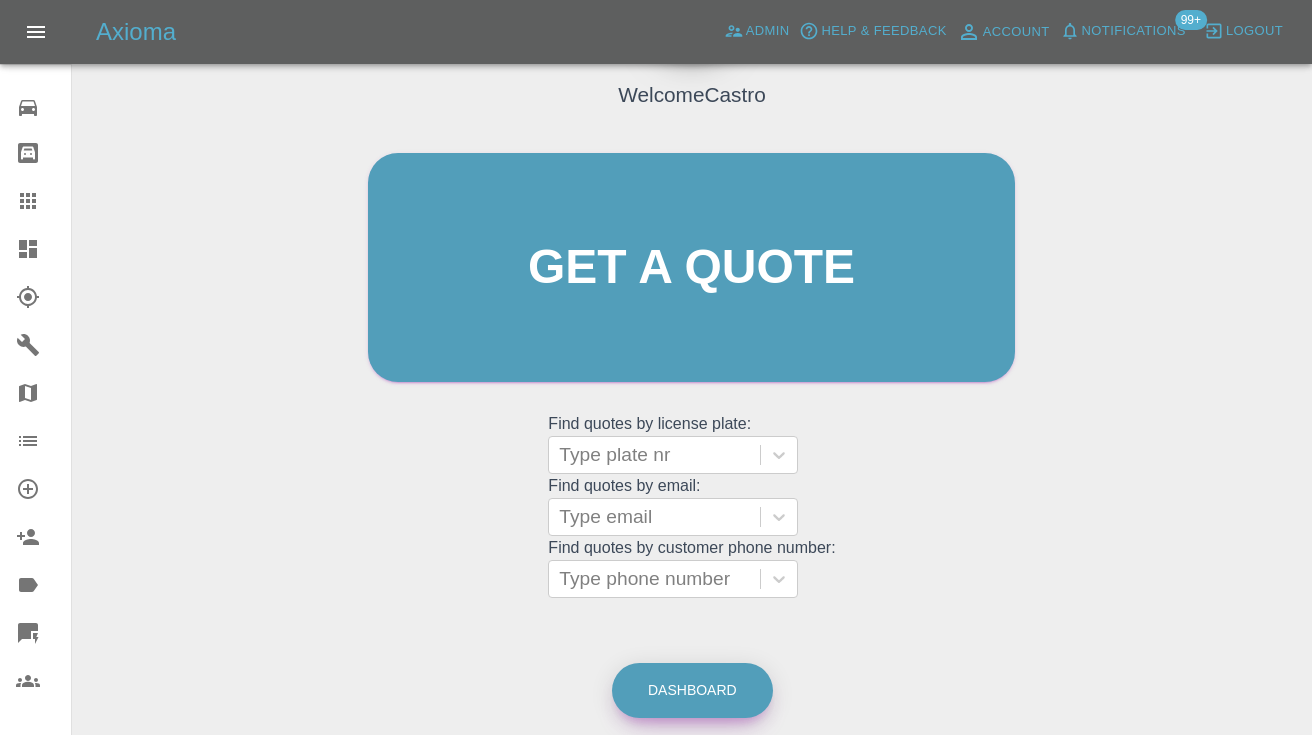 click on "Dashboard" at bounding box center [692, 690] 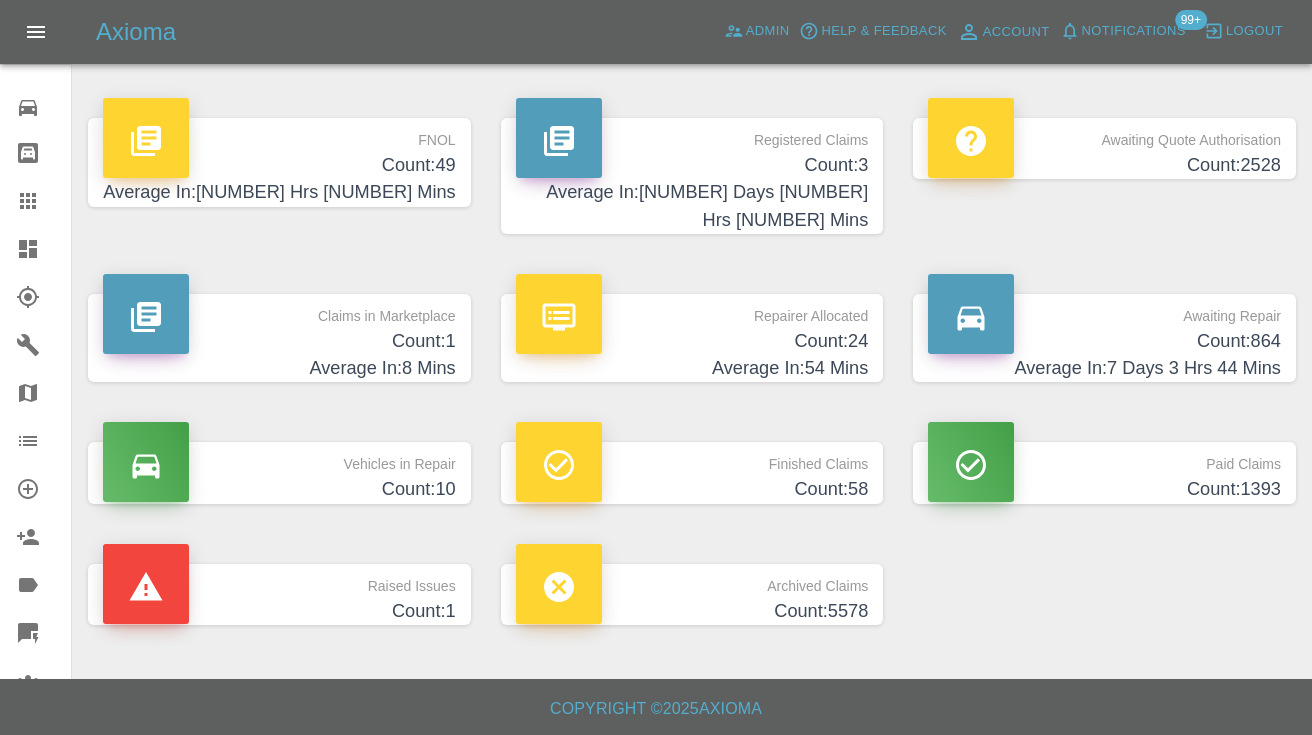 click on "Count:  864" at bounding box center (1104, 341) 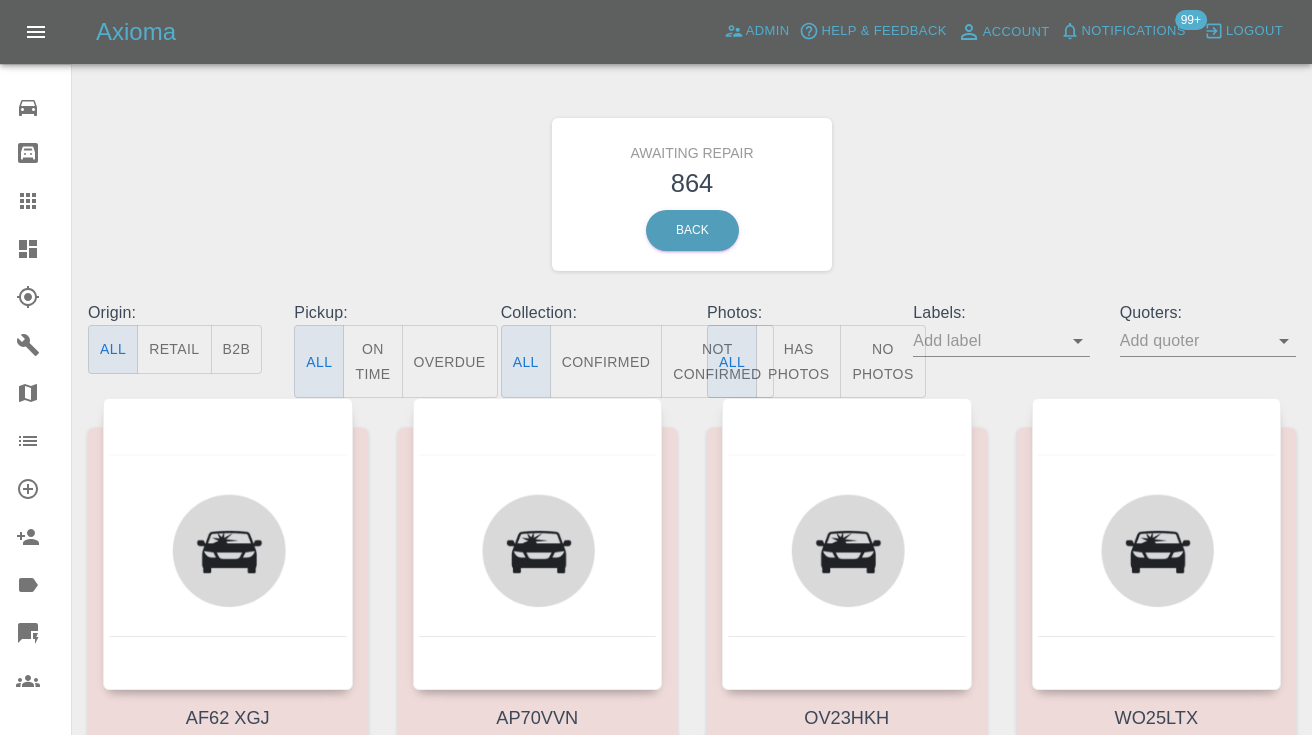 click on "Not Confirmed" at bounding box center (717, 361) 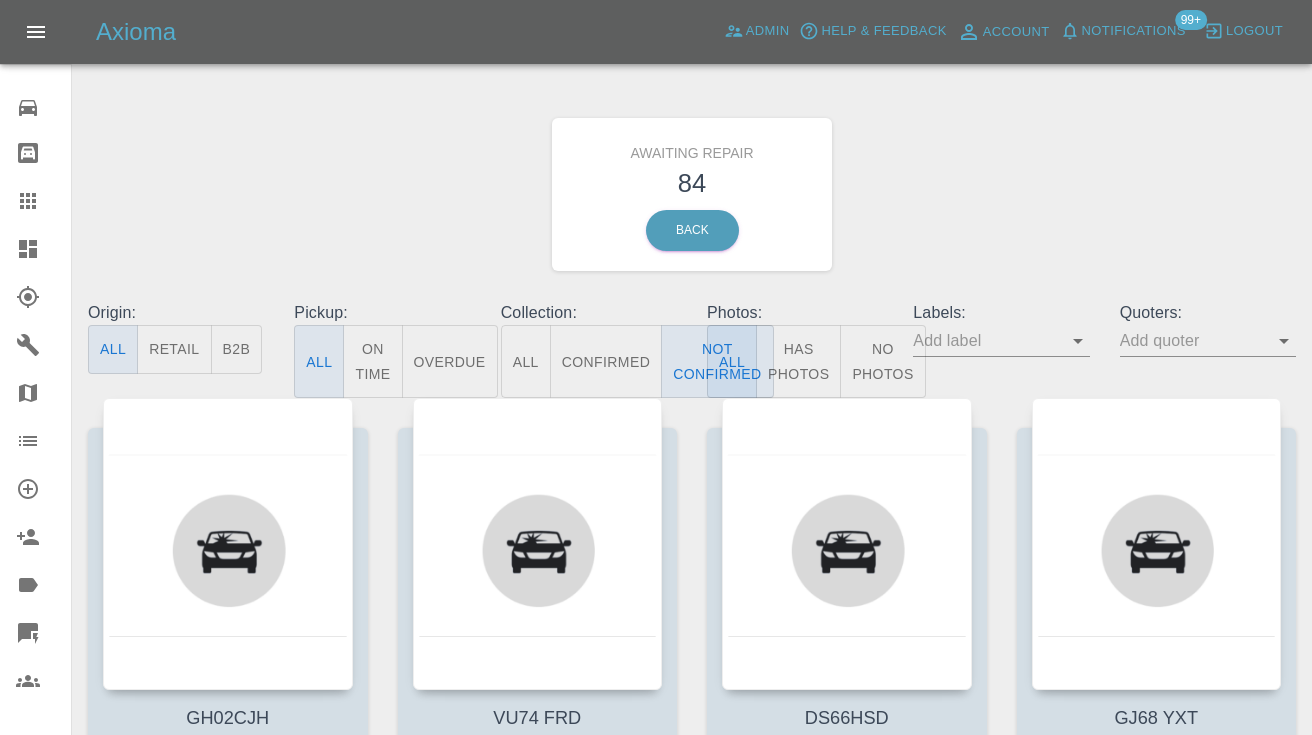 click on "Awaiting Repair 84 Back" at bounding box center (692, 194) 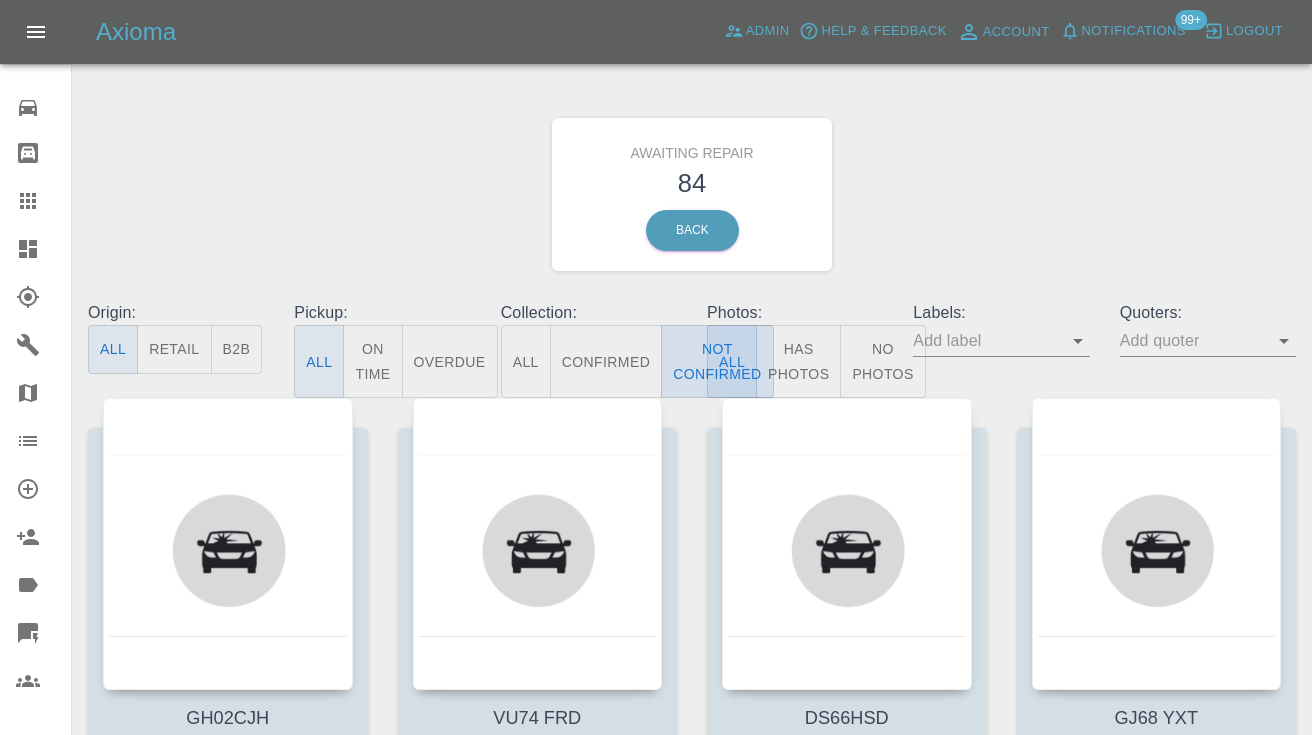 click on "Not Confirmed" at bounding box center [717, 361] 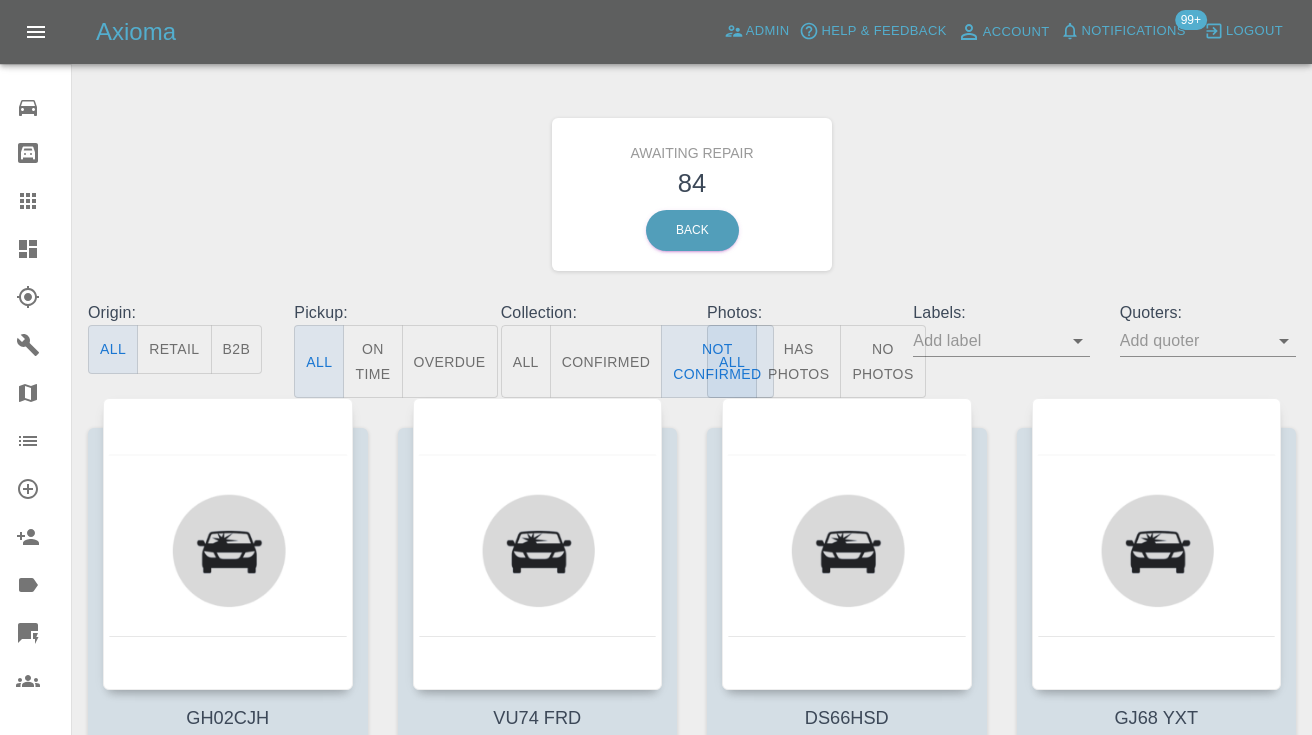 click on "Awaiting Repair 84 Back" at bounding box center (692, 194) 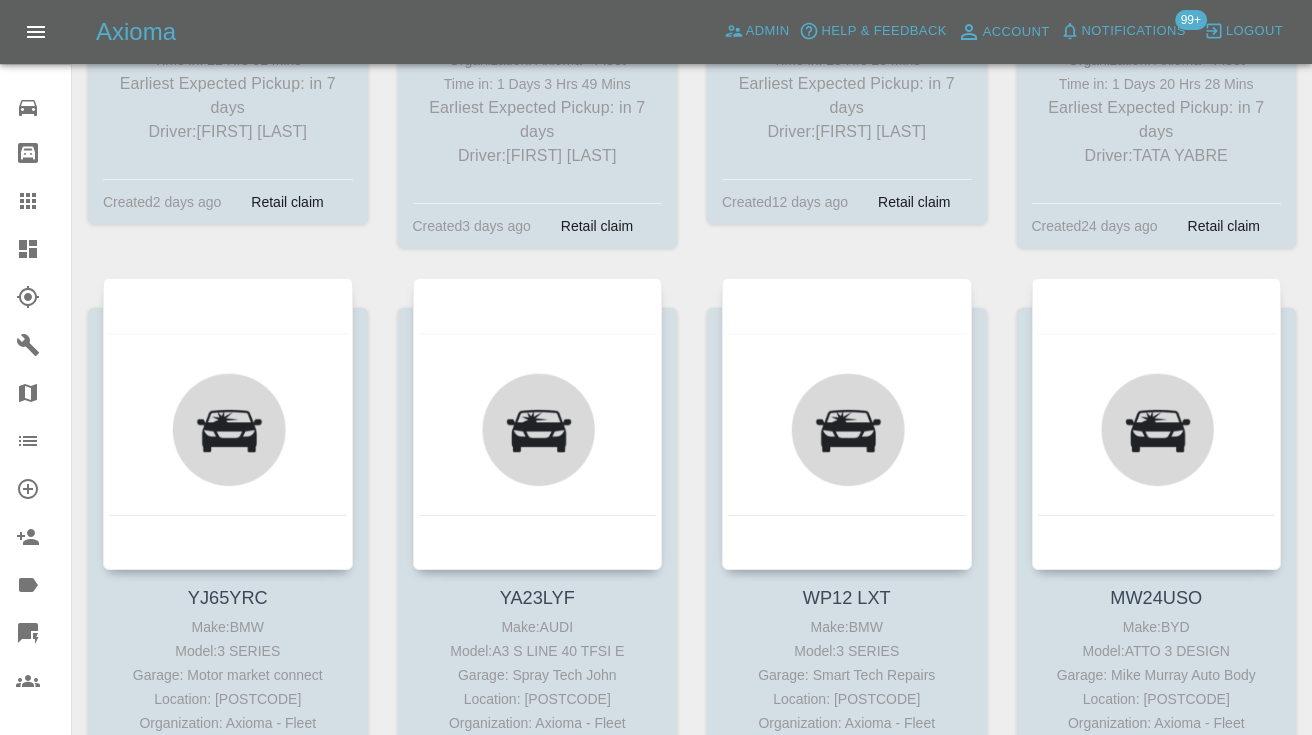 scroll, scrollTop: 5555, scrollLeft: 0, axis: vertical 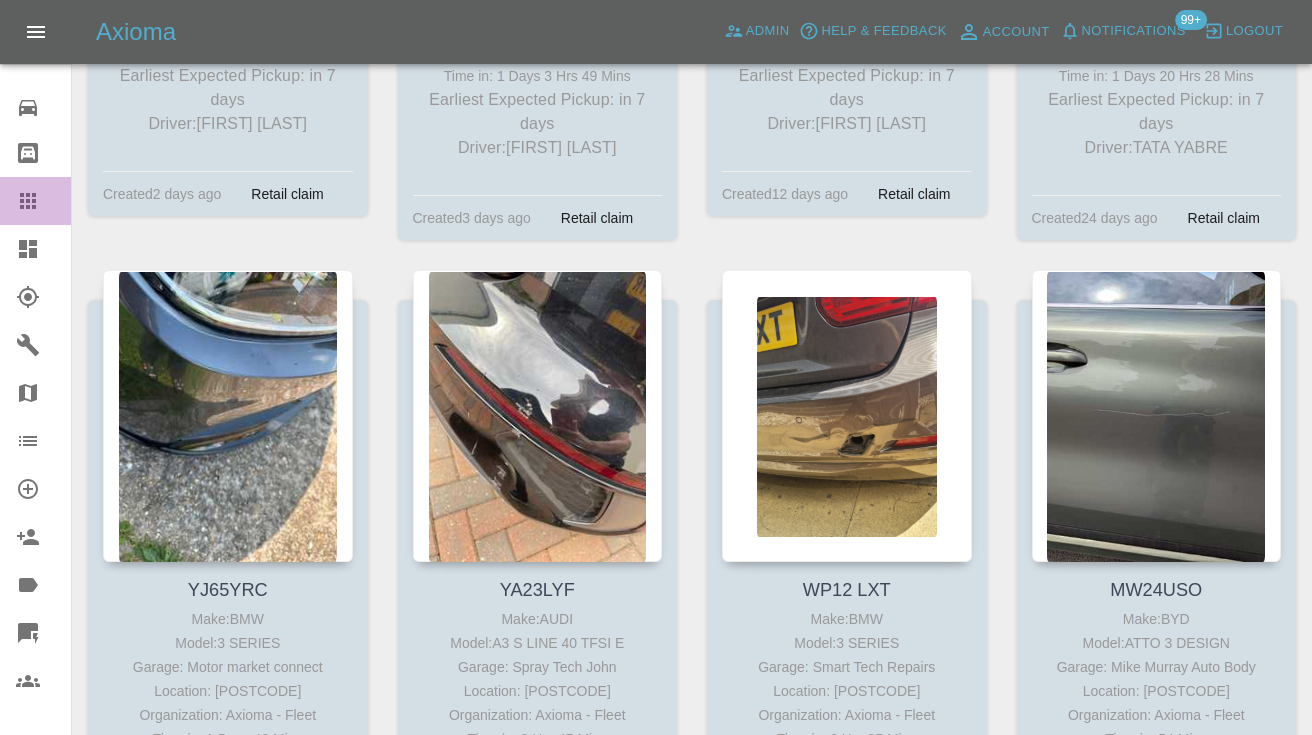click at bounding box center [44, 201] 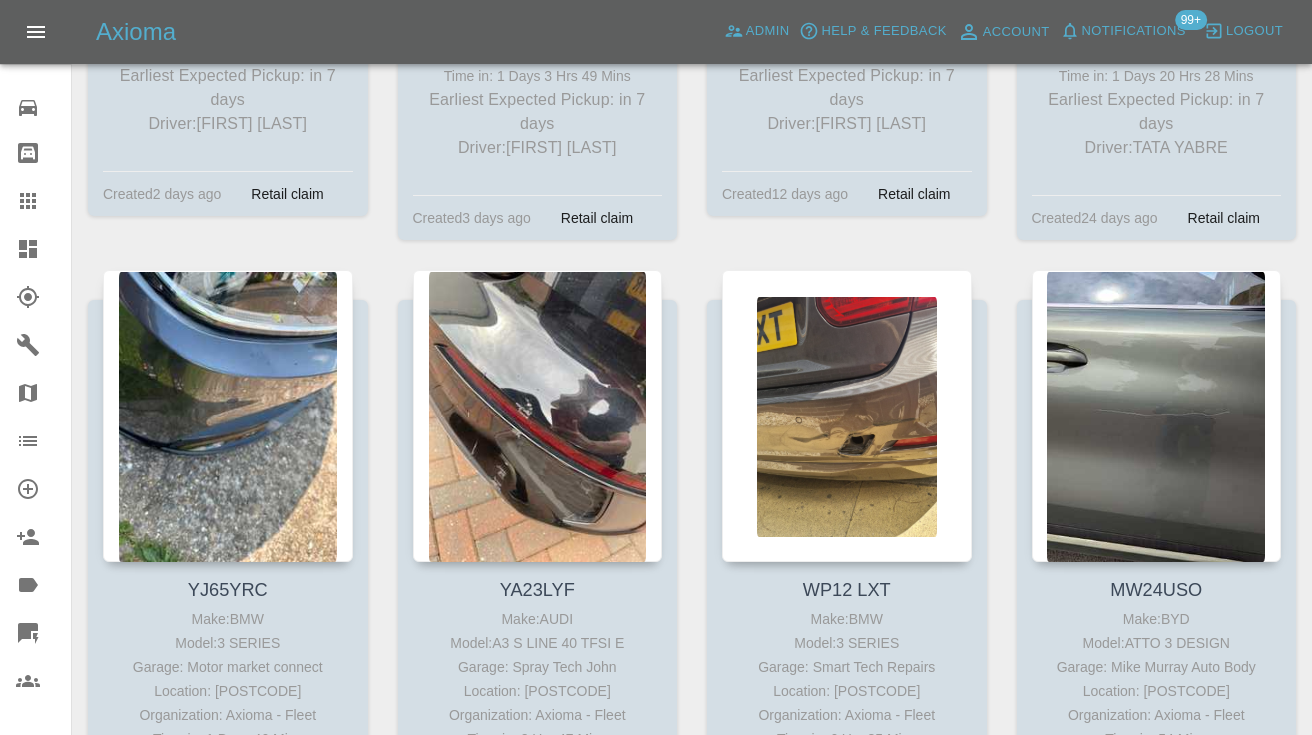 scroll, scrollTop: 200, scrollLeft: 0, axis: vertical 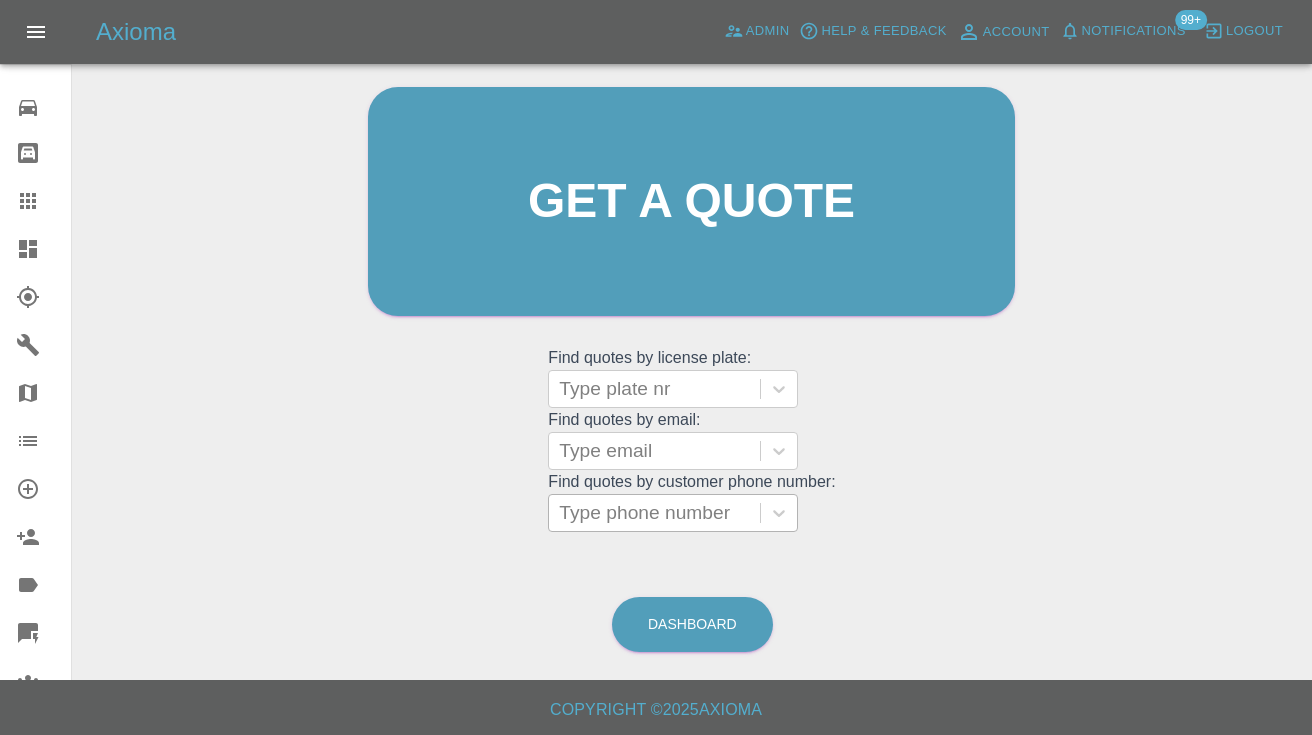 click on "Type phone number" at bounding box center (654, 513) 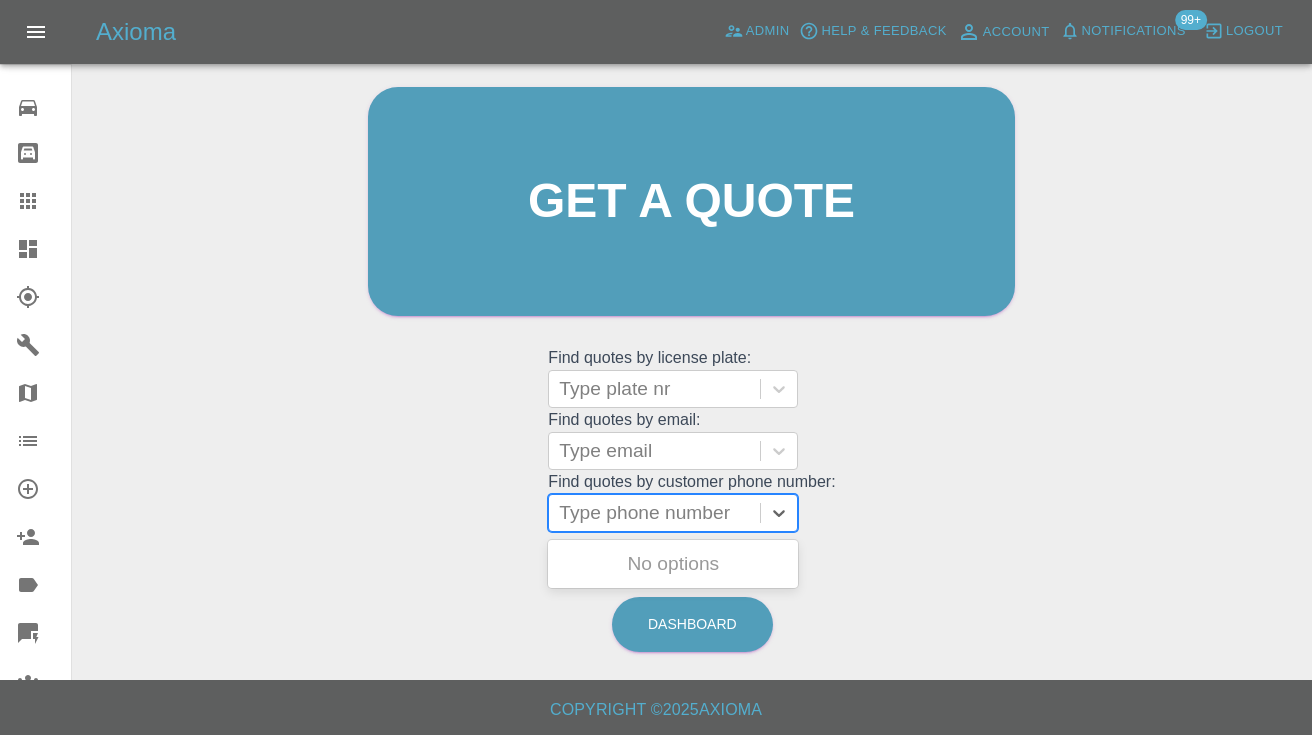 paste on "07847952526" 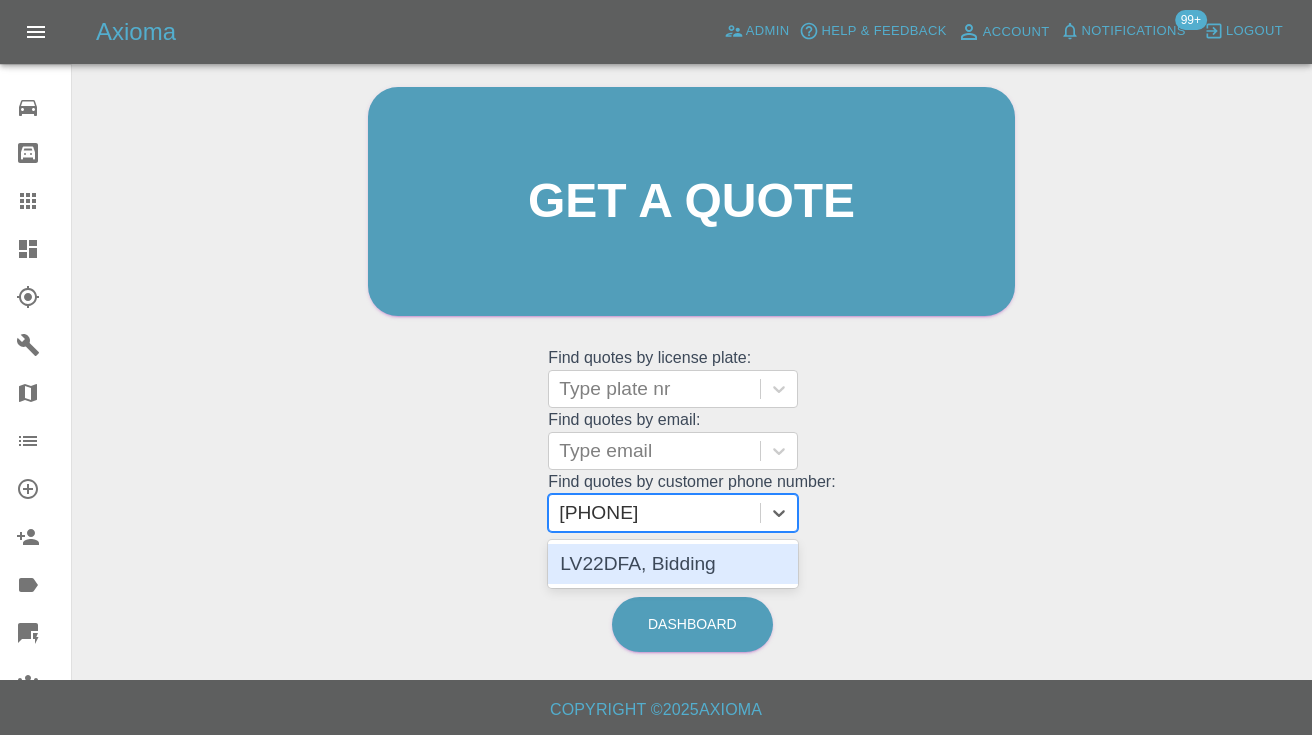 type 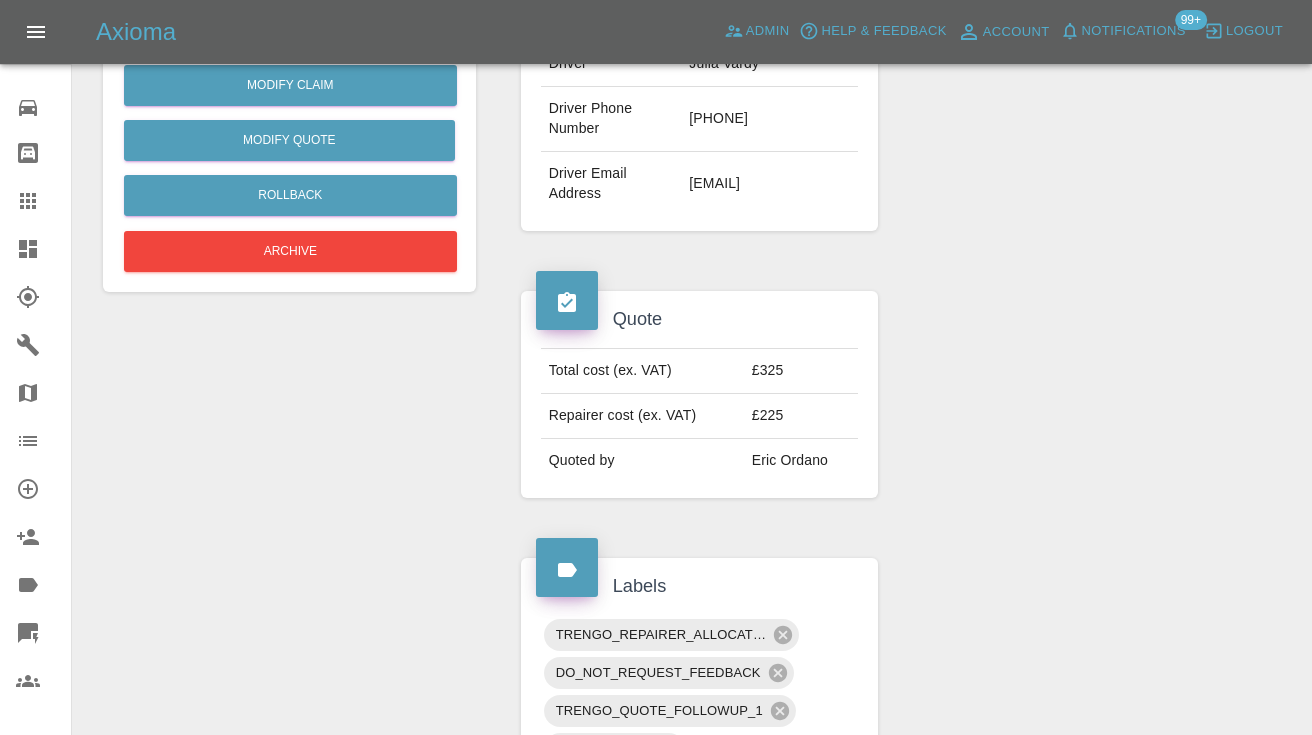 scroll, scrollTop: 0, scrollLeft: 0, axis: both 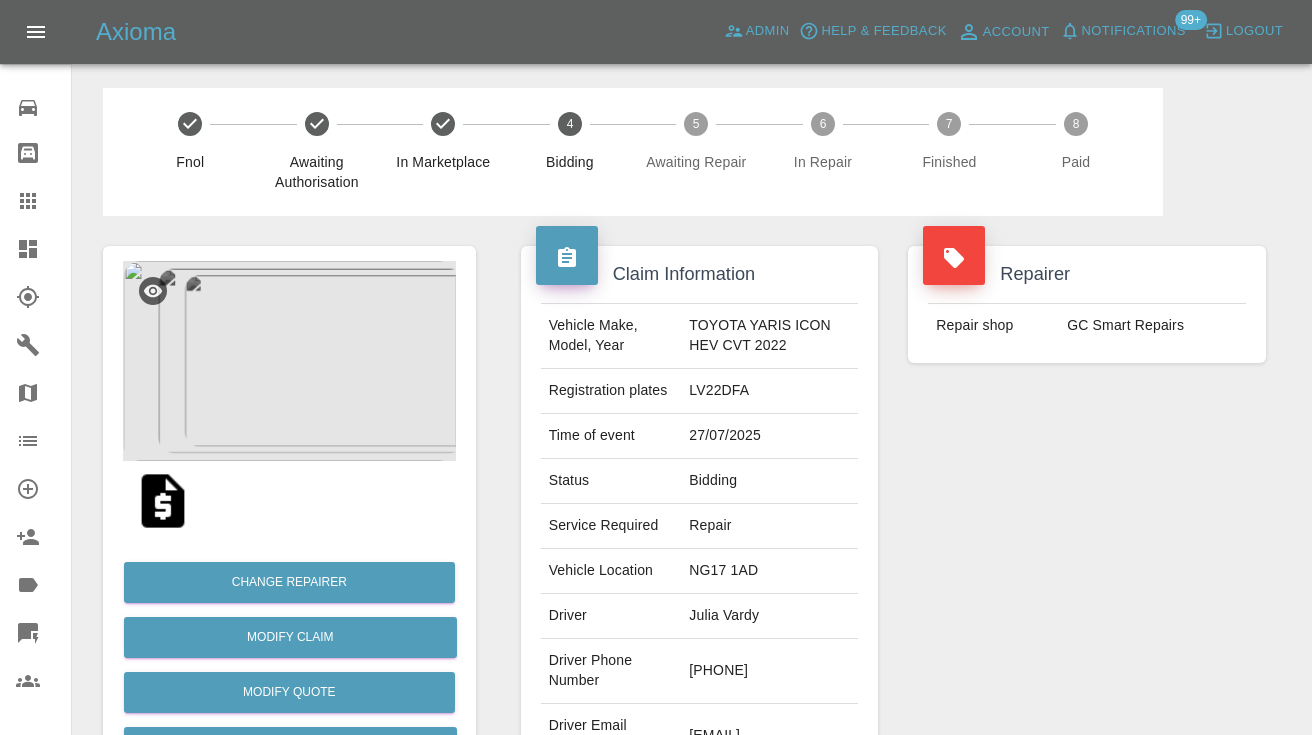 click at bounding box center [44, 201] 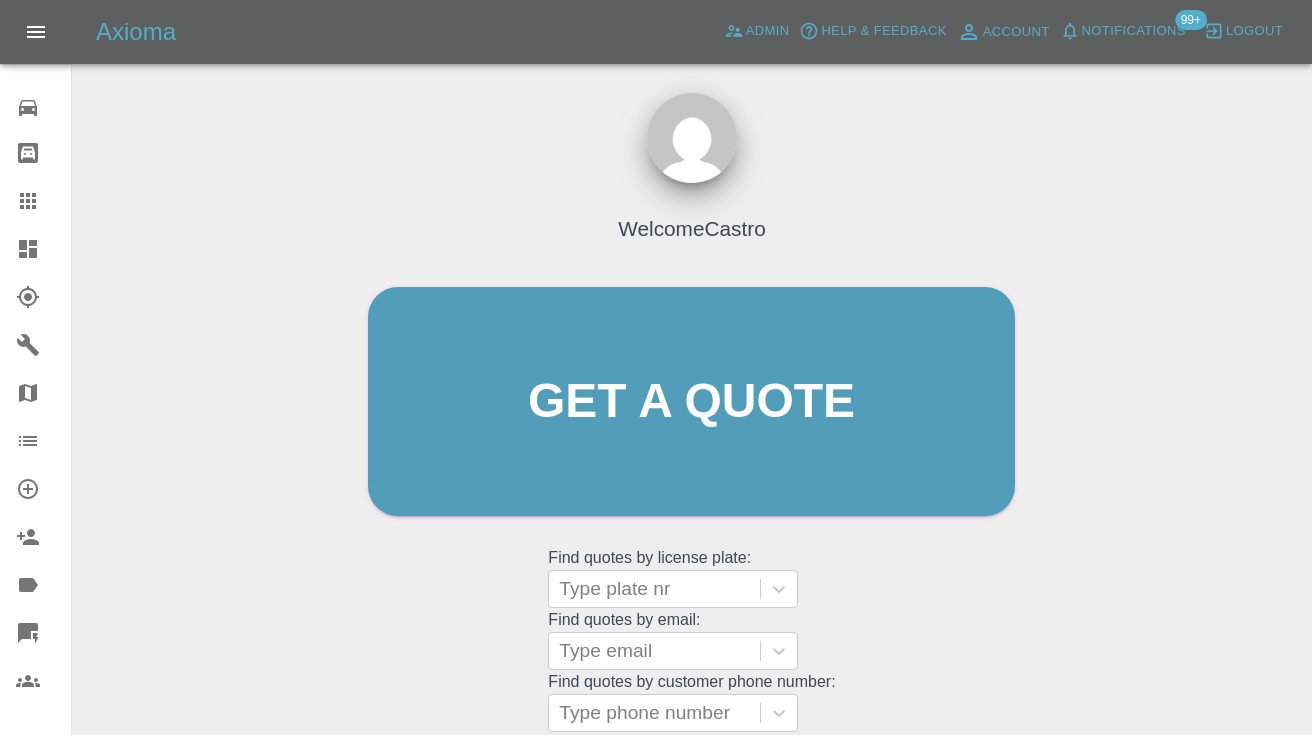 click on "Welcome  Castro Get a quote Get a quote Find quotes by license plate: Type plate nr Find quotes by email: Type email Find quotes by customer phone number: Type phone number" at bounding box center (691, 440) 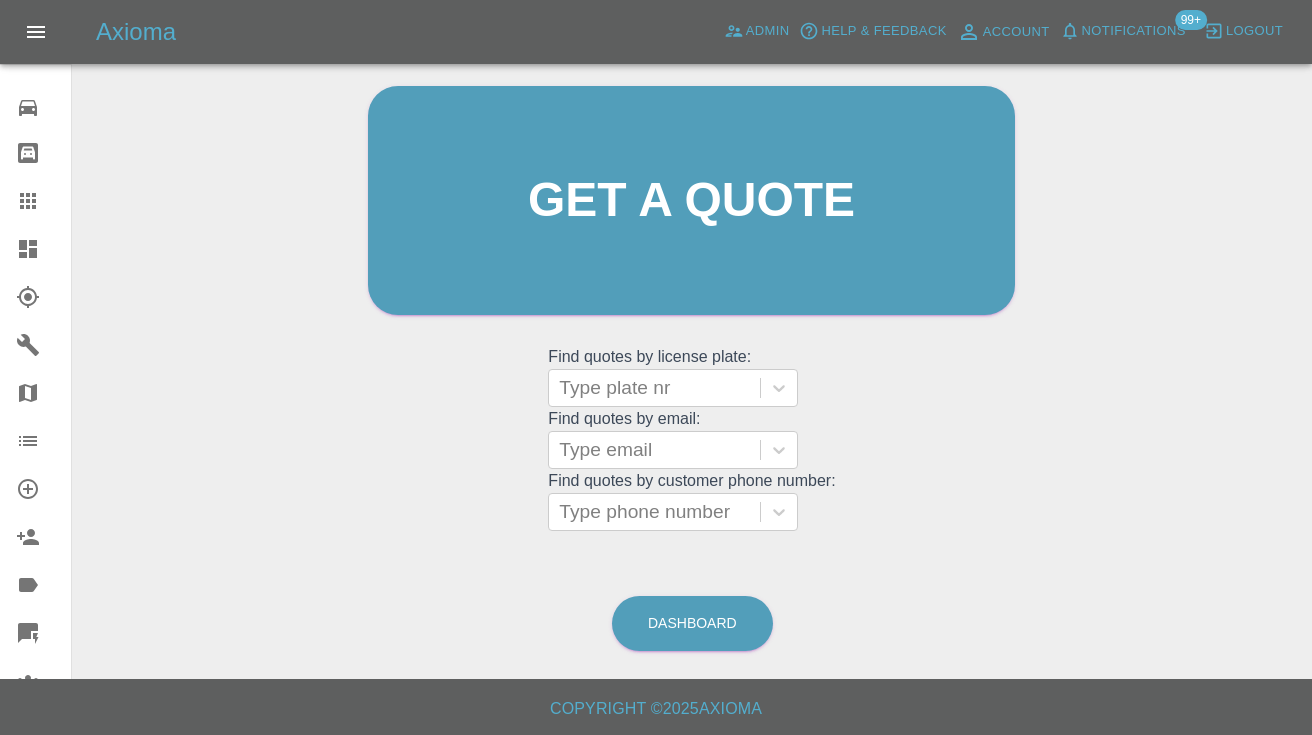 scroll, scrollTop: 235, scrollLeft: 0, axis: vertical 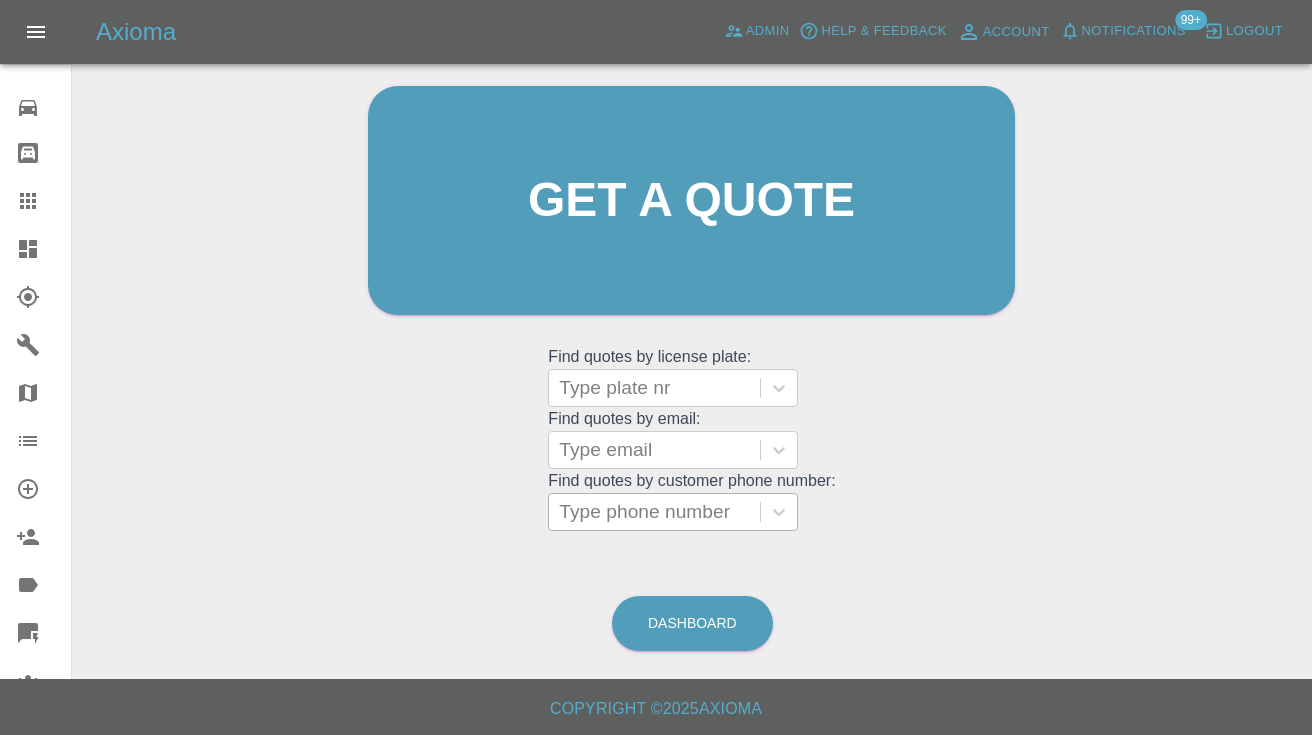 click on "Type phone number" at bounding box center [654, 512] 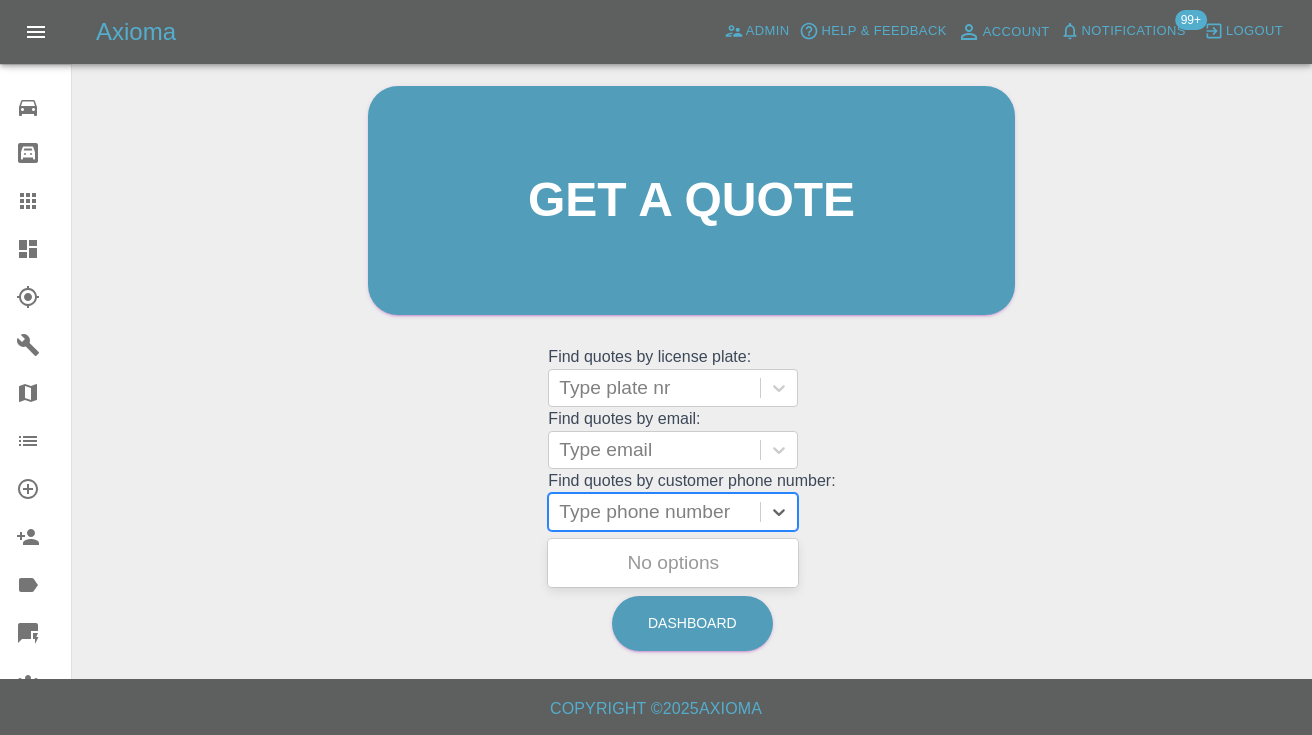 paste on "[PHONE]" 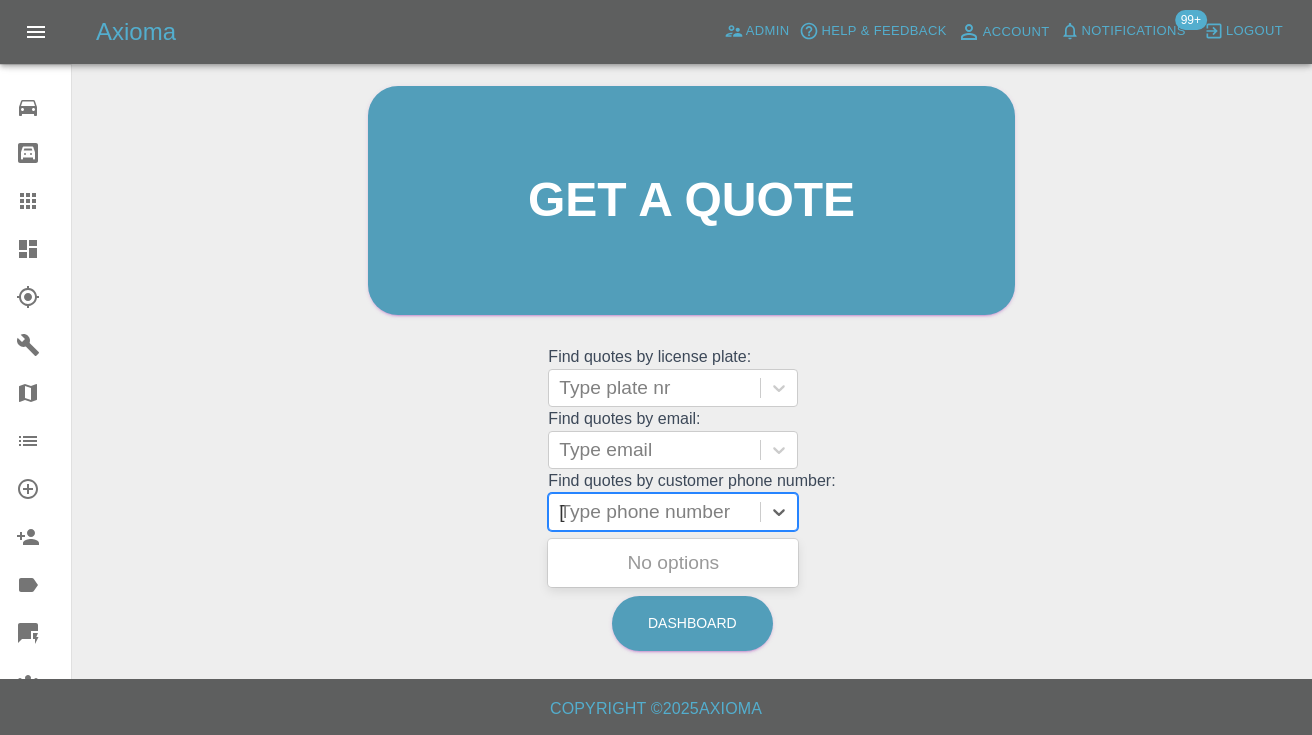 scroll, scrollTop: 200, scrollLeft: 0, axis: vertical 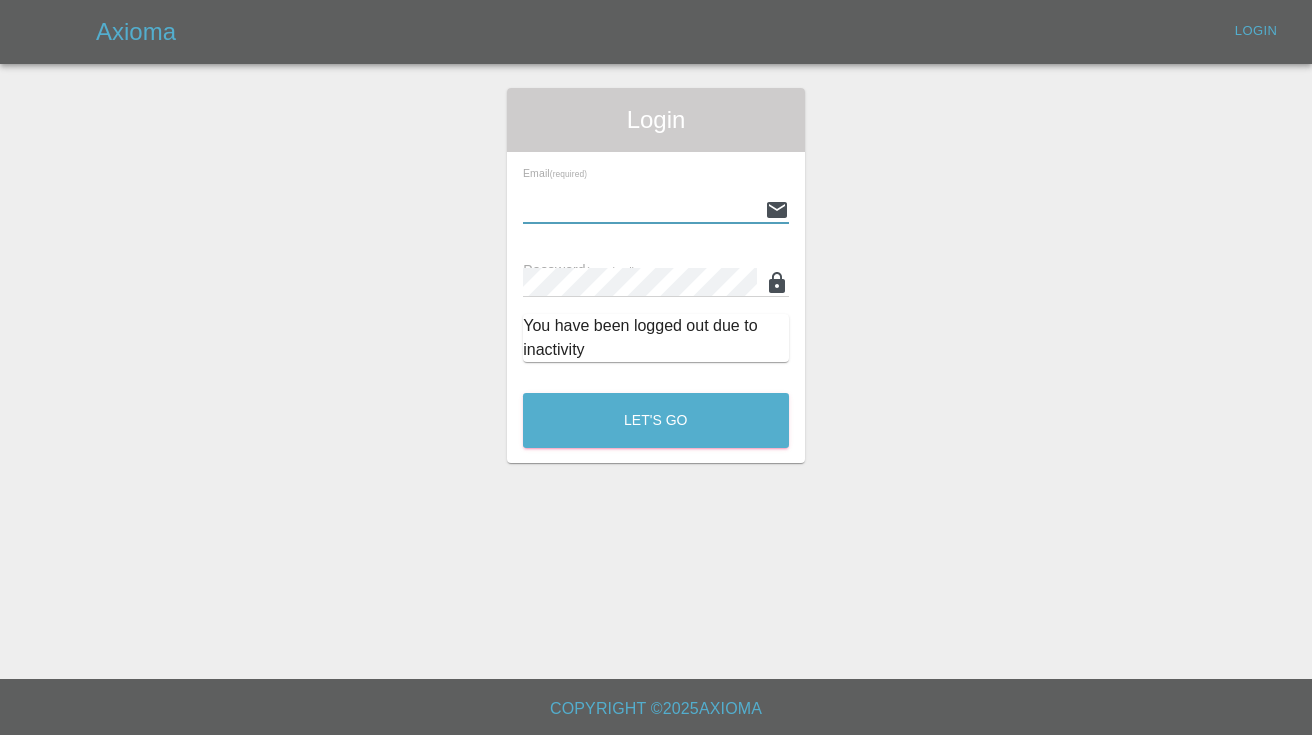 type on "Castrokhonqwana@gmail.com" 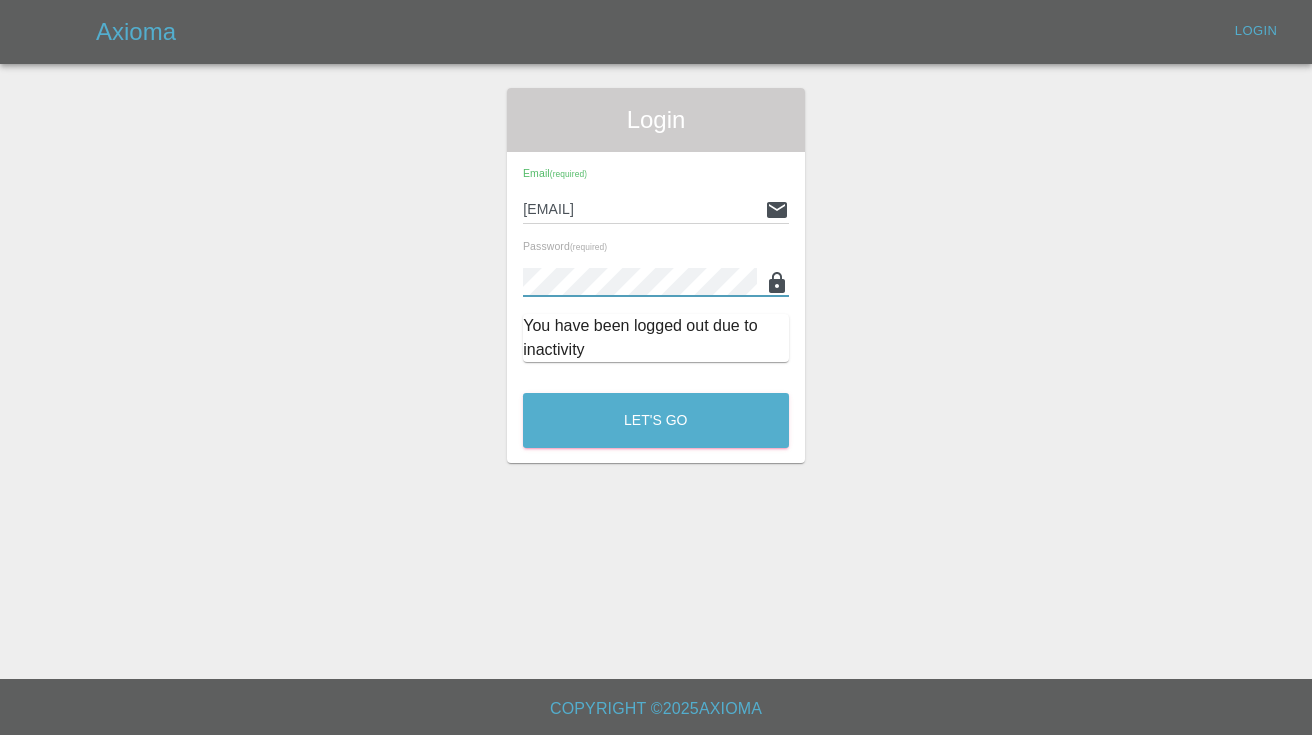 click on "Let's Go" at bounding box center (656, 420) 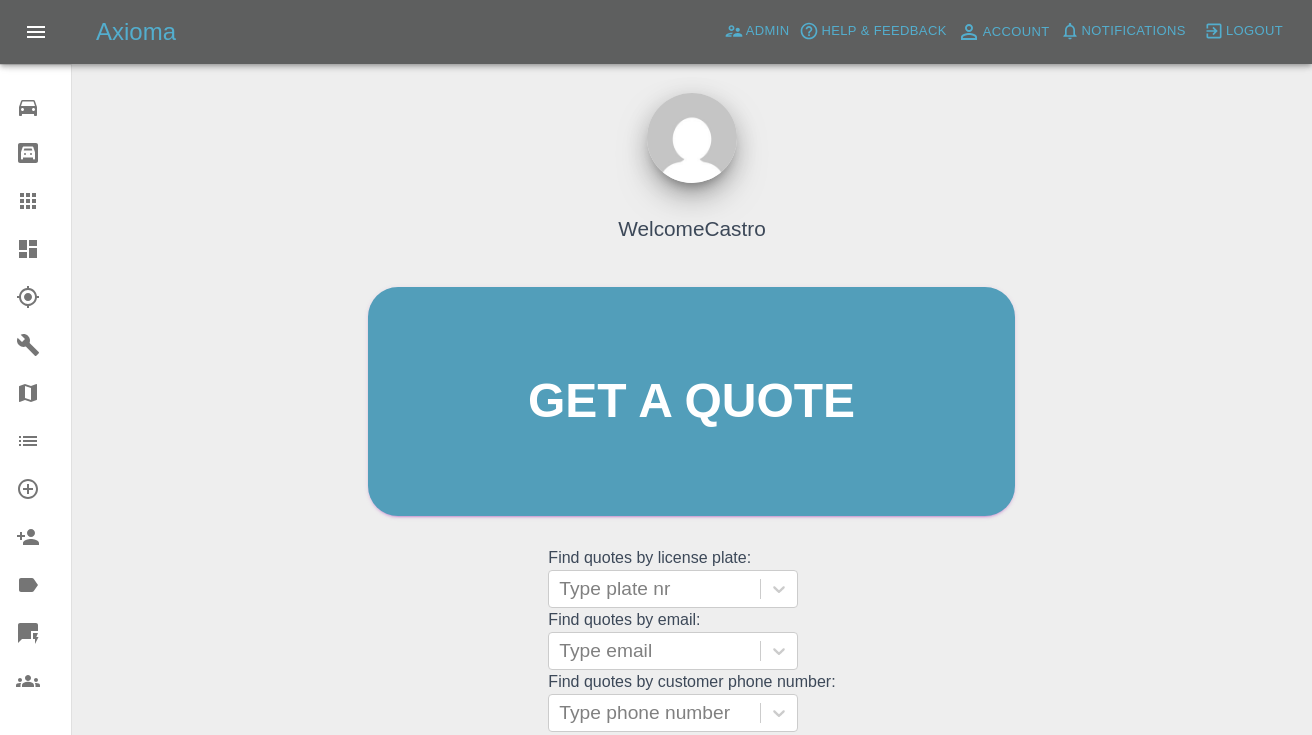 click on "Find quotes by license plate: Type plate nr" at bounding box center [691, 578] 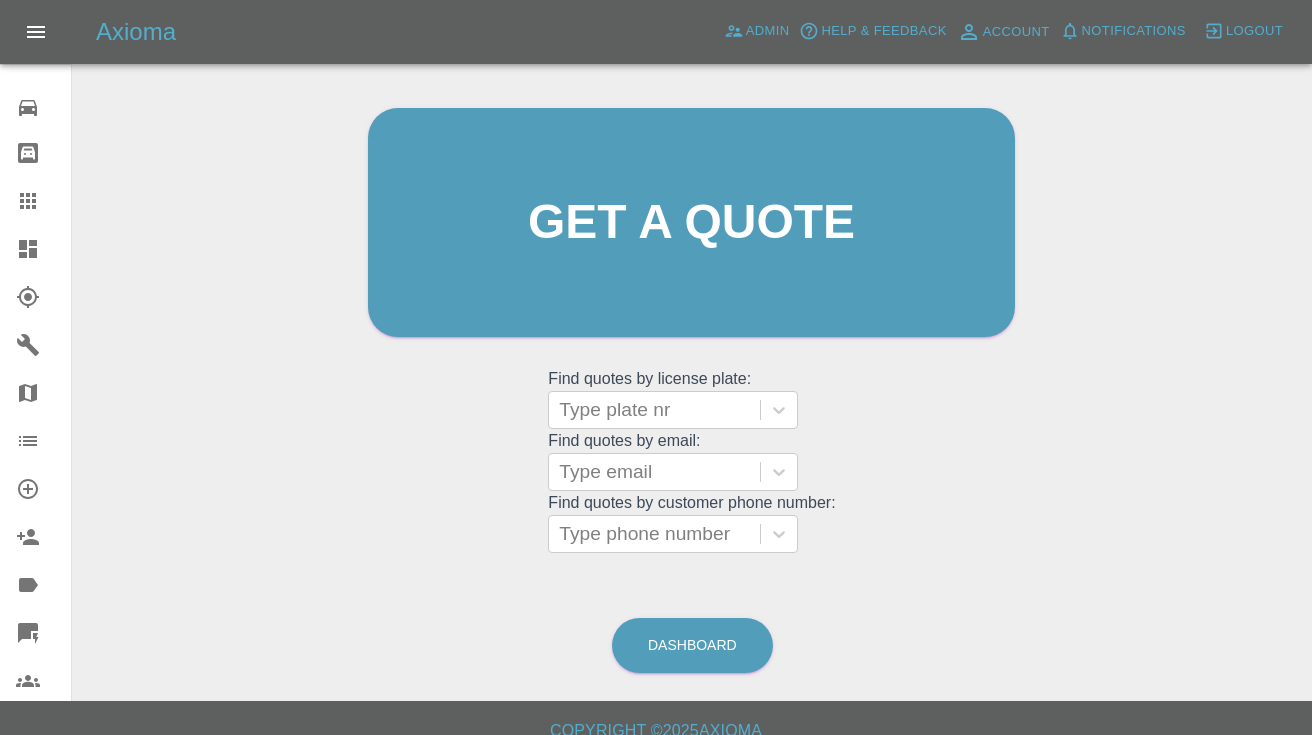 scroll, scrollTop: 201, scrollLeft: 0, axis: vertical 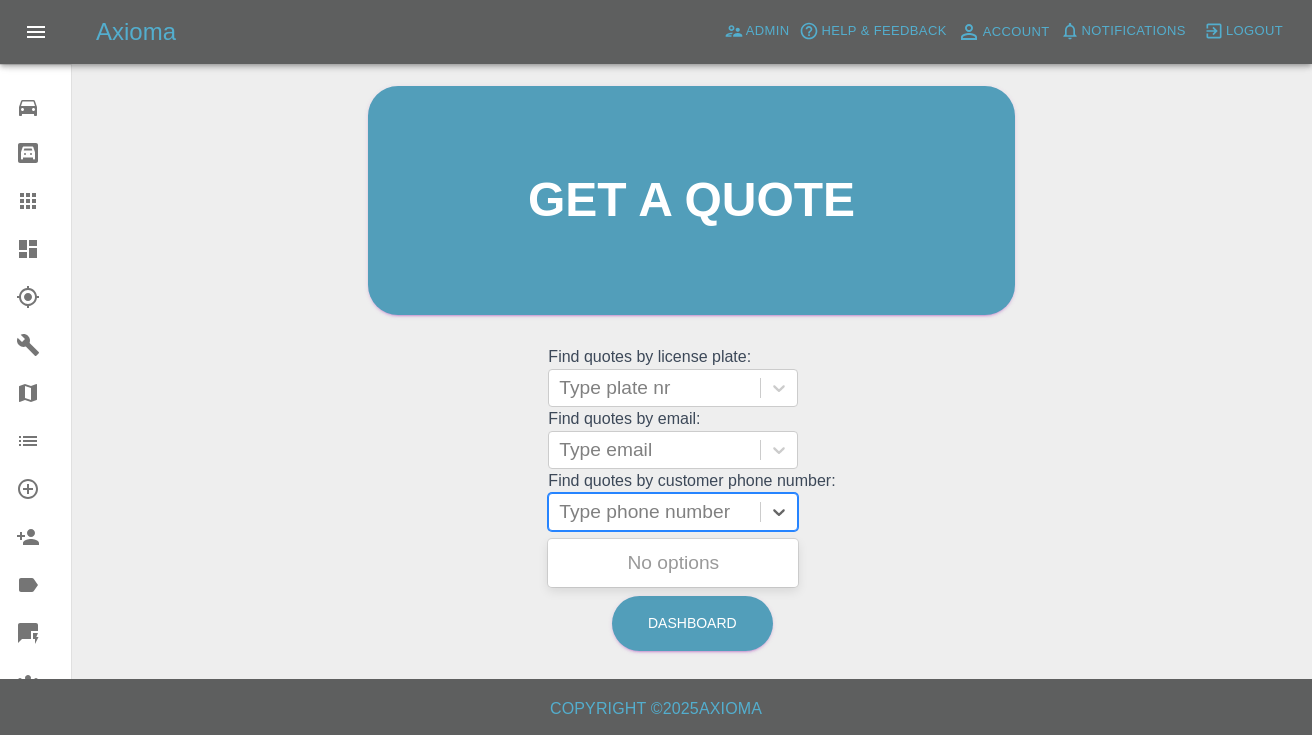 click on "Type phone number" at bounding box center (654, 512) 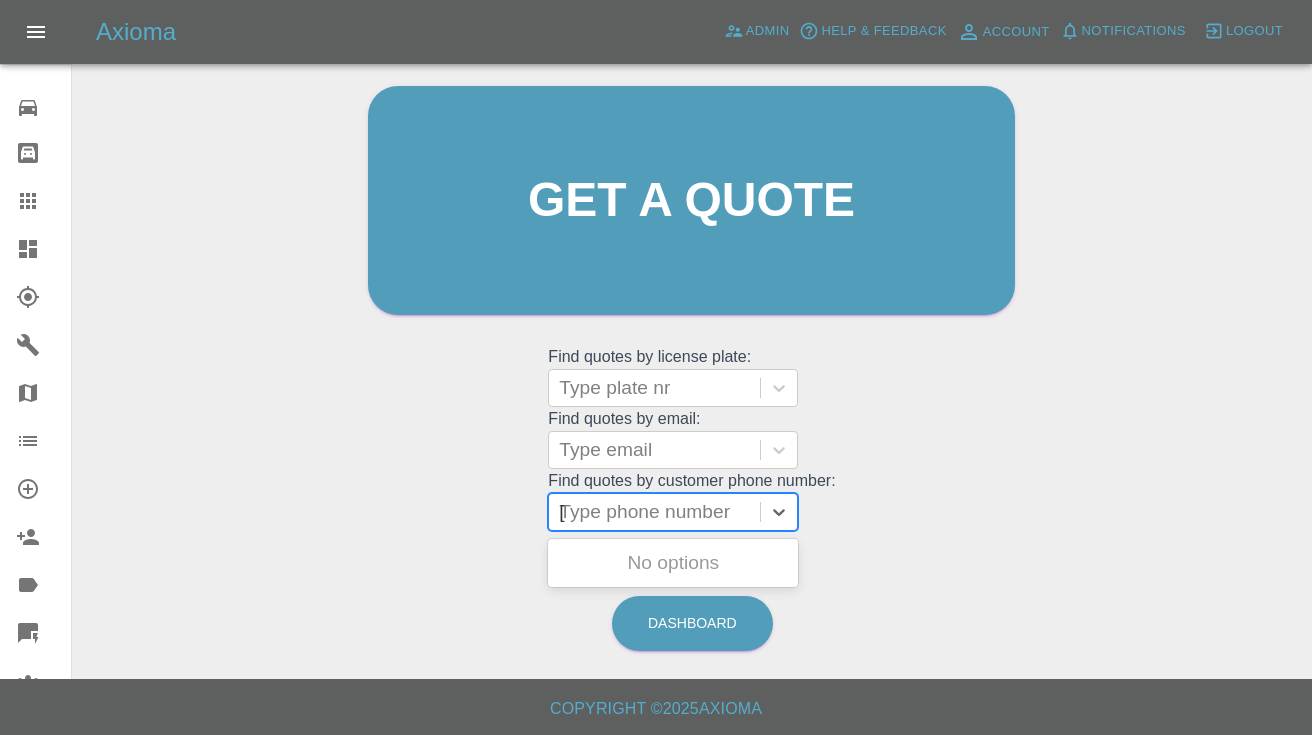 scroll, scrollTop: 200, scrollLeft: 0, axis: vertical 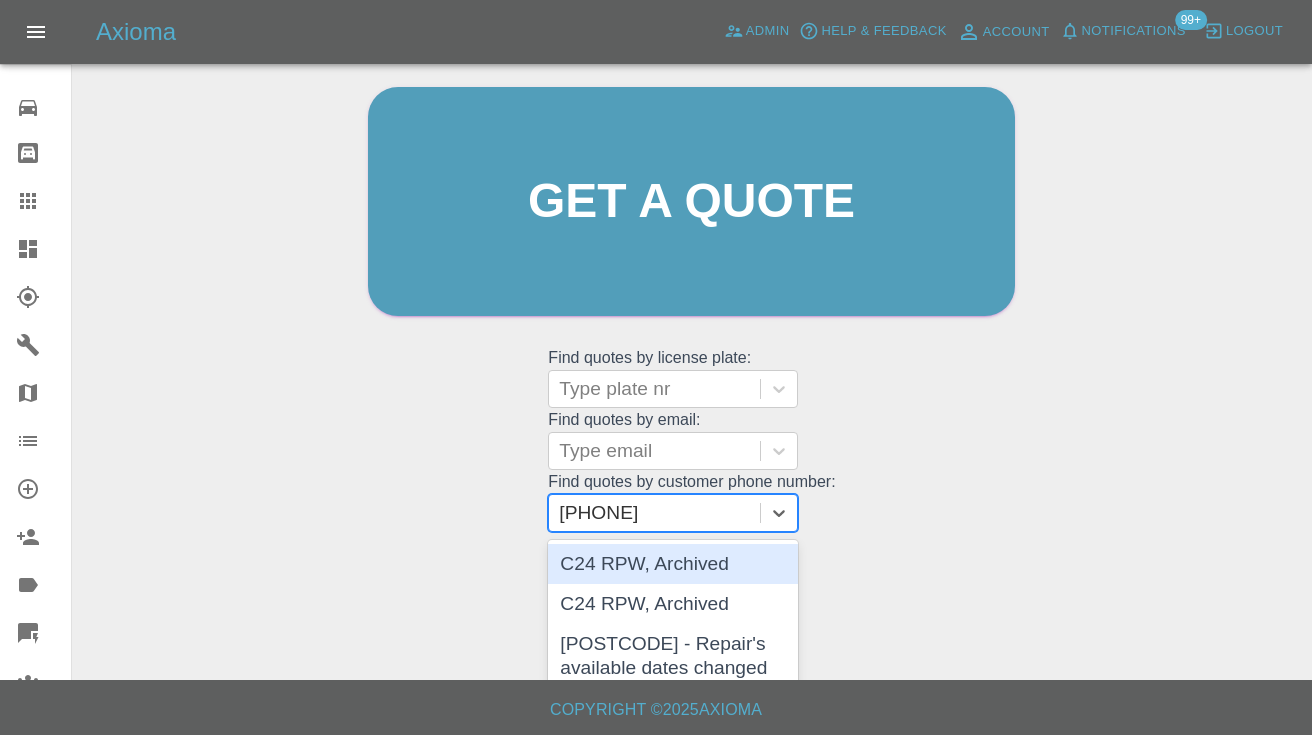 type 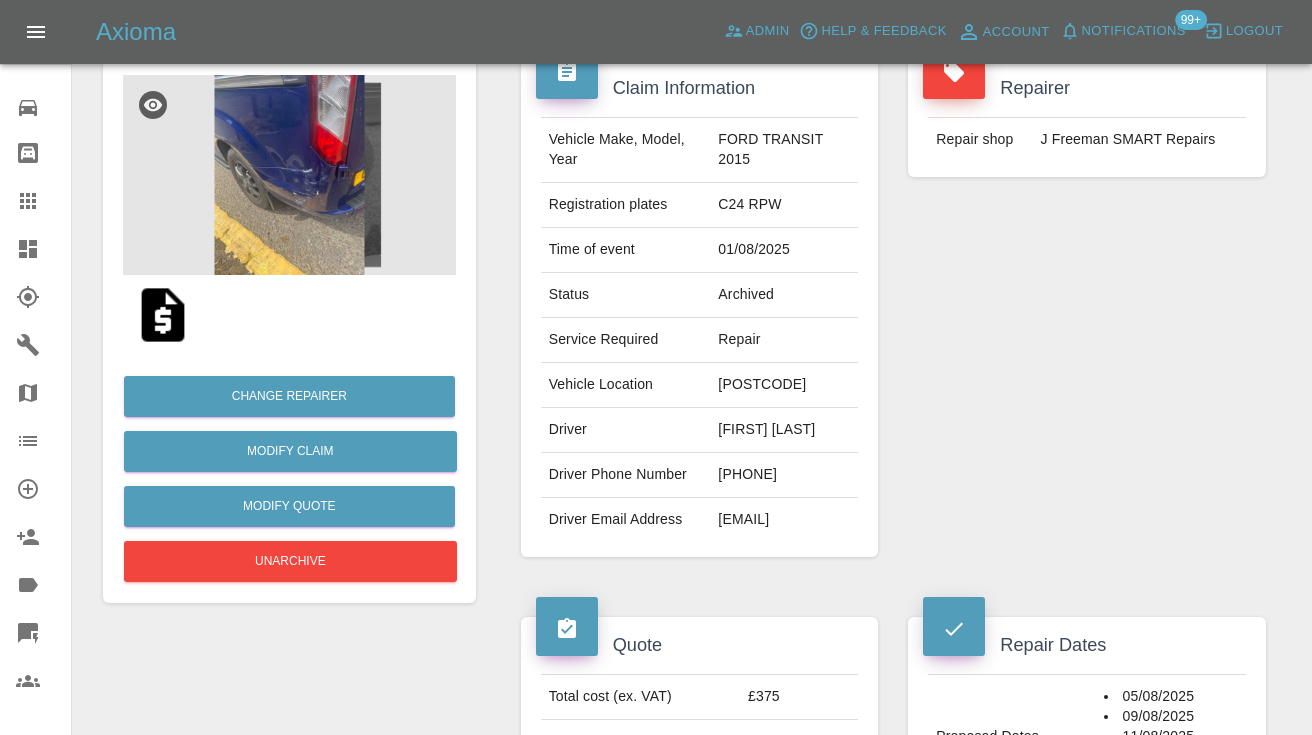 scroll, scrollTop: 168, scrollLeft: 0, axis: vertical 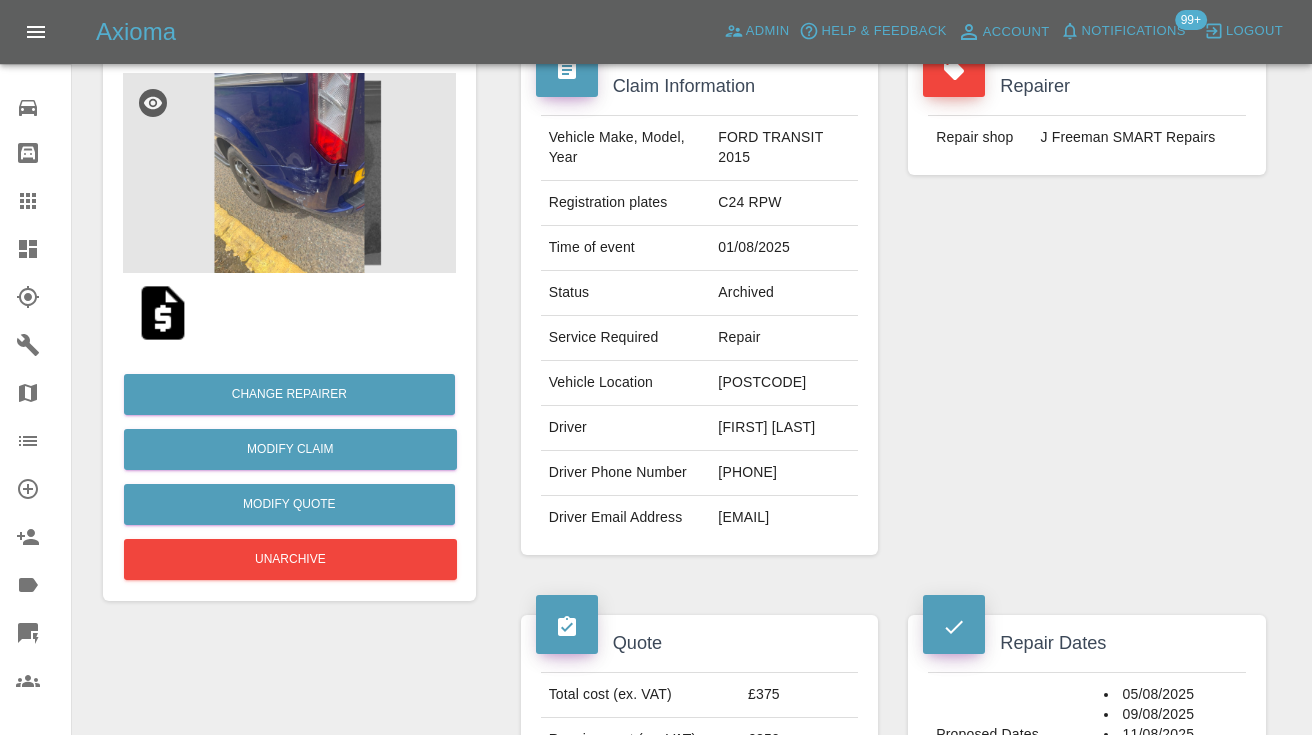 click on "07908979787" at bounding box center [784, 473] 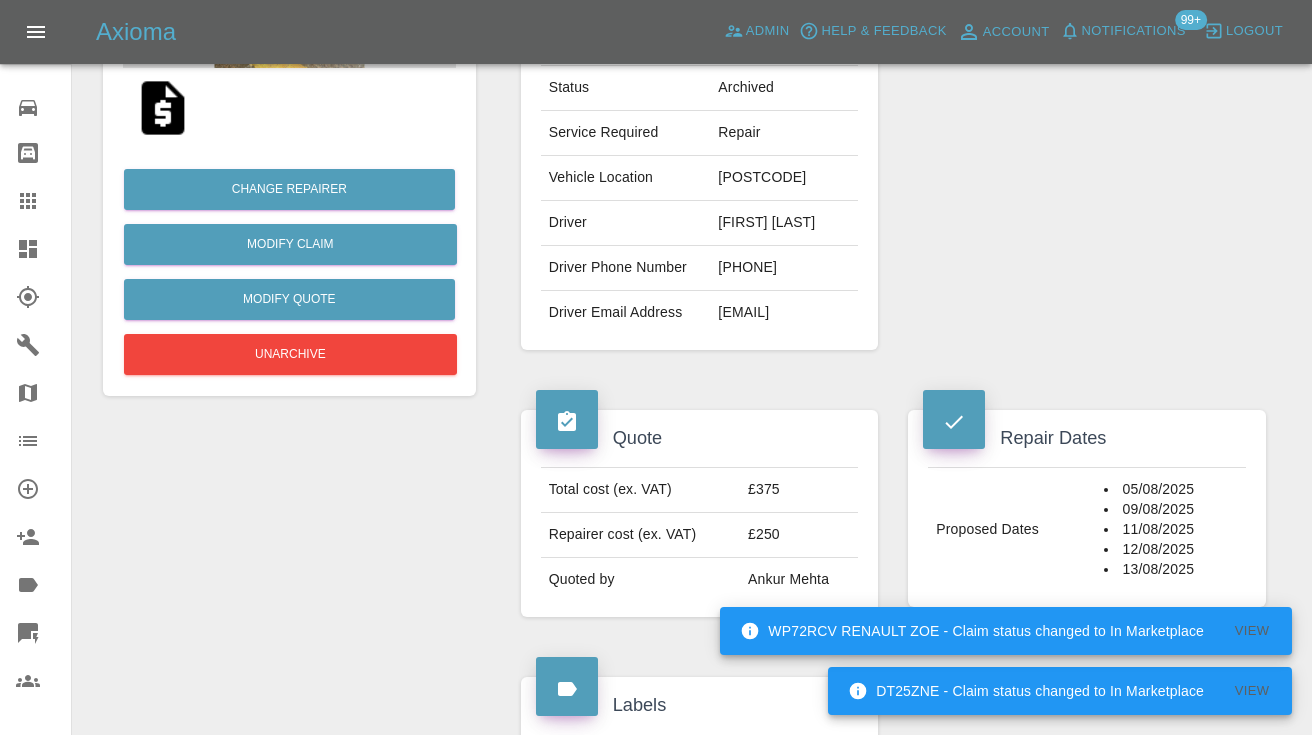 scroll, scrollTop: 389, scrollLeft: 0, axis: vertical 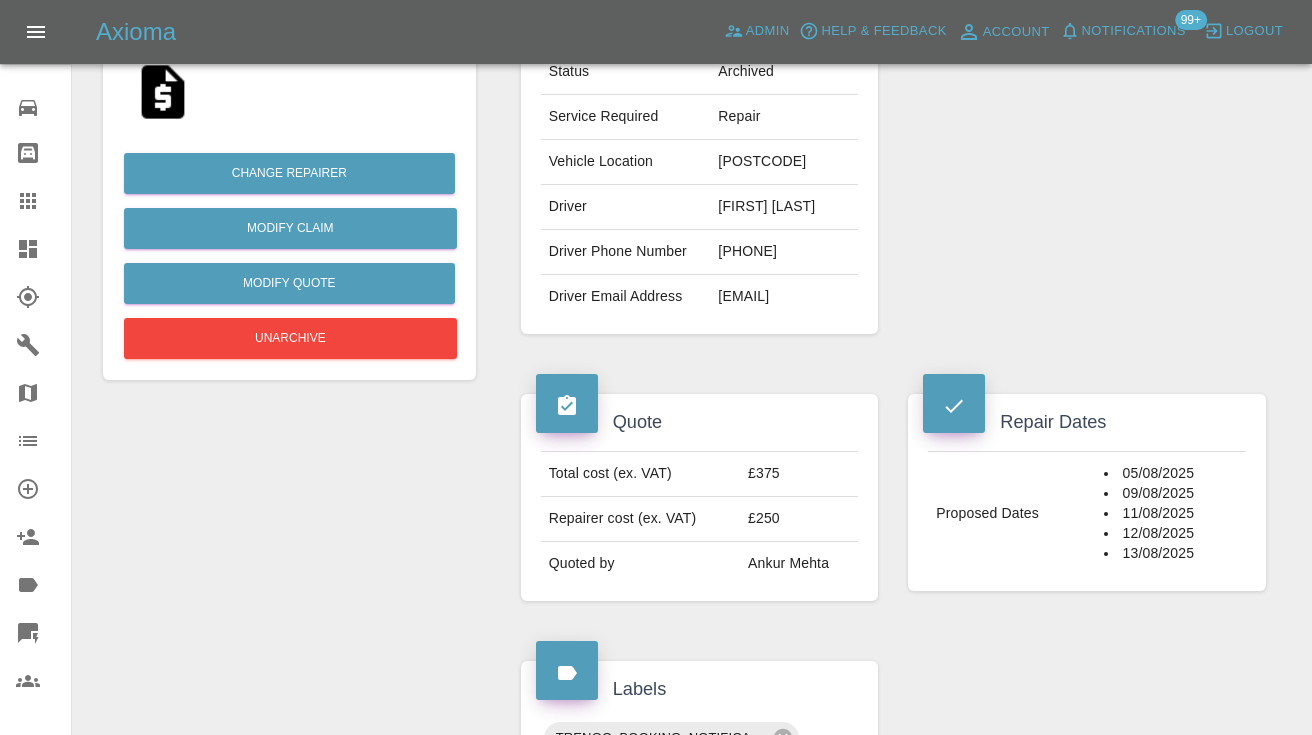 click on "Repairer Repair shop J Freeman SMART Repairs" at bounding box center (1087, 85) 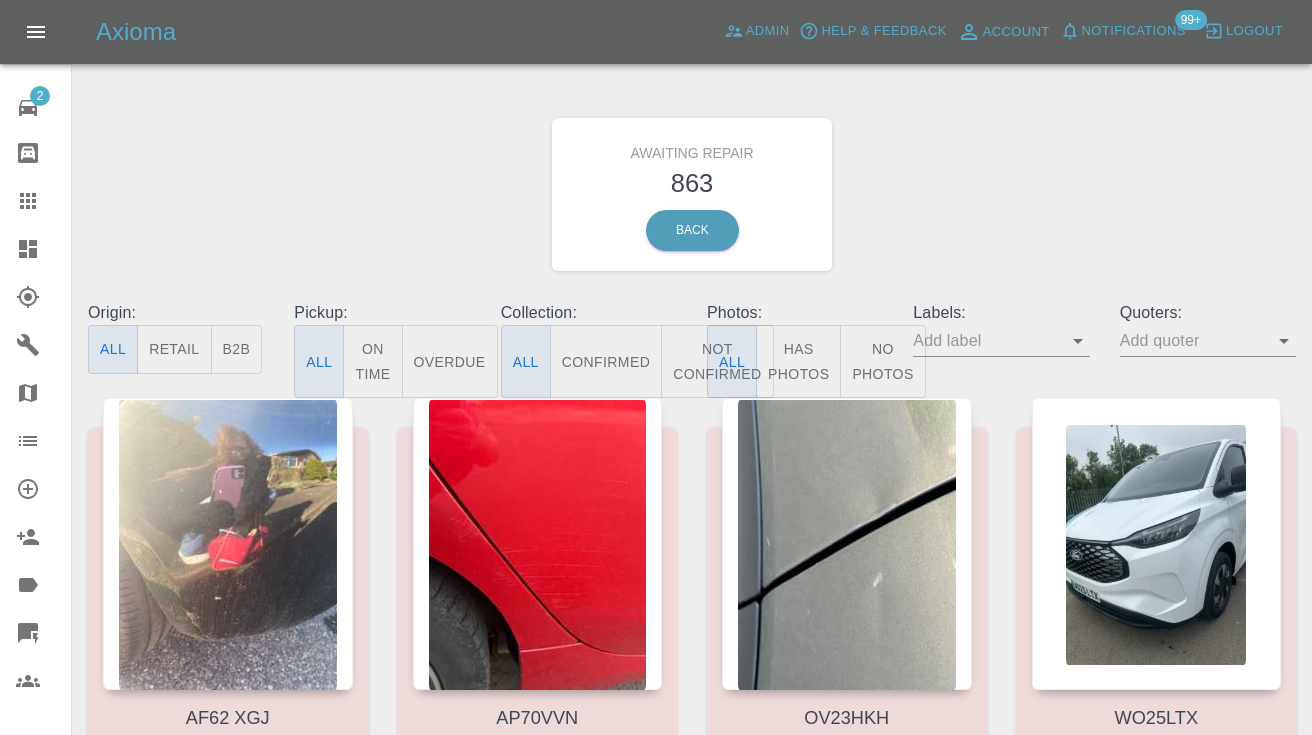 scroll, scrollTop: 0, scrollLeft: 0, axis: both 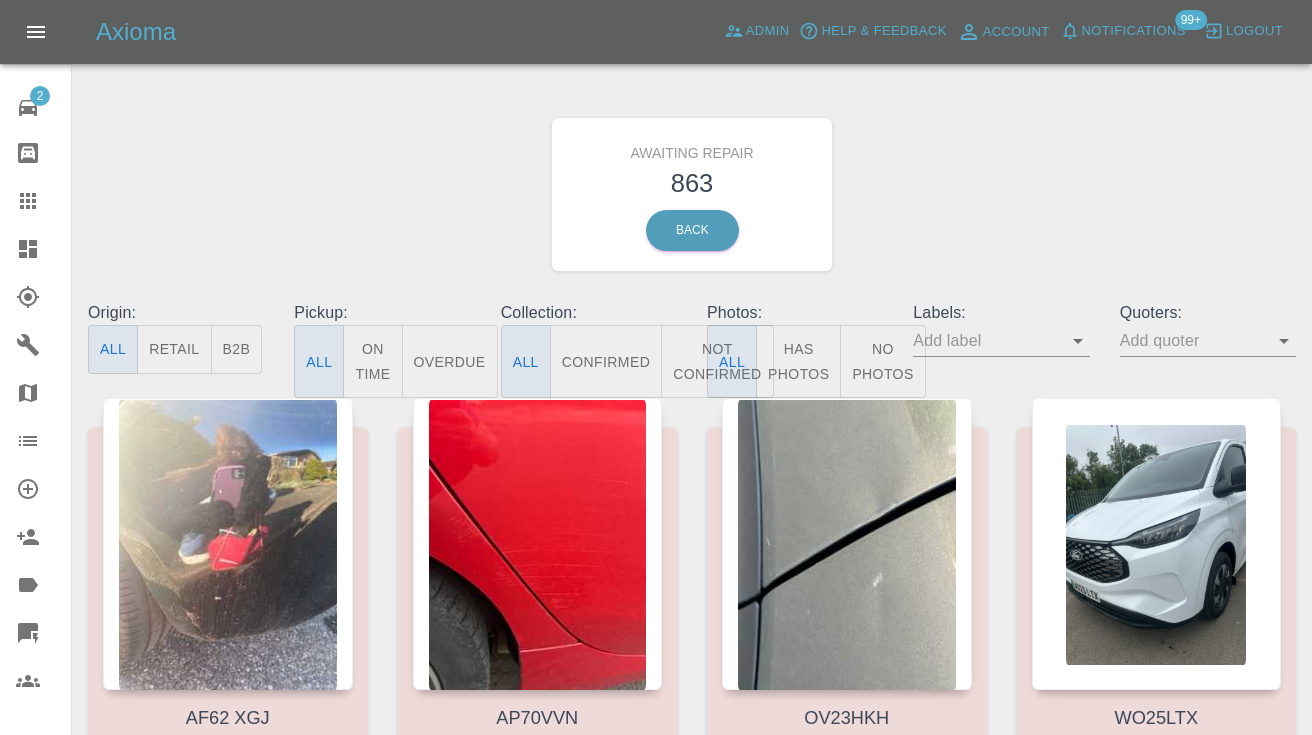 click on "Not Confirmed" at bounding box center (717, 361) 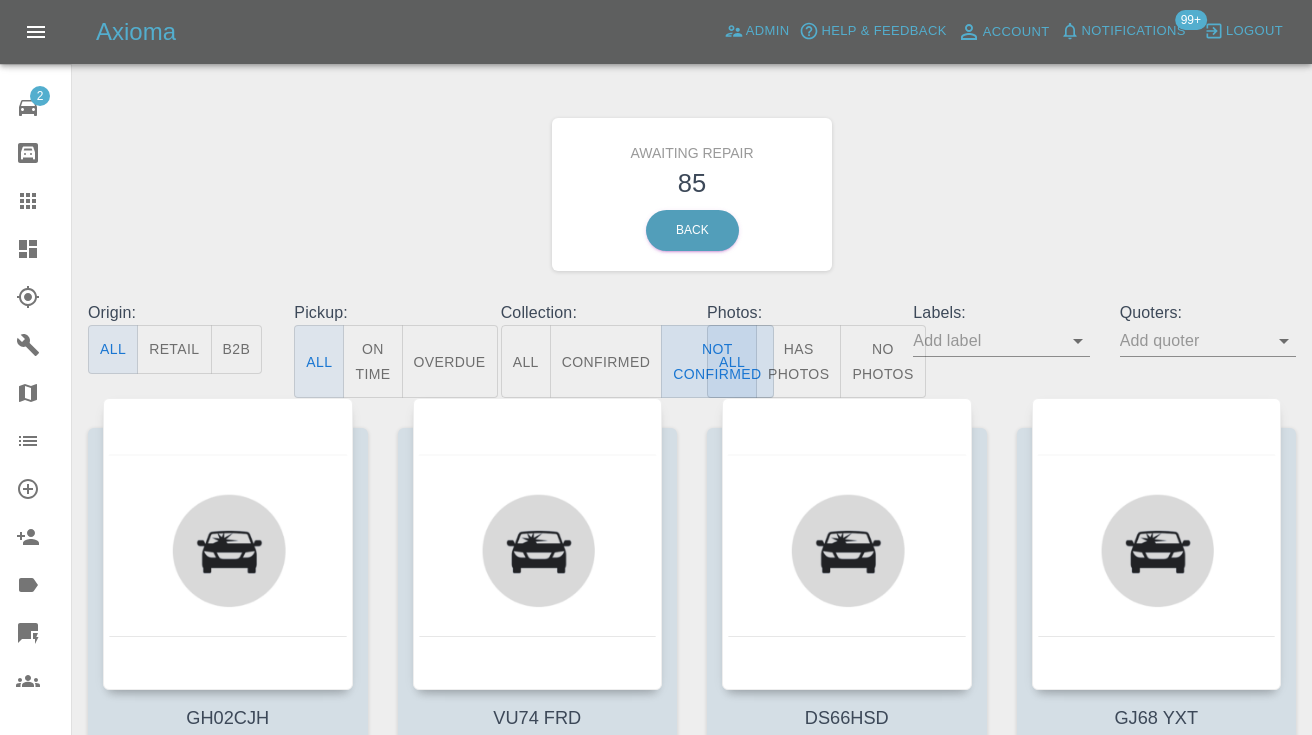 click on "Not Confirmed" at bounding box center [717, 361] 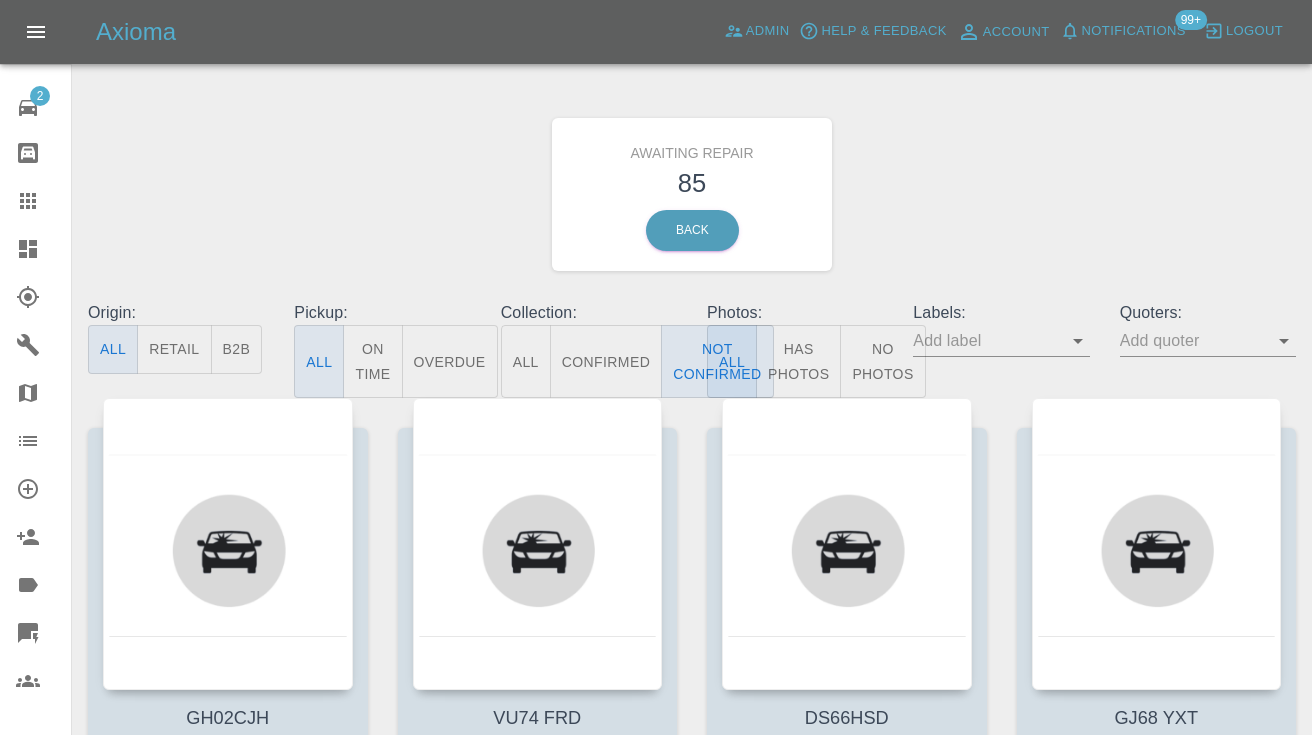 click on "Awaiting Repair 85 Back" at bounding box center [692, 194] 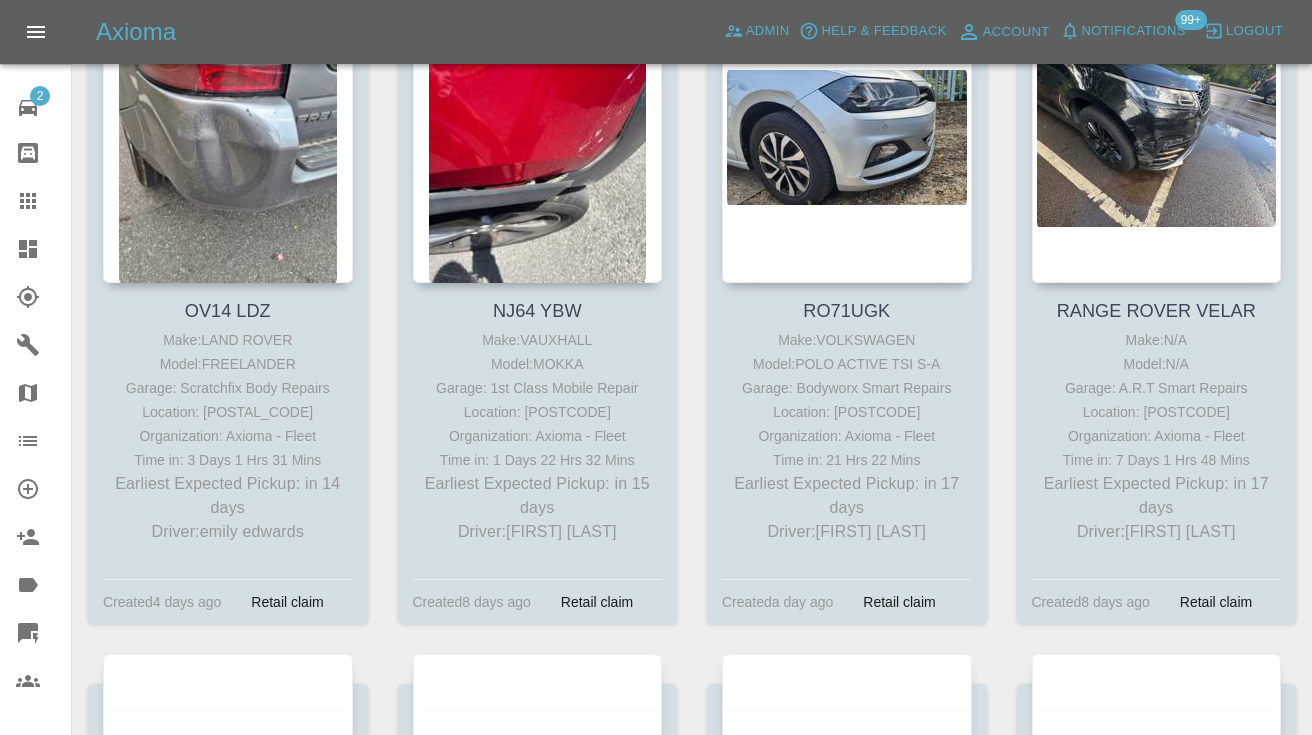 scroll, scrollTop: 9864, scrollLeft: 0, axis: vertical 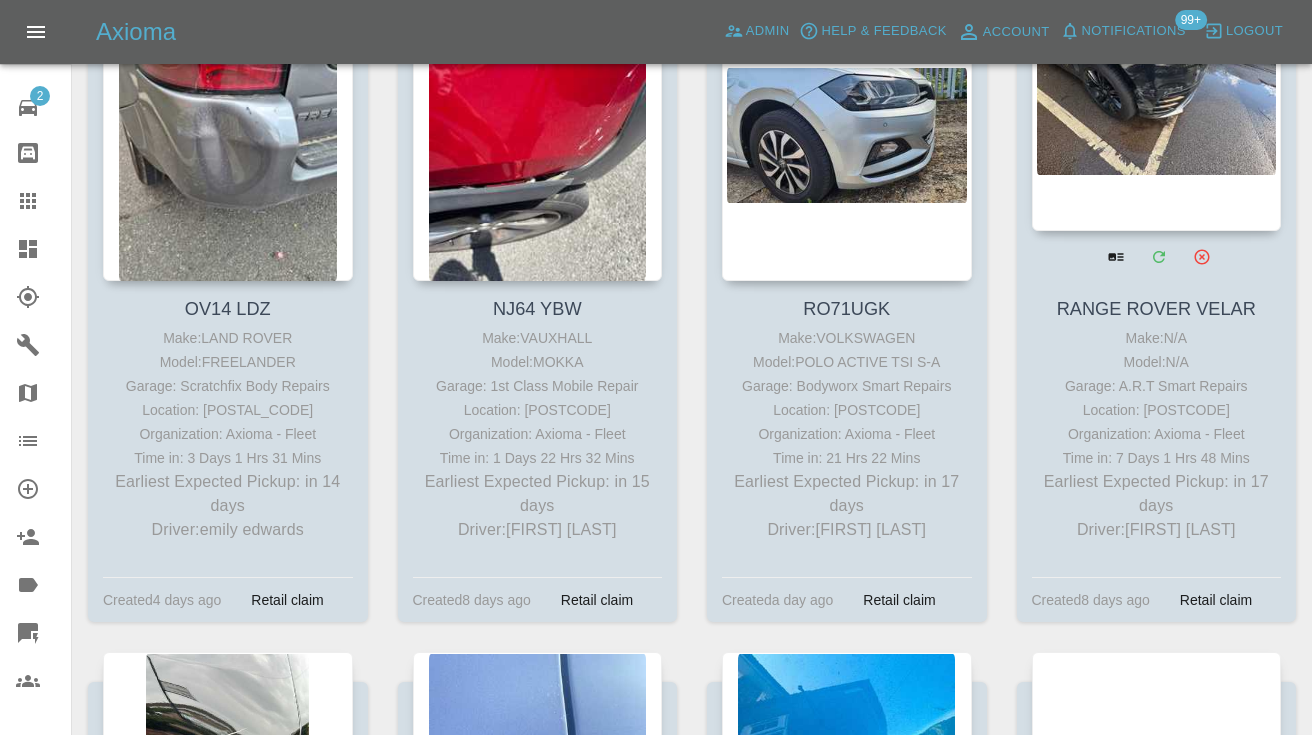 click at bounding box center [1157, 85] 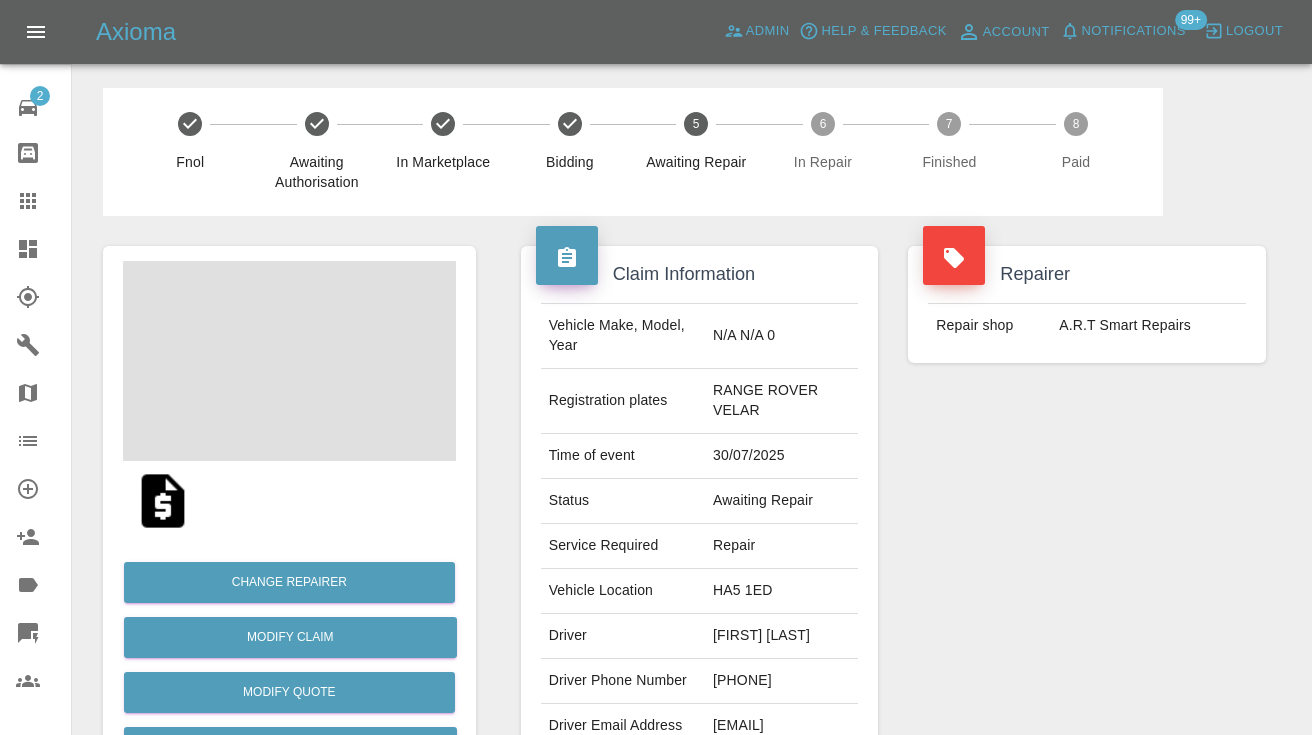 click on "07816234599" at bounding box center [781, 681] 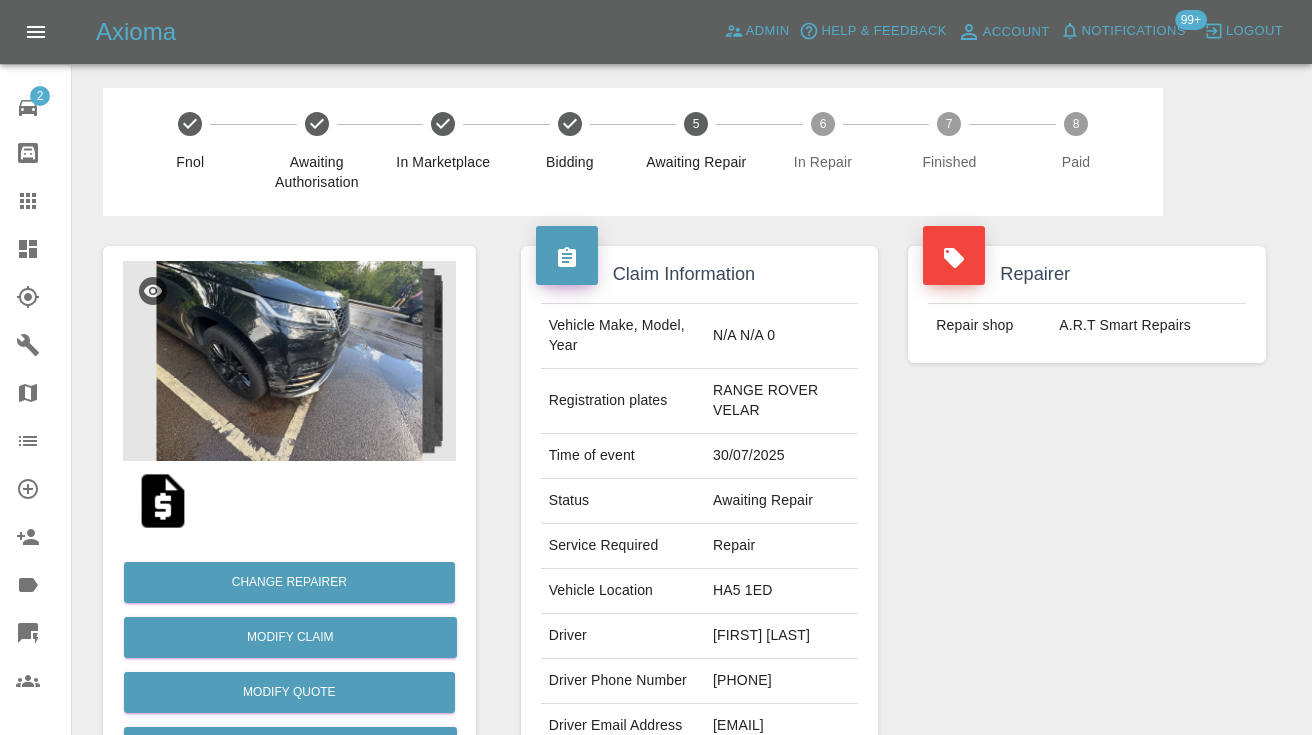 copy on "07816234599" 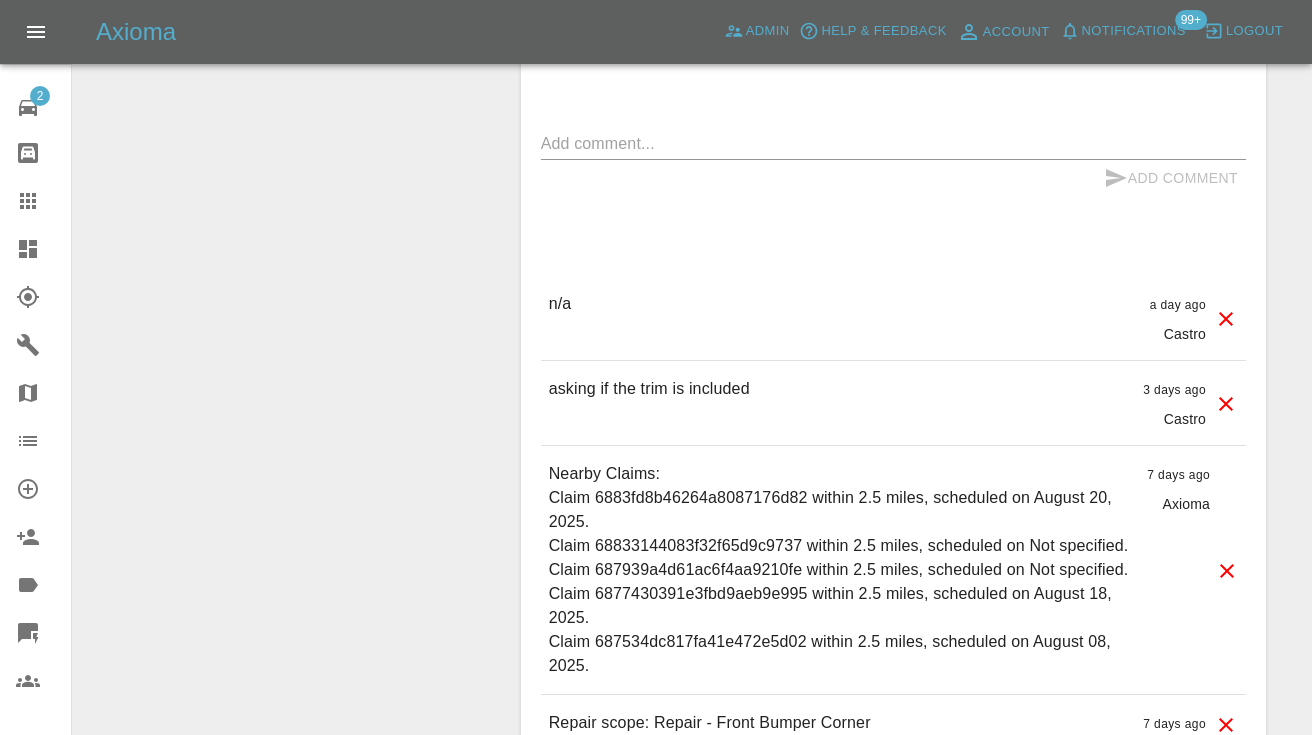 scroll, scrollTop: 1639, scrollLeft: 0, axis: vertical 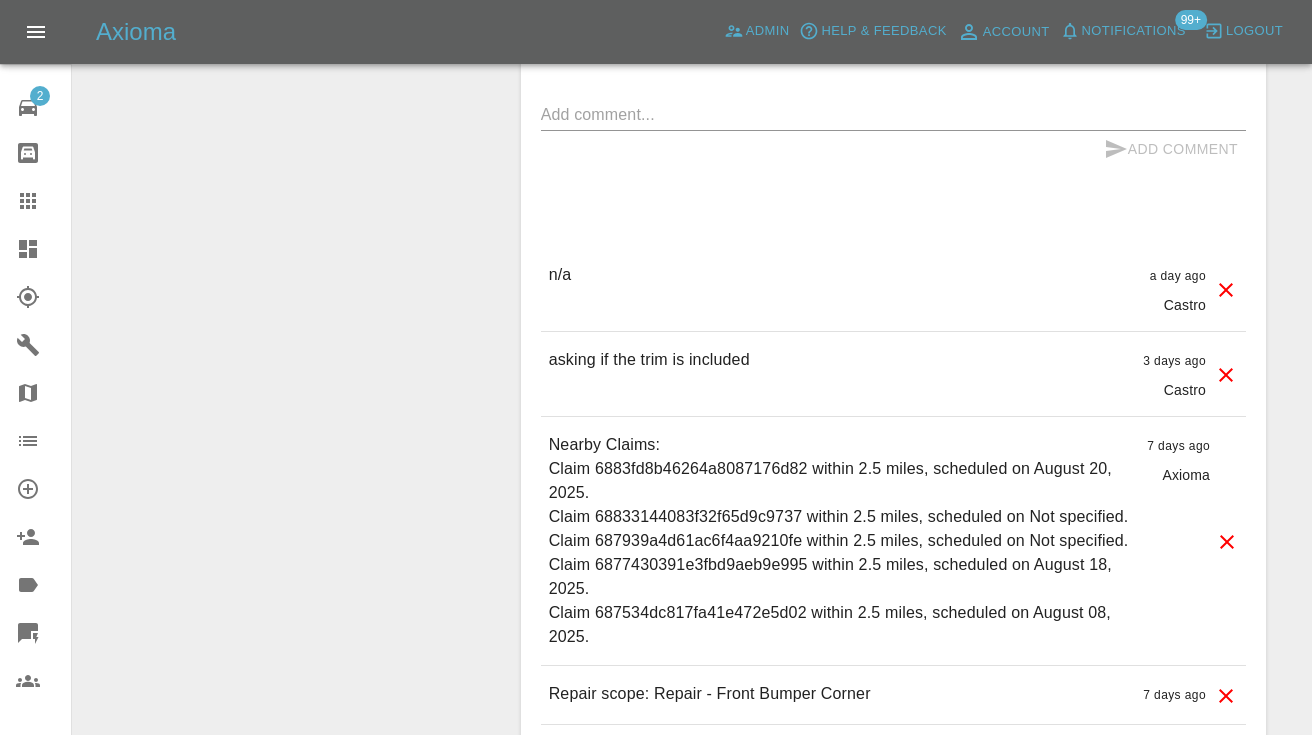 click at bounding box center [893, 114] 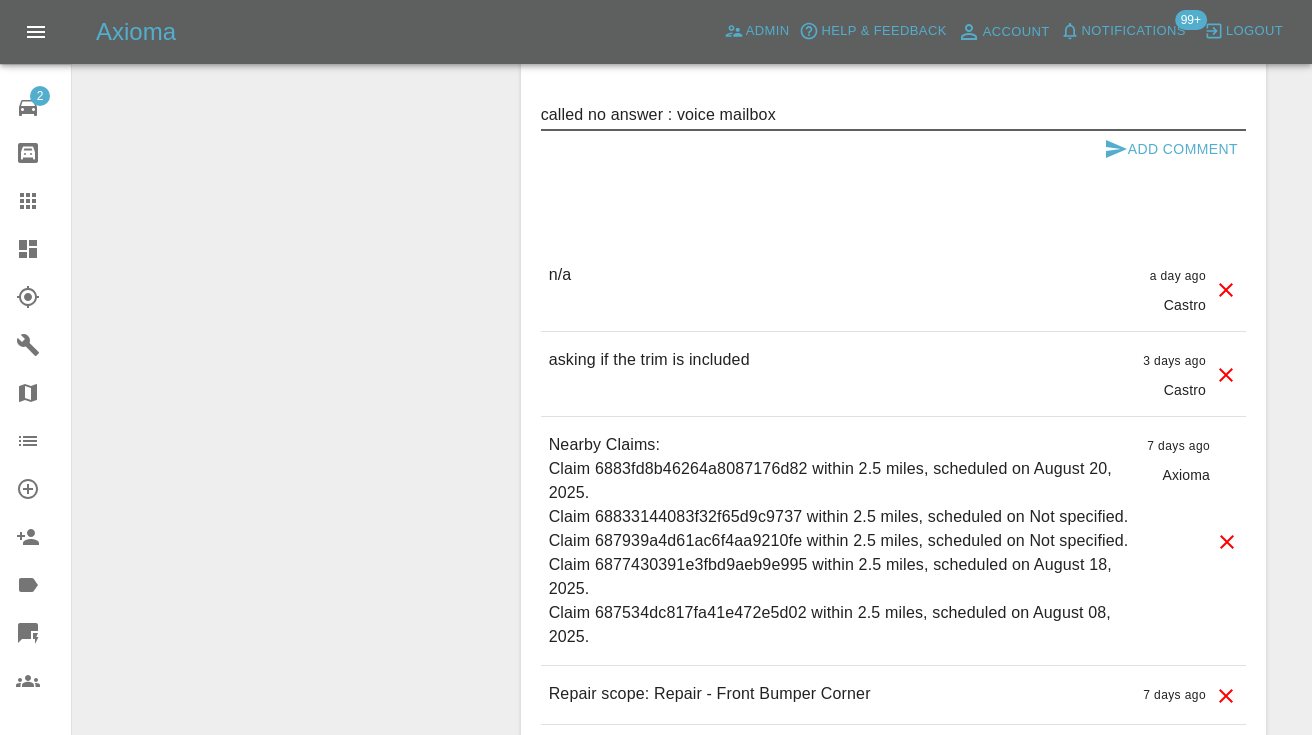 type on "called no answer : voice mailbox" 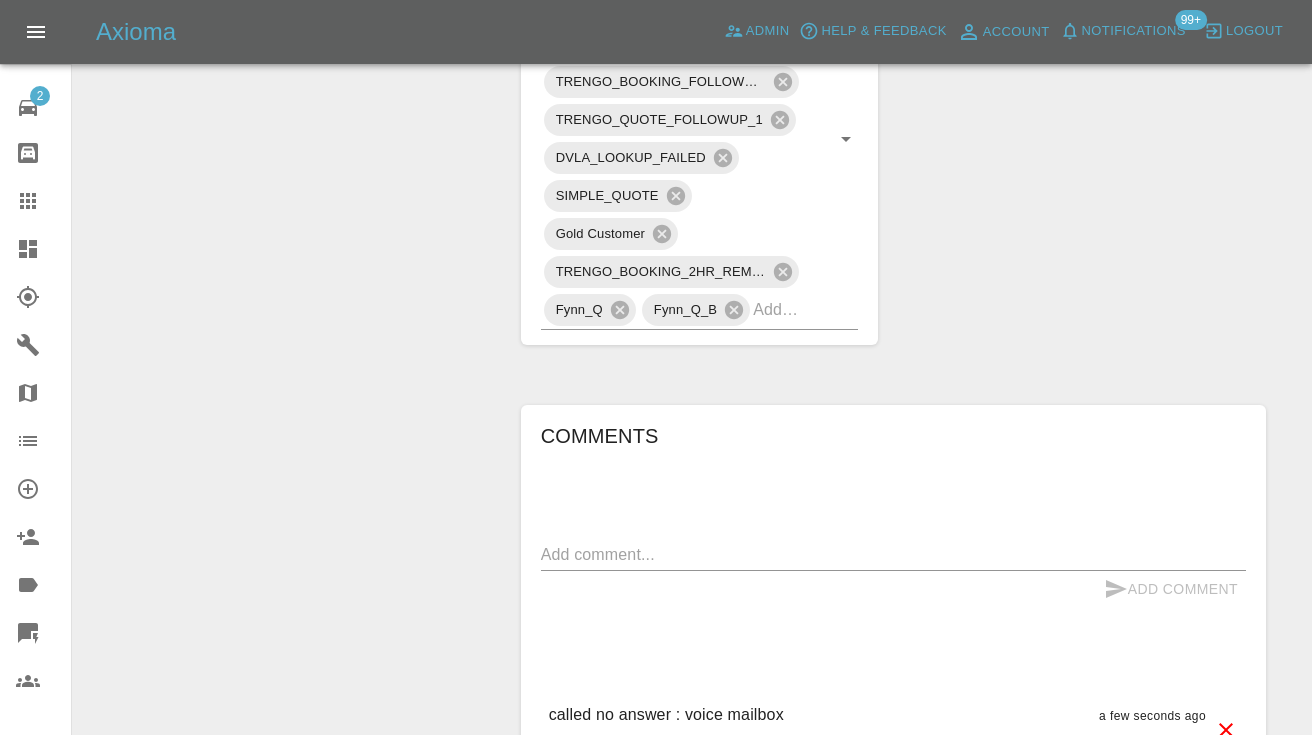 scroll, scrollTop: 1191, scrollLeft: 0, axis: vertical 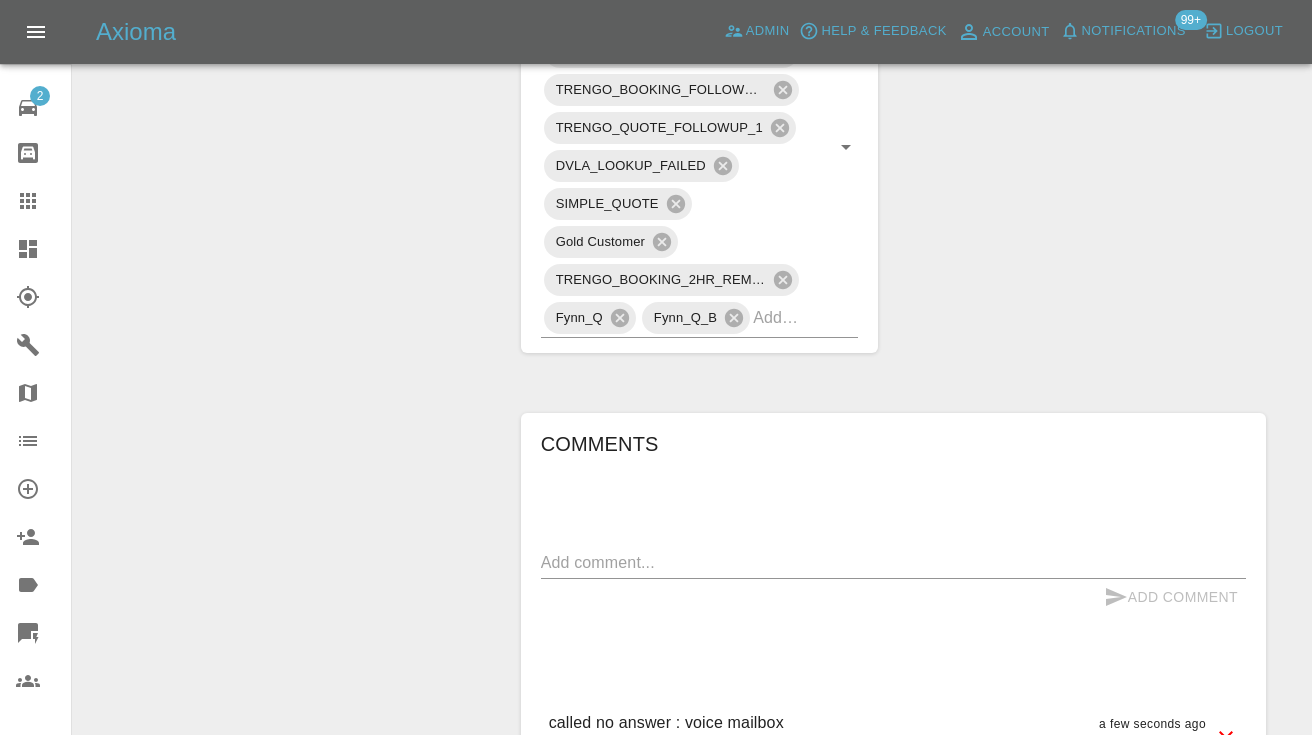click on "Claim Information Vehicle Make, Model, Year N/A N/A 0 Registration plates RANGE ROVER VELAR Time of event 30/07/2025 Status Awaiting Repair Service Required Repair Vehicle Location HA5 1ED Driver Kaashif Khawaja Driver Phone Number 07816234599 Driver Email Address mosaics-scoffs-6v@icloud.com Repairer Repair shop A.R.T Smart Repairs Quote Total cost (ex. VAT) £215 Repairer cost (ex. VAT) £120 Quoted by Eric Ordano Repair Dates Proposed Dates 25/08/2025 26/08/2025 27/08/2025 28/08/2025 Labels TRENGO_BOOKING_NOTIFICATION TRENGO_REPAIRER_ALLOCATED TRENGO_BOOKING_FOLLOWUP_1 TRENGO_BOOKING_FOLLOWUP_2 TRENGO_QUOTE_FOLLOWUP_1 DVLA_LOOKUP_FAILED SIMPLE_QUOTE Gold Customer TRENGO_BOOKING_2HR_REMINDER Fynn_Q Fynn_Q_B Comments x Add Comment called no answer : voice mailbox  a few seconds ago Castro called no answer : voice mailbox  a few seconds ago Castro n/a a day ago Castro n/a a day ago Castro asking if the trim is included  3 days ago Castro asking if the trim is included  3 days ago Castro 7 days ago Axioma" at bounding box center (893, 192) 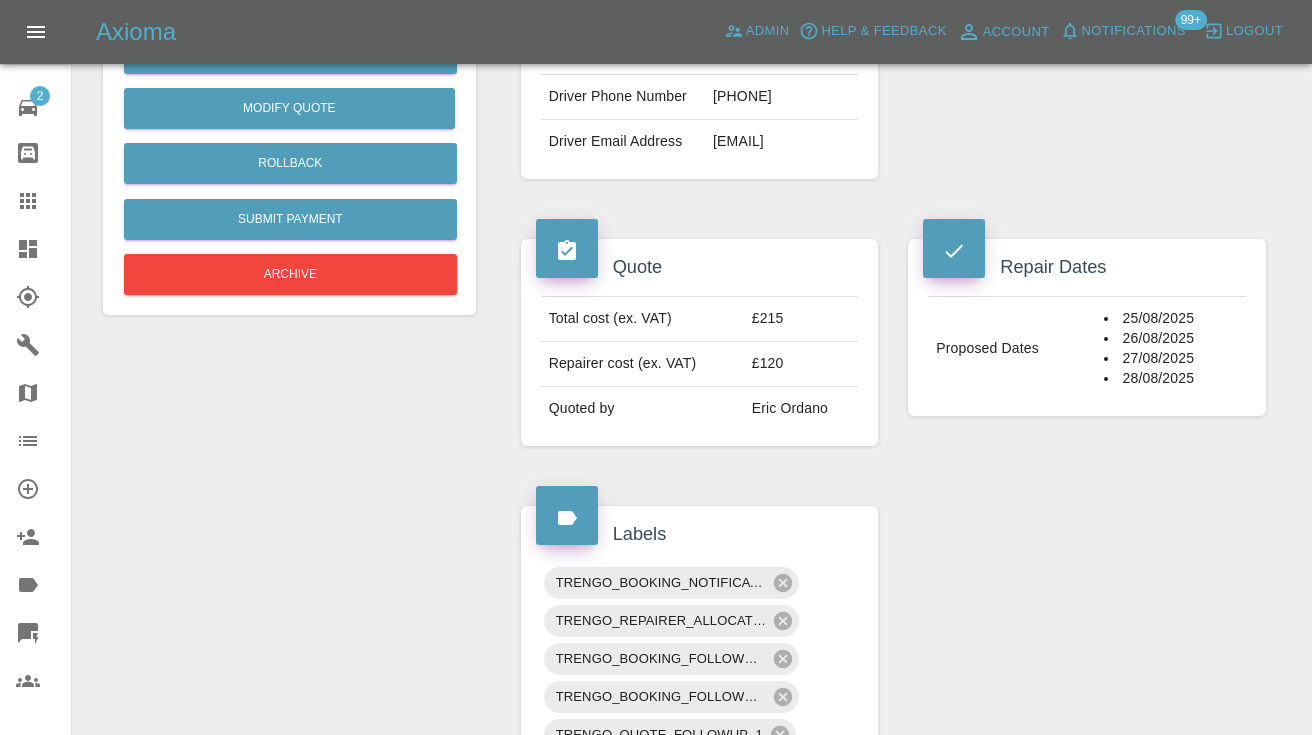 scroll, scrollTop: 531, scrollLeft: 0, axis: vertical 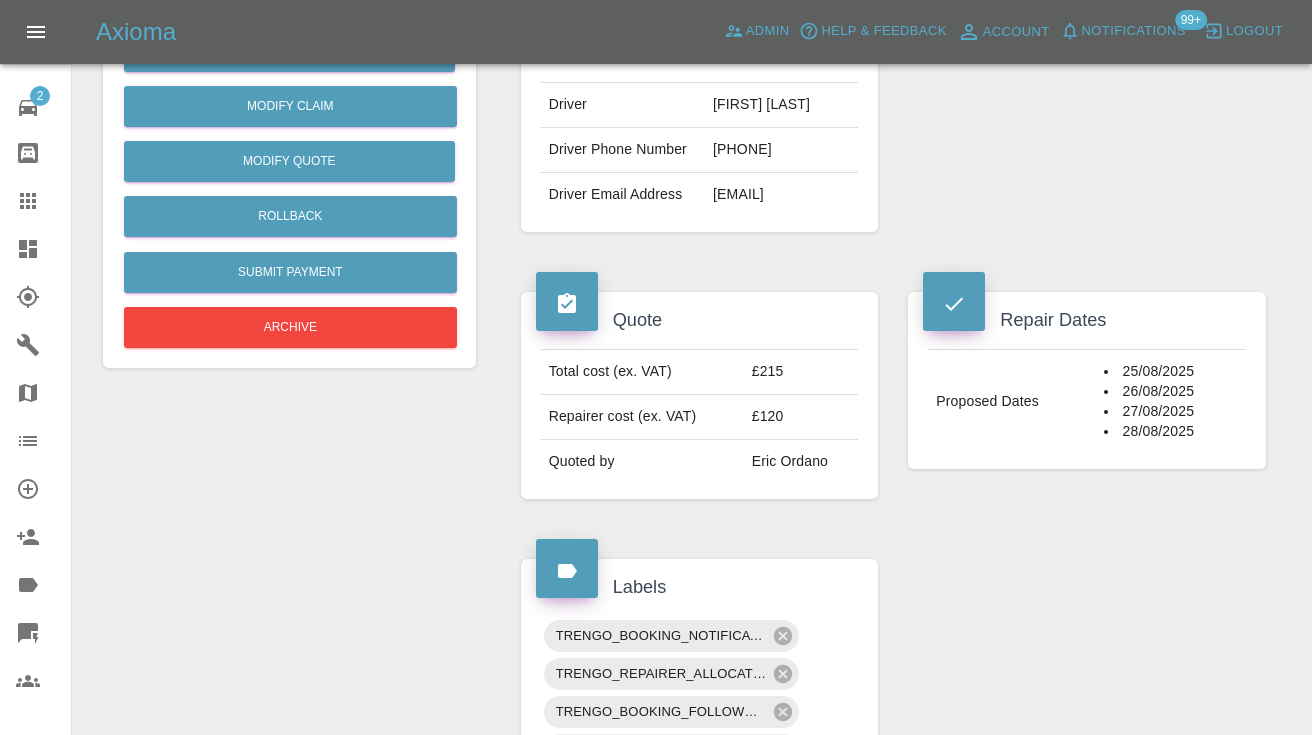 click on "Claim Information Vehicle Make, Model, Year N/A N/A 0 Registration plates RANGE ROVER VELAR Time of event 30/07/2025 Status Awaiting Repair Service Required Repair Vehicle Location HA5 1ED Driver Kaashif Khawaja Driver Phone Number 07816234599 Driver Email Address mosaics-scoffs-6v@icloud.com Repairer Repair shop A.R.T Smart Repairs Quote Total cost (ex. VAT) £215 Repairer cost (ex. VAT) £120 Quoted by Eric Ordano Repair Dates Proposed Dates 25/08/2025 26/08/2025 27/08/2025 28/08/2025 Labels TRENGO_BOOKING_NOTIFICATION TRENGO_REPAIRER_ALLOCATED TRENGO_BOOKING_FOLLOWUP_1 TRENGO_BOOKING_FOLLOWUP_2 TRENGO_QUOTE_FOLLOWUP_1 DVLA_LOOKUP_FAILED SIMPLE_QUOTE Gold Customer TRENGO_BOOKING_2HR_REMINDER Fynn_Q Fynn_Q_B Comments x Add Comment called no answer : voice mailbox  a few seconds ago Castro called no answer : voice mailbox  a few seconds ago Castro n/a a day ago Castro n/a a day ago Castro asking if the trim is included  3 days ago Castro asking if the trim is included  3 days ago Castro 7 days ago Axioma" at bounding box center [893, 852] 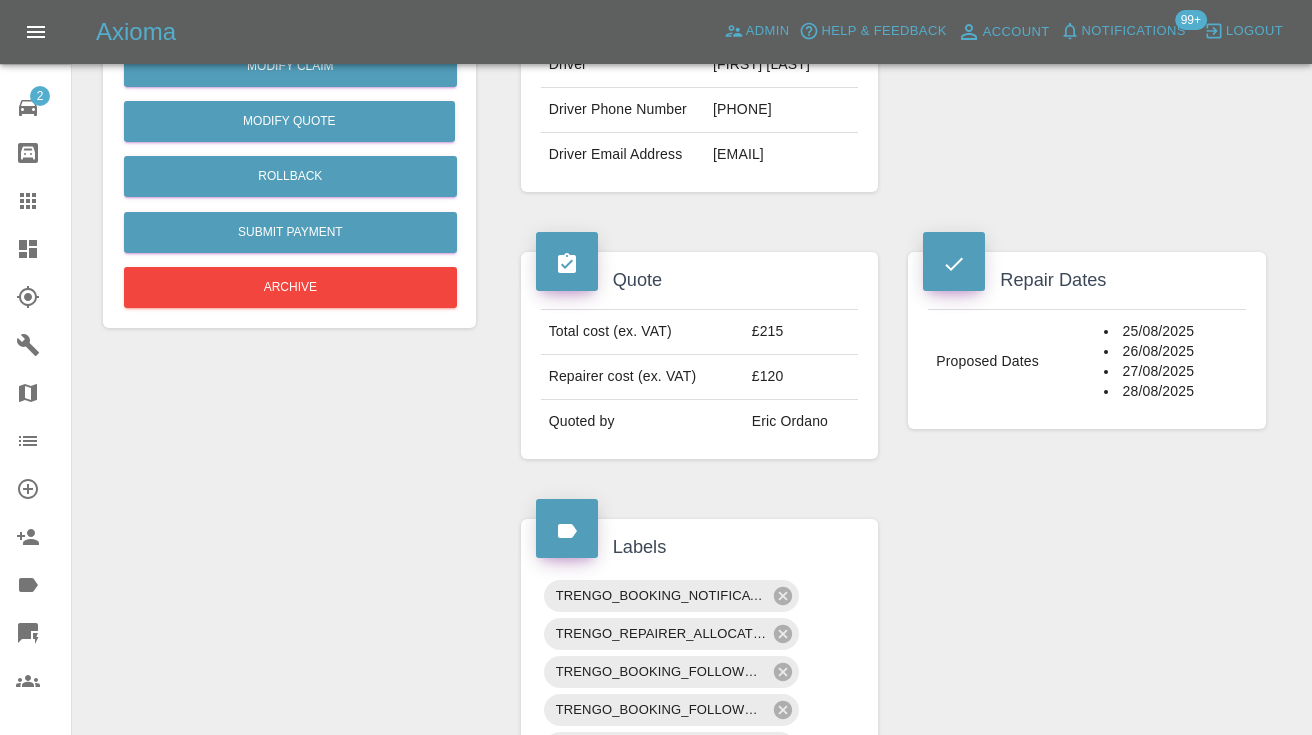 click on "Claim Information Vehicle Make, Model, Year N/A N/A 0 Registration plates RANGE ROVER VELAR Time of event 30/07/2025 Status Awaiting Repair Service Required Repair Vehicle Location HA5 1ED Driver Kaashif Khawaja Driver Phone Number 07816234599 Driver Email Address mosaics-scoffs-6v@icloud.com Repairer Repair shop A.R.T Smart Repairs Quote Total cost (ex. VAT) £215 Repairer cost (ex. VAT) £120 Quoted by Eric Ordano Repair Dates Proposed Dates 25/08/2025 26/08/2025 27/08/2025 28/08/2025 Labels TRENGO_BOOKING_NOTIFICATION TRENGO_REPAIRER_ALLOCATED TRENGO_BOOKING_FOLLOWUP_1 TRENGO_BOOKING_FOLLOWUP_2 TRENGO_QUOTE_FOLLOWUP_1 DVLA_LOOKUP_FAILED SIMPLE_QUOTE Gold Customer TRENGO_BOOKING_2HR_REMINDER Fynn_Q Fynn_Q_B Comments x Add Comment called no answer : voice mailbox  a few seconds ago Castro called no answer : voice mailbox  a few seconds ago Castro n/a a day ago Castro n/a a day ago Castro asking if the trim is included  3 days ago Castro asking if the trim is included  3 days ago Castro 7 days ago Axioma" at bounding box center (893, 812) 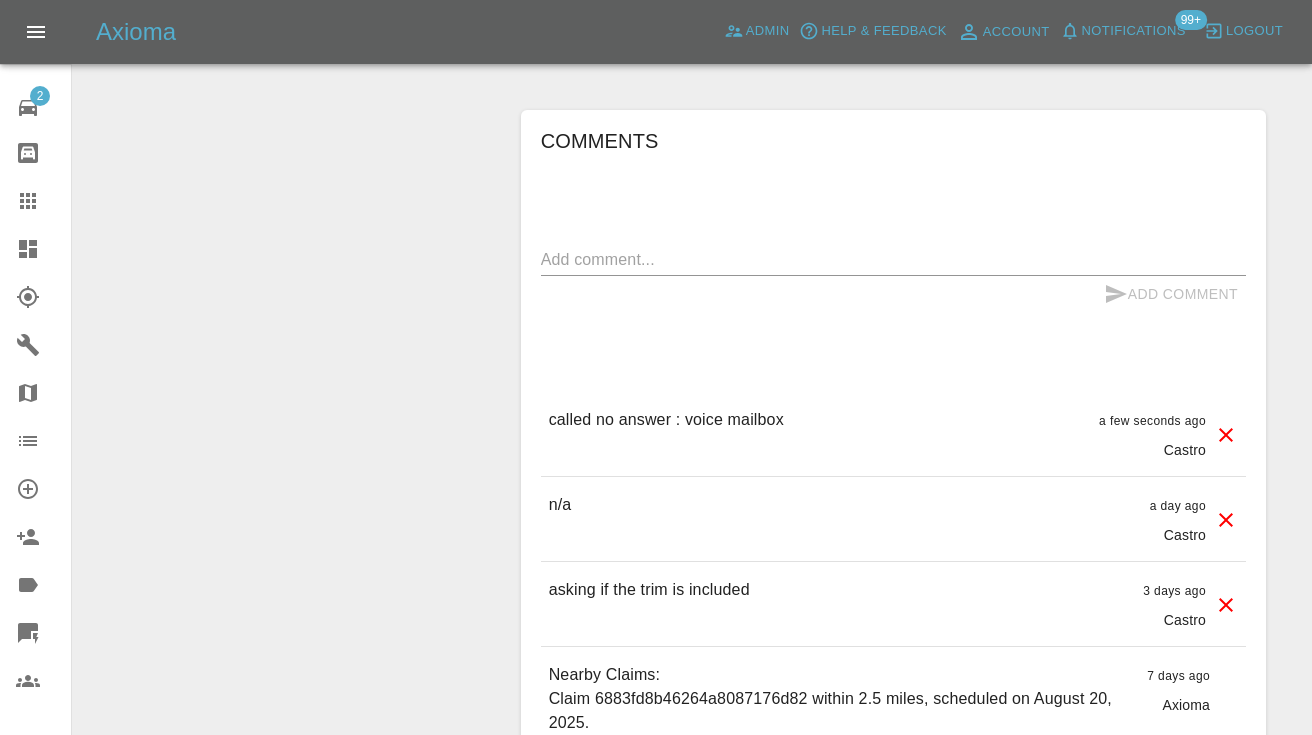 scroll, scrollTop: 1523, scrollLeft: 0, axis: vertical 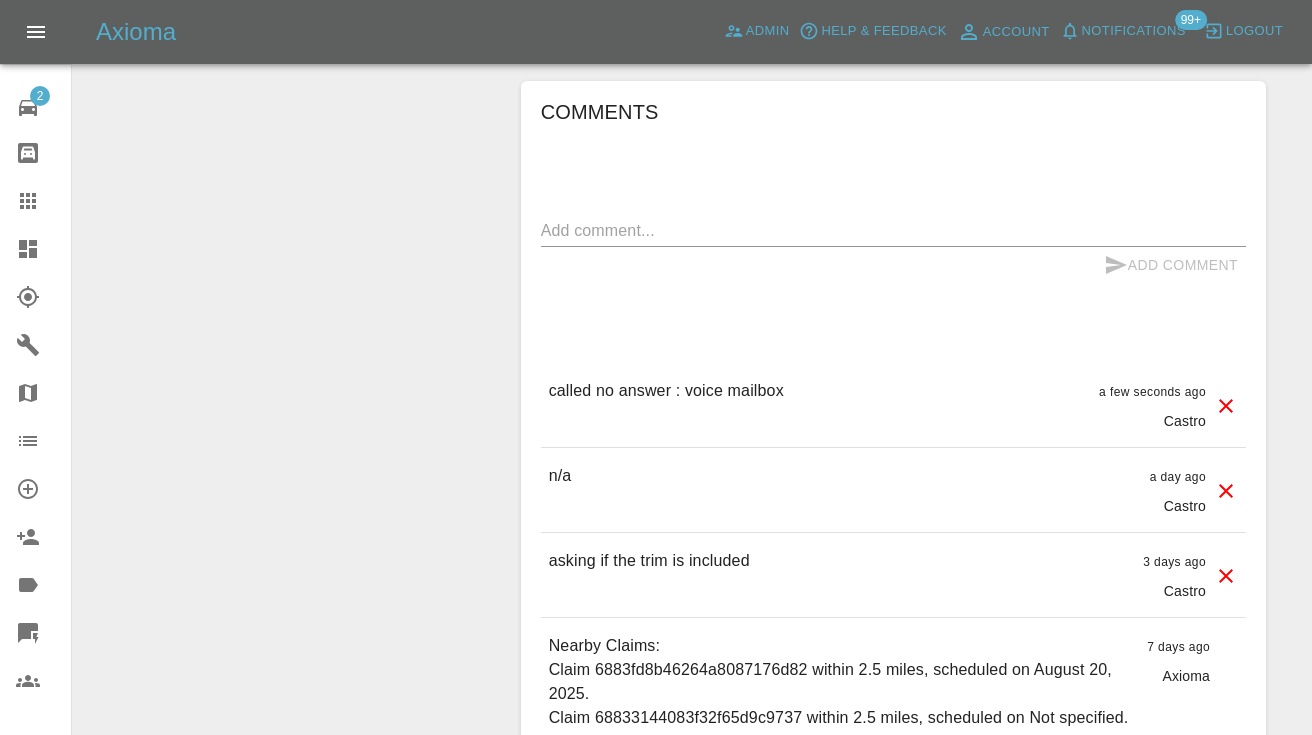 click at bounding box center [893, 230] 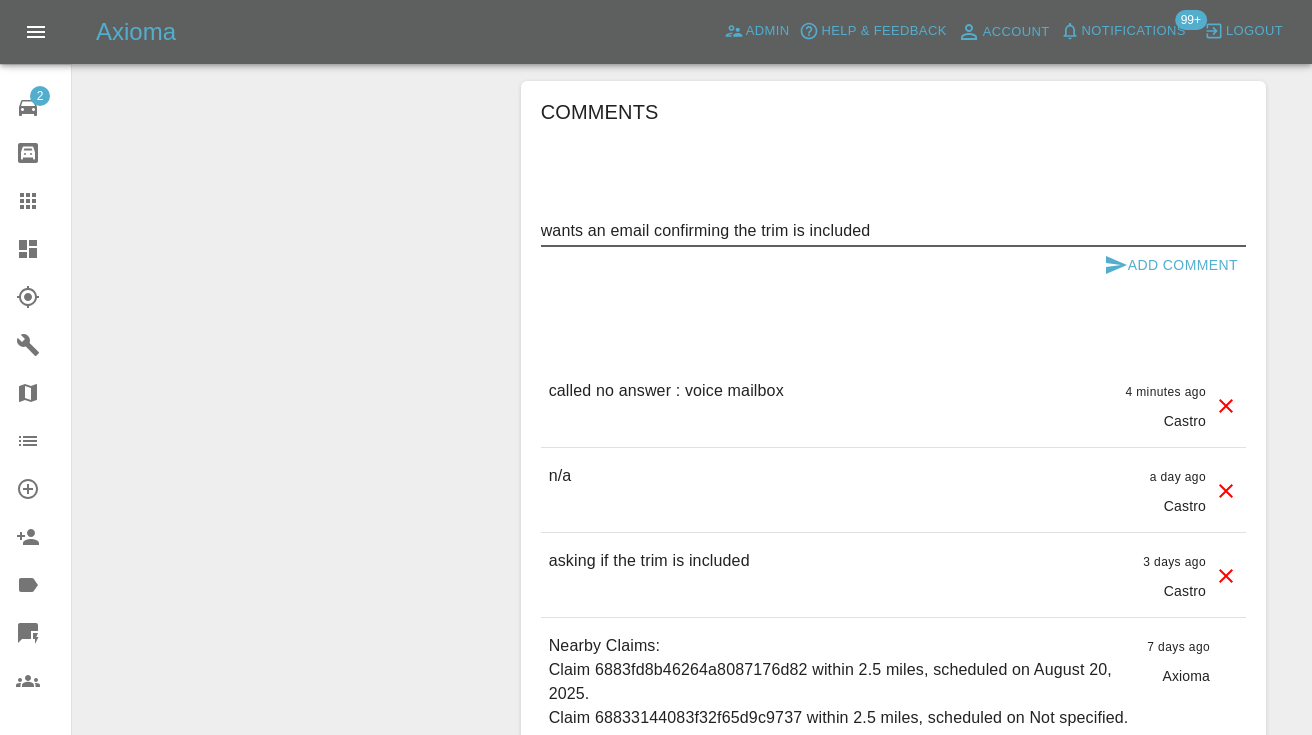 type on "wants an email confirming the trim is included" 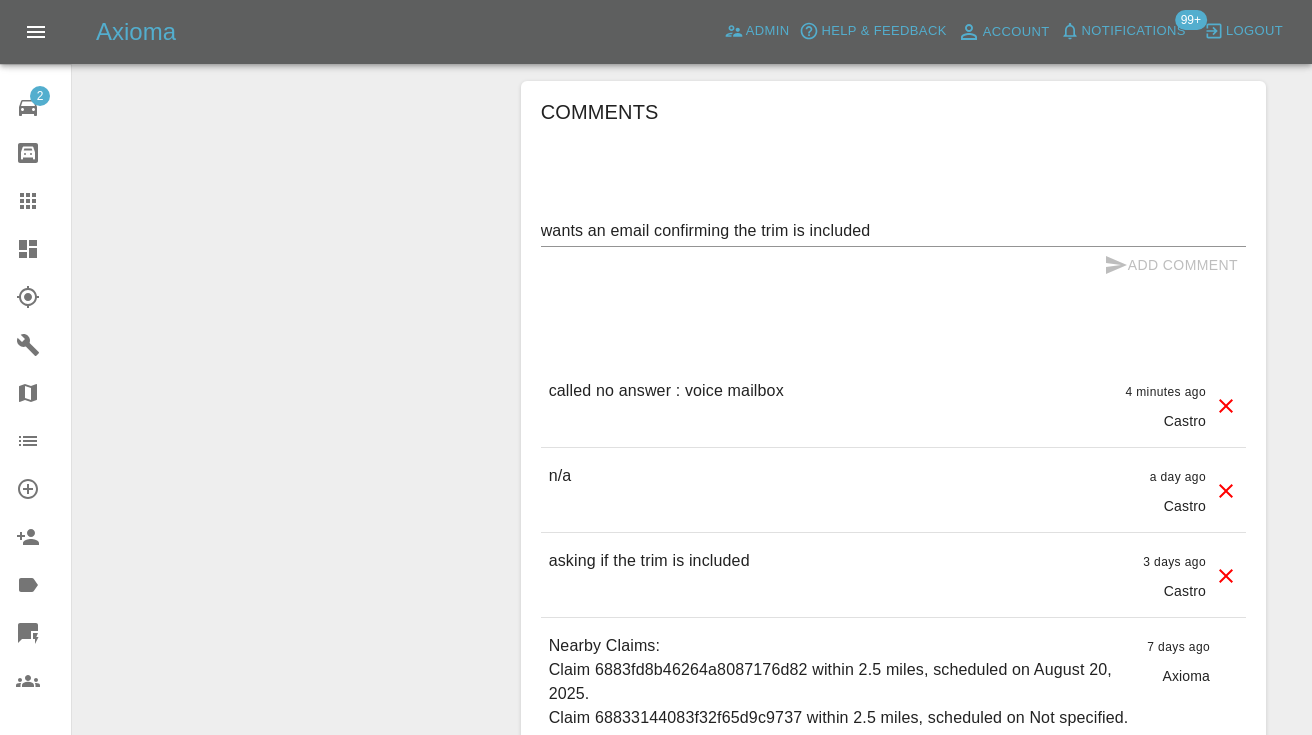 type 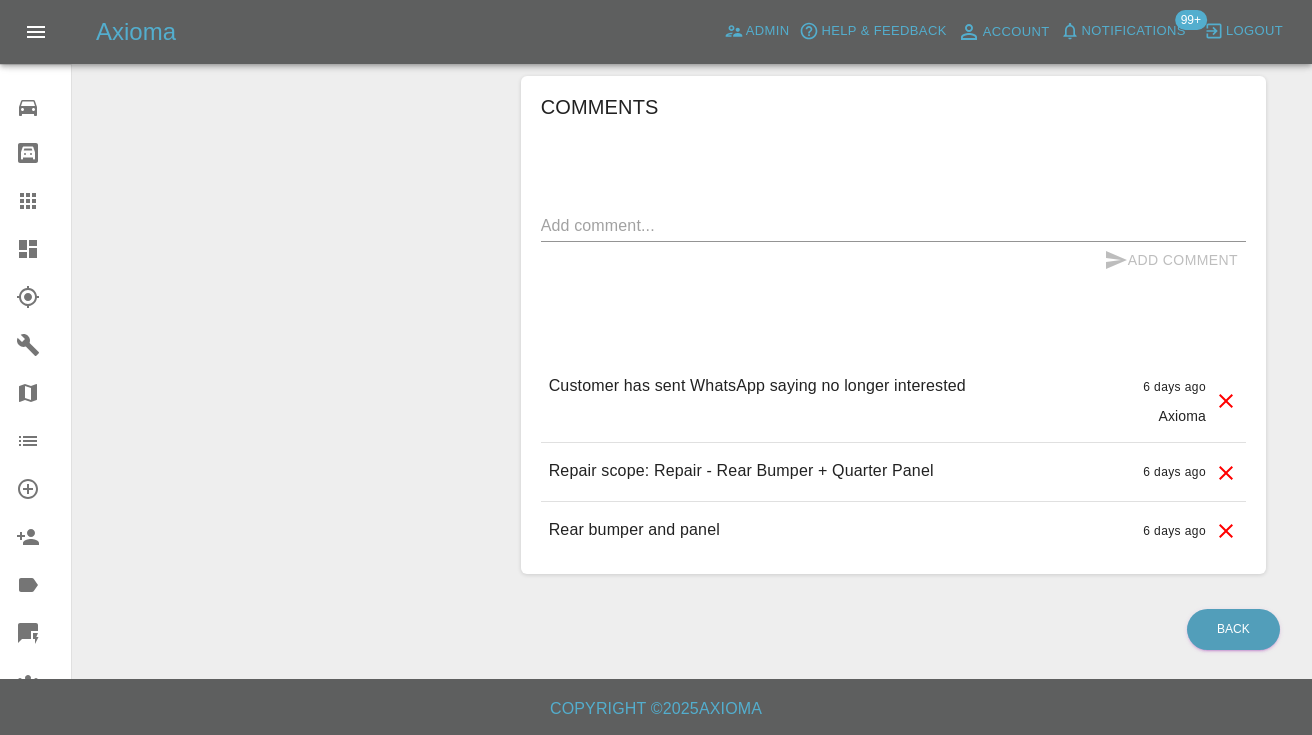 scroll, scrollTop: 1474, scrollLeft: 0, axis: vertical 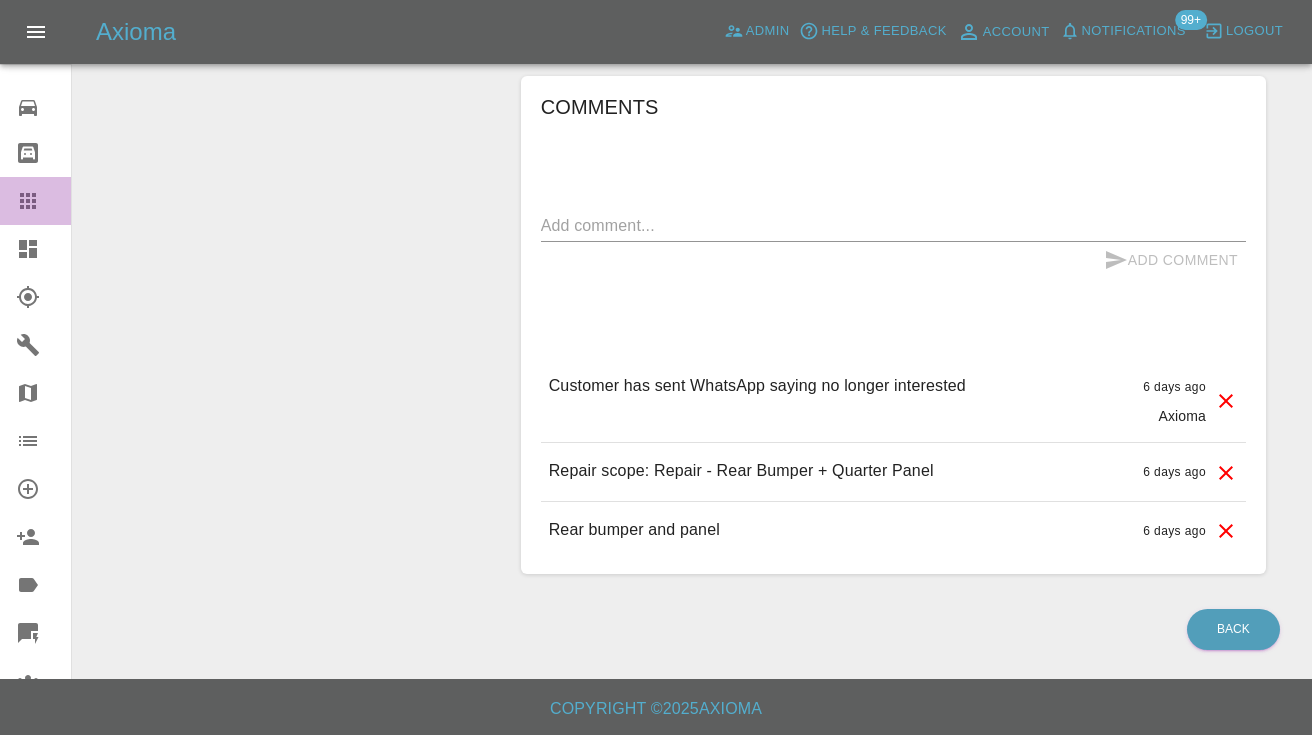 click 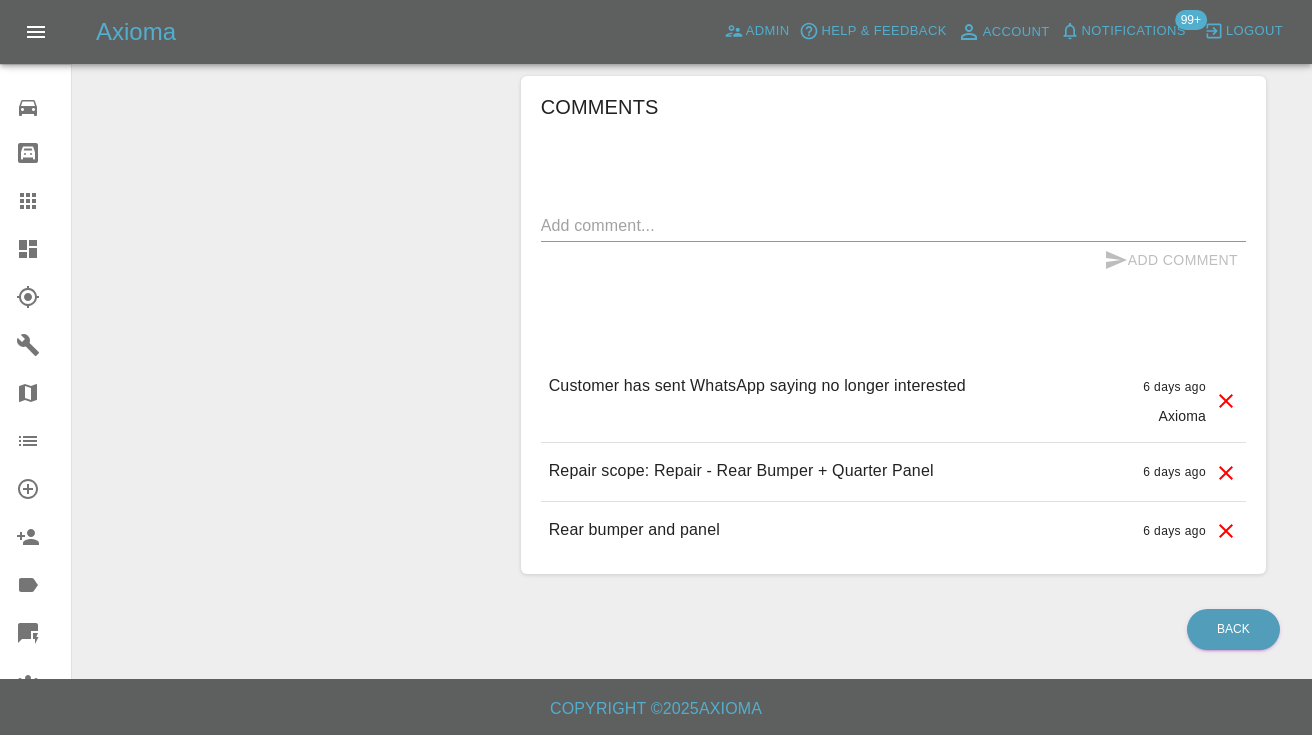 scroll, scrollTop: 200, scrollLeft: 0, axis: vertical 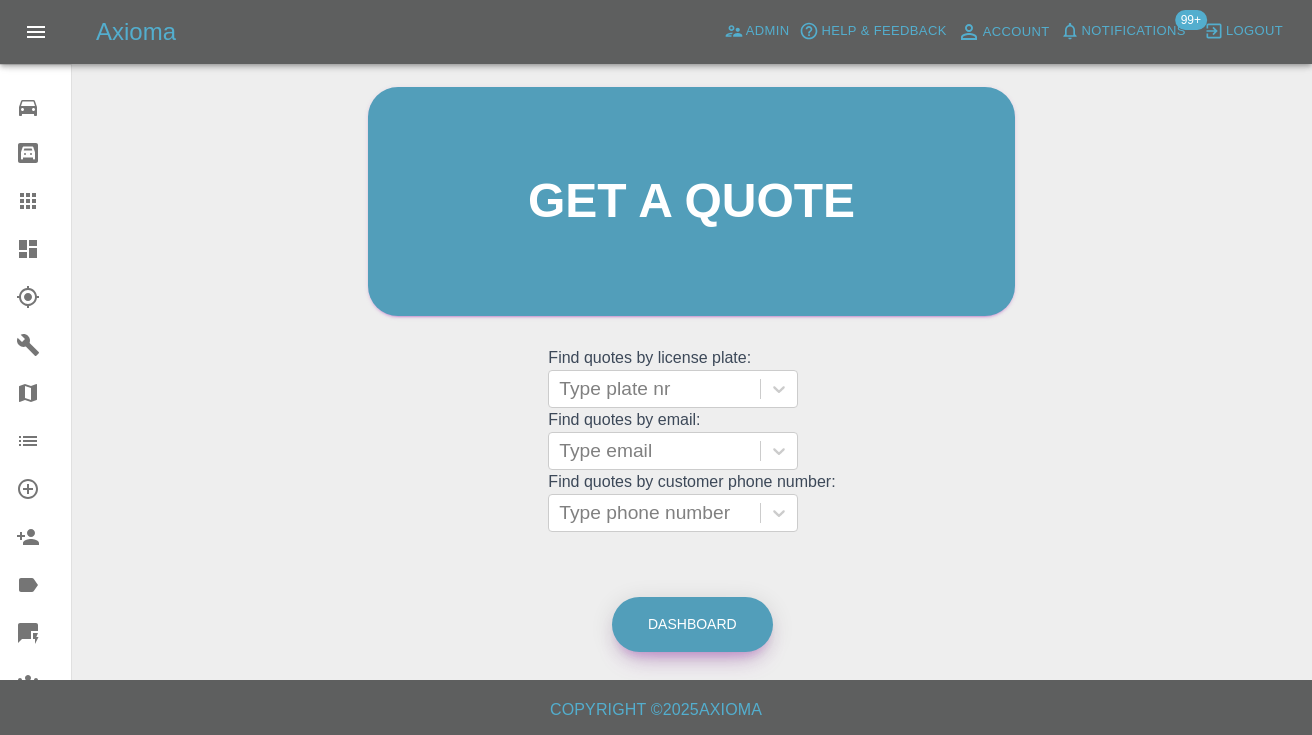 click on "Dashboard" at bounding box center [692, 624] 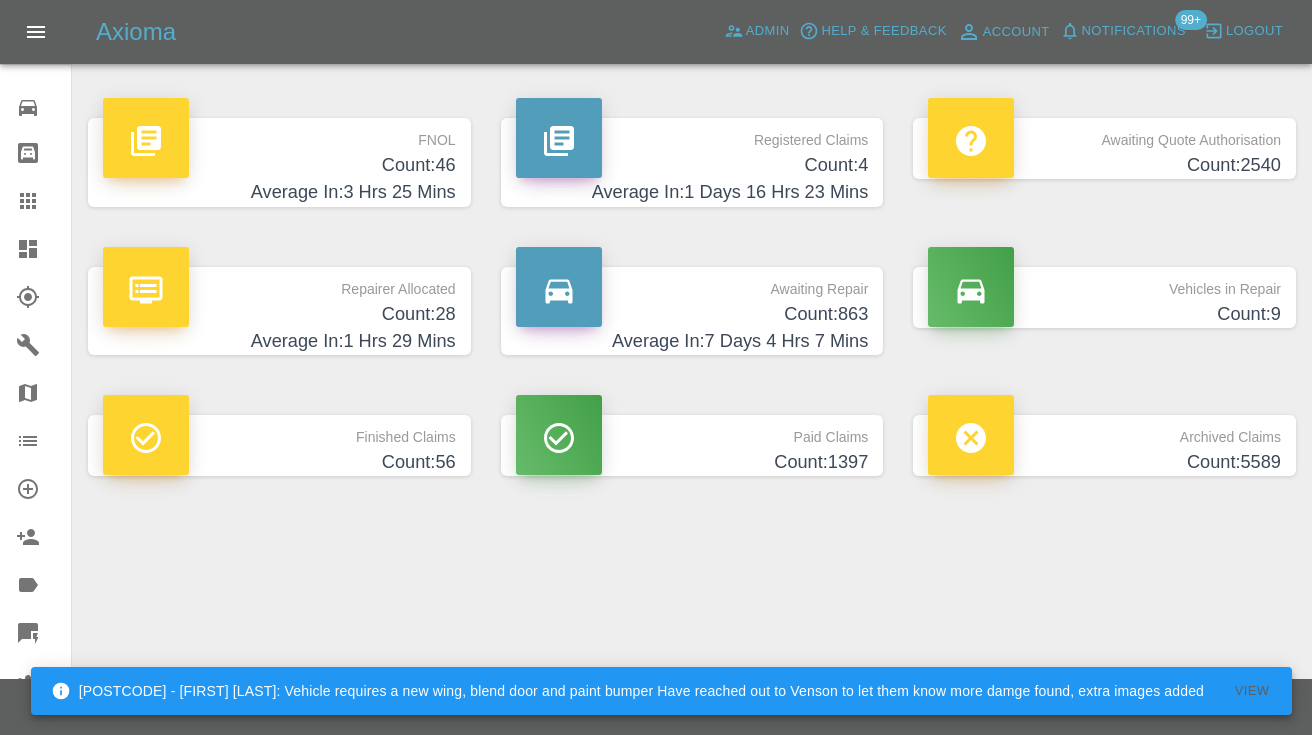 click on "Count:  863" at bounding box center (692, 314) 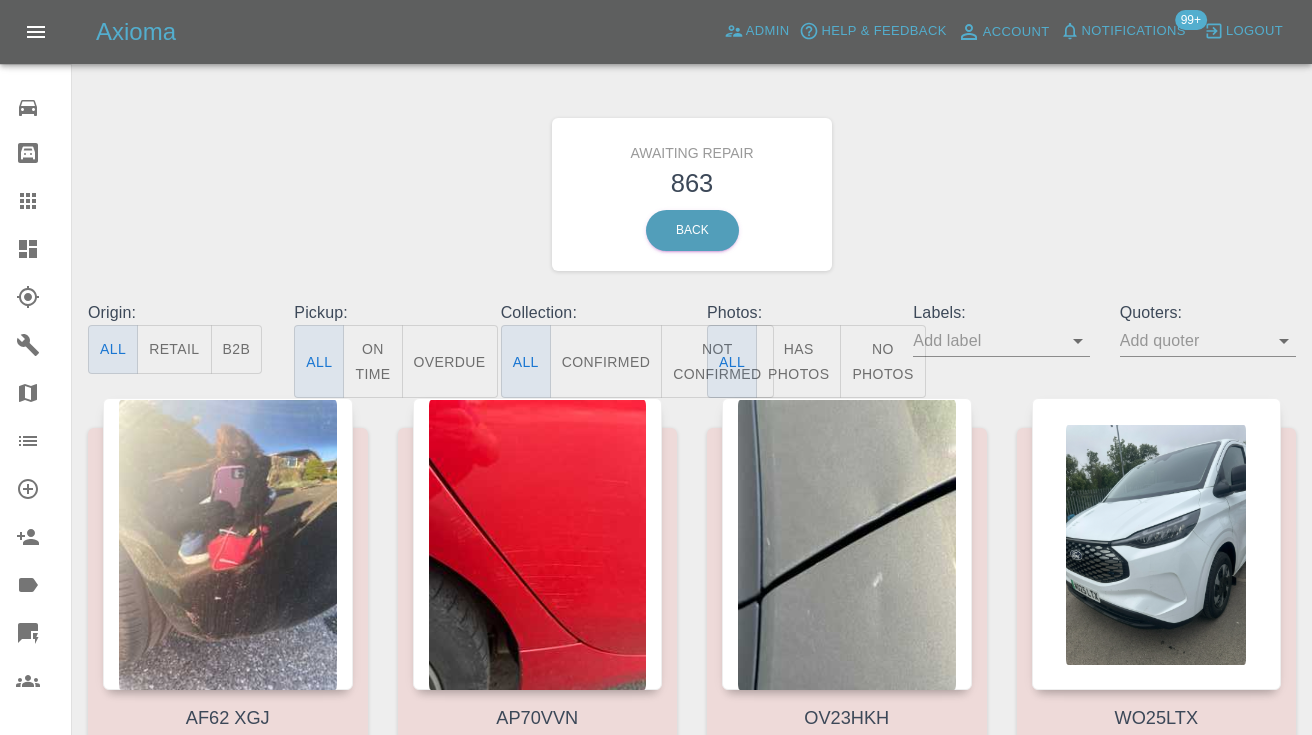 click on "Not Confirmed" at bounding box center [717, 361] 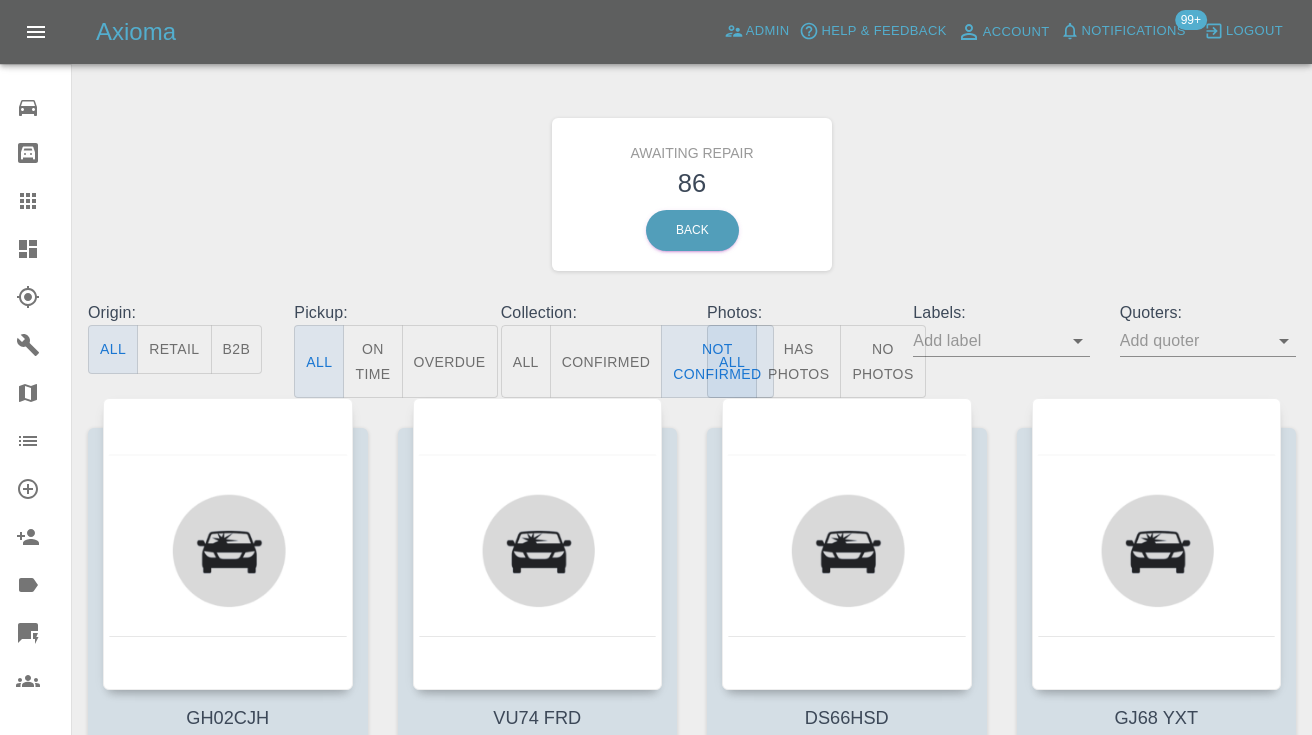 click on "Awaiting Repair 86 Back" at bounding box center [692, 194] 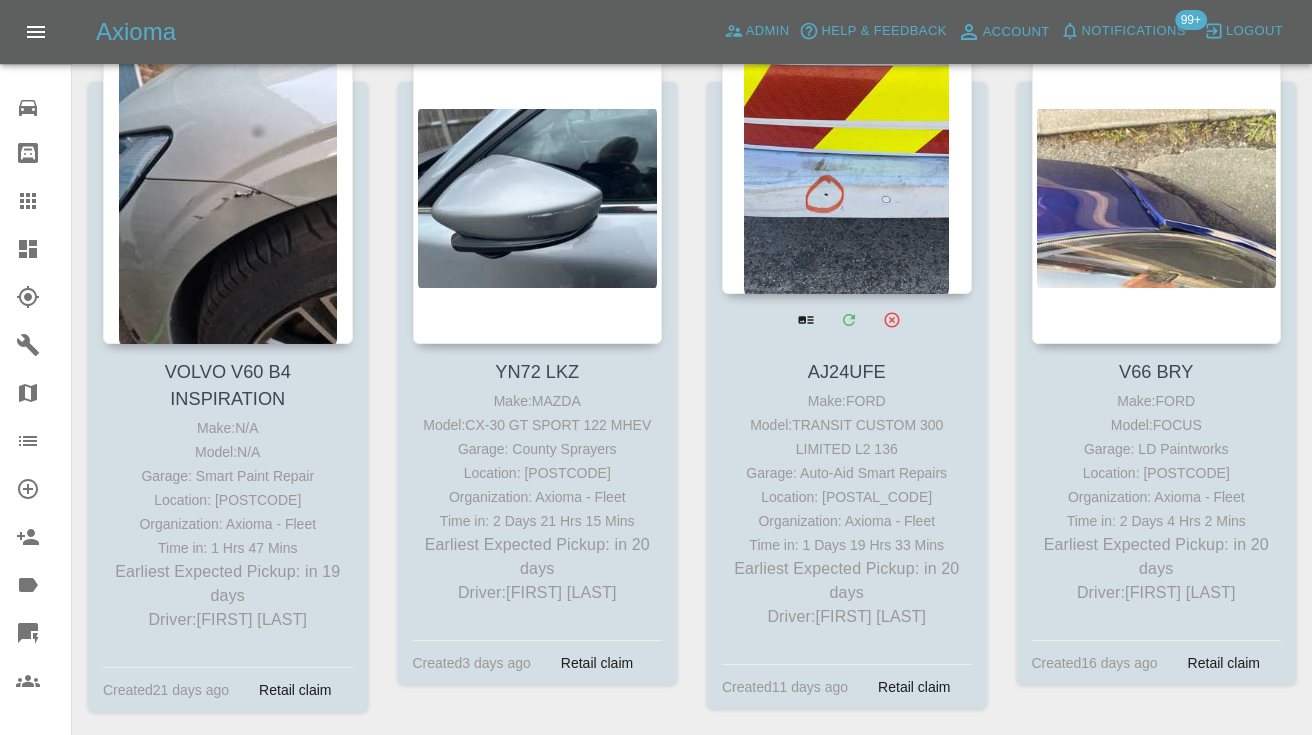 scroll, scrollTop: 11849, scrollLeft: 0, axis: vertical 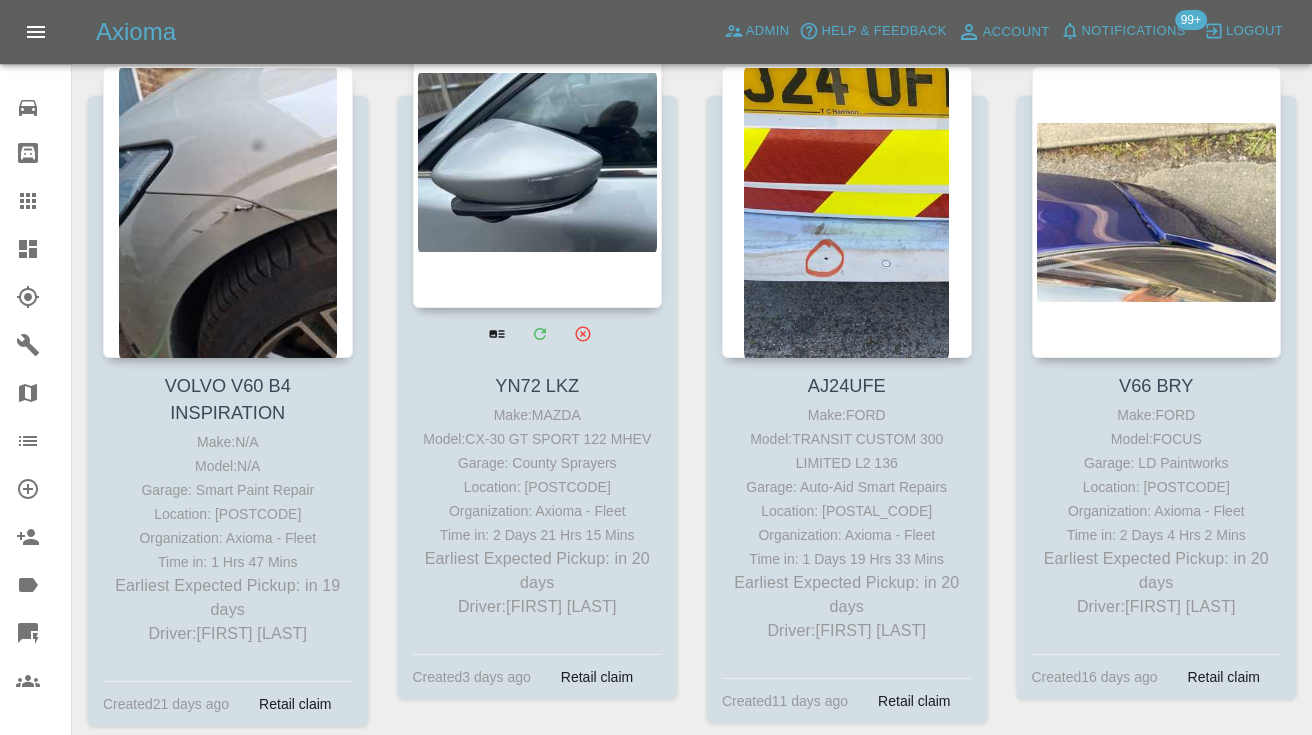 click at bounding box center [538, 162] 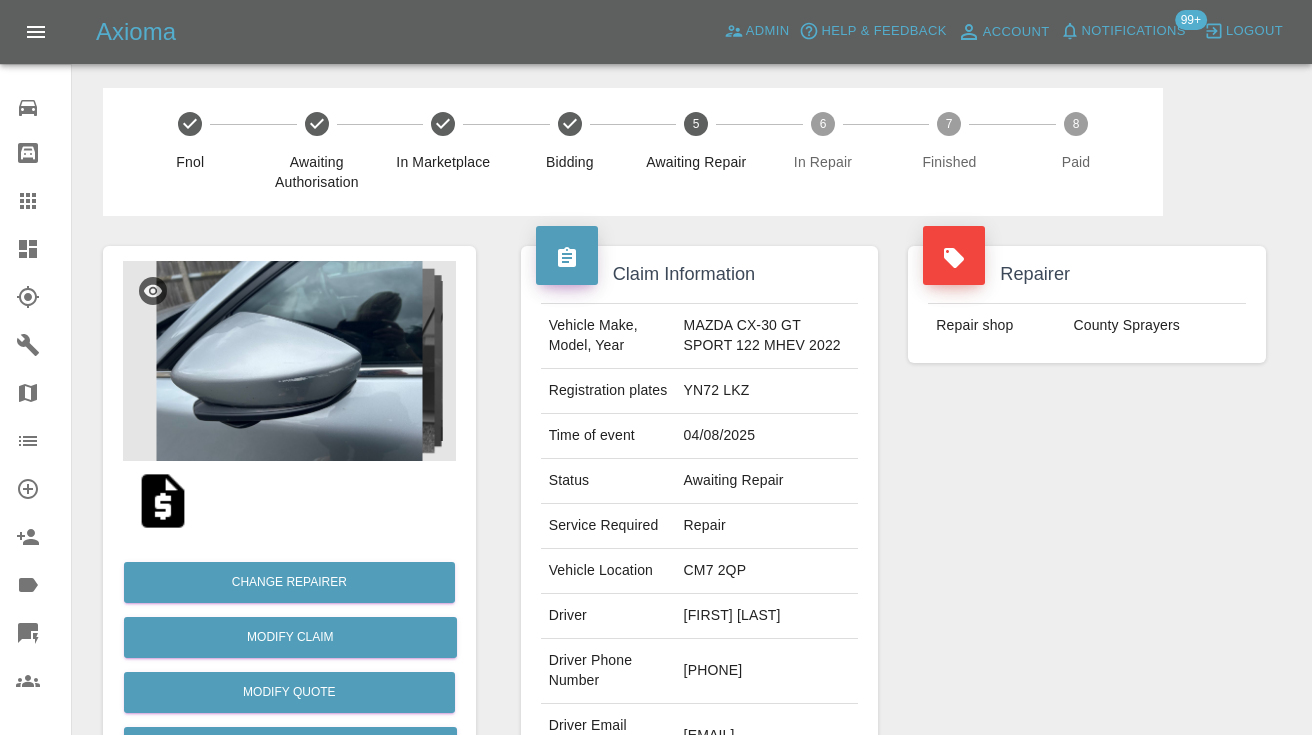 click on "[PHONE]" at bounding box center (767, 671) 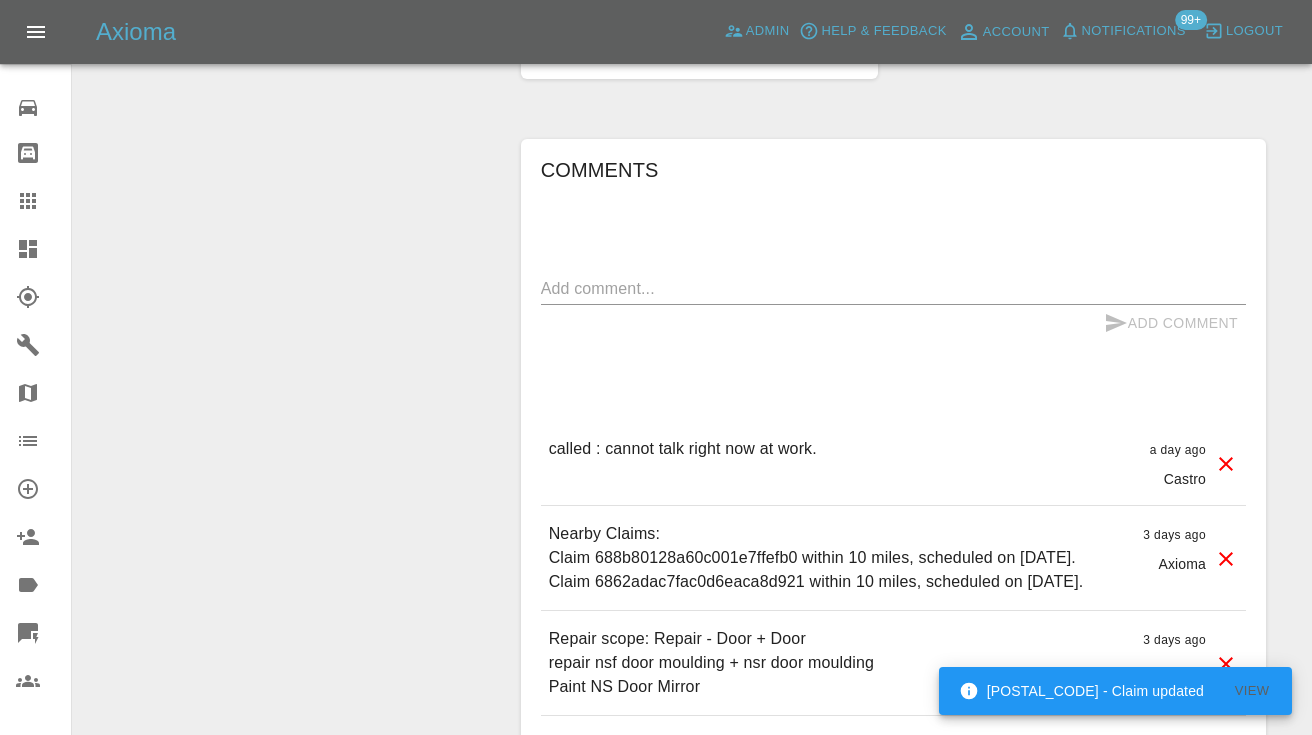 scroll, scrollTop: 1855, scrollLeft: 0, axis: vertical 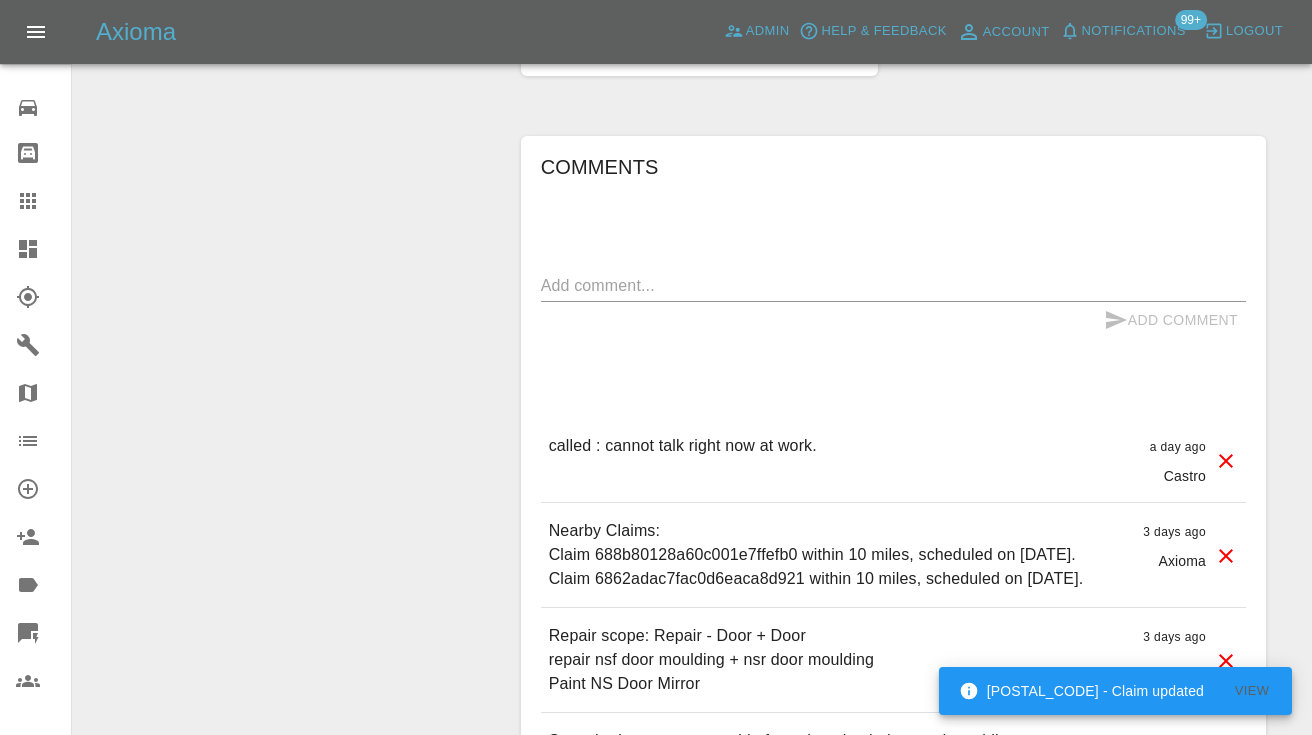 click on "x" at bounding box center [893, 286] 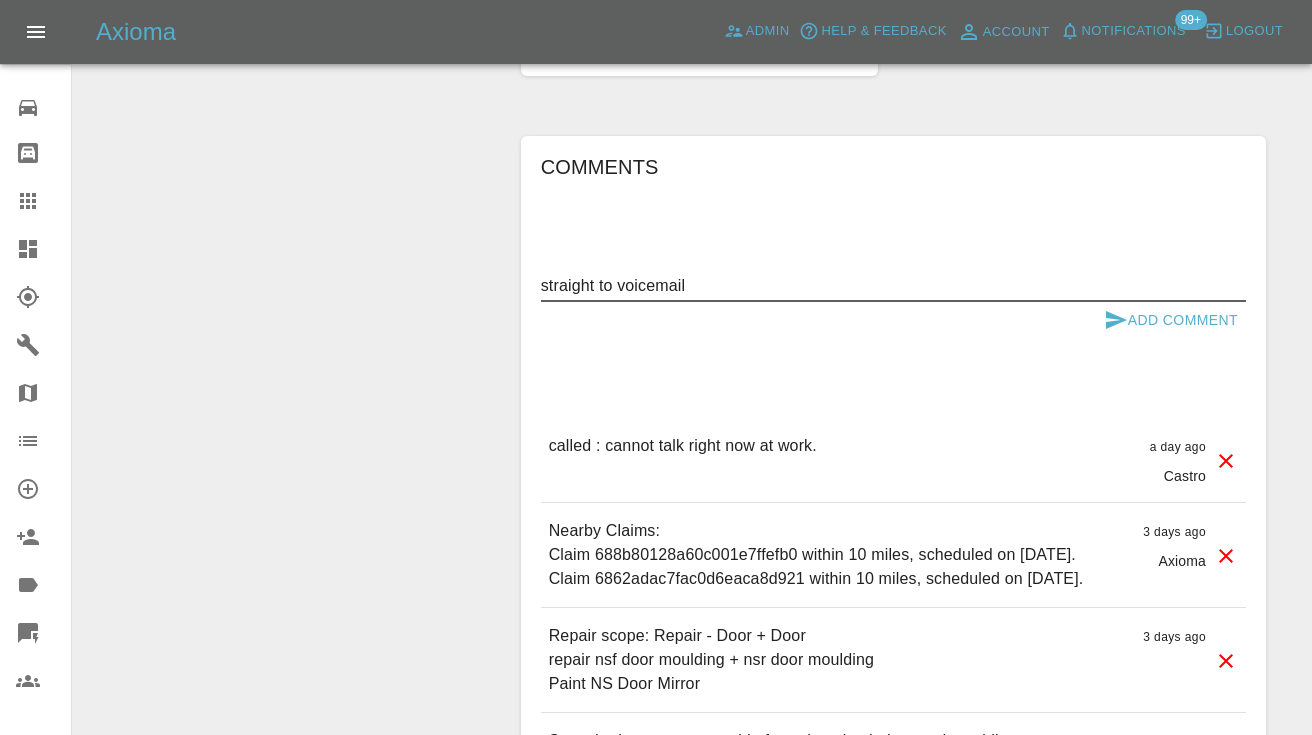 type on "straight to voicemail" 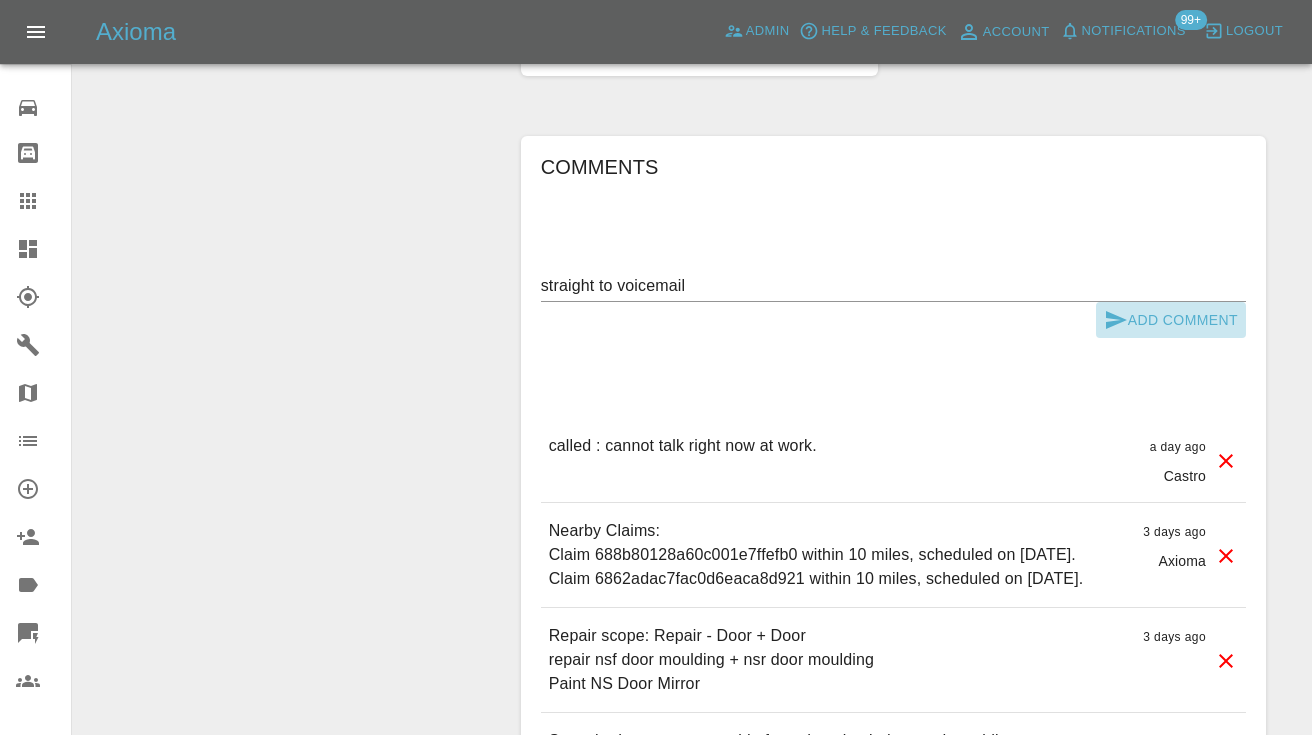click 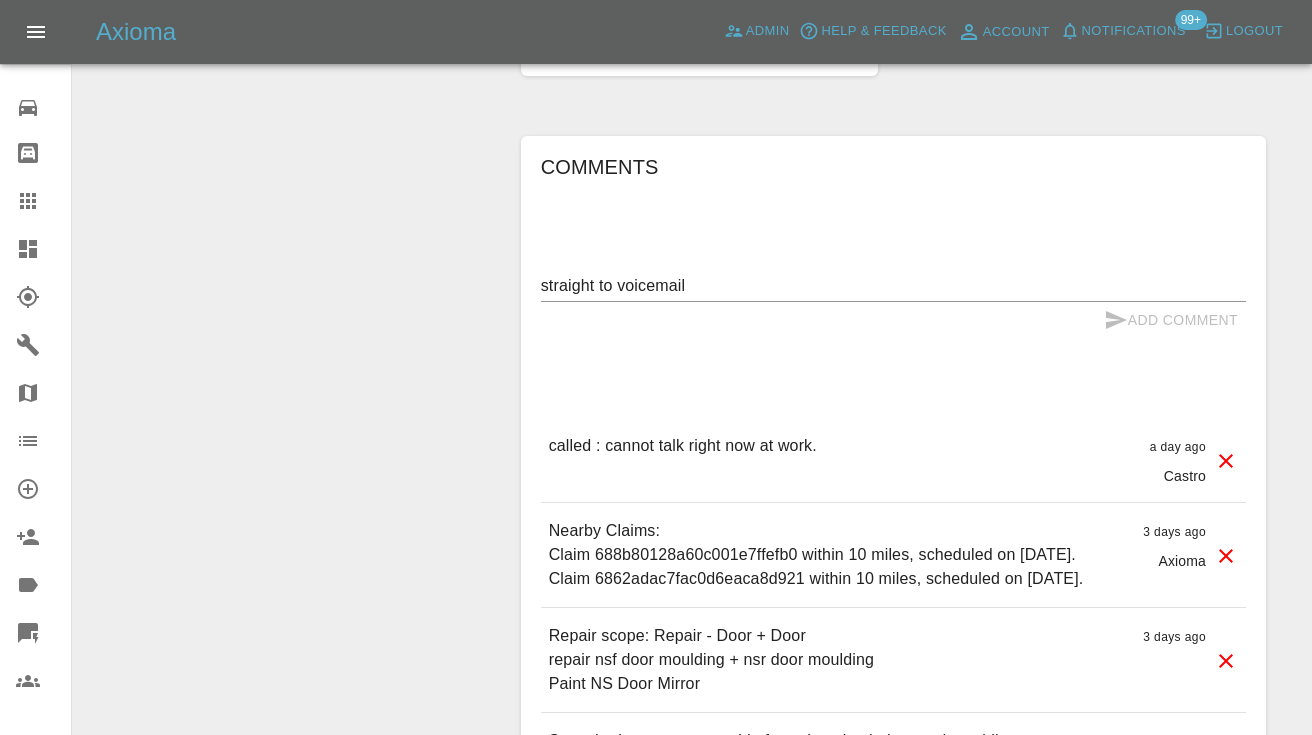 type 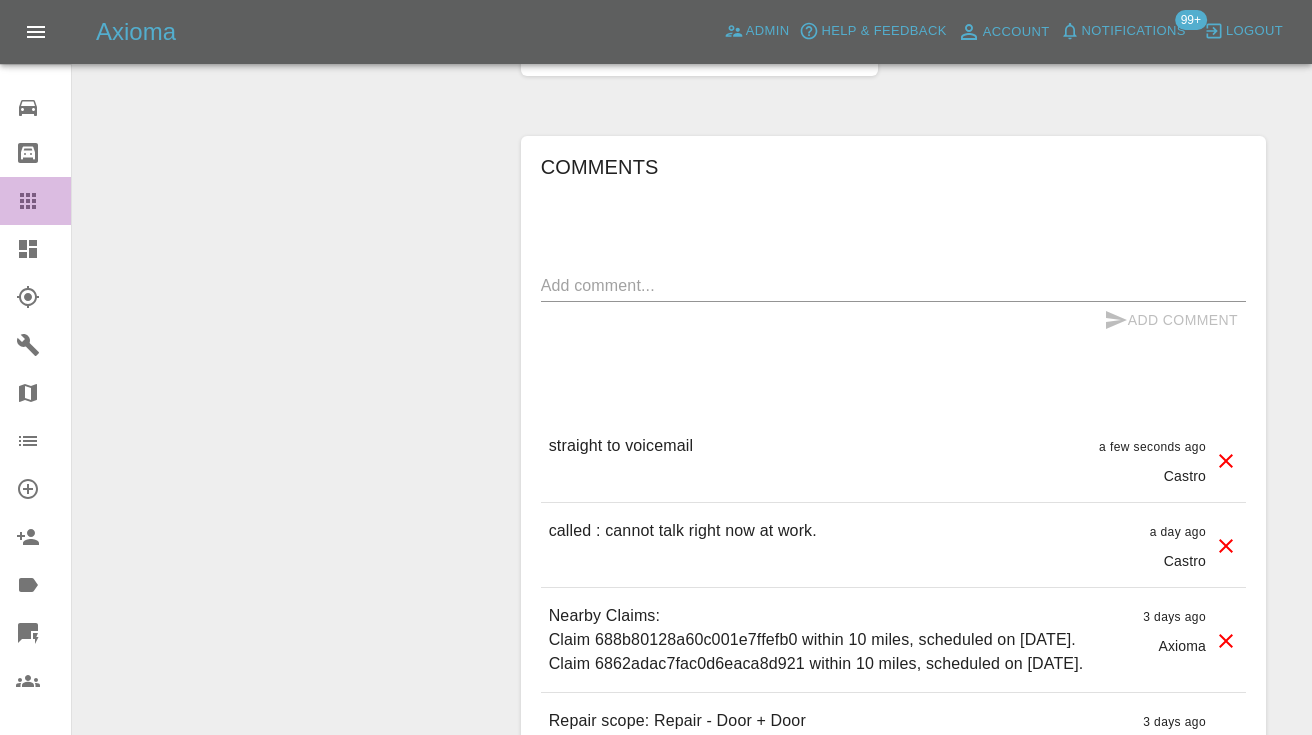 click 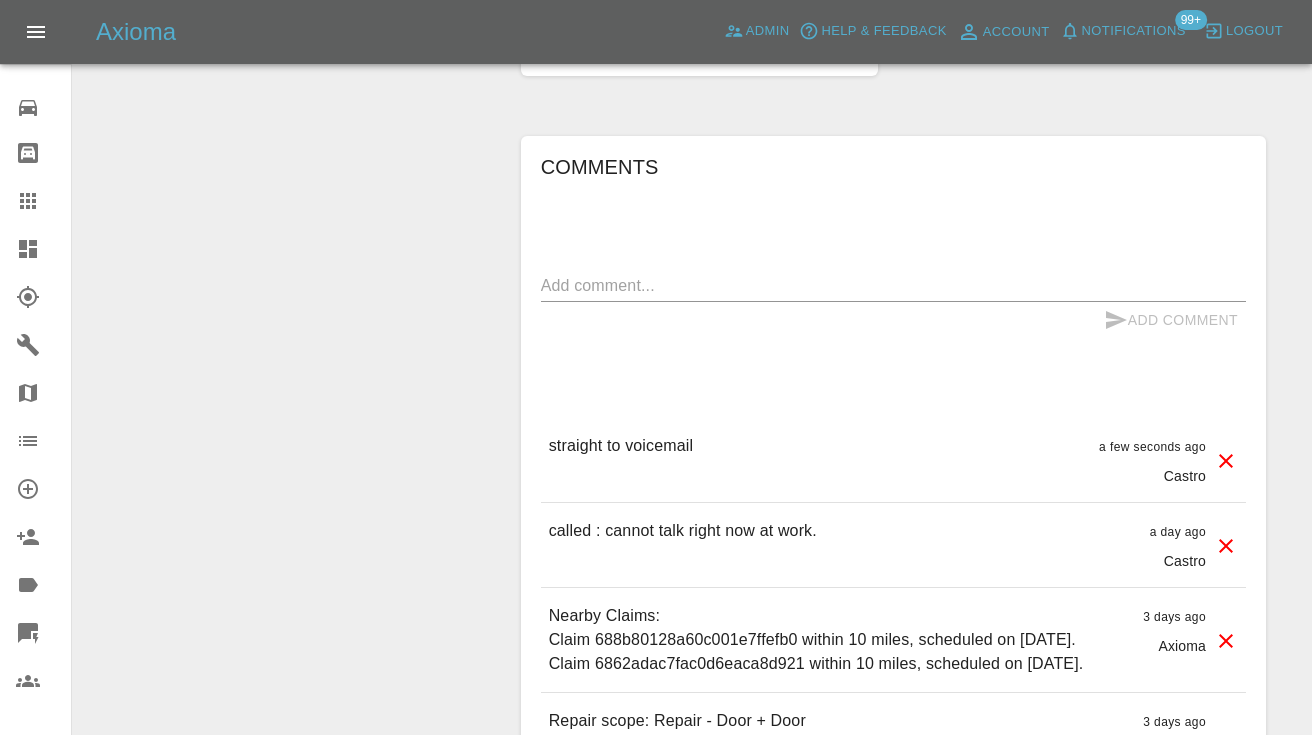 scroll, scrollTop: 200, scrollLeft: 0, axis: vertical 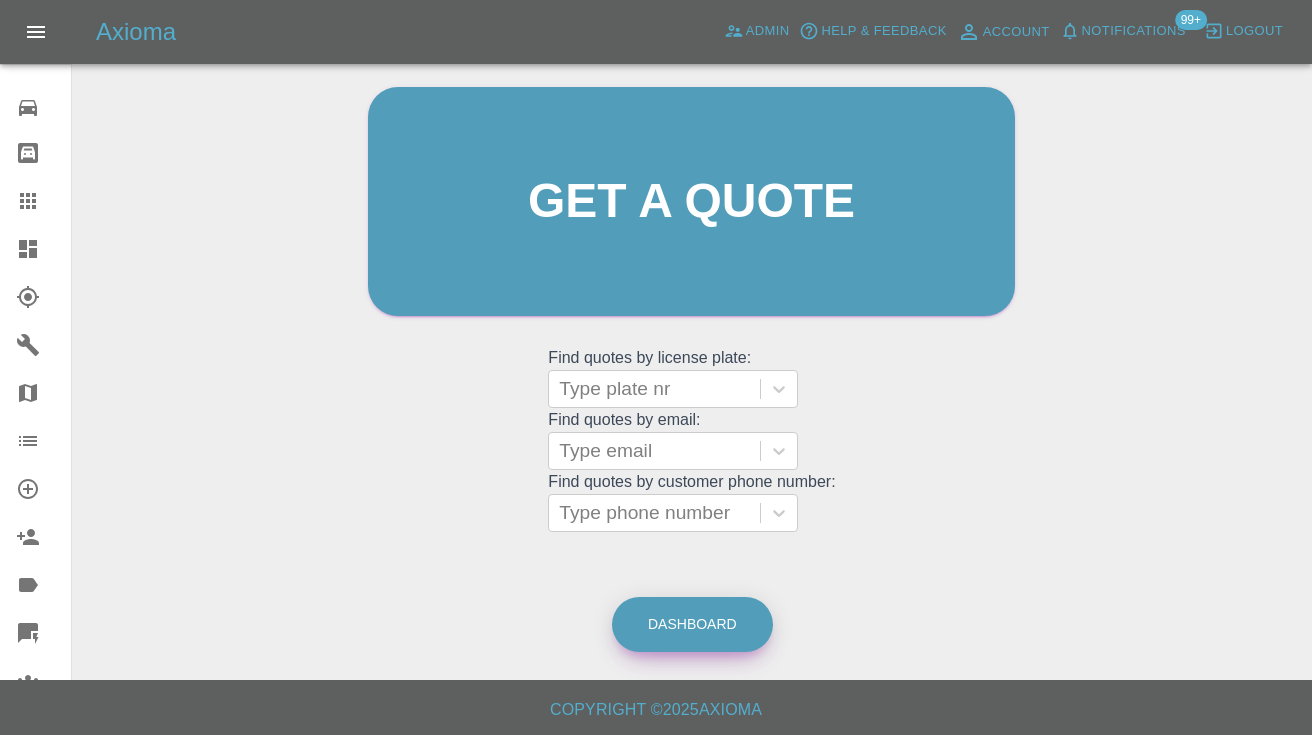 click on "Dashboard" at bounding box center (692, 624) 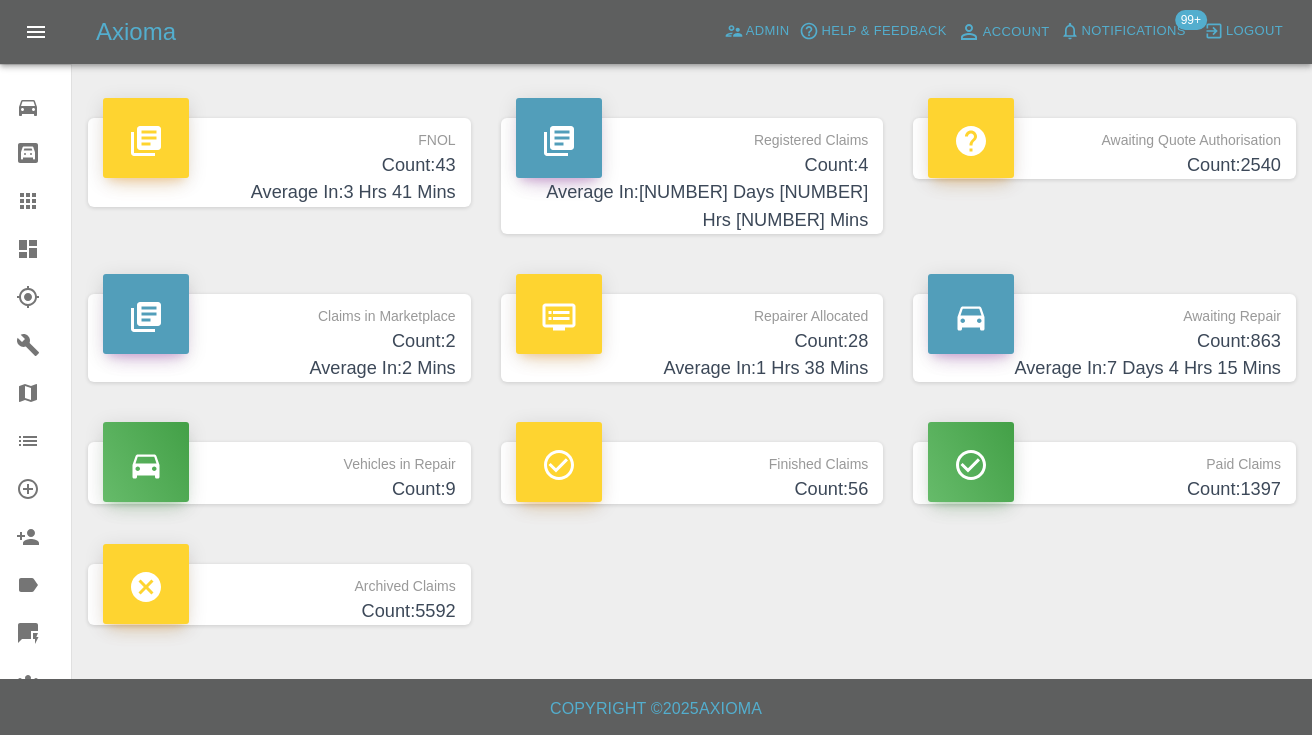 click on "Count:  863" at bounding box center [1104, 341] 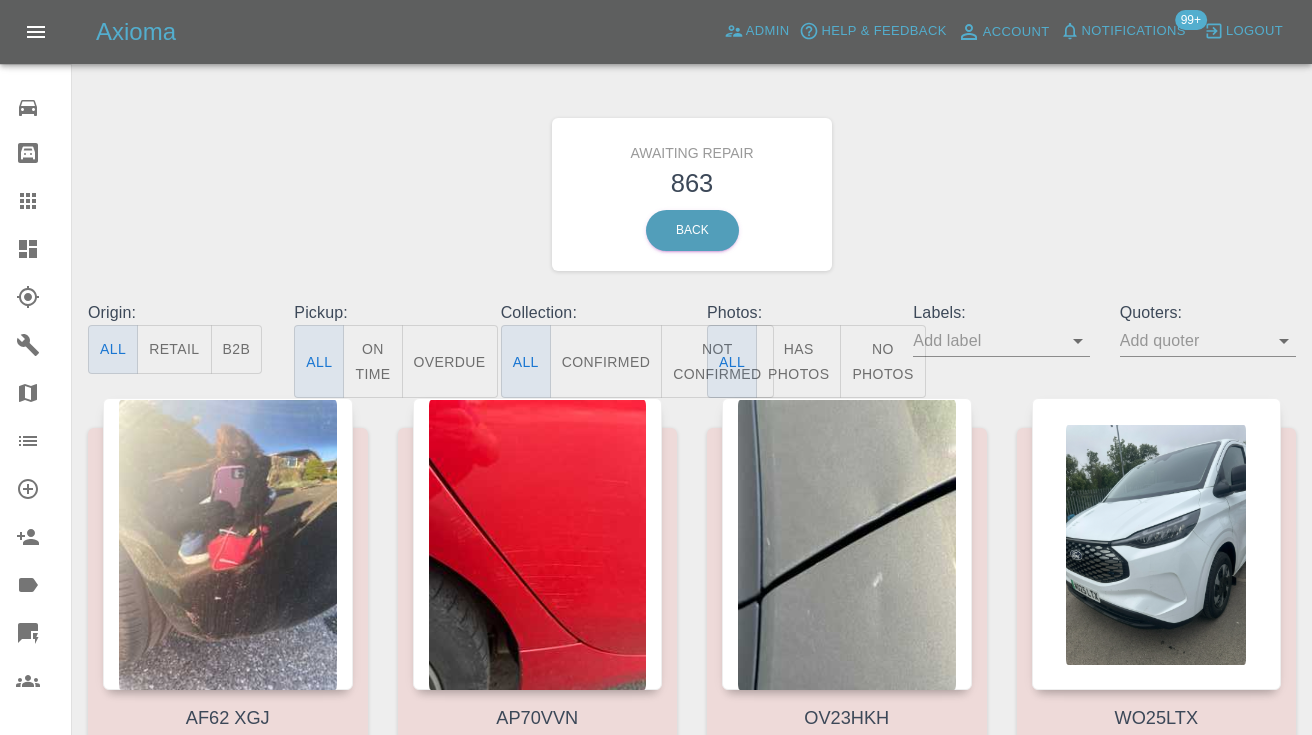 click on "Not Confirmed" at bounding box center [717, 361] 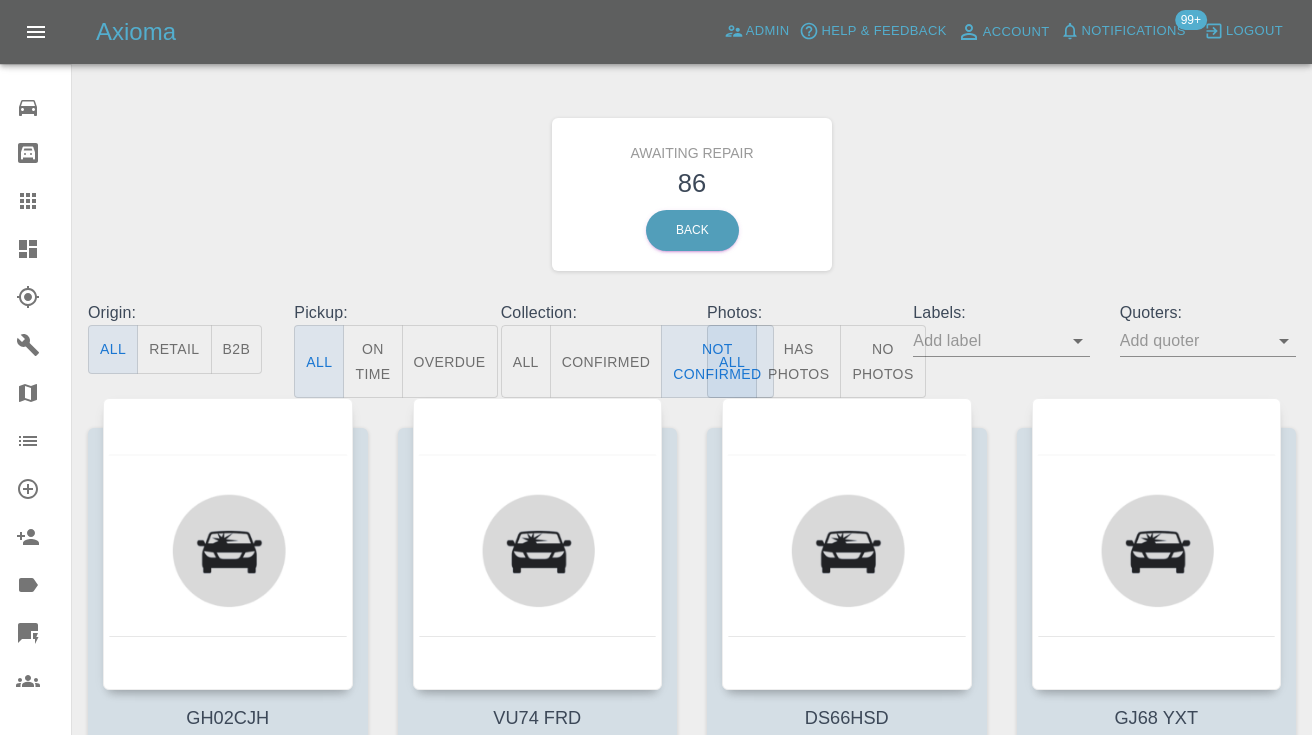 click on "Awaiting Repair 86 Back" at bounding box center [692, 194] 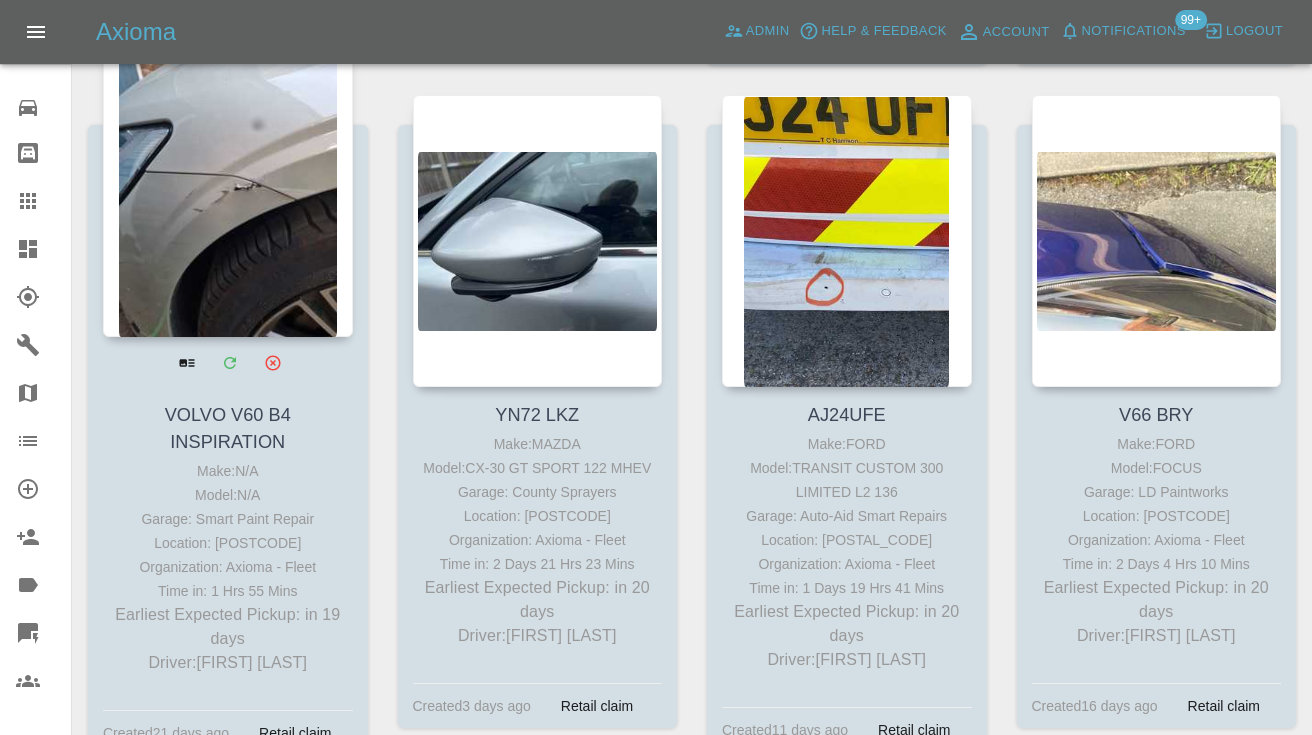 scroll, scrollTop: 11817, scrollLeft: 0, axis: vertical 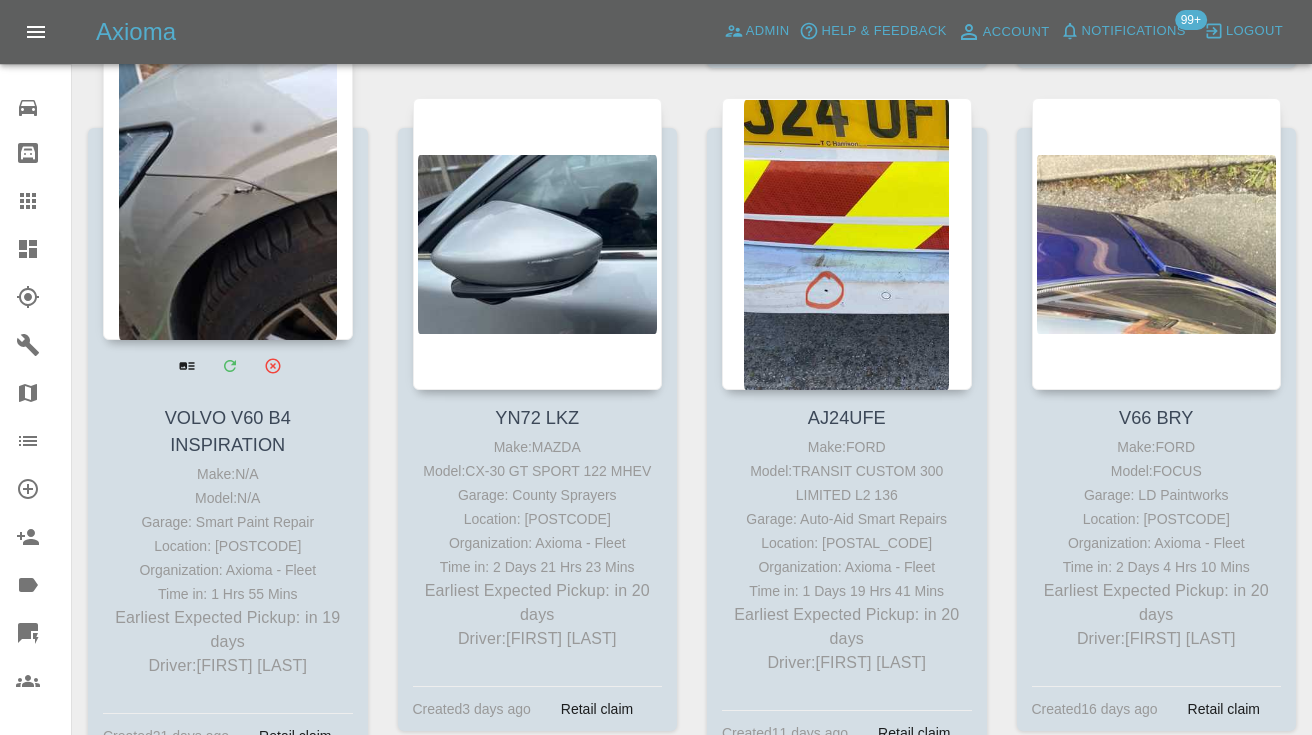 click at bounding box center [228, 194] 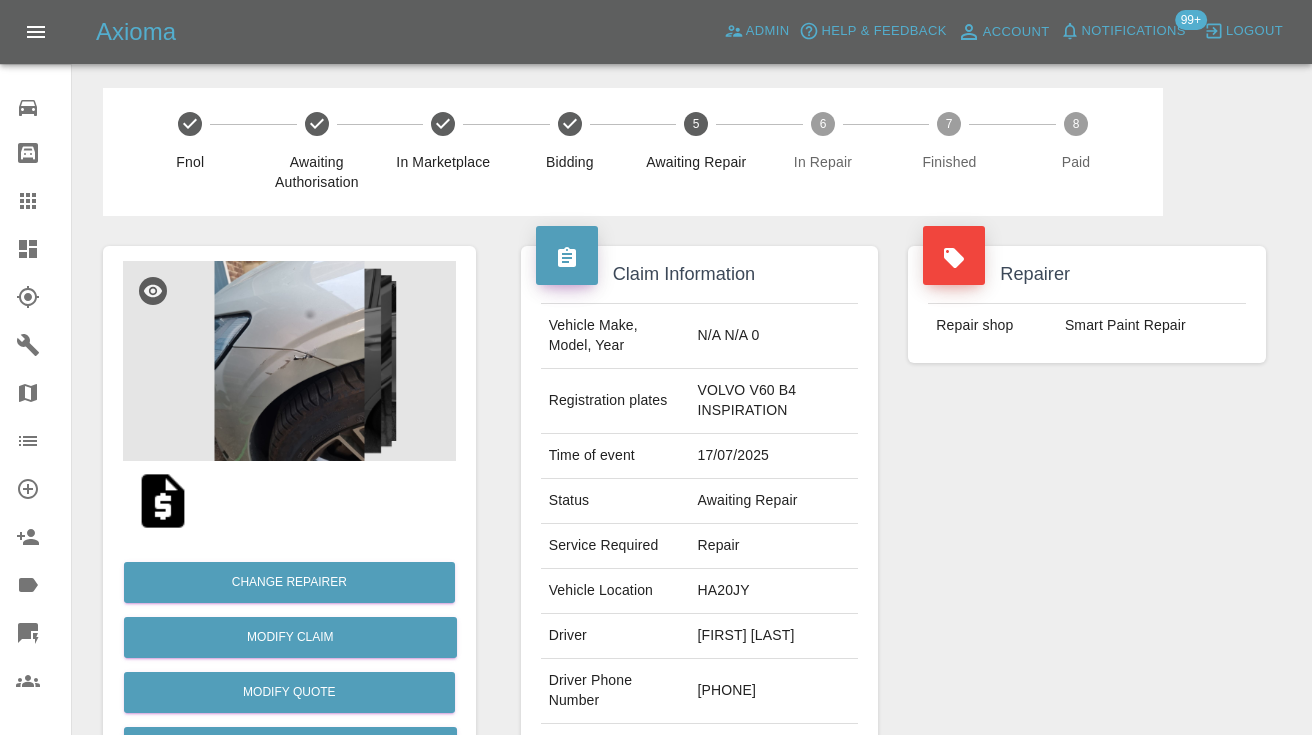 click on "[PHONE]" at bounding box center (773, 691) 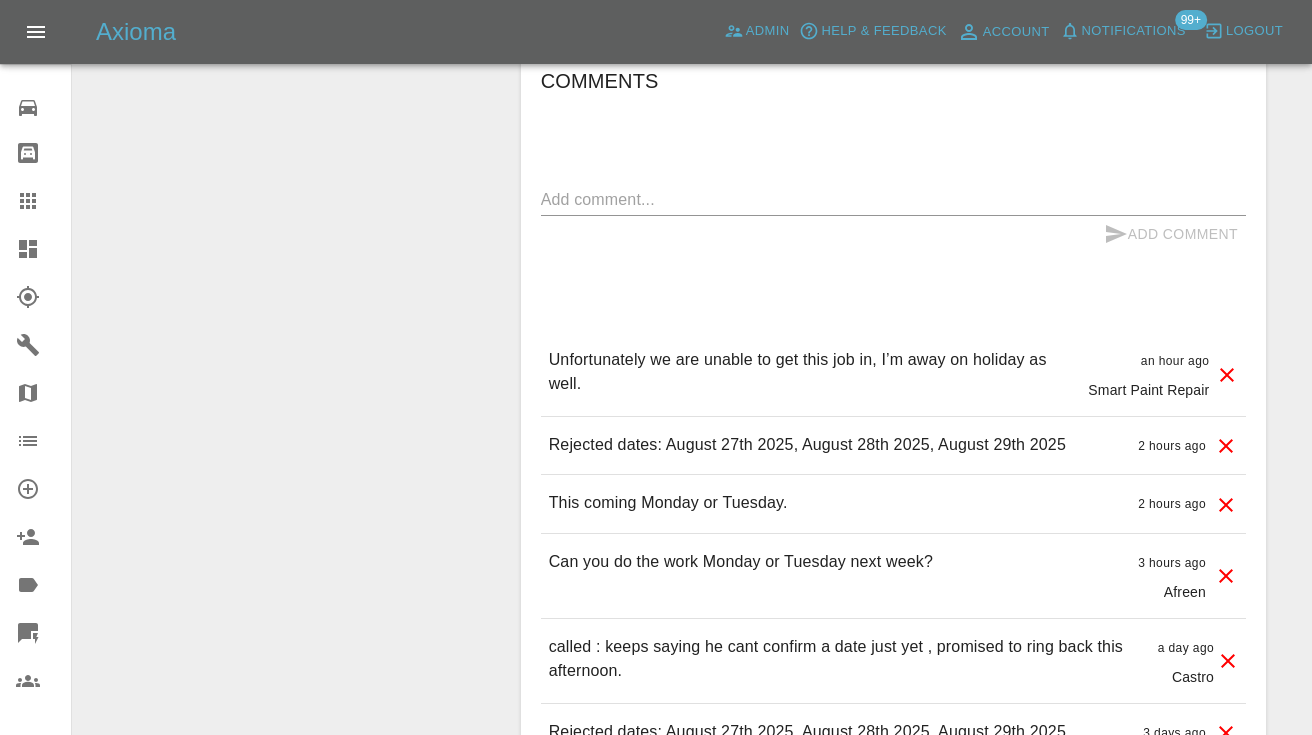 scroll, scrollTop: 1716, scrollLeft: 0, axis: vertical 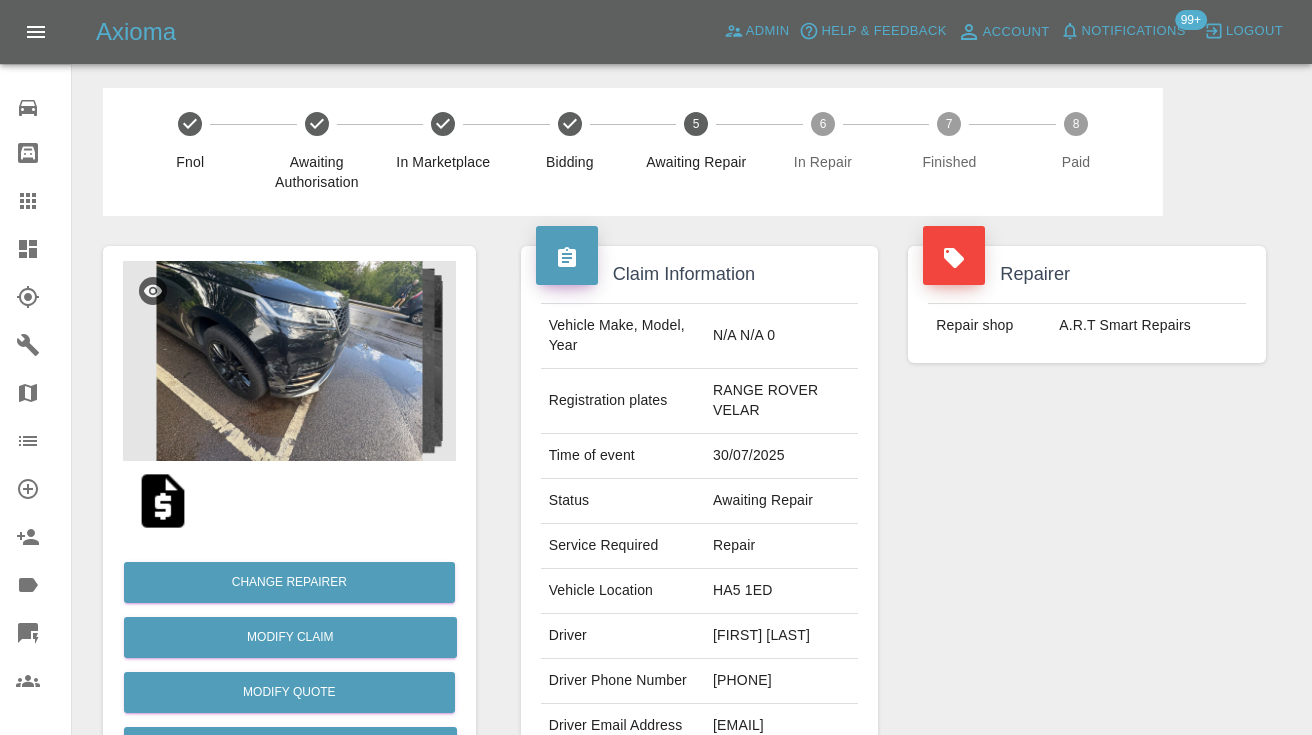 click on "07816234599" at bounding box center [781, 681] 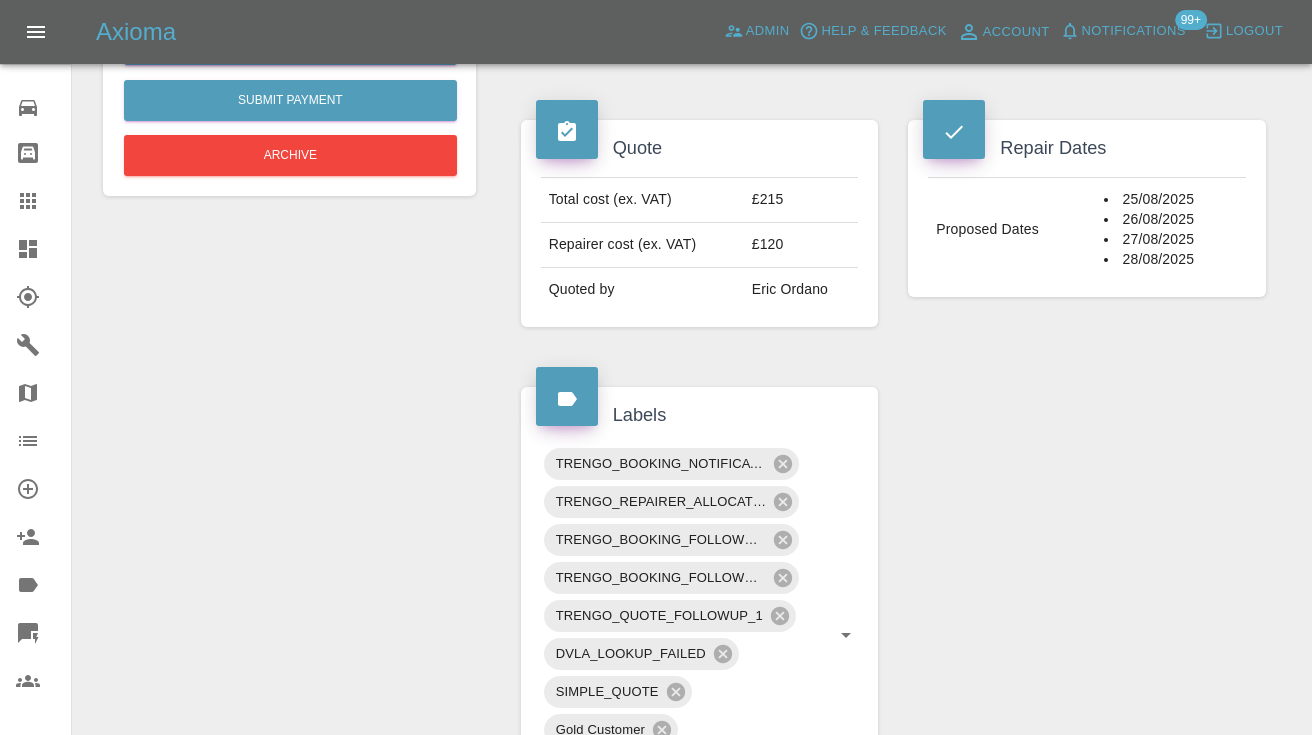 scroll, scrollTop: 695, scrollLeft: 0, axis: vertical 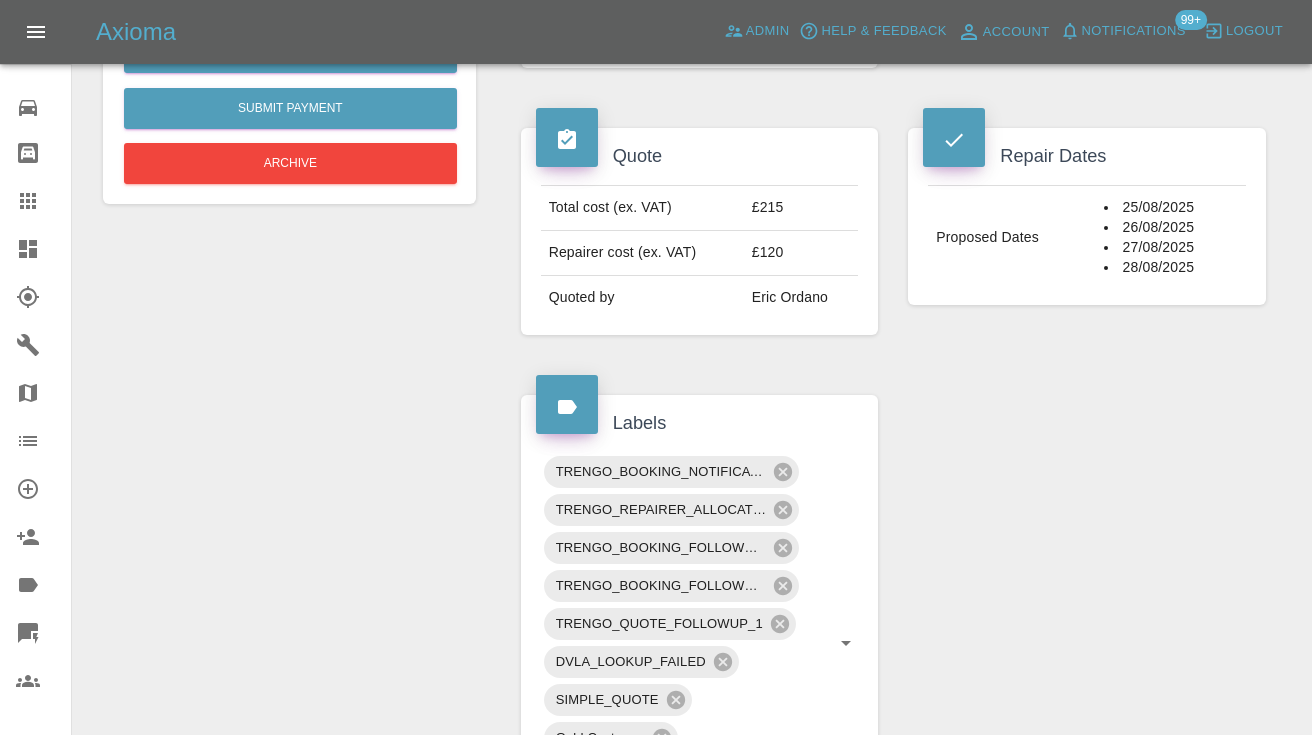 click on "Change Repairer Modify Claim Modify Quote Rollback Submit Payment Archive" at bounding box center (289, 731) 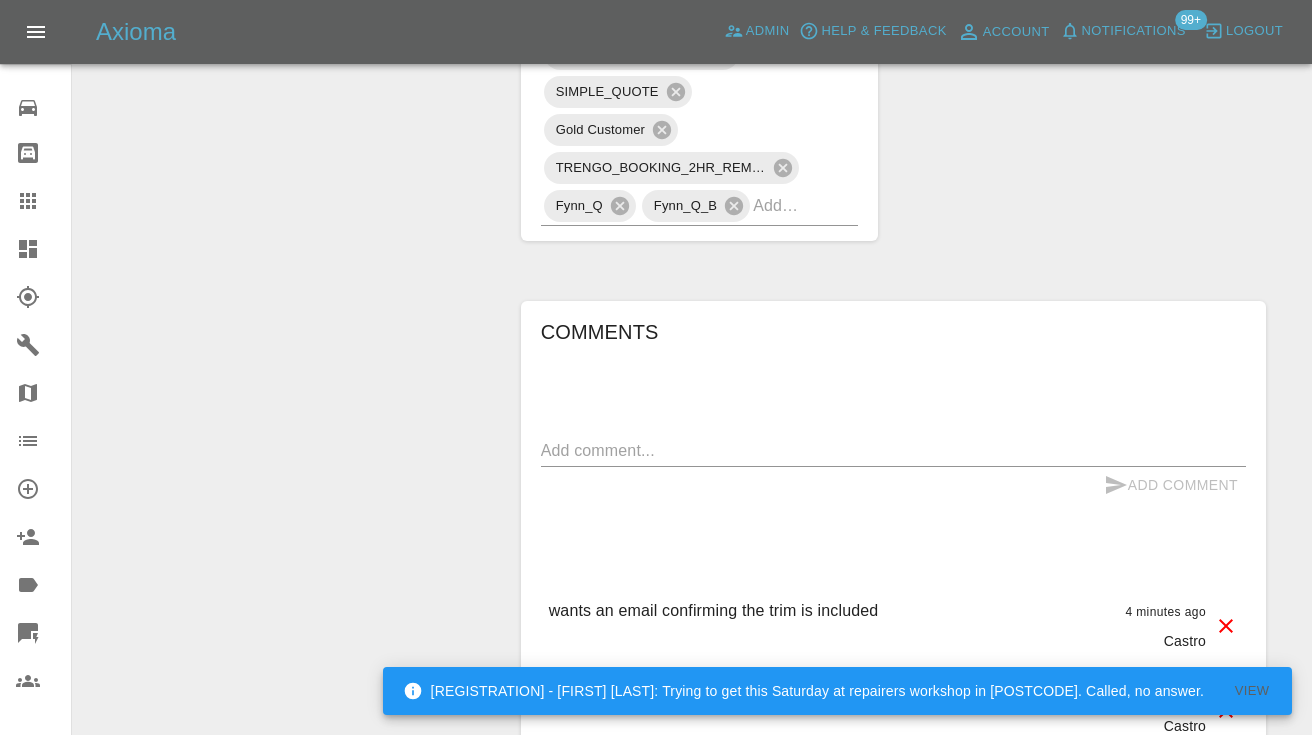 scroll, scrollTop: 1300, scrollLeft: 0, axis: vertical 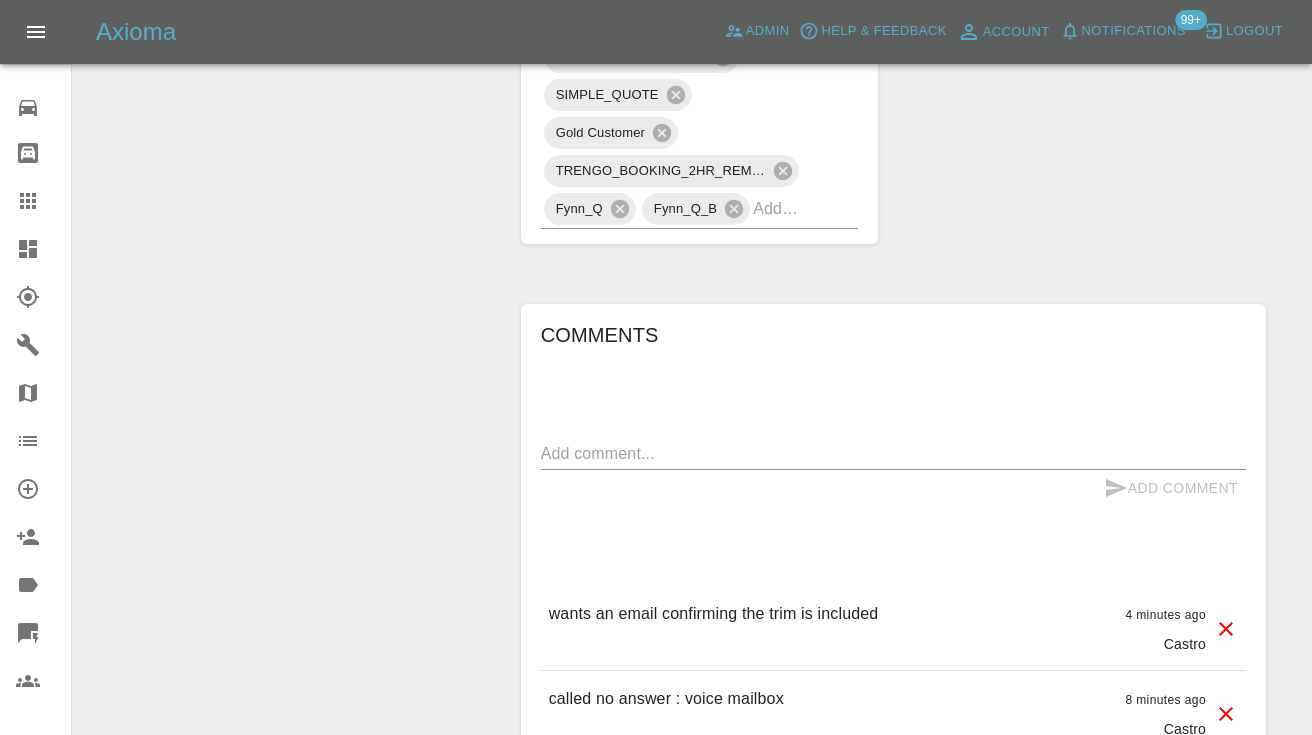 click on "Claims" at bounding box center (35, 201) 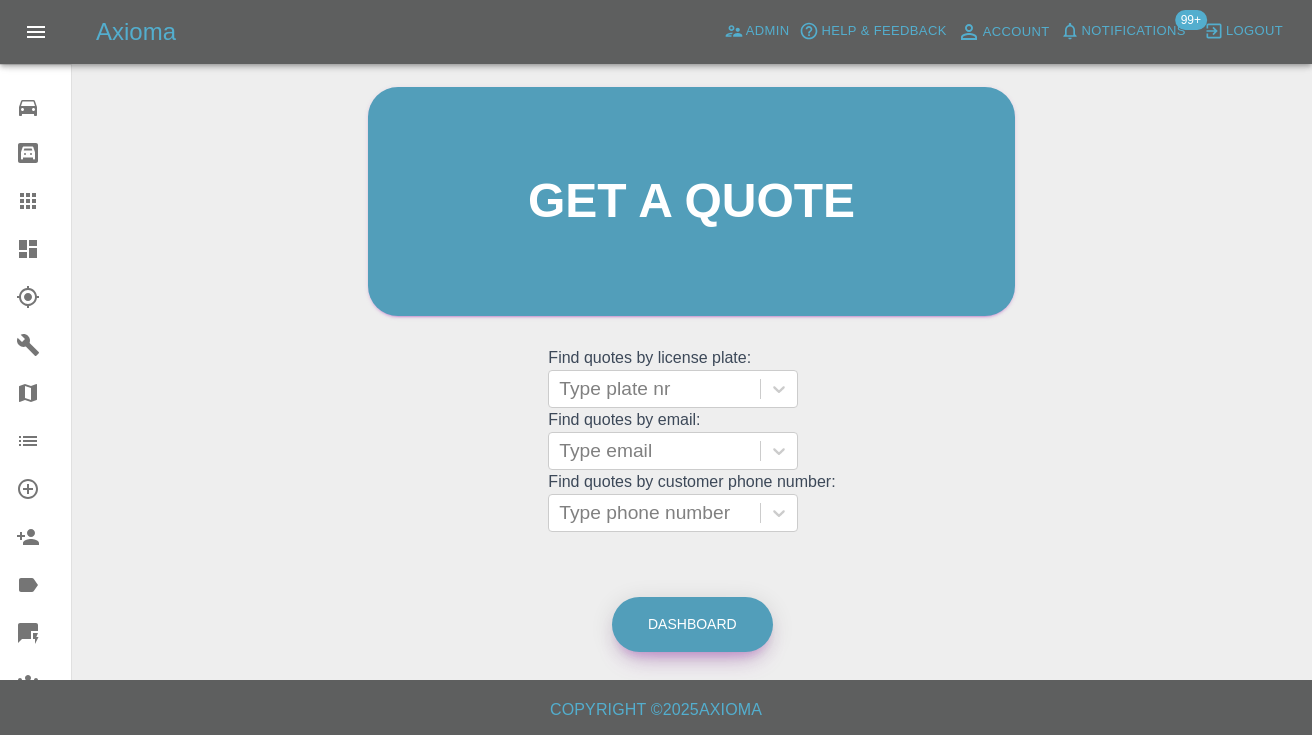click on "Dashboard" at bounding box center (692, 624) 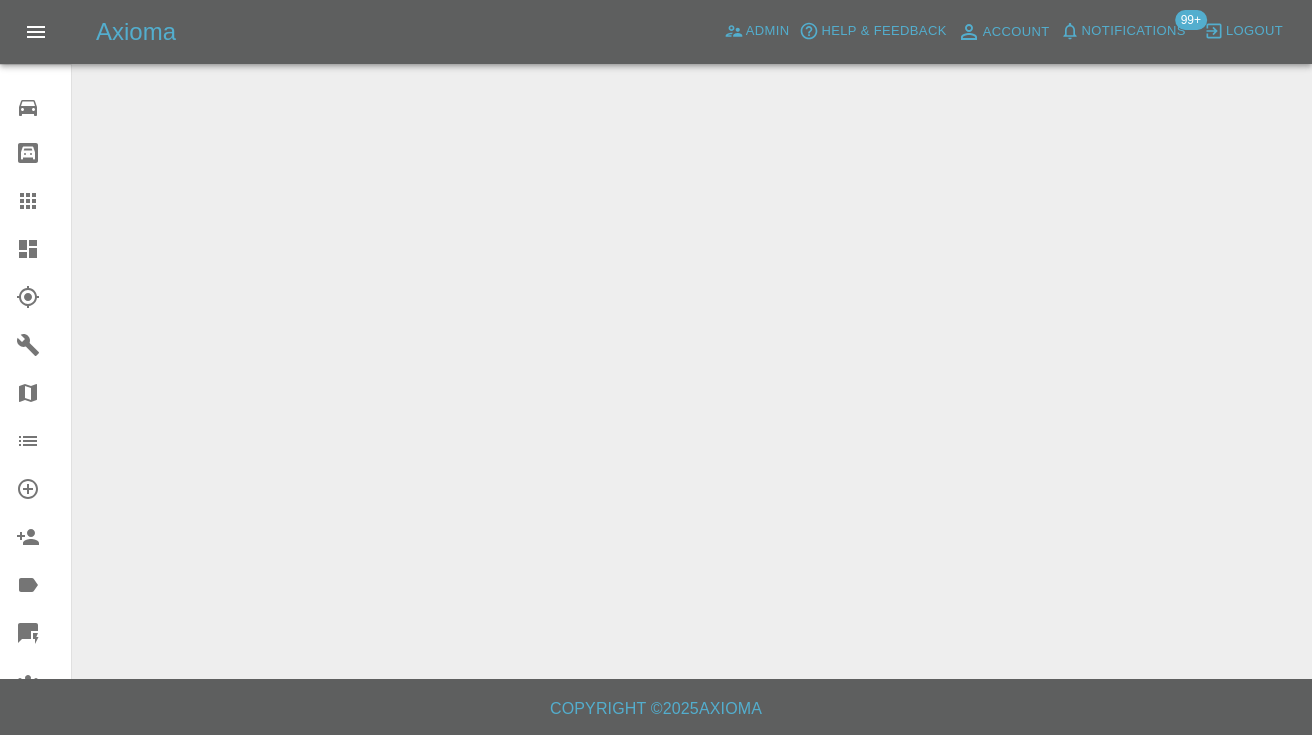 scroll, scrollTop: 0, scrollLeft: 0, axis: both 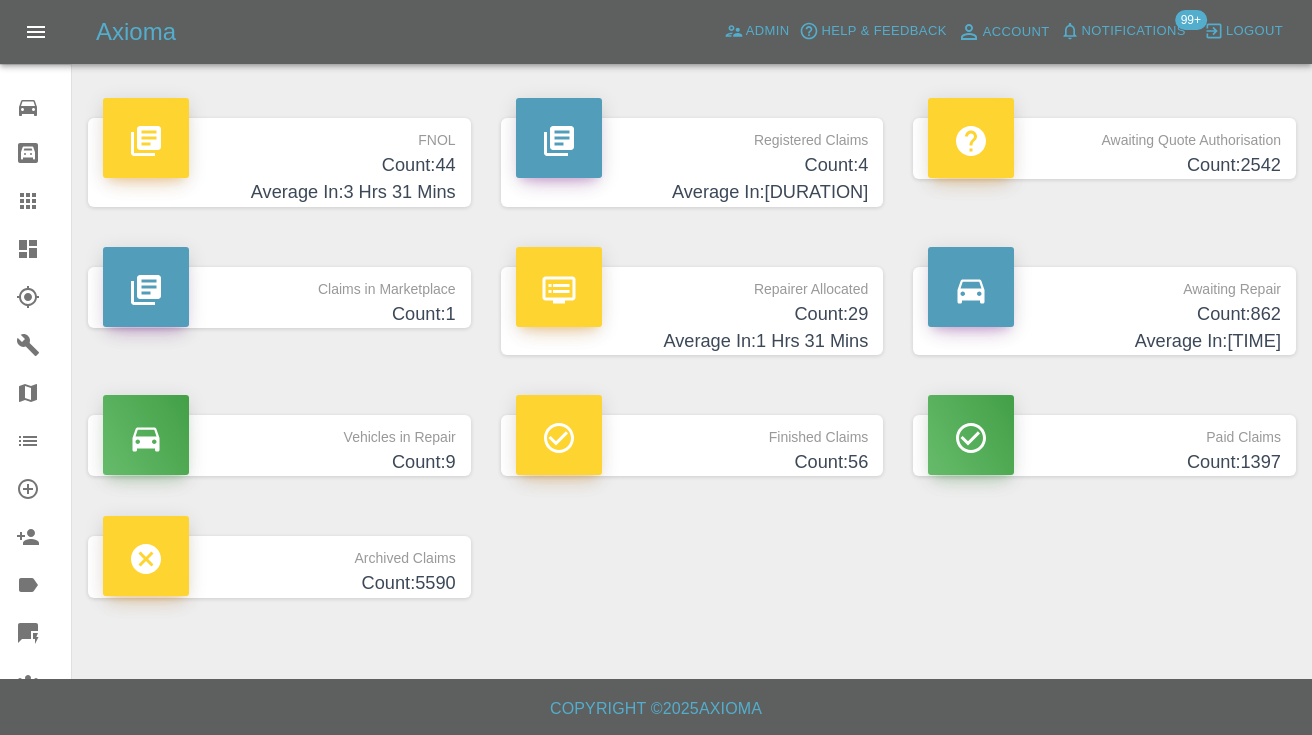 click on "Count:  862" at bounding box center (1104, 314) 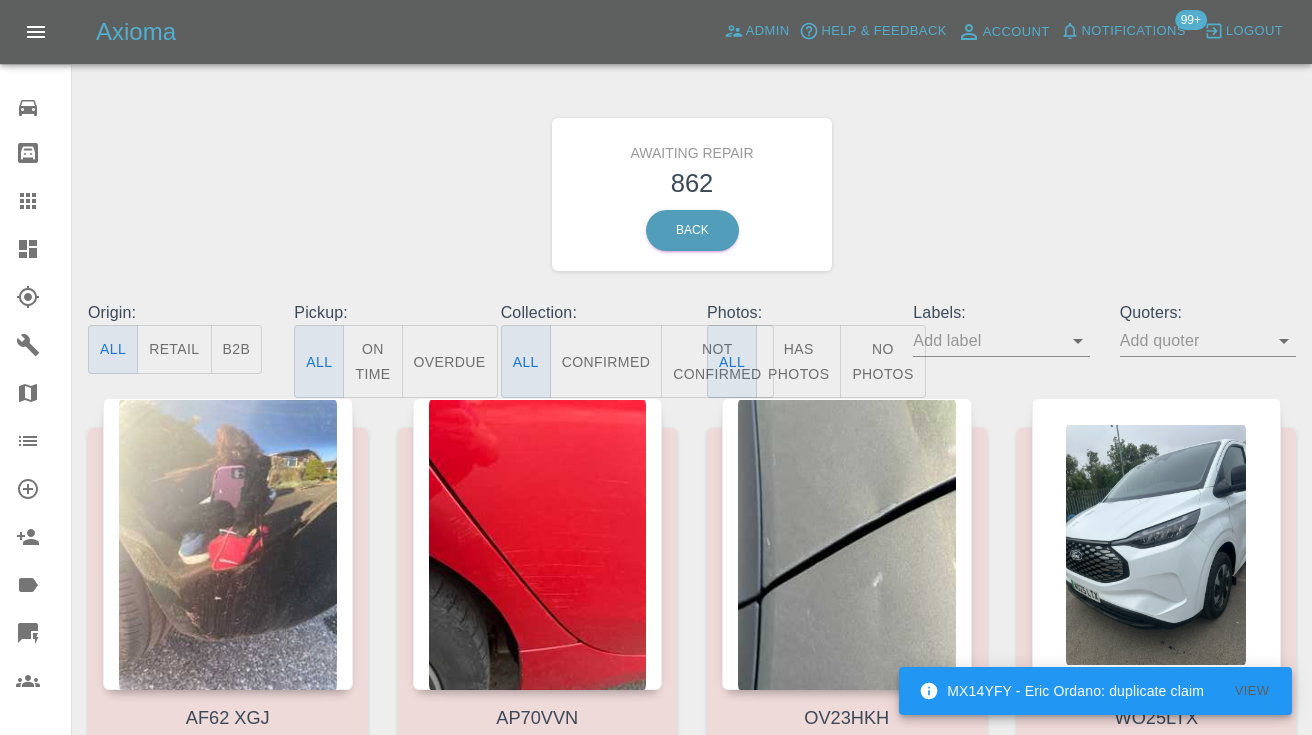 click on "Not Confirmed" at bounding box center [717, 361] 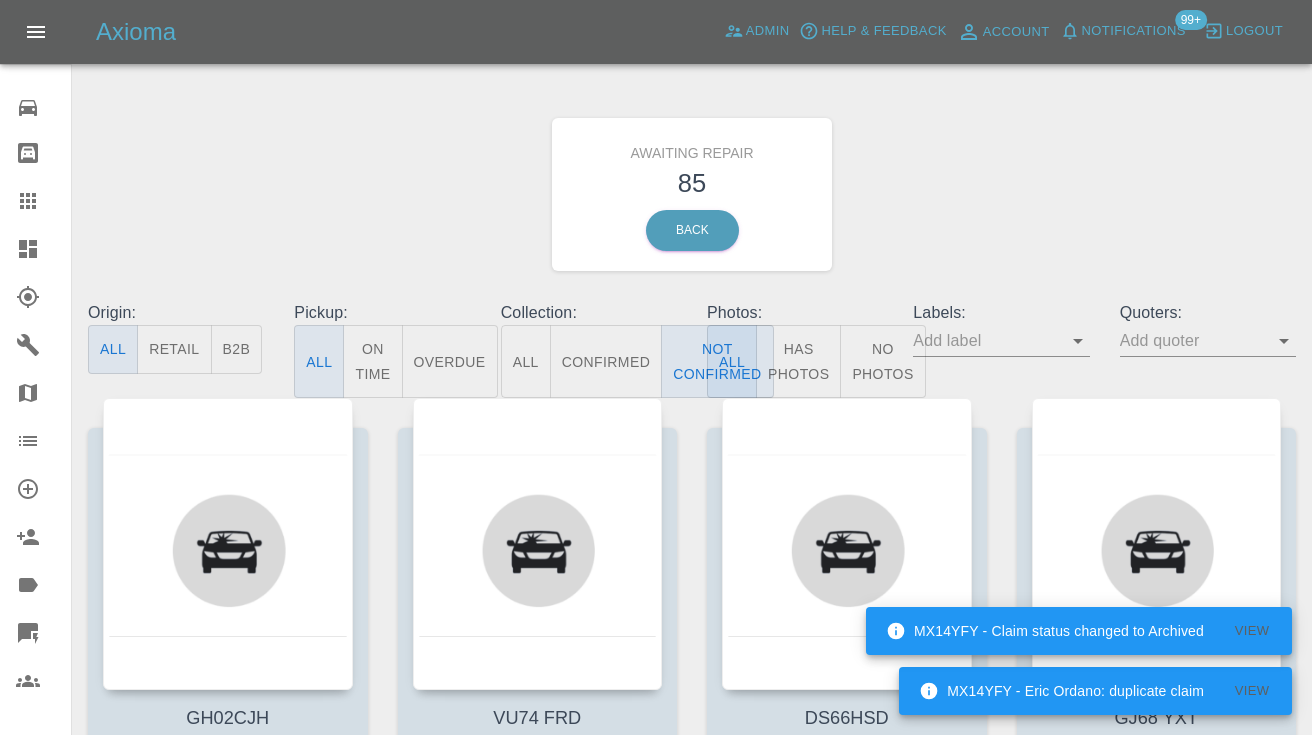 click on "Awaiting Repair 85 Back" at bounding box center (692, 194) 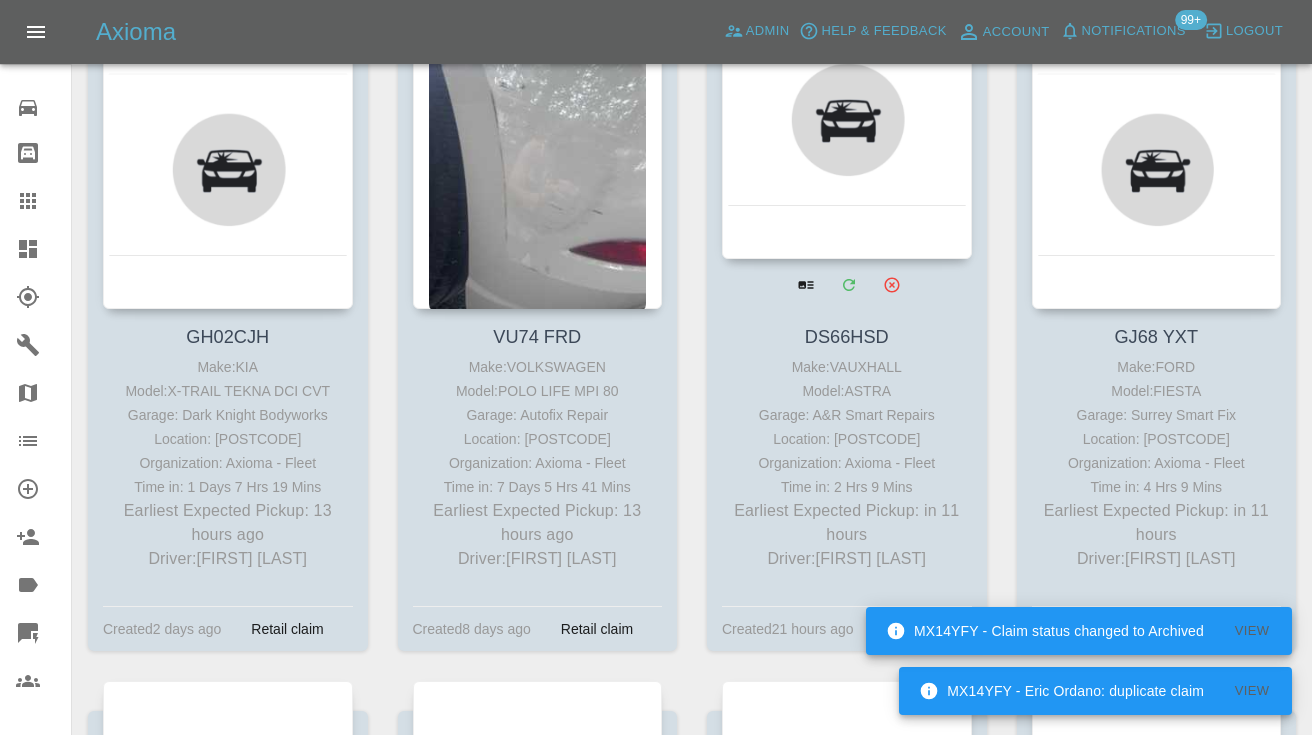scroll, scrollTop: 389, scrollLeft: 0, axis: vertical 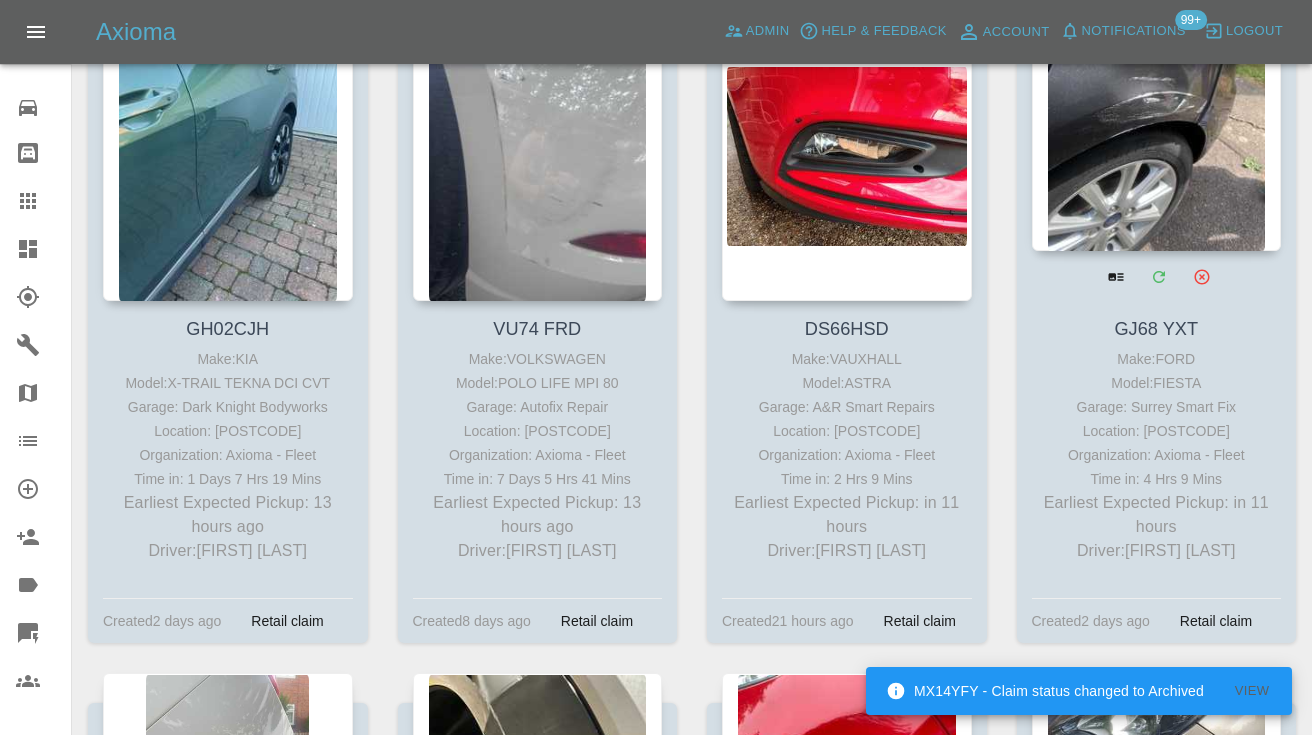 click at bounding box center [1157, 105] 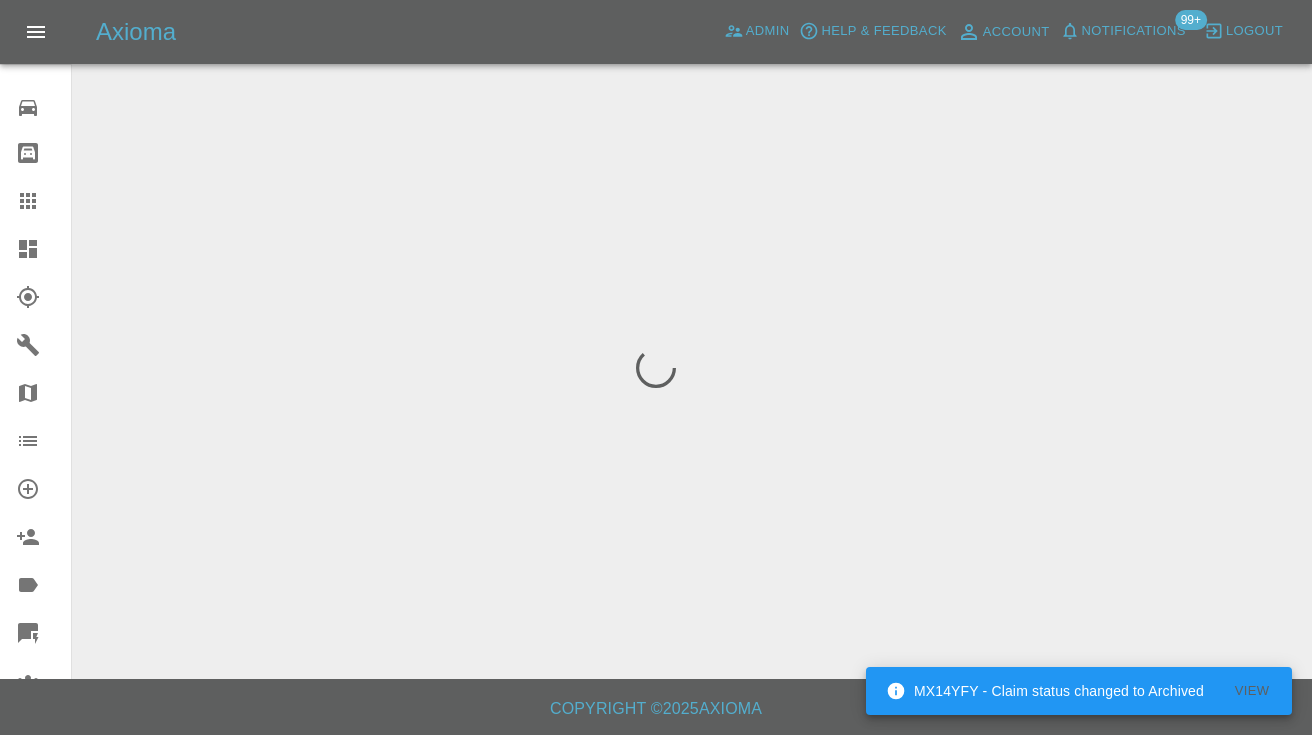 scroll, scrollTop: 0, scrollLeft: 0, axis: both 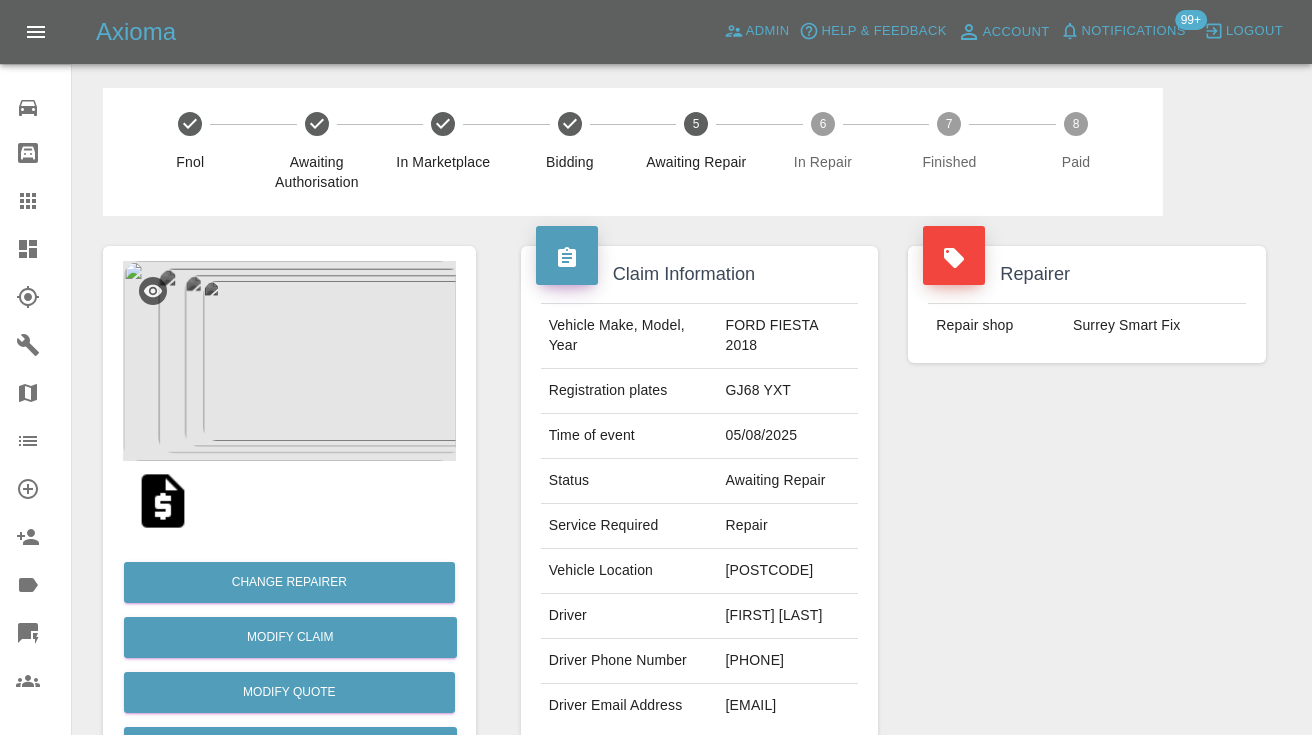click on "07717447618" at bounding box center (788, 661) 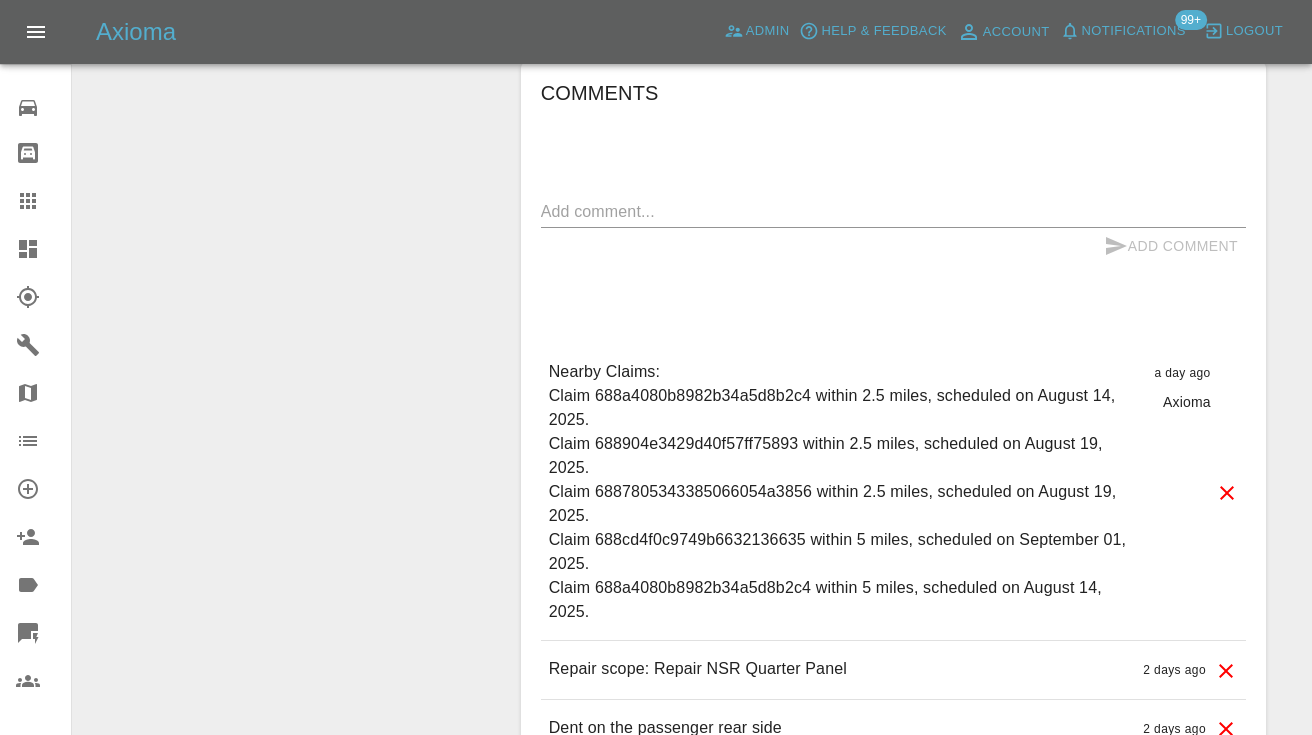 scroll, scrollTop: 1411, scrollLeft: 0, axis: vertical 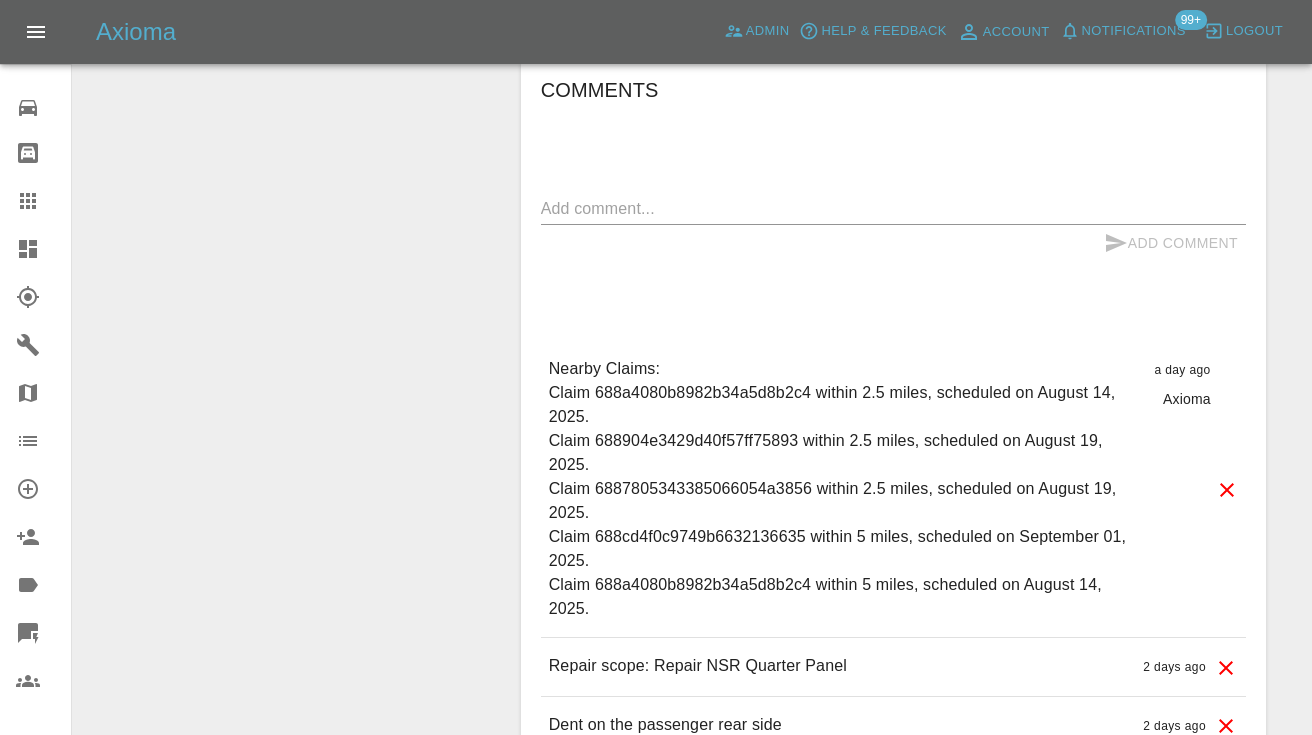 click 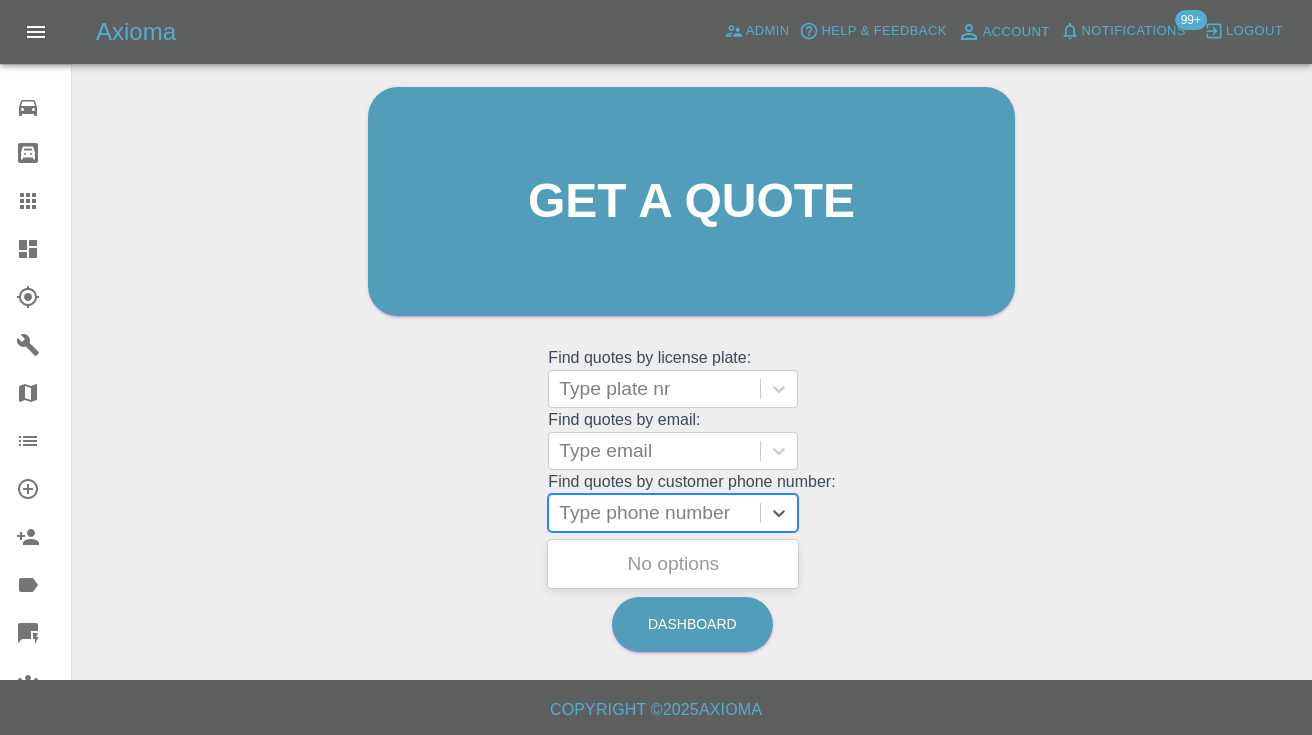 click on "Type phone number" at bounding box center (654, 513) 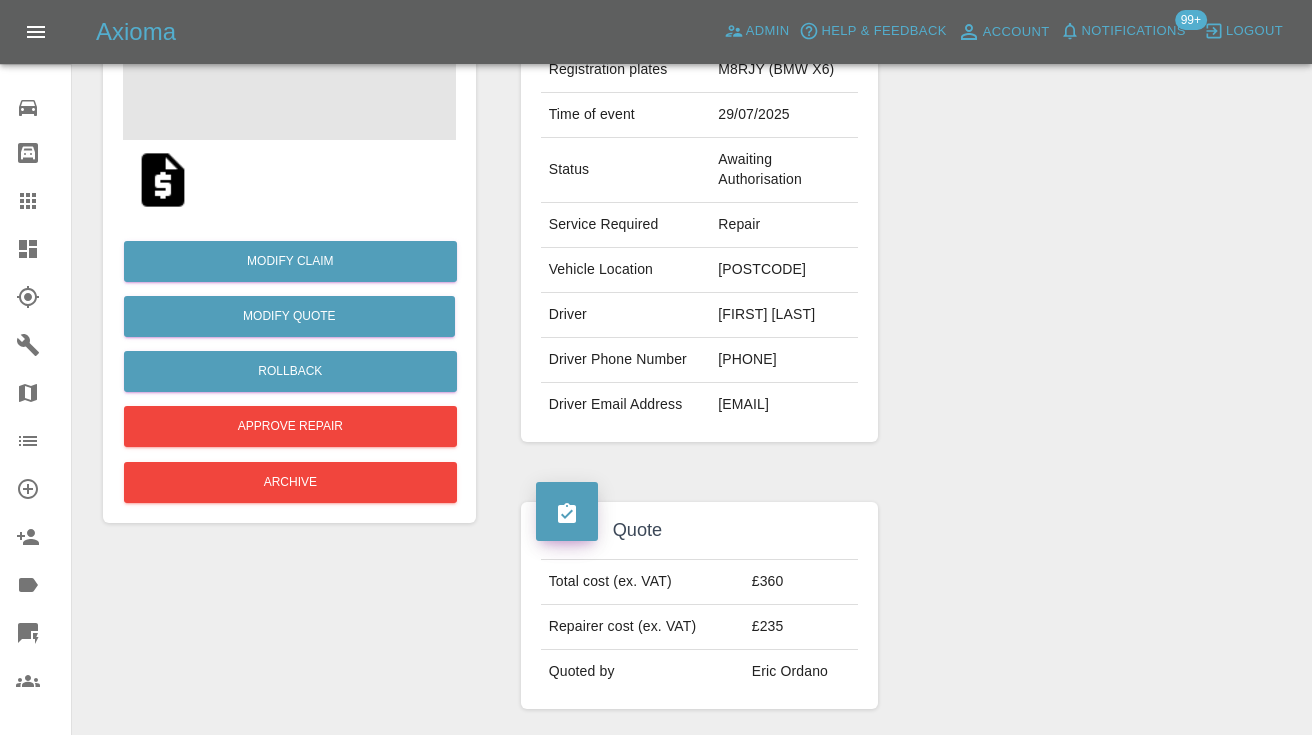 scroll, scrollTop: 352, scrollLeft: 0, axis: vertical 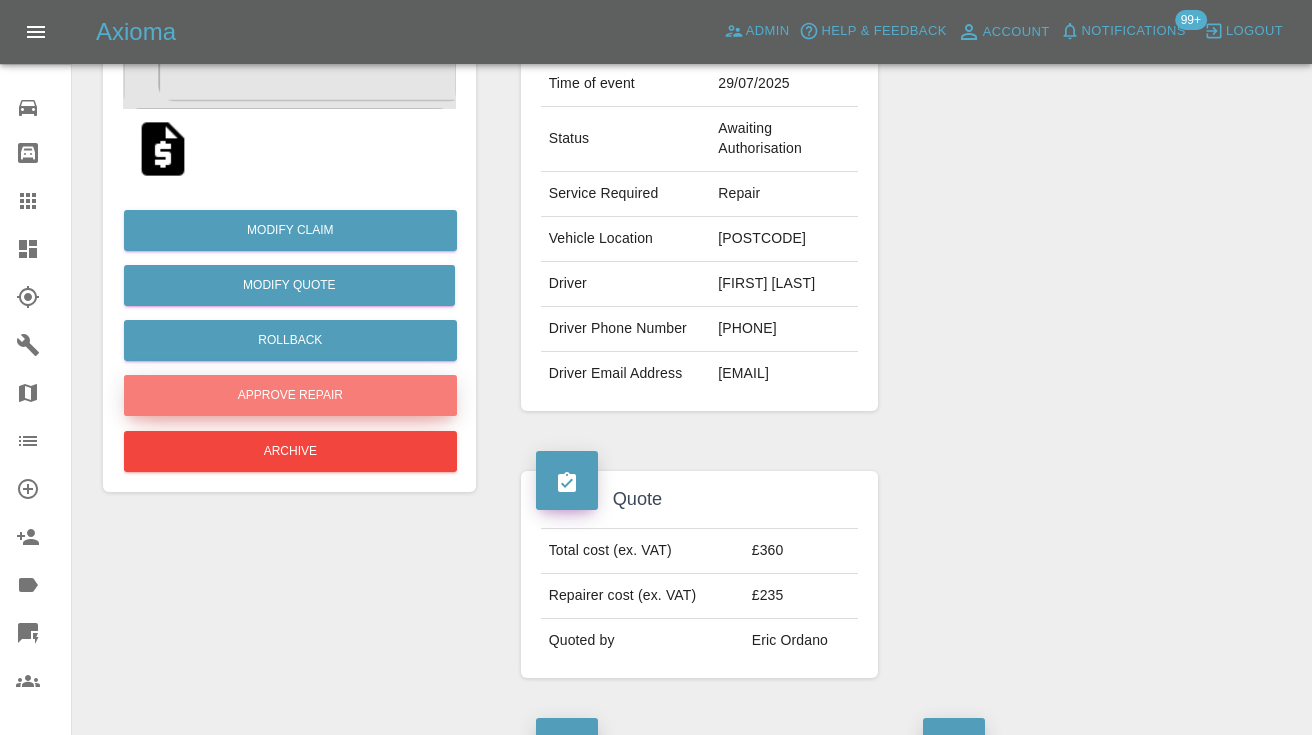 click on "Approve Repair" at bounding box center (290, 395) 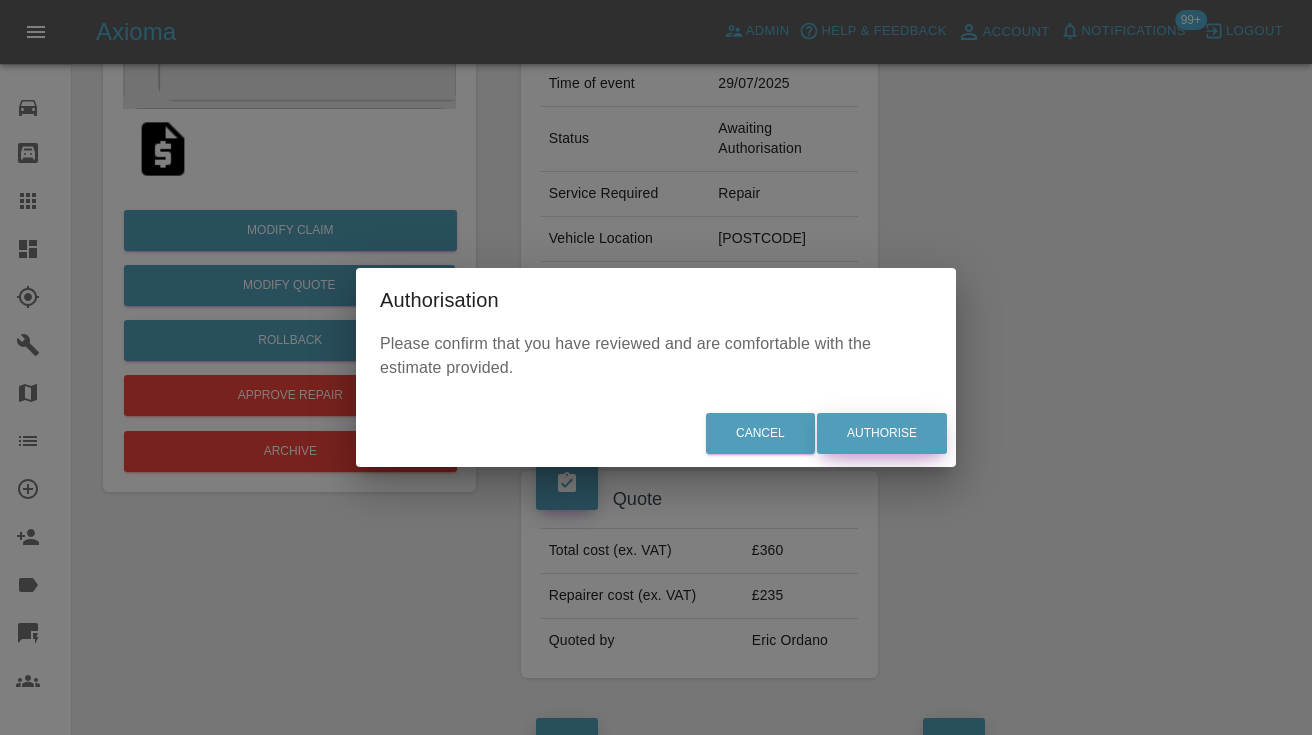 click on "Authorise" at bounding box center [882, 433] 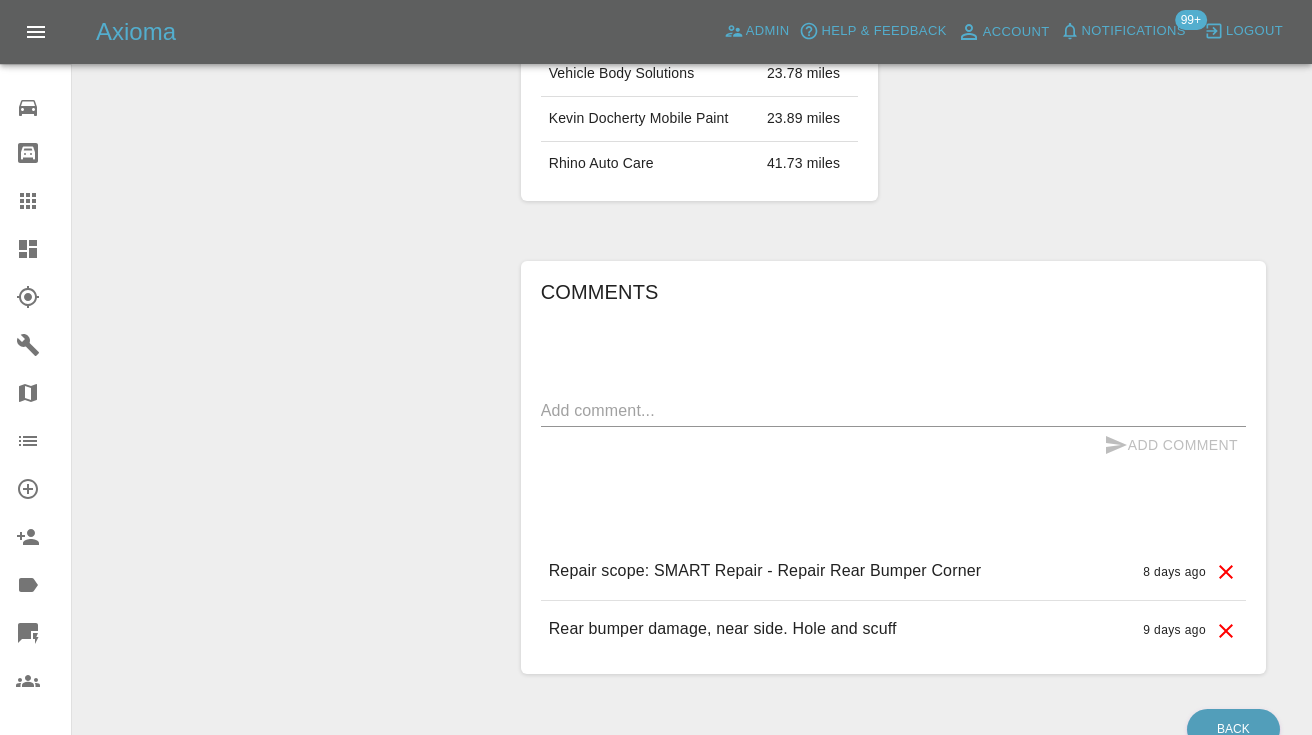 scroll, scrollTop: 1389, scrollLeft: 0, axis: vertical 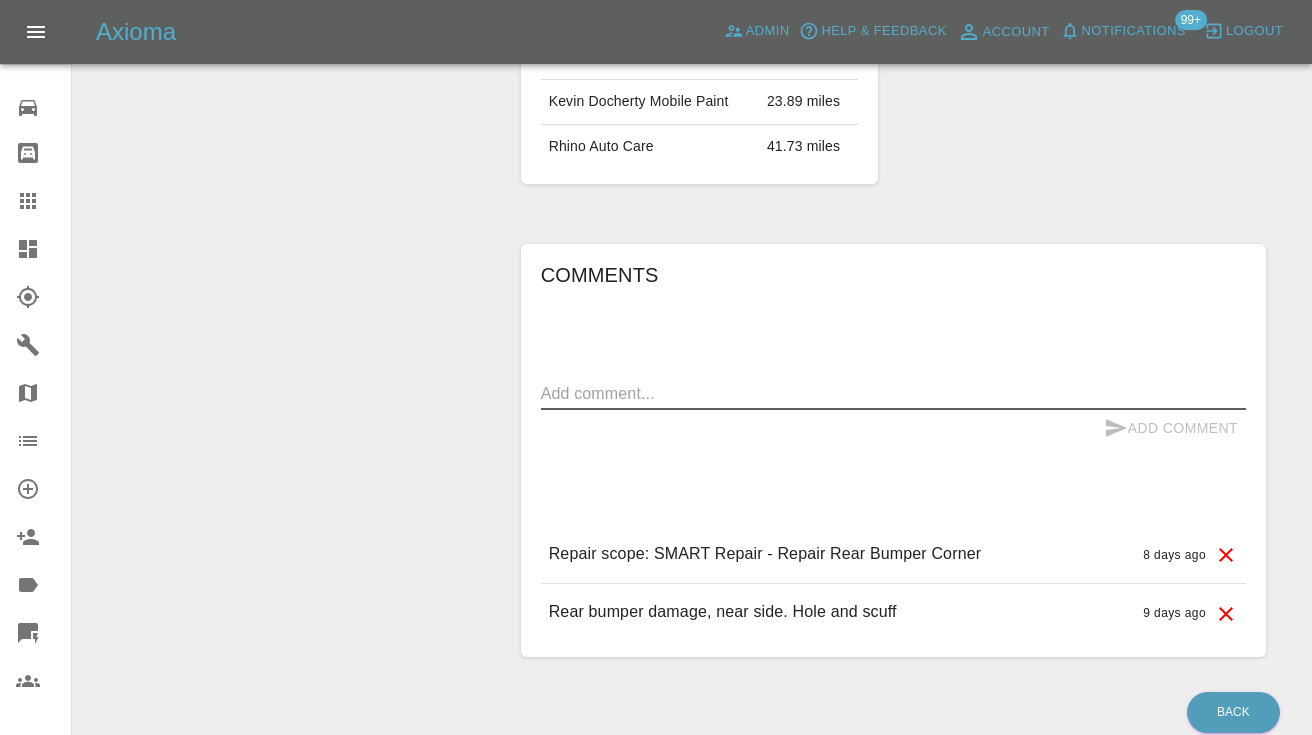 click at bounding box center [893, 393] 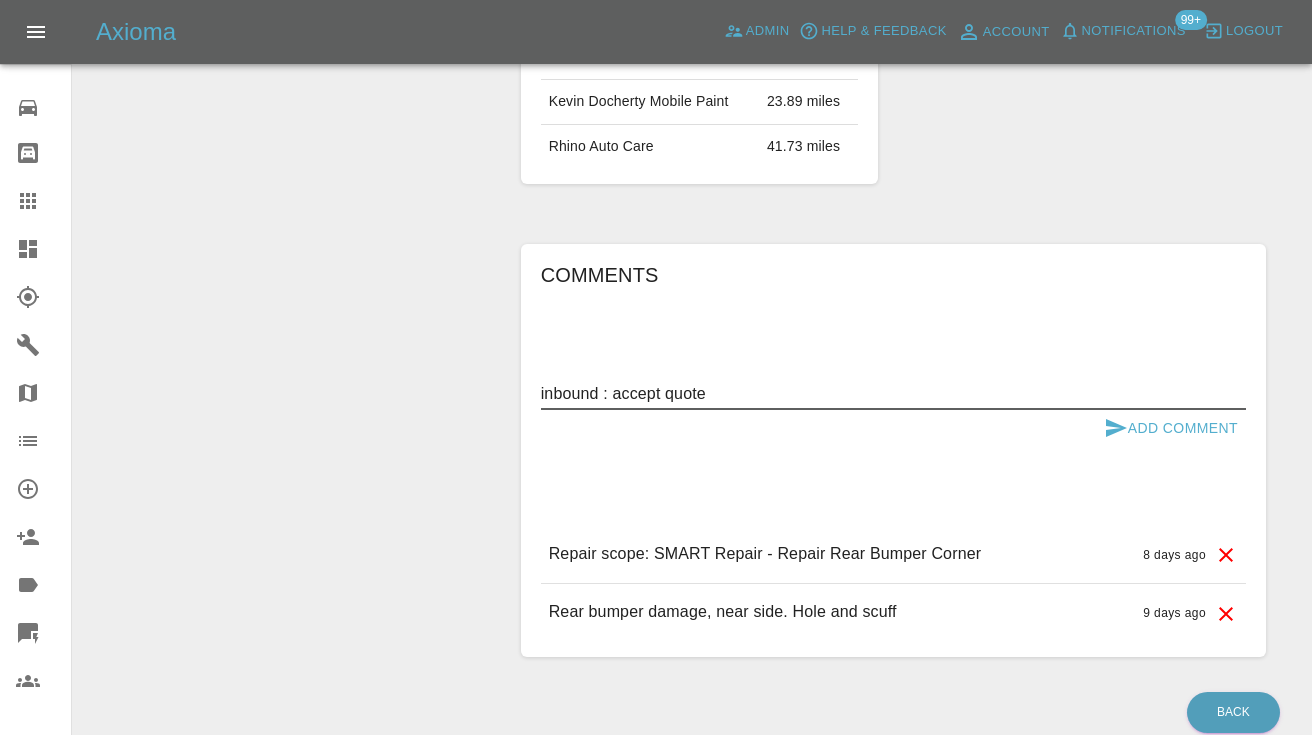 type on "inbound : accept quote" 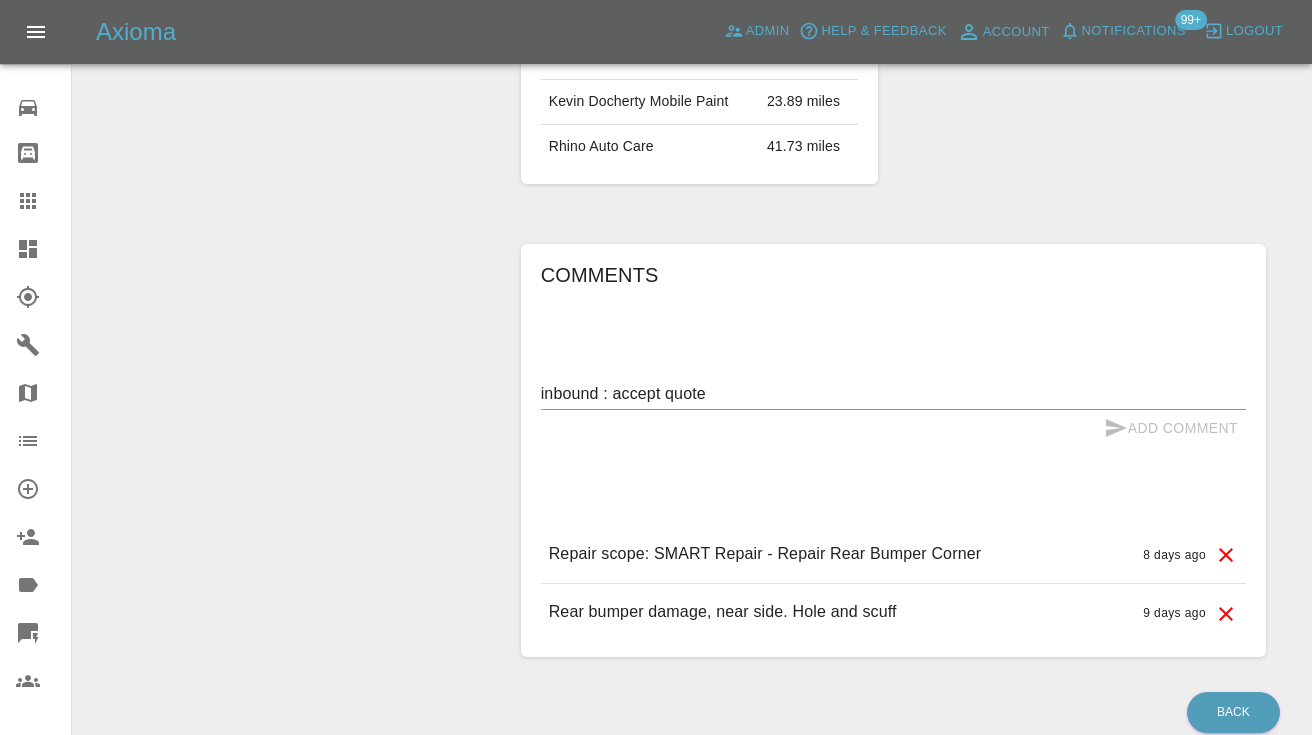 type 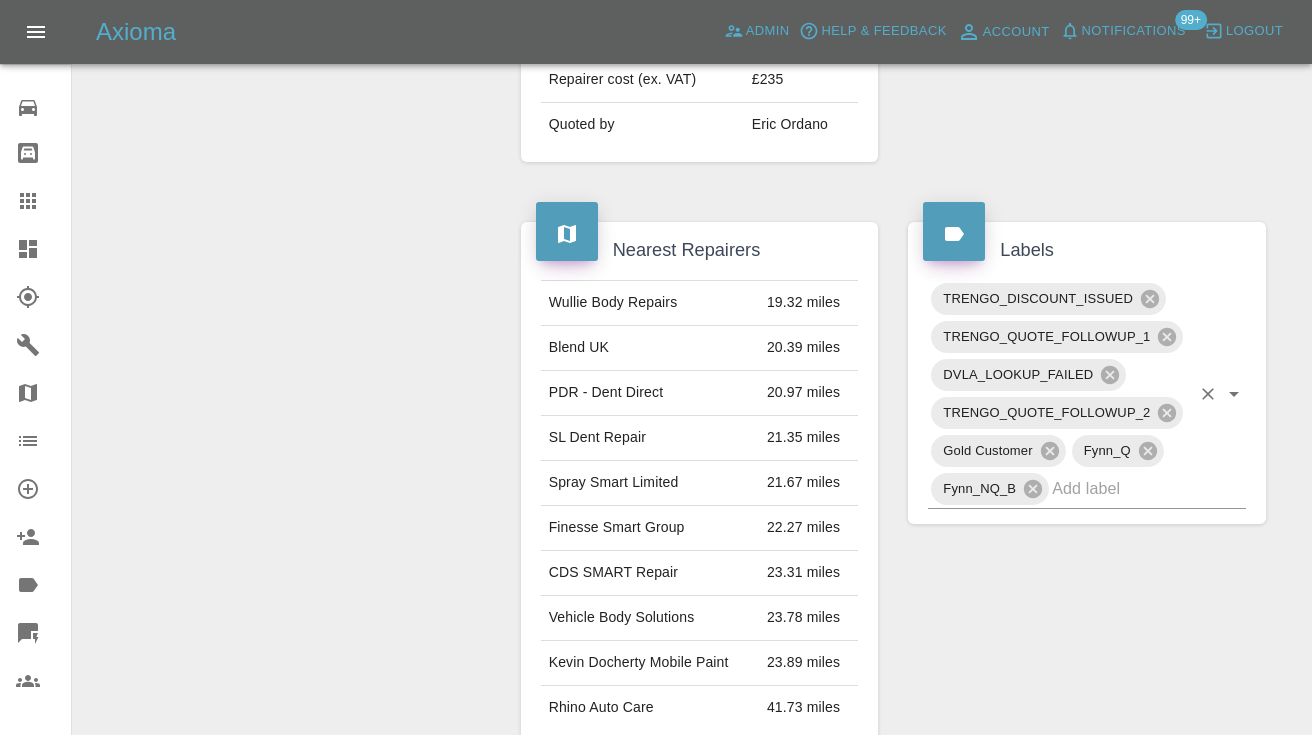 scroll, scrollTop: 829, scrollLeft: 0, axis: vertical 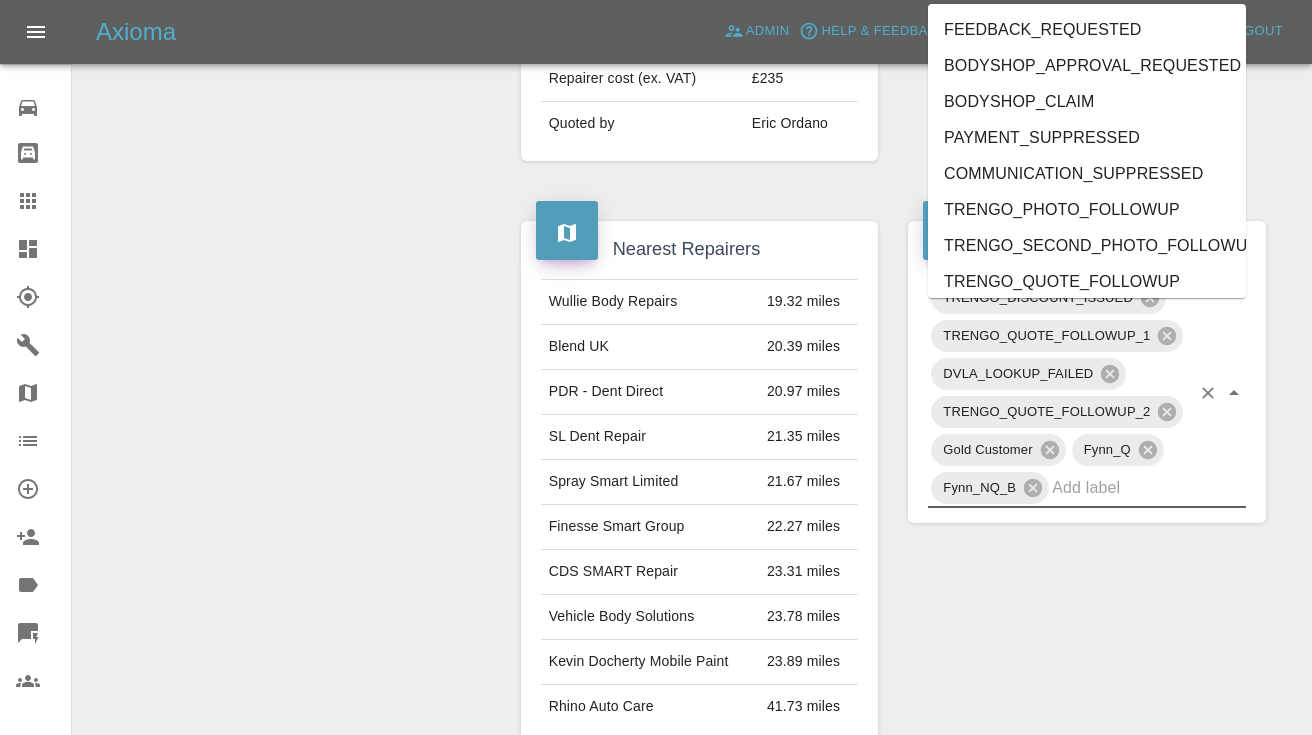 click at bounding box center (1121, 487) 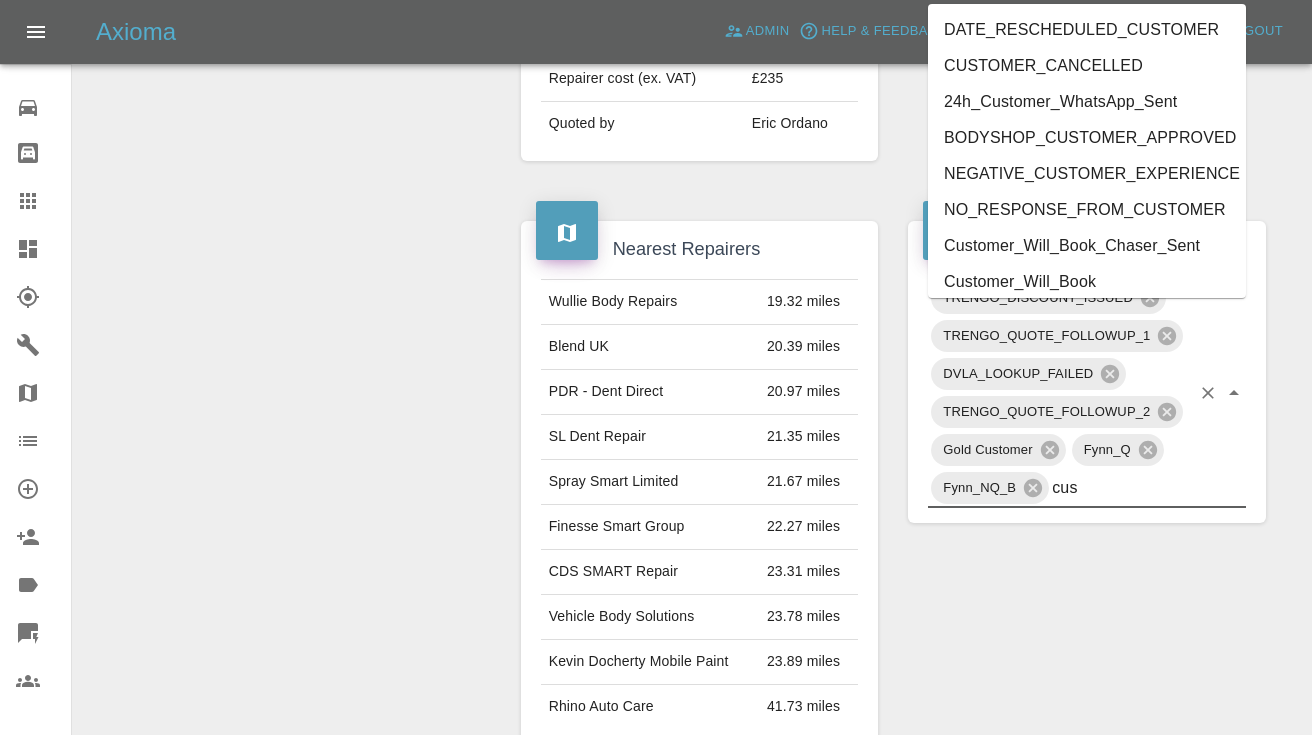type on "cust" 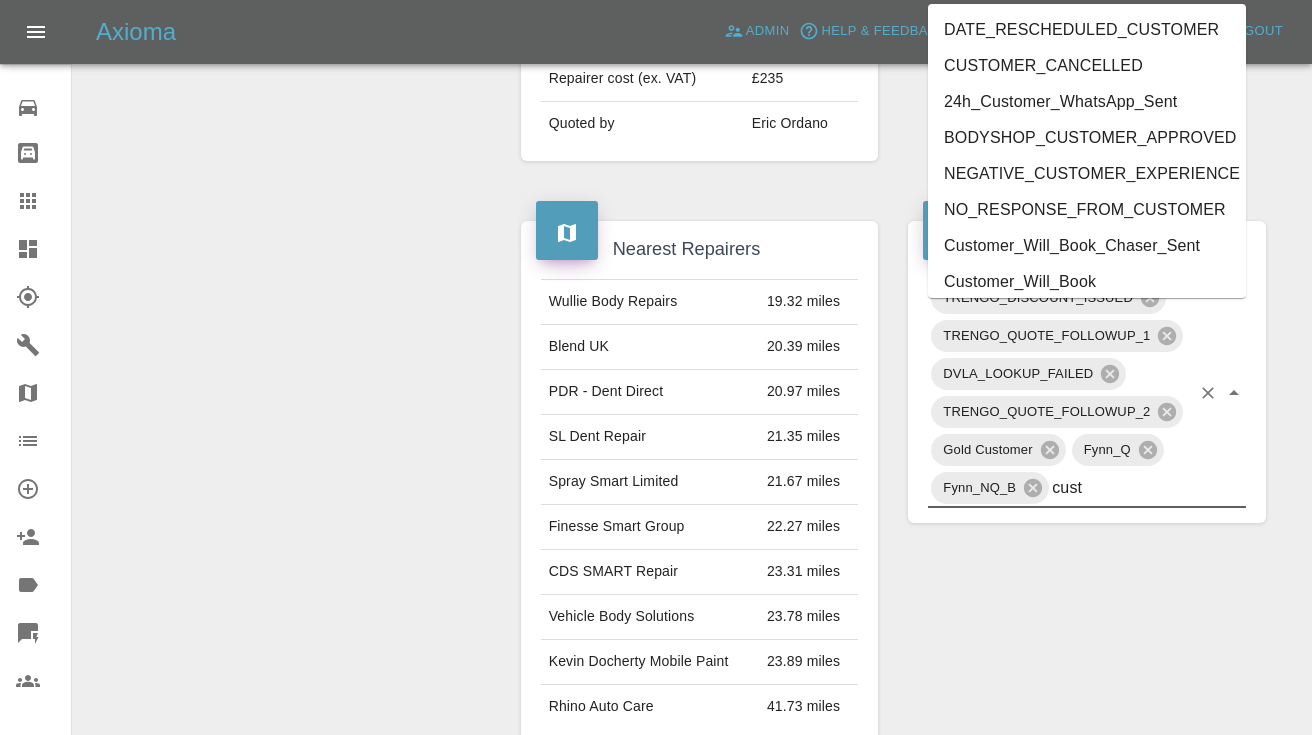 click on "Customer_Will_Book" at bounding box center [1087, 282] 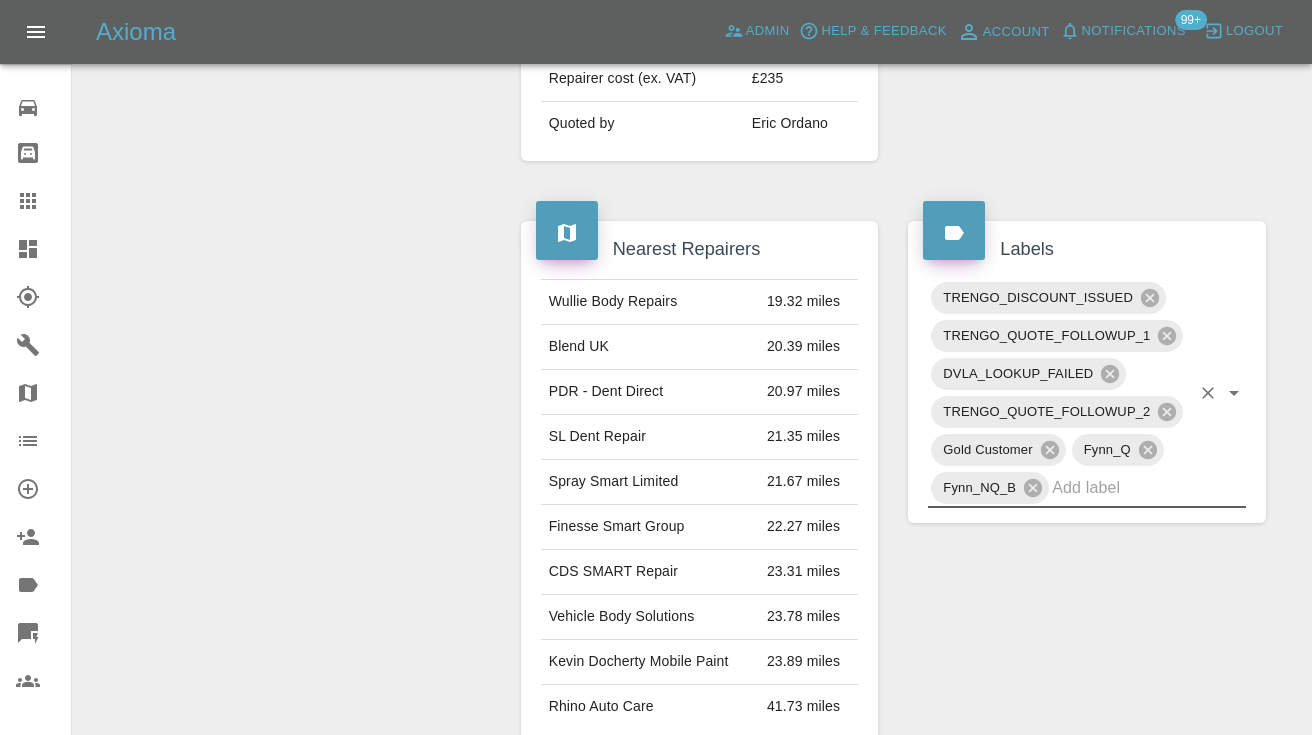 click on "Allocate Repairer Modify Claim Modify Quote Rollback Archive" at bounding box center (289, 359) 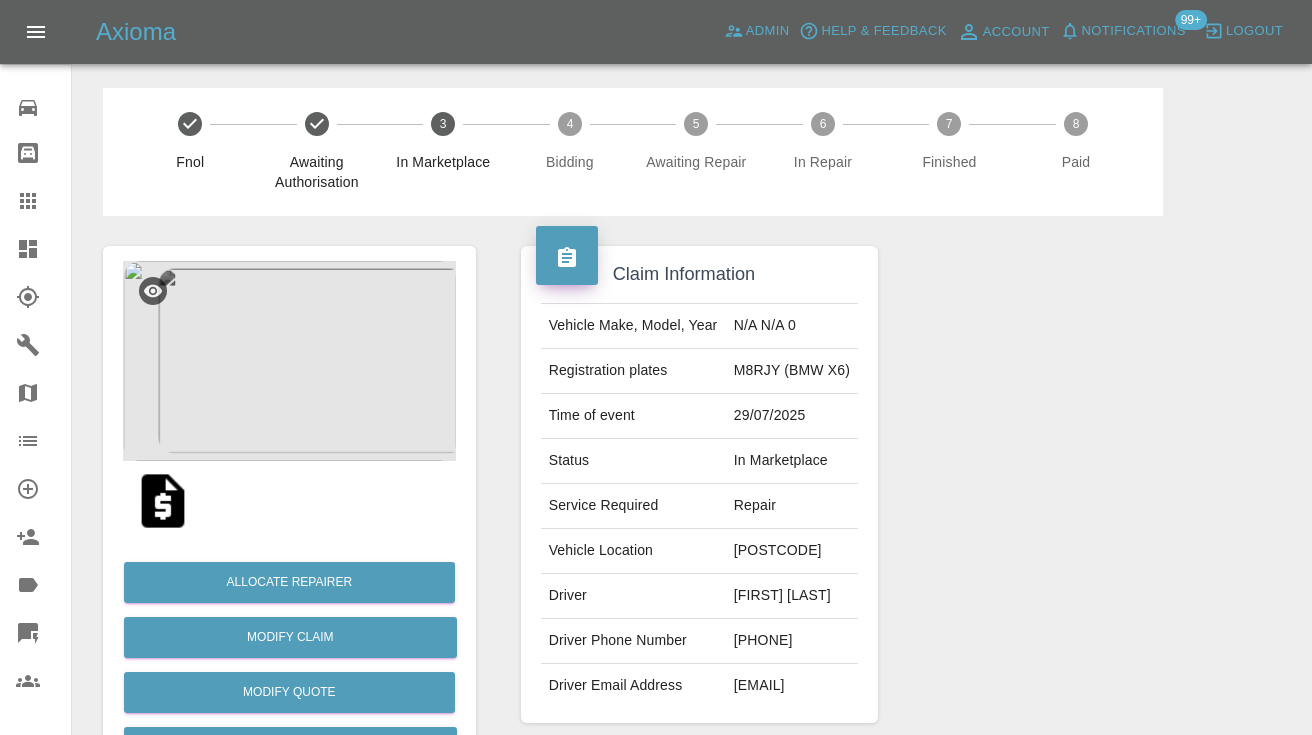 scroll, scrollTop: 0, scrollLeft: 0, axis: both 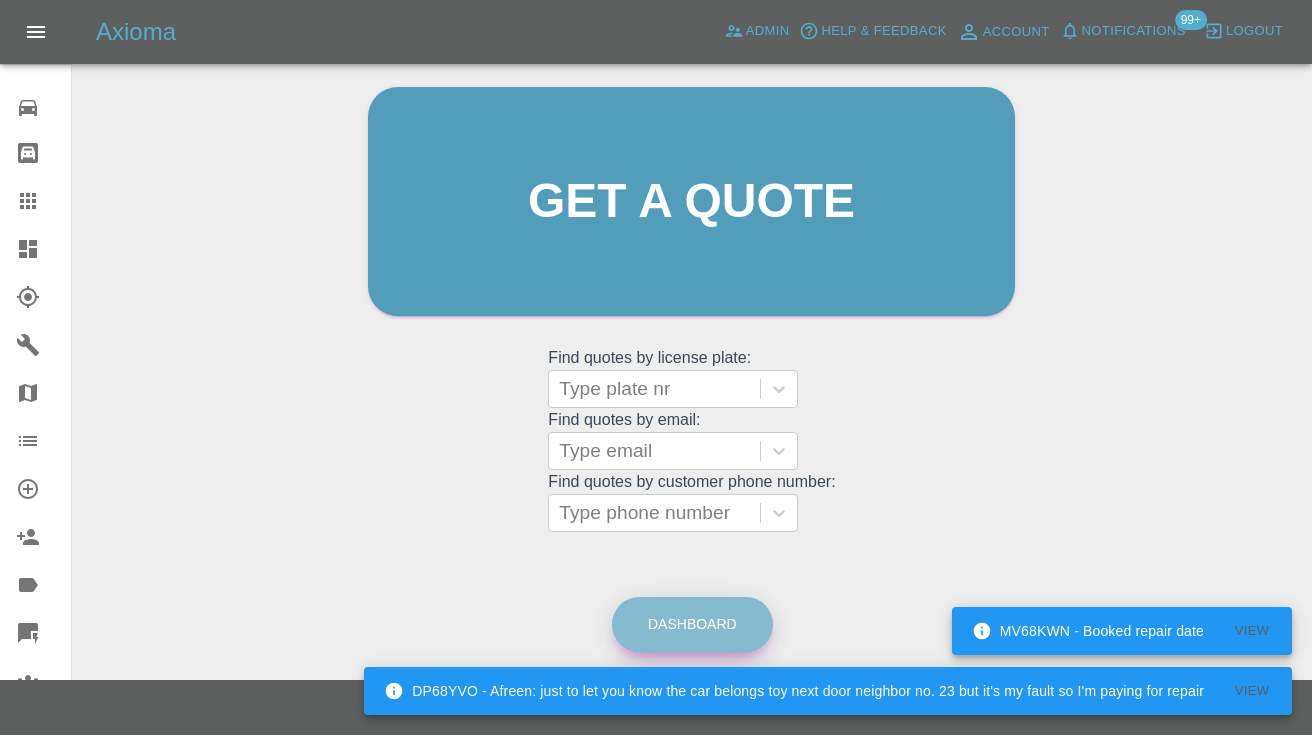 click on "Dashboard" at bounding box center [692, 624] 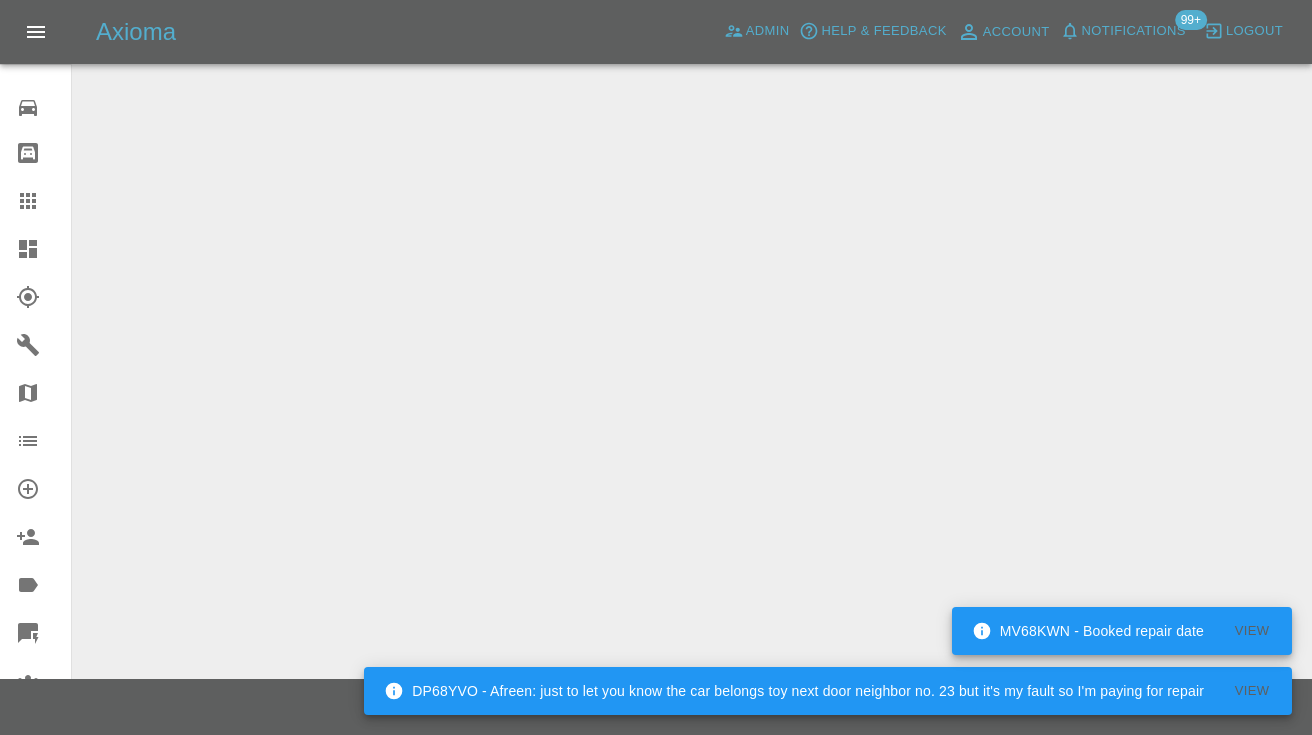 scroll, scrollTop: 0, scrollLeft: 0, axis: both 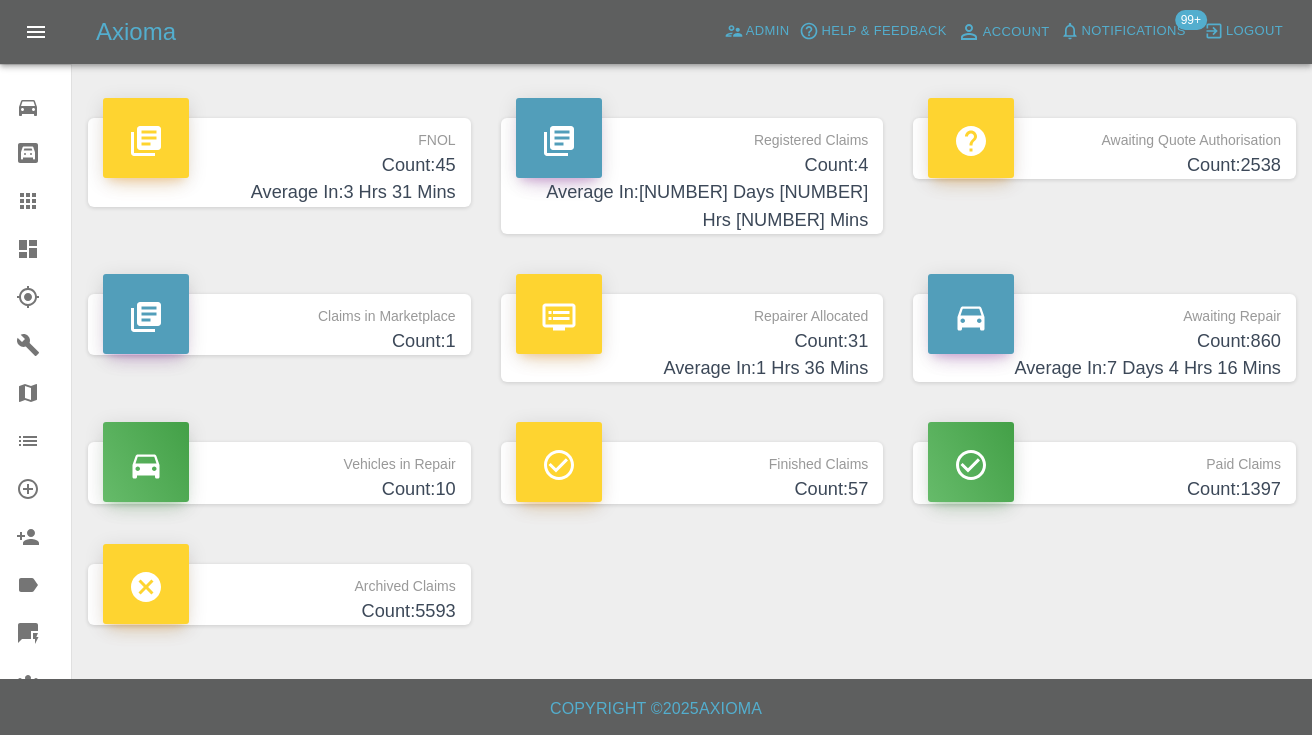 click on "Average In:  7 Days 4 Hrs 16 Mins" at bounding box center [1104, 368] 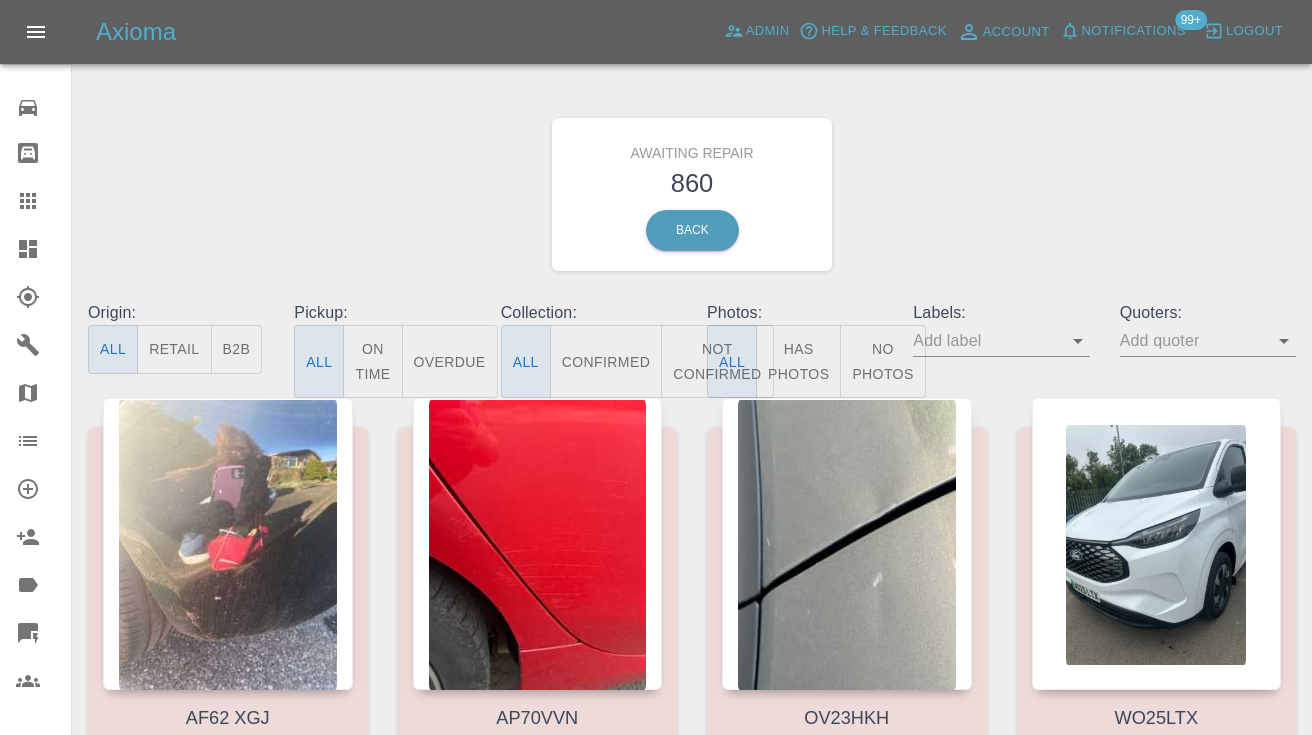 click on "Not Confirmed" at bounding box center [717, 361] 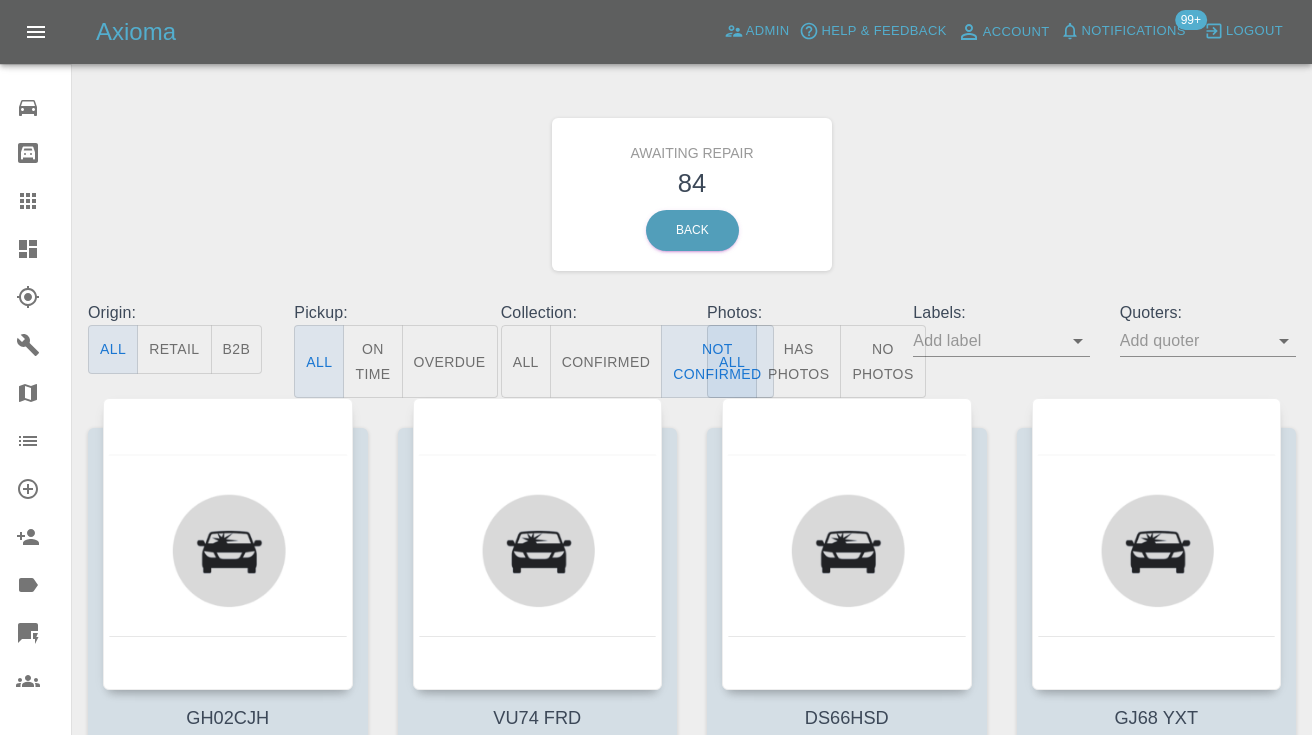 click on "Awaiting Repair 84 Back" at bounding box center [692, 194] 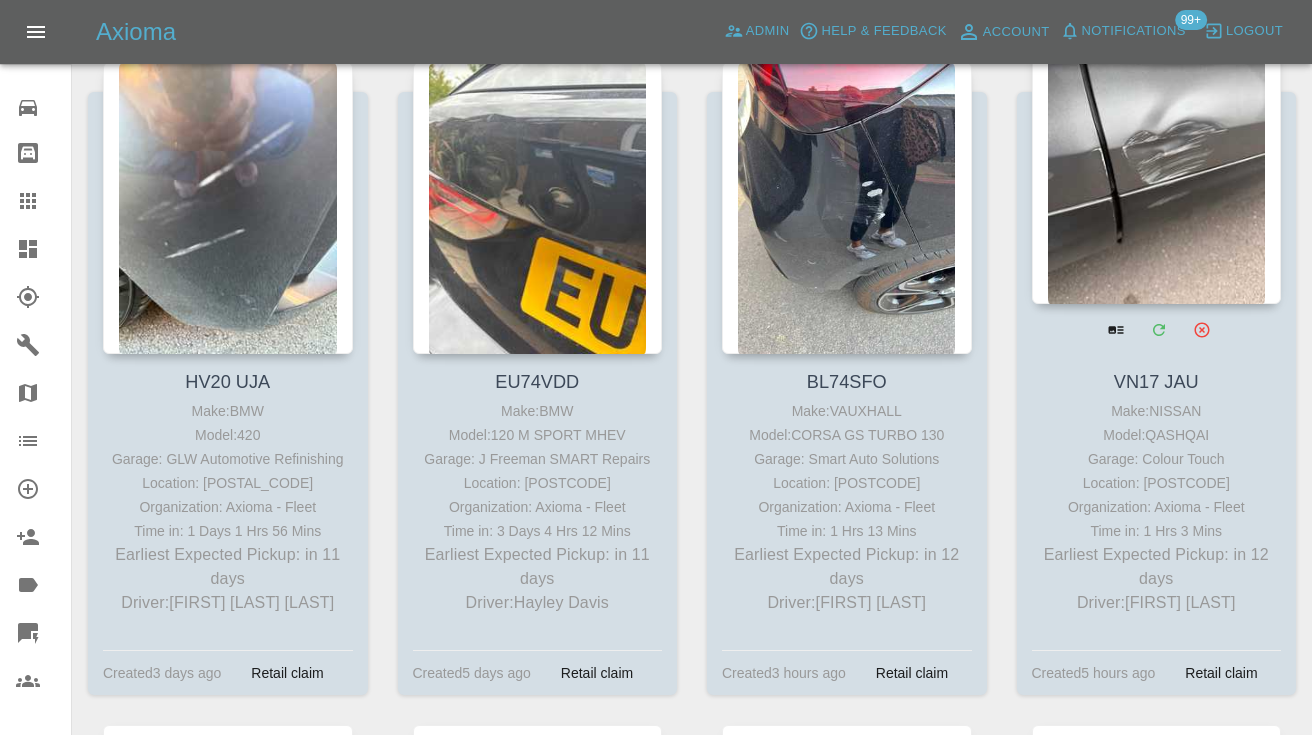 scroll, scrollTop: 7789, scrollLeft: 0, axis: vertical 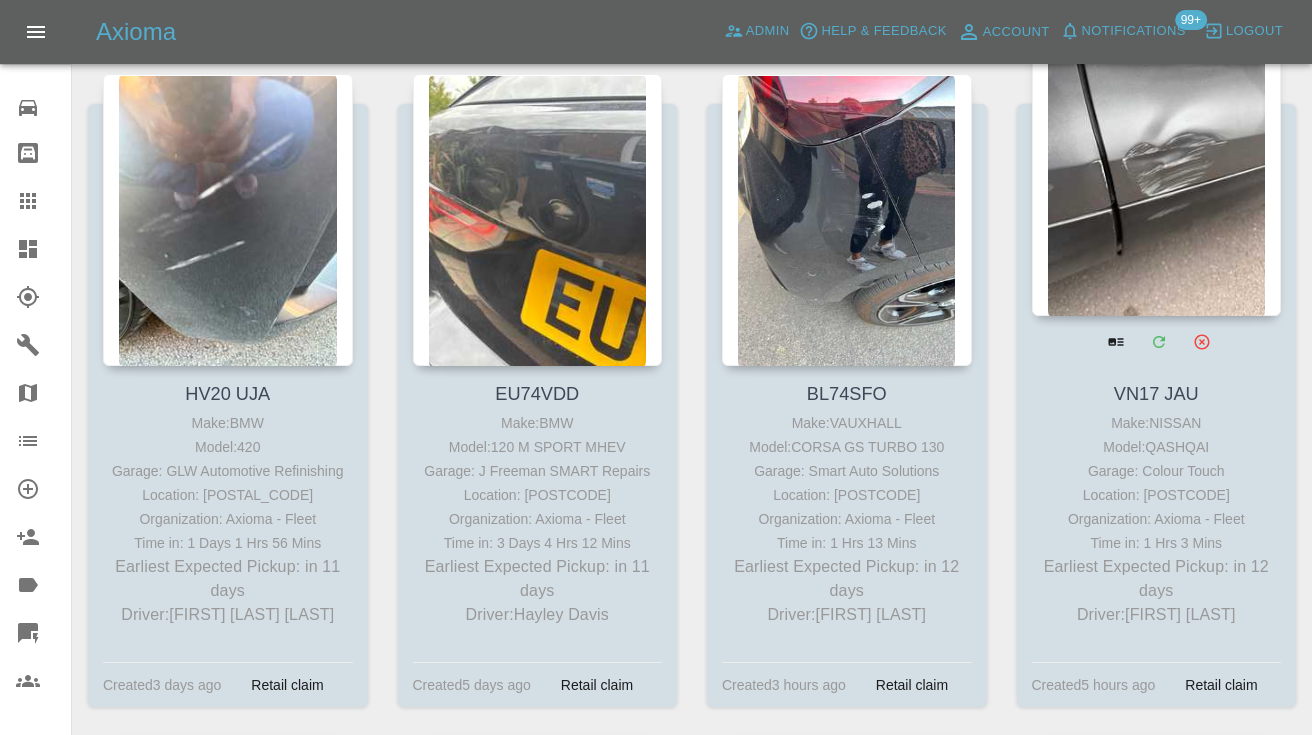 click at bounding box center [1157, 170] 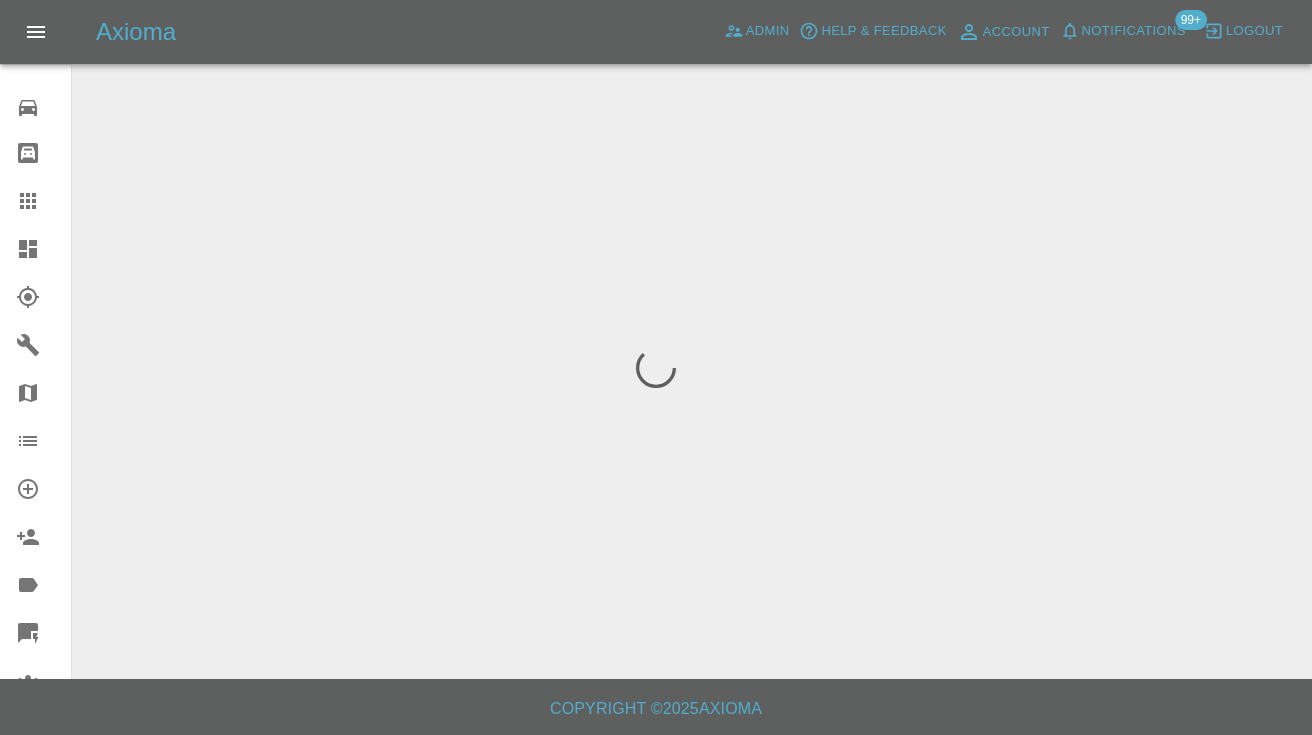 scroll, scrollTop: 0, scrollLeft: 0, axis: both 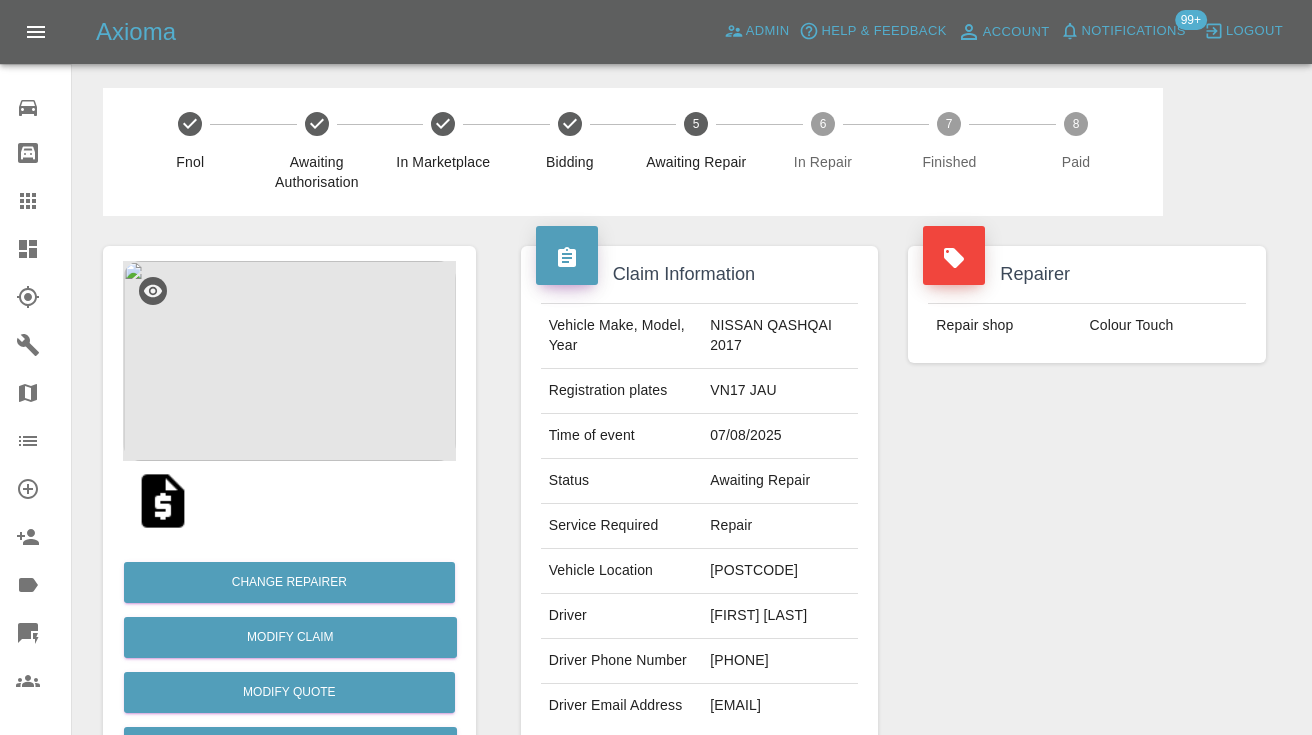 click on "07927963299" at bounding box center (780, 661) 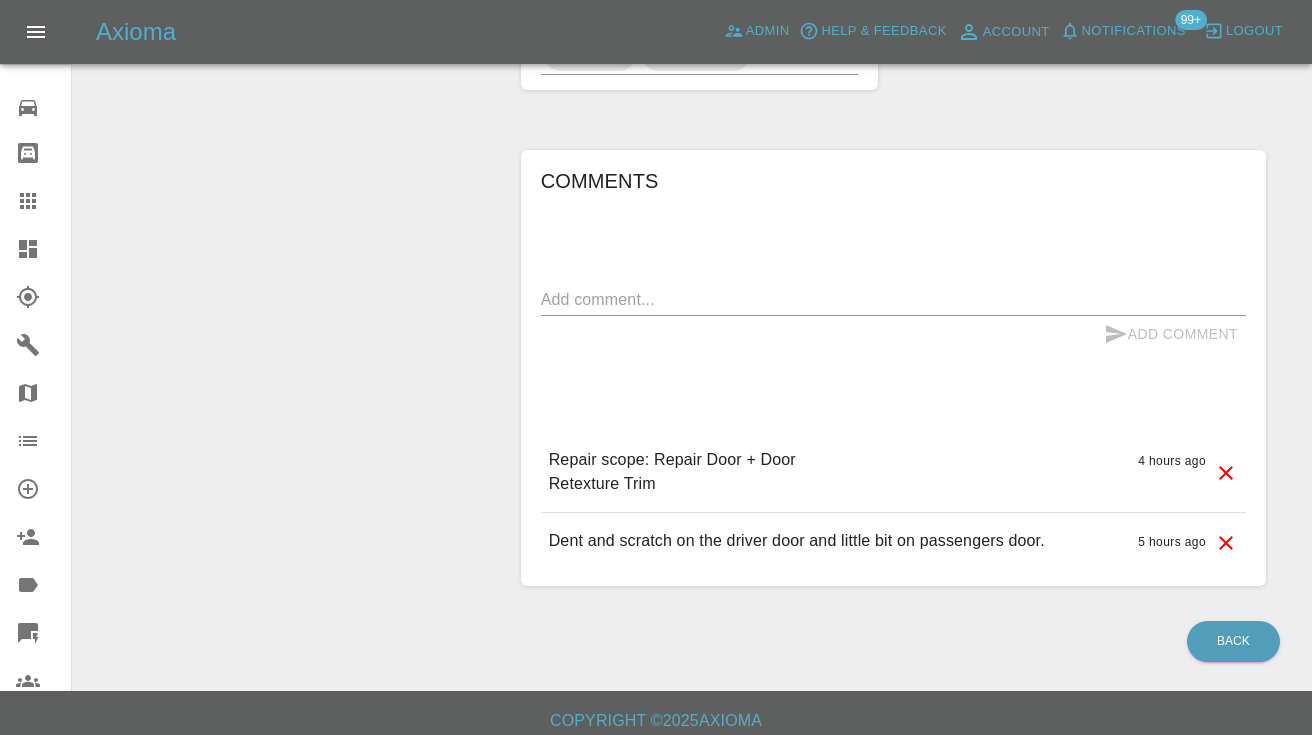 scroll, scrollTop: 1508, scrollLeft: 0, axis: vertical 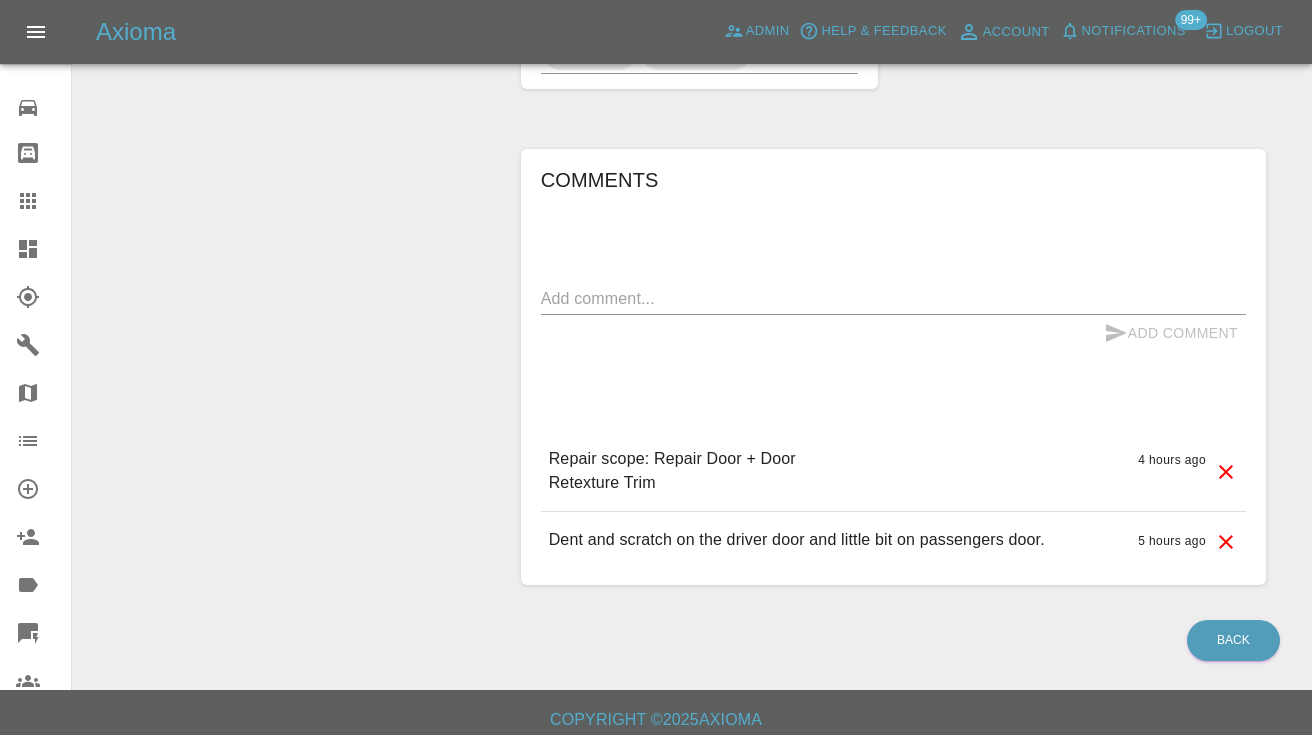 click at bounding box center (893, 298) 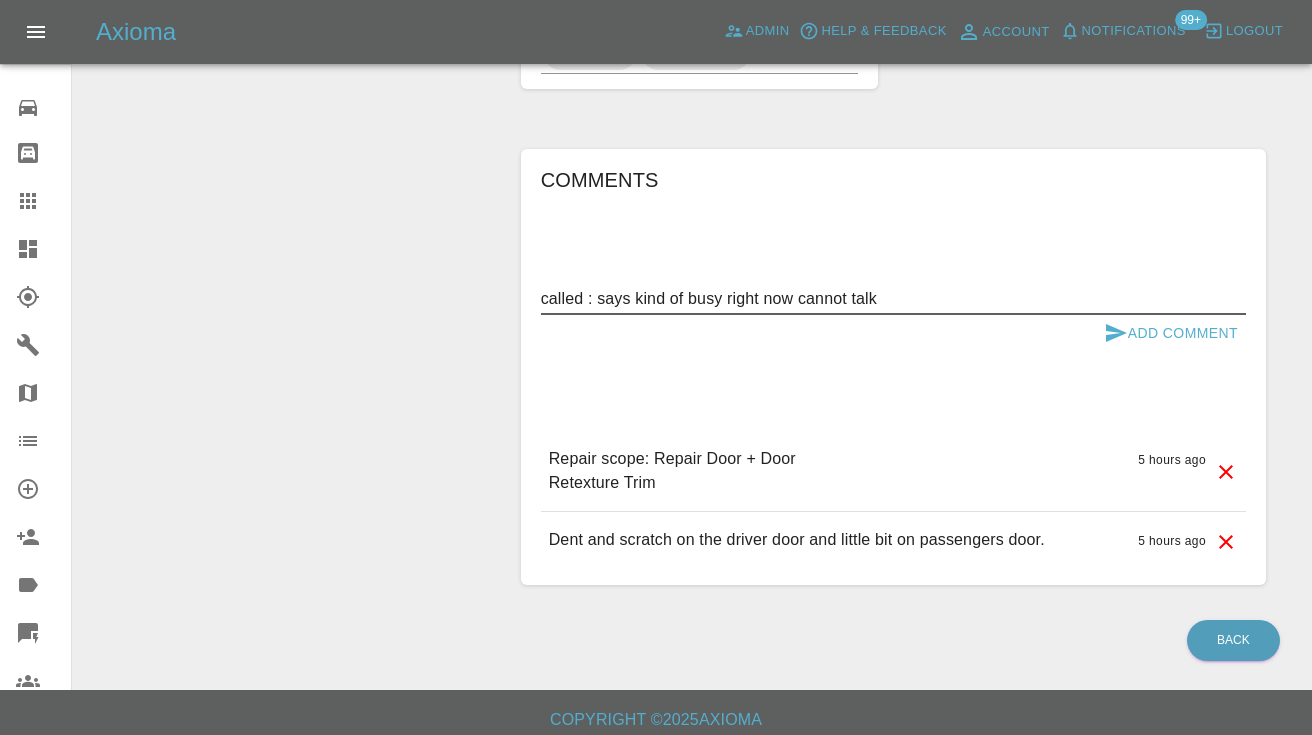 type on "called : says kind of busy right now cannot talk" 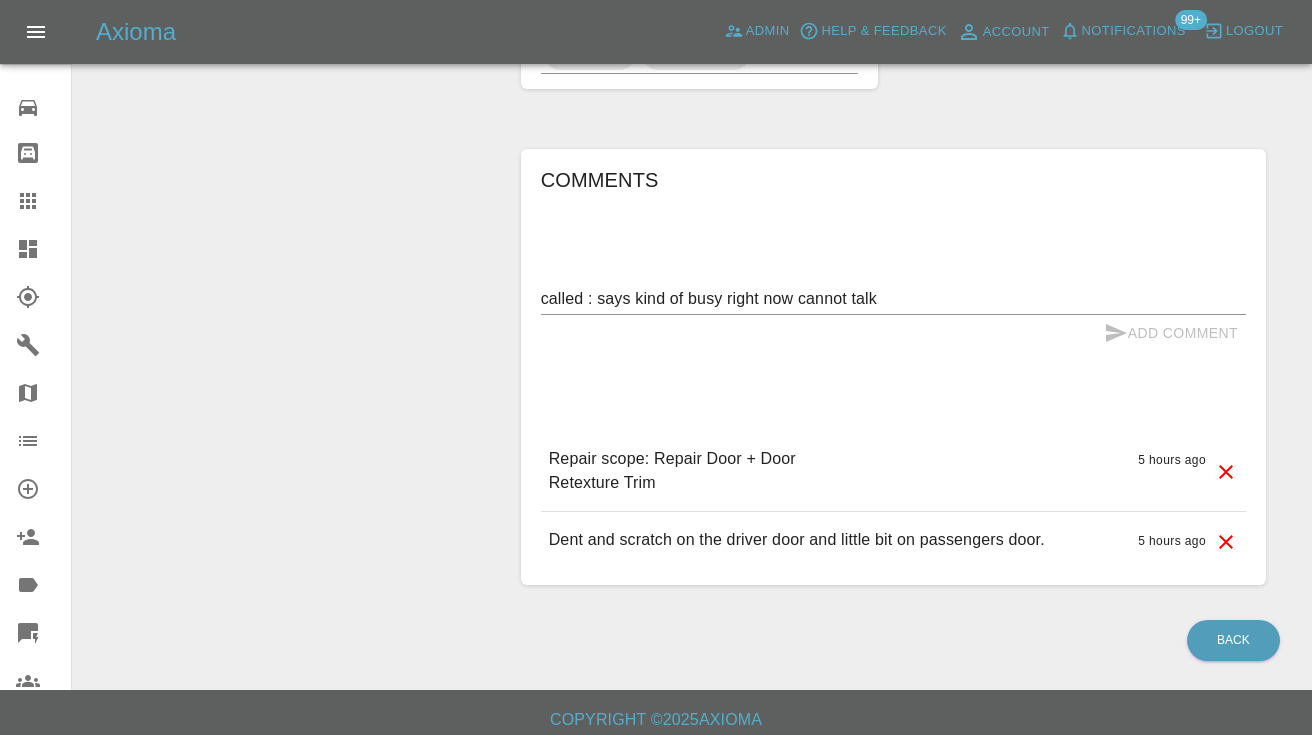 type 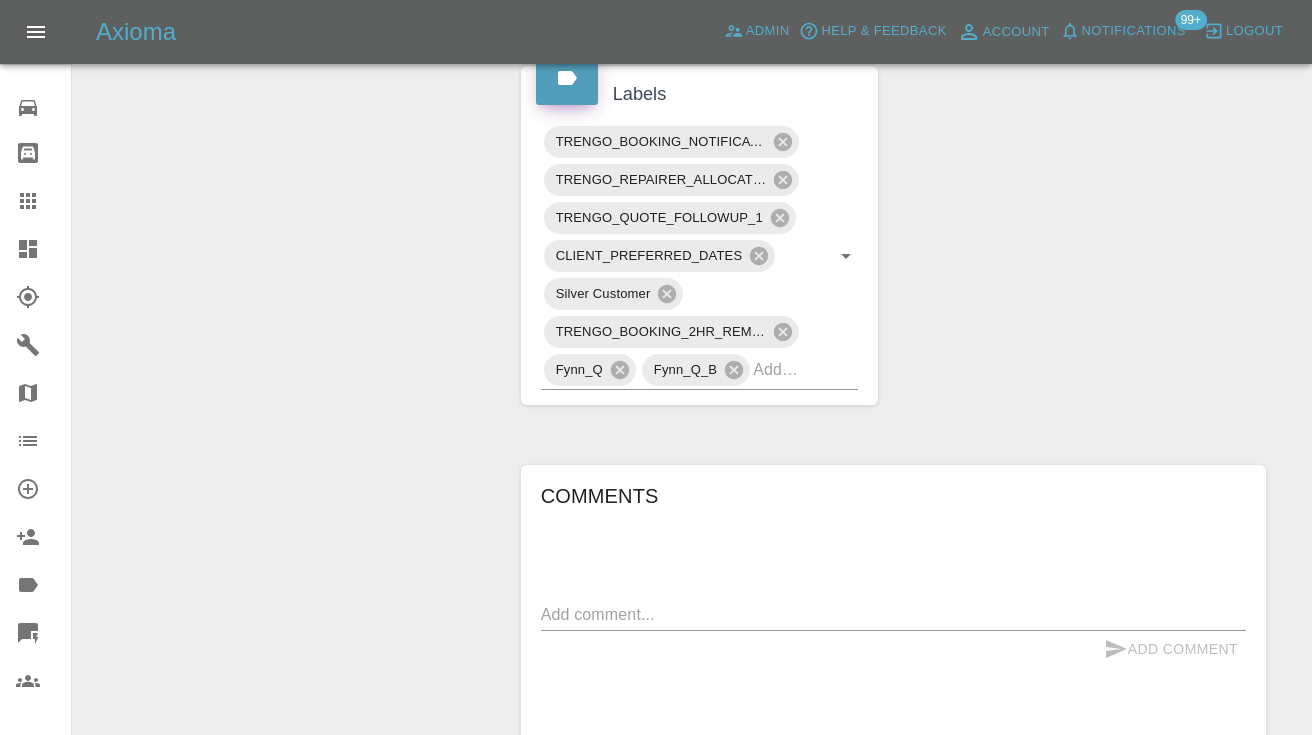 scroll, scrollTop: 1189, scrollLeft: 0, axis: vertical 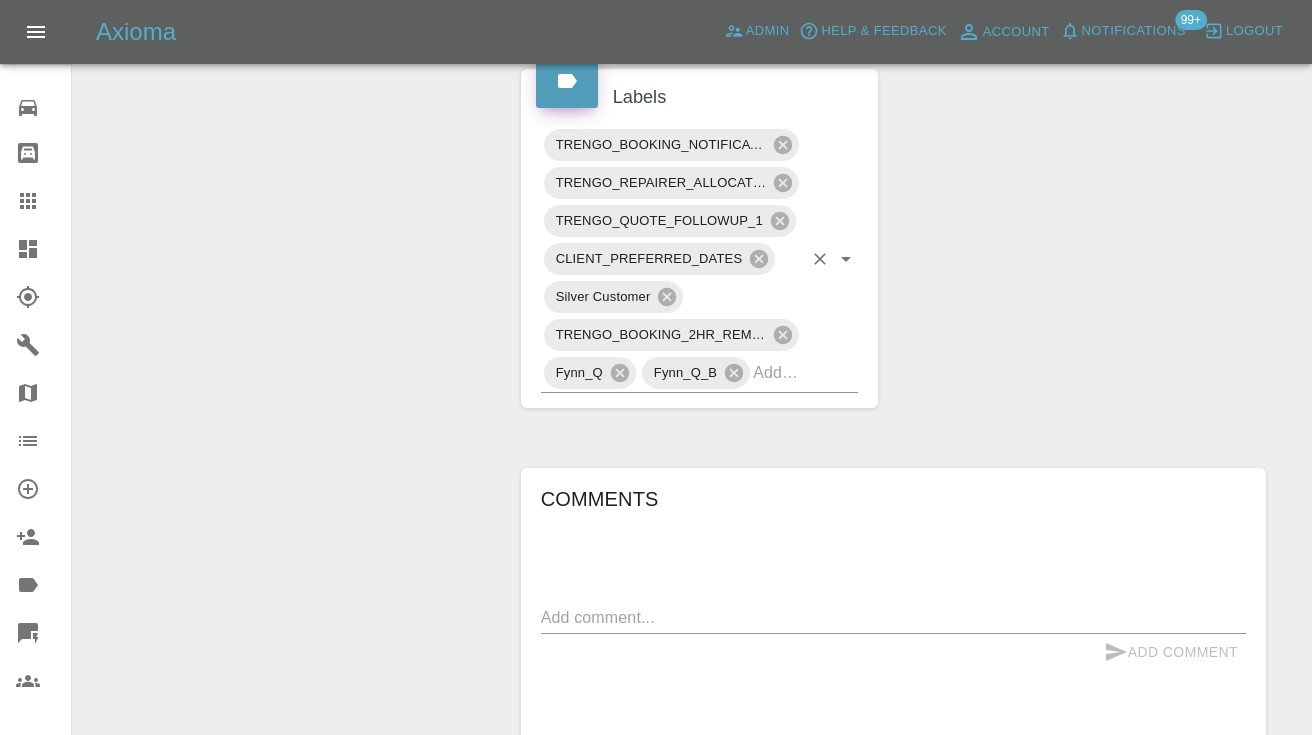click at bounding box center [777, 372] 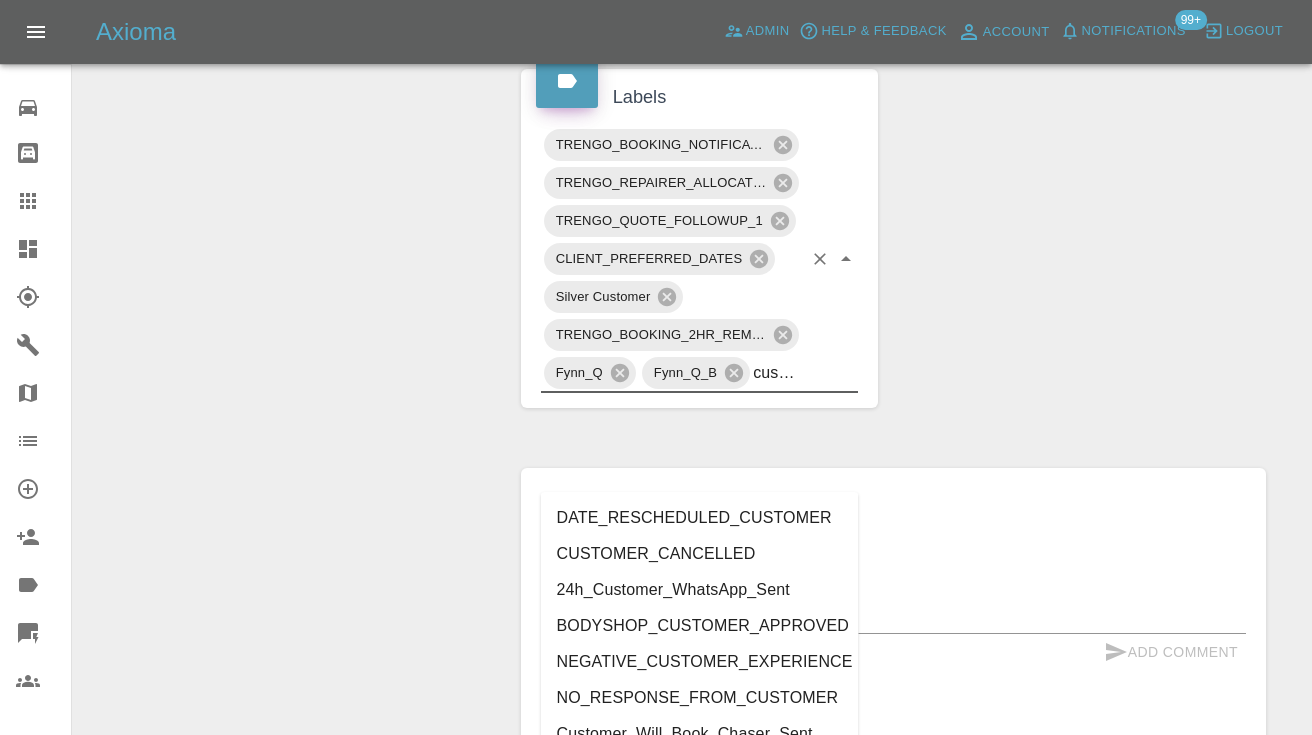 type on "customer_" 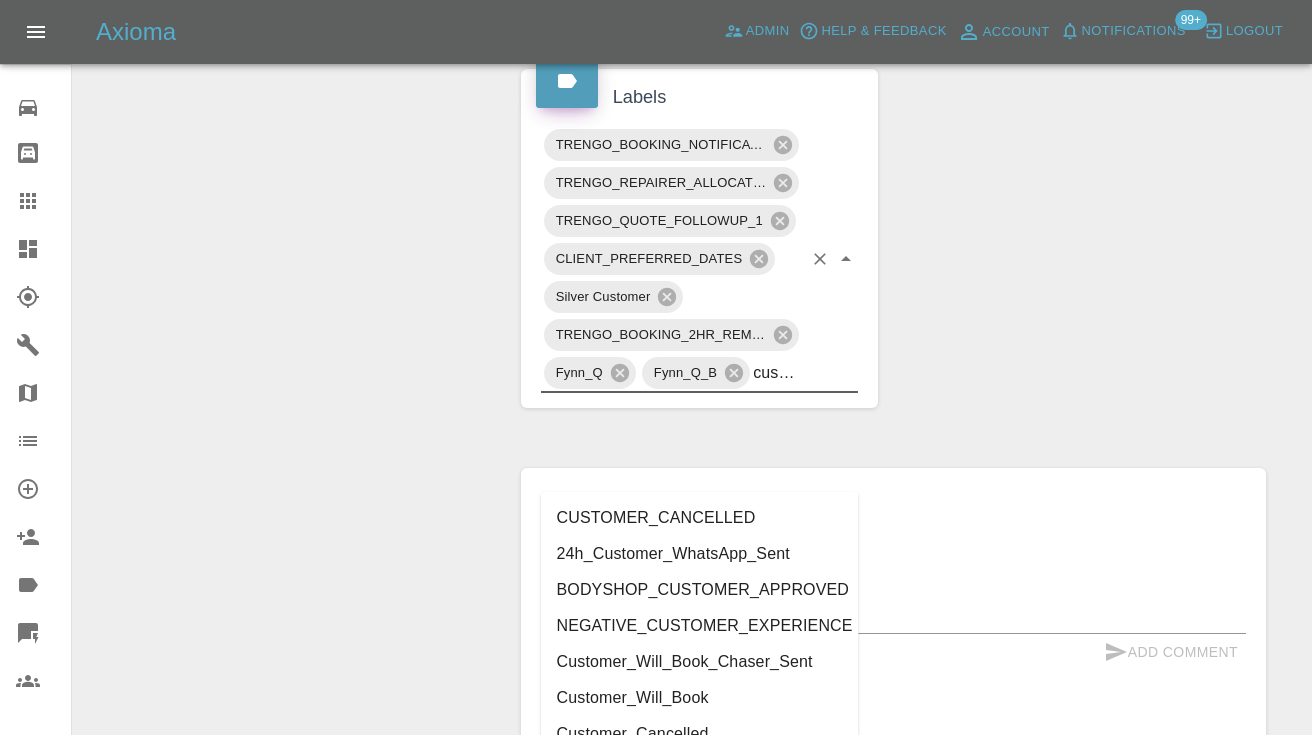 click on "Customer_Will_Book" at bounding box center (700, 698) 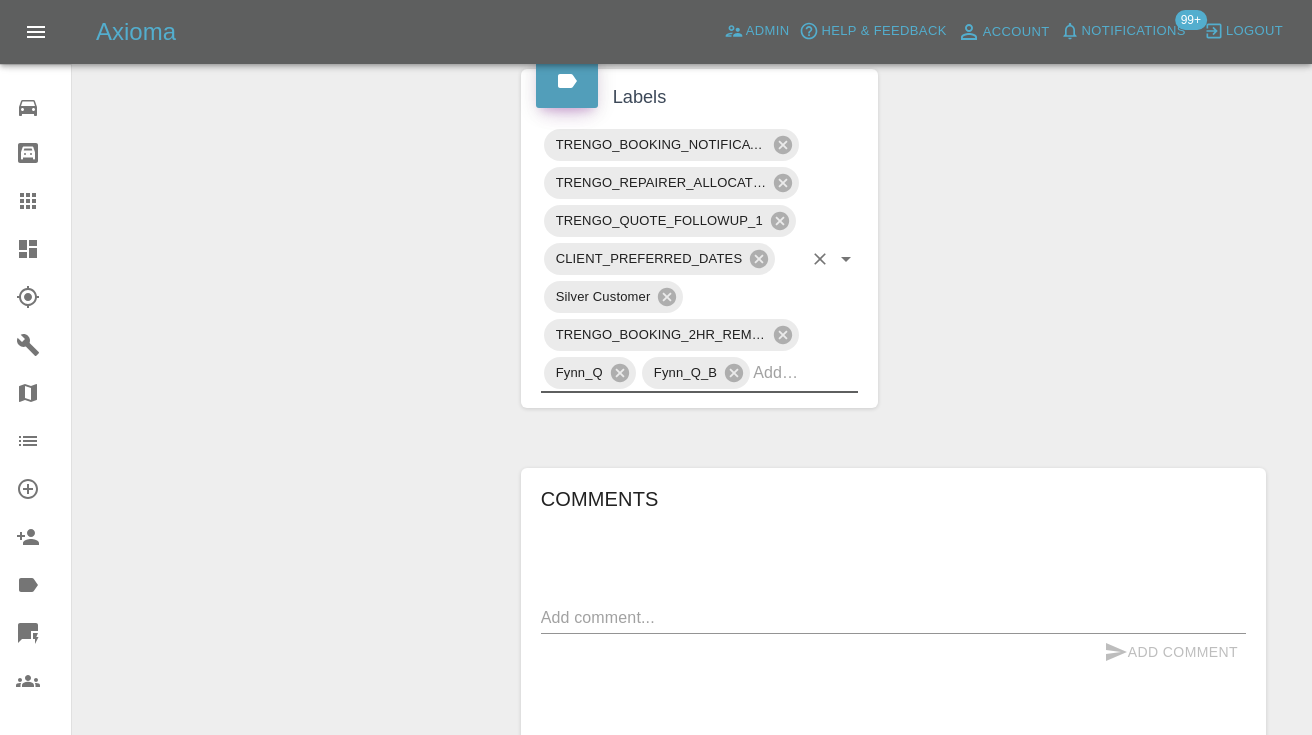 click on "Claim Information Vehicle Make, Model, Year NISSAN QASHQAI 2017 Registration plates VN17 JAU Time of event 07/08/2025 Status Awaiting Repair Service Required Repair Vehicle Location Sp4 7na Driver Sonam Sherpa Driver Phone Number 07927963299 Driver Email Address sonamsherpa300@gmail.com Repairer Repair shop Colour Touch Quote Total cost (ex. VAT) £450 Repairer cost (ex. VAT) £300 Quoted by Eric Ordano Client's Date Preferences Preferred Dates 15/08/2025 18/08/2025 19/08/2025 20/08/2025 Repair Dates Proposed Dates 20/08/2025 22/08/2025 27/08/2025 Labels TRENGO_BOOKING_NOTIFICATION TRENGO_REPAIRER_ALLOCATED TRENGO_QUOTE_FOLLOWUP_1 CLIENT_PREFERRED_DATES Silver Customer TRENGO_BOOKING_2HR_REMINDER Fynn_Q Fynn_Q_B Comments x Add Comment called : says kind of busy right now cannot talk a few seconds ago Castro called : says kind of busy right now cannot talk a few seconds ago Castro Repair scope: Repair Door + Door
Retexture Trim 5 hours ago Repair scope: Repair Door + Door
Retexture Trim 5 hours ago 5 hours ago" at bounding box center (893, 23) 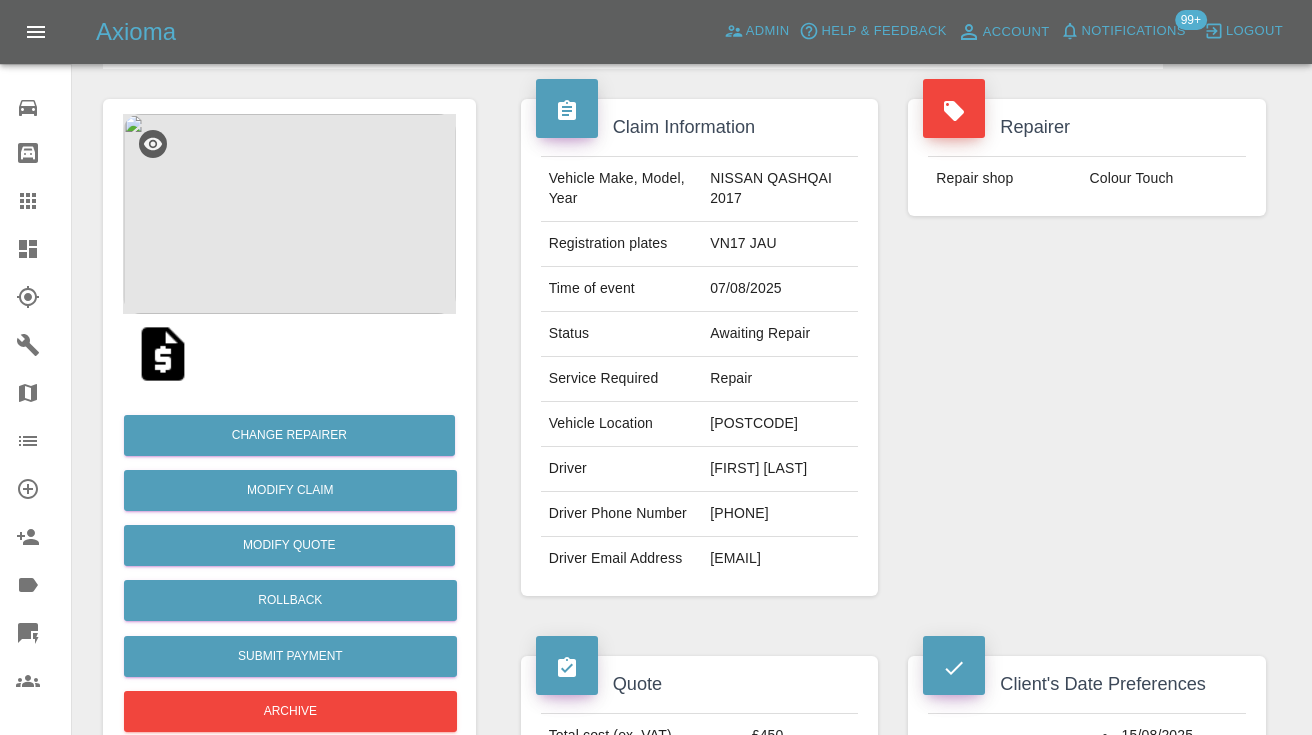 scroll, scrollTop: 145, scrollLeft: 0, axis: vertical 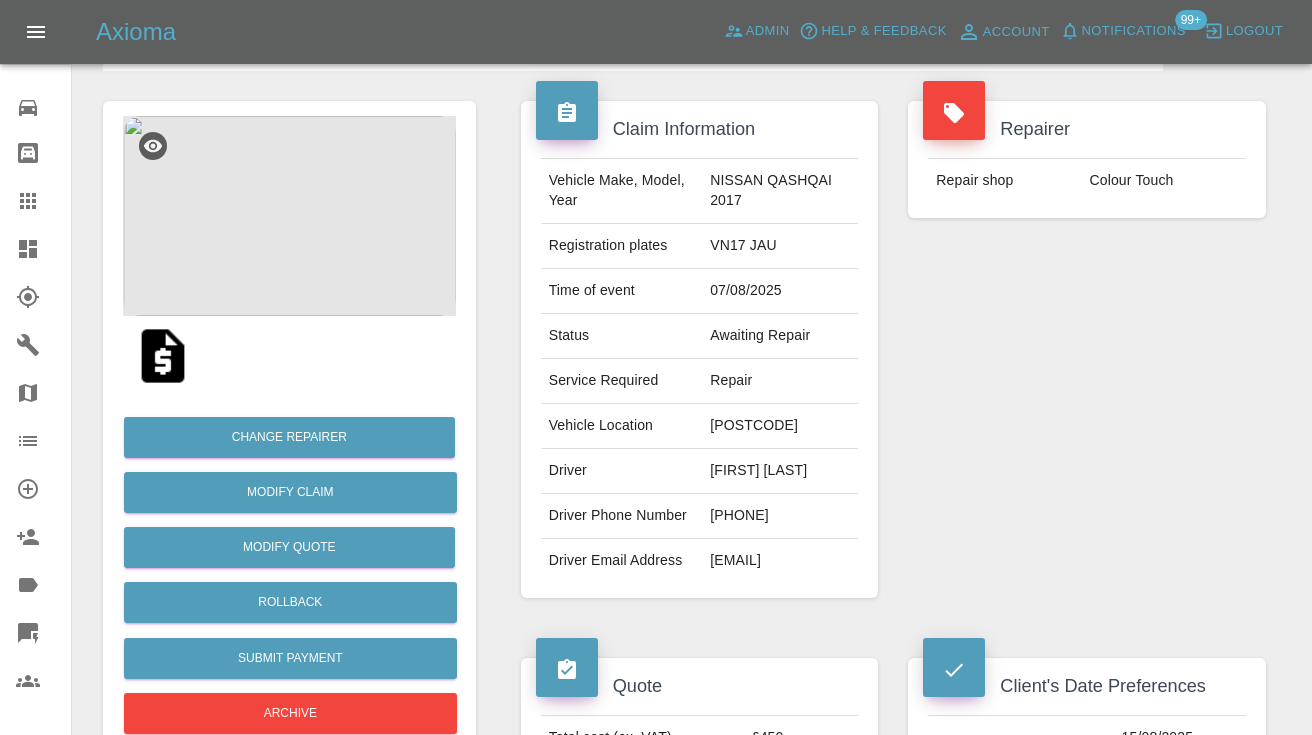 click 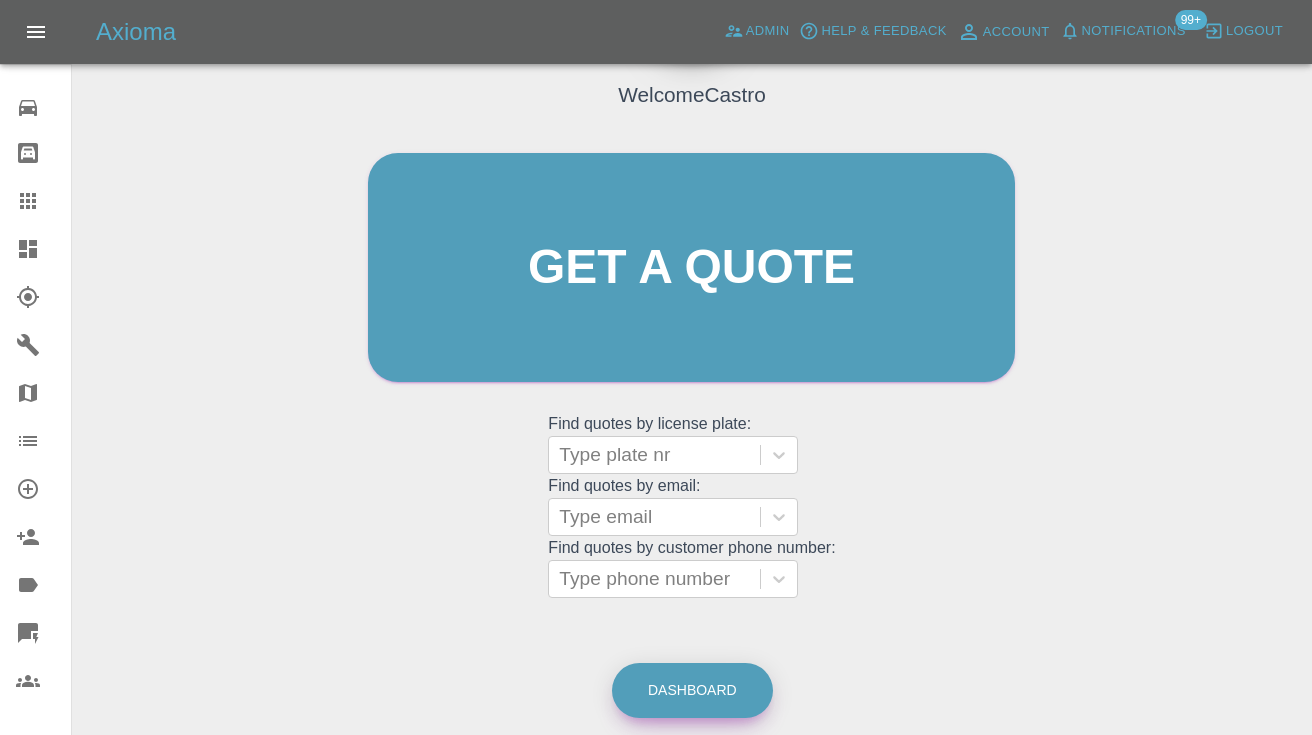 click on "Dashboard" at bounding box center (692, 690) 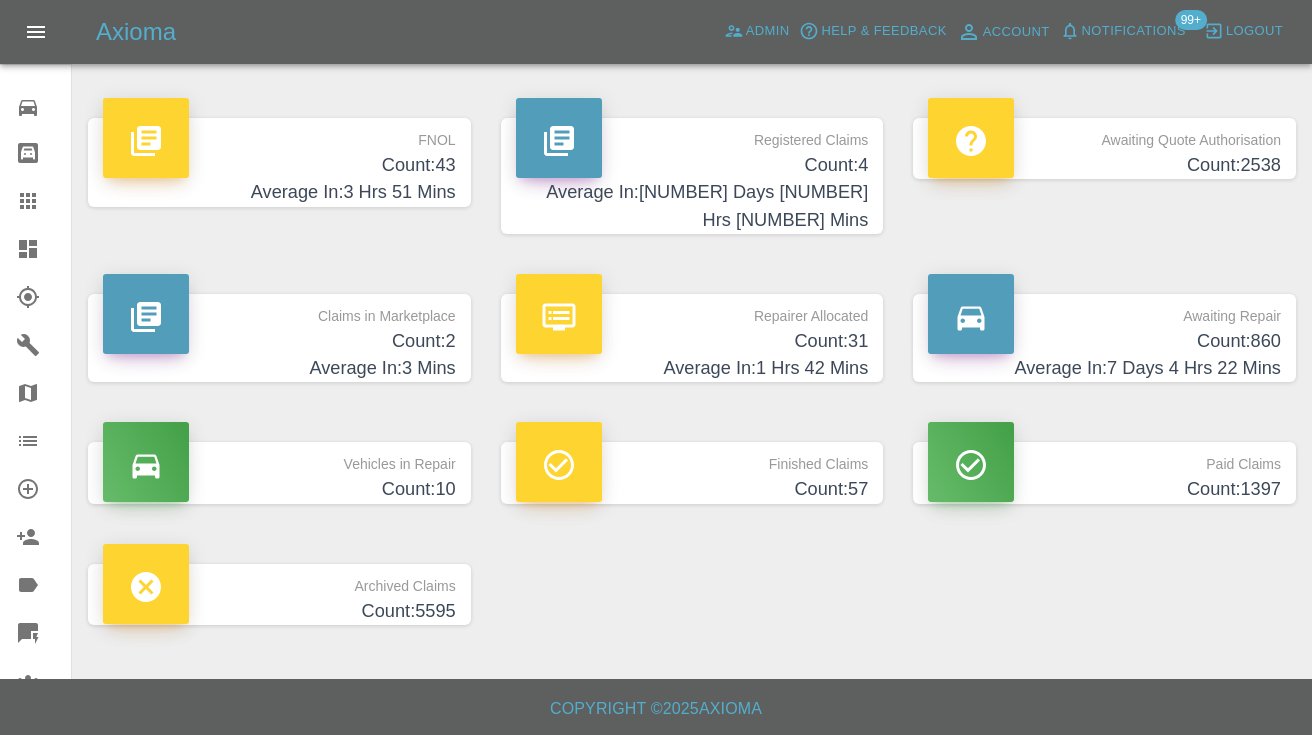 click on "Count:  860" at bounding box center [1104, 341] 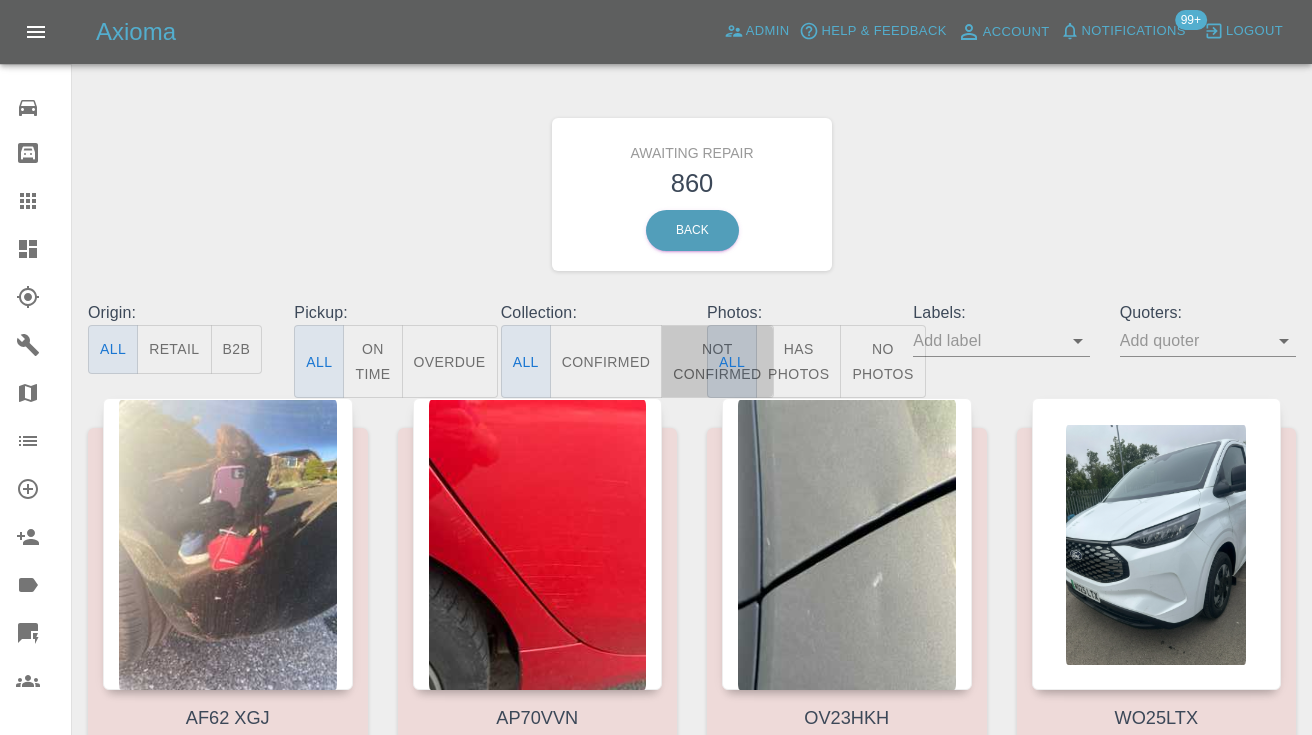 click on "Not Confirmed" at bounding box center [717, 361] 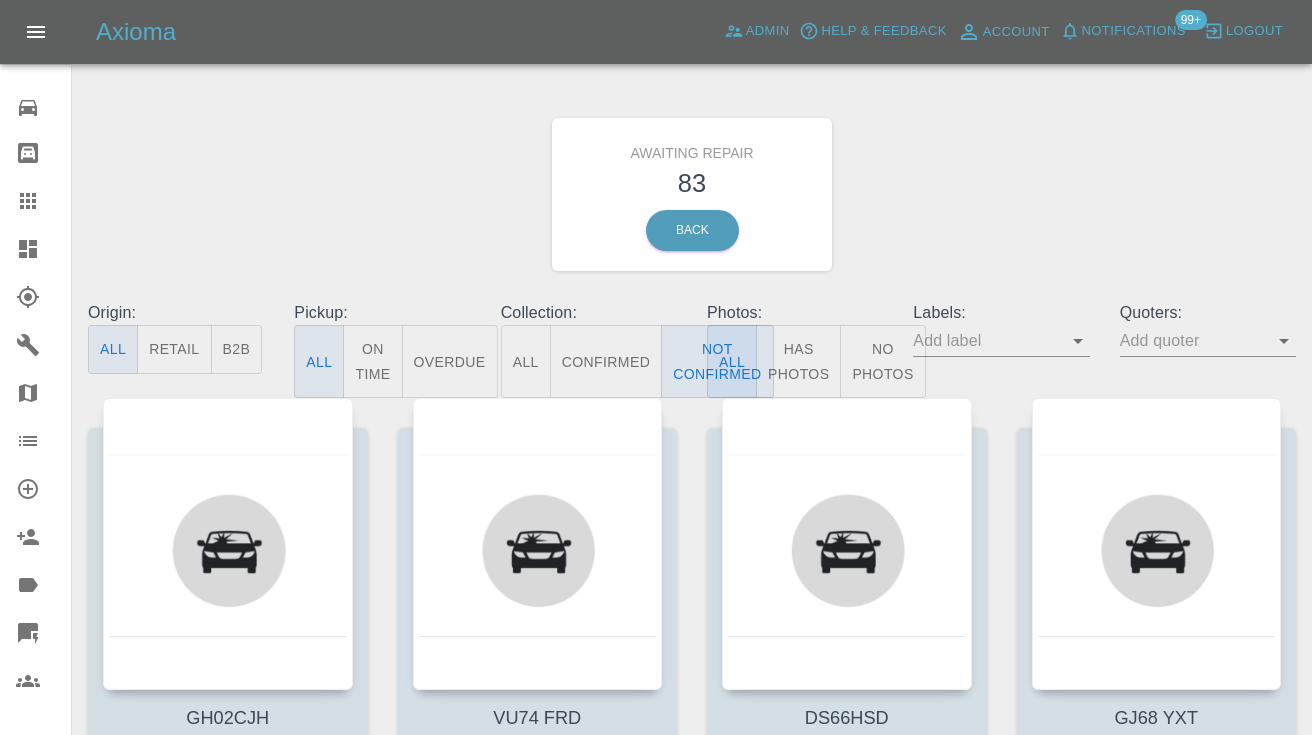 click on "Awaiting Repair 83 Back" at bounding box center (692, 194) 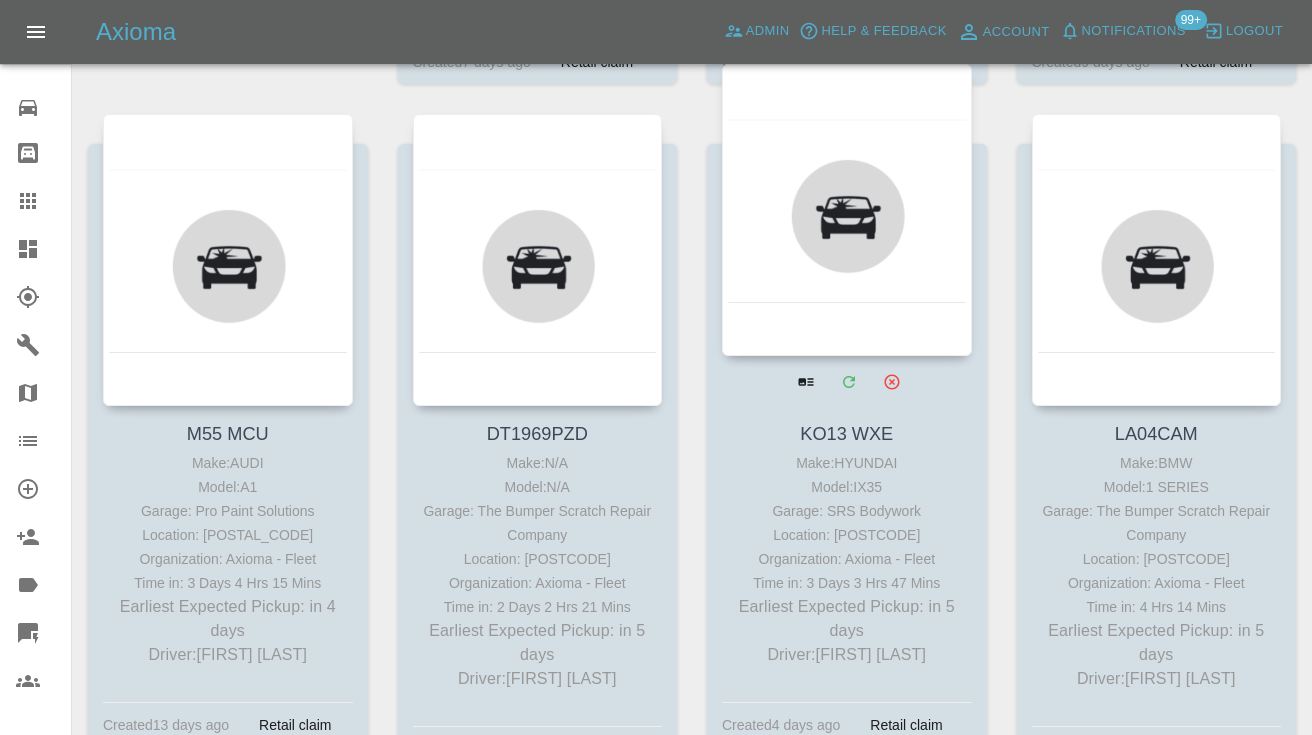 scroll, scrollTop: 3671, scrollLeft: 0, axis: vertical 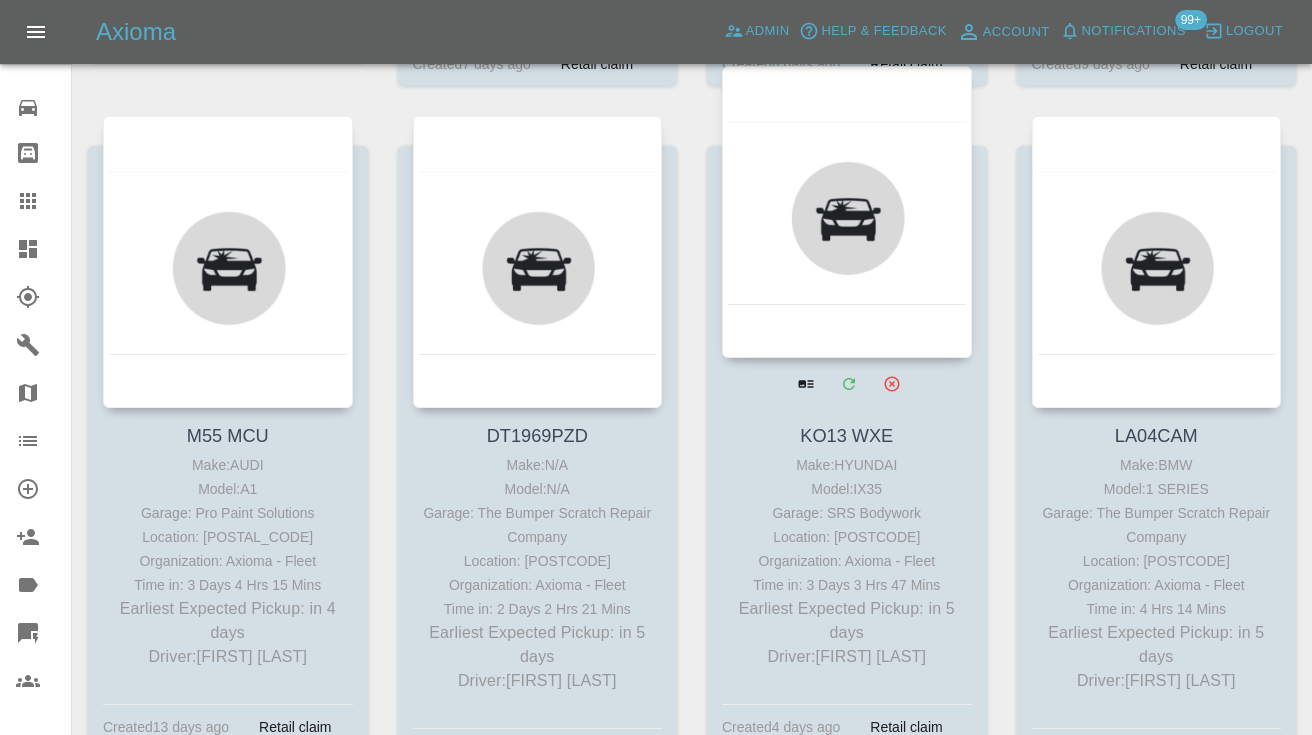 click at bounding box center [847, 212] 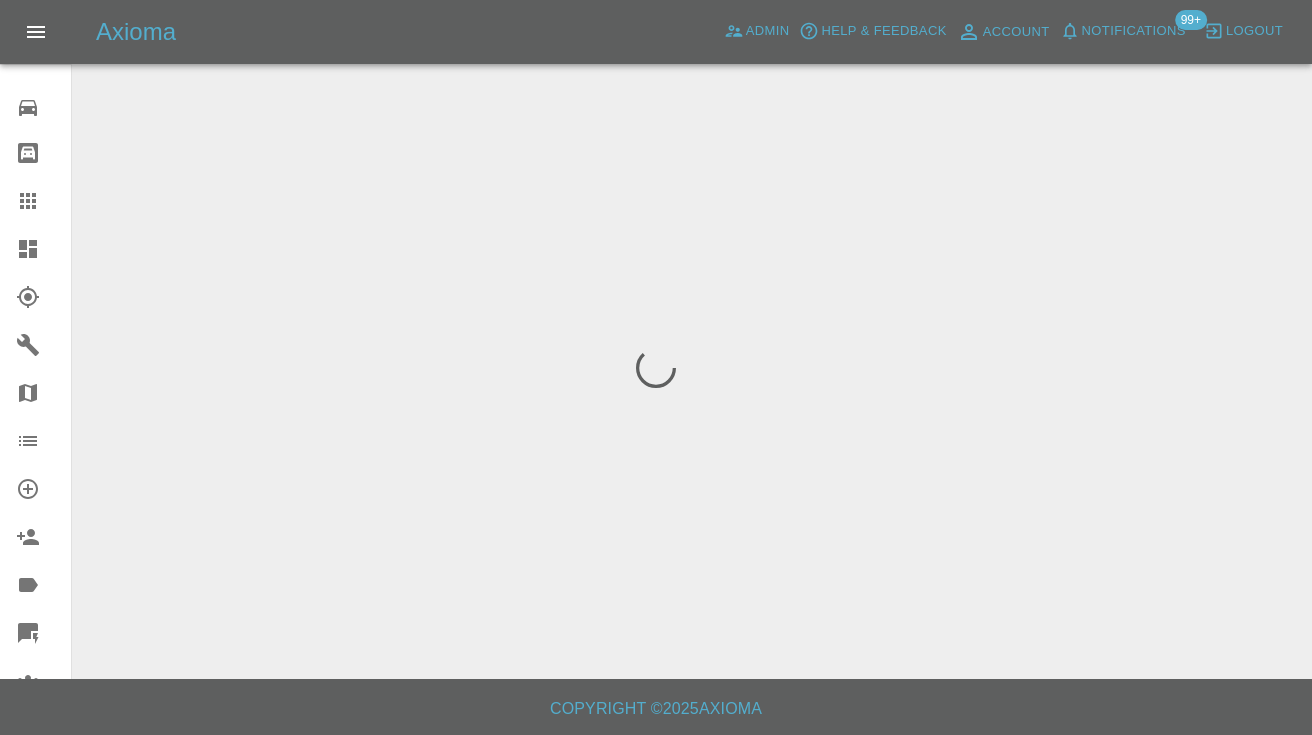 scroll, scrollTop: 0, scrollLeft: 0, axis: both 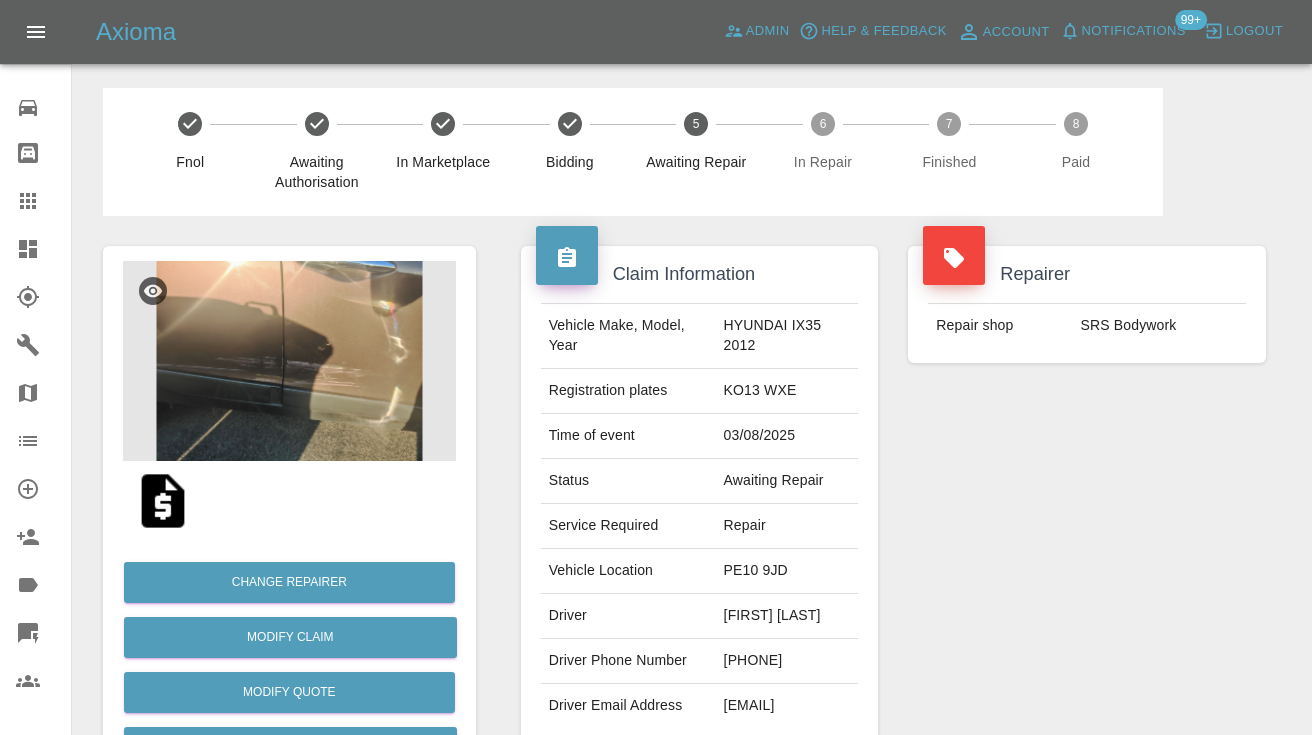 click on "07446406307" at bounding box center (787, 661) 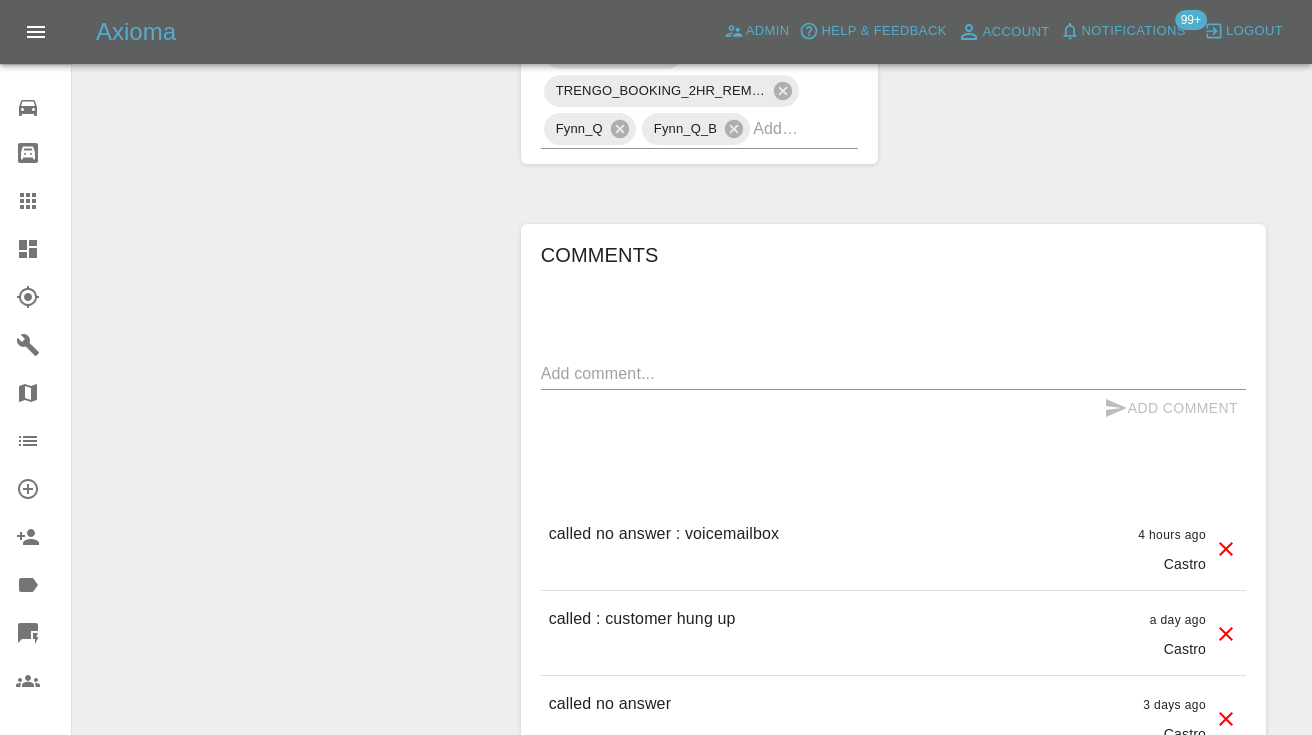 scroll, scrollTop: 1314, scrollLeft: 0, axis: vertical 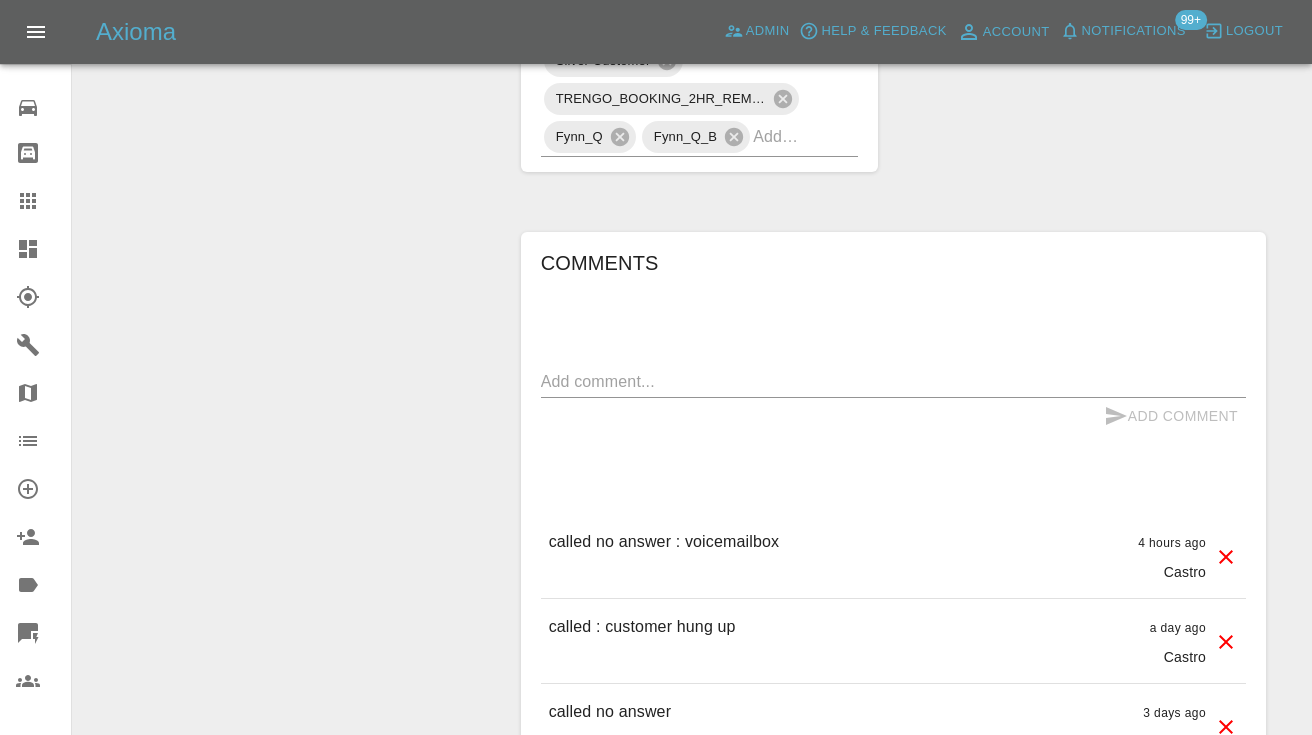 click at bounding box center (893, 381) 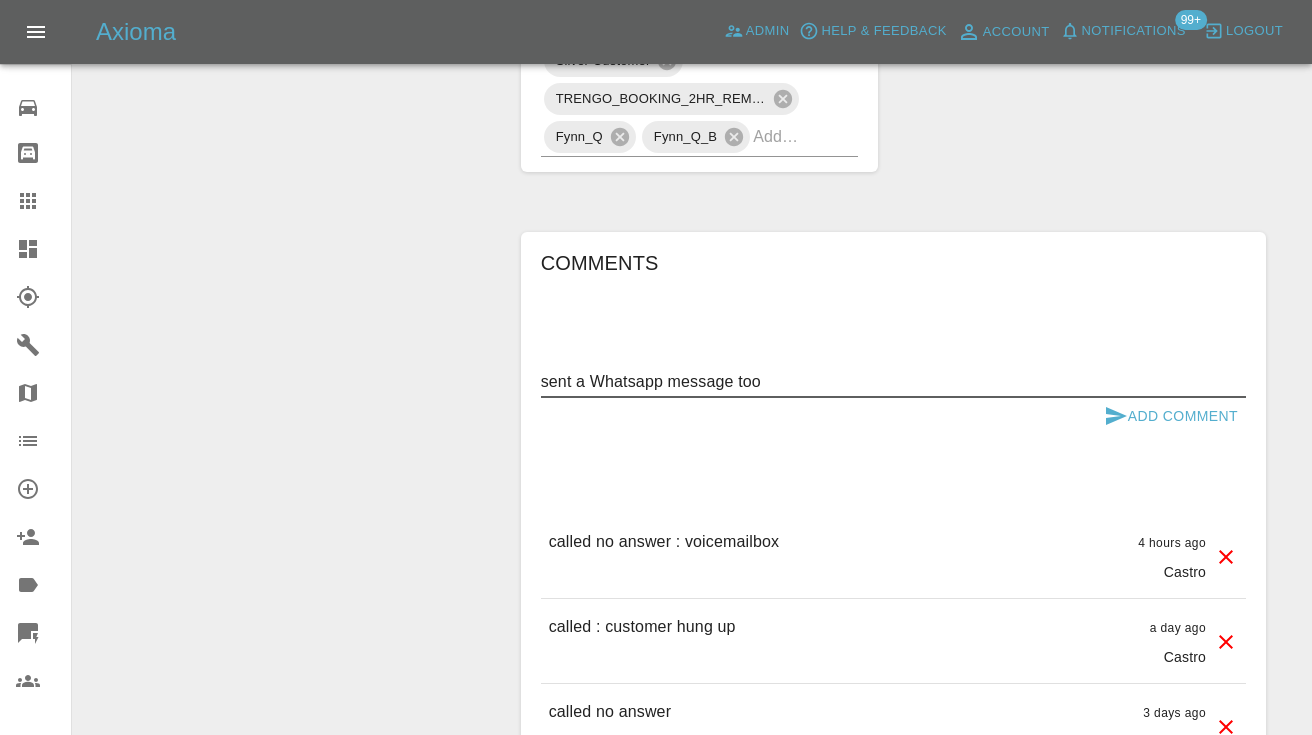 type on "sent a Whatsapp message too" 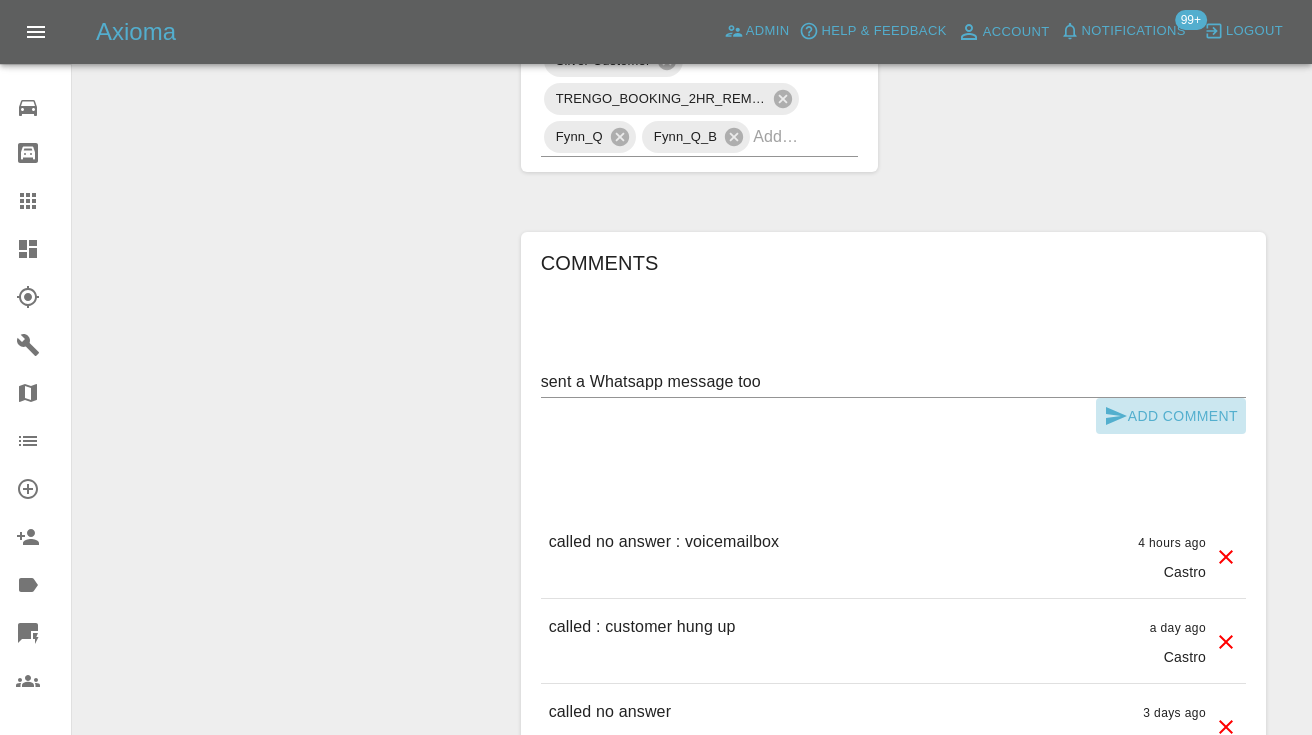click 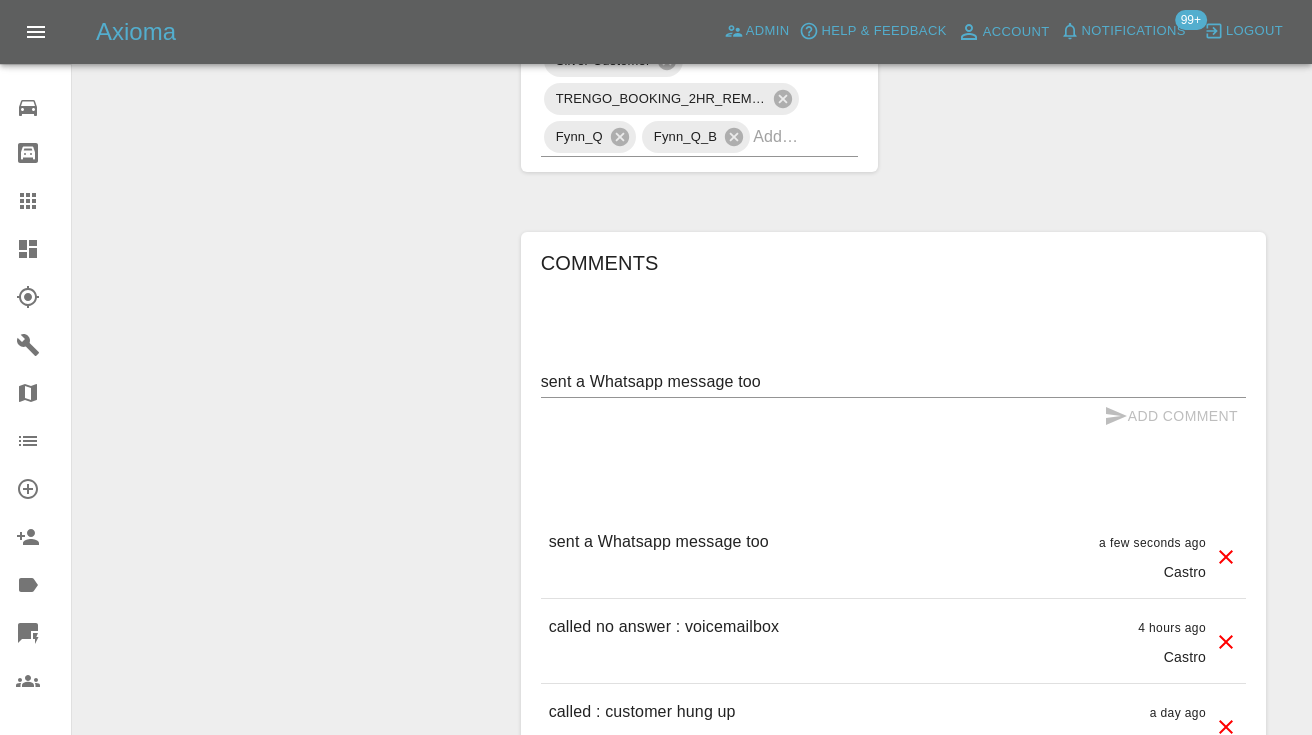 type 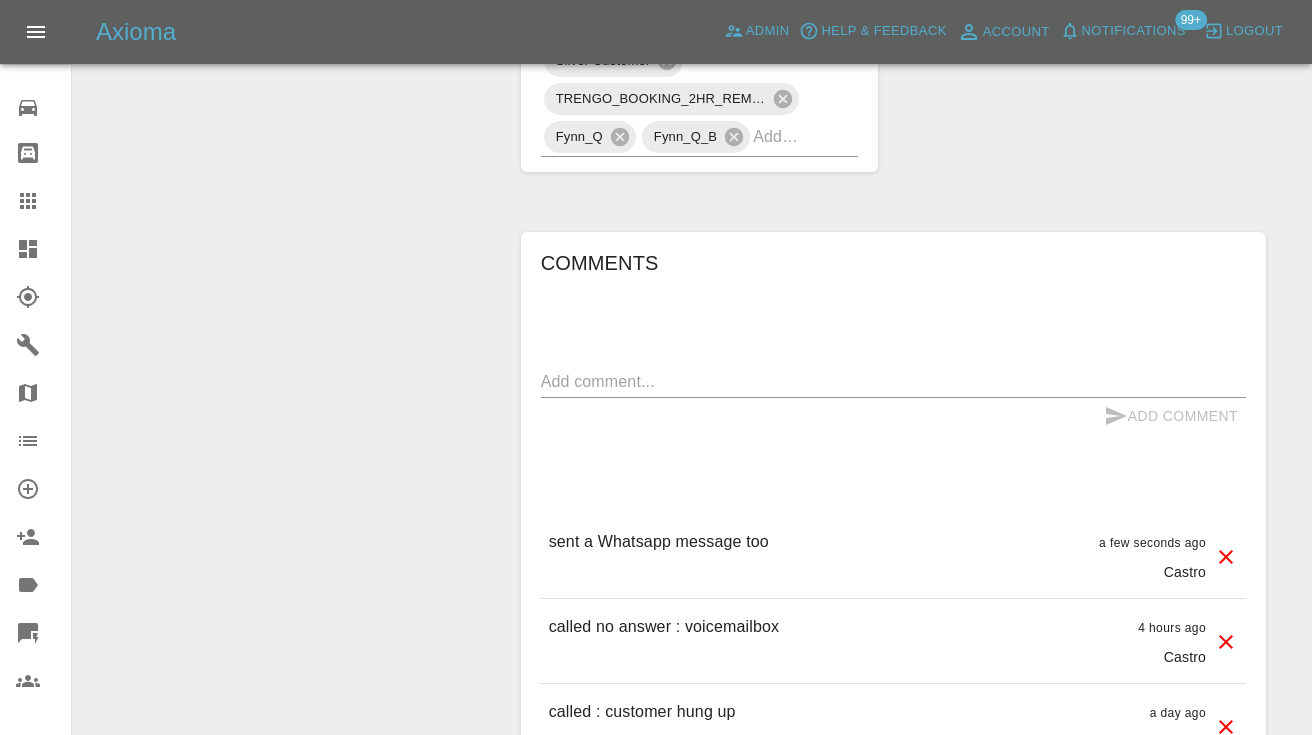 click 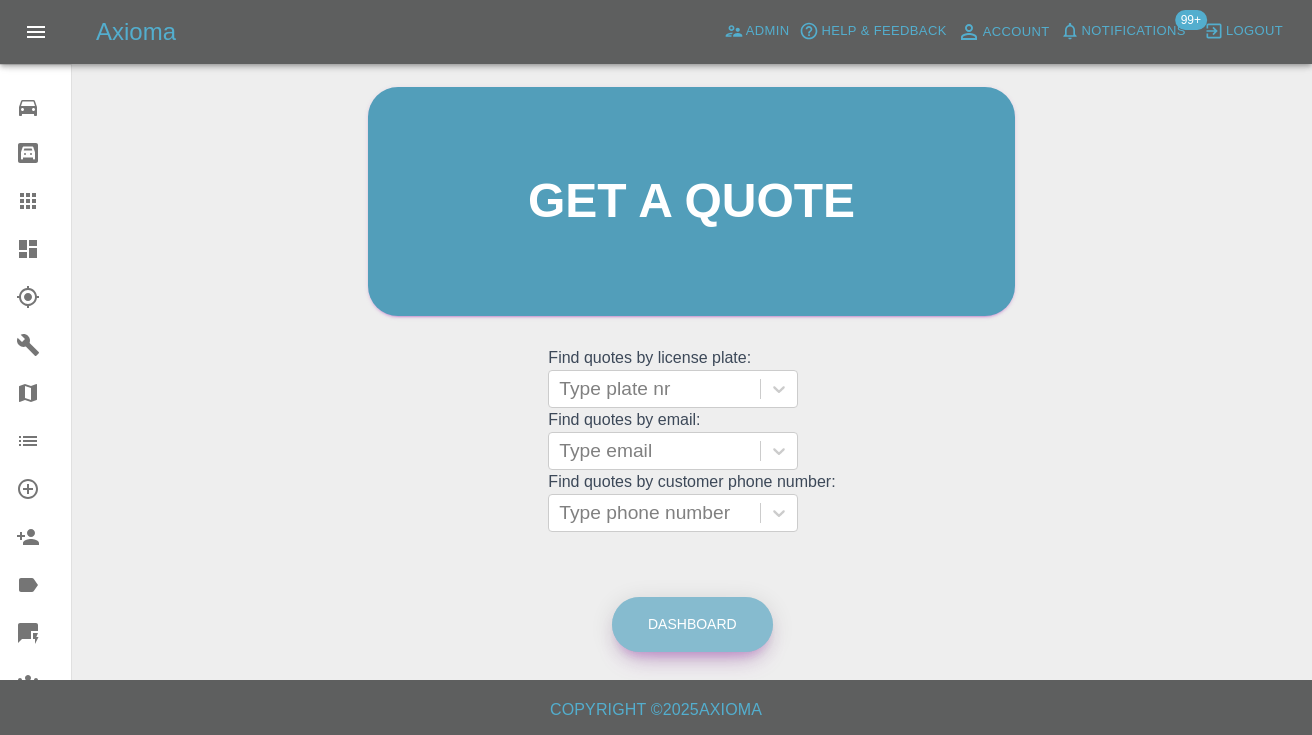 click on "Dashboard" at bounding box center (692, 624) 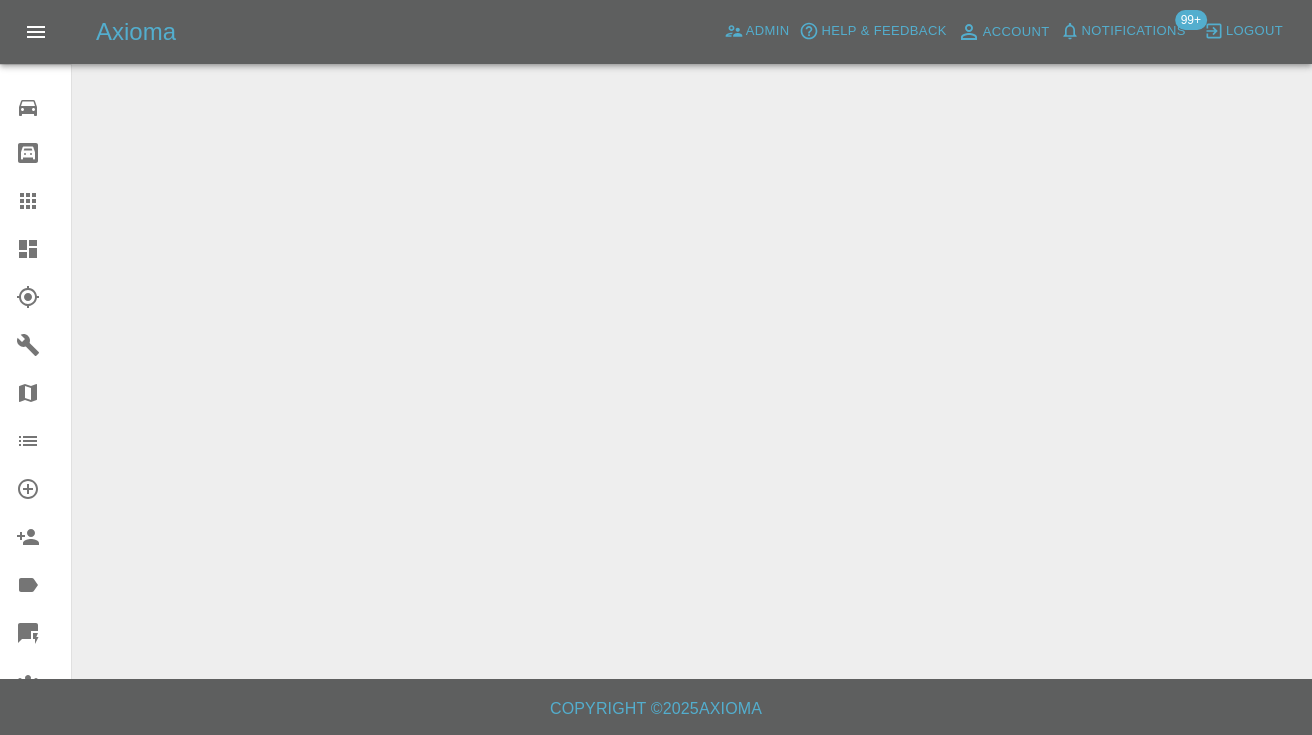 scroll, scrollTop: 0, scrollLeft: 0, axis: both 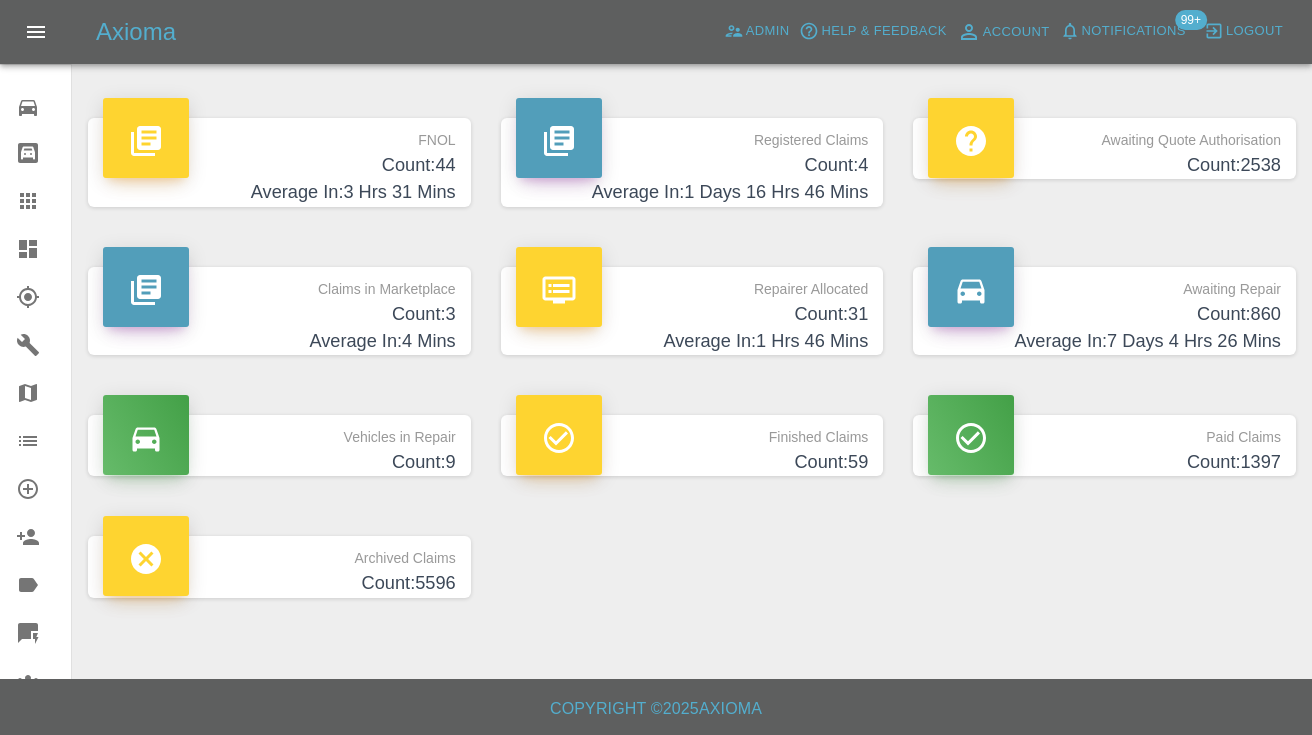 click on "Average In:  7 Days 4 Hrs 26 Mins" at bounding box center (1104, 341) 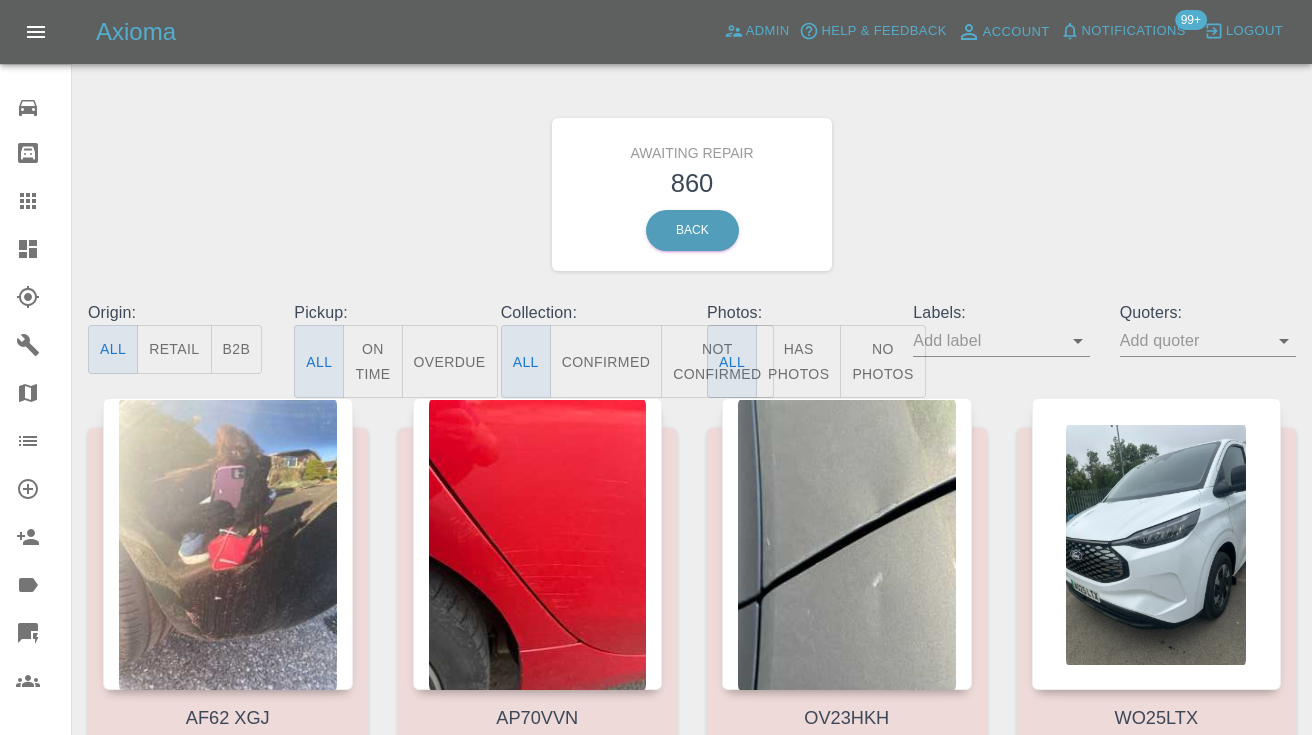 click on "Not Confirmed" at bounding box center [717, 361] 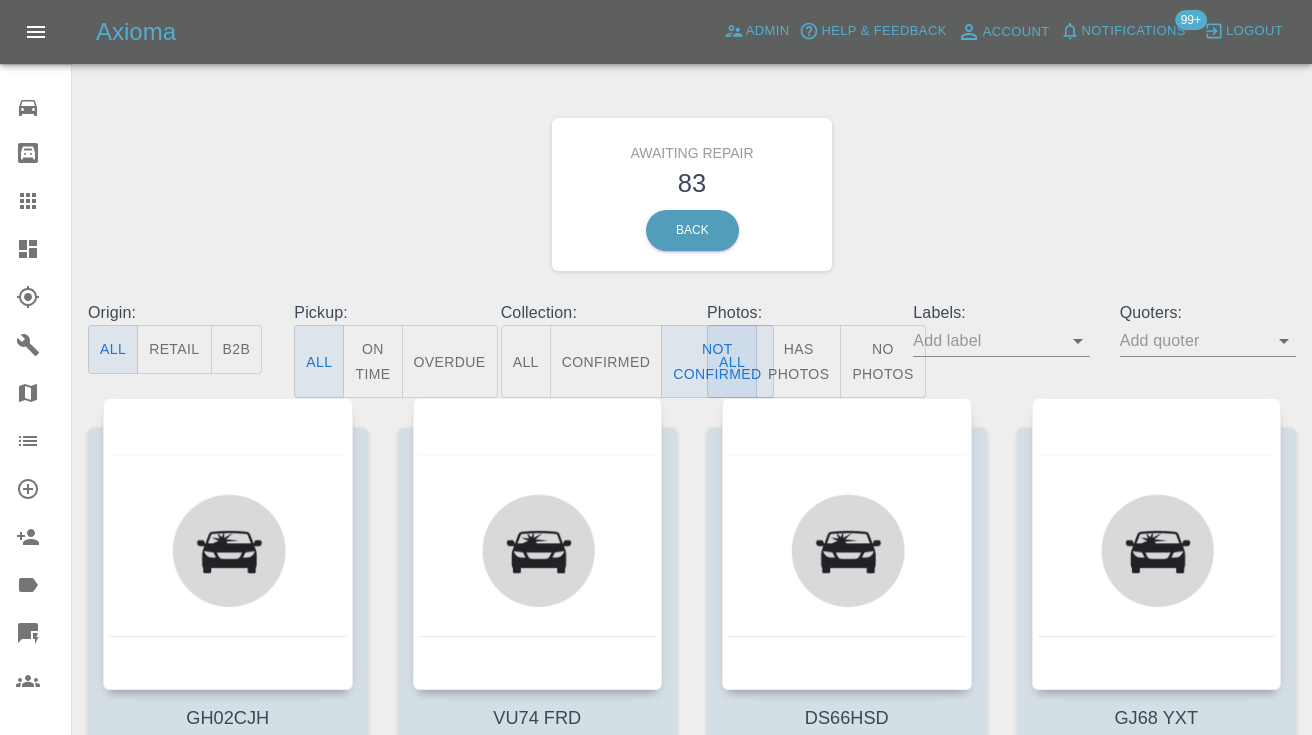 click on "Awaiting Repair 83 Back" at bounding box center [692, 194] 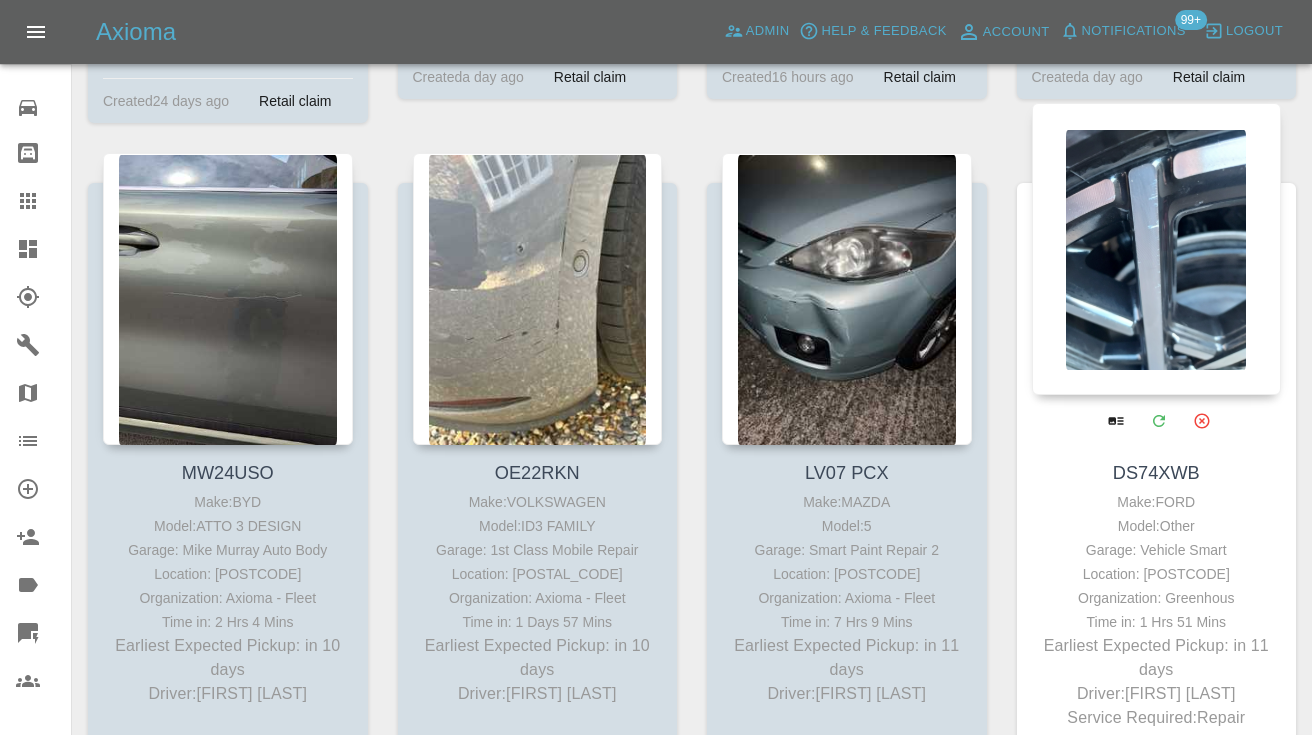 scroll, scrollTop: 6353, scrollLeft: 0, axis: vertical 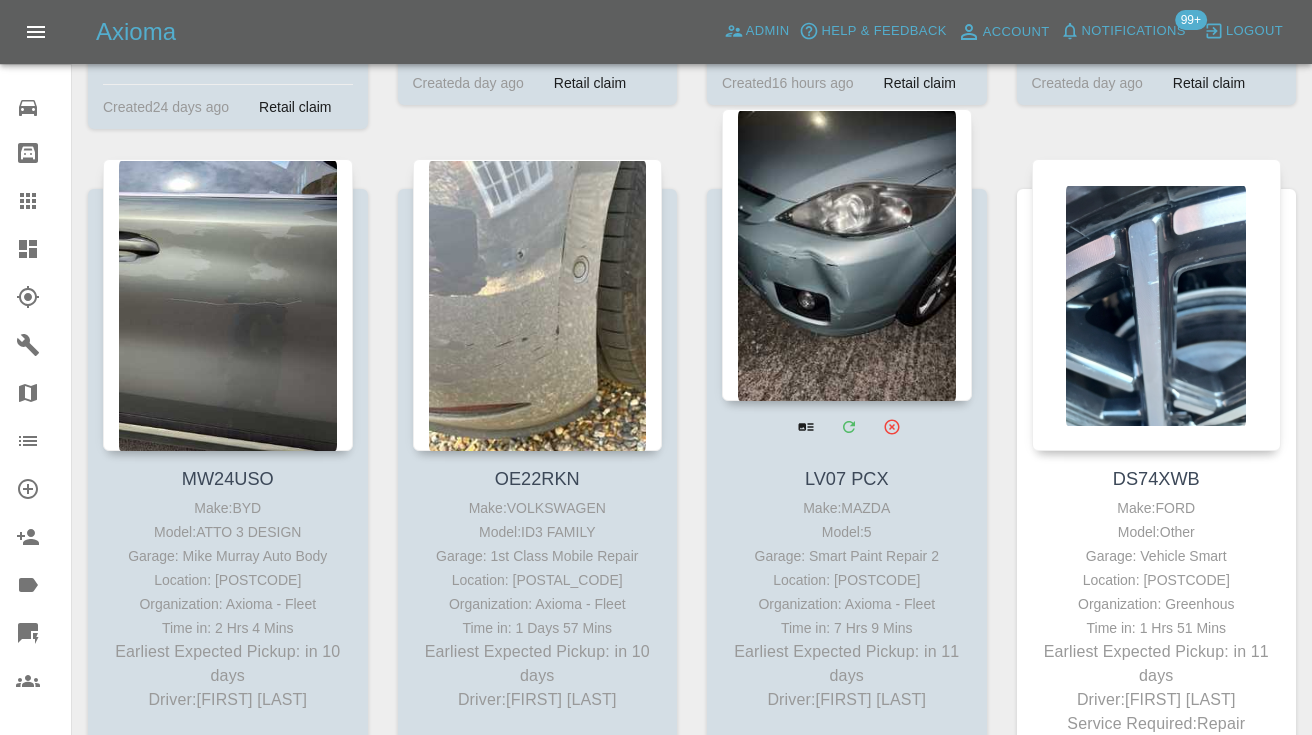 click at bounding box center (847, 255) 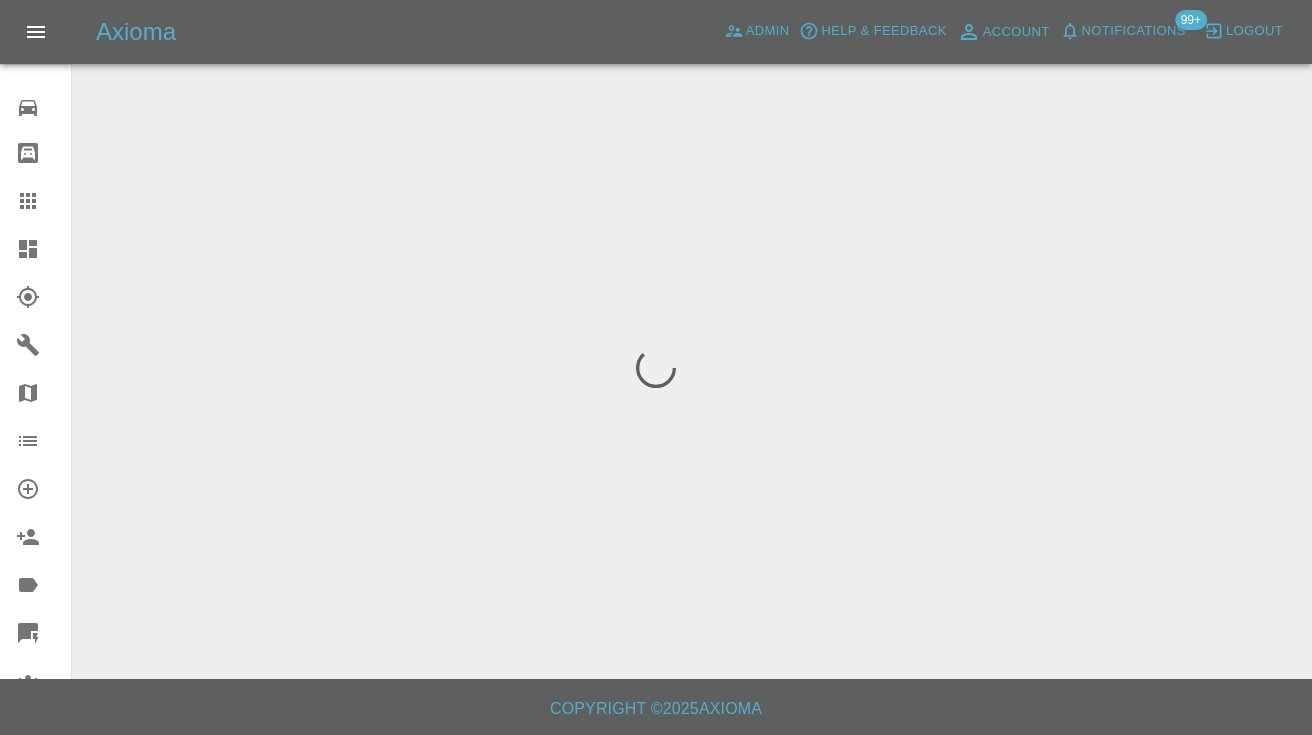 scroll, scrollTop: 0, scrollLeft: 0, axis: both 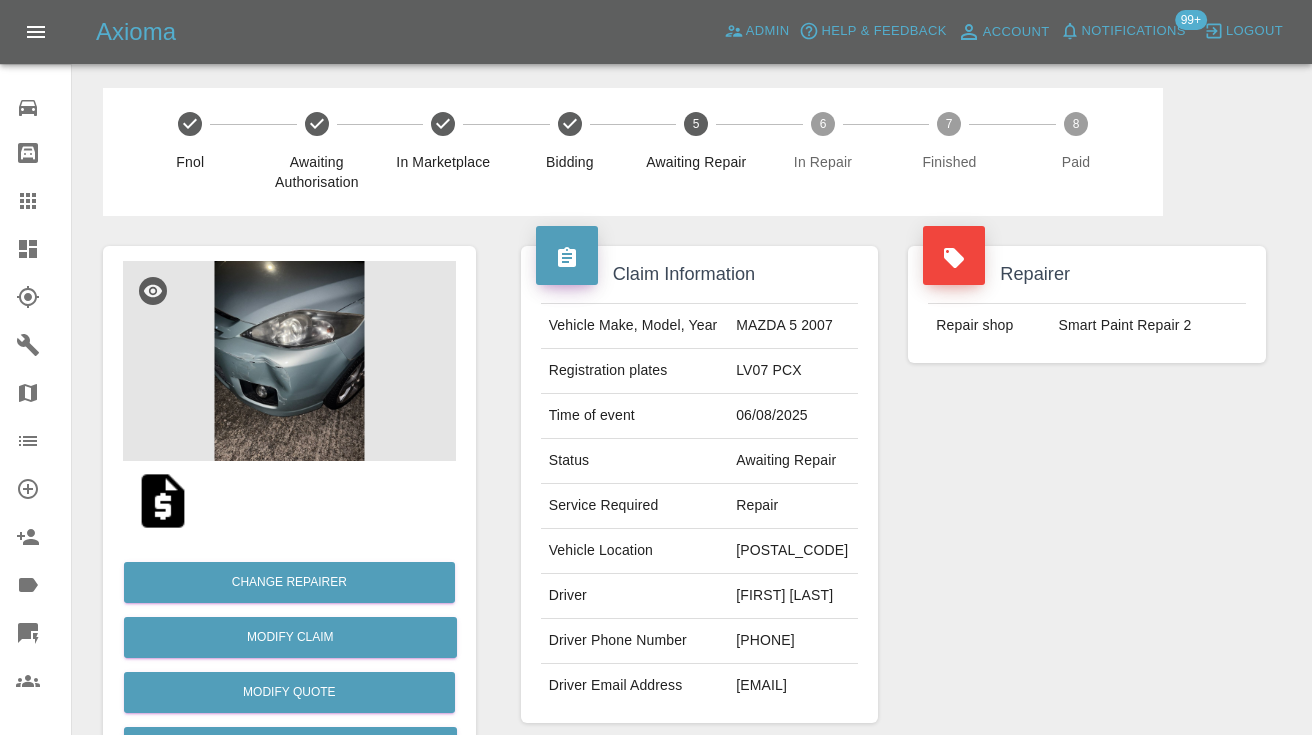 click on "07462409009" at bounding box center [793, 641] 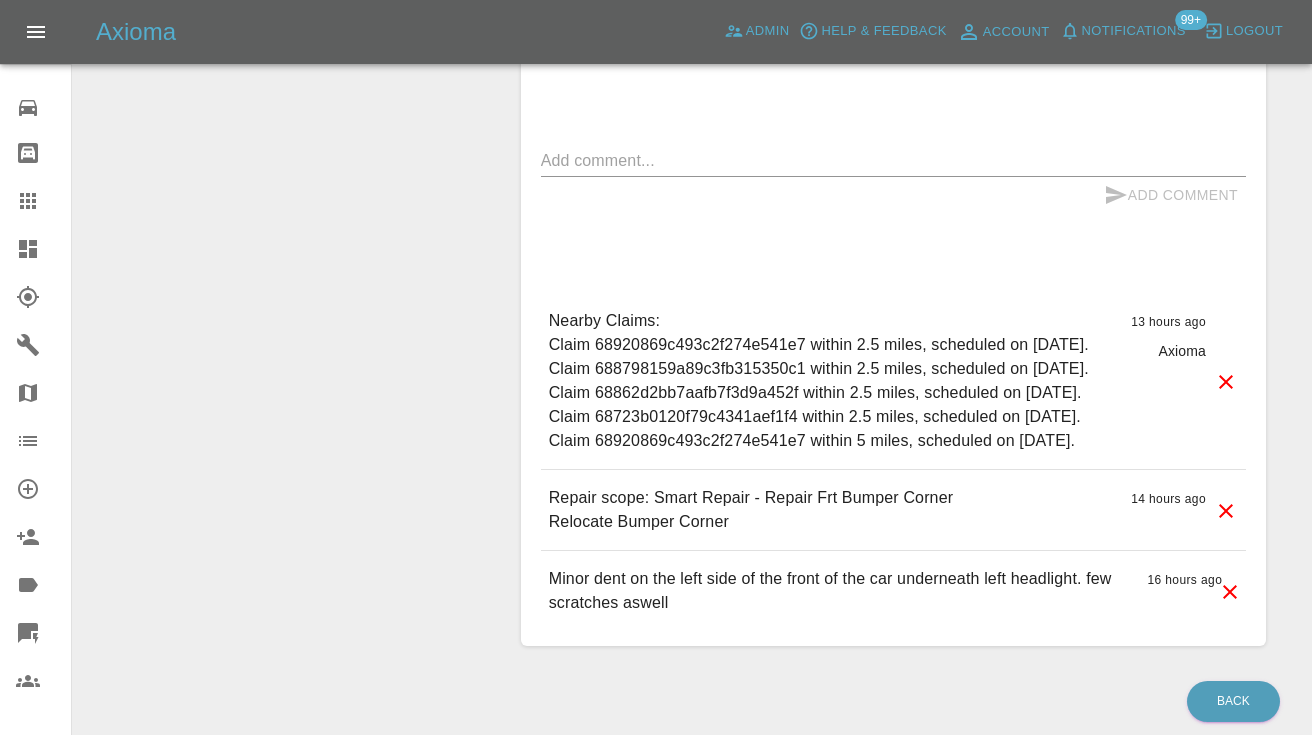 scroll, scrollTop: 1328, scrollLeft: 0, axis: vertical 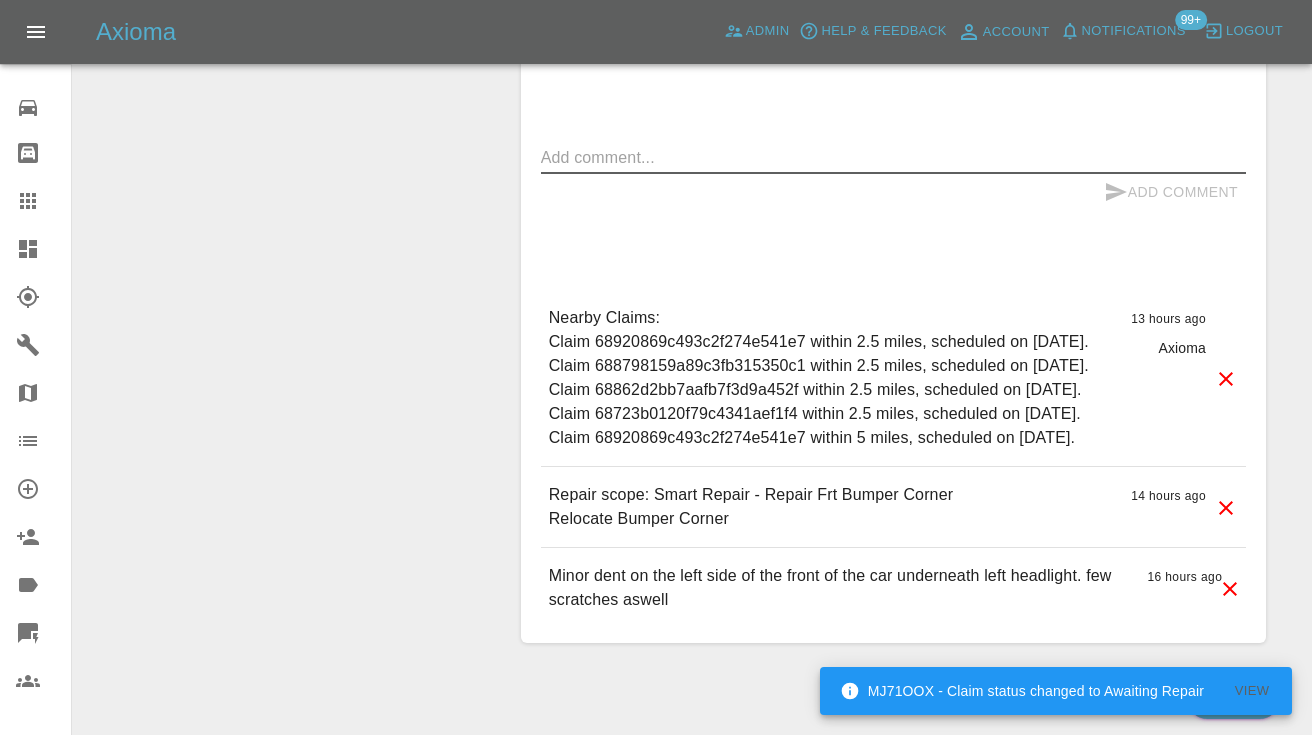 click at bounding box center (893, 157) 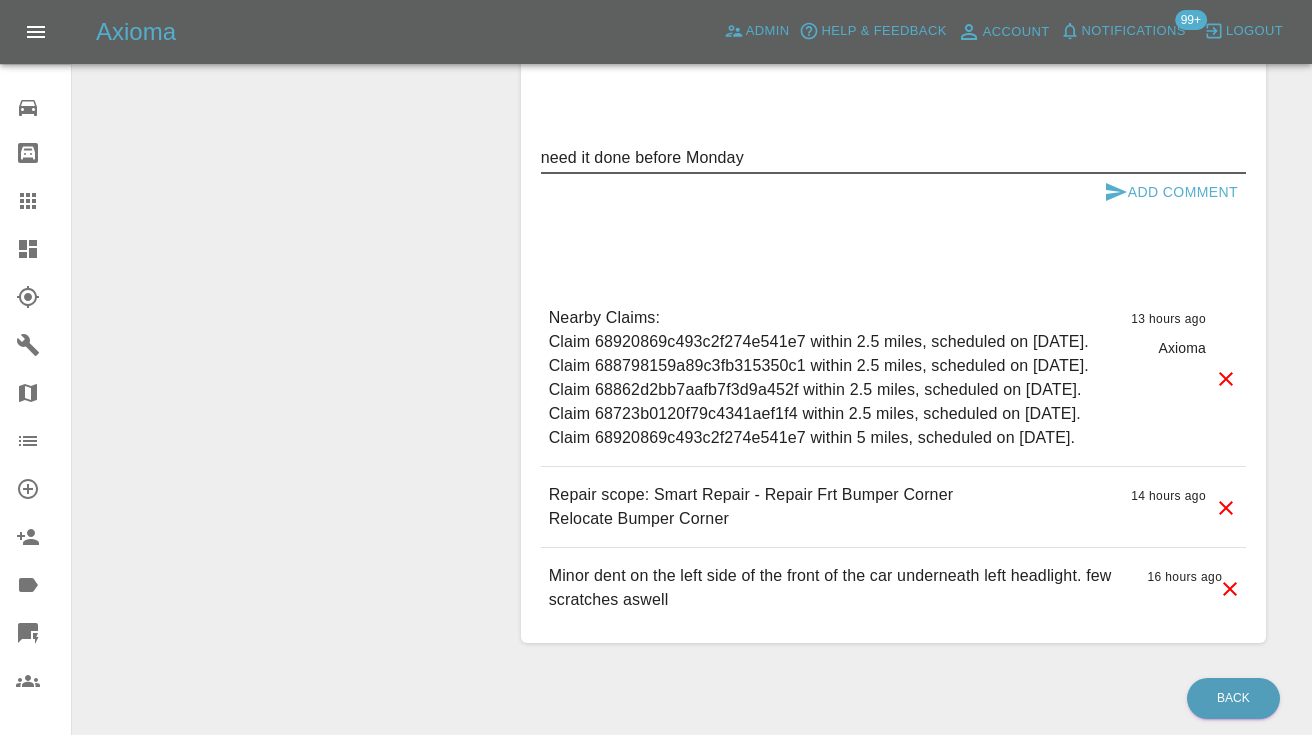 type on "need it done before Monday" 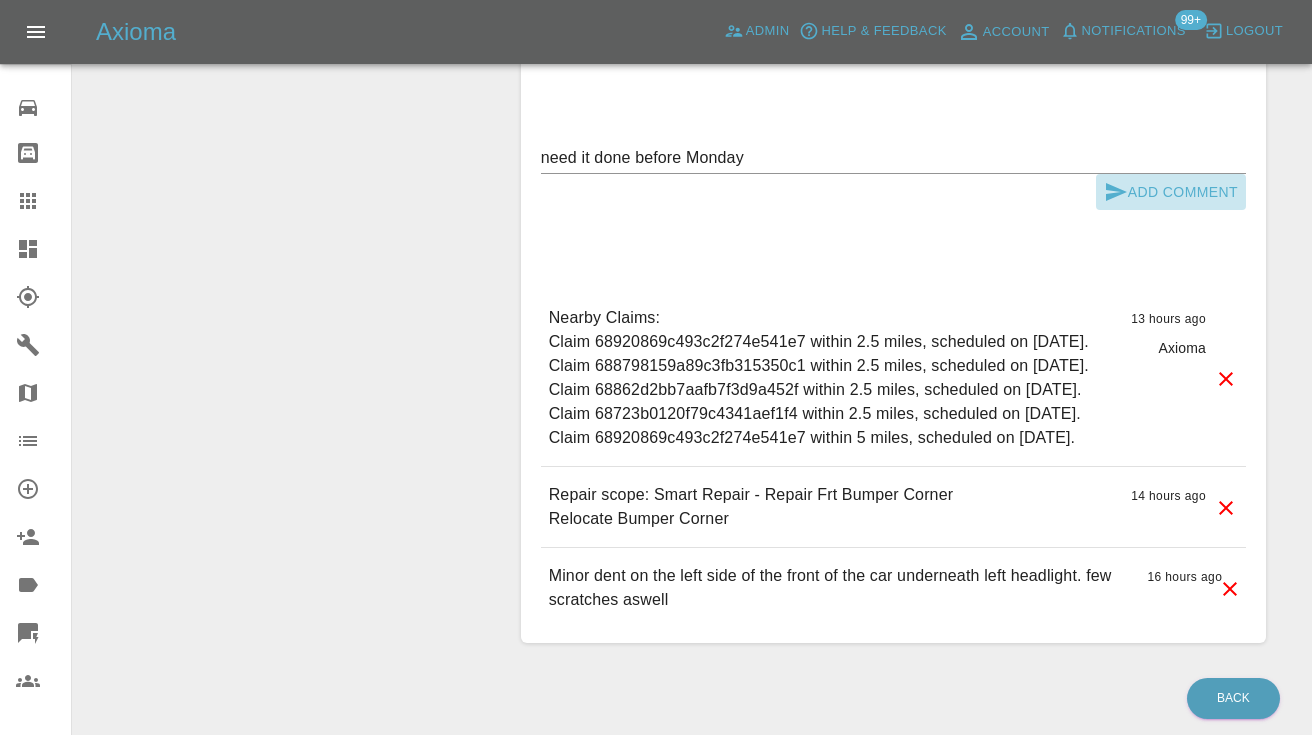 click 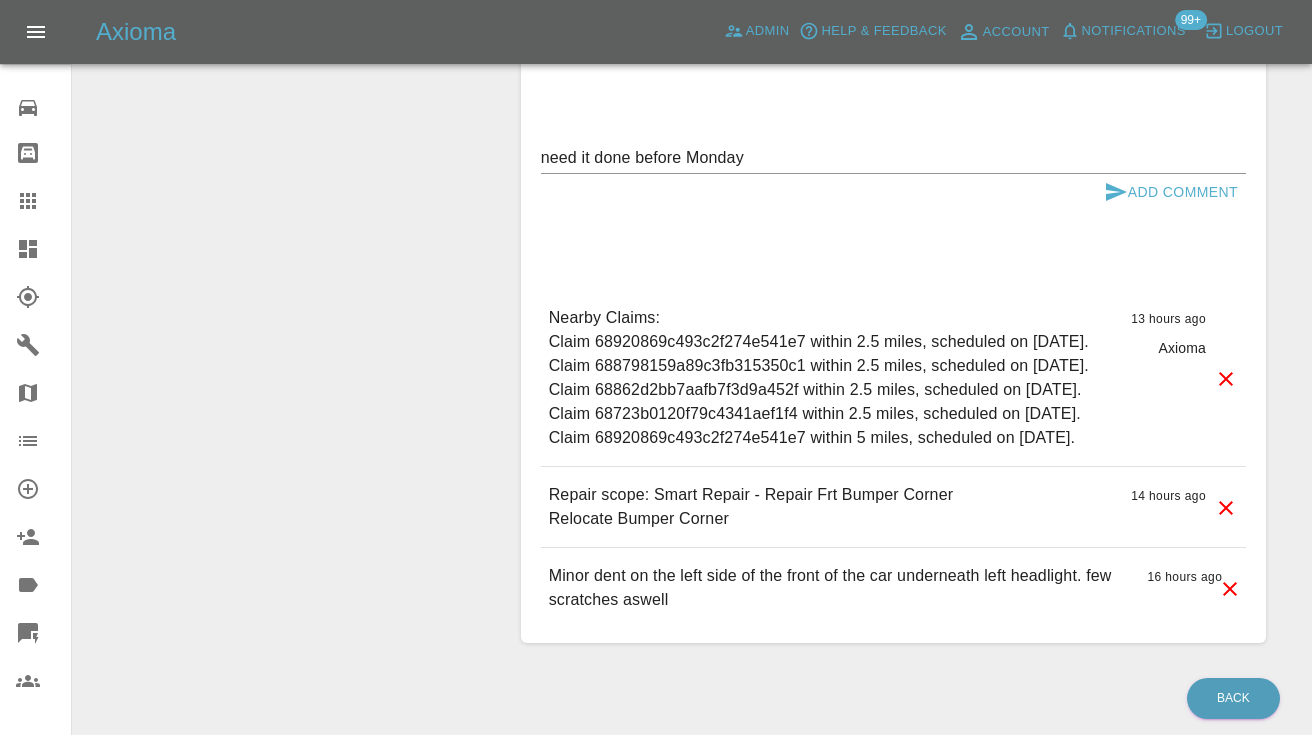 scroll, scrollTop: 0, scrollLeft: 0, axis: both 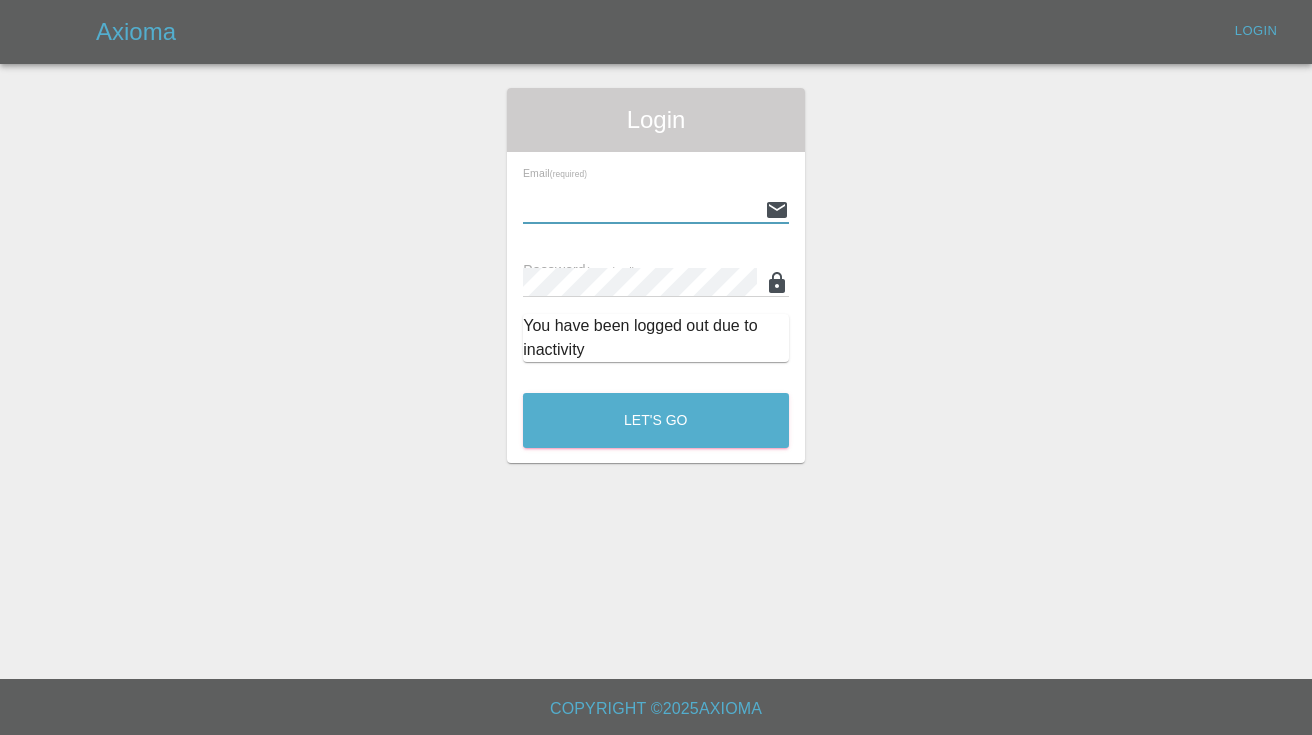 type on "Castrokhonqwana@gmail.com" 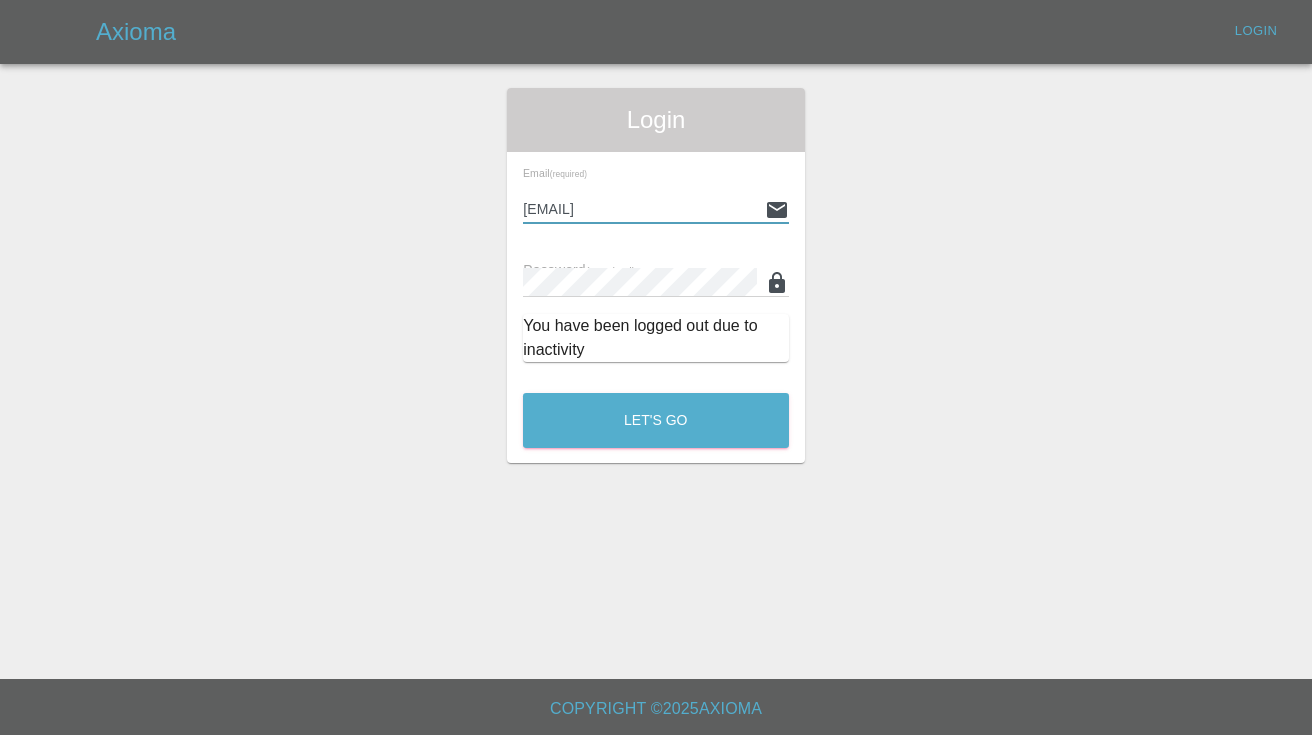 click on "Let's Go" at bounding box center (656, 420) 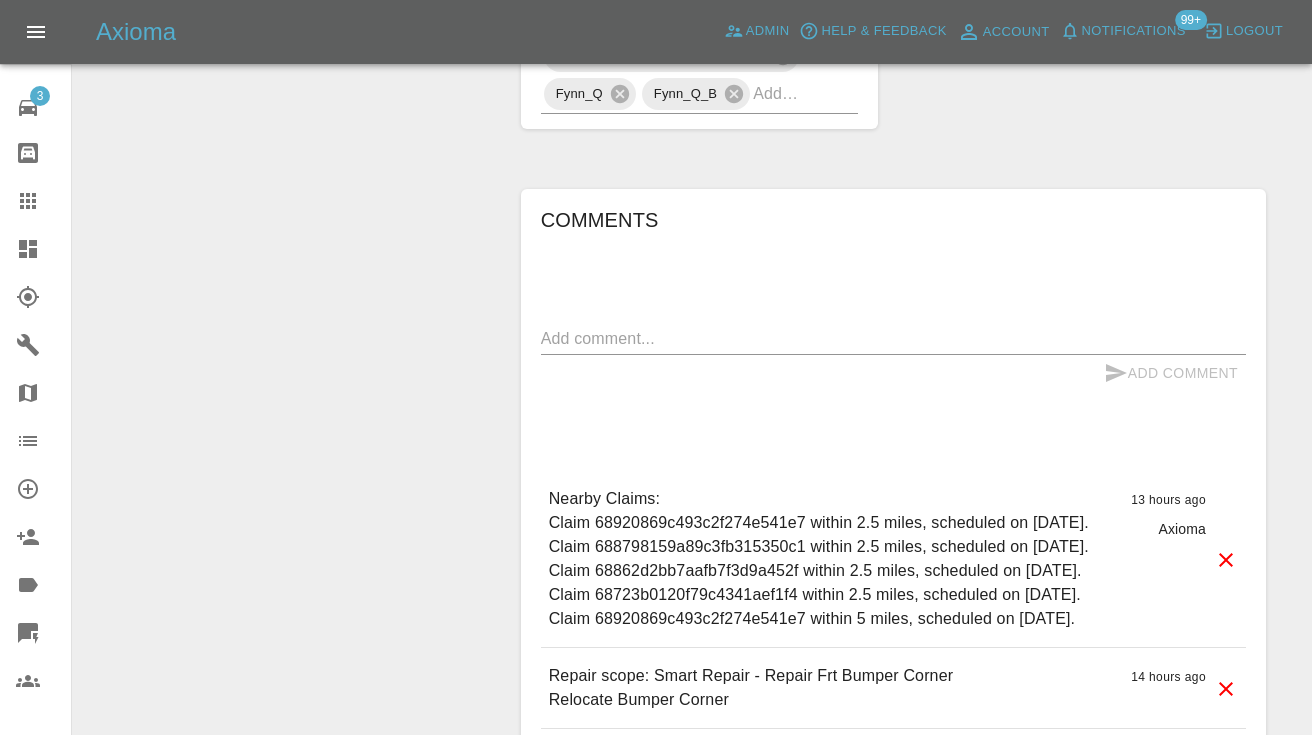 scroll, scrollTop: 1163, scrollLeft: 0, axis: vertical 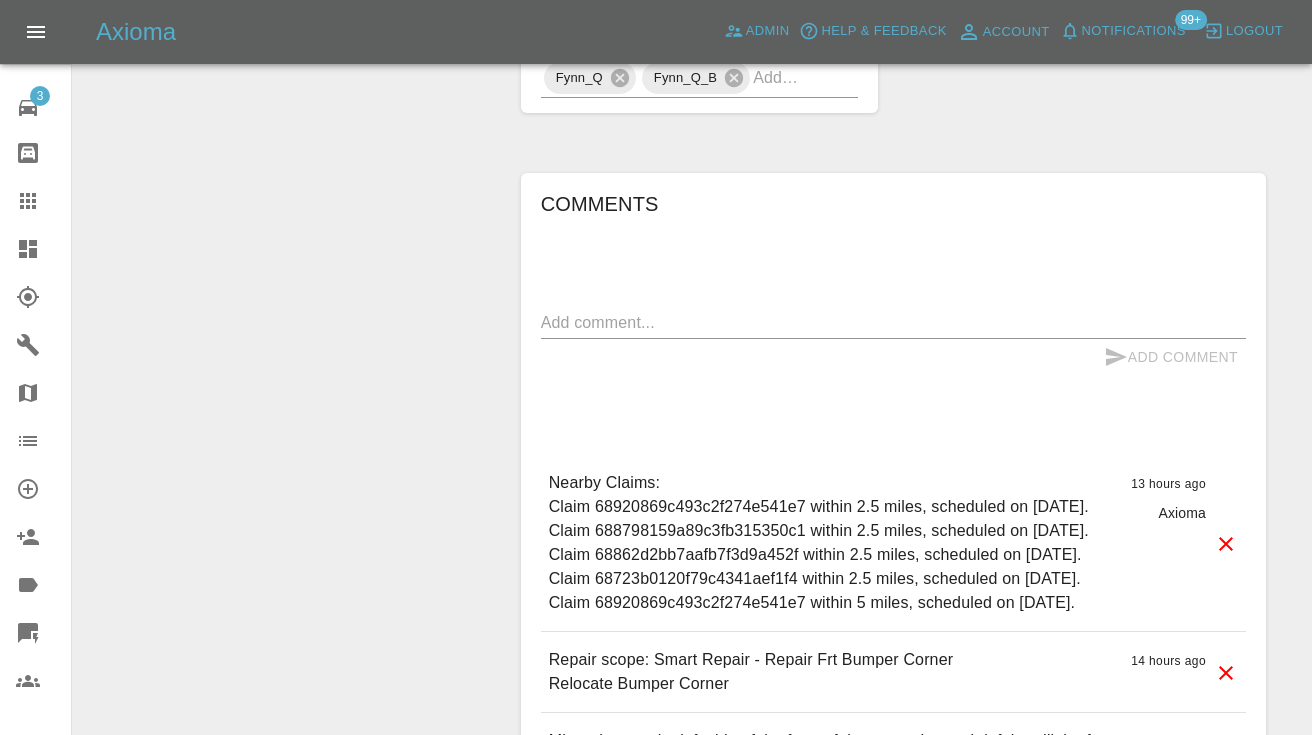 click on "x" at bounding box center (893, 323) 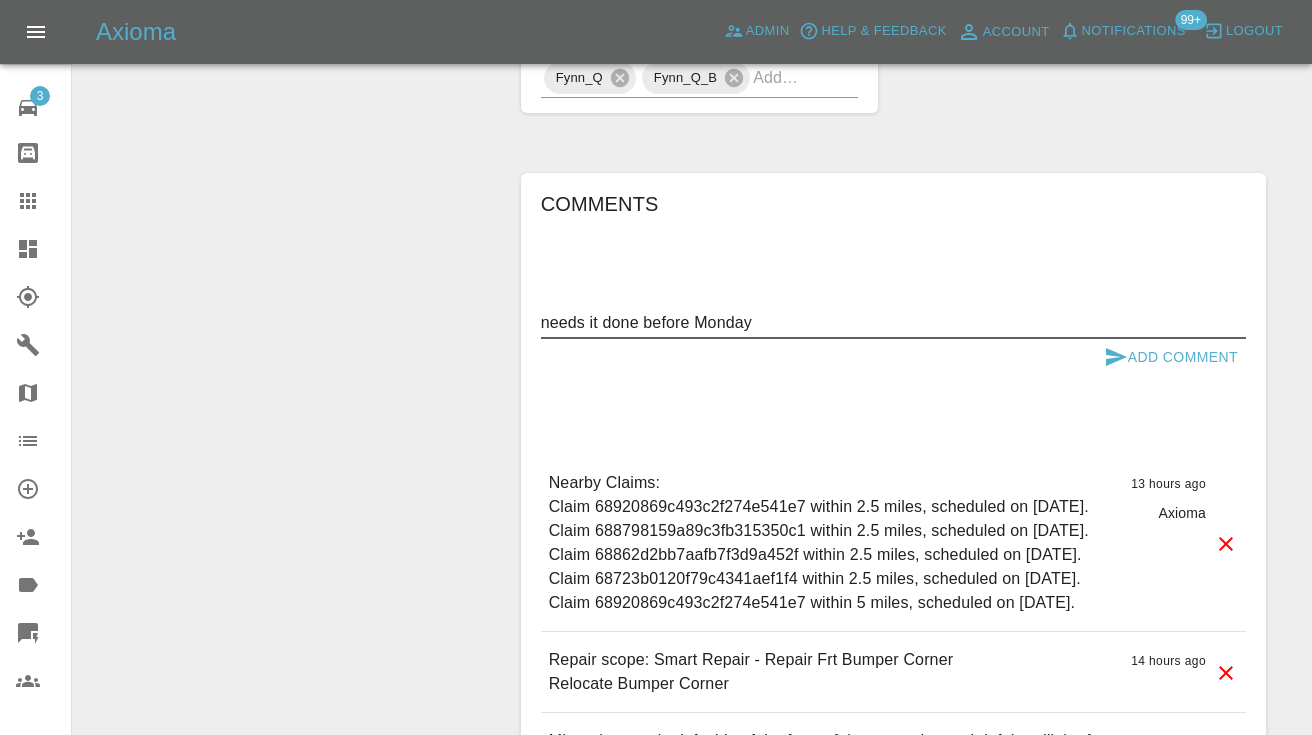 type on "needs it done before Monday" 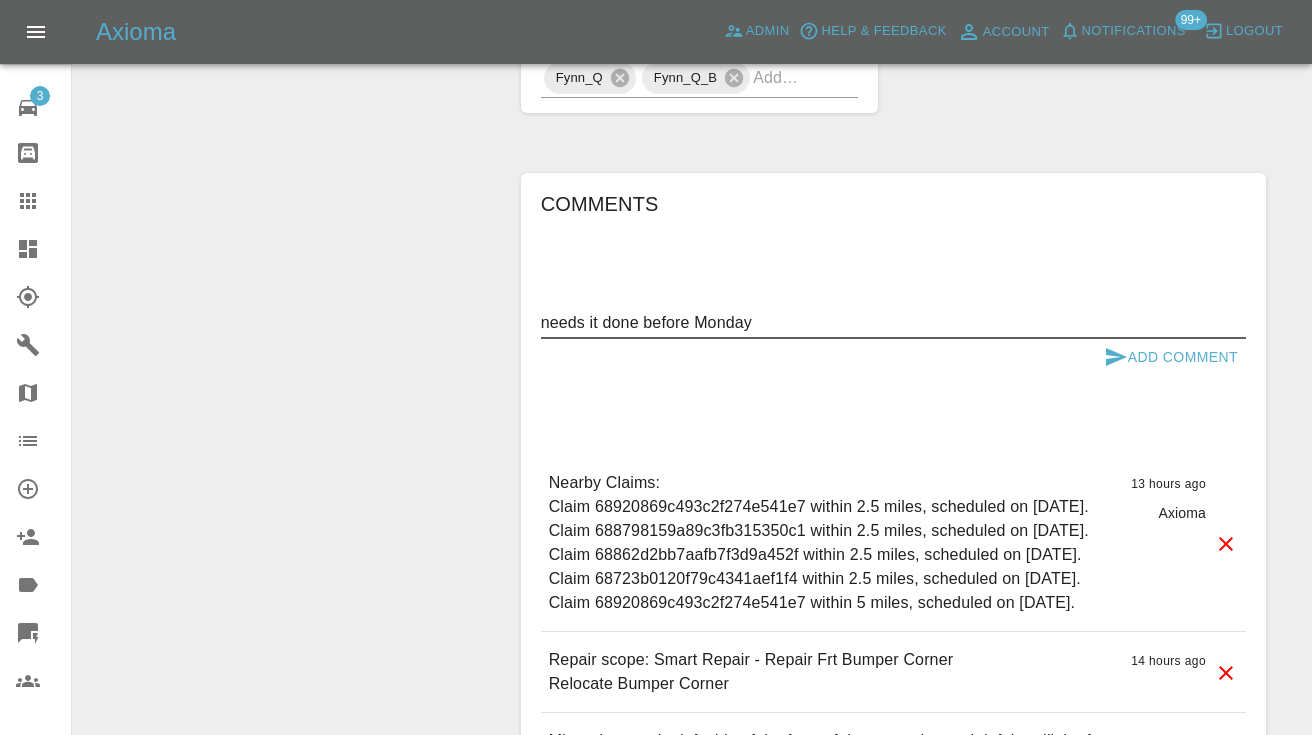 click on "Add Comment" at bounding box center [1171, 357] 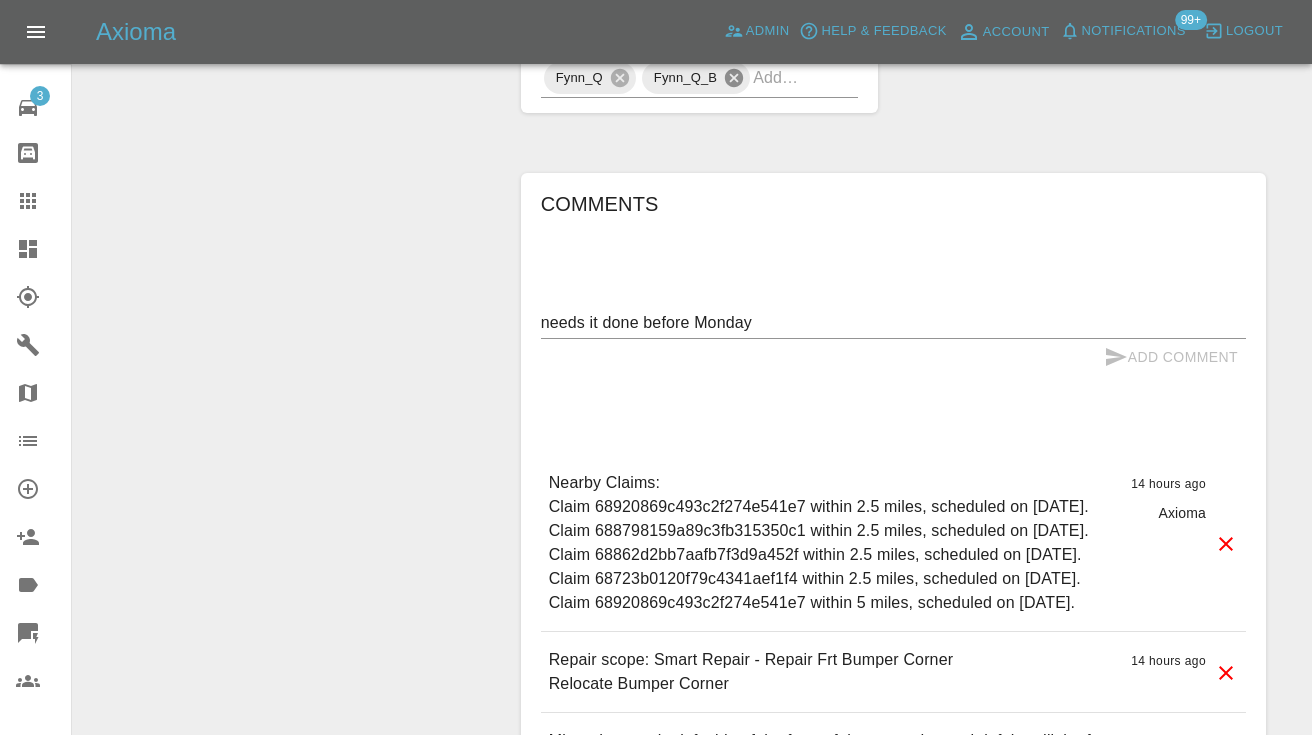 type 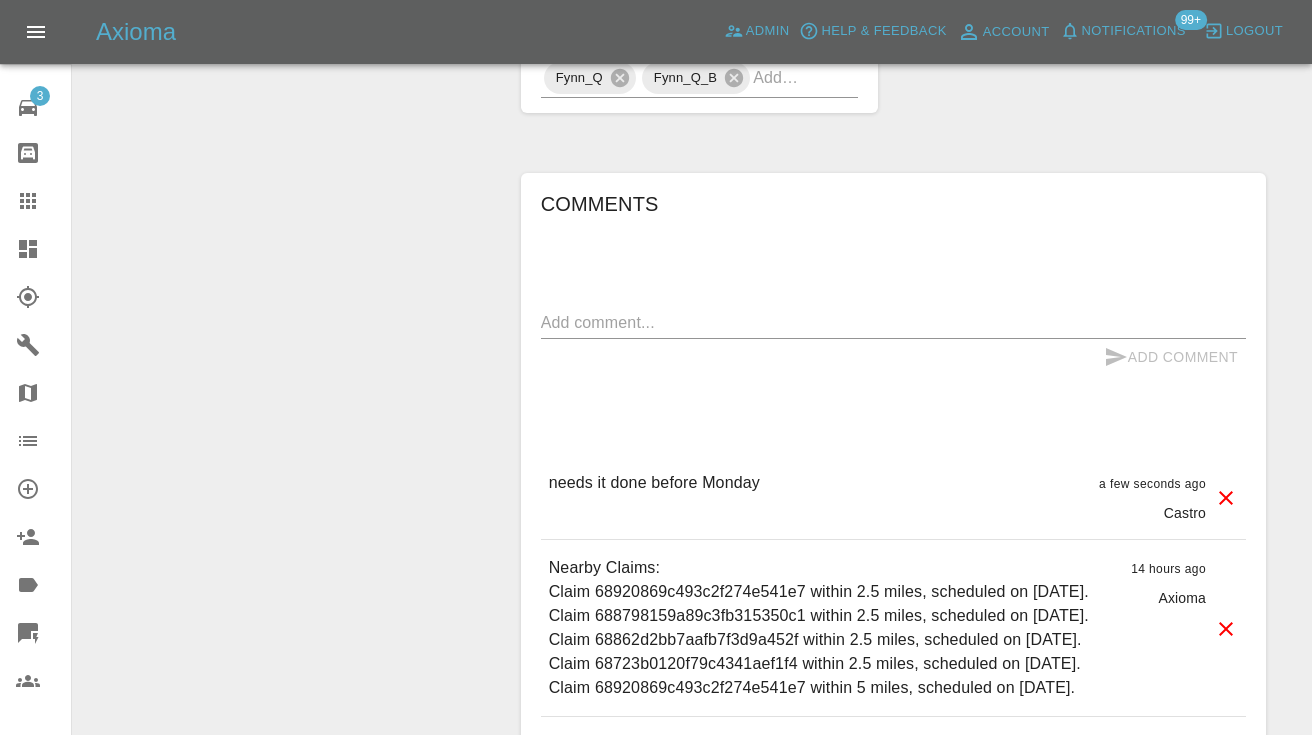 click 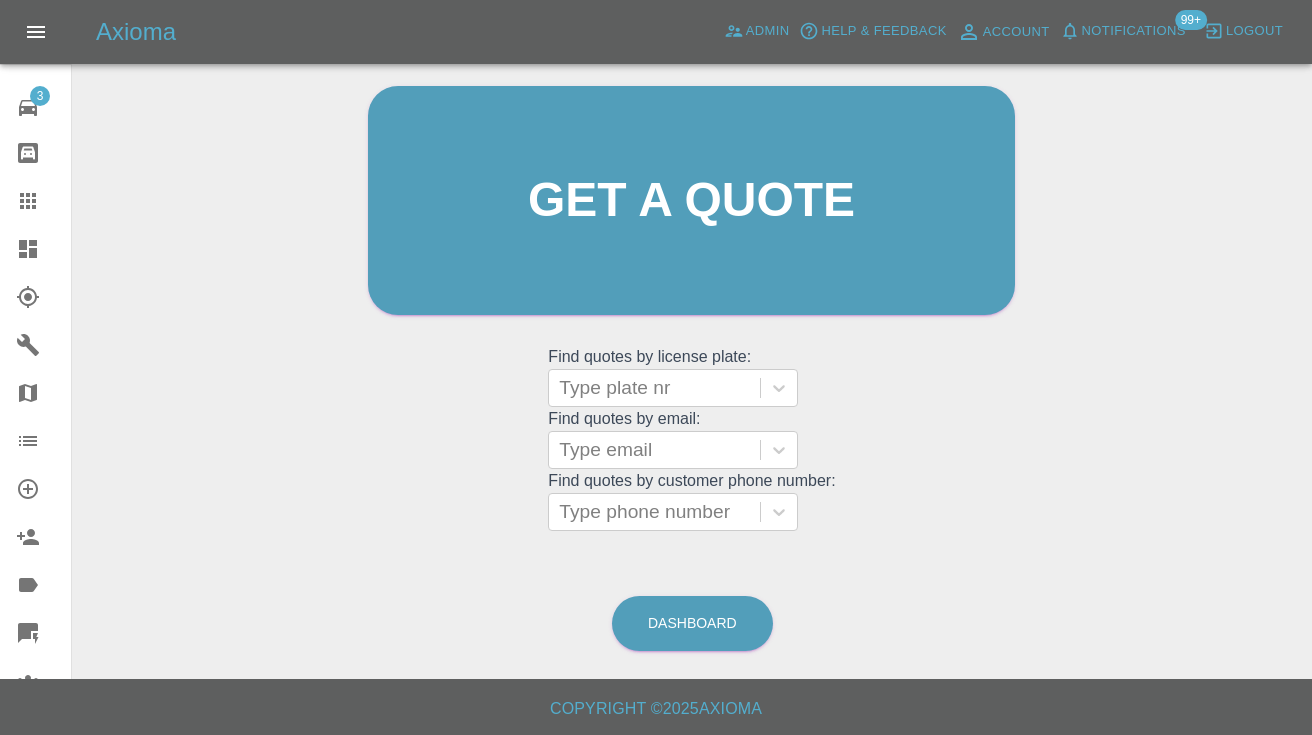scroll, scrollTop: 200, scrollLeft: 0, axis: vertical 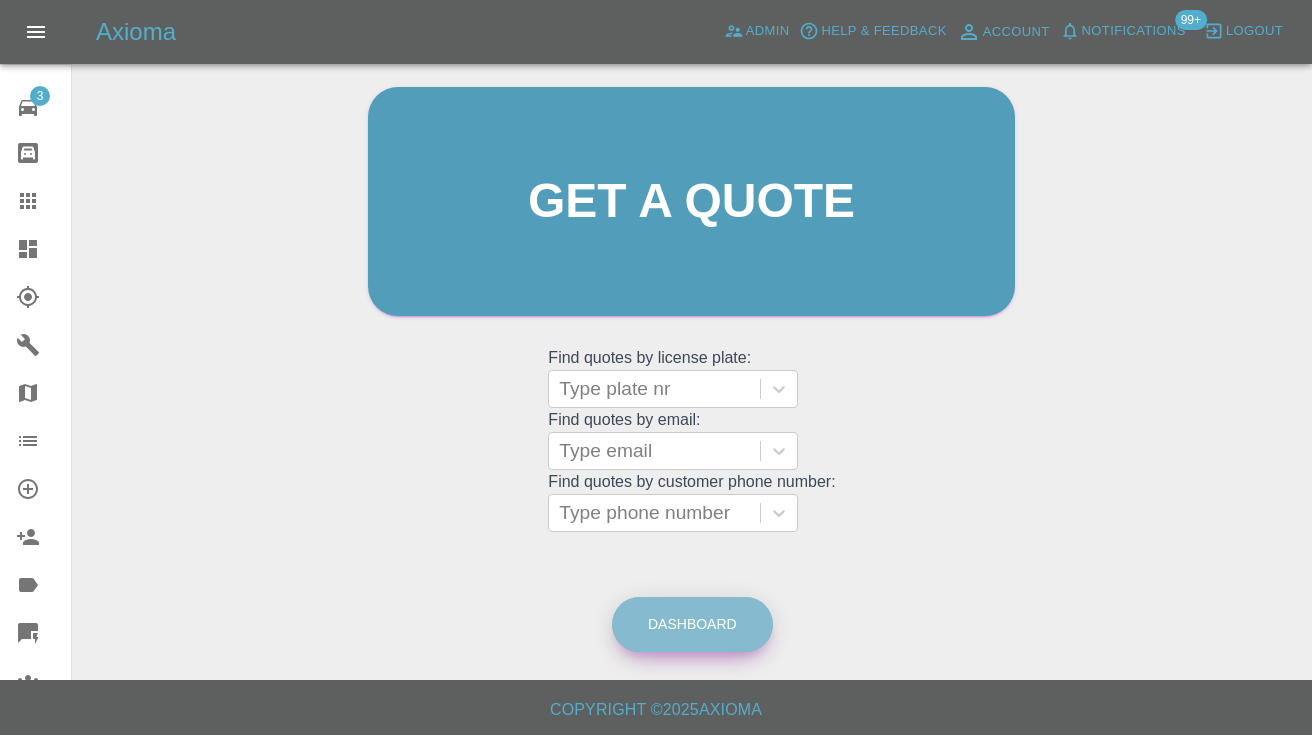 click on "Dashboard" at bounding box center (692, 624) 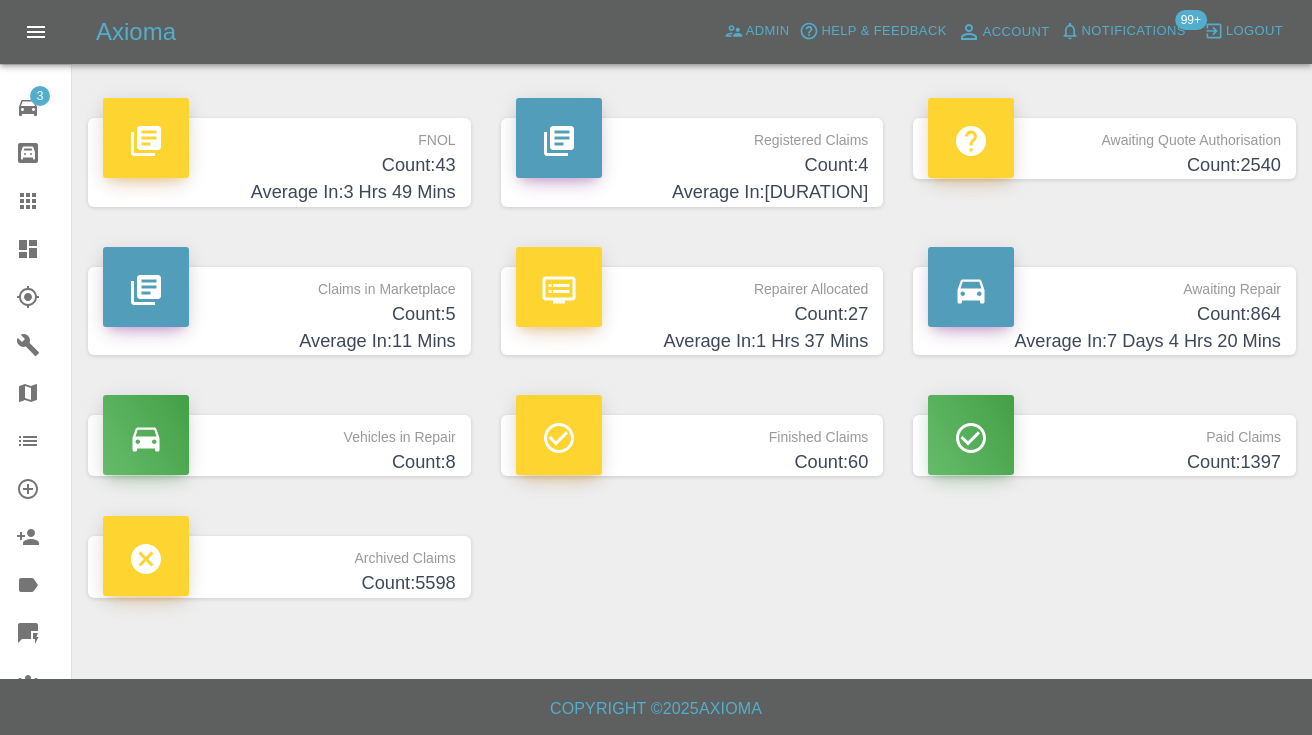 click on "Count:  864" at bounding box center (1104, 314) 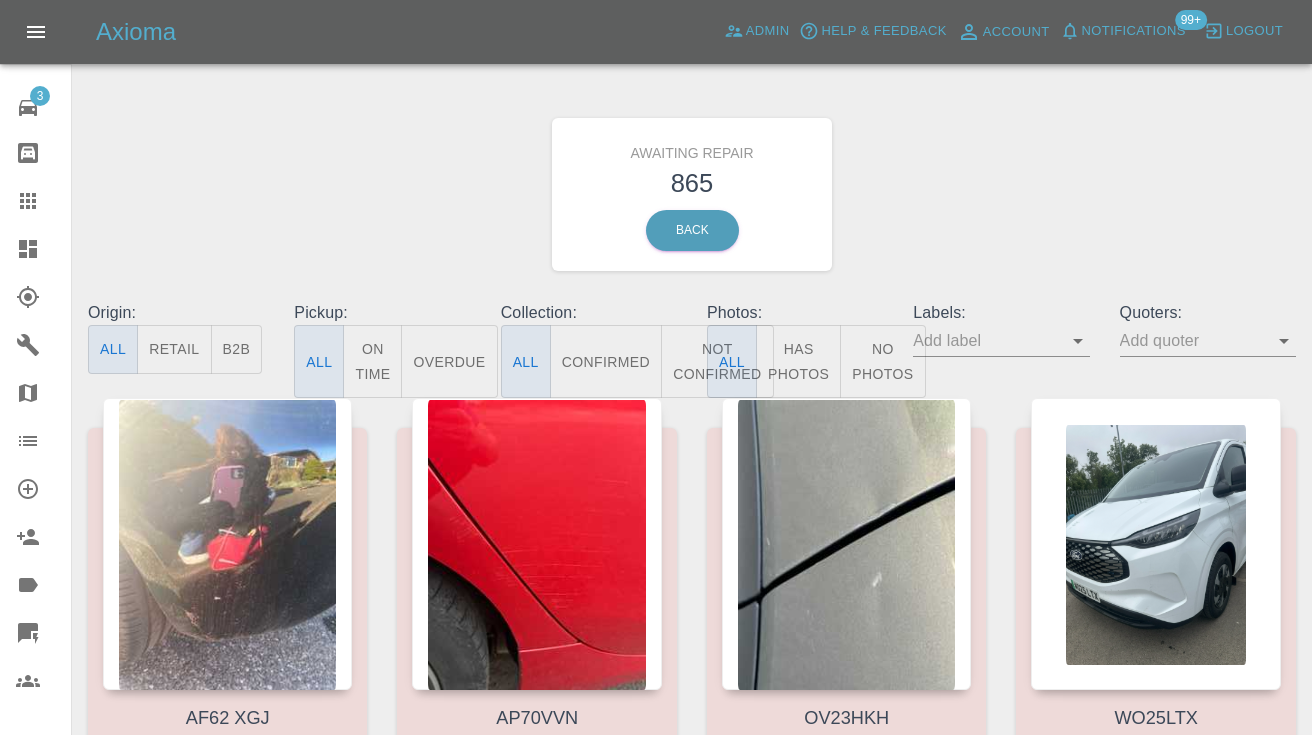 scroll, scrollTop: 0, scrollLeft: 0, axis: both 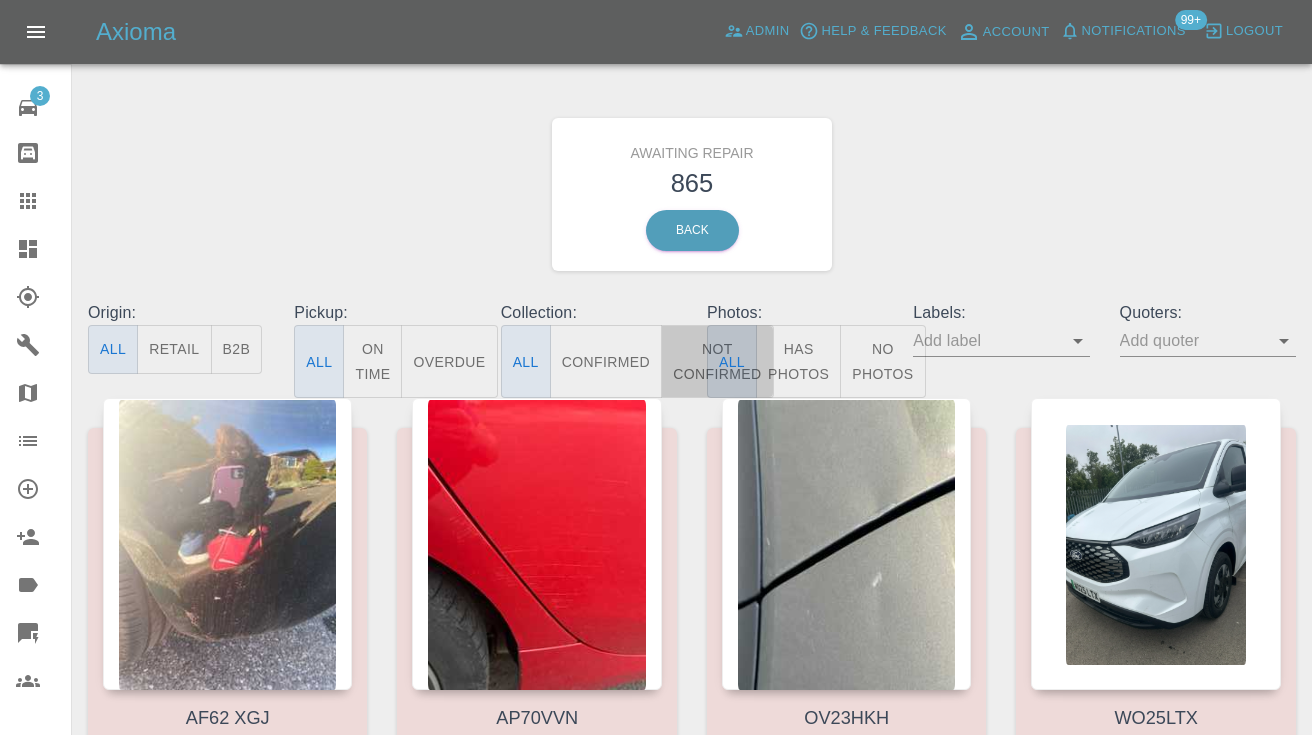 click on "Not Confirmed" at bounding box center (717, 361) 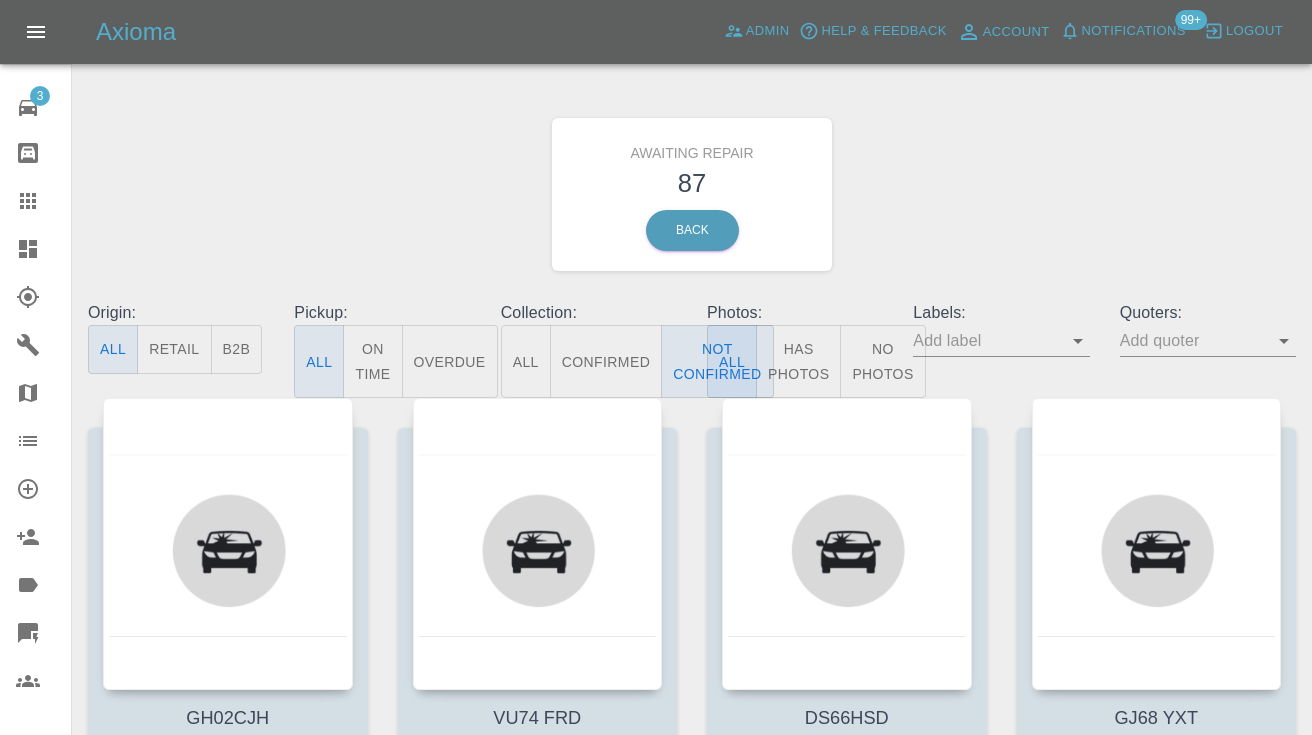 click on "Awaiting Repair 87 Back" at bounding box center (692, 194) 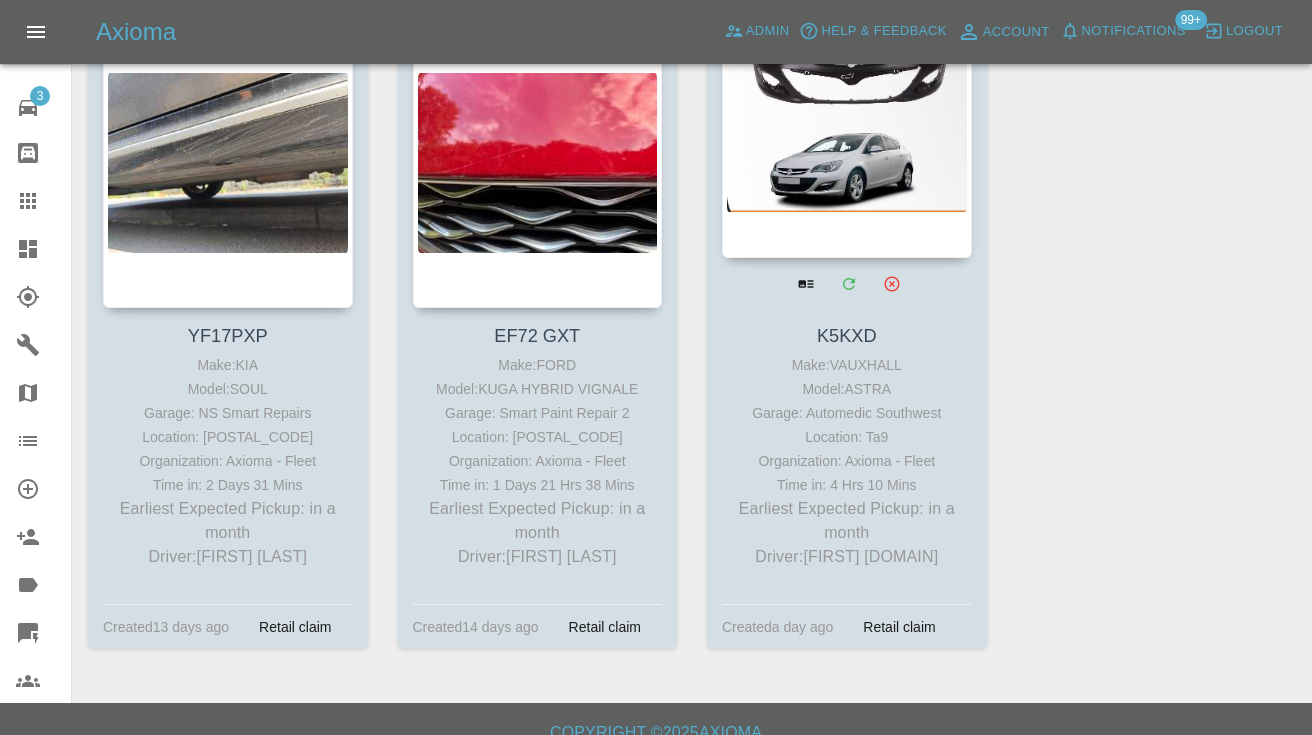 scroll, scrollTop: 14682, scrollLeft: 0, axis: vertical 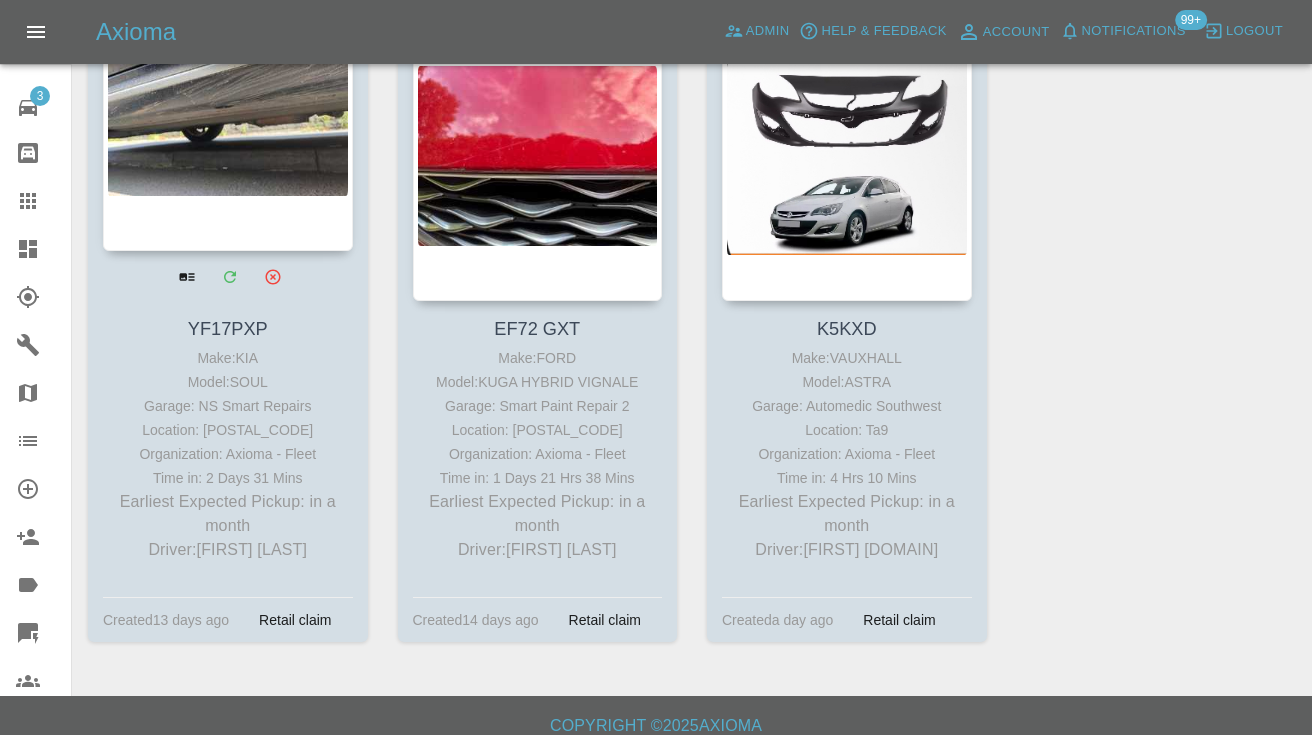 click at bounding box center (228, 105) 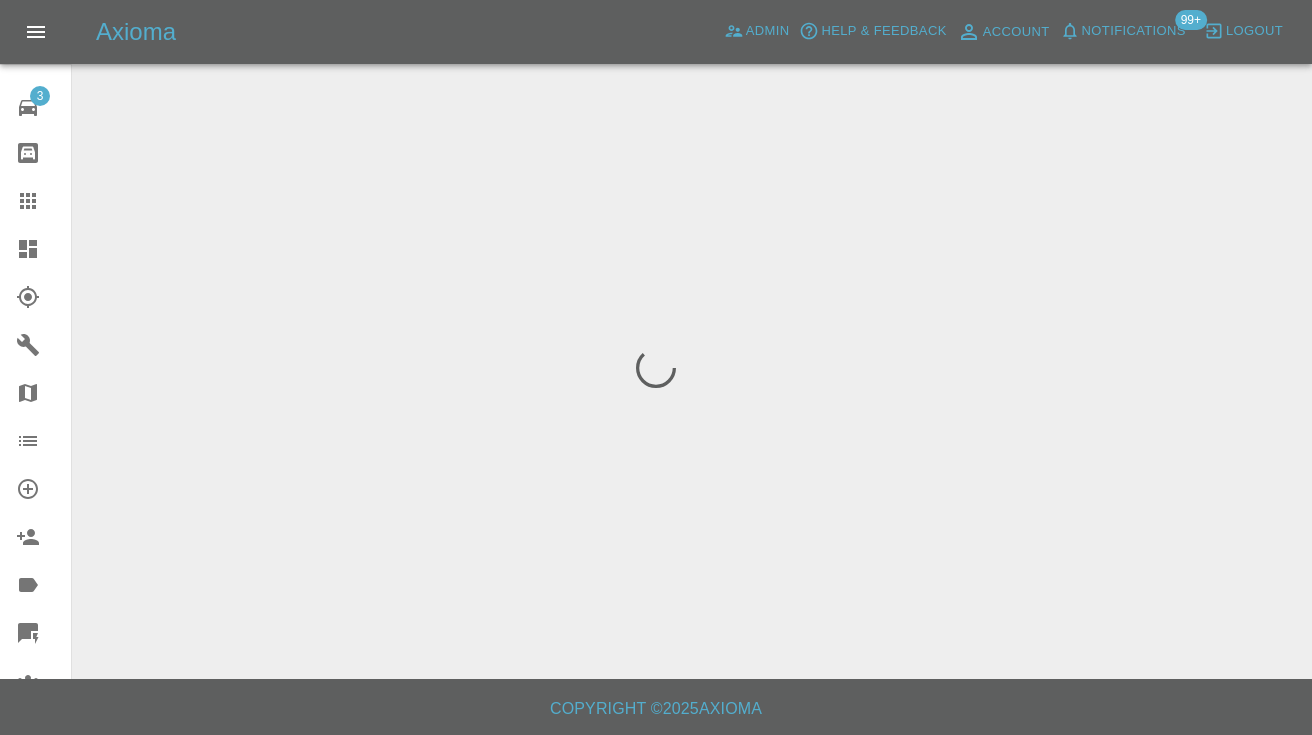 scroll, scrollTop: 0, scrollLeft: 0, axis: both 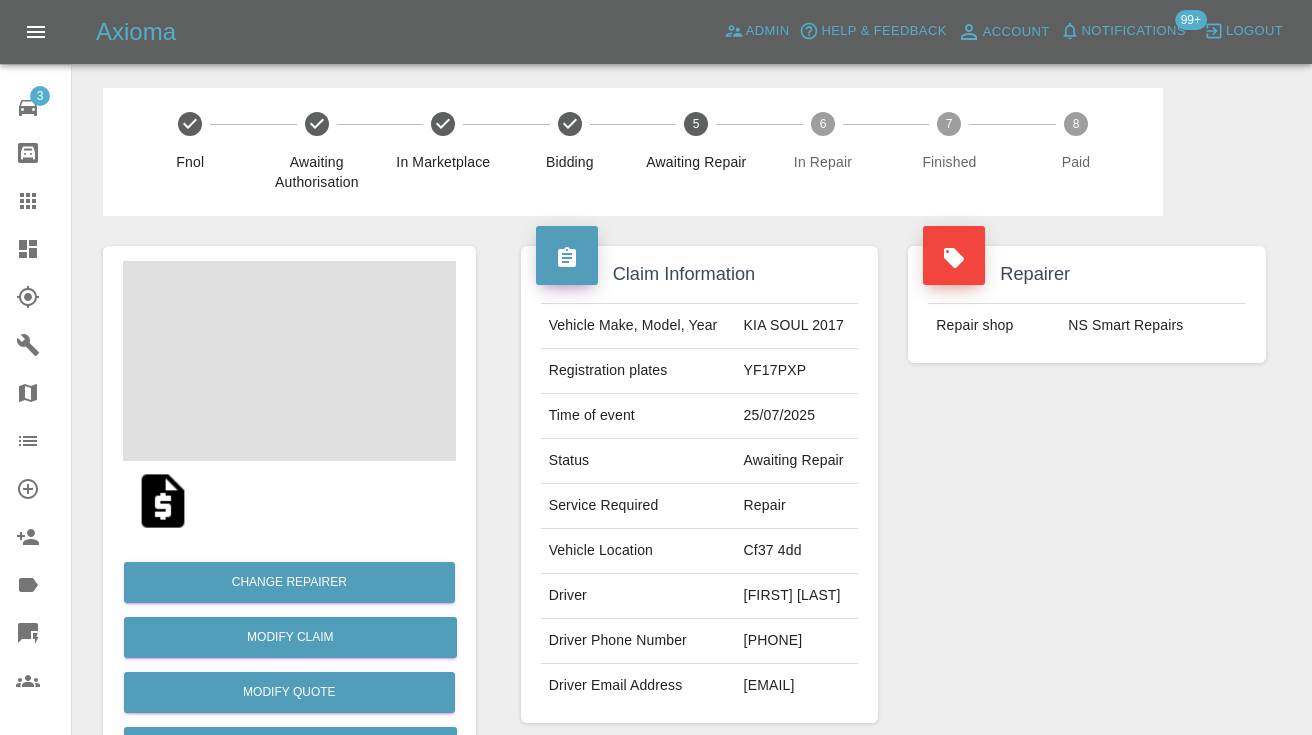 click on "[PHONE]" at bounding box center [797, 641] 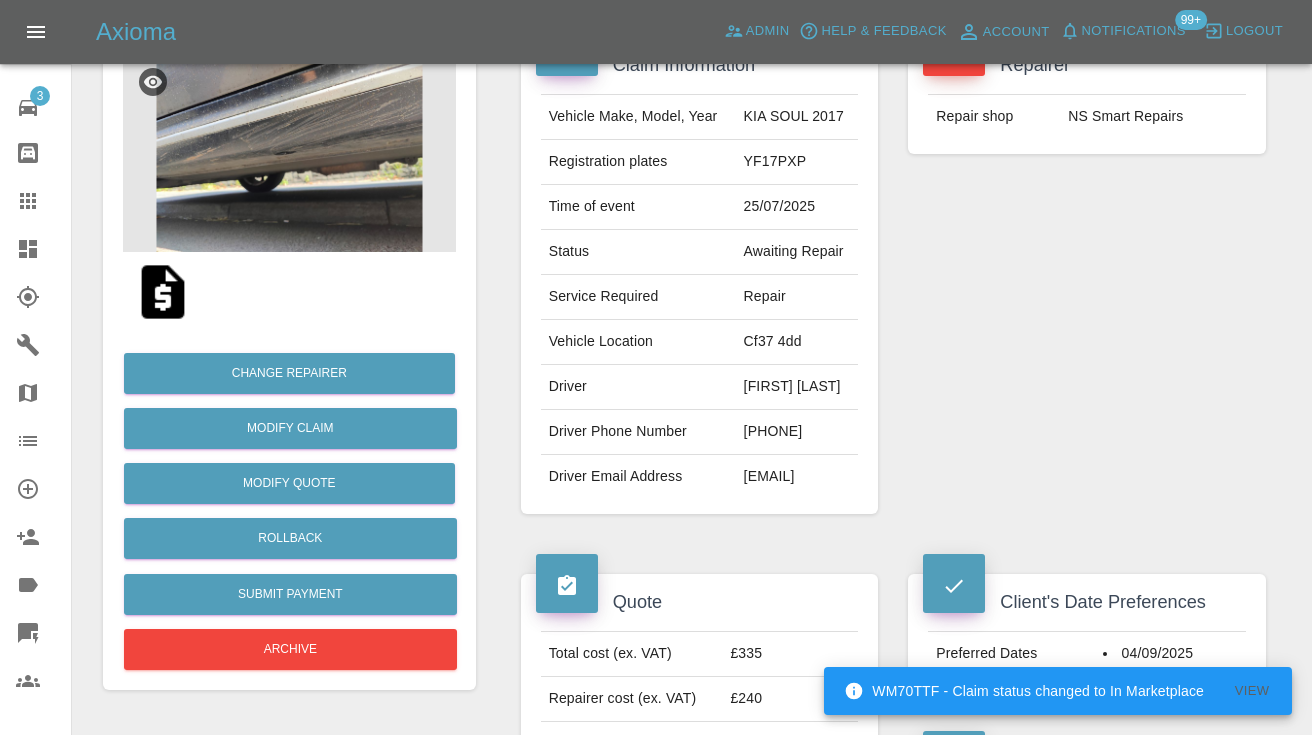 scroll, scrollTop: 207, scrollLeft: 0, axis: vertical 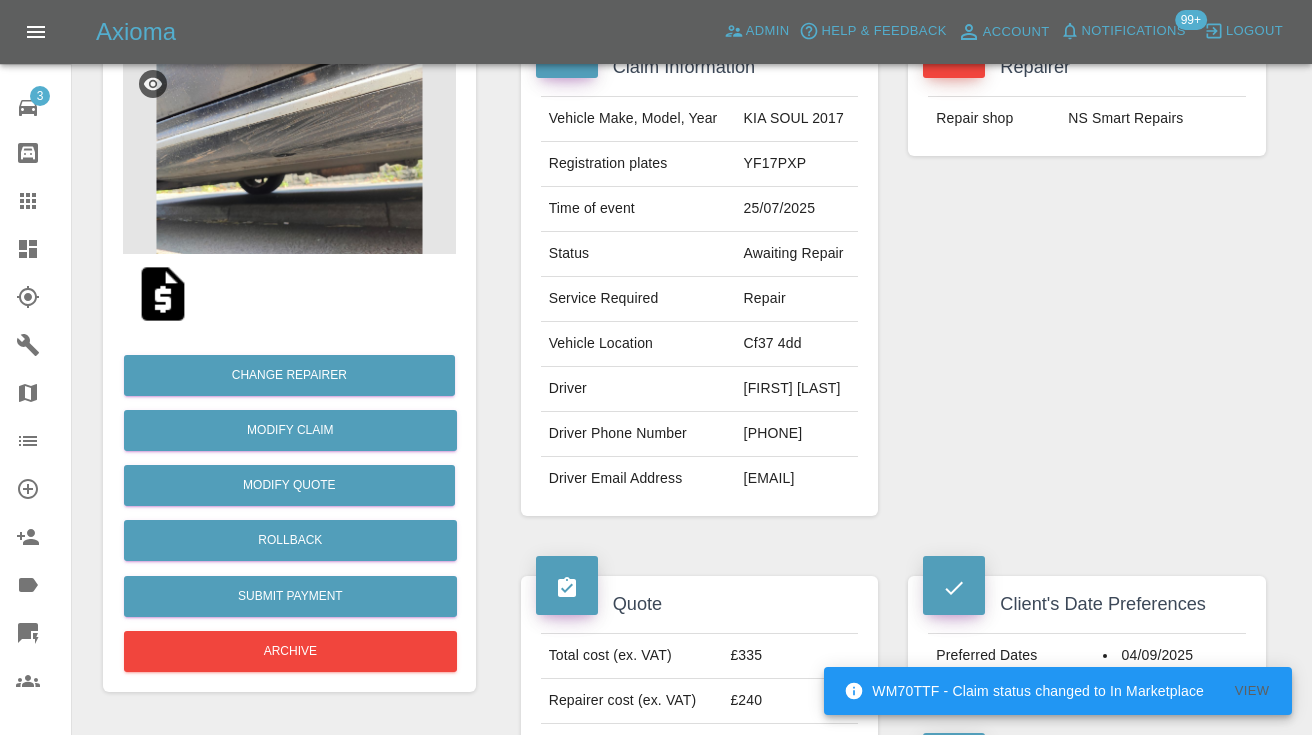 click on "Repairer Repair shop NS Smart Repairs" at bounding box center [1087, 277] 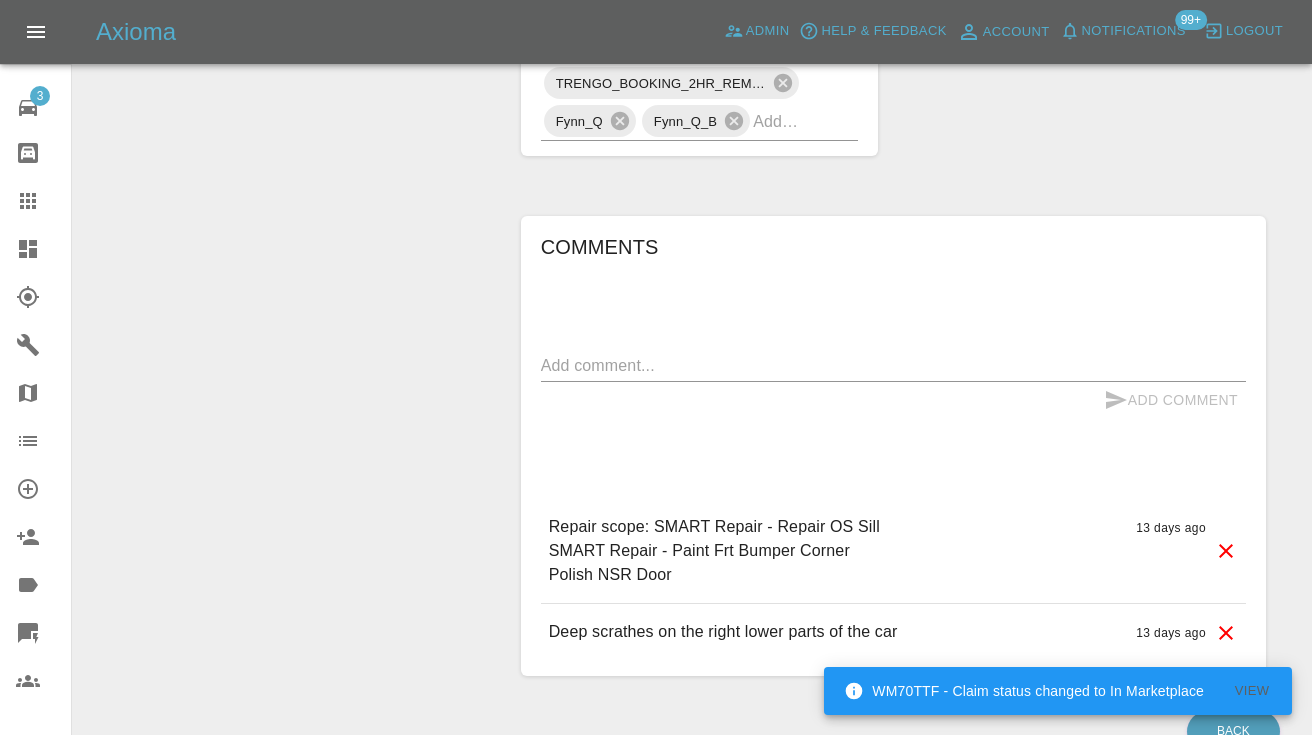 scroll, scrollTop: 1524, scrollLeft: 0, axis: vertical 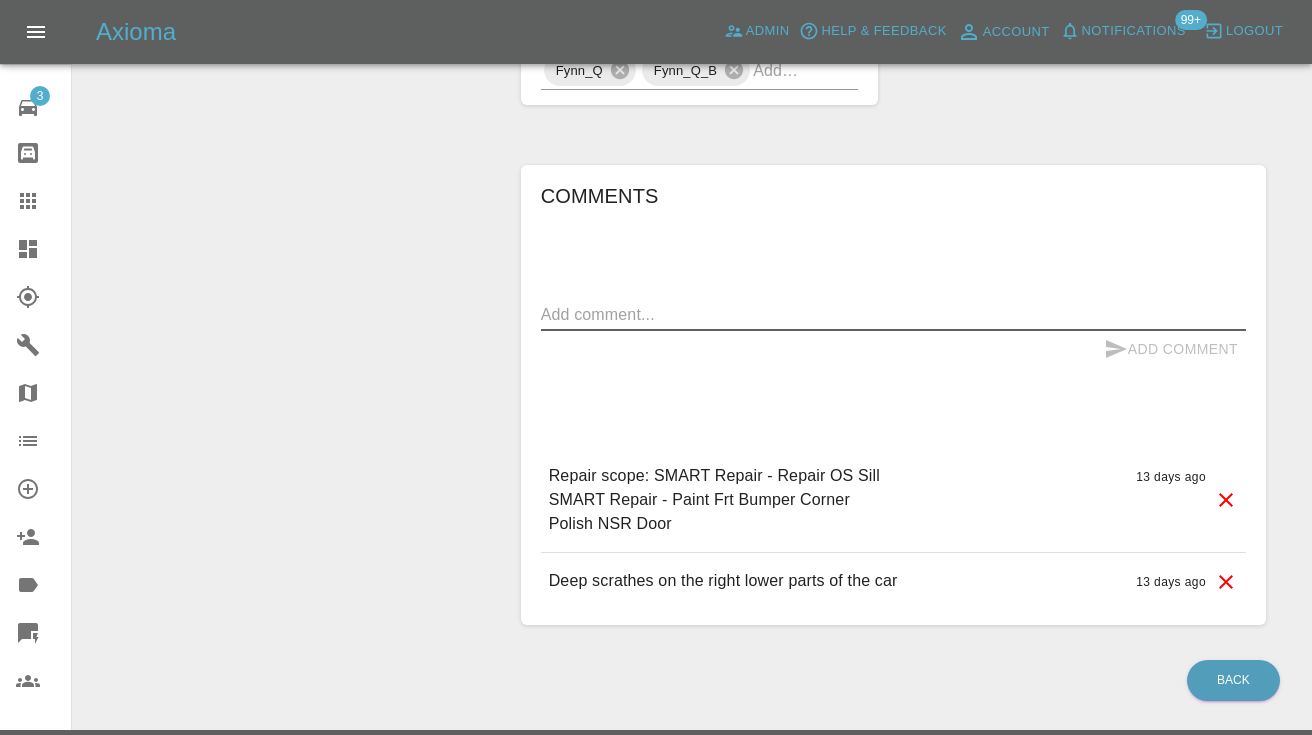 click at bounding box center (893, 314) 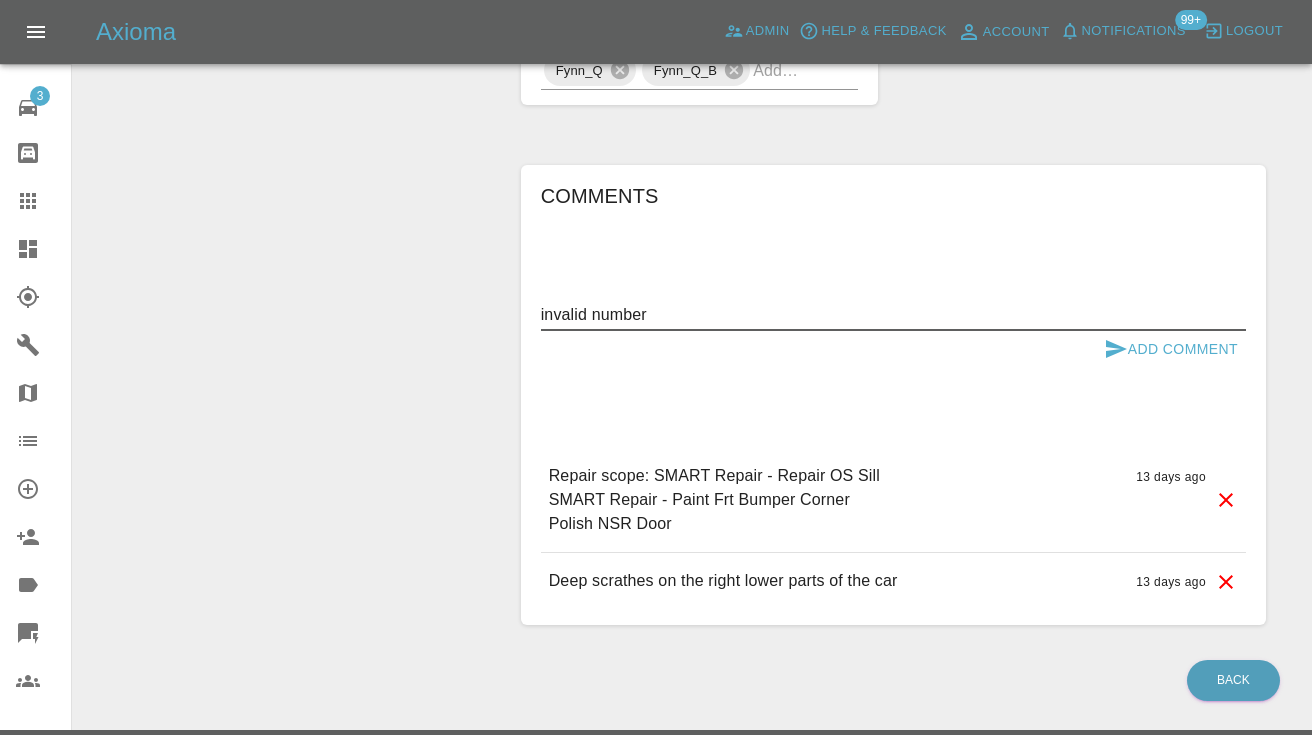 type on "invalid number" 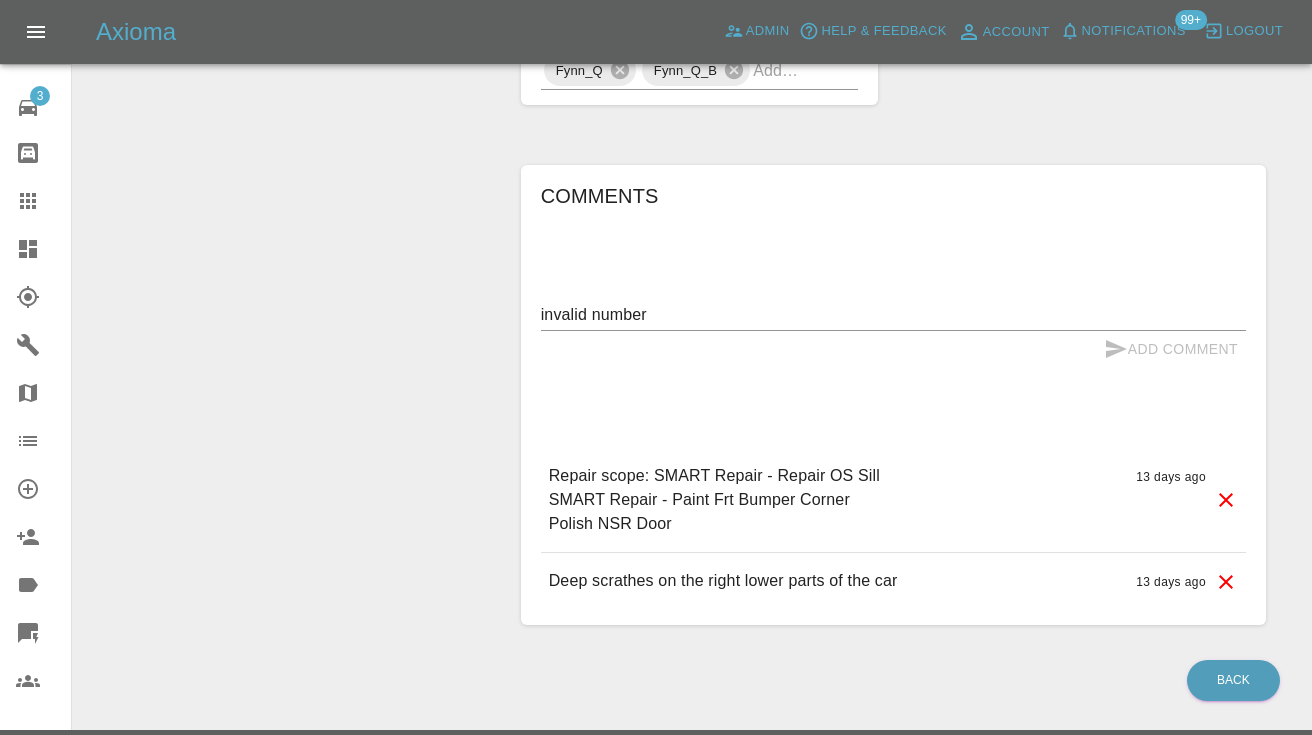 type 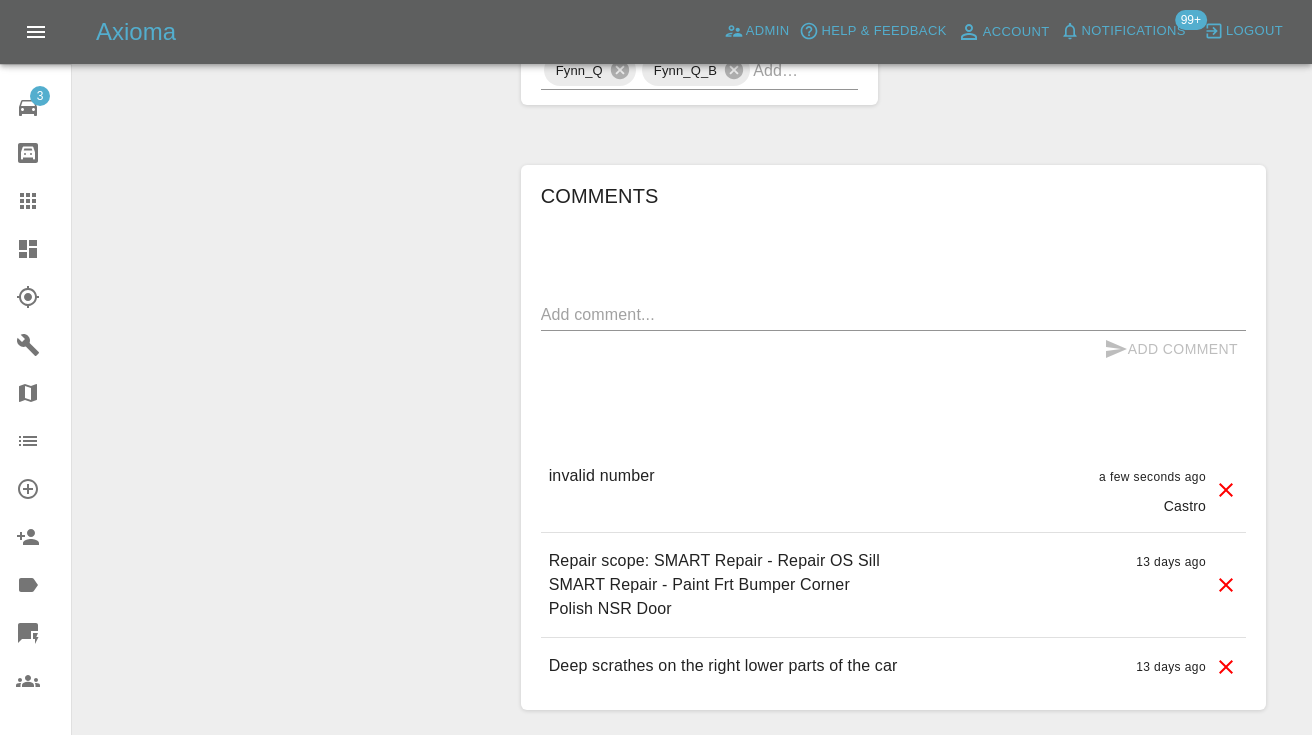 click 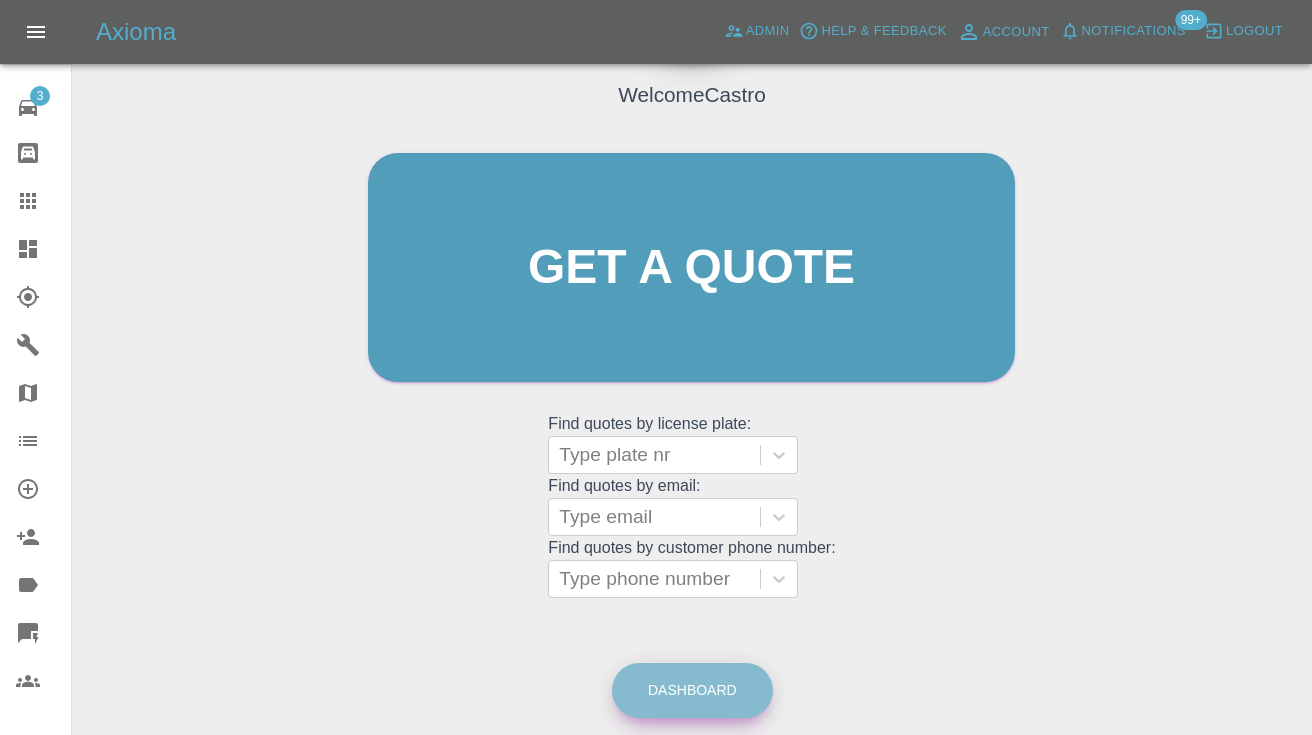 click on "Dashboard" at bounding box center [692, 690] 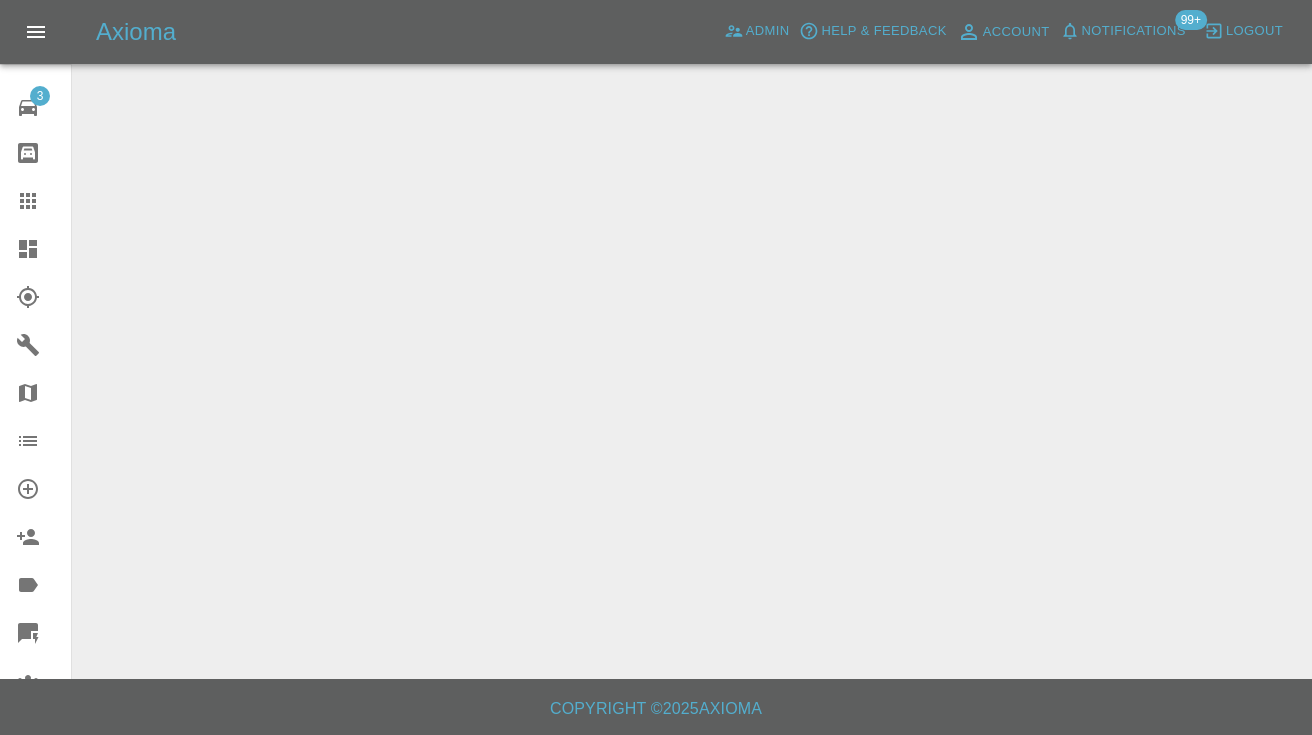 scroll, scrollTop: 0, scrollLeft: 0, axis: both 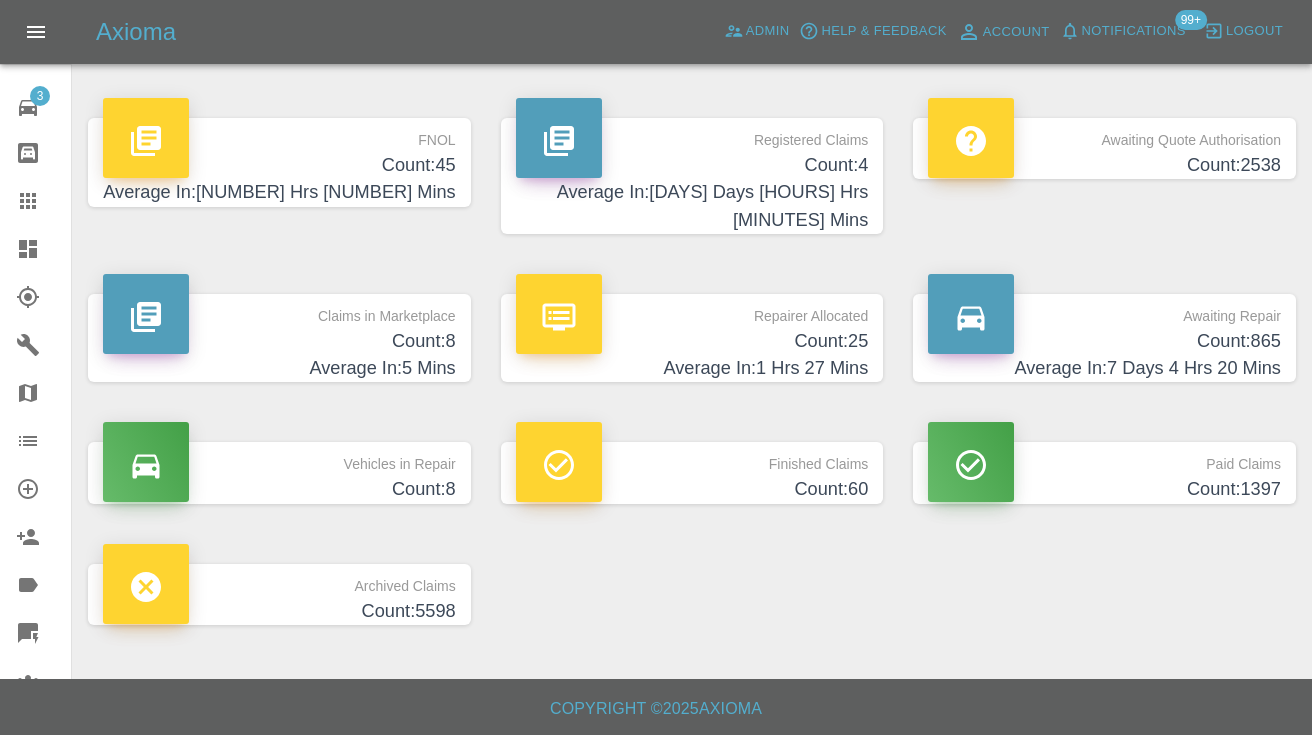 click on "Count:  865" at bounding box center [1104, 341] 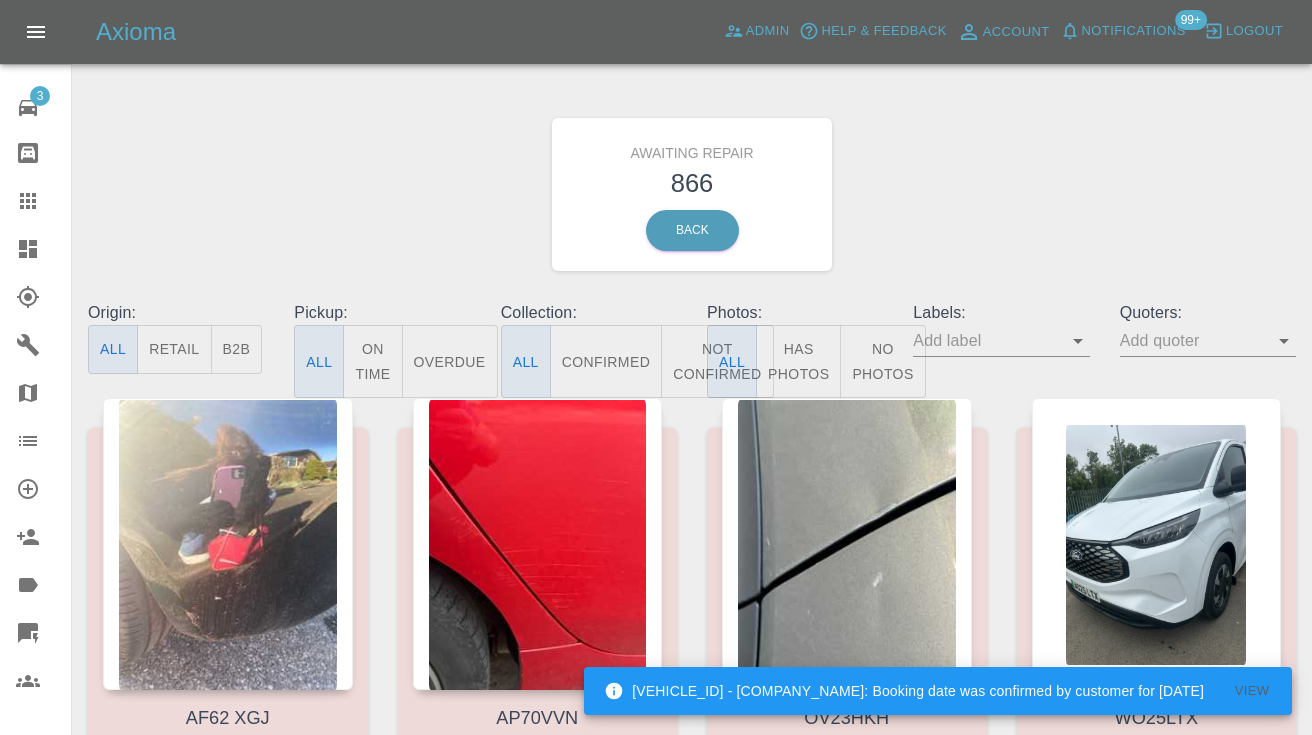 click on "Not Confirmed" at bounding box center [717, 361] 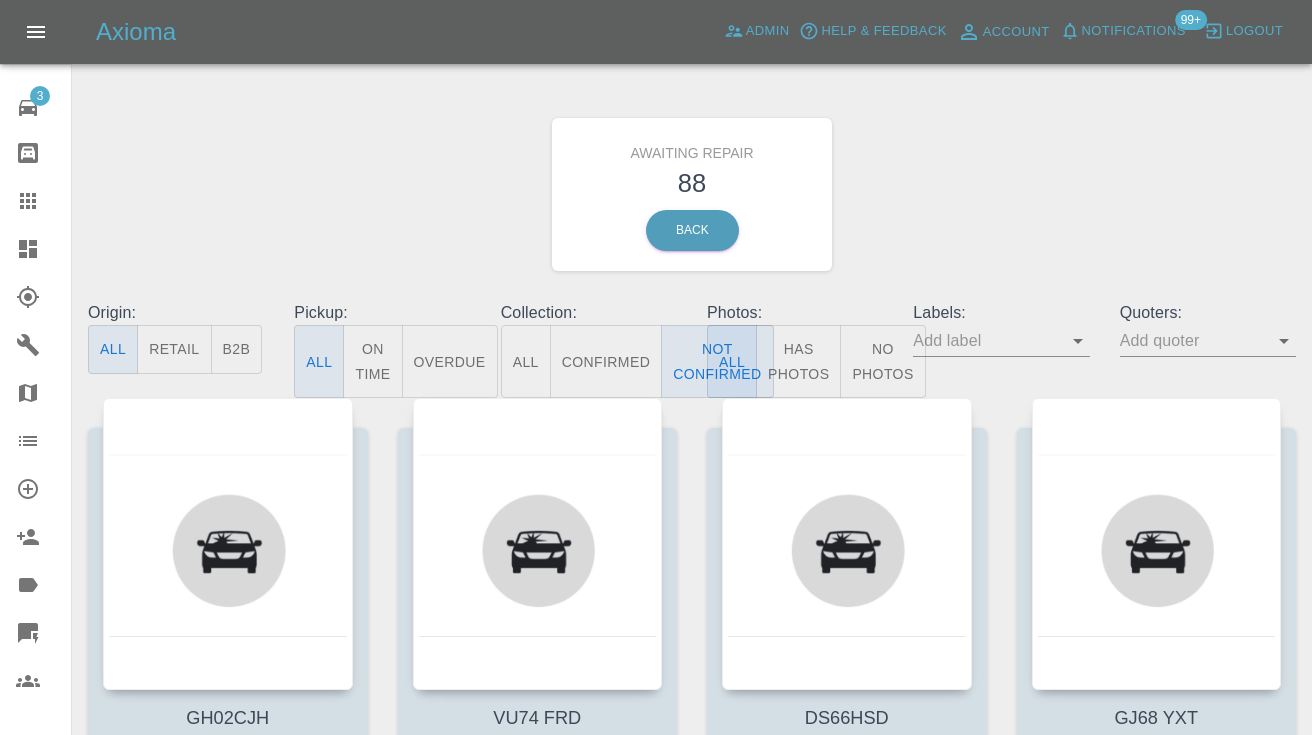 click on "Awaiting Repair 88 Back" at bounding box center [692, 194] 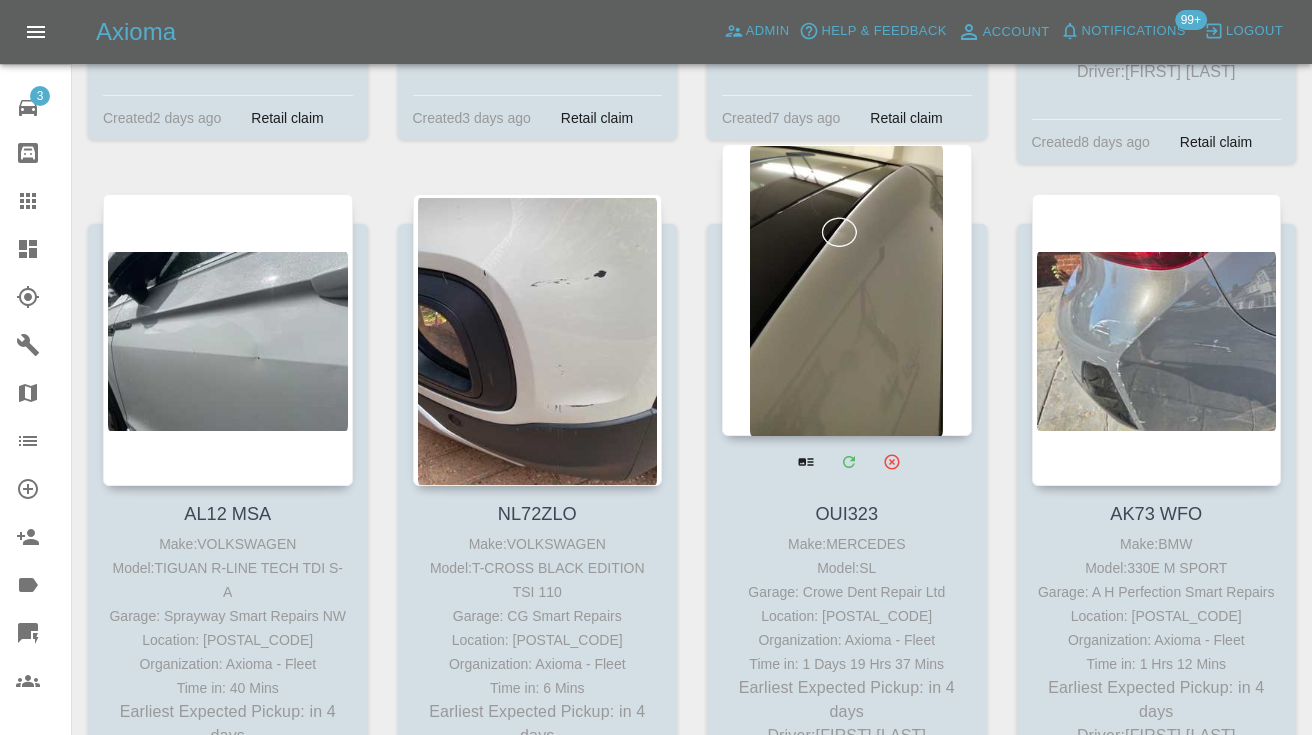 scroll, scrollTop: 2217, scrollLeft: 0, axis: vertical 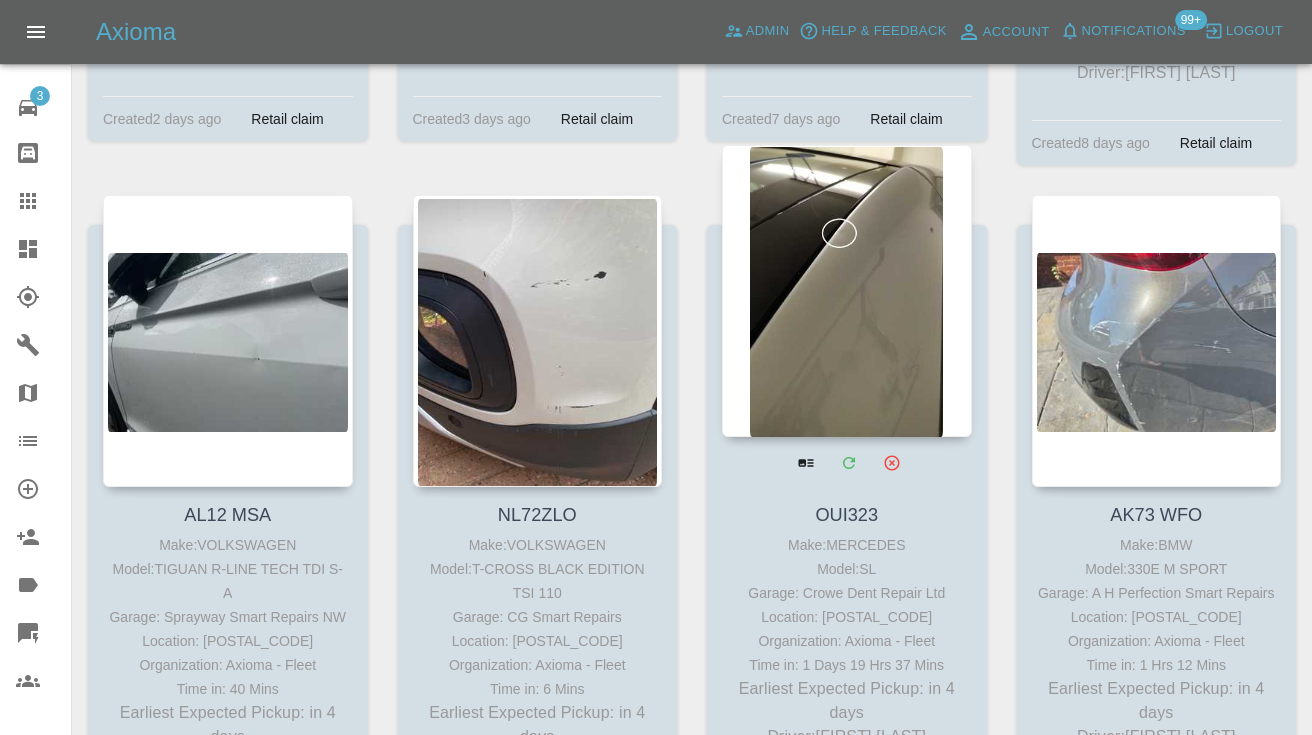 click at bounding box center (847, 291) 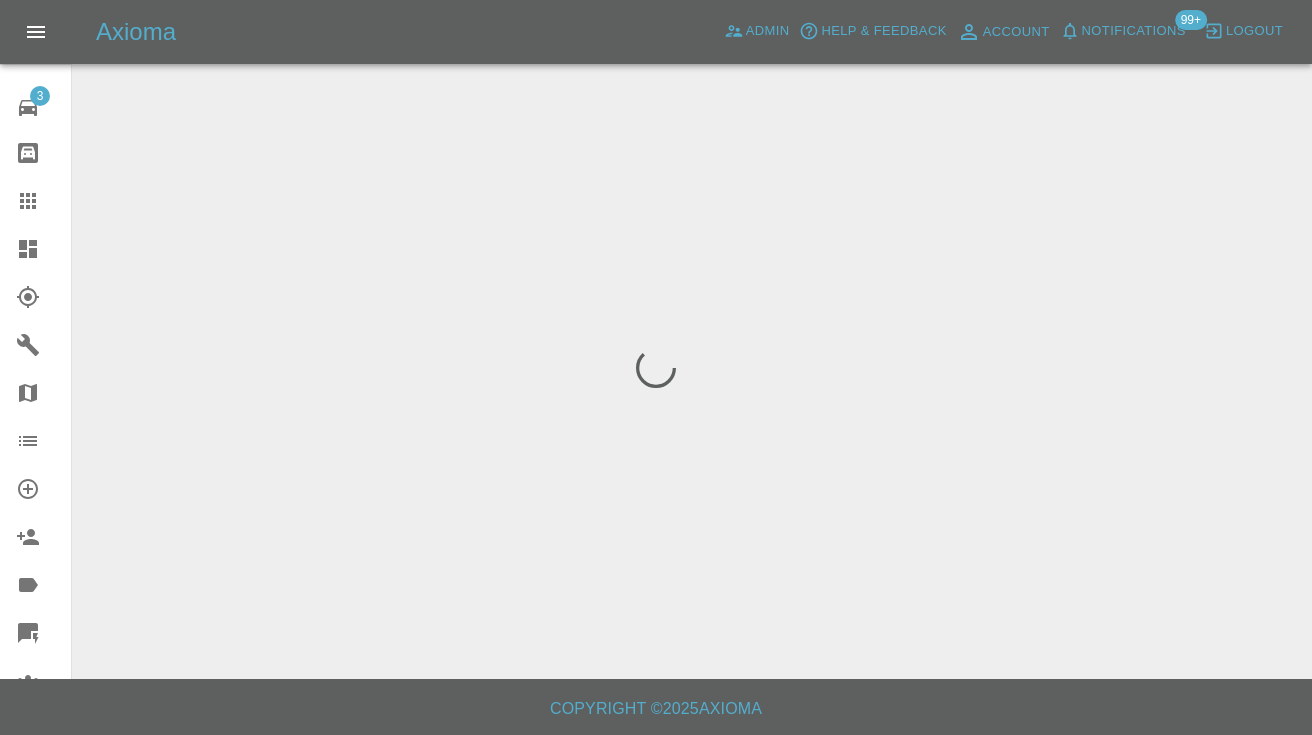 scroll, scrollTop: 0, scrollLeft: 0, axis: both 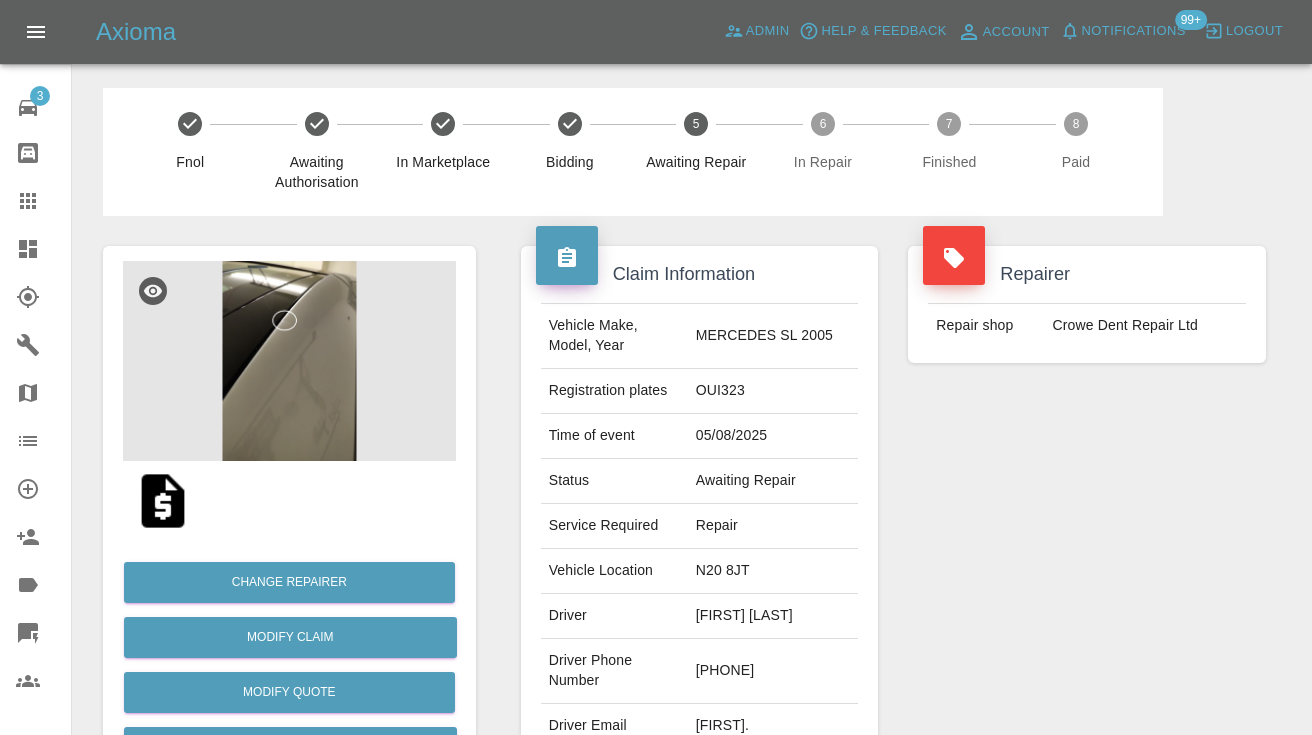 click on "[PHONE]" at bounding box center (773, 671) 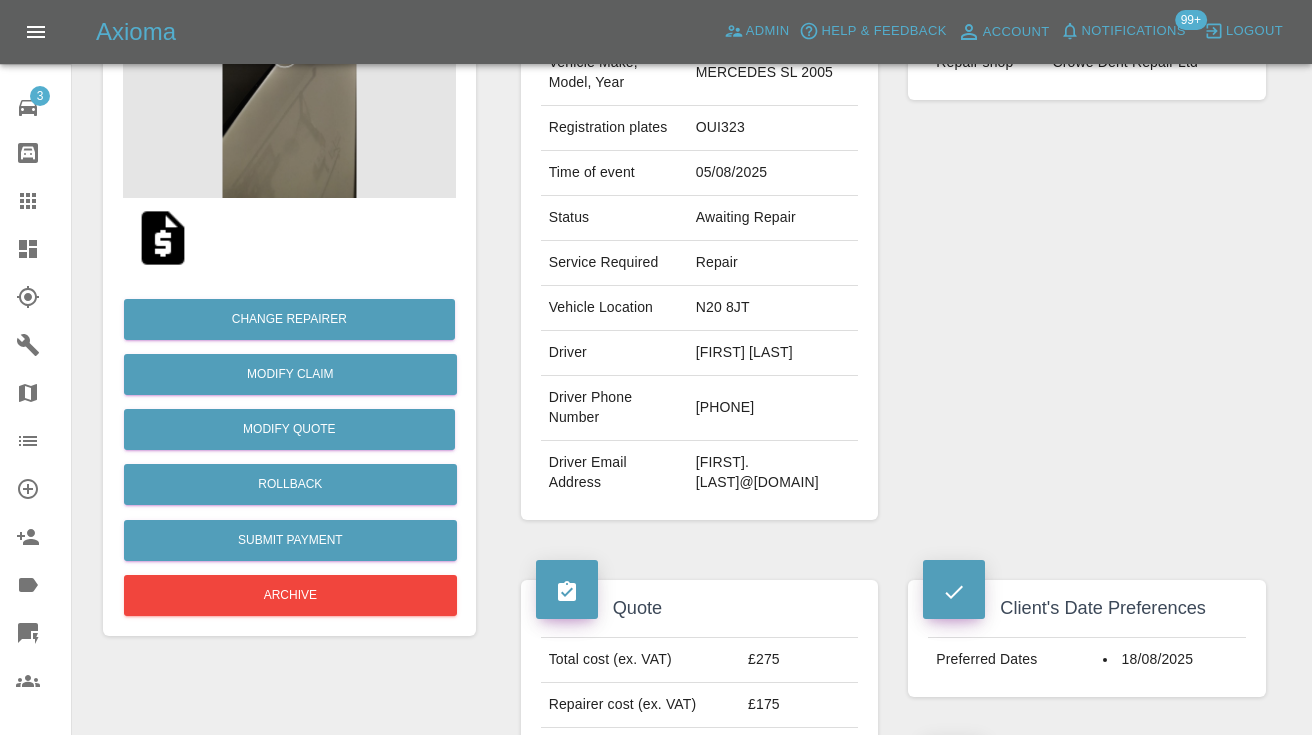 scroll, scrollTop: 255, scrollLeft: 0, axis: vertical 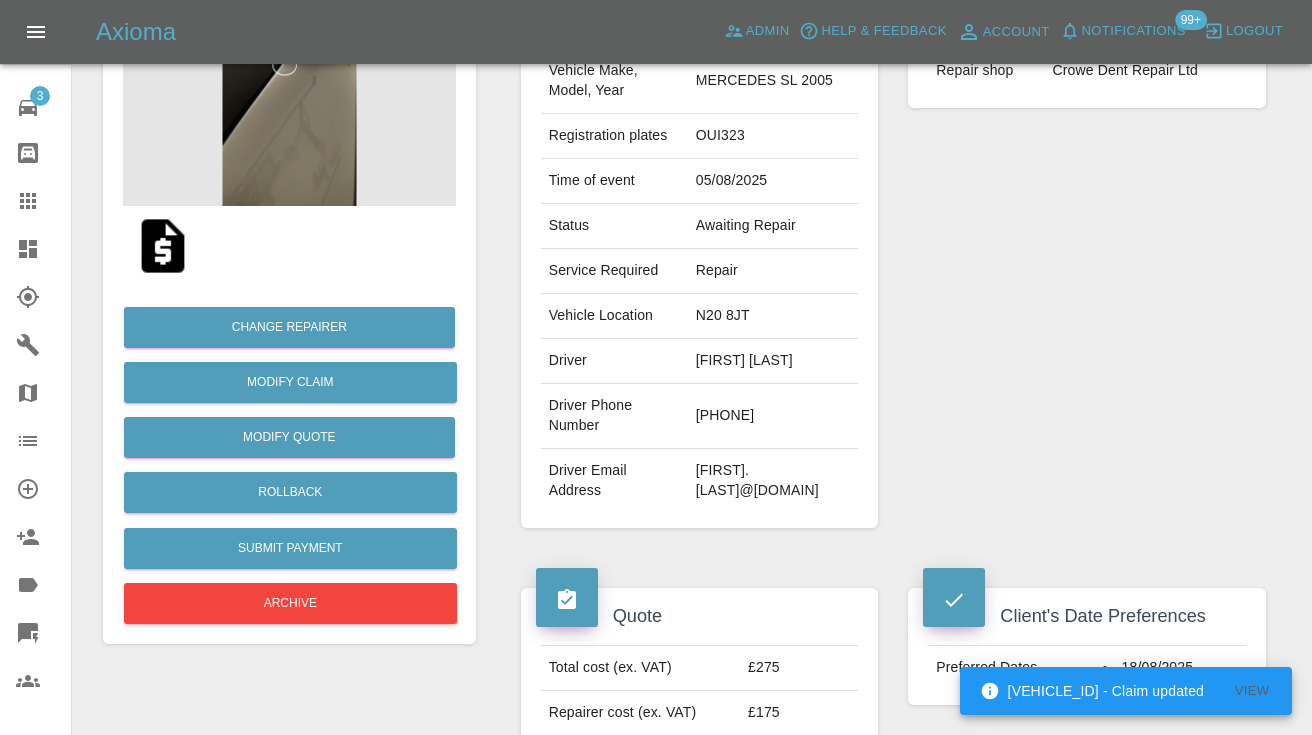 click on "Repairer Repair shop Crowe Dent Repair Ltd" at bounding box center [1087, 259] 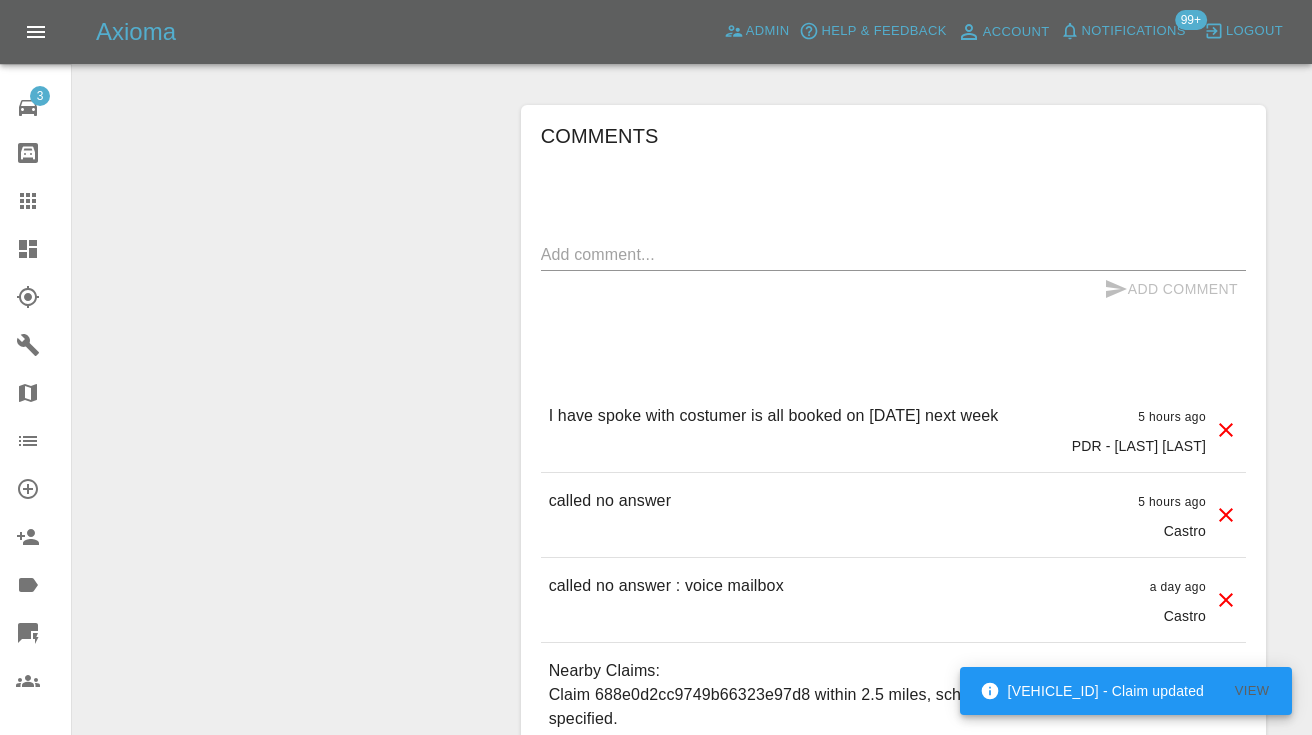 scroll, scrollTop: 1622, scrollLeft: 0, axis: vertical 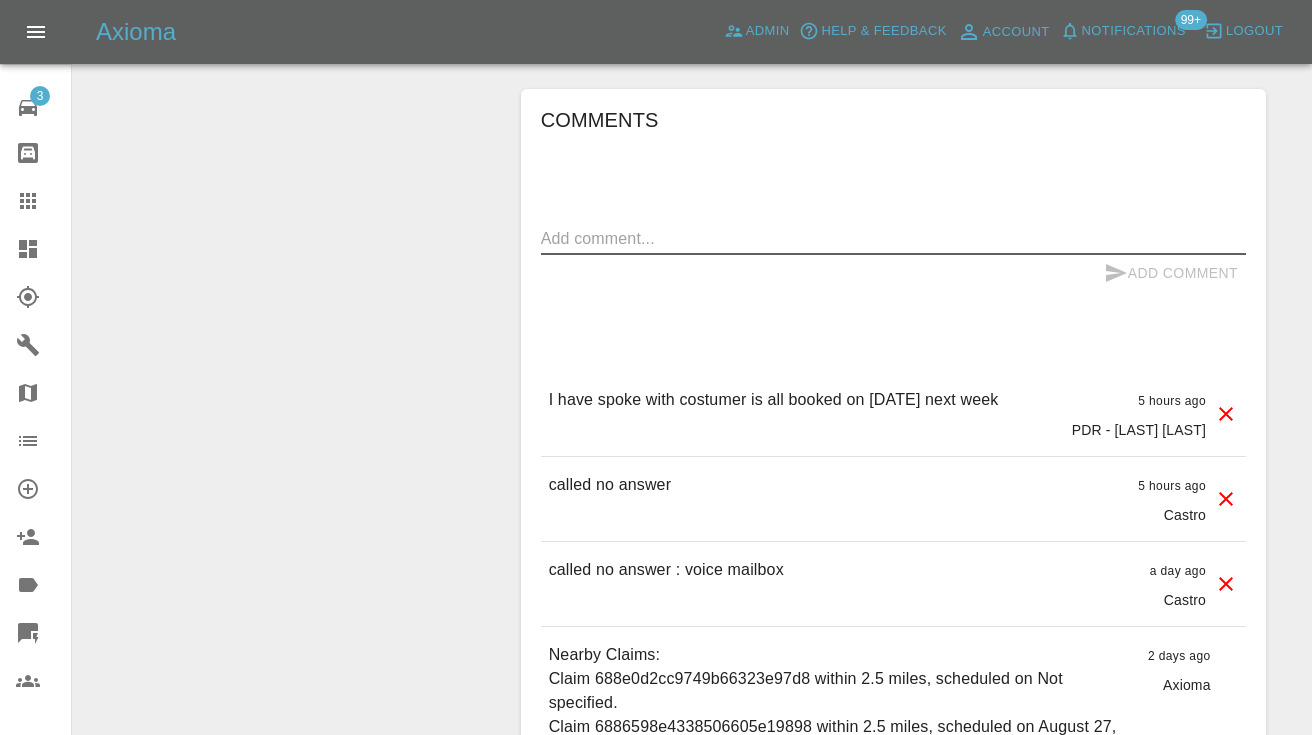 click at bounding box center [893, 238] 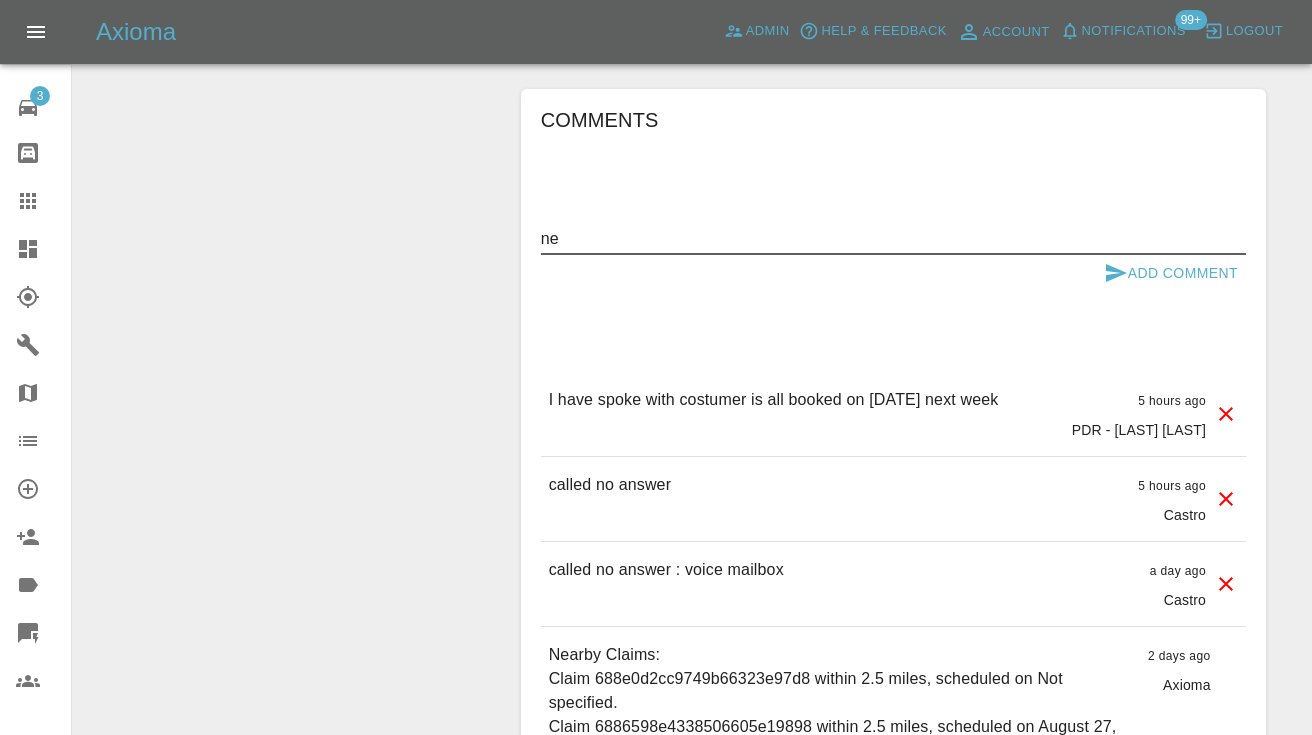 type on "n" 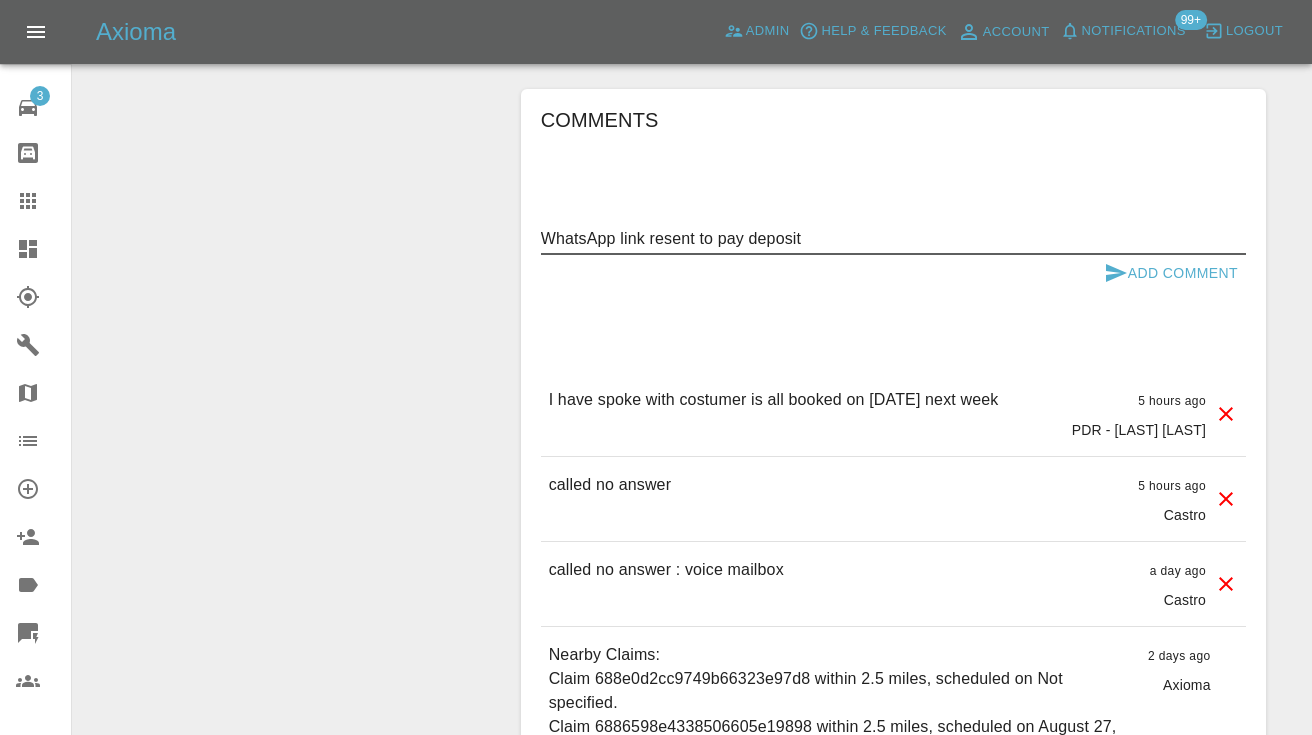 type on "WhatsApp link resent to pay deposit" 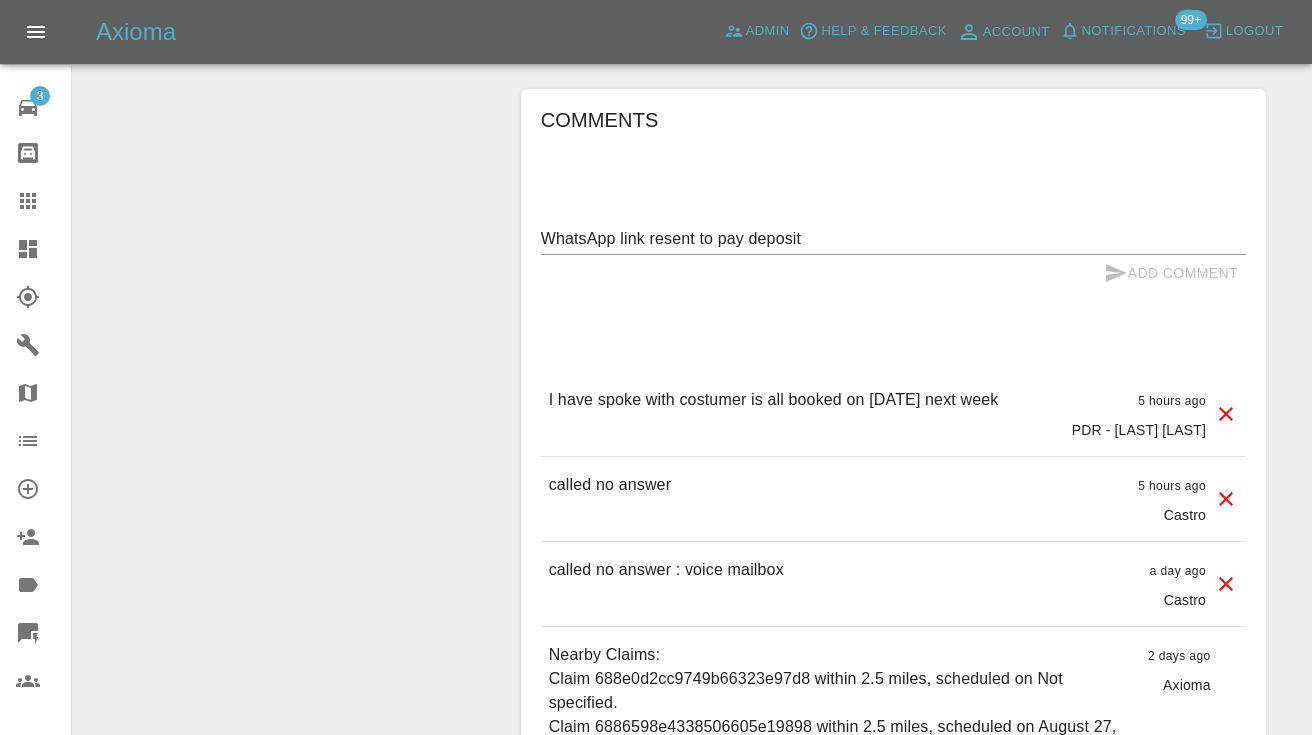 type 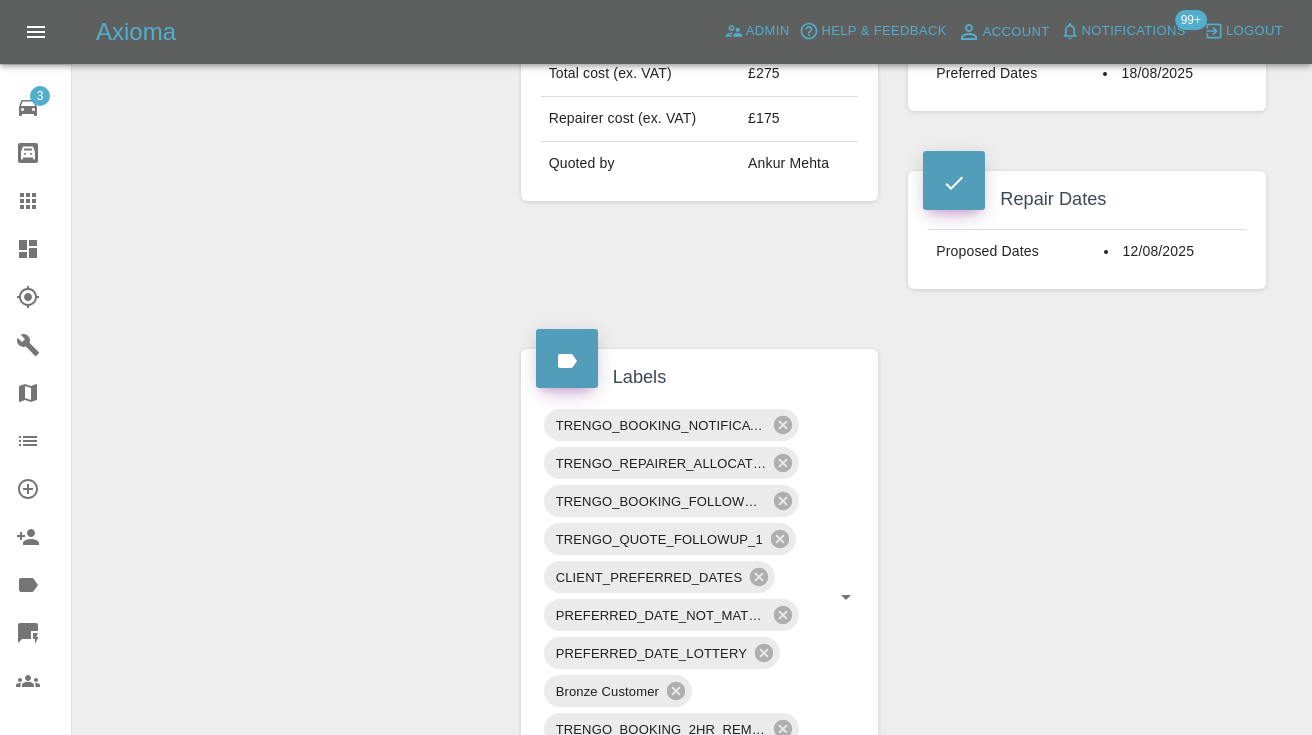 scroll, scrollTop: 841, scrollLeft: 0, axis: vertical 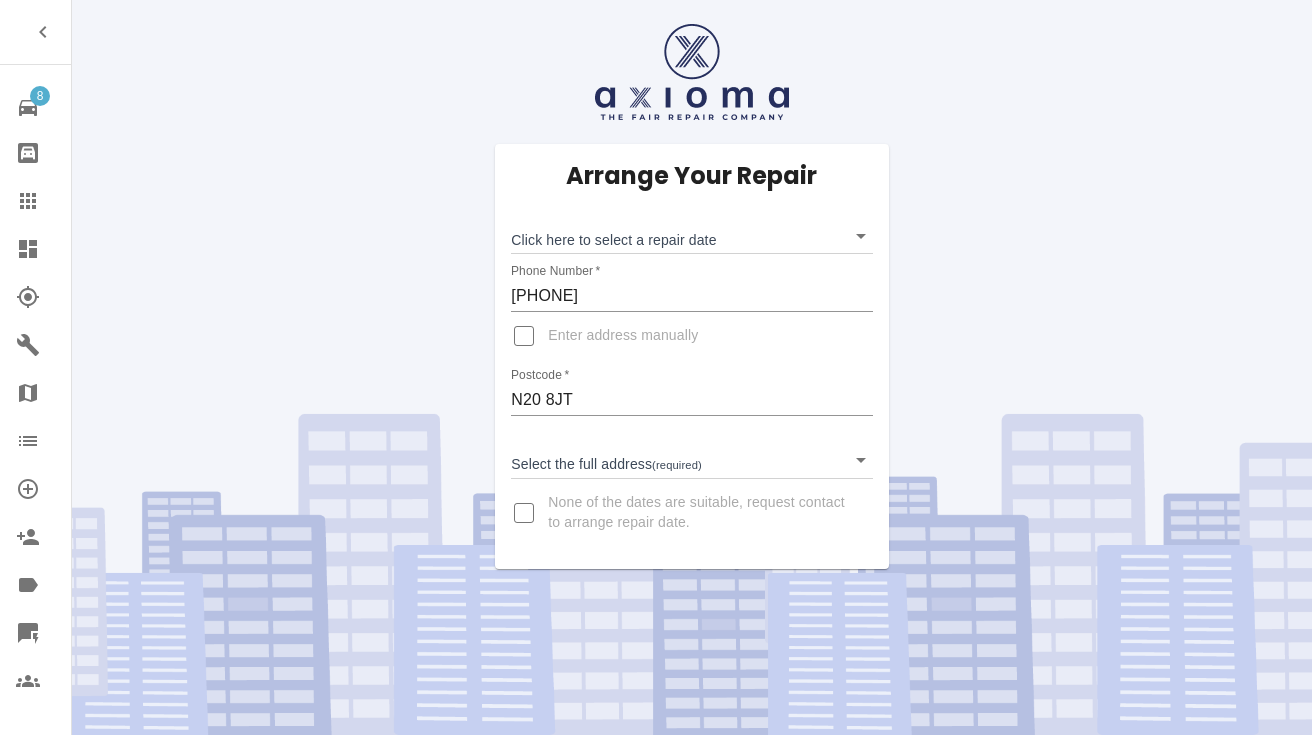 click on "[NUMBER] Repair home Bodyshop home Claims Dashboard Explorer Garages Map Organization Create Organization Invite Admin Labels Quick Quote Users Arrange Your Repair Click here to select a repair date ​ Phone Number   * [PHONE] Enter address manually Postcode   * [POSTCODE] Select the full address  (required) ​ None of the dates are suitable, request contact to arrange repair date." at bounding box center [656, 367] 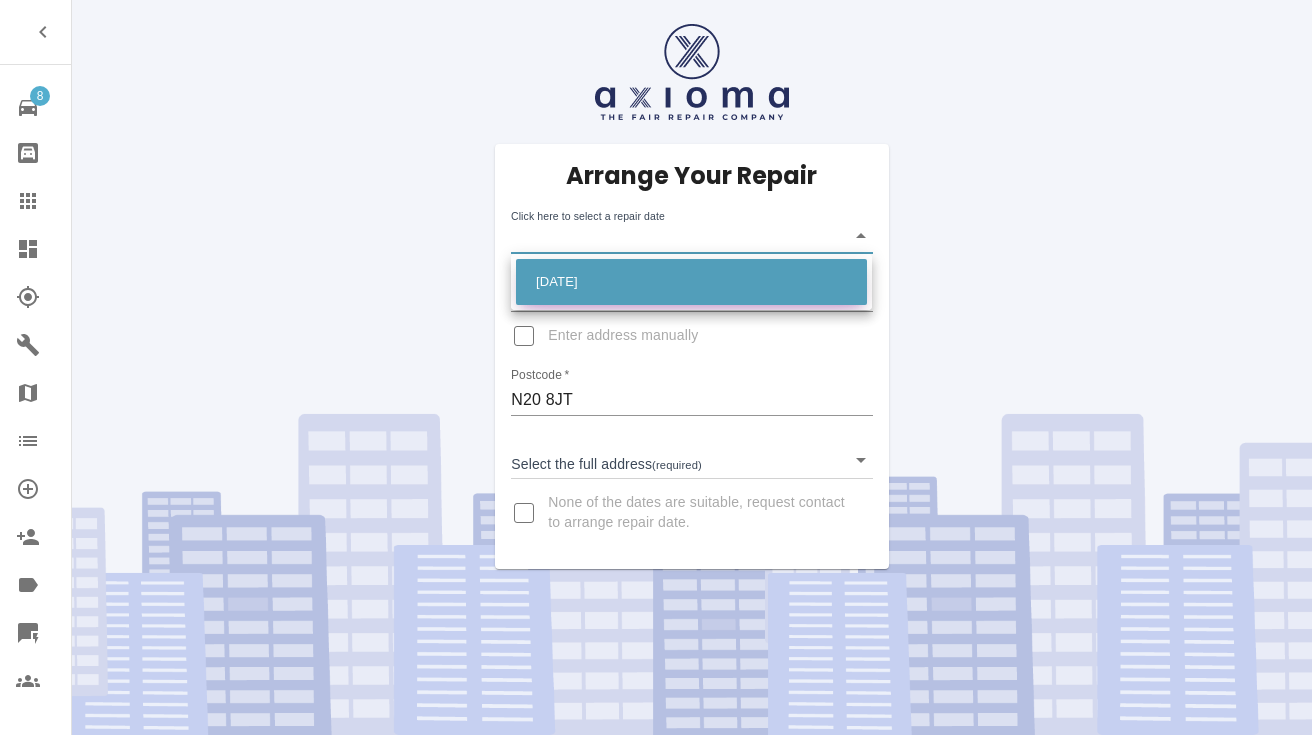 click on "[DATE]" at bounding box center (691, 282) 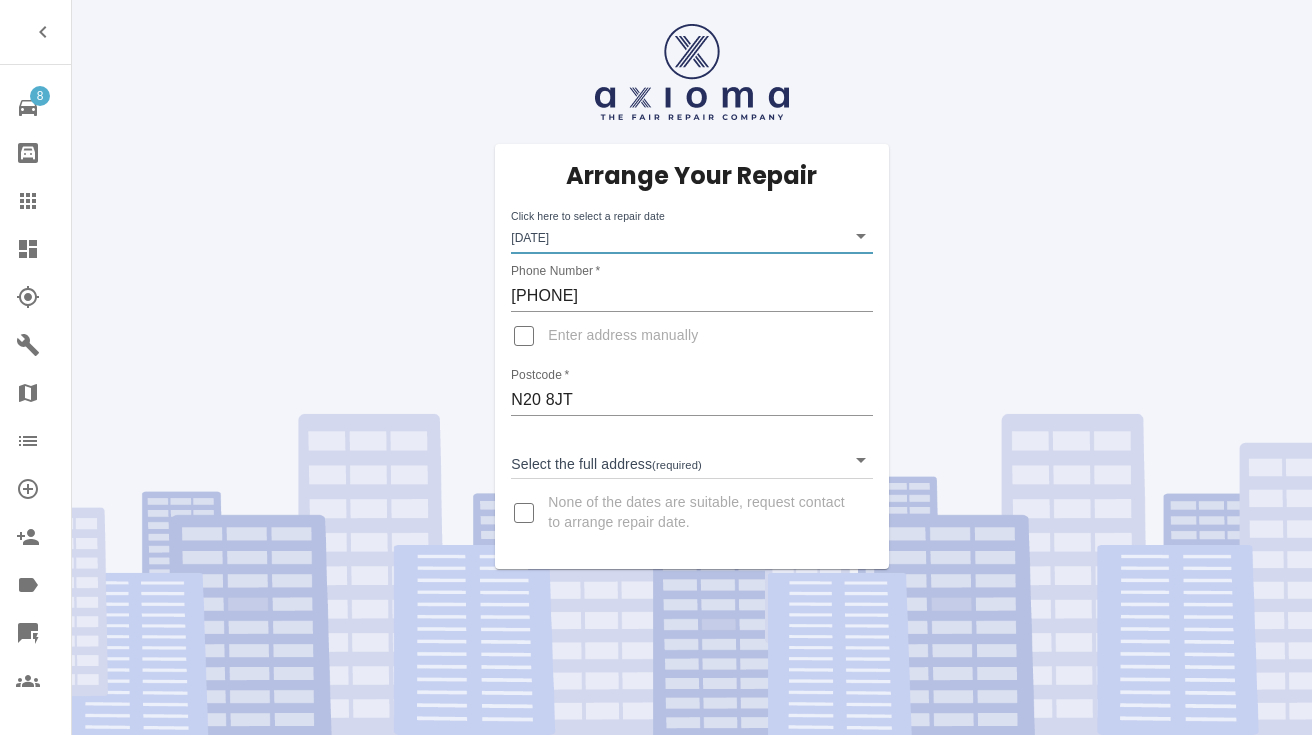 click on "[NUMBER] Repair home Bodyshop home Claims Dashboard Explorer Garages Map Organization Create Organization Invite Admin Labels Quick Quote Users Arrange Your Repair Click here to select a repair date [DATE] [DATE] Phone Number   * [PHONE] Enter address manually Postcode   * [POSTCODE] Select the full address  (required) ​ None of the dates are suitable, request contact to arrange repair date." at bounding box center (656, 367) 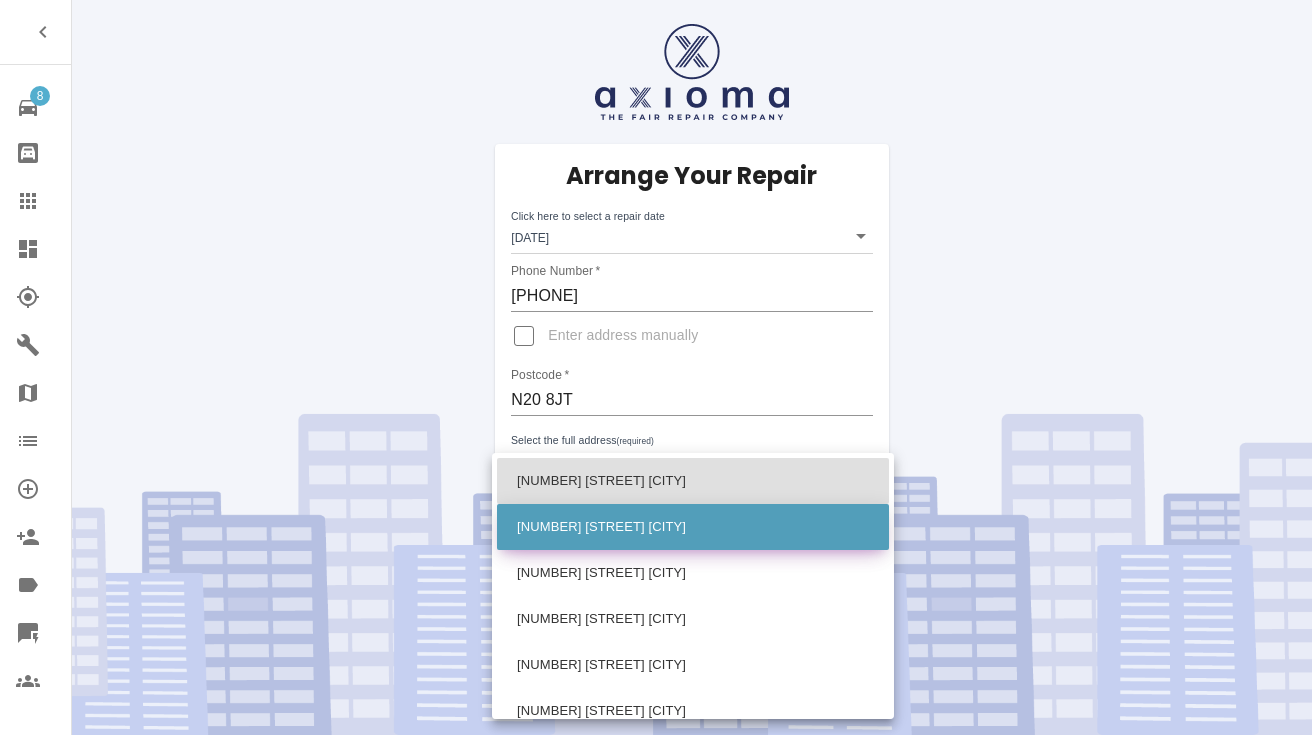 click on "[NUMBER] [STREET]   [CITY]" at bounding box center [693, 527] 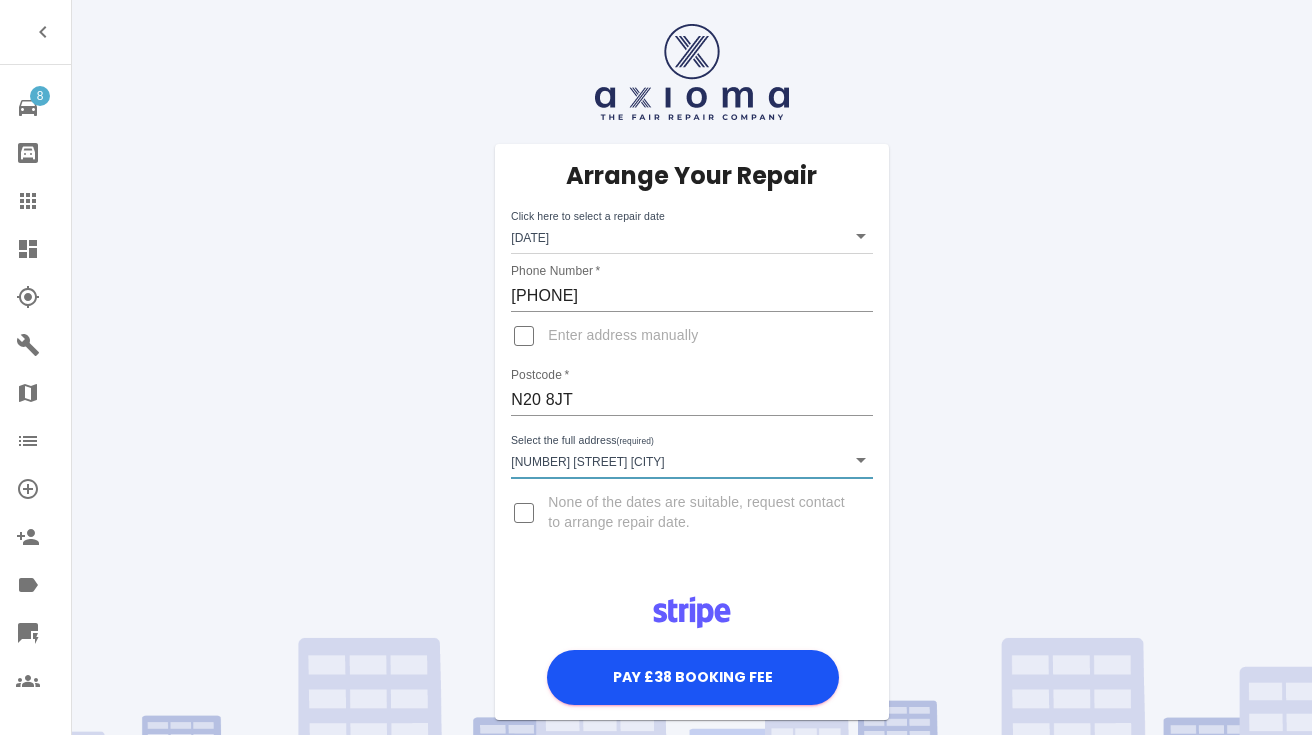 type on "[NUMBER] [STREET]   [CITY]" 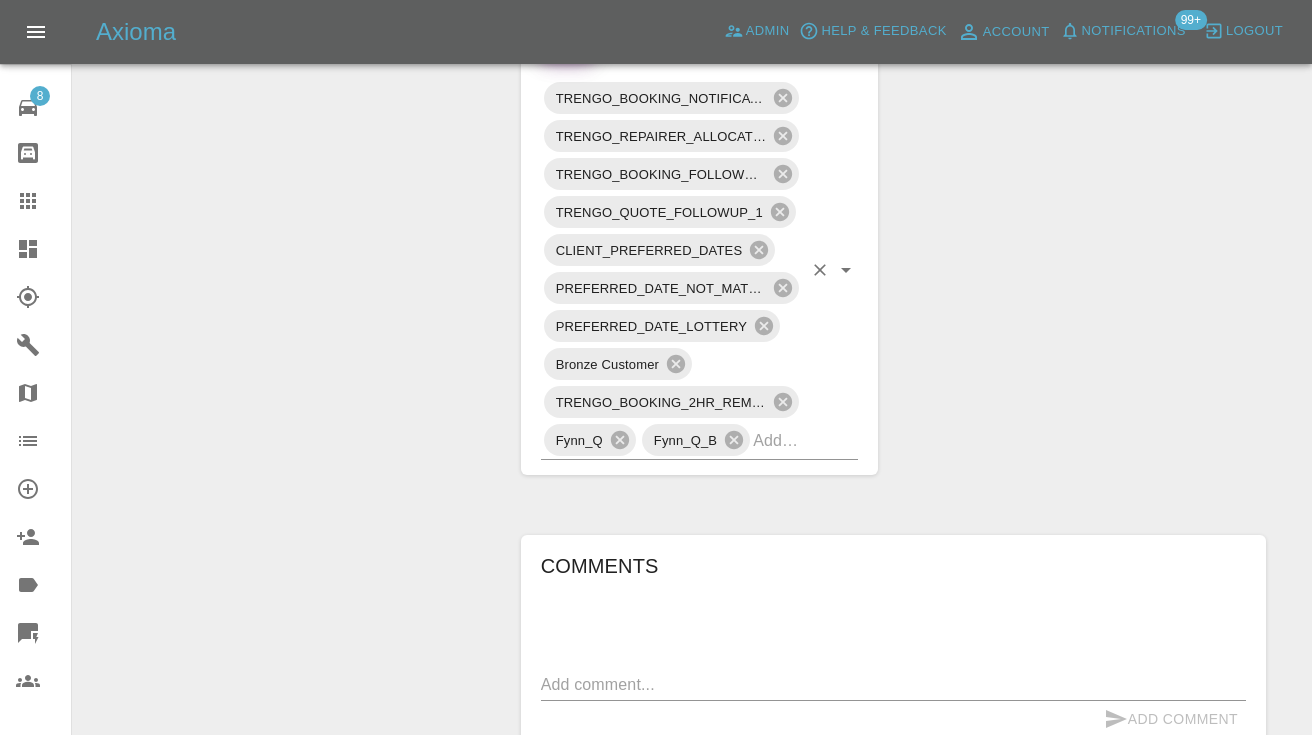 scroll, scrollTop: 1151, scrollLeft: 0, axis: vertical 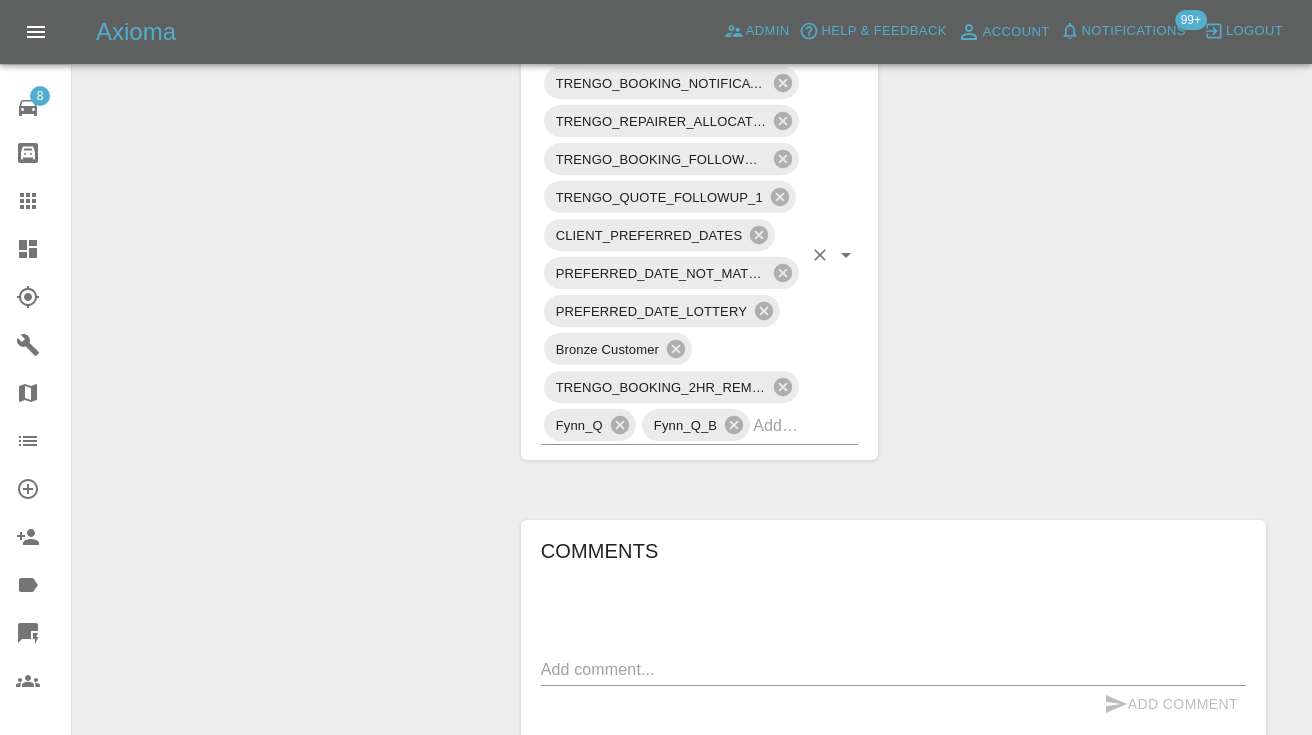 click on "TRENGO_BOOKING_NOTIFICATION TRENGO_REPAIRER_ALLOCATED TRENGO_BOOKING_FOLLOWUP_1 TRENGO_QUOTE_FOLLOWUP_1 CLIENT_PREFERRED_DATES PREFERRED_DATE_NOT_MATCHED PREFERRED_DATE_LOTTERY Bronze Customer TRENGO_BOOKING_2HR_REMINDER [FIRST] [LAST] [FIRST] [LAST]" at bounding box center (700, 254) 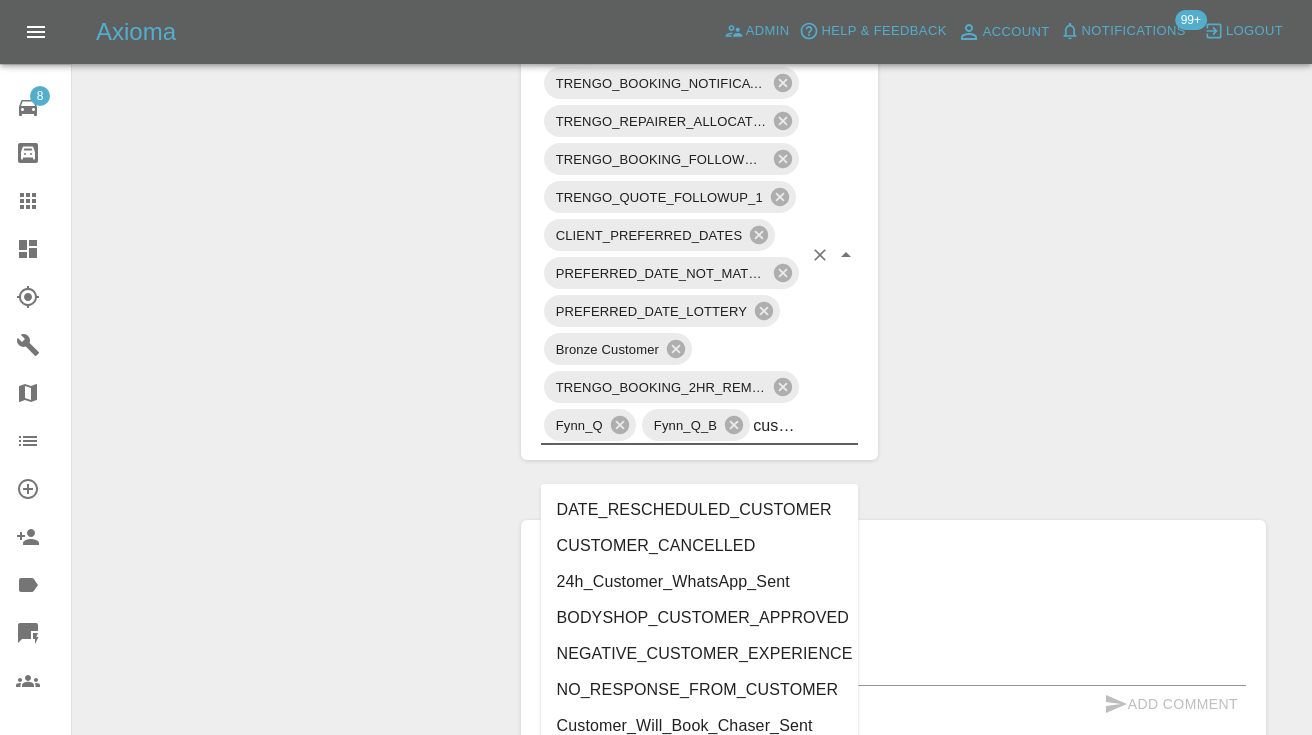 type on "customer_" 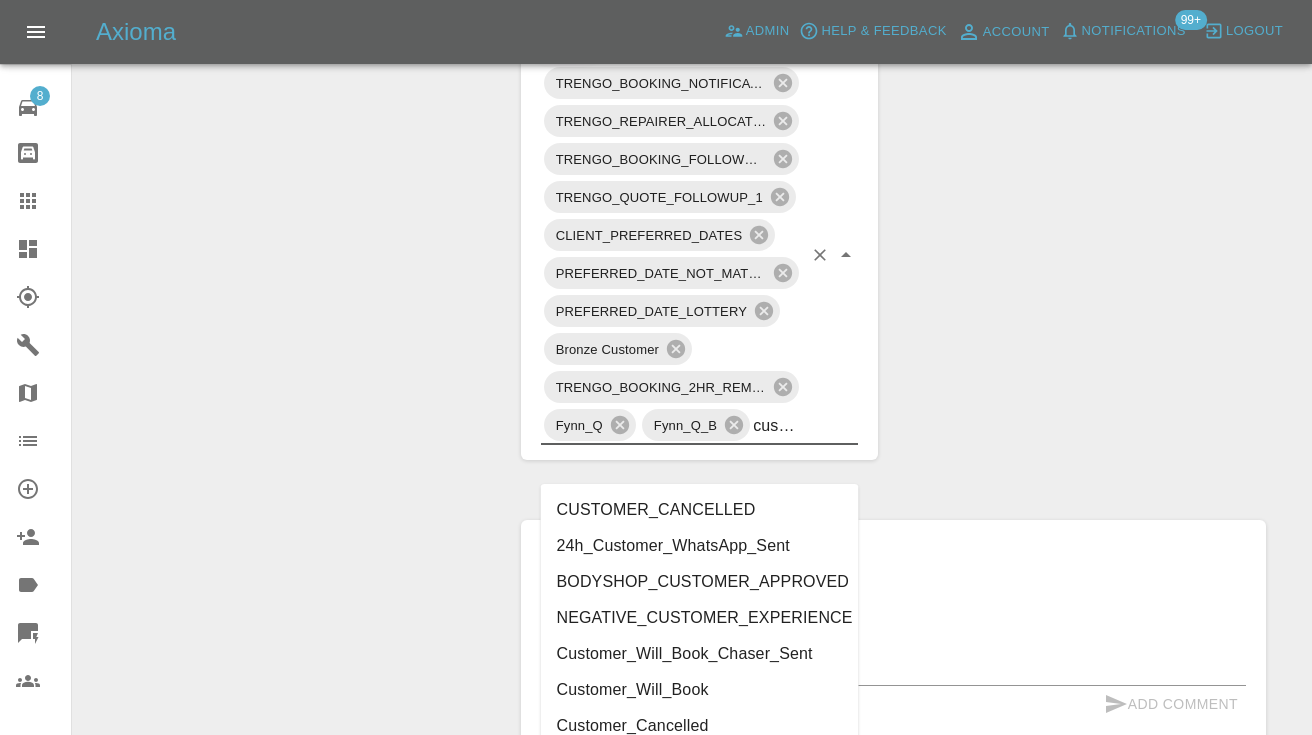 click on "Customer_Will_Book" at bounding box center [700, 690] 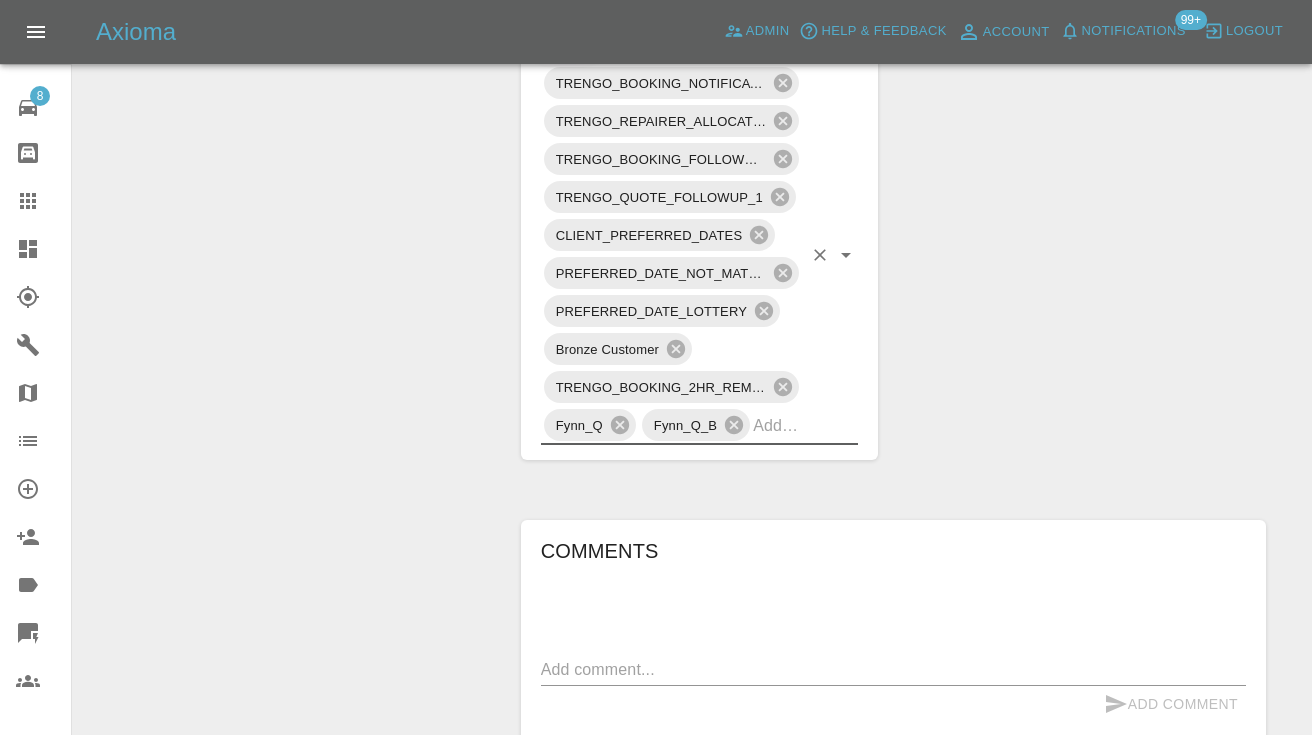 click on "Change Repairer Modify Claim Modify Quote Rollback Submit Payment Archive" at bounding box center (289, 332) 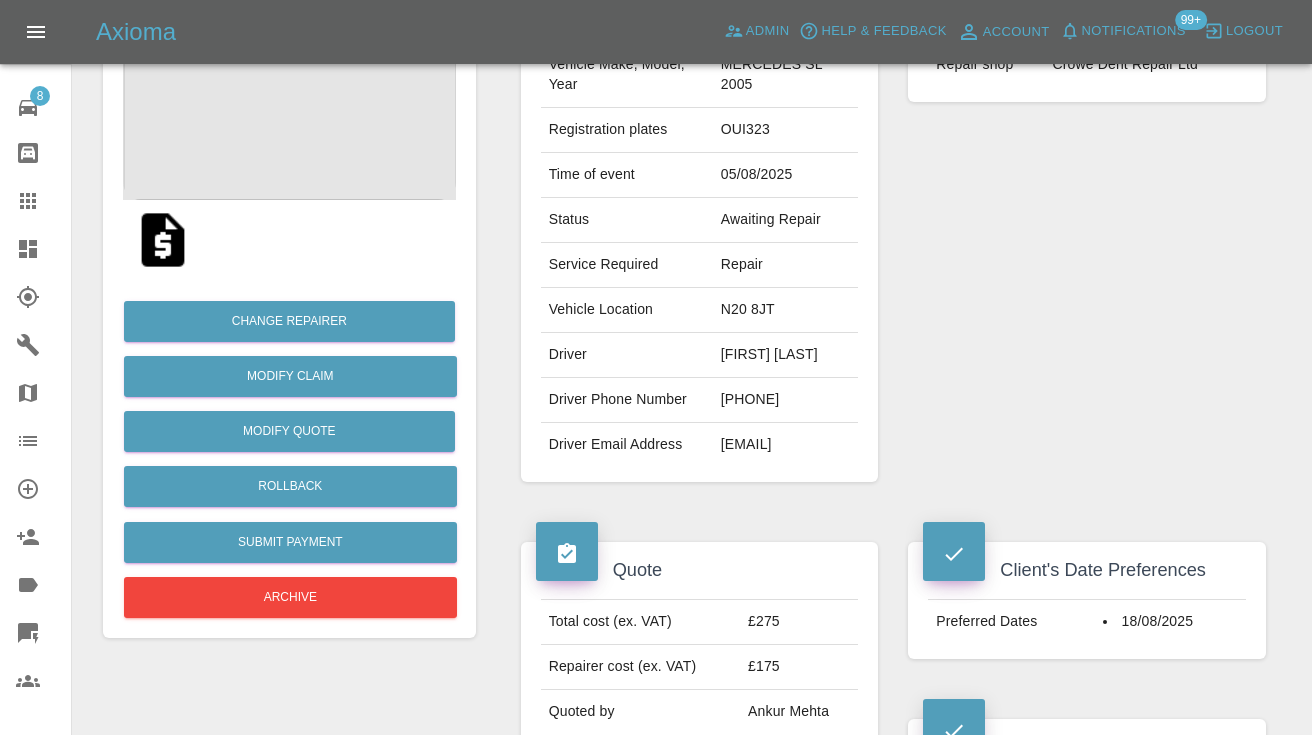 scroll, scrollTop: 265, scrollLeft: 0, axis: vertical 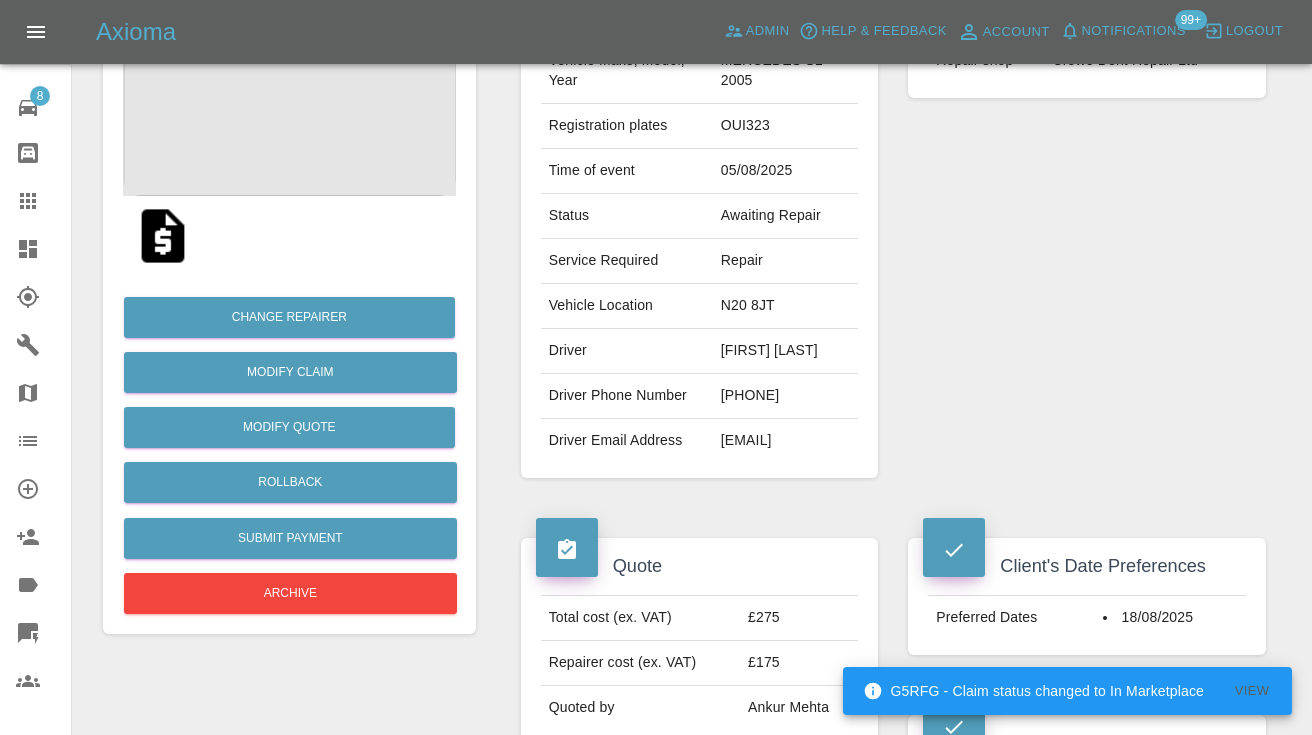 click on "Repairer Repair shop Crowe Dent Repair Ltd" at bounding box center [1087, 229] 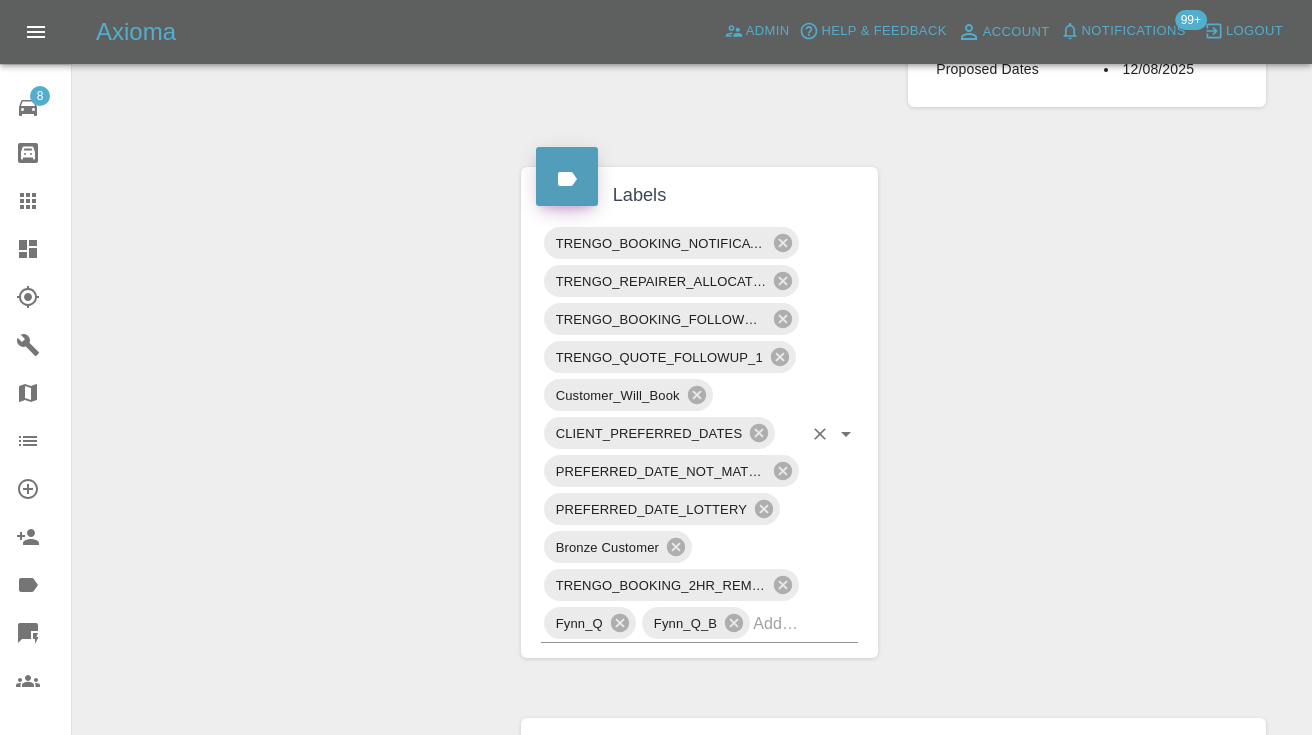 scroll, scrollTop: 1005, scrollLeft: 0, axis: vertical 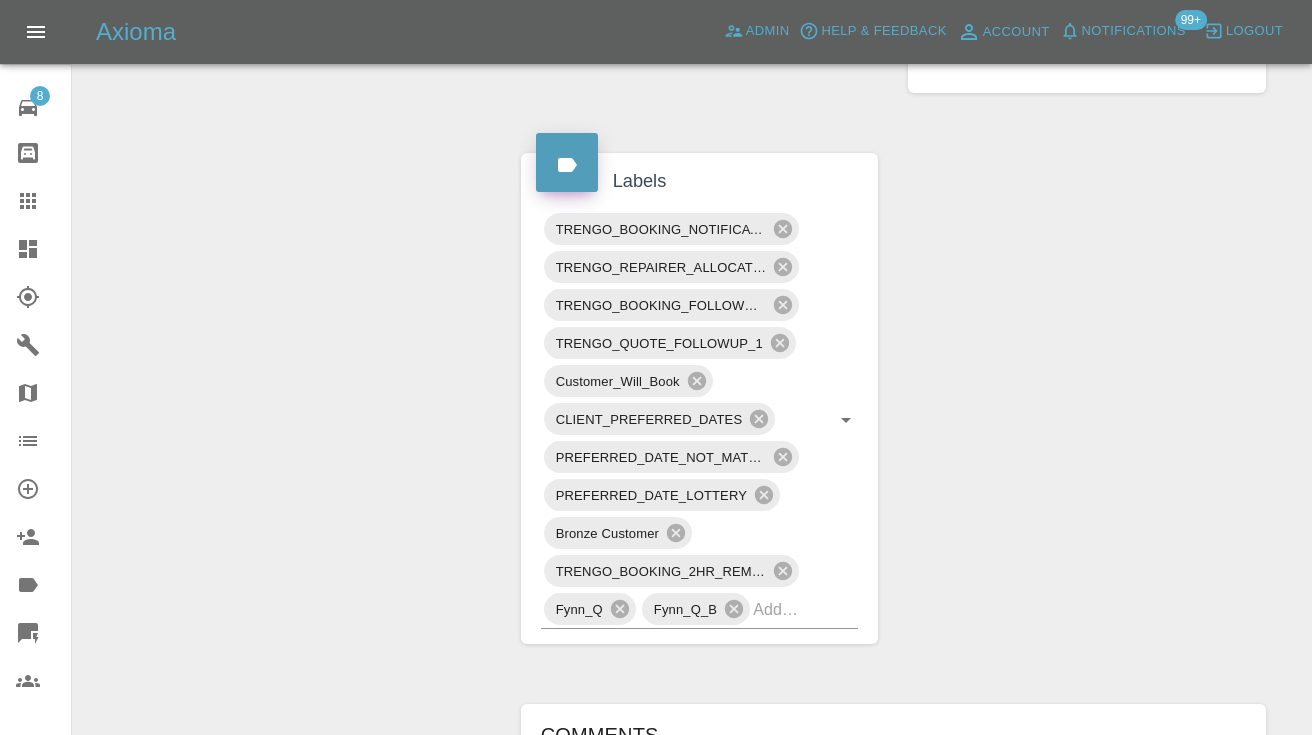click at bounding box center [44, 201] 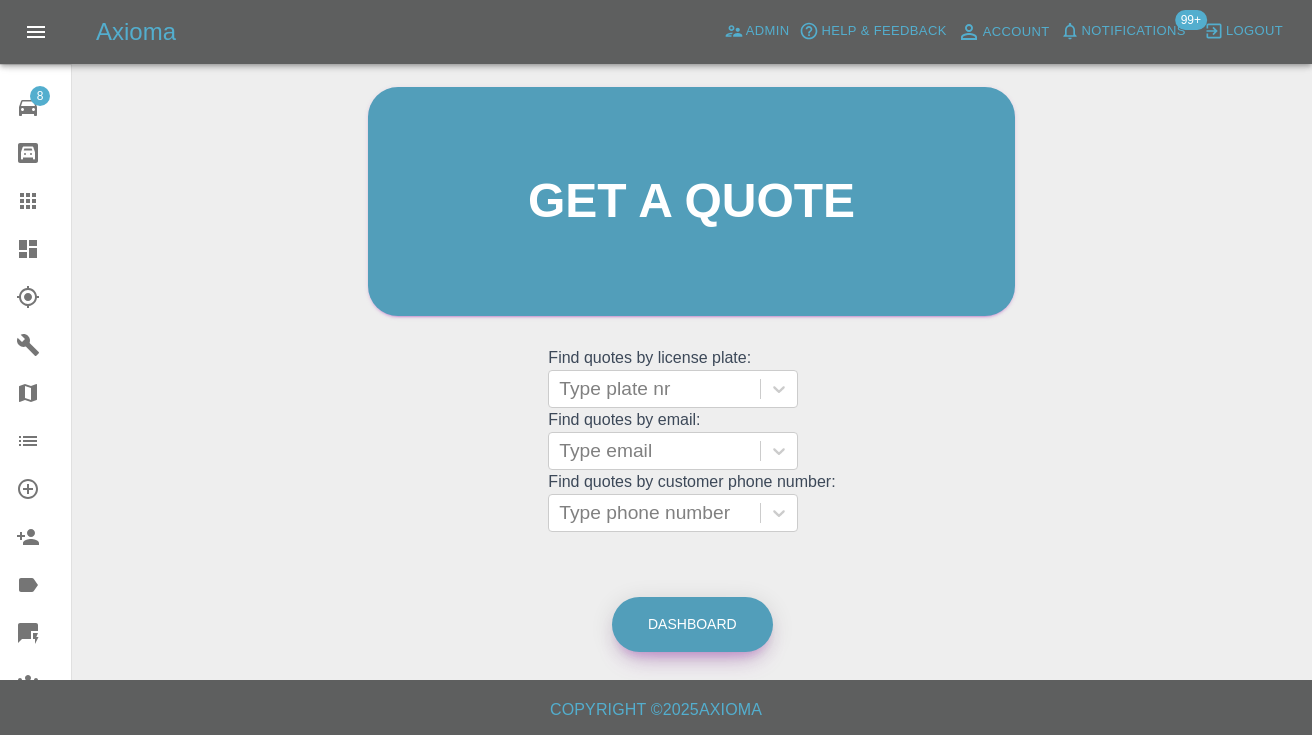 click on "Dashboard" at bounding box center [692, 624] 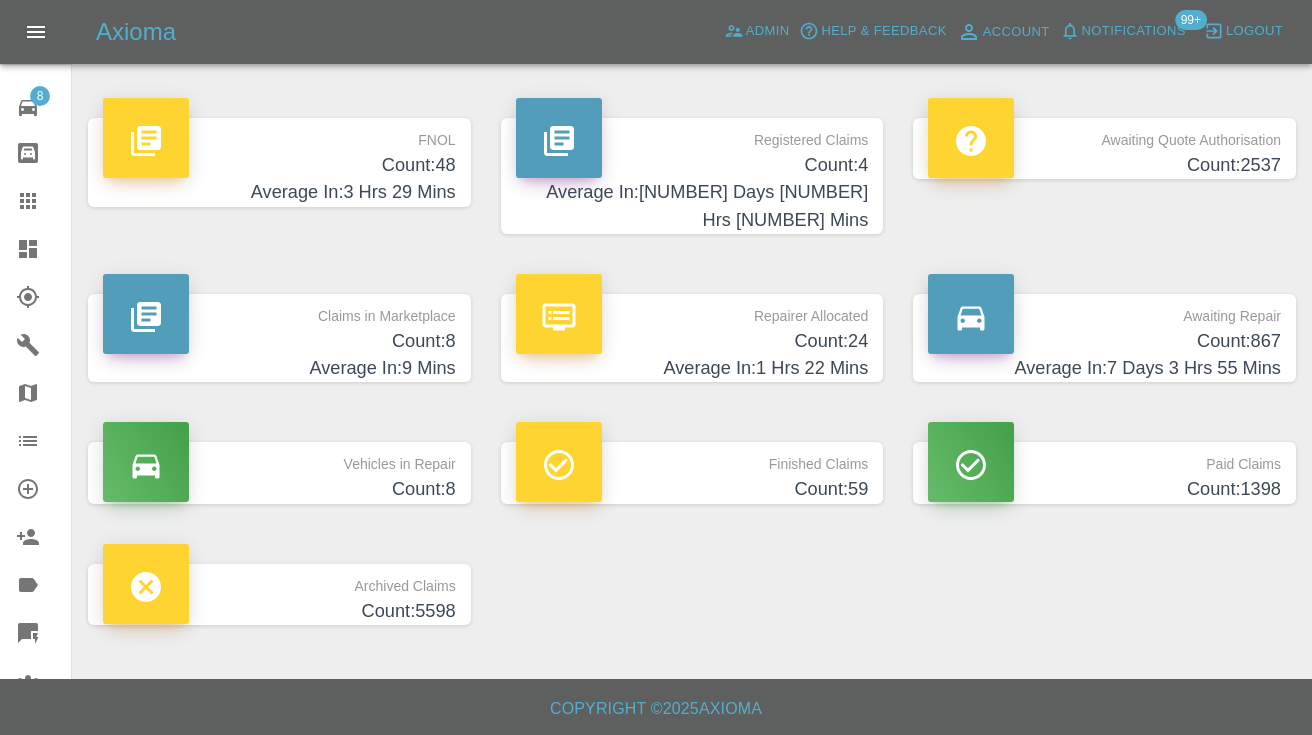 click on "Average In:  7 Days 3 Hrs 55 Mins" at bounding box center (1104, 368) 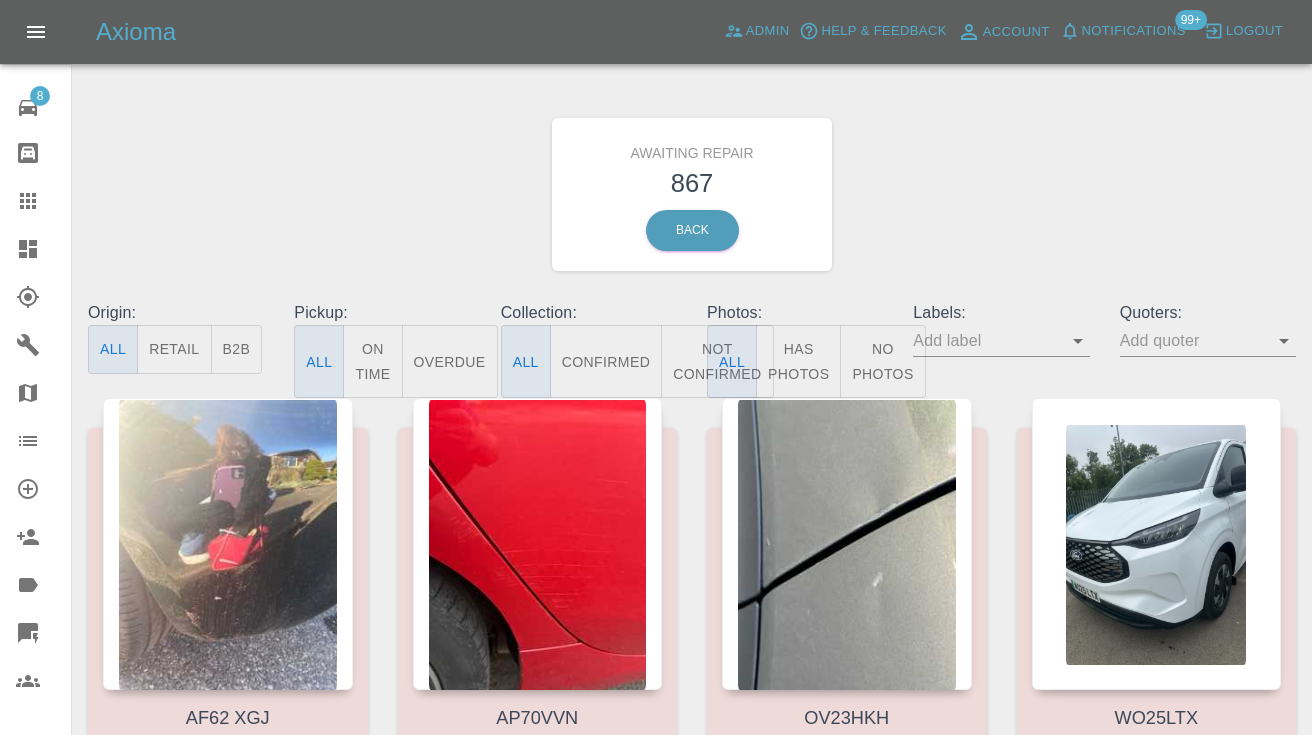 click on "Not Confirmed" at bounding box center [717, 361] 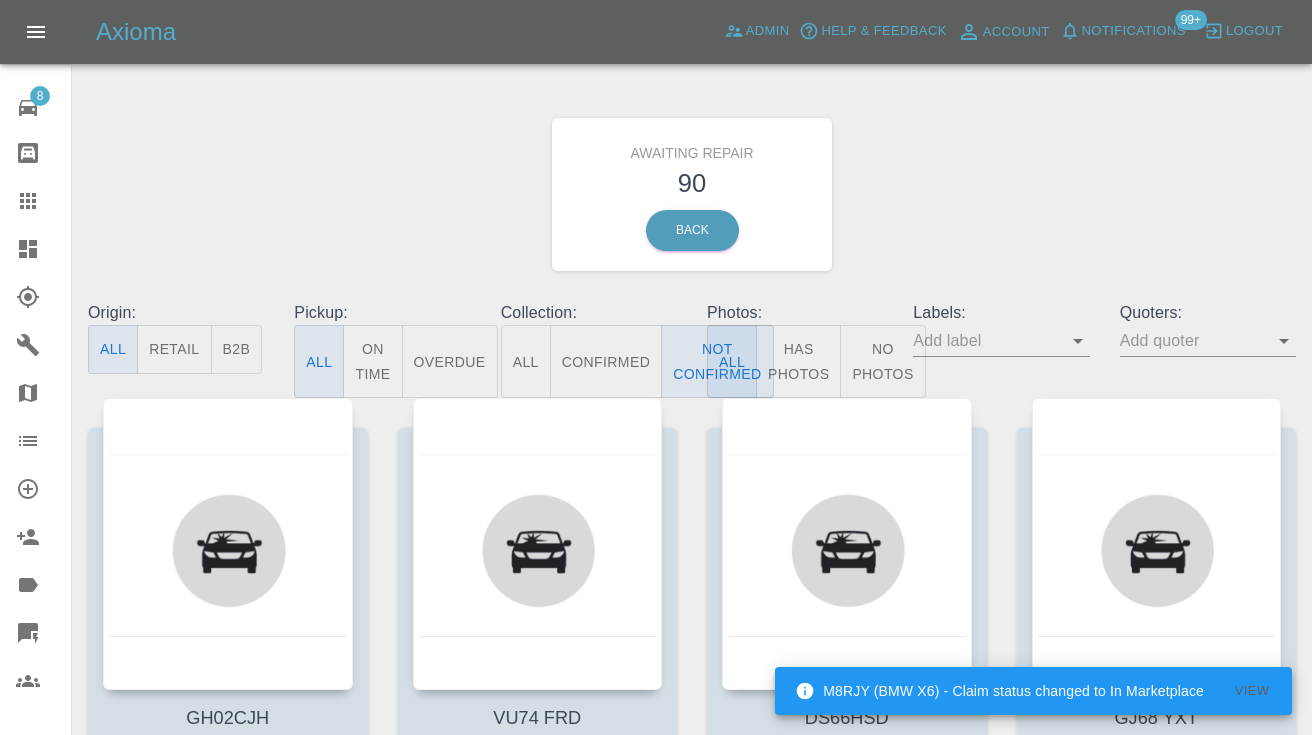 click on "Awaiting Repair 90 Back" at bounding box center [692, 194] 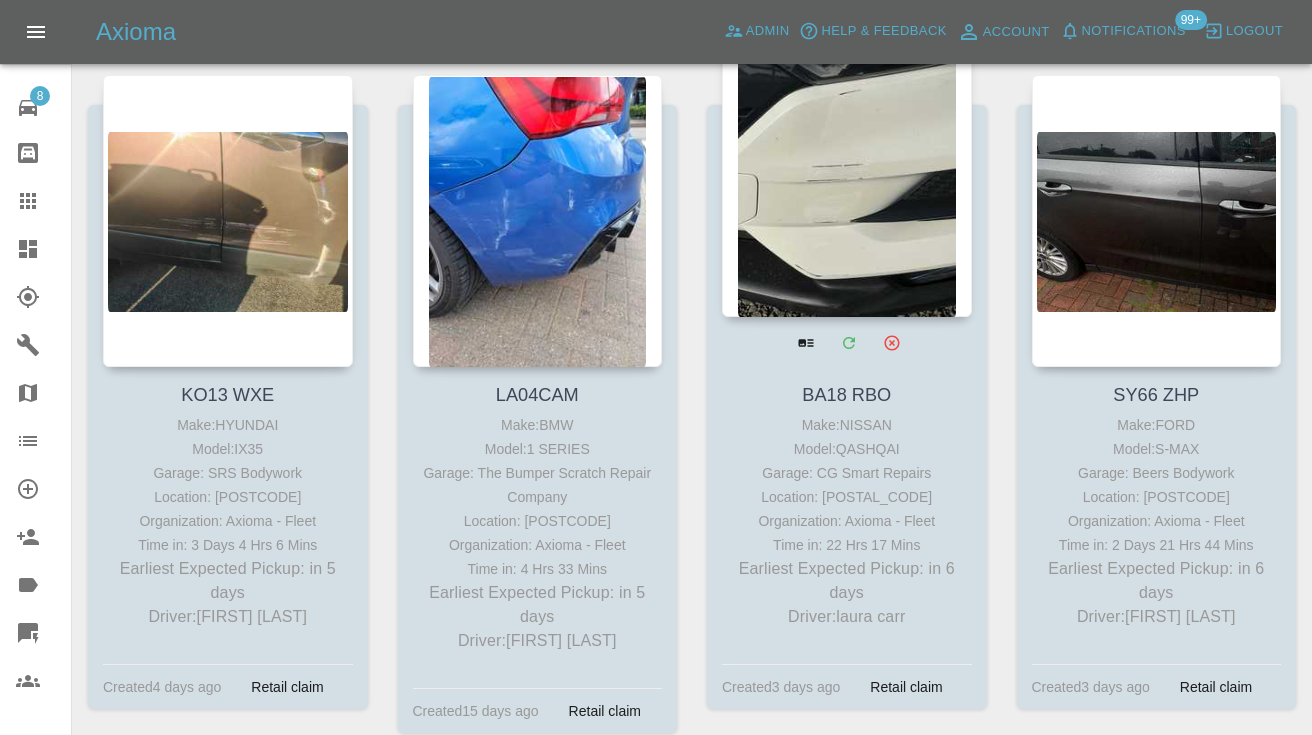 scroll, scrollTop: 4352, scrollLeft: 0, axis: vertical 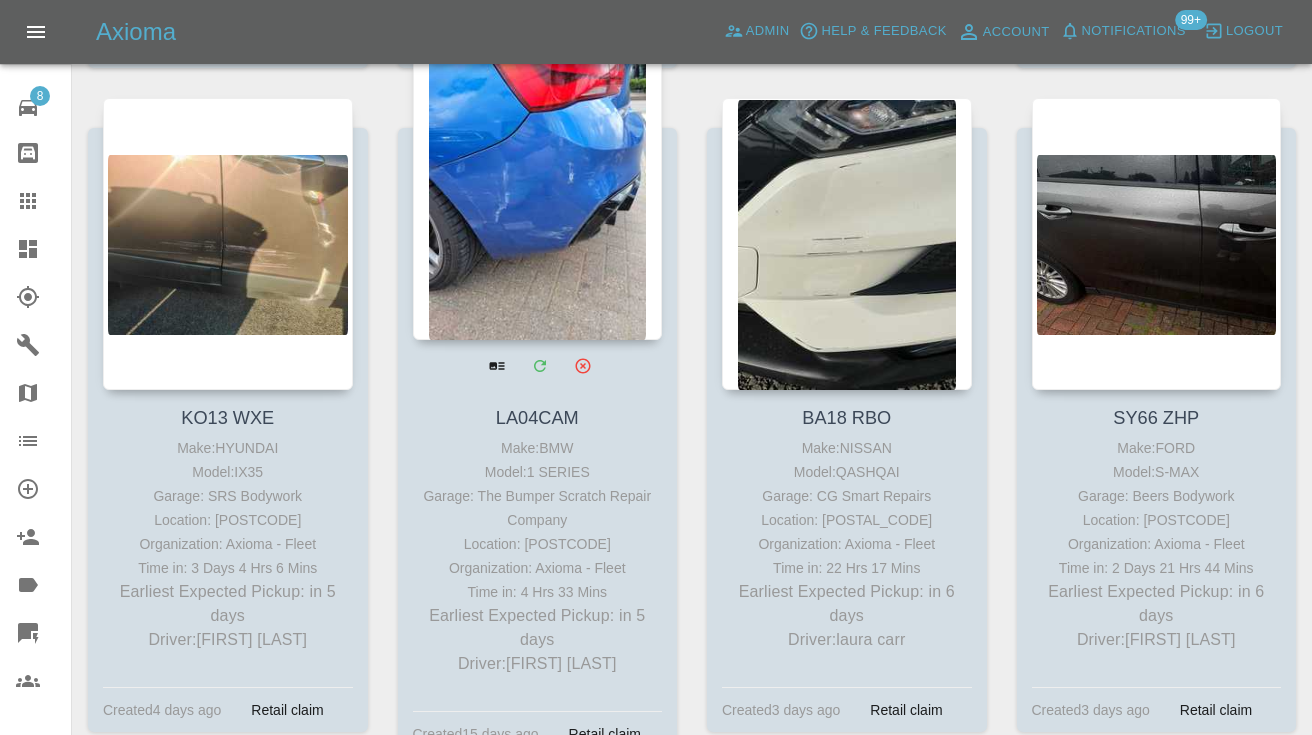 click at bounding box center (538, 194) 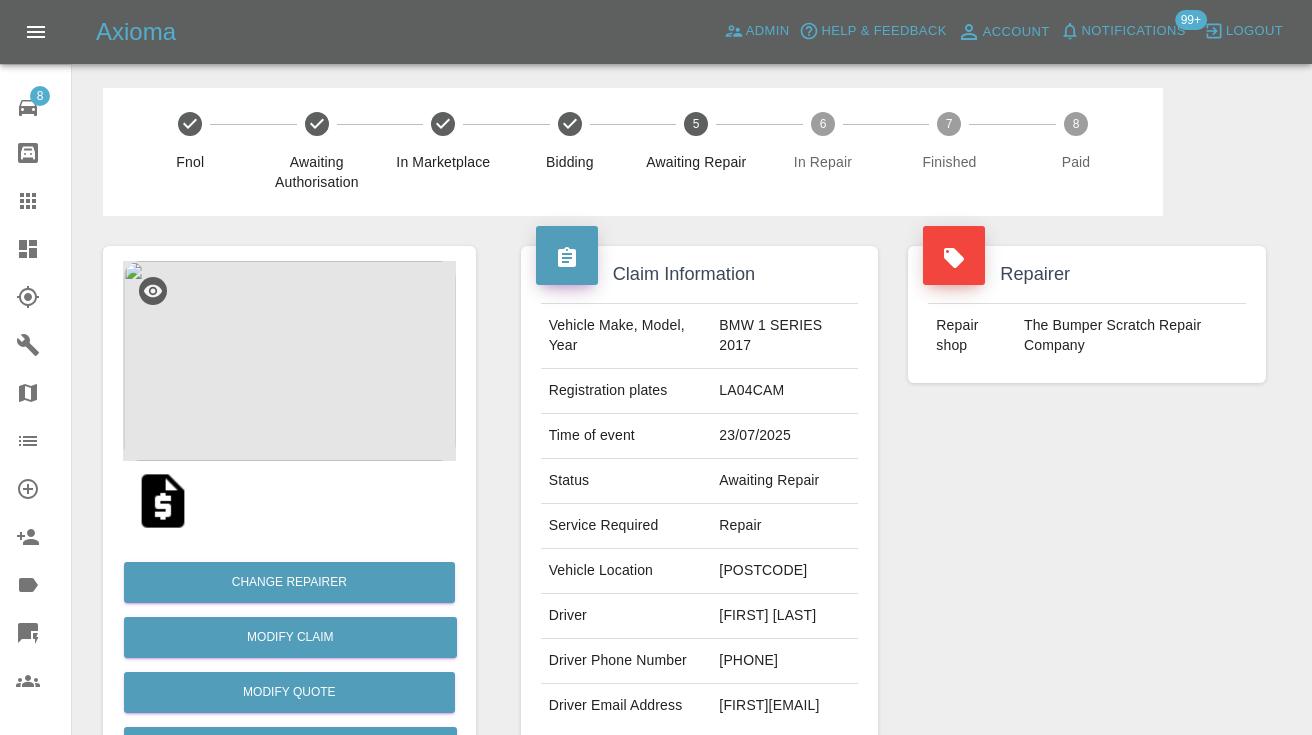 click on "[PHONE]" at bounding box center (784, 661) 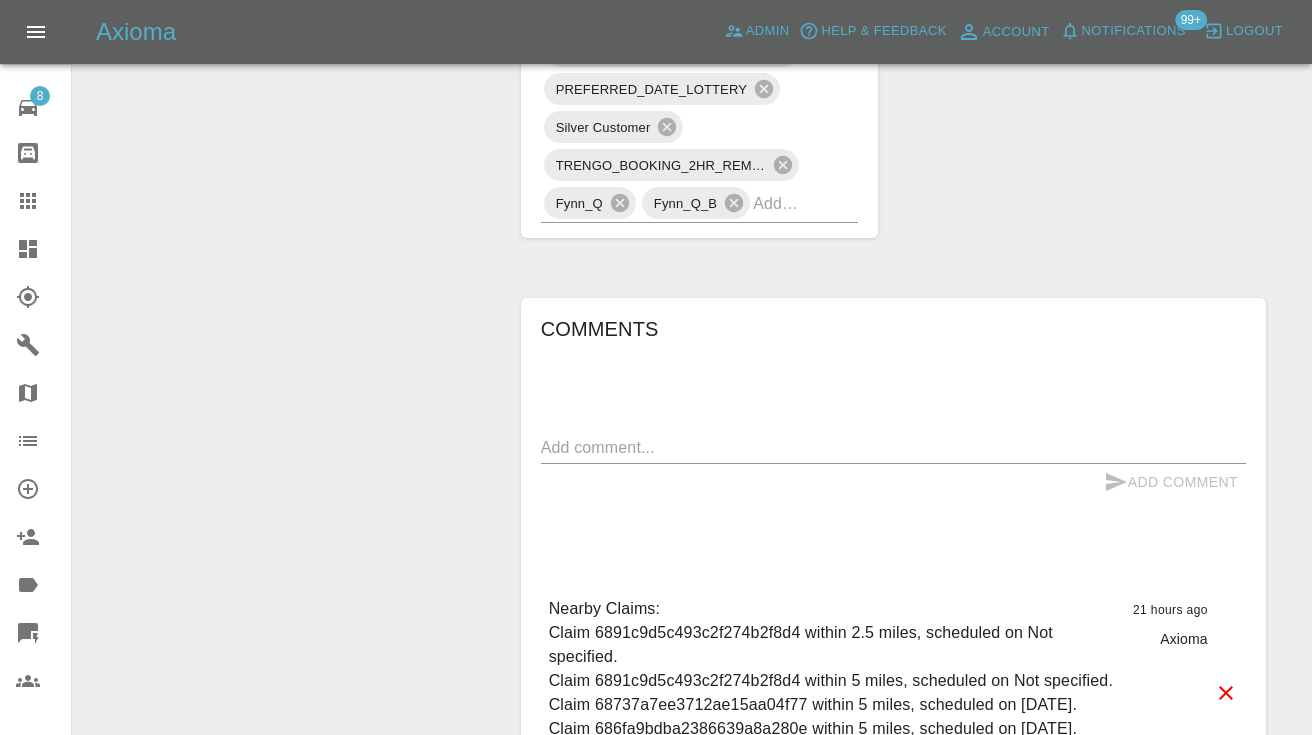 scroll, scrollTop: 1500, scrollLeft: 0, axis: vertical 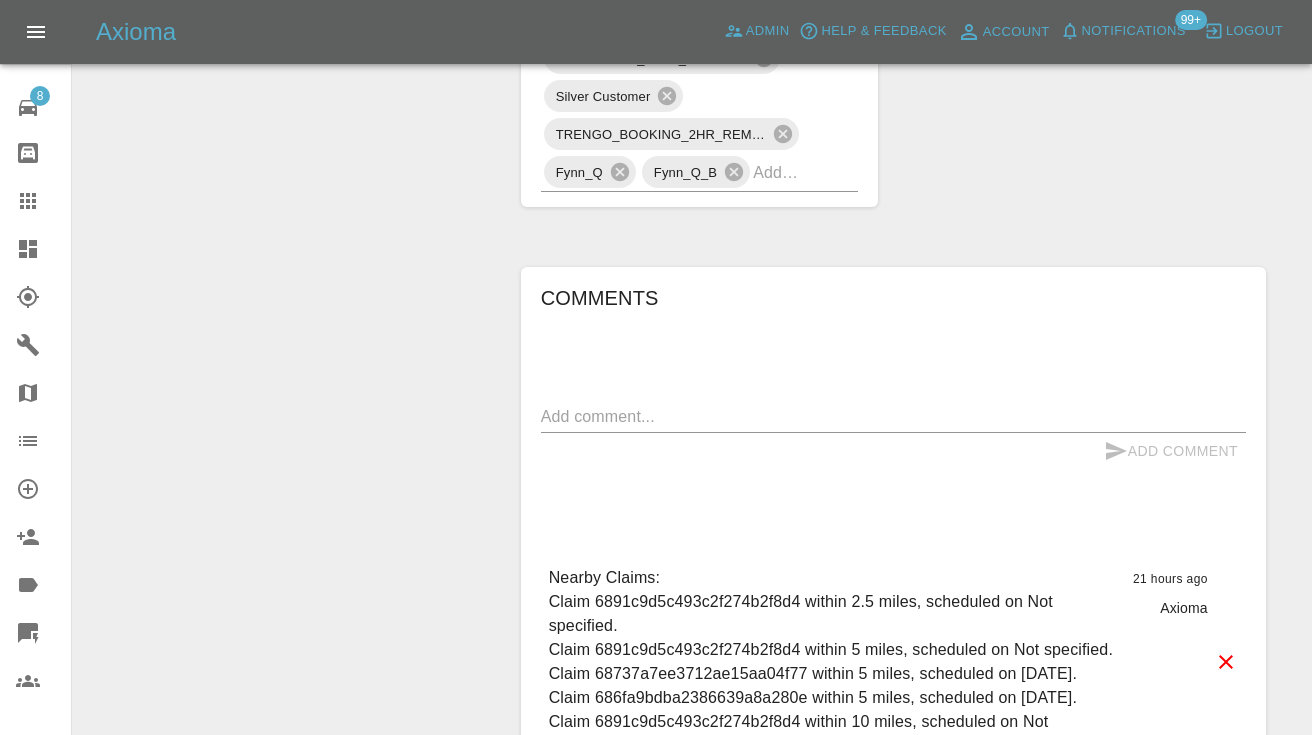 click at bounding box center [893, 416] 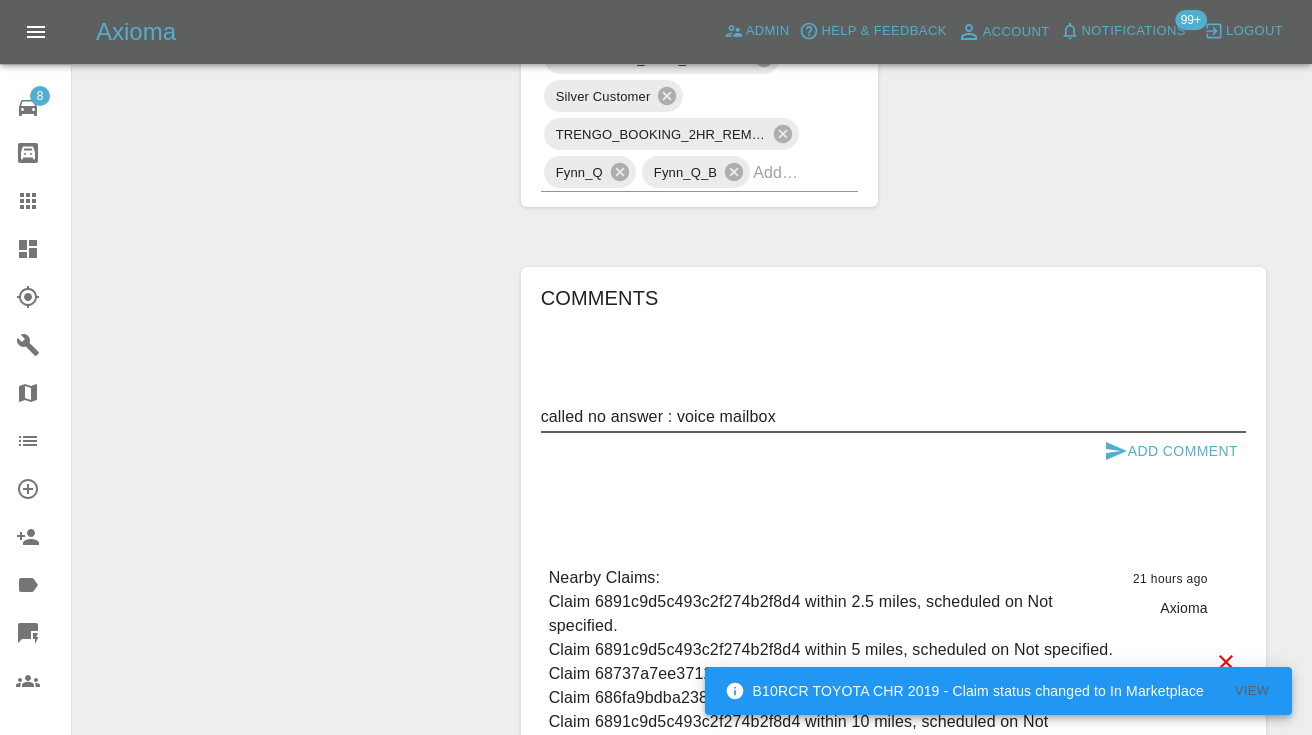 type on "called no answer : voice mailbox" 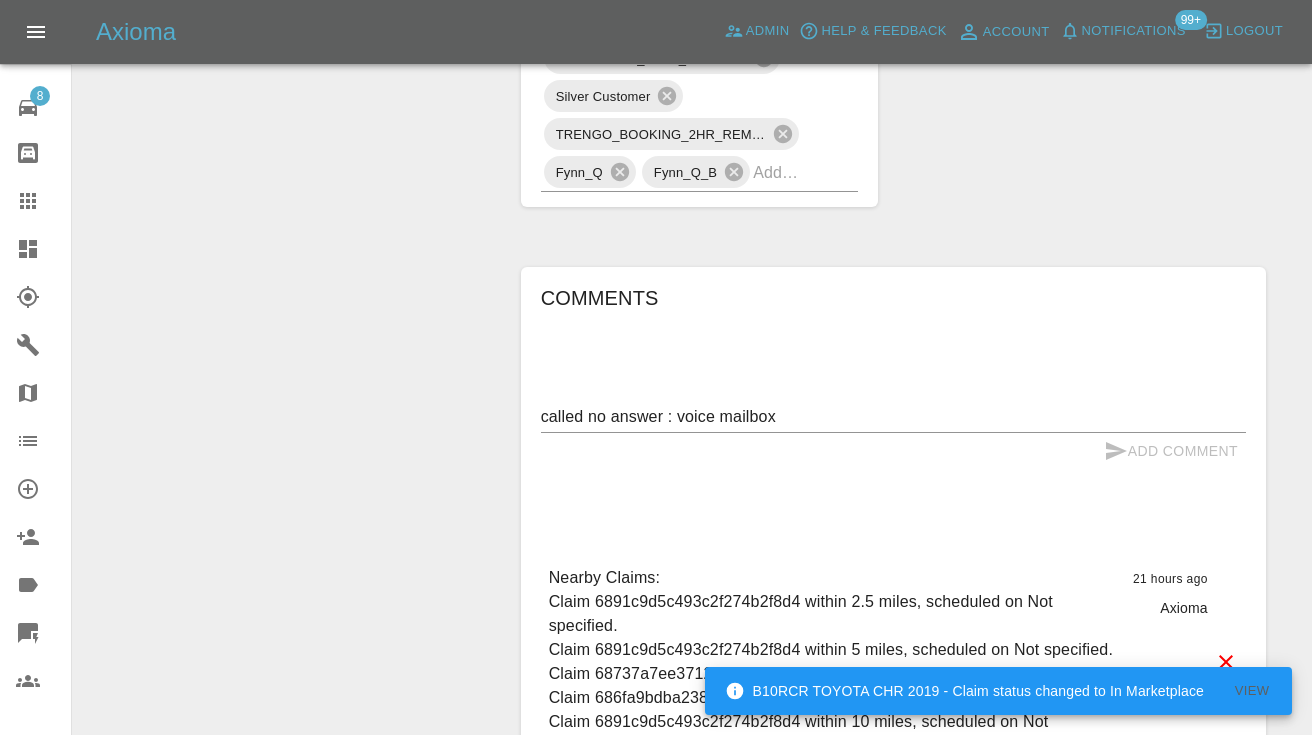 type 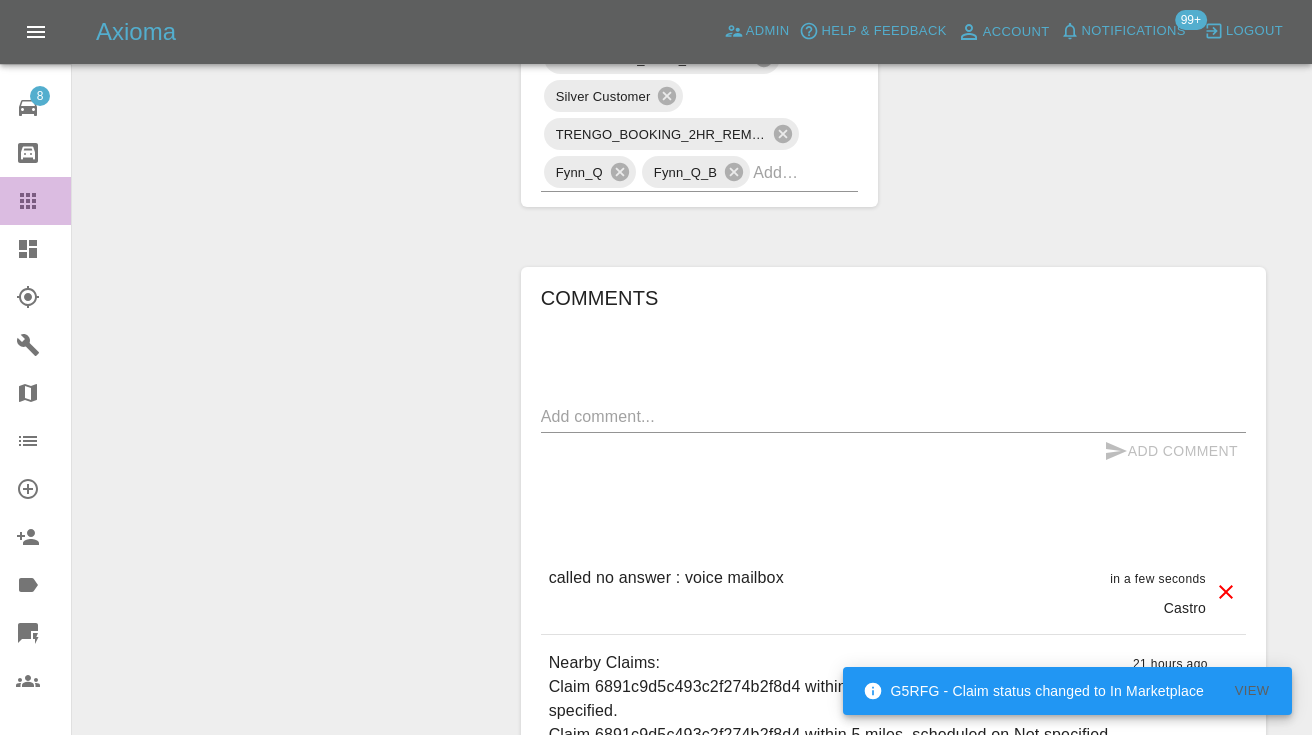 click 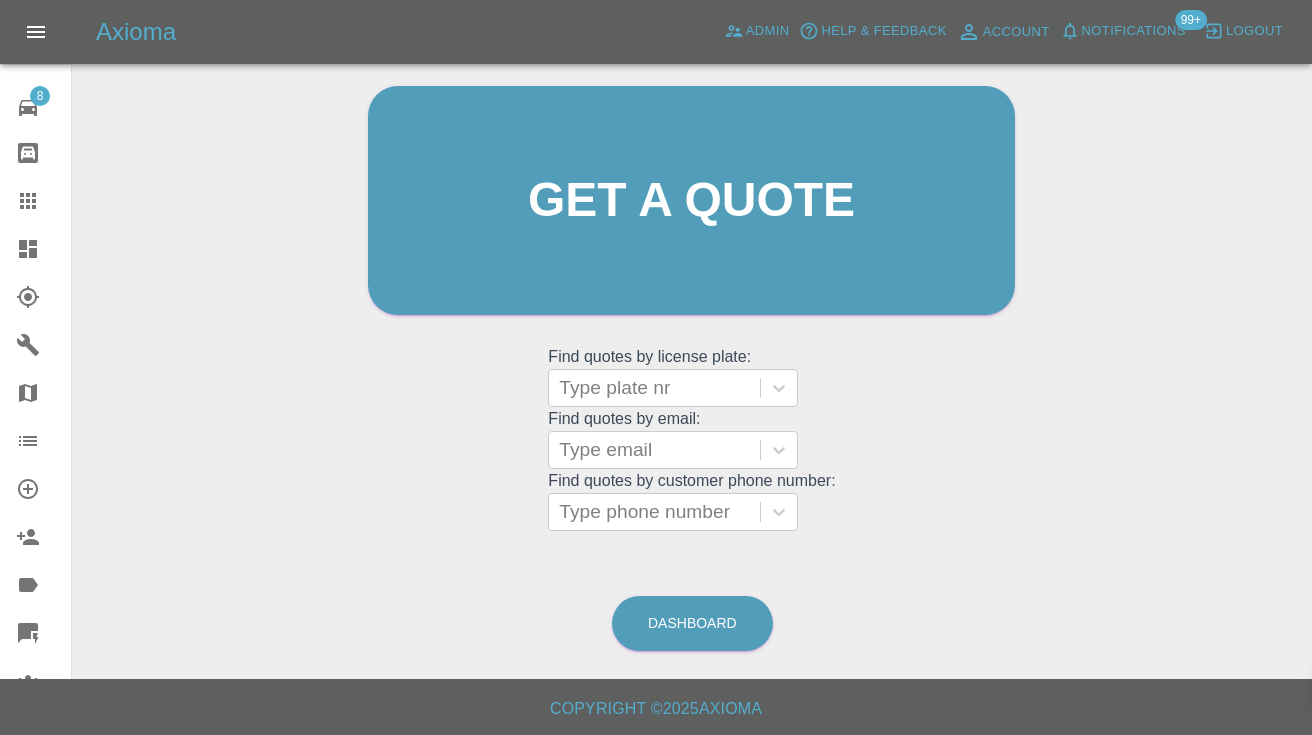 scroll, scrollTop: 150, scrollLeft: 0, axis: vertical 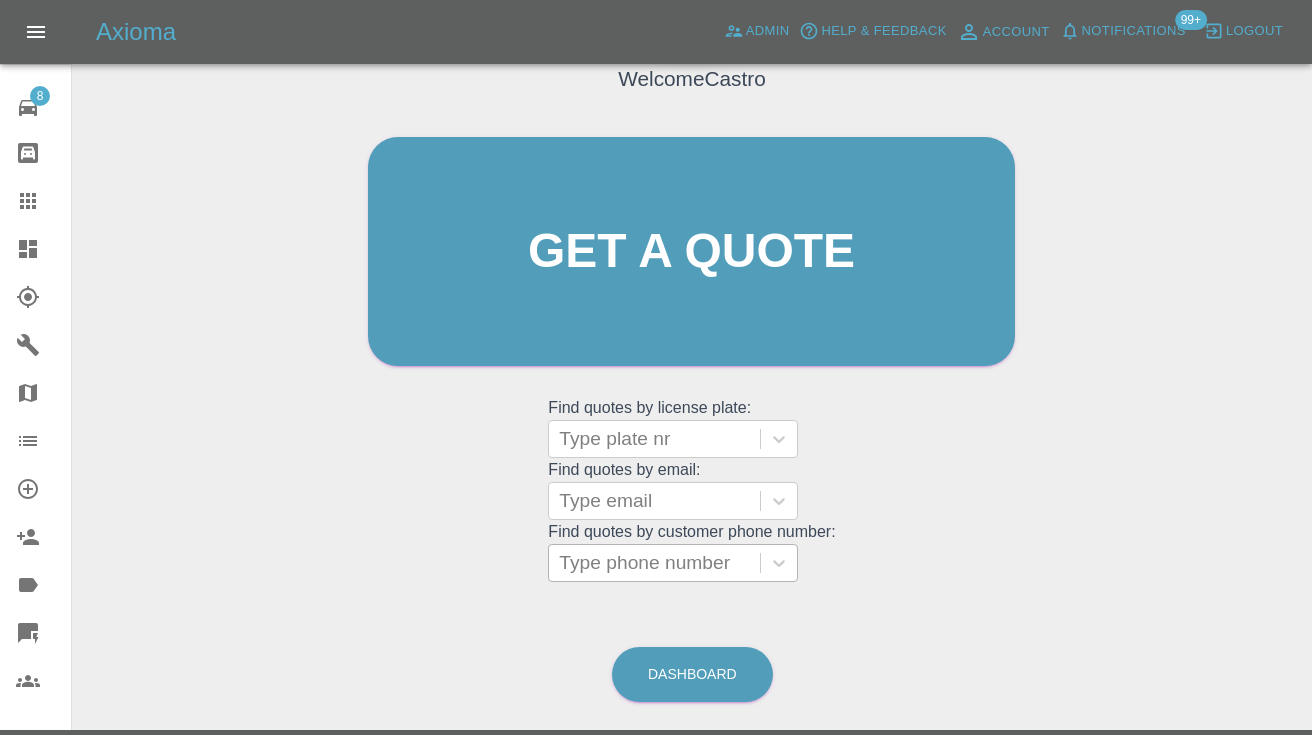 click on "Type phone number" at bounding box center [654, 563] 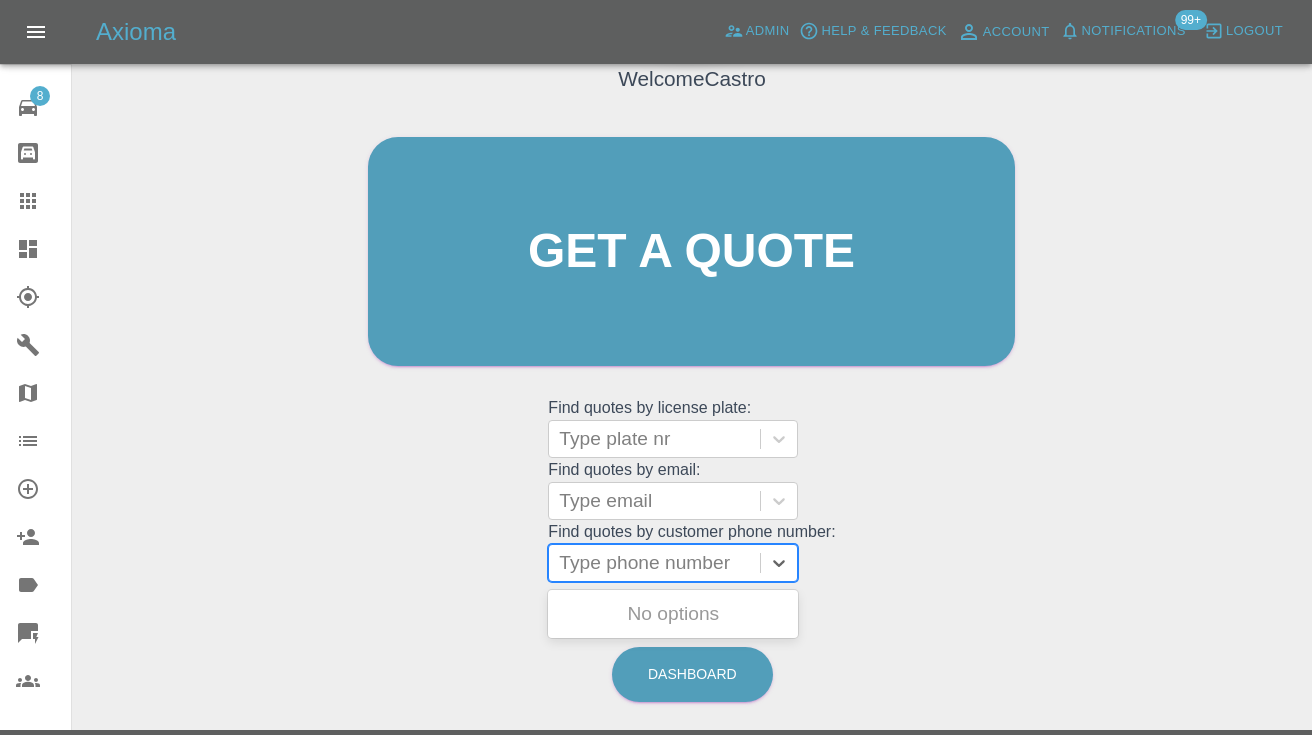 paste on "[PHONE]" 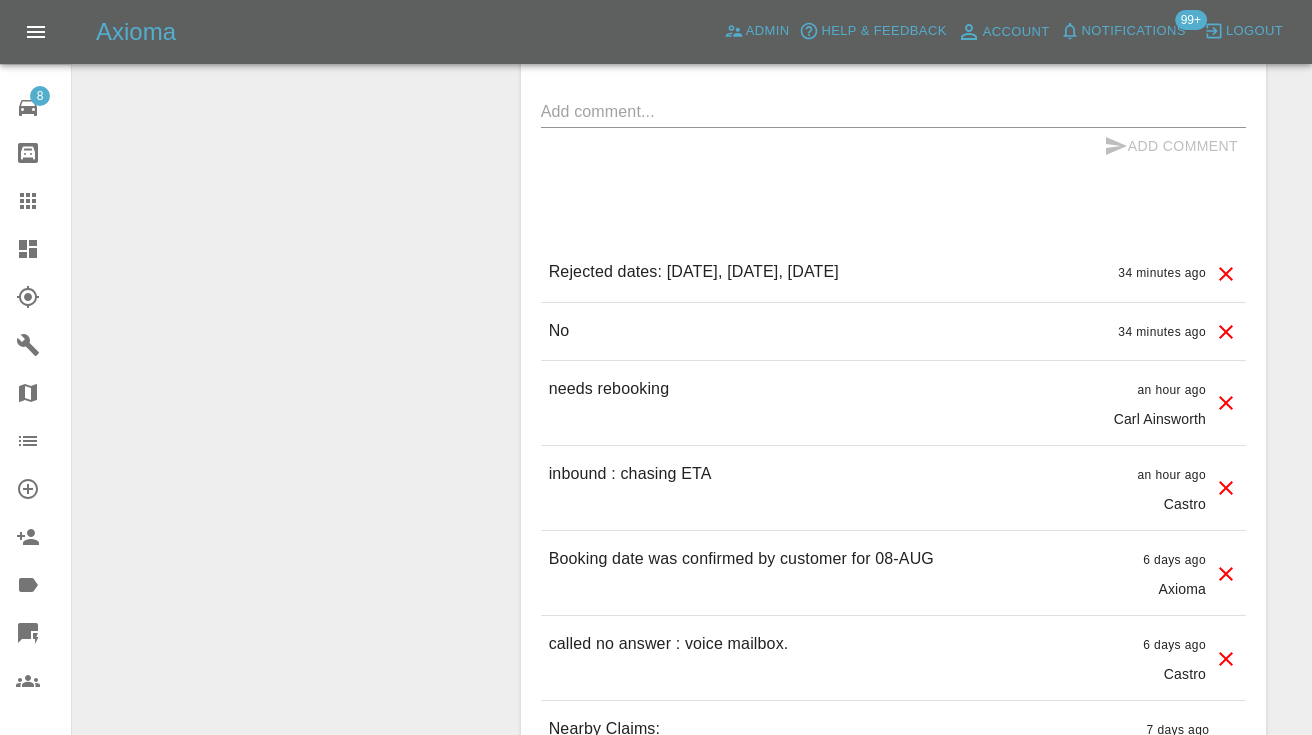 scroll, scrollTop: 0, scrollLeft: 0, axis: both 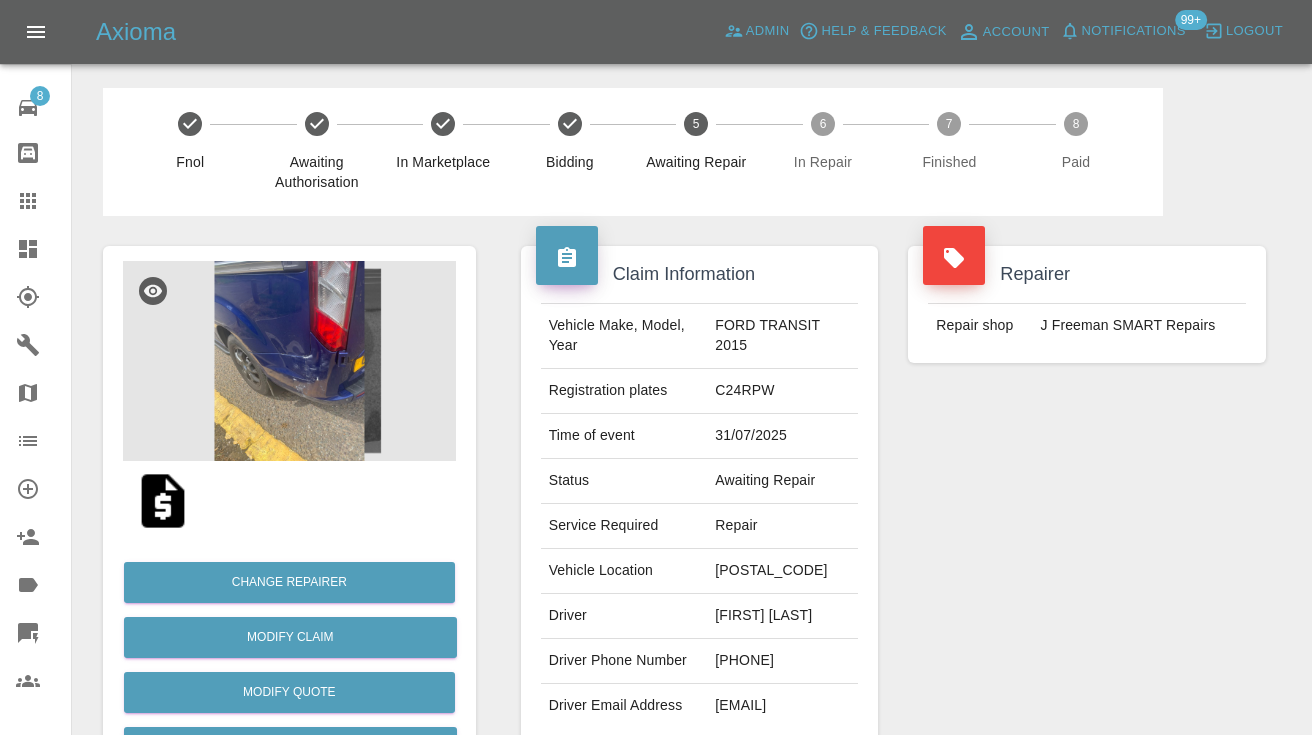 drag, startPoint x: 1108, startPoint y: 511, endPoint x: 1117, endPoint y: 505, distance: 10.816654 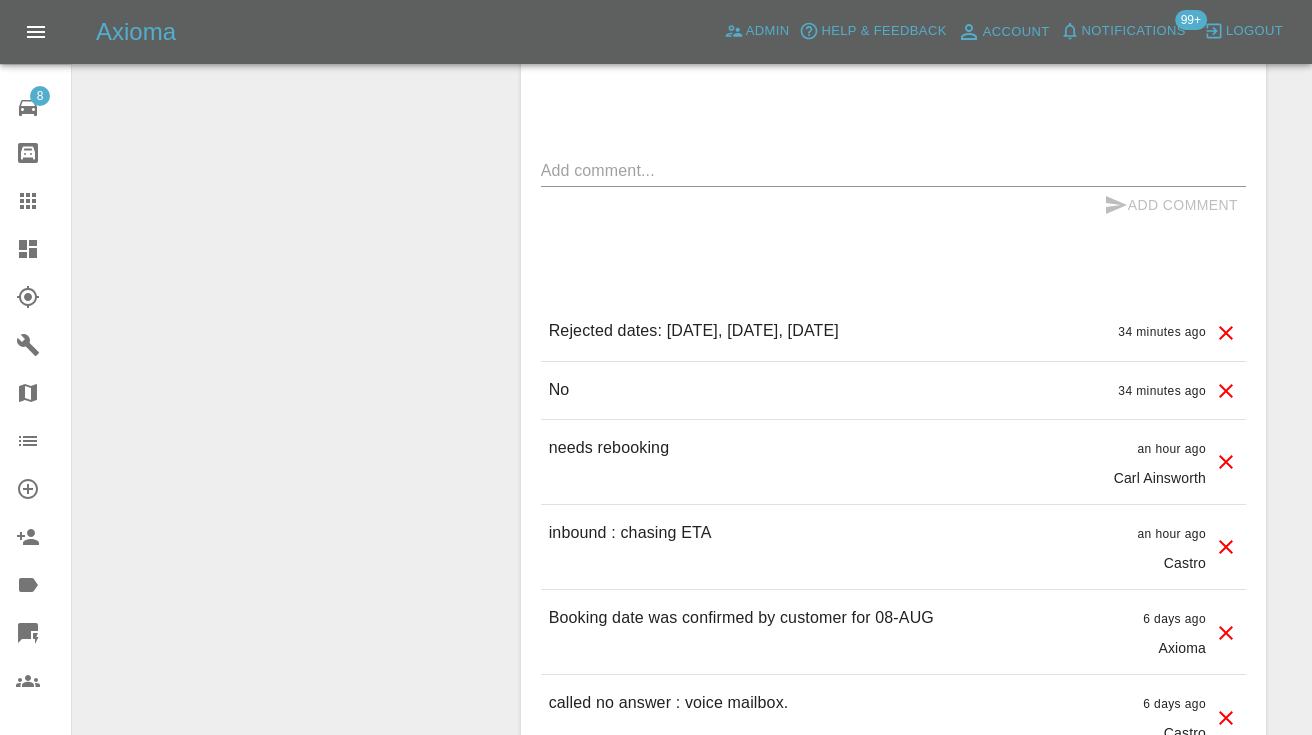 scroll, scrollTop: 1613, scrollLeft: 0, axis: vertical 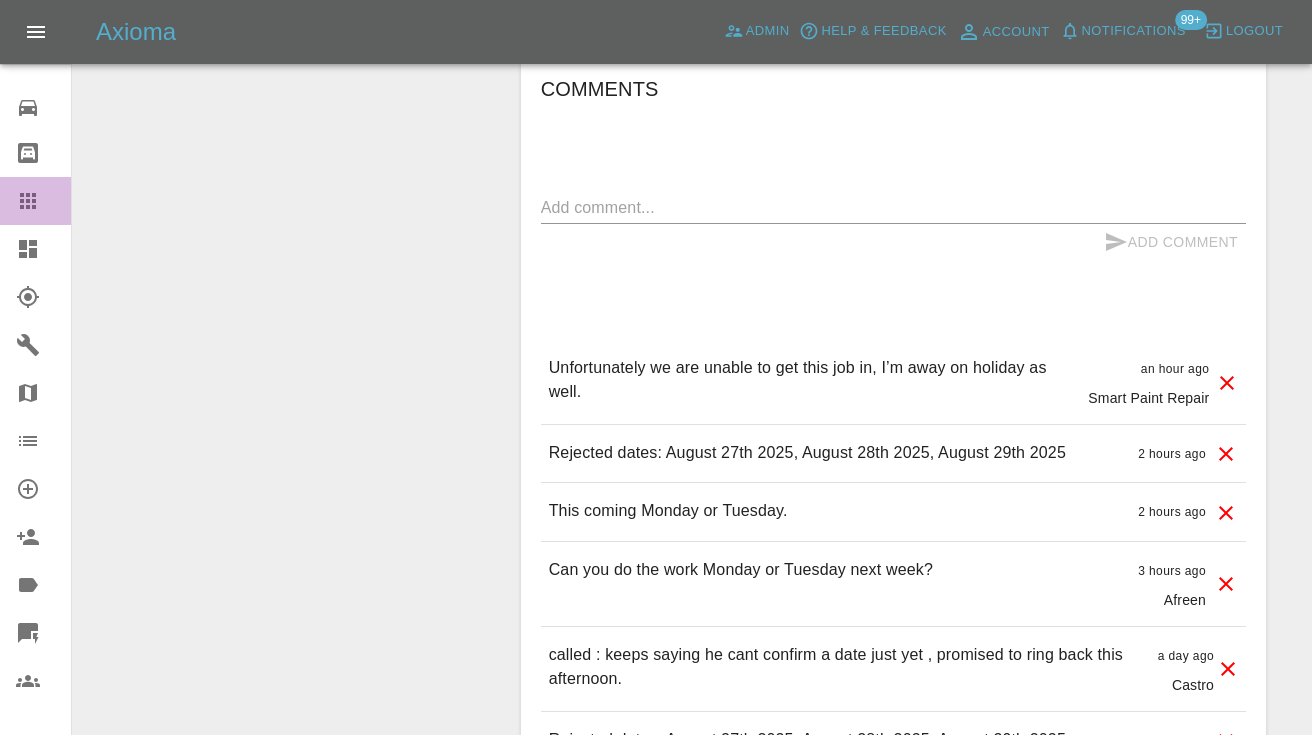 click 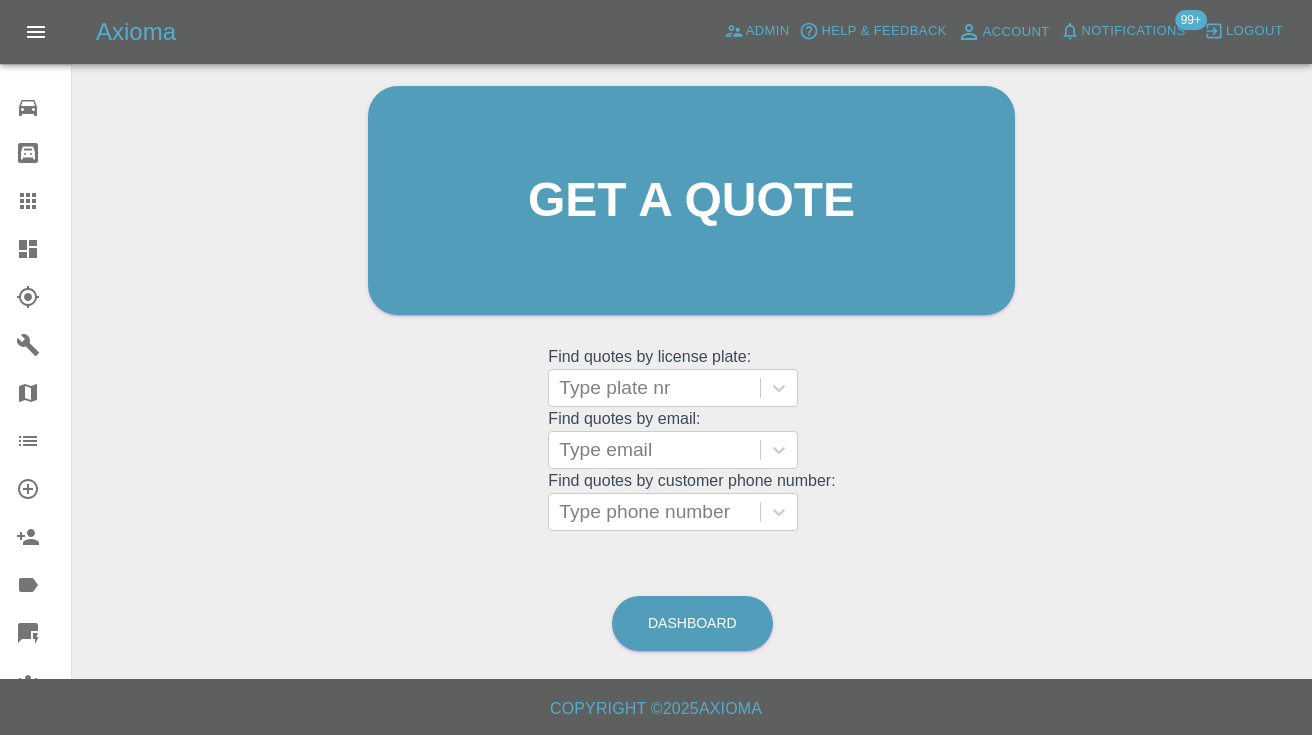 scroll, scrollTop: 200, scrollLeft: 0, axis: vertical 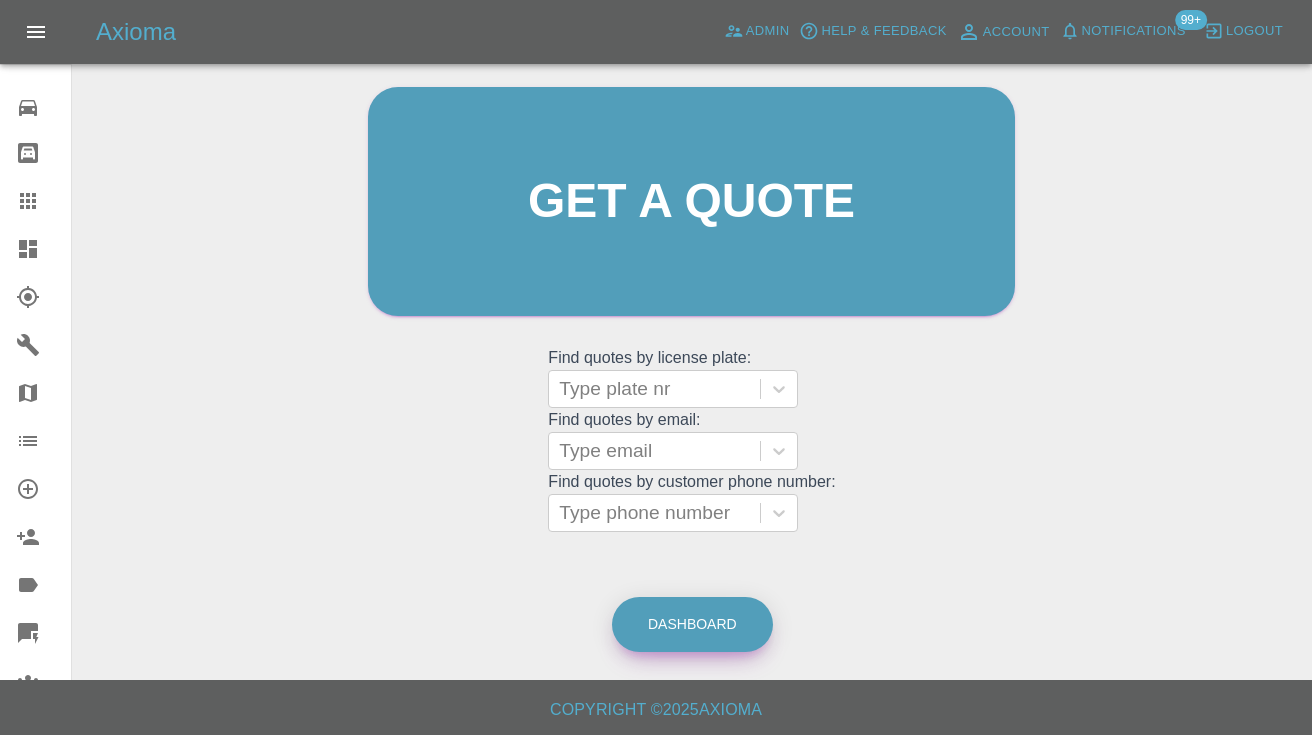 click on "Dashboard" at bounding box center (692, 624) 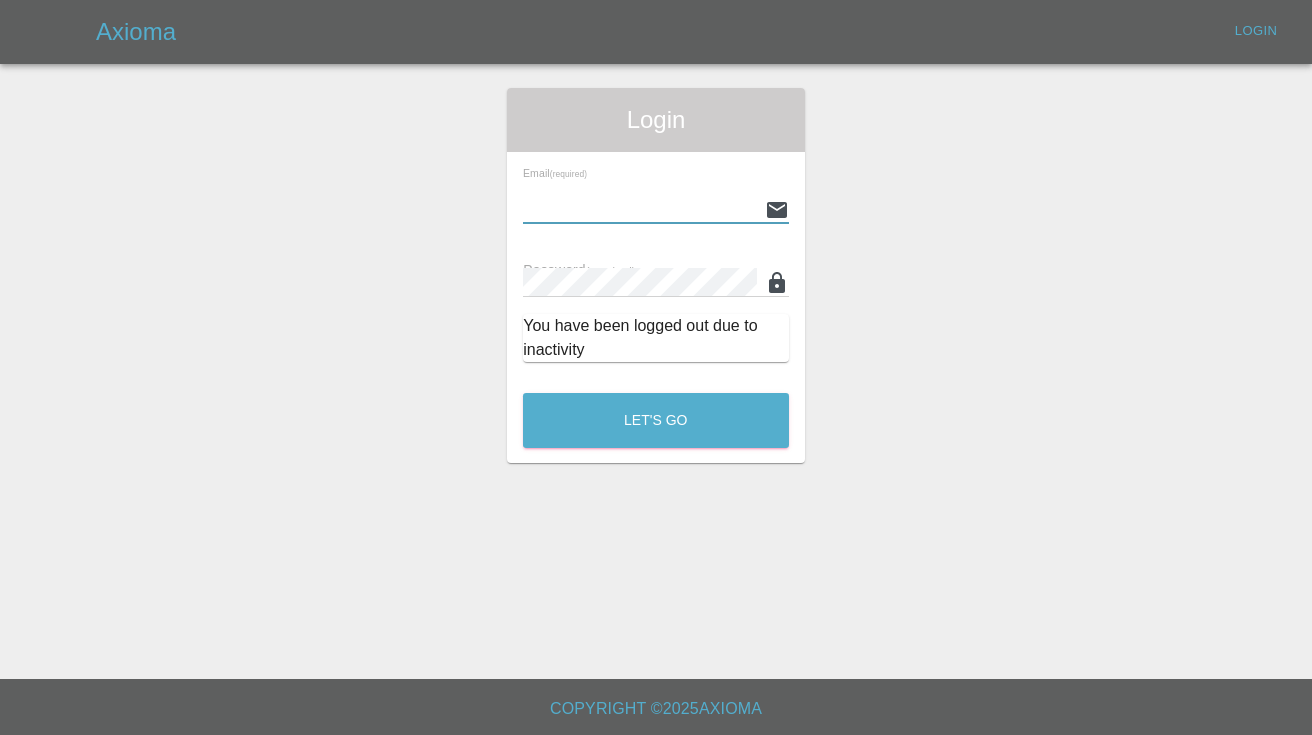 type on "[EMAIL]" 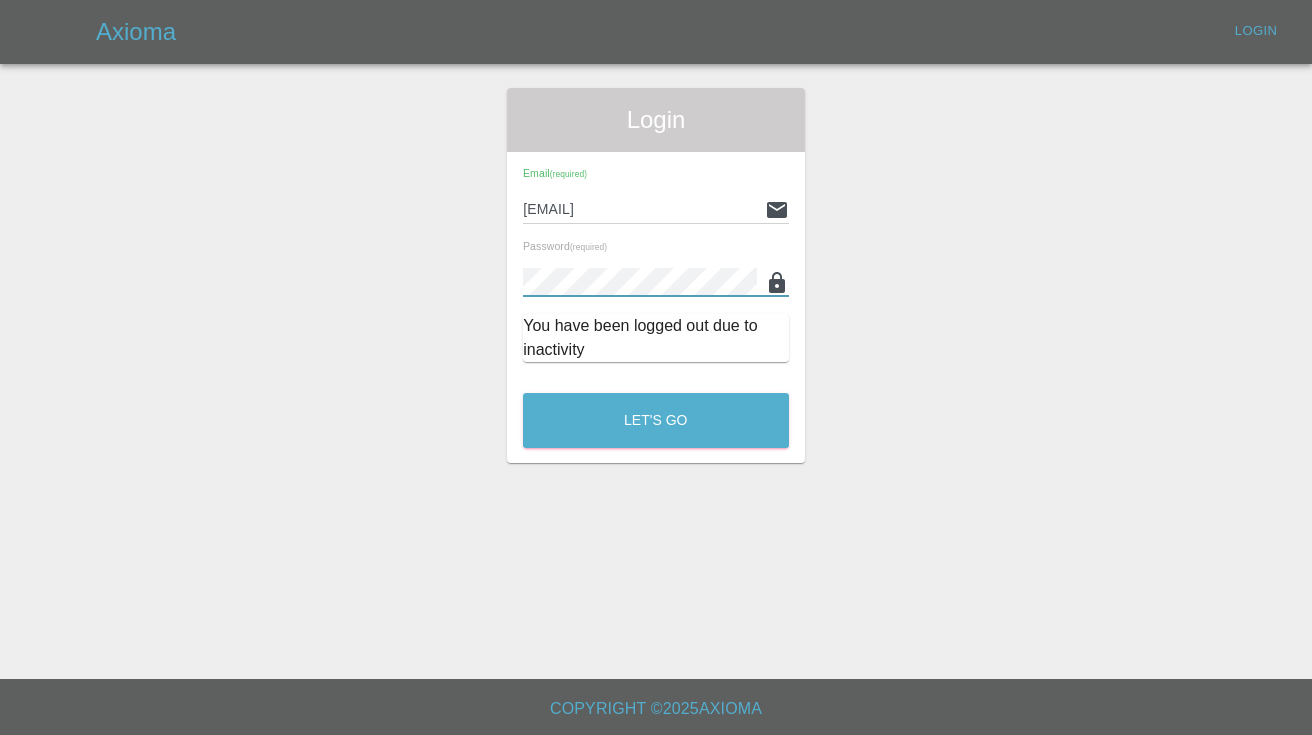 click on "Let's Go" at bounding box center (656, 420) 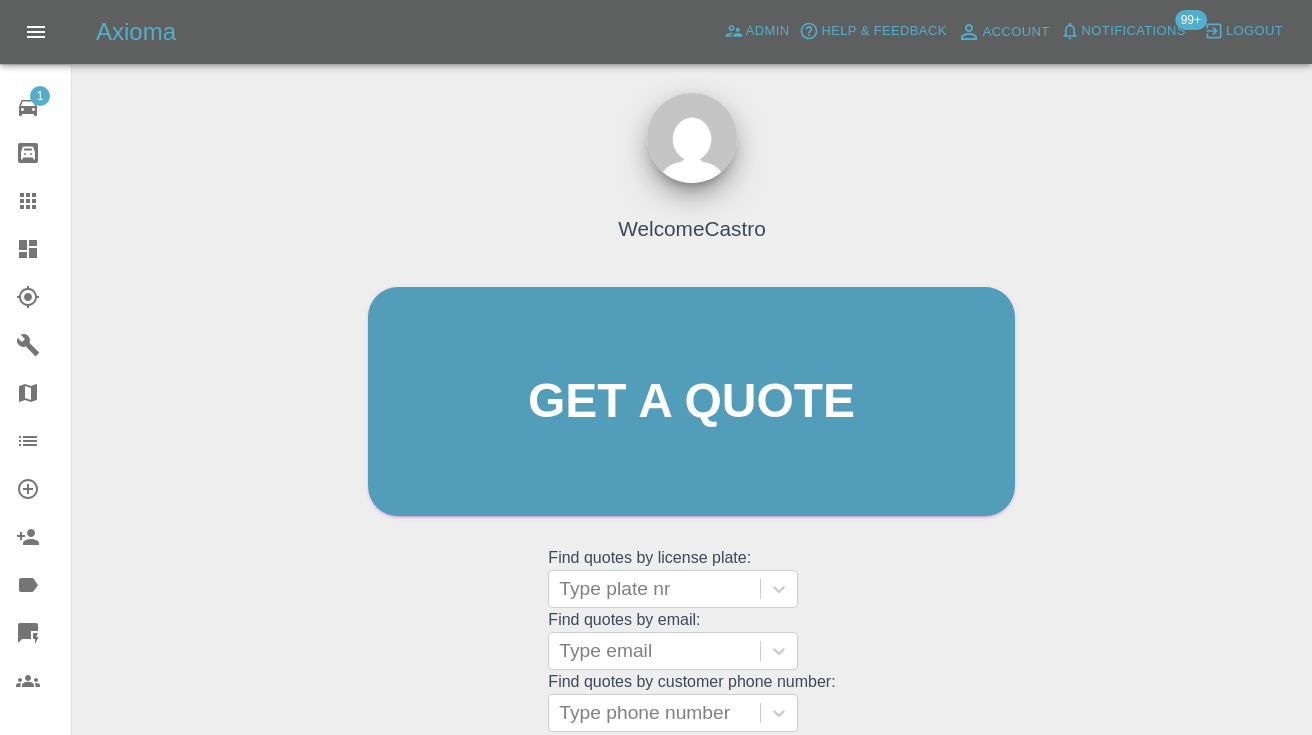 click on "Welcome  Castro Get a quote Get a quote Find quotes by license plate: Type plate nr Find quotes by email: Type email Find quotes by customer phone number: Type phone number" at bounding box center [691, 440] 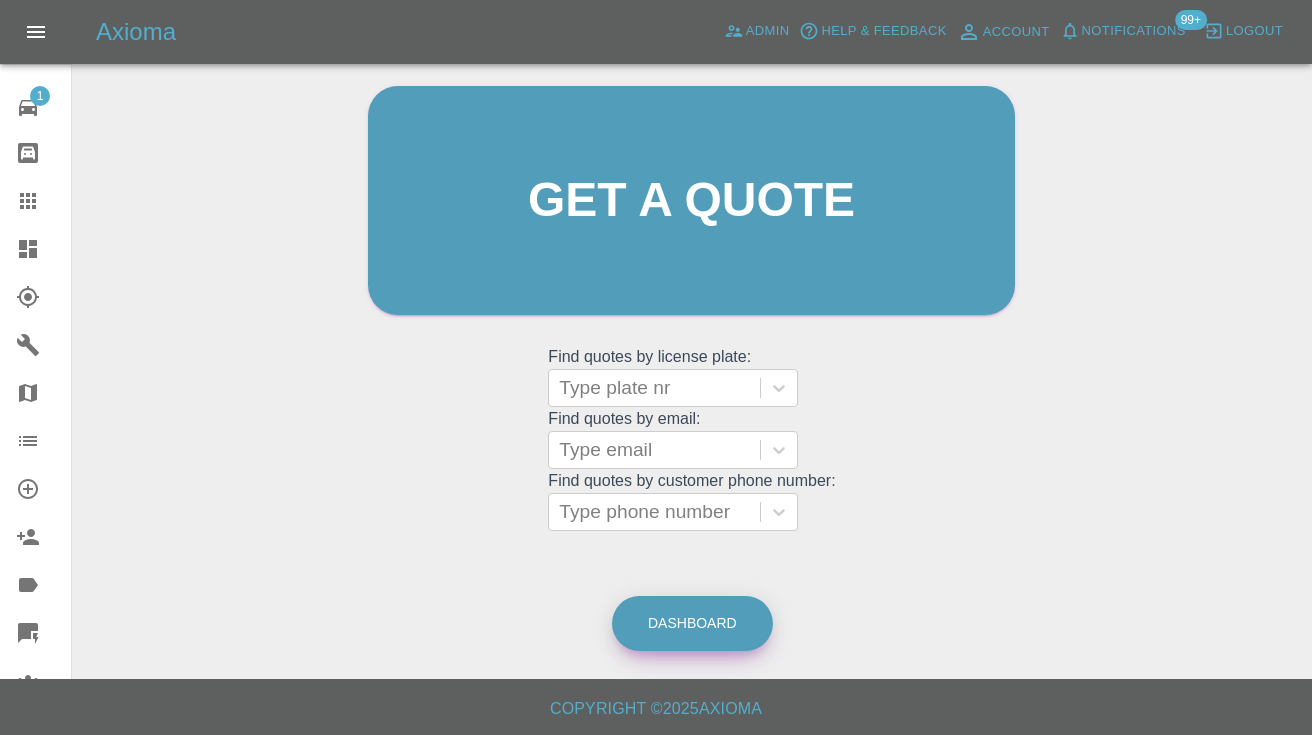 scroll, scrollTop: 200, scrollLeft: 0, axis: vertical 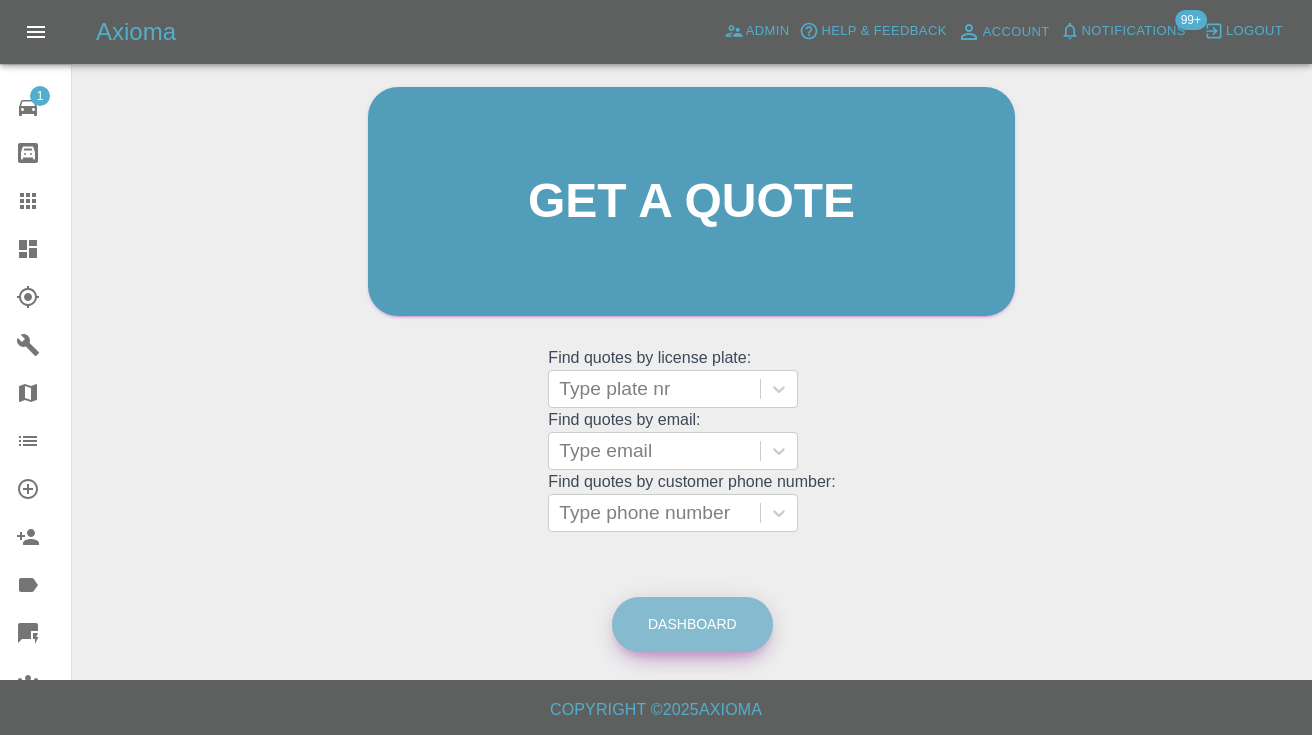click on "Dashboard" at bounding box center [692, 624] 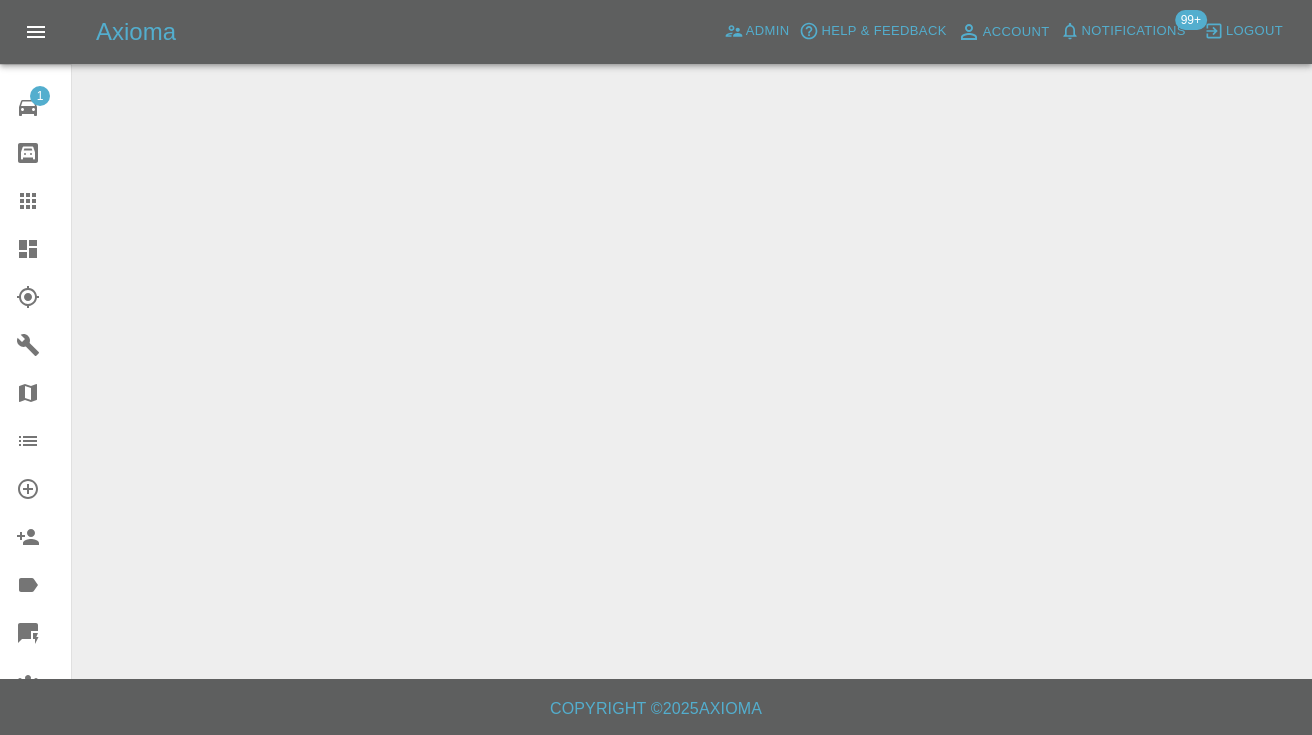 scroll, scrollTop: 0, scrollLeft: 0, axis: both 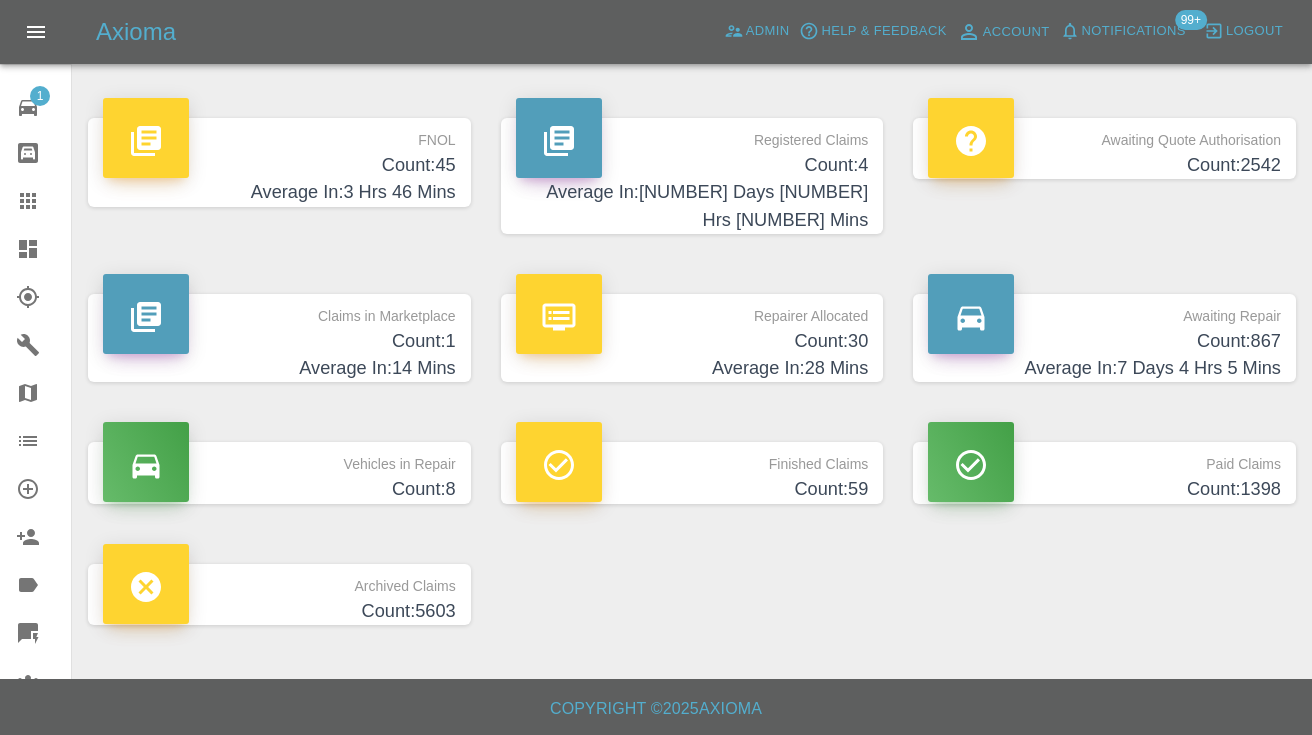 click on "Average In:  7 Days 4 Hrs 5 Mins" at bounding box center (1104, 368) 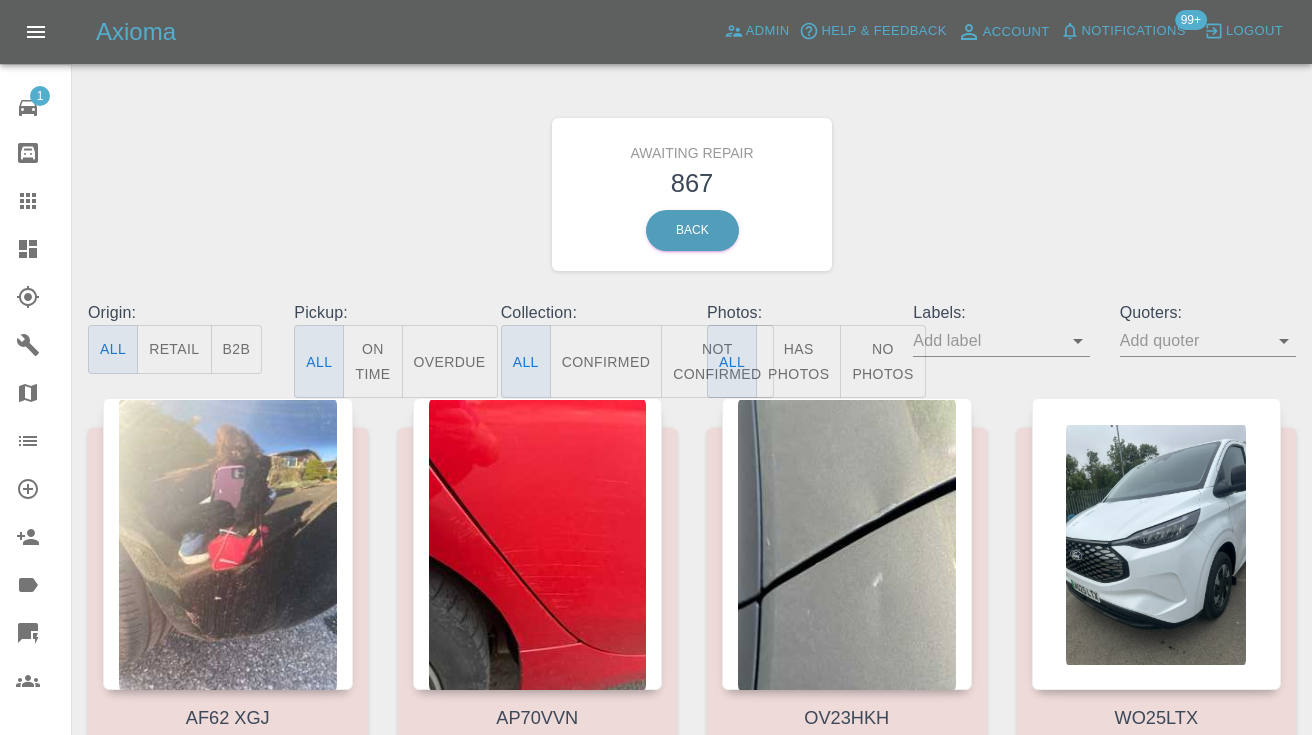 click on "Not Confirmed" at bounding box center [717, 361] 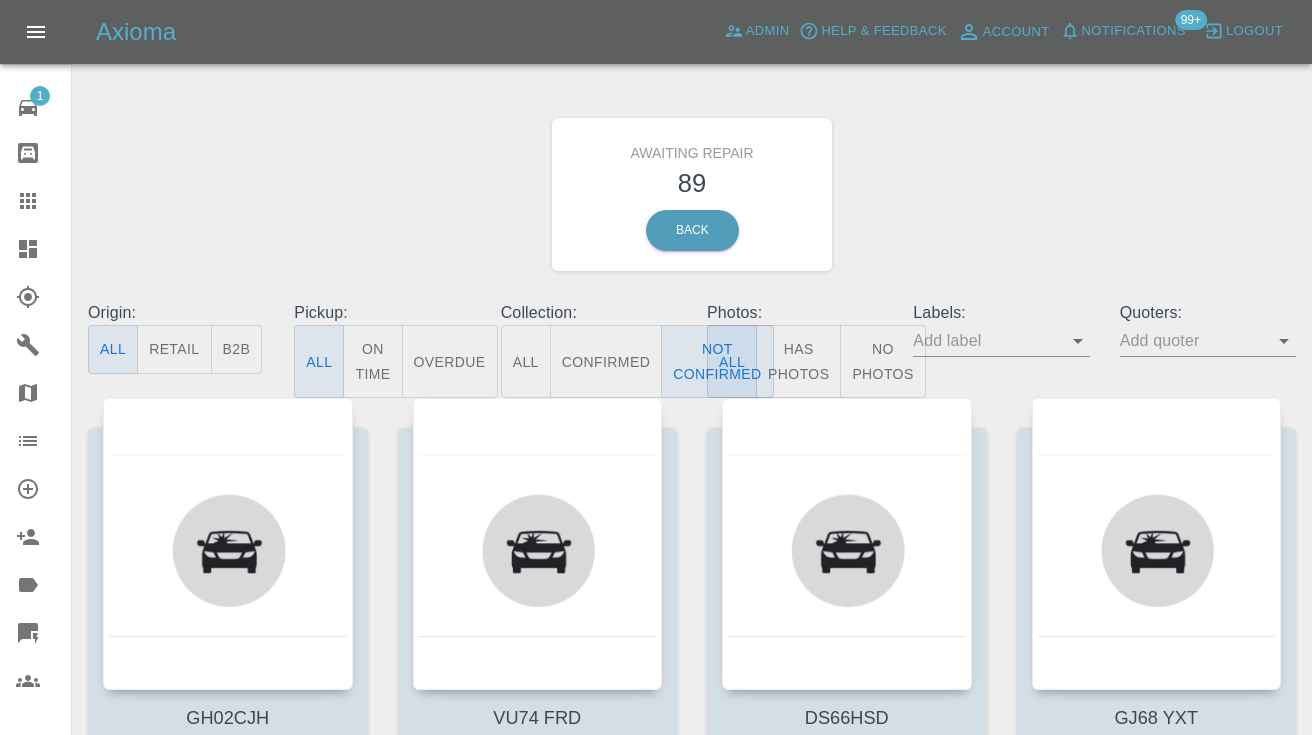 click on "Awaiting Repair 89 Back" at bounding box center (692, 194) 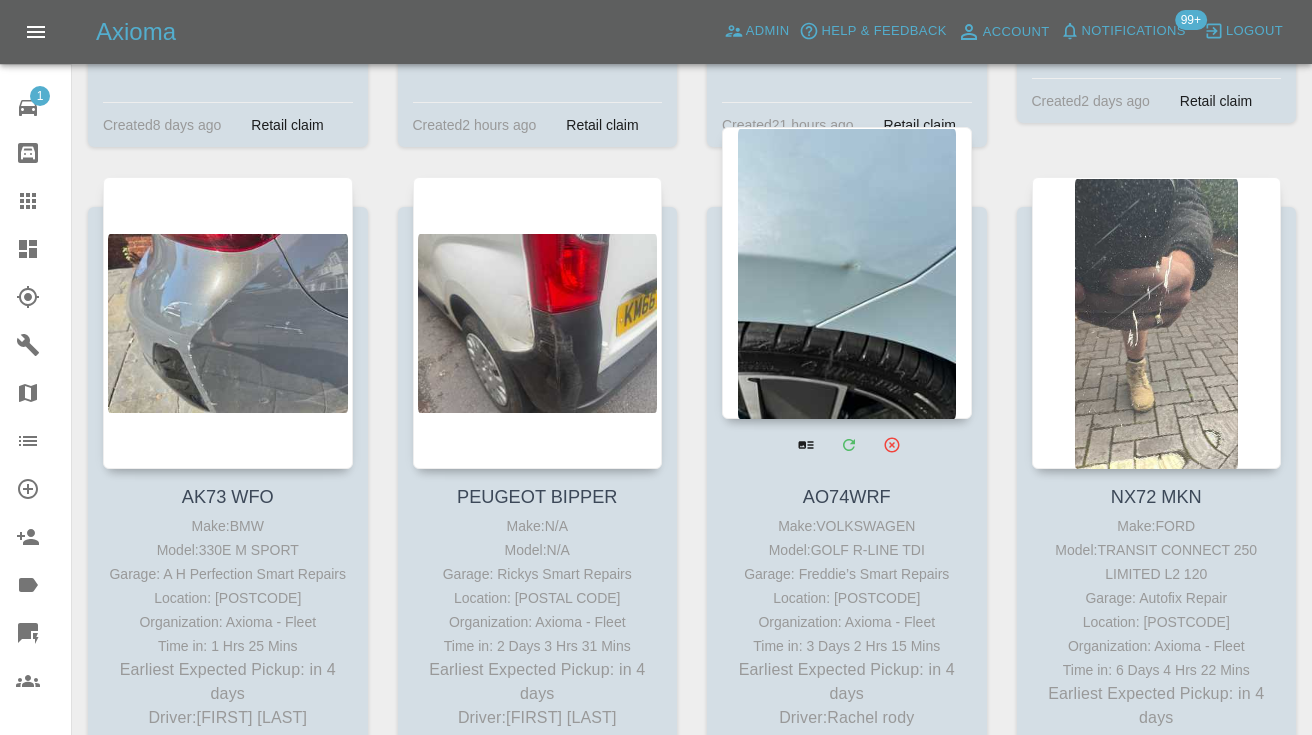 scroll, scrollTop: 2898, scrollLeft: 0, axis: vertical 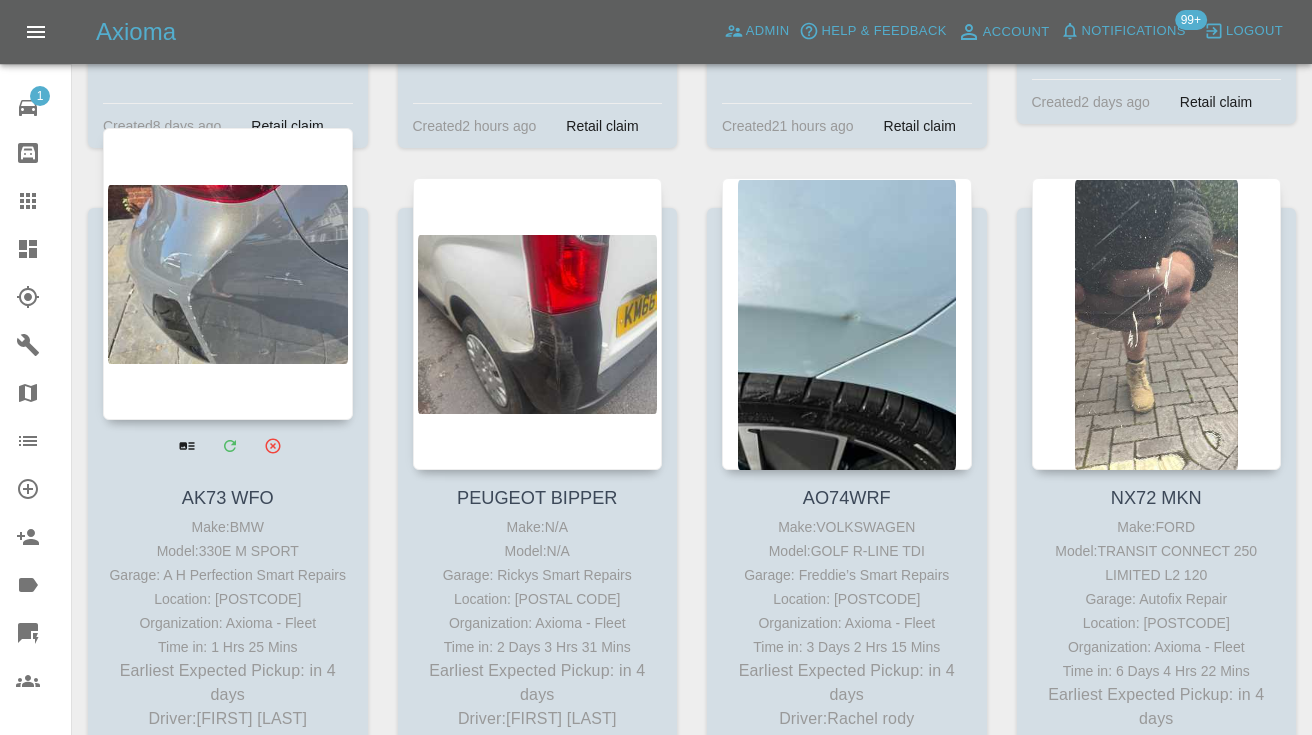 click at bounding box center (228, 274) 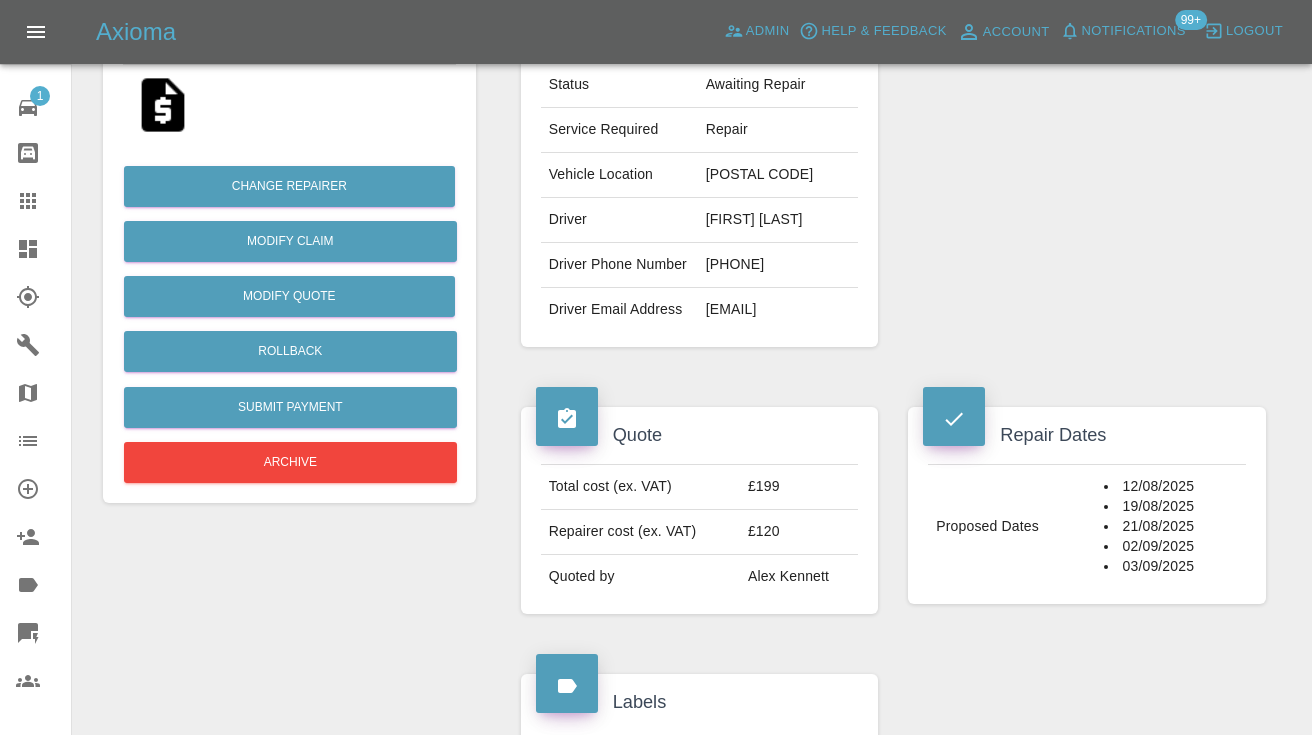 scroll, scrollTop: 404, scrollLeft: 0, axis: vertical 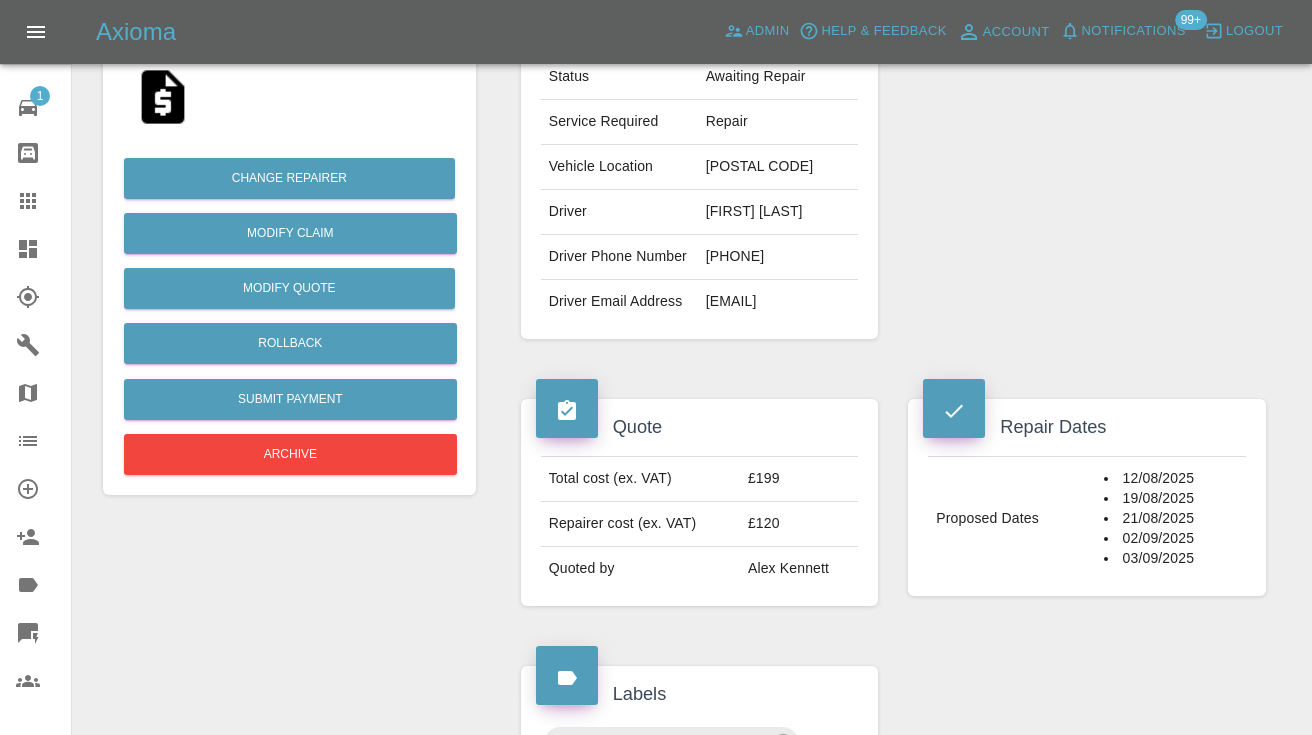click on "[PHONE]" at bounding box center [778, 257] 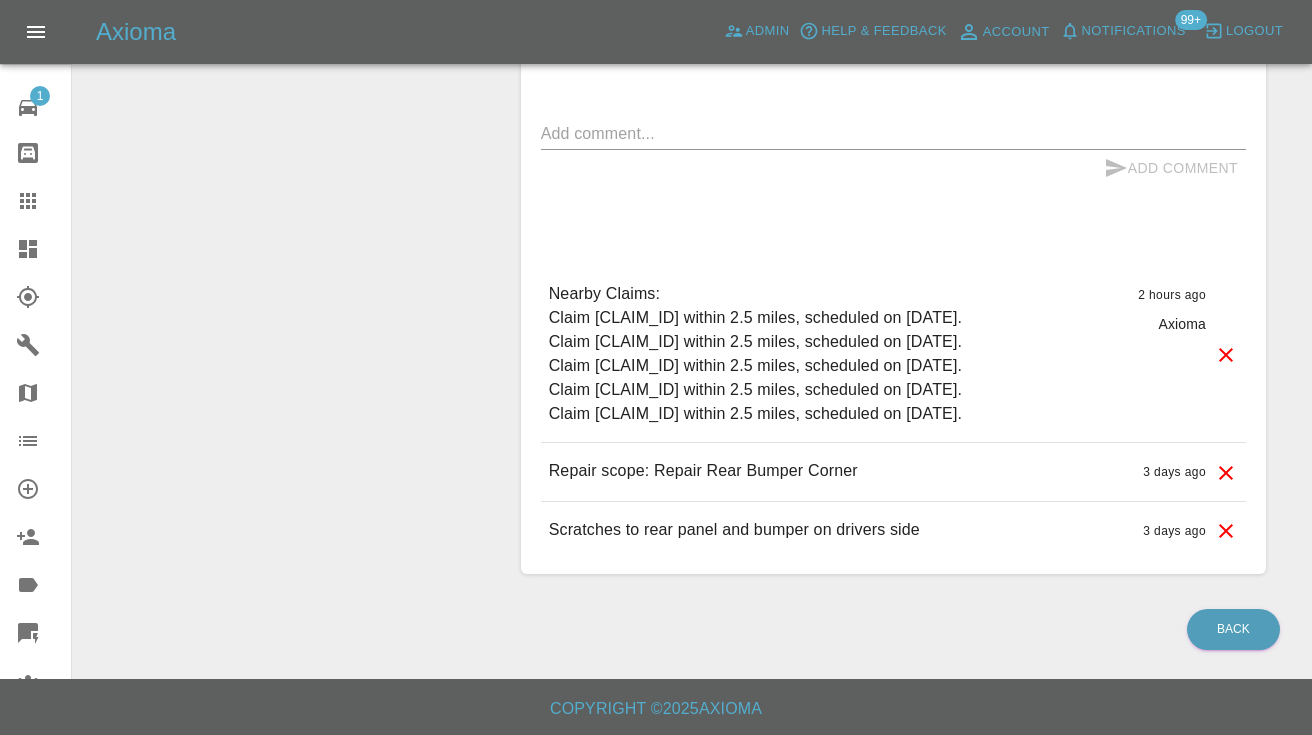 scroll, scrollTop: 1631, scrollLeft: 0, axis: vertical 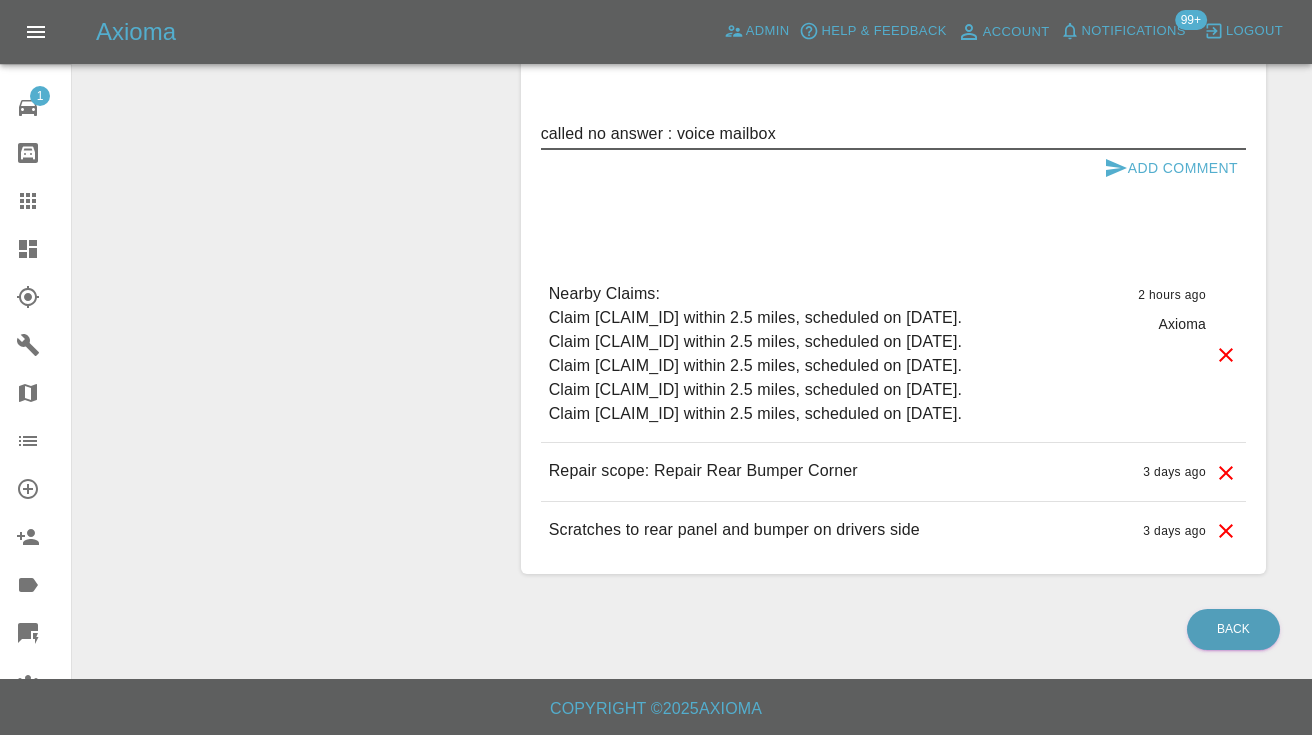 type on "called no answer : voice mailbox" 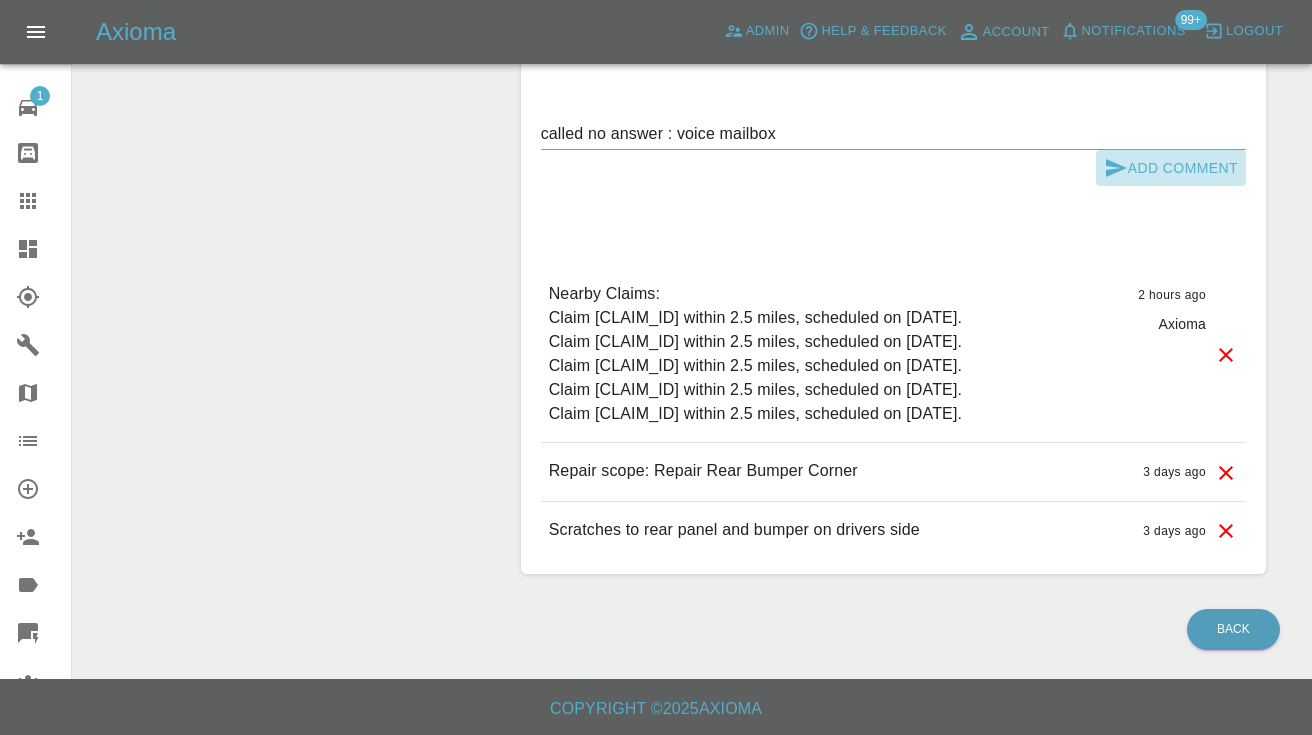 click 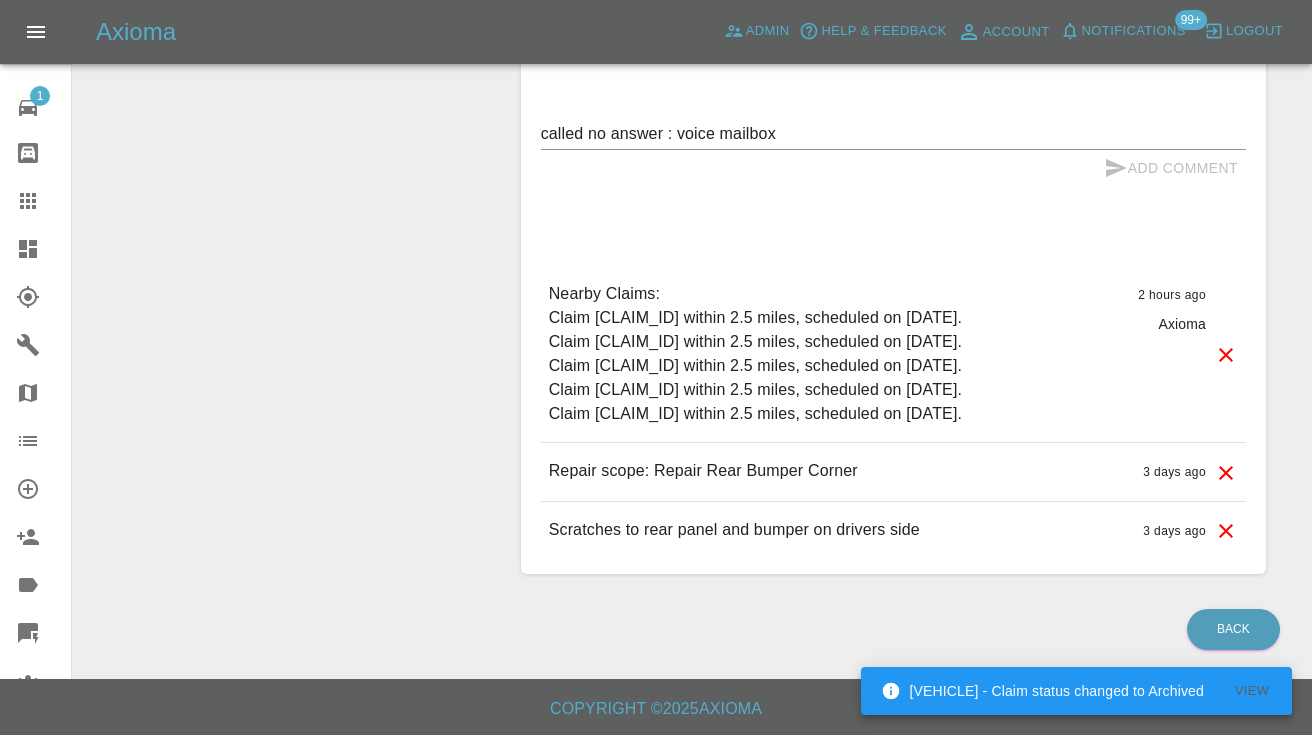 type 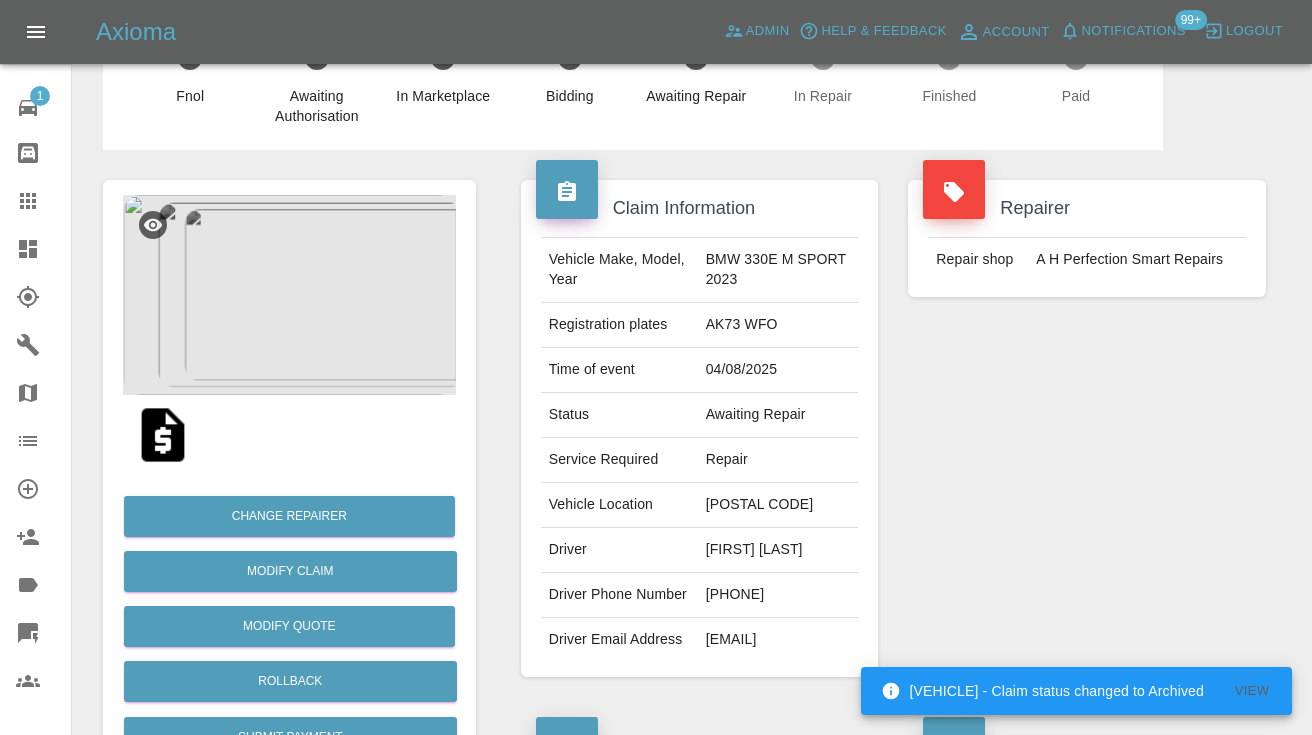 scroll, scrollTop: 49, scrollLeft: 0, axis: vertical 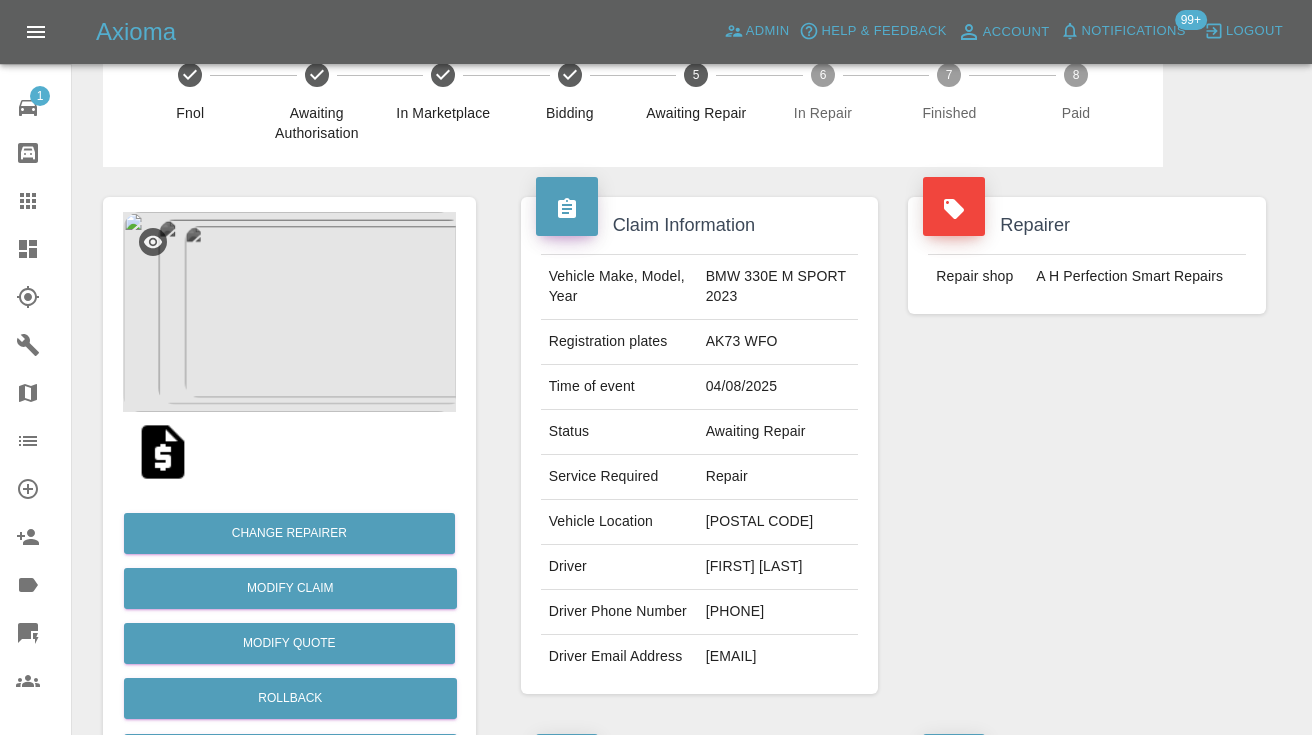 click 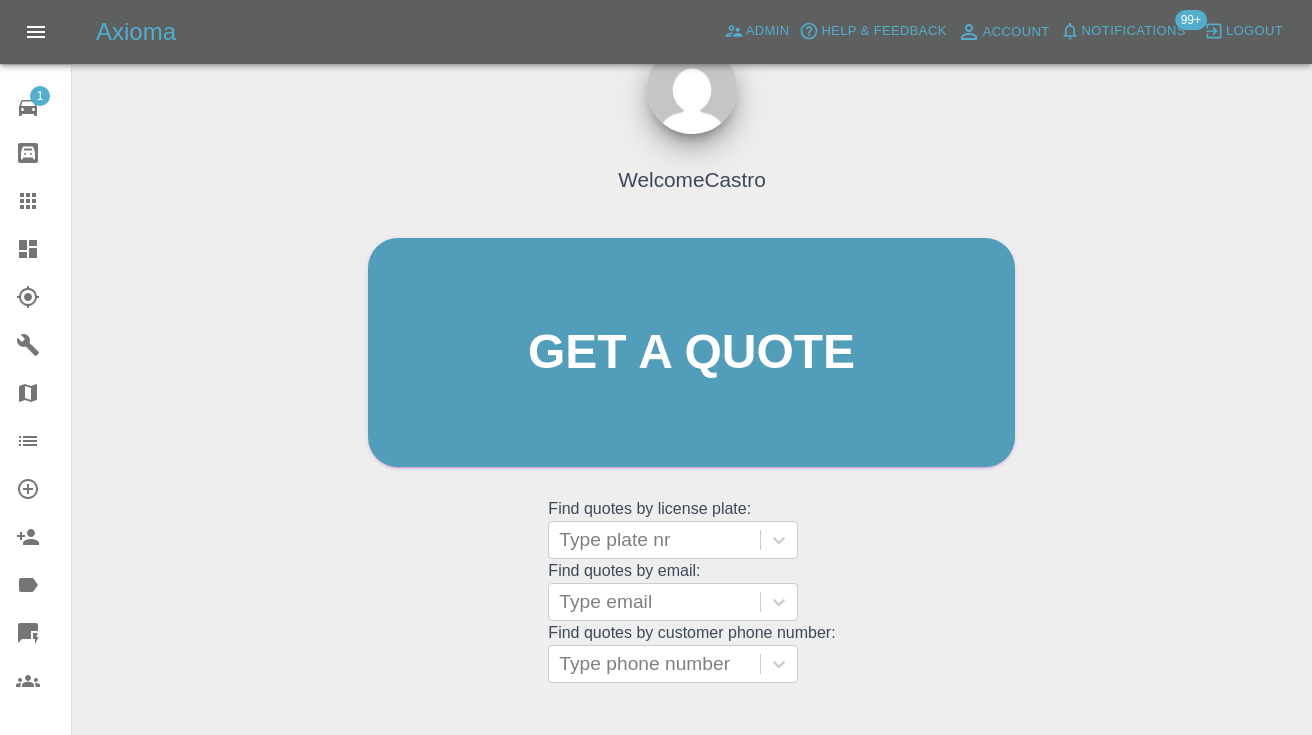 click on "Welcome  Castro Get a quote Get a quote Find quotes by license plate: Type plate nr Find quotes by email: Type email Find quotes by customer phone number: Type phone number" at bounding box center [691, 391] 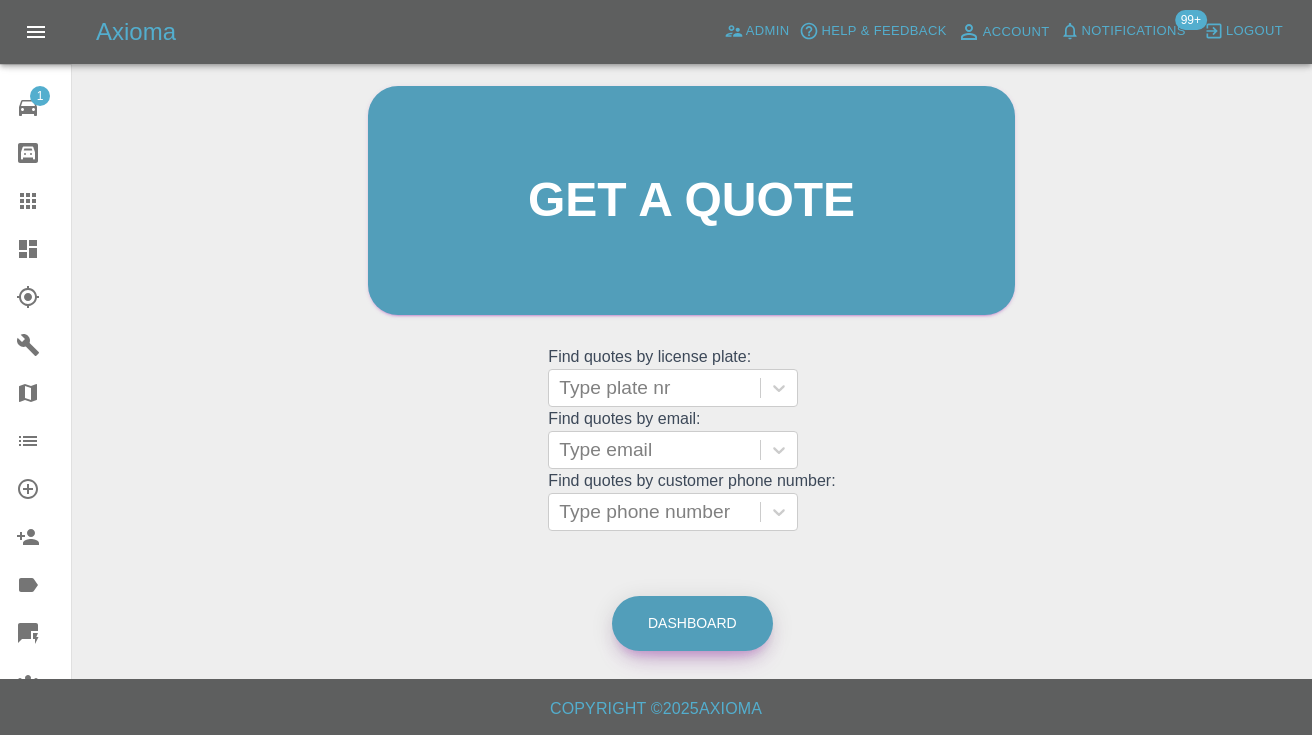 scroll, scrollTop: 200, scrollLeft: 0, axis: vertical 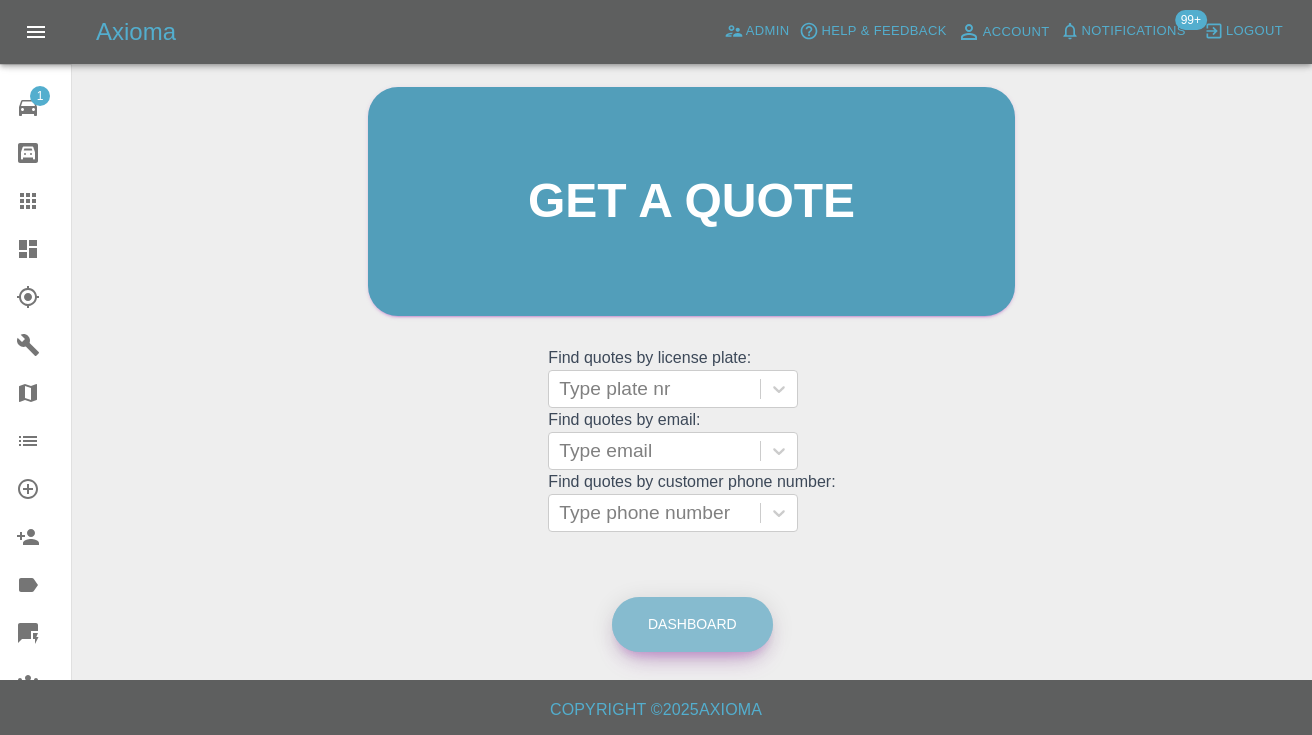 click on "Dashboard" at bounding box center (692, 624) 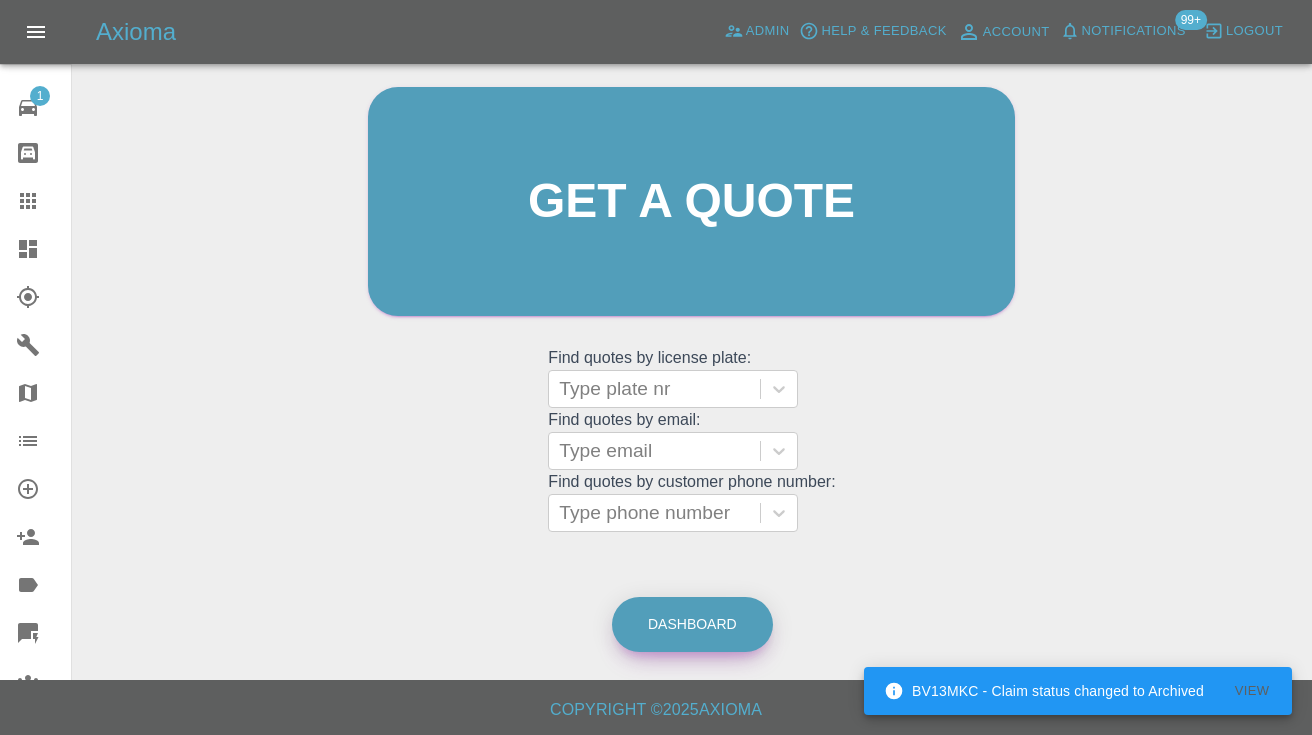 scroll, scrollTop: 0, scrollLeft: 0, axis: both 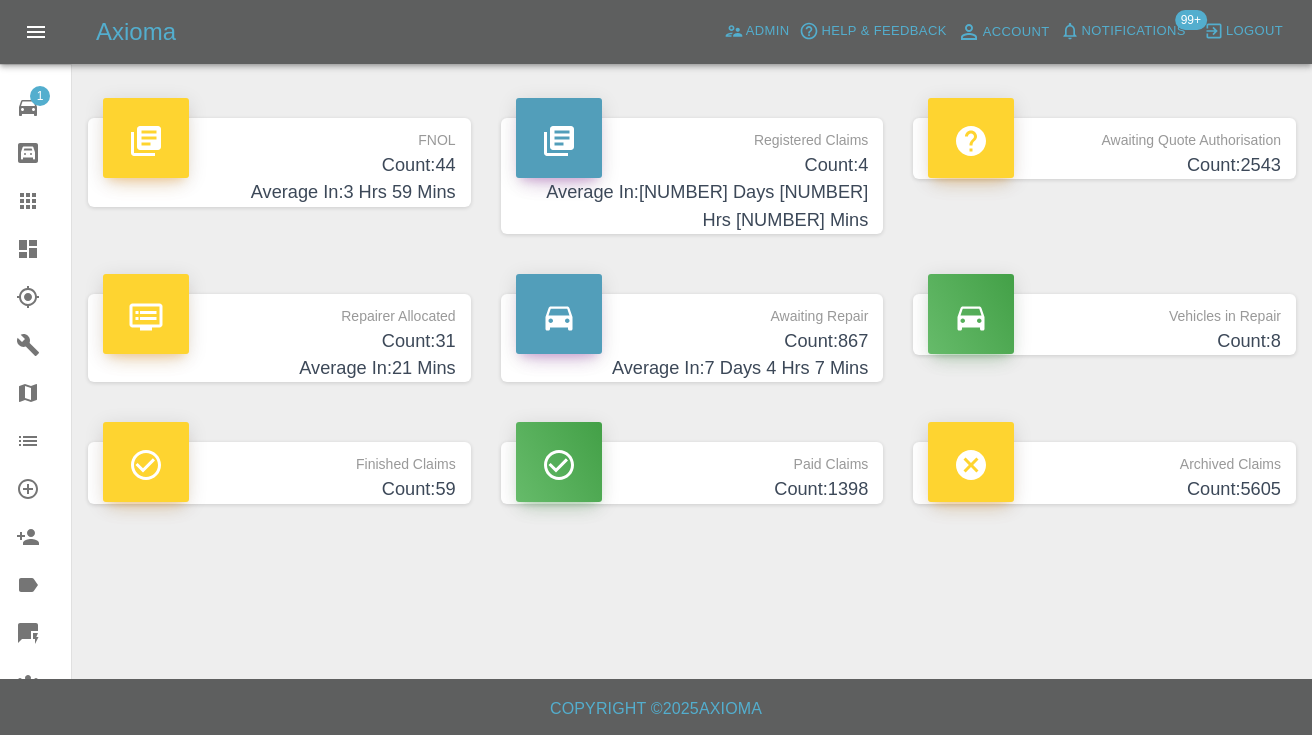 click on "Count:  867" at bounding box center [692, 341] 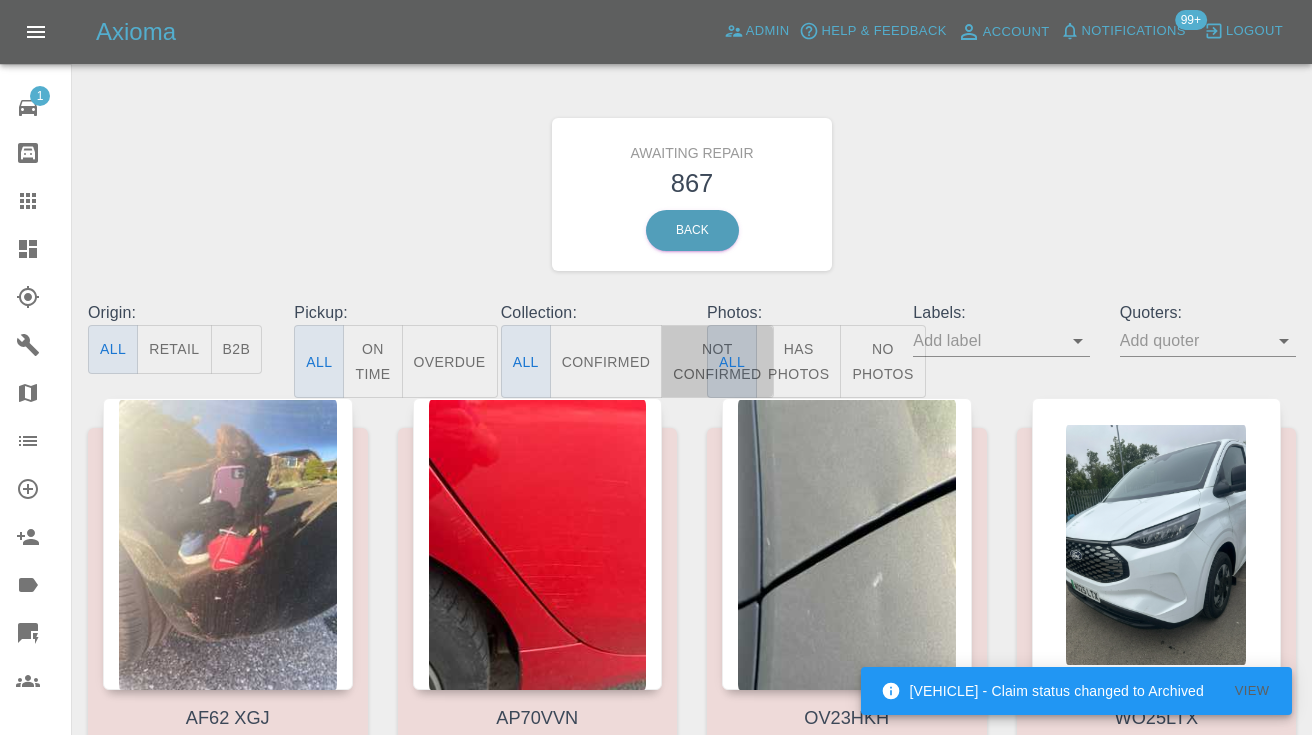click on "Not Confirmed" at bounding box center (717, 361) 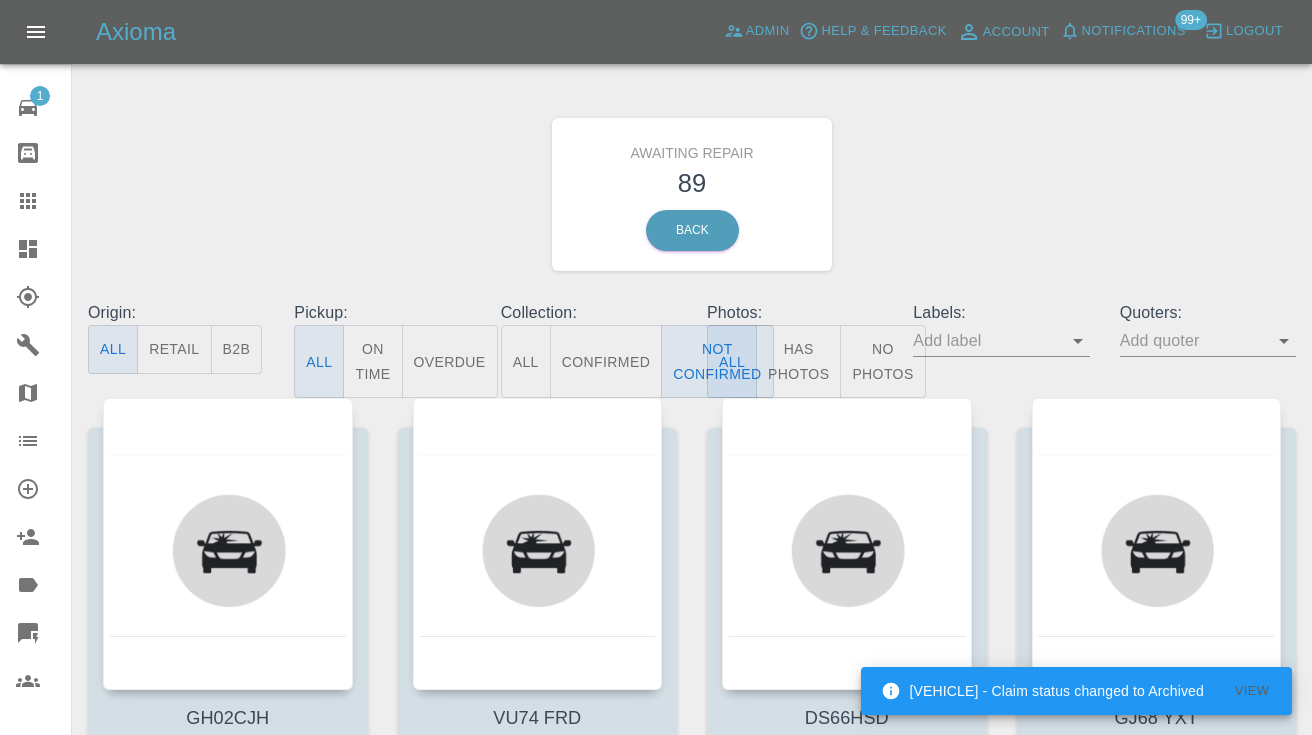 click on "Awaiting Repair 89 Back" at bounding box center [692, 194] 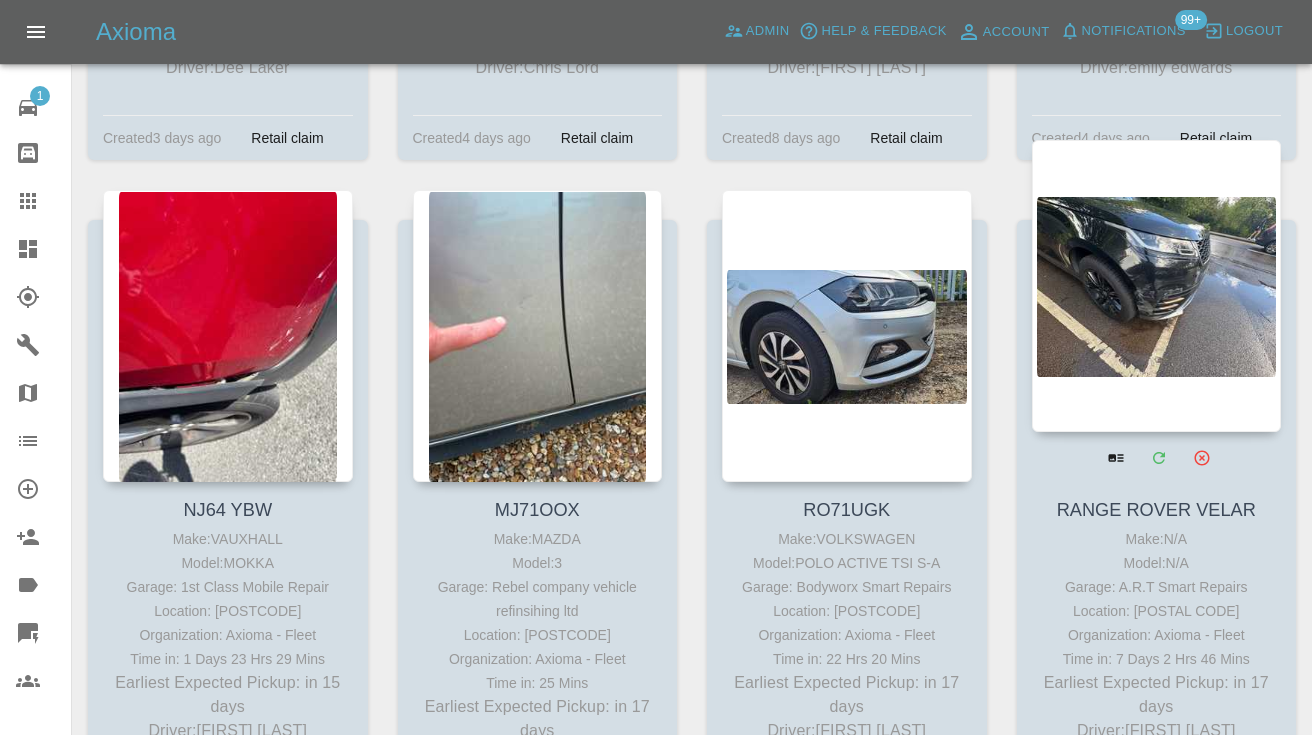 scroll, scrollTop: 10358, scrollLeft: 0, axis: vertical 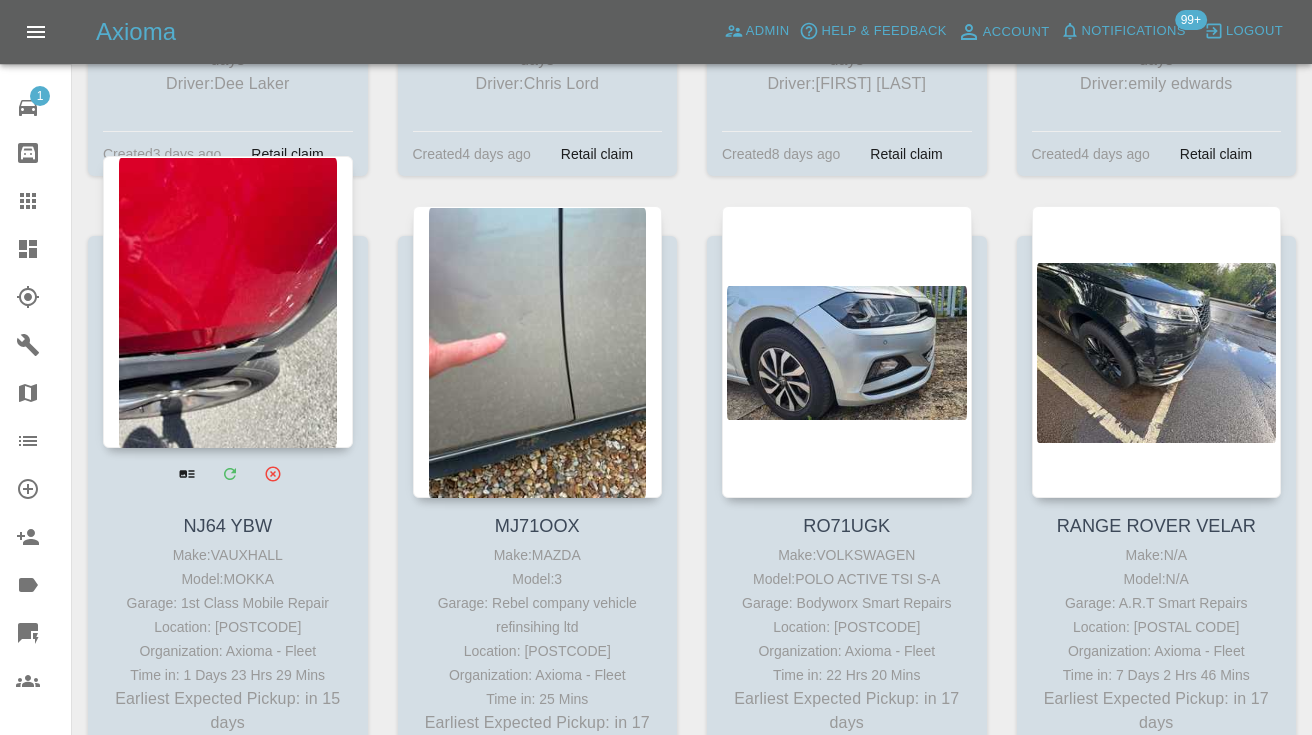 click at bounding box center [228, 302] 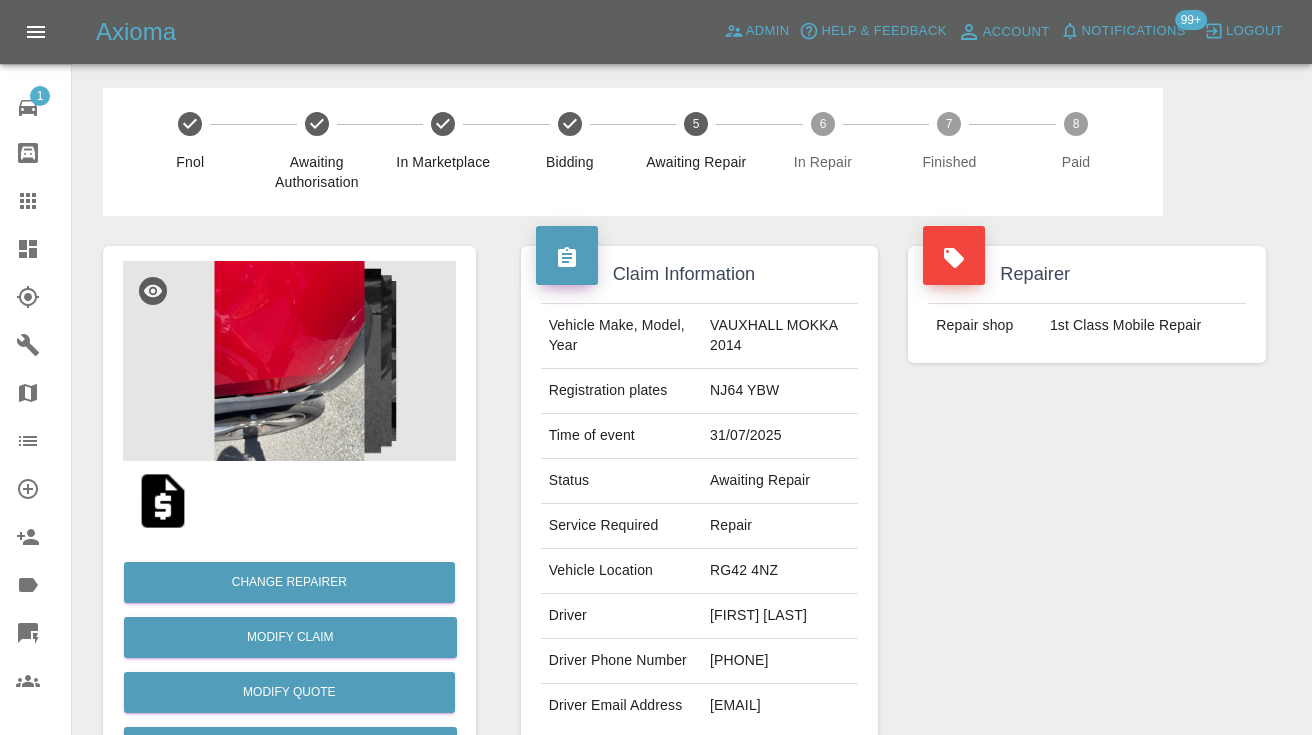 click on "[PHONE]" at bounding box center [780, 661] 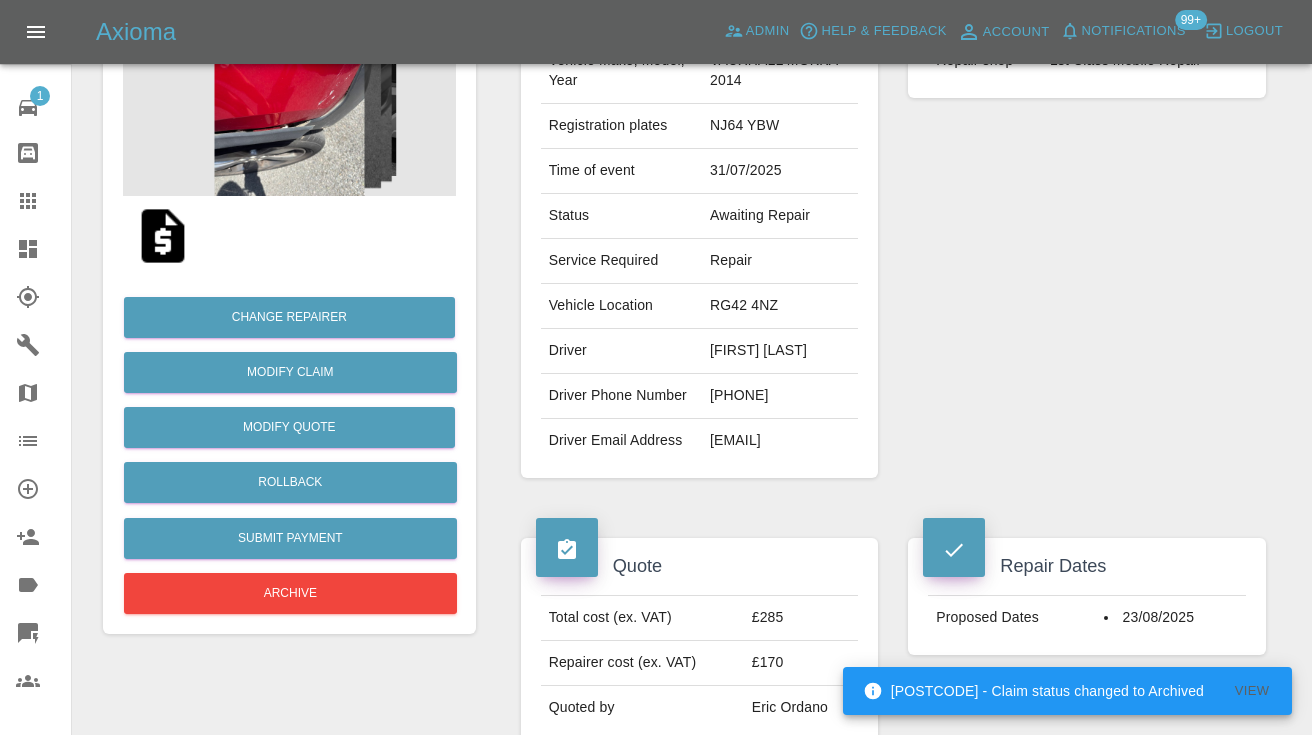 scroll, scrollTop: 257, scrollLeft: 0, axis: vertical 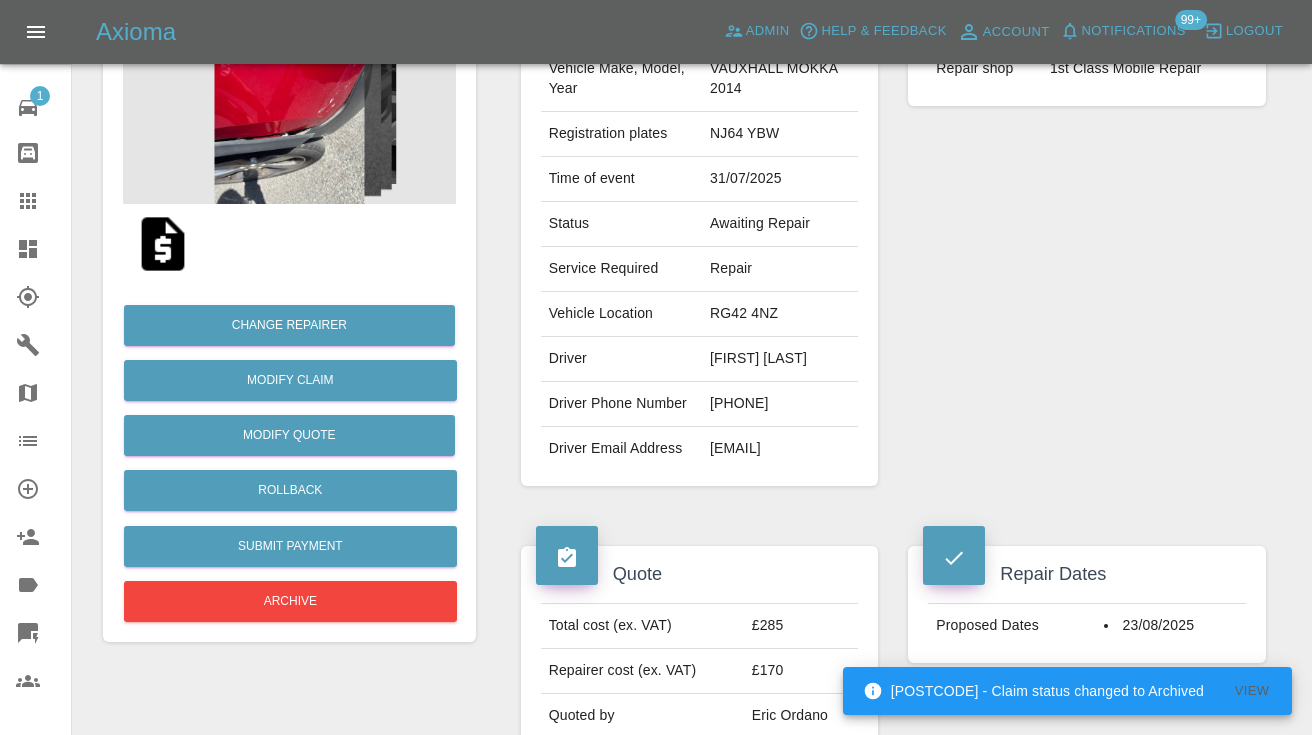 click on "[PHONE]" at bounding box center [780, 404] 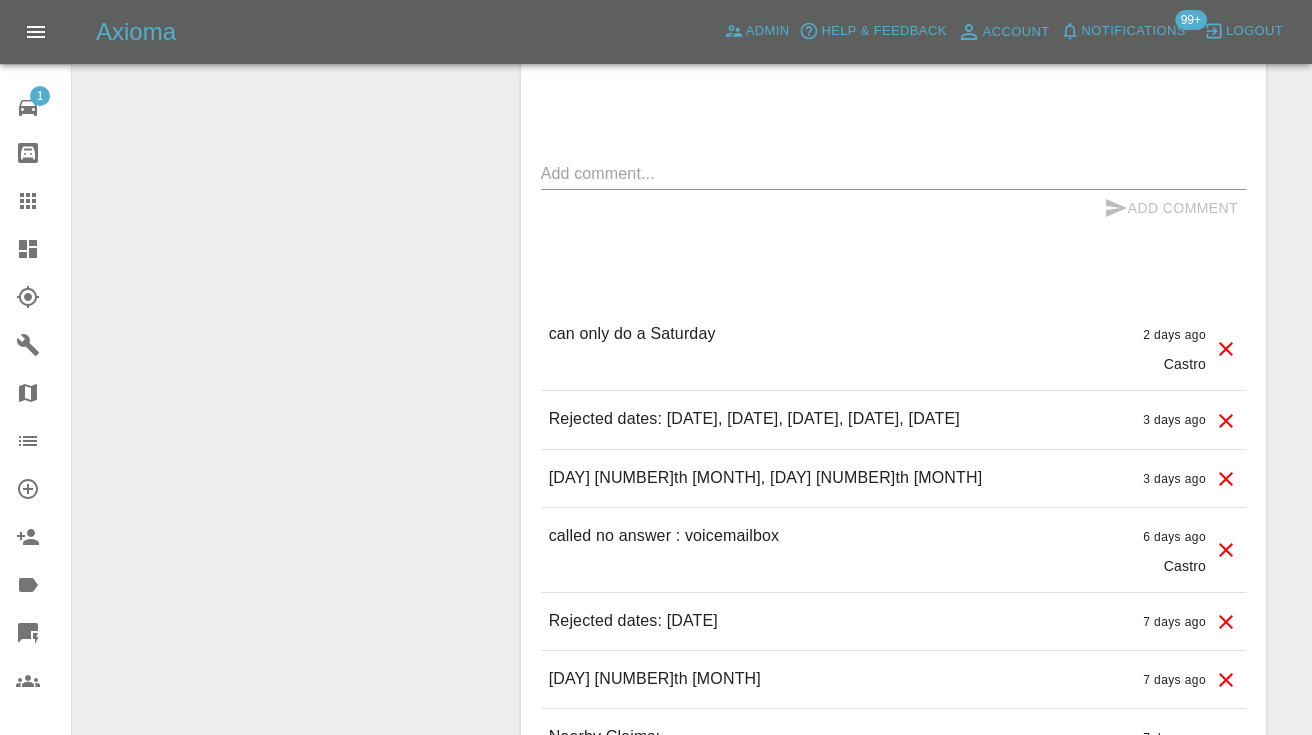 scroll, scrollTop: 1677, scrollLeft: 0, axis: vertical 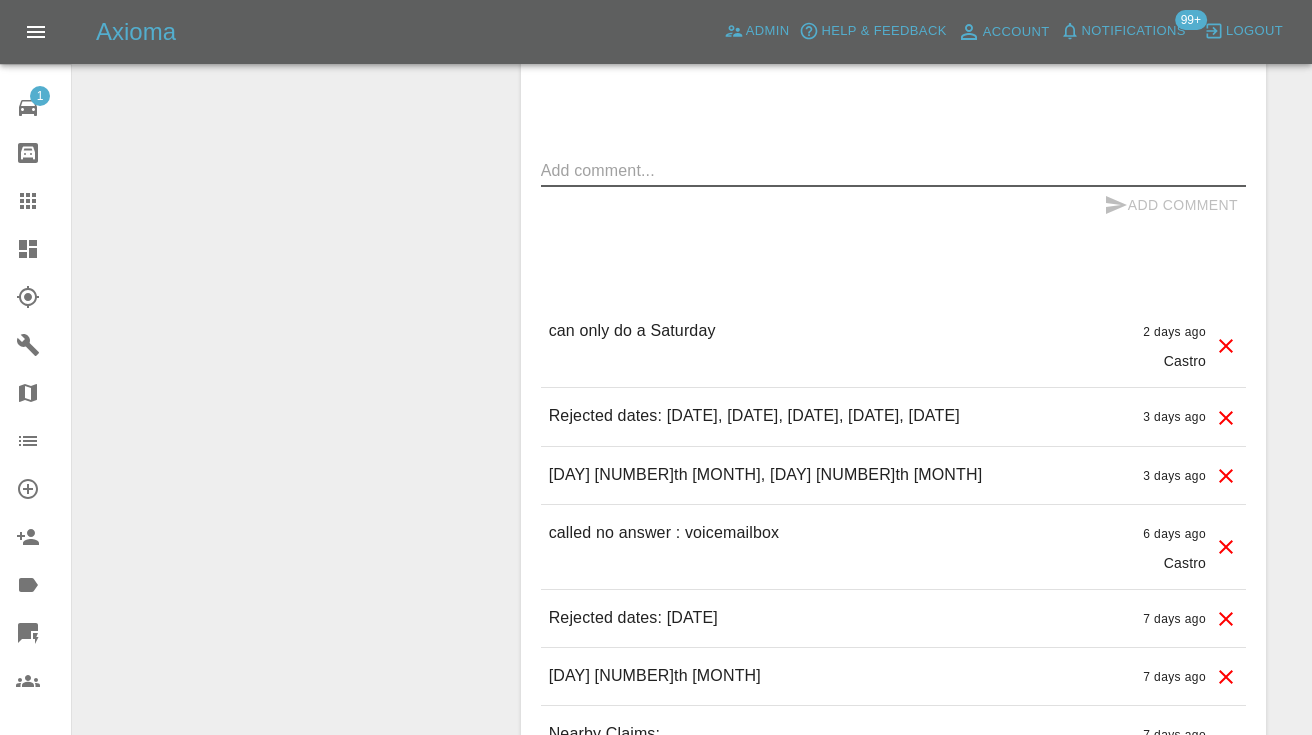 click at bounding box center [893, 170] 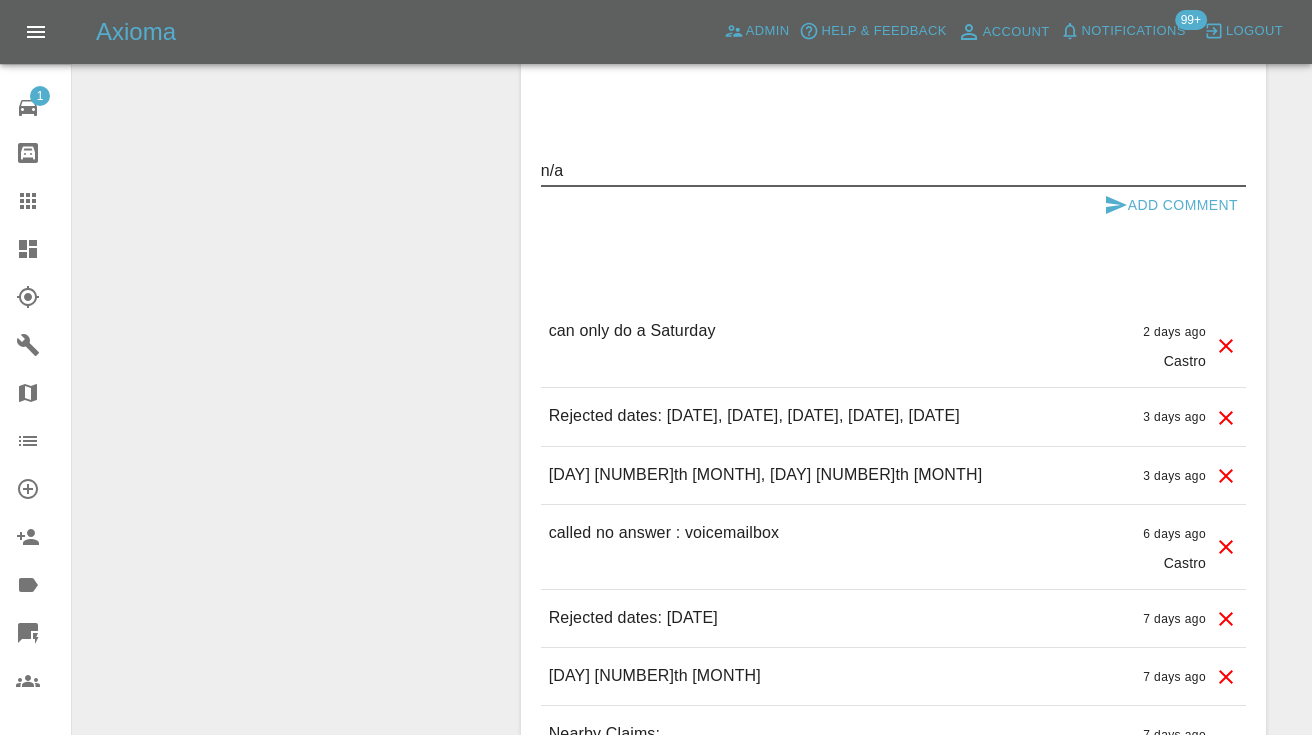 type on "n/a" 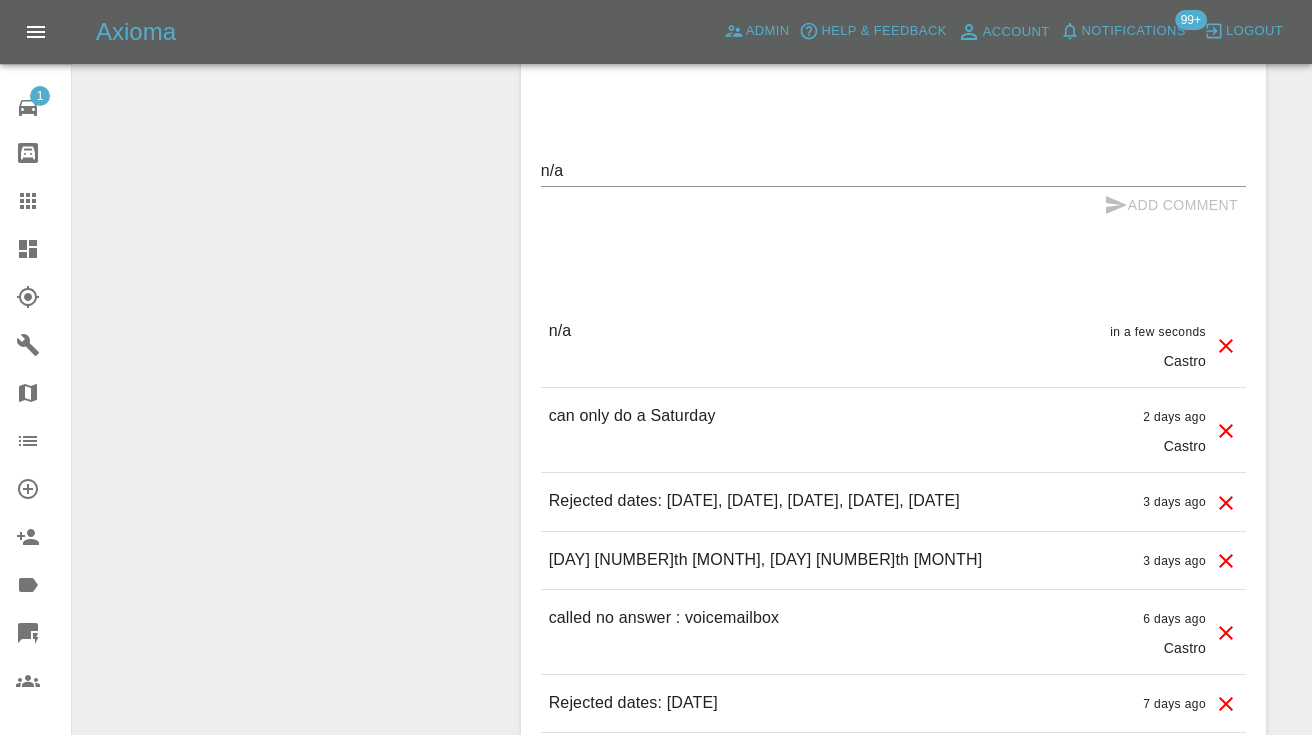 type 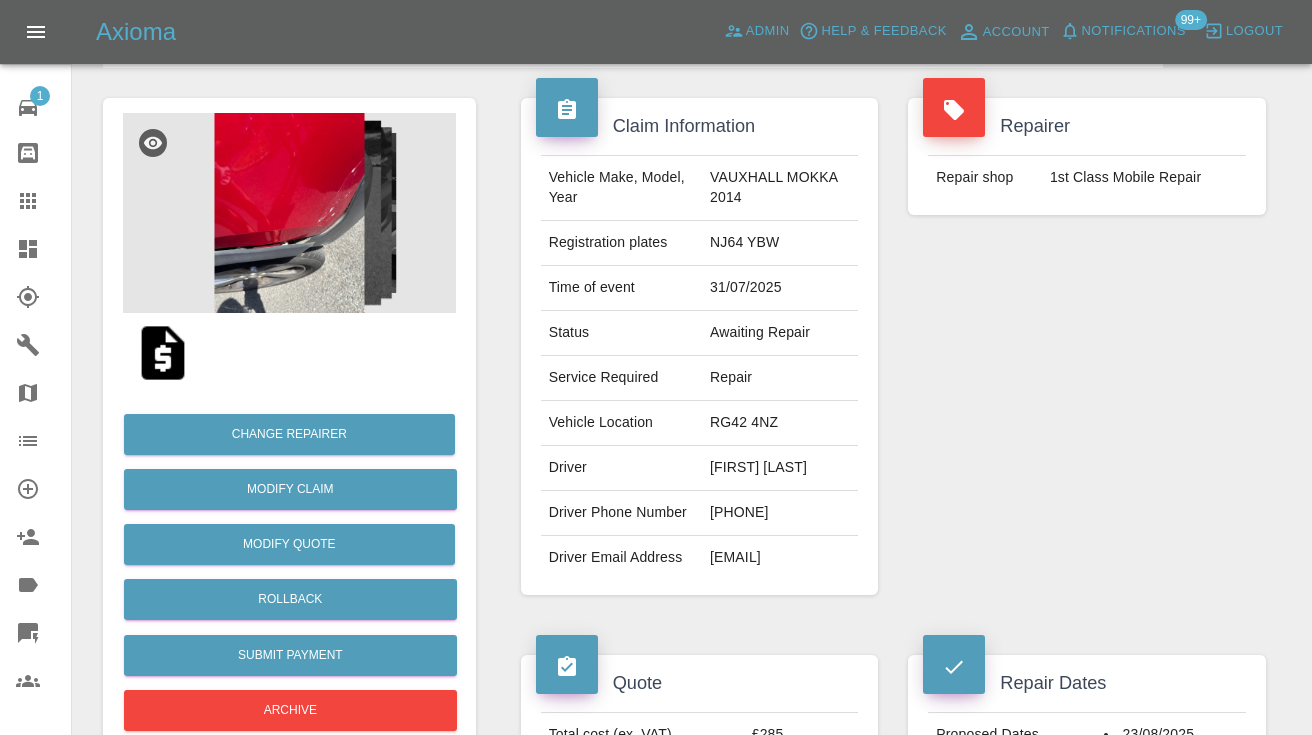 scroll, scrollTop: -6, scrollLeft: 0, axis: vertical 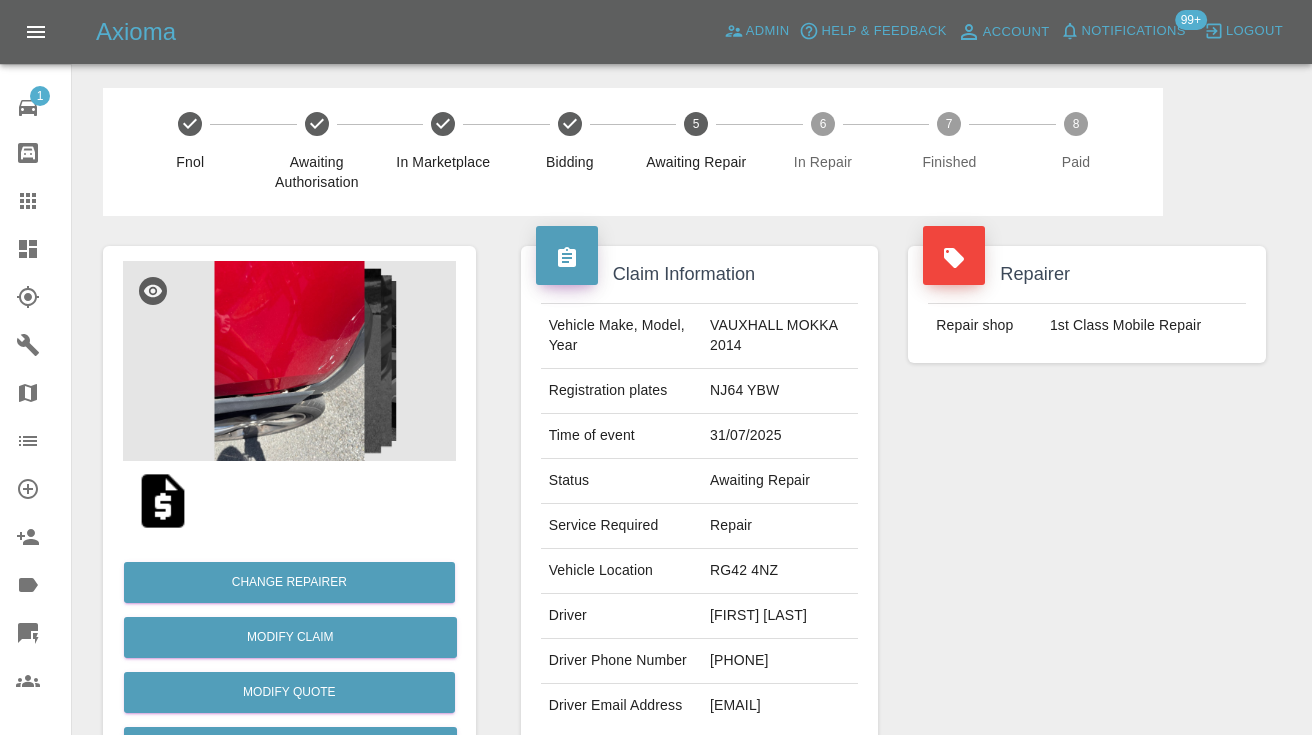 click 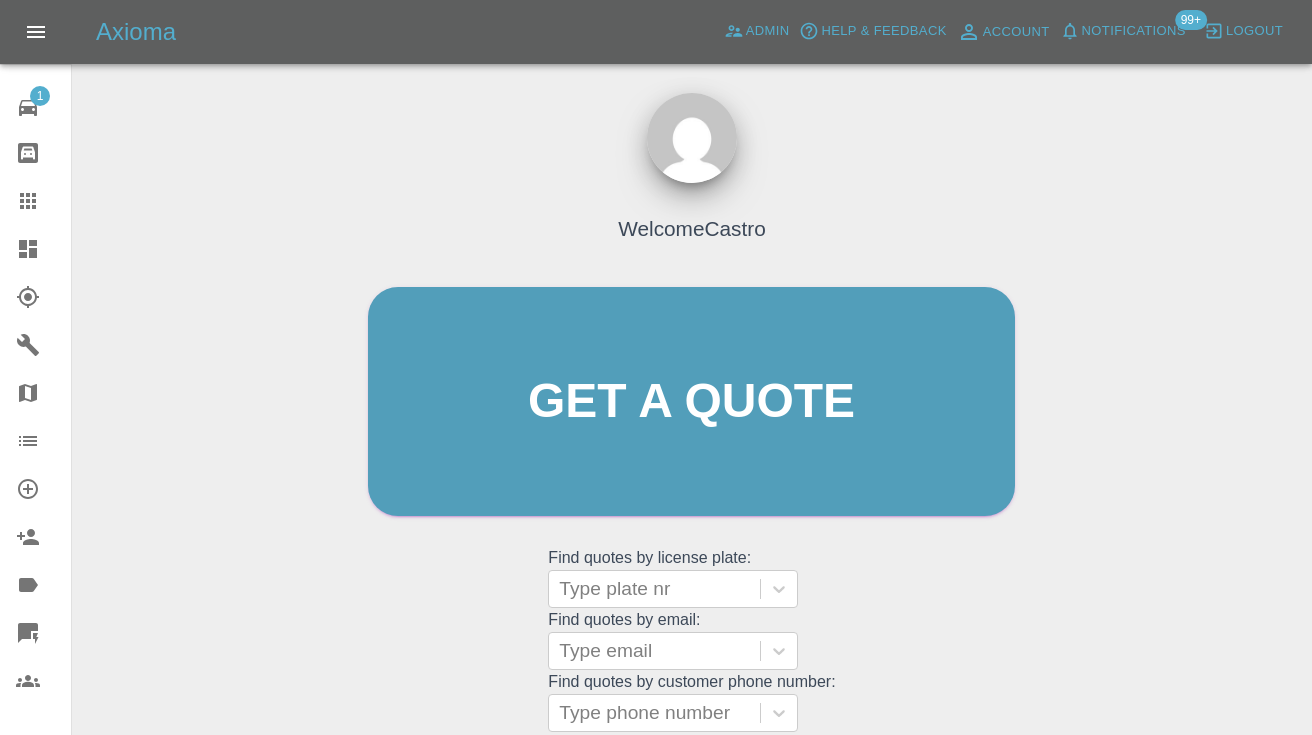 click on "Welcome  Castro Get a quote Get a quote Find quotes by license plate: Type plate nr Find quotes by email: Type email Find quotes by customer phone number: Type phone number" at bounding box center (691, 440) 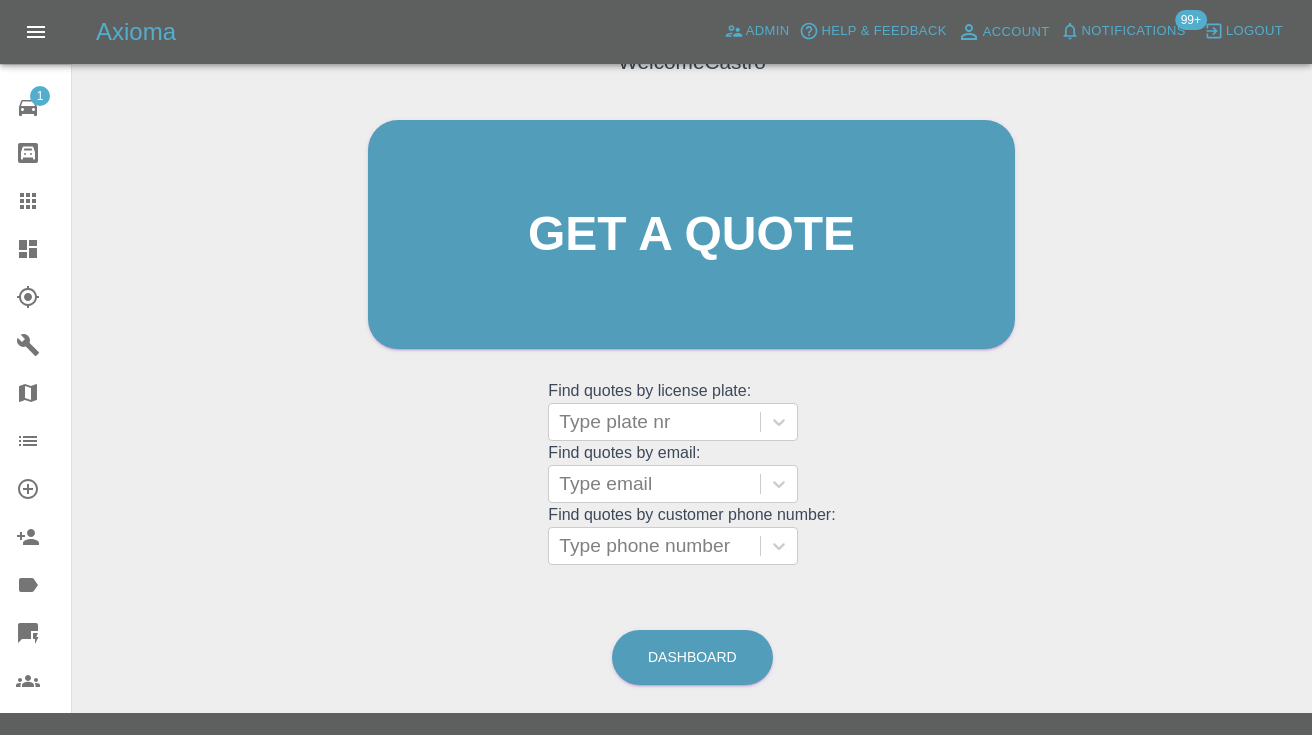 scroll, scrollTop: 182, scrollLeft: 0, axis: vertical 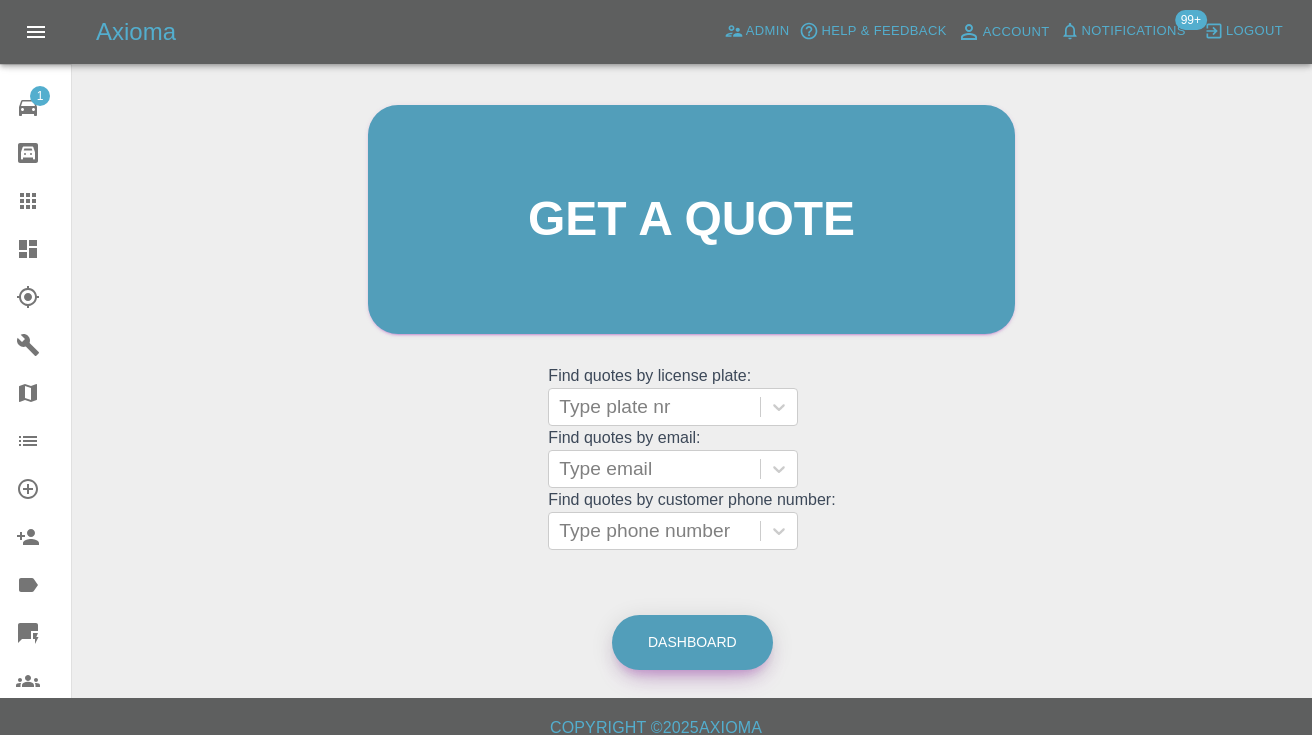 click on "Dashboard" at bounding box center (692, 642) 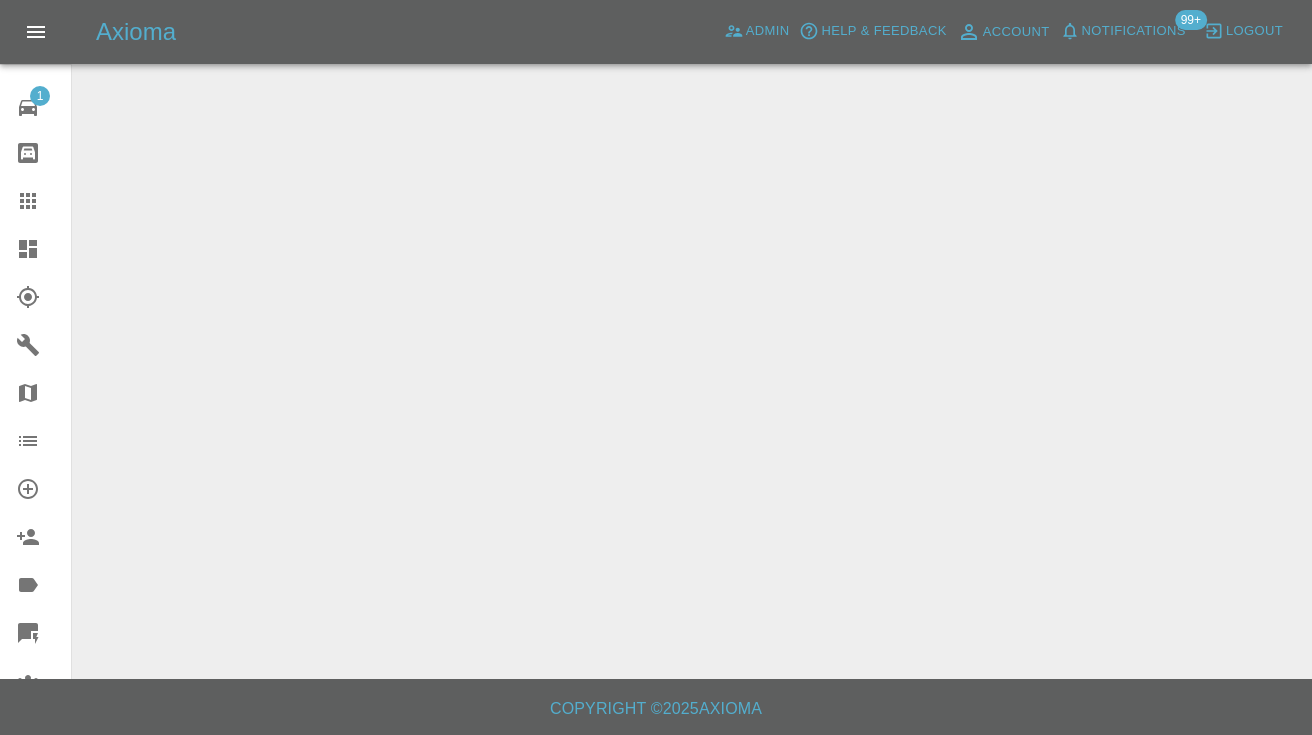 scroll, scrollTop: 0, scrollLeft: 0, axis: both 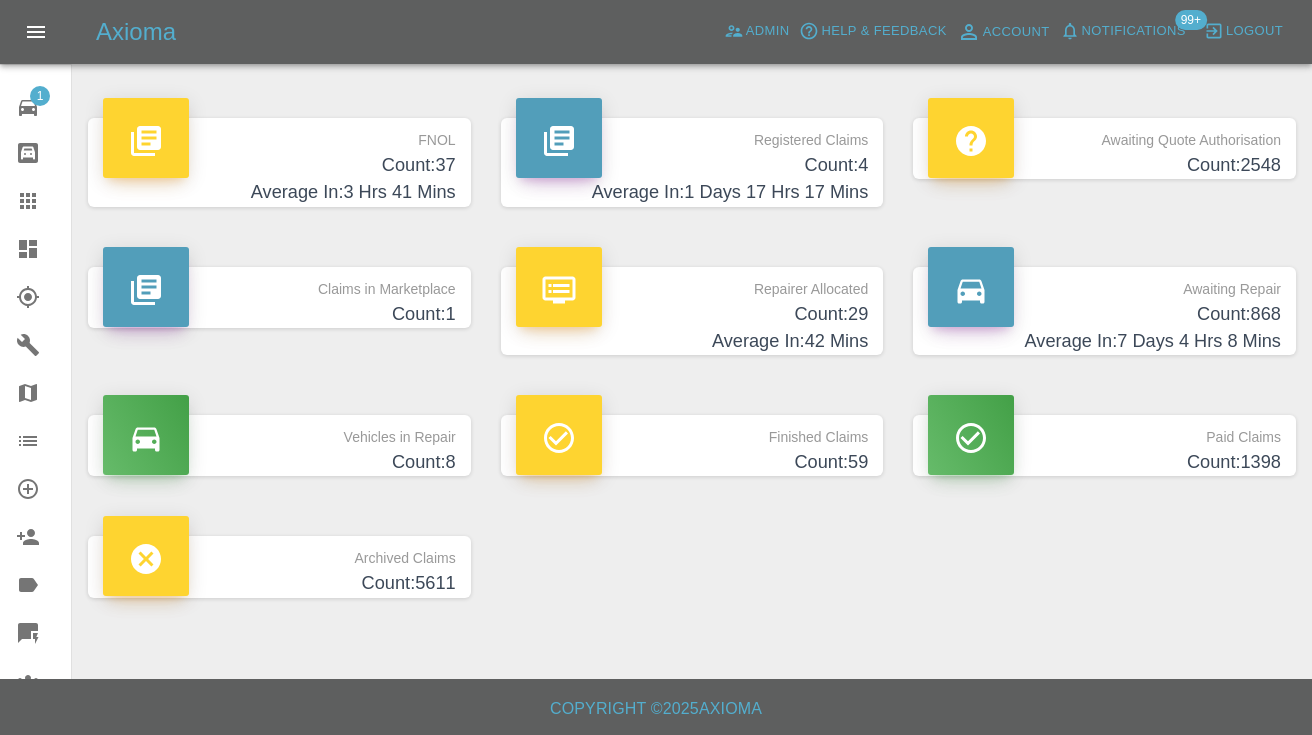 click on "Count:  868" at bounding box center (1104, 314) 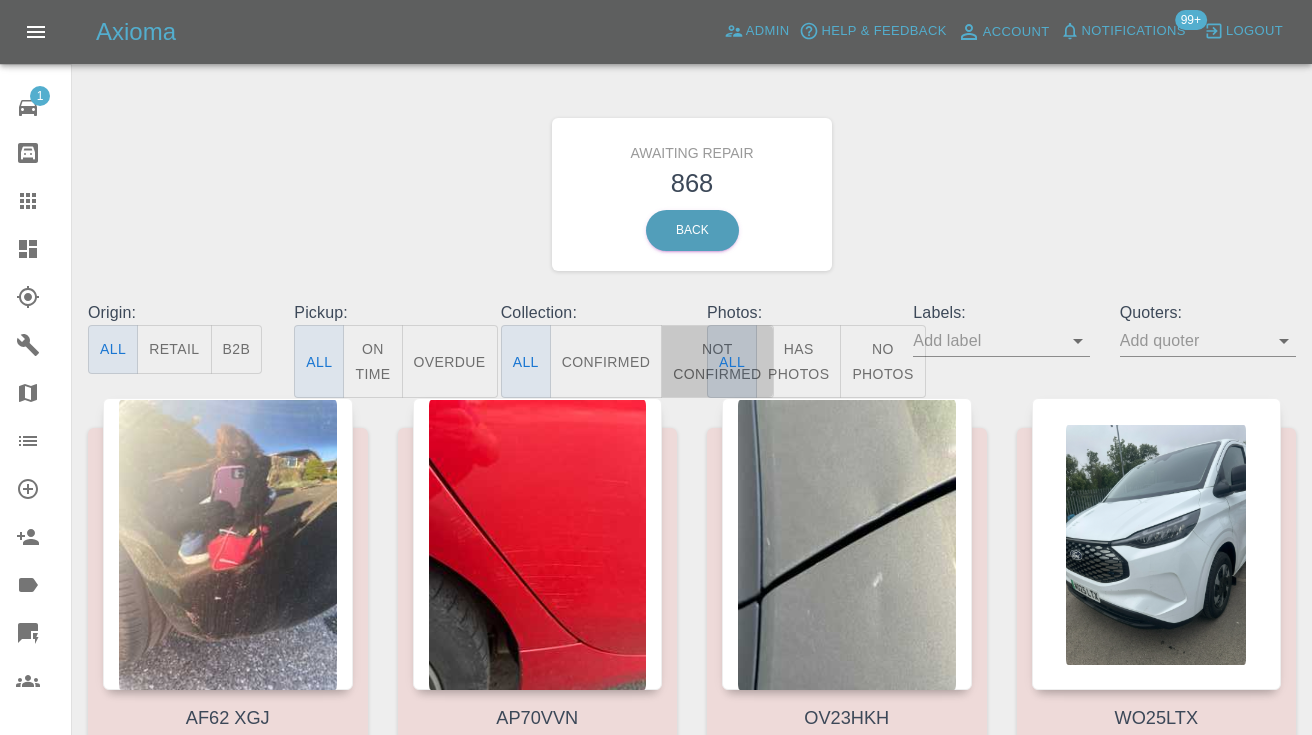 click on "Not Confirmed" at bounding box center [717, 361] 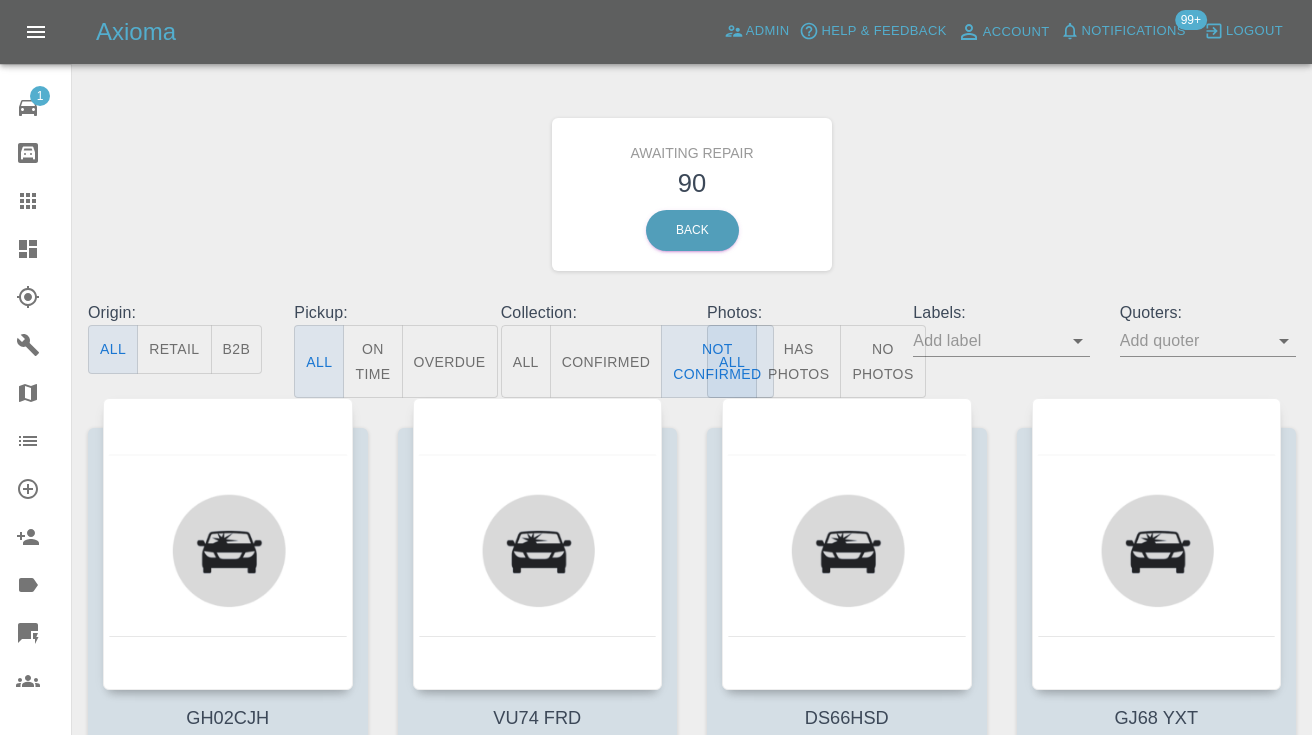 click on "Awaiting Repair 90 Back" at bounding box center [692, 194] 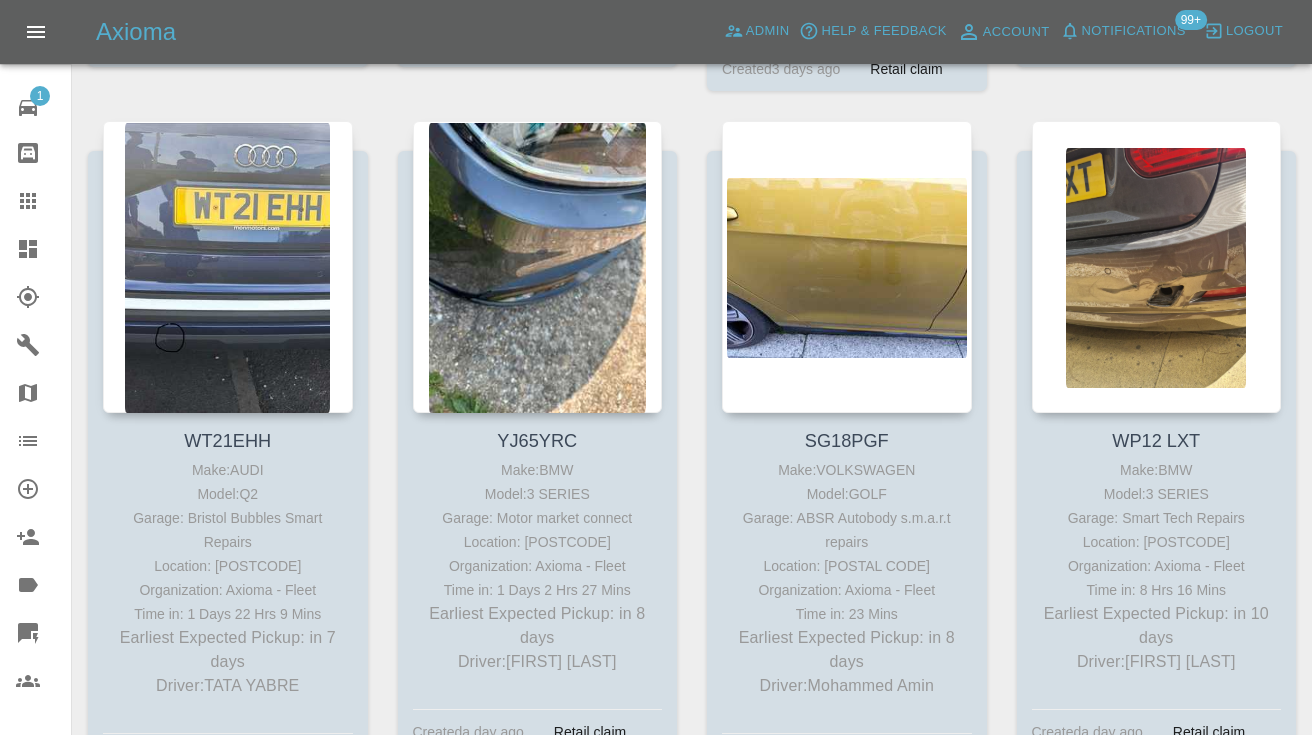scroll, scrollTop: 6358, scrollLeft: 0, axis: vertical 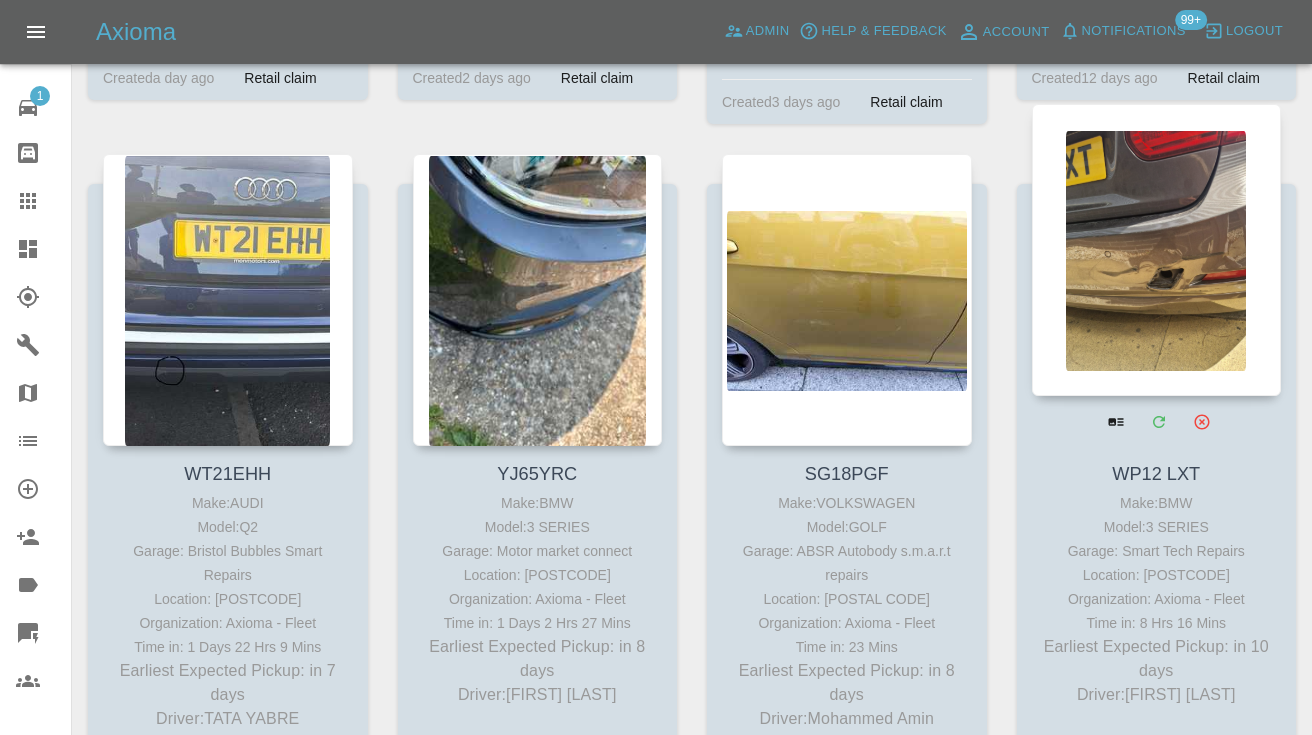 click at bounding box center [1157, 250] 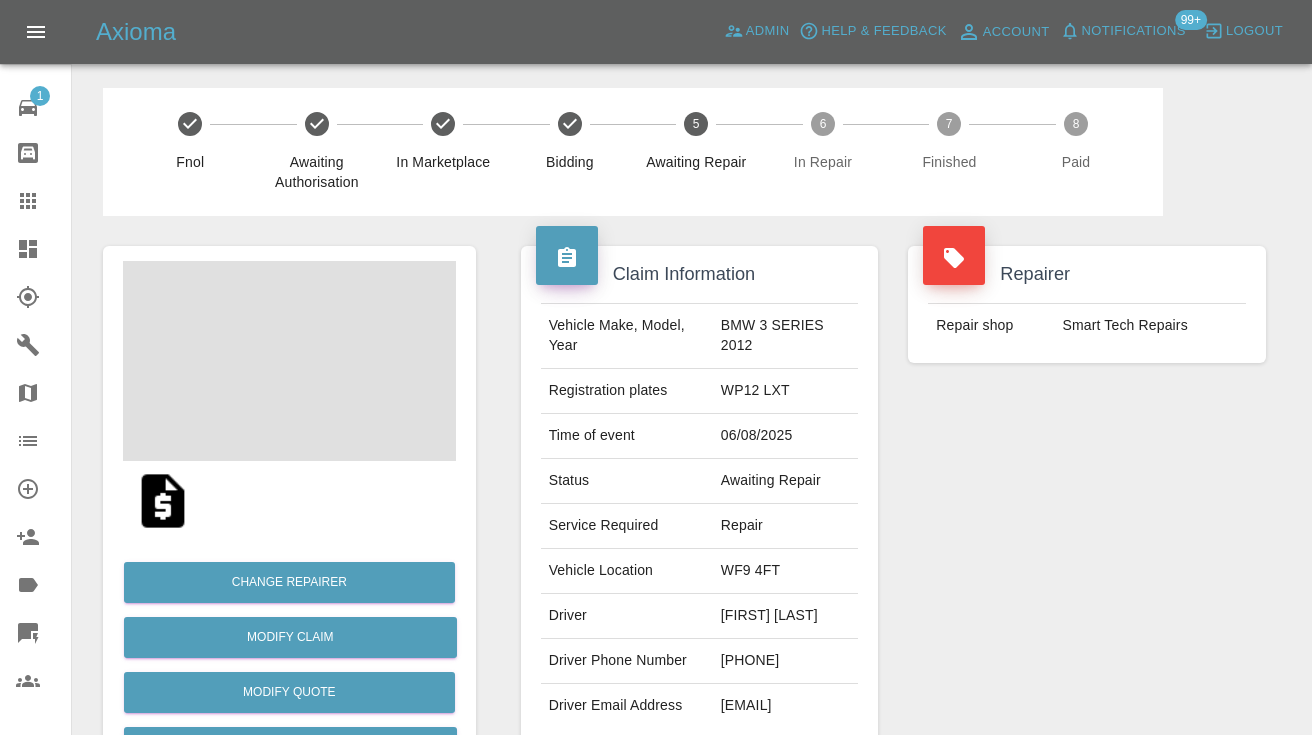 click on "07511537004" at bounding box center (786, 661) 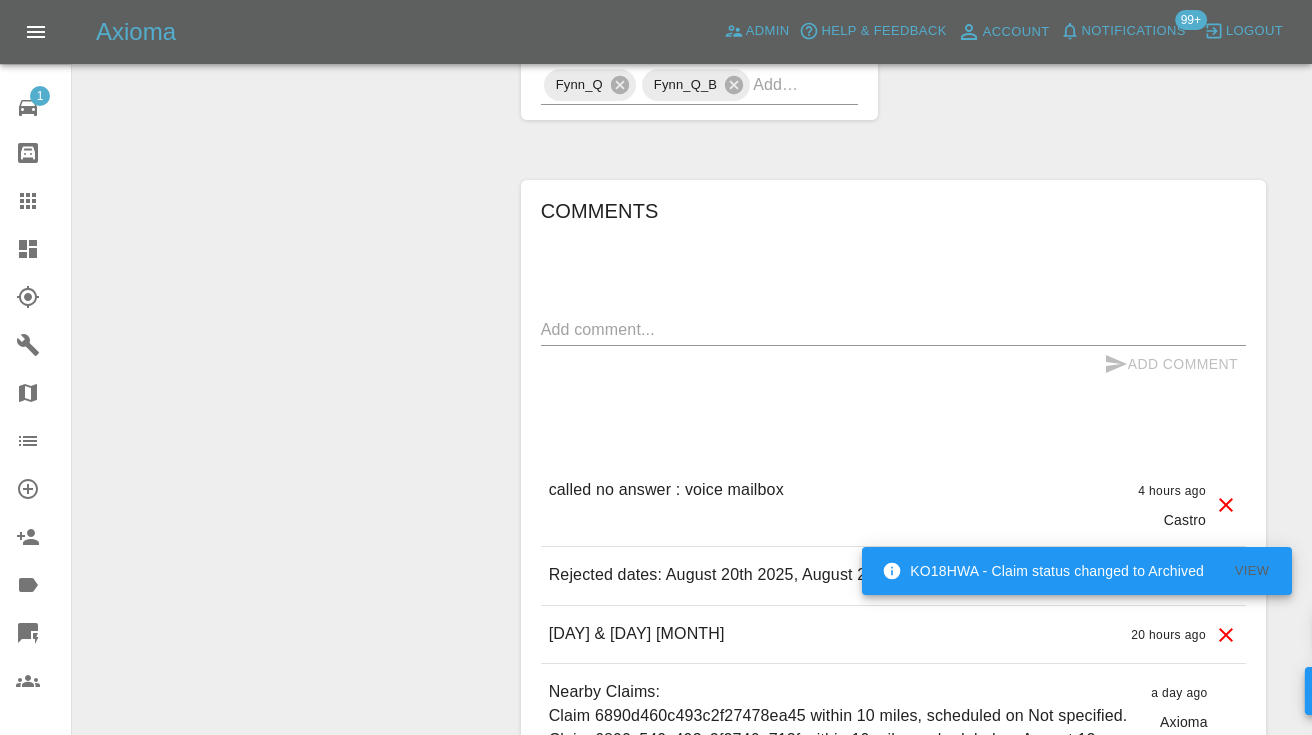 scroll, scrollTop: 1411, scrollLeft: 0, axis: vertical 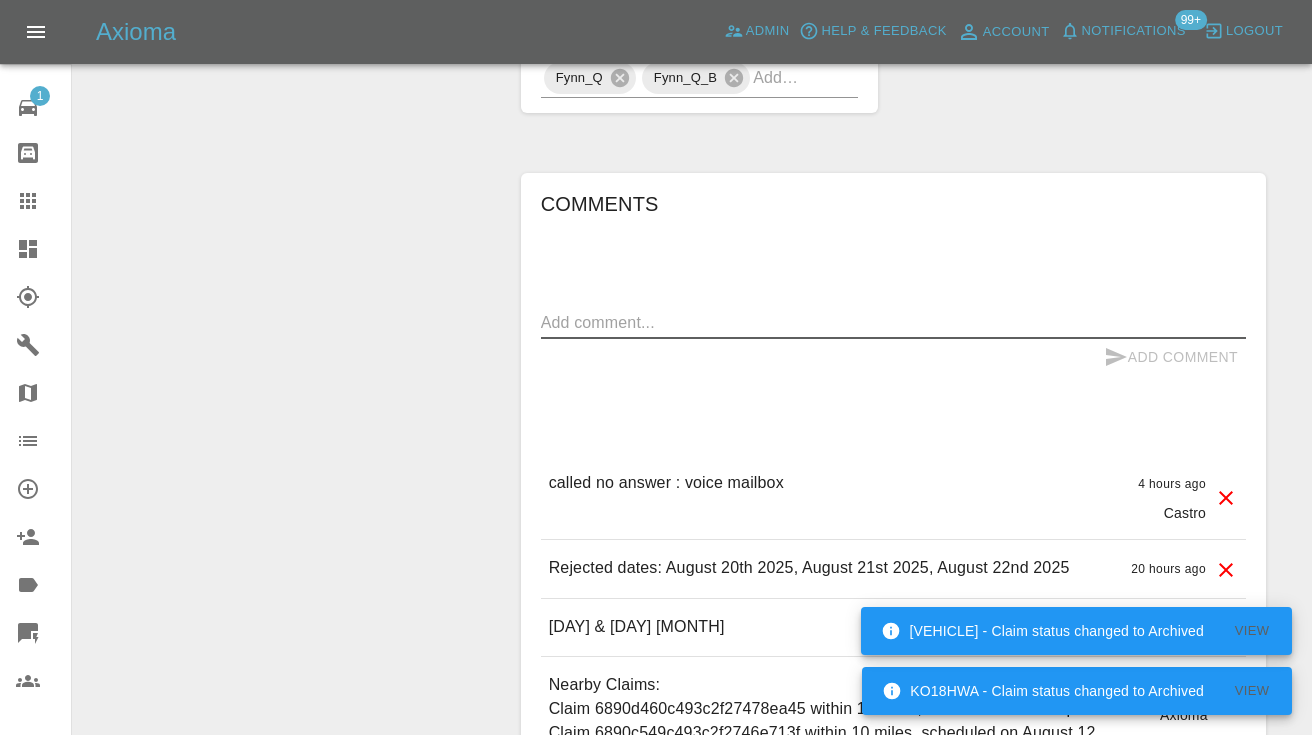 click at bounding box center (893, 322) 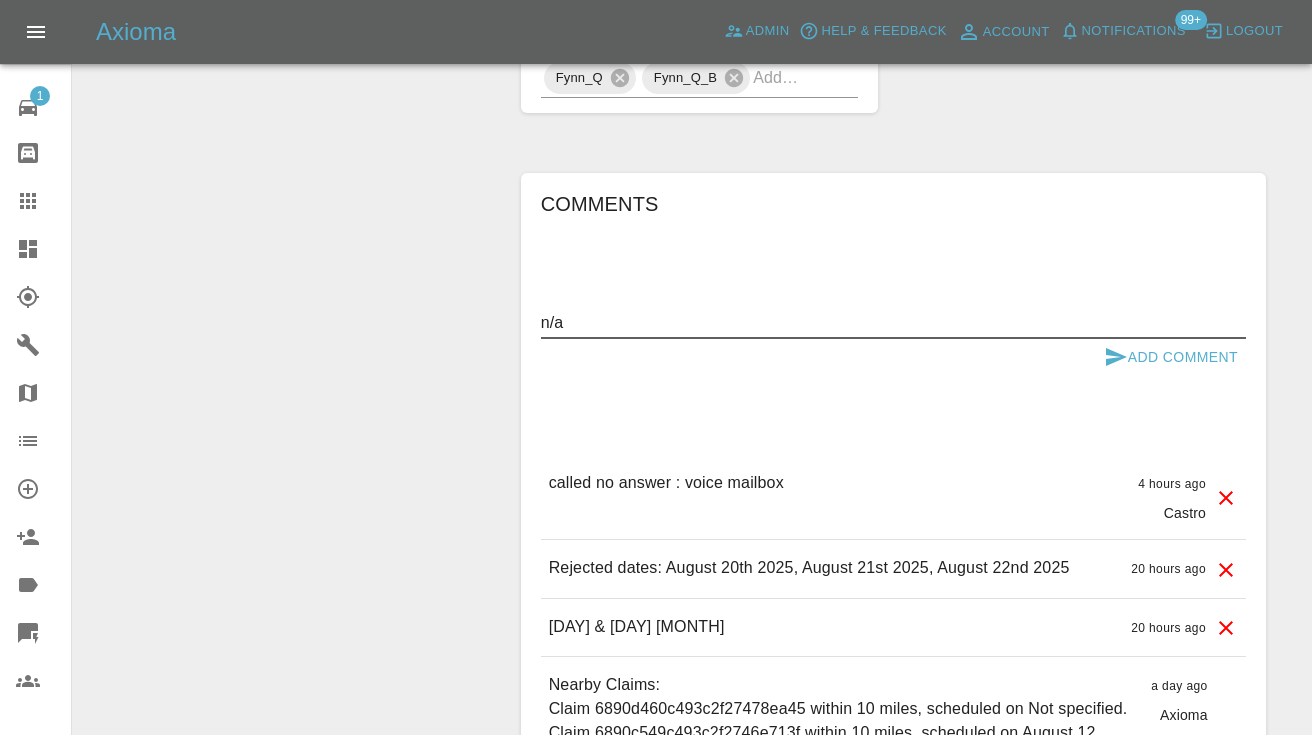 type on "n/a" 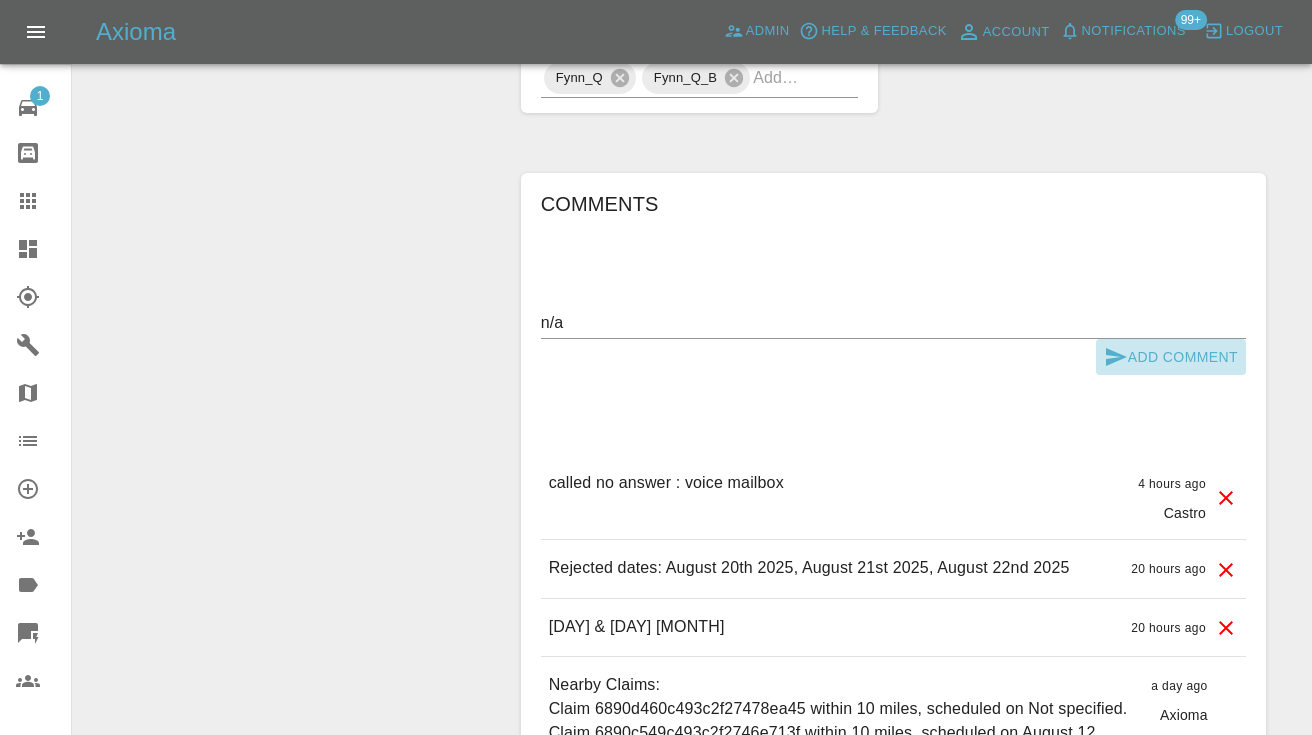 click on "Add Comment" at bounding box center (1171, 357) 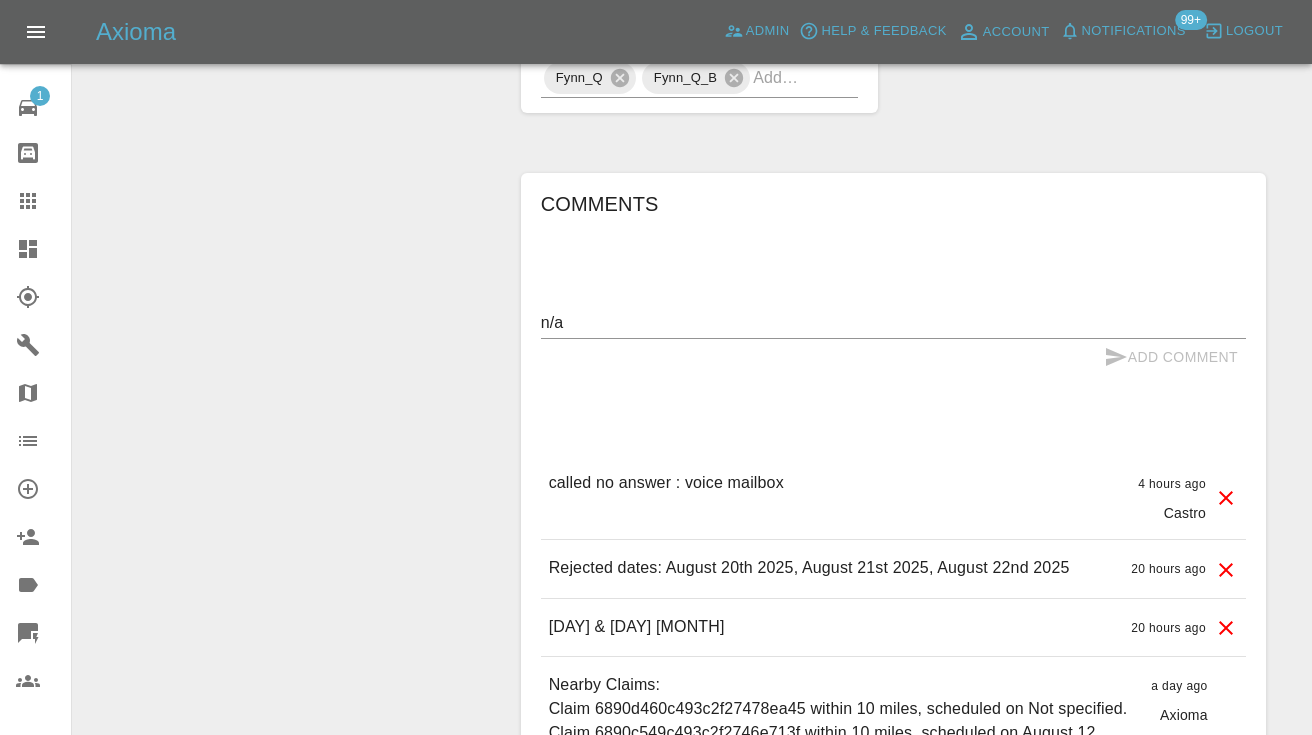 type 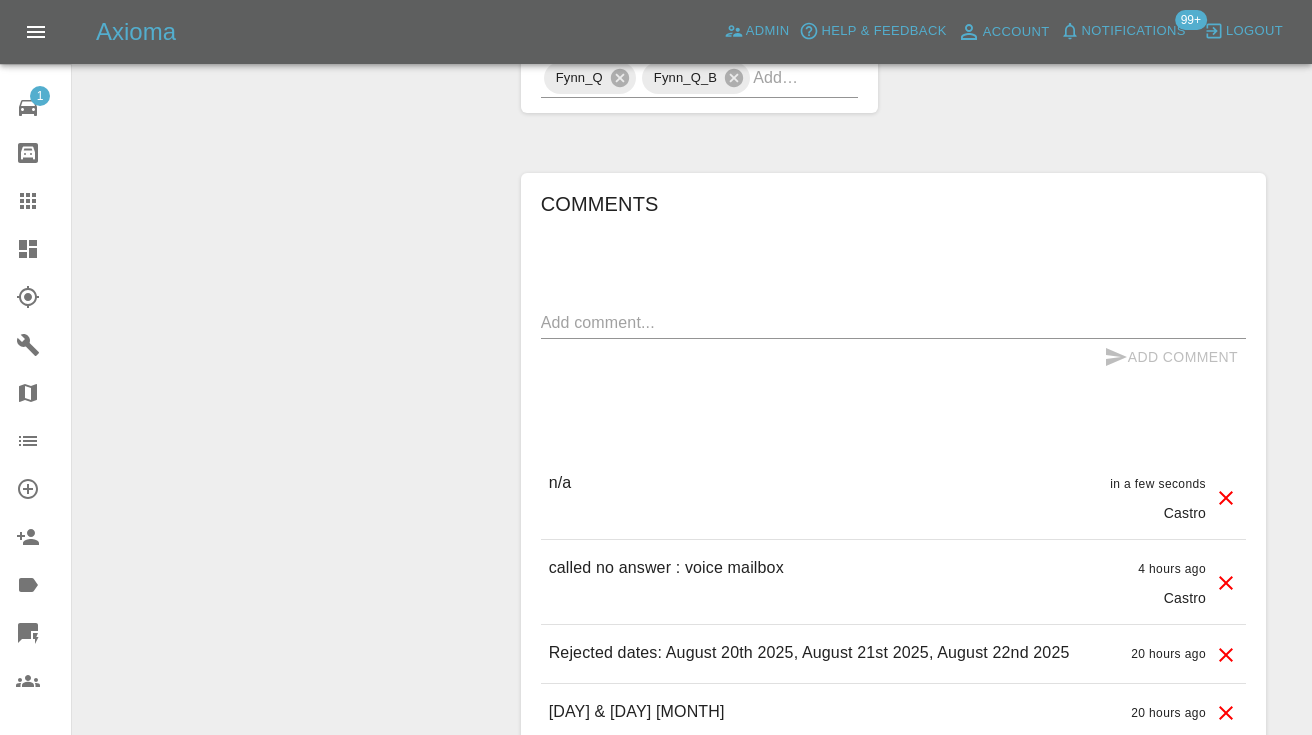 click 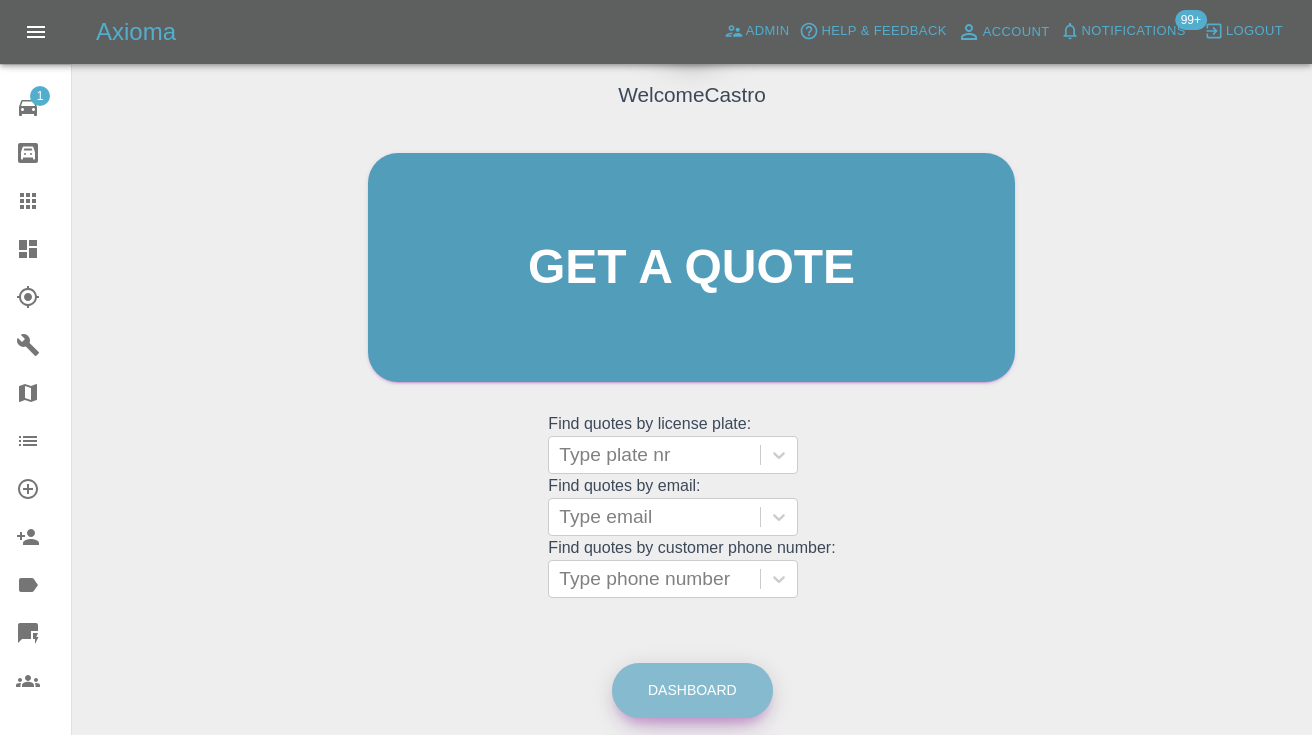 click on "Dashboard" at bounding box center [692, 690] 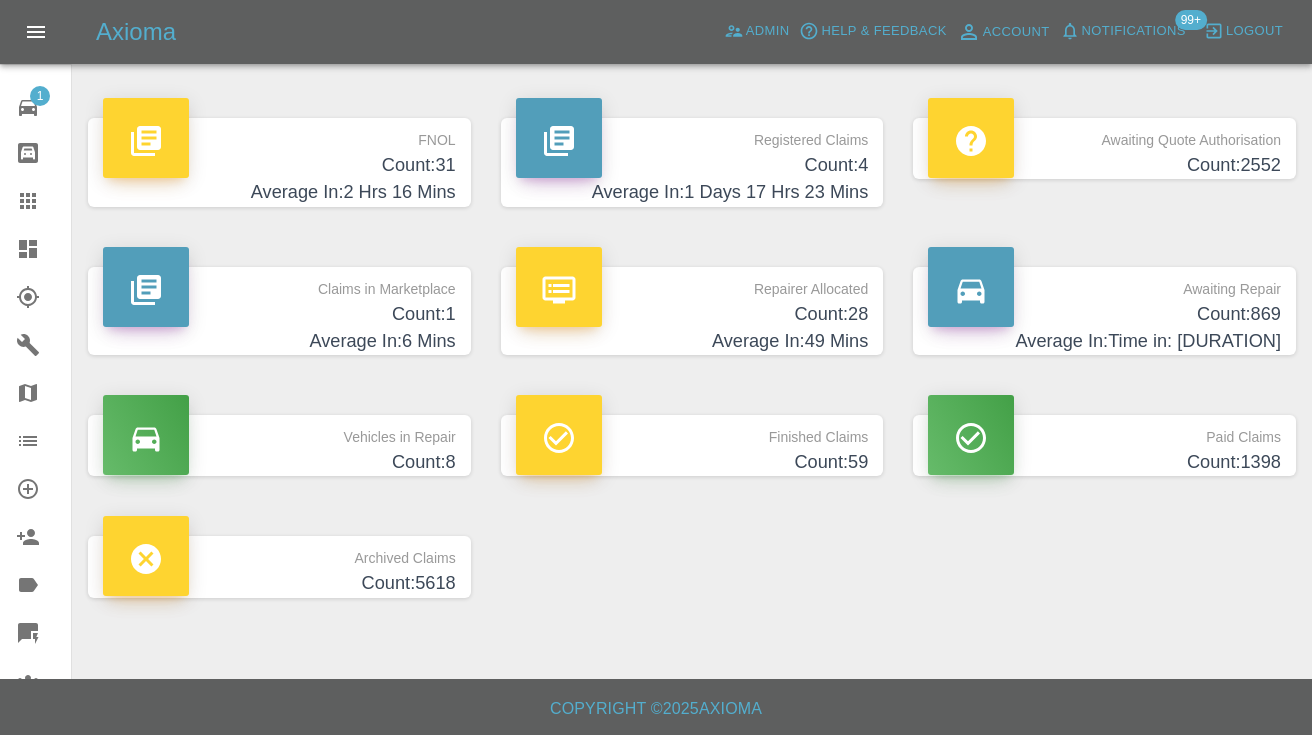 click on "Count:  869" at bounding box center [1104, 314] 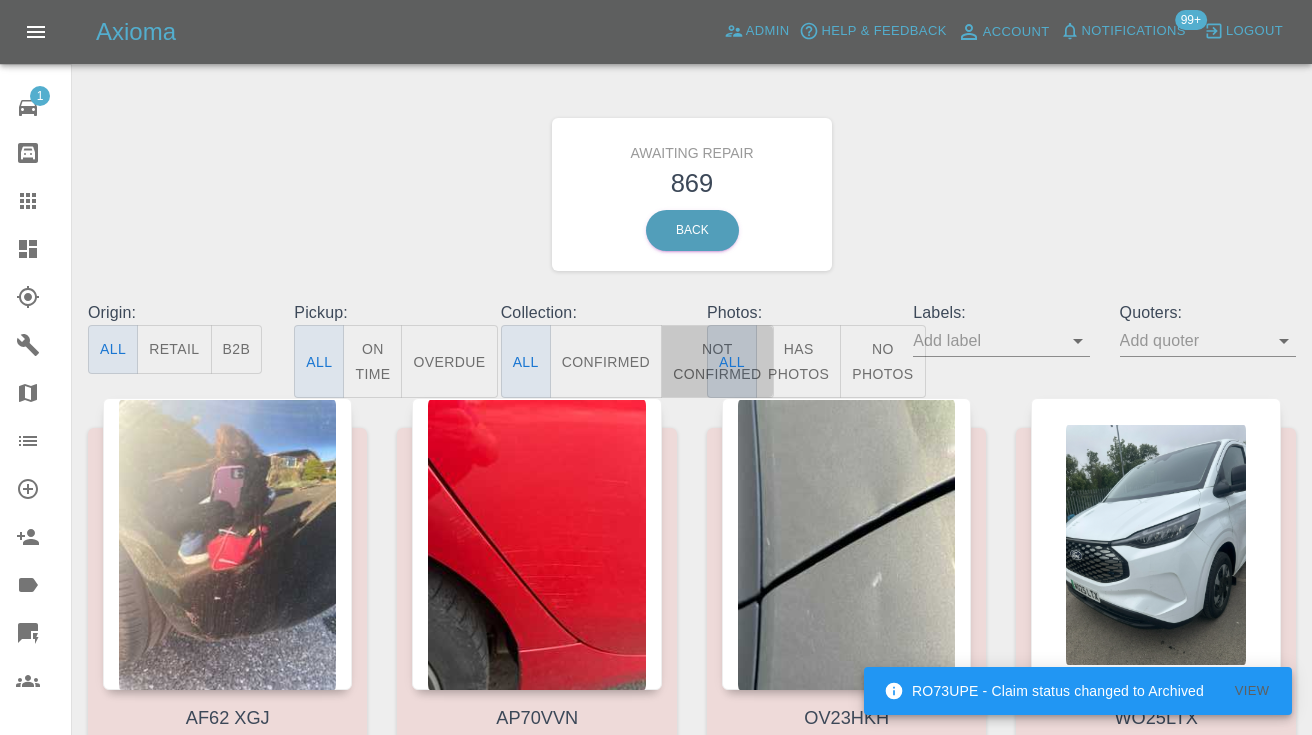 click on "Not Confirmed" at bounding box center (717, 361) 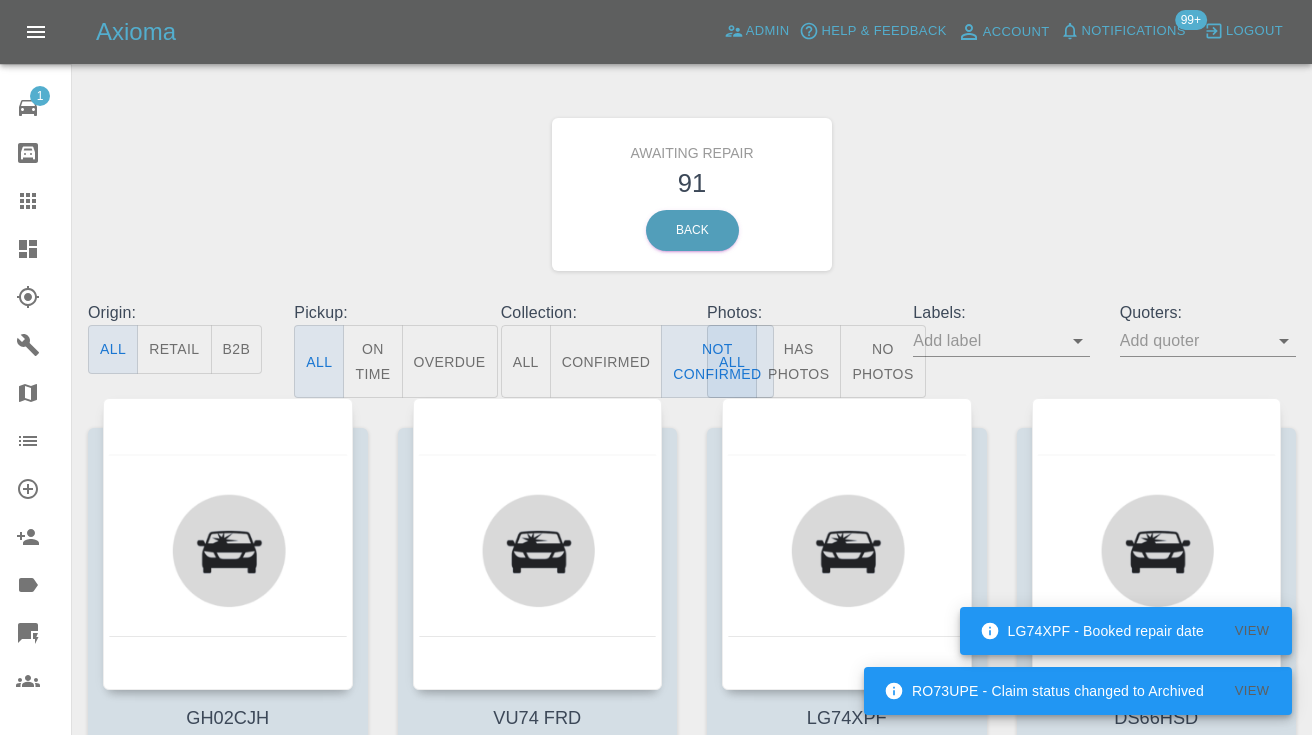 click on "Awaiting Repair 91 Back" at bounding box center (692, 194) 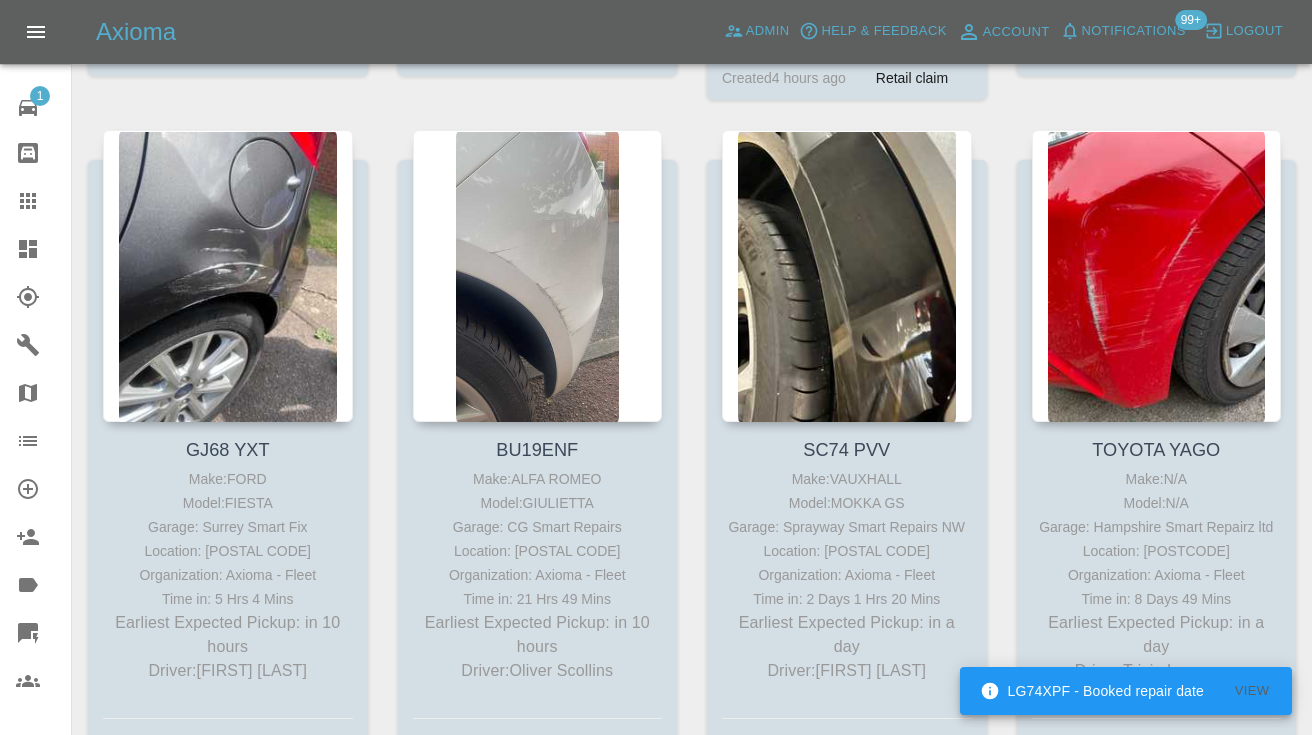 scroll, scrollTop: 987, scrollLeft: 0, axis: vertical 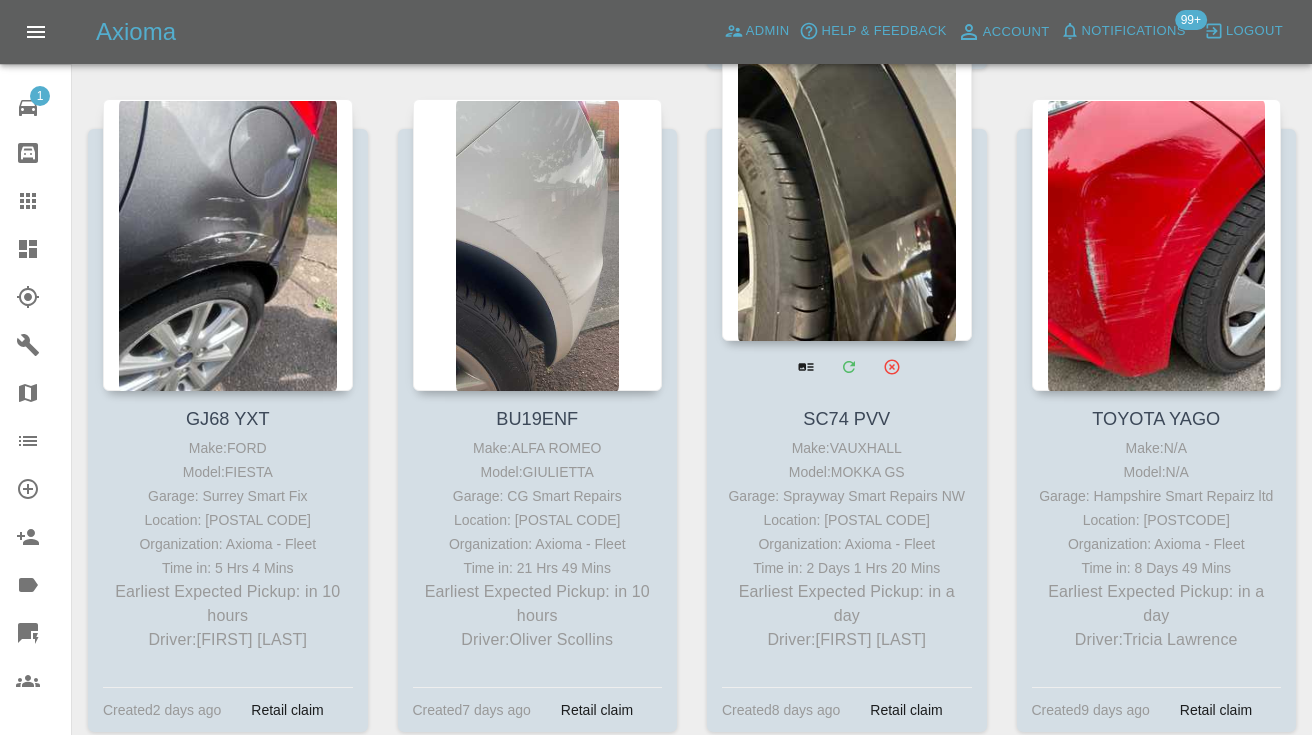 click at bounding box center [847, 195] 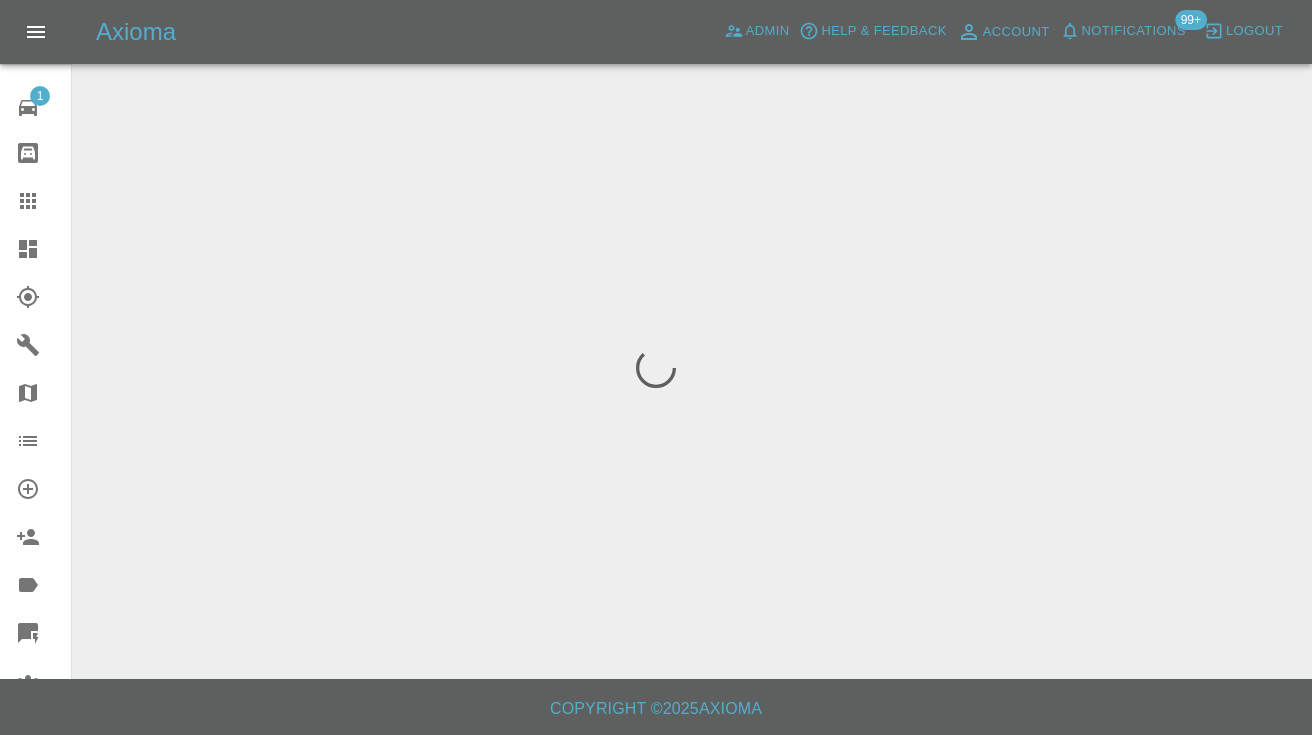 scroll, scrollTop: 0, scrollLeft: 0, axis: both 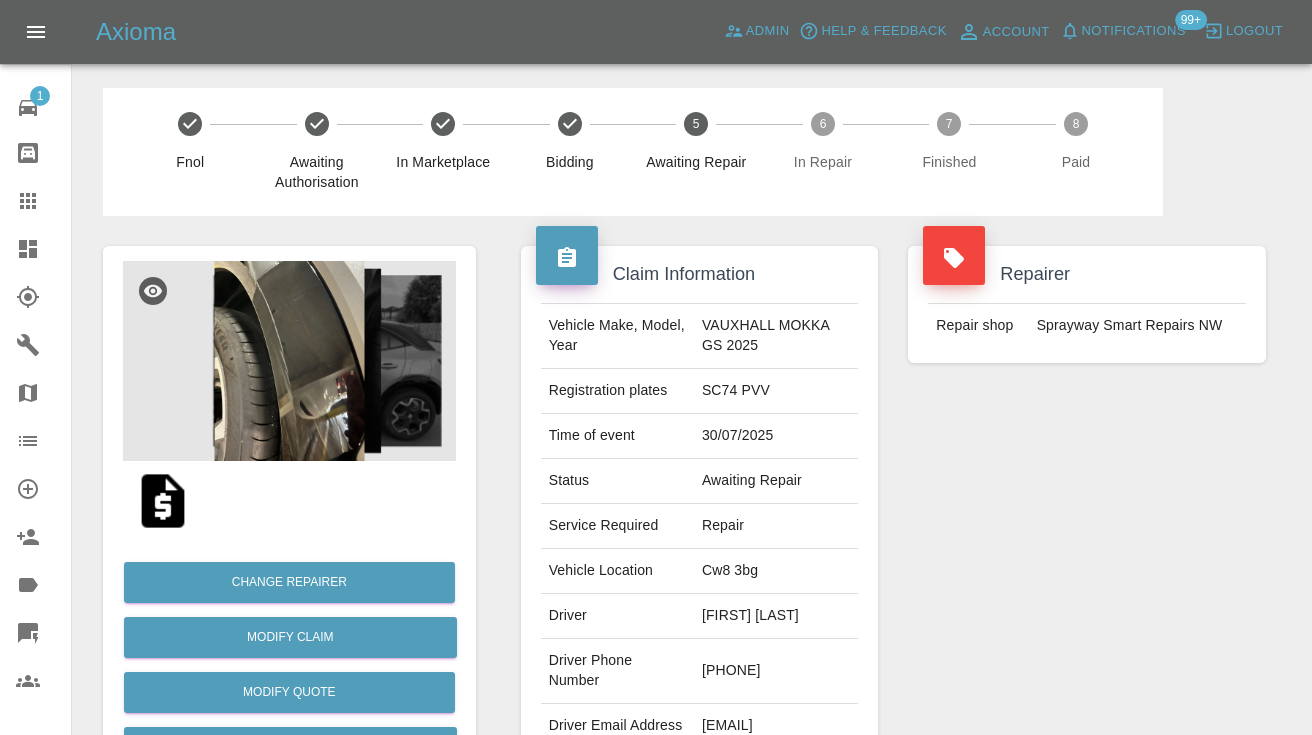 click on "07787402317" at bounding box center [776, 671] 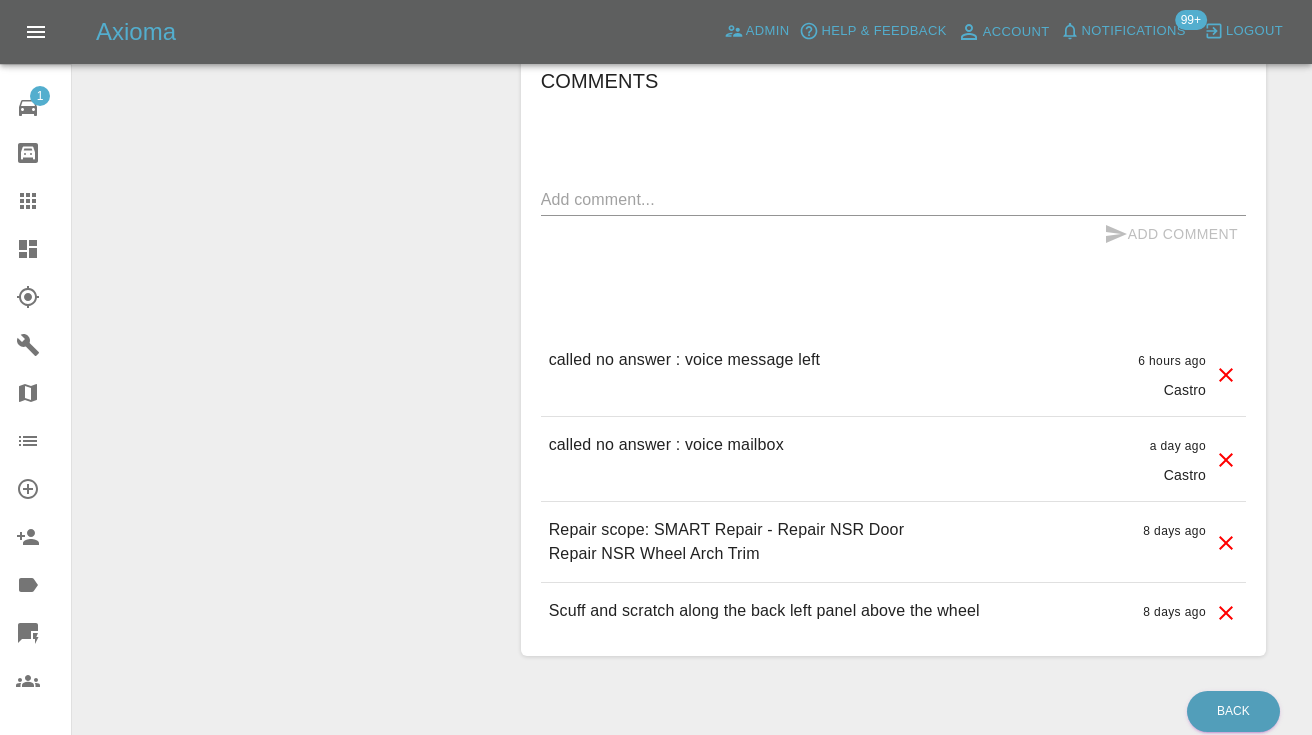 scroll, scrollTop: 1530, scrollLeft: 0, axis: vertical 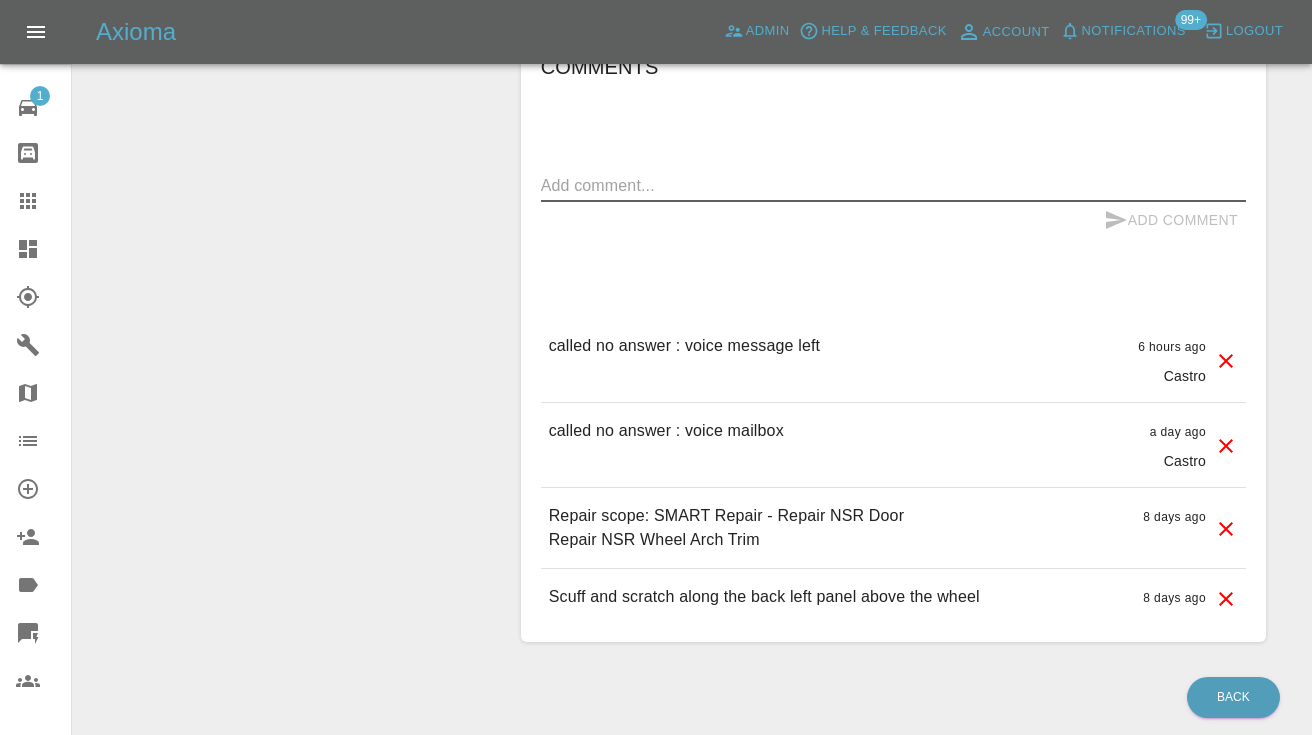 click at bounding box center (893, 185) 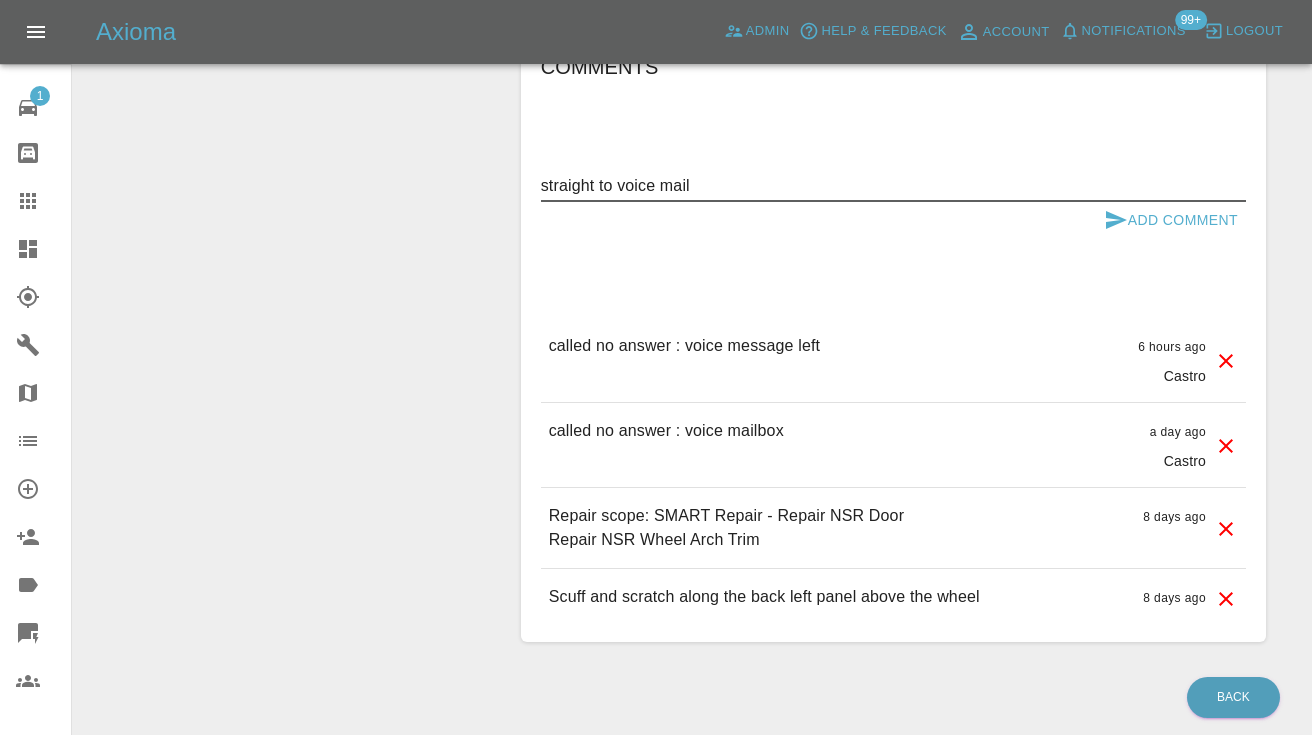 type on "straight to voice mail" 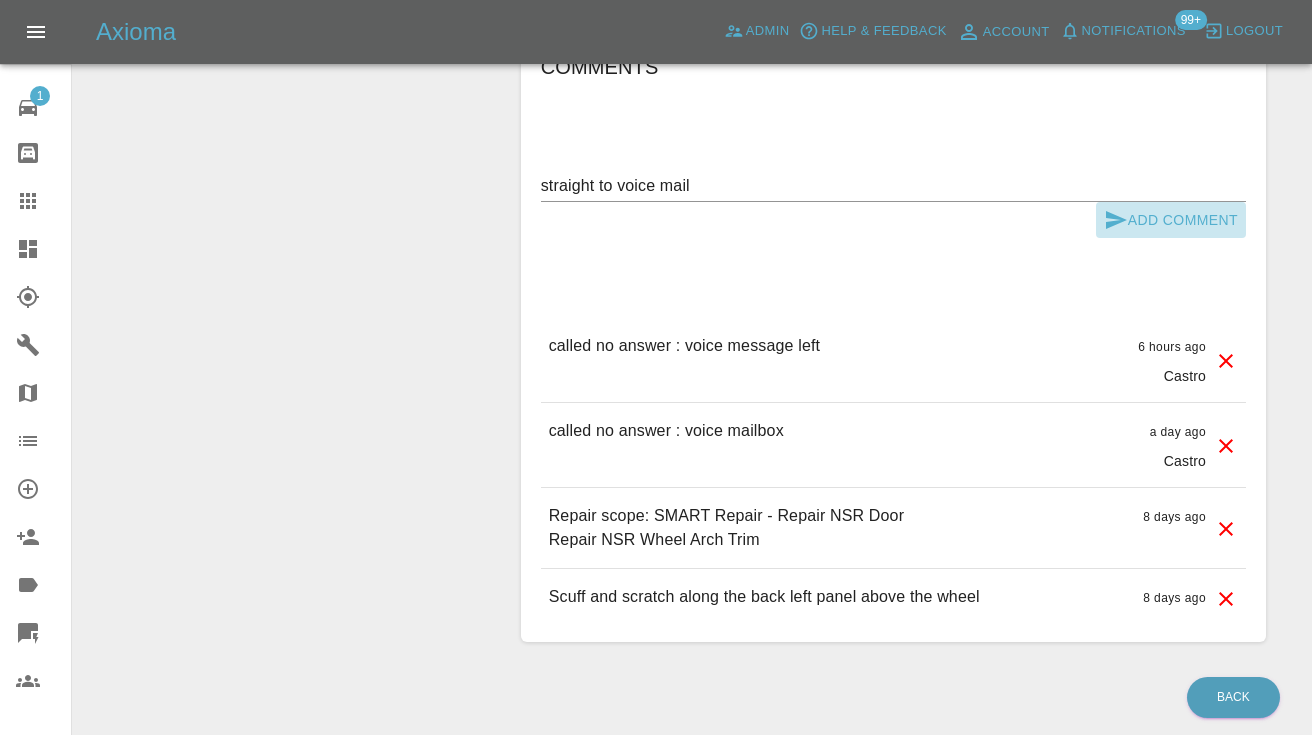 click 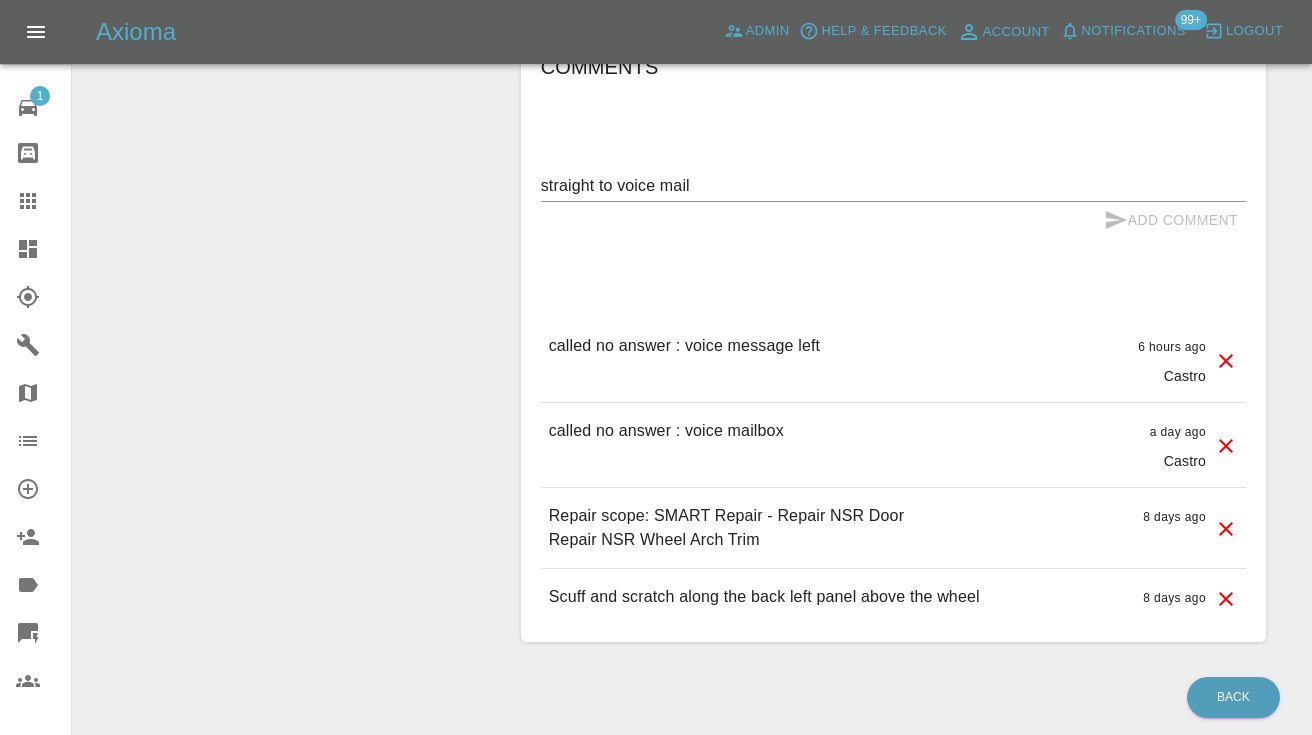 type 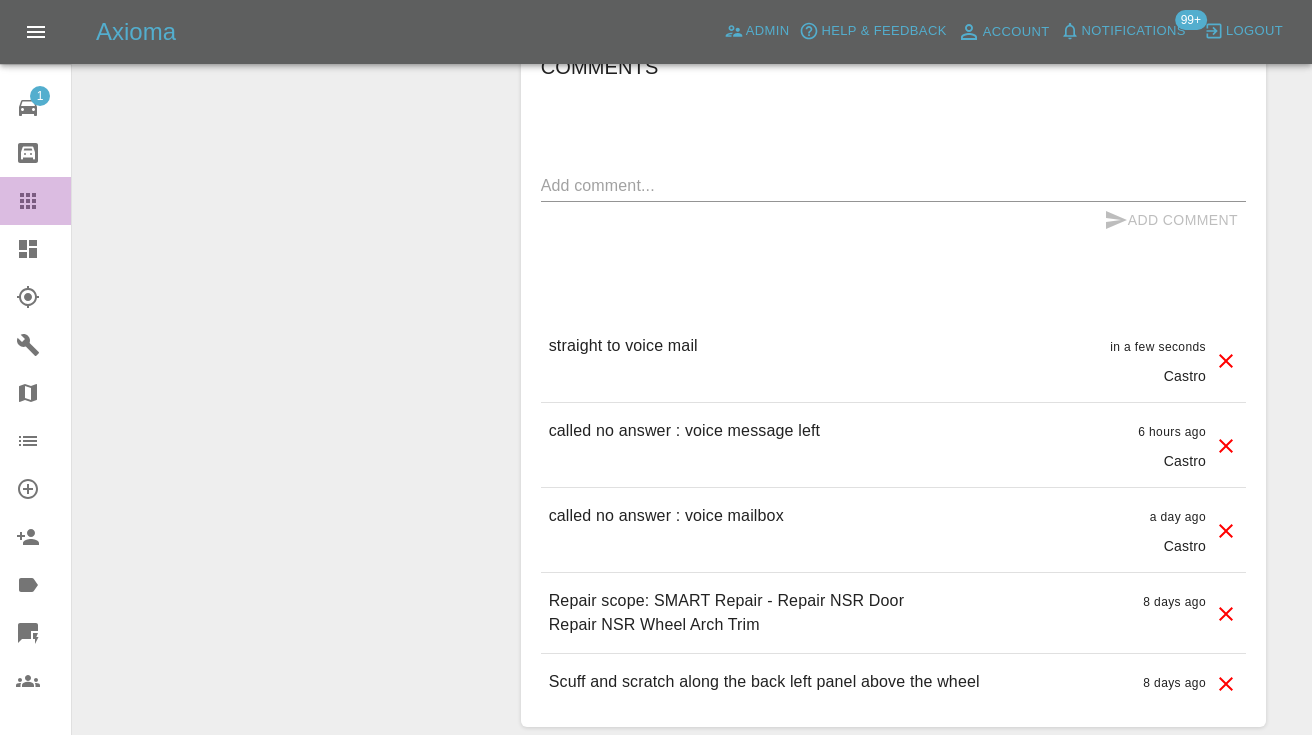 click on "Claims" at bounding box center [35, 201] 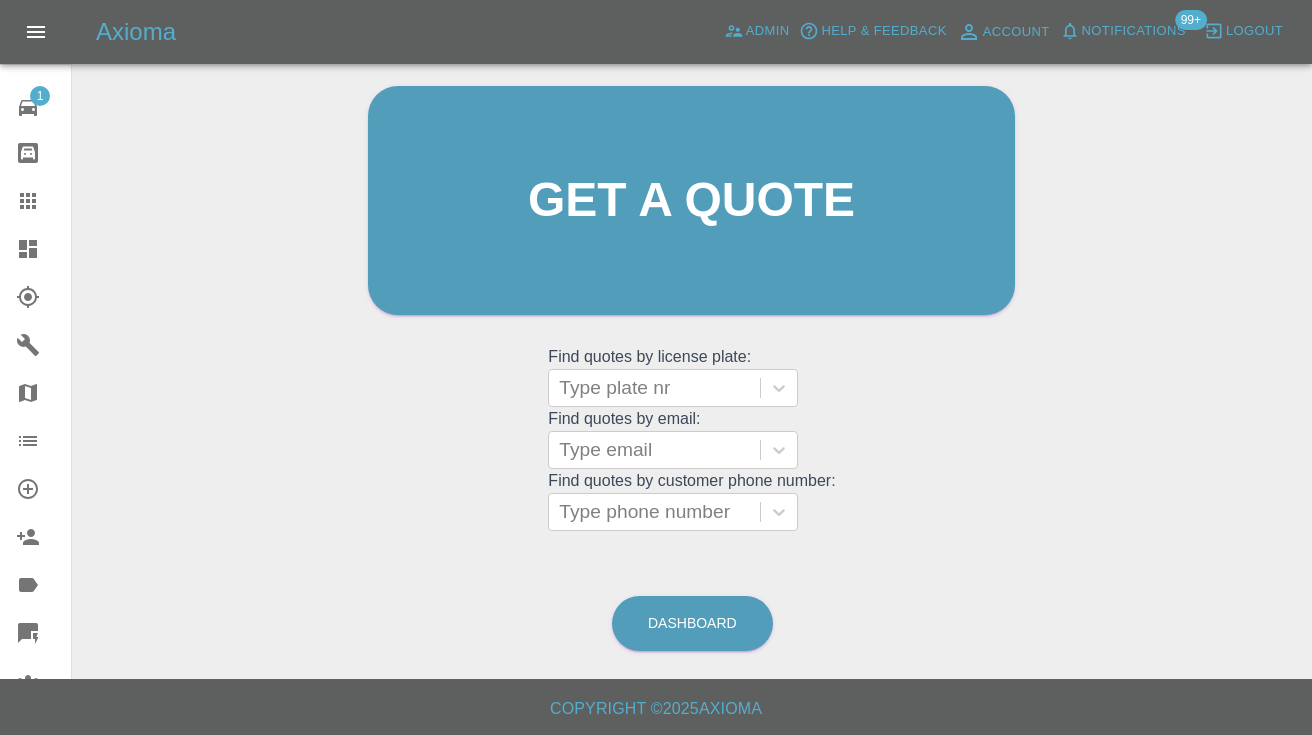 scroll, scrollTop: 200, scrollLeft: 0, axis: vertical 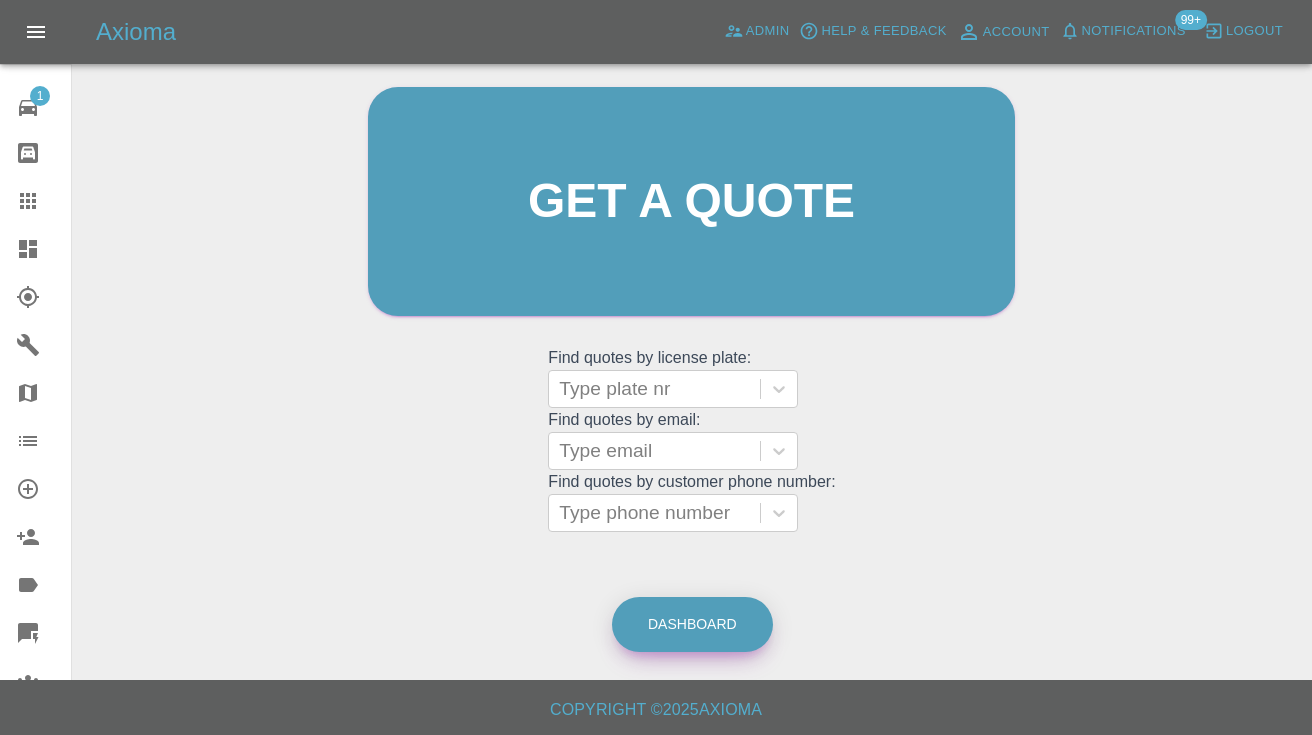 click on "Dashboard" at bounding box center (692, 624) 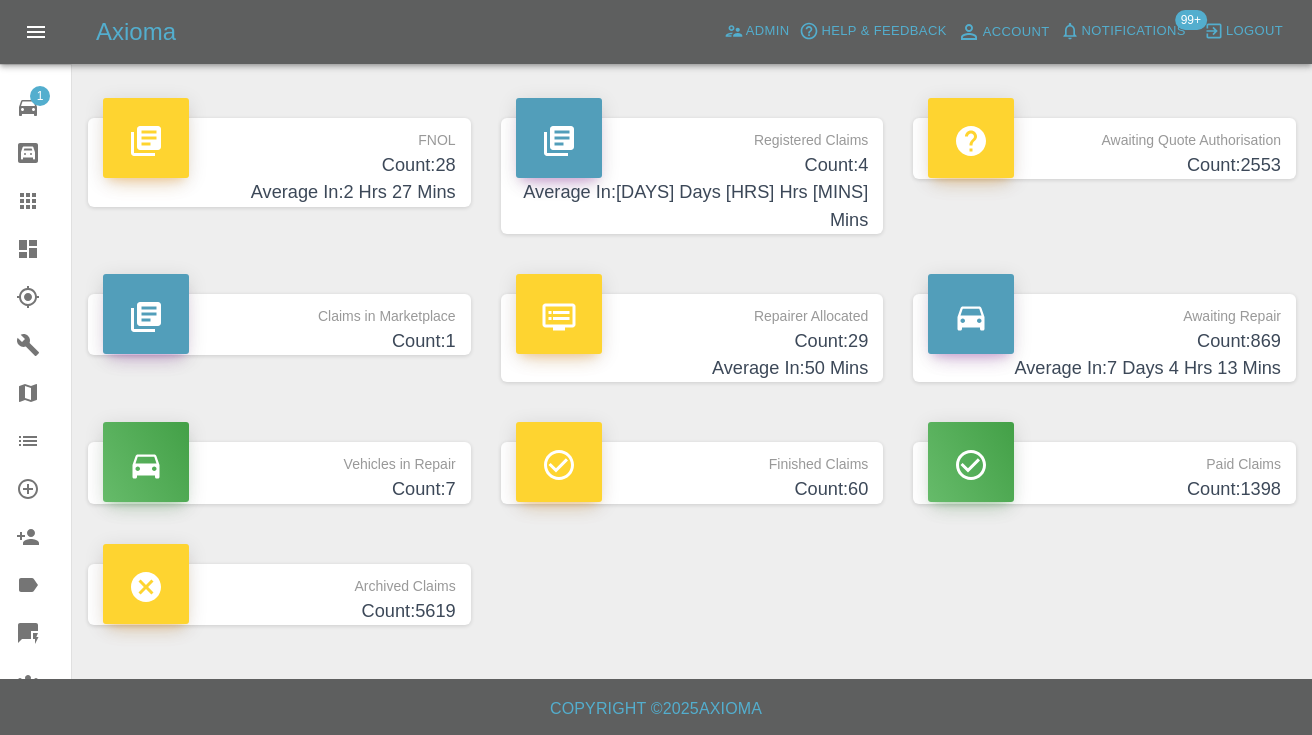 click on "Count:  869" at bounding box center (1104, 341) 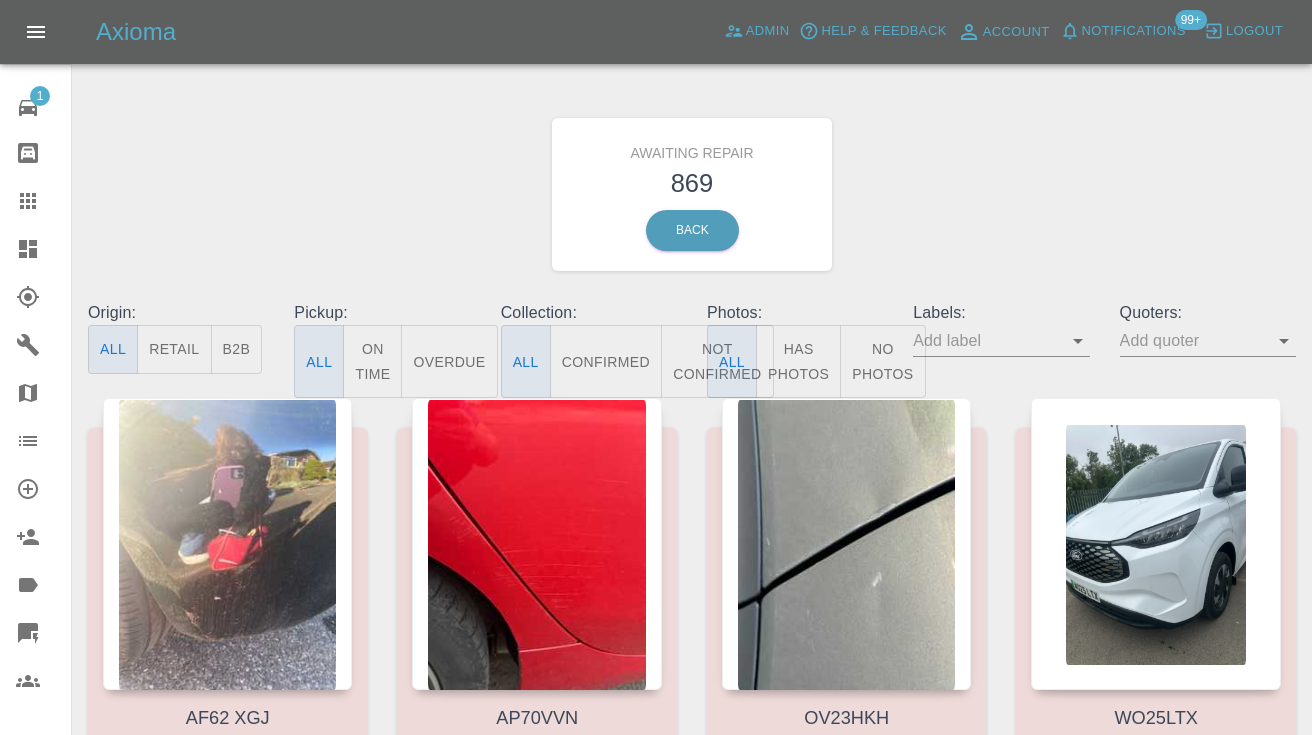 click on "Not Confirmed" at bounding box center [717, 361] 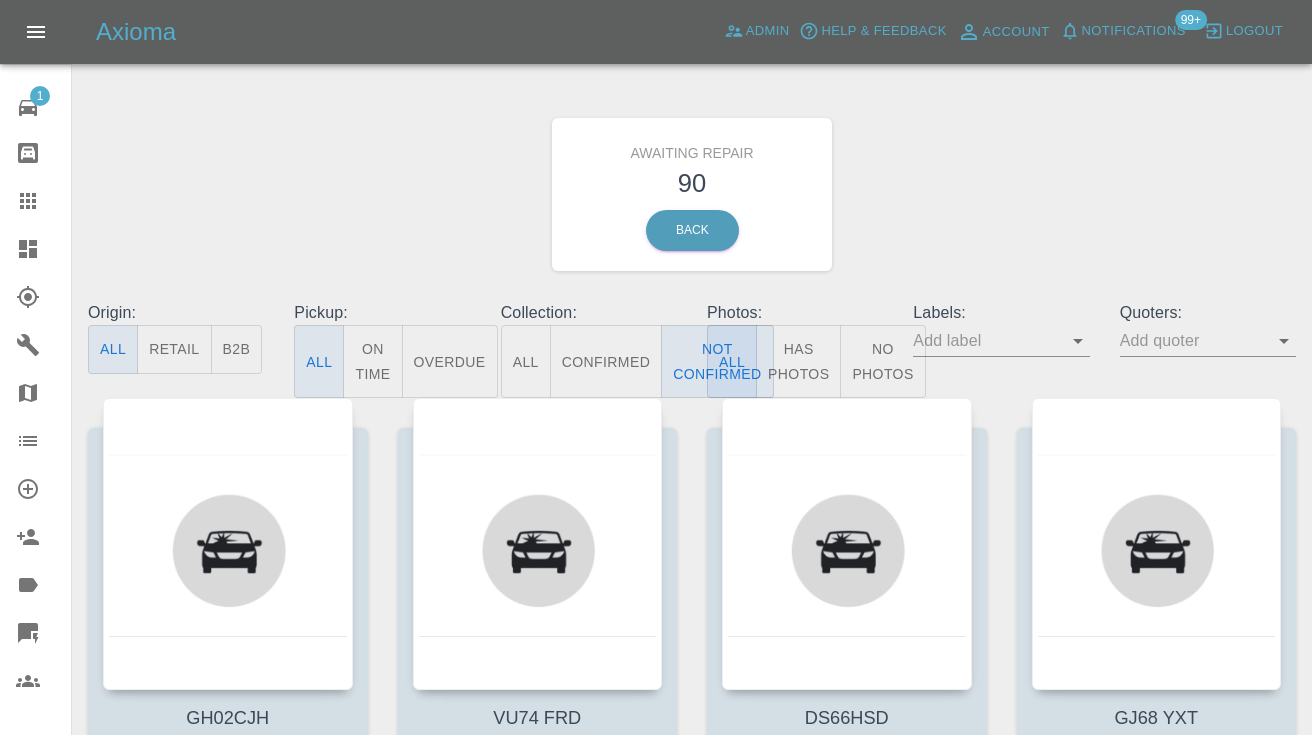 scroll, scrollTop: 0, scrollLeft: 0, axis: both 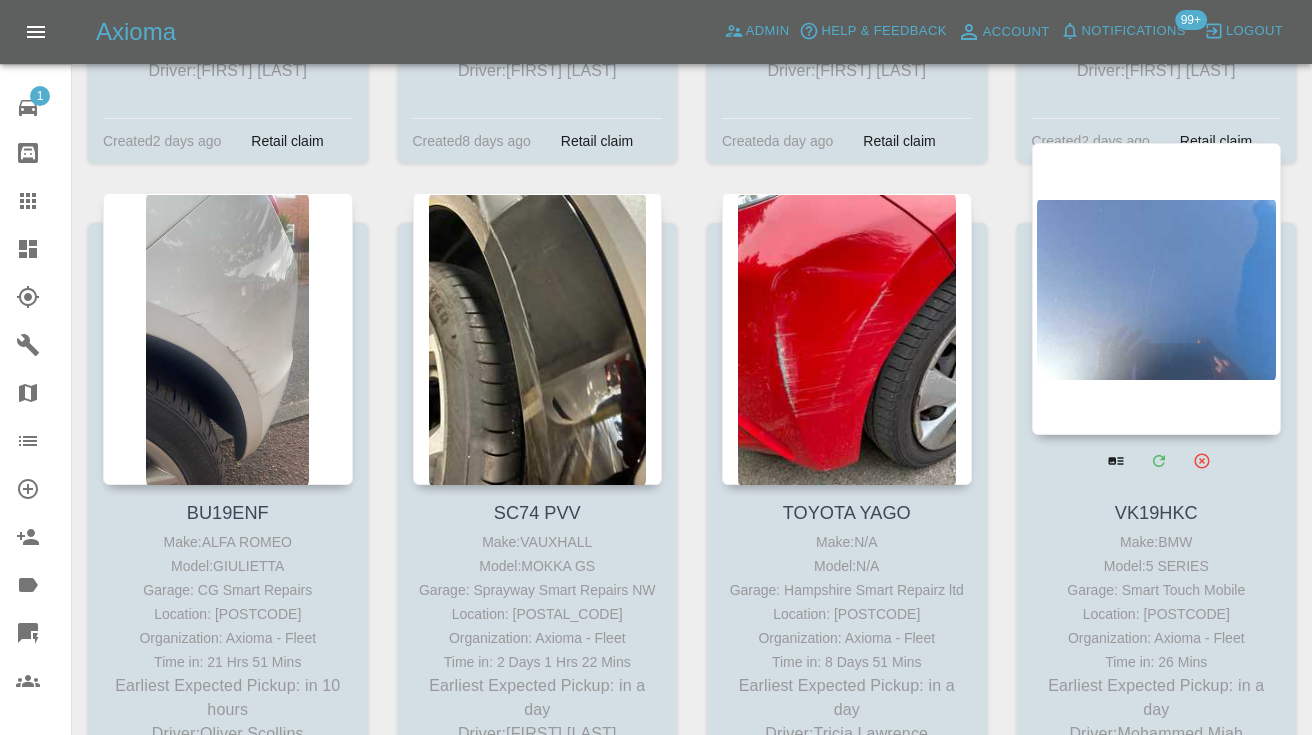 click at bounding box center [1157, 289] 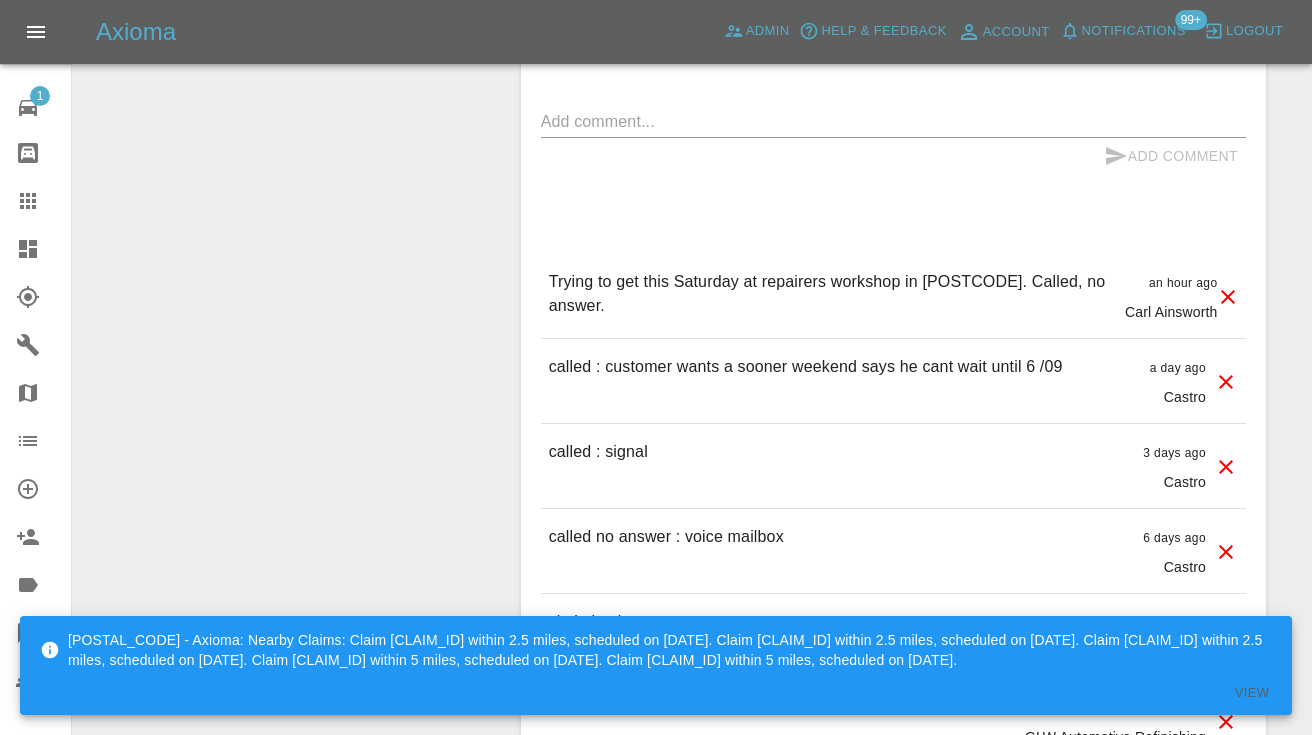 scroll, scrollTop: 1781, scrollLeft: 0, axis: vertical 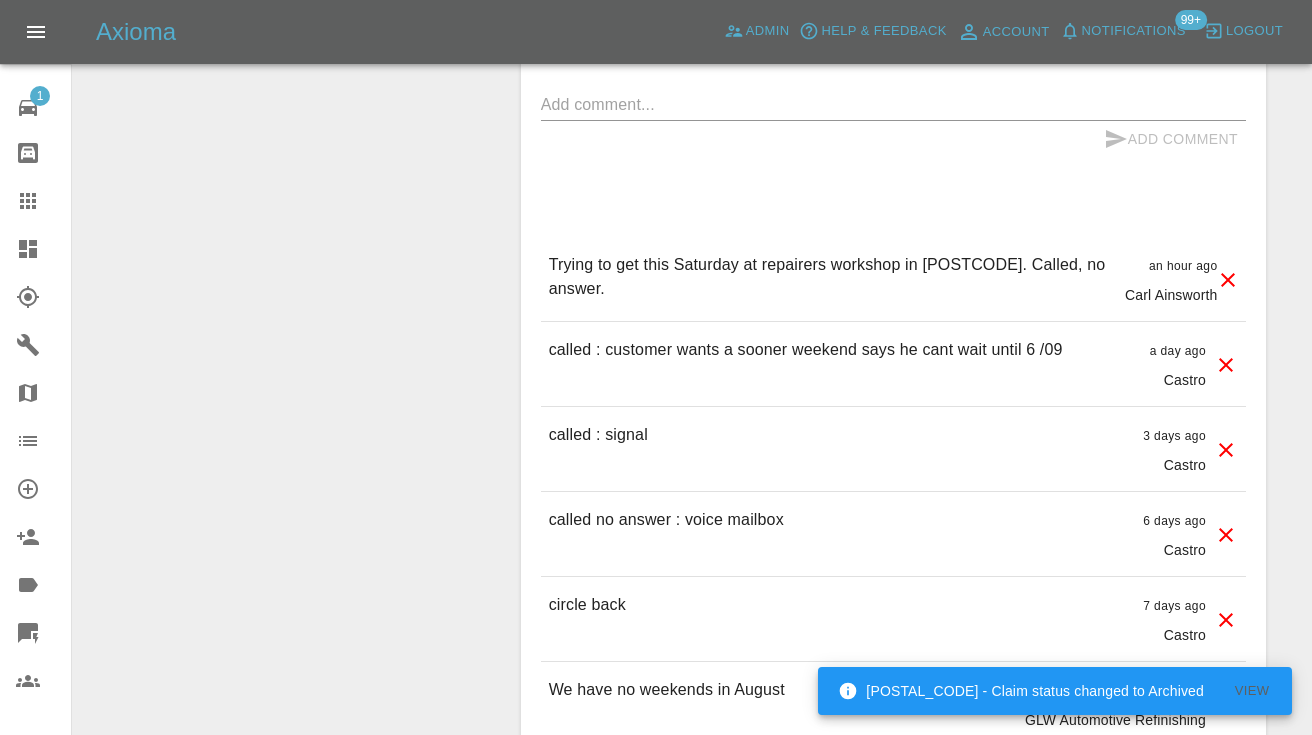 click 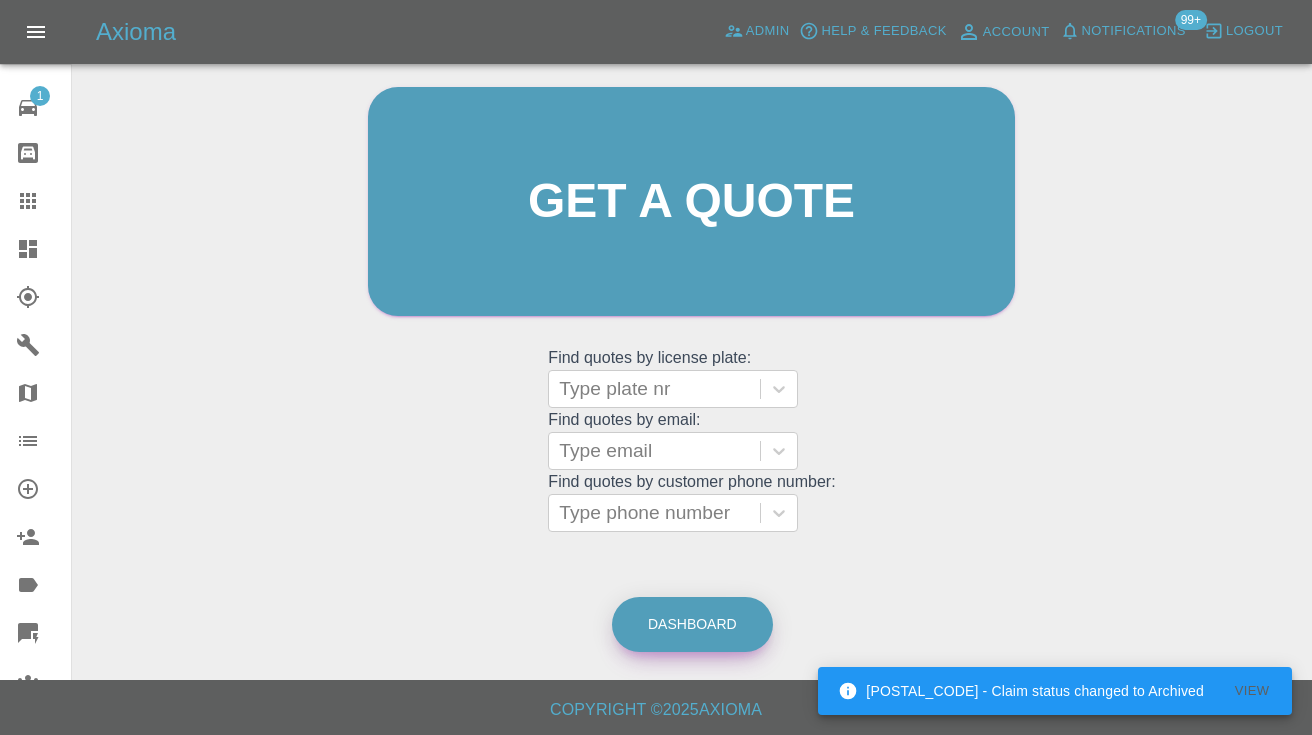 click on "Dashboard" at bounding box center (692, 624) 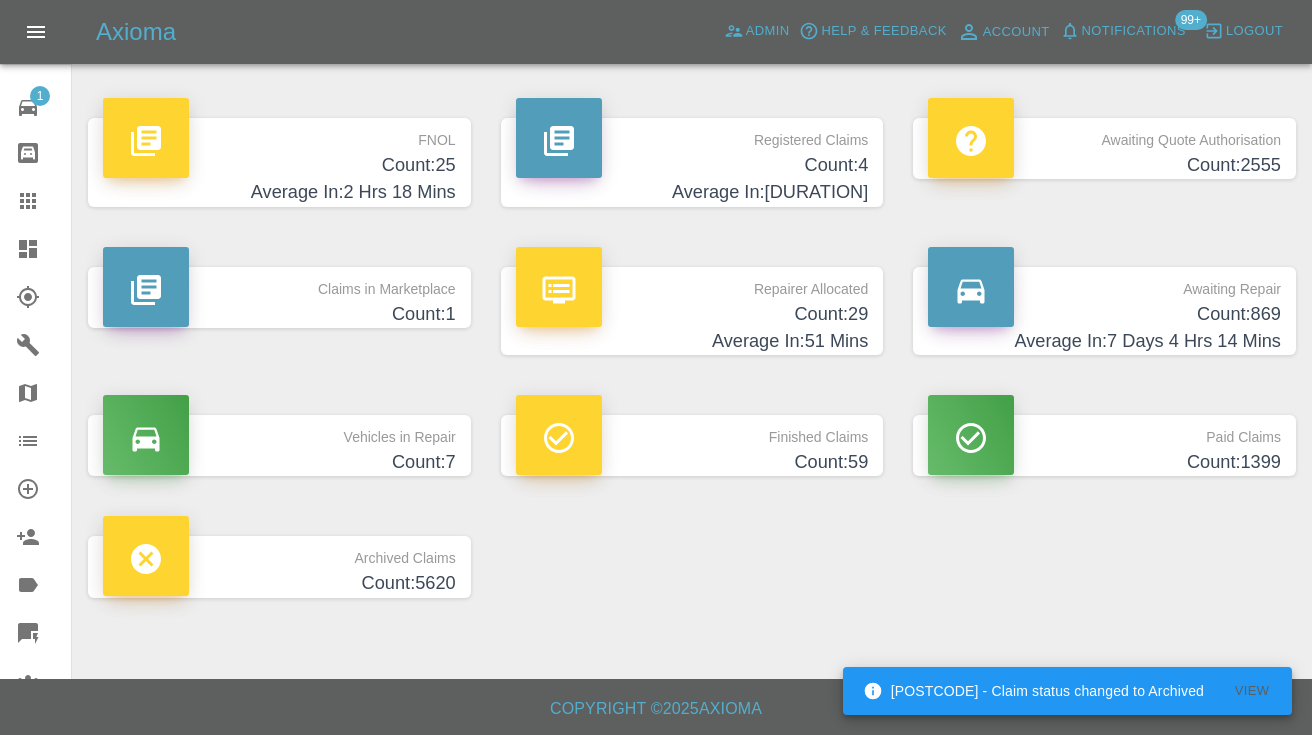 click on "Average In:  7 Days 4 Hrs 14 Mins" at bounding box center (1104, 341) 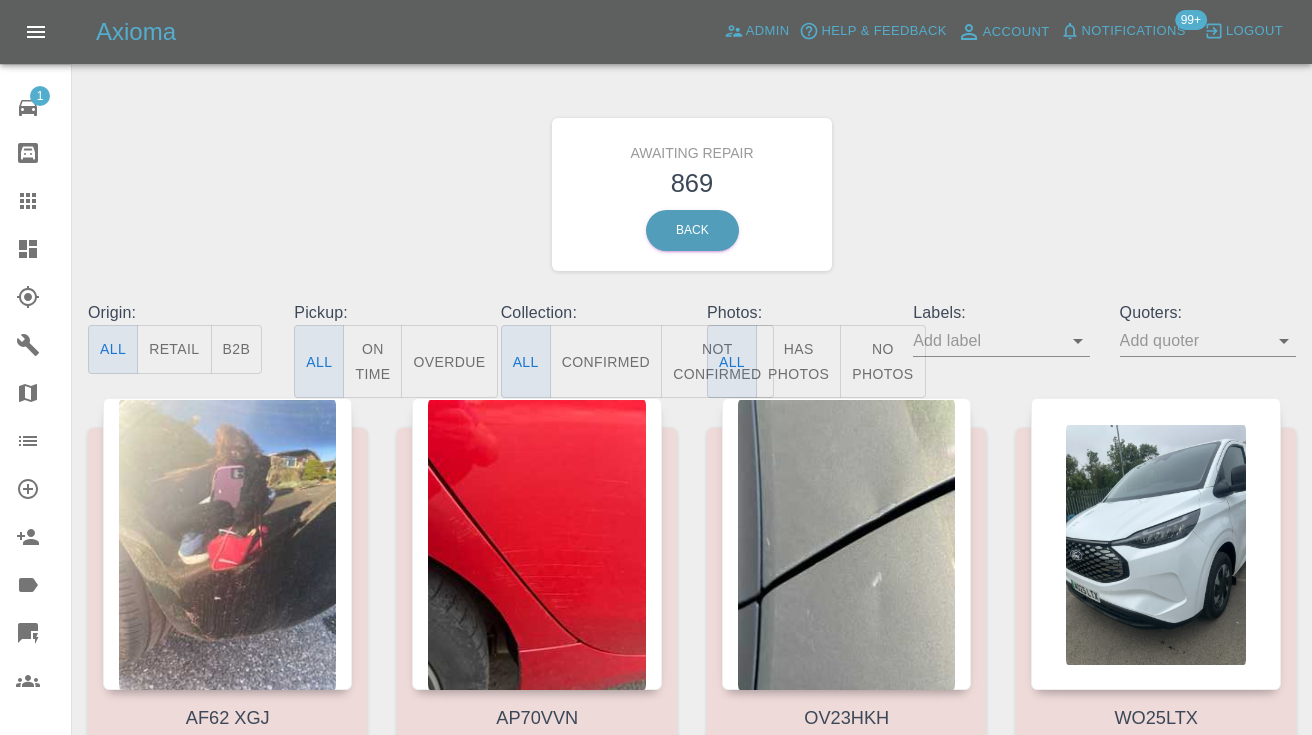 click on "Not Confirmed" at bounding box center (717, 361) 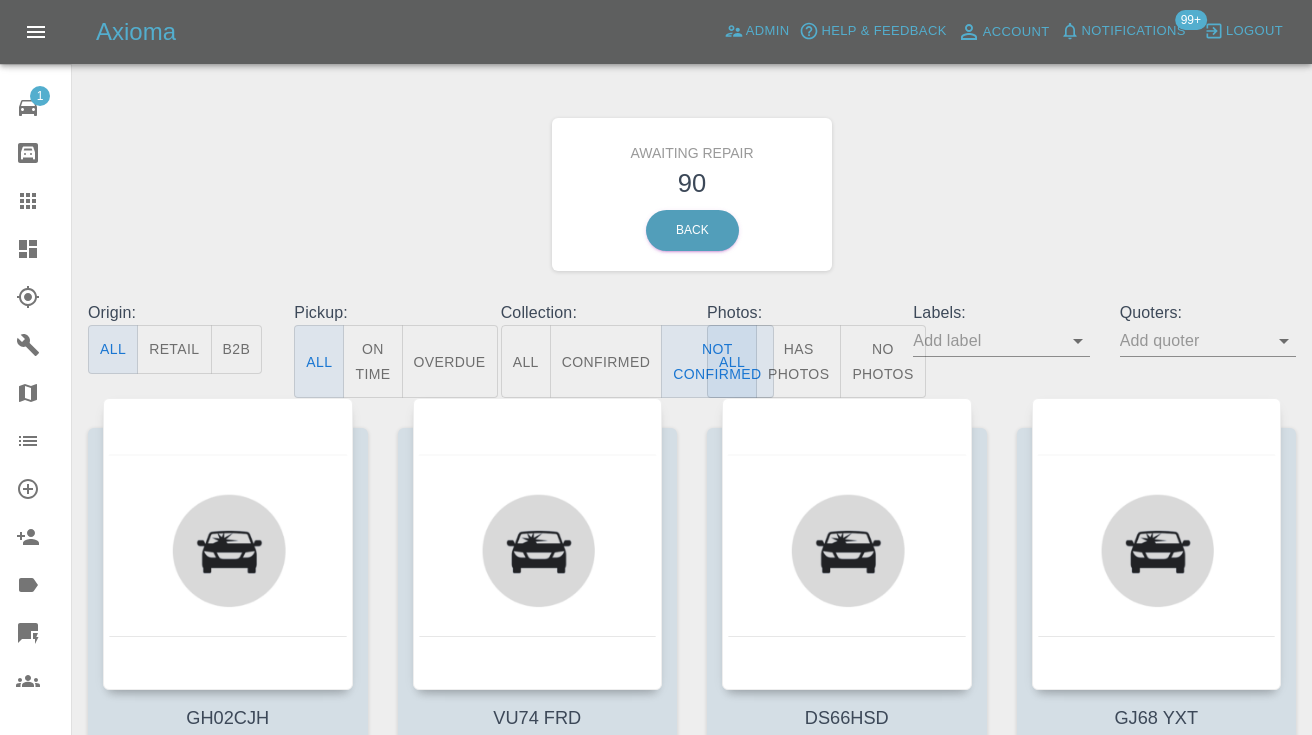 click on "Awaiting Repair 90 Back" at bounding box center [692, 194] 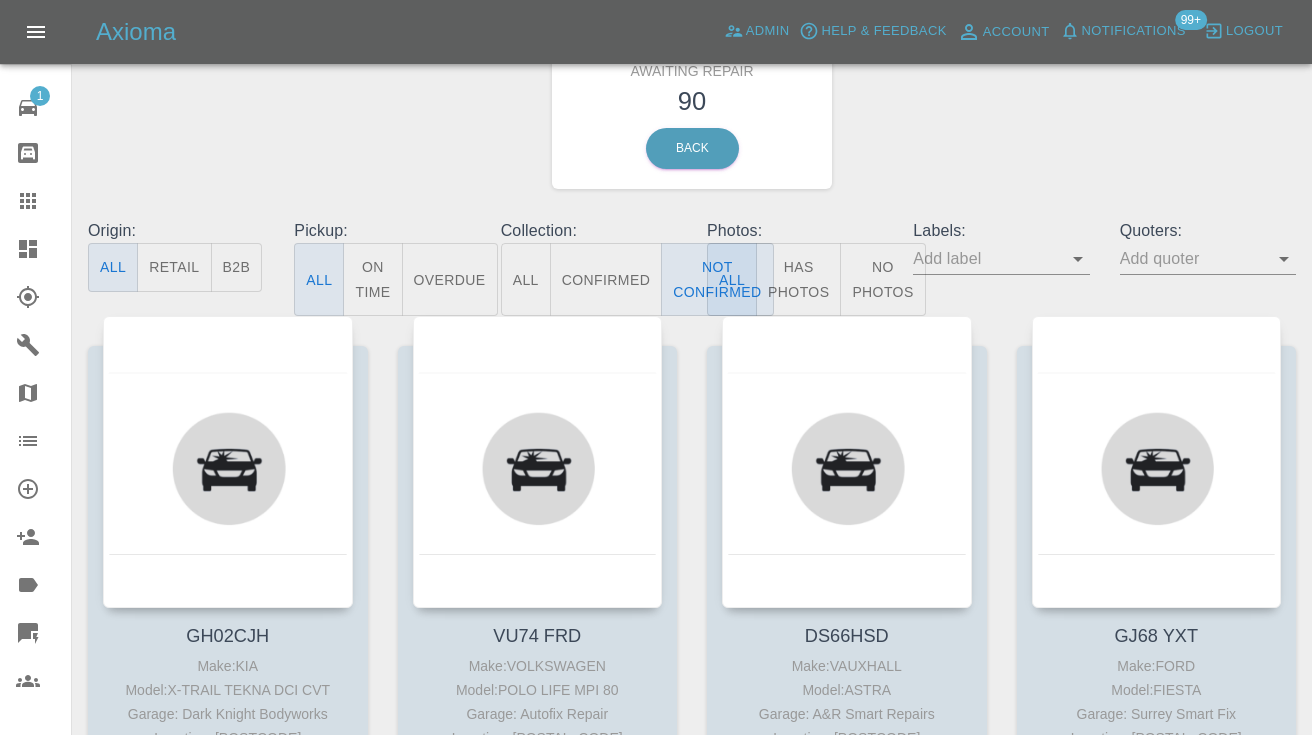 scroll, scrollTop: 86, scrollLeft: 0, axis: vertical 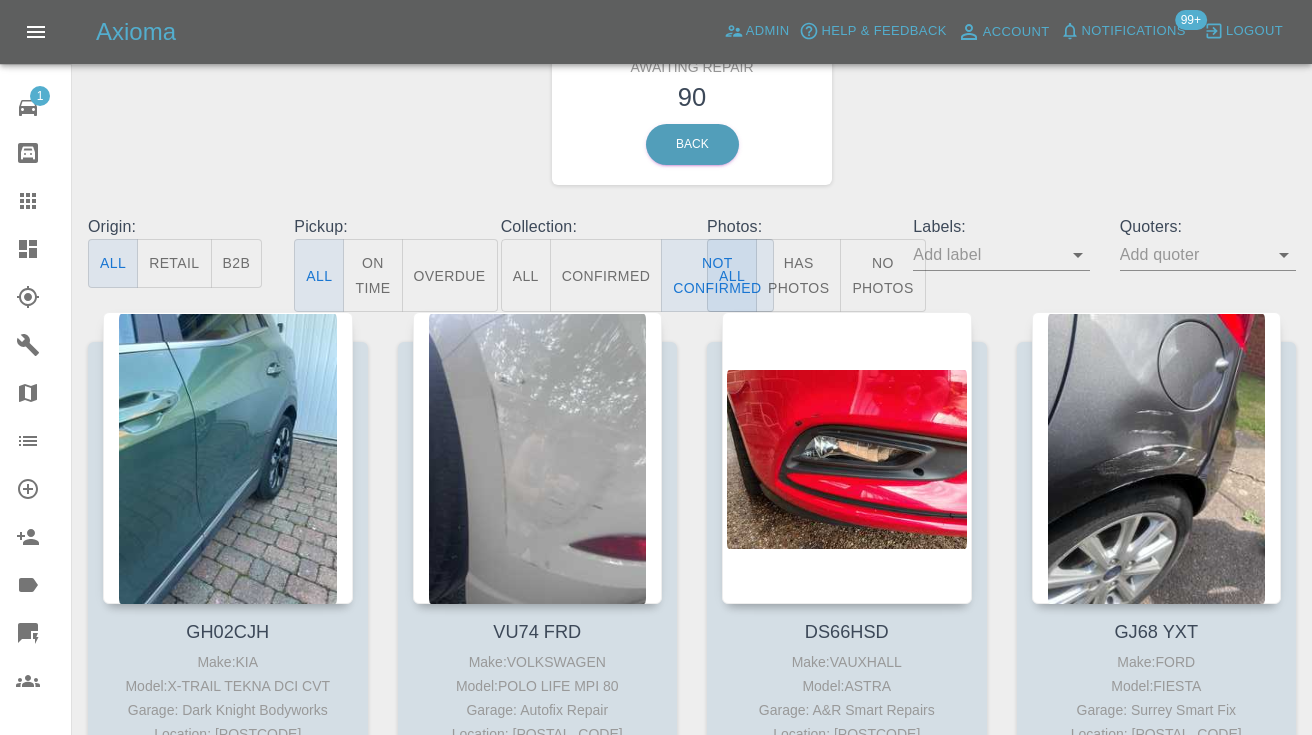 click on "Awaiting Repair 90 Back" at bounding box center (692, 108) 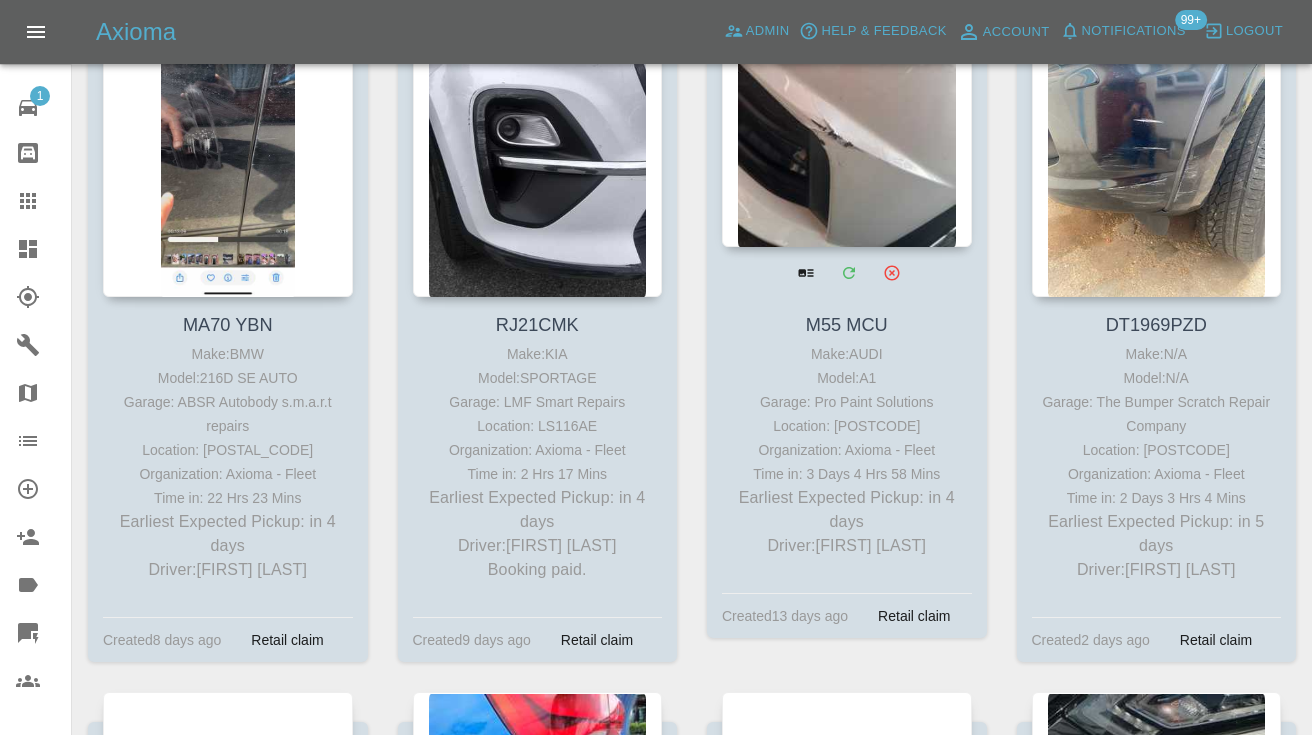 scroll, scrollTop: 3752, scrollLeft: 0, axis: vertical 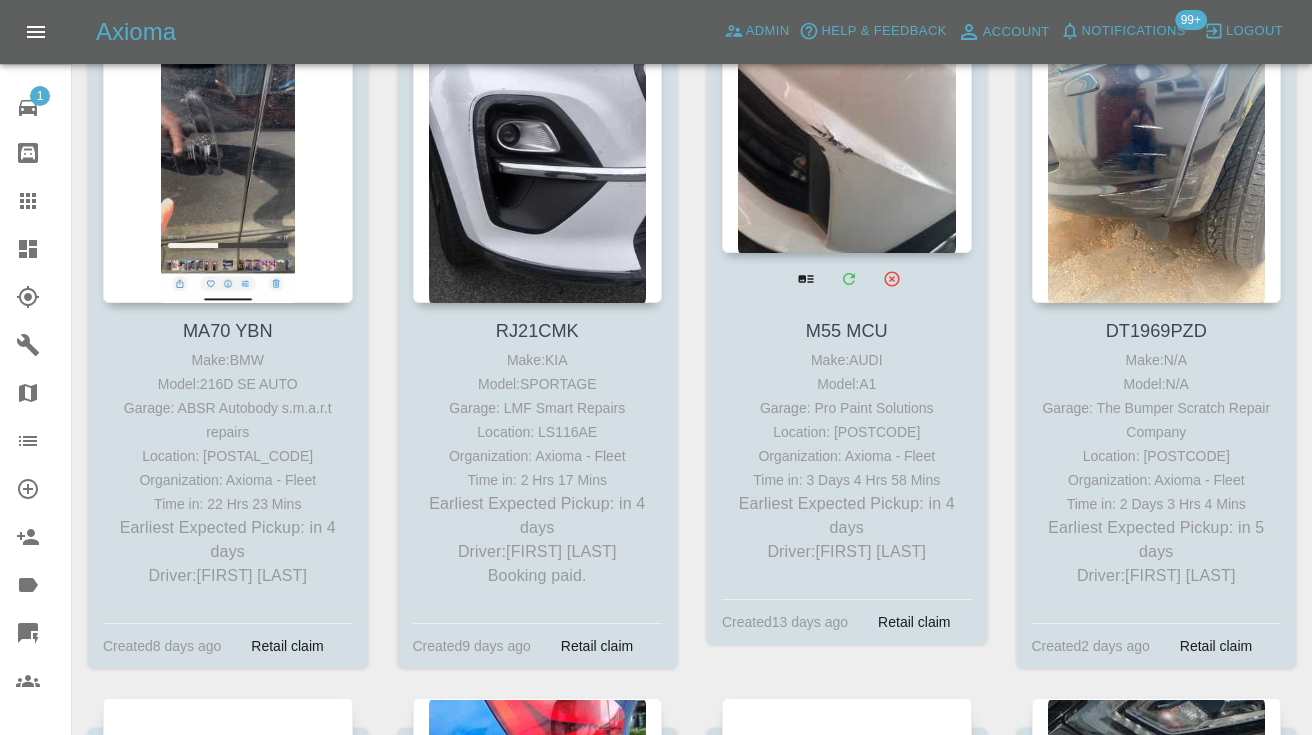 click at bounding box center (847, 107) 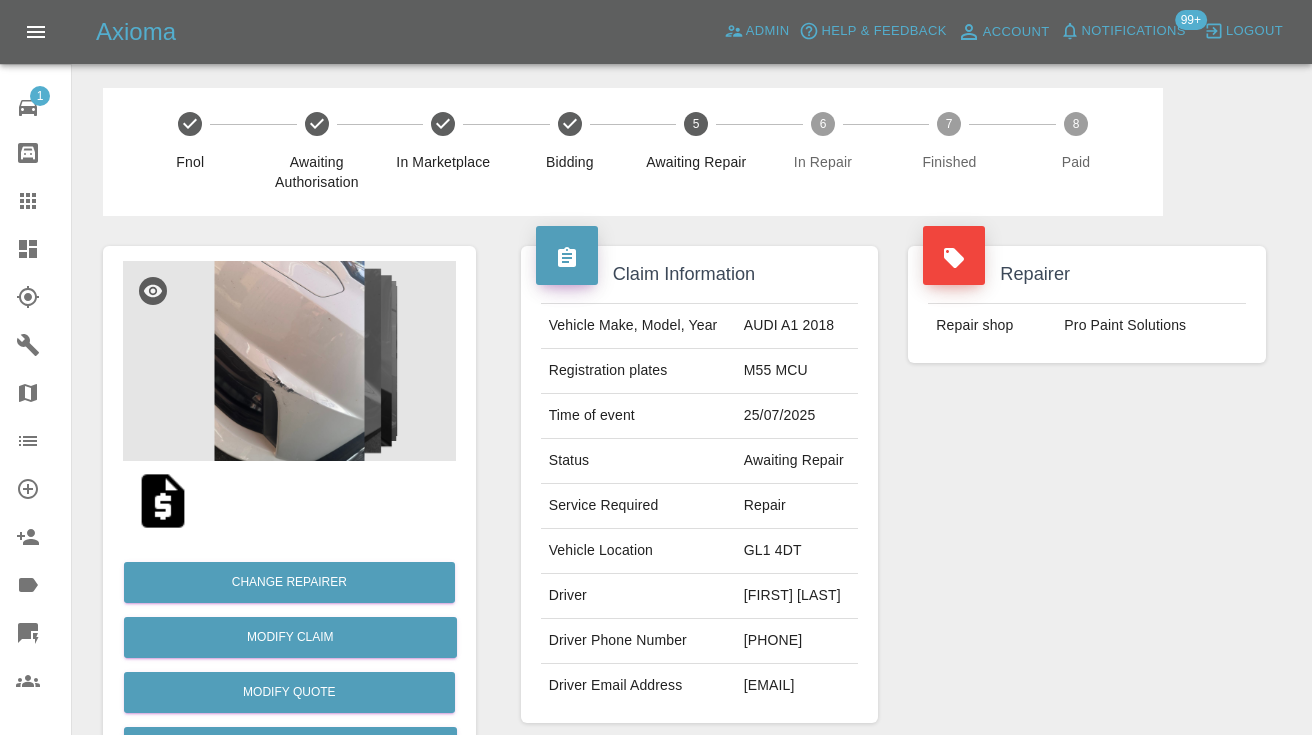 click on "07956008341" at bounding box center (797, 641) 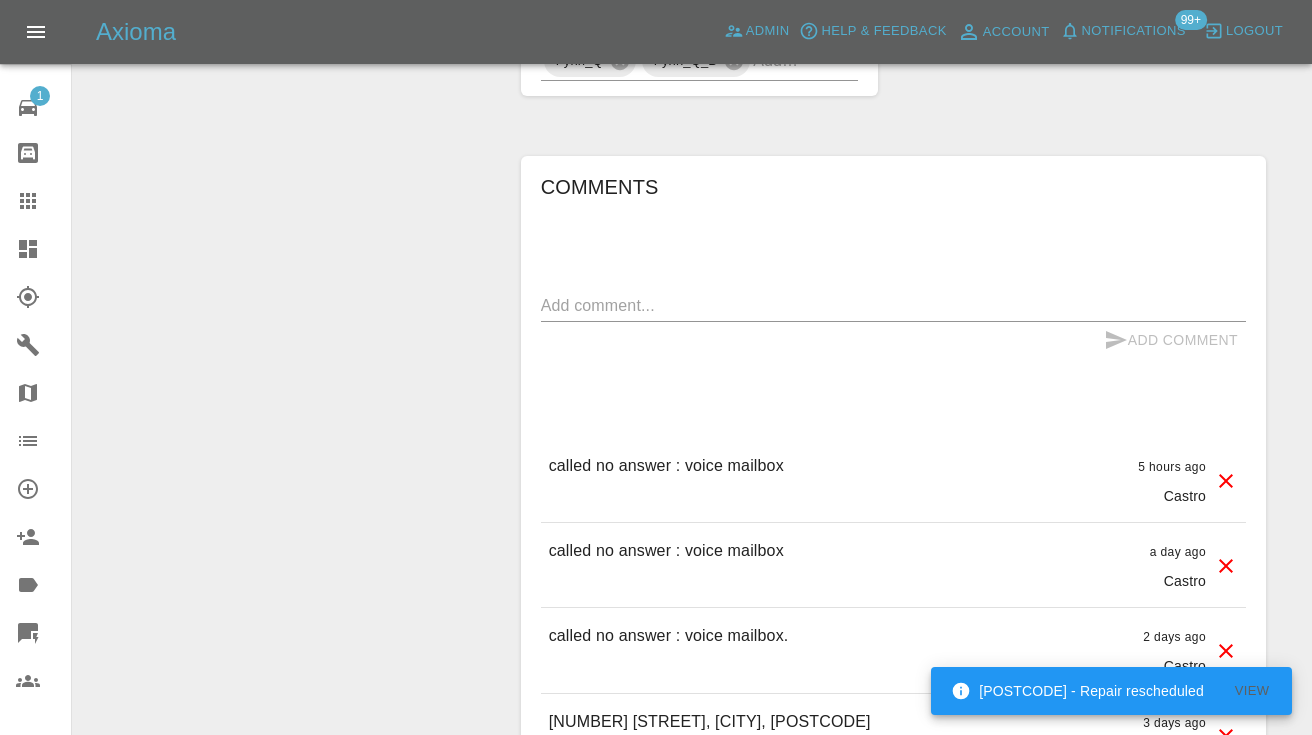 scroll, scrollTop: 1721, scrollLeft: 0, axis: vertical 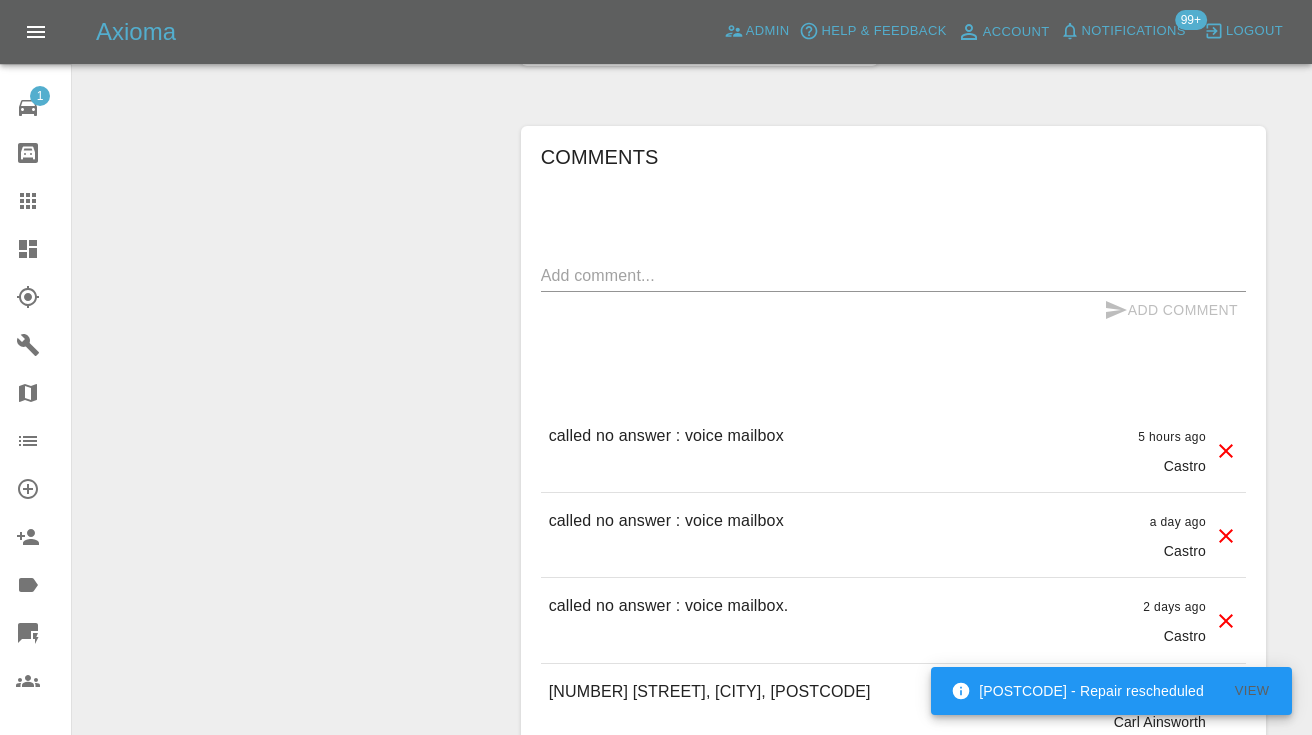 click at bounding box center (893, 275) 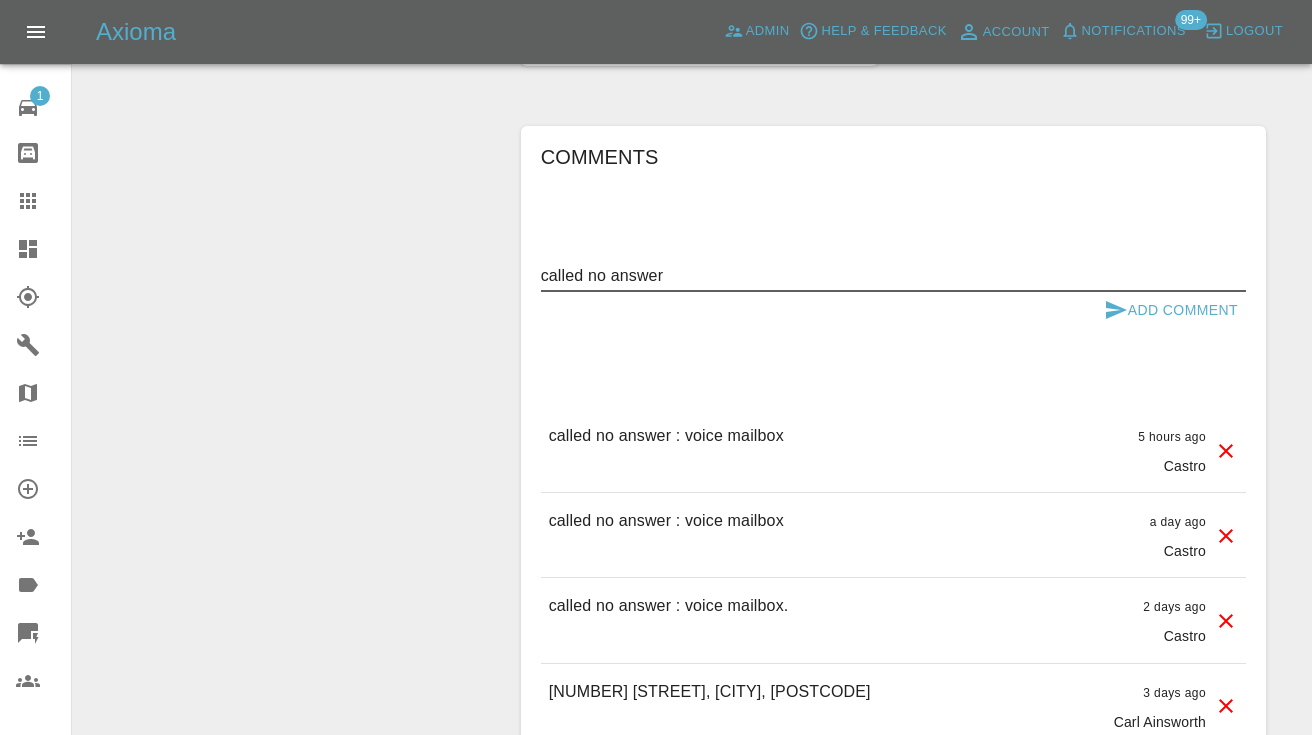 type on "called no answer" 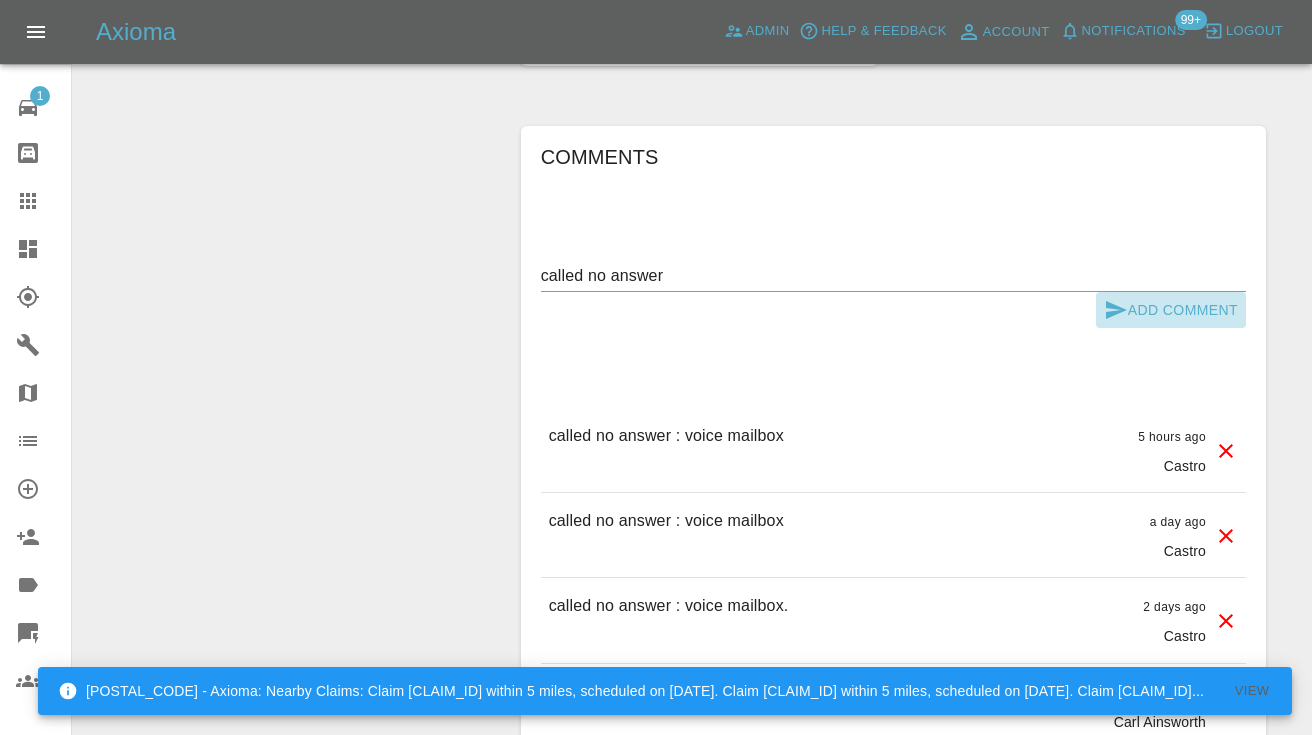 click 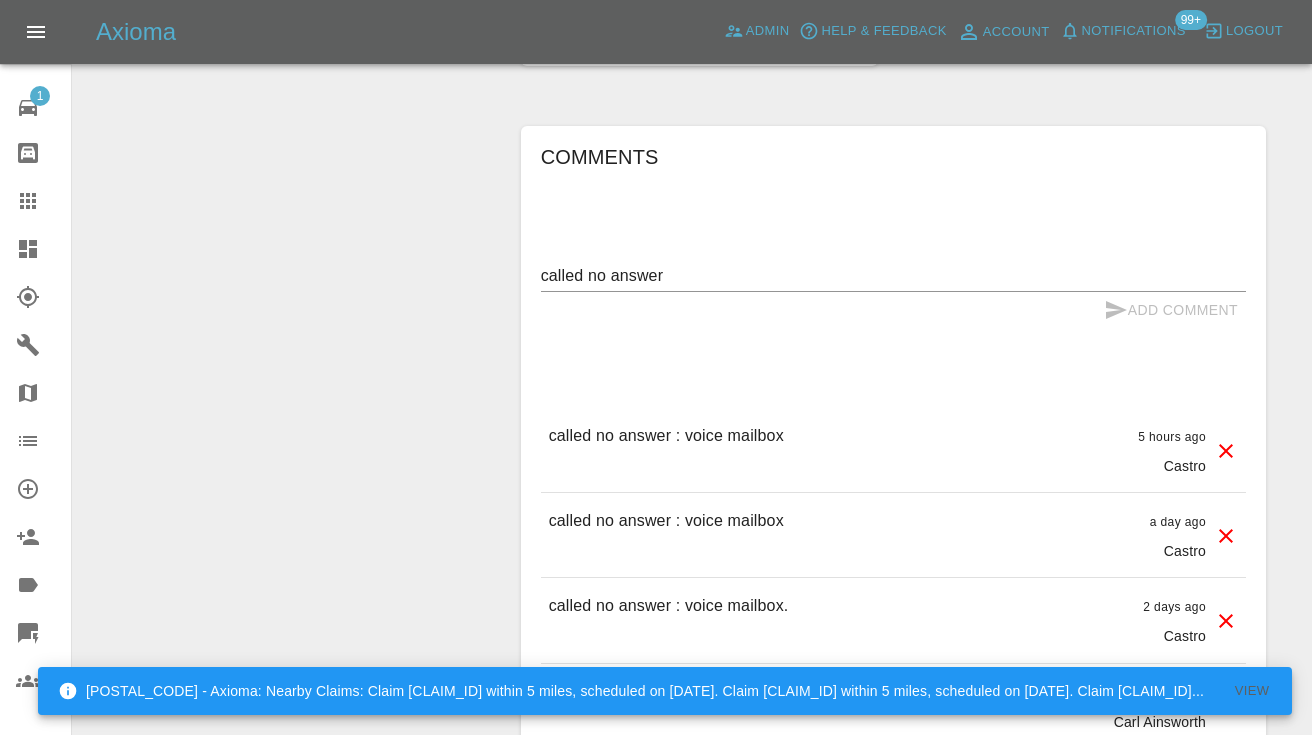 type 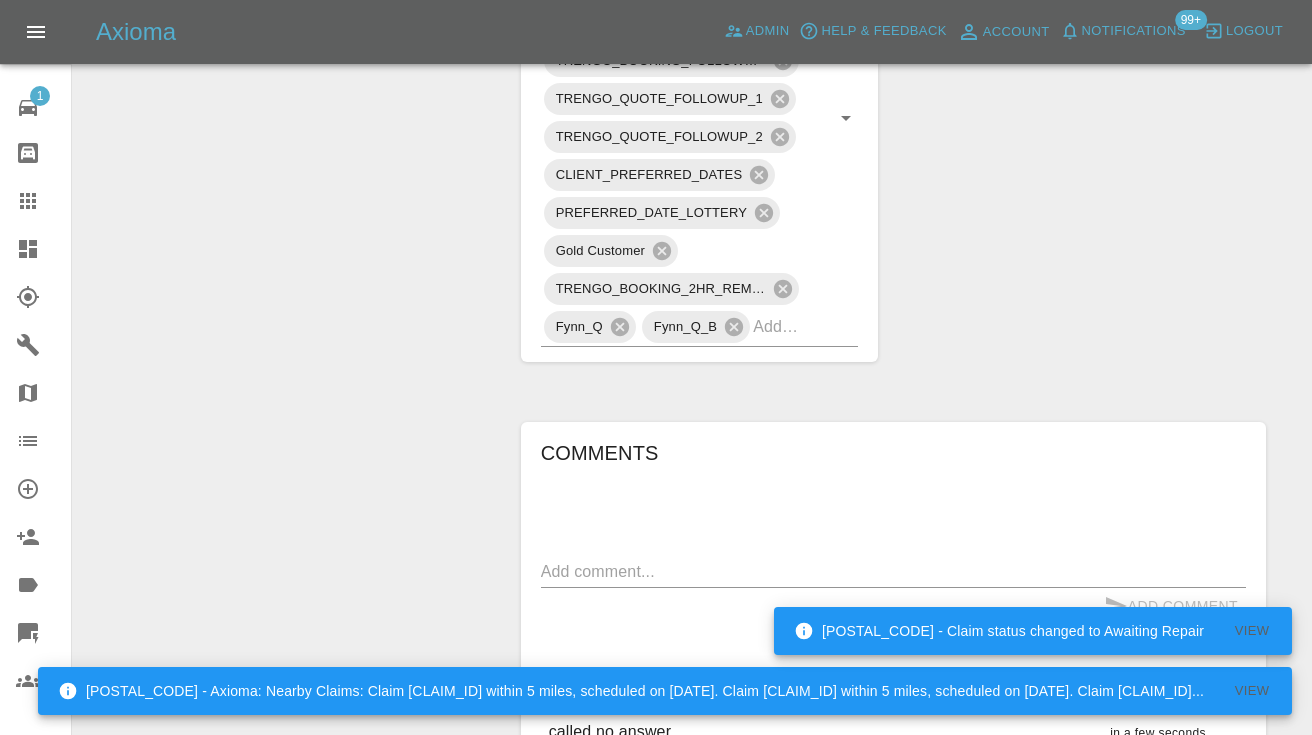 scroll, scrollTop: 1440, scrollLeft: 0, axis: vertical 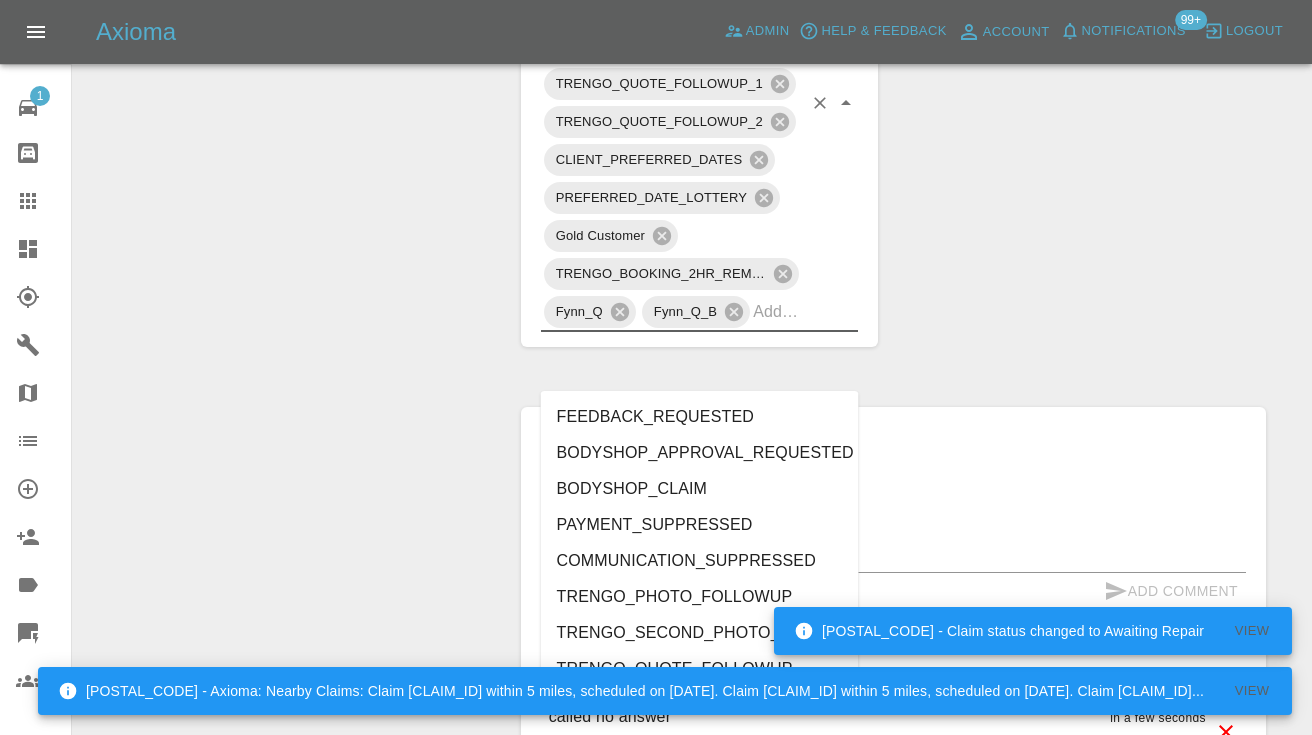 click at bounding box center [777, 311] 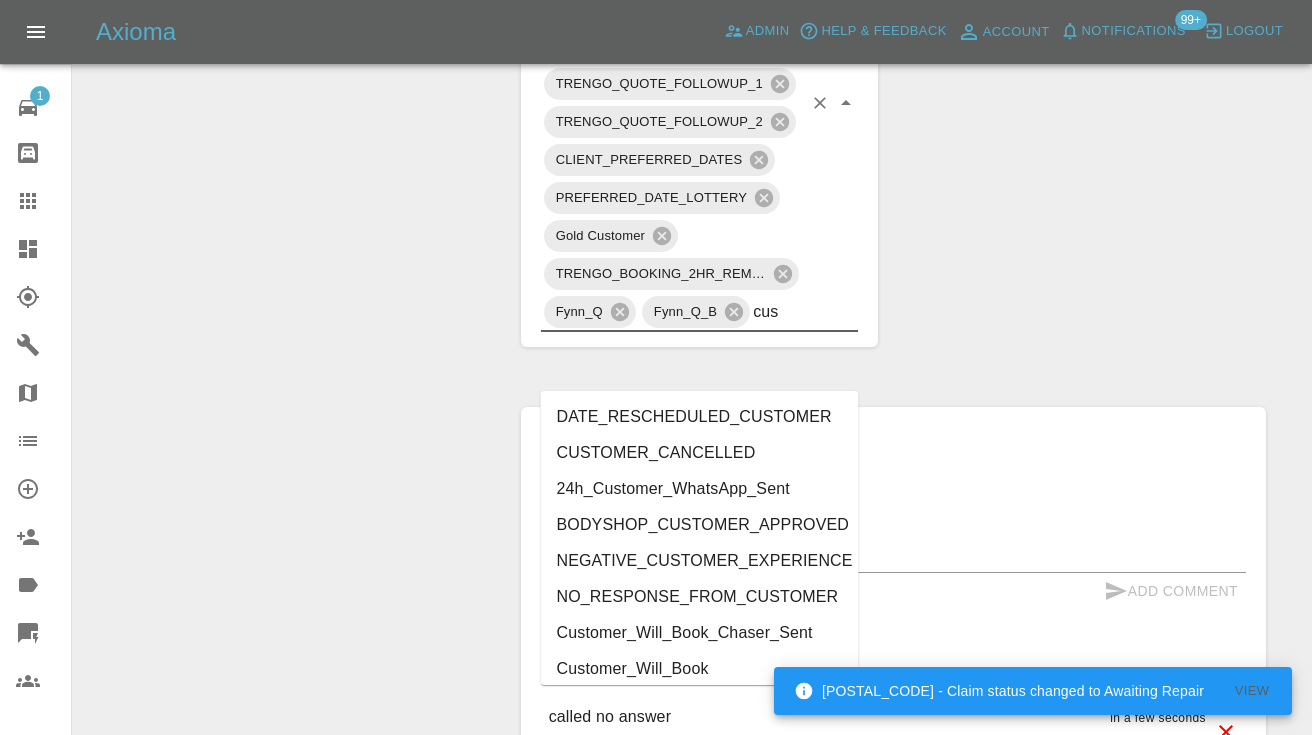 type on "cust" 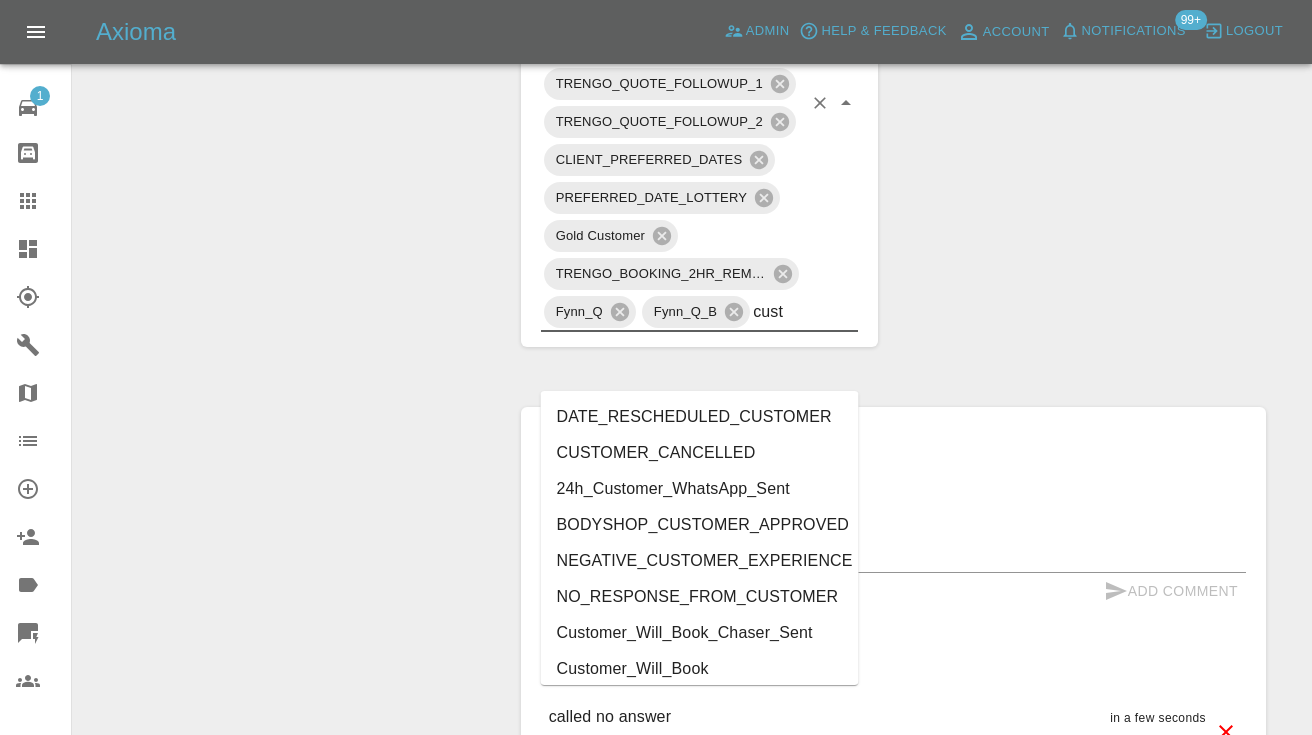 click on "Customer_Will_Book" at bounding box center [700, 669] 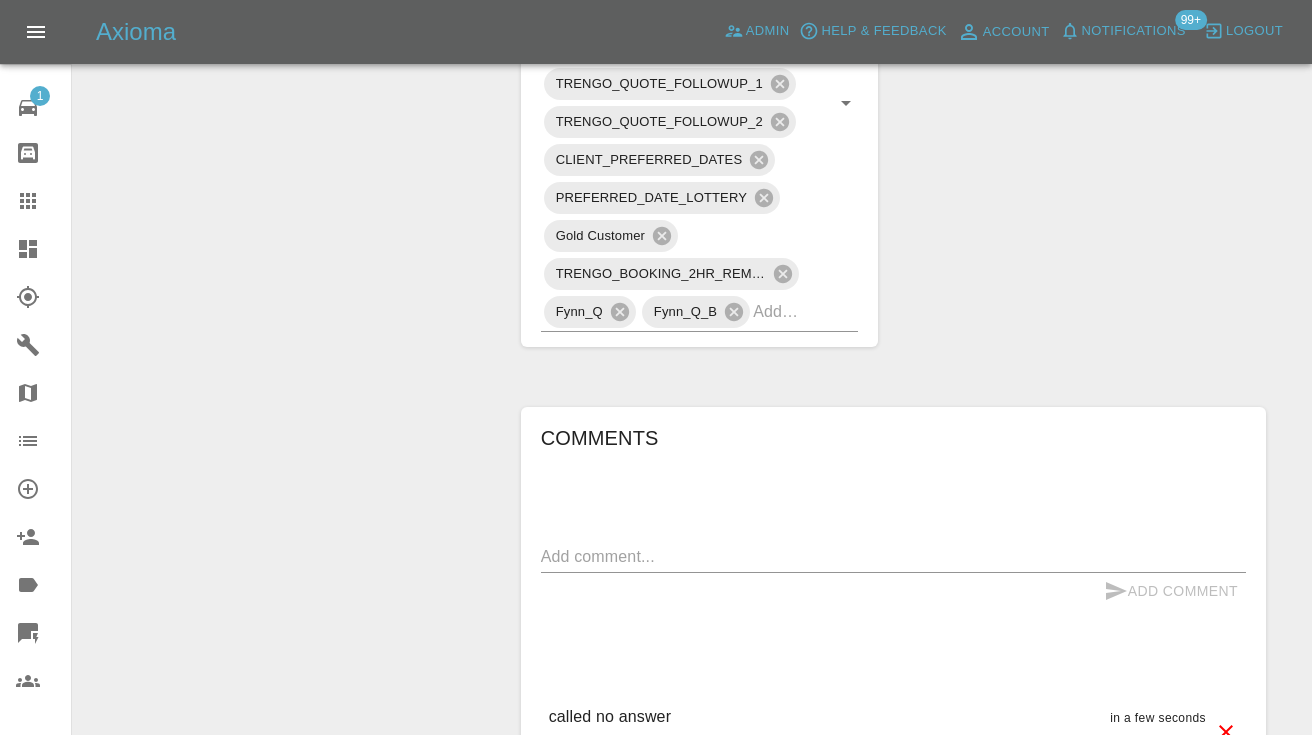 click on "Change Repairer Modify Claim Modify Quote Rollback Submit Payment Archive" at bounding box center [289, 168] 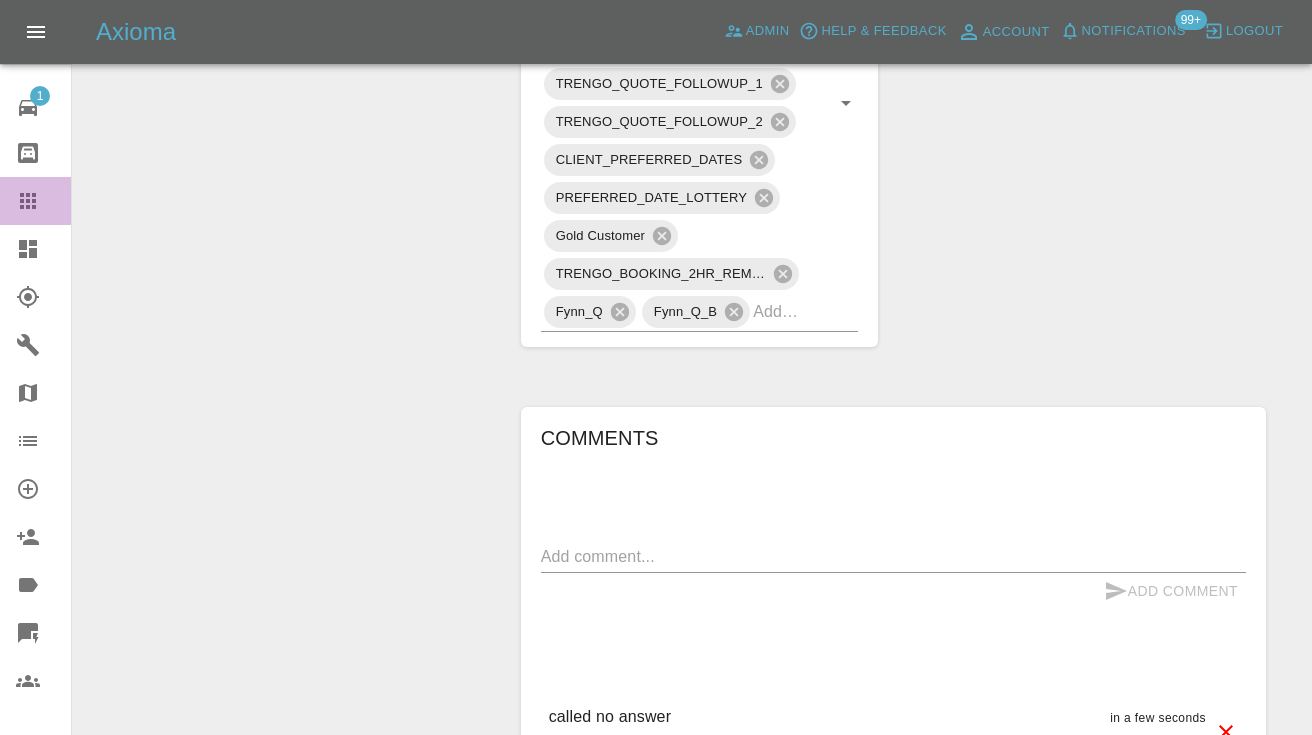 click at bounding box center (44, 201) 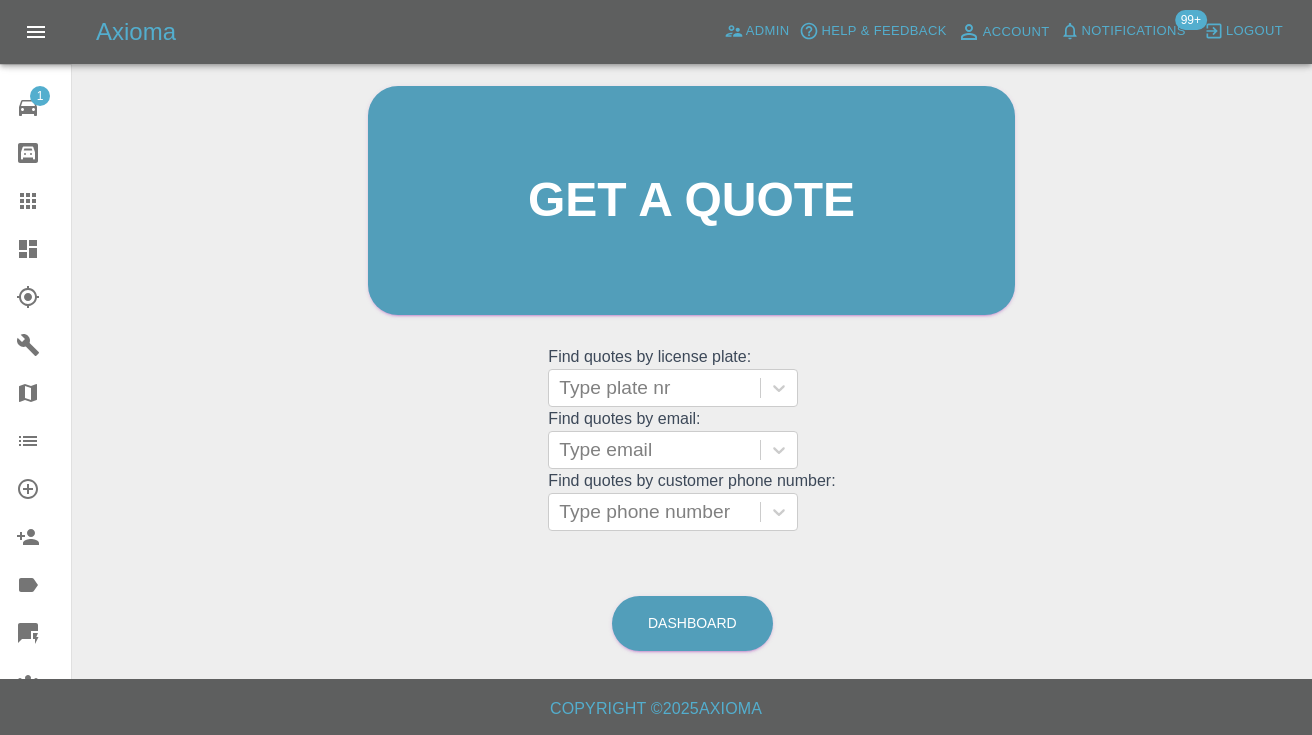 scroll, scrollTop: 134, scrollLeft: 0, axis: vertical 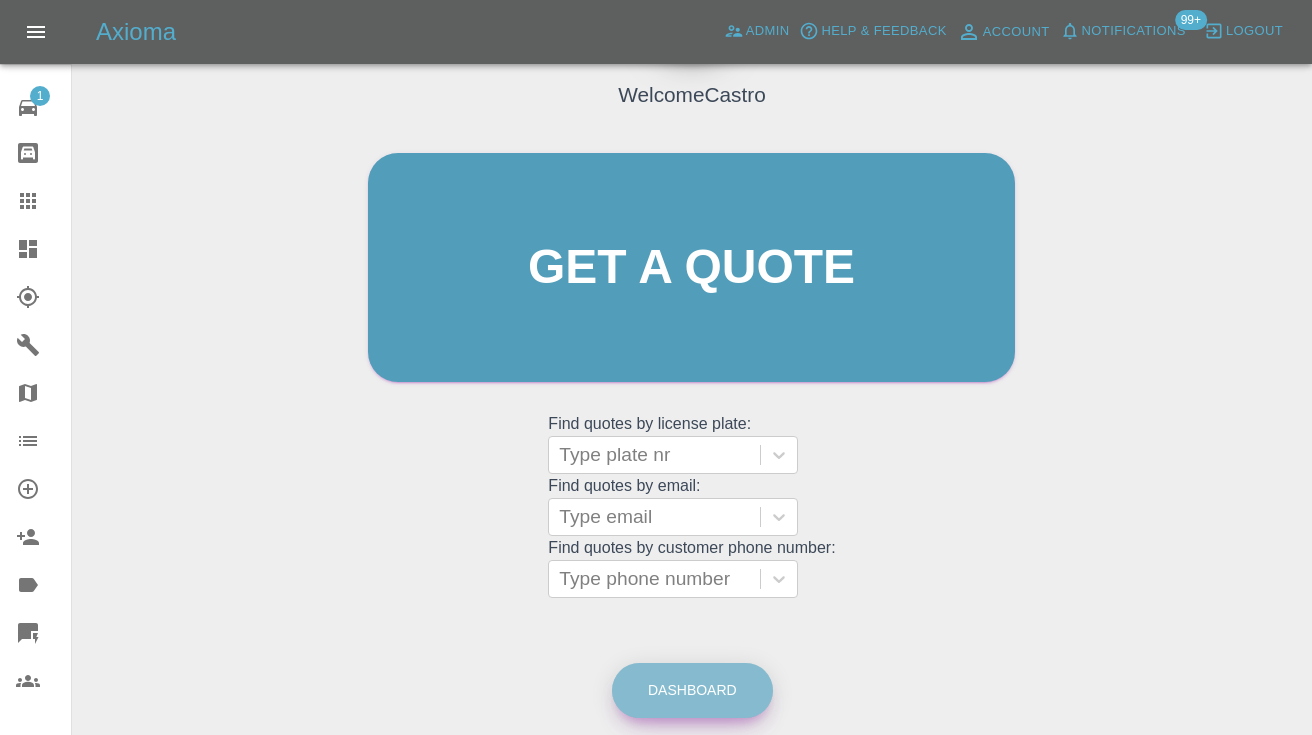 click on "Dashboard" at bounding box center (692, 690) 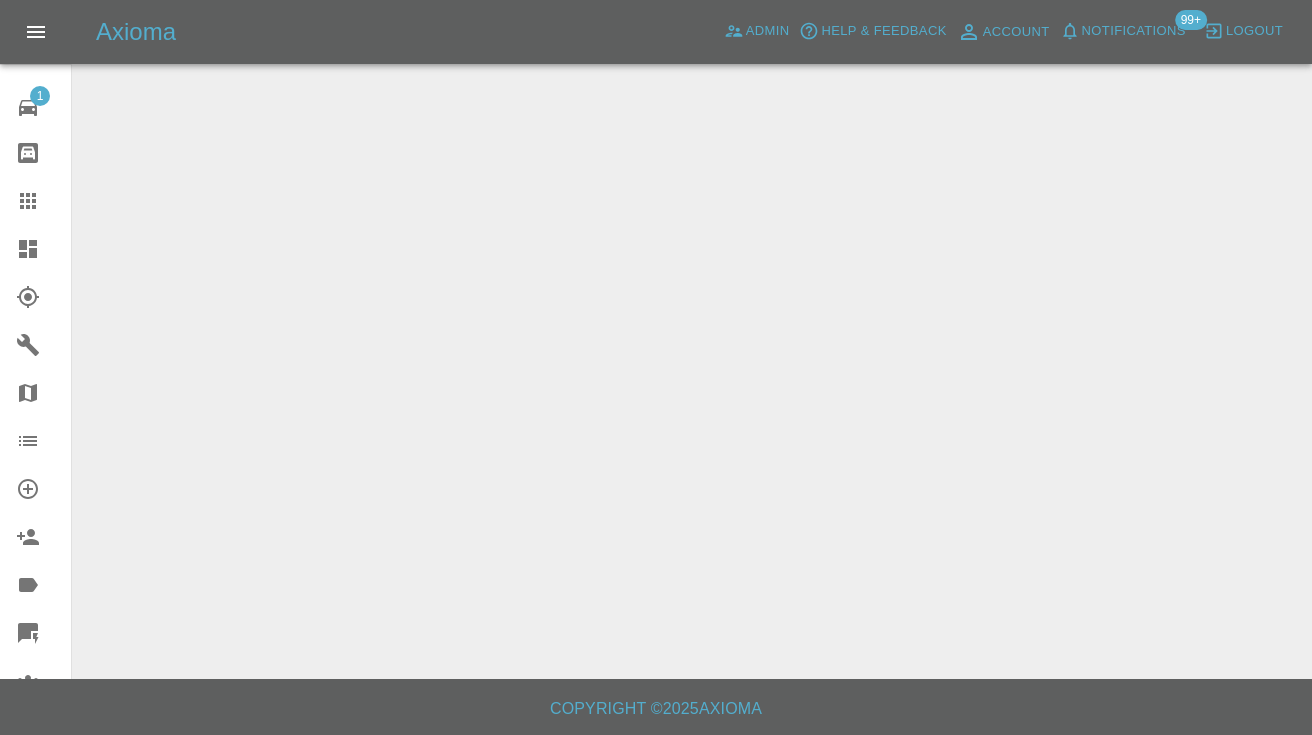 scroll, scrollTop: 0, scrollLeft: 0, axis: both 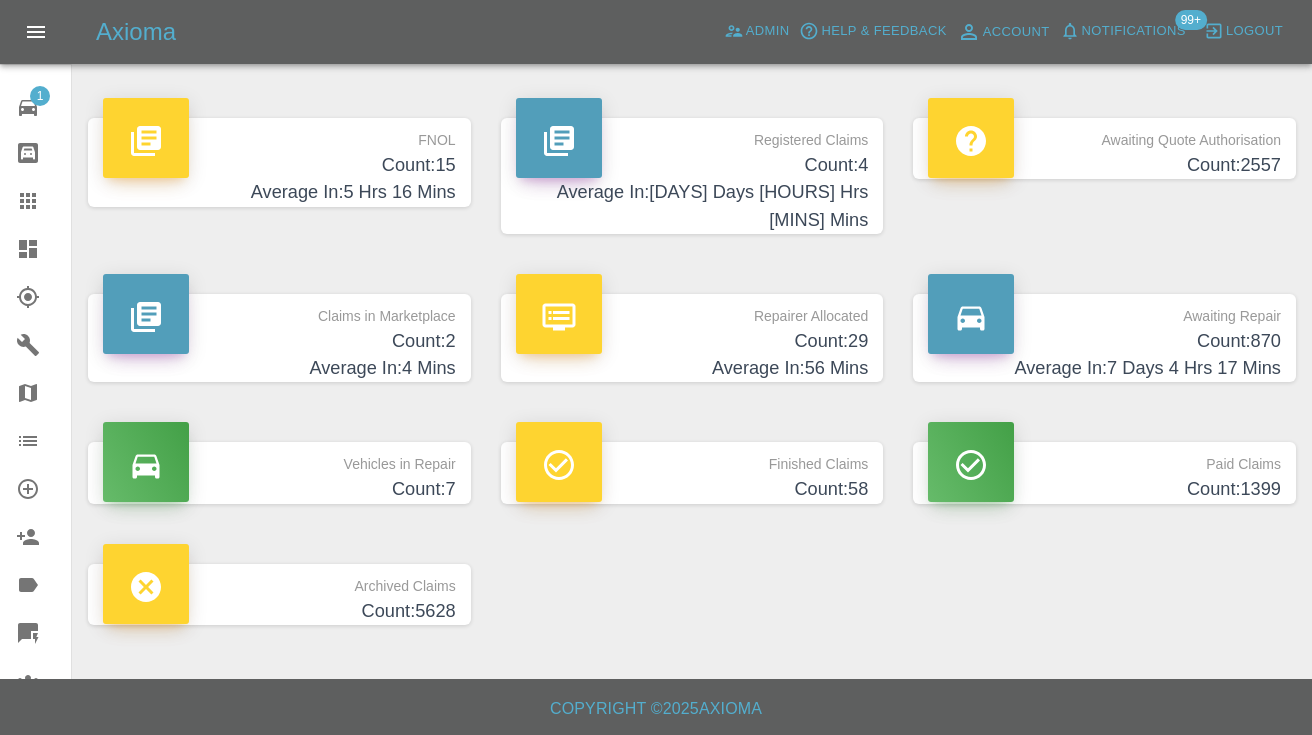 click on "Count:  870" at bounding box center (1104, 341) 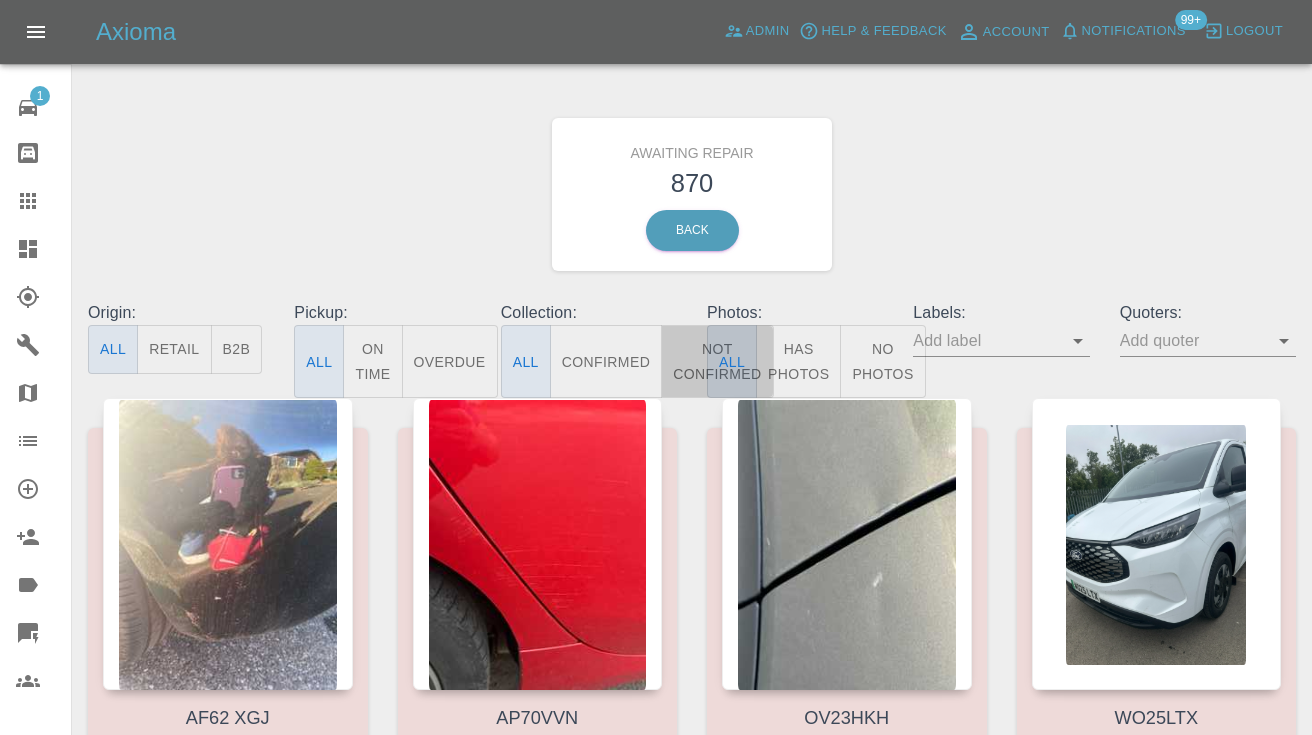click on "Not Confirmed" at bounding box center (717, 361) 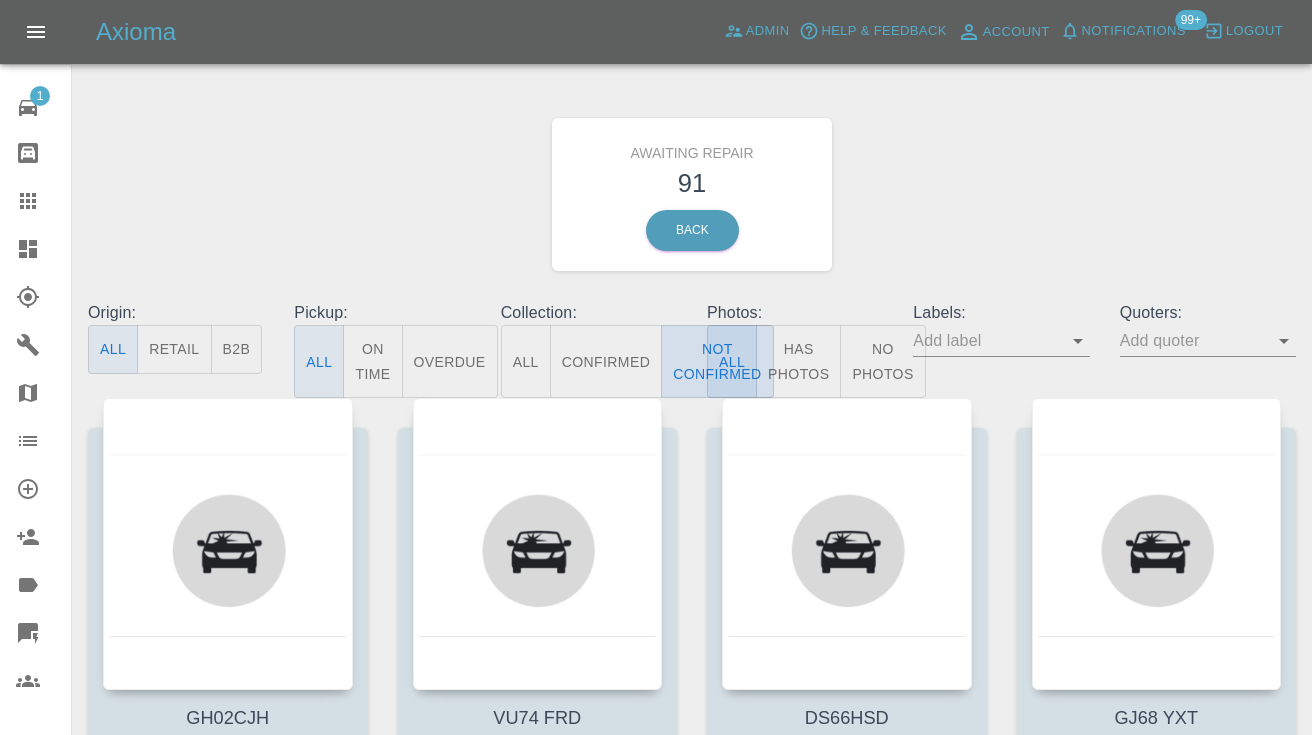 click on "Not Confirmed" at bounding box center (717, 361) 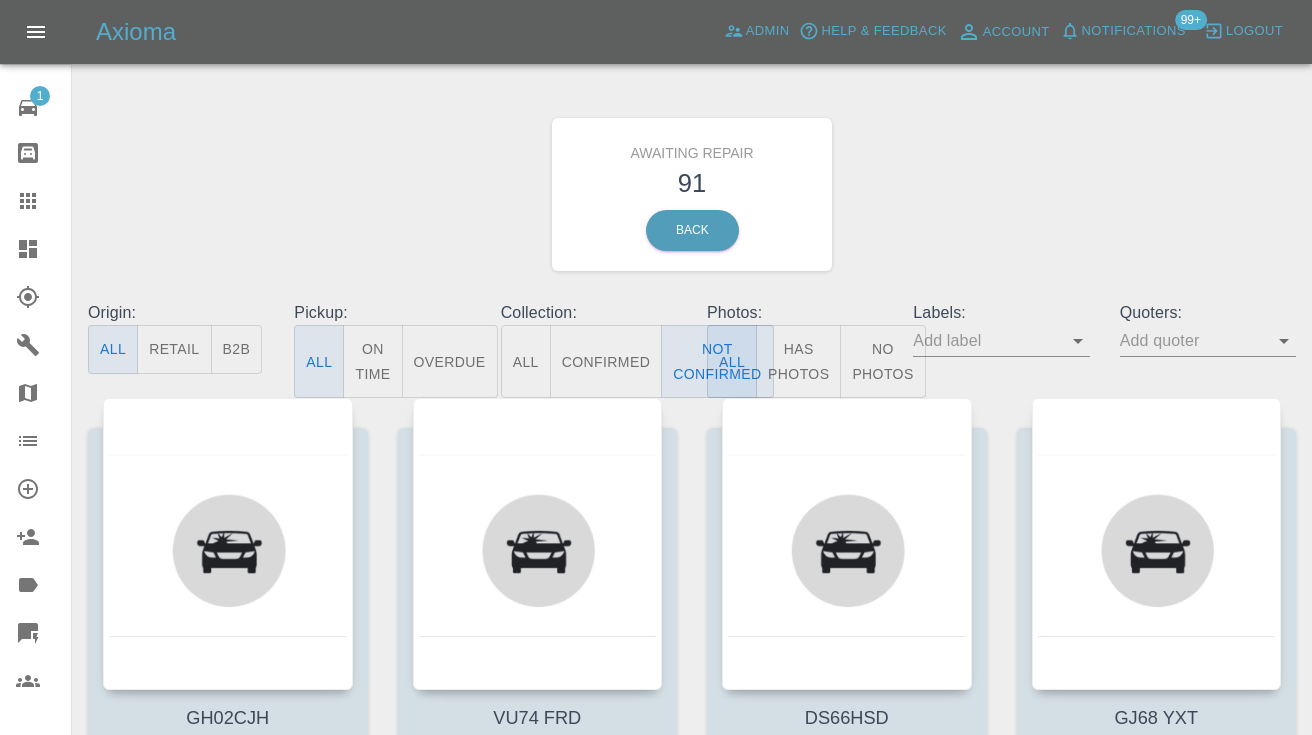 click on "Logout" at bounding box center (1254, 31) 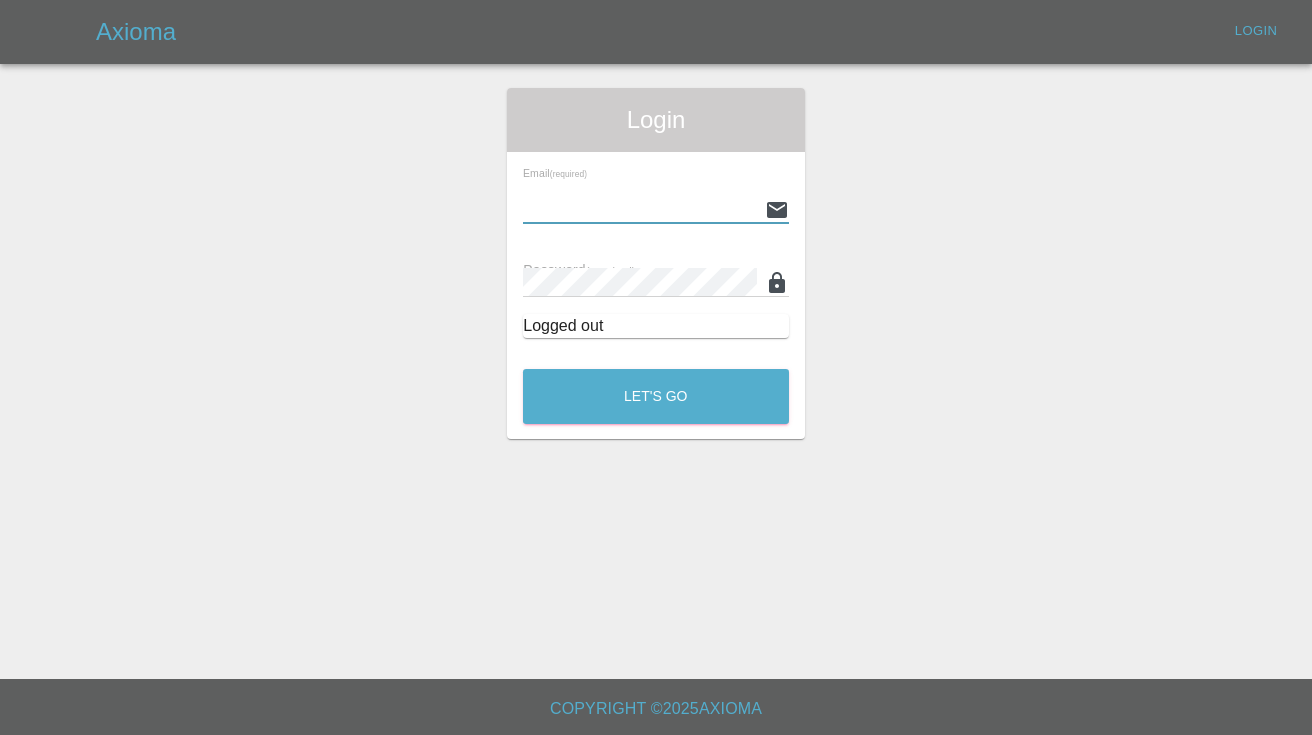 type on "Castrokhonqwana@gmail.com" 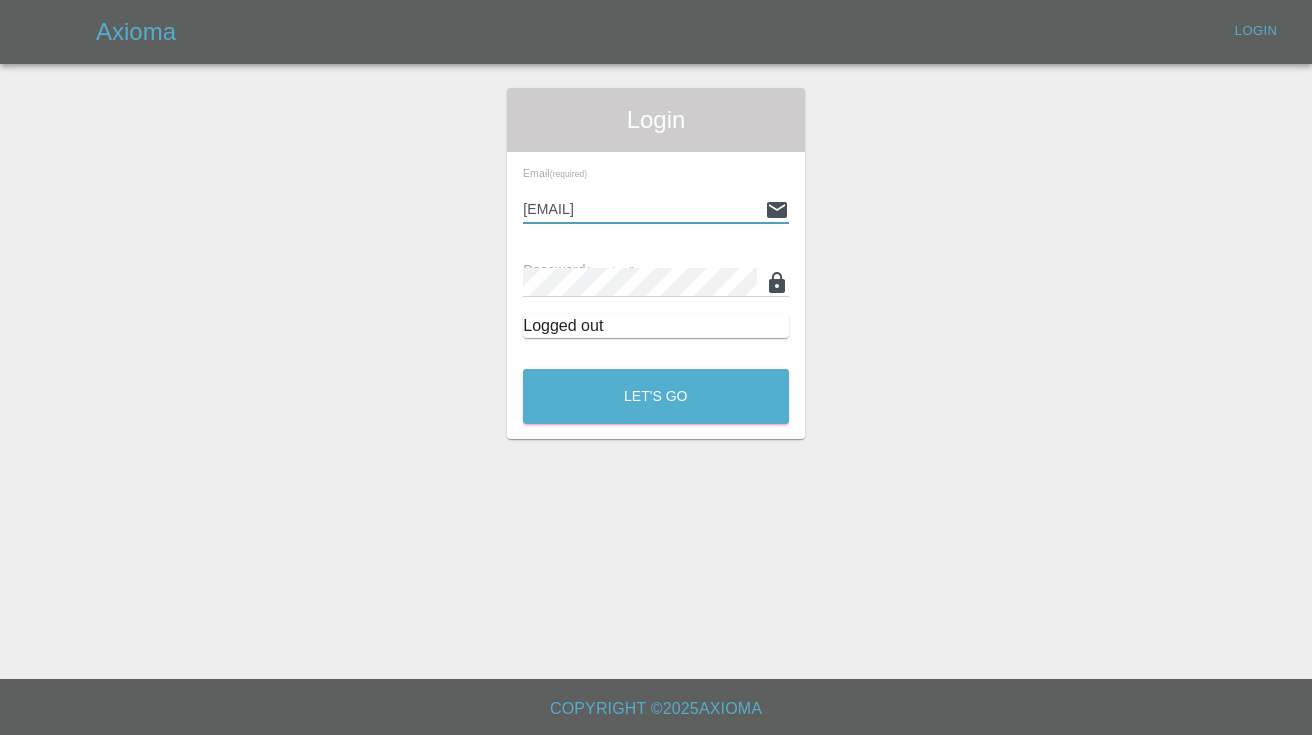 click on "Let's Go" at bounding box center (656, 396) 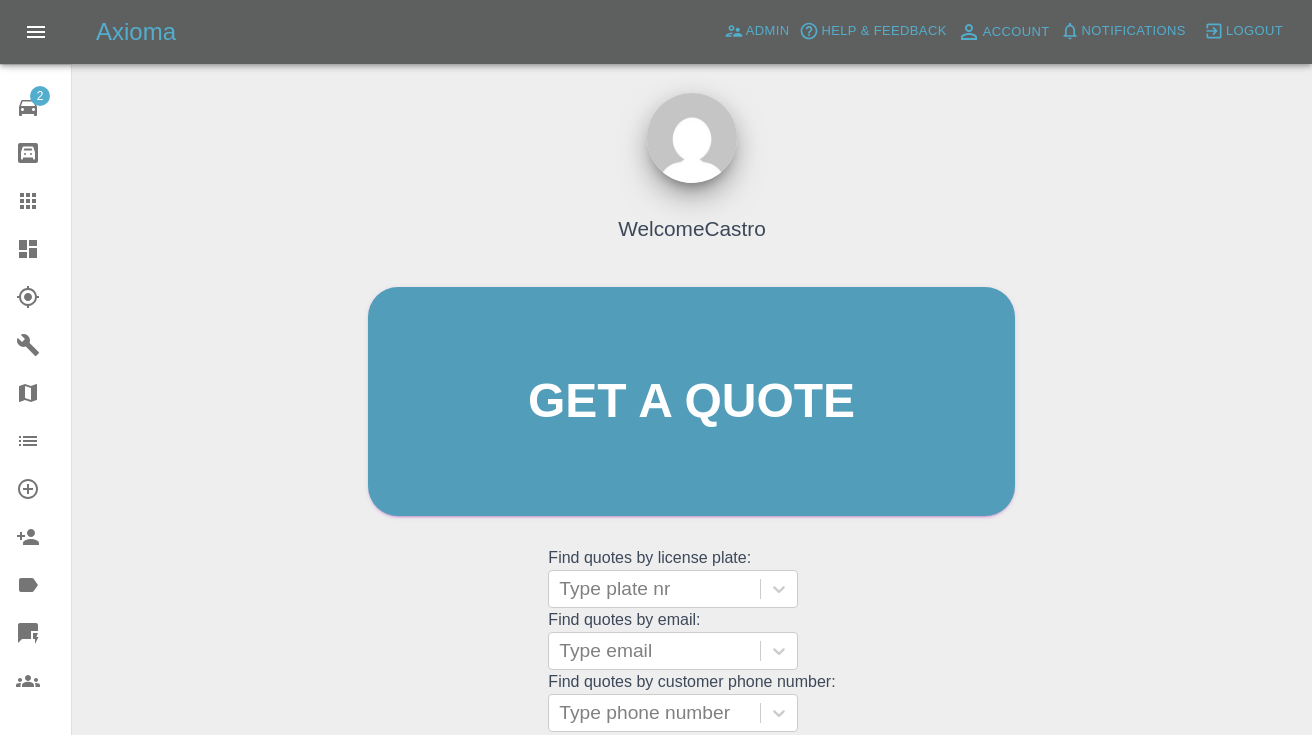 click on "Welcome  Castro Get a quote Get a quote Find quotes by license plate: Type plate nr Find quotes by email: Type email Find quotes by customer phone number: Type phone number Dashboard" at bounding box center [692, 497] 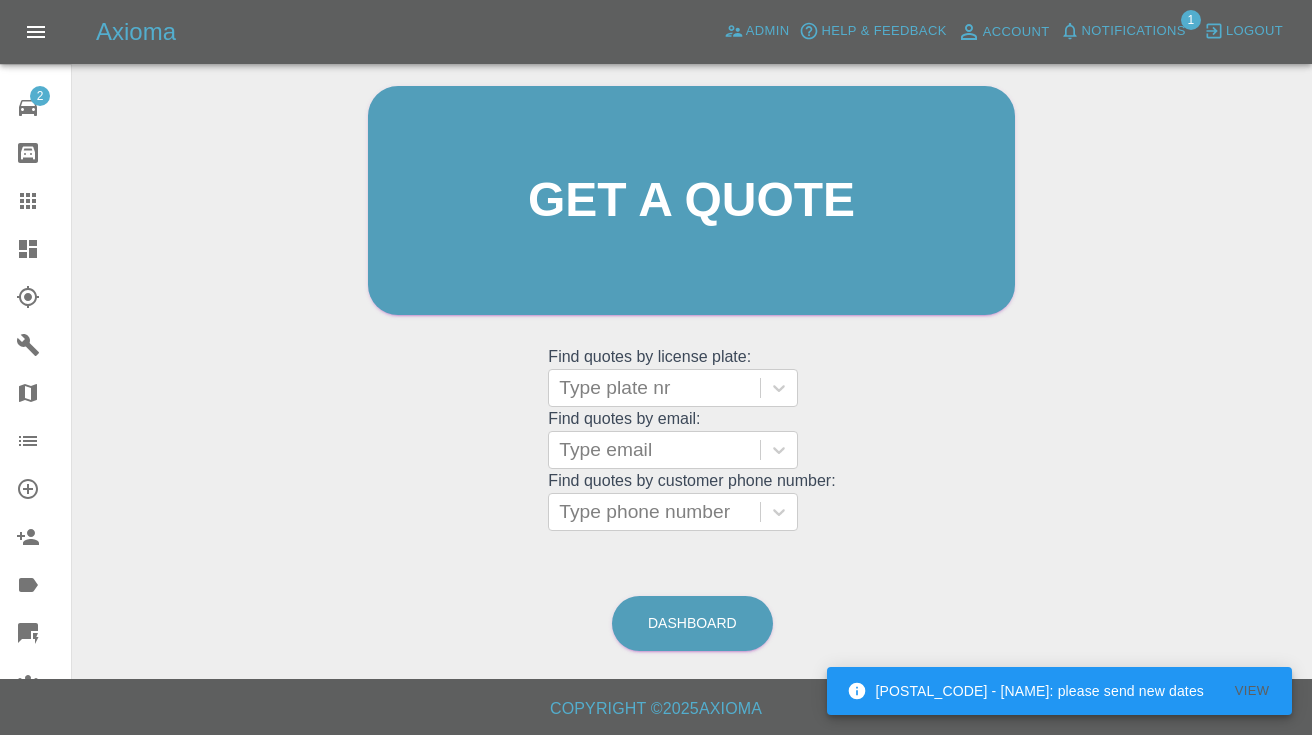 scroll, scrollTop: 200, scrollLeft: 0, axis: vertical 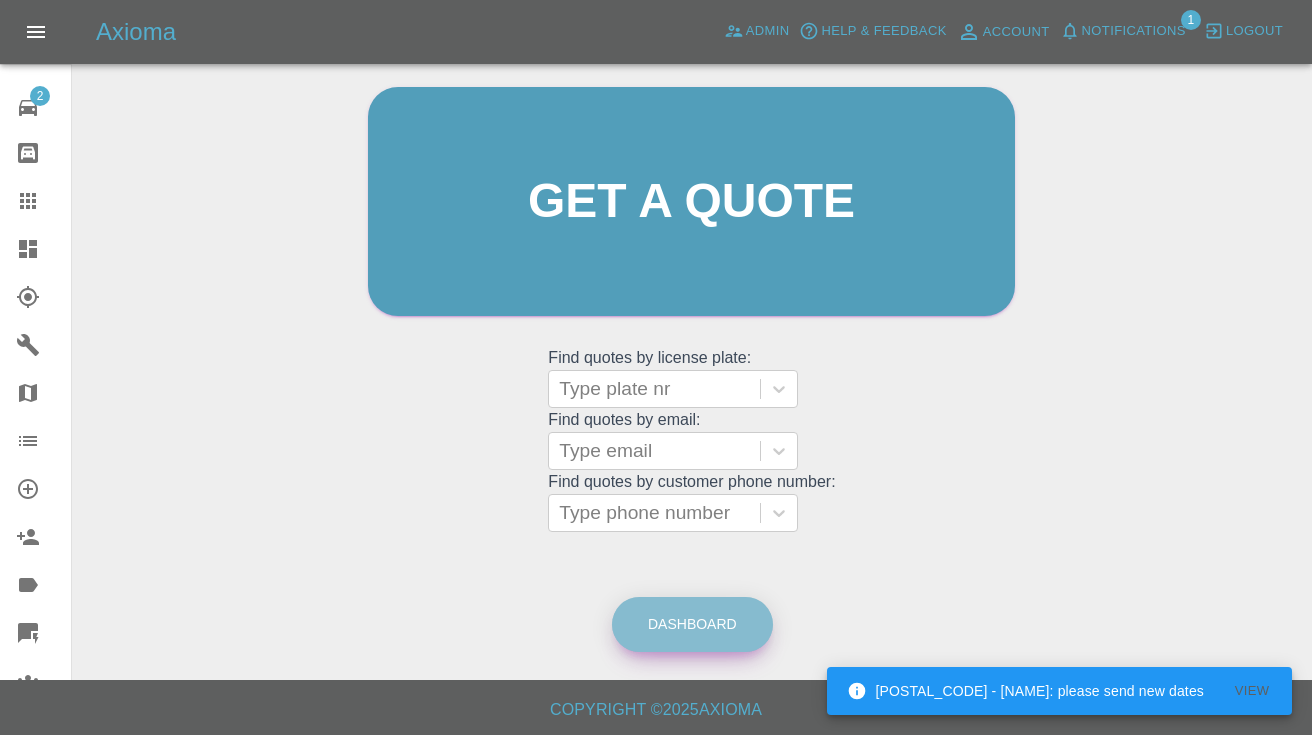 click on "Dashboard" at bounding box center (692, 624) 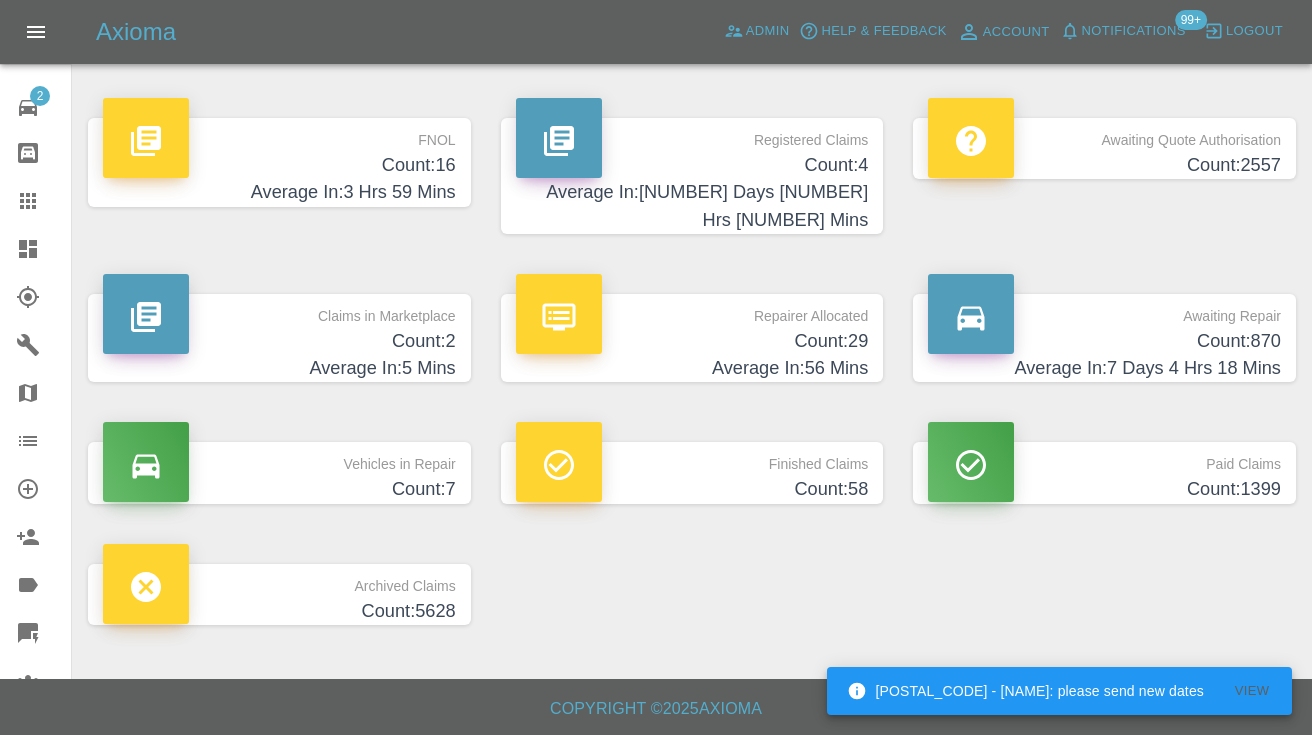 click on "Awaiting Repair" at bounding box center [1104, 311] 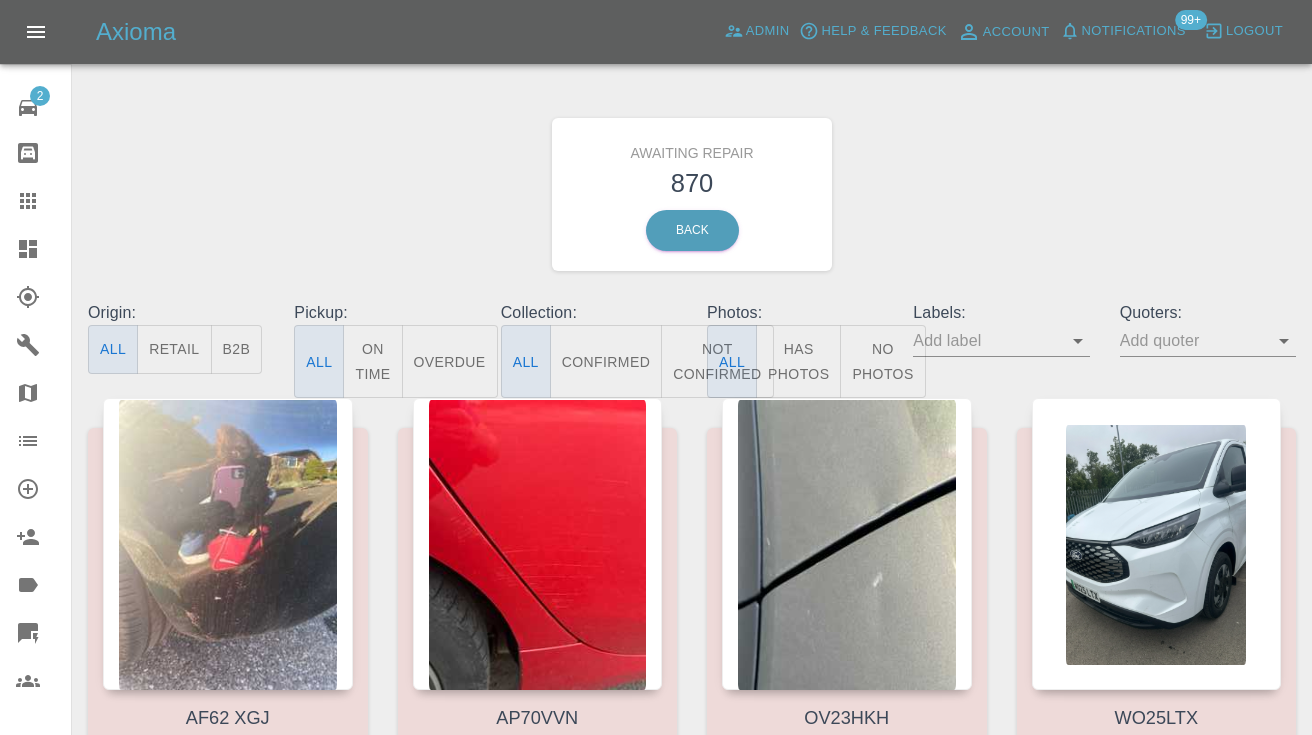 click on "Not Confirmed" at bounding box center (717, 361) 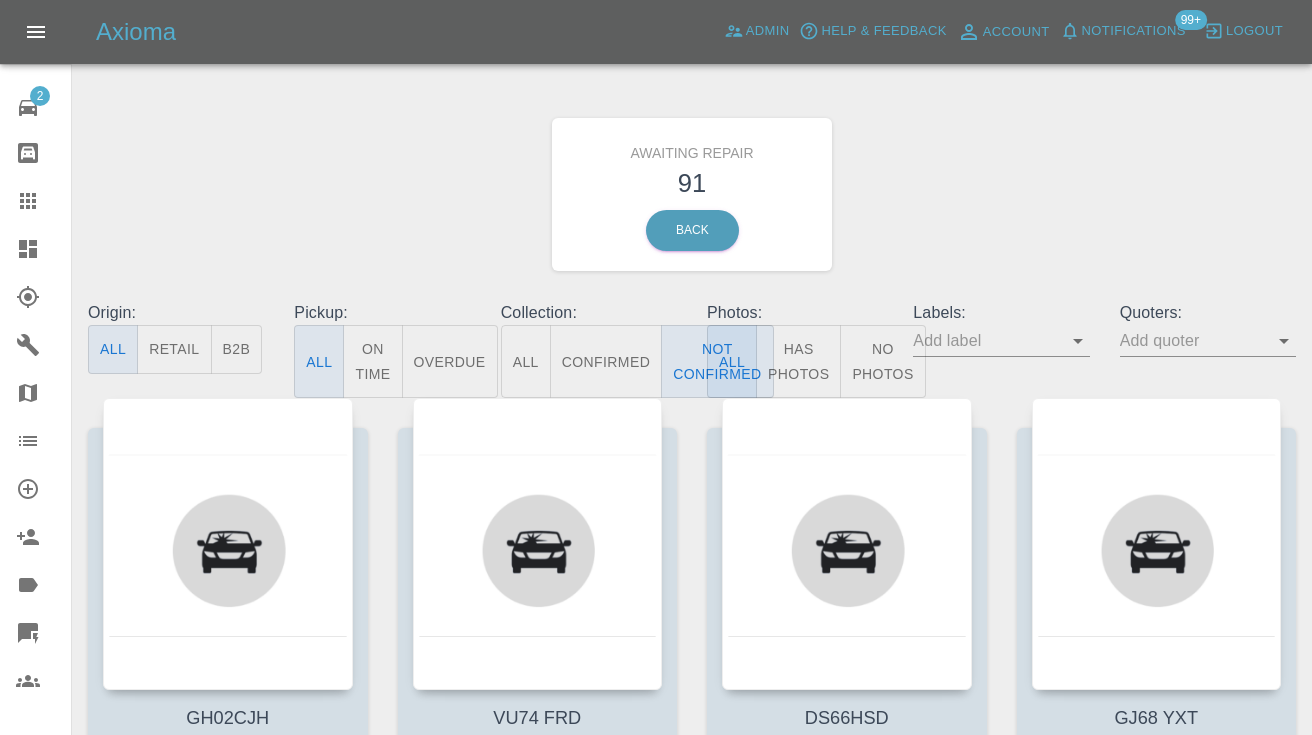 click on "Awaiting Repair 91 Back" at bounding box center (692, 194) 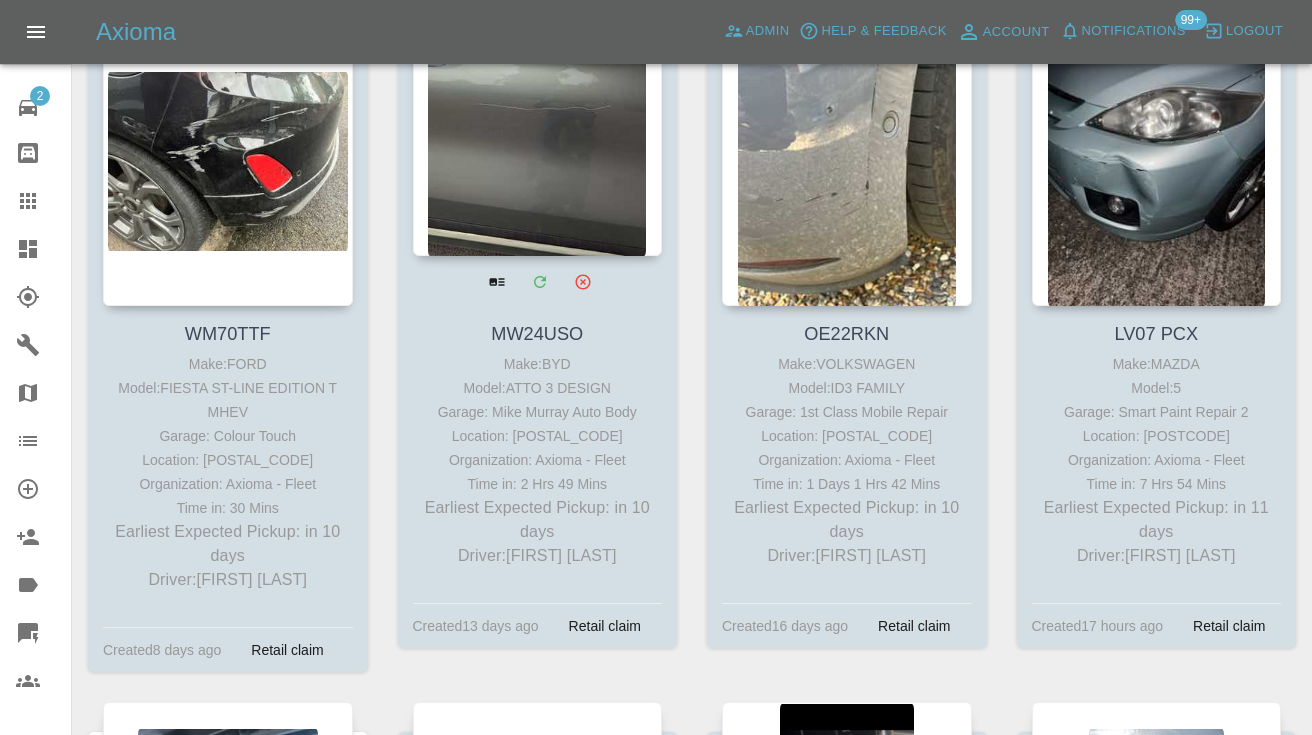 scroll, scrollTop: 7198, scrollLeft: 0, axis: vertical 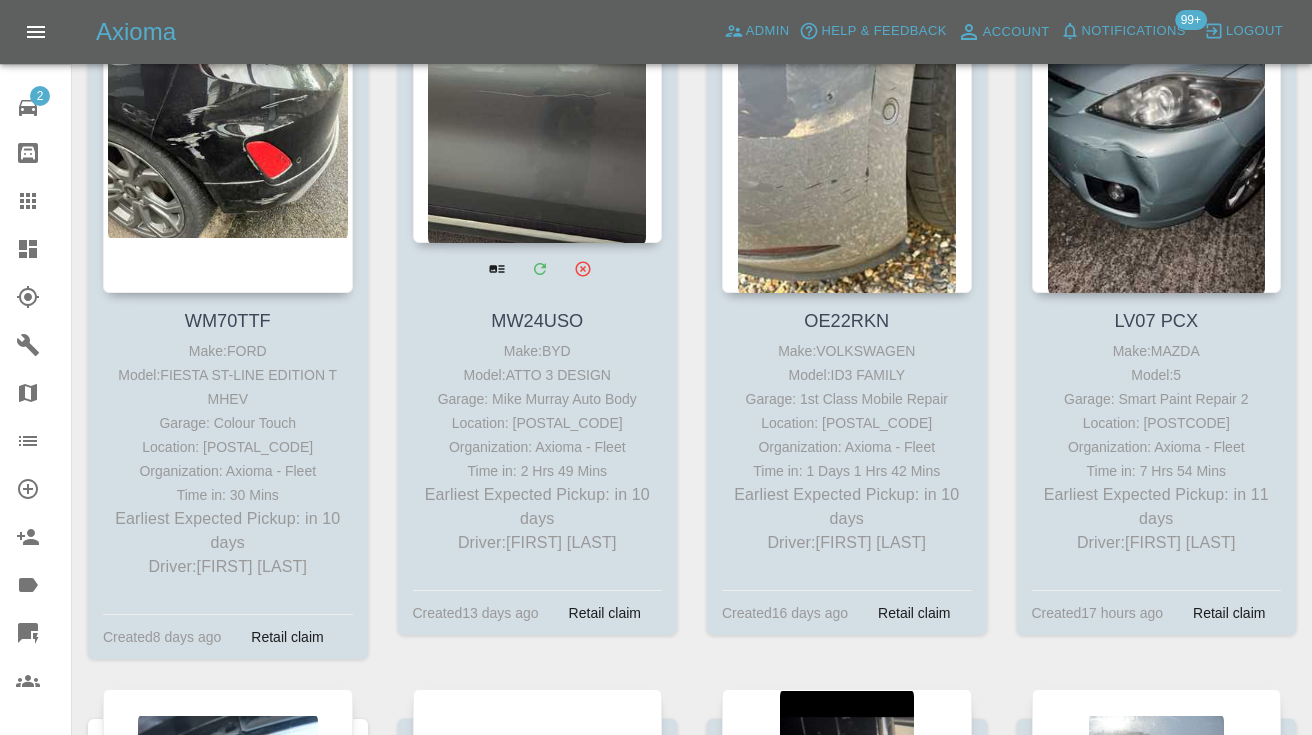 click at bounding box center [538, 97] 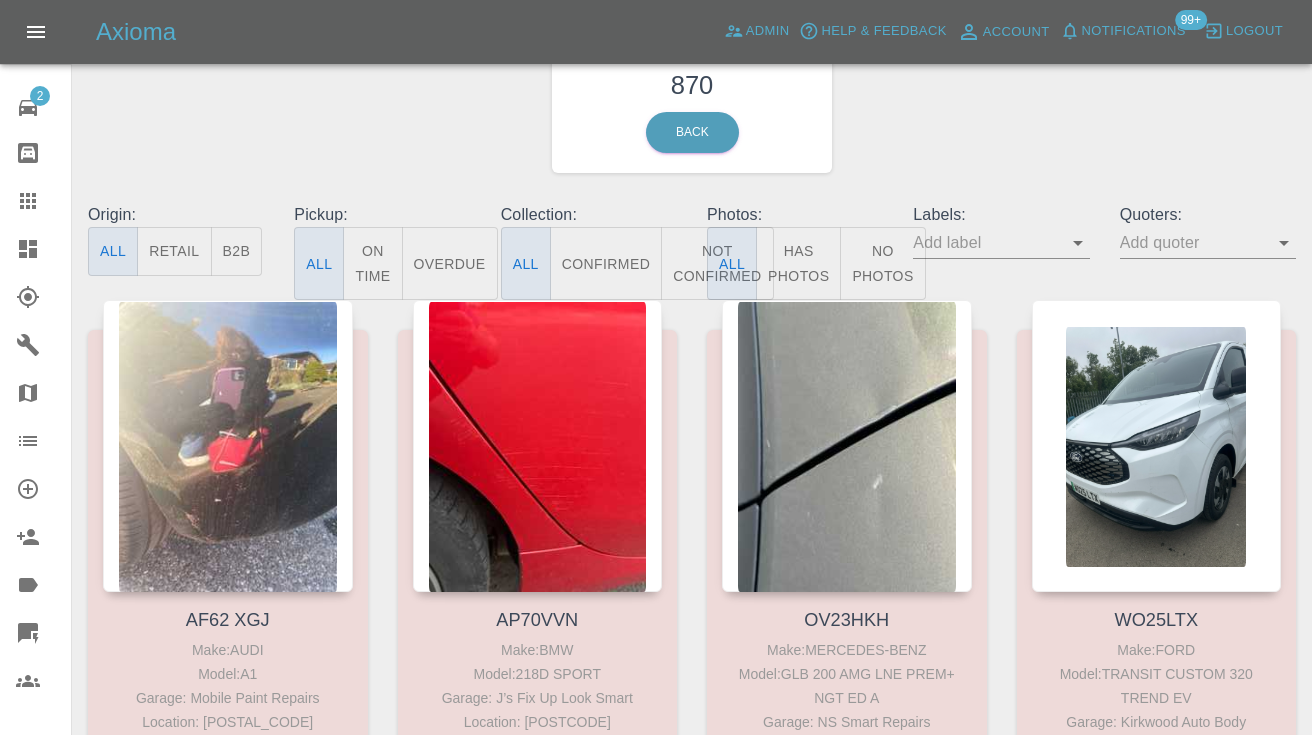 scroll, scrollTop: 67, scrollLeft: 0, axis: vertical 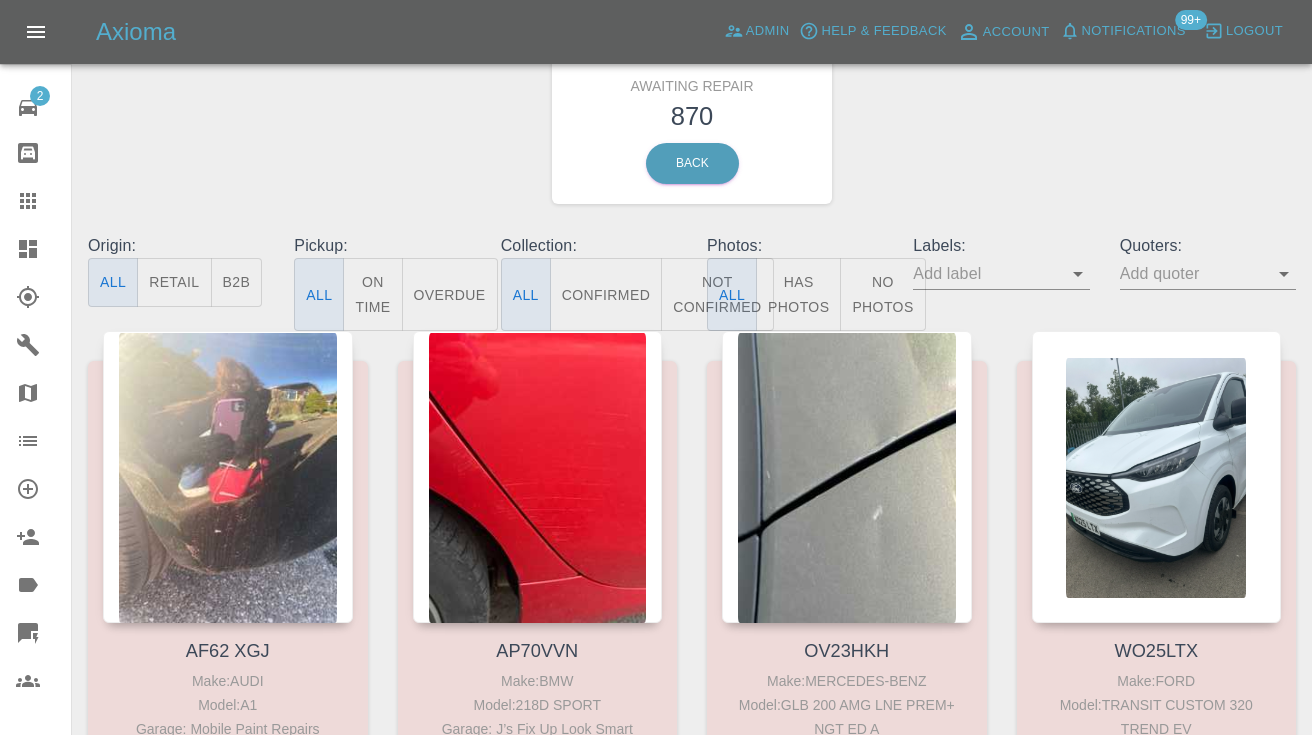 click on "Not Confirmed" at bounding box center (717, 294) 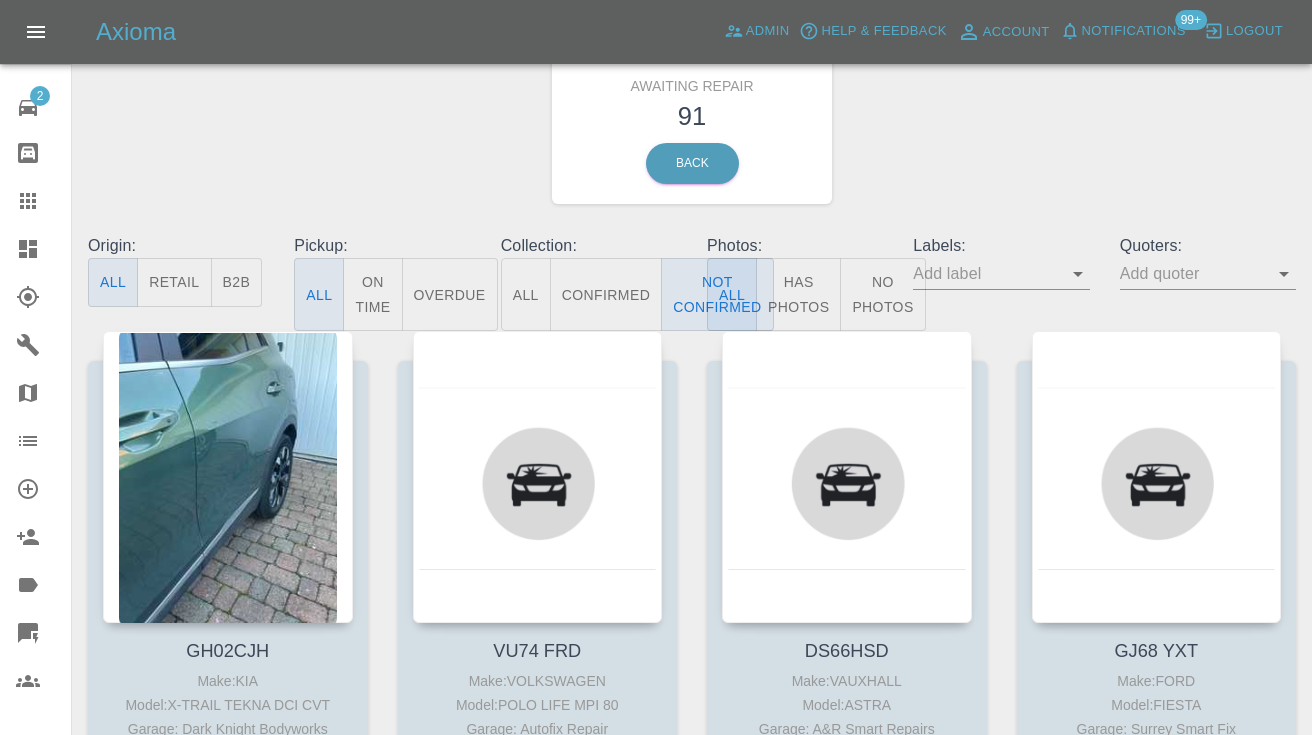 click on "Awaiting Repair 91 Back" at bounding box center (692, 127) 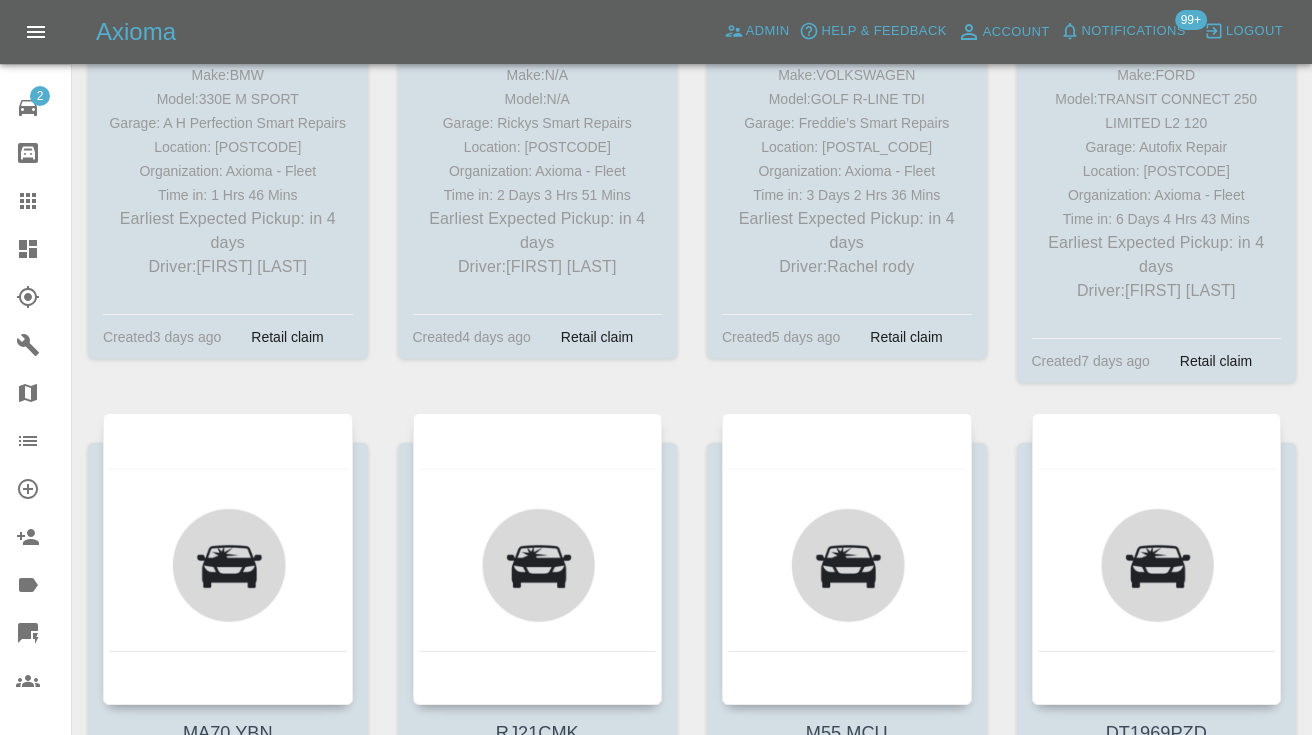 scroll, scrollTop: 3517, scrollLeft: 0, axis: vertical 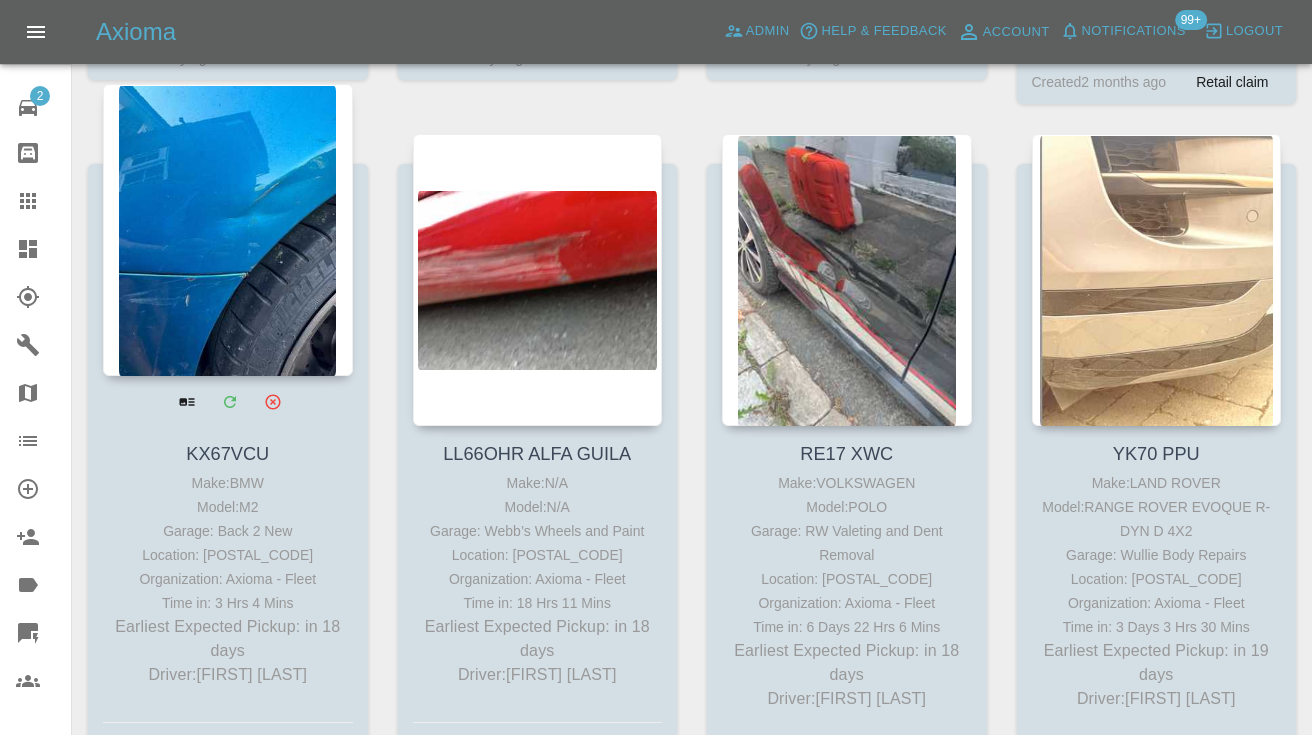 click at bounding box center [228, 230] 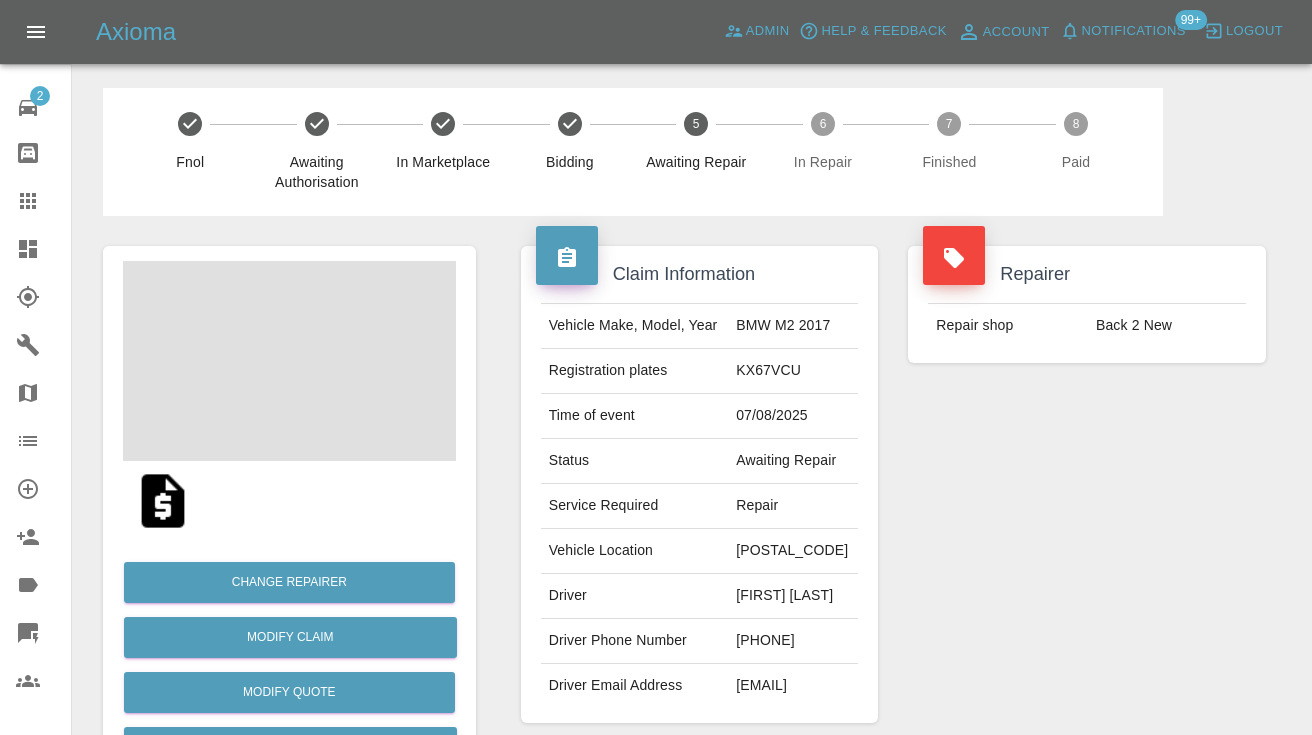 click on "[PHONE]" at bounding box center (793, 641) 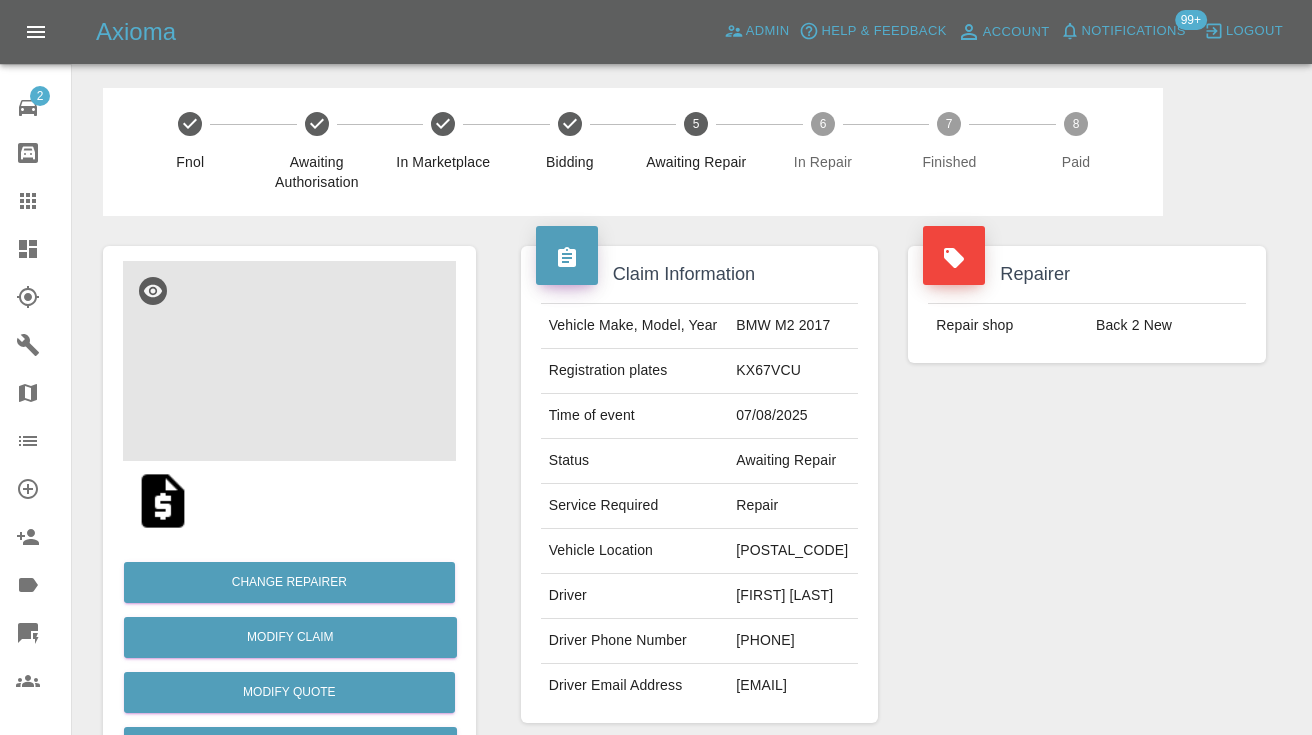 copy on "[PHONE]" 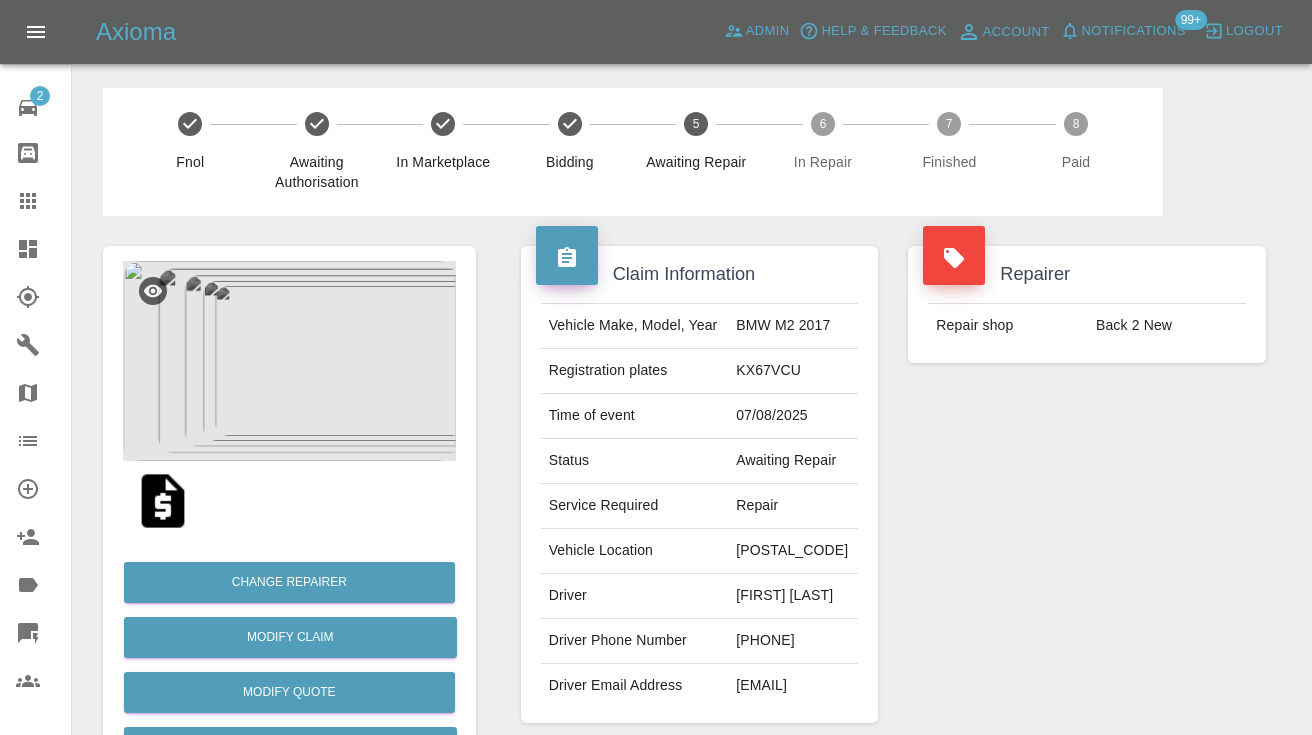 click on "Repairer Repair shop Back 2 New" at bounding box center [1087, 484] 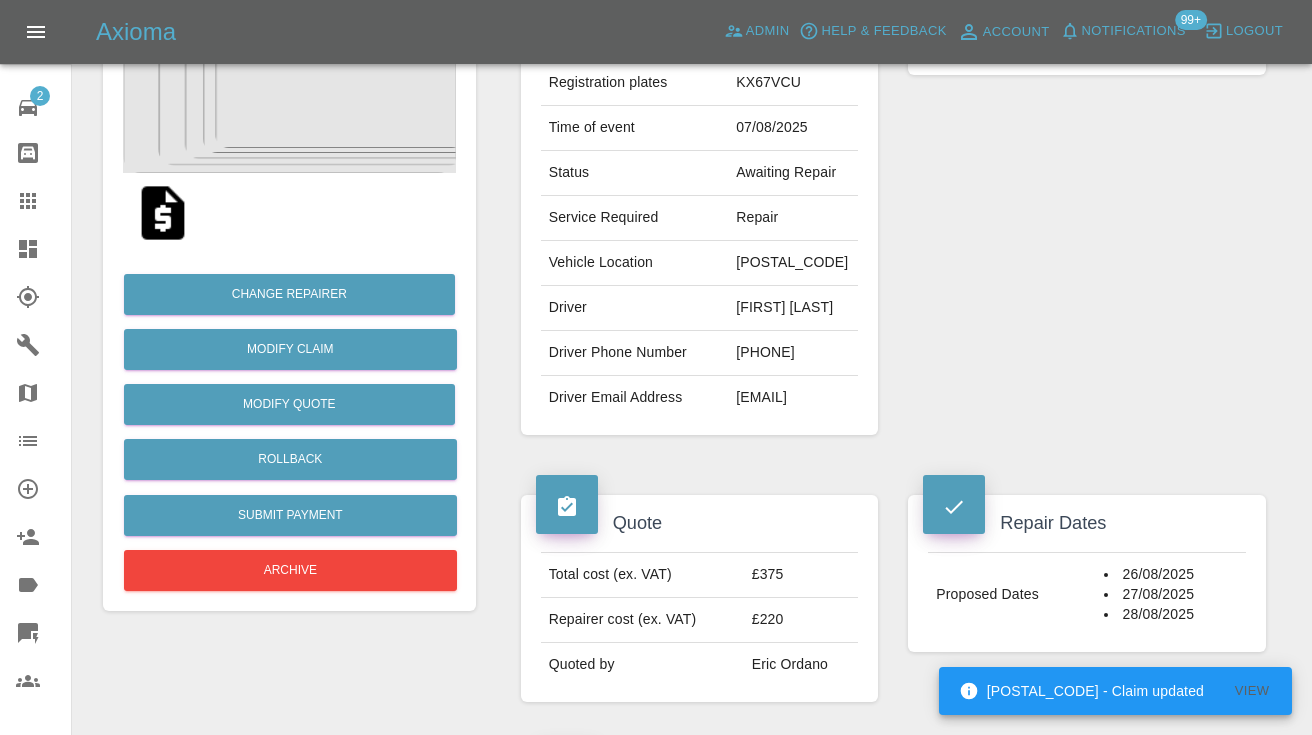 scroll, scrollTop: 257, scrollLeft: 0, axis: vertical 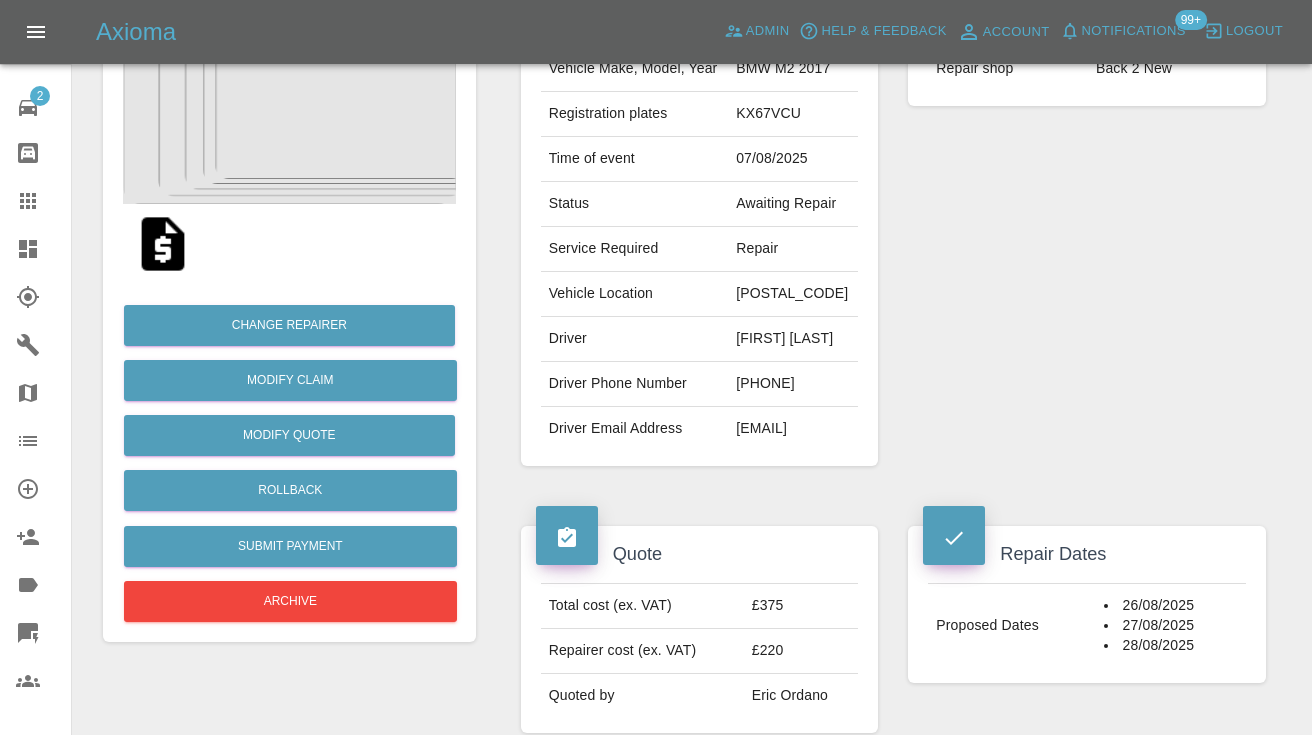 click on "[PHONE]" at bounding box center (793, 384) 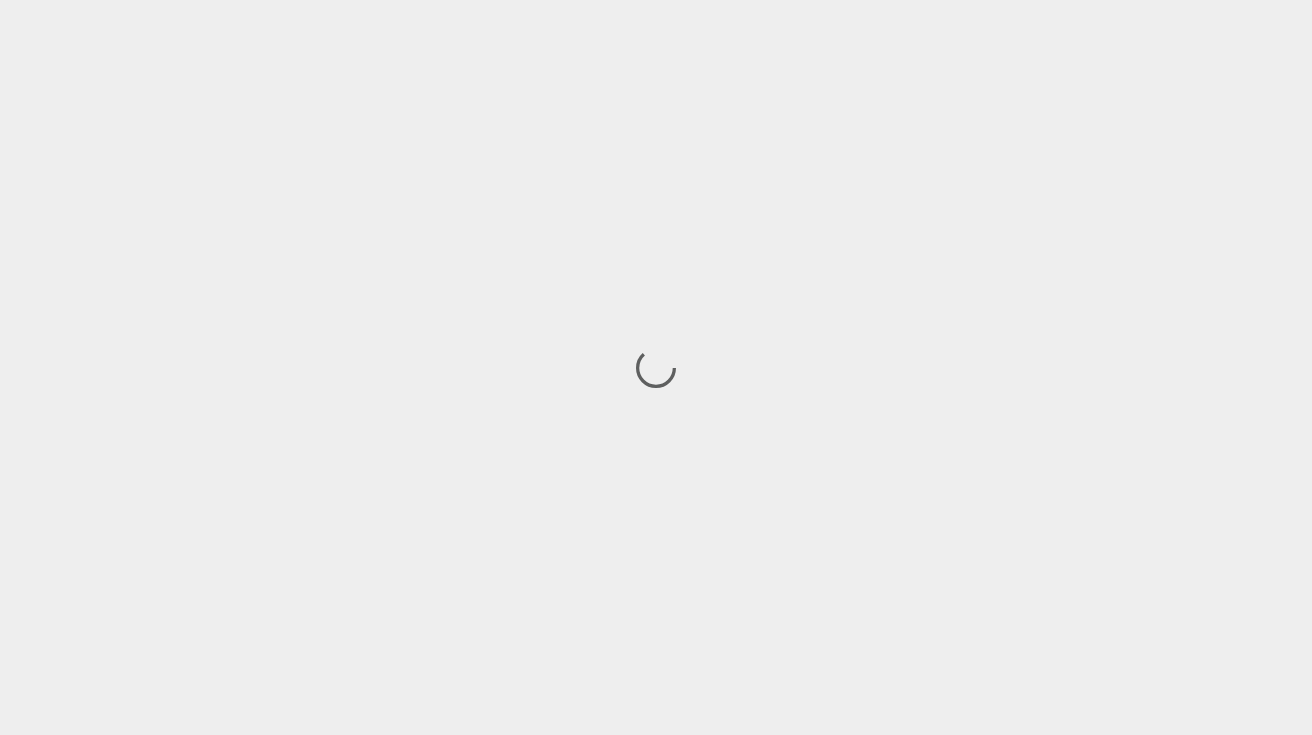 scroll, scrollTop: 0, scrollLeft: 0, axis: both 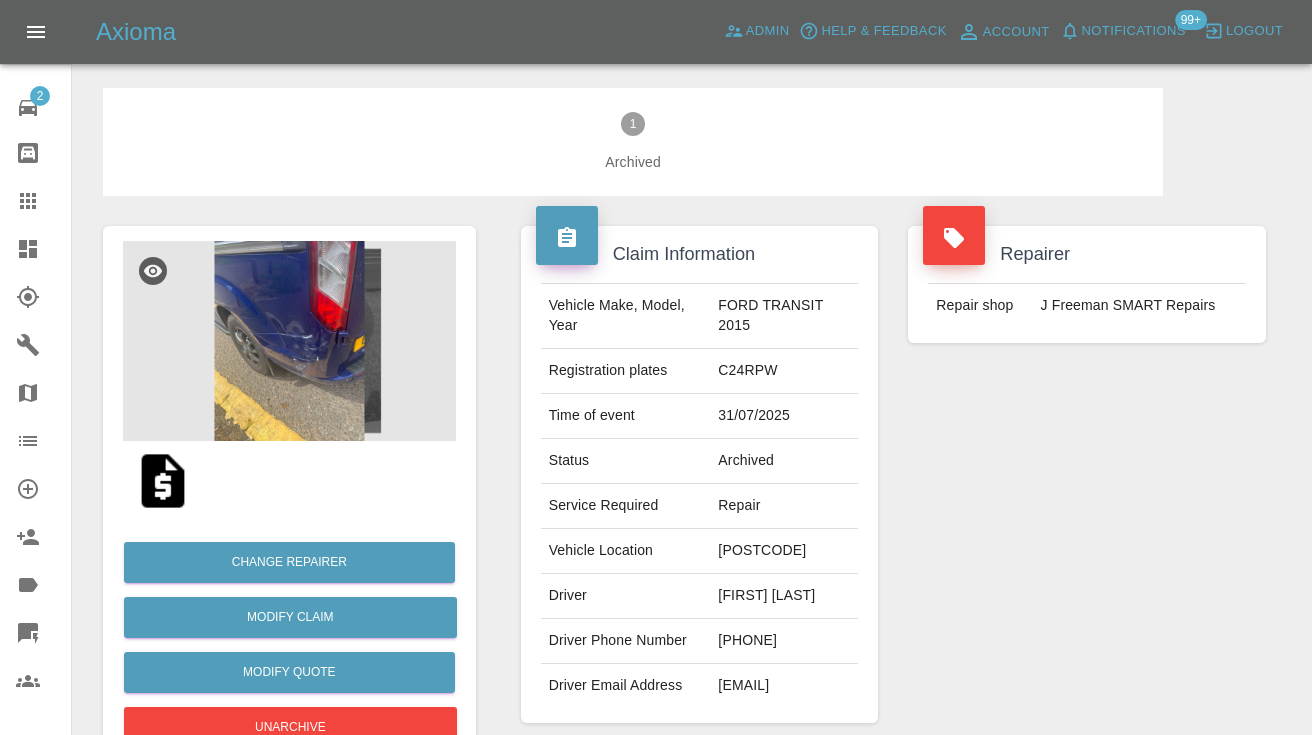 click on "Claims" at bounding box center (35, 201) 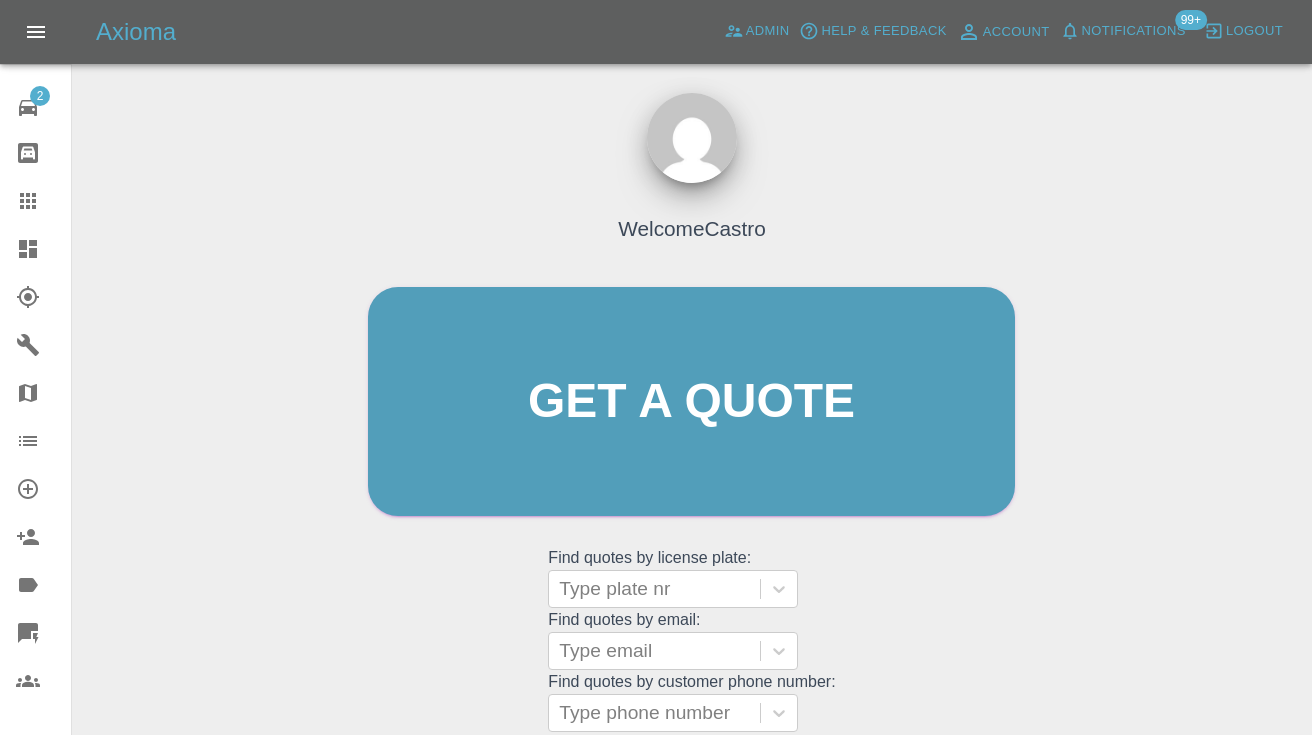 click on "Welcome  Castro Get a quote Get a quote Find quotes by license plate: Type plate nr Find quotes by email: Type email Find quotes by customer phone number: Type phone number" at bounding box center (691, 440) 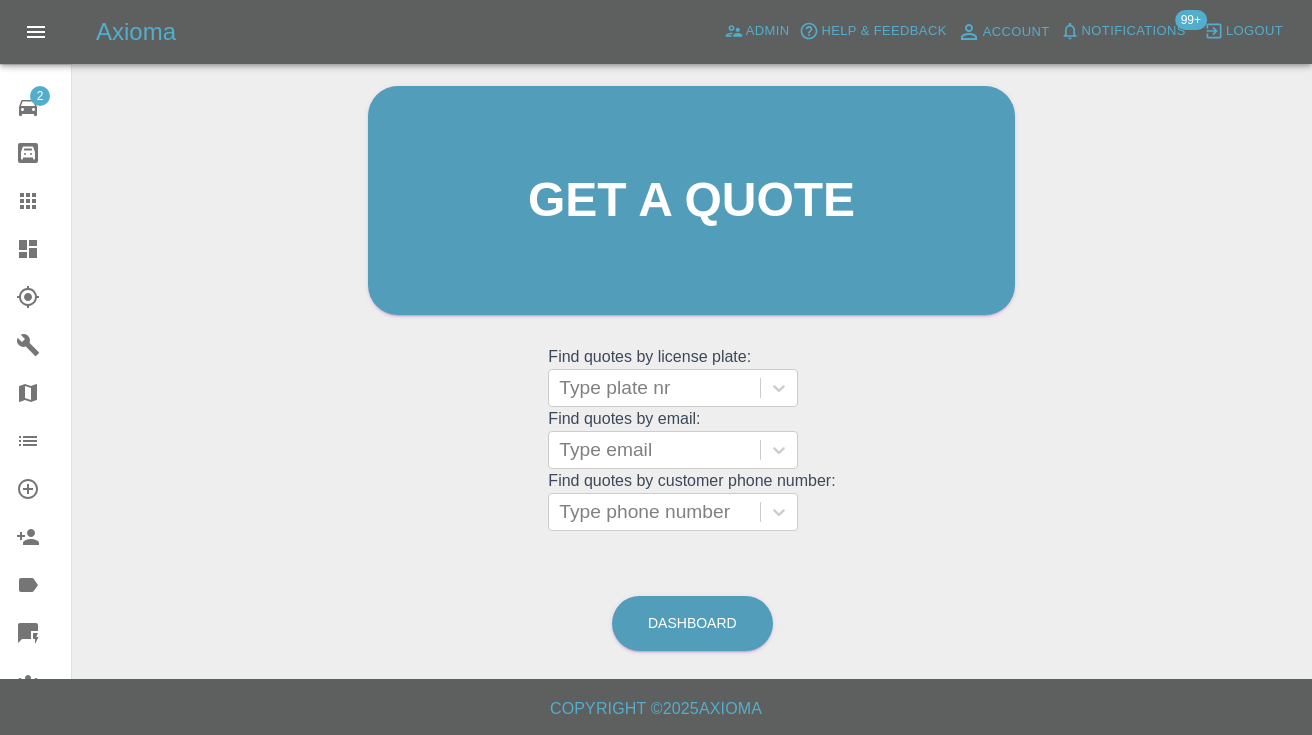 scroll, scrollTop: 200, scrollLeft: 0, axis: vertical 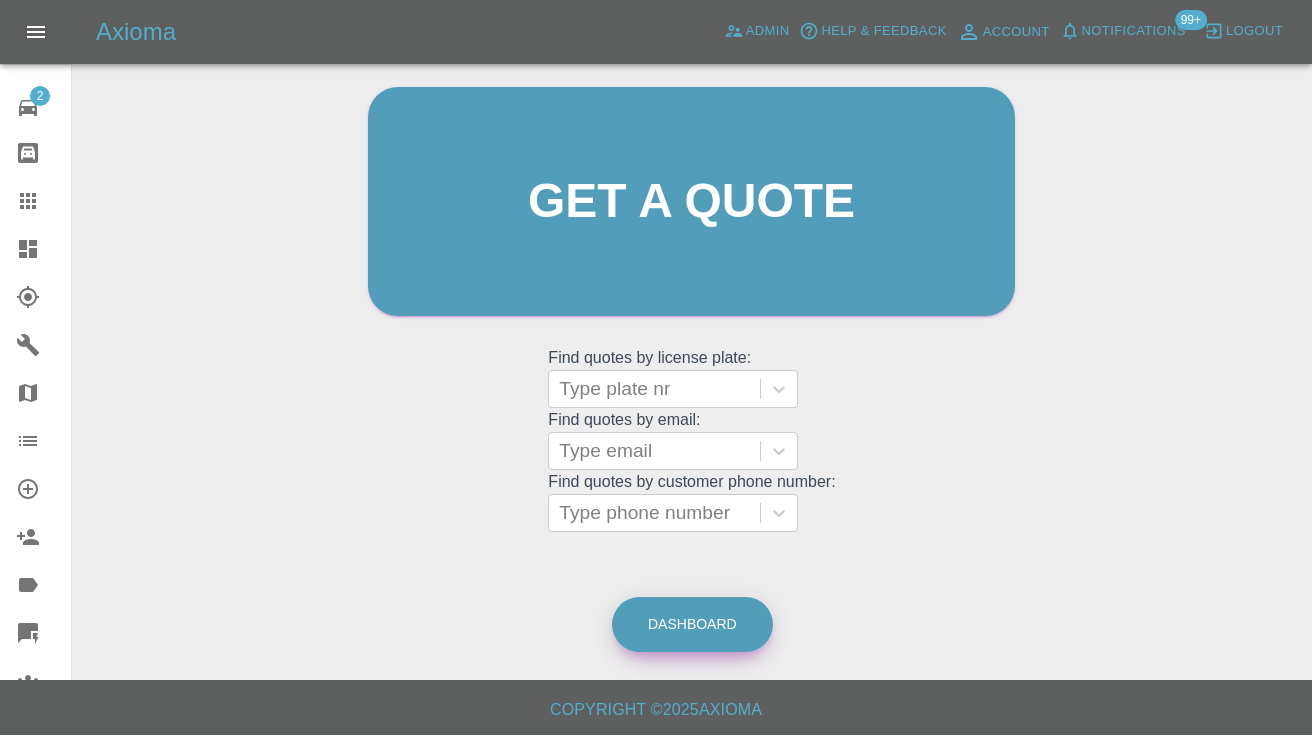 click on "Dashboard" at bounding box center [692, 624] 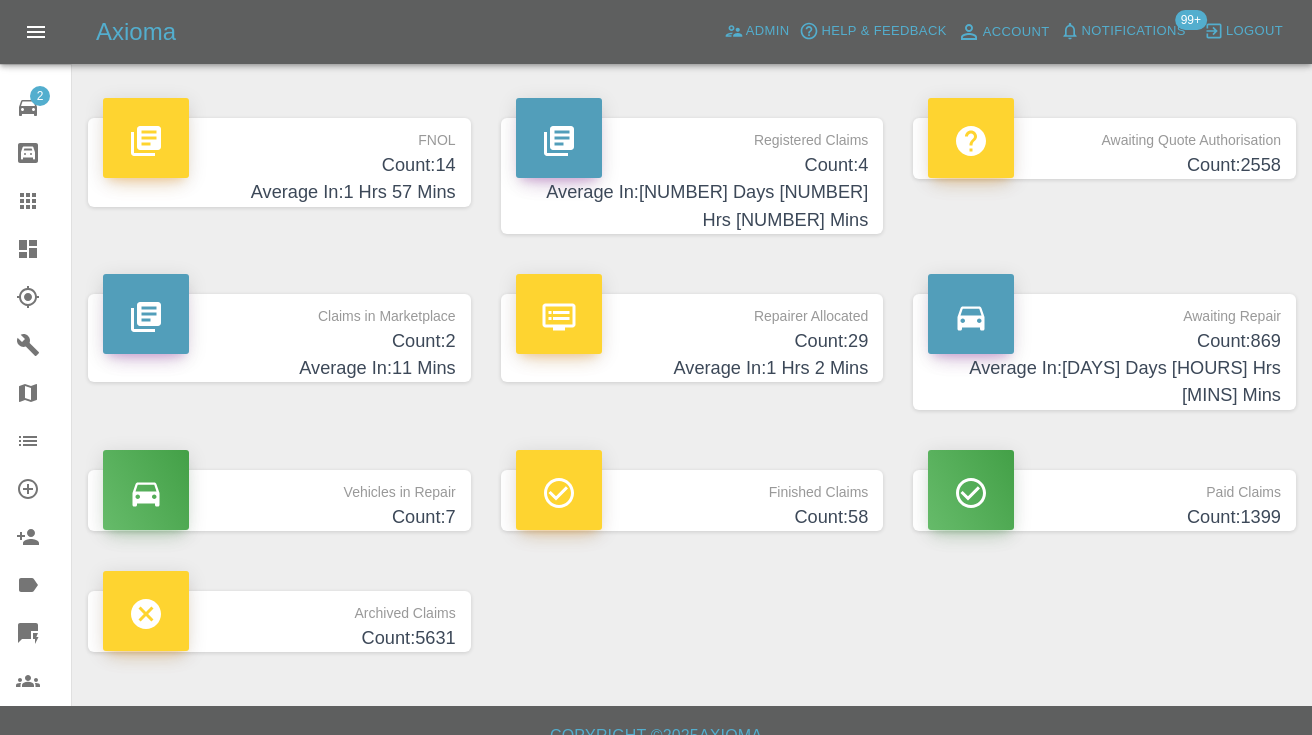 click on "Count:  869" at bounding box center (1104, 341) 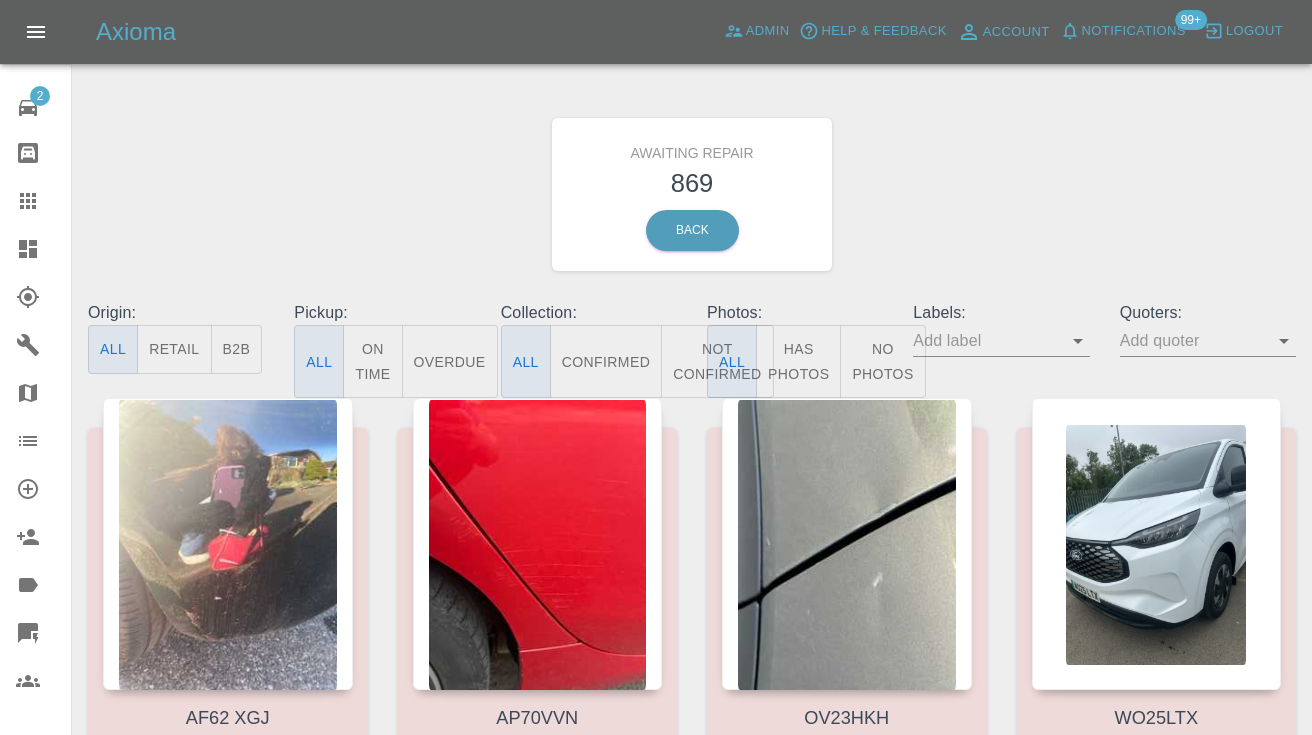 click on "Not Confirmed" at bounding box center (717, 361) 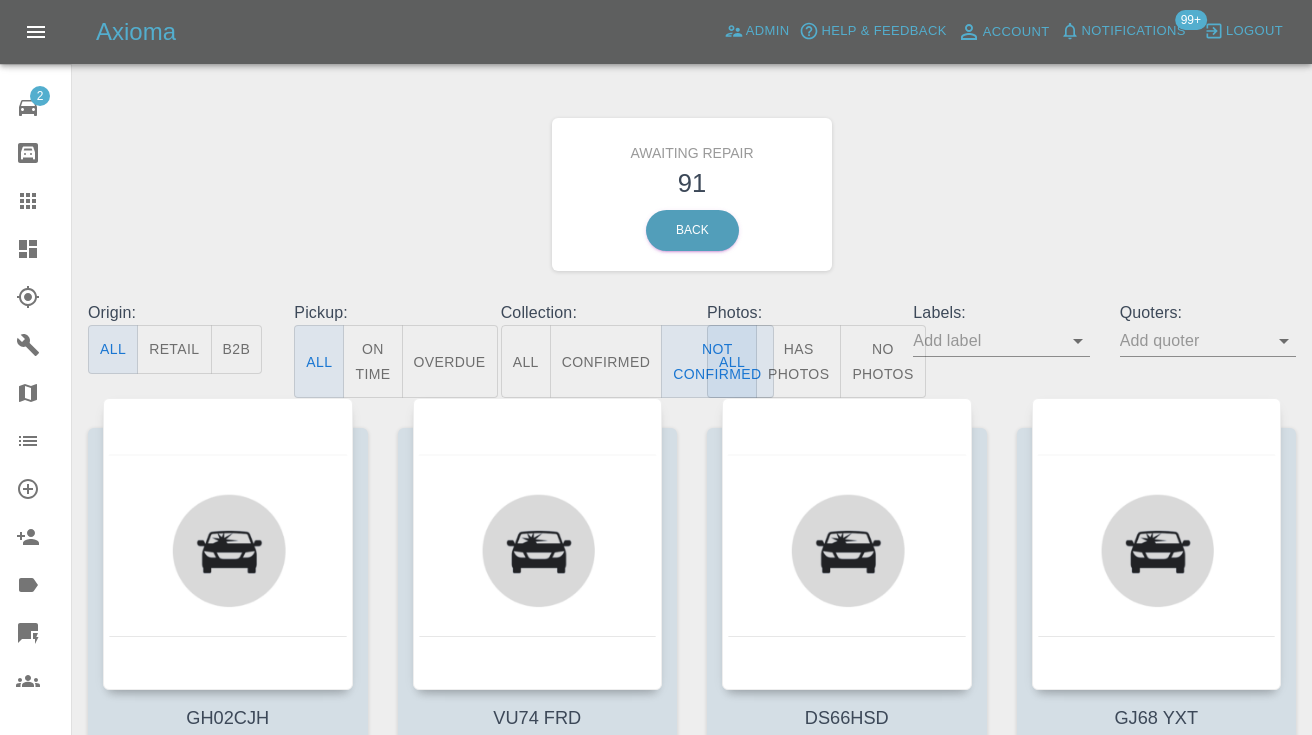 click on "Awaiting Repair 91 Back" at bounding box center (692, 194) 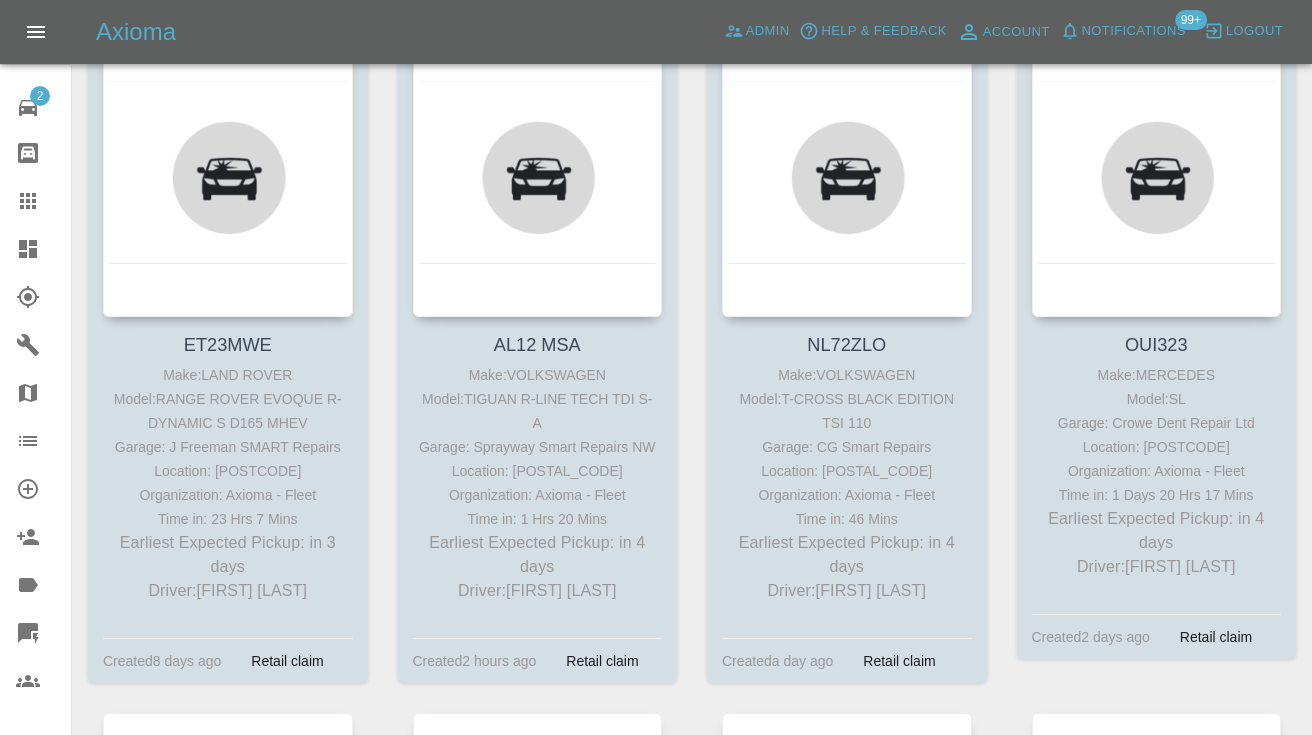 scroll, scrollTop: 2394, scrollLeft: 0, axis: vertical 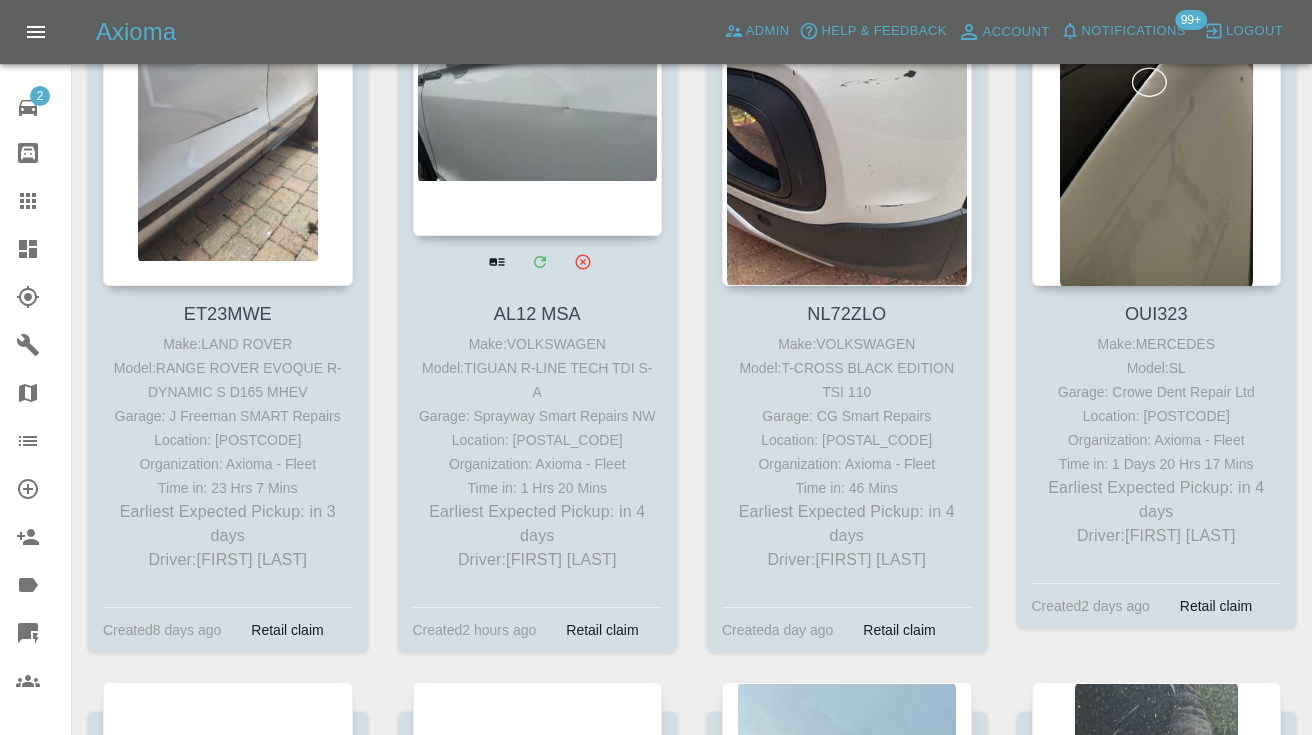 click at bounding box center (538, 90) 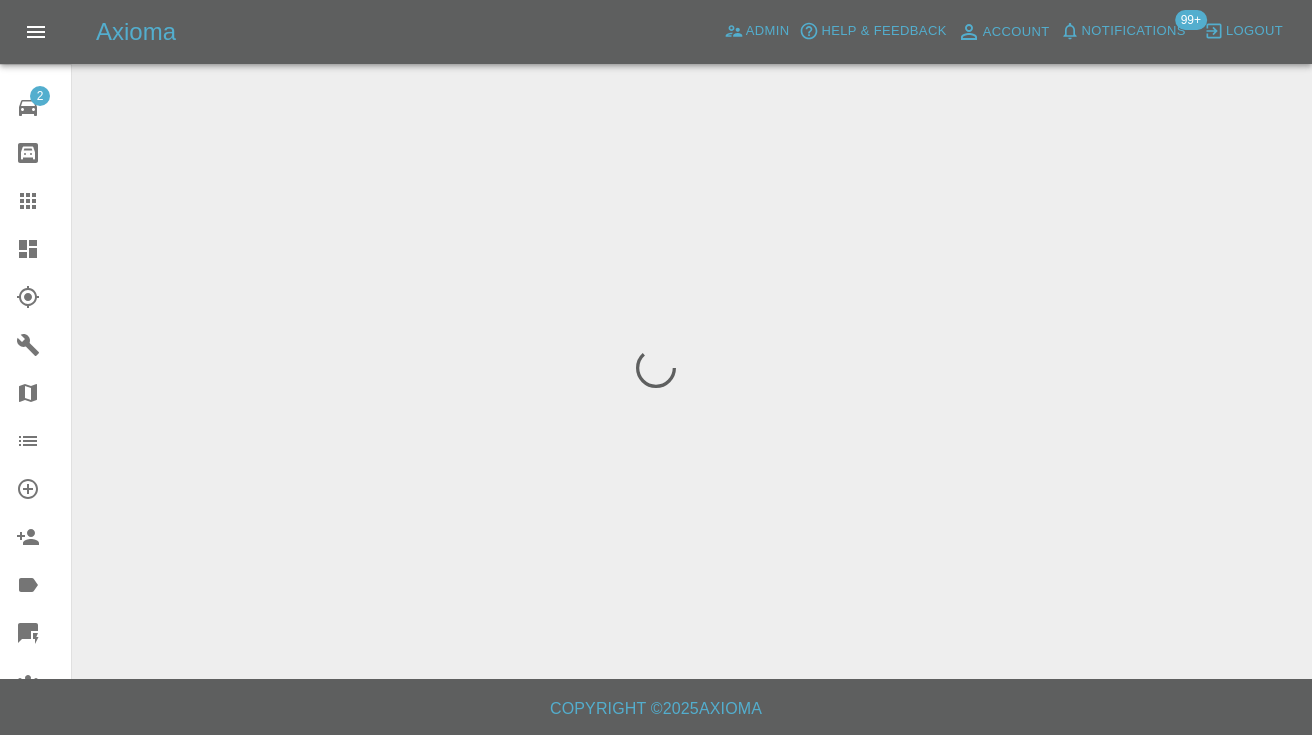 scroll, scrollTop: 0, scrollLeft: 0, axis: both 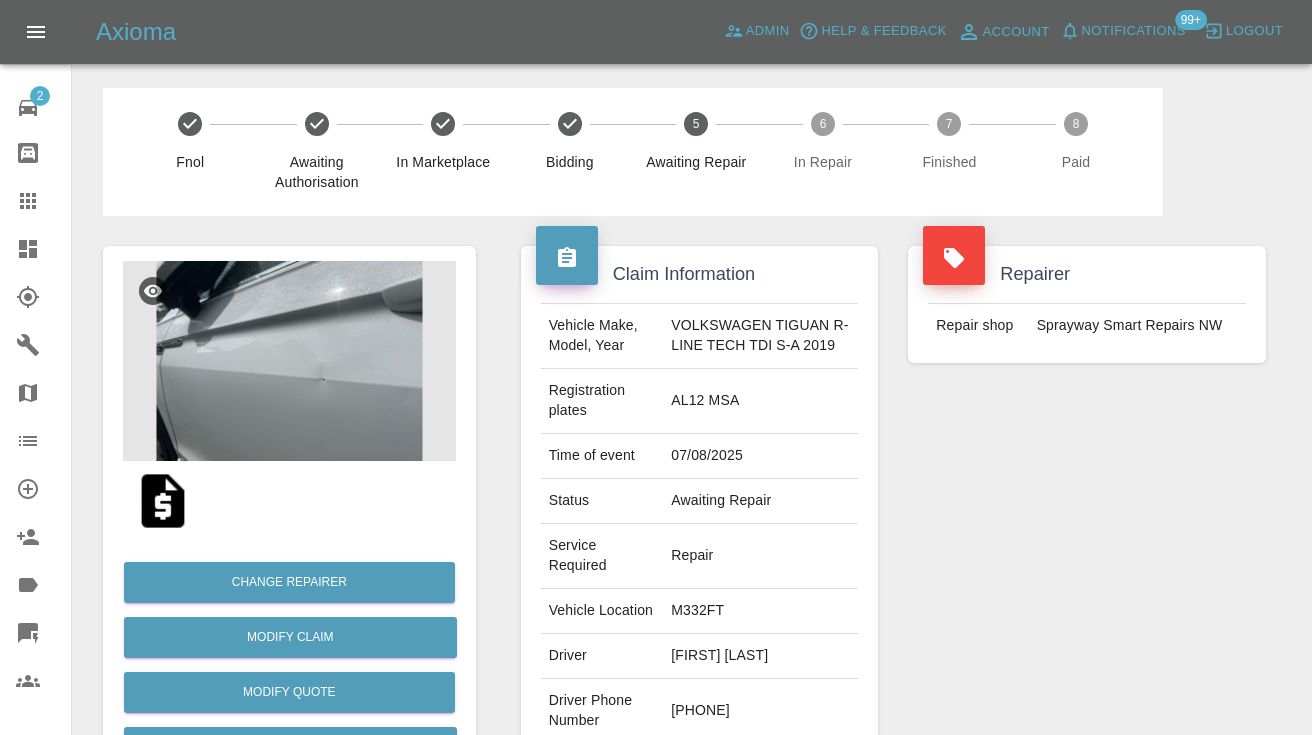 click on "[PHONE]" at bounding box center (760, 711) 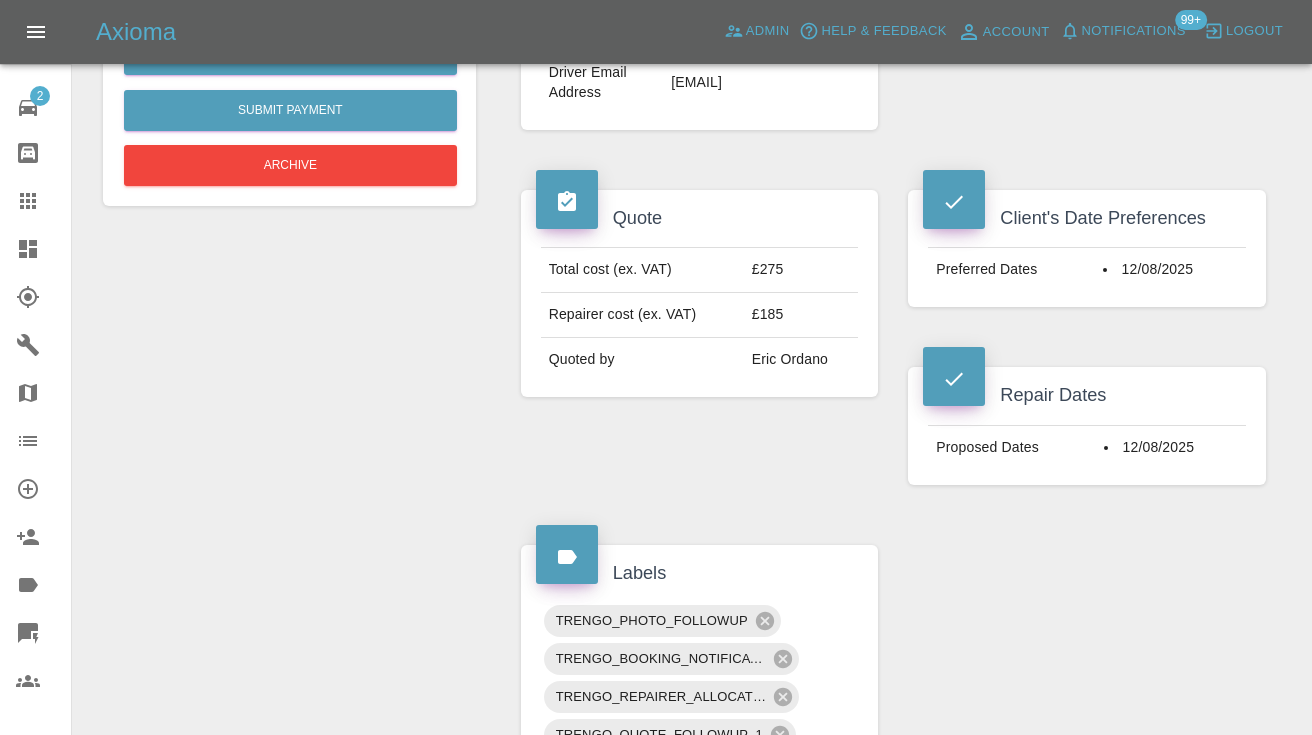 scroll, scrollTop: 688, scrollLeft: 0, axis: vertical 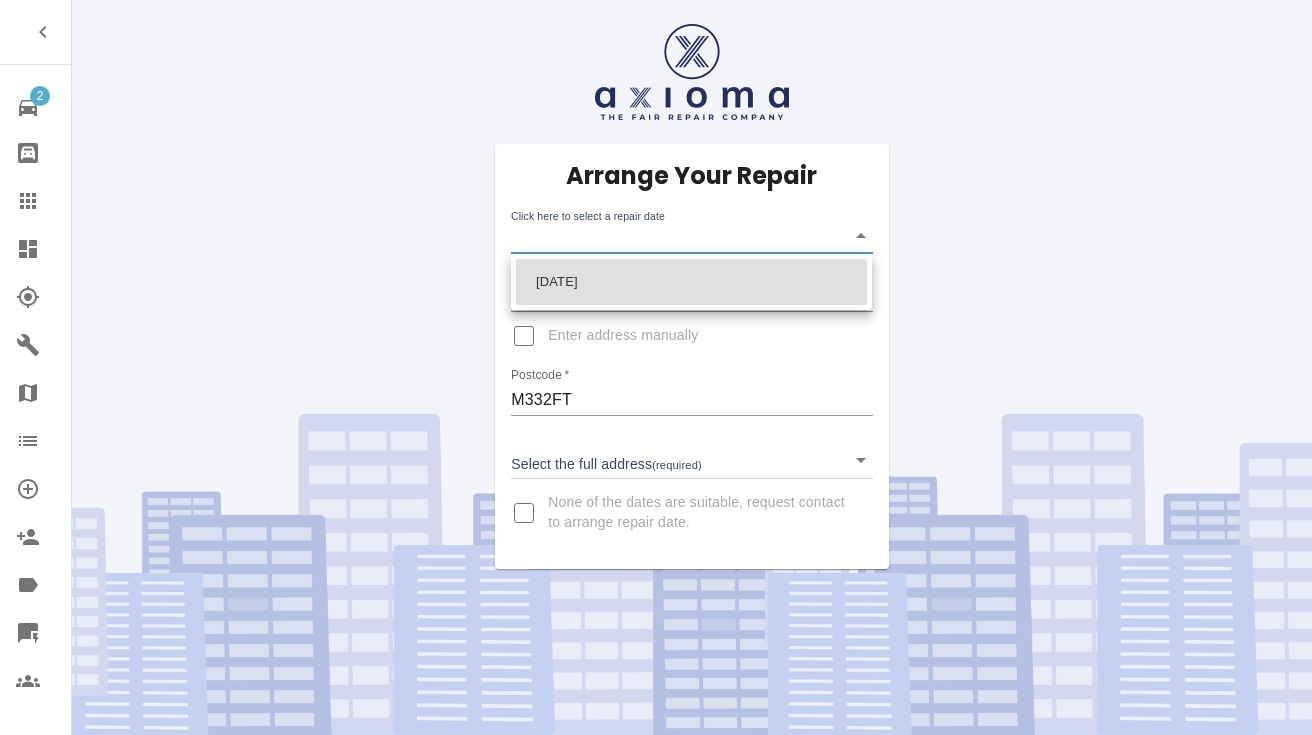 click on "2 Repair home Bodyshop home Claims Dashboard Explorer Garages Map Organization Create Organization Invite Admin Labels Quick Quote Users Arrange Your Repair Click here to select a repair date
[DATE] Phone Number   * [PHONE] Enter address manually Postcode   * [POSTCODE] Select the full address  (required) ​ None of the dates are suitable, request contact to arrange repair date." at bounding box center [656, 367] 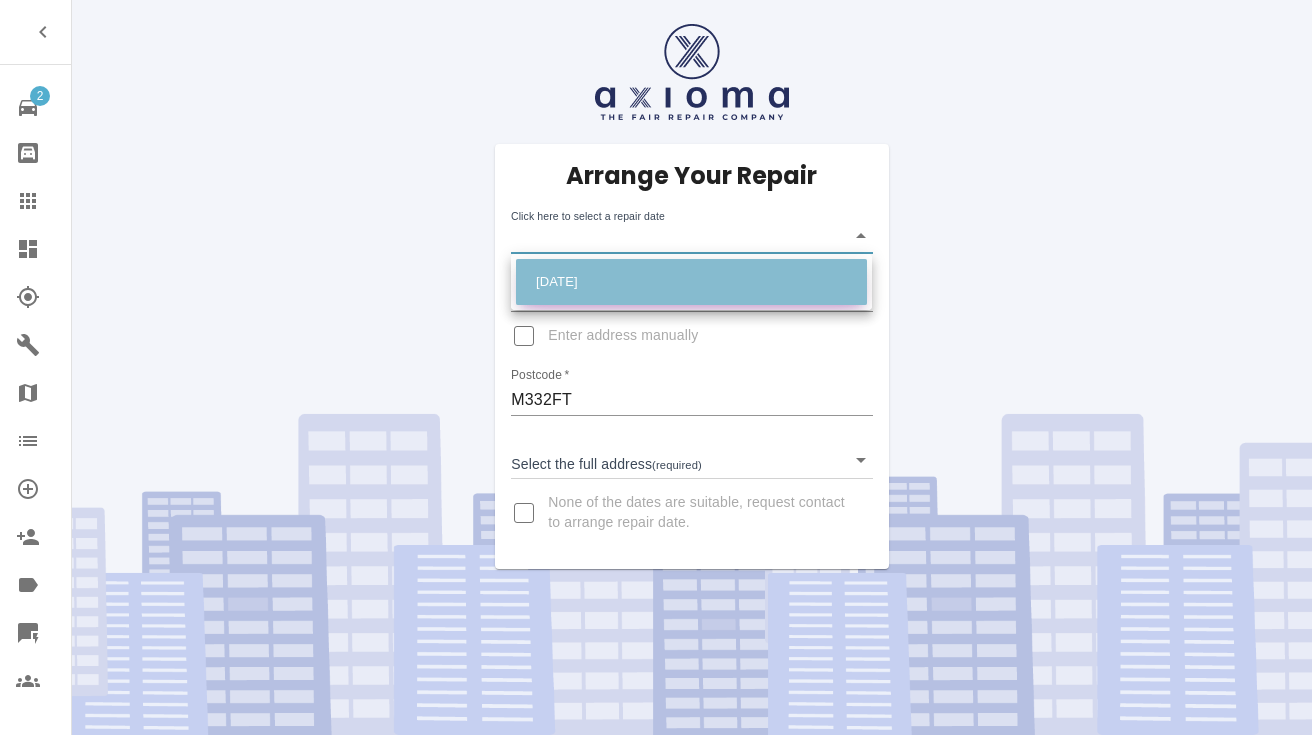 click on "[DATE]" at bounding box center (691, 282) 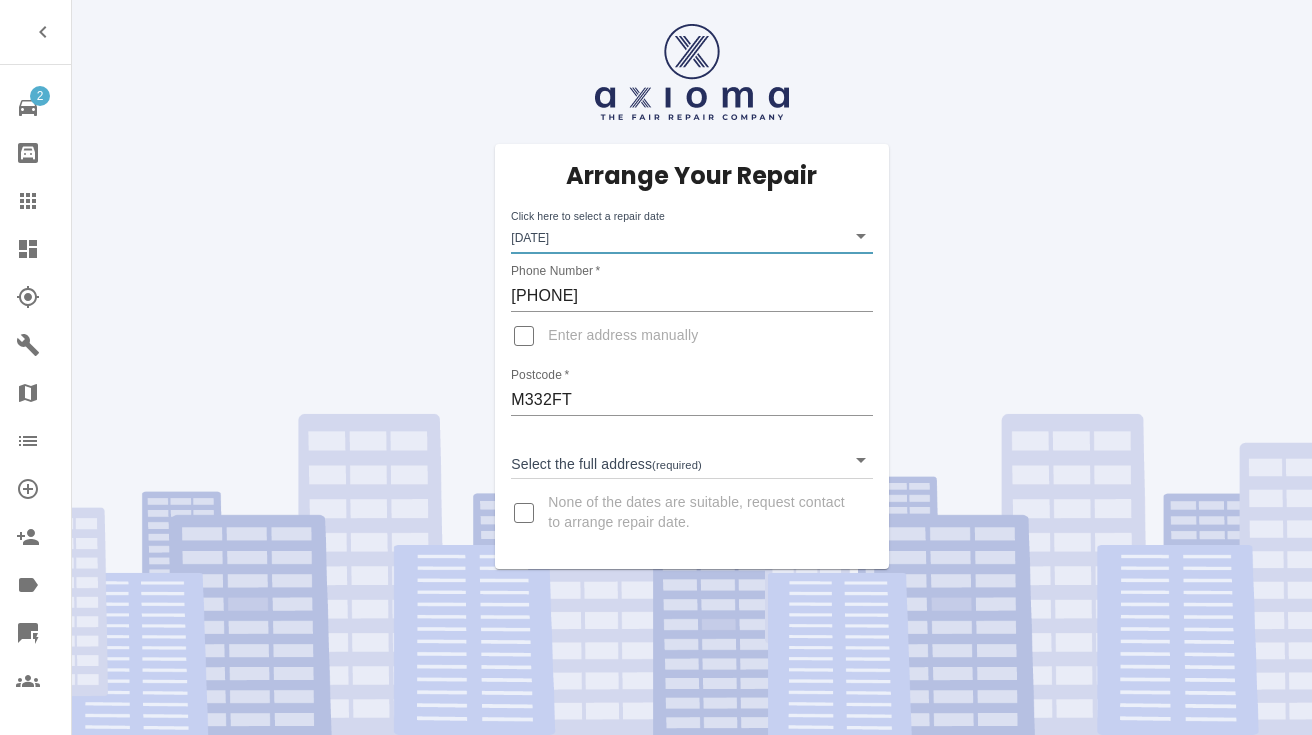 click on "2 Repair home Bodyshop home Claims Dashboard Explorer Garages Map Organization Create Organization Invite Admin Labels Quick Quote Users Arrange Your Repair Click here to select a repair date [DATE] [DATETIME] Phone Number   * [PHONE] Enter address manually Postcode   * [POSTCODE] Select the full address  (required) ​ None of the dates are suitable, request contact to arrange repair date." at bounding box center [656, 367] 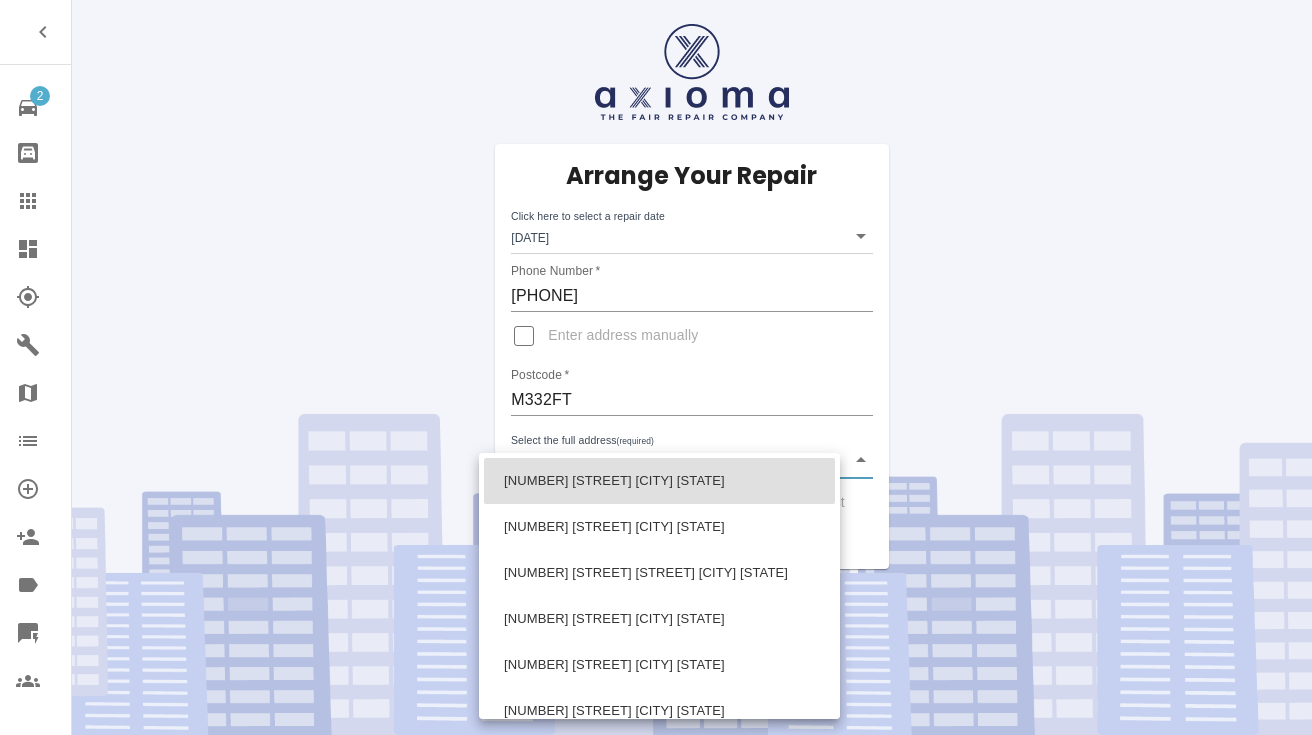 type 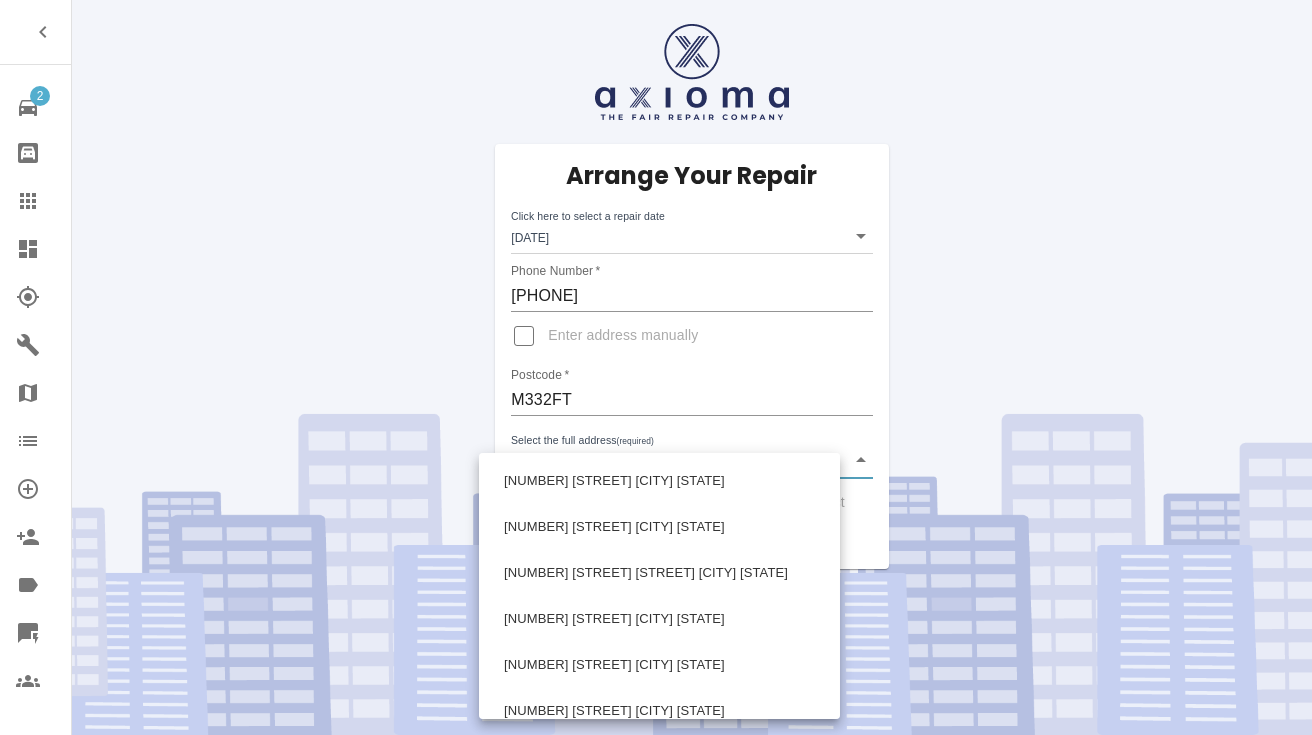 type 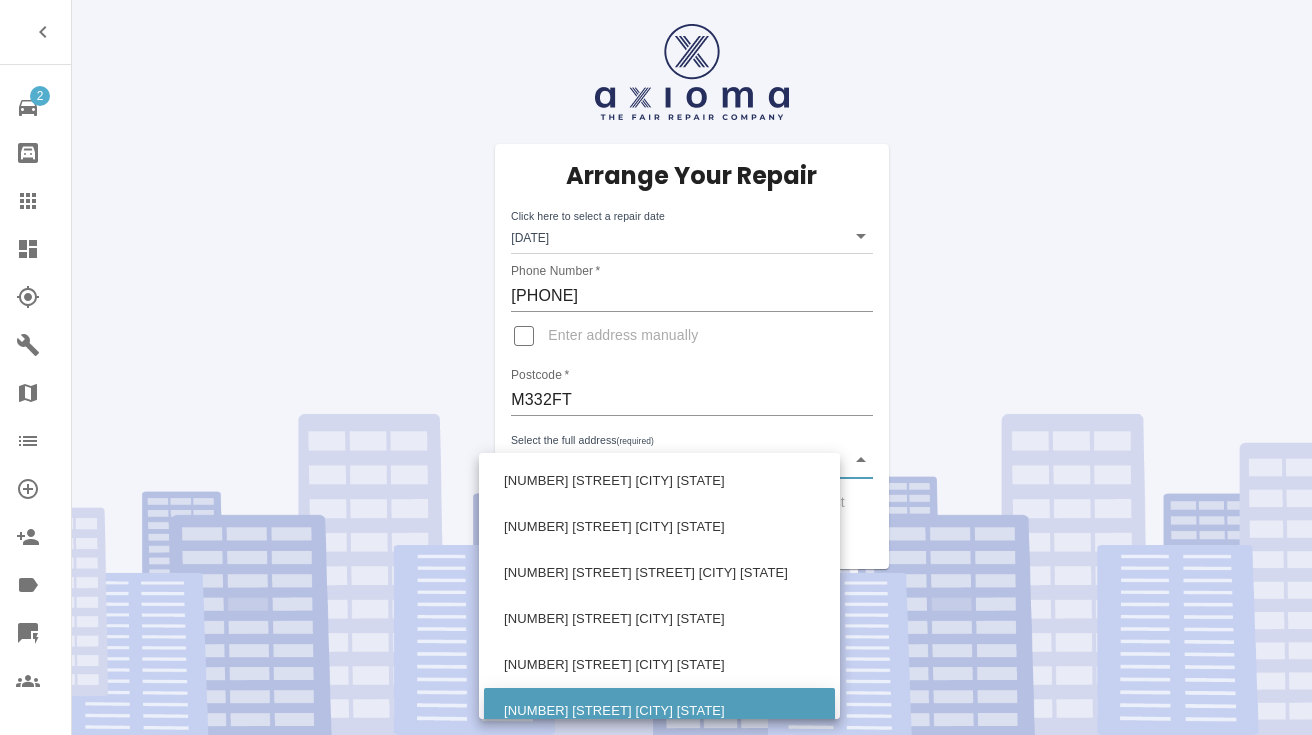 scroll, scrollTop: 263, scrollLeft: 0, axis: vertical 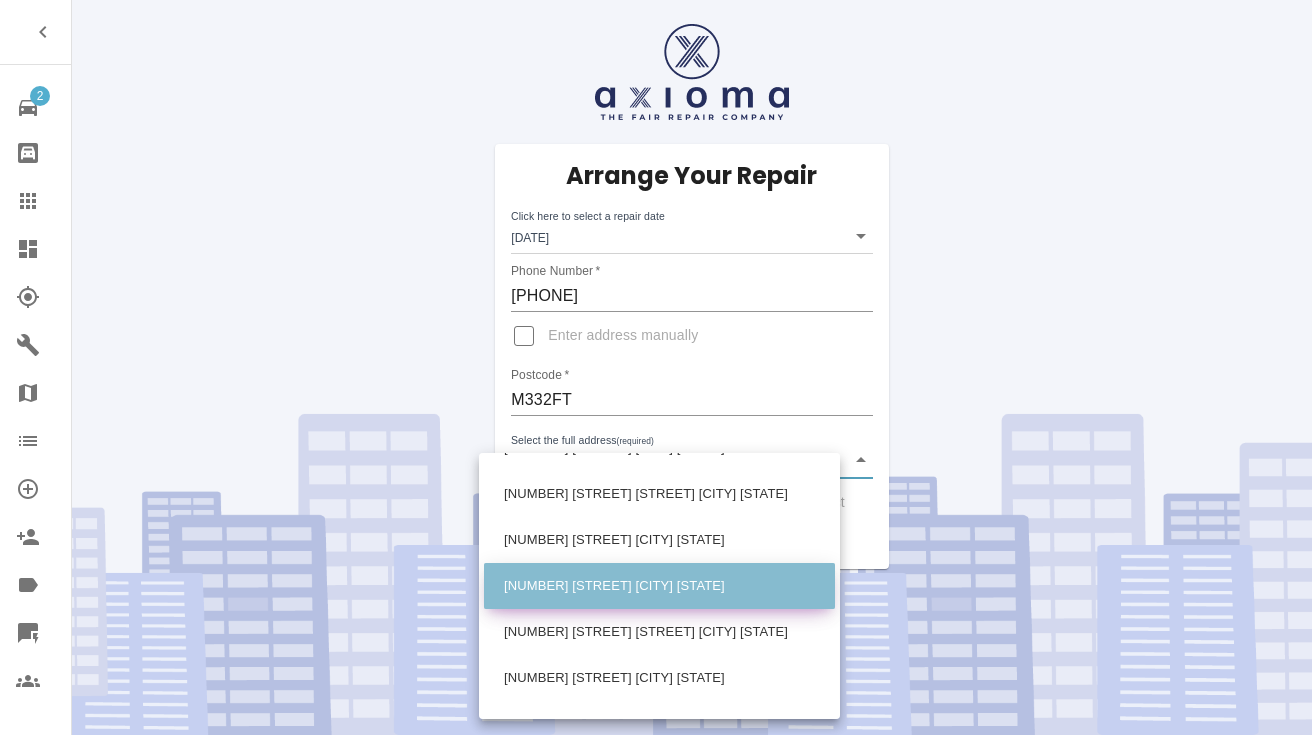 click on "18 Clarendon Crescent   Sale Cheshire" at bounding box center (659, 586) 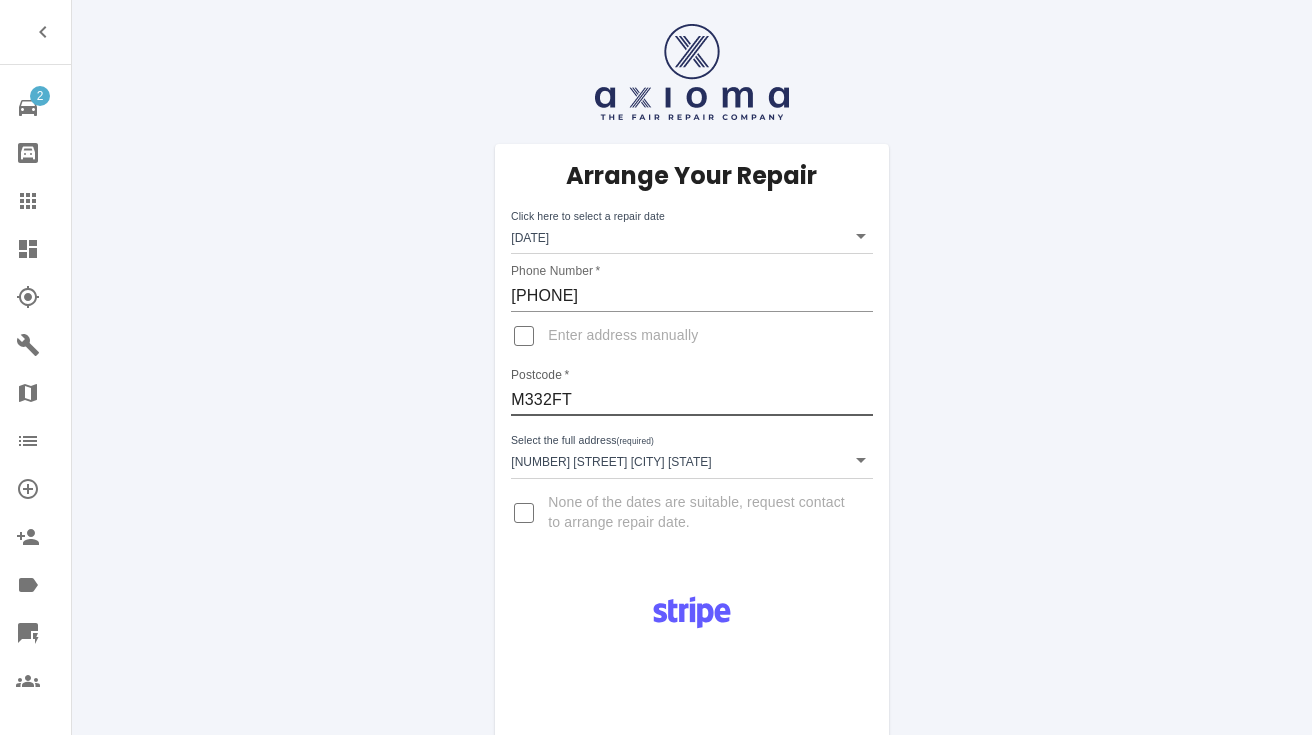 click on "M332FT" at bounding box center [691, 400] 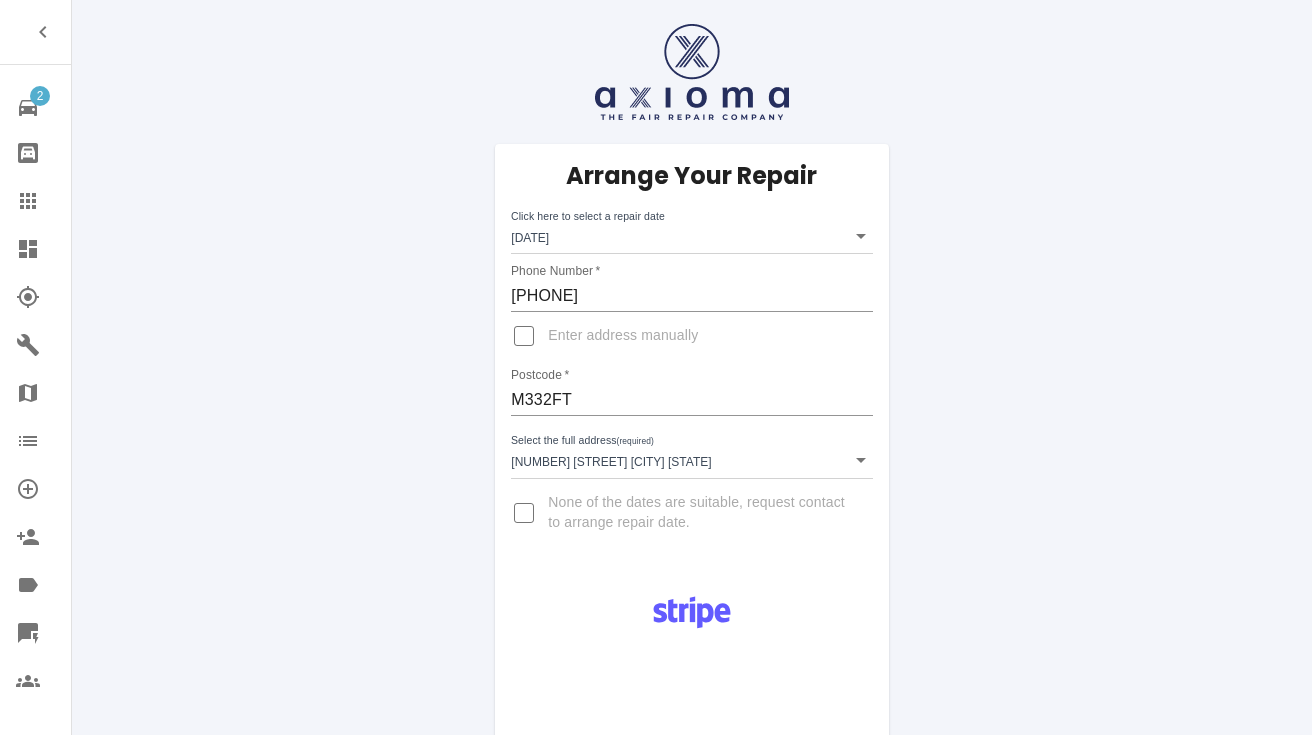 click on "Pay £38 Booking Fee" at bounding box center (691, 912) 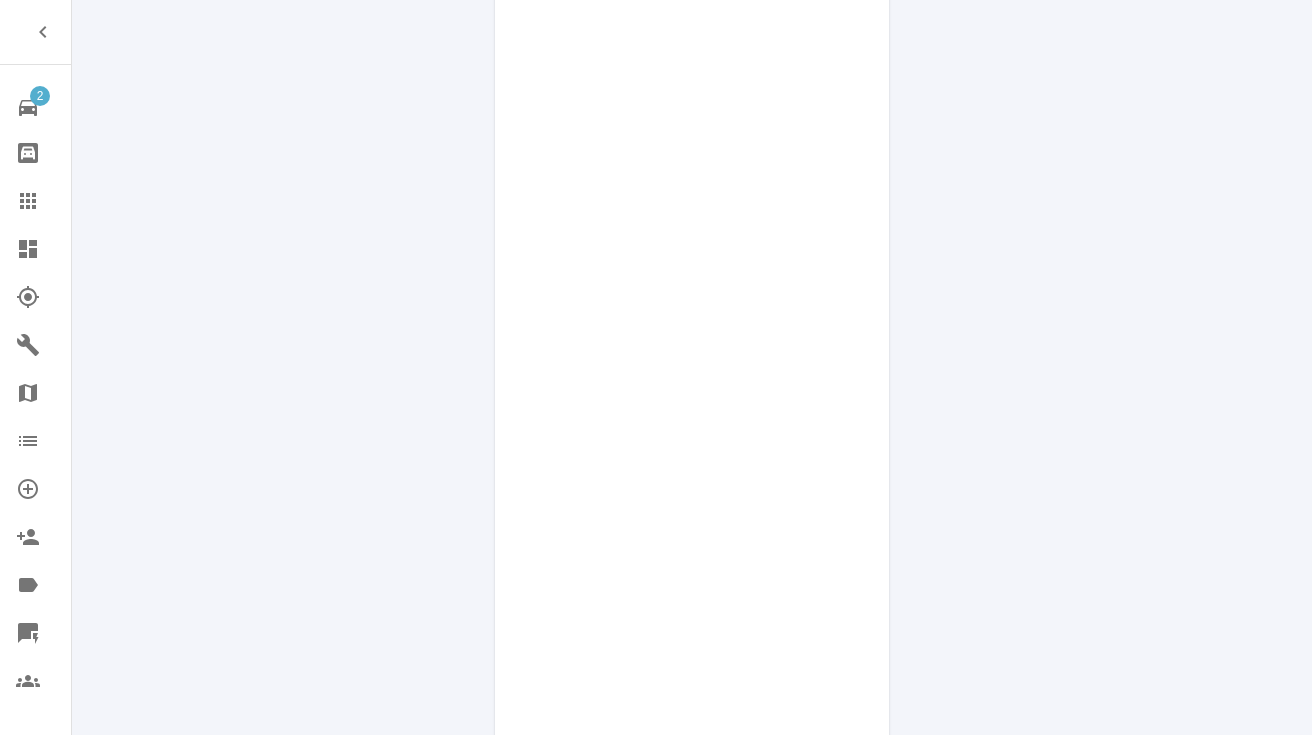 scroll, scrollTop: 1017, scrollLeft: 0, axis: vertical 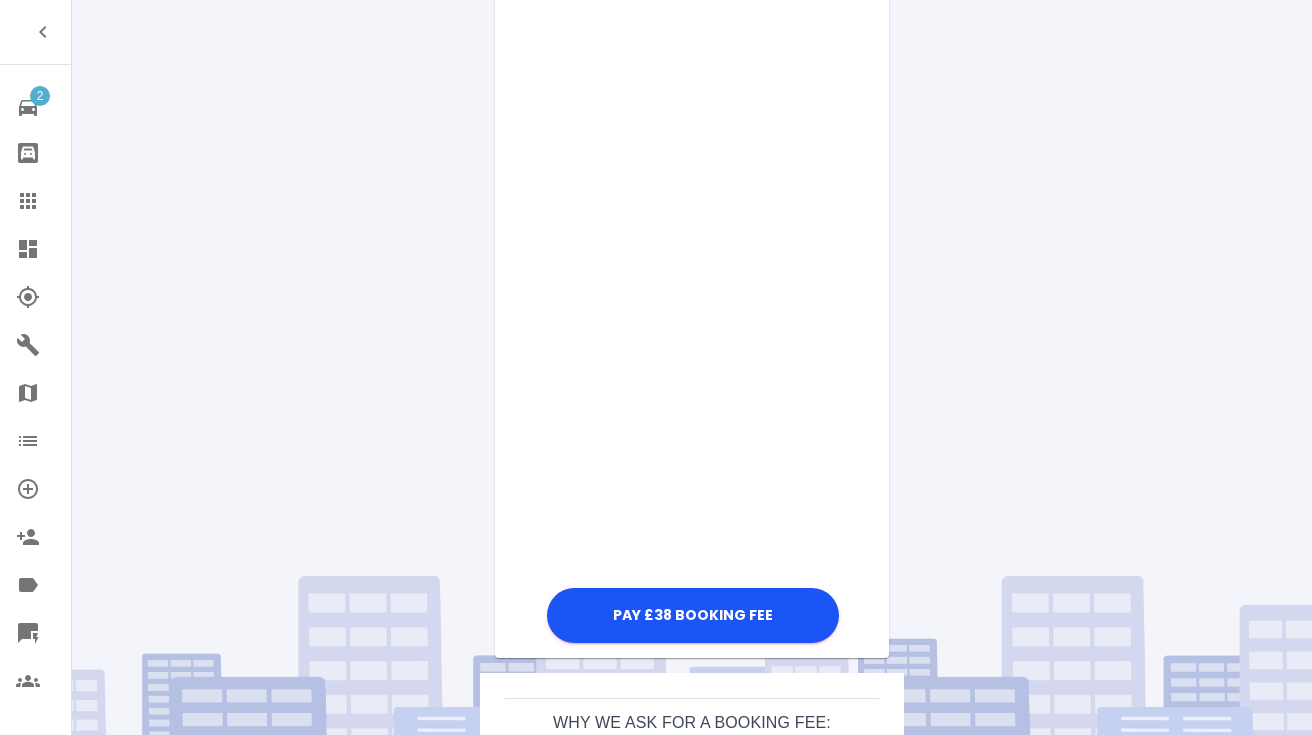 click on "Pay £38 Booking Fee" at bounding box center (691, 105) 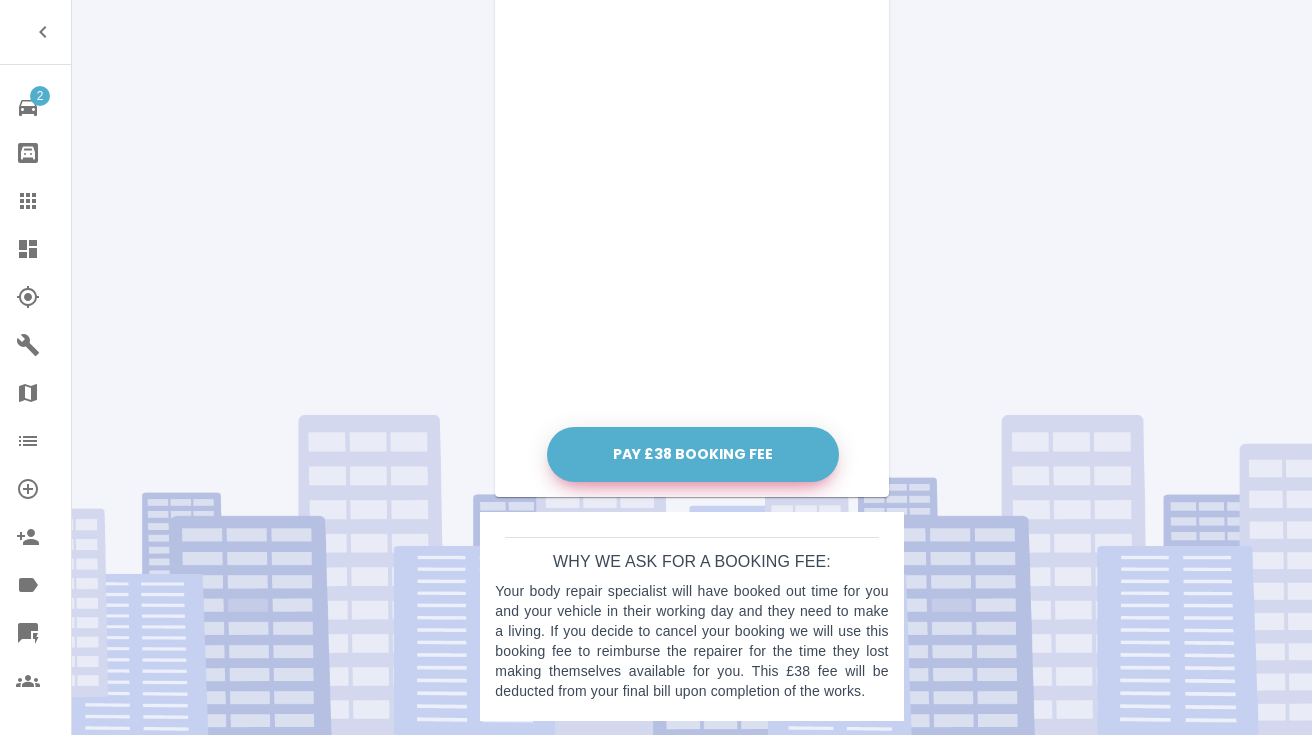 click on "Pay £38 Booking Fee" at bounding box center (693, 454) 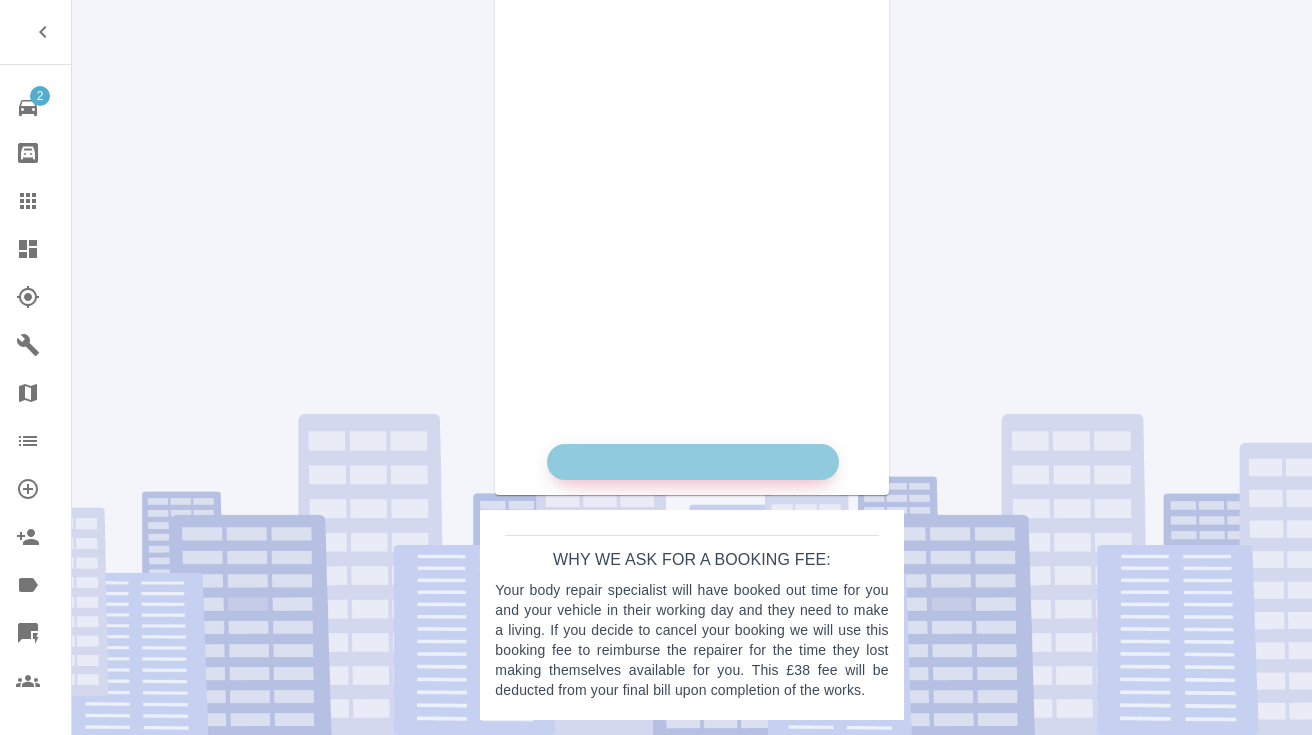 scroll, scrollTop: 1160, scrollLeft: 0, axis: vertical 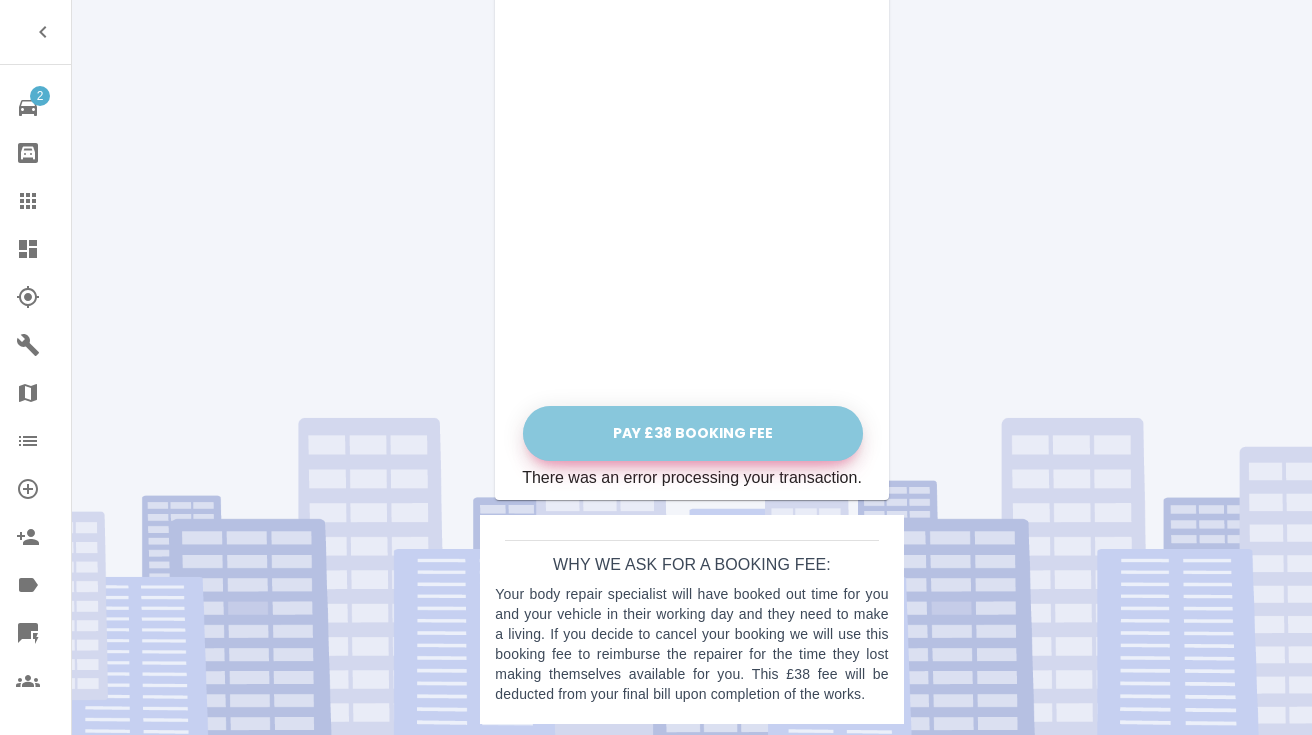 click on "Pay £38 Booking Fee" at bounding box center (693, 433) 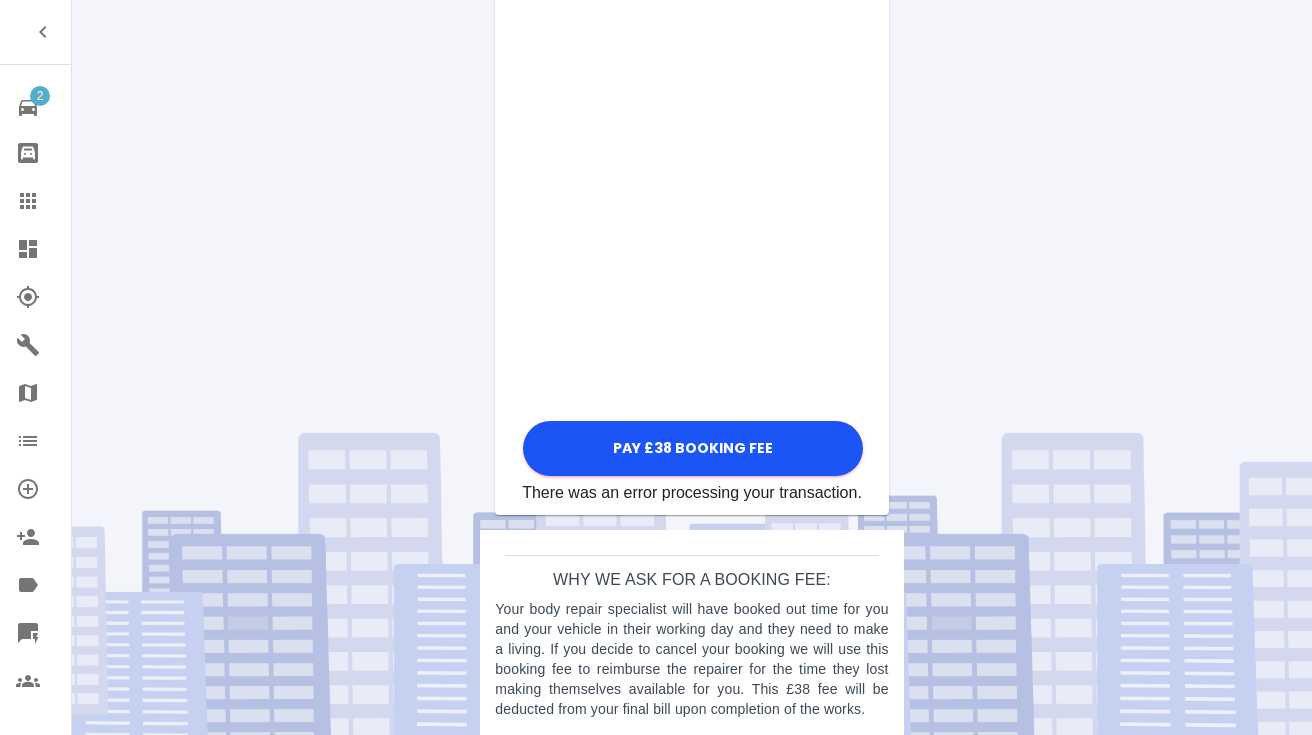 click 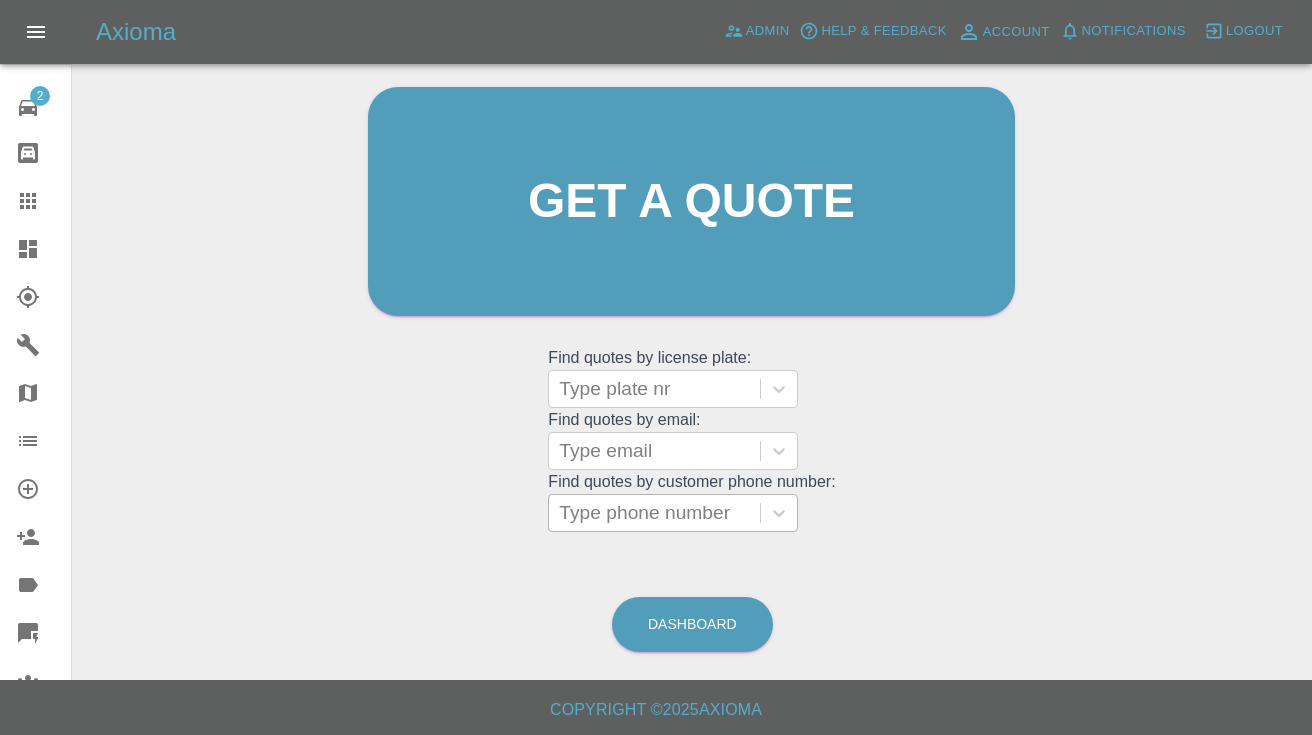 click on "Type phone number" at bounding box center (654, 513) 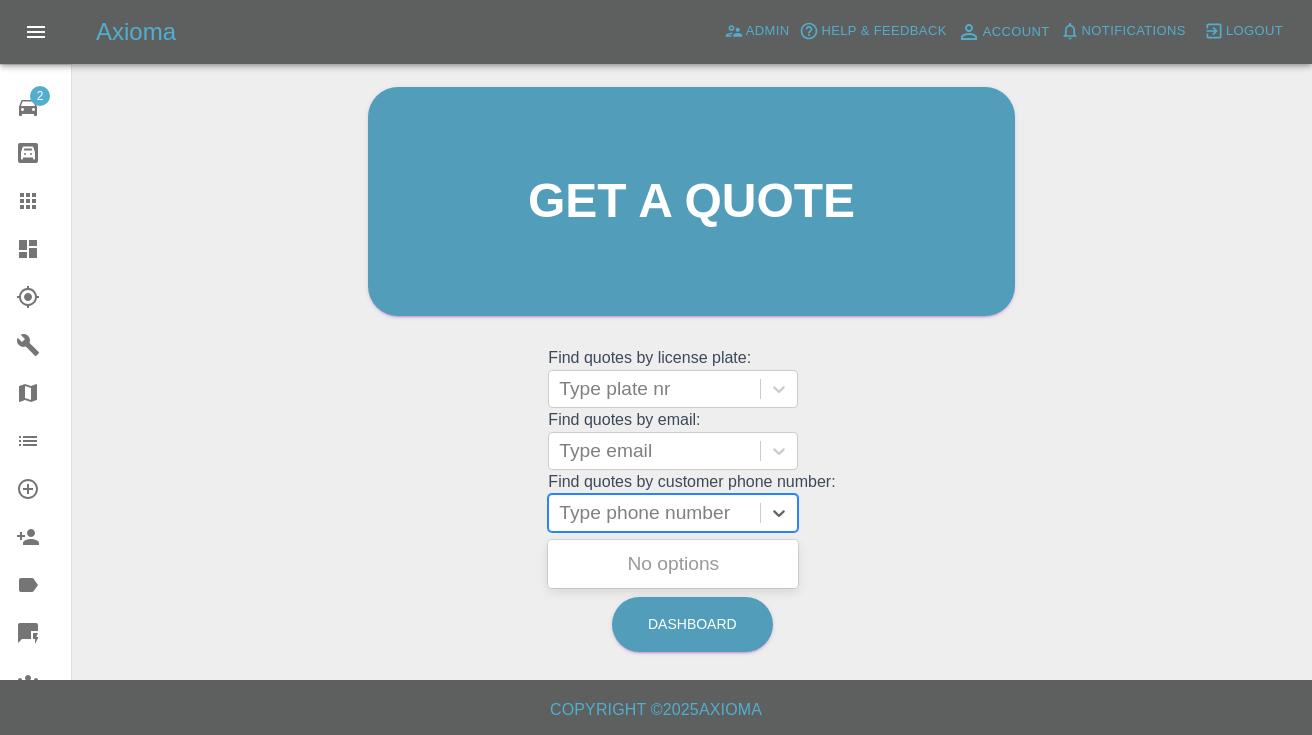 paste on "07462409009" 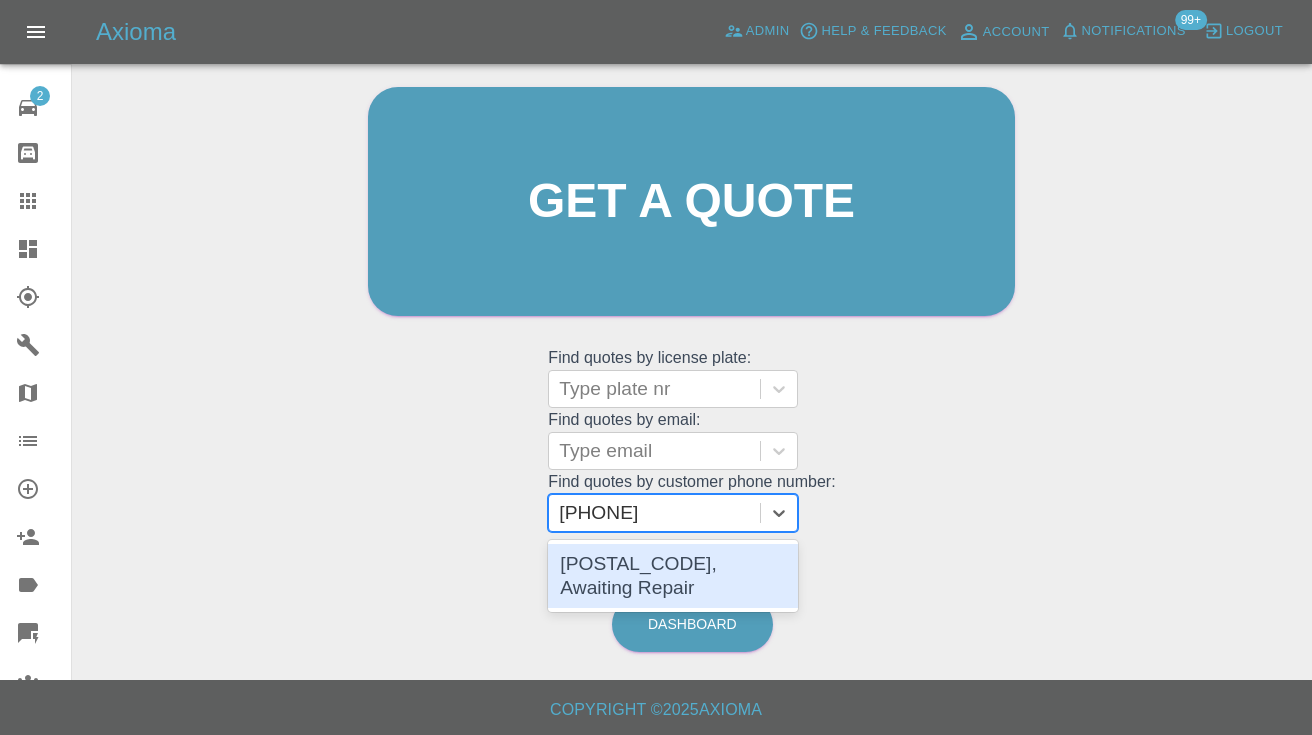 type 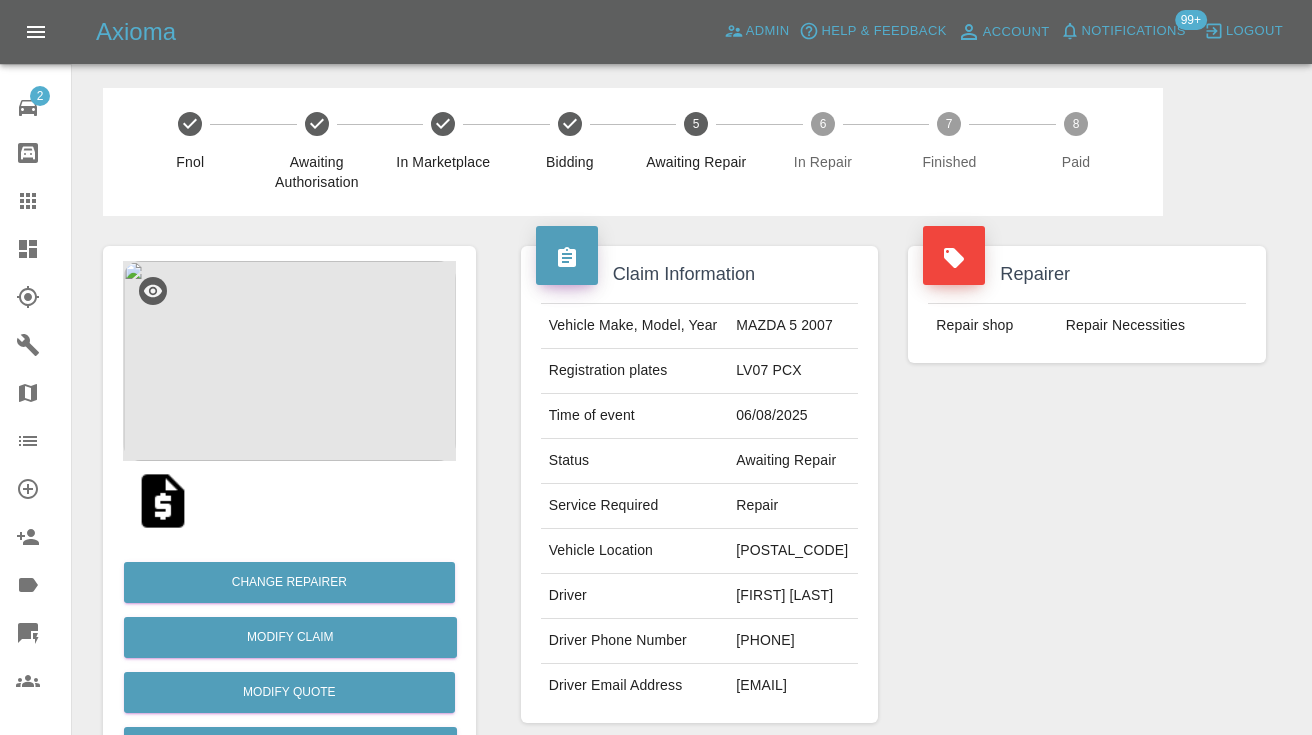 scroll, scrollTop: 0, scrollLeft: 0, axis: both 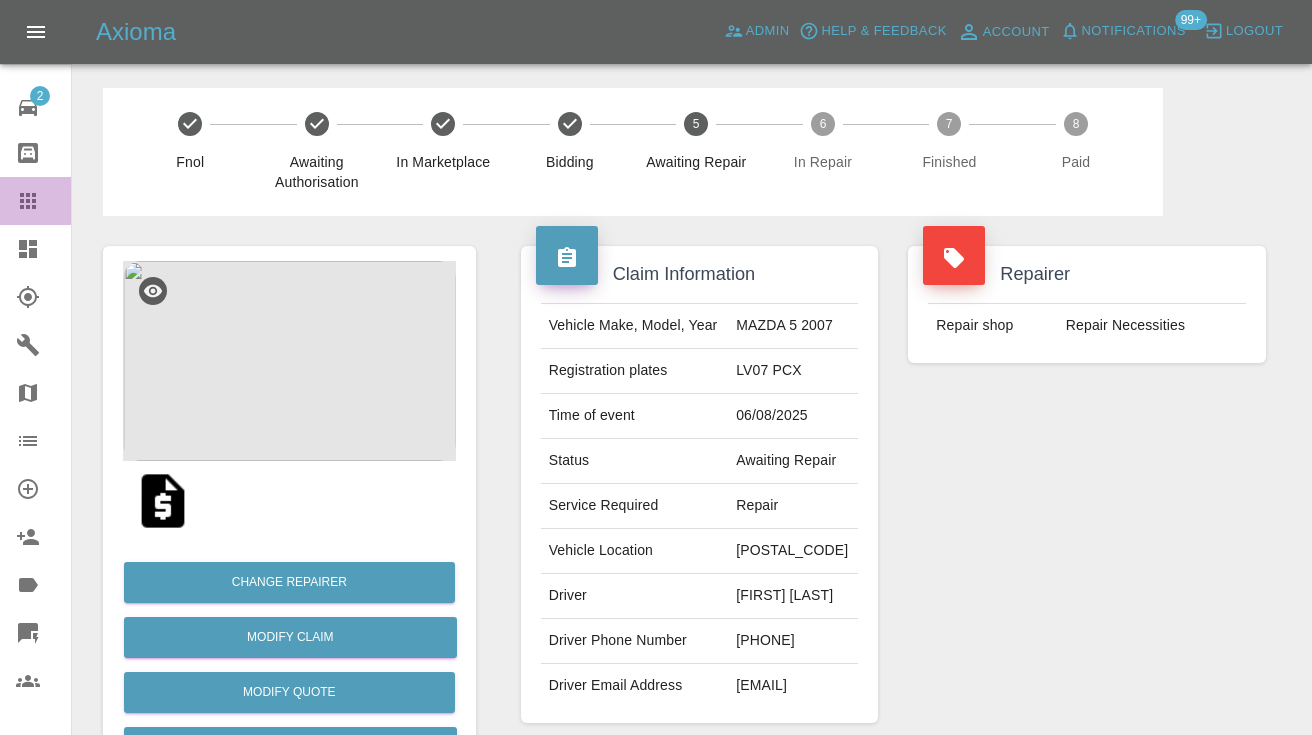 click 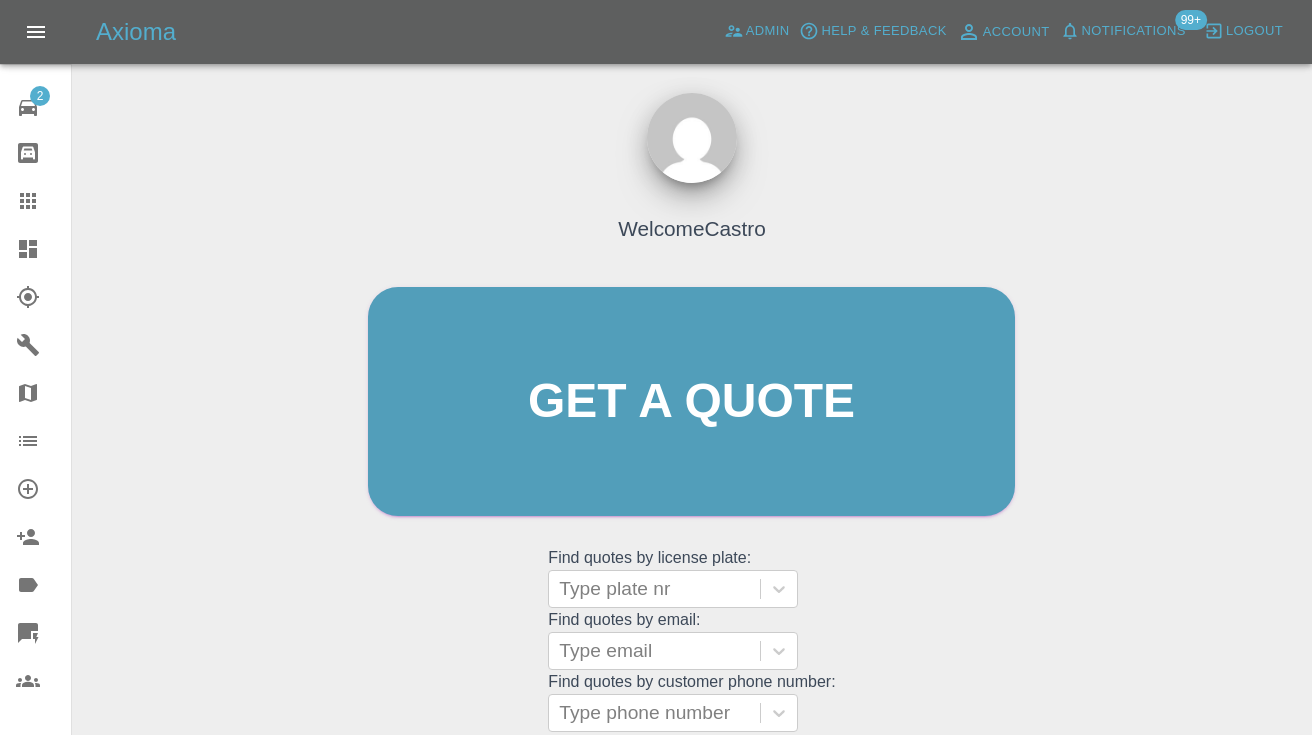 click on "Welcome  Castro Get a quote Get a quote Find quotes by license plate: Type plate nr Find quotes by email: Type email Find quotes by customer phone number: Type phone number" at bounding box center [691, 440] 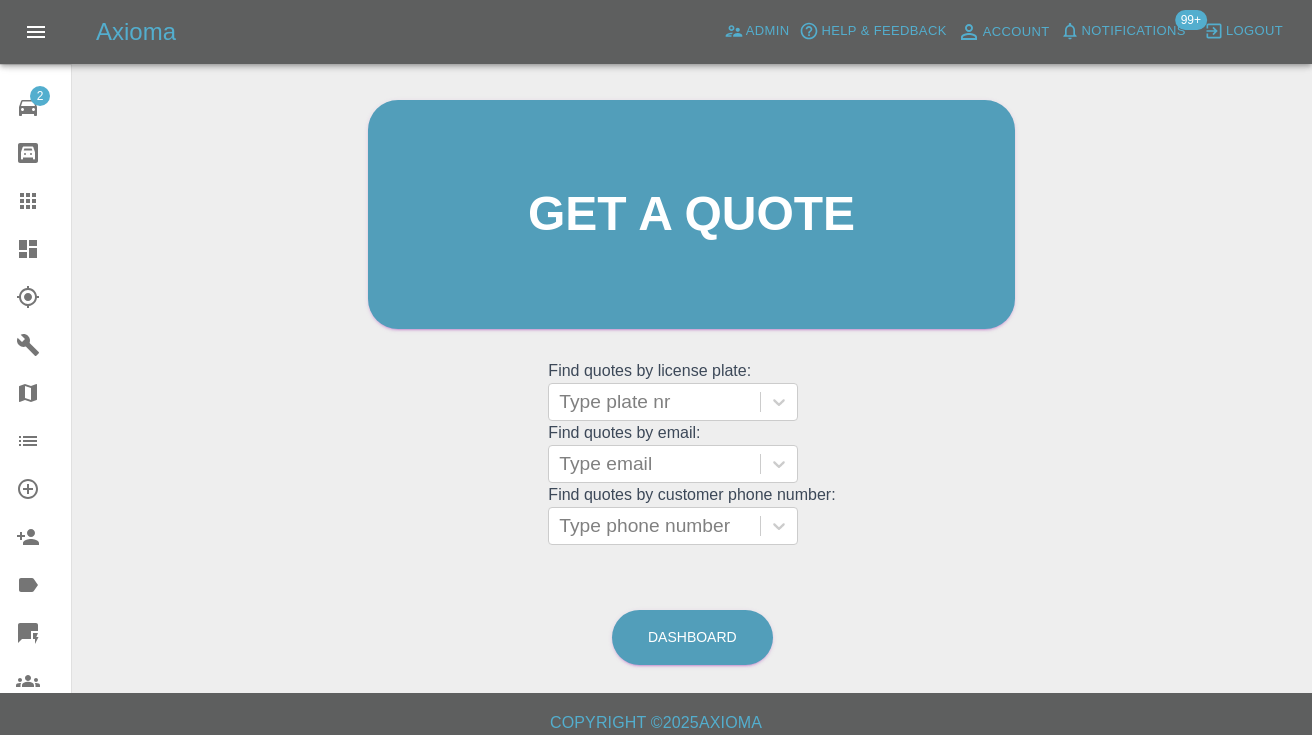 scroll, scrollTop: 201, scrollLeft: 0, axis: vertical 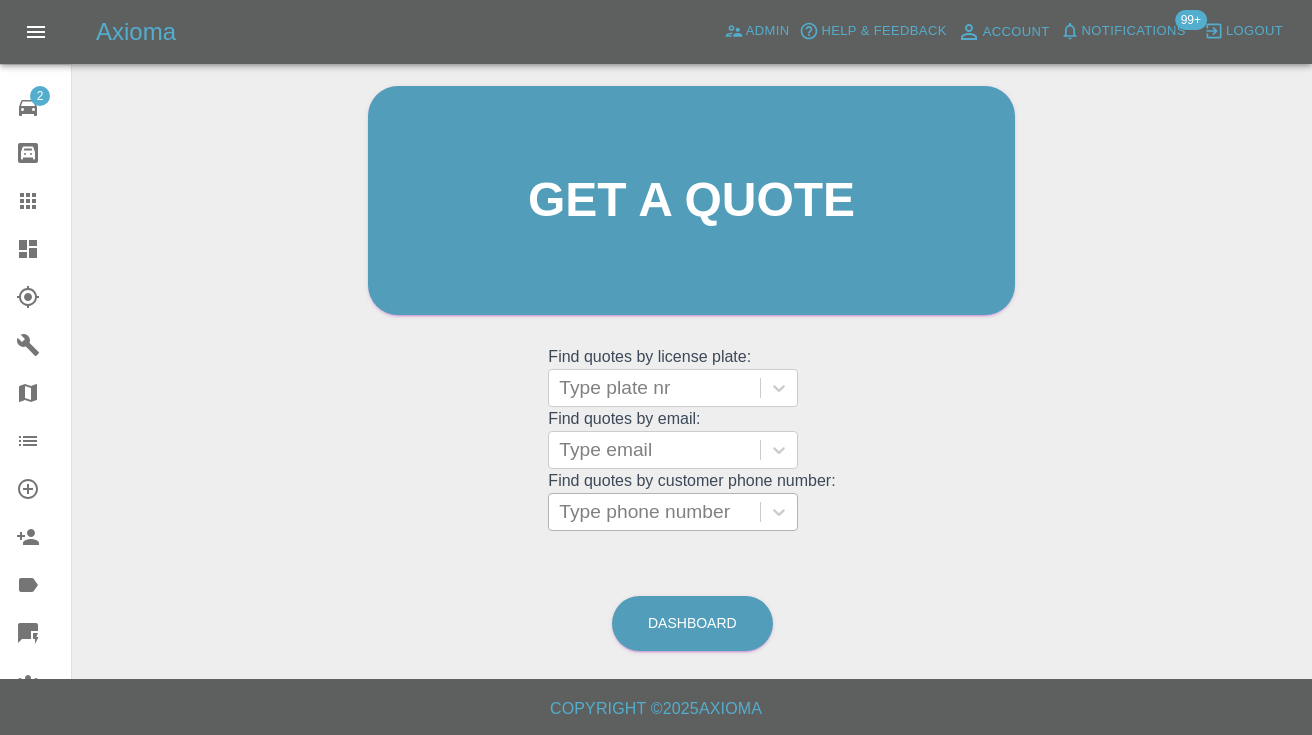 click on "Type phone number" at bounding box center [654, 512] 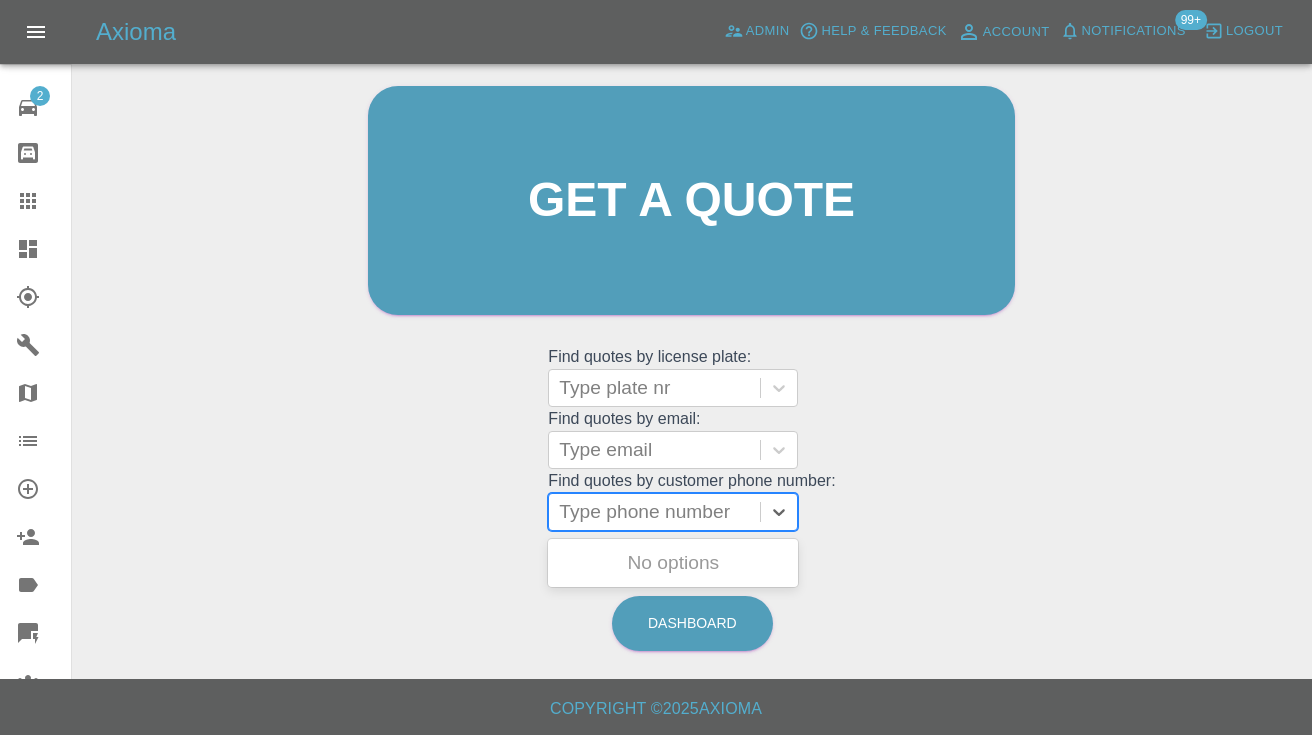 paste on "07732575400" 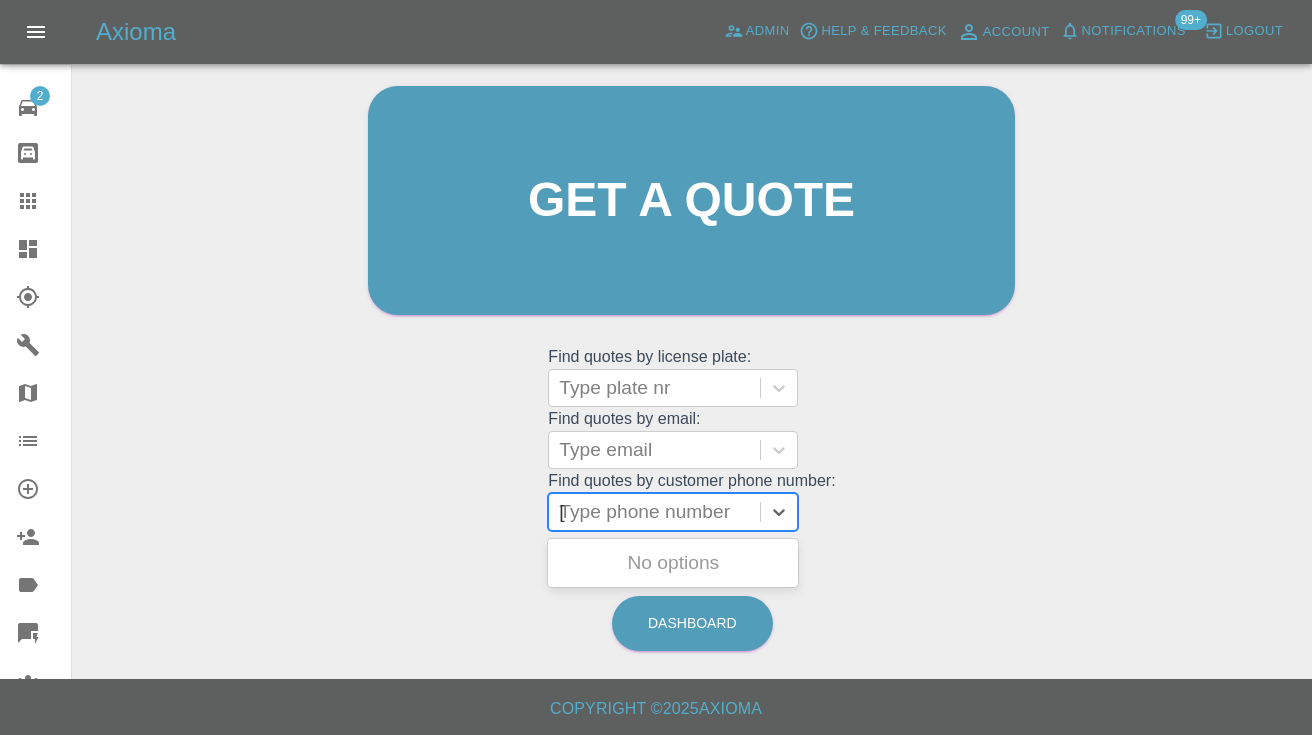scroll, scrollTop: 200, scrollLeft: 0, axis: vertical 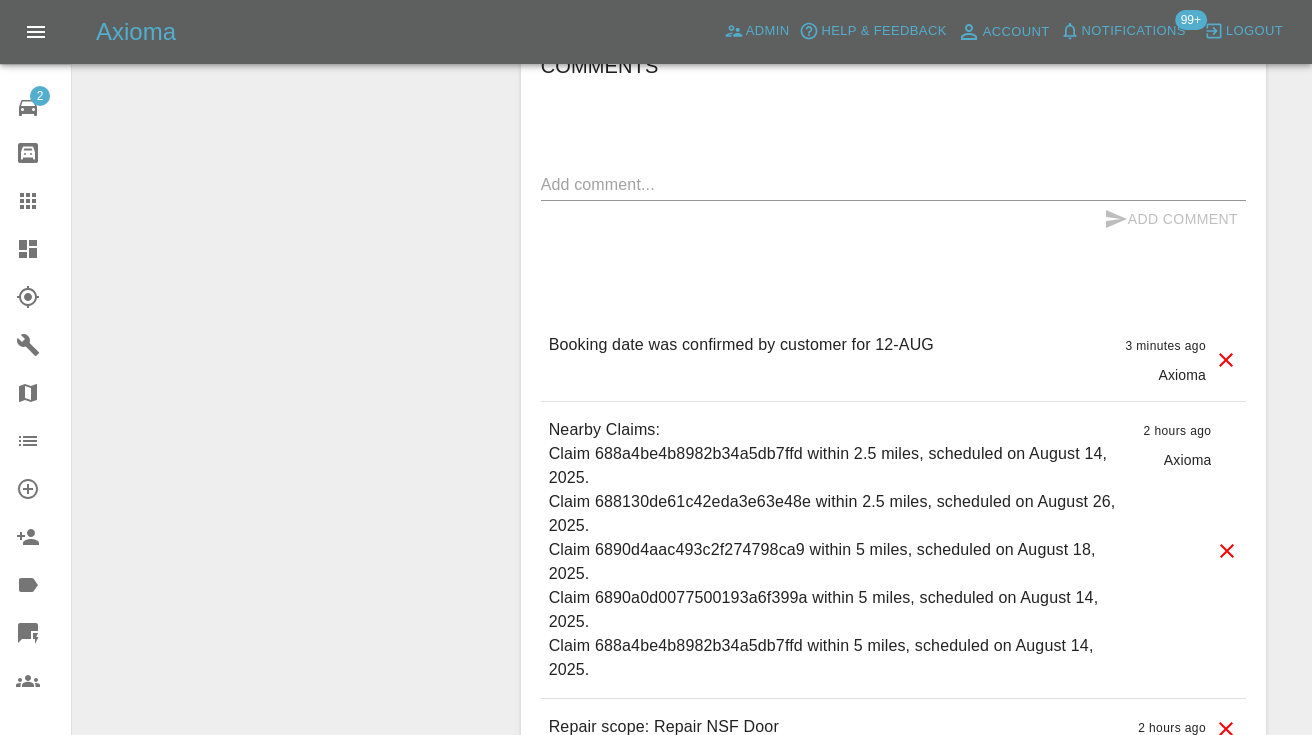 click on "x" at bounding box center [893, 185] 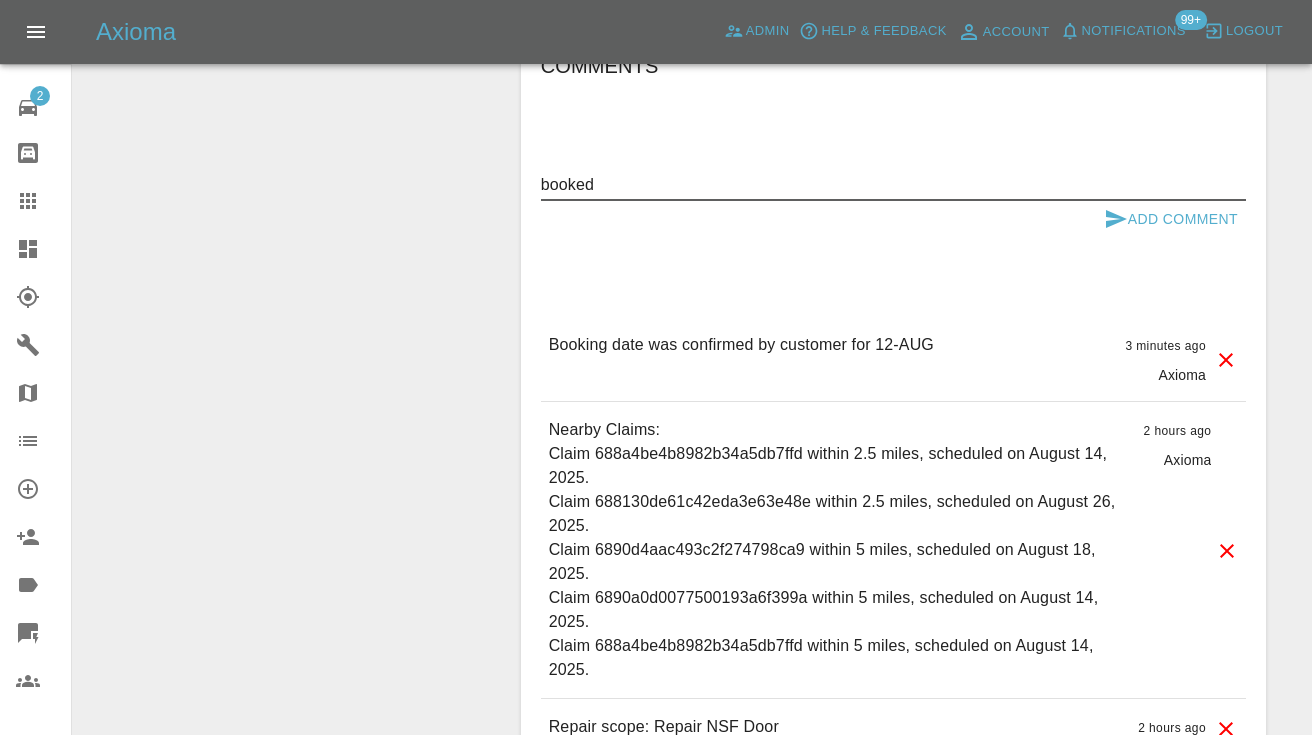 type on "booked" 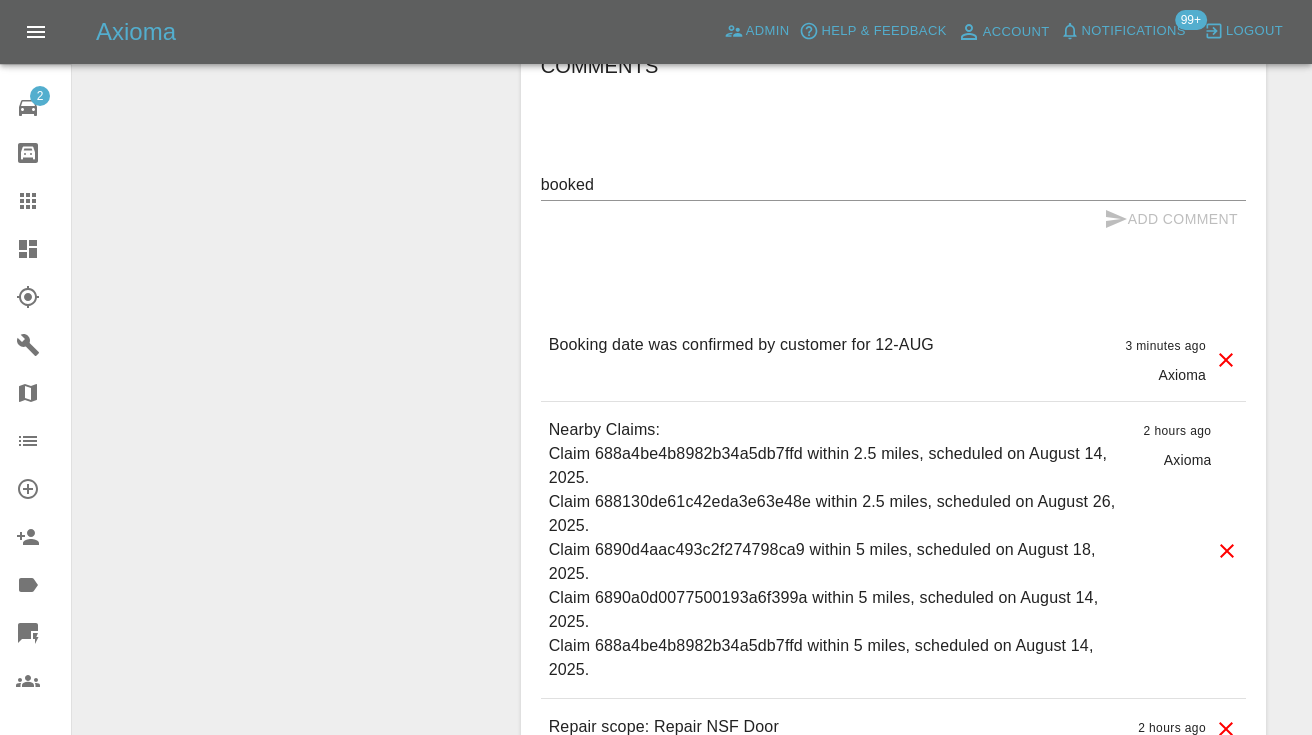 type 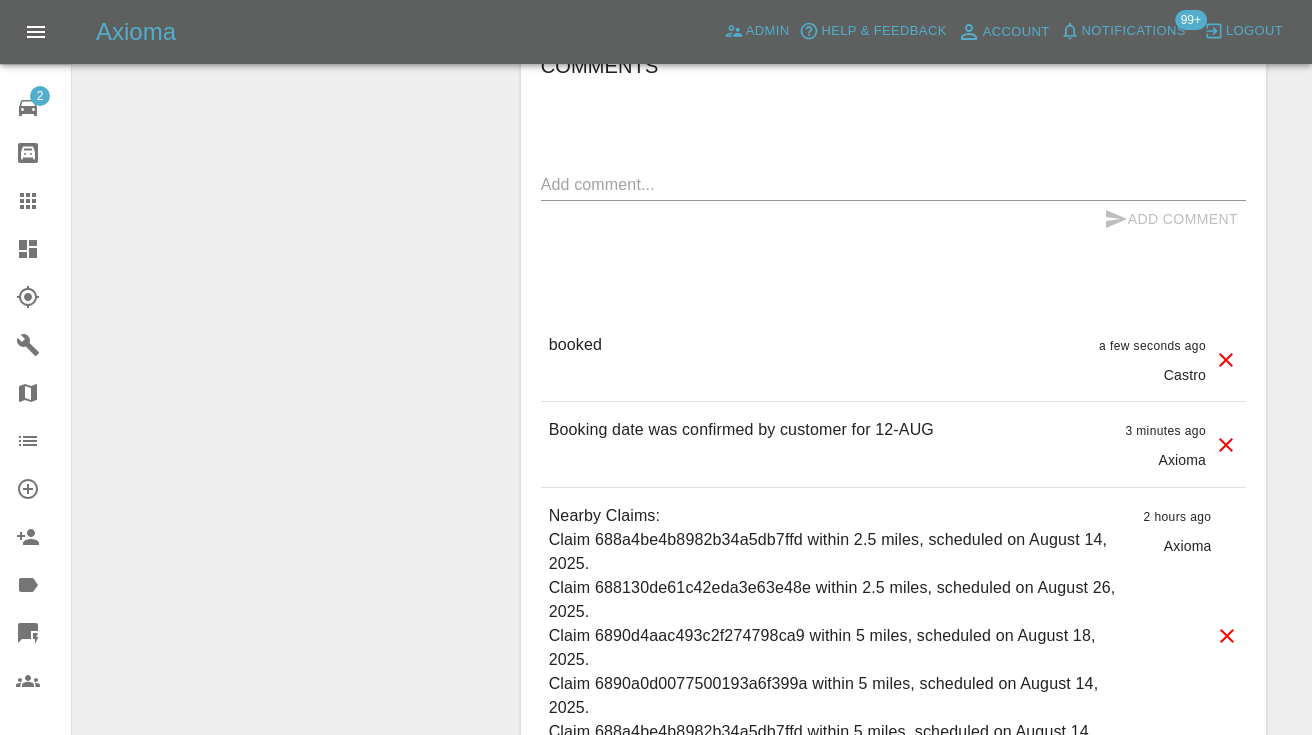 click on "Booking date was confirmed by customer for 12-AUG" at bounding box center [741, 430] 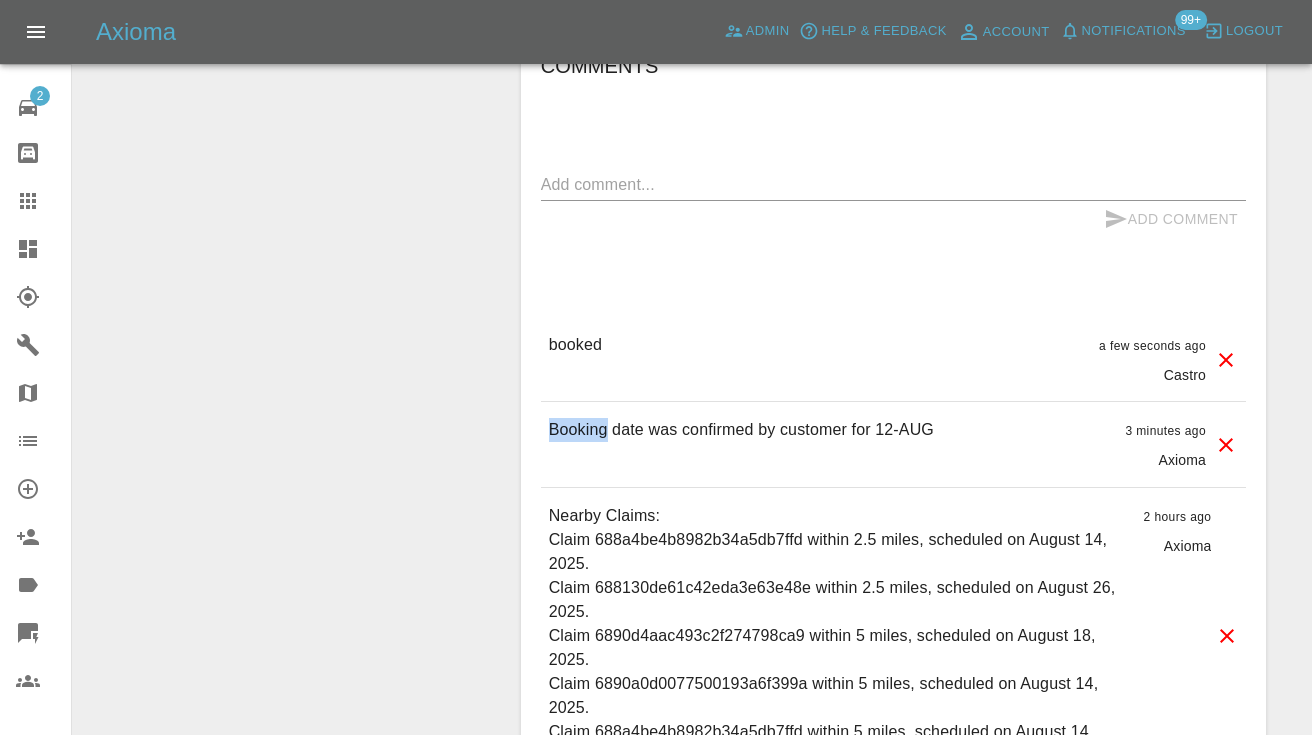click on "Booking date was confirmed by customer for 12-AUG" at bounding box center (741, 430) 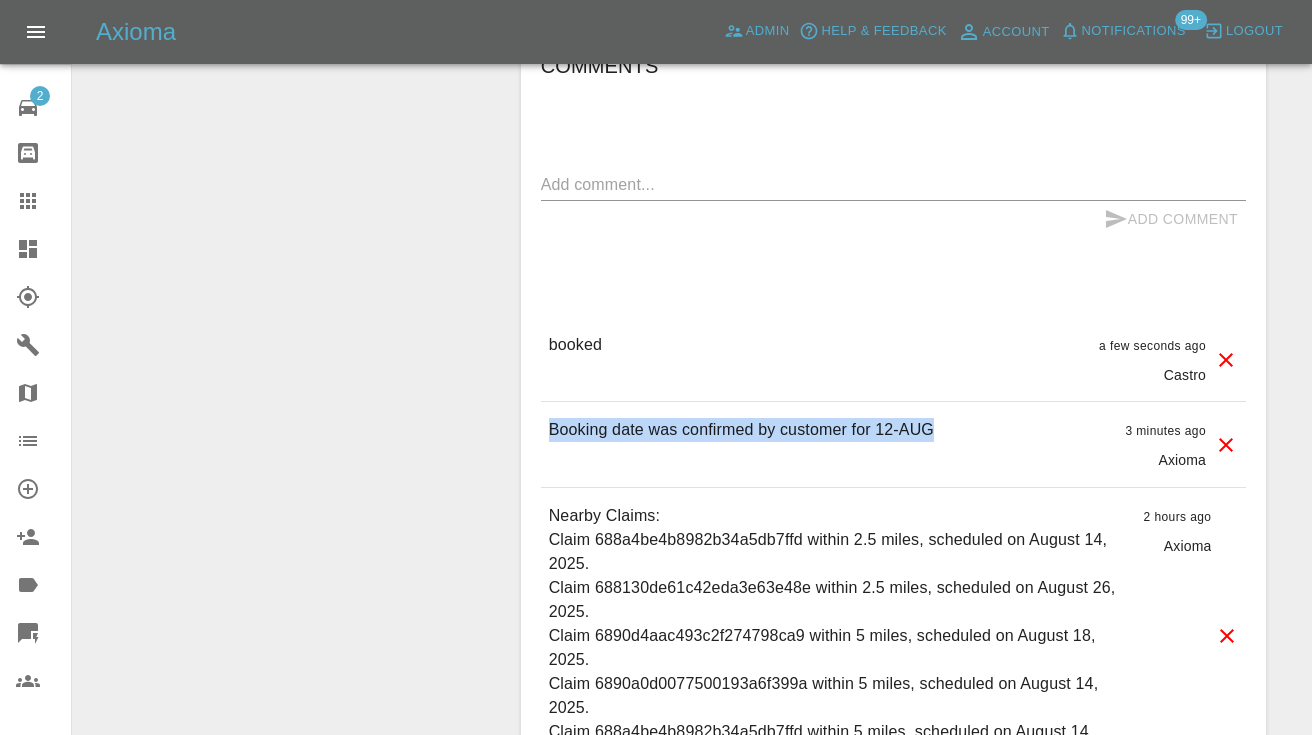 click on "Booking date was confirmed by customer for 12-AUG" at bounding box center (741, 430) 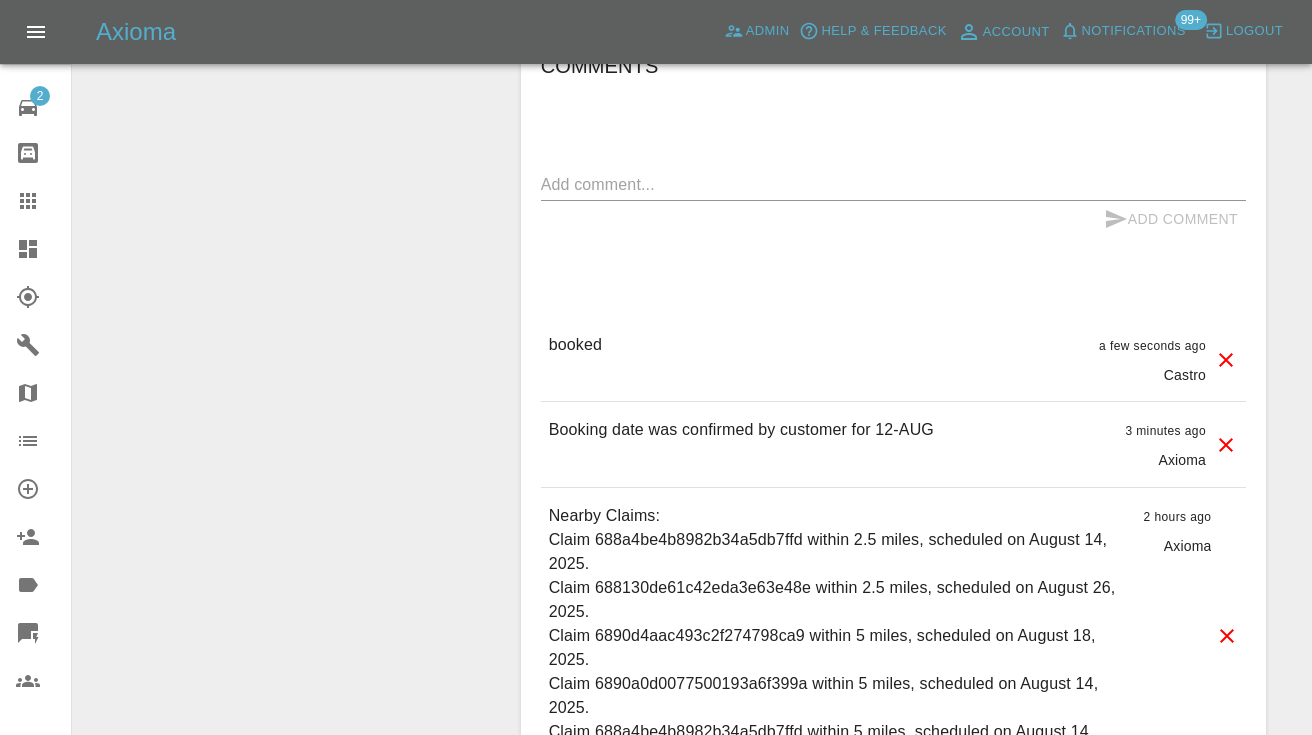 click on "booked  a few seconds ago Castro" at bounding box center [893, 359] 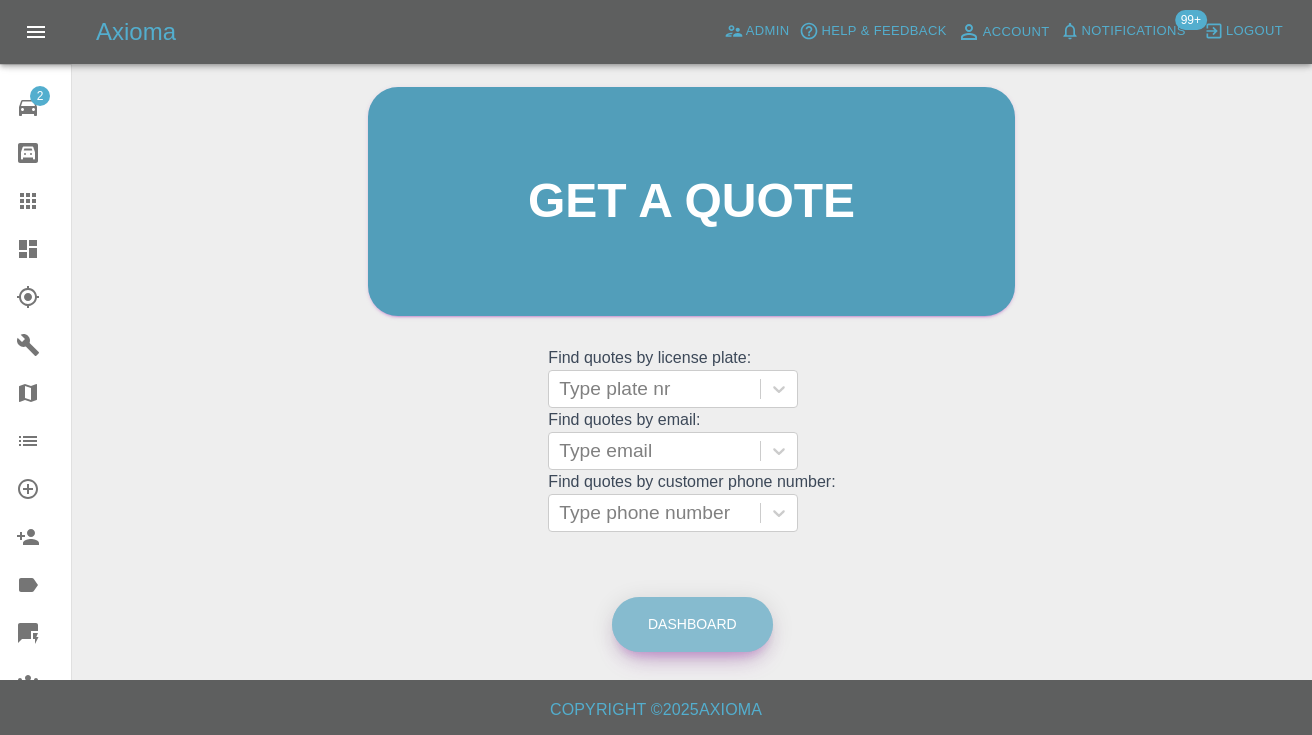 click on "Dashboard" at bounding box center (692, 624) 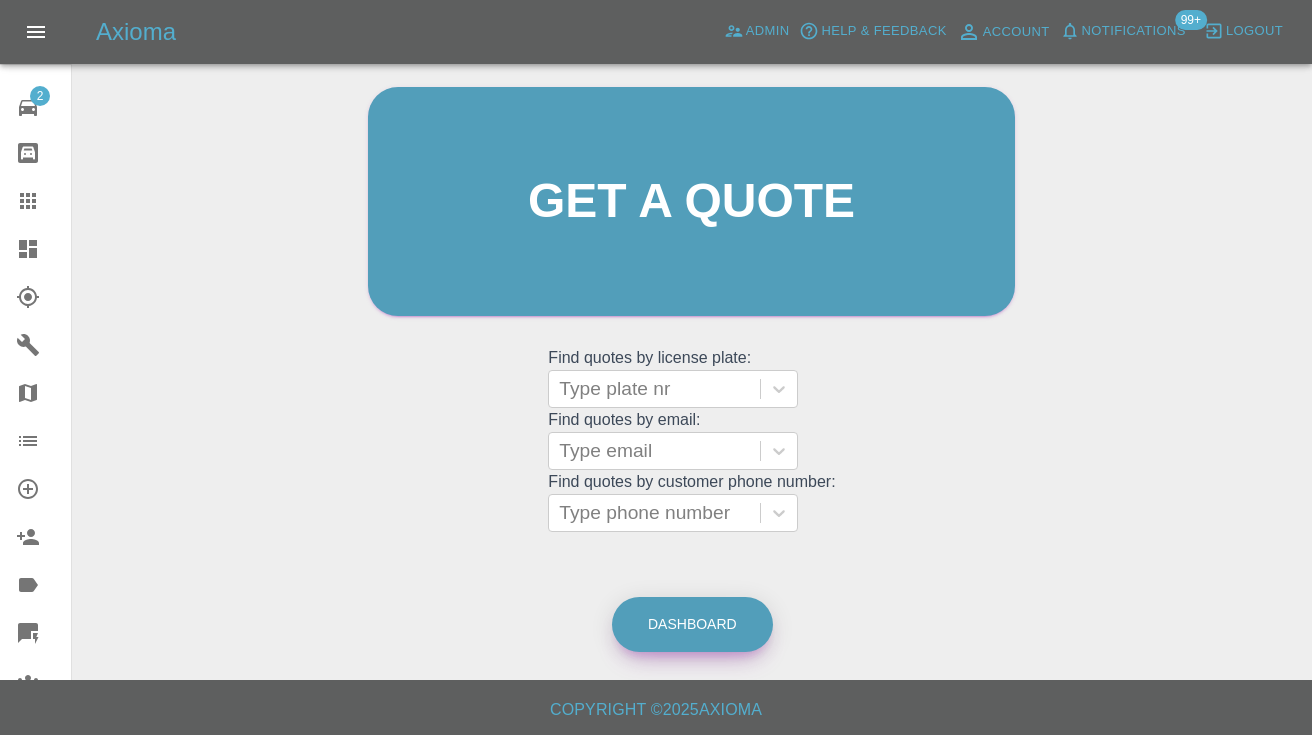 scroll, scrollTop: 0, scrollLeft: 0, axis: both 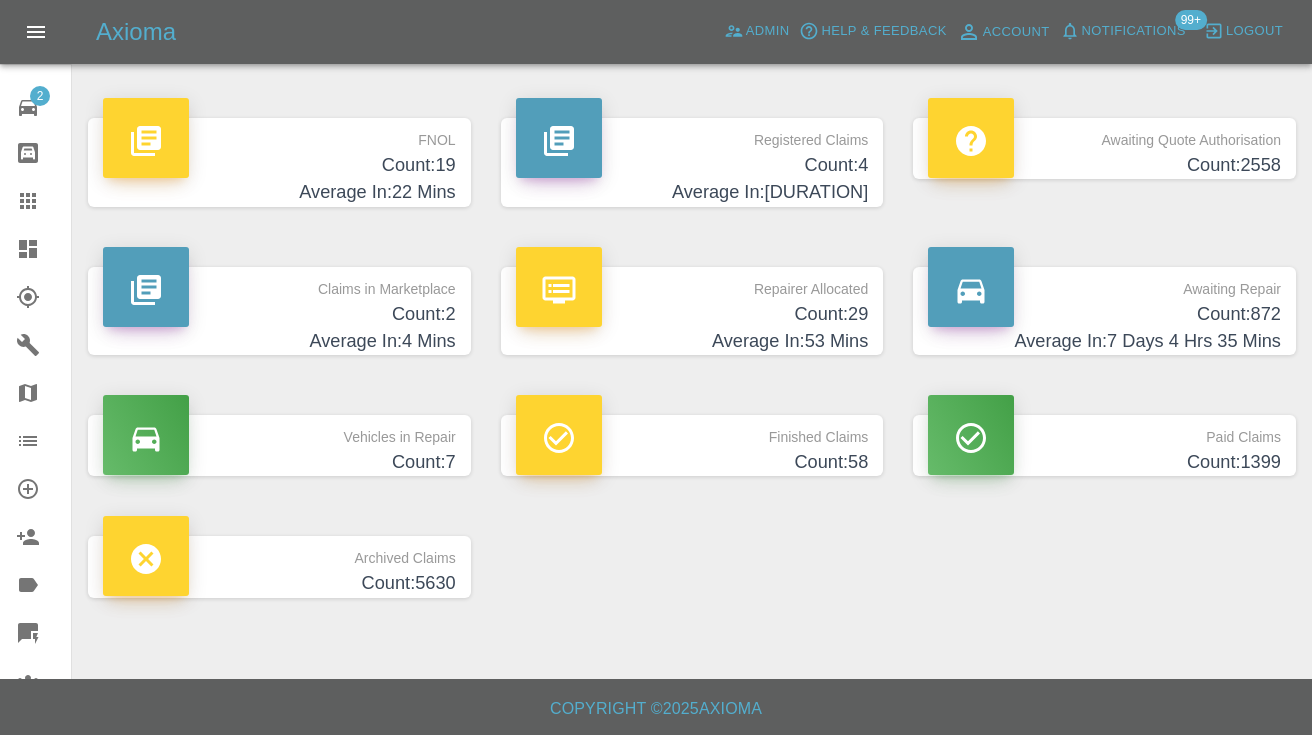 click on "Count:  872" at bounding box center (1104, 314) 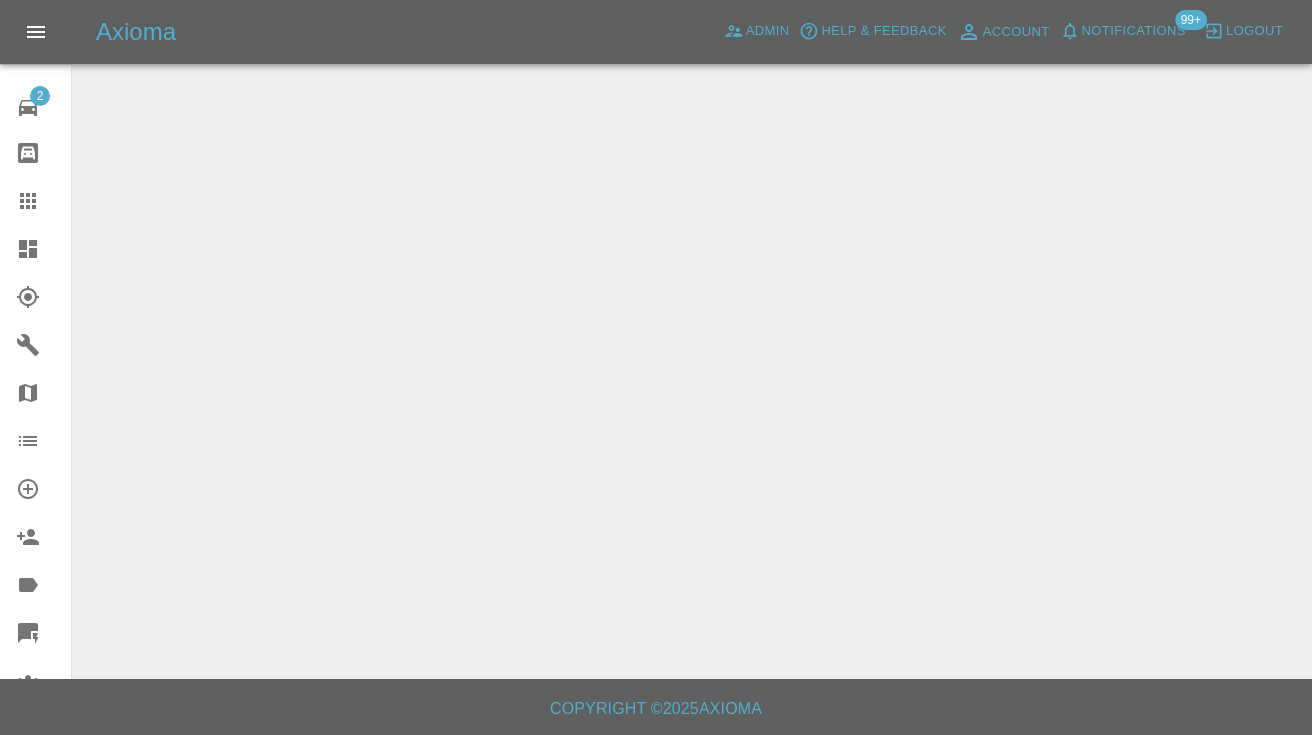 click at bounding box center [656, 339] 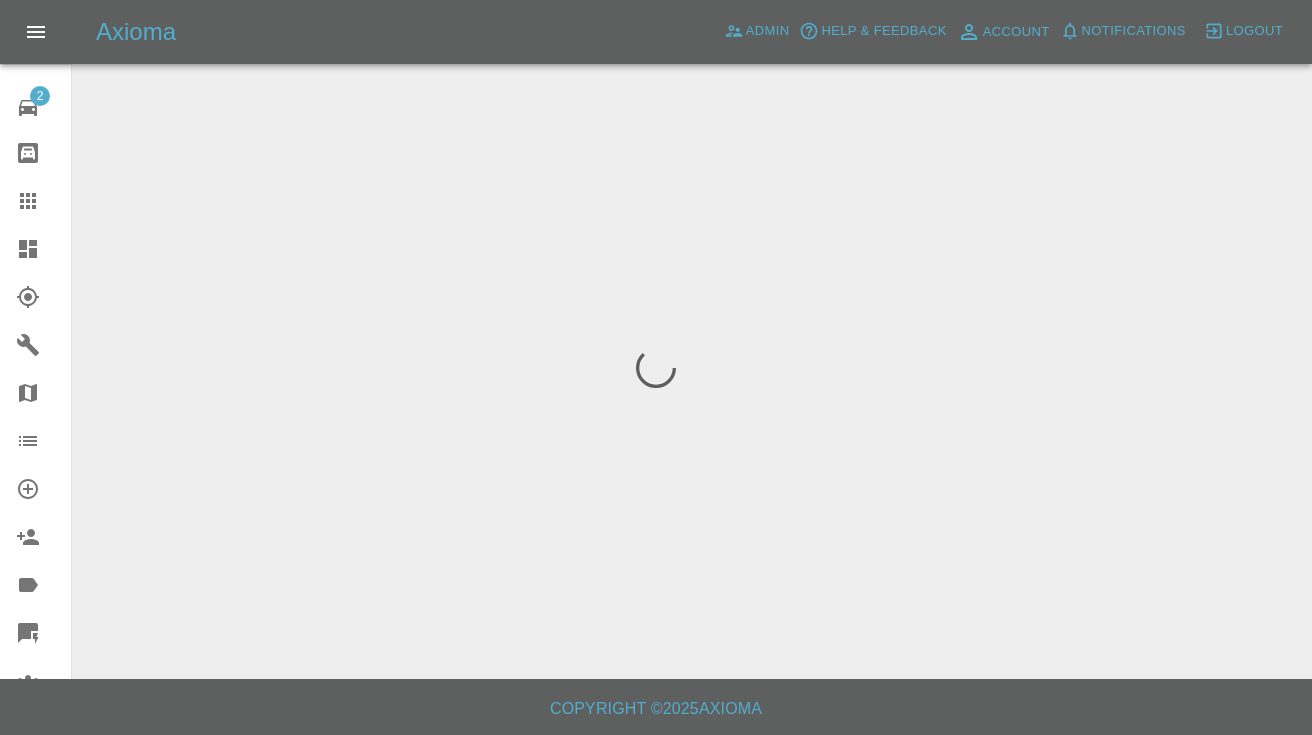 scroll, scrollTop: 0, scrollLeft: 0, axis: both 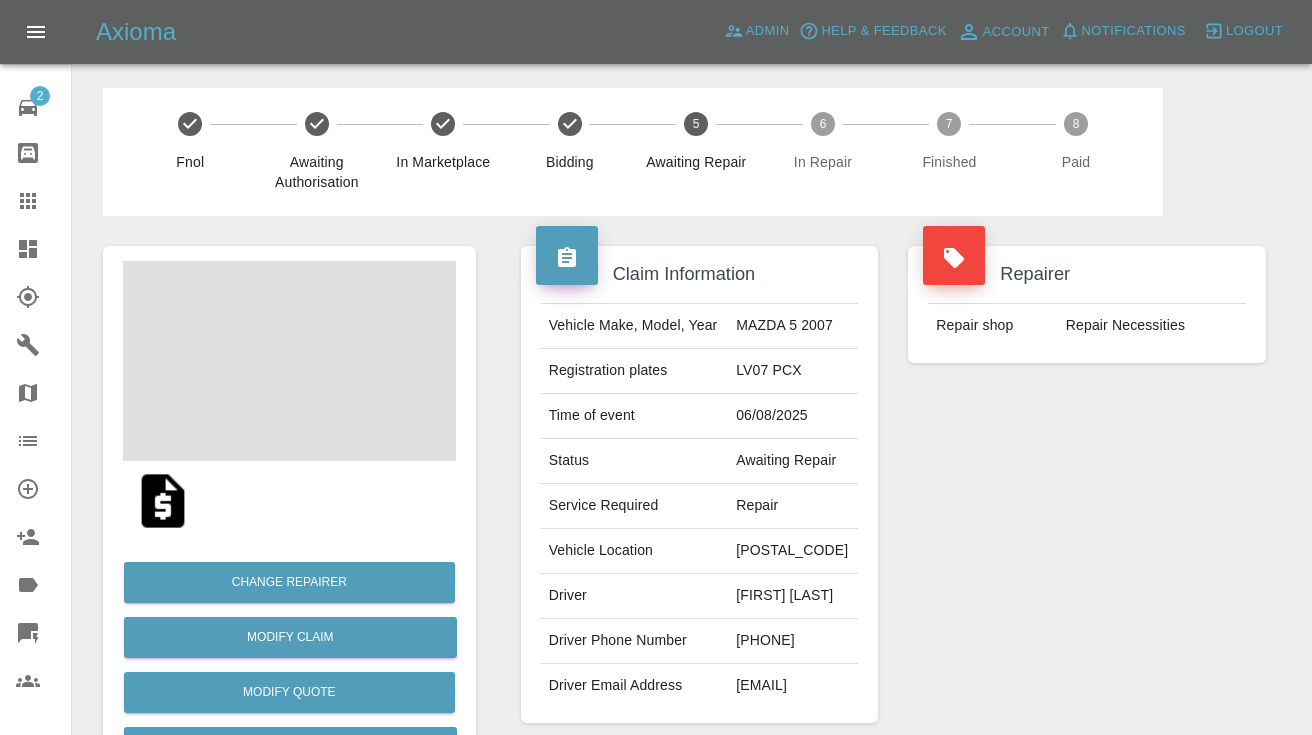 click on "[PHONE]" at bounding box center (793, 641) 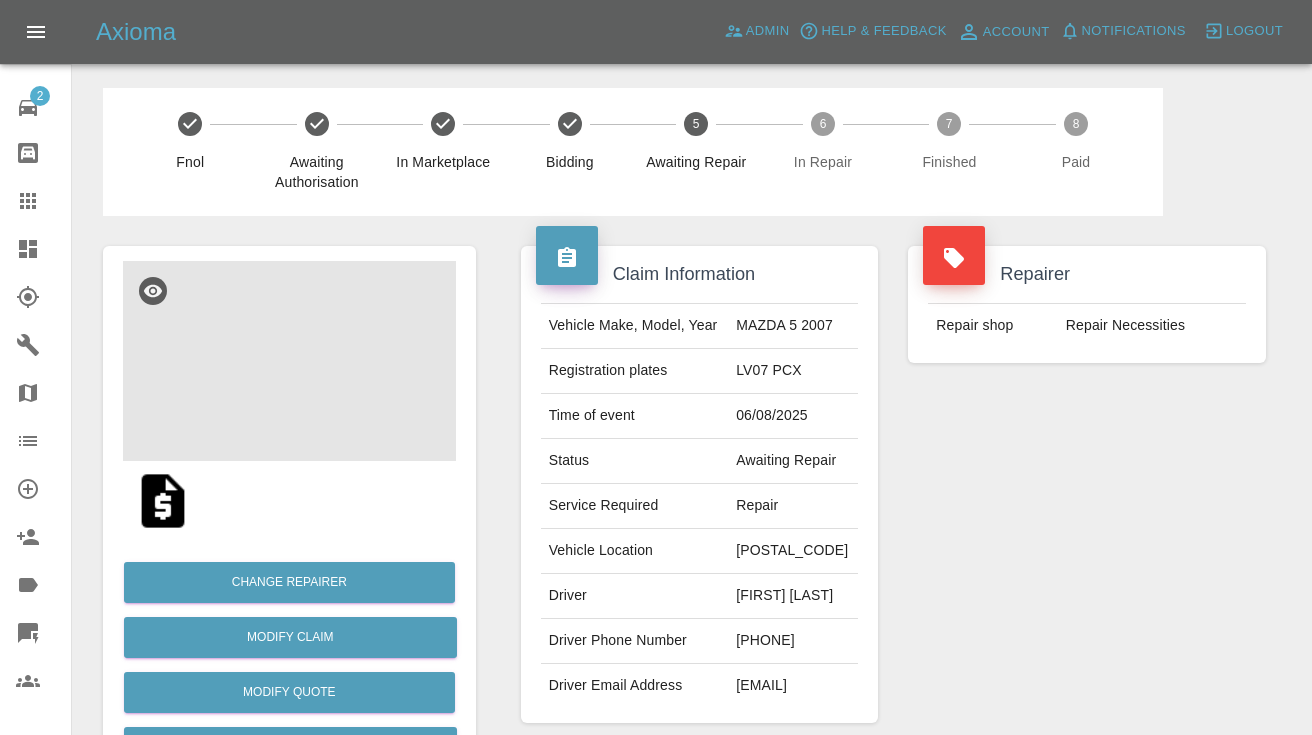 copy on "[PHONE]" 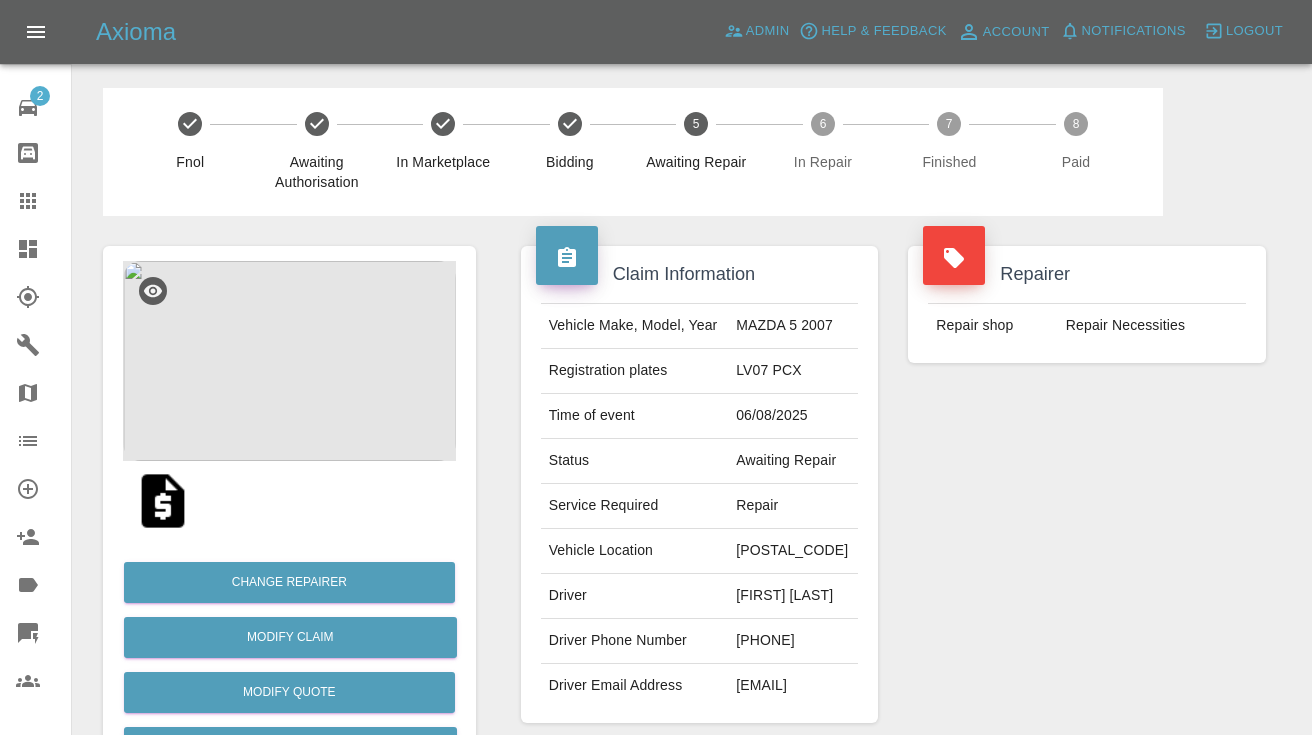 click on "Repairer Repair shop Repair Necessities" at bounding box center [1087, 484] 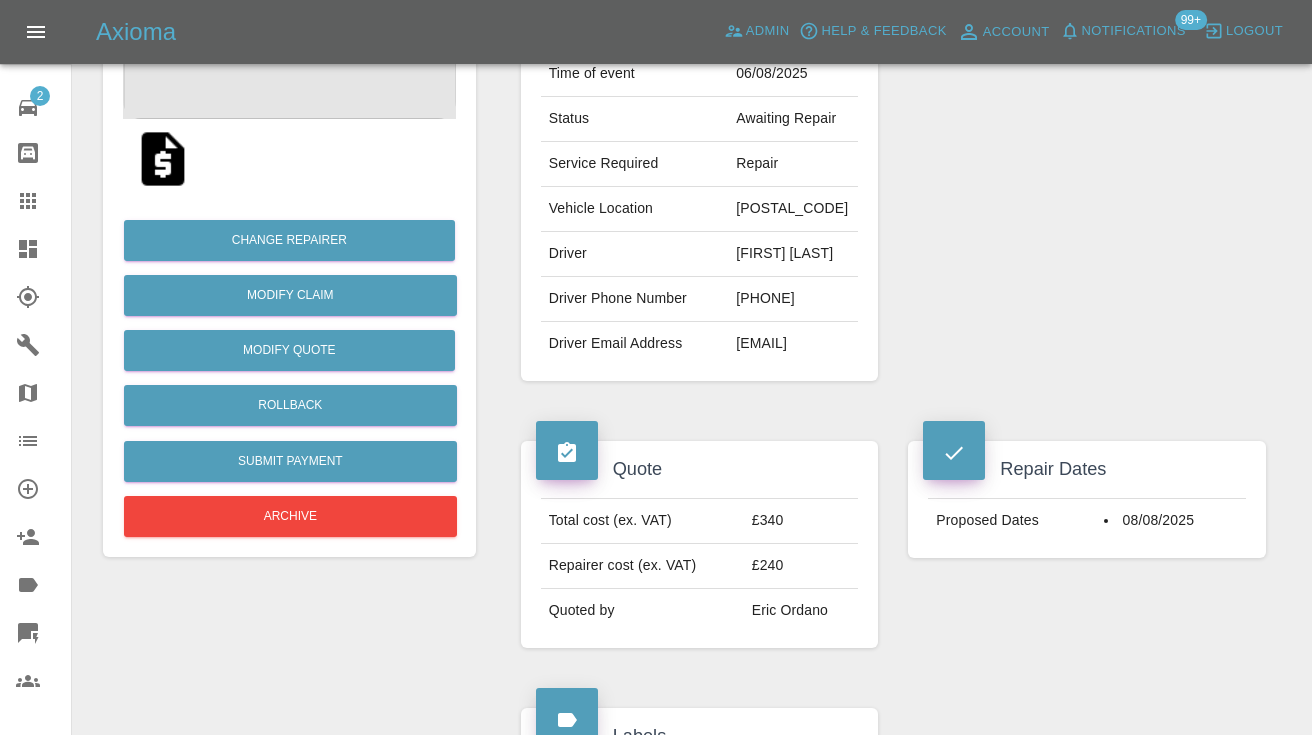 scroll, scrollTop: 350, scrollLeft: 0, axis: vertical 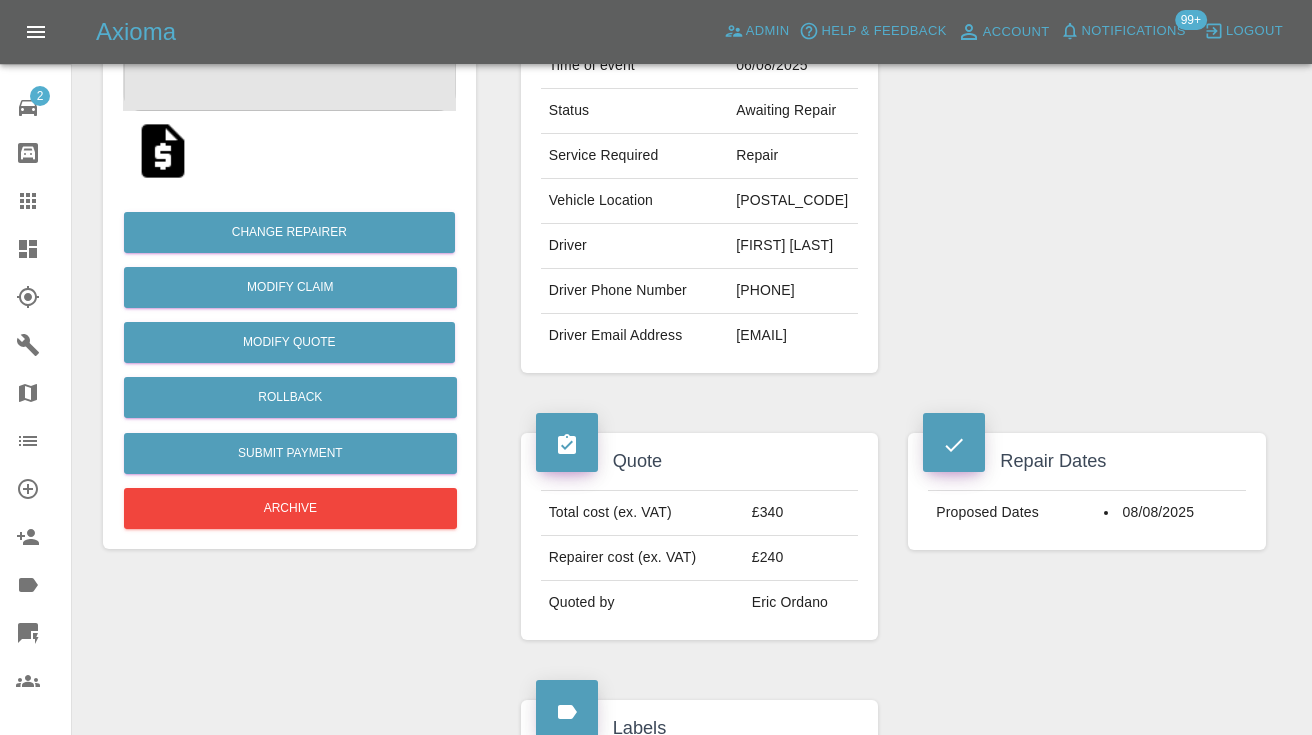 click on "Repairer Repair shop Repair Necessities" at bounding box center (1087, 134) 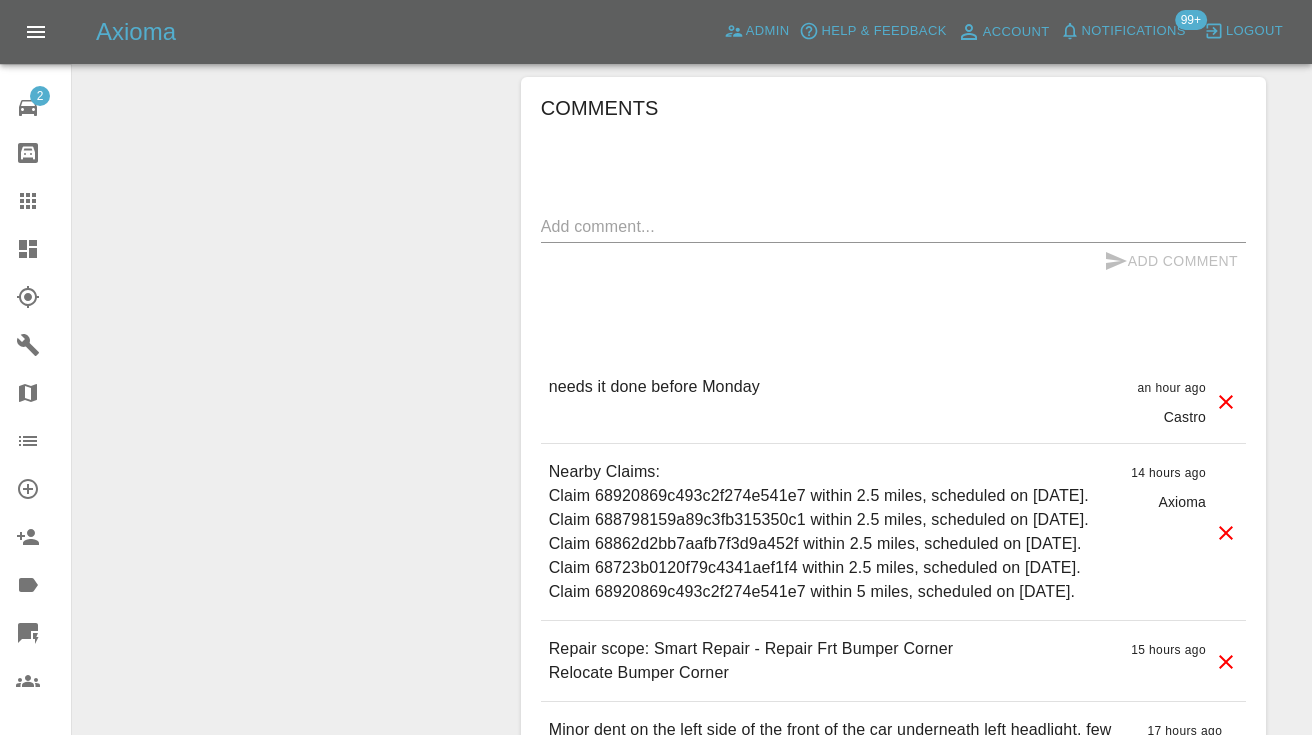 scroll, scrollTop: 1270, scrollLeft: 0, axis: vertical 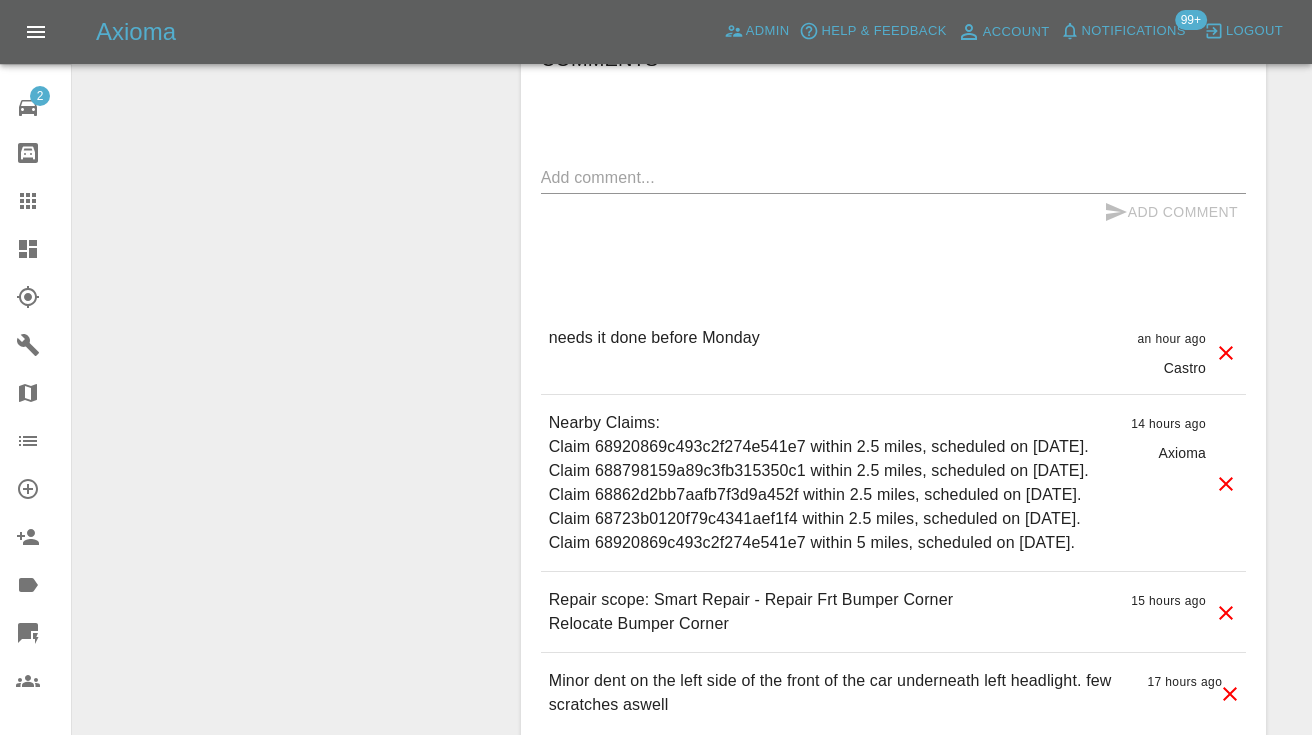 click at bounding box center (893, 177) 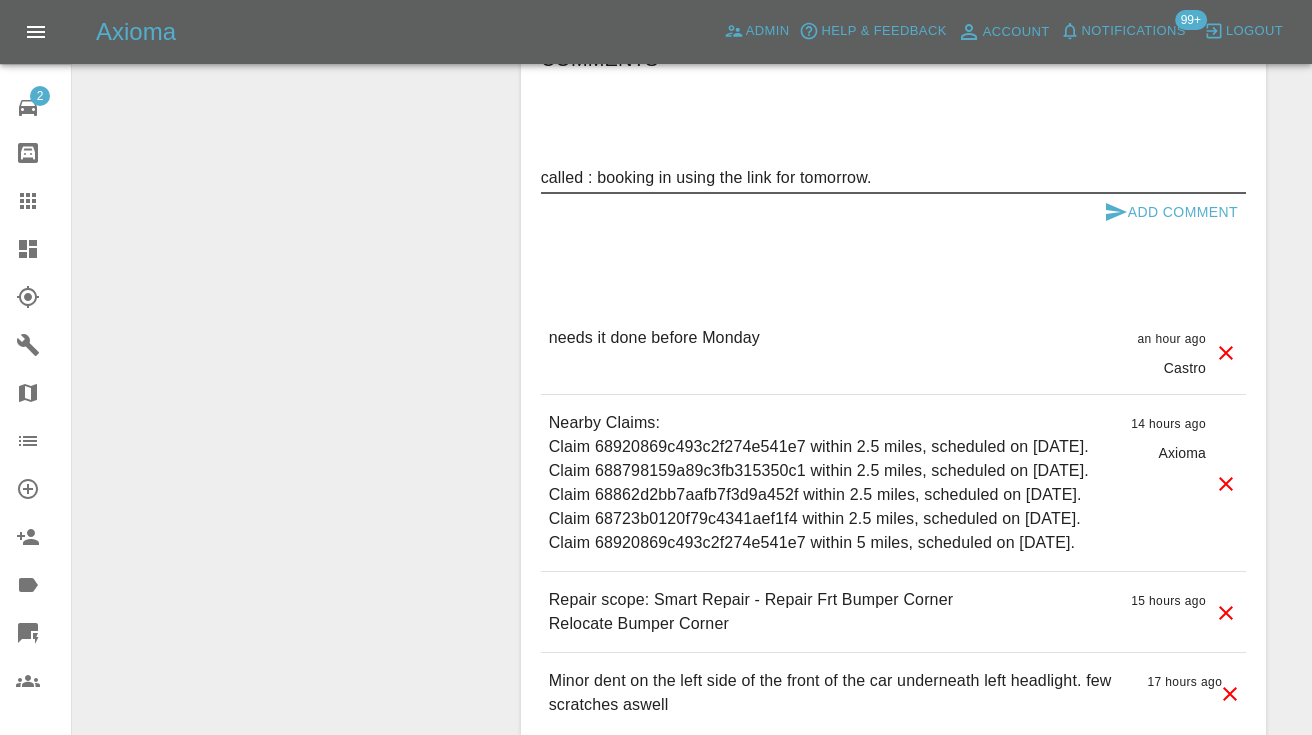 type on "called : booking in using the link for tomorrow." 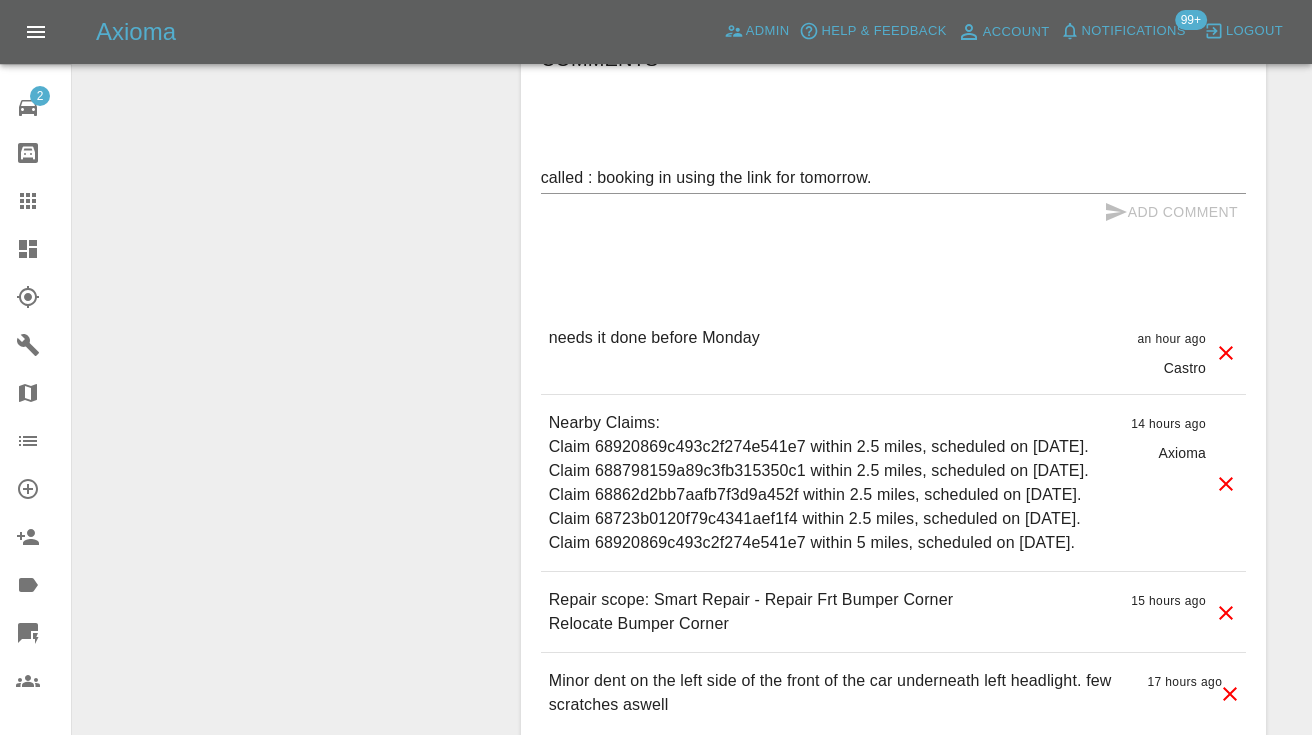 type 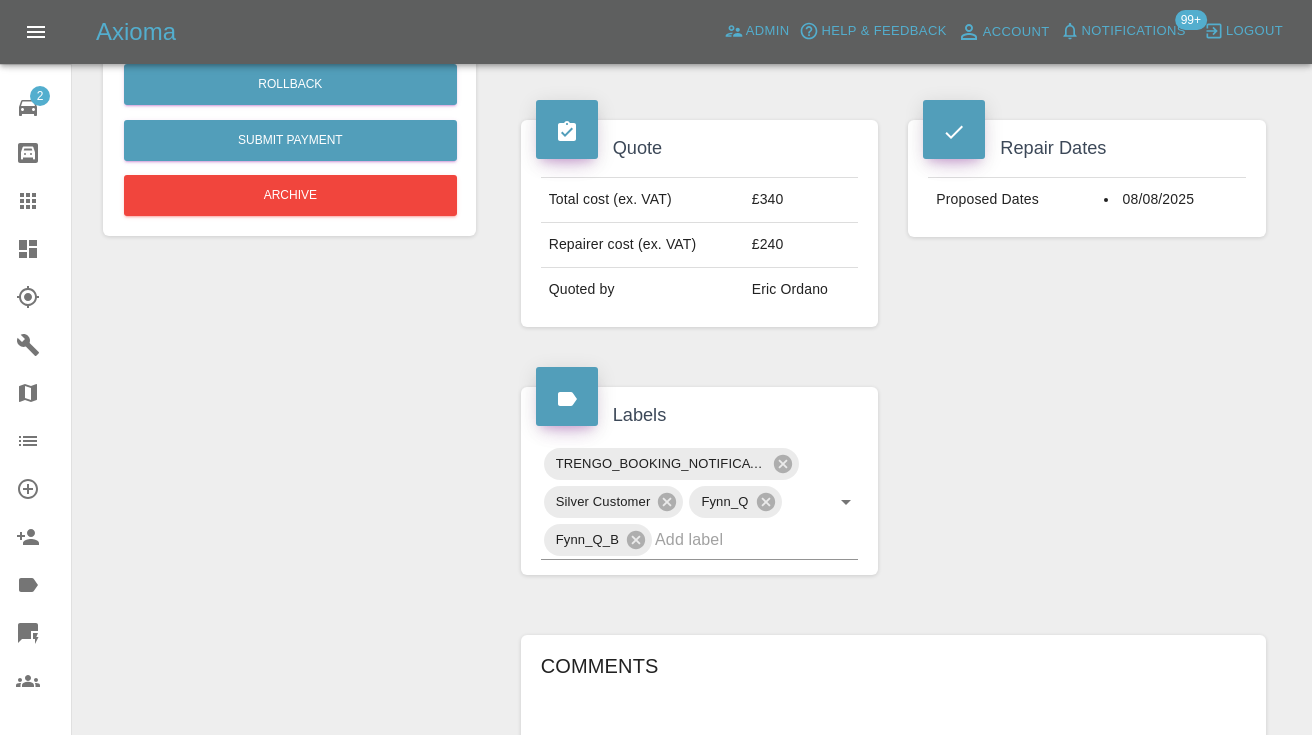 scroll, scrollTop: 646, scrollLeft: 0, axis: vertical 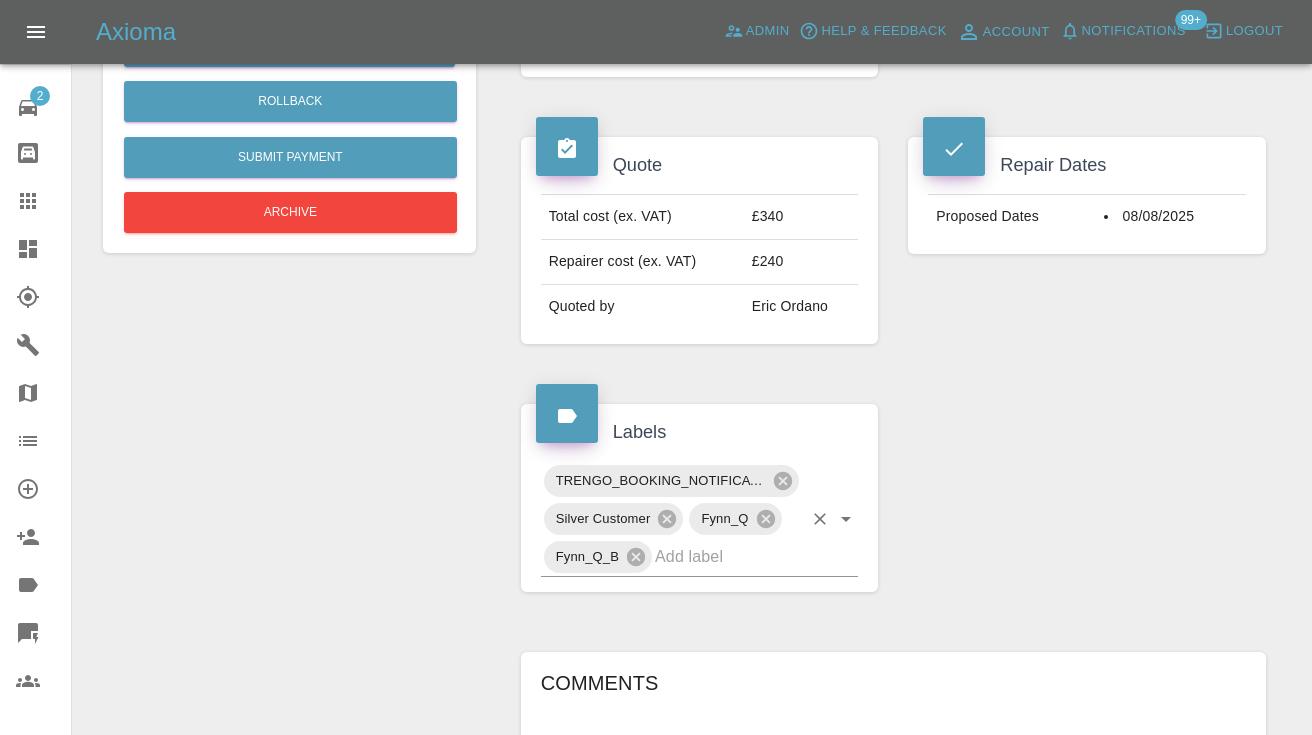 click on "TRENGO_BOOKING_NOTIFICATION Silver Customer Fynn_Q Fynn_Q_B" at bounding box center [700, 519] 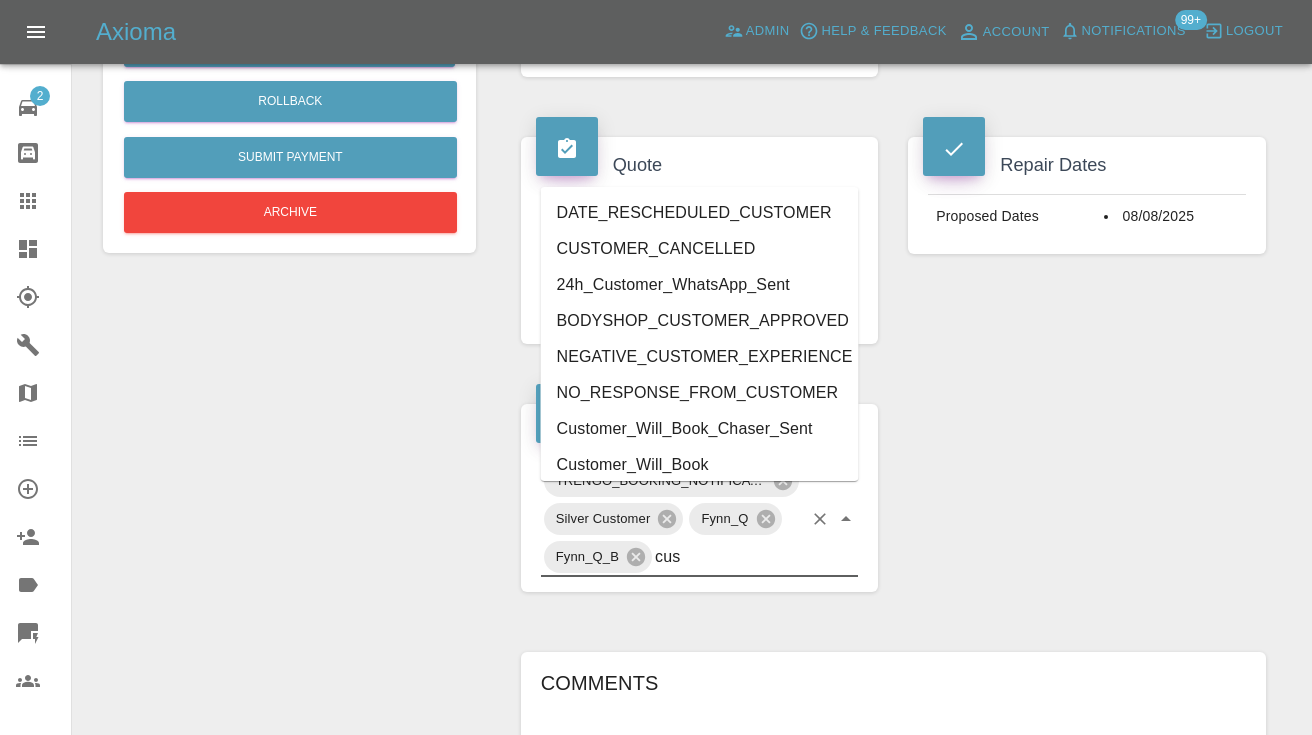 type on "cust" 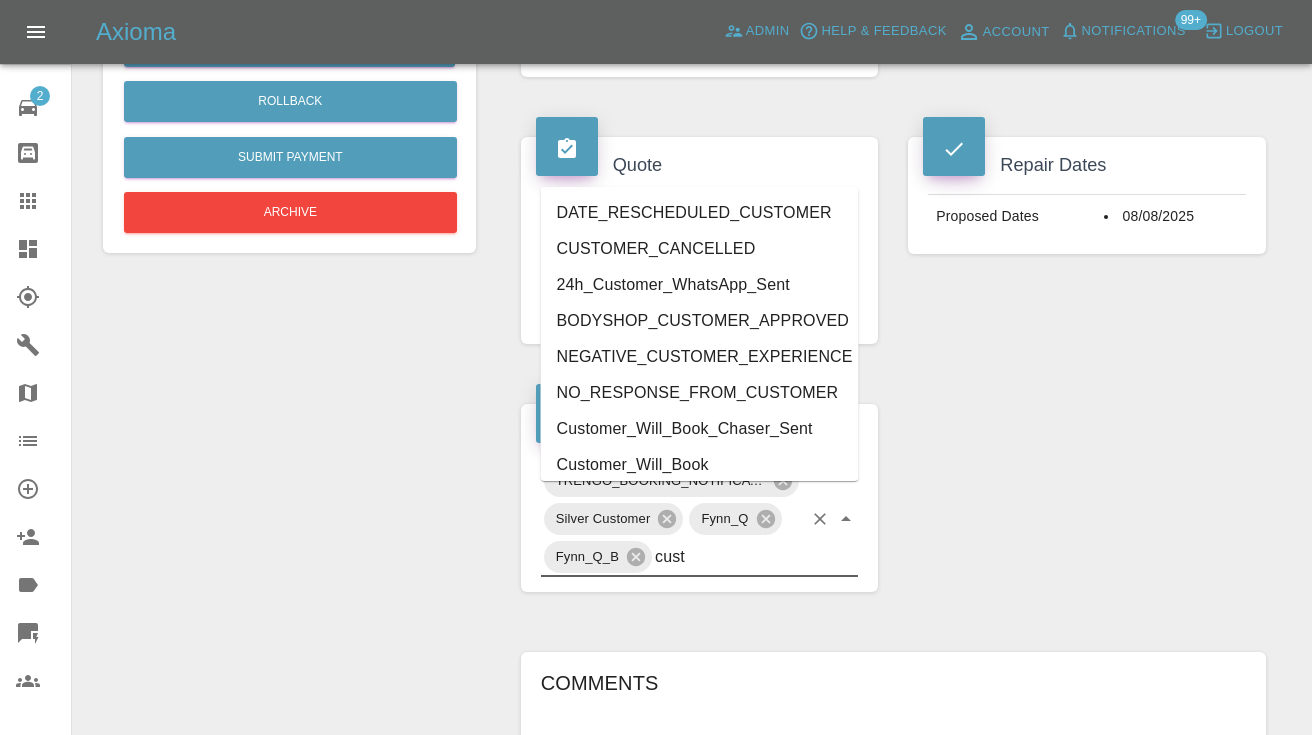 click on "Customer_Will_Book" at bounding box center [700, 465] 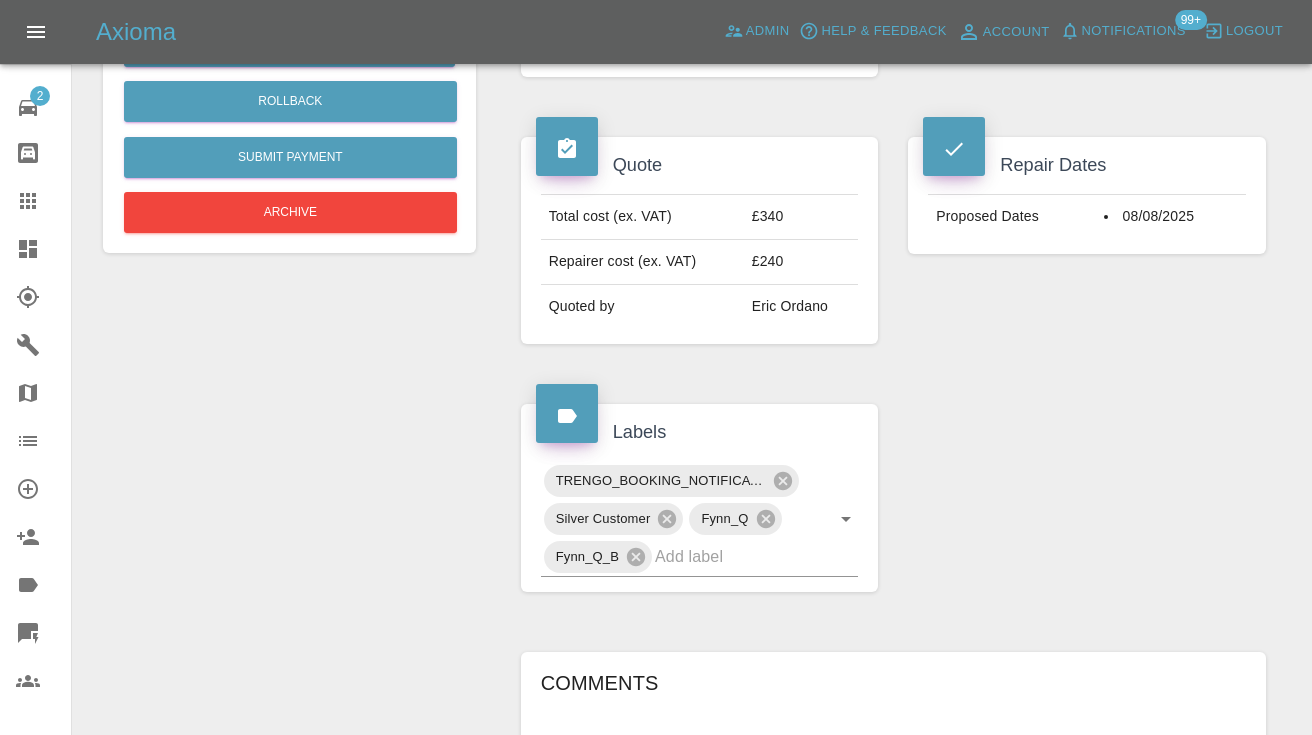 click on "Change Repairer Modify Claim Modify Quote Rollback Submit Payment Archive" at bounding box center [289, 528] 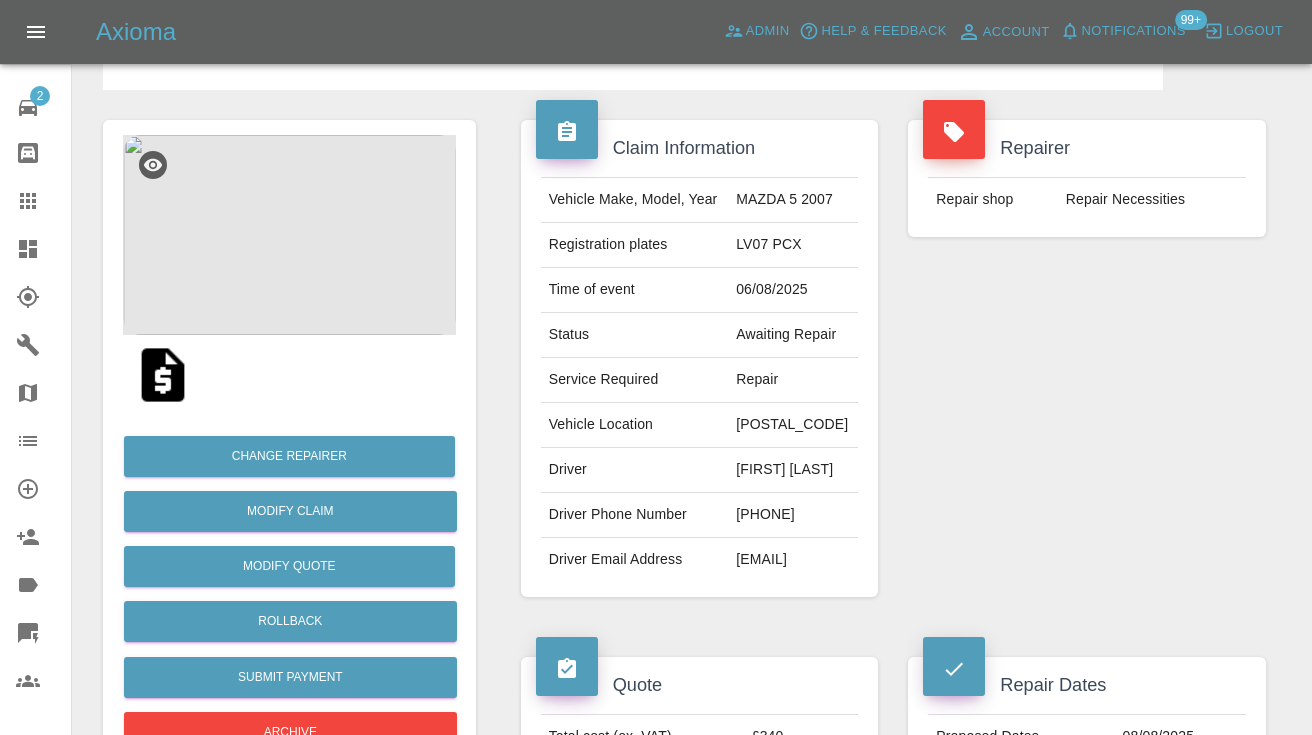 scroll, scrollTop: 139, scrollLeft: 0, axis: vertical 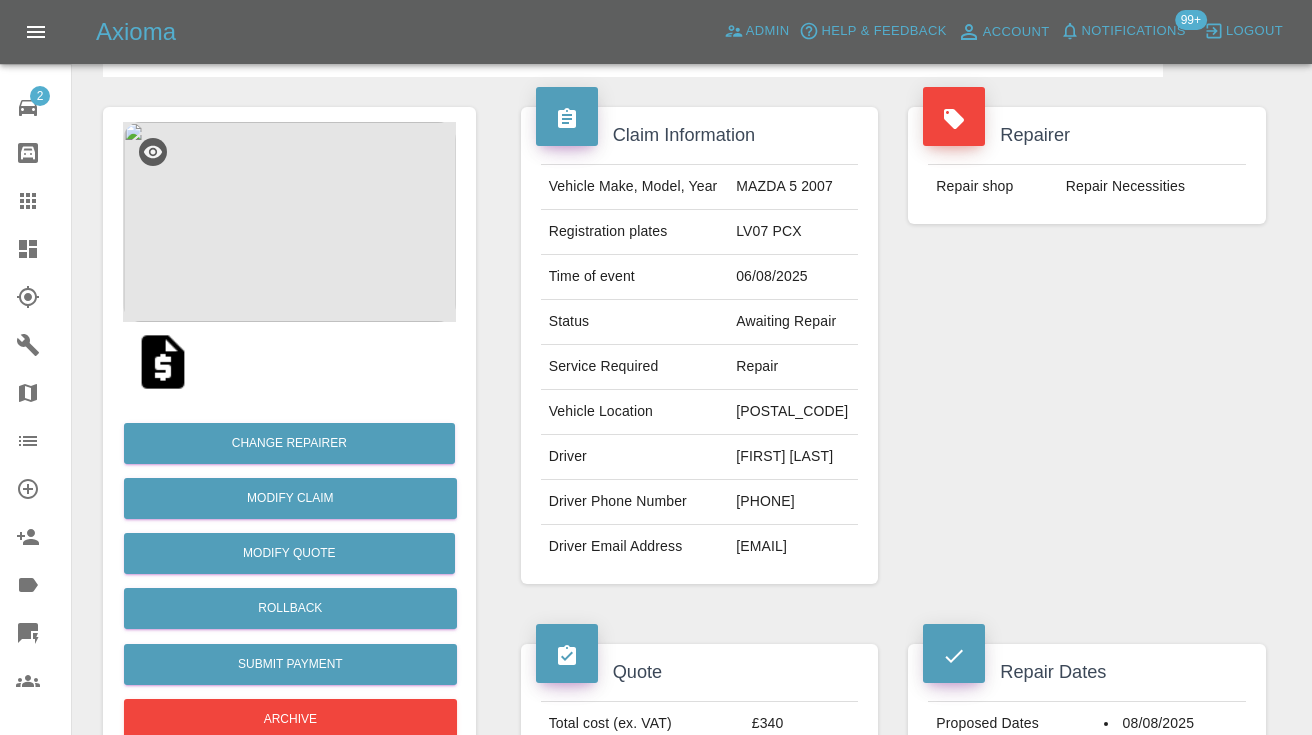 click 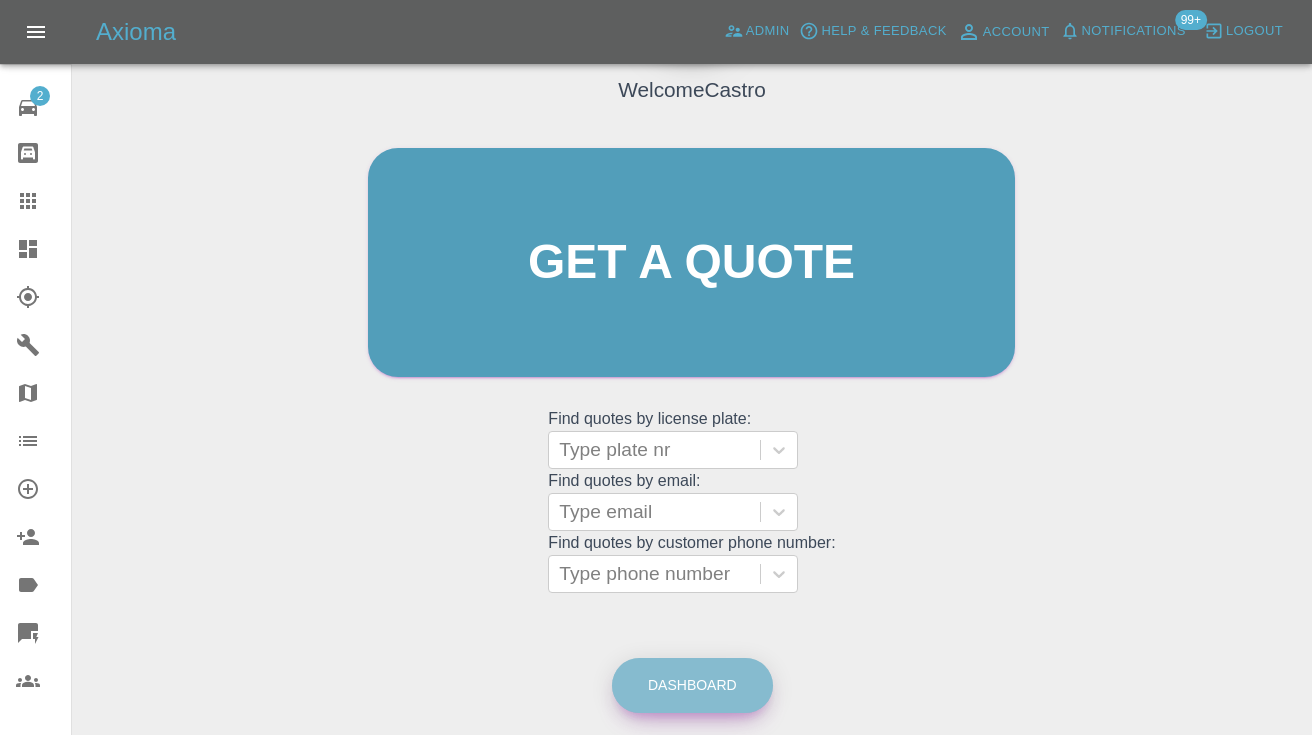 click on "Dashboard" at bounding box center [692, 685] 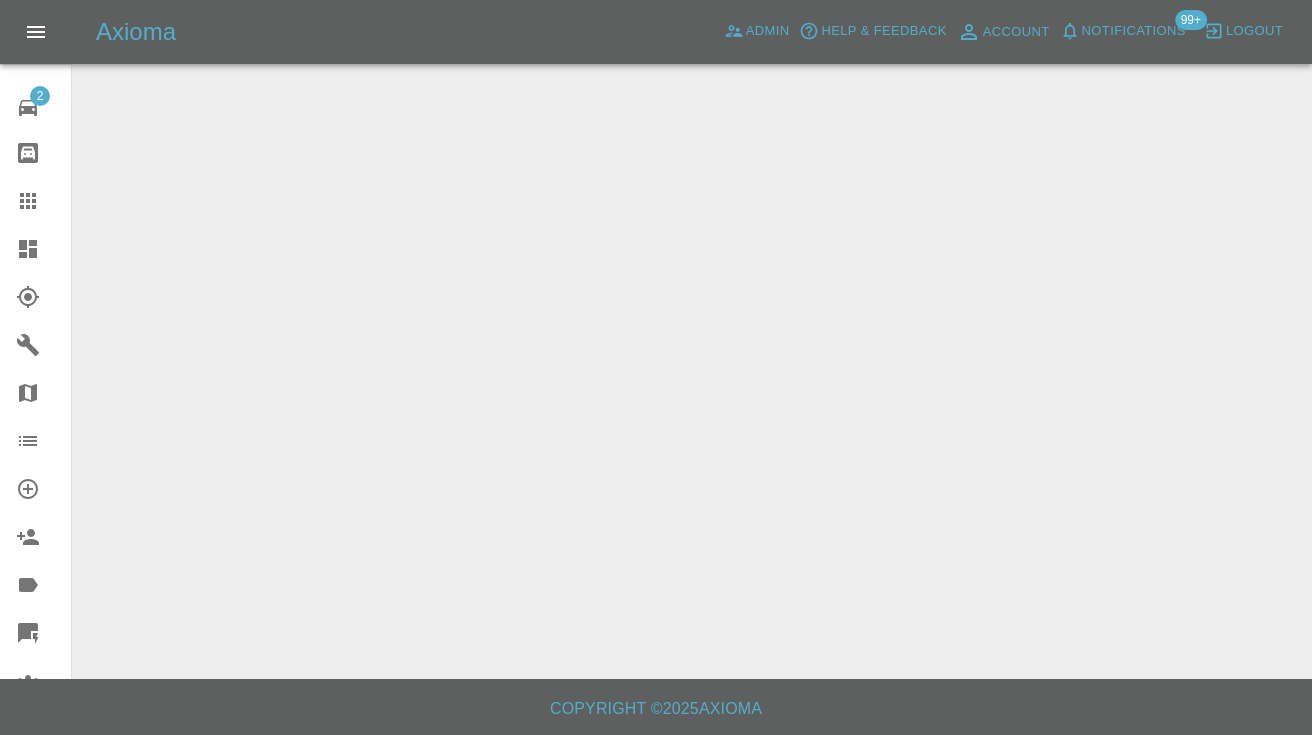 scroll, scrollTop: 0, scrollLeft: 0, axis: both 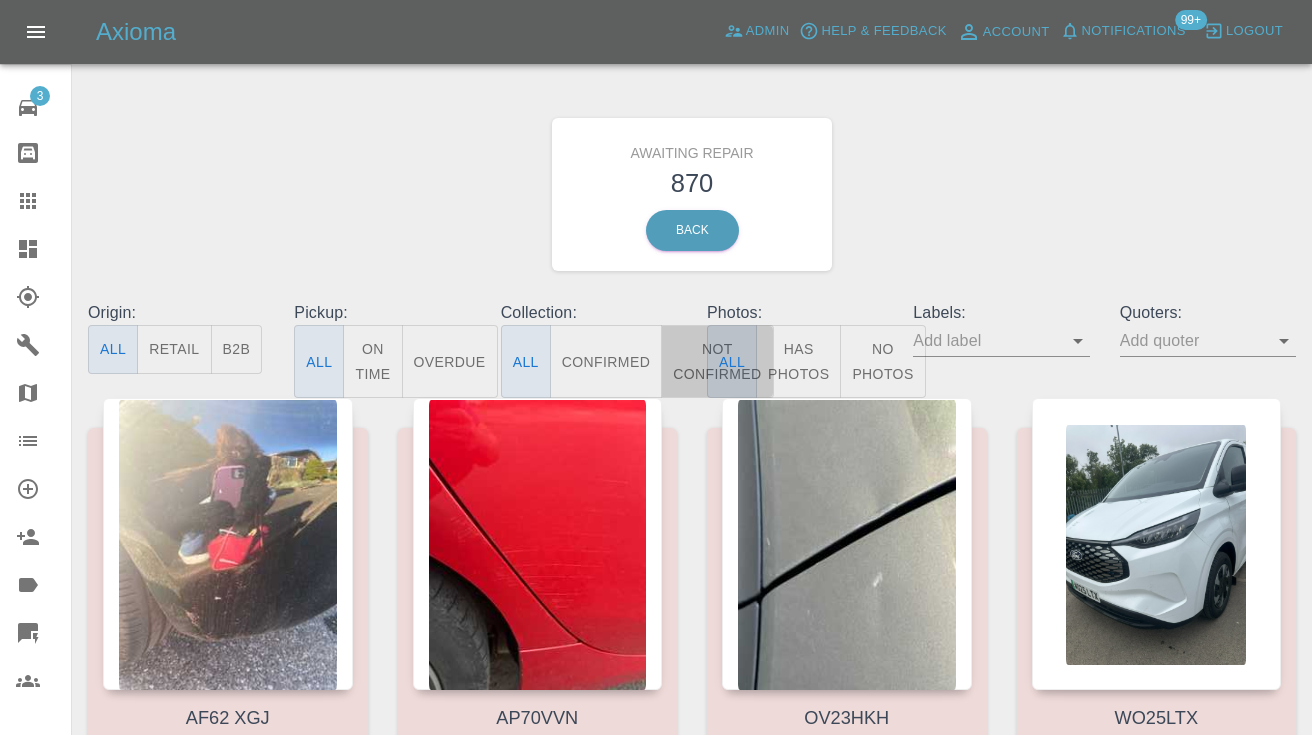 click on "Not Confirmed" at bounding box center (717, 361) 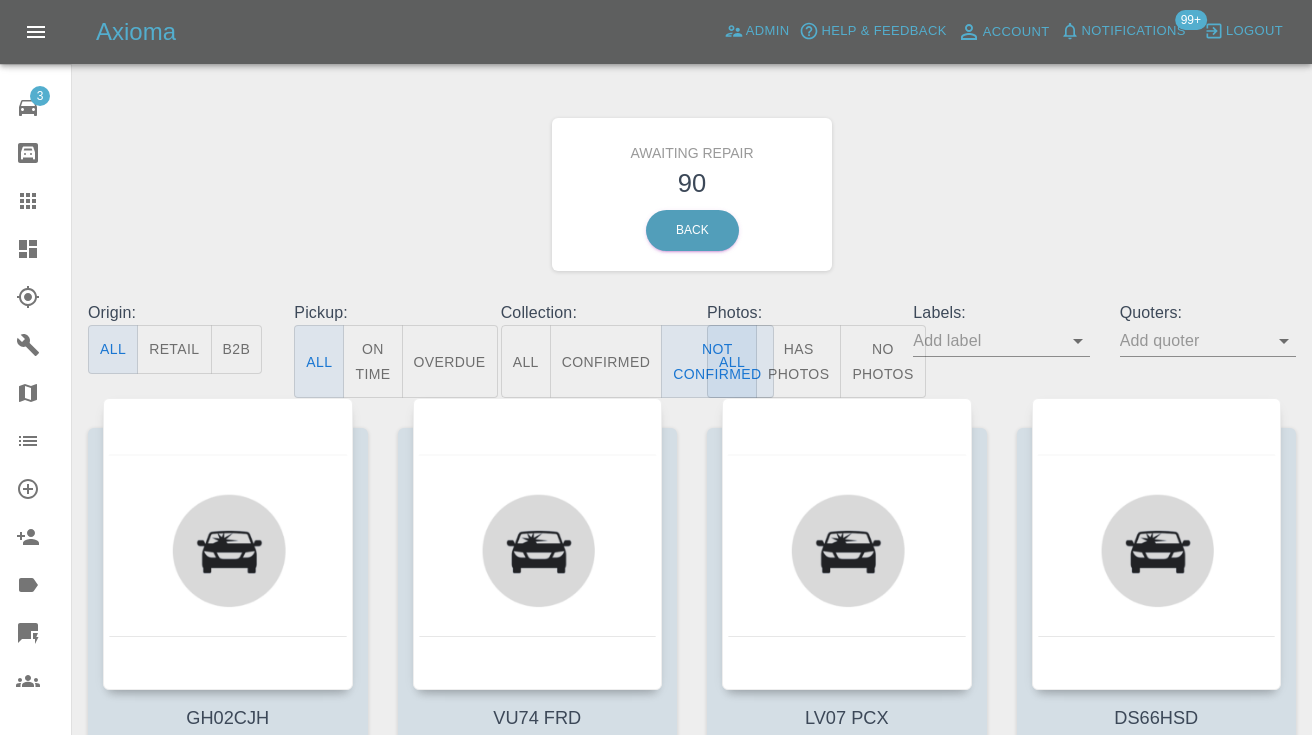 click on "Awaiting Repair 90 Back" at bounding box center (692, 194) 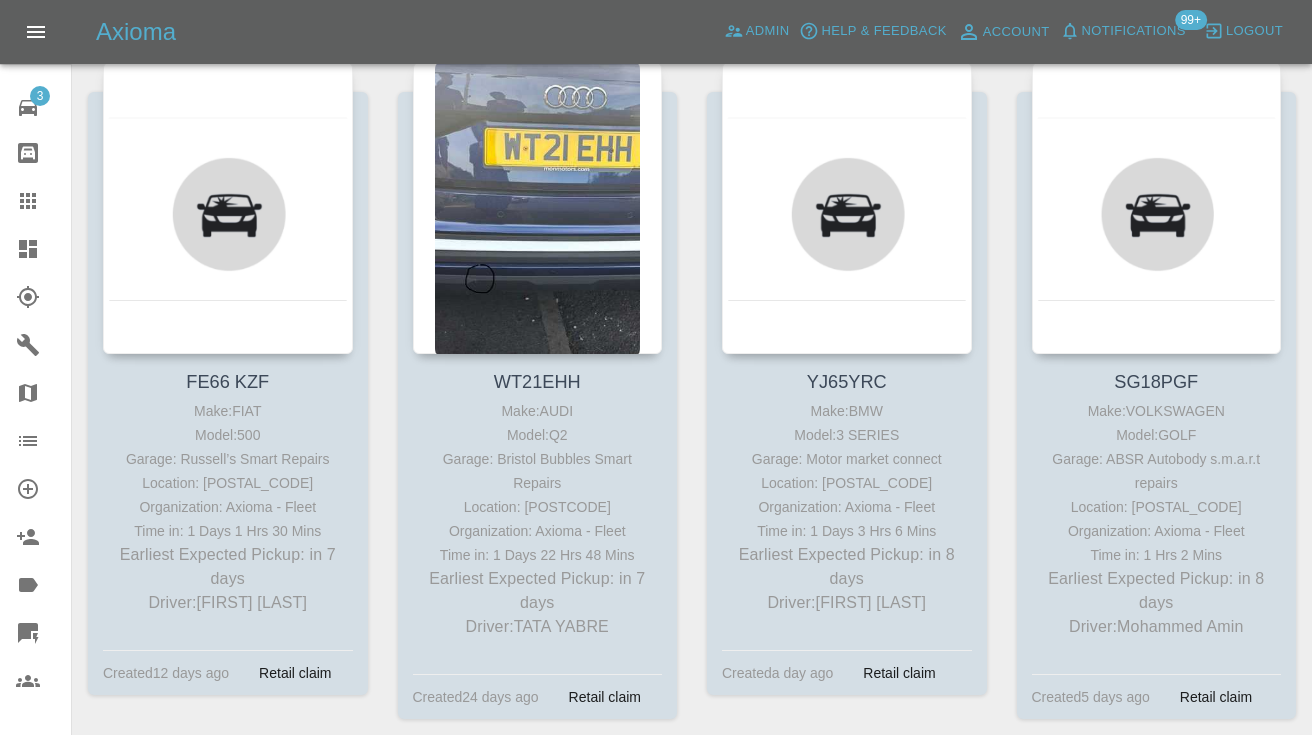 scroll, scrollTop: 6427, scrollLeft: 0, axis: vertical 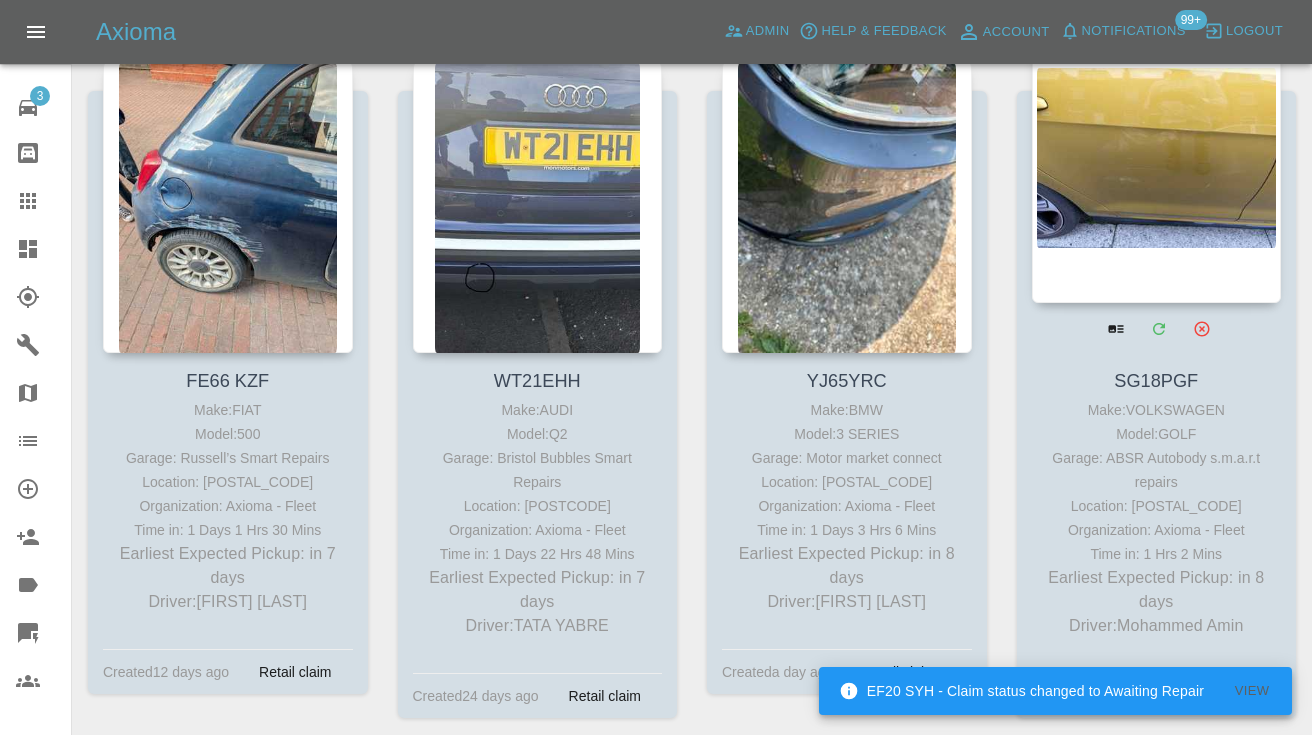 click at bounding box center [1157, 157] 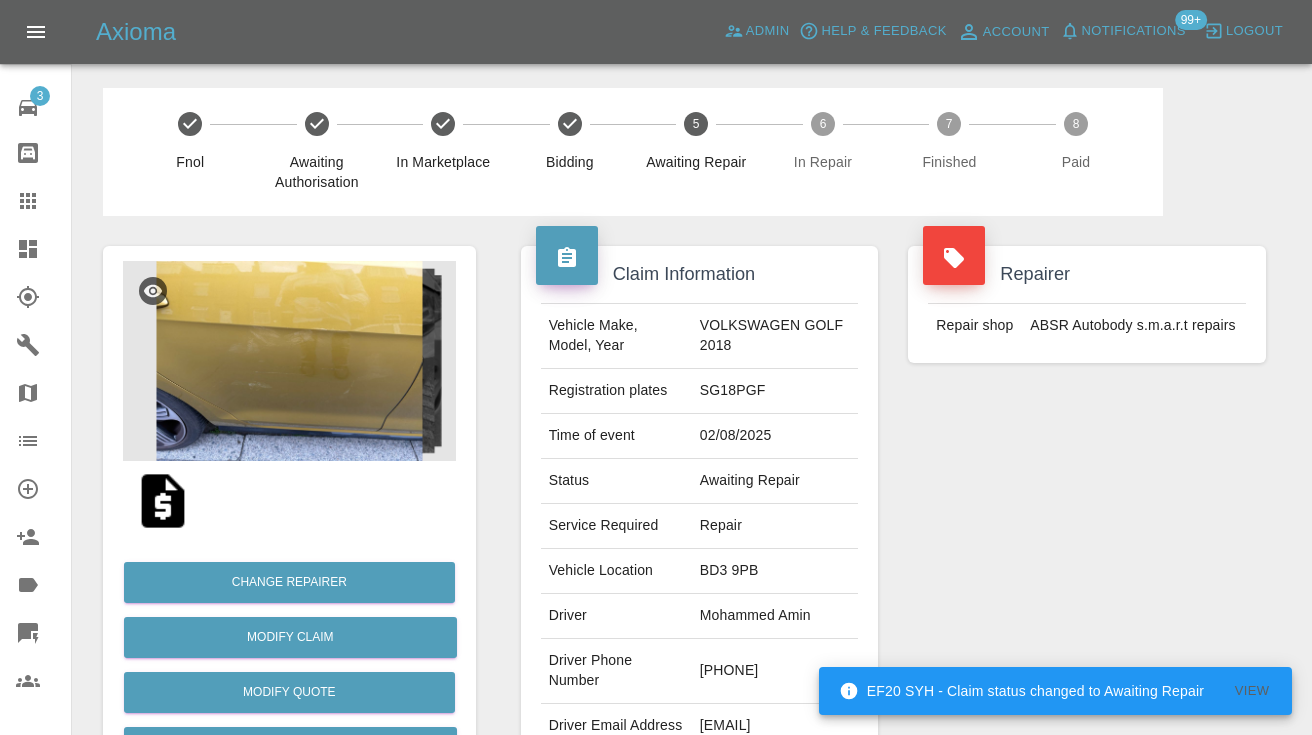 click on "[PHONE]" at bounding box center (775, 671) 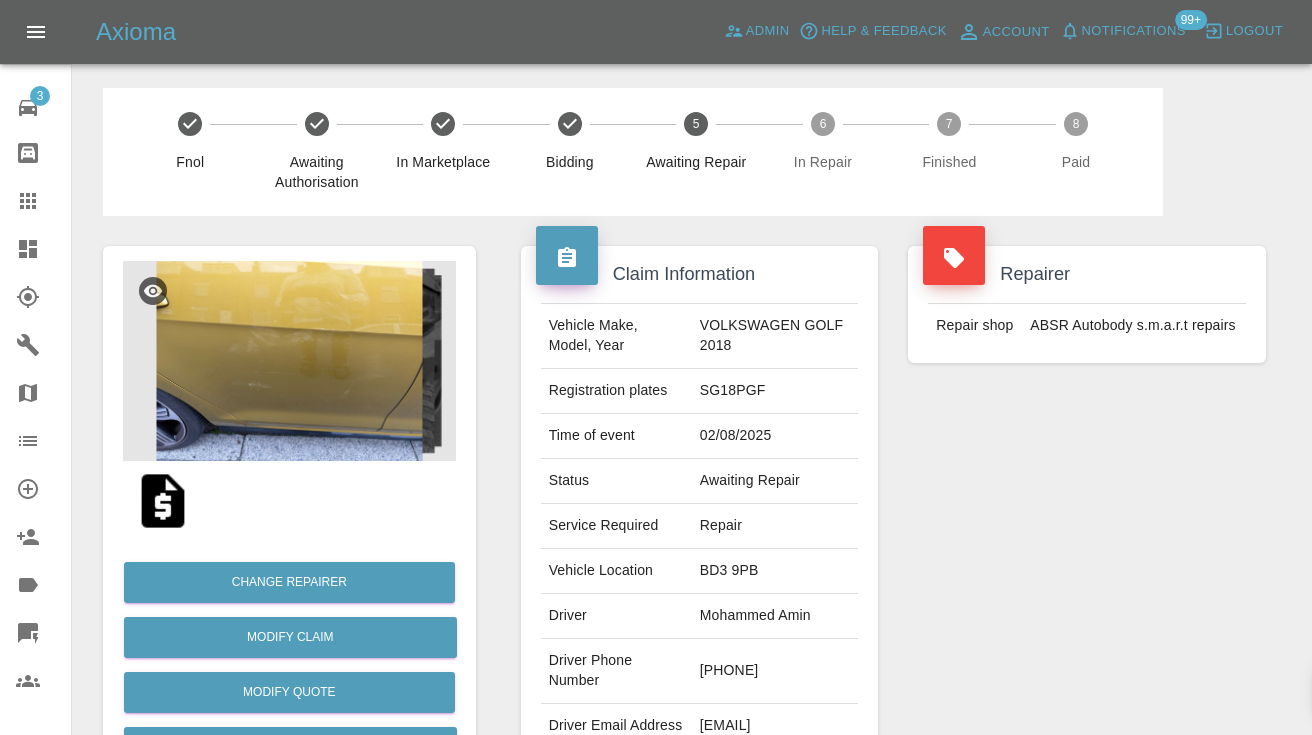 click on "[PHONE]" at bounding box center (775, 671) 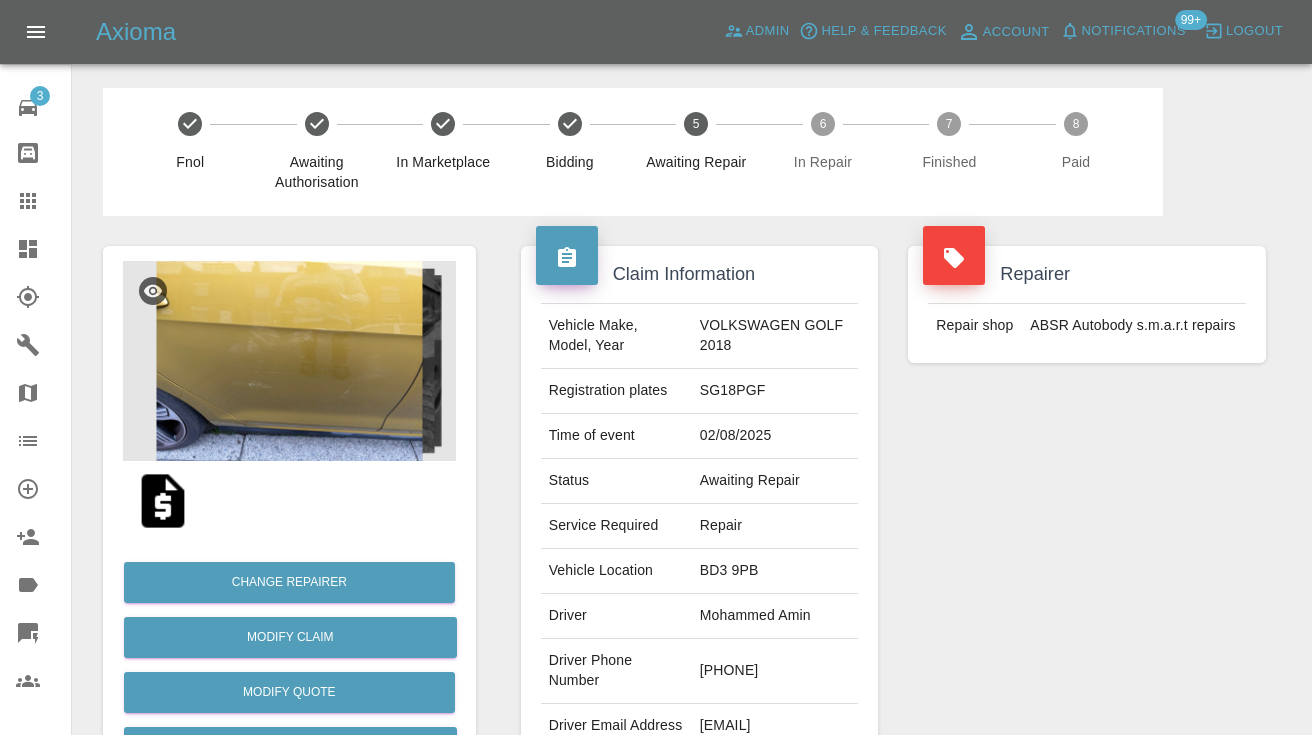 copy on "[PHONE]" 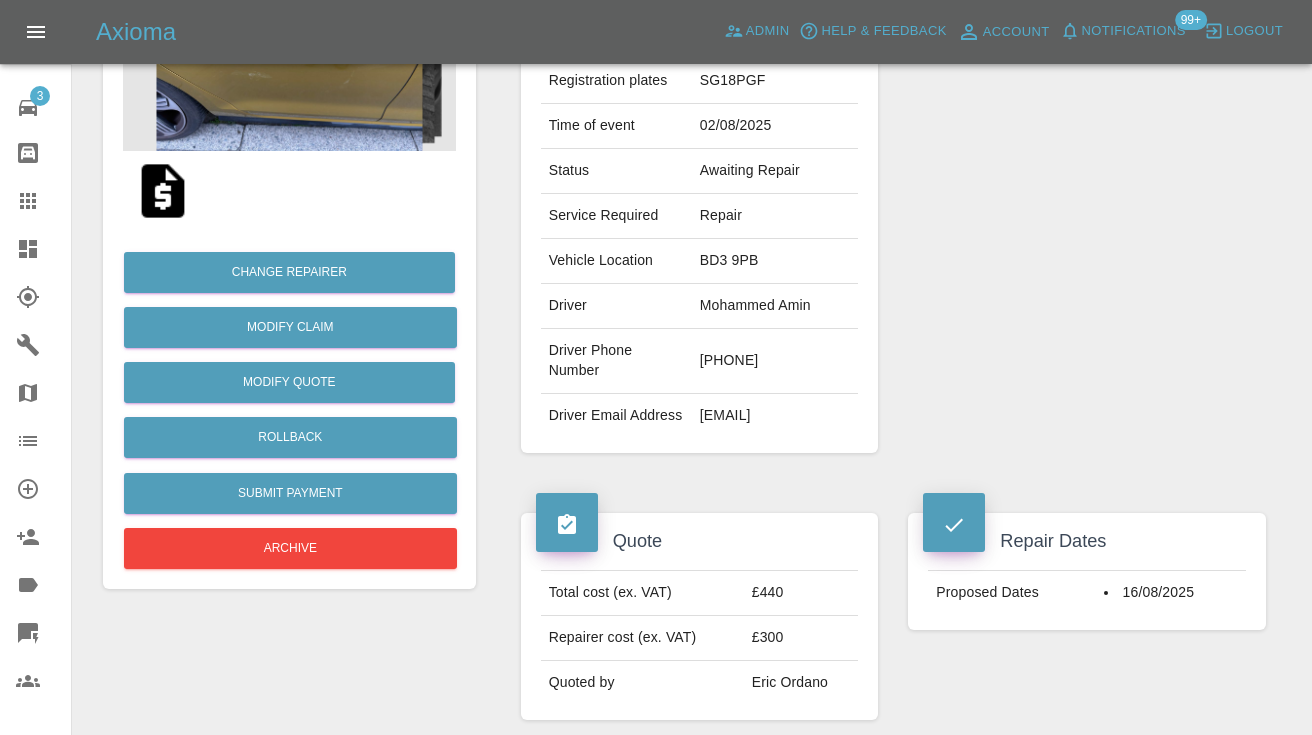 scroll, scrollTop: 307, scrollLeft: 0, axis: vertical 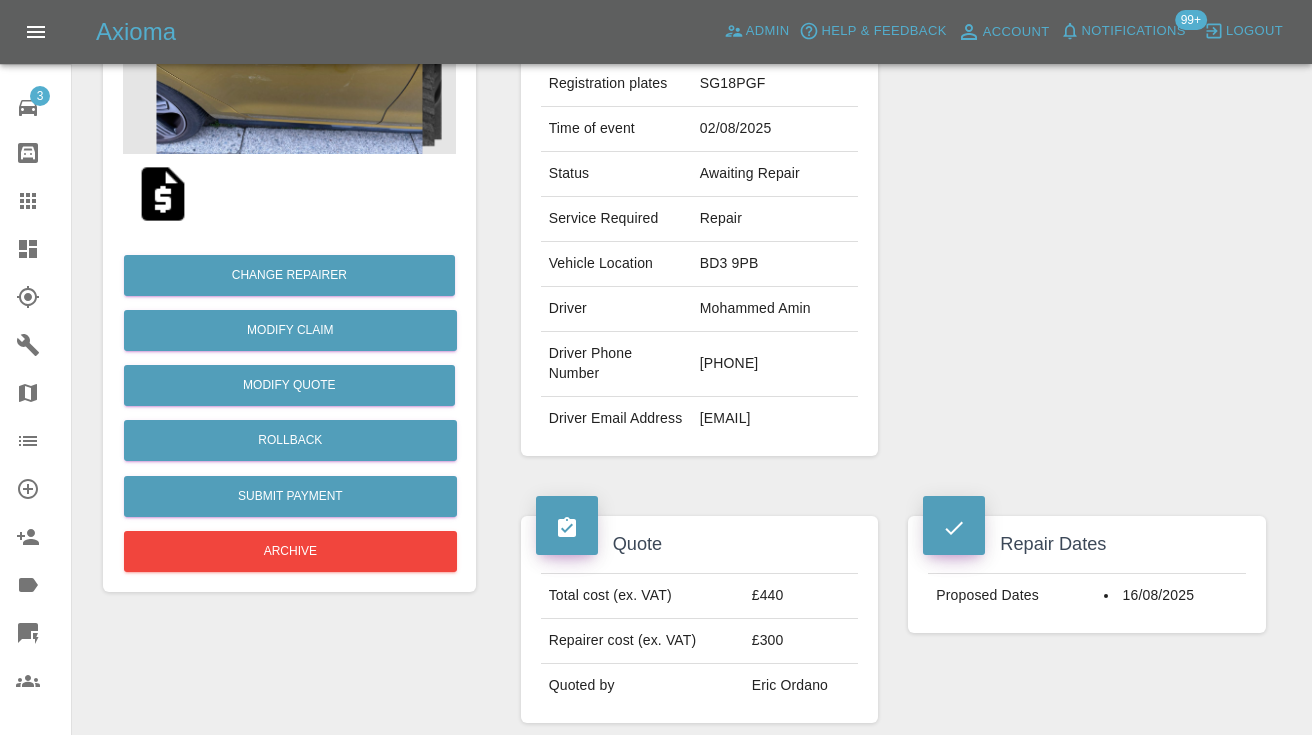 click on "[PHONE]" at bounding box center (775, 364) 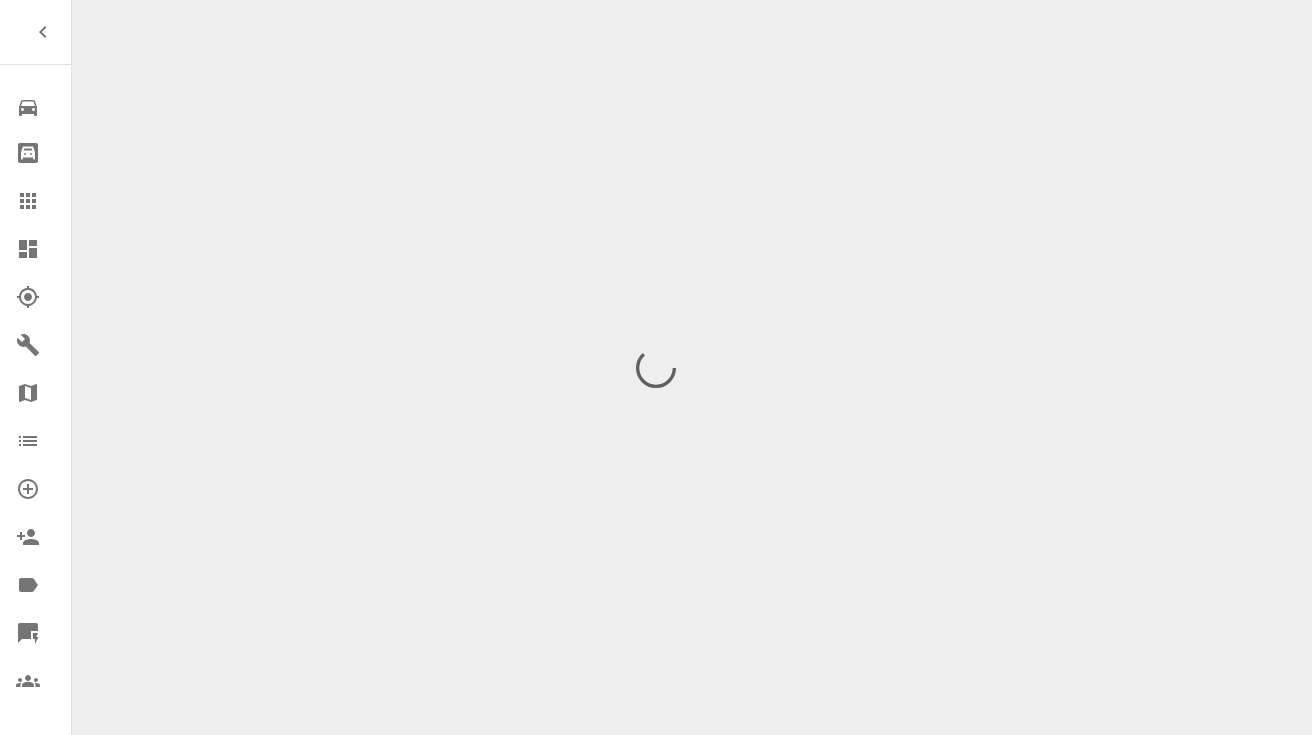 scroll, scrollTop: 0, scrollLeft: 0, axis: both 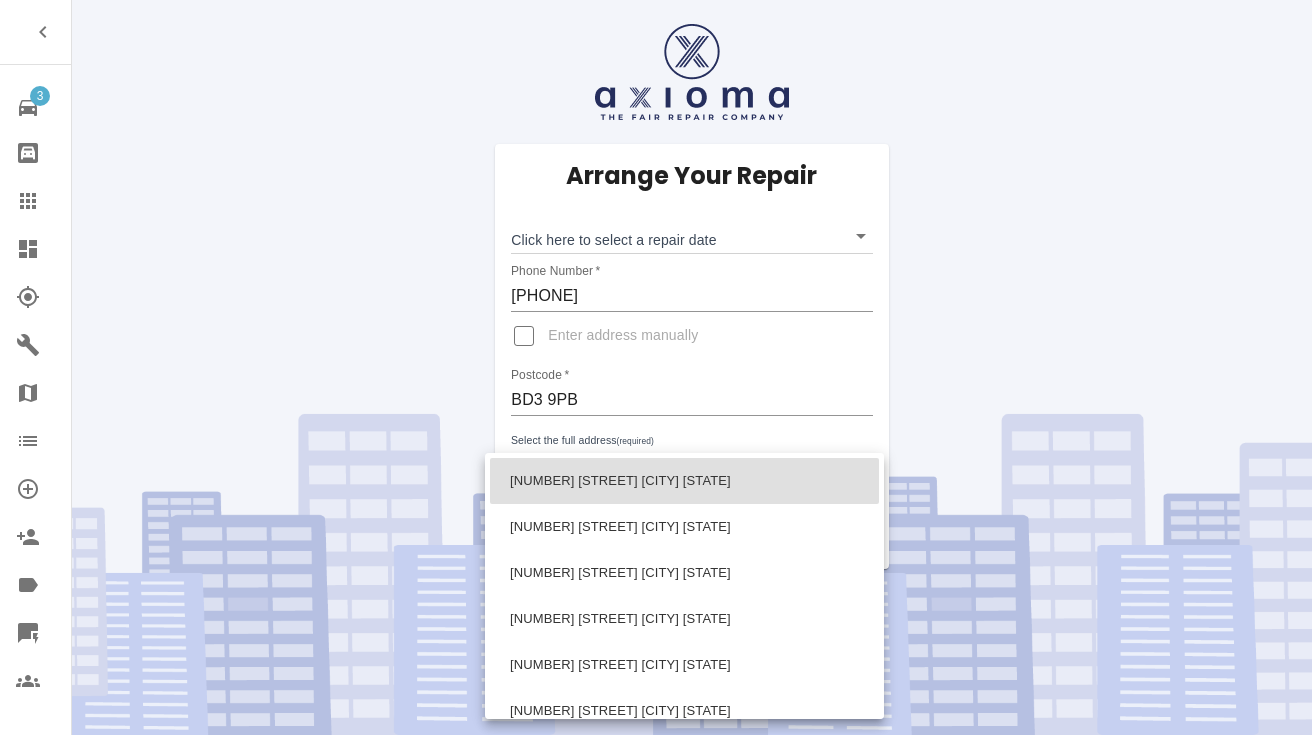 click on "3 Repair home Bodyshop home Claims Dashboard Explorer Garages Map Organization Create Organization Invite Admin Labels Quick Quote Users Arrange Your Repair Click here to select a repair date ​ Phone Number   * [PHONE] Enter address manually Postcode   * [POSTCODE] Select the full address  (required) ​ None of the dates are suitable, request contact to arrange repair date.
[NUMBER] [STREET] [CITY] [STATE] [NUMBER] [STREET] [CITY] [STATE] [NUMBER] [STREET] [CITY] [STATE] [NUMBER] [STREET] [CITY] [STATE] [NUMBER] [STREET] [CITY] [STATE] [NUMBER] [STREET] [CITY] [STATE] [NUMBER] [STREET] [CITY] [STATE] [NUMBER] [STREET] [CITY] [STATE] [NUMBER] [STREET] [CITY] [STATE] [NUMBER] [STREET] [CITY] [STATE] [NUMBER] [STREET] [CITY] [STATE] [NUMBER] [STREET] [CITY] [STATE] [NUMBER] [STREET] [CITY] [STATE] [NUMBER] [STREET] [CITY] [STATE]" at bounding box center [656, 367] 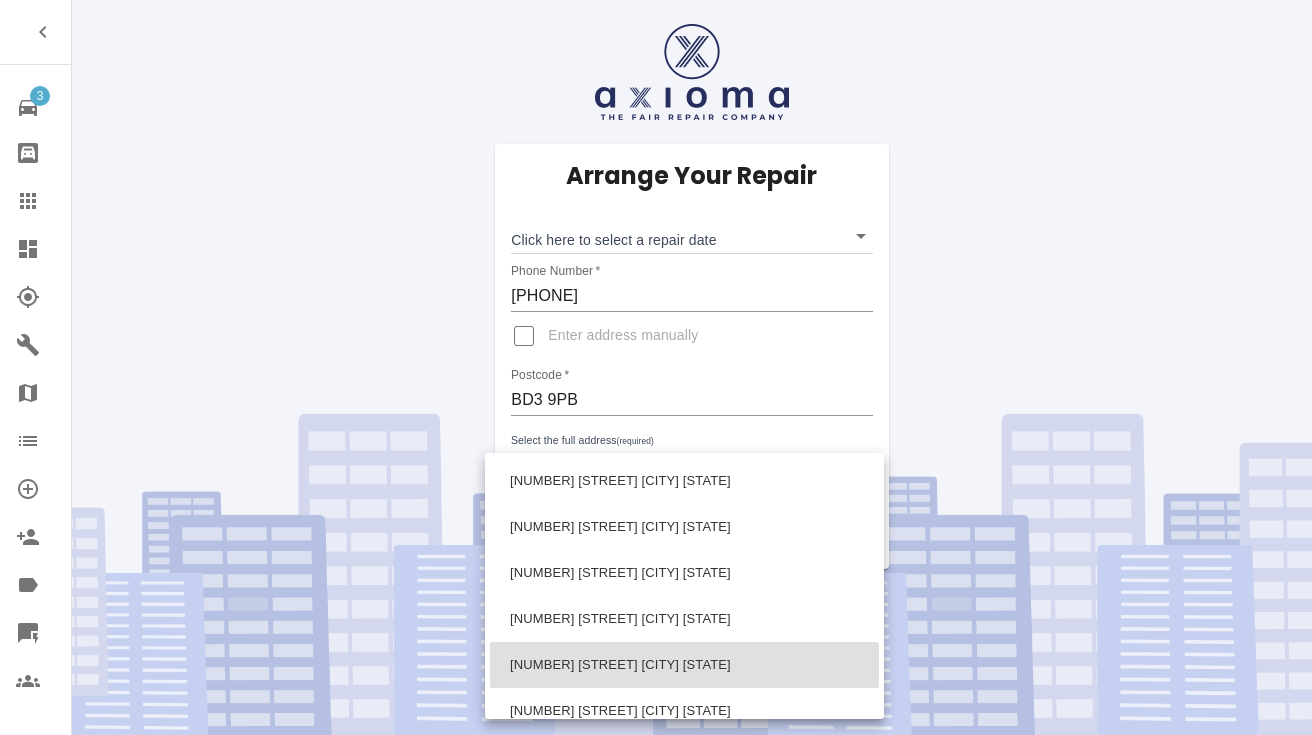 type on "[NUMBER] [STREET] [CITY] [STATE]" 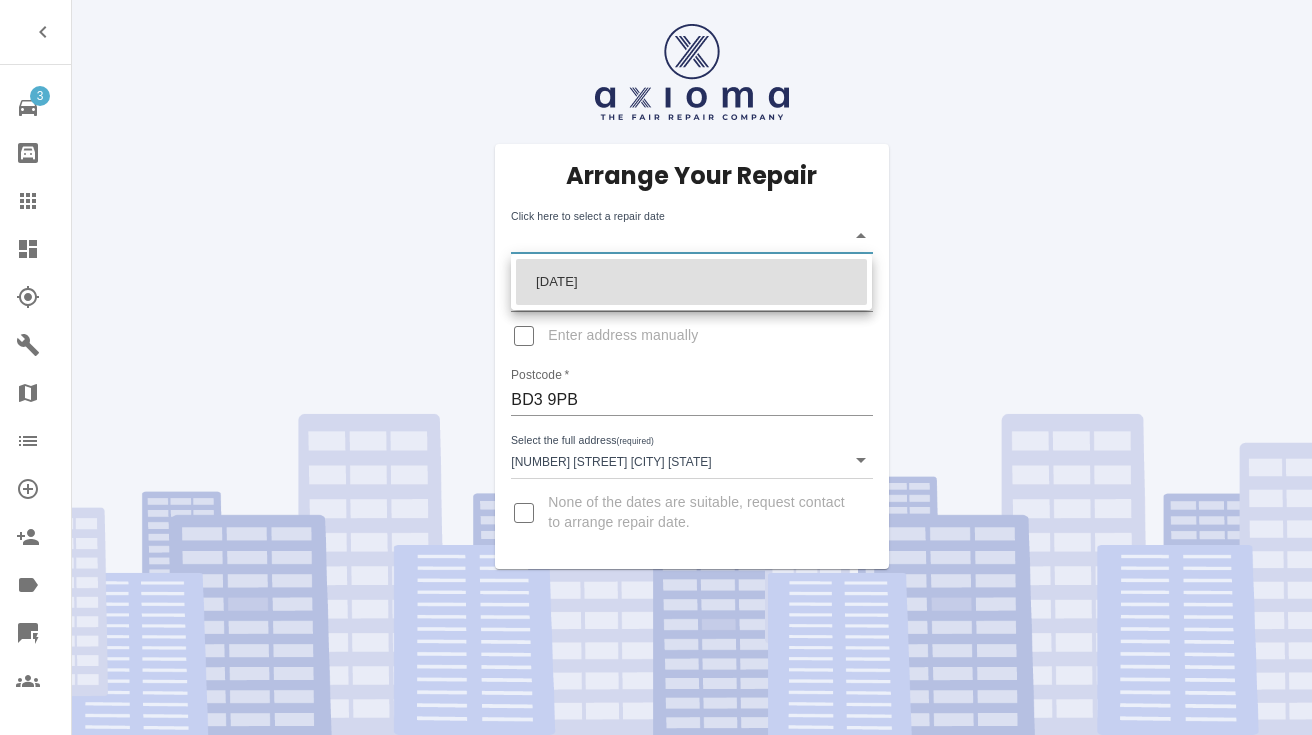click on "3 Repair home Bodyshop home Claims Dashboard Explorer Garages Map Organization Create Organization Invite Admin Labels Quick Quote Users Arrange Your Repair Click here to select a repair date ​ Phone Number   * [PHONE] Enter address manually Postcode   * [POSTCODE] Select the full address  (required) [NUMBER] [STREET] [CITY] [STATE] [NUMBER] [STREET] [CITY] [STATE] None of the dates are suitable, request contact to arrange repair date.
[DATE]" at bounding box center (656, 367) 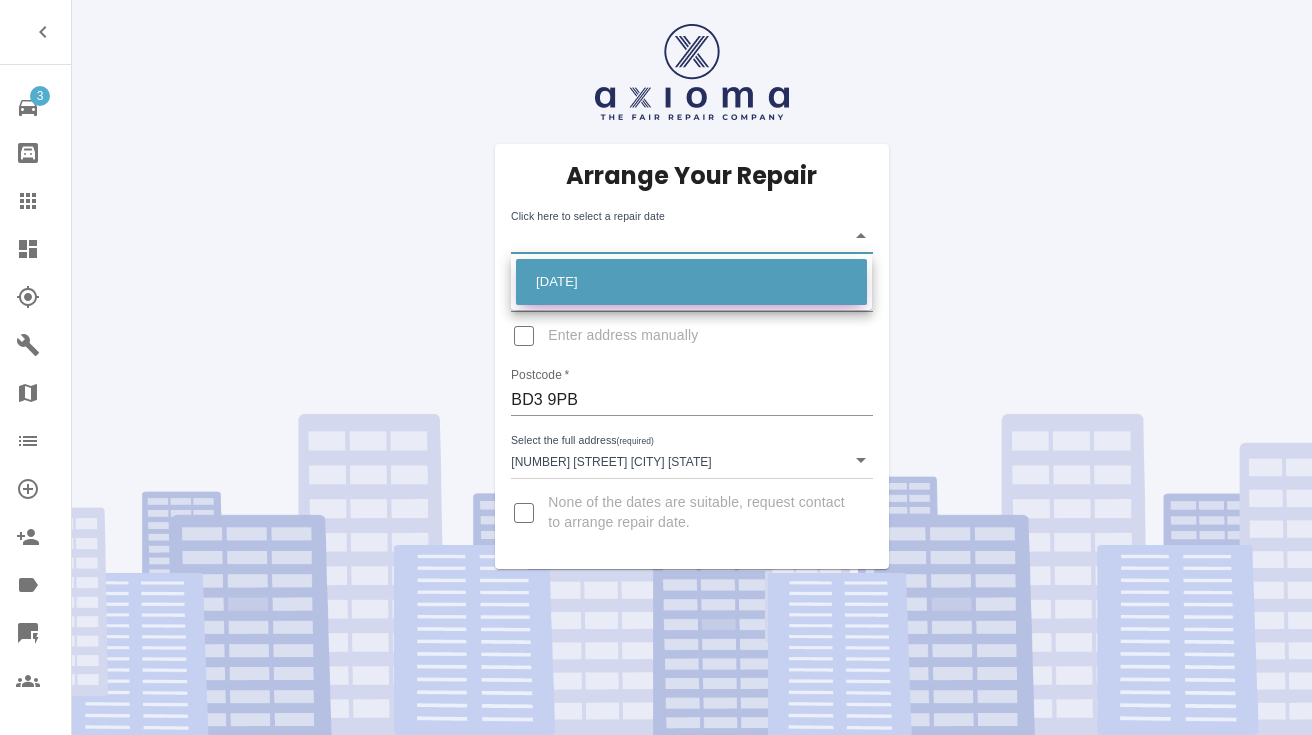 click on "[DATE]" at bounding box center [691, 282] 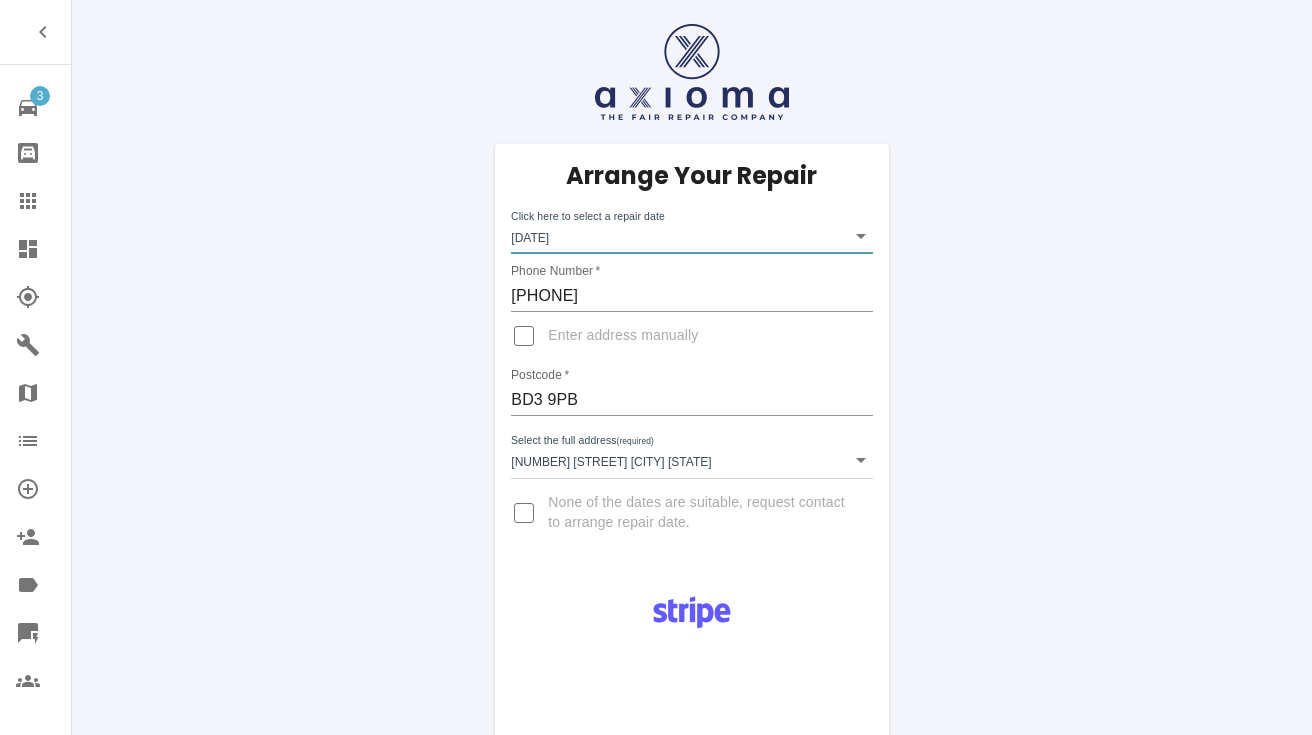 click on "BD3 9PB" at bounding box center [691, 400] 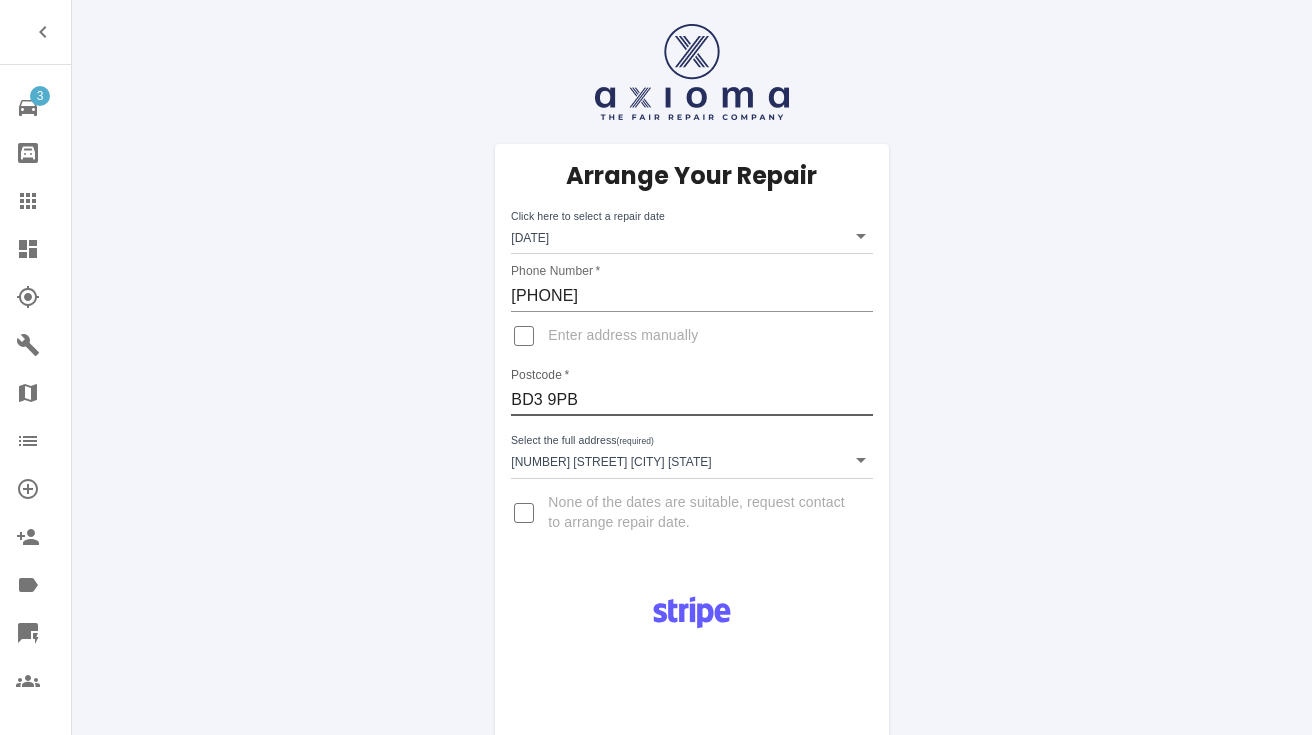 click on "BD3 9PB" at bounding box center [691, 400] 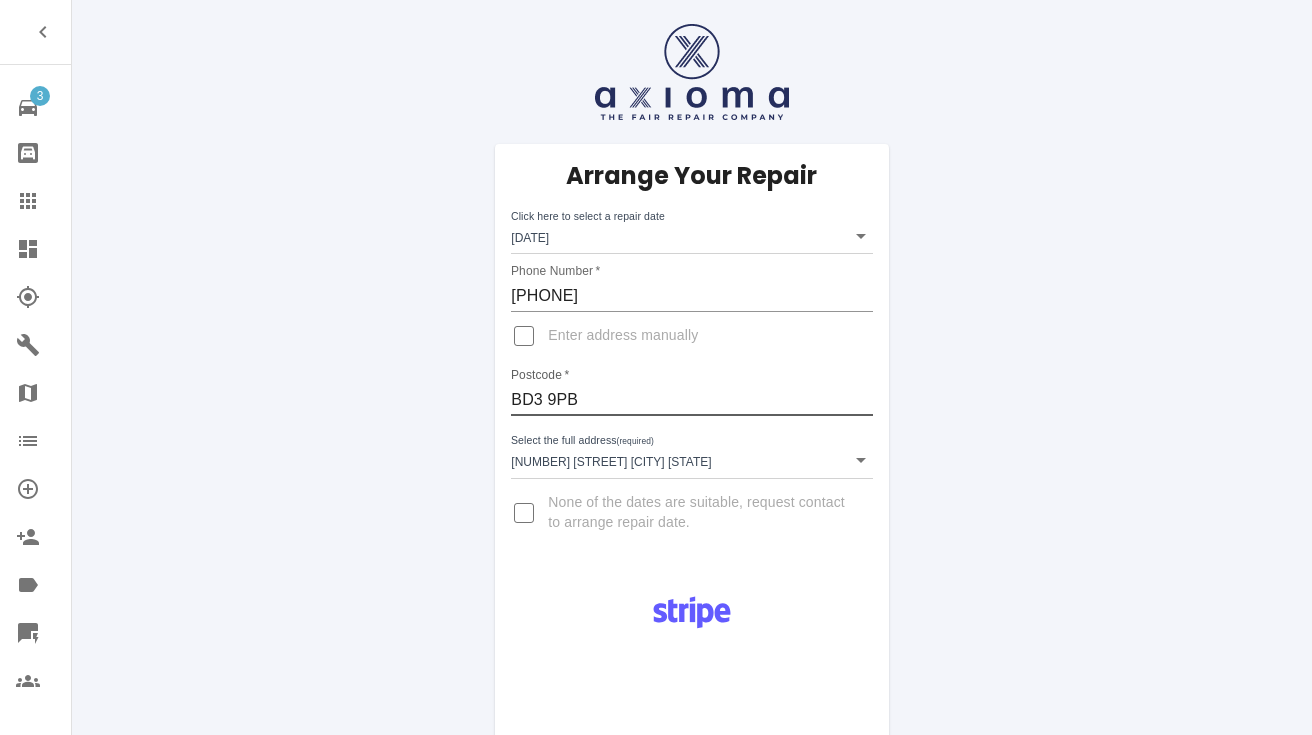 click on "Pay £38 Booking Fee" at bounding box center (691, 912) 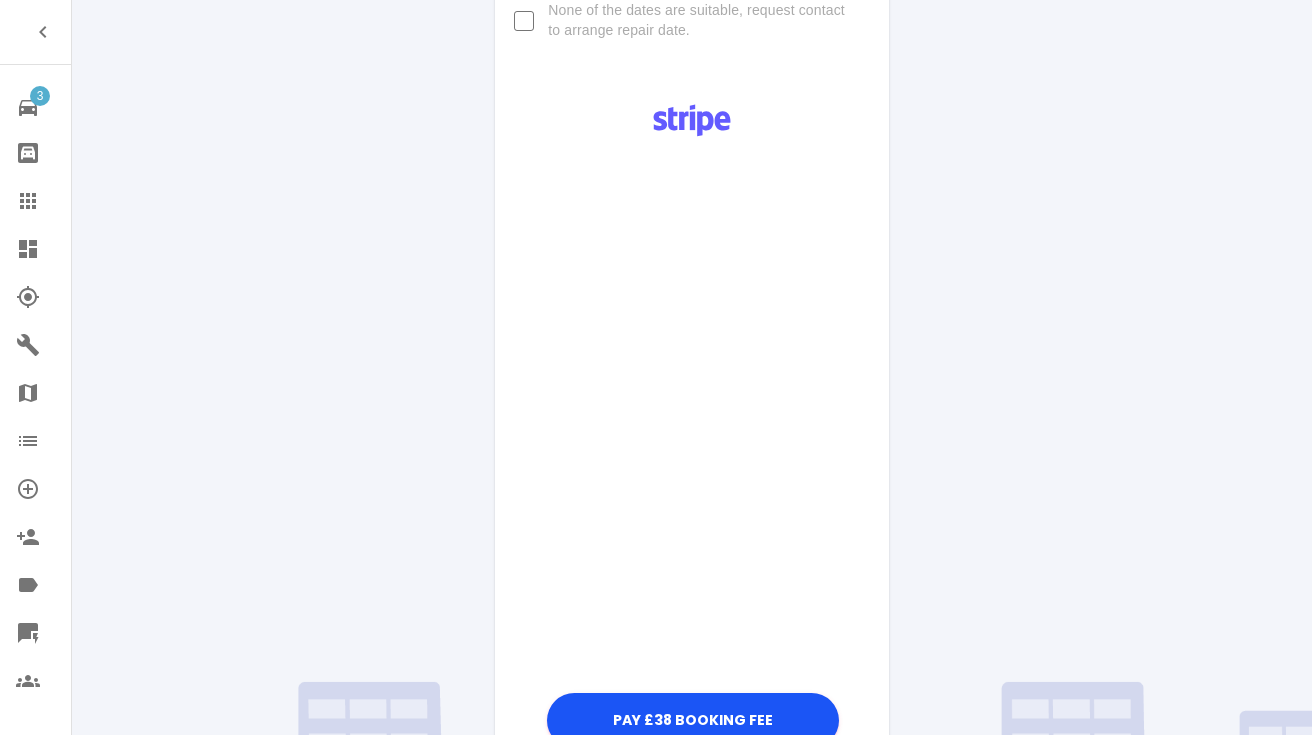 scroll, scrollTop: 509, scrollLeft: 0, axis: vertical 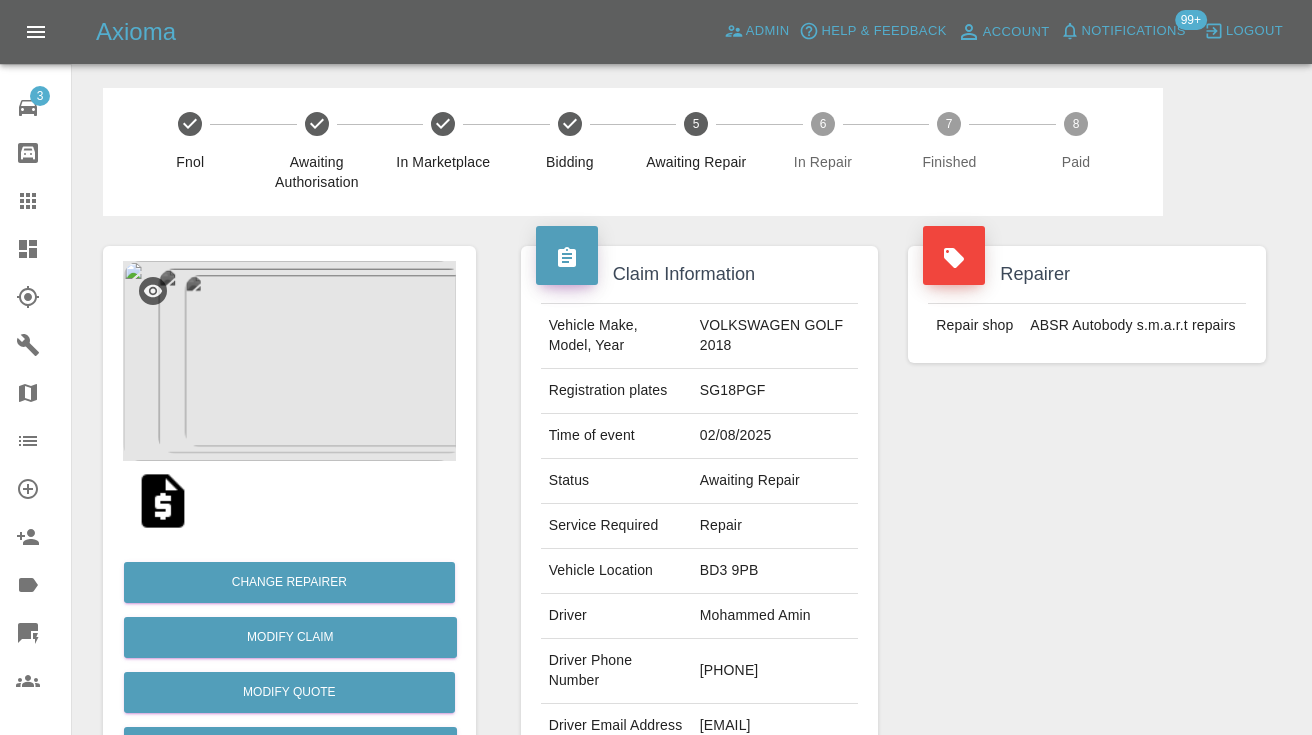 click on "Repairer Repair shop ABSR Autobody s.m.a.r.t repairs" at bounding box center (1087, 504) 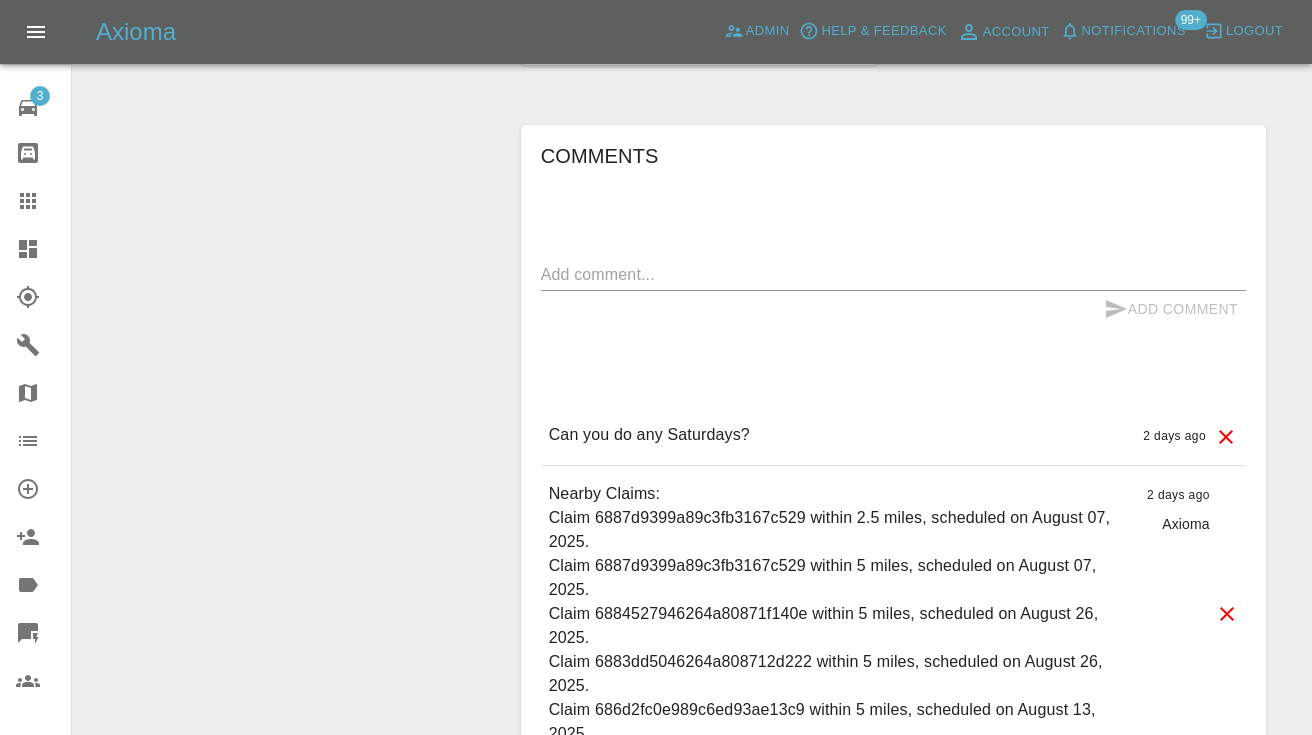 scroll, scrollTop: 1382, scrollLeft: 0, axis: vertical 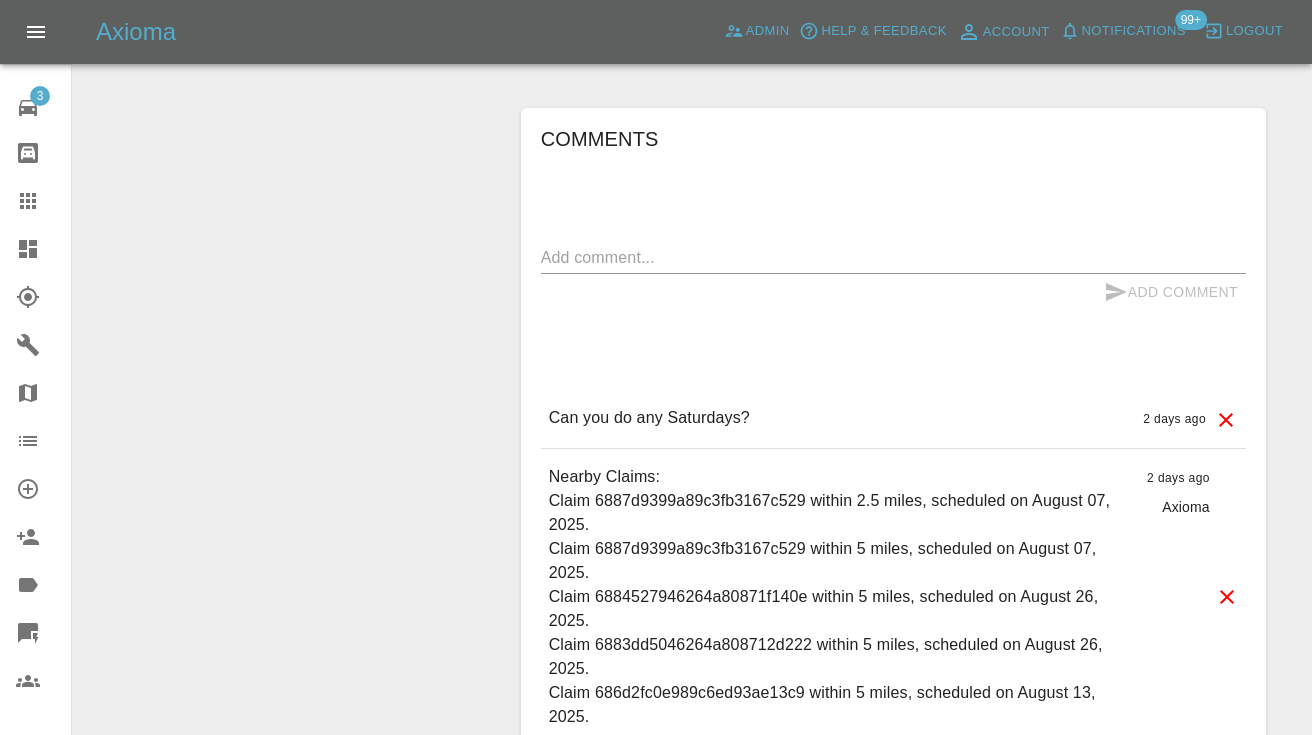 click on "x" at bounding box center (893, 258) 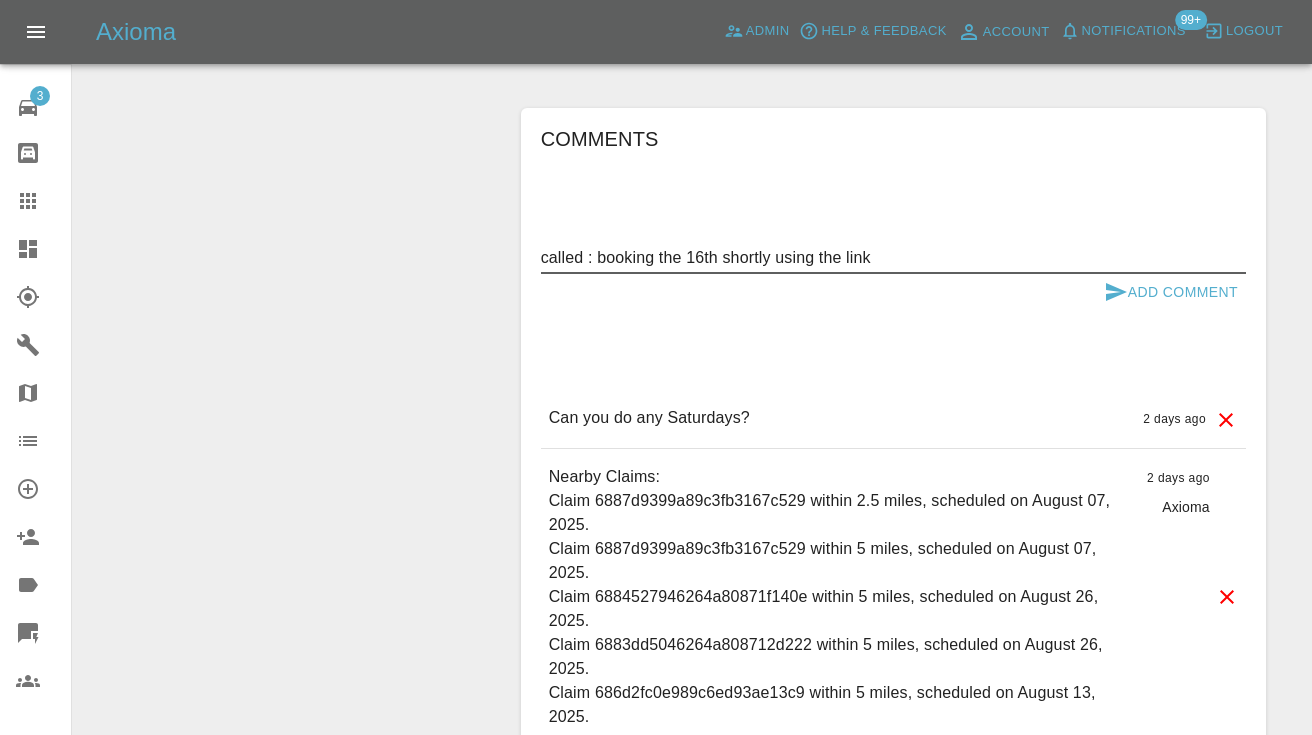 type on "called : booking the 16th shortly using the link" 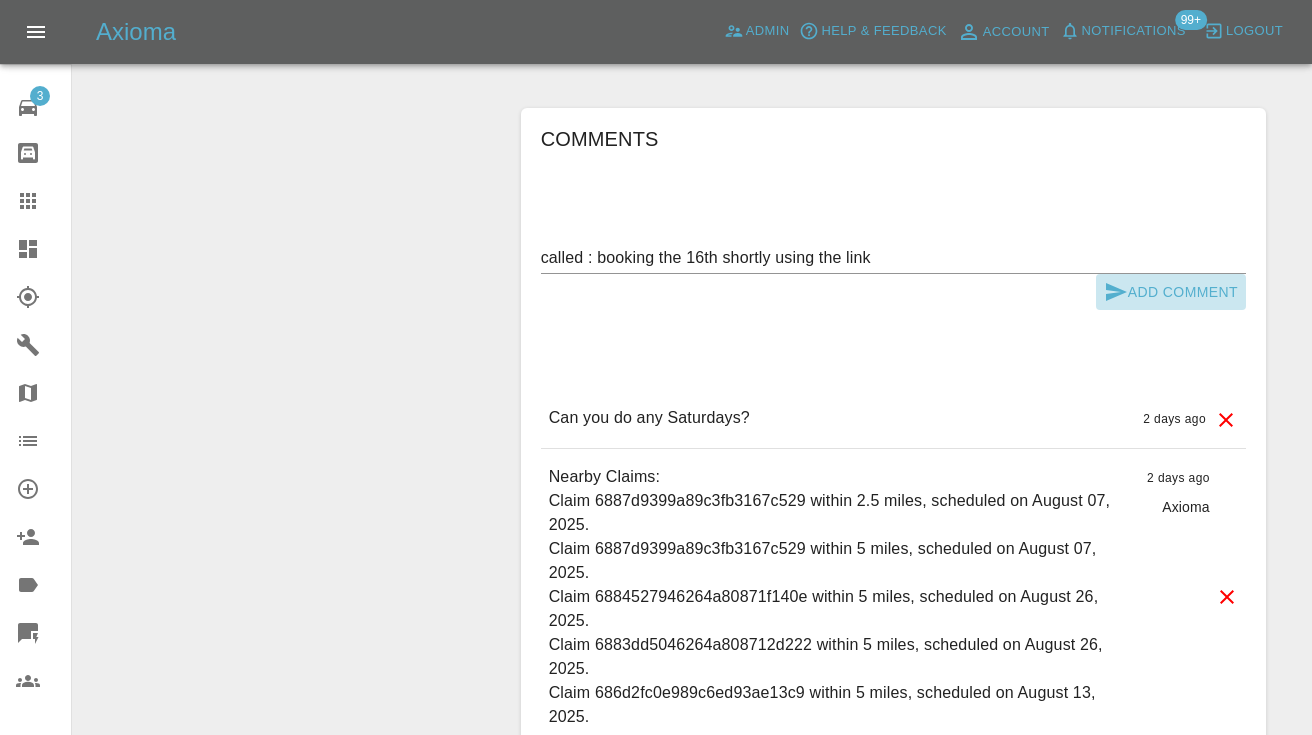 click on "Add Comment" at bounding box center (1171, 292) 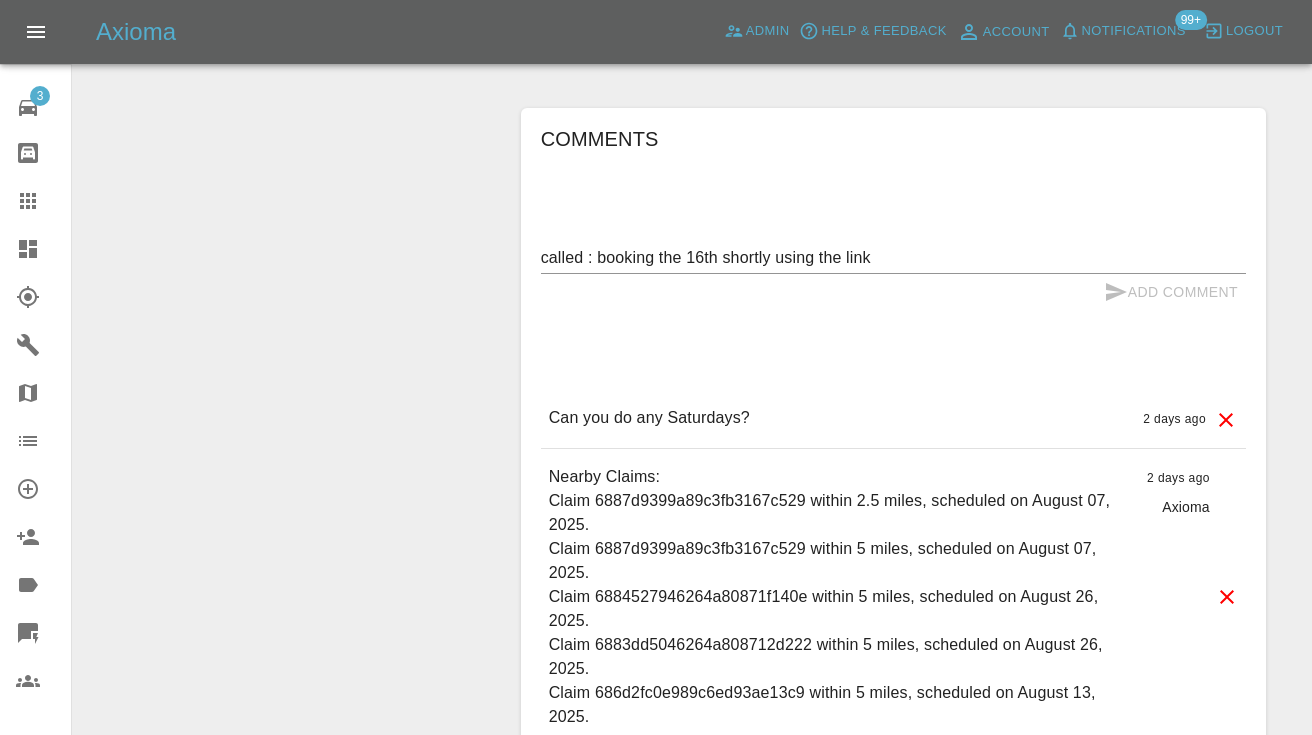 type 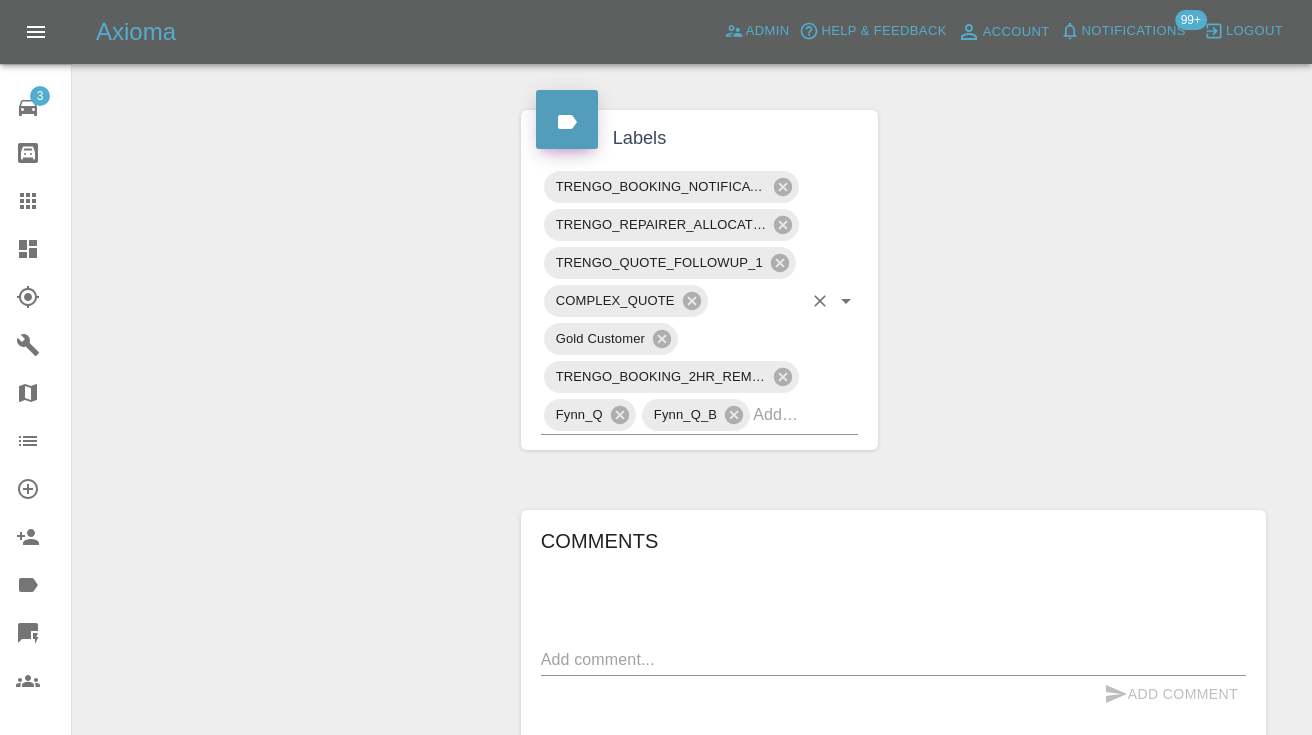 scroll, scrollTop: 977, scrollLeft: 0, axis: vertical 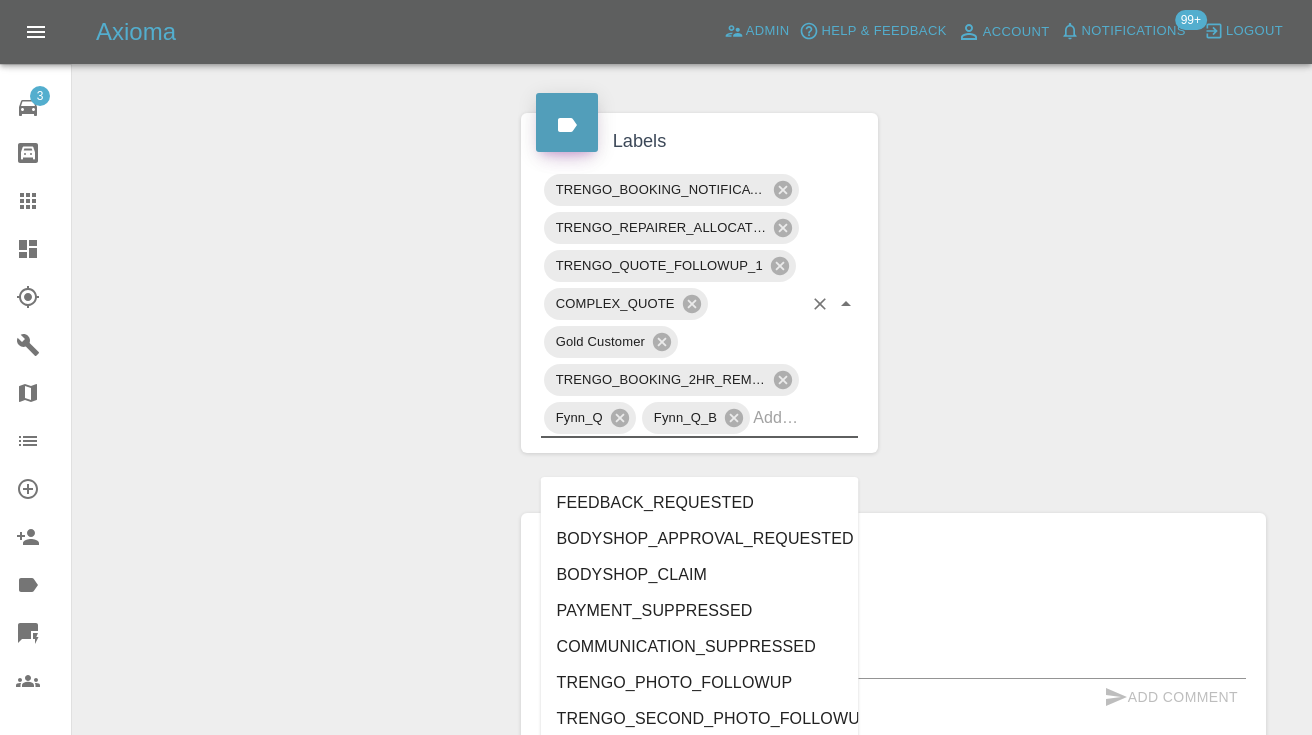 click at bounding box center (777, 417) 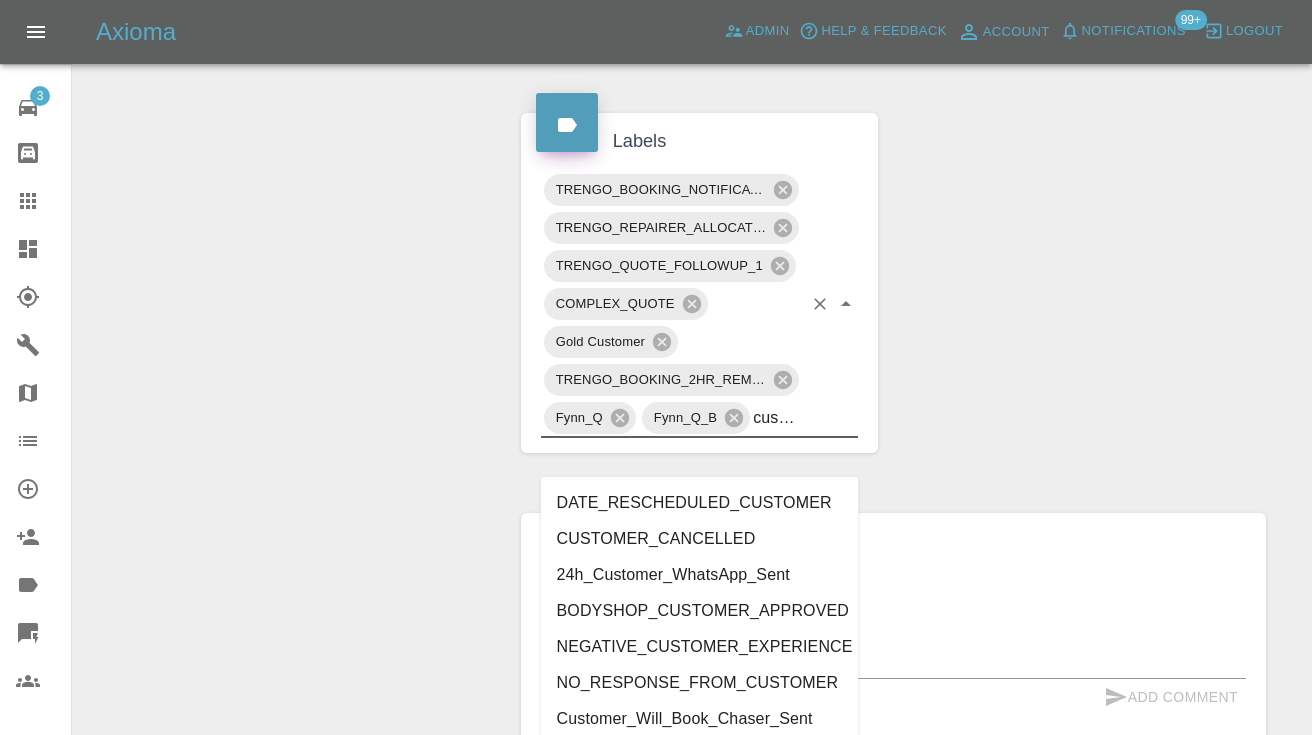 type on "customer_" 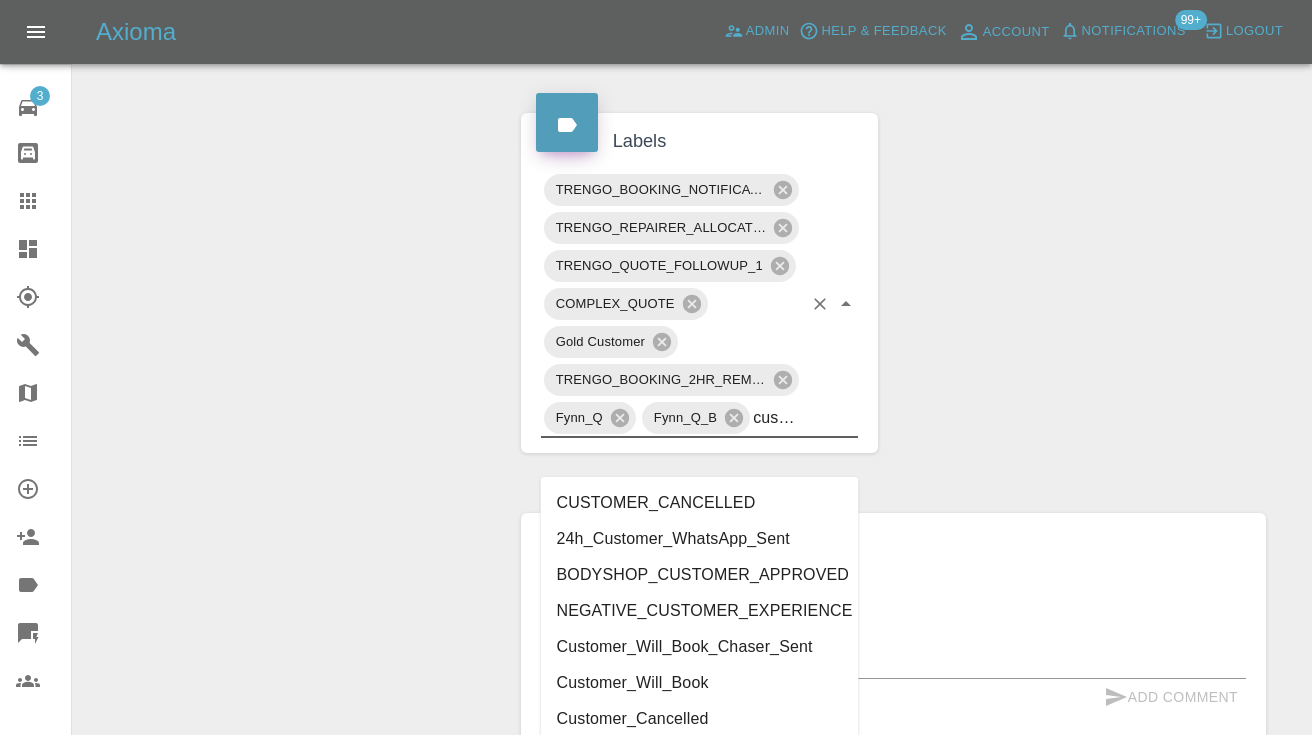click on "Customer_Will_Book" at bounding box center (700, 683) 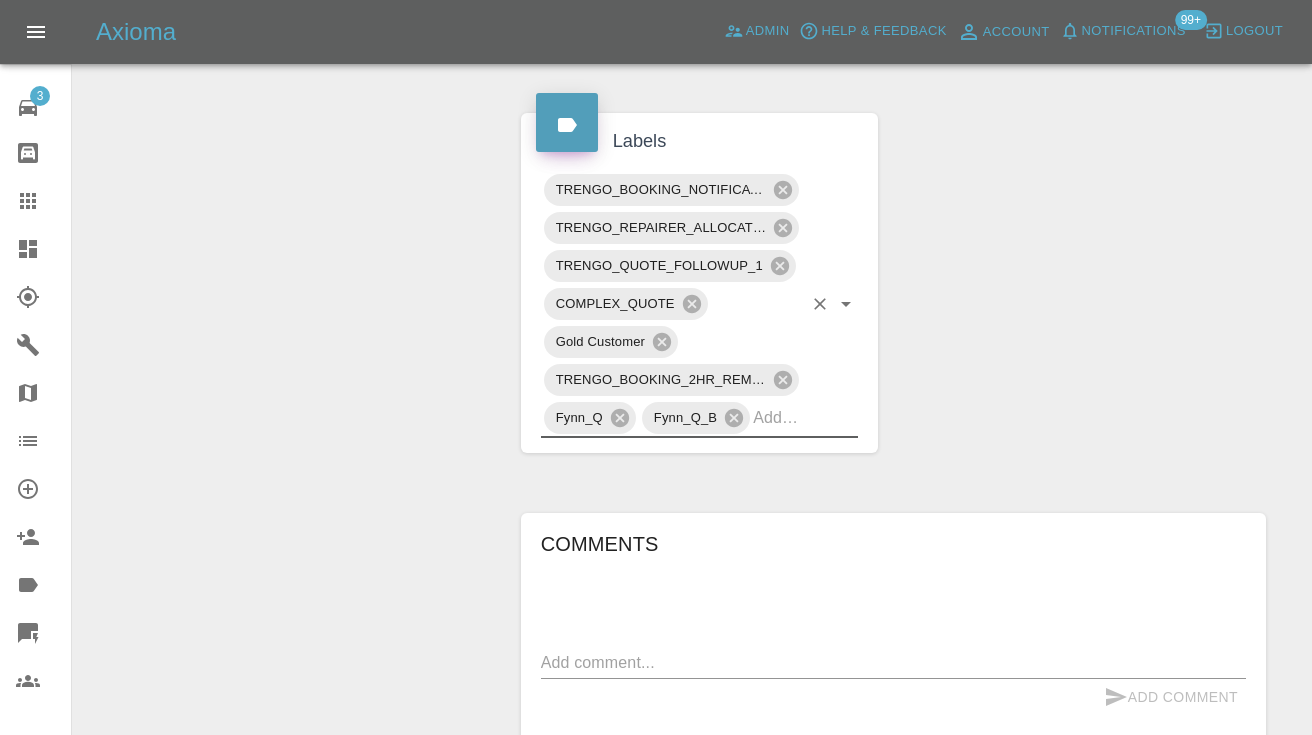 click on "Claim Information Vehicle Make, Model, Year VOLKSWAGEN GOLF 2018 Registration plates SG18PGF Time of event 02/08/2025 Status Awaiting Repair Service Required Repair Vehicle Location BD3 9PB Driver Mohammed Amin Driver Phone Number 07538725990 Driver Email Address Shaifulamin@hotmail.co.uk Repairer Repair shop ABSR Autobody s.m.a.r.t repairs  Quote Total cost (ex. VAT) £440 Repairer cost (ex. VAT) £300 Quoted by Eric Ordano Repair Dates Proposed Dates 16/08/2025 Labels TRENGO_BOOKING_NOTIFICATION TRENGO_REPAIRER_ALLOCATED TRENGO_QUOTE_FOLLOWUP_1 COMPLEX_QUOTE Gold Customer TRENGO_BOOKING_2HR_REMINDER Fynn_Q Fynn_Q_B Comments x Add Comment called : booking the 16th shortly using the link  a few seconds ago Castro called : booking the 16th shortly using the link  a few seconds ago Castro Can you do any Saturdays? 2 days ago Can you do any Saturdays? 2 days ago 2 days ago Axioma 2 days ago Axioma Repair scope: Smart Repair - Paint Frt Bumper Corner
Paint Frt Bumper Trims
Repair - OSR Door 3 days ago 3 days ago" at bounding box center [893, 352] 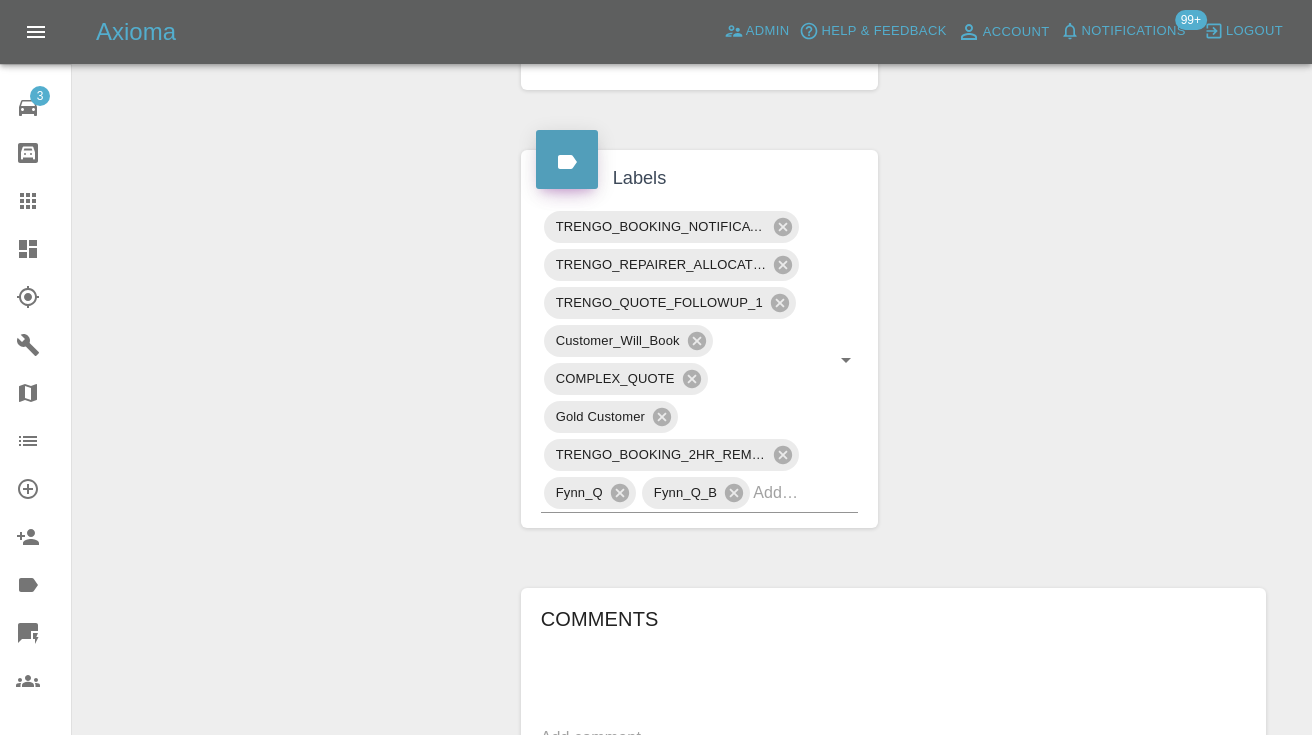 scroll, scrollTop: 932, scrollLeft: 0, axis: vertical 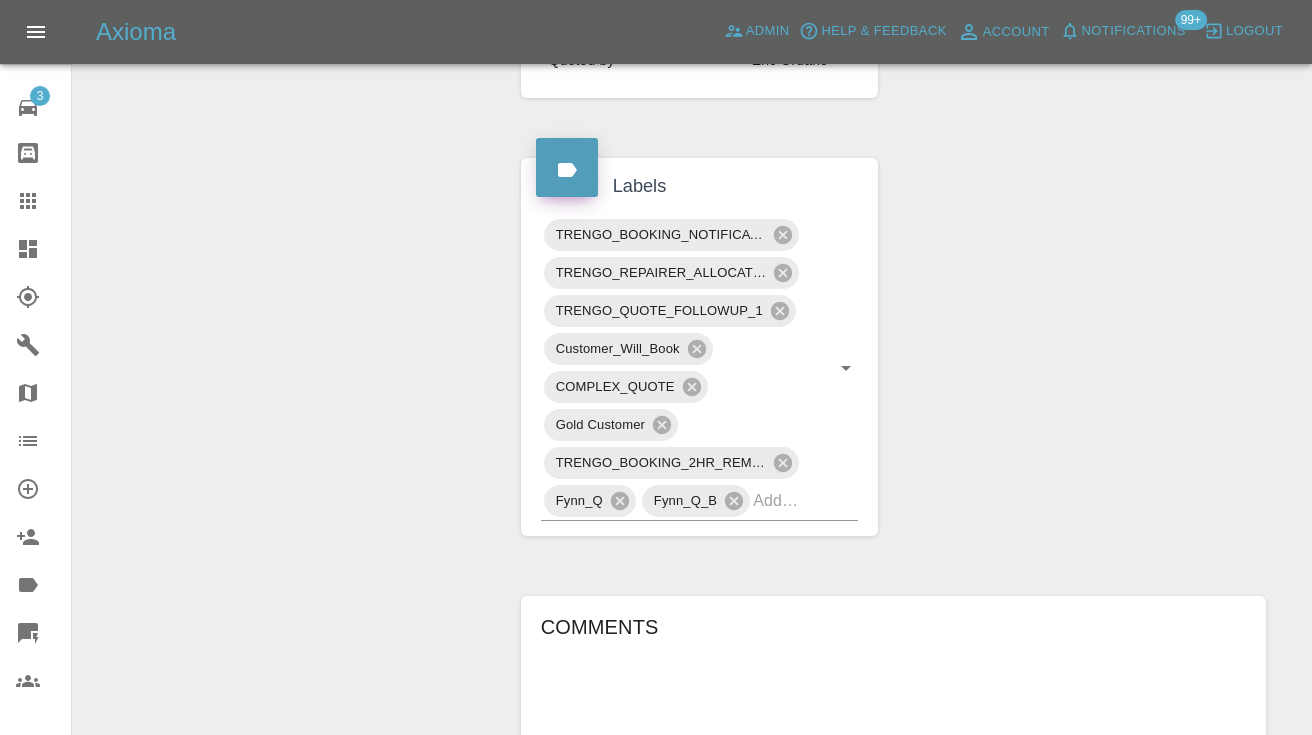 click 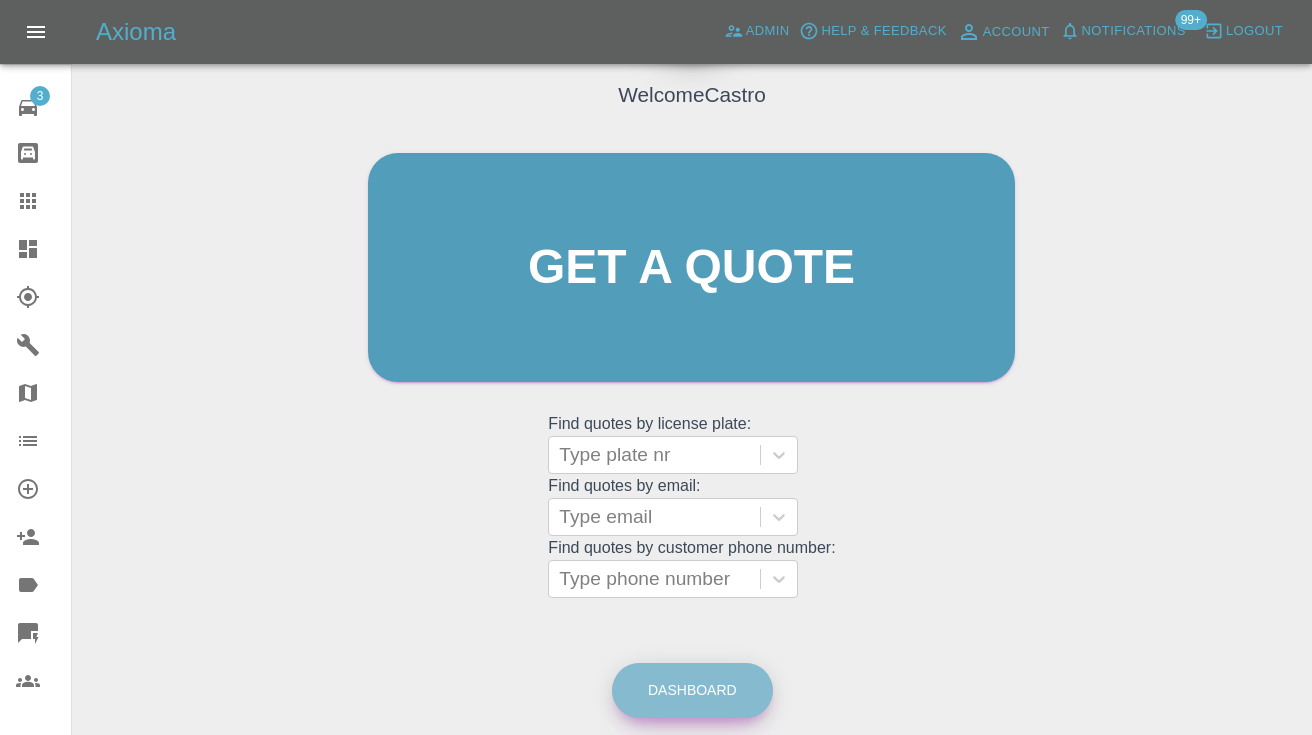 click on "Dashboard" at bounding box center (692, 690) 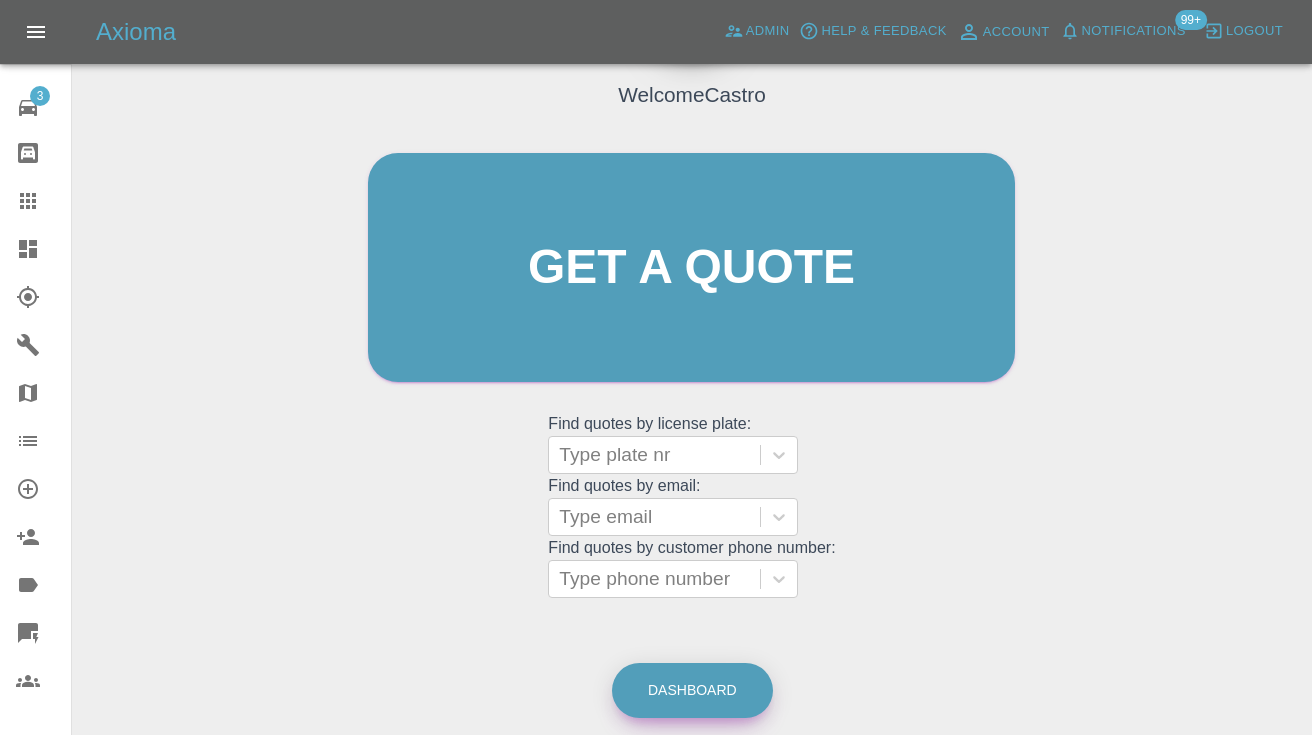 scroll, scrollTop: 0, scrollLeft: 0, axis: both 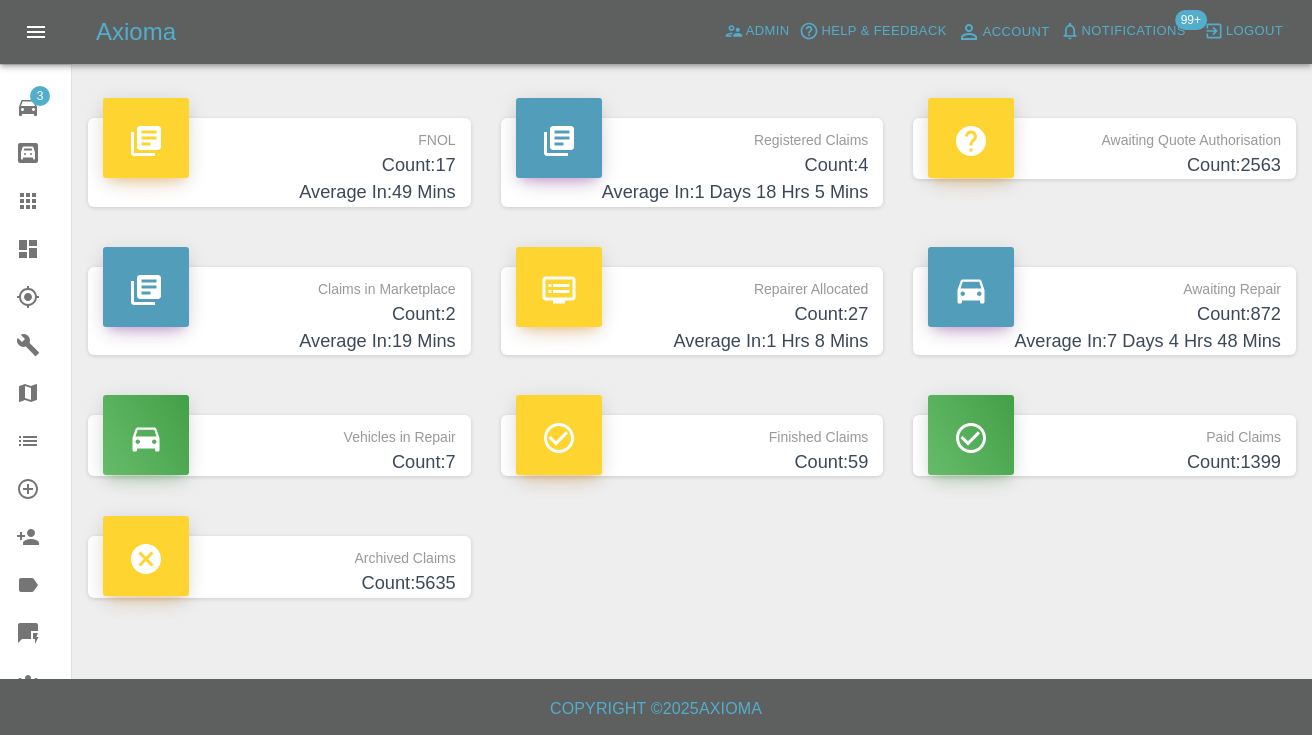 click on "Count:  872" at bounding box center [1104, 314] 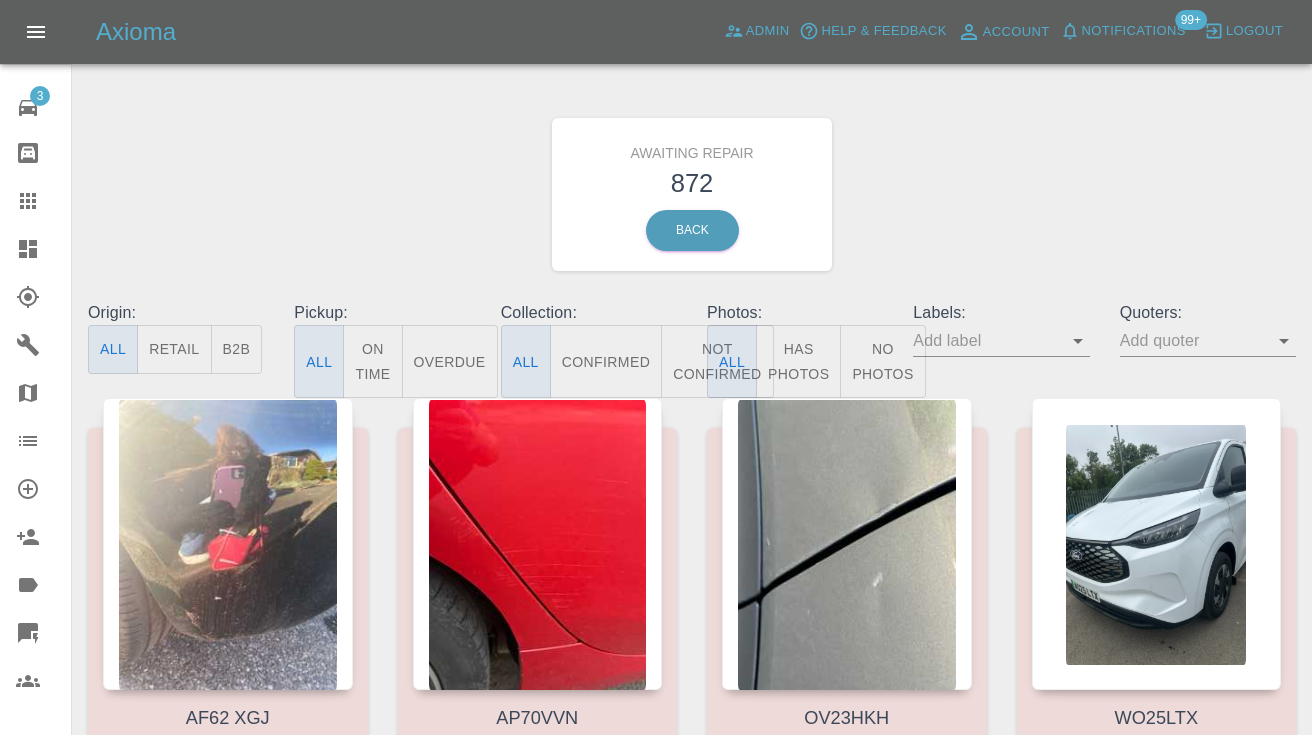 click on "Not Confirmed" at bounding box center [717, 361] 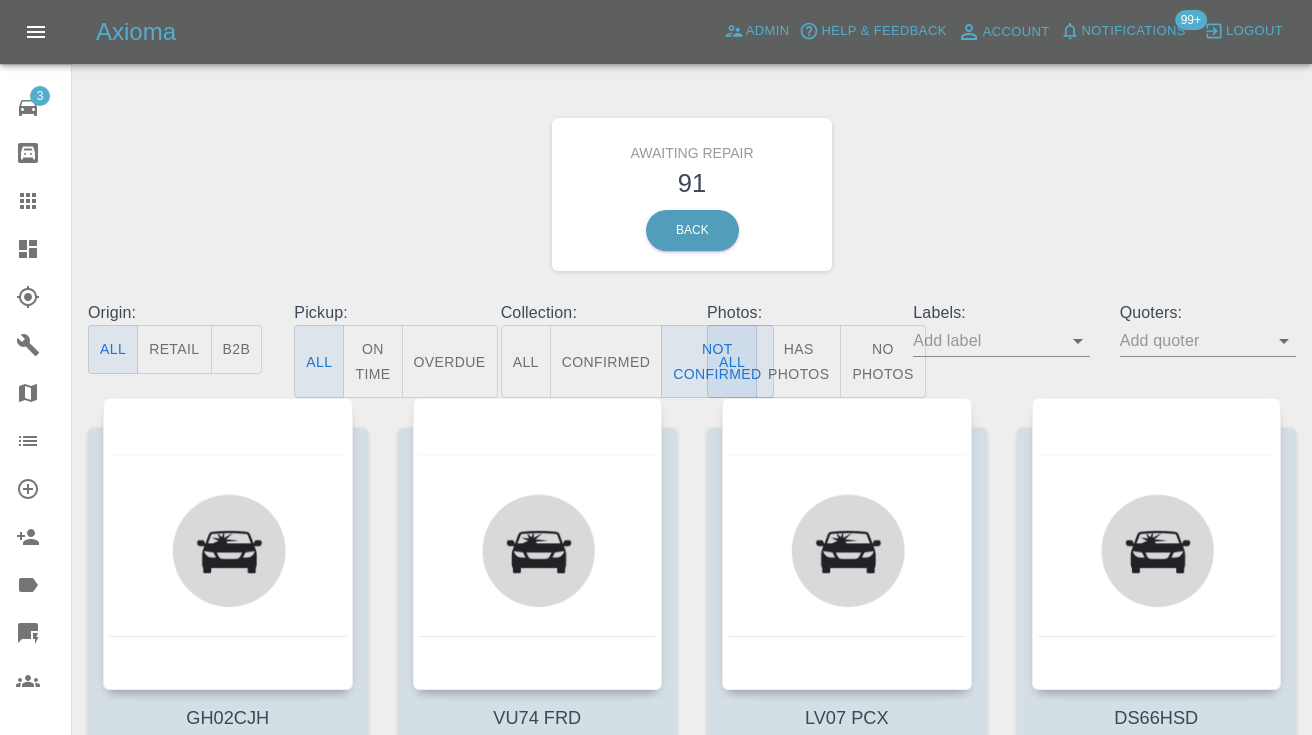 click on "Awaiting Repair 91 Back" at bounding box center (692, 194) 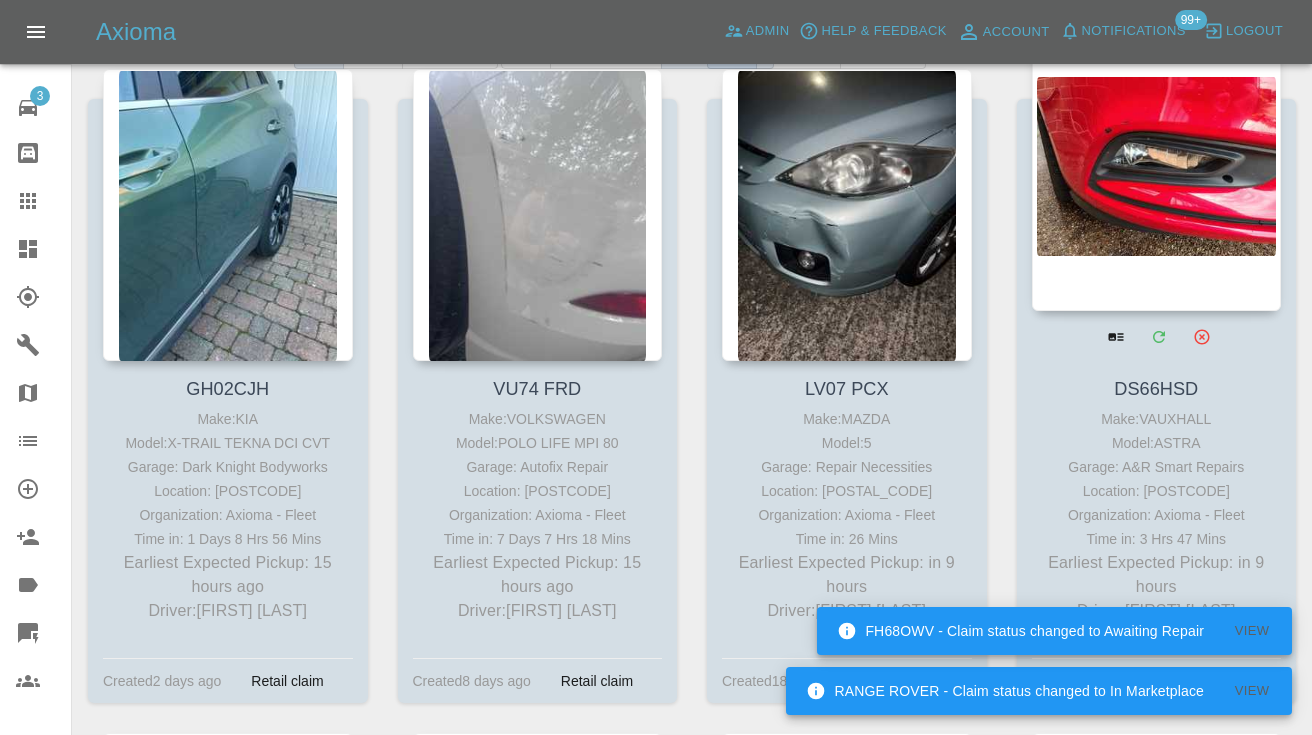 scroll, scrollTop: 298, scrollLeft: 0, axis: vertical 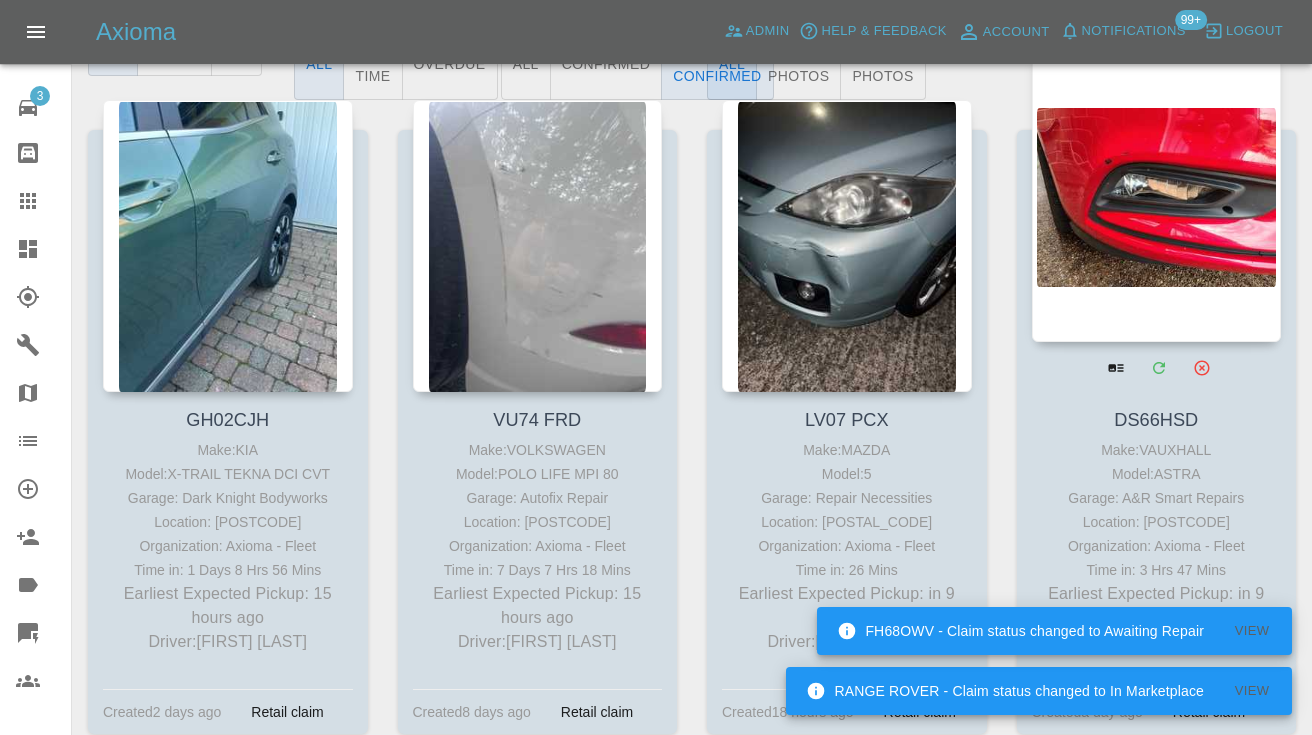 click at bounding box center (1157, 196) 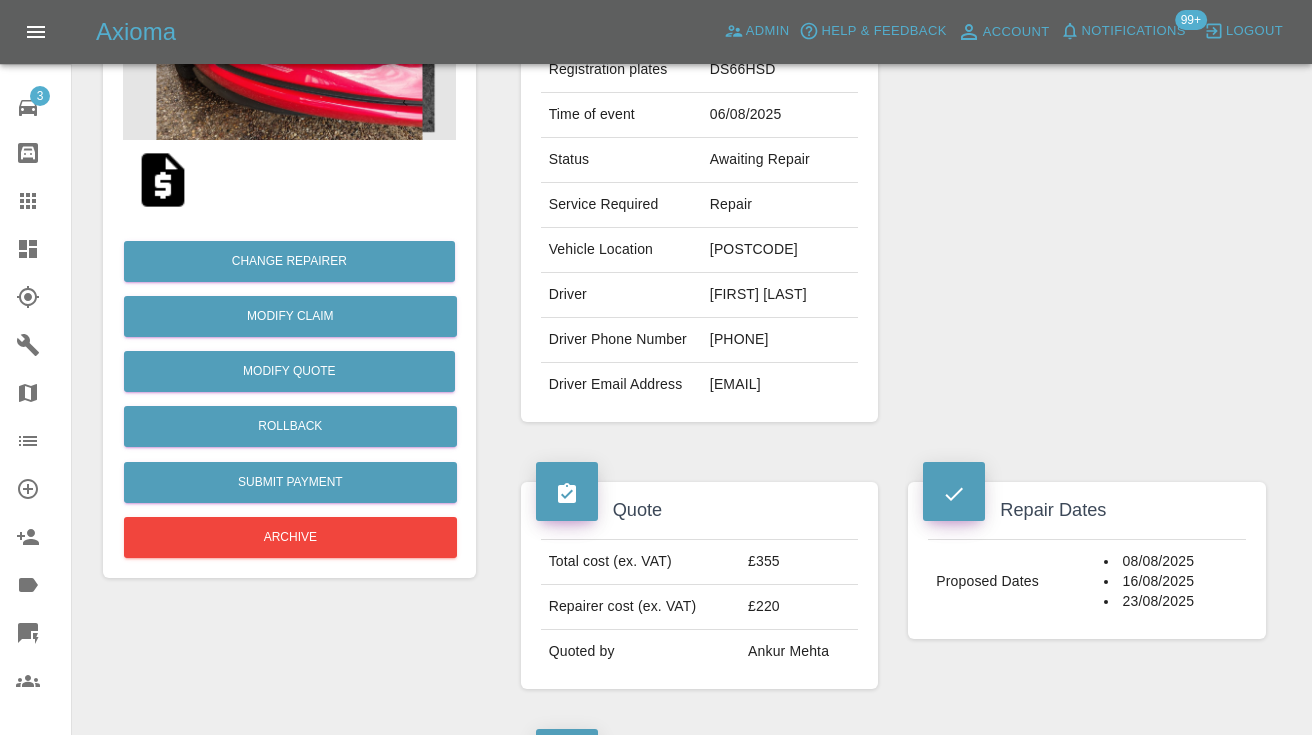 scroll, scrollTop: 352, scrollLeft: 0, axis: vertical 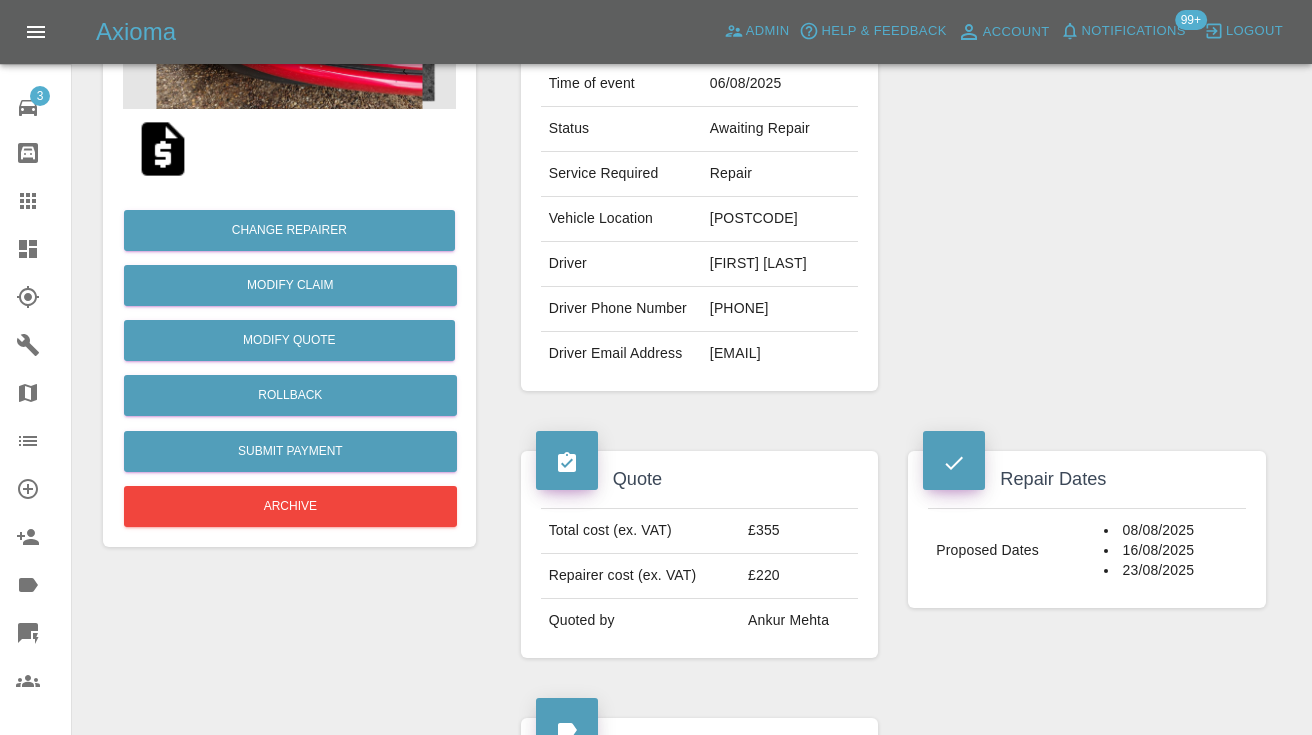 click on "07909149779" at bounding box center (780, 309) 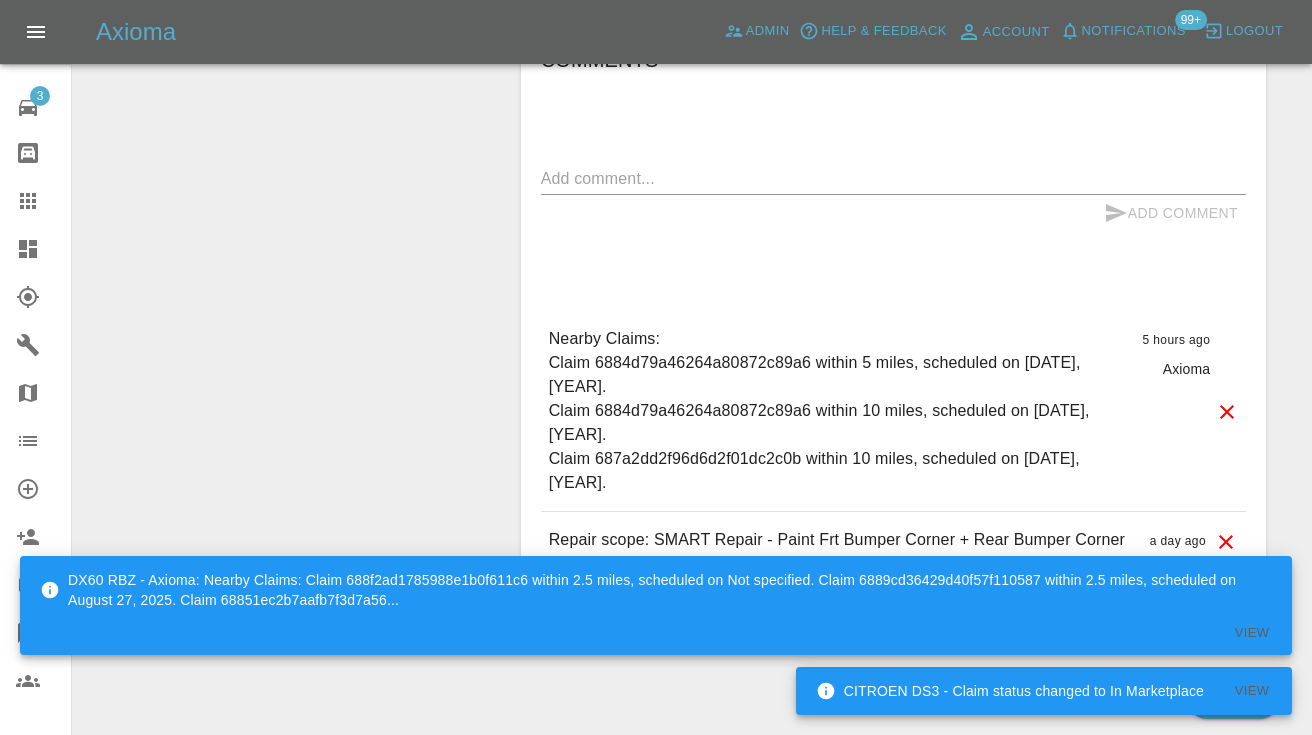 scroll, scrollTop: 1411, scrollLeft: 0, axis: vertical 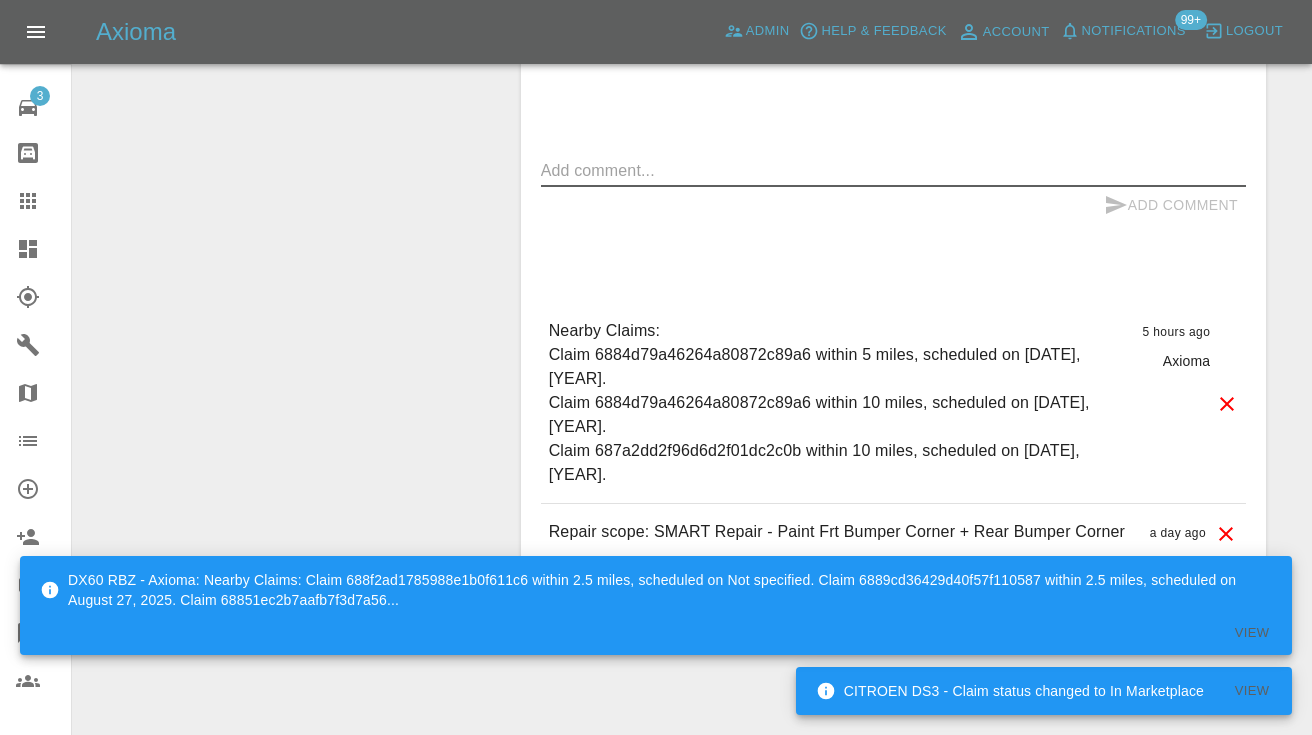 click at bounding box center [893, 170] 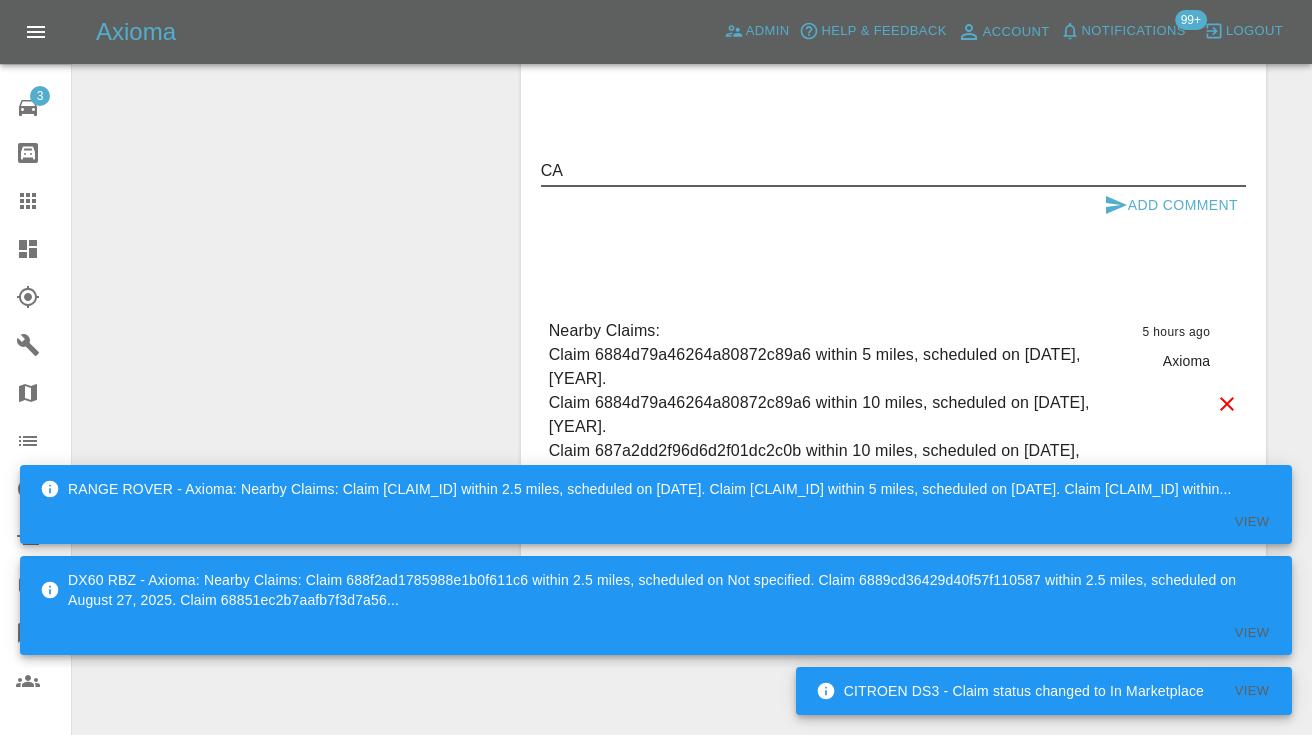type on "C" 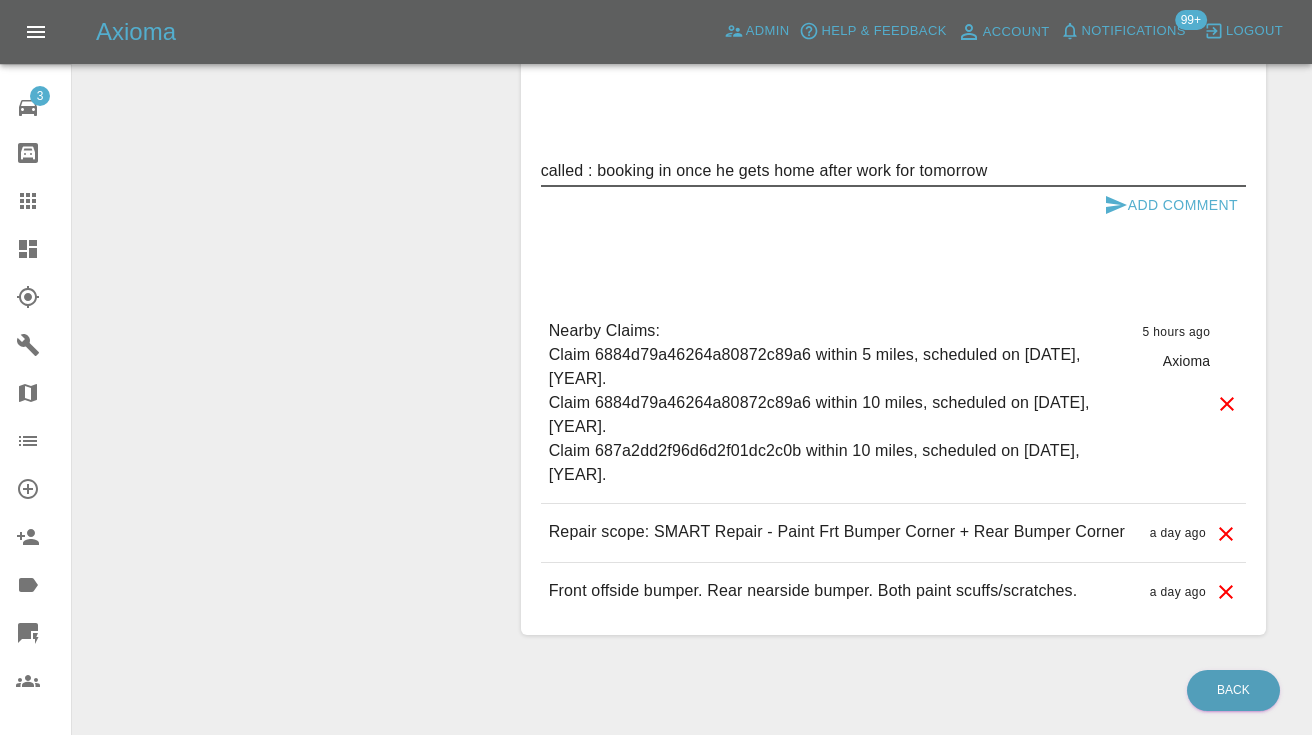 type on "called : booking in once he gets home after work for tomorrow" 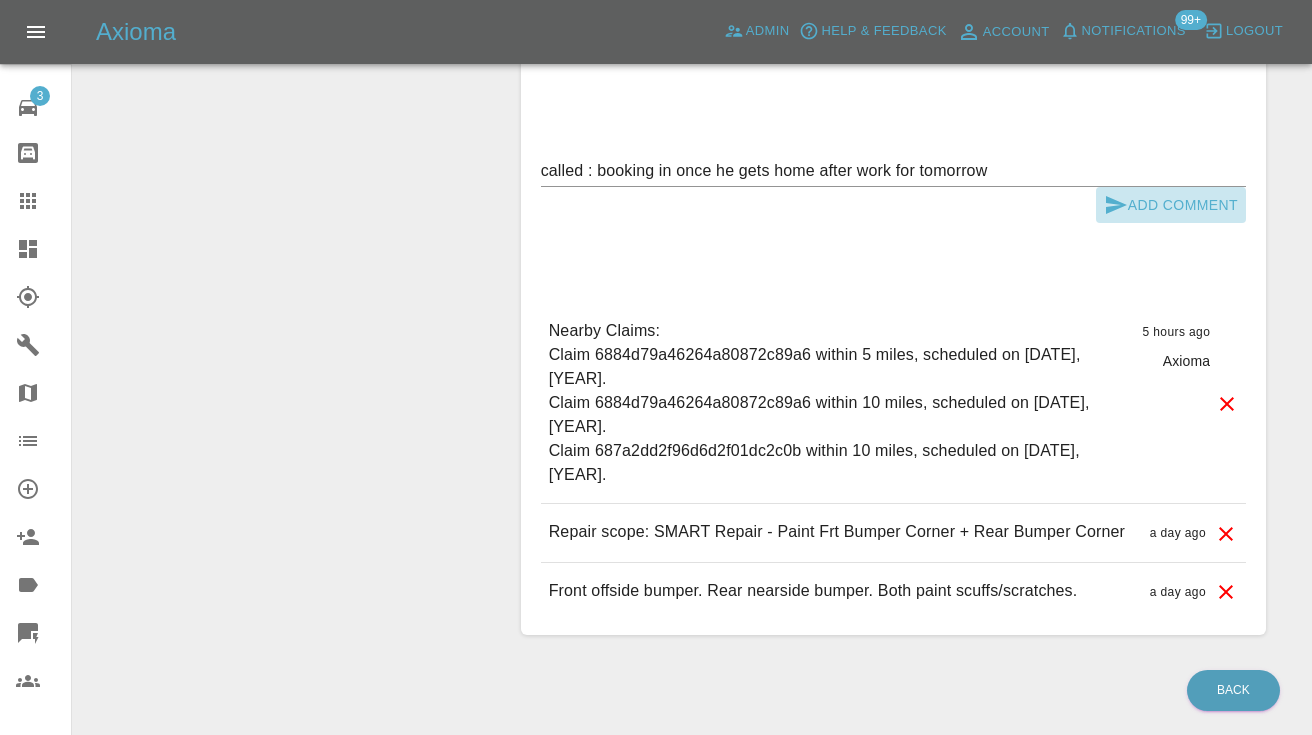 click 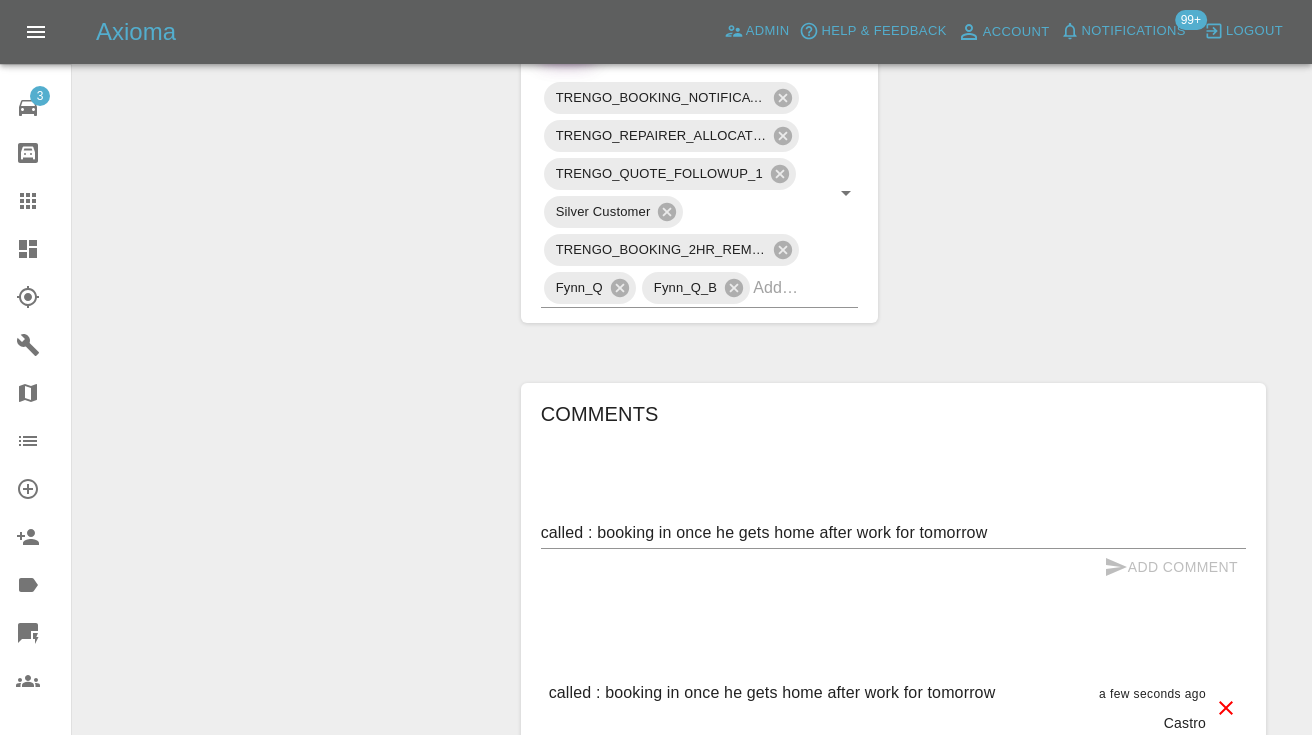 type 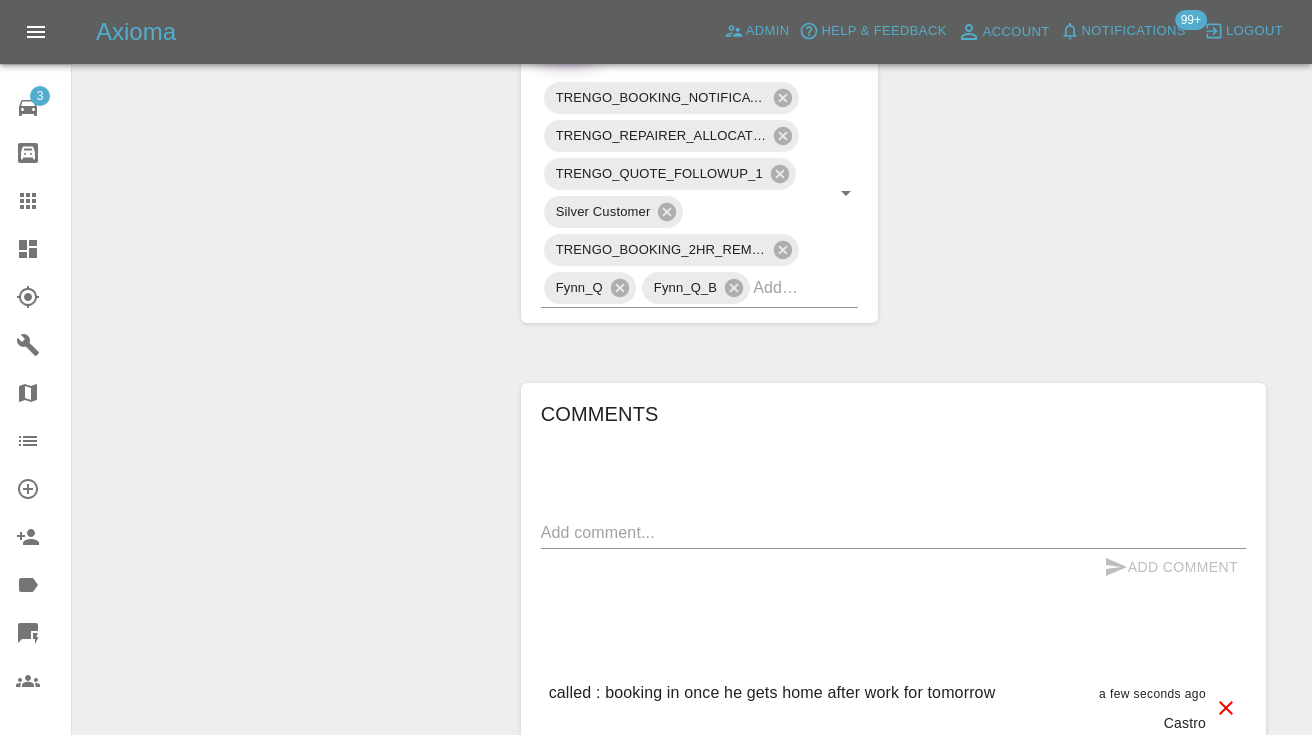 scroll, scrollTop: 1041, scrollLeft: 0, axis: vertical 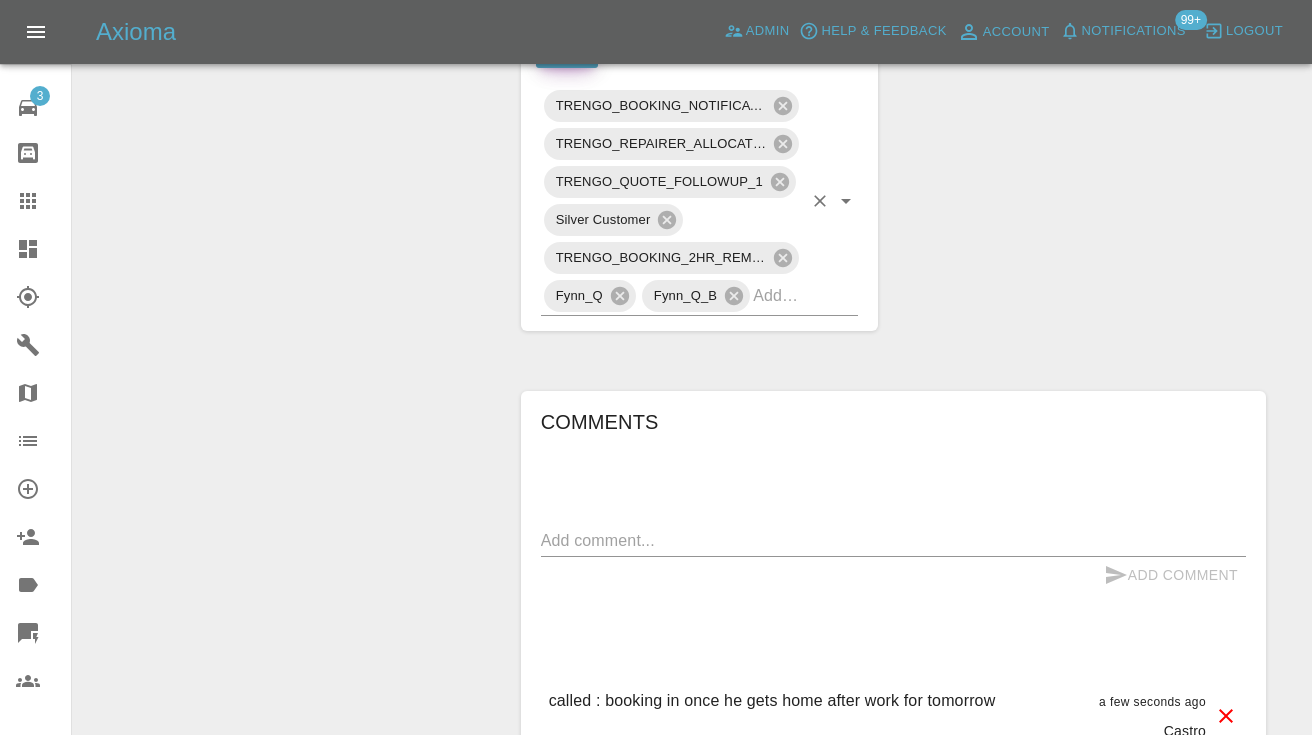 click at bounding box center (777, 295) 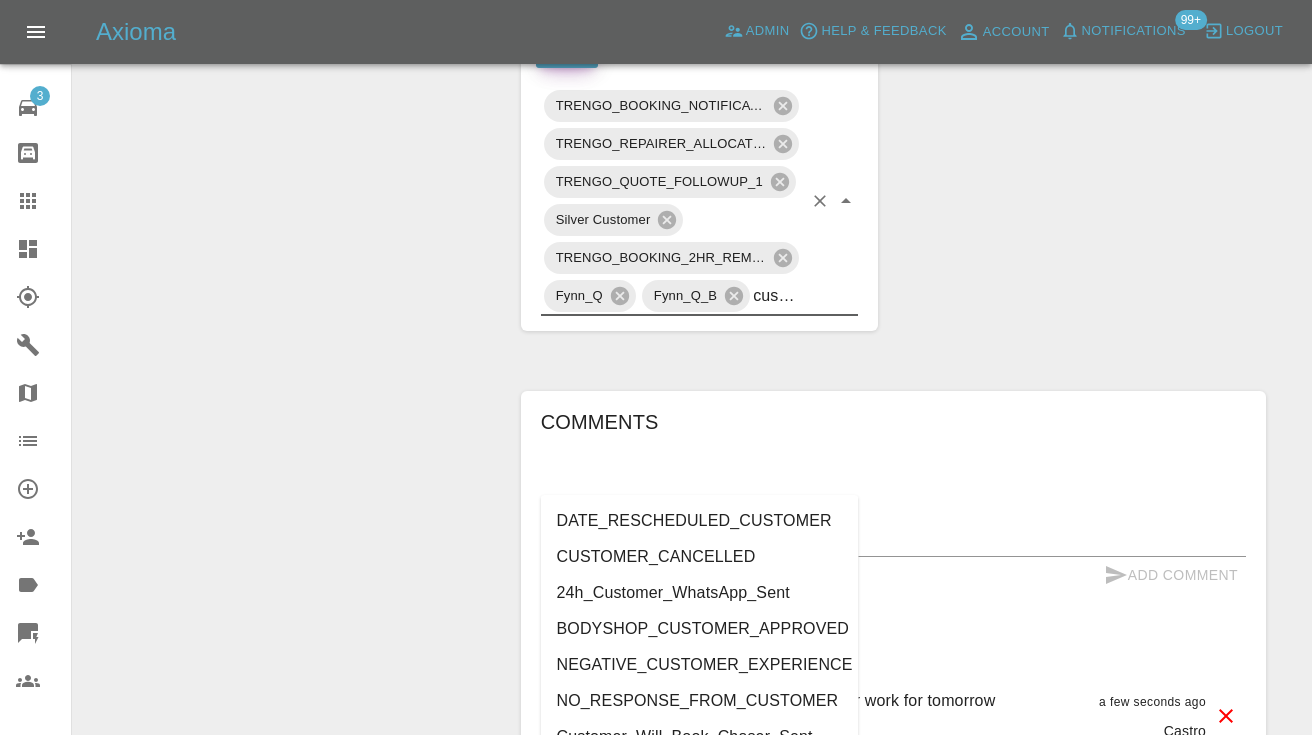type on "customer_" 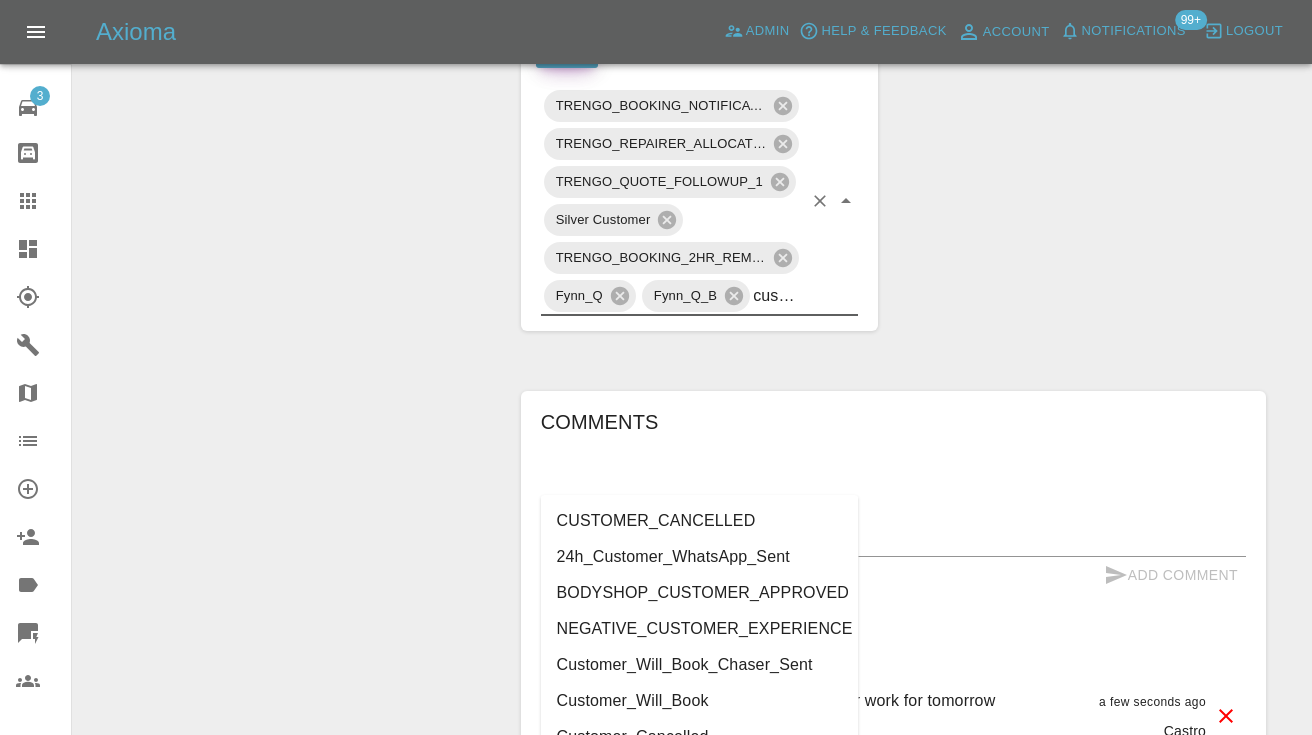 click on "Customer_Will_Book" at bounding box center (700, 701) 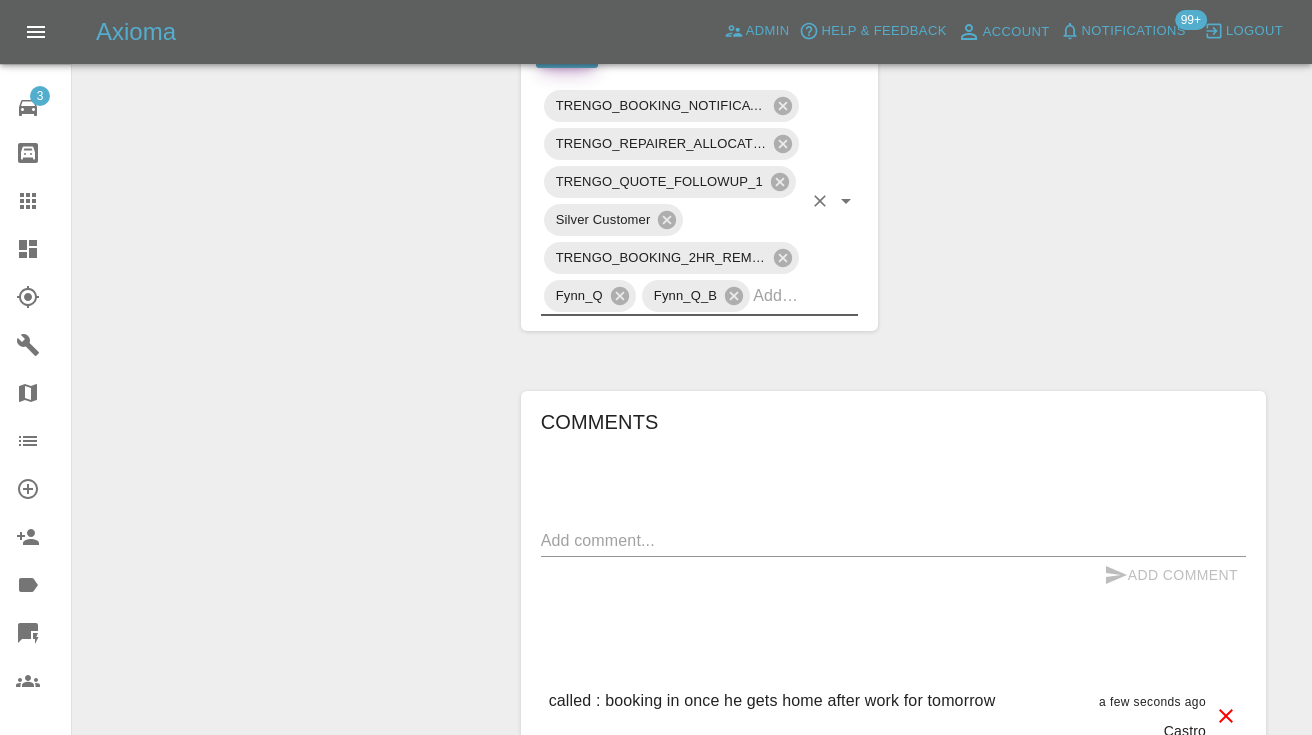click on "Change Repairer Modify Claim Modify Quote Rollback Submit Payment Archive" at bounding box center (289, 147) 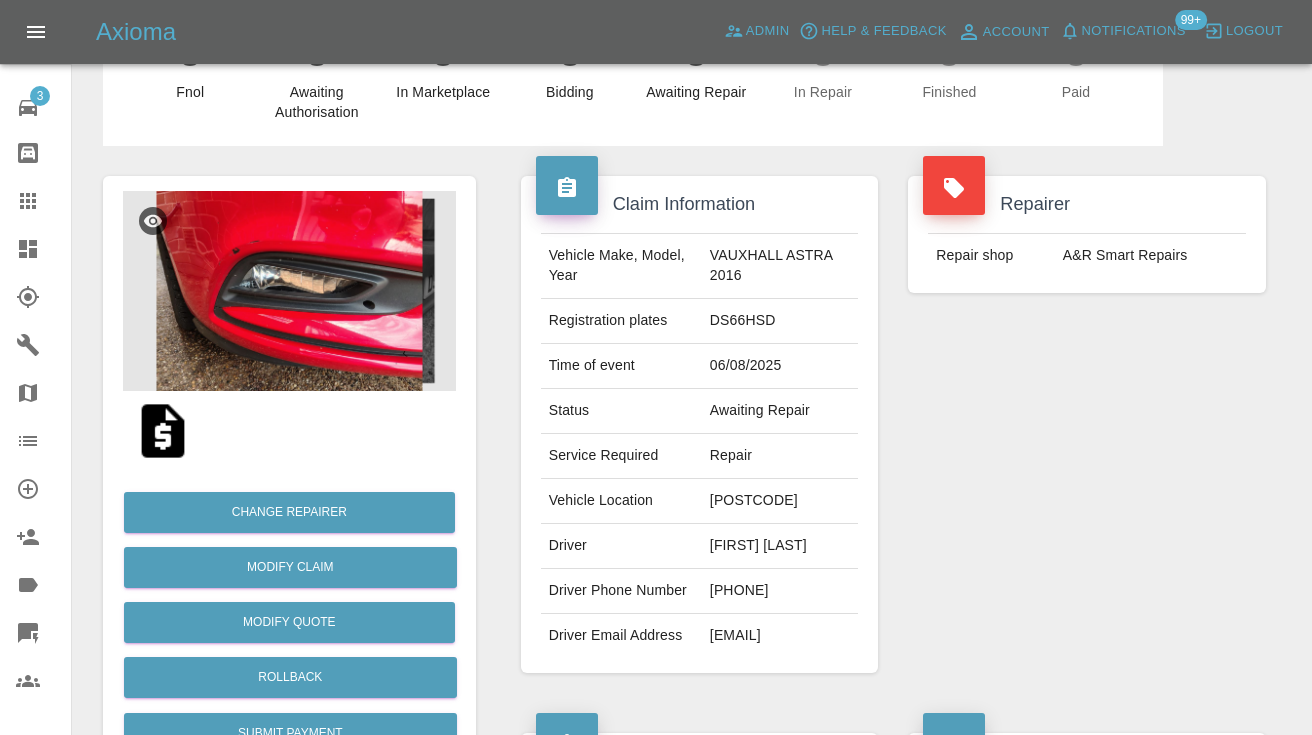 scroll, scrollTop: -3, scrollLeft: 0, axis: vertical 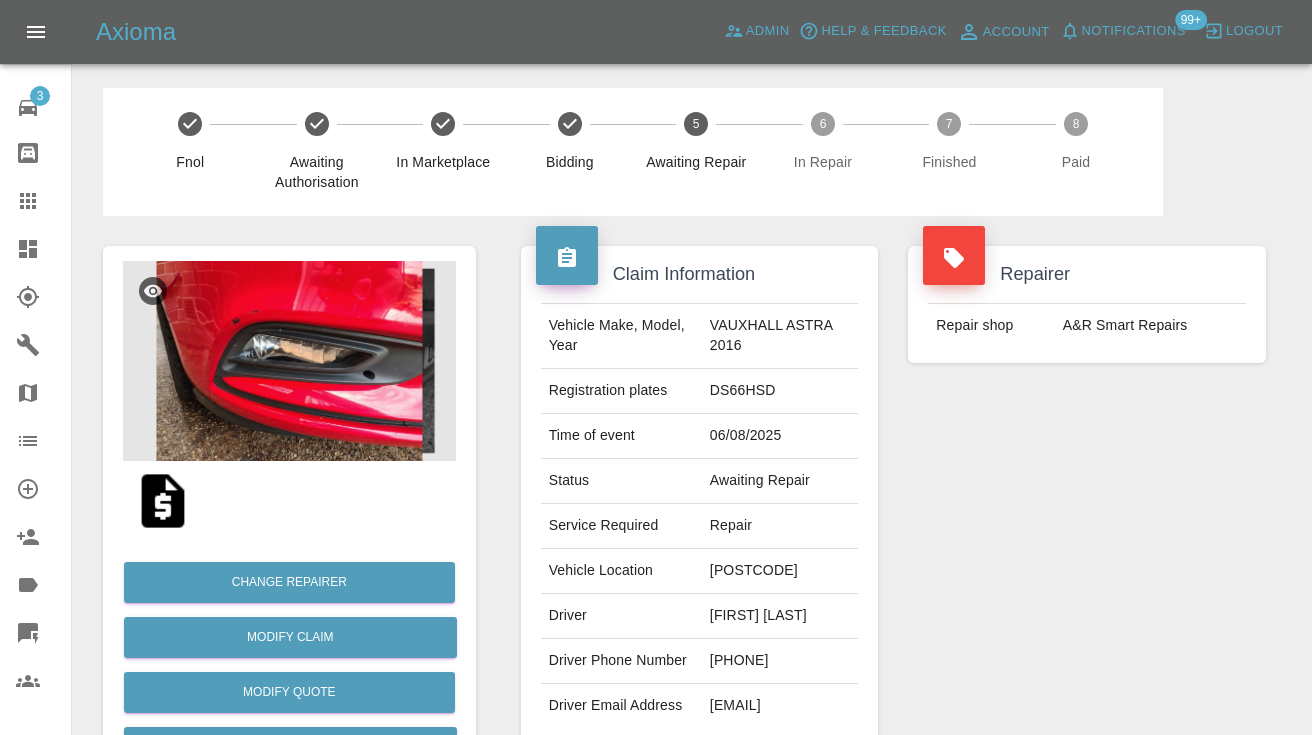 click 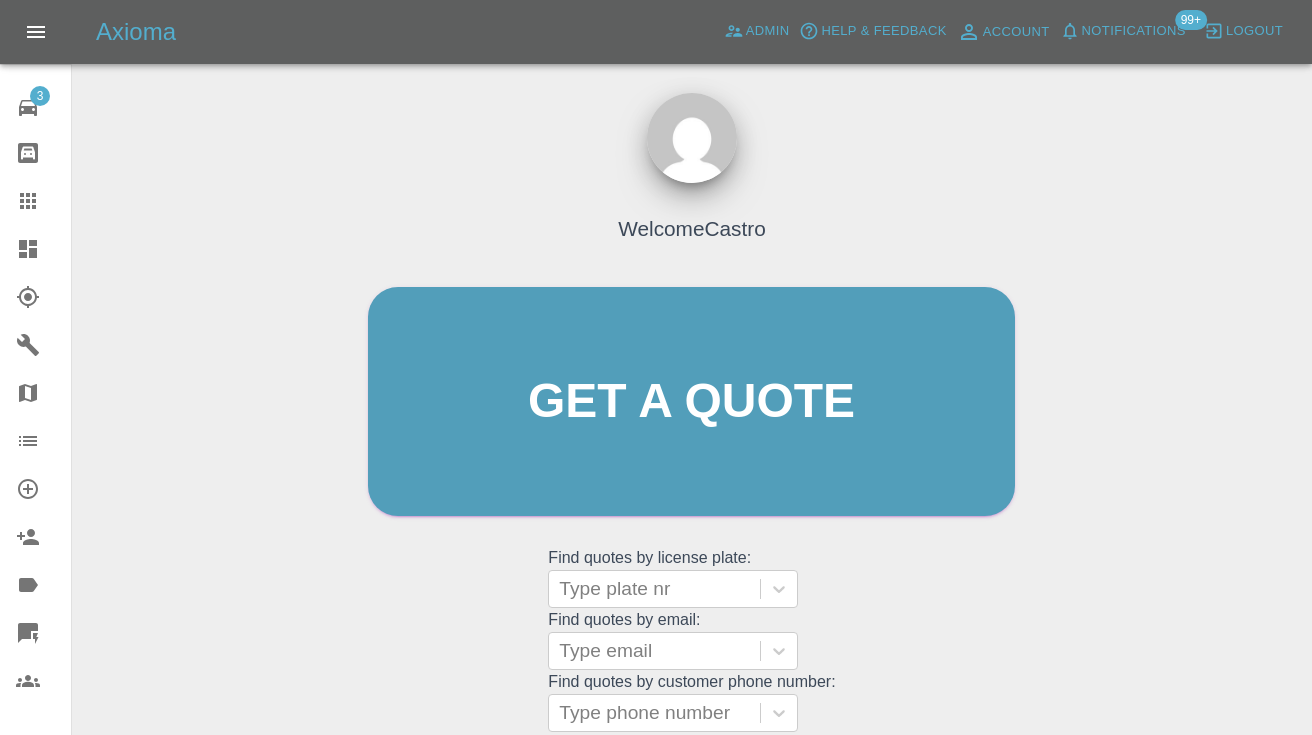 click on "Welcome  Castro Get a quote Get a quote Find quotes by license plate: Type plate nr Find quotes by email: Type email Find quotes by customer phone number: Type phone number" at bounding box center (691, 440) 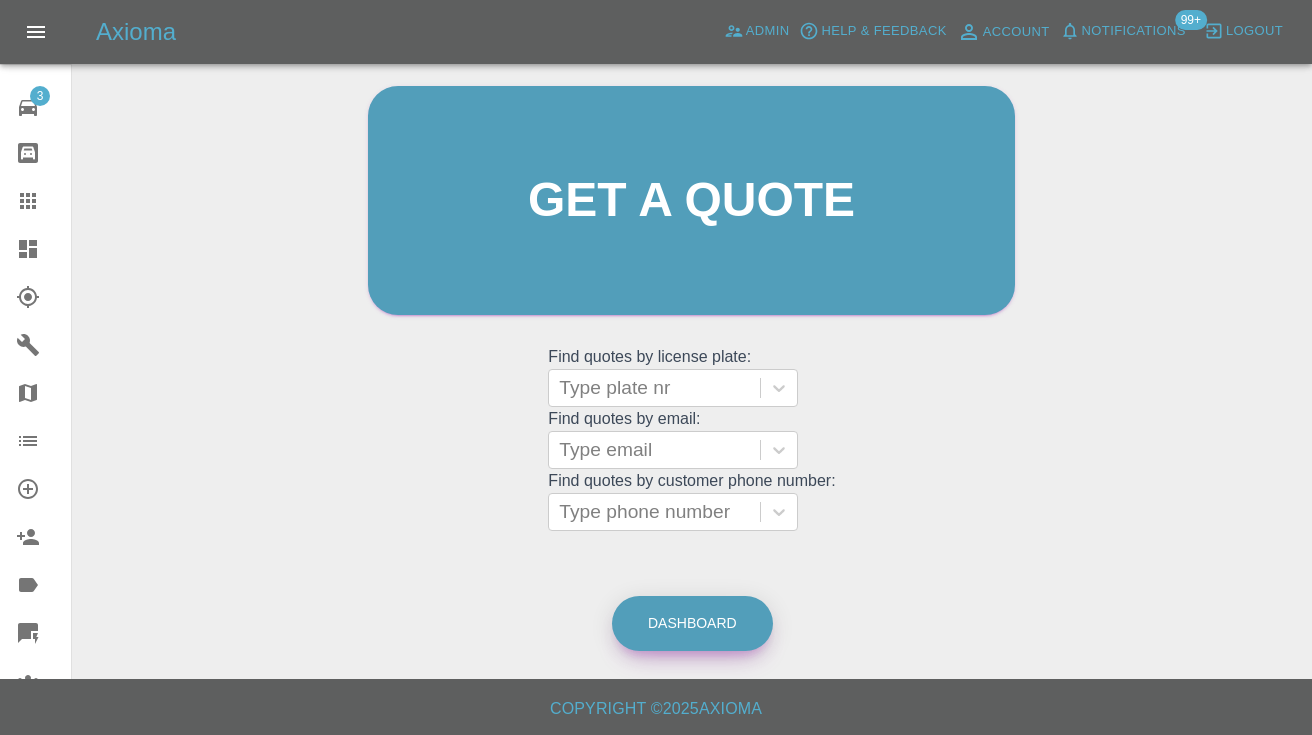 scroll, scrollTop: 200, scrollLeft: 0, axis: vertical 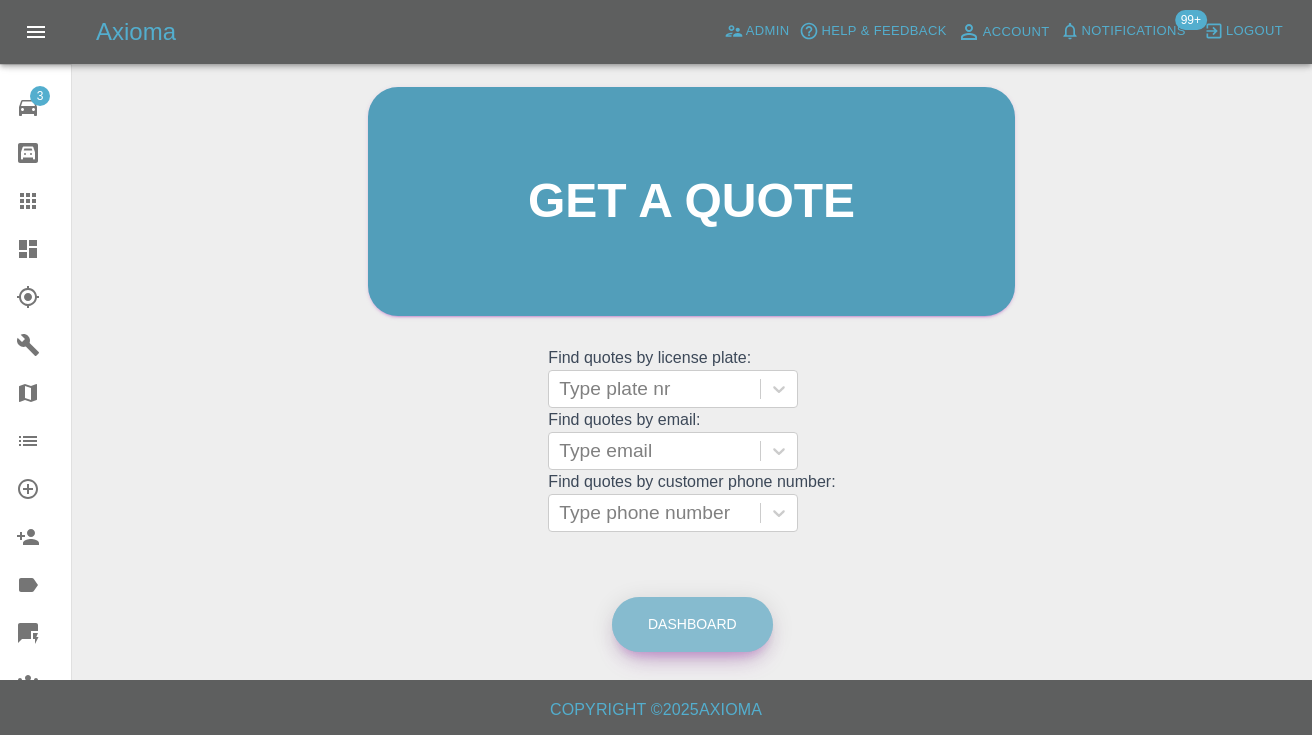 click on "Dashboard" at bounding box center (692, 624) 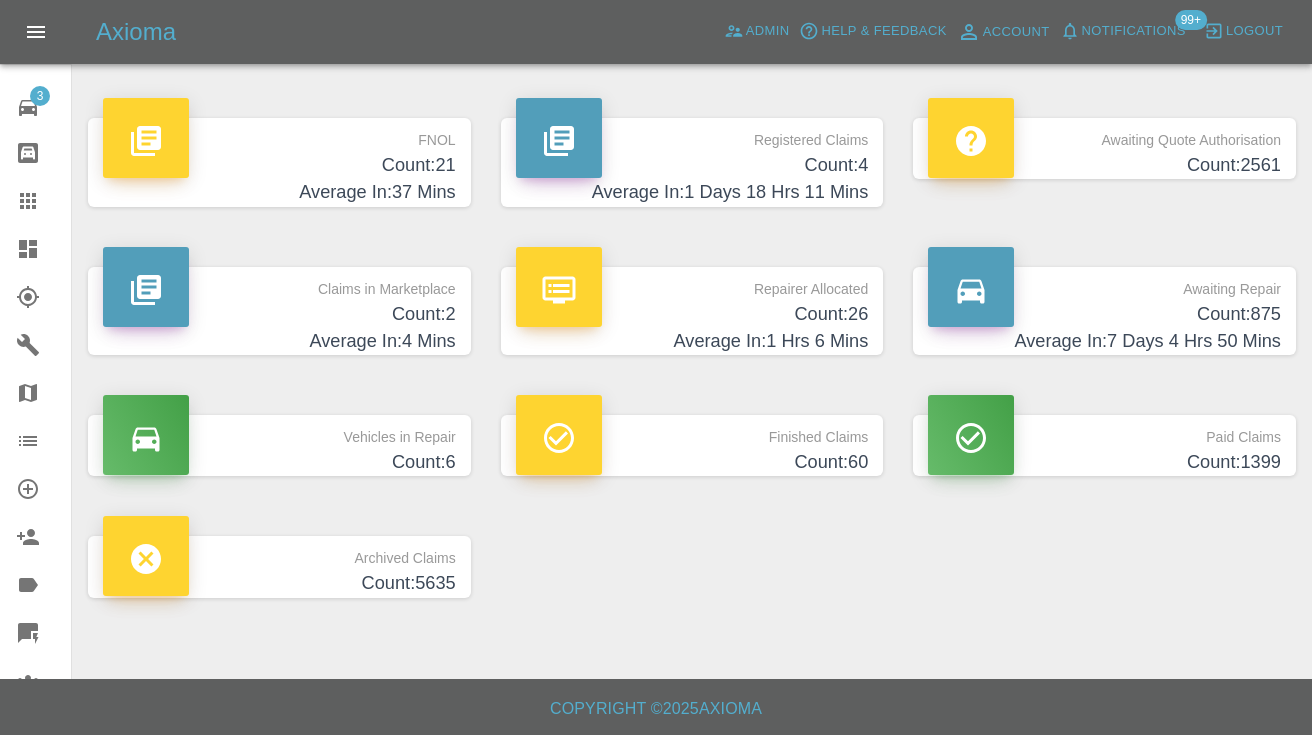 click on "Count:  875" at bounding box center [1104, 314] 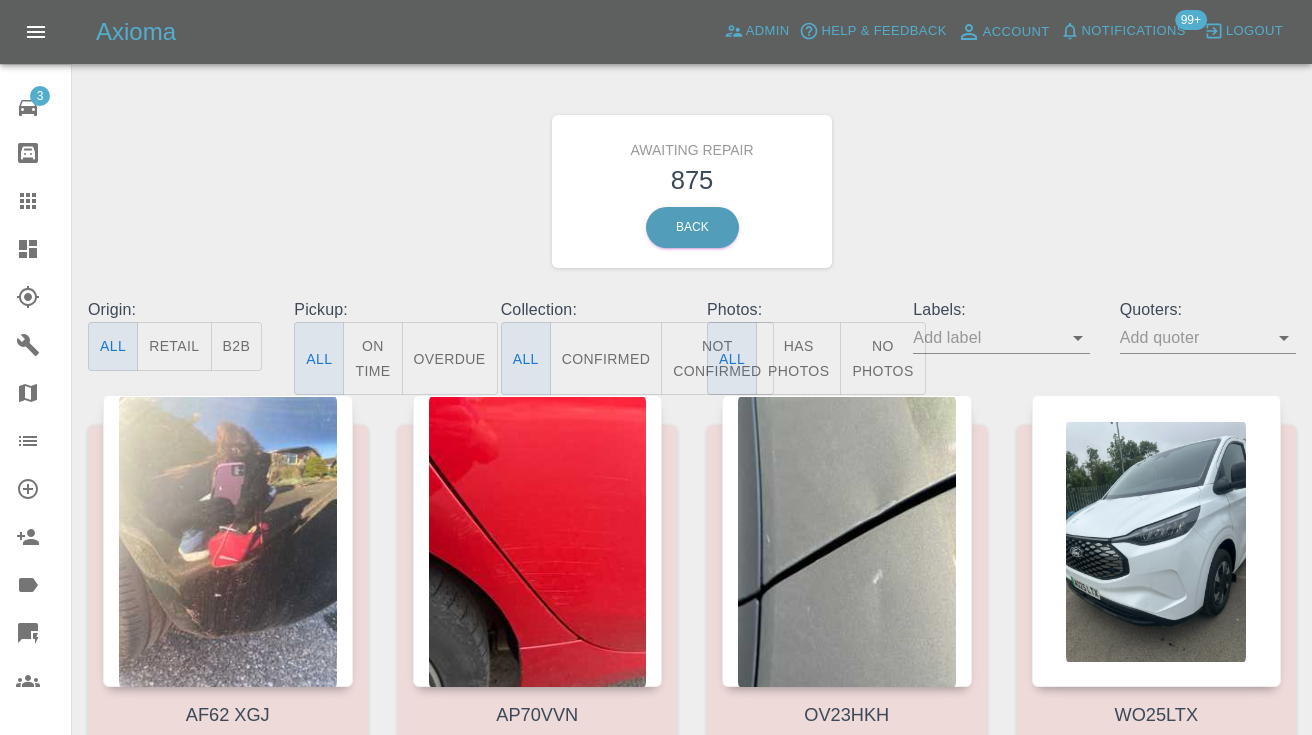 scroll, scrollTop: -3, scrollLeft: 0, axis: vertical 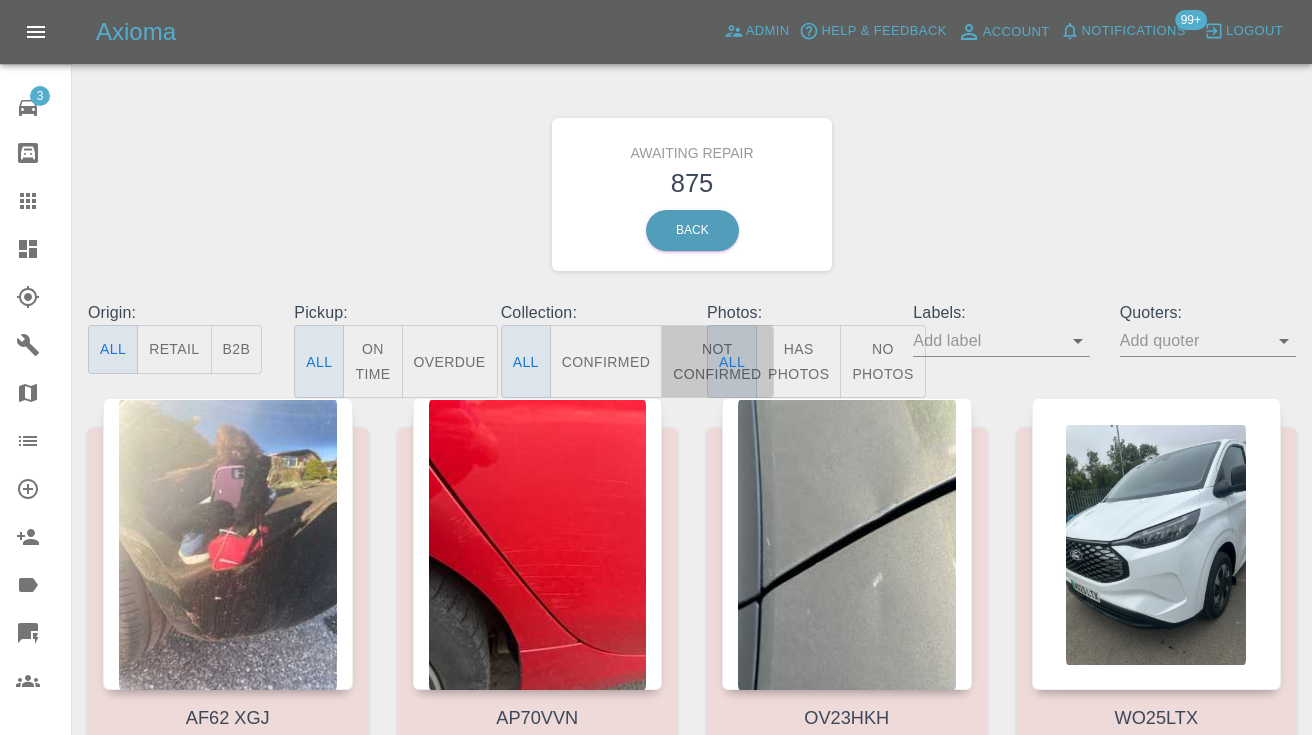 click on "Not Confirmed" at bounding box center (717, 361) 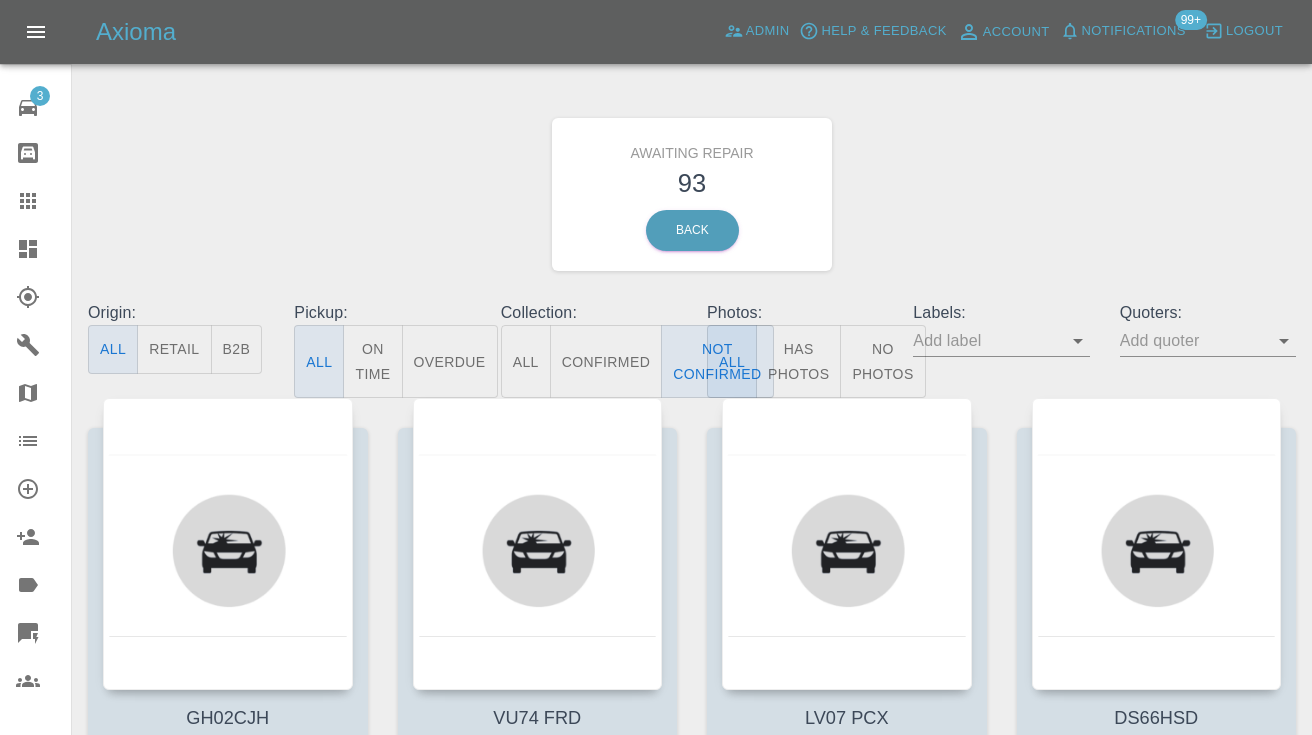 click on "Awaiting Repair 93 Back" at bounding box center (692, 194) 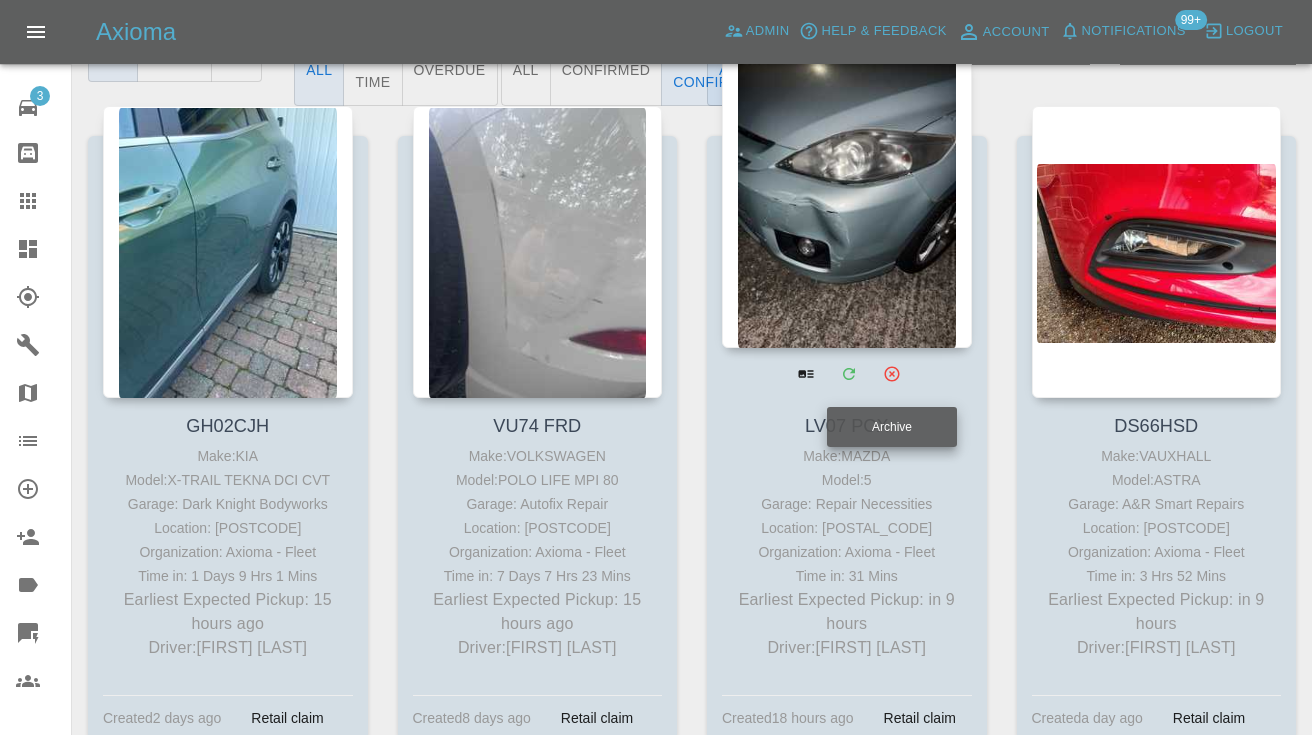 scroll, scrollTop: 277, scrollLeft: 0, axis: vertical 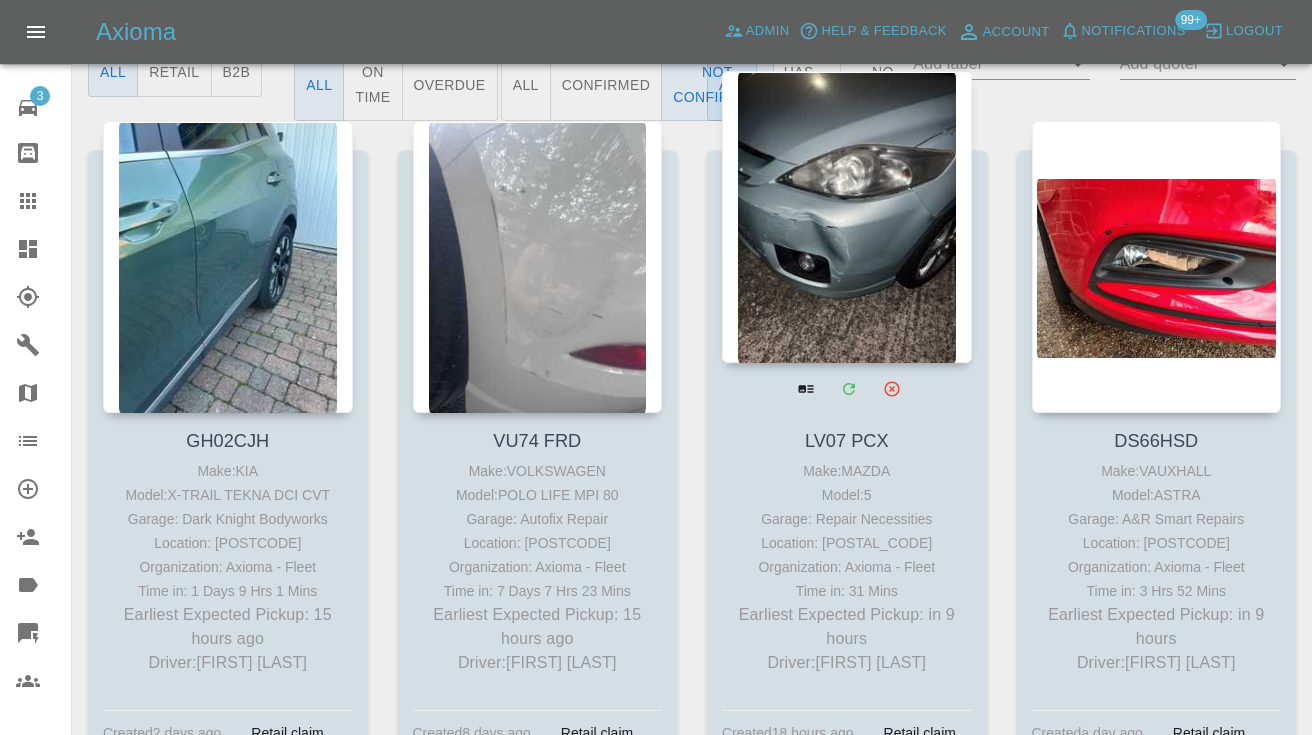 click at bounding box center [847, 217] 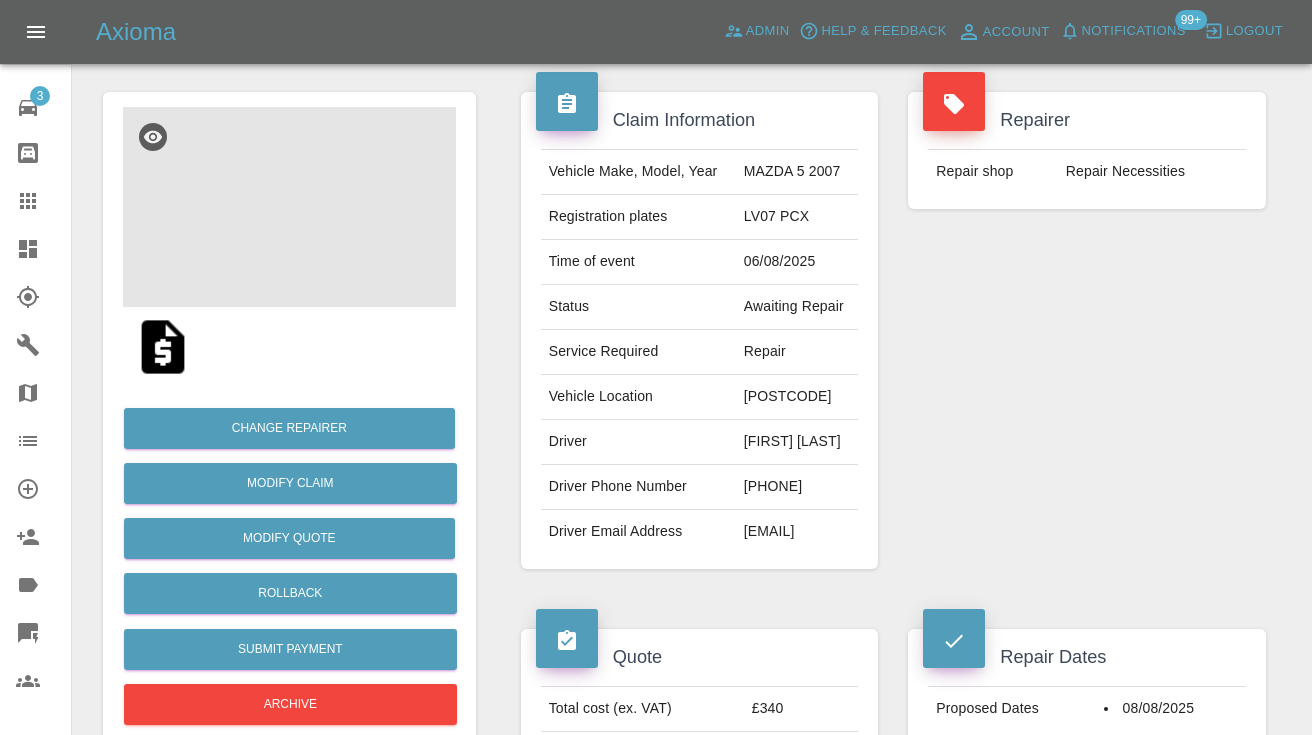 scroll, scrollTop: 100, scrollLeft: 0, axis: vertical 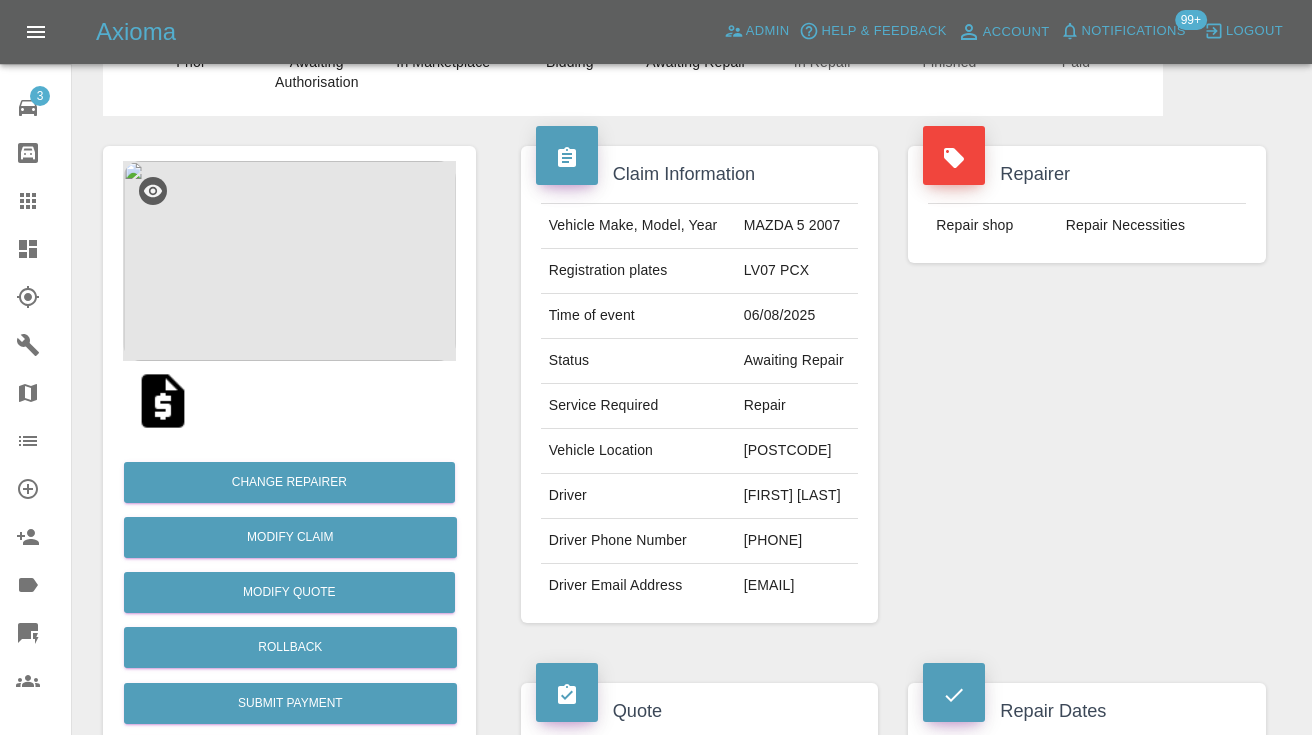 click on "07462409009" at bounding box center [797, 541] 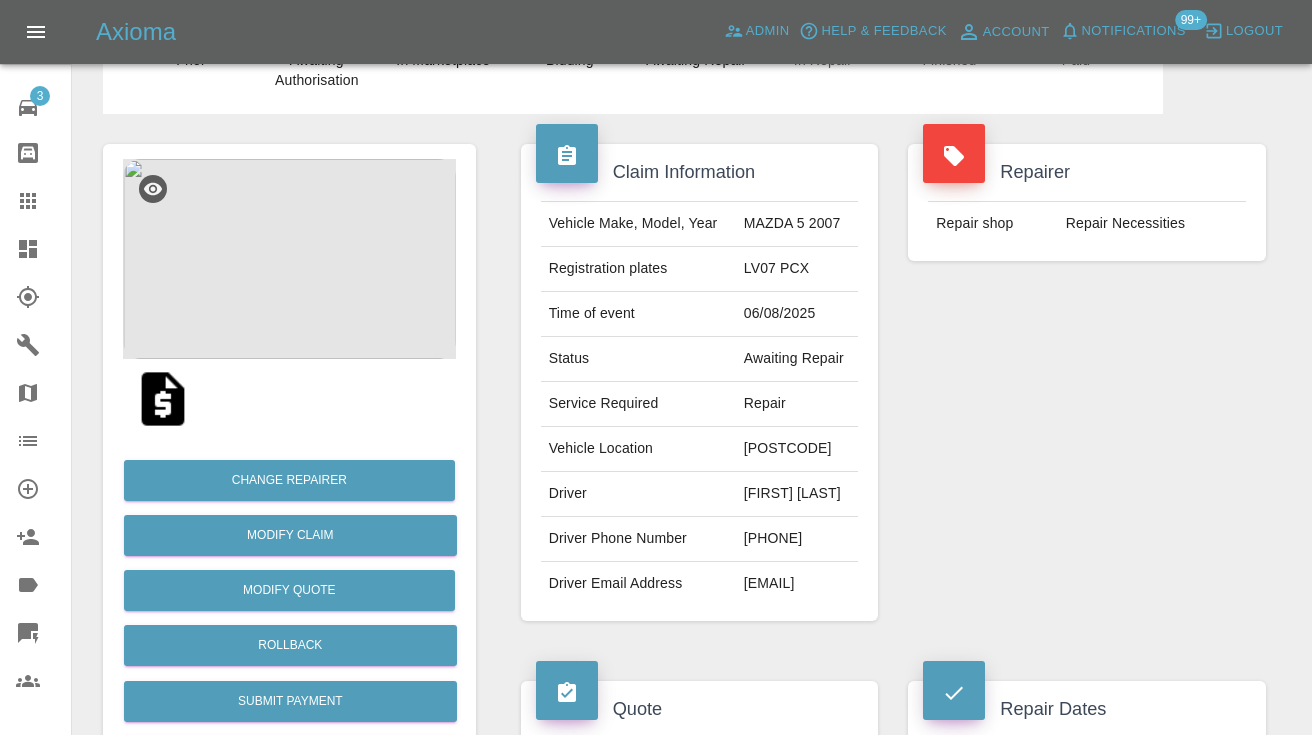 scroll, scrollTop: 99, scrollLeft: 0, axis: vertical 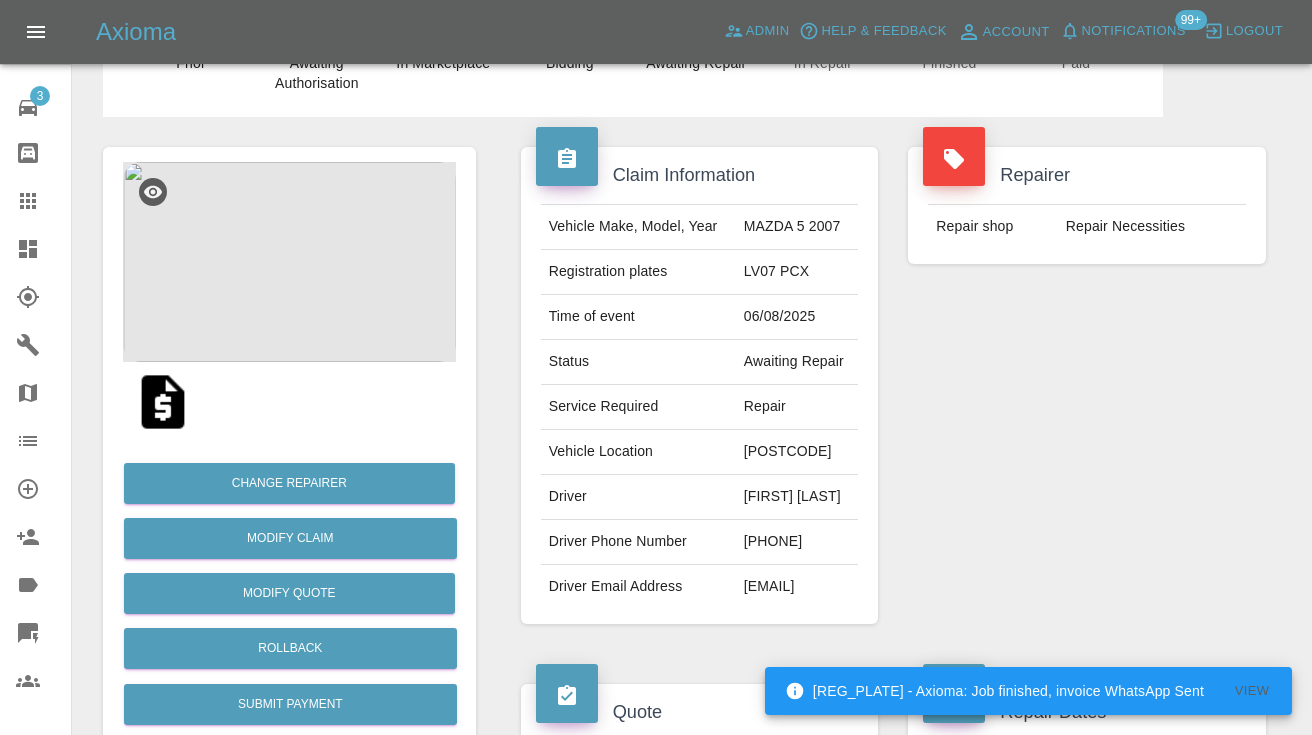 click on "Repairer Repair shop Repair Necessities" at bounding box center (1087, 385) 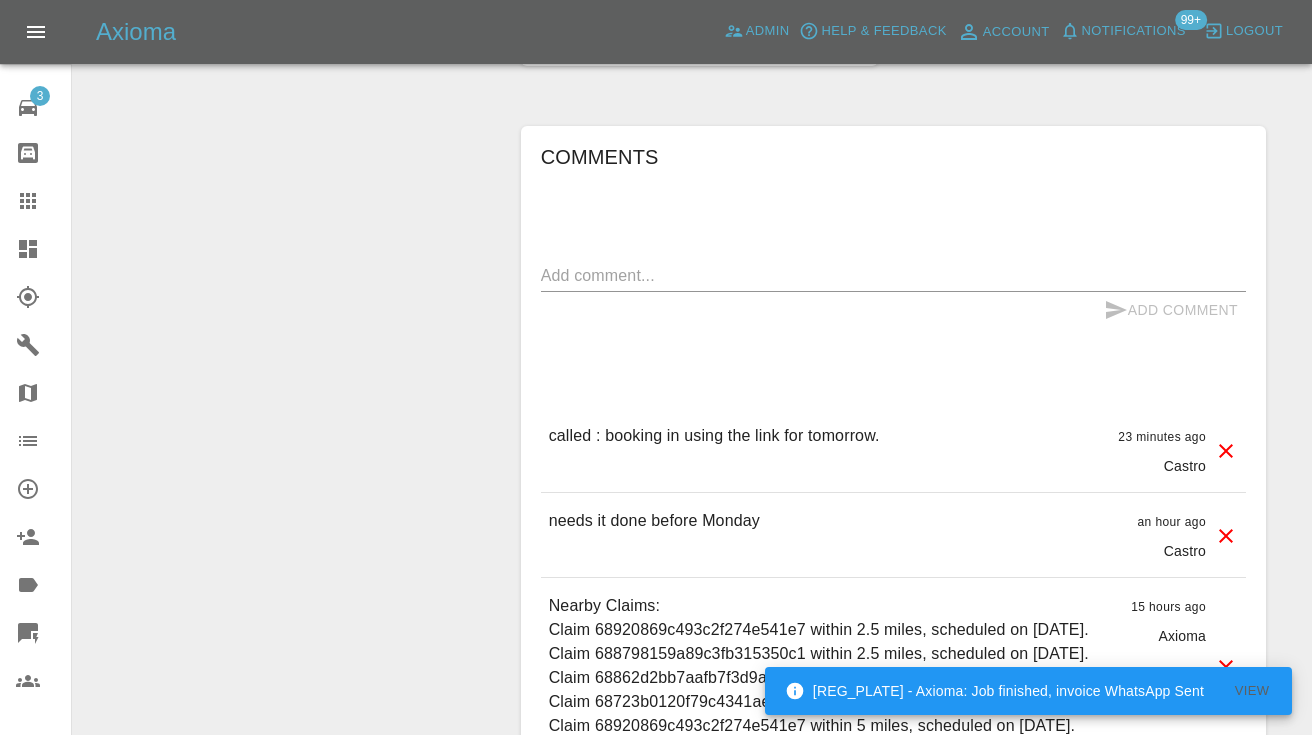 scroll, scrollTop: 1241, scrollLeft: 0, axis: vertical 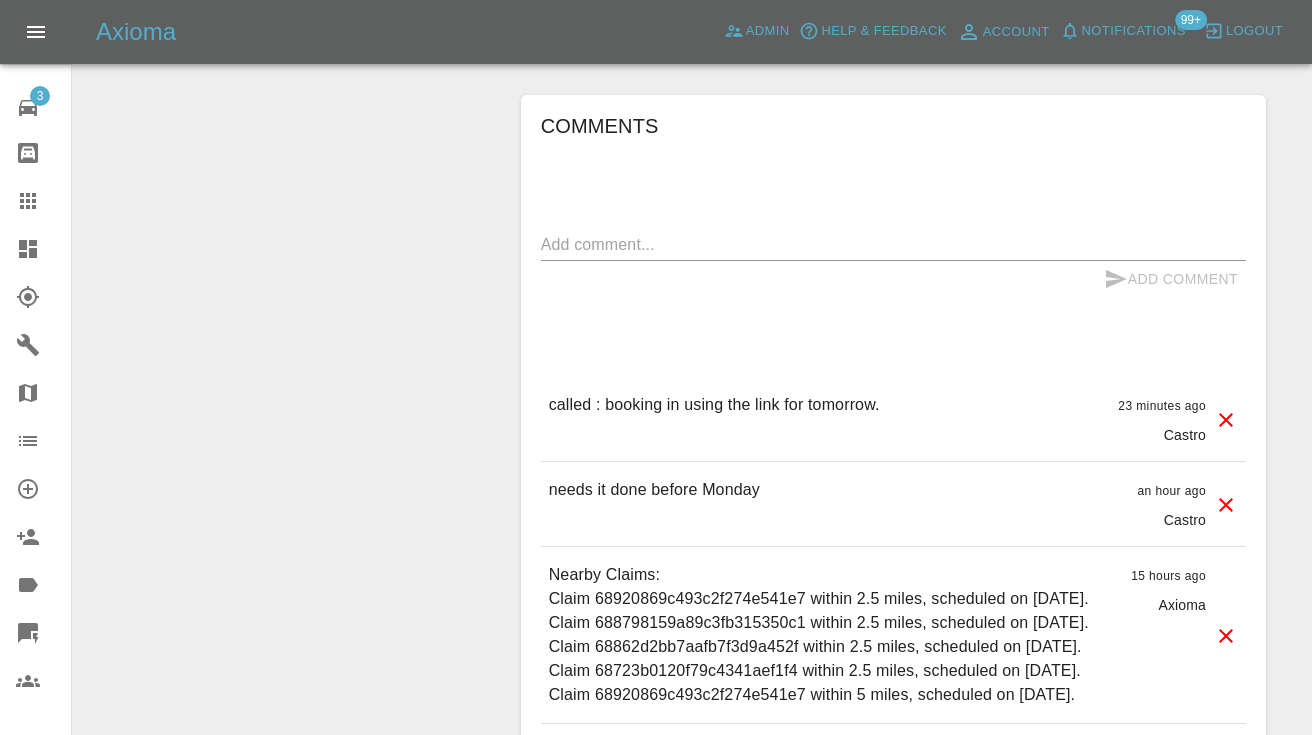 click on "x" at bounding box center (893, 245) 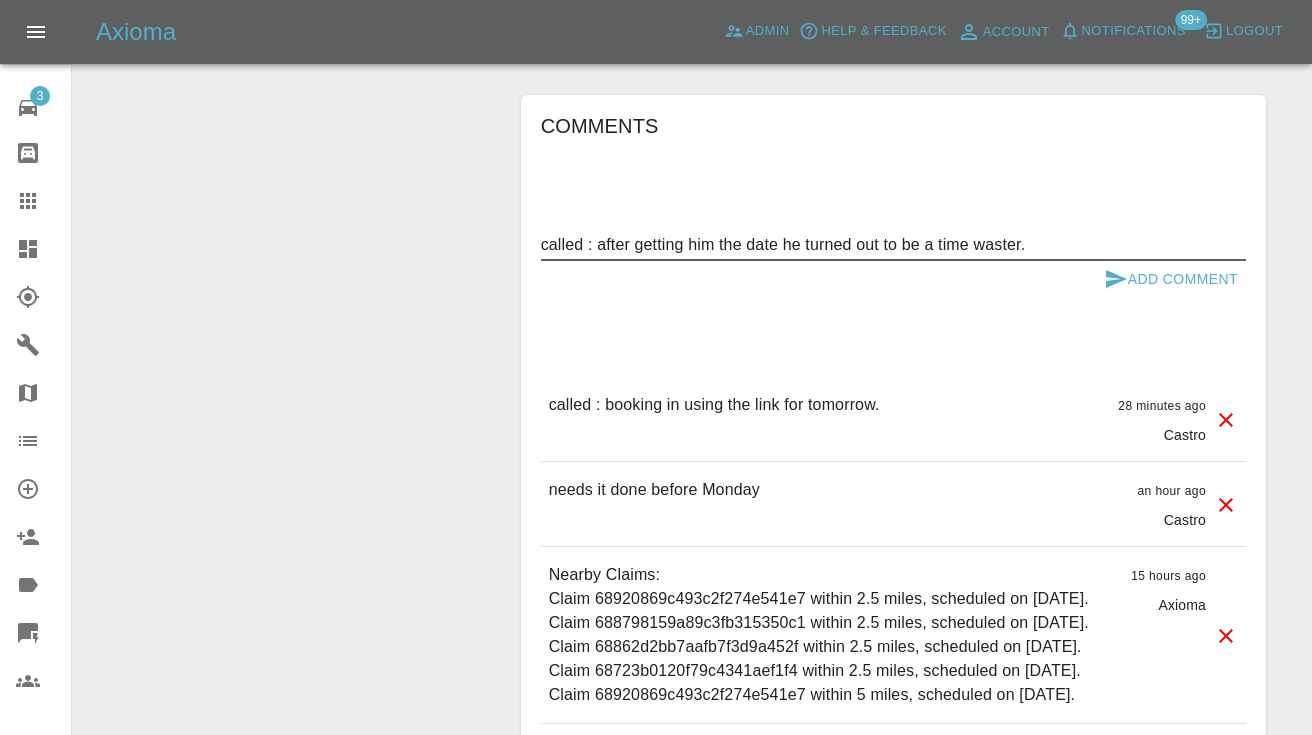 type on "called : after getting him the date he turned out to be a time waster." 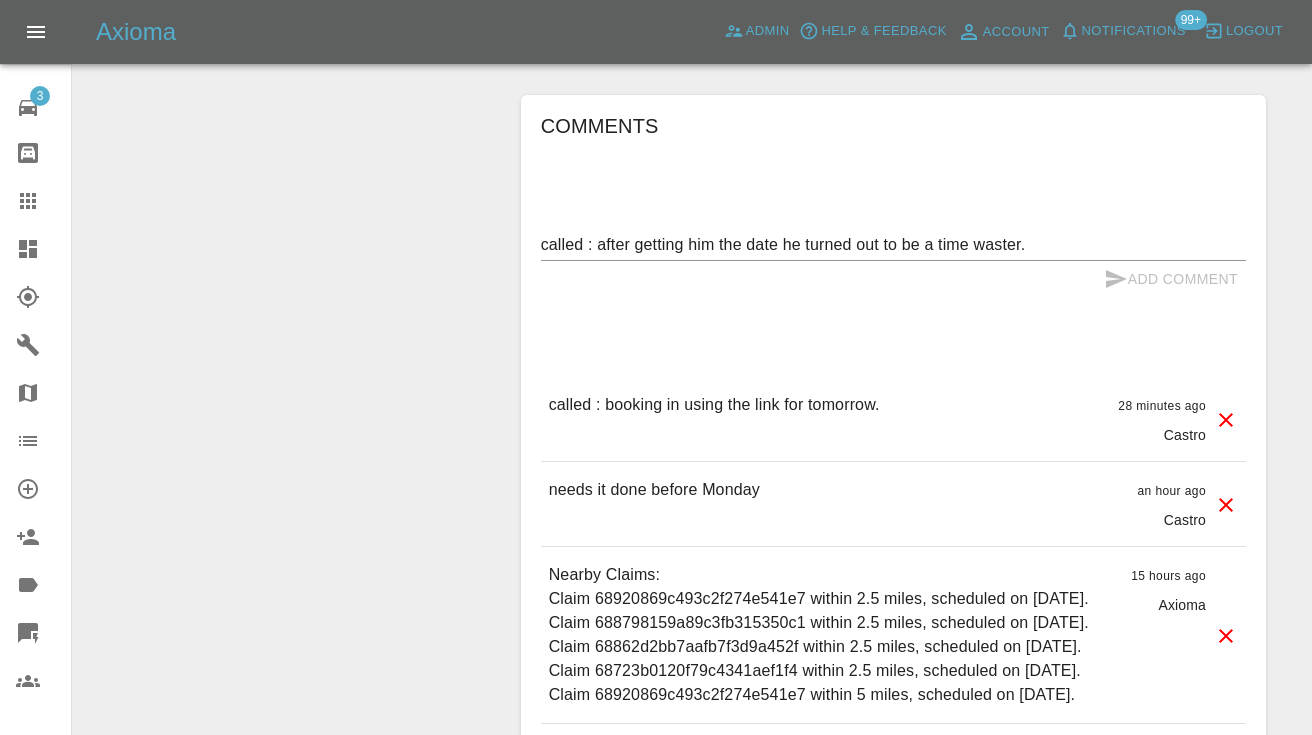 type 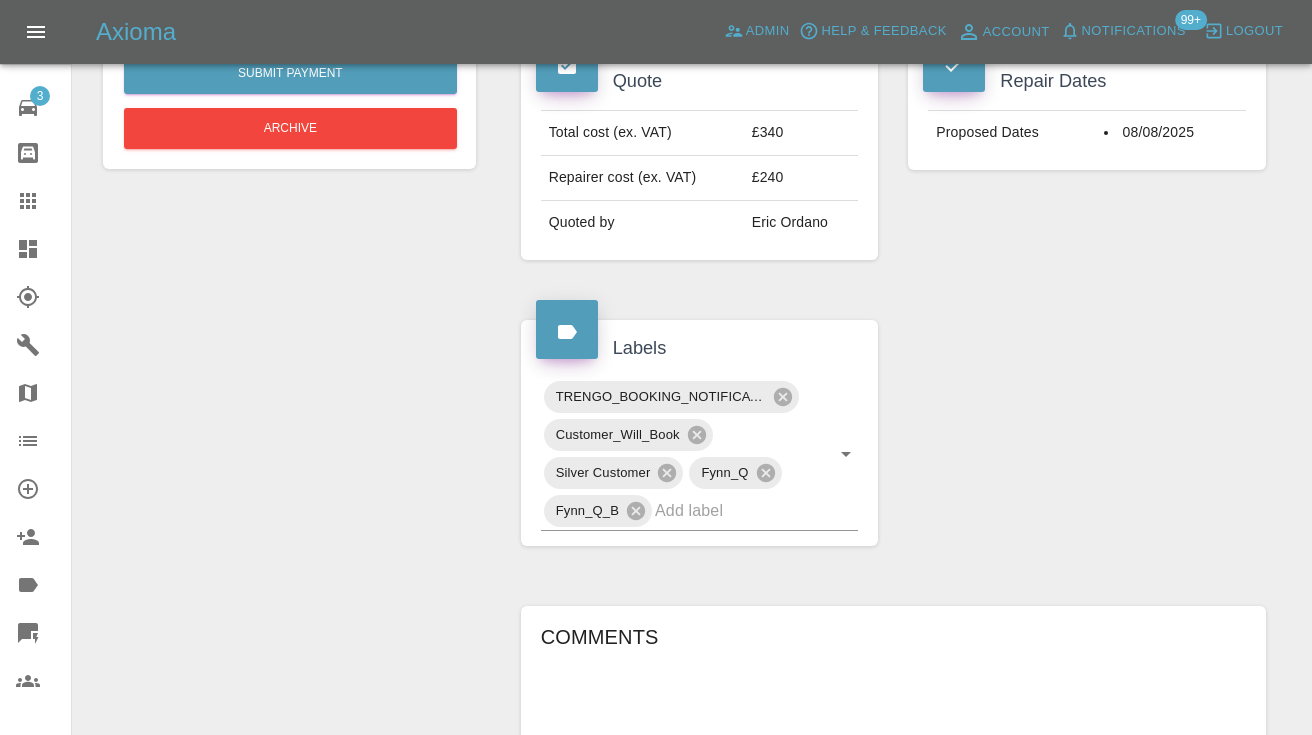 scroll, scrollTop: 727, scrollLeft: 0, axis: vertical 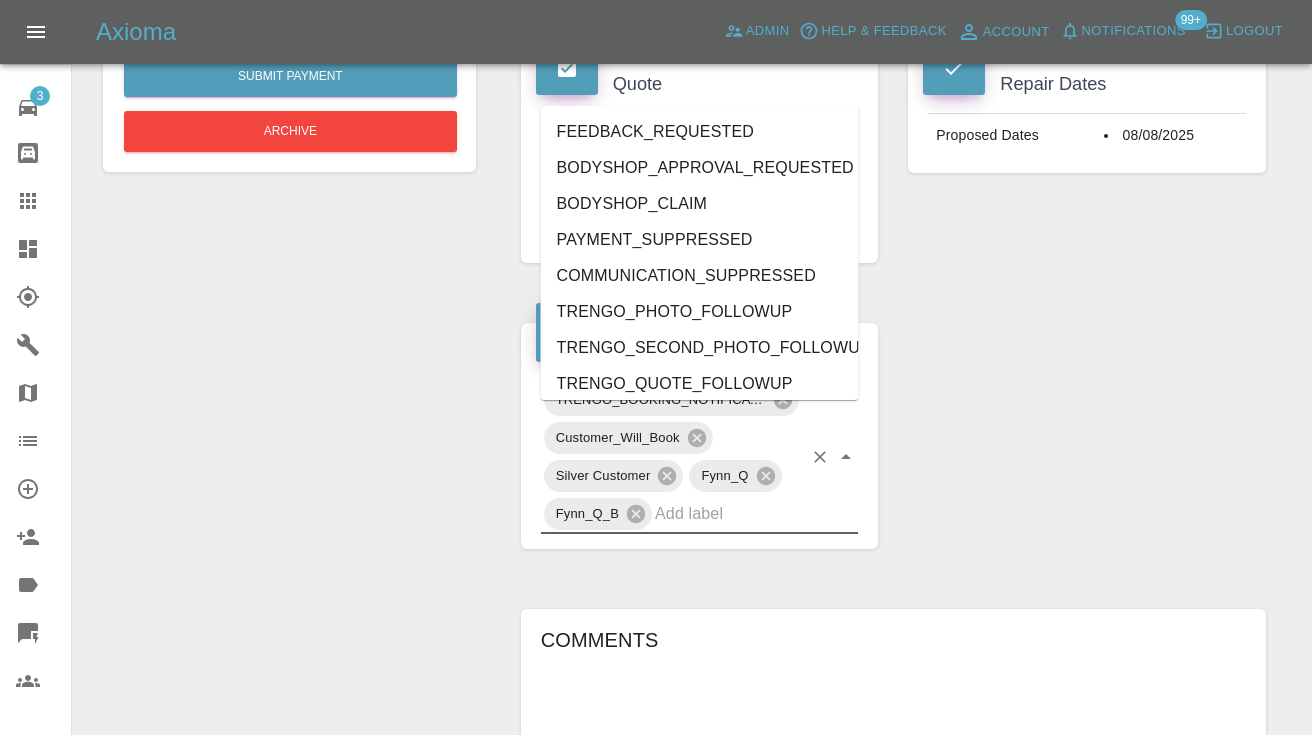 click at bounding box center [728, 513] 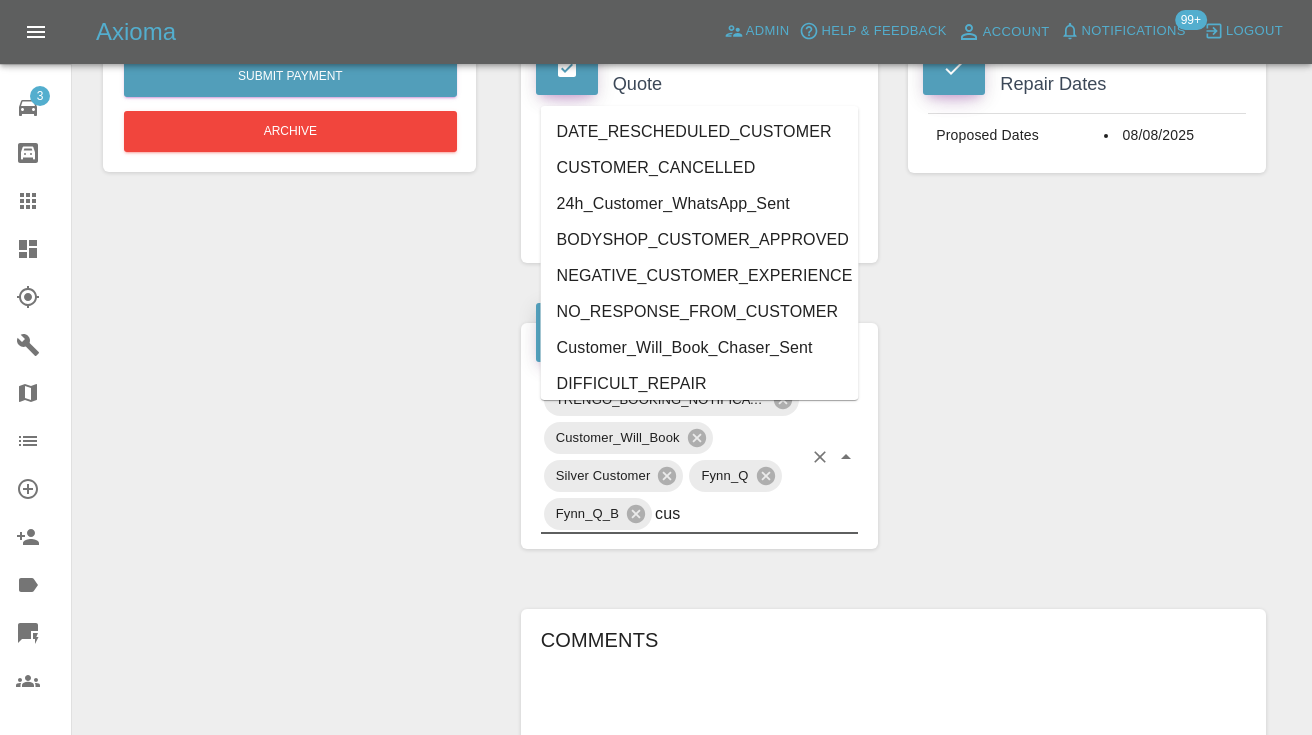 type on "cust" 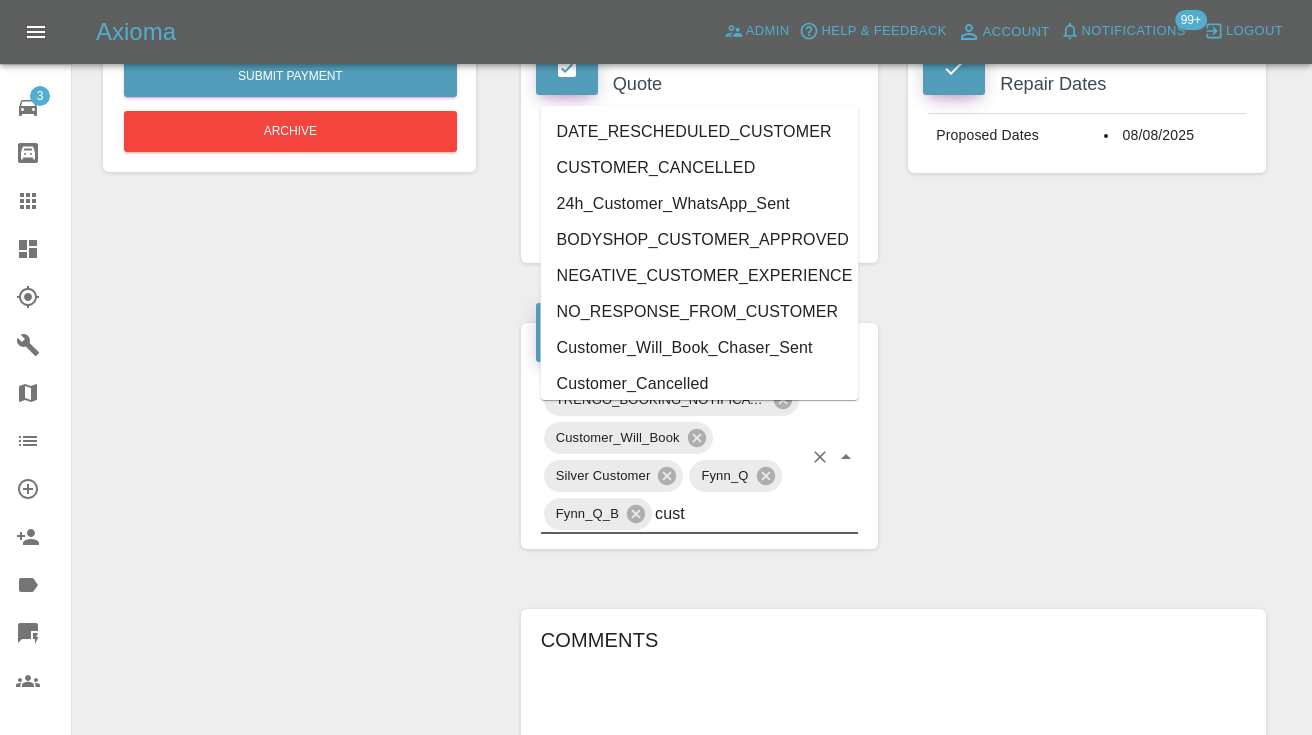 click on "Customer_Cancelled" at bounding box center (700, 384) 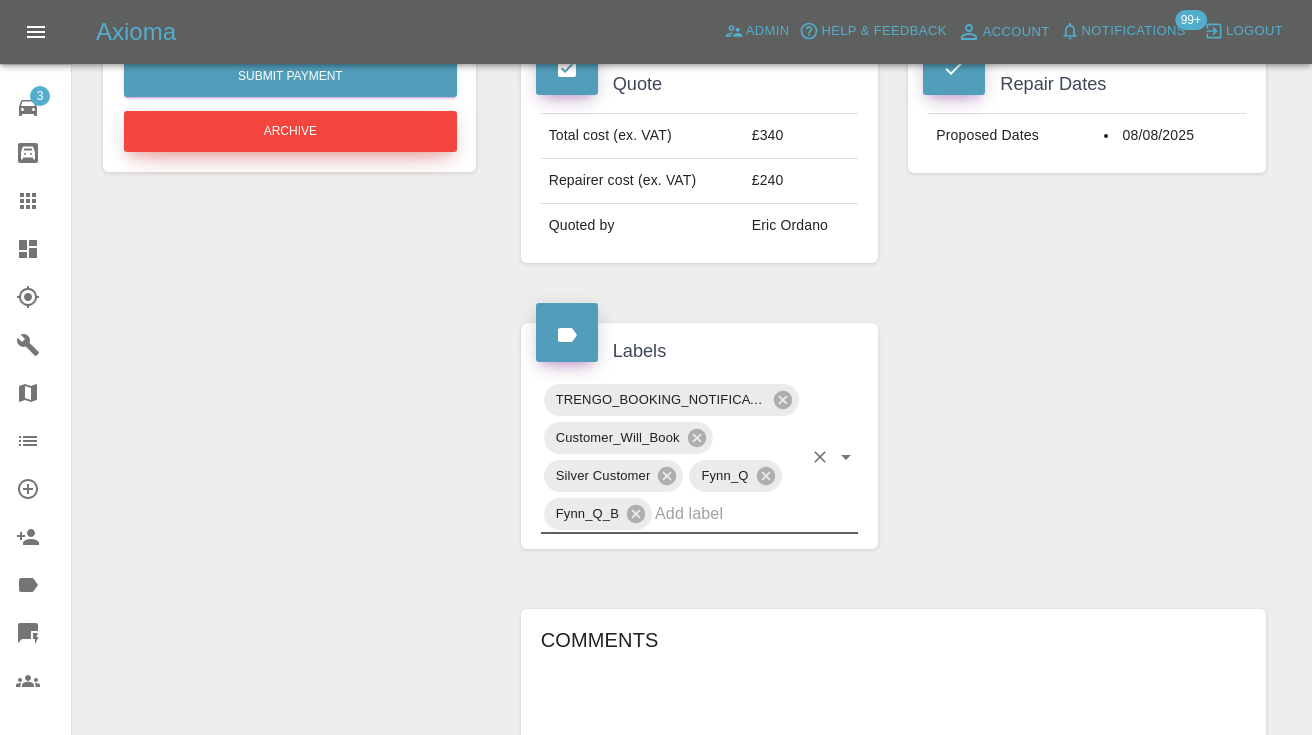 click on "Archive" at bounding box center (290, 131) 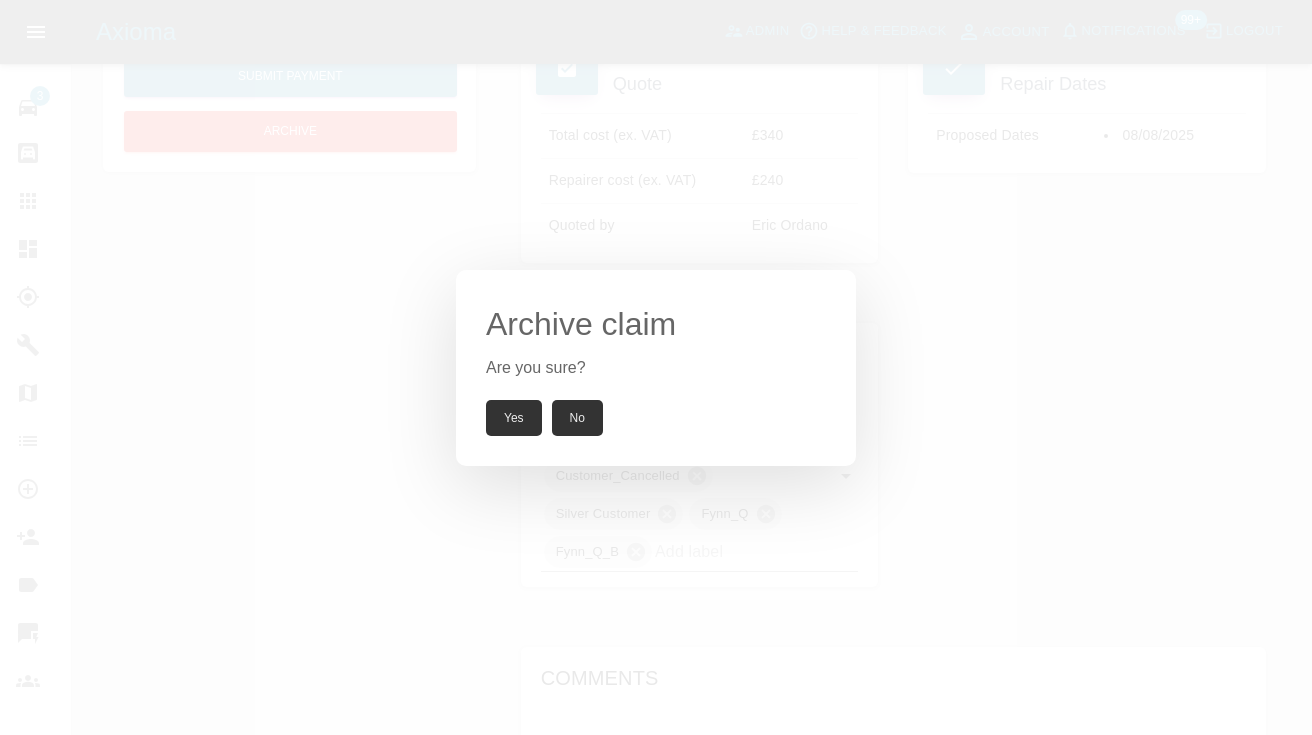 click on "Yes" at bounding box center (514, 418) 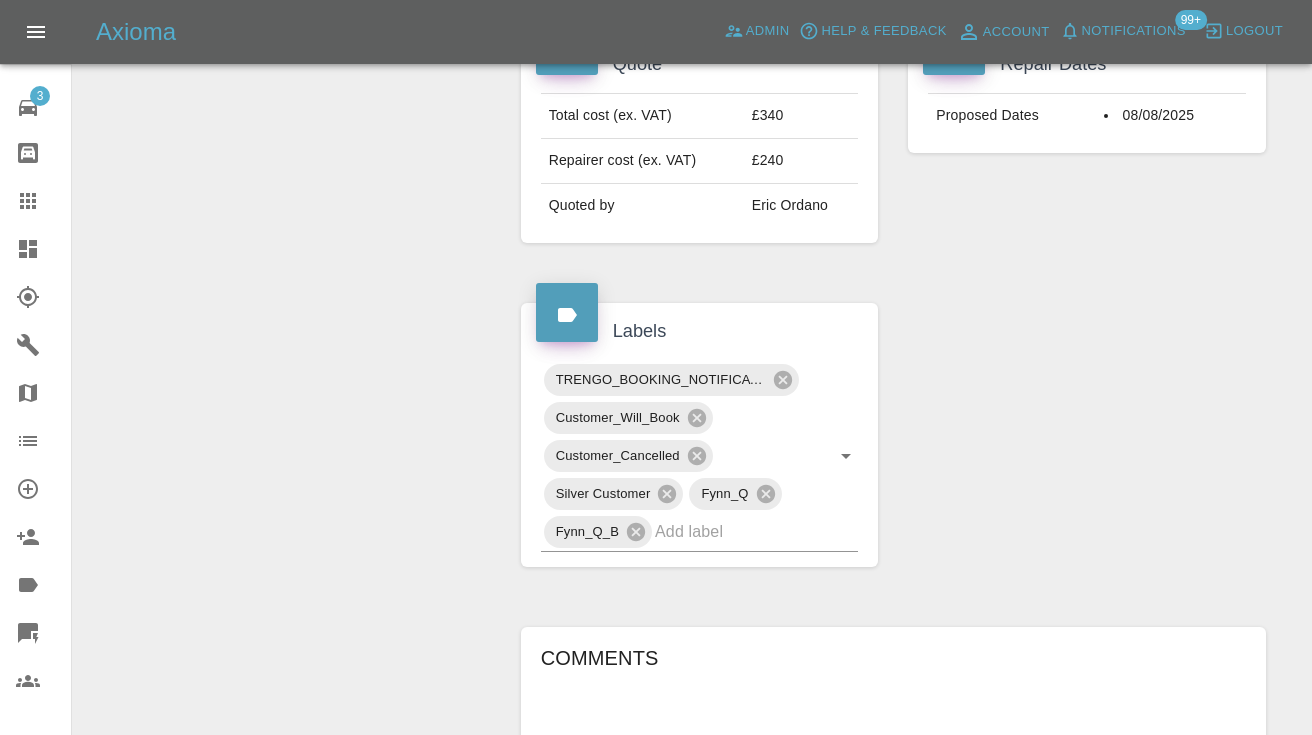 click on "Change Repairer Modify Claim Modify Quote Unarchive" at bounding box center (289, 508) 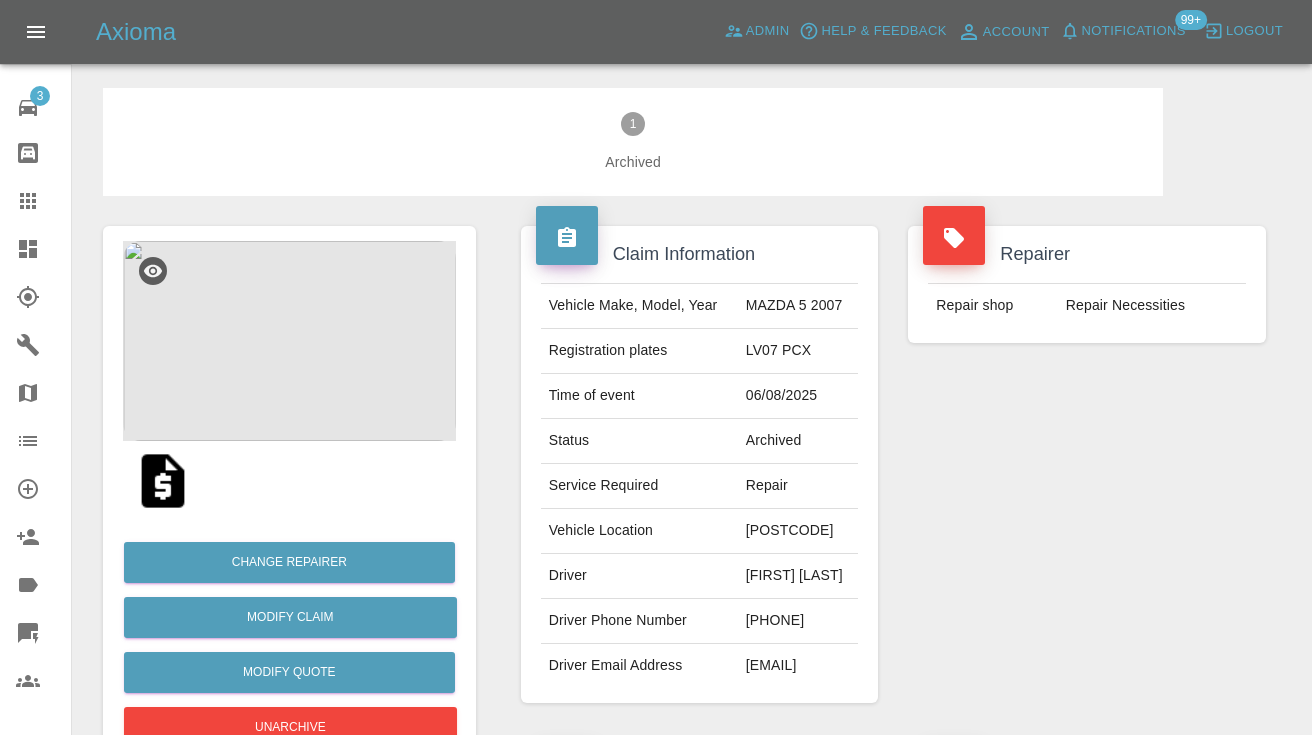 scroll, scrollTop: 0, scrollLeft: 0, axis: both 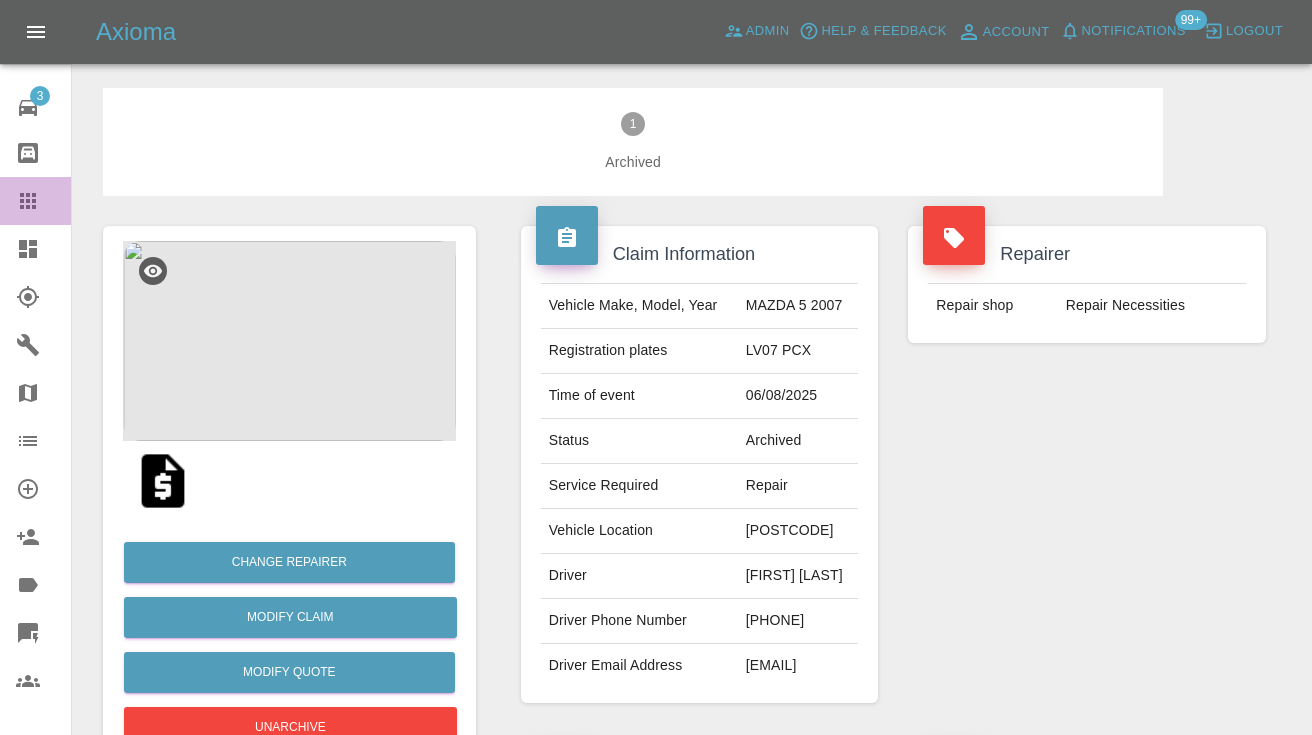 click 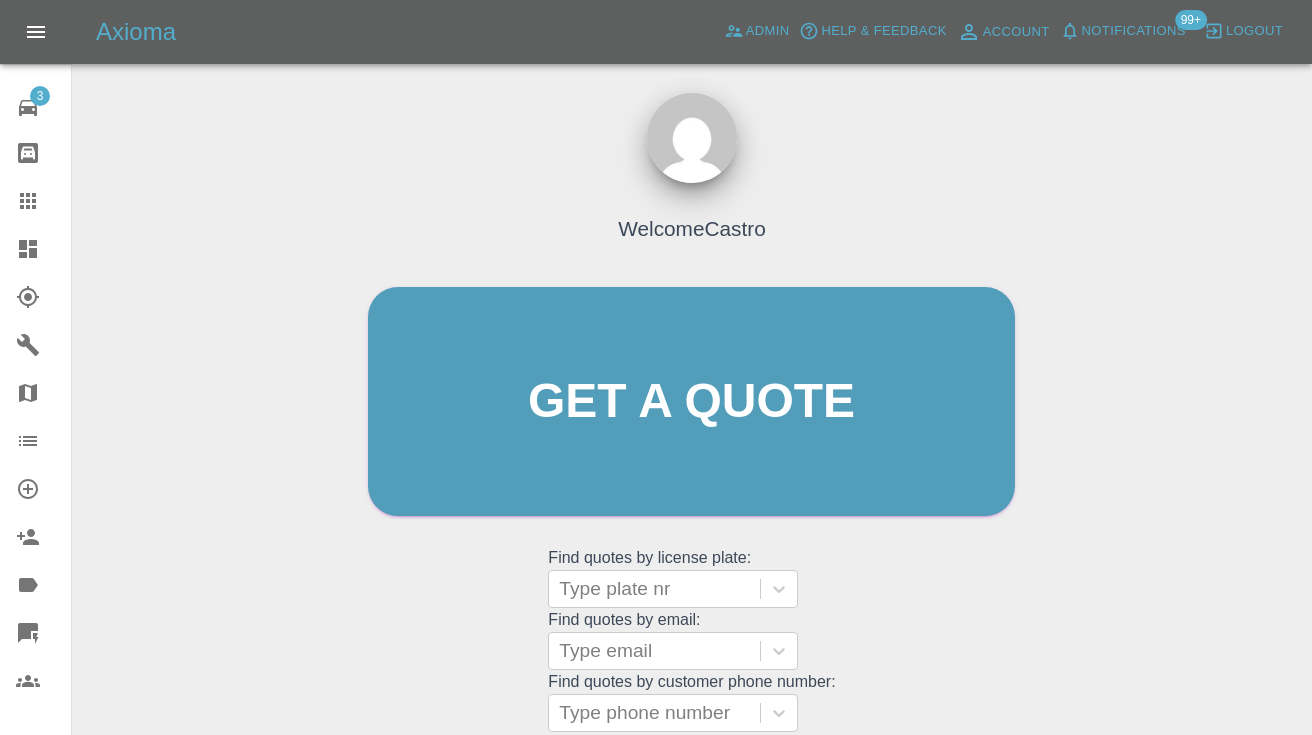 click on "Welcome  Castro Get a quote Get a quote Find quotes by license plate: Type plate nr Find quotes by email: Type email Find quotes by customer phone number: Type phone number" at bounding box center [691, 440] 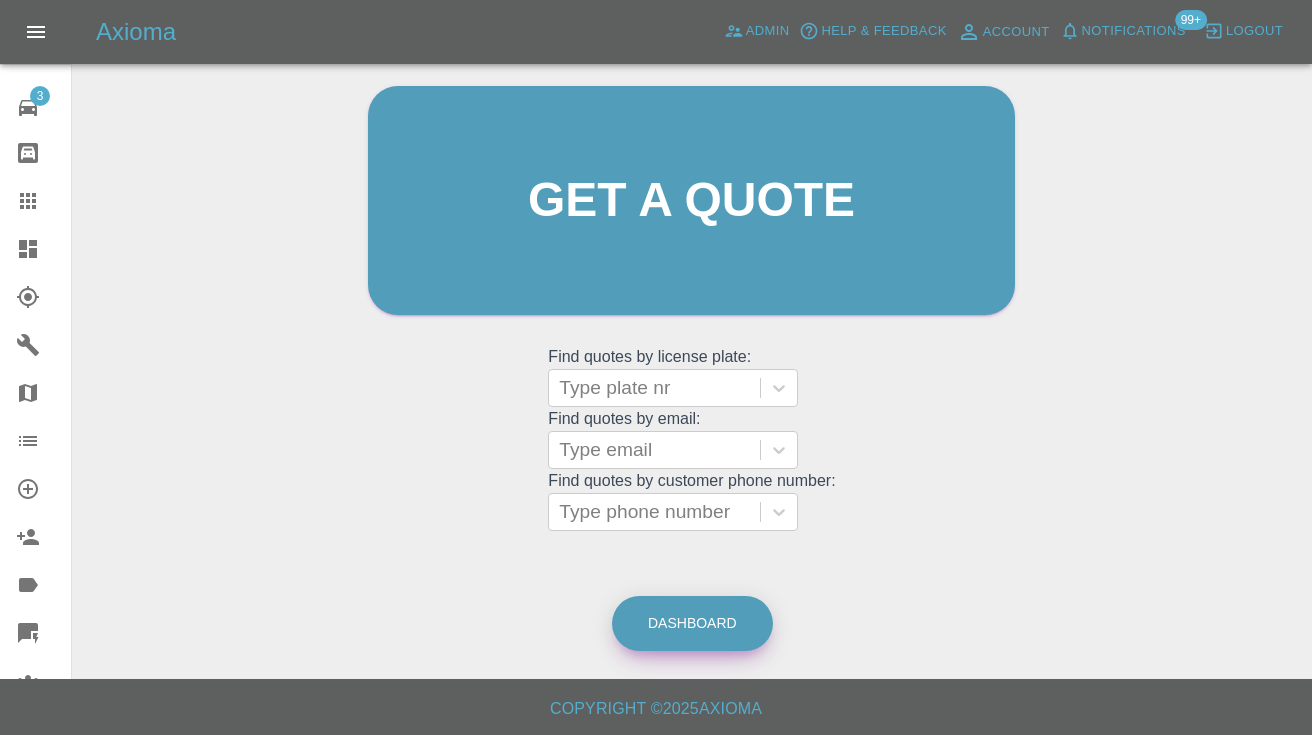 scroll, scrollTop: 200, scrollLeft: 0, axis: vertical 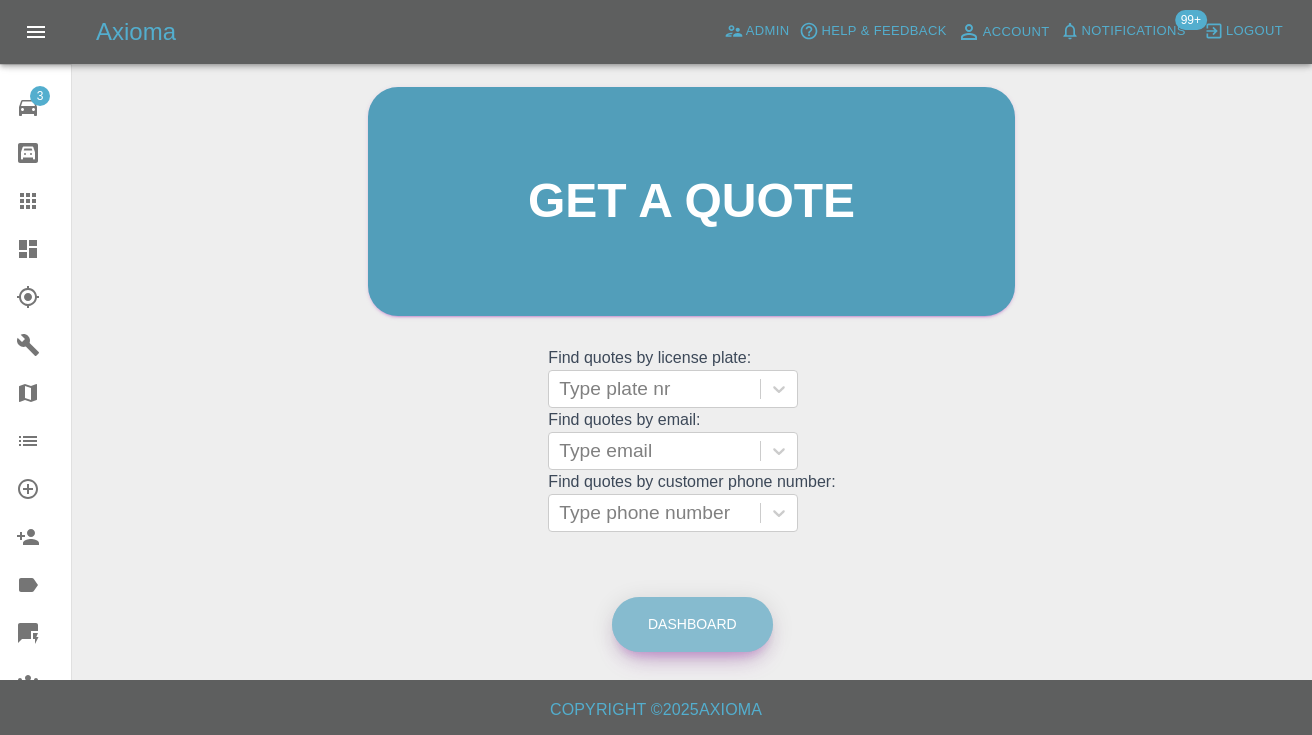click on "Dashboard" at bounding box center (692, 624) 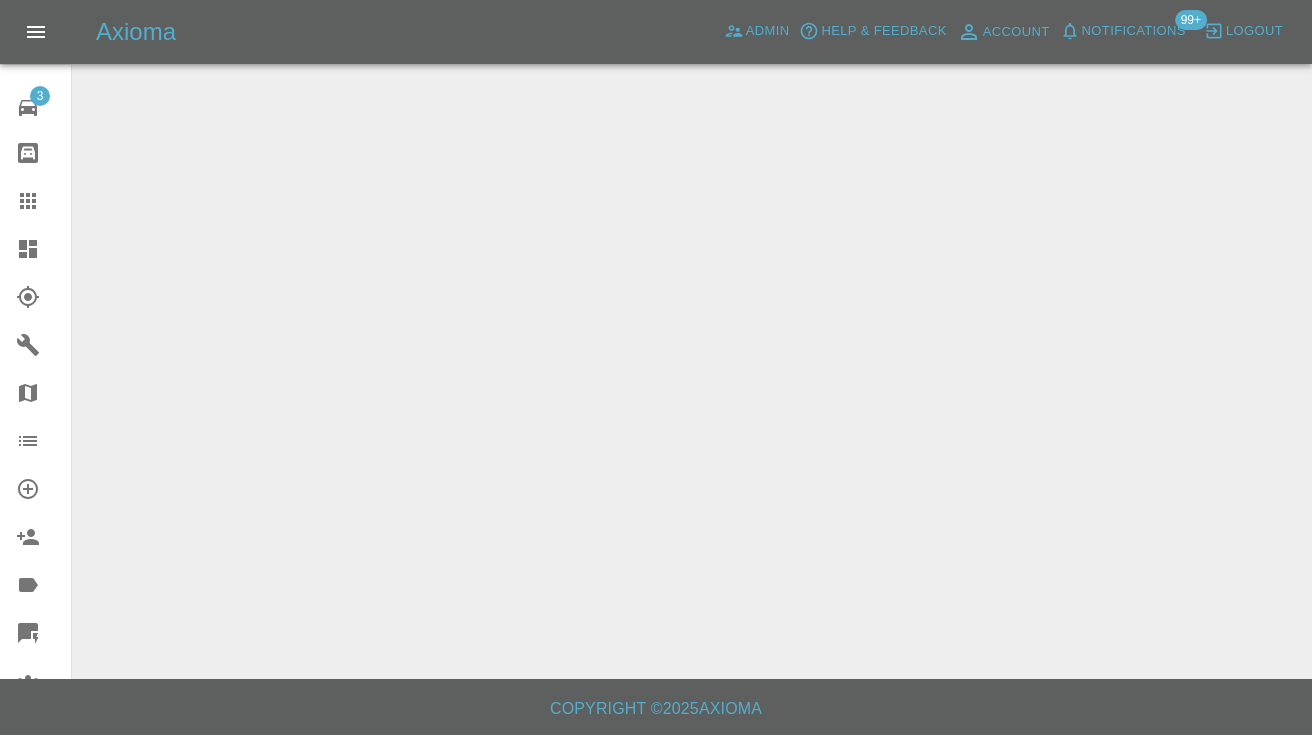 scroll, scrollTop: 0, scrollLeft: 0, axis: both 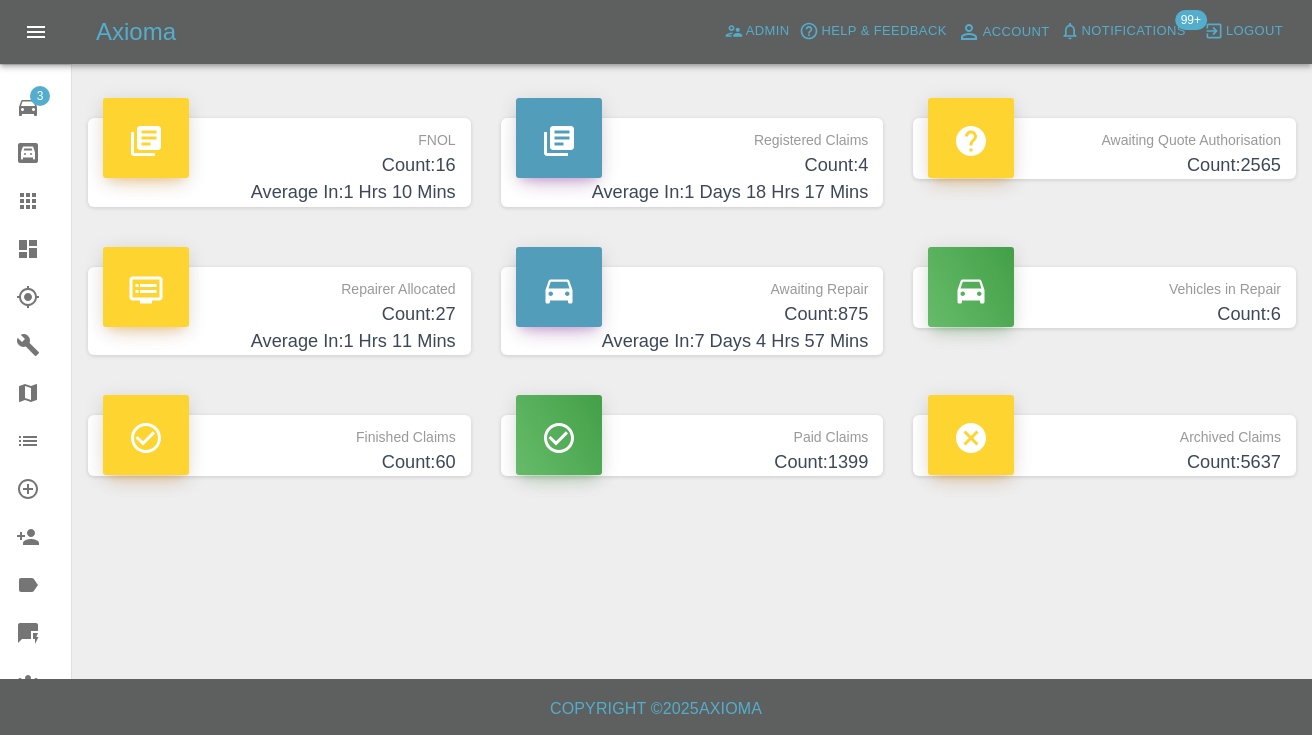 click on "Count:  875" at bounding box center [692, 314] 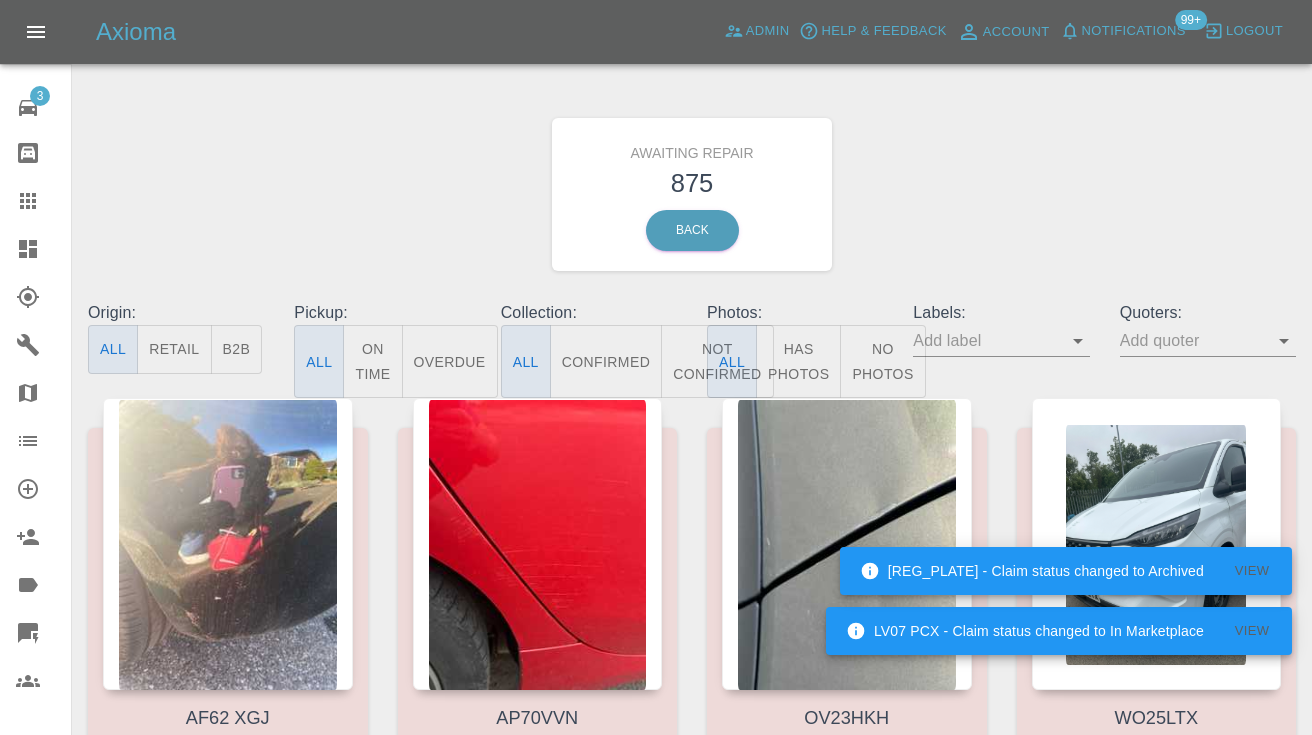 click on "Not Confirmed" at bounding box center (717, 361) 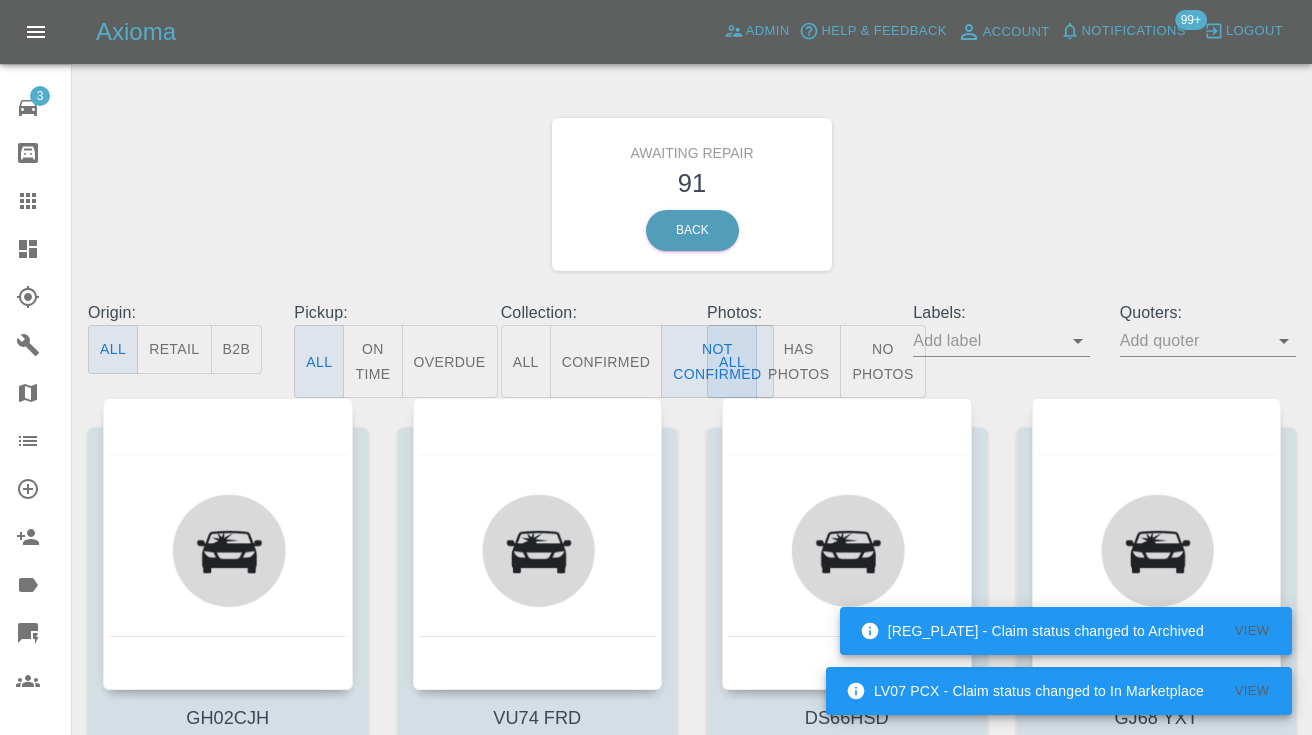 click on "Awaiting Repair 91 Back" at bounding box center [692, 194] 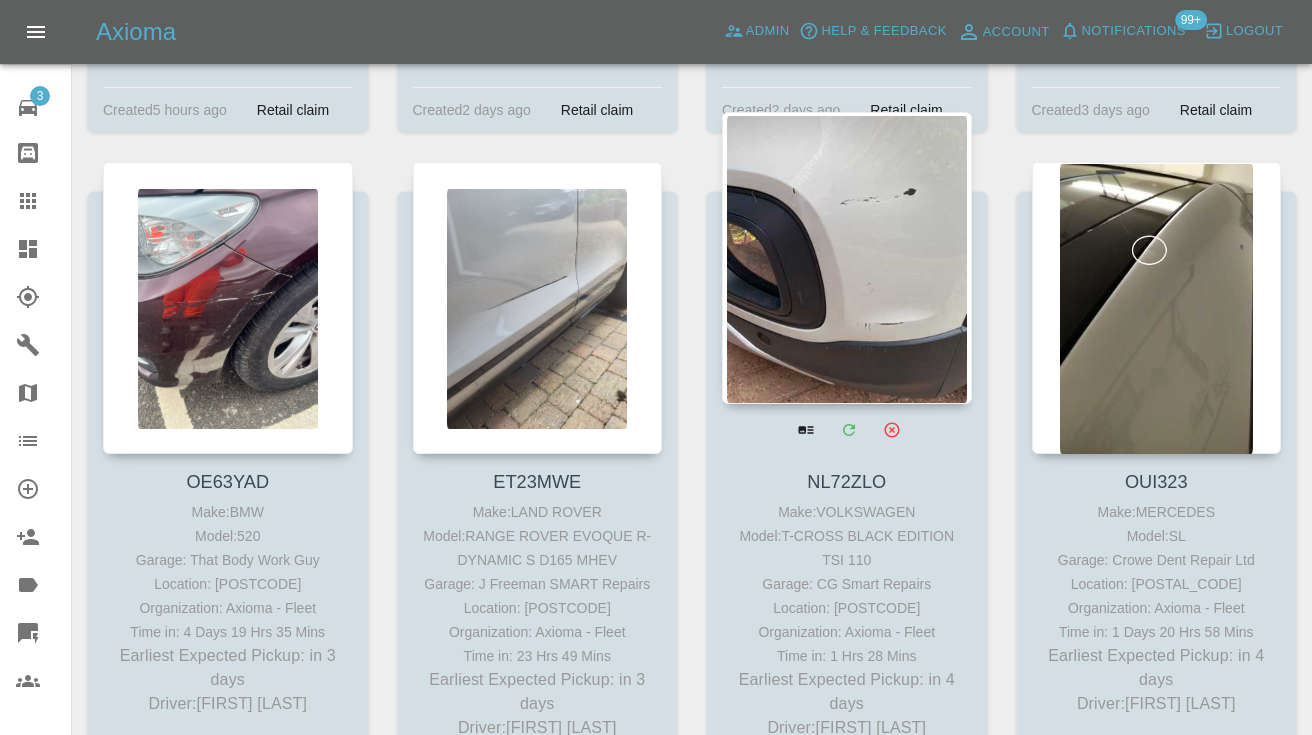 scroll, scrollTop: 2223, scrollLeft: 0, axis: vertical 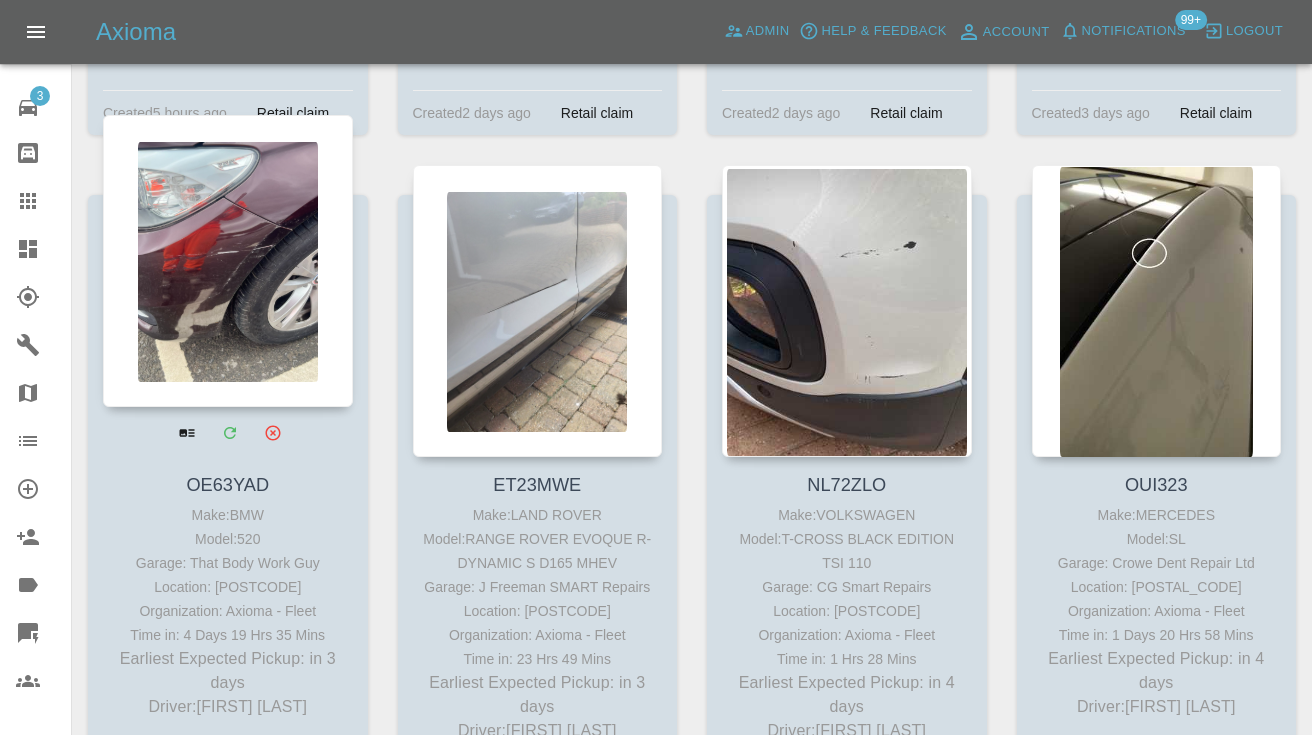 click at bounding box center [228, 261] 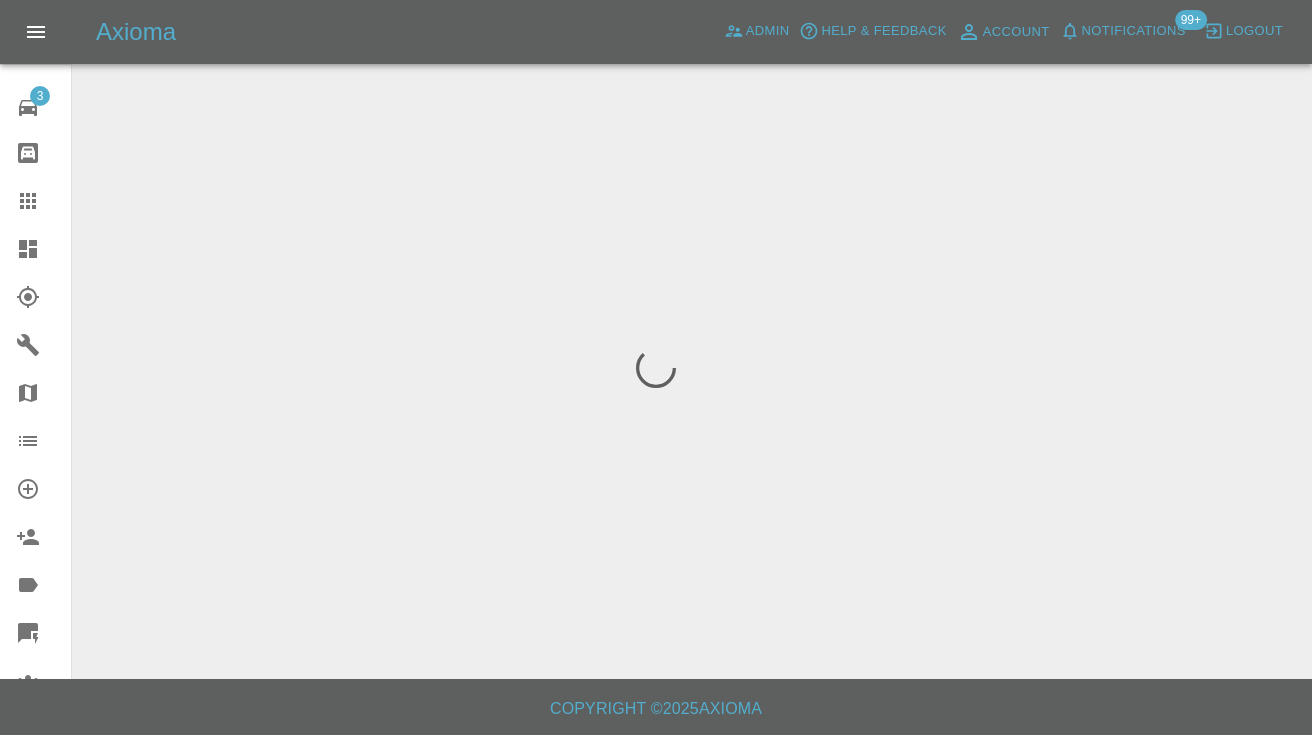 scroll, scrollTop: 0, scrollLeft: 0, axis: both 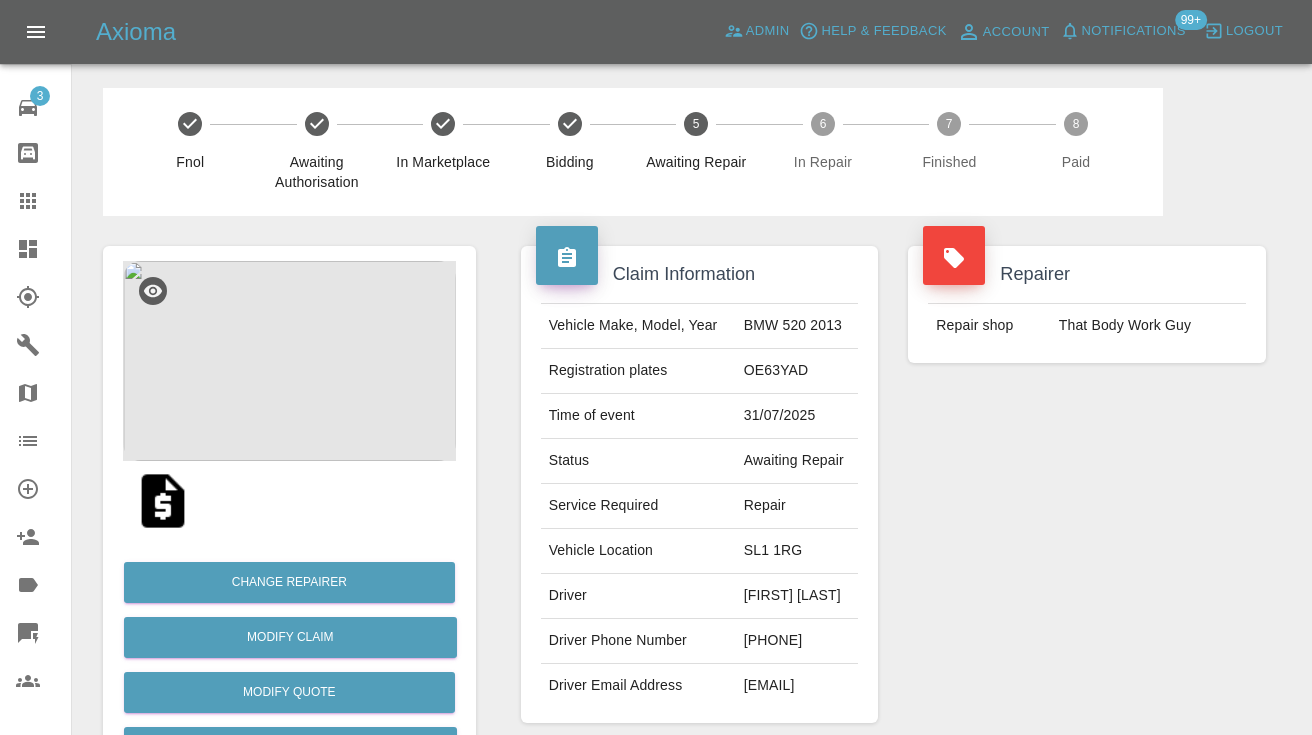 click on "07585776112" at bounding box center [797, 641] 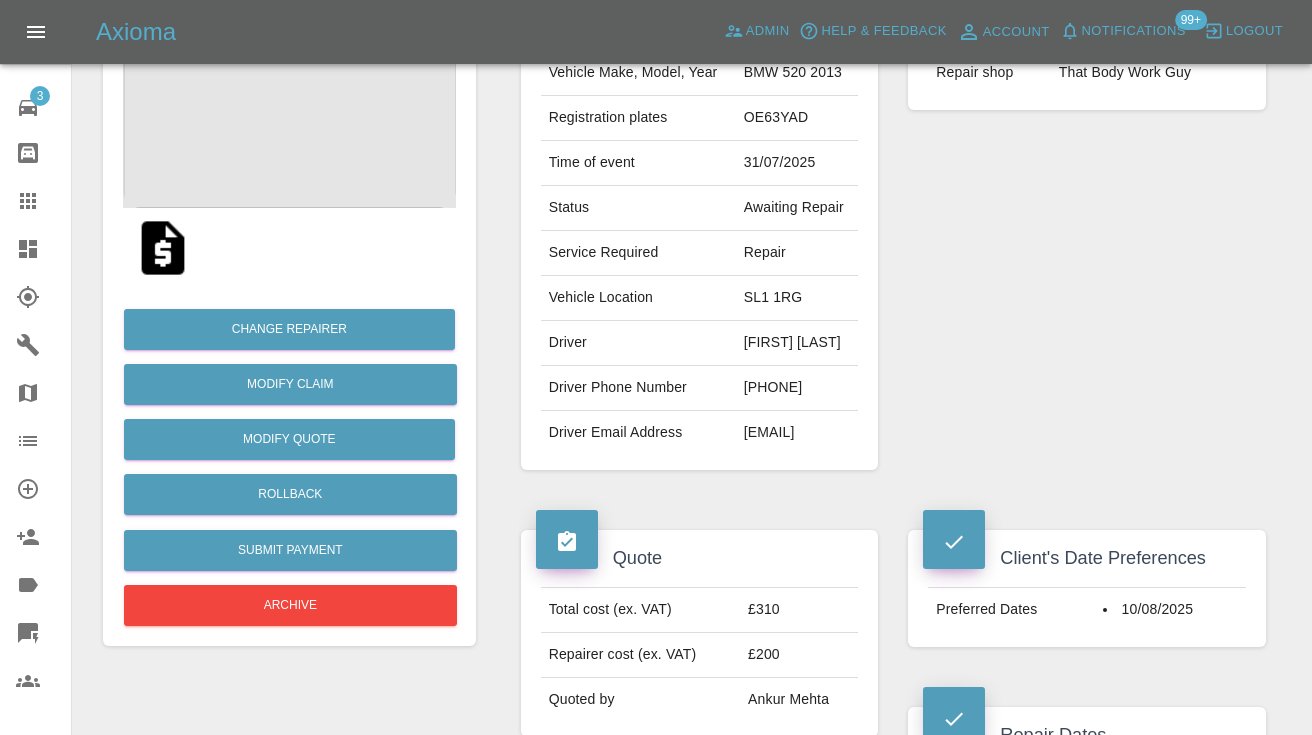 scroll, scrollTop: 256, scrollLeft: 0, axis: vertical 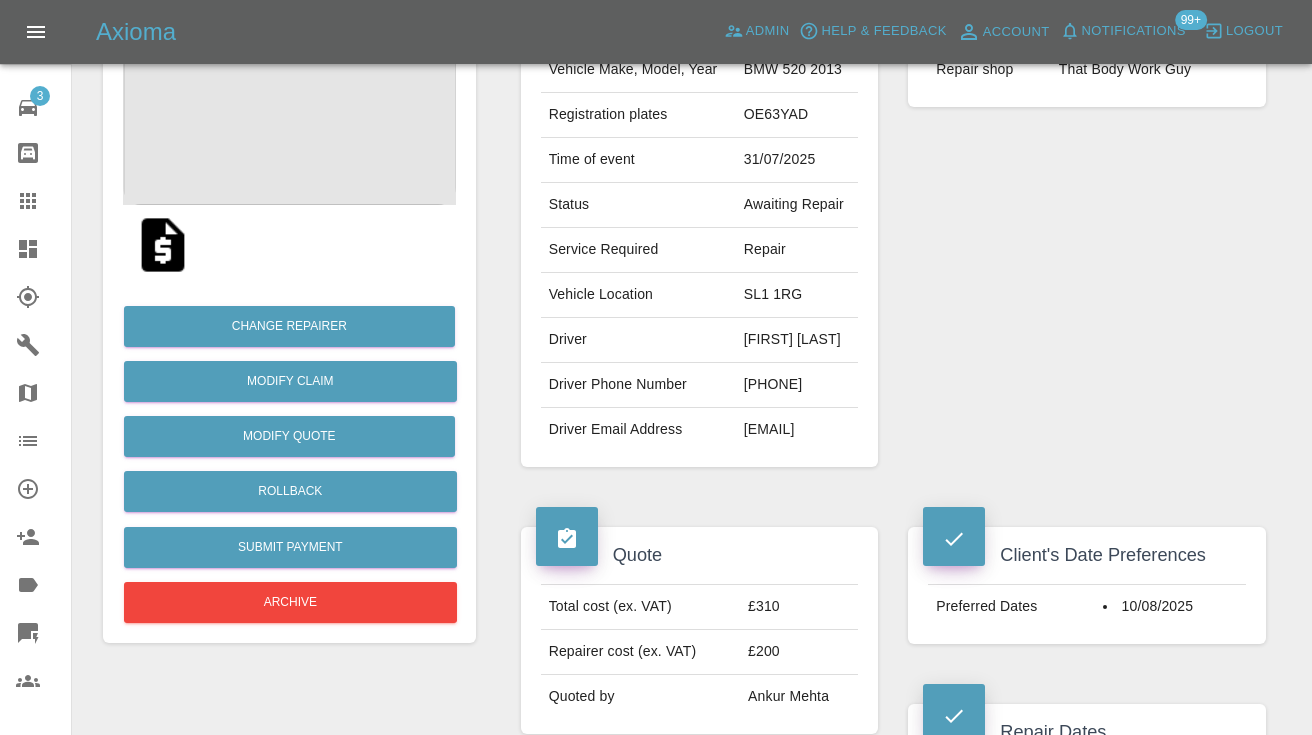 click on "Repairer Repair shop That Body Work Guy" at bounding box center [1087, 228] 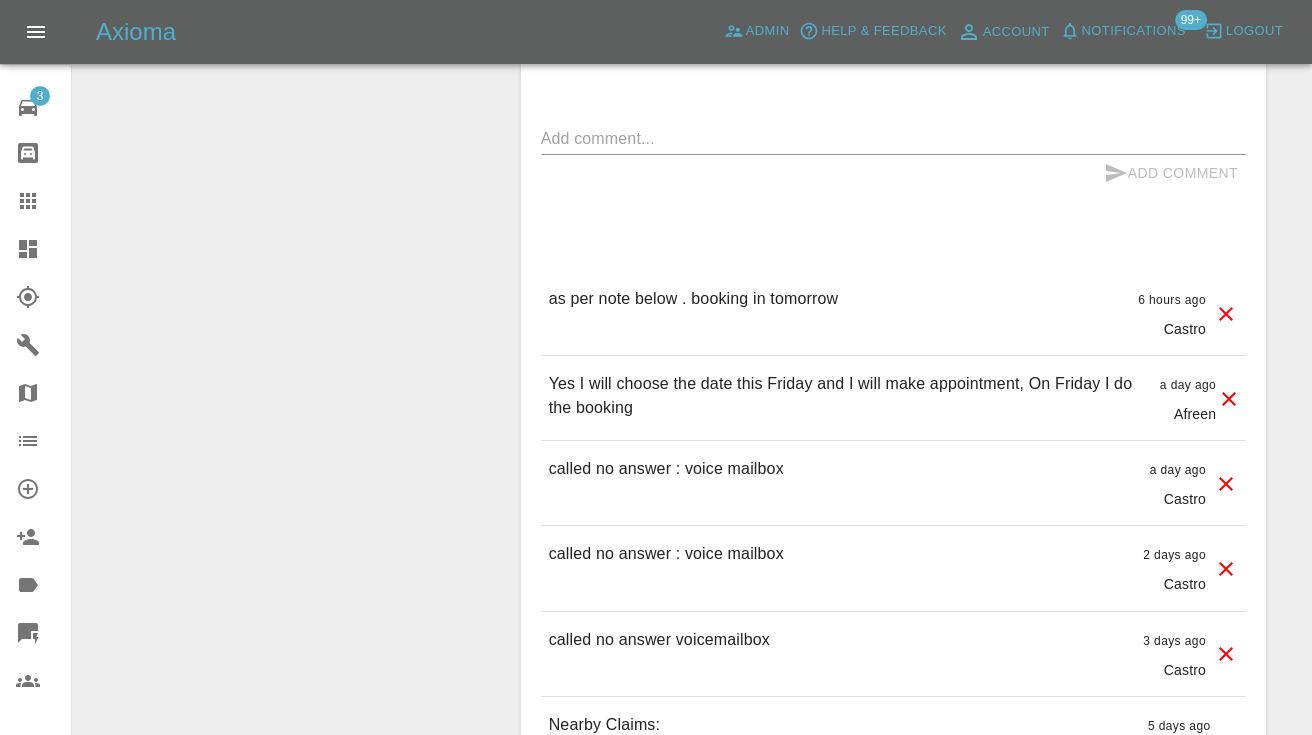 scroll, scrollTop: 1994, scrollLeft: 0, axis: vertical 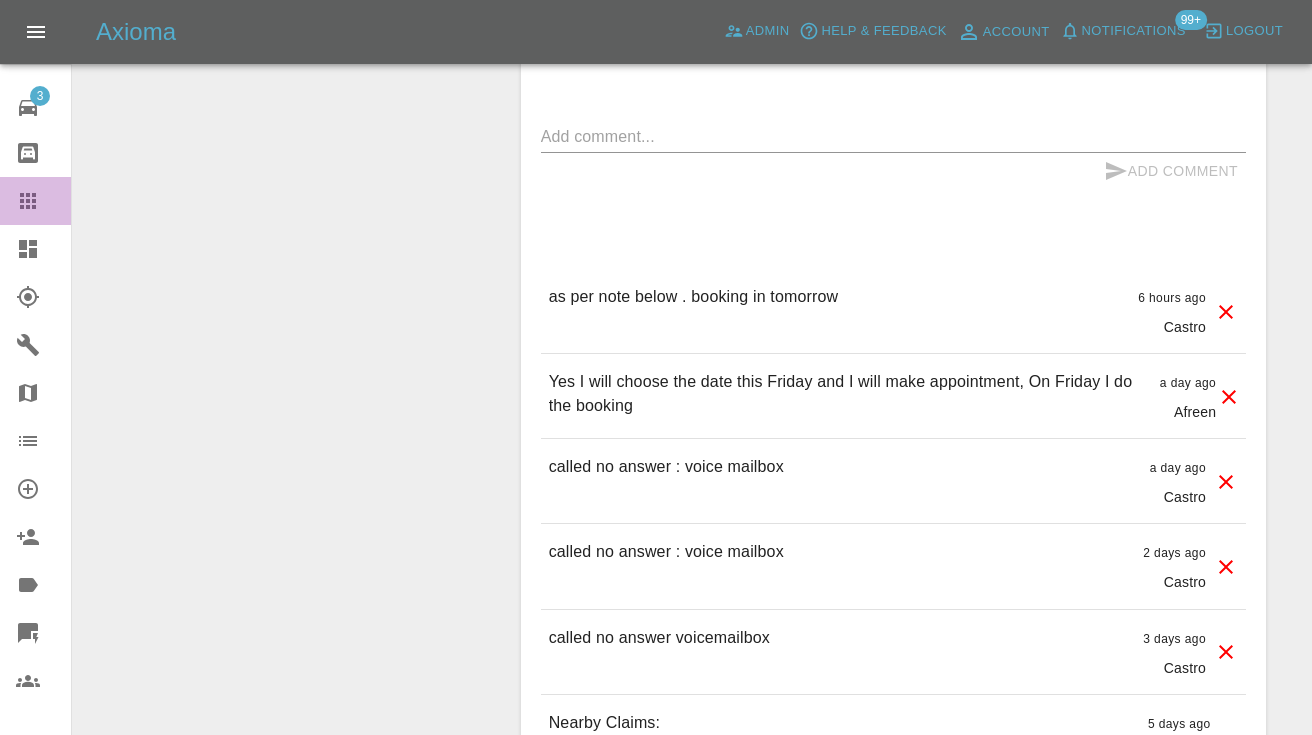 click 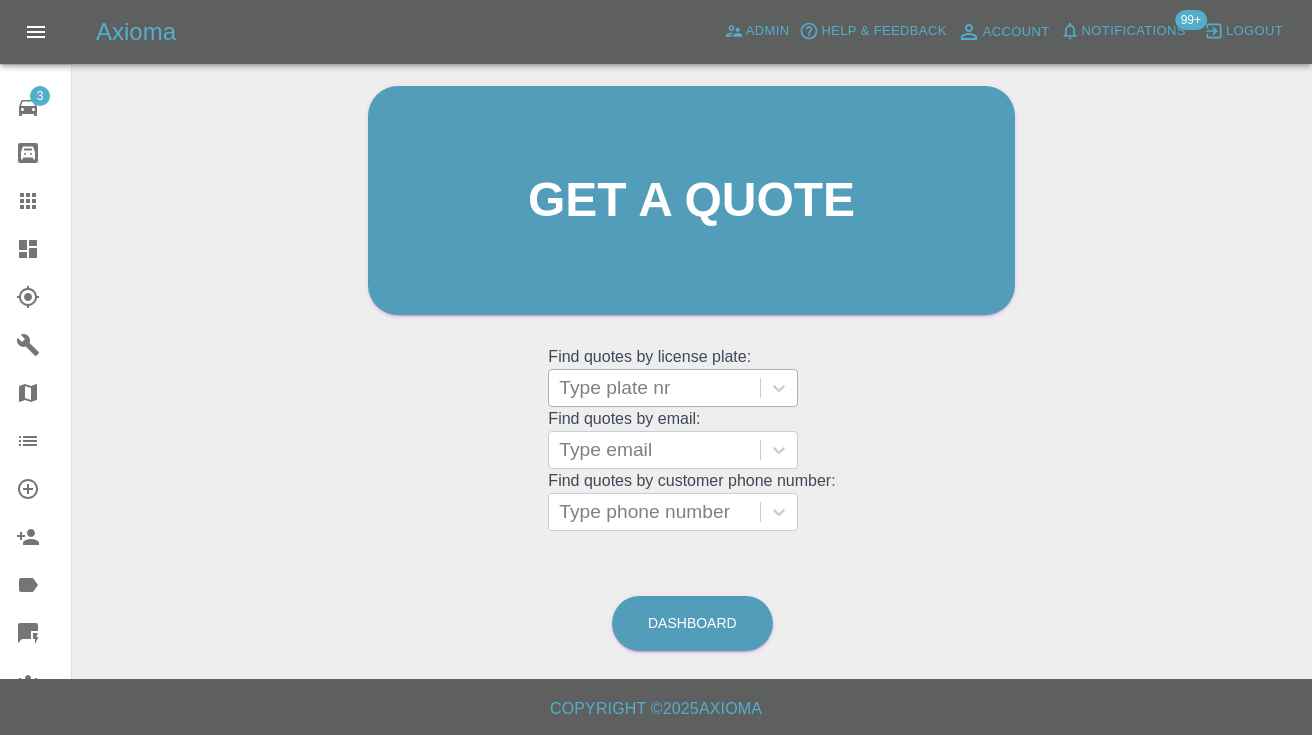 scroll, scrollTop: 200, scrollLeft: 0, axis: vertical 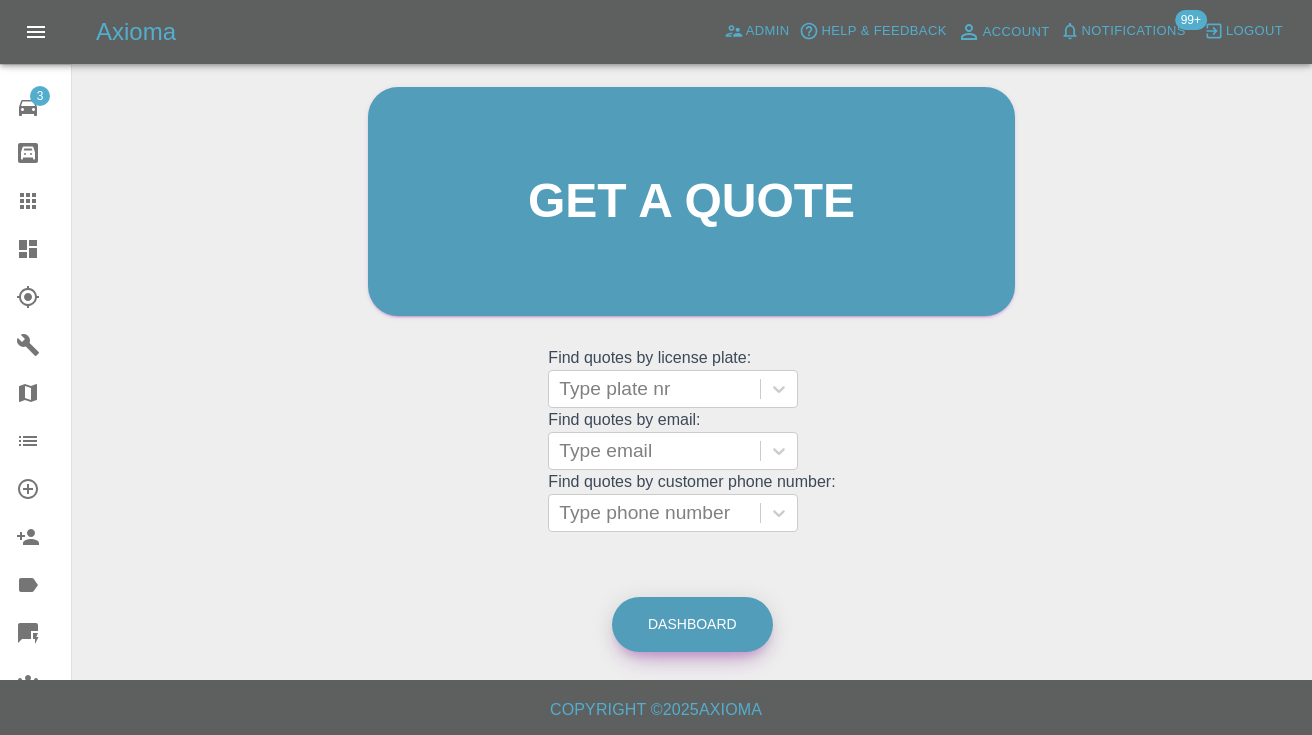 click on "Dashboard" at bounding box center [692, 624] 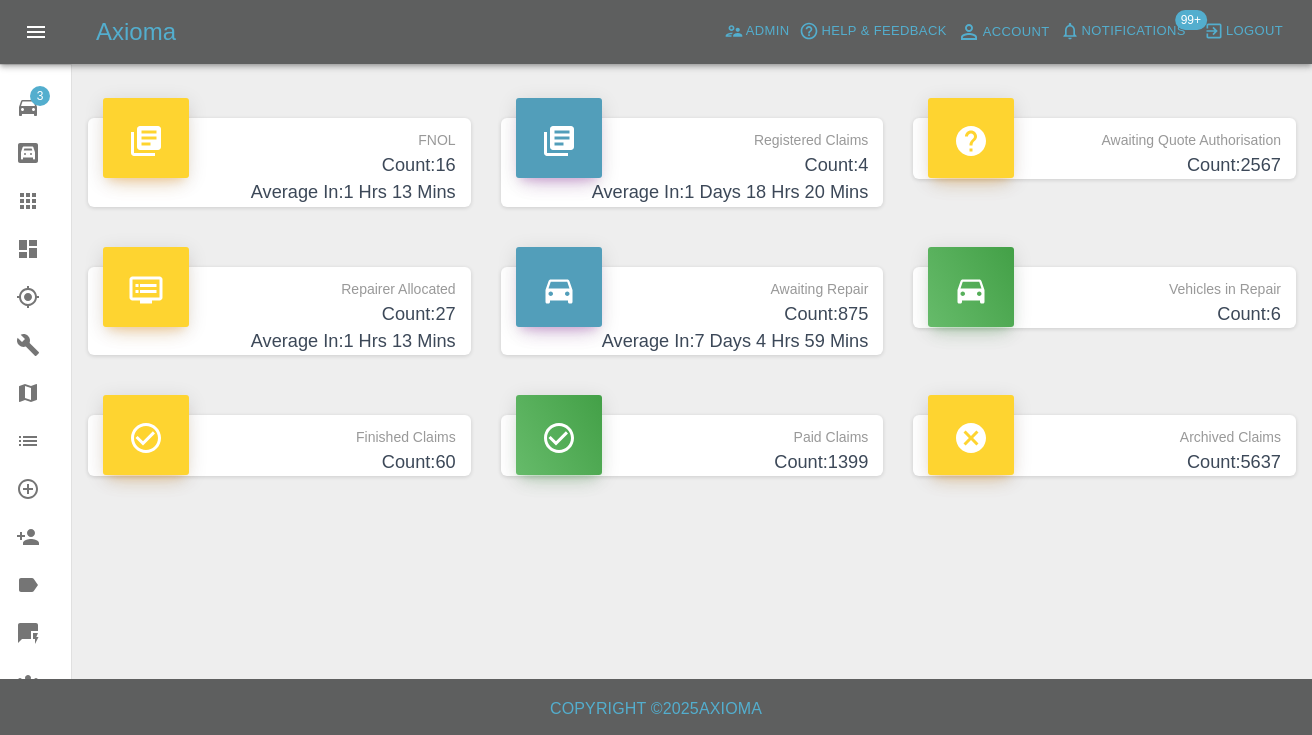 click on "Average In:  7 Days 4 Hrs 59 Mins" at bounding box center (692, 341) 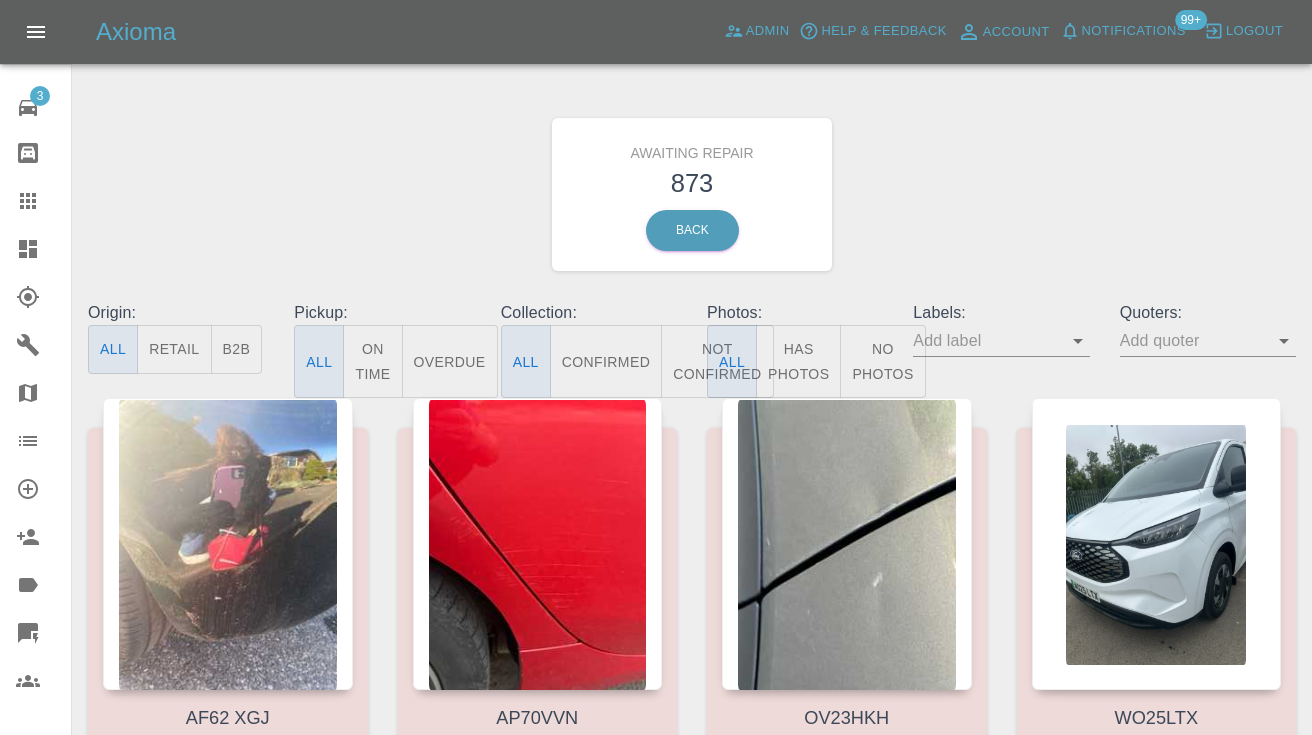 click on "Not Confirmed" at bounding box center (717, 361) 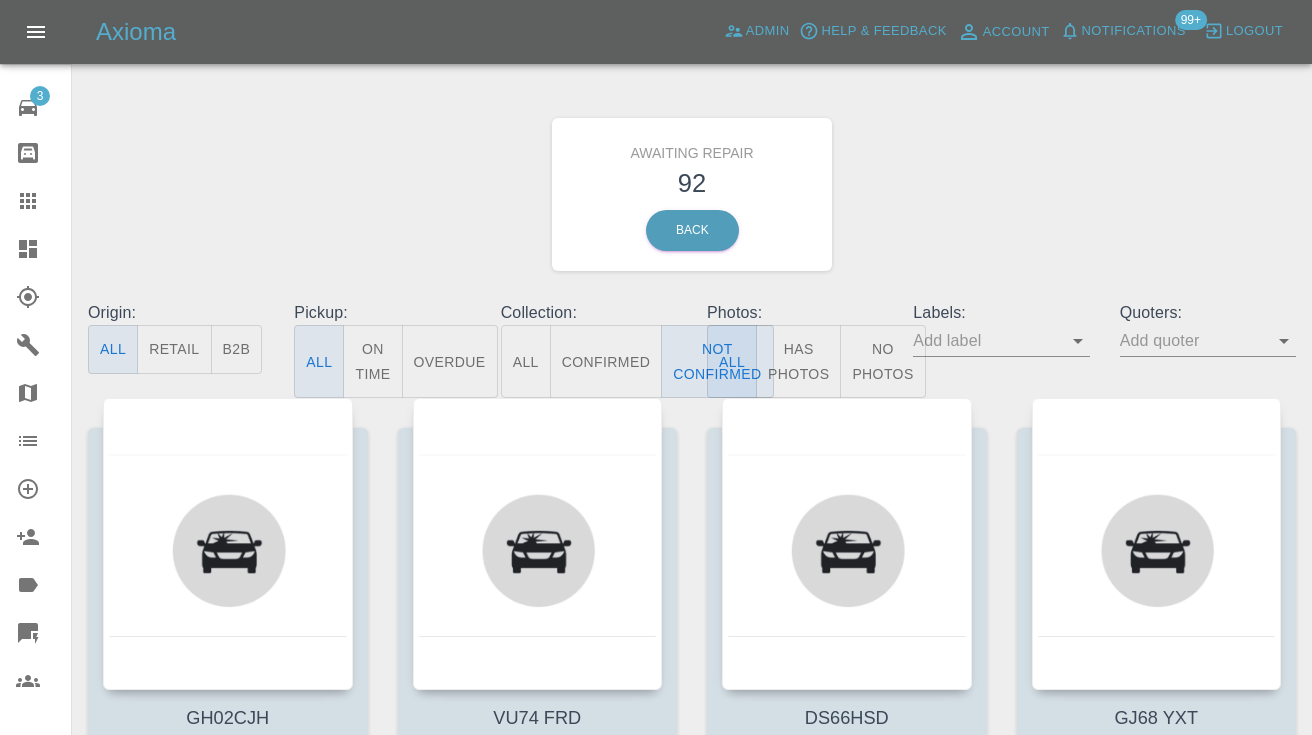 click on "Awaiting Repair 92 Back" at bounding box center [692, 194] 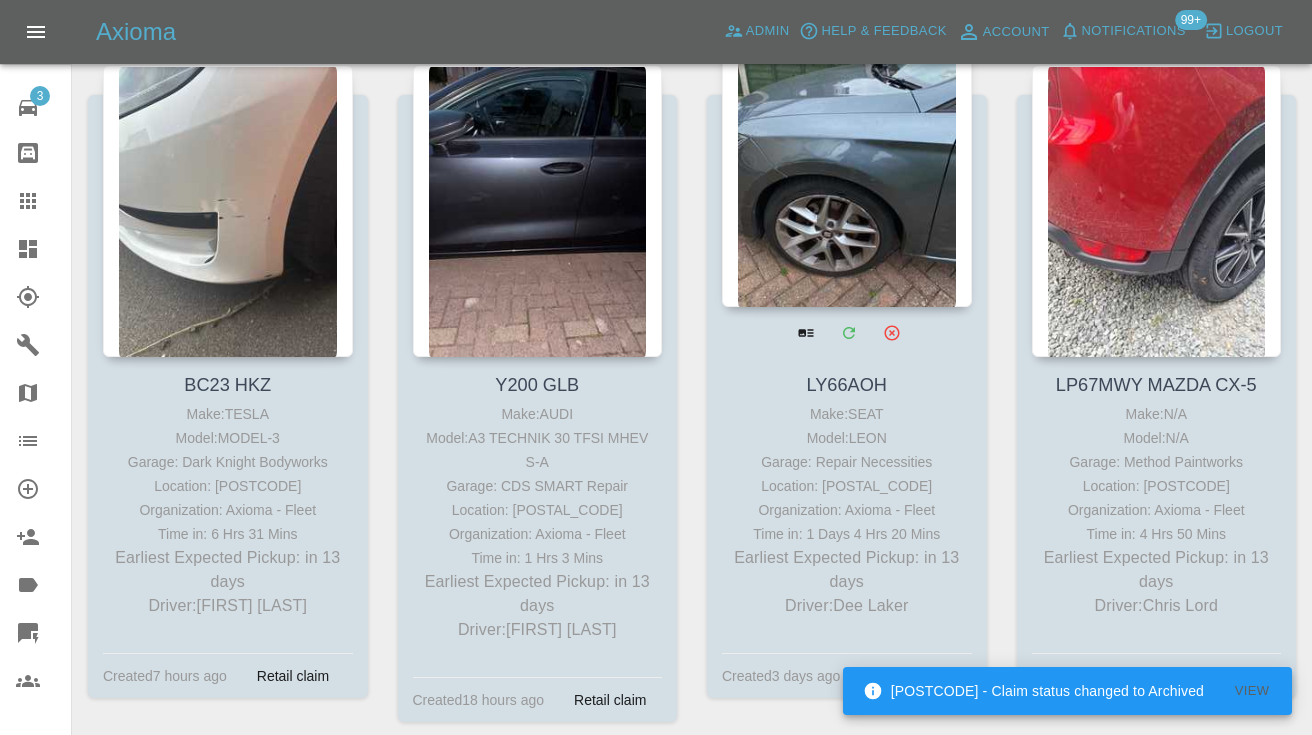 scroll, scrollTop: 9827, scrollLeft: 0, axis: vertical 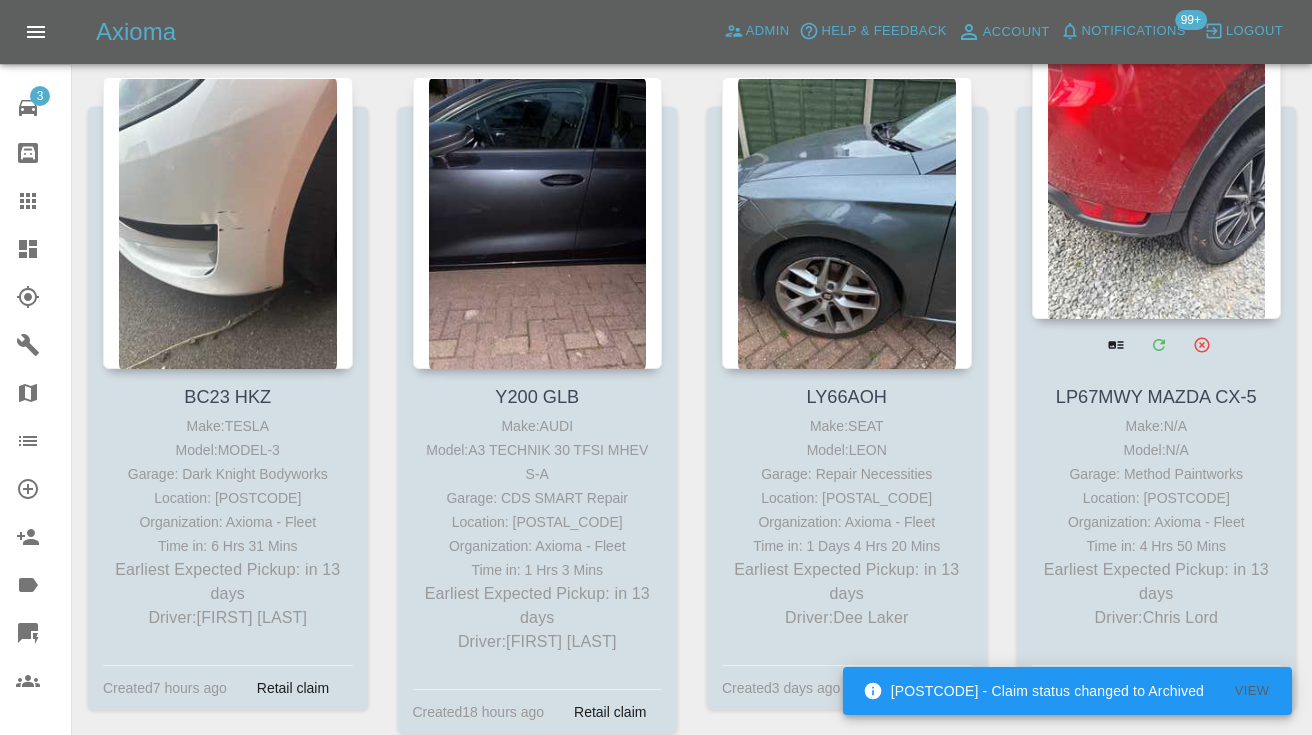 click at bounding box center [1157, 173] 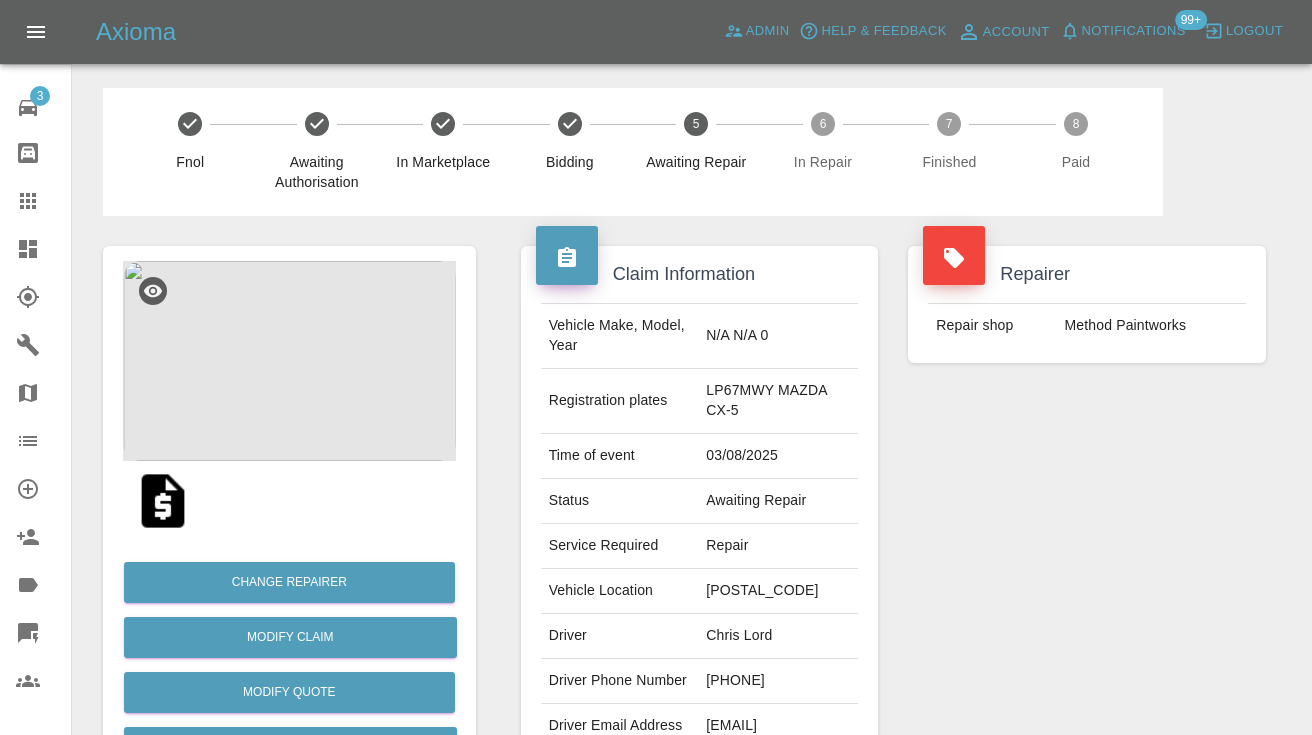 click on "07941076417" at bounding box center [778, 681] 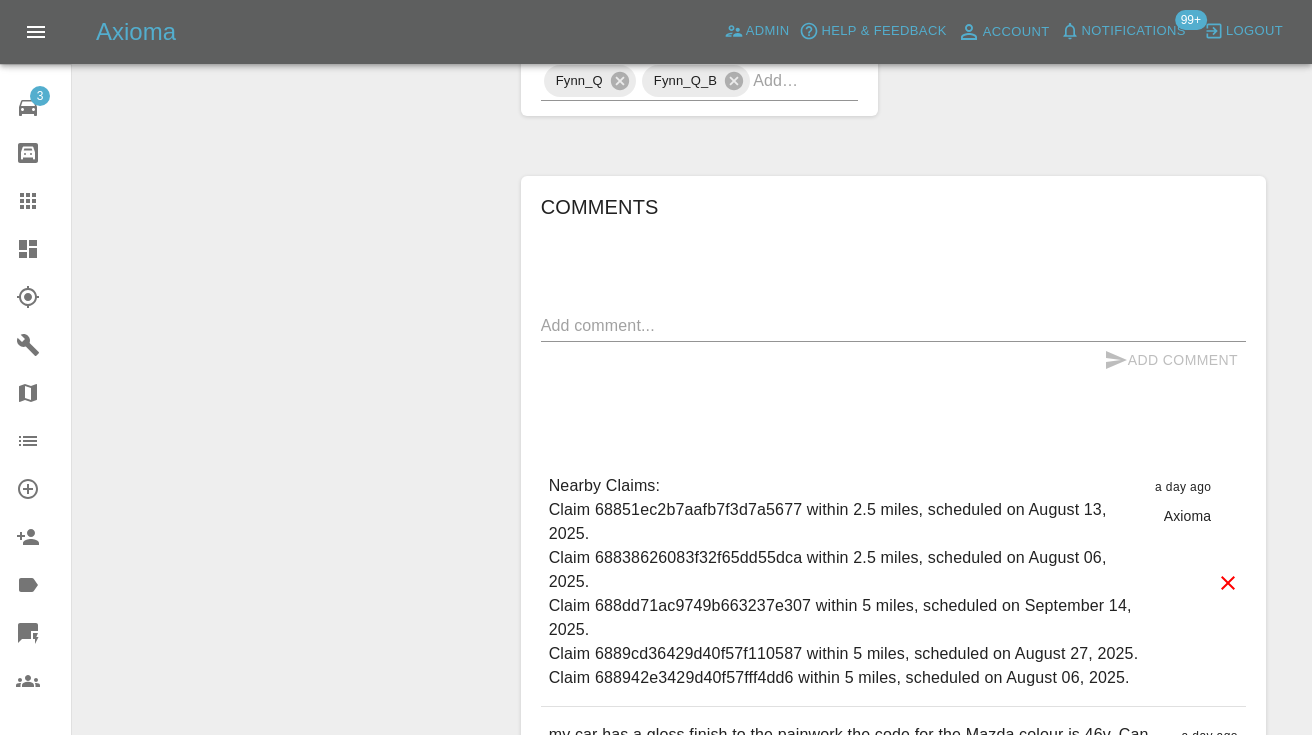 scroll, scrollTop: 1404, scrollLeft: 0, axis: vertical 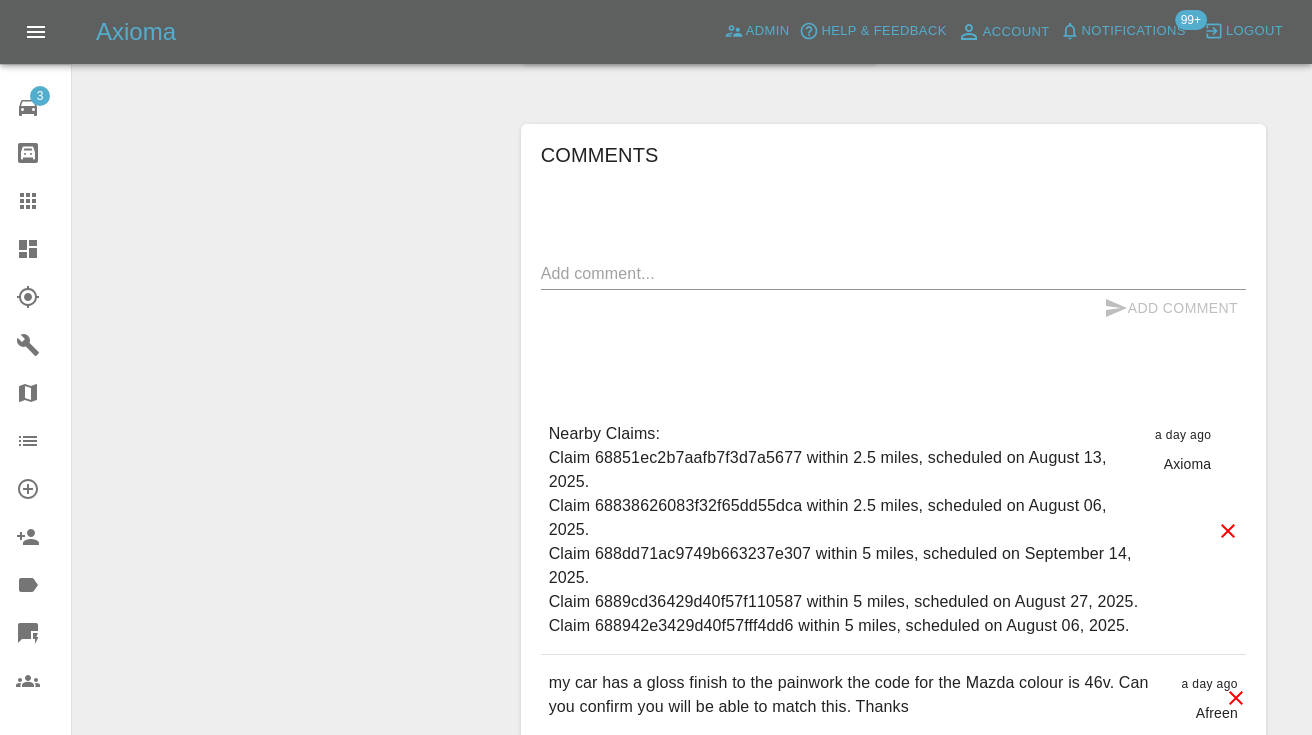 click at bounding box center (893, 273) 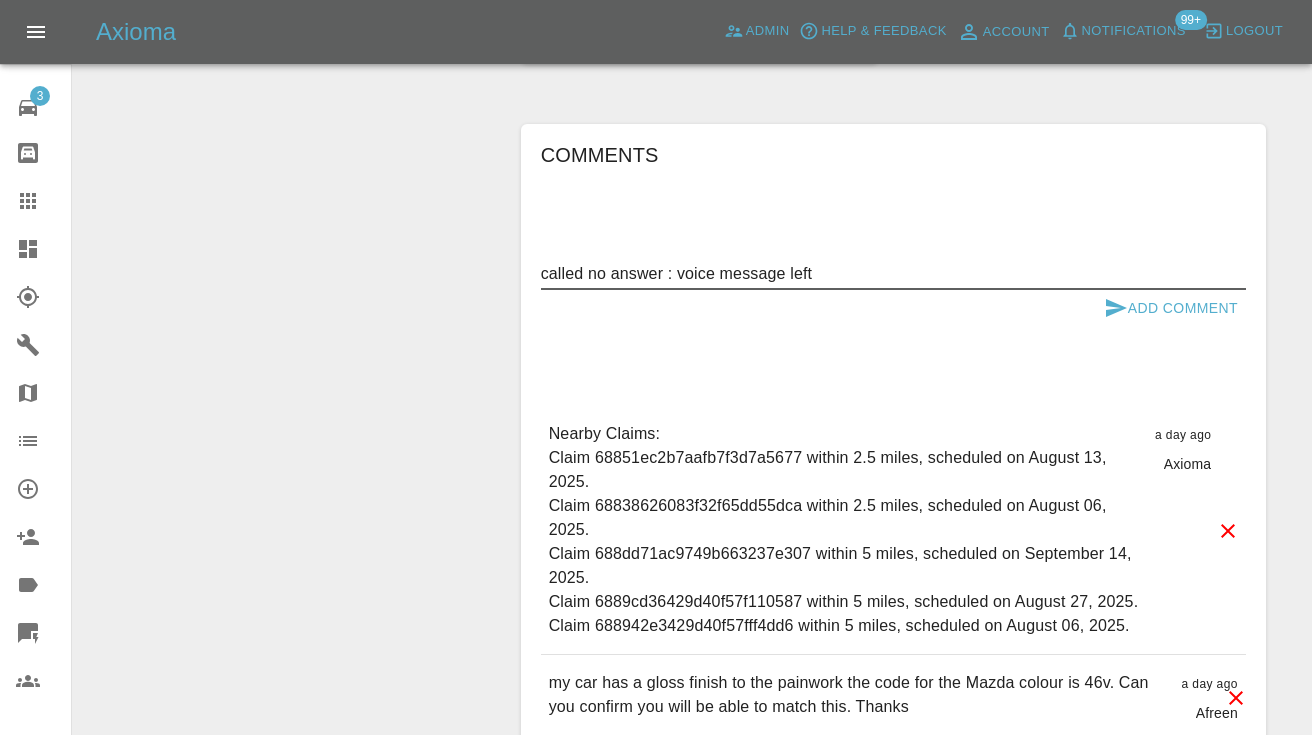 type on "called no answer : voice message left" 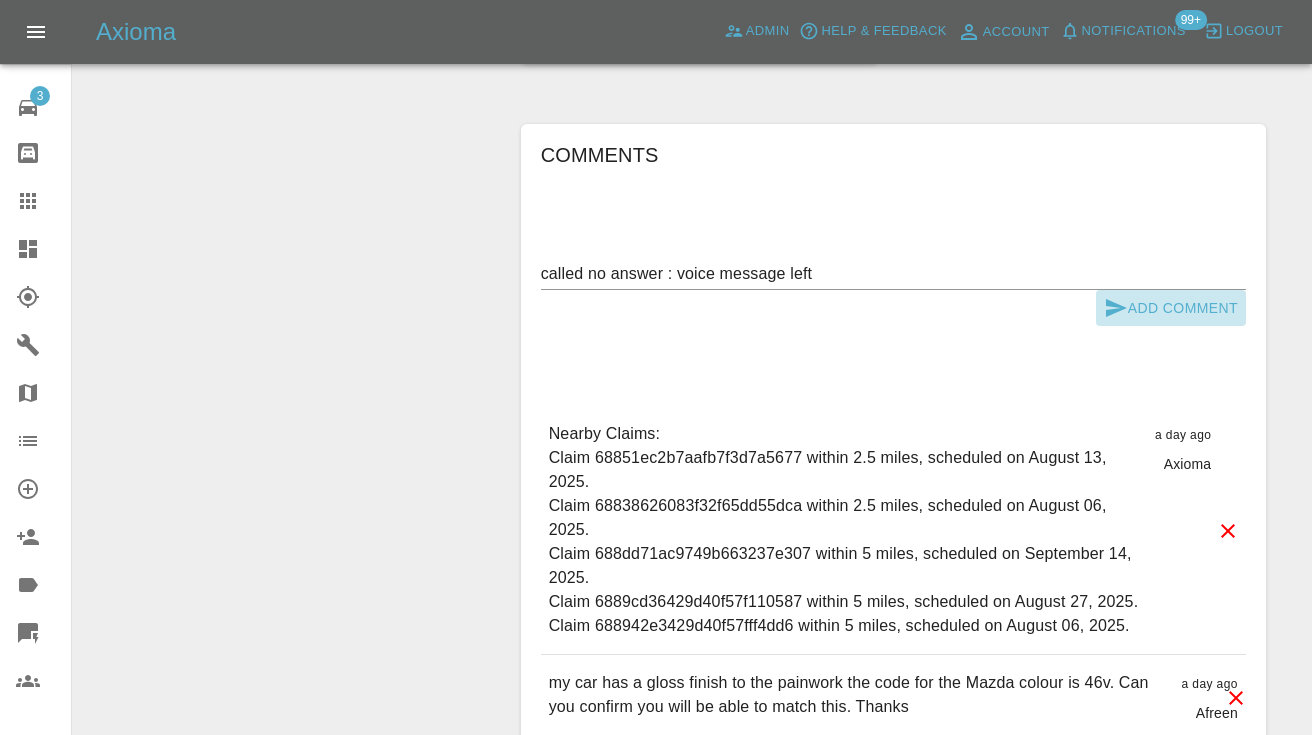 click on "Add Comment" at bounding box center [1171, 308] 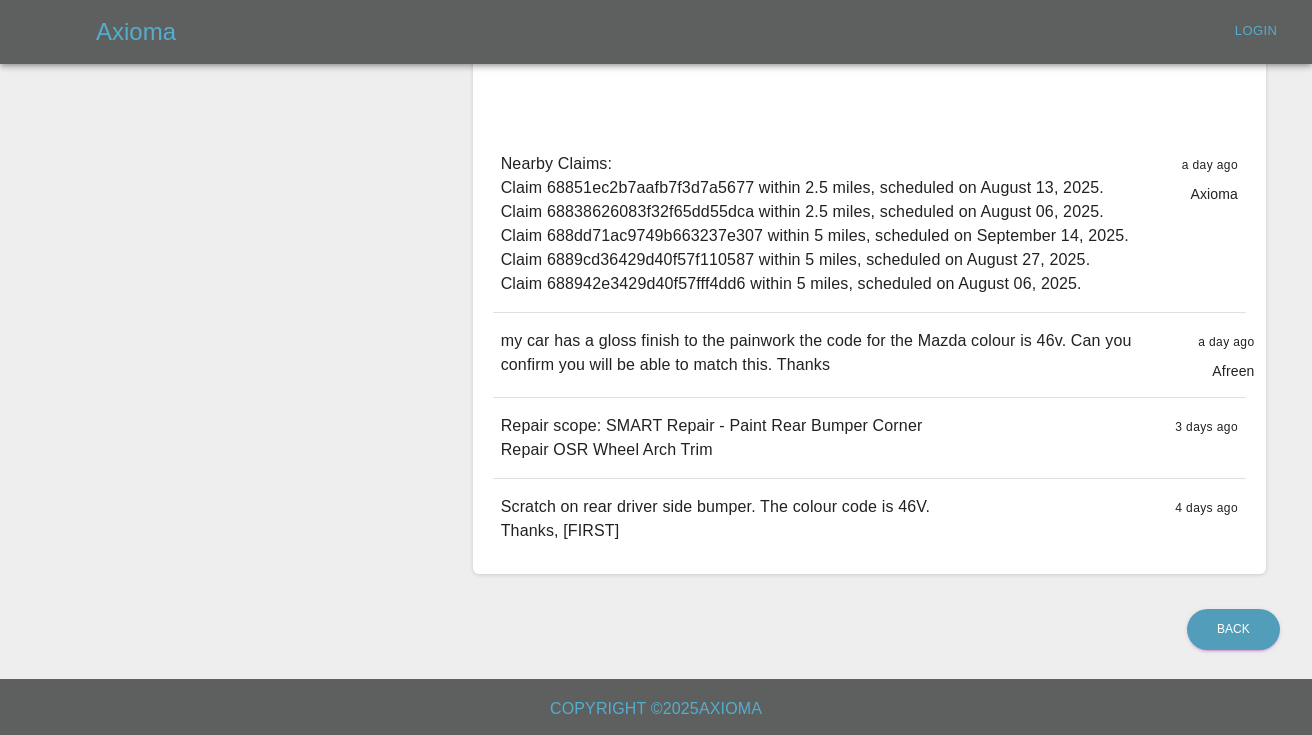 scroll, scrollTop: 0, scrollLeft: 0, axis: both 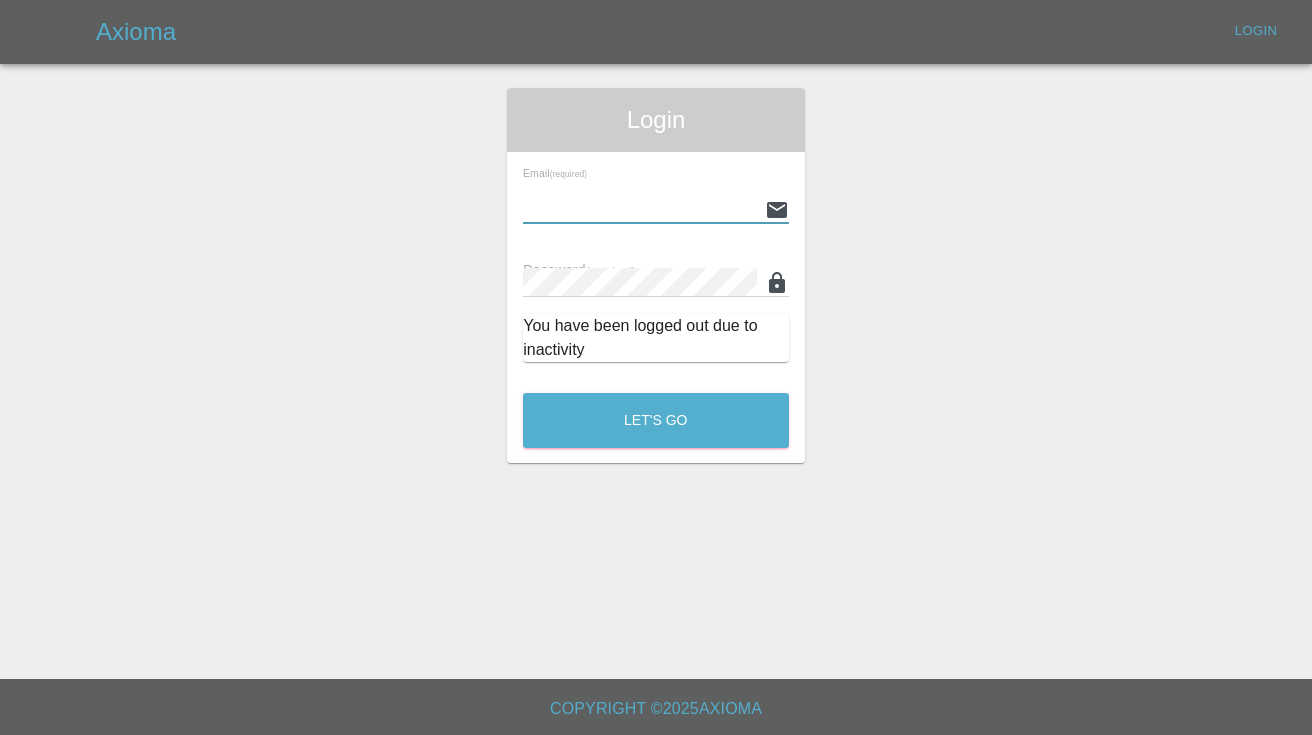 type on "Castrokhonqwana@gmail.com" 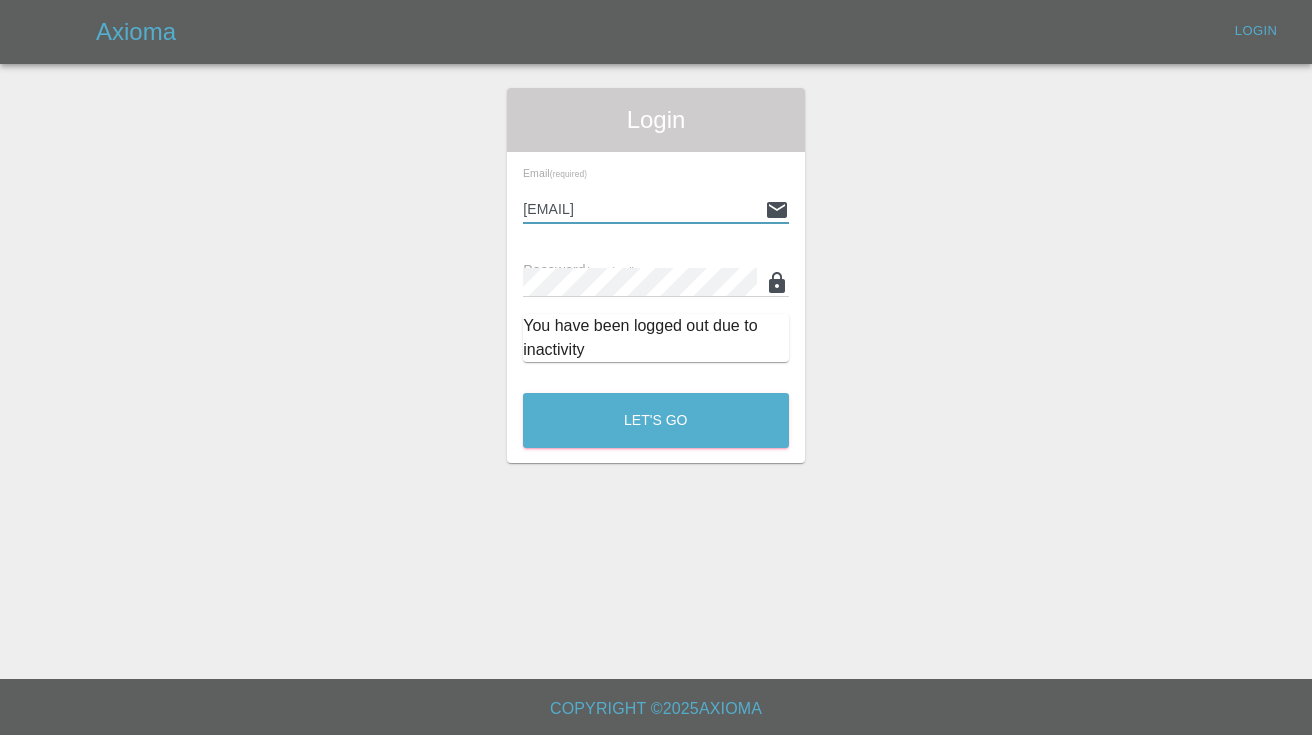 click on "Let's Go" at bounding box center [656, 420] 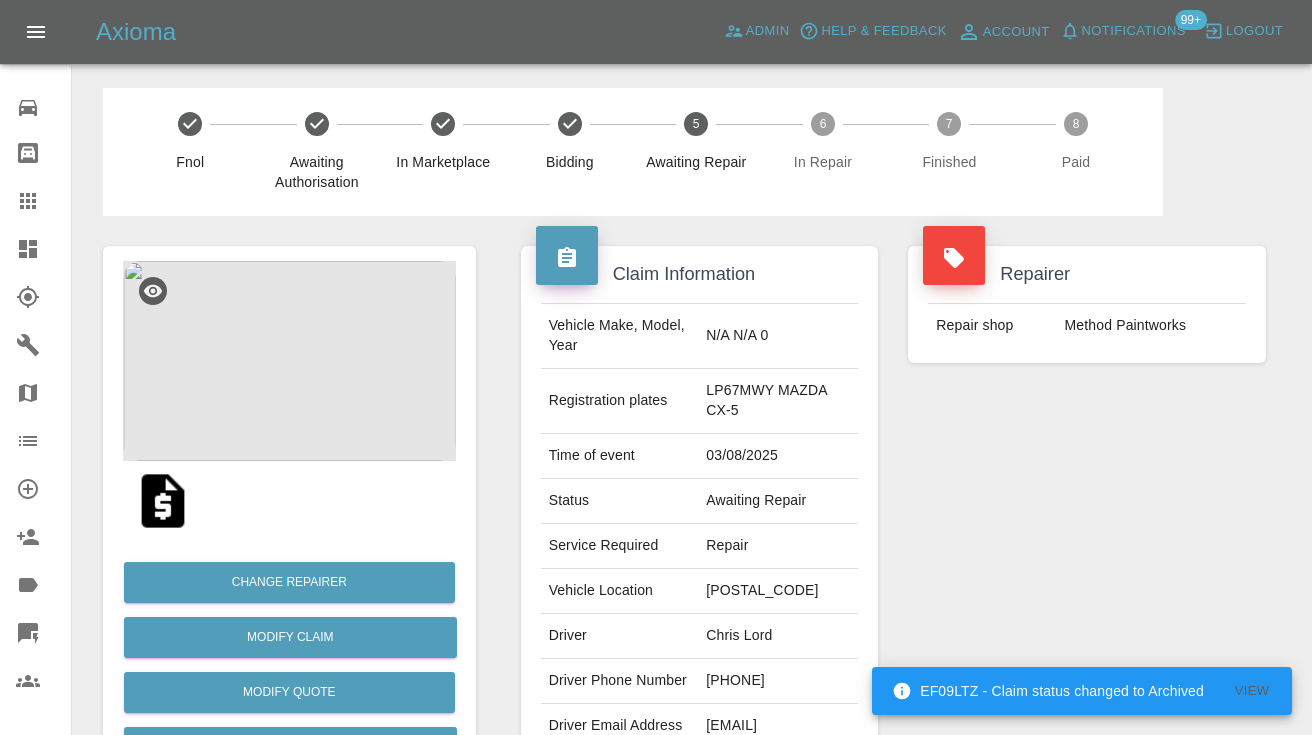 click on "Repairer Repair shop Method Paintworks" at bounding box center (1087, 504) 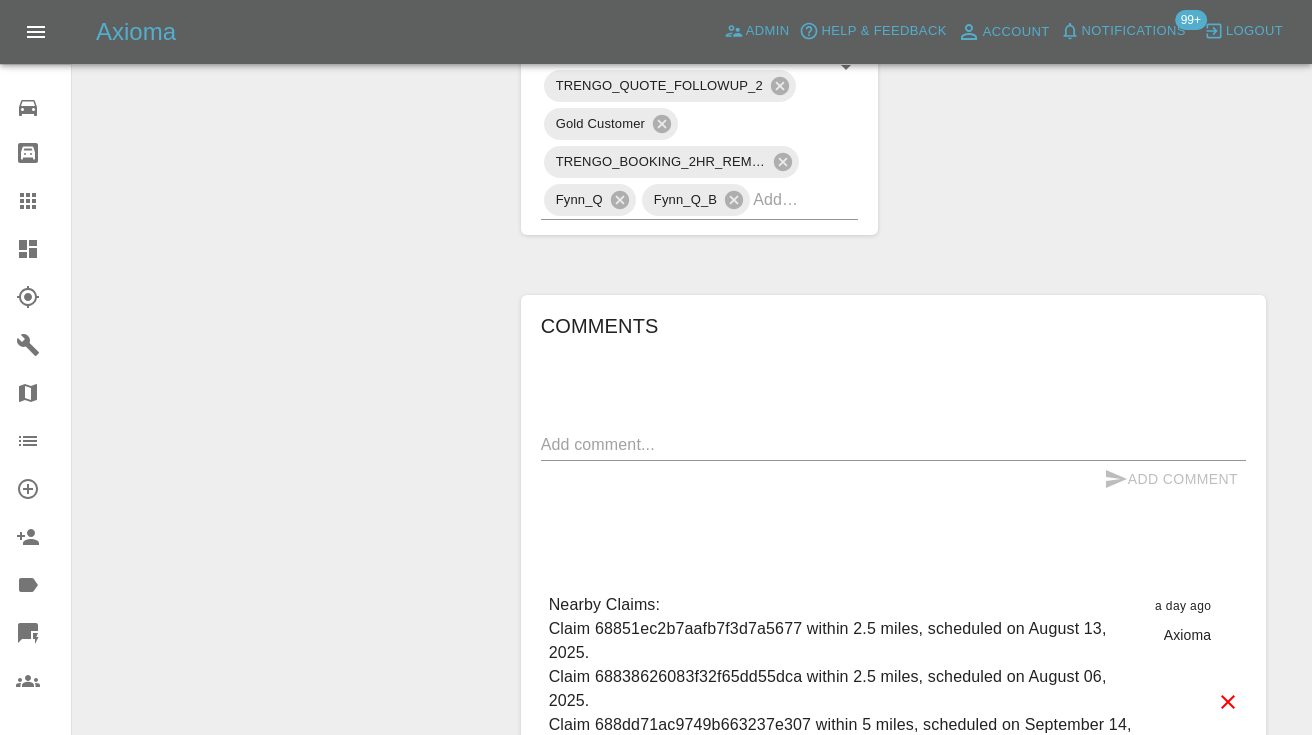 scroll, scrollTop: 1249, scrollLeft: 0, axis: vertical 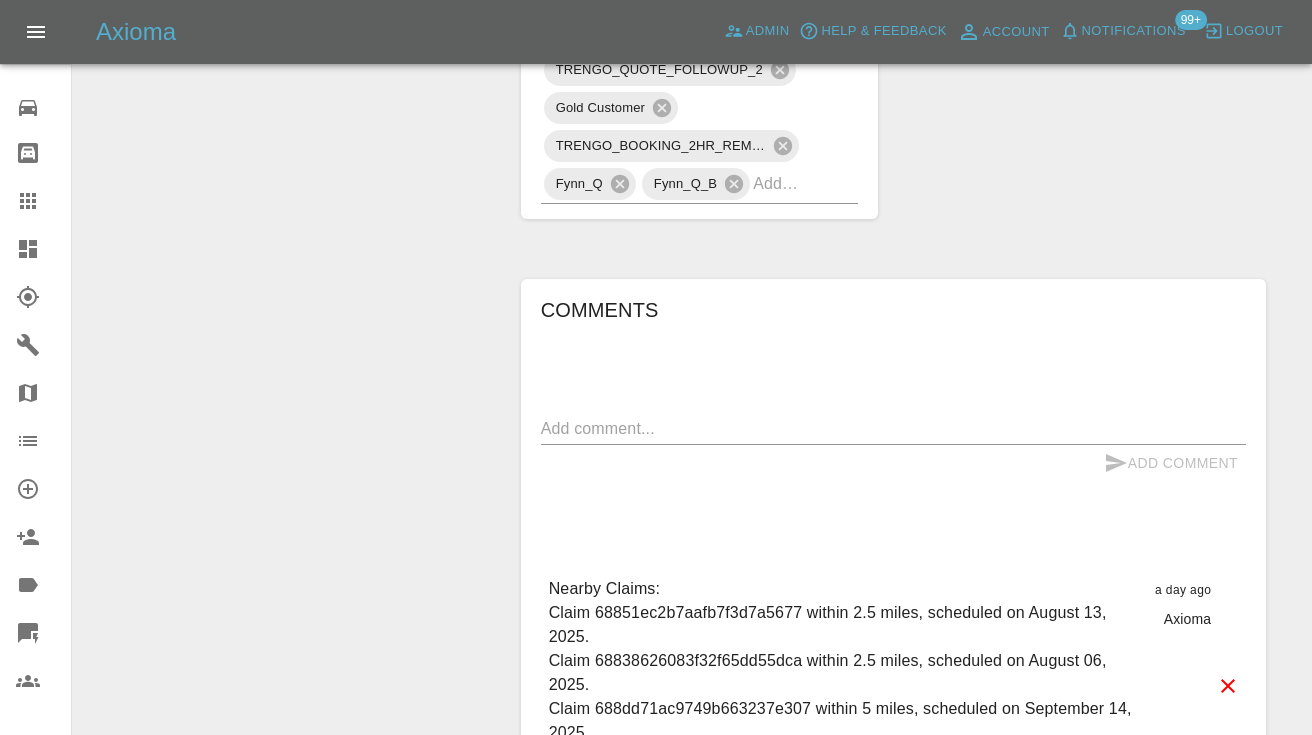 click at bounding box center (893, 428) 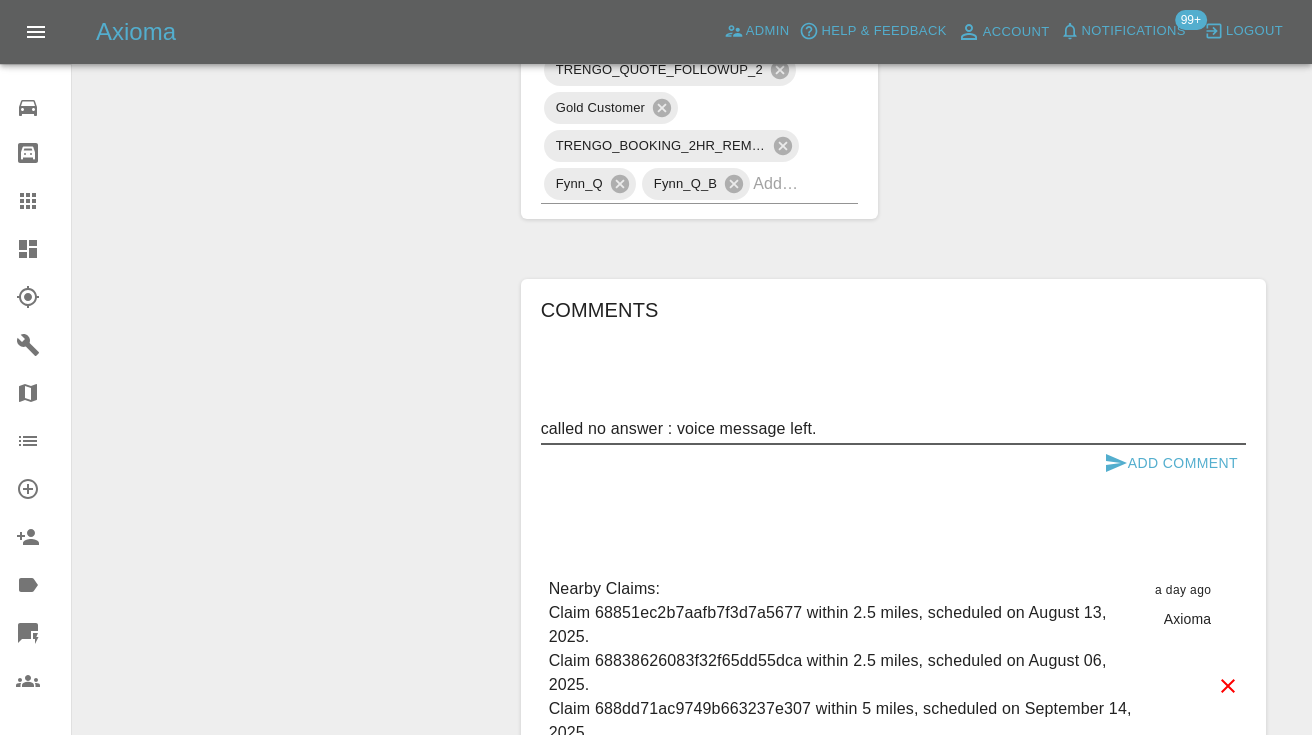 type on "called no answer : voice message left." 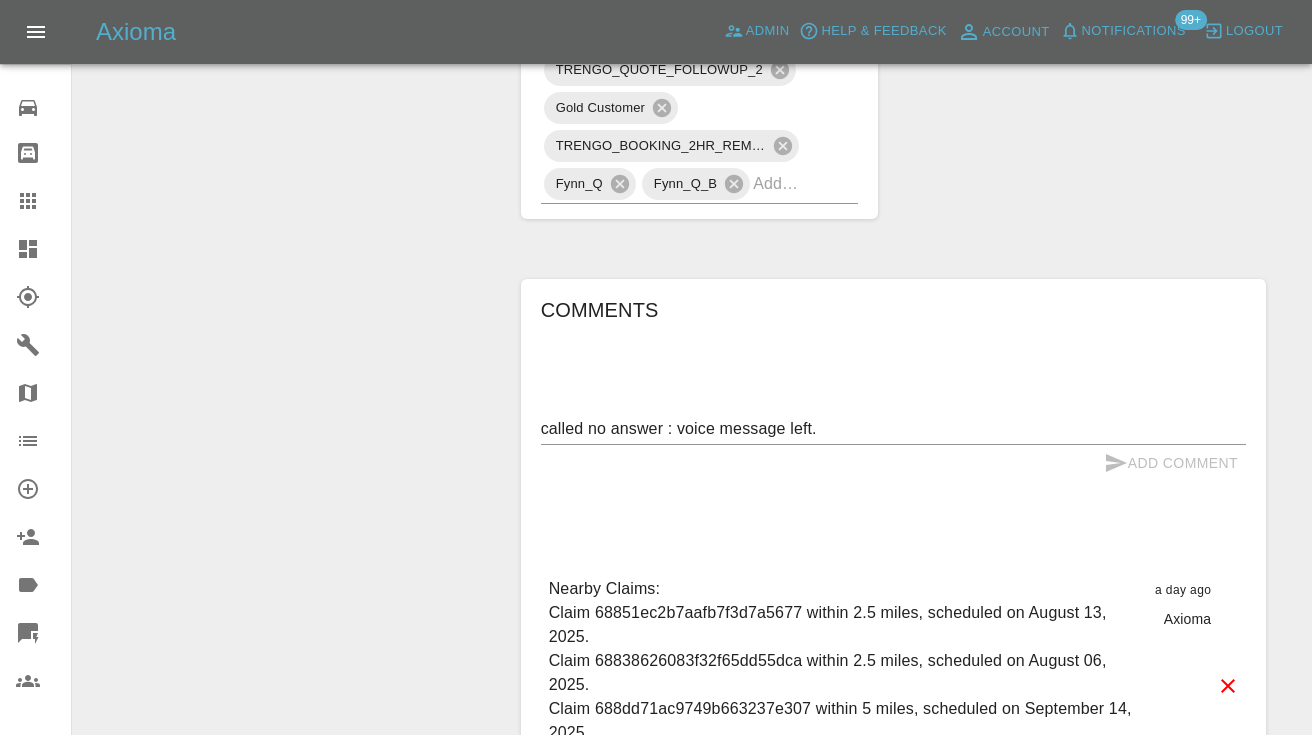 type 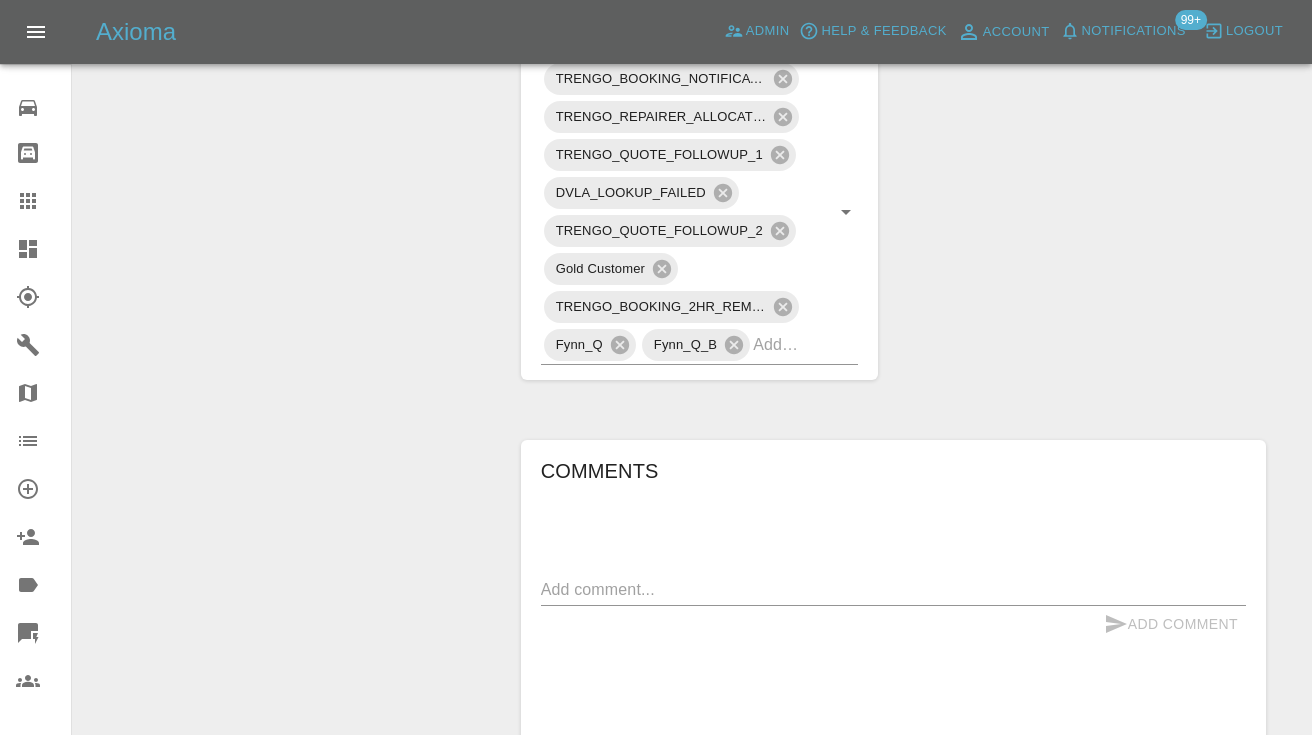 scroll, scrollTop: 1081, scrollLeft: 0, axis: vertical 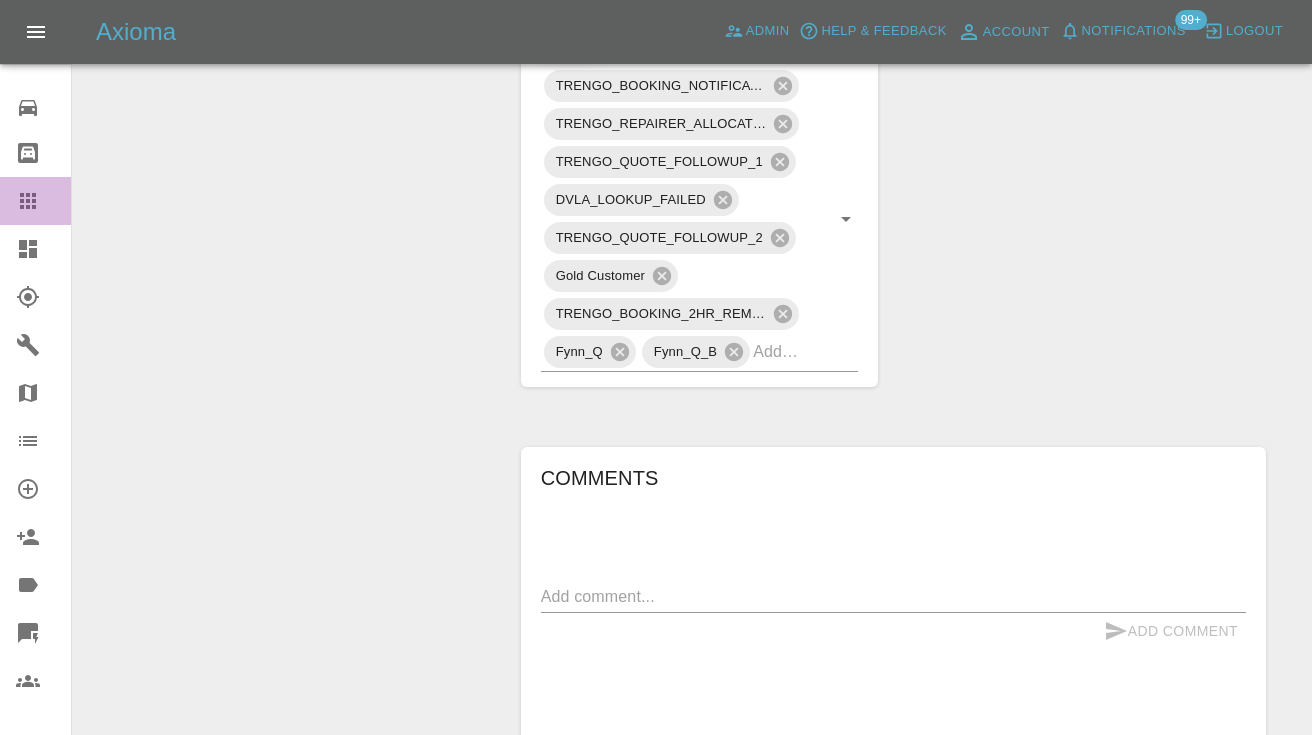 click at bounding box center [44, 201] 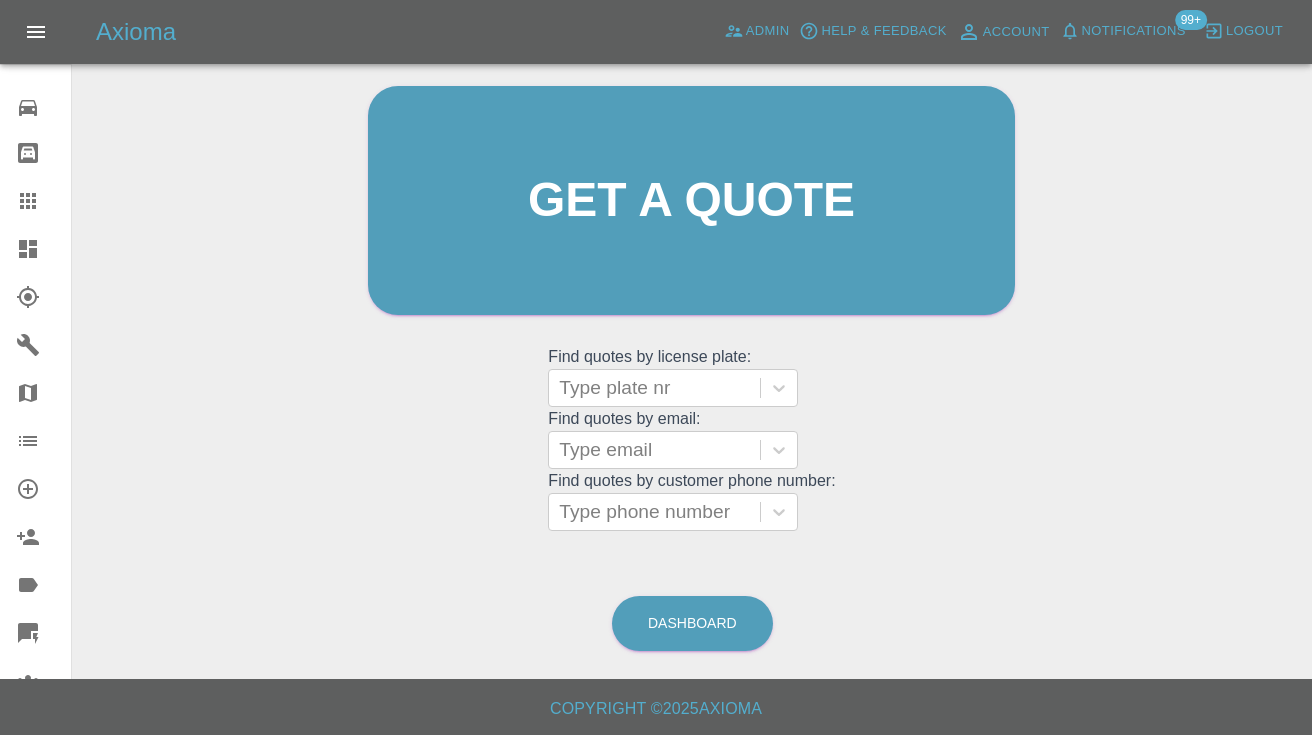 scroll, scrollTop: 200, scrollLeft: 0, axis: vertical 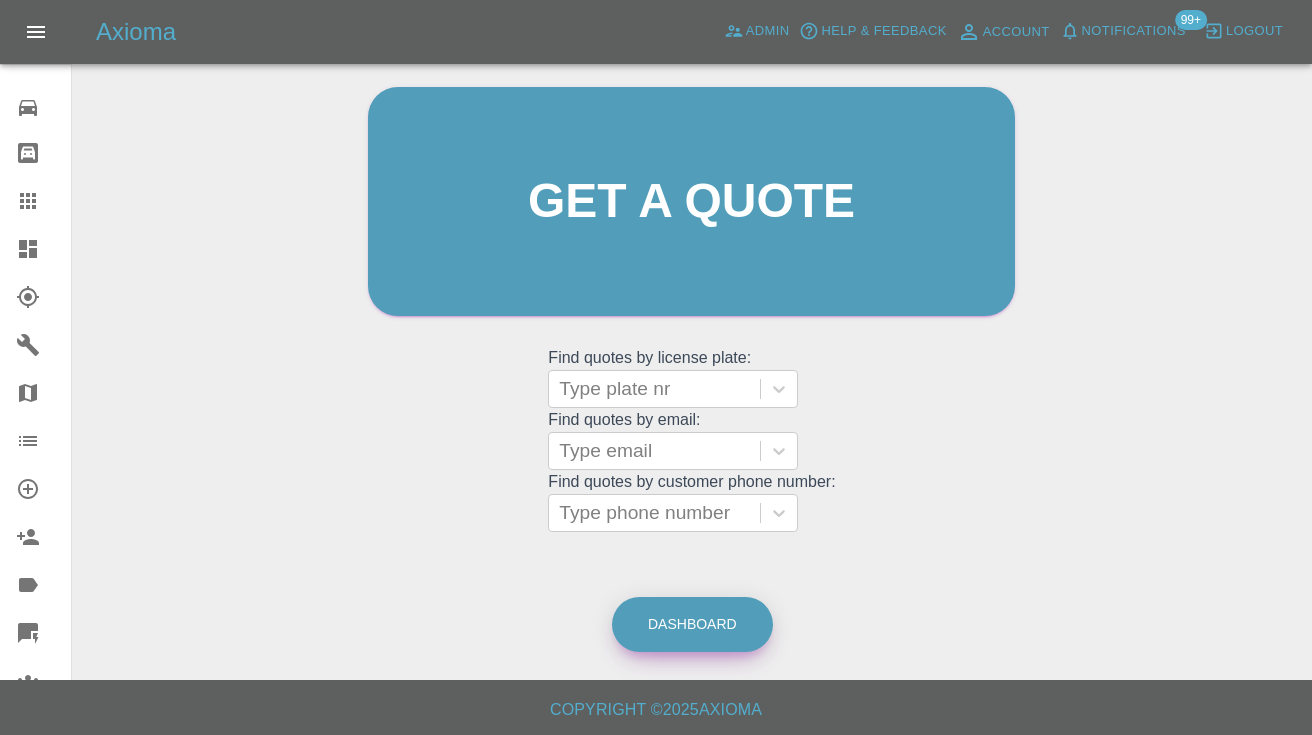 click on "Dashboard" at bounding box center (692, 624) 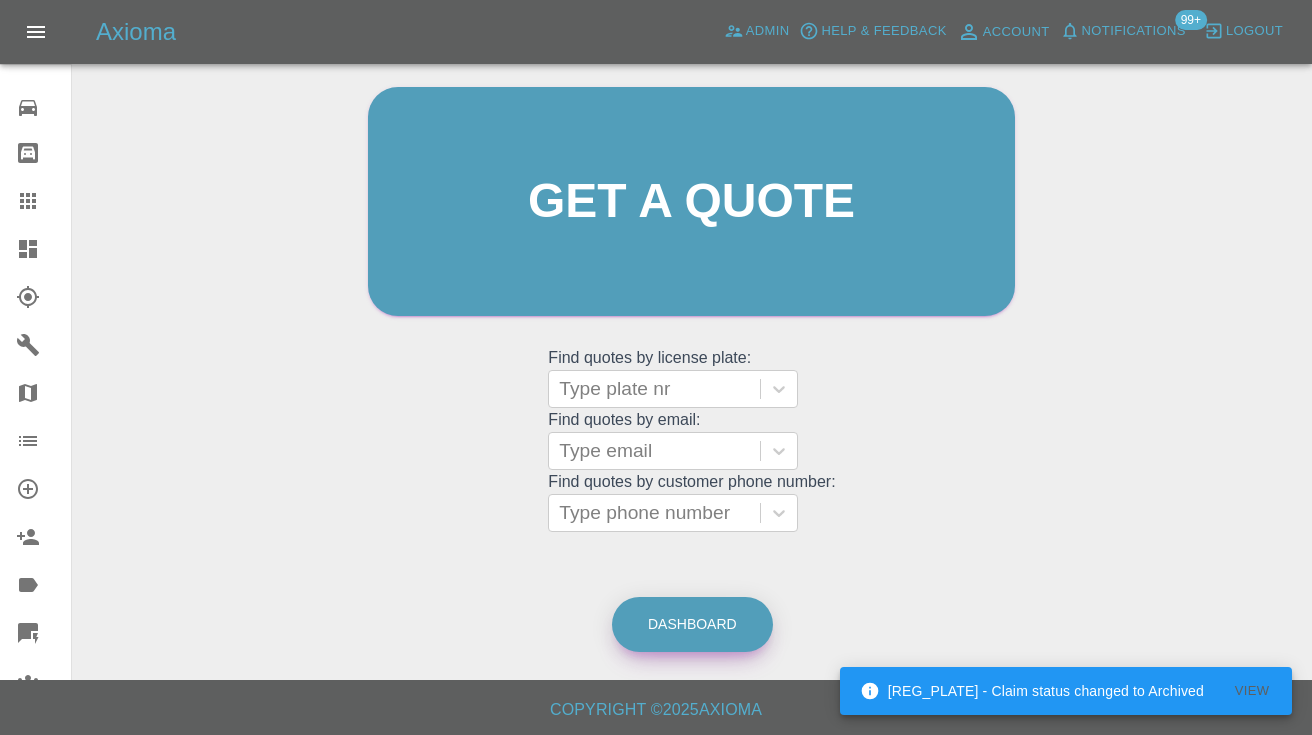 scroll, scrollTop: 0, scrollLeft: 0, axis: both 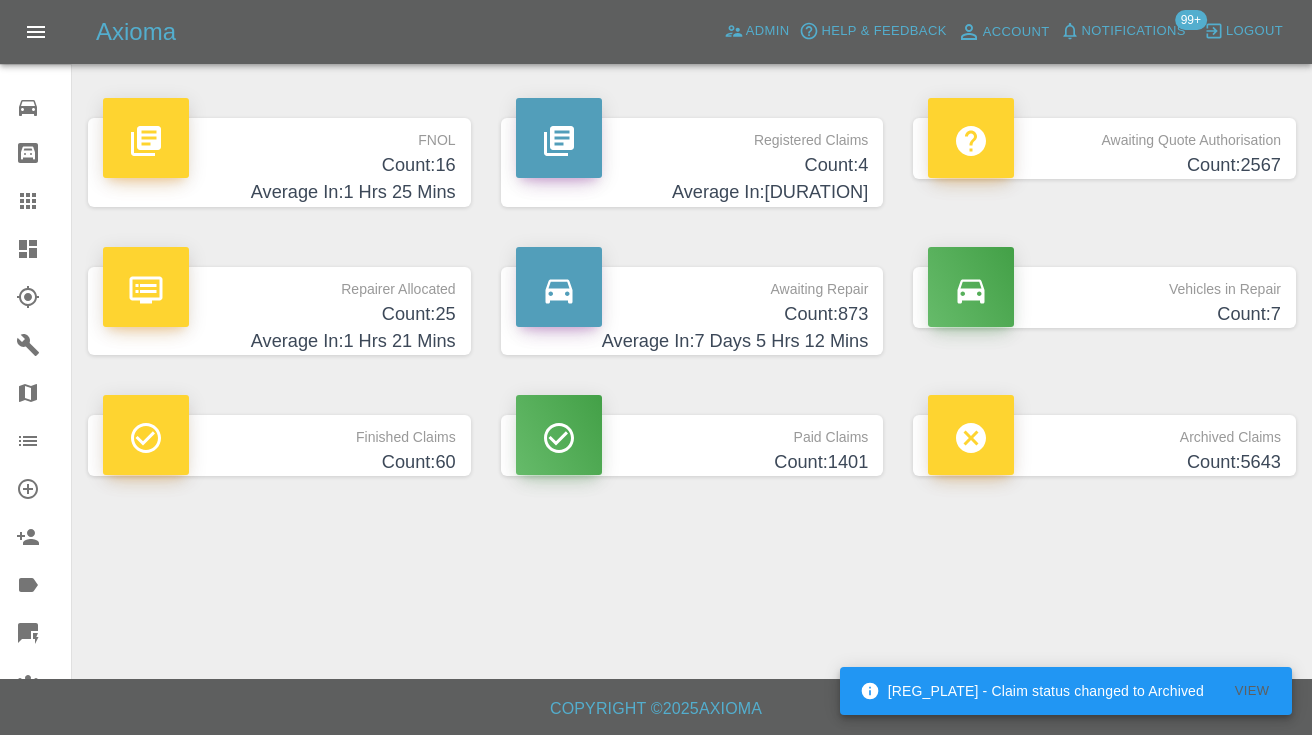 click on "Count:  873" at bounding box center (692, 314) 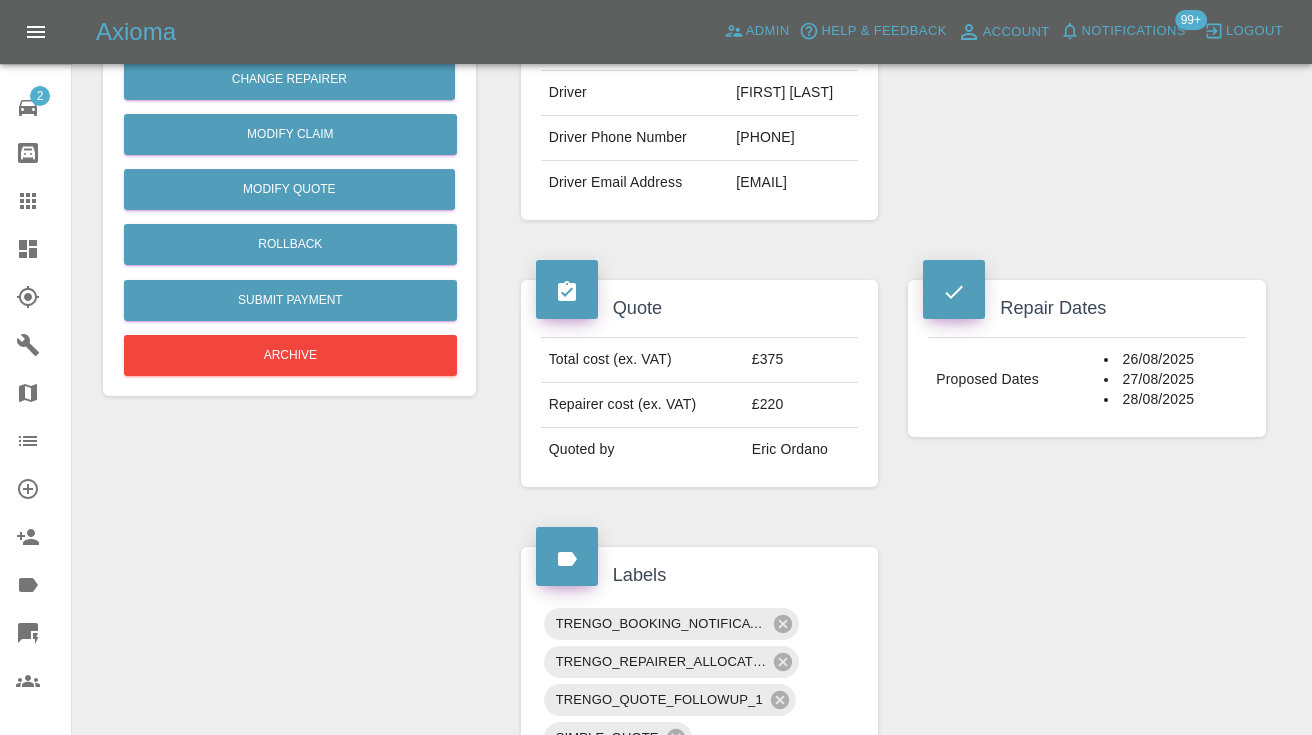 scroll, scrollTop: 506, scrollLeft: 0, axis: vertical 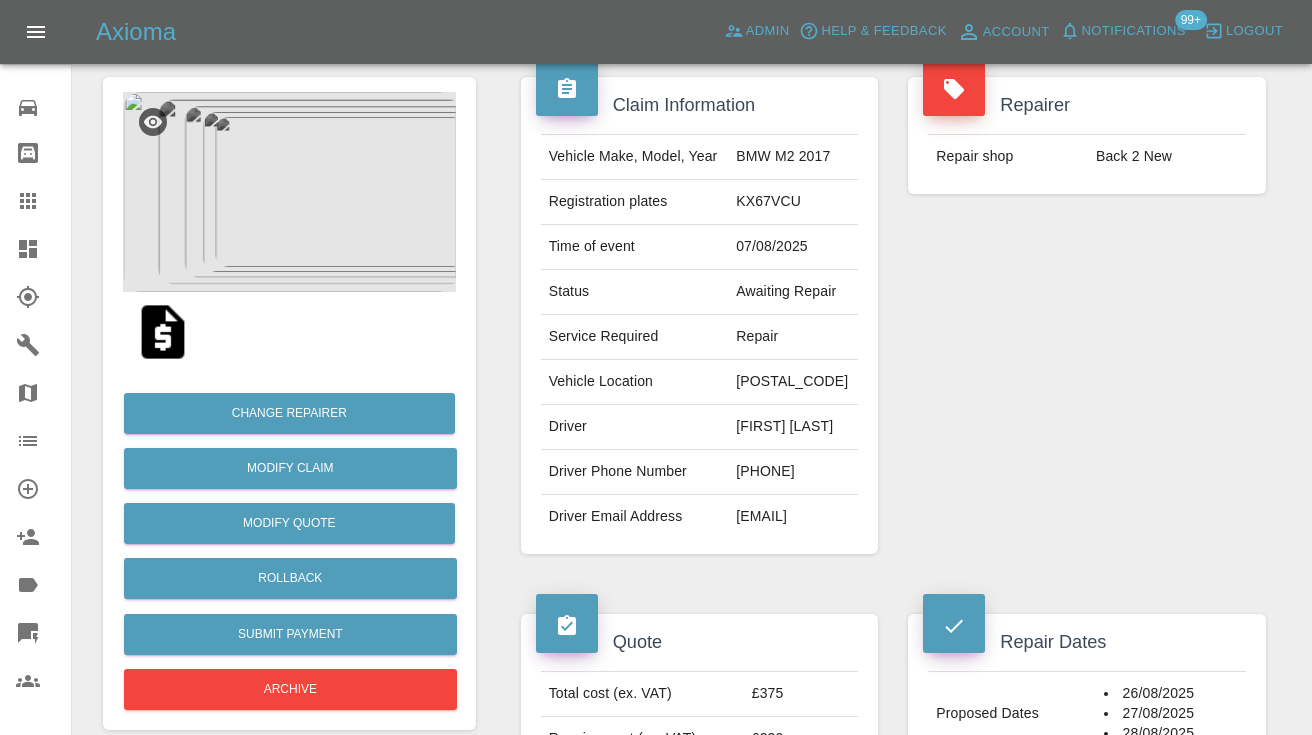 click on "[PHONE]" at bounding box center [793, 472] 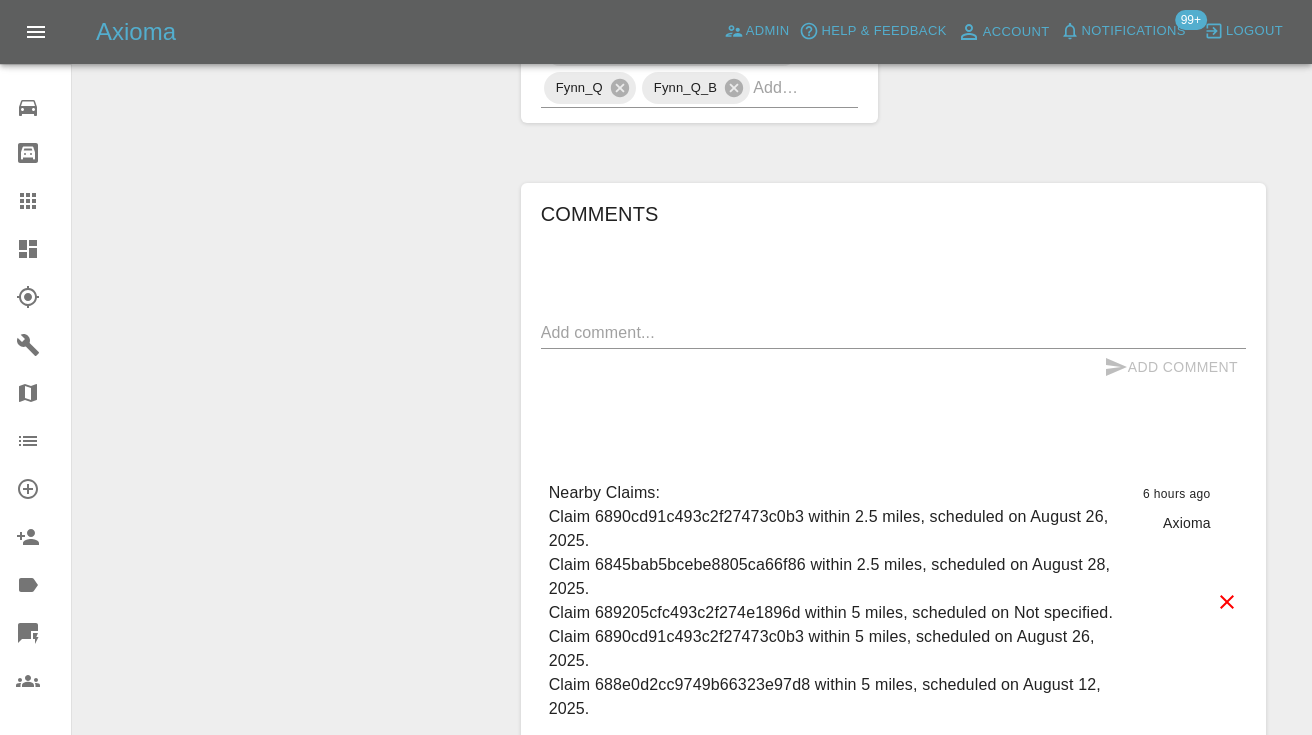 scroll, scrollTop: 1319, scrollLeft: 0, axis: vertical 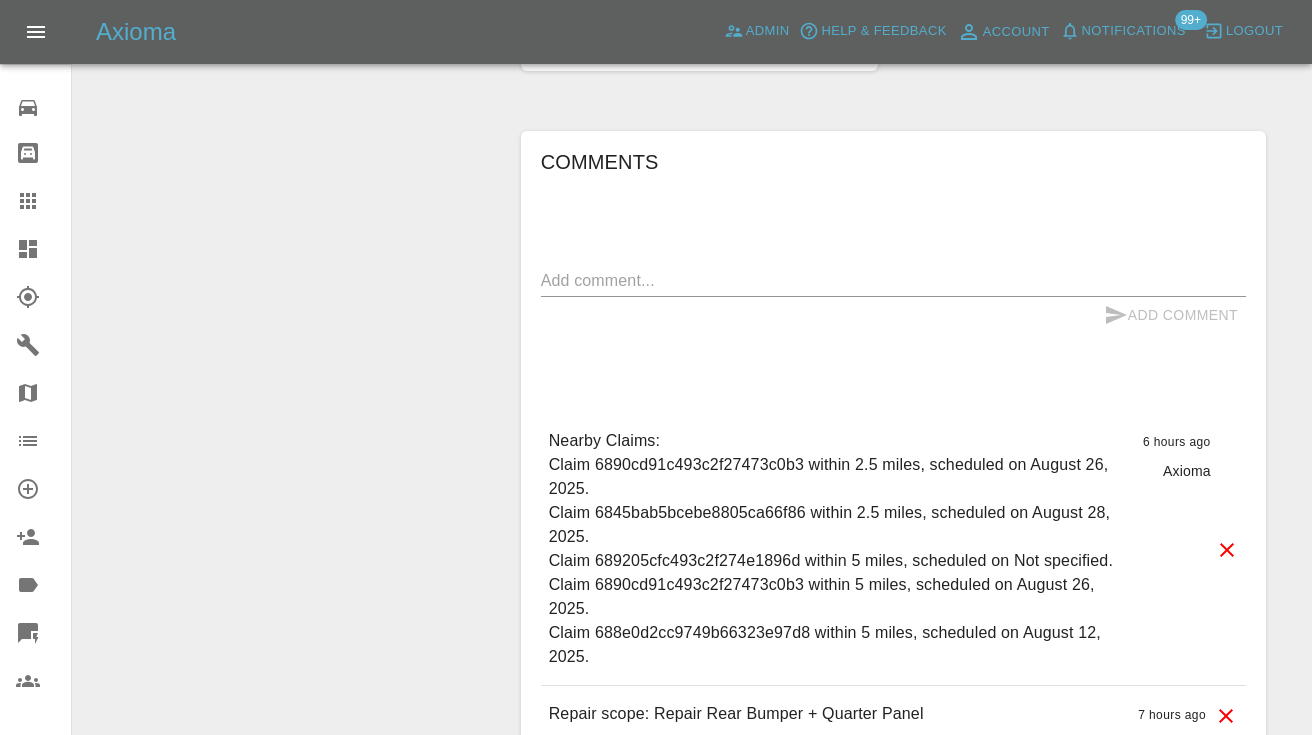 click on "Add Comment" at bounding box center (893, 315) 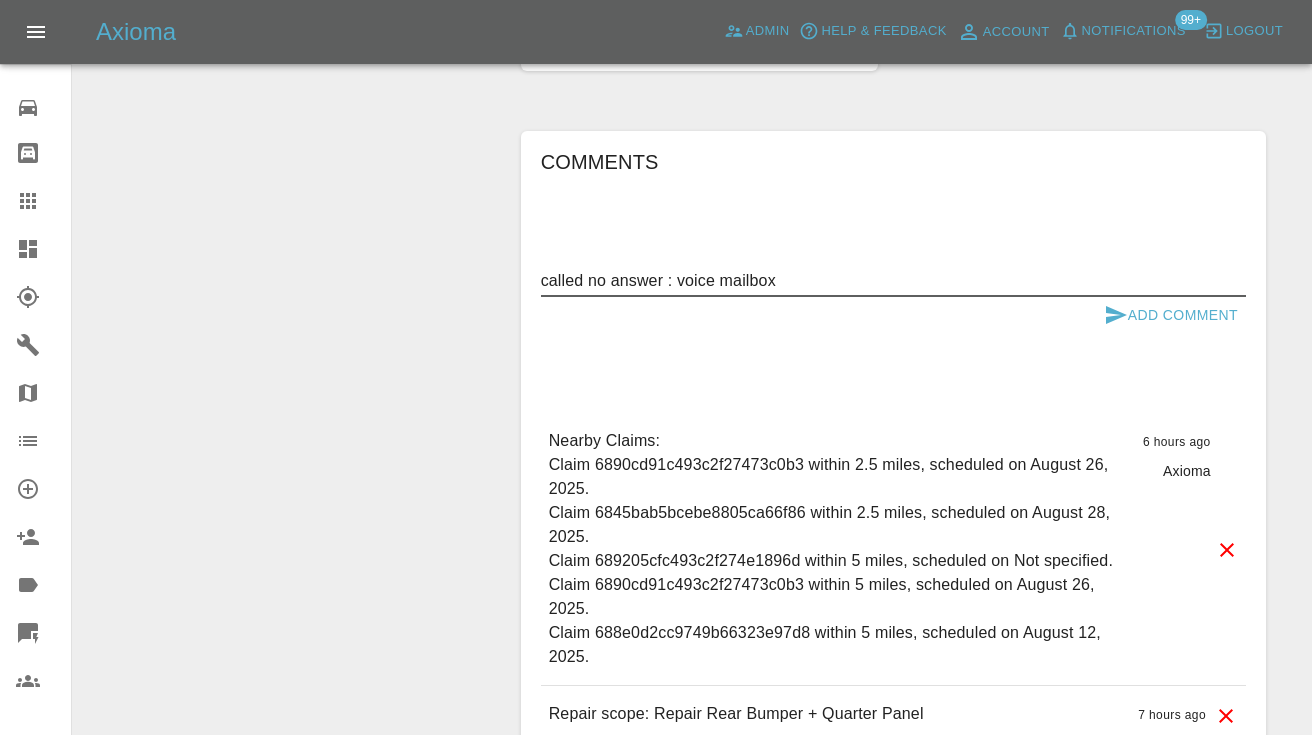type on "called no answer : voice mailbox" 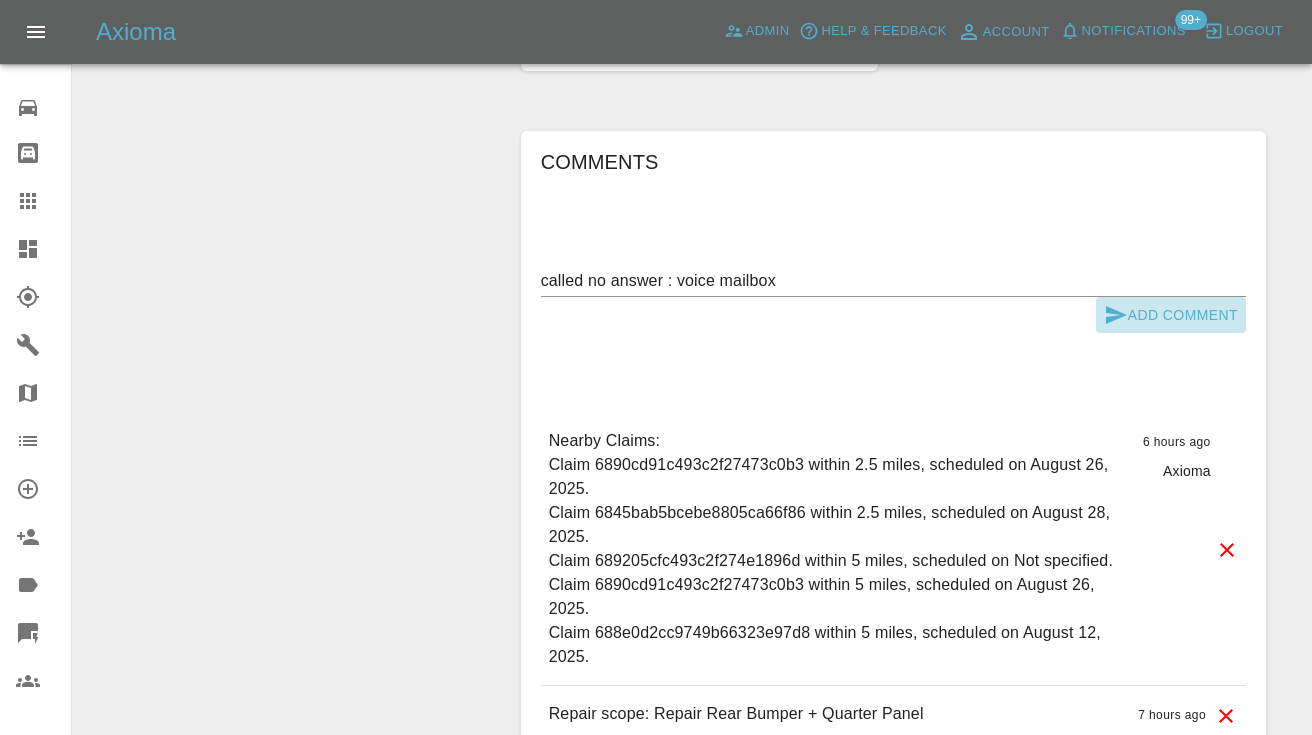 click 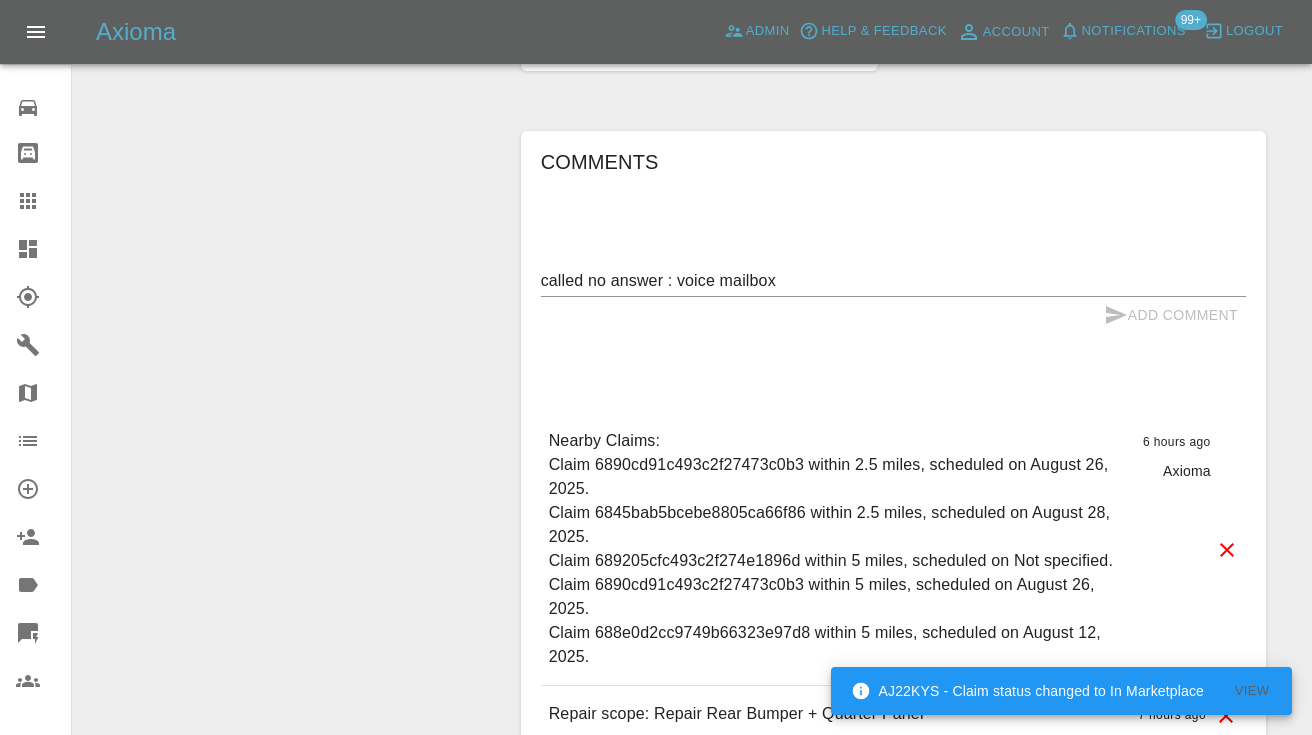 type 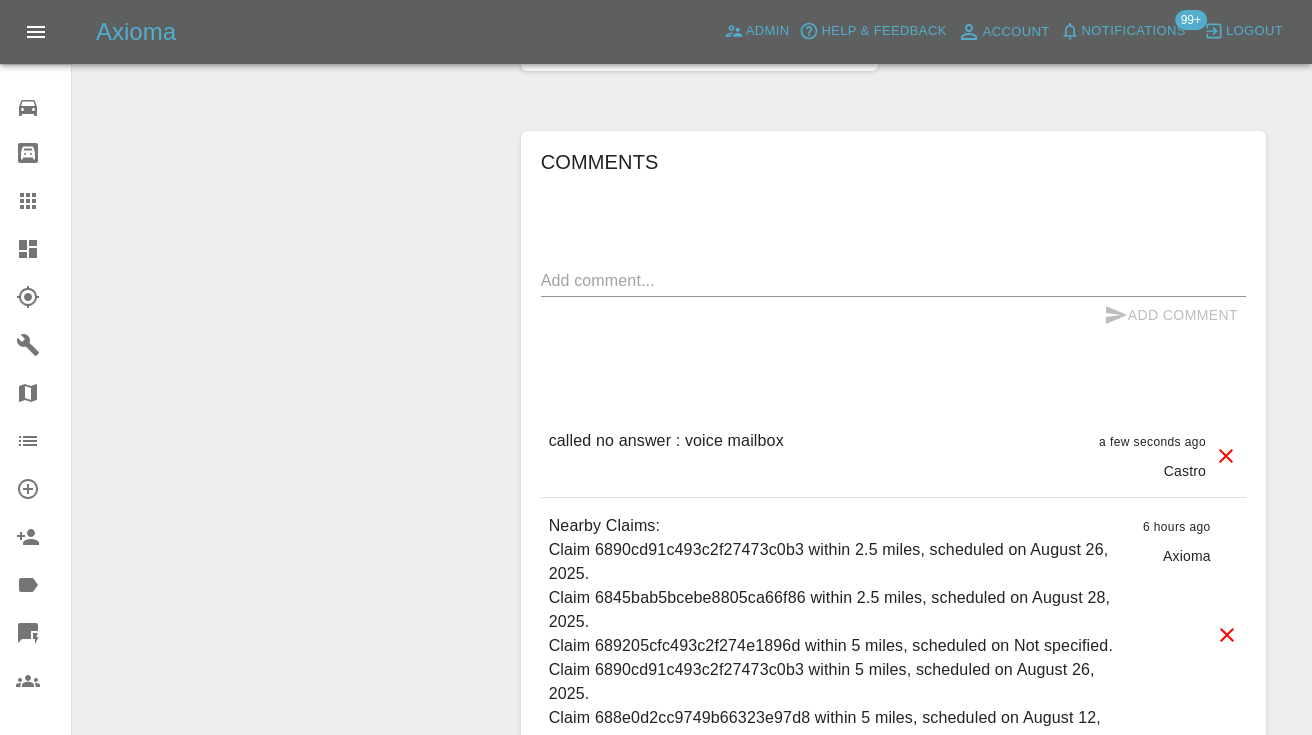 click 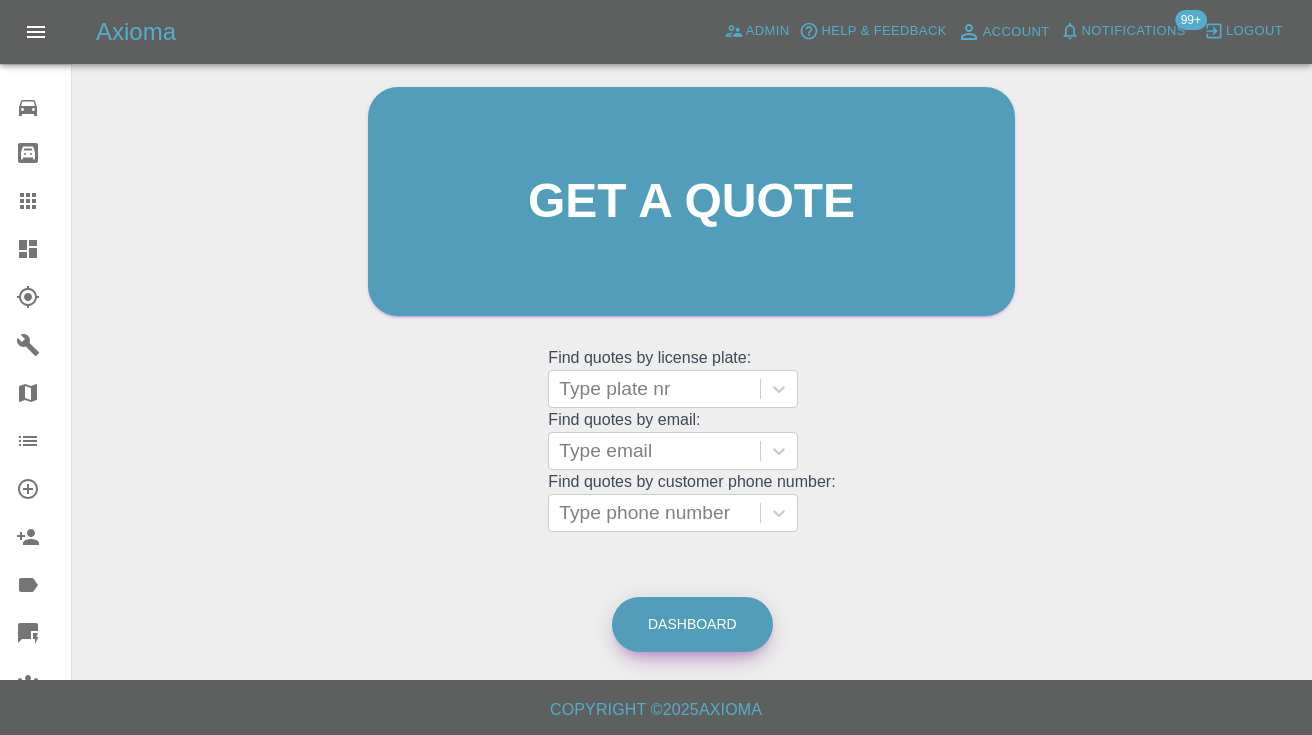 click on "Dashboard" at bounding box center [692, 624] 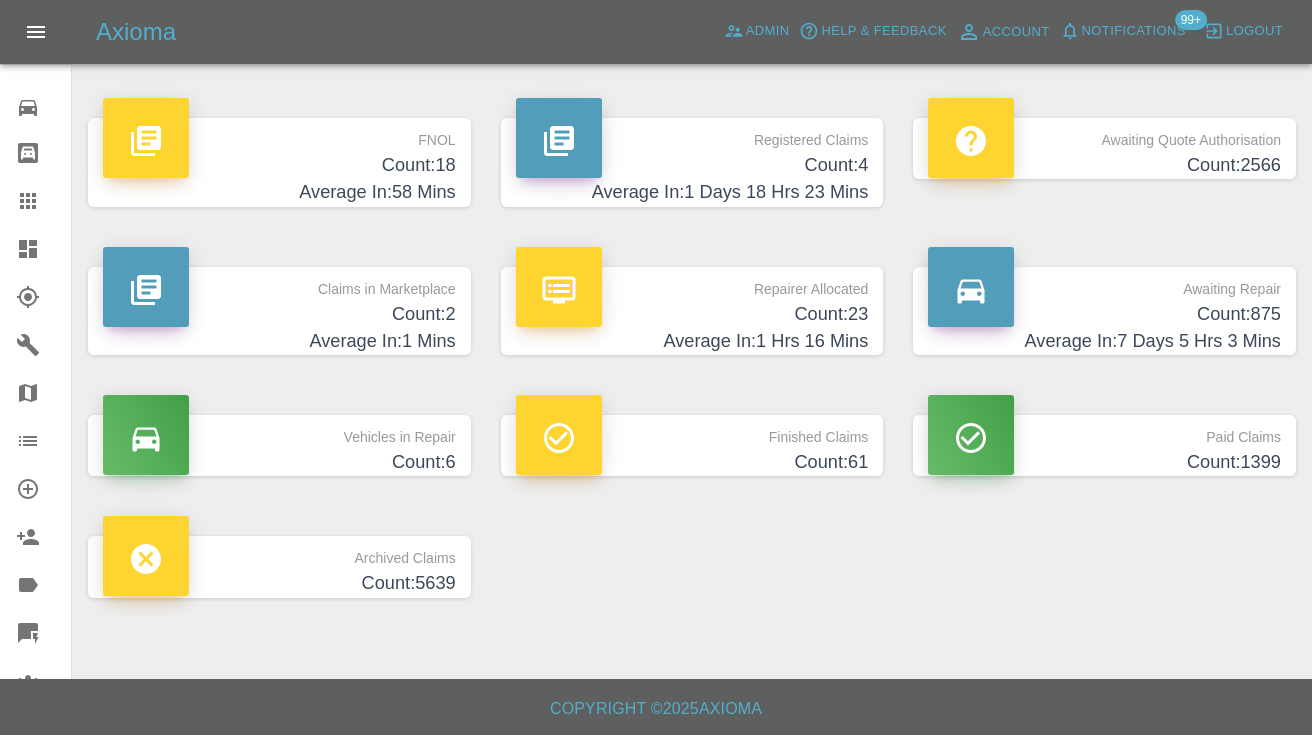 click on "Average In:  7 Days 5 Hrs 3 Mins" at bounding box center [1104, 341] 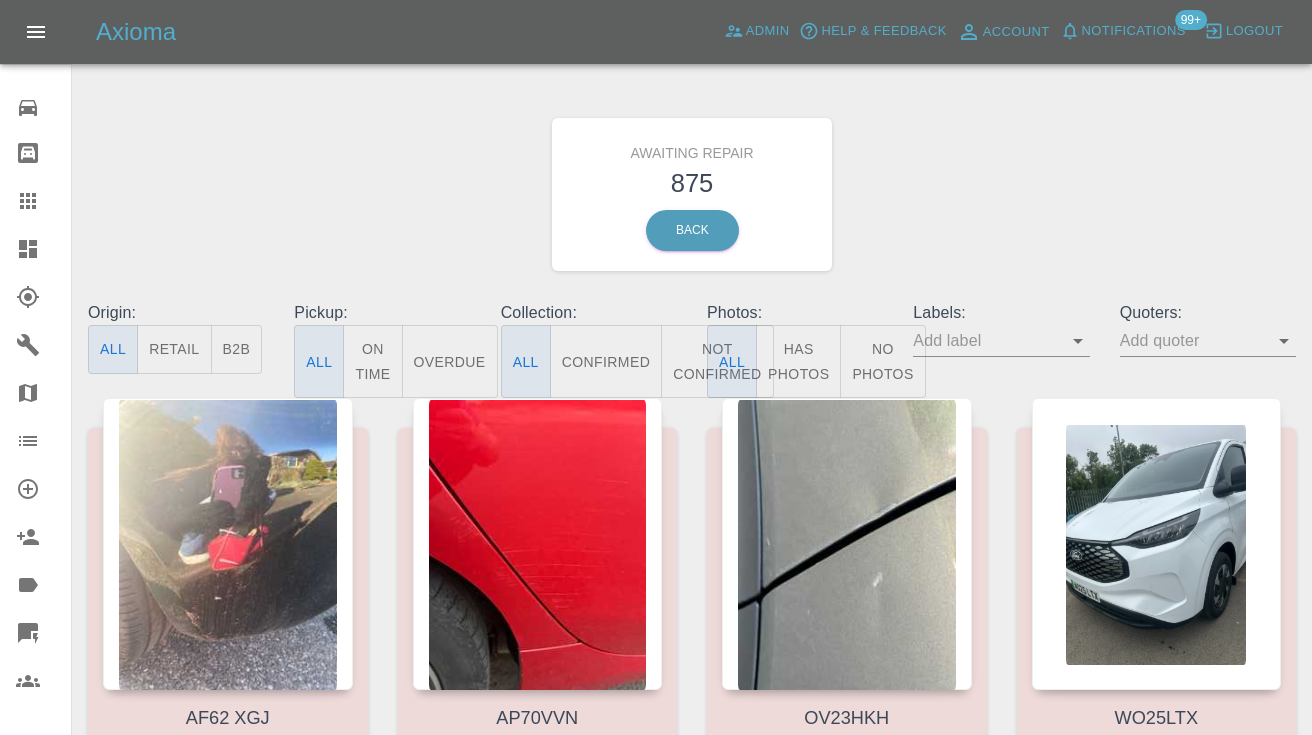 scroll, scrollTop: 0, scrollLeft: 0, axis: both 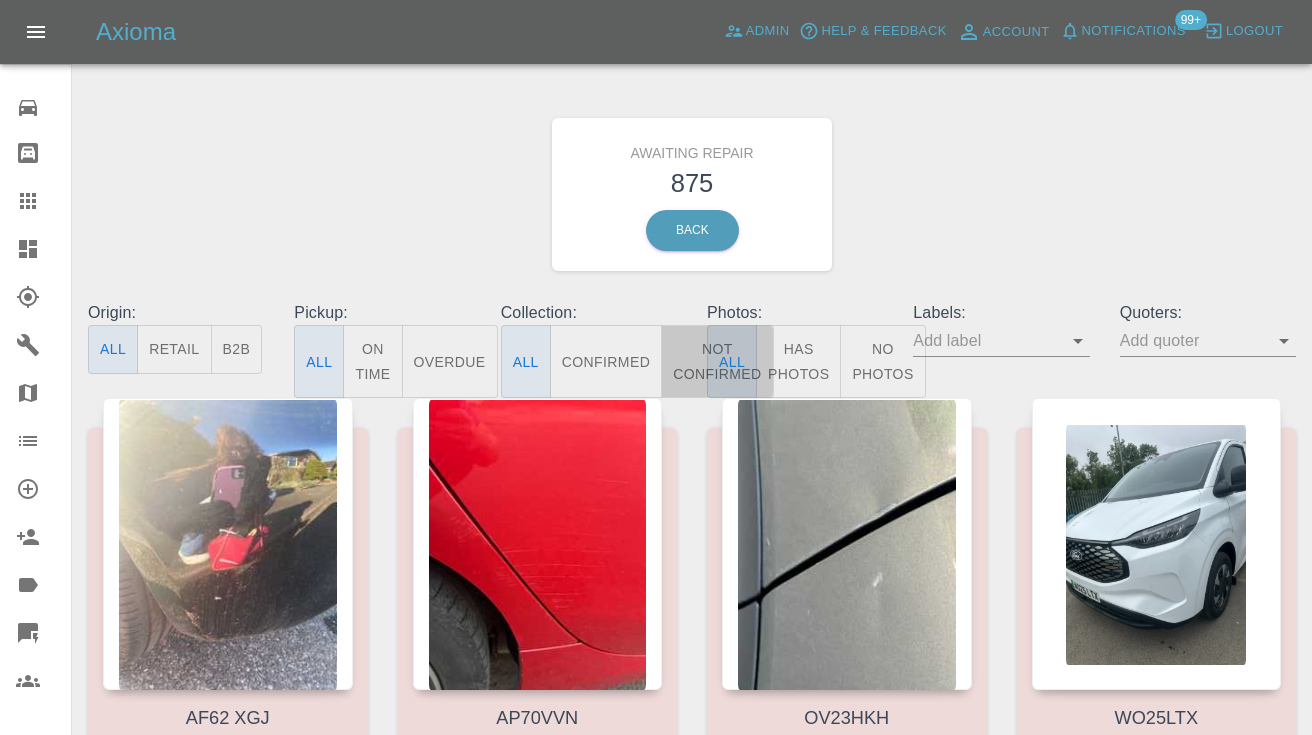 click on "Not Confirmed" at bounding box center (717, 361) 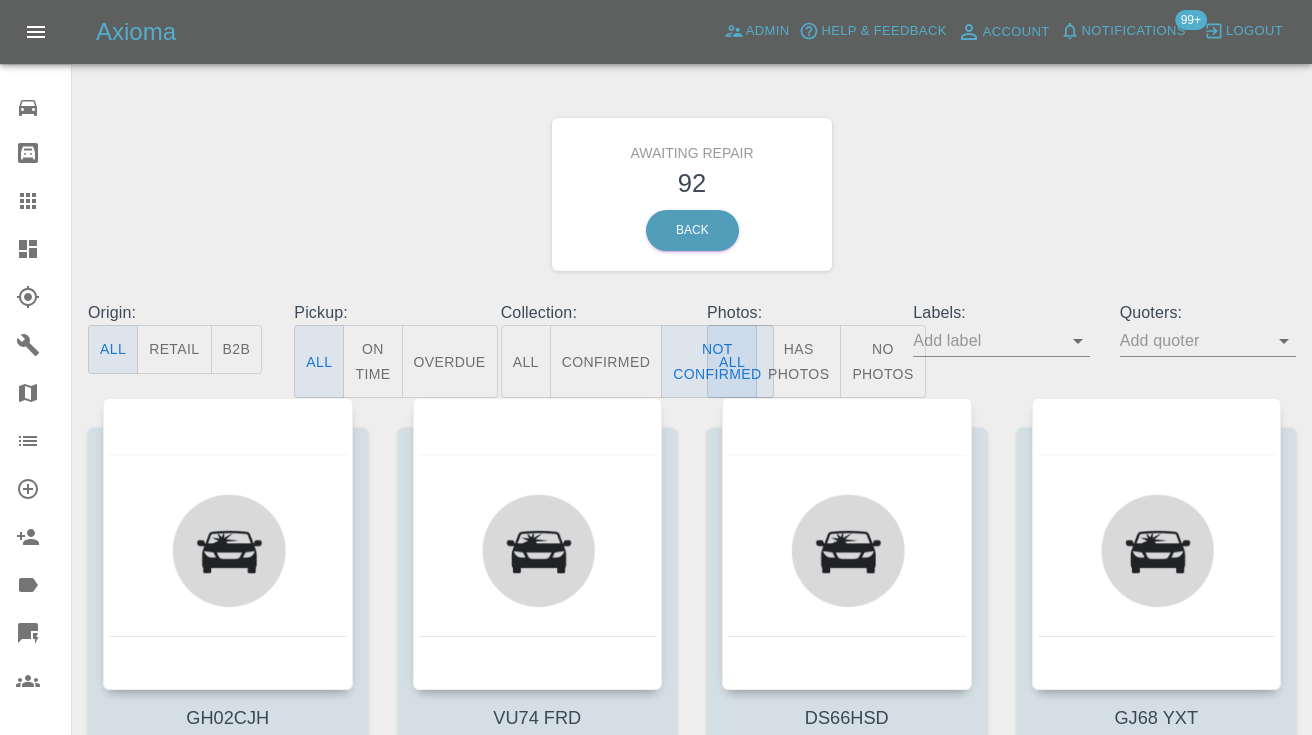 click on "Awaiting Repair 92 Back" at bounding box center (692, 194) 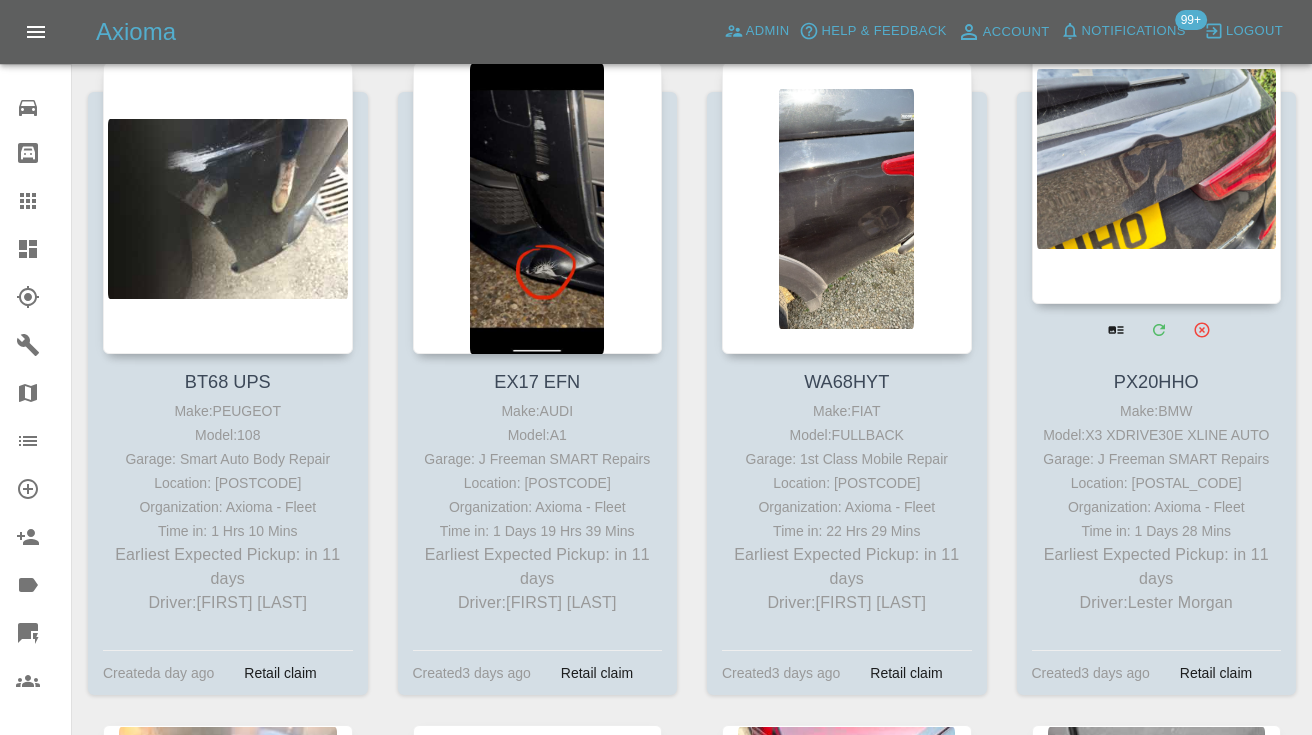 scroll, scrollTop: 7810, scrollLeft: 0, axis: vertical 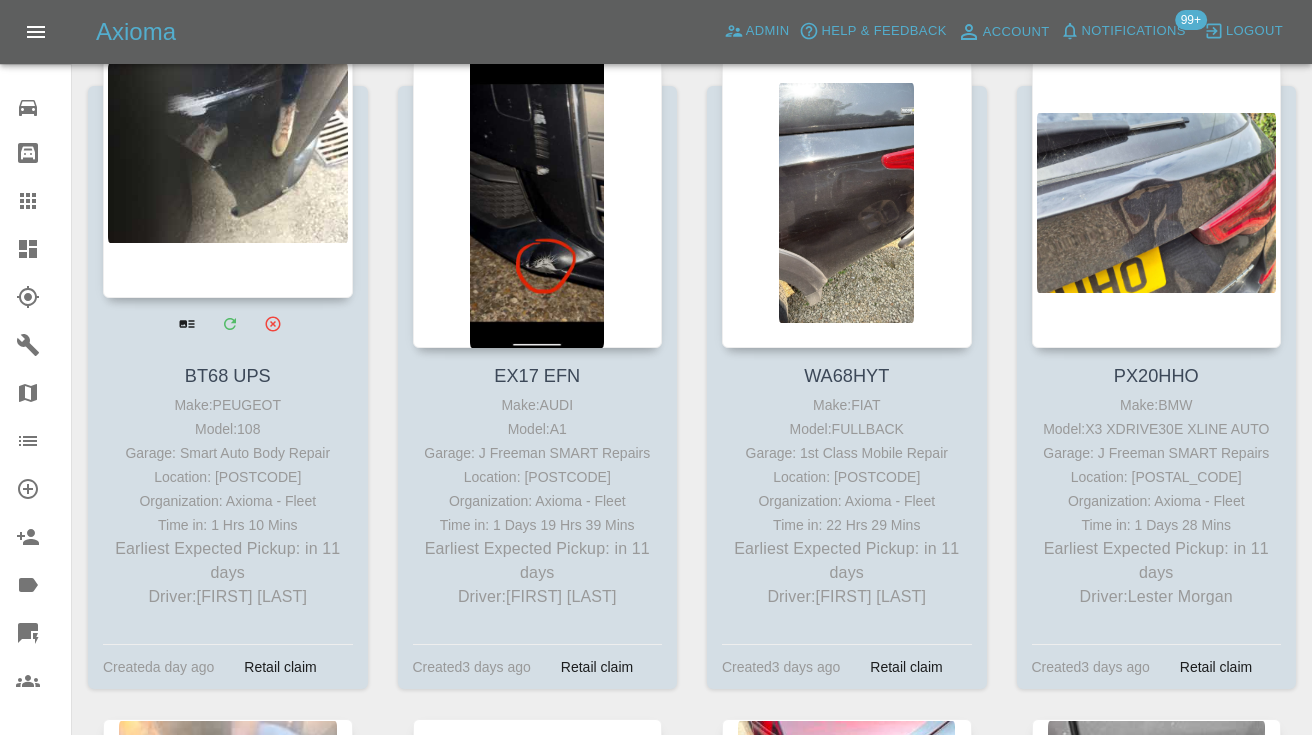 click at bounding box center (228, 152) 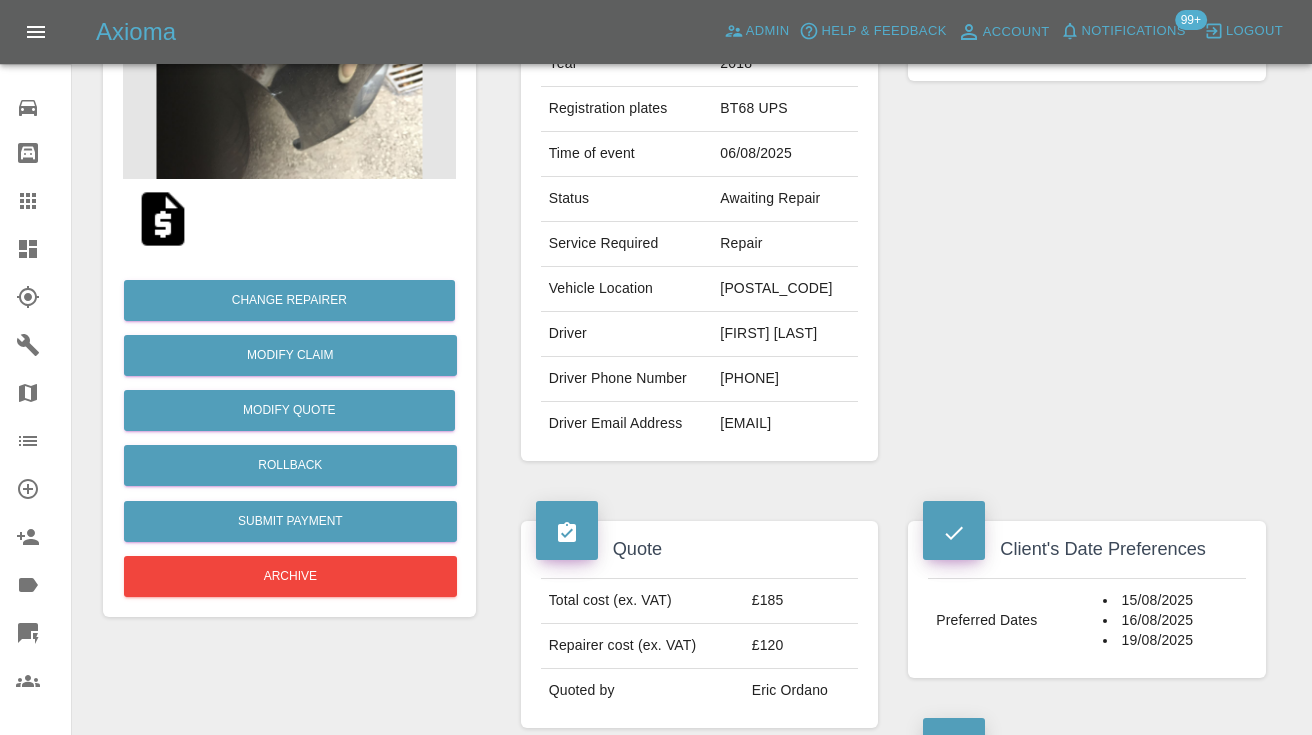 scroll, scrollTop: 298, scrollLeft: 0, axis: vertical 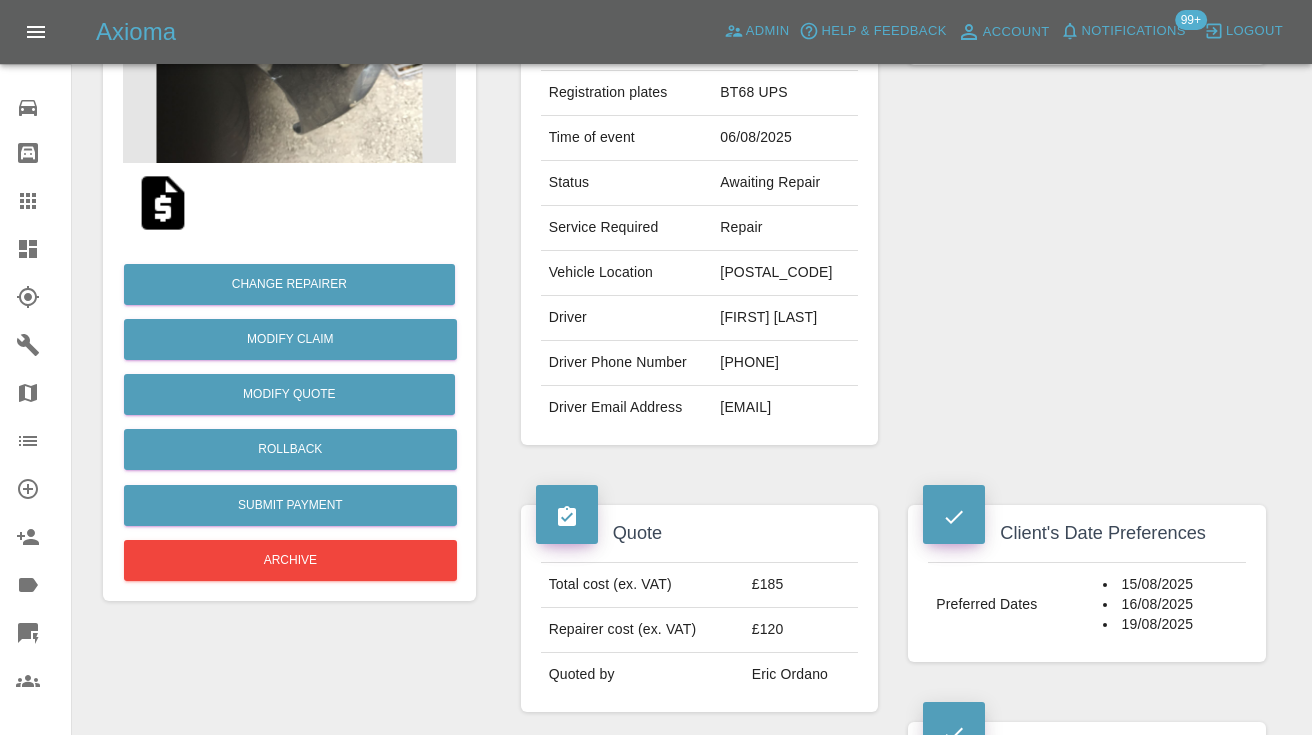 click on "[PHONE]" at bounding box center [785, 363] 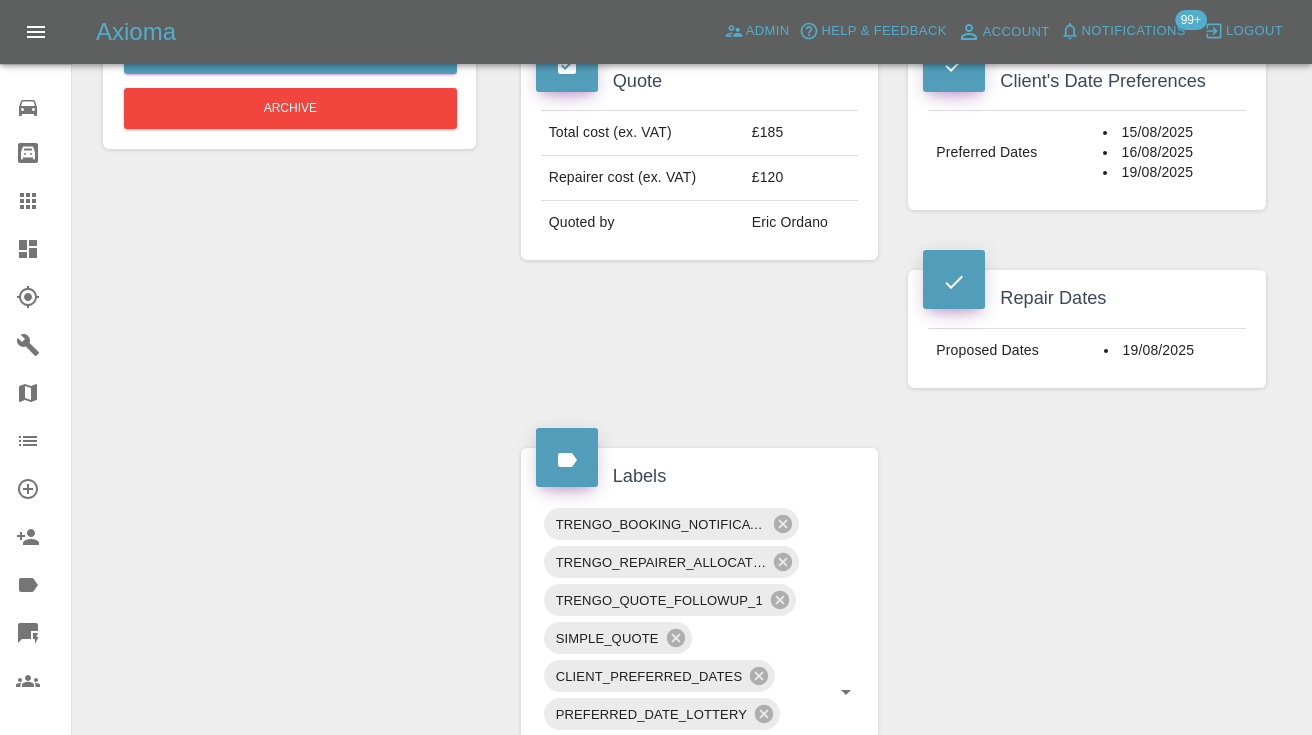 scroll, scrollTop: 746, scrollLeft: 0, axis: vertical 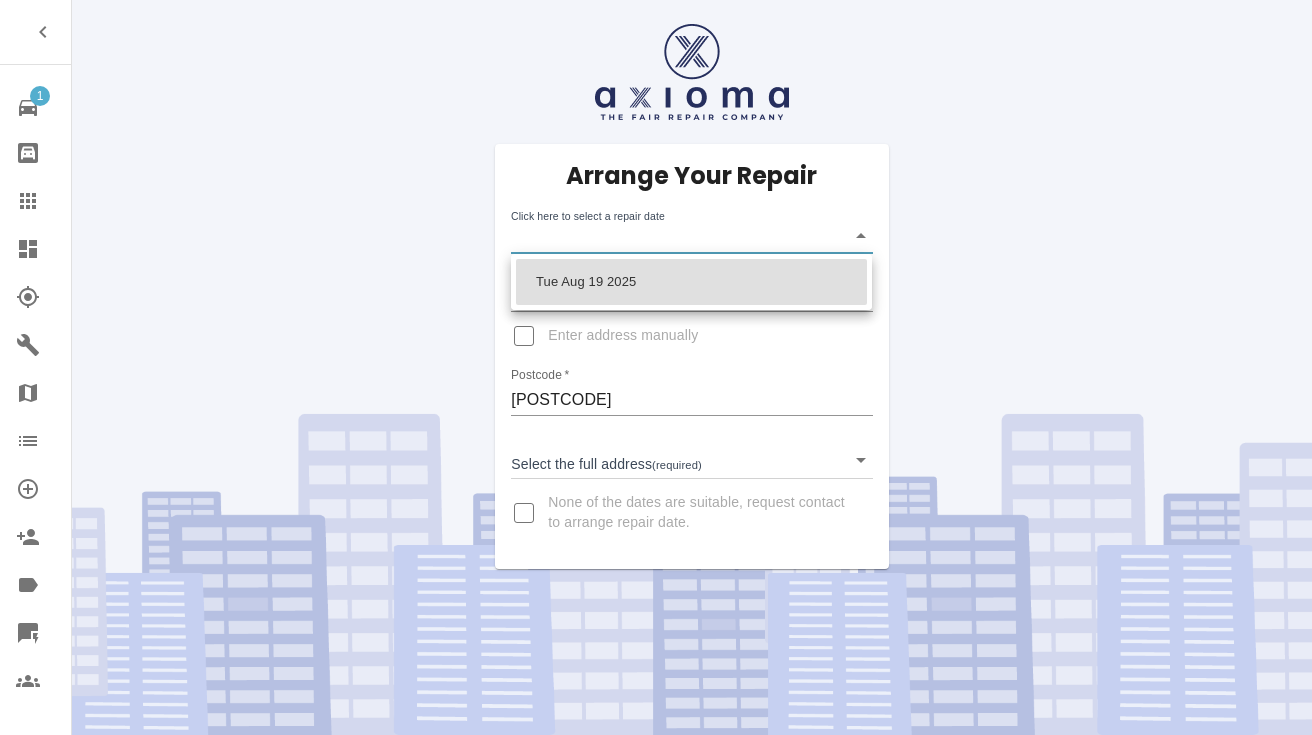 click on "1 Repair home Bodyshop home Claims Dashboard Explorer Garages Map Organization Create Organization Invite Admin Labels Quick Quote Users Arrange Your Repair Click here to select a repair date ​ [PHONE] Enter address manually Postcode   [POSTCODE] Select the full address  (required) ​ None of the dates are suitable, request contact to arrange repair date.
[DAY] [MONTH] [DAY_NUMBER] [YEAR]" at bounding box center (656, 367) 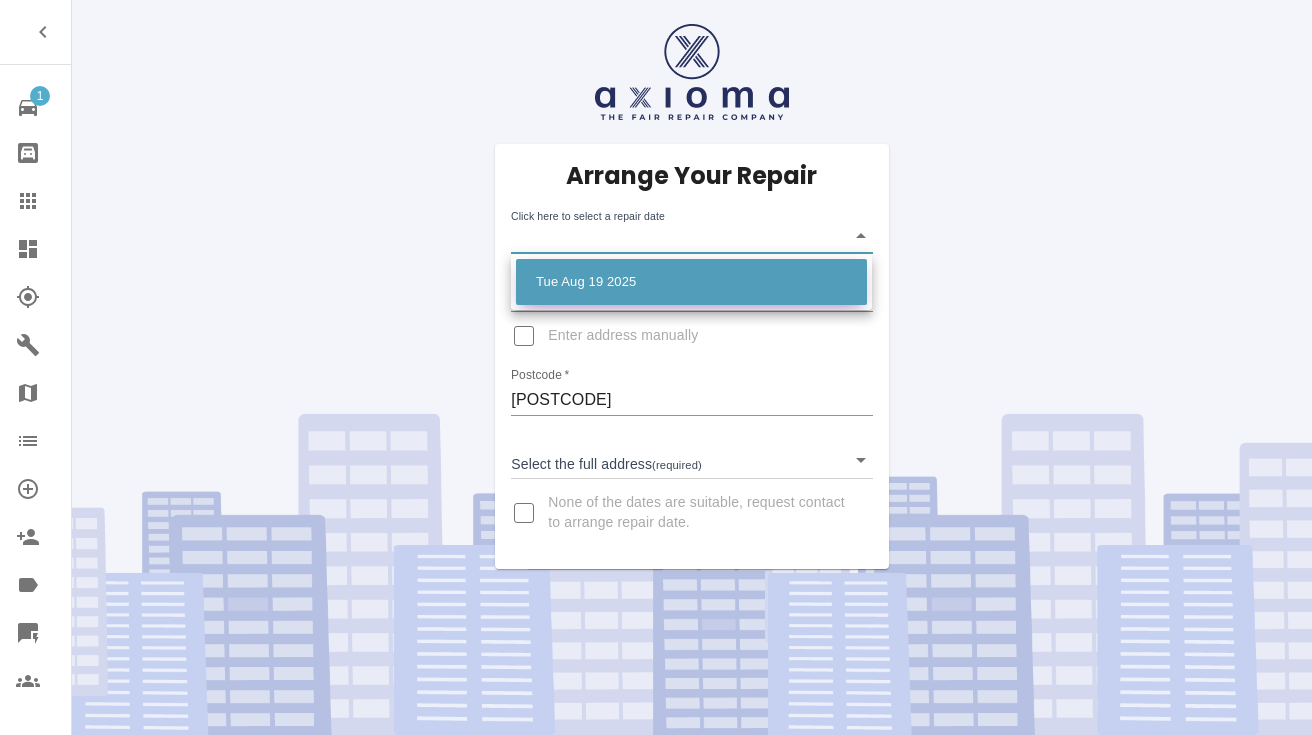 click on "Tue Aug 19 2025" at bounding box center [691, 282] 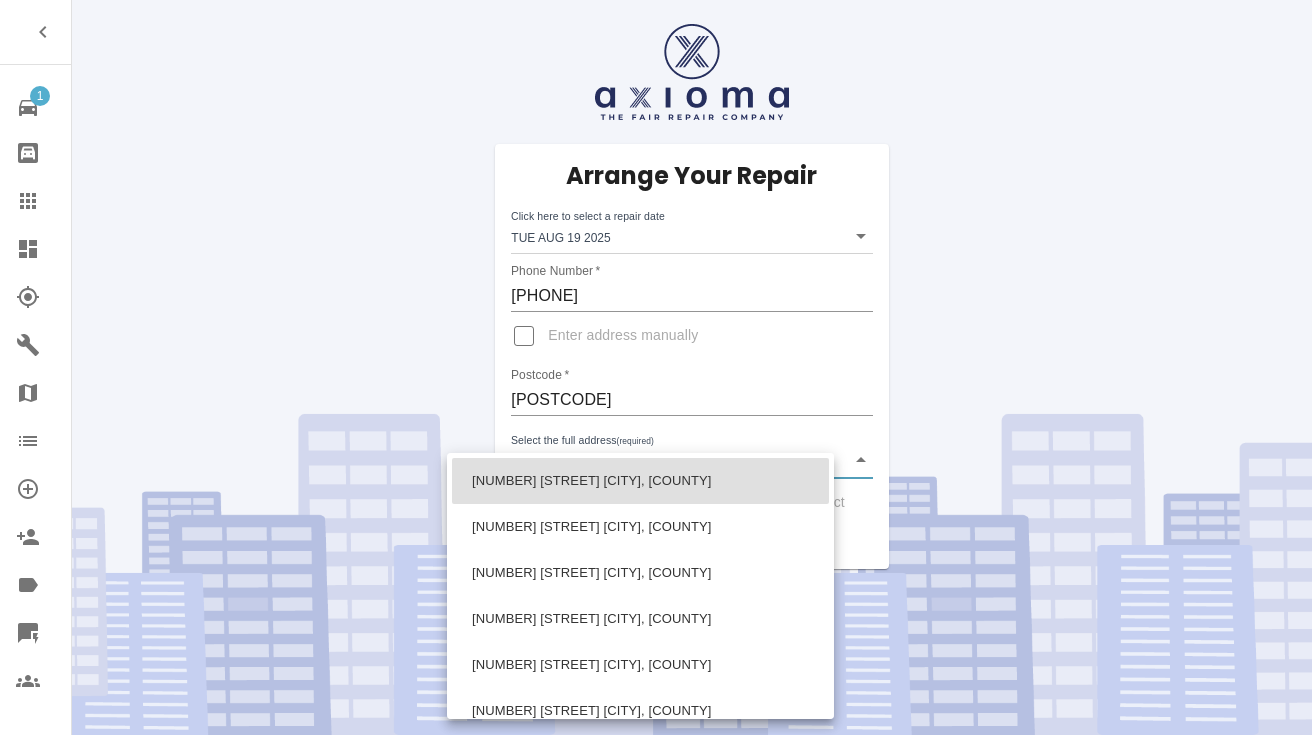 click on "1 Repair home Bodyshop home Claims Dashboard Explorer Garages Map Organization Create Organization Invite Admin Labels Quick Quote Users Arrange Your Repair Click here to select a repair date [DAY] [MONTH] [DAY_NUMBER] [YEAR] [DATE] [PHONE] Enter address manually Postcode   [POSTCODE] Select the full address  (required) ​ None of the dates are suitable, request contact to arrange repair date.
[NUMBER] [STREET]   [CITY], [COUNTY] [NUMBER] [STREET]   [CITY], [COUNTY] [NUMBER] [STREET]   [CITY], [COUNTY] [NUMBER] [STREET]   [CITY], [COUNTY] [NUMBER] [STREET]   [CITY], [COUNTY] [NUMBER] [STREET]   [CITY], [COUNTY] [NUMBER] [STREET]   [CITY], [COUNTY] [NUMBER] [STREET]   [CITY], [COUNTY] [NUMBER] [STREET]   [CITY], [COUNTY] [NUMBER] [STREET]   [CITY], [COUNTY] [NUMBER] [STREET]   [CITY], [COUNTY]" at bounding box center (656, 367) 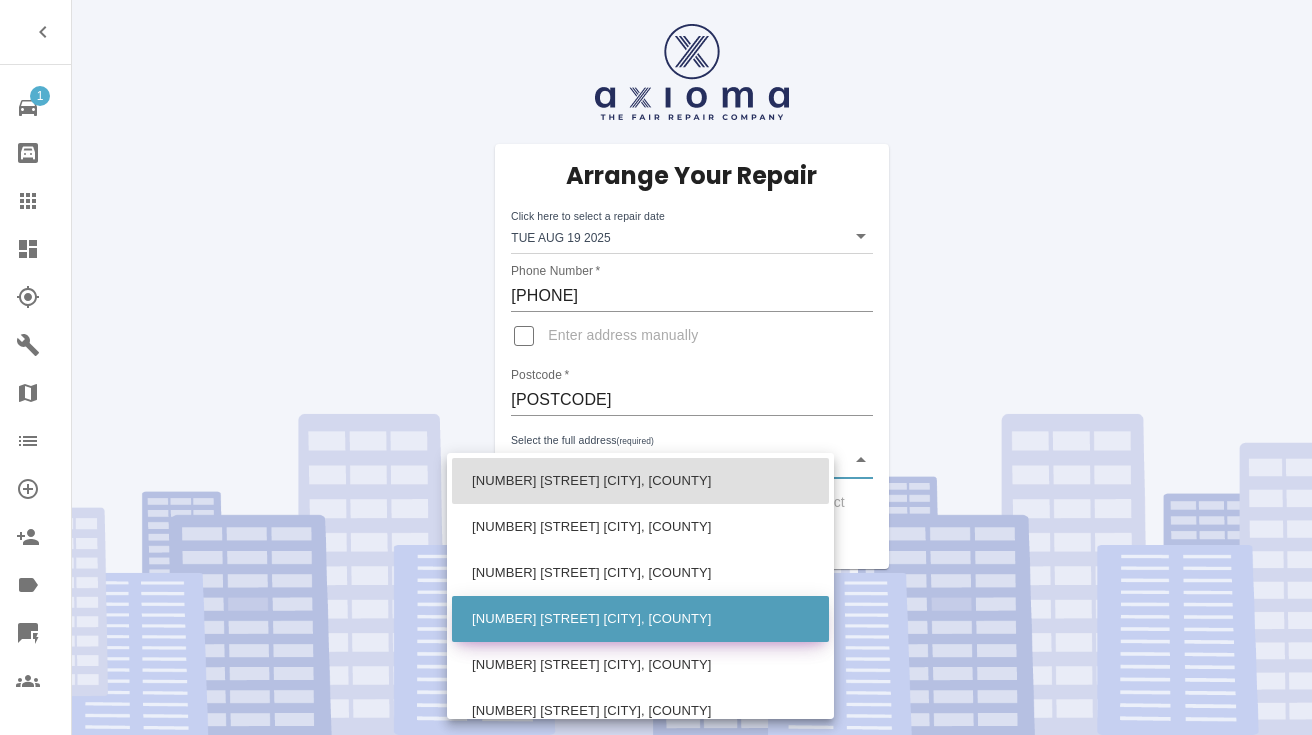 click on "[NUMBER] [STREET]   [CITY], [COUNTY]" at bounding box center (640, 619) 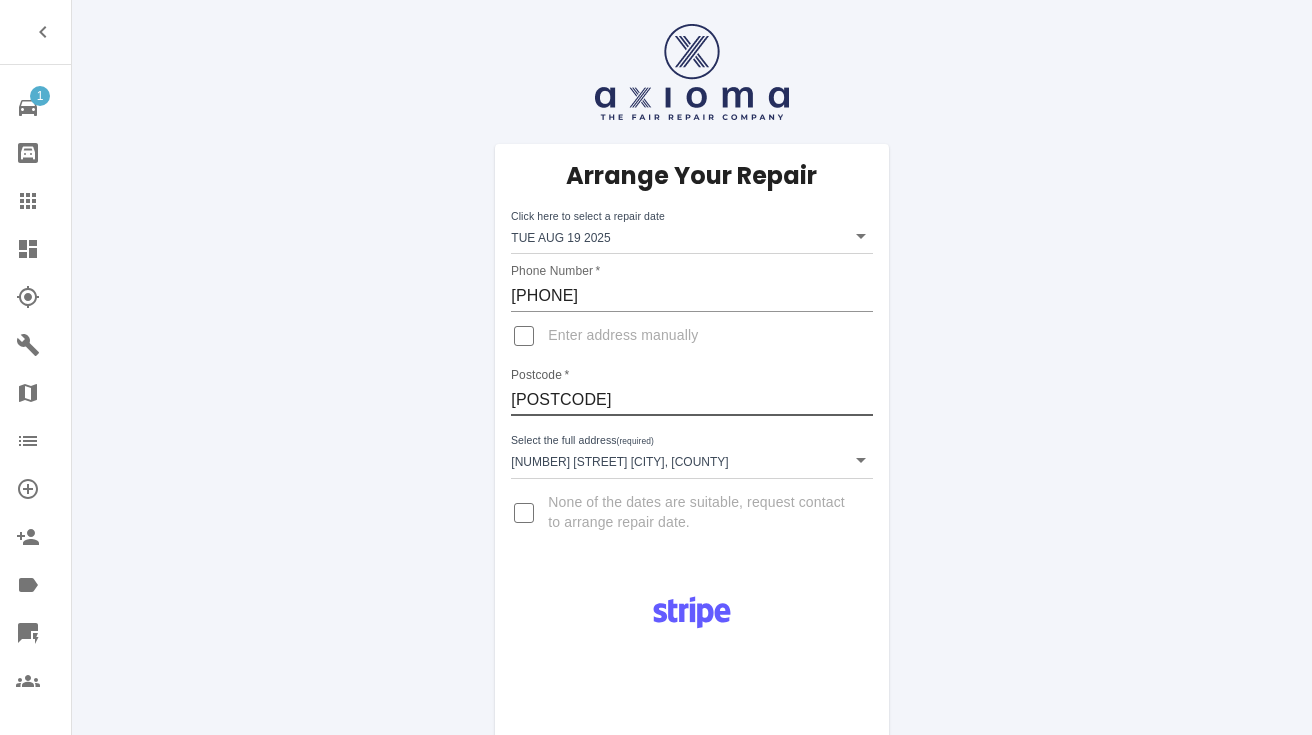 click on "[POSTCODE]" at bounding box center (691, 400) 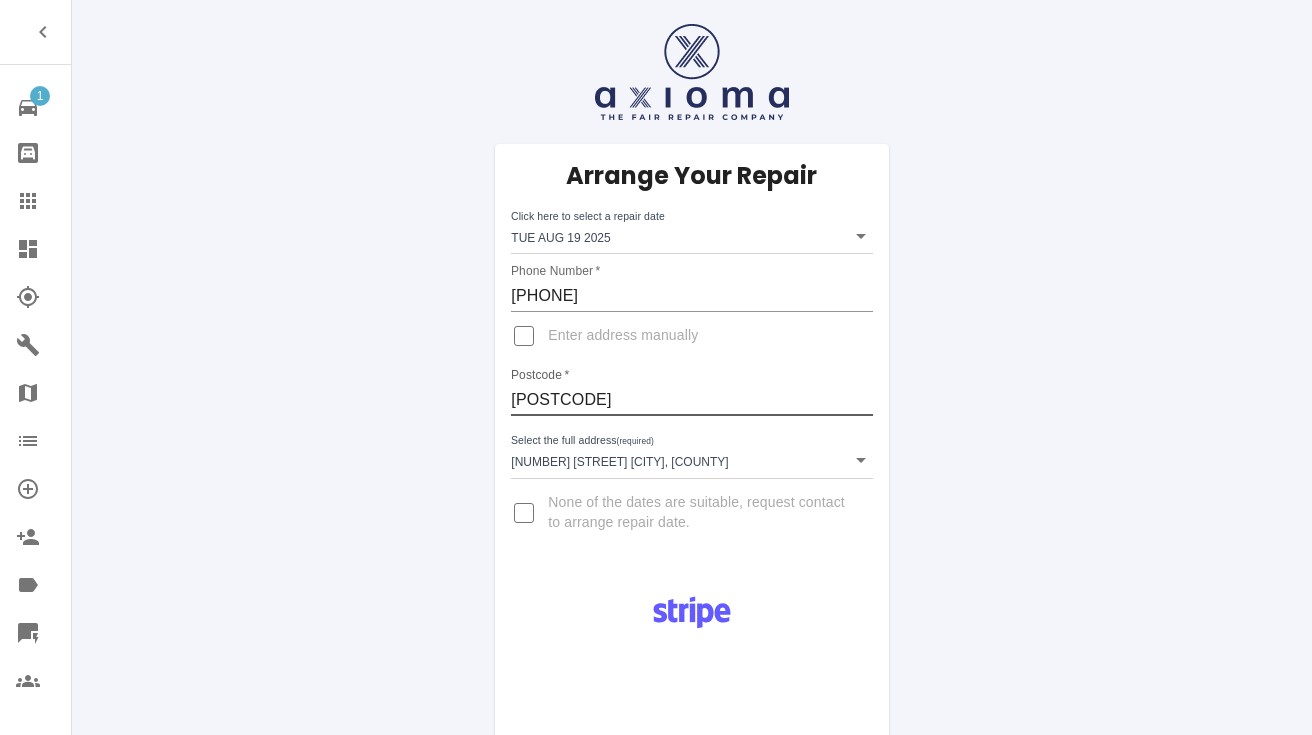 click on "Pay £38 Booking Fee" at bounding box center [691, 912] 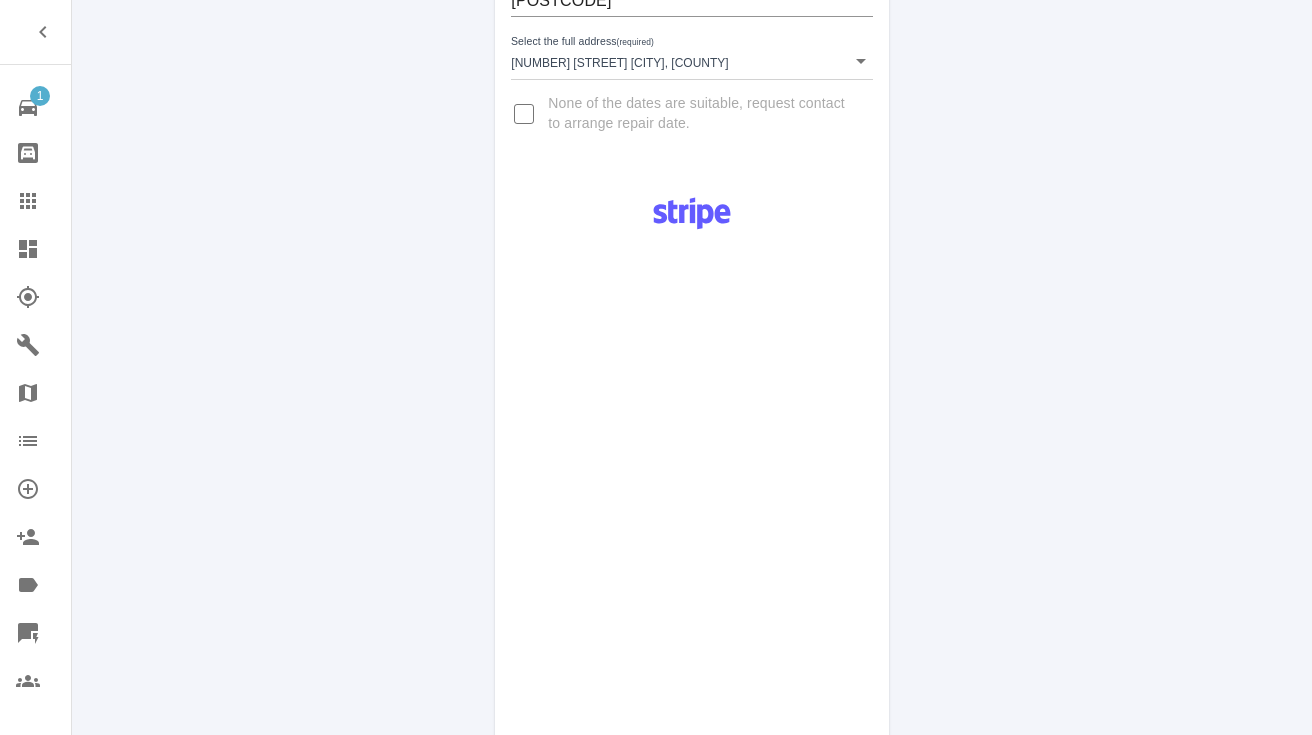 scroll, scrollTop: 430, scrollLeft: 0, axis: vertical 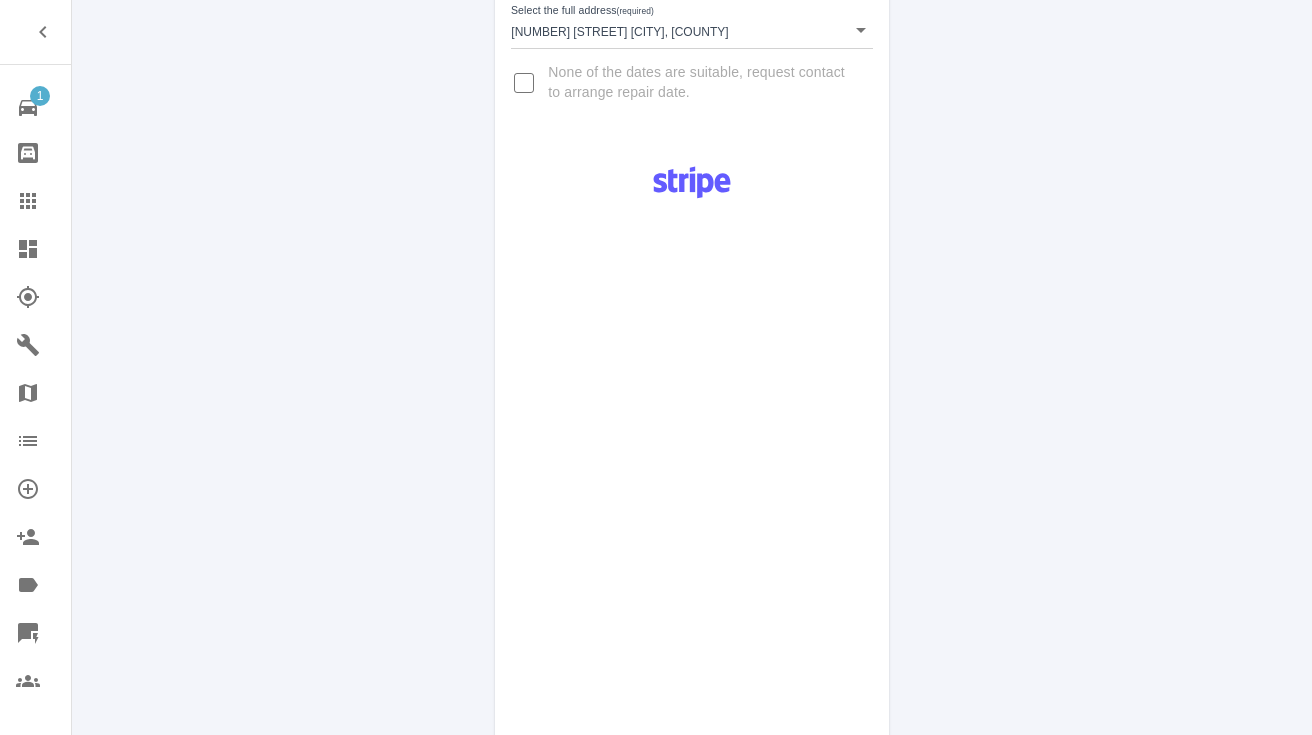click on "Pay £38 Booking Fee" at bounding box center [691, 521] 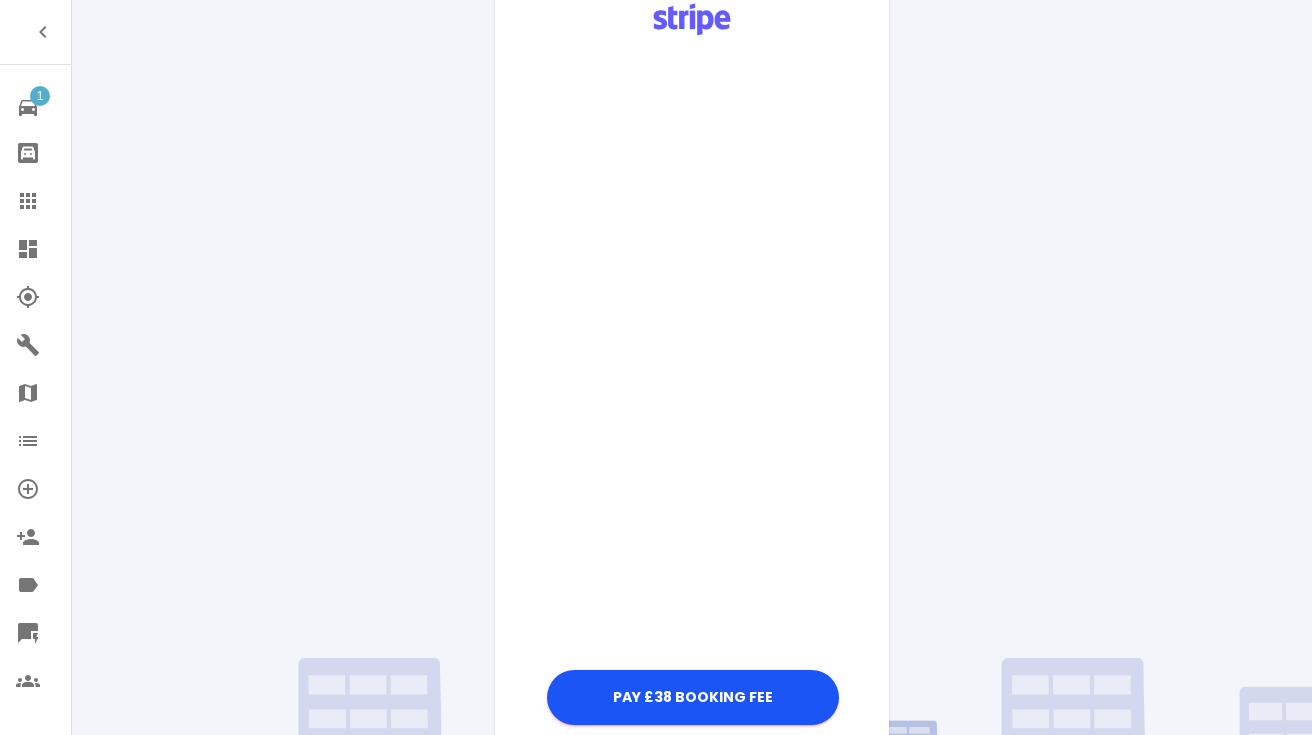scroll, scrollTop: 560, scrollLeft: 0, axis: vertical 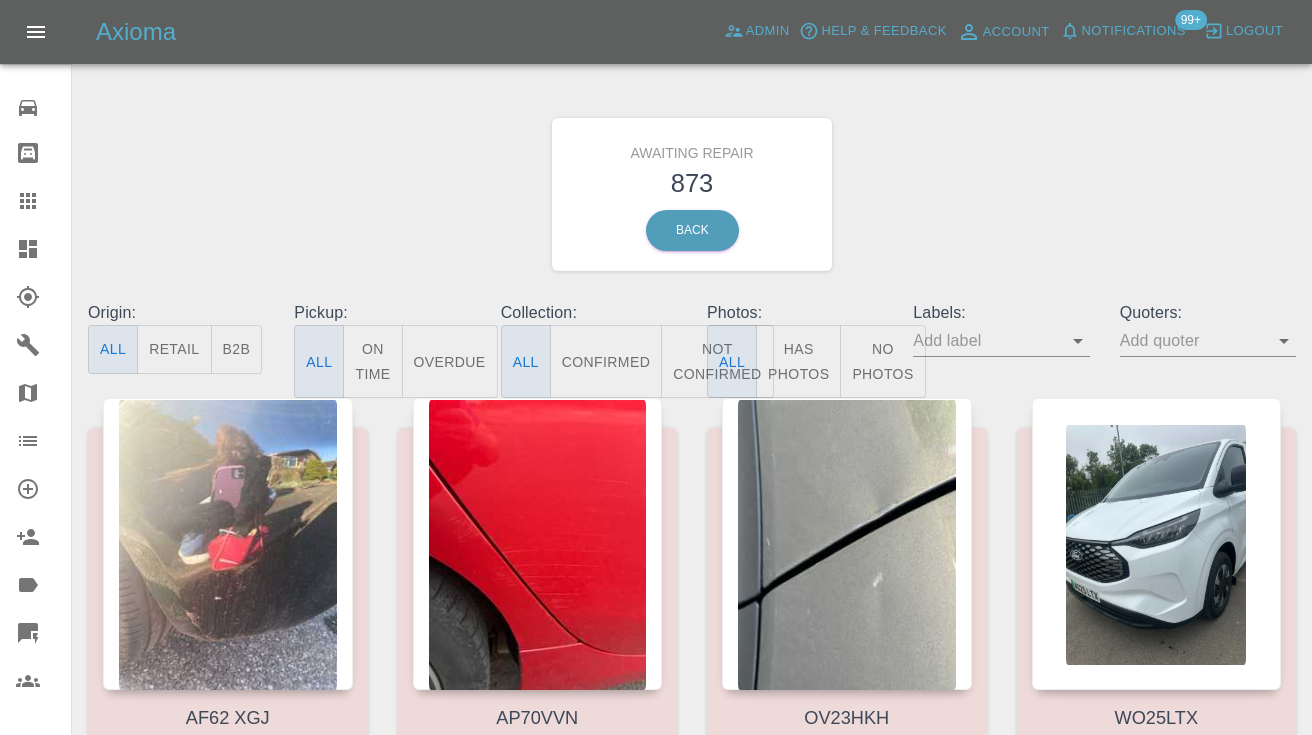 click on "Not Confirmed" at bounding box center [717, 361] 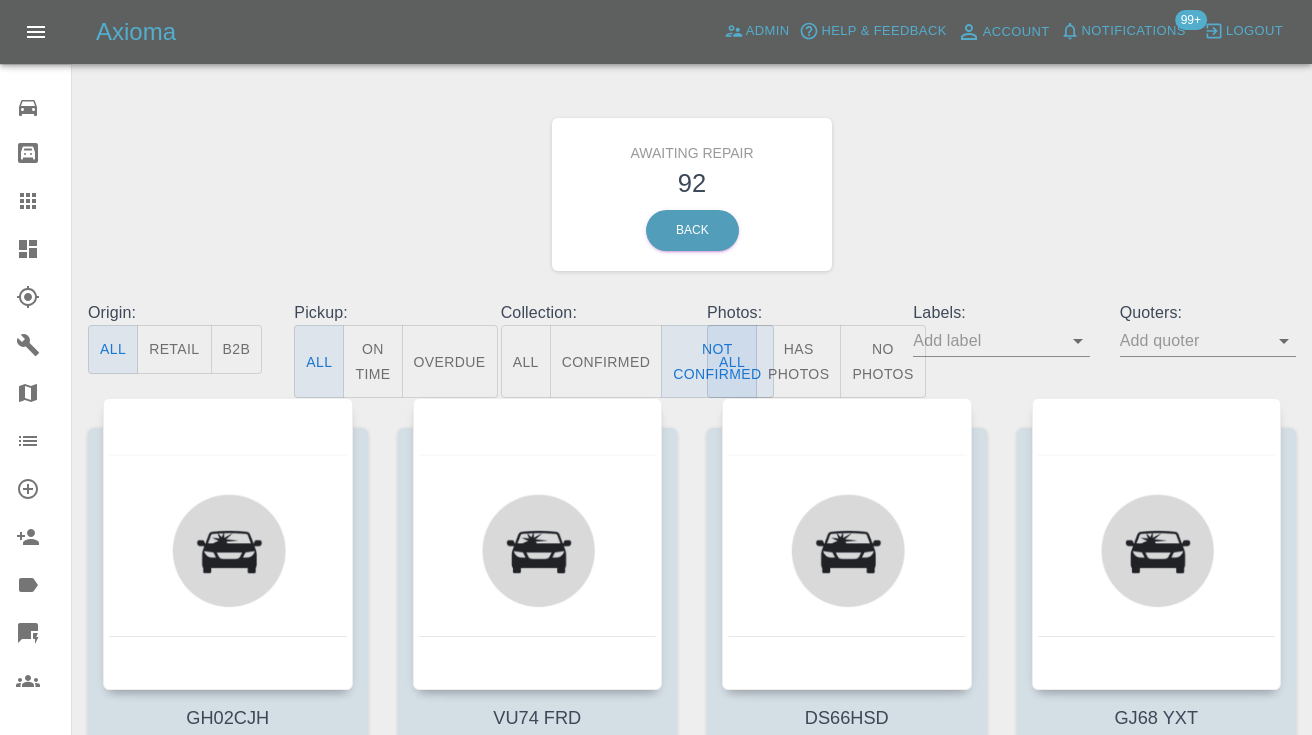 click on "Awaiting Repair 92 Back" at bounding box center [692, 194] 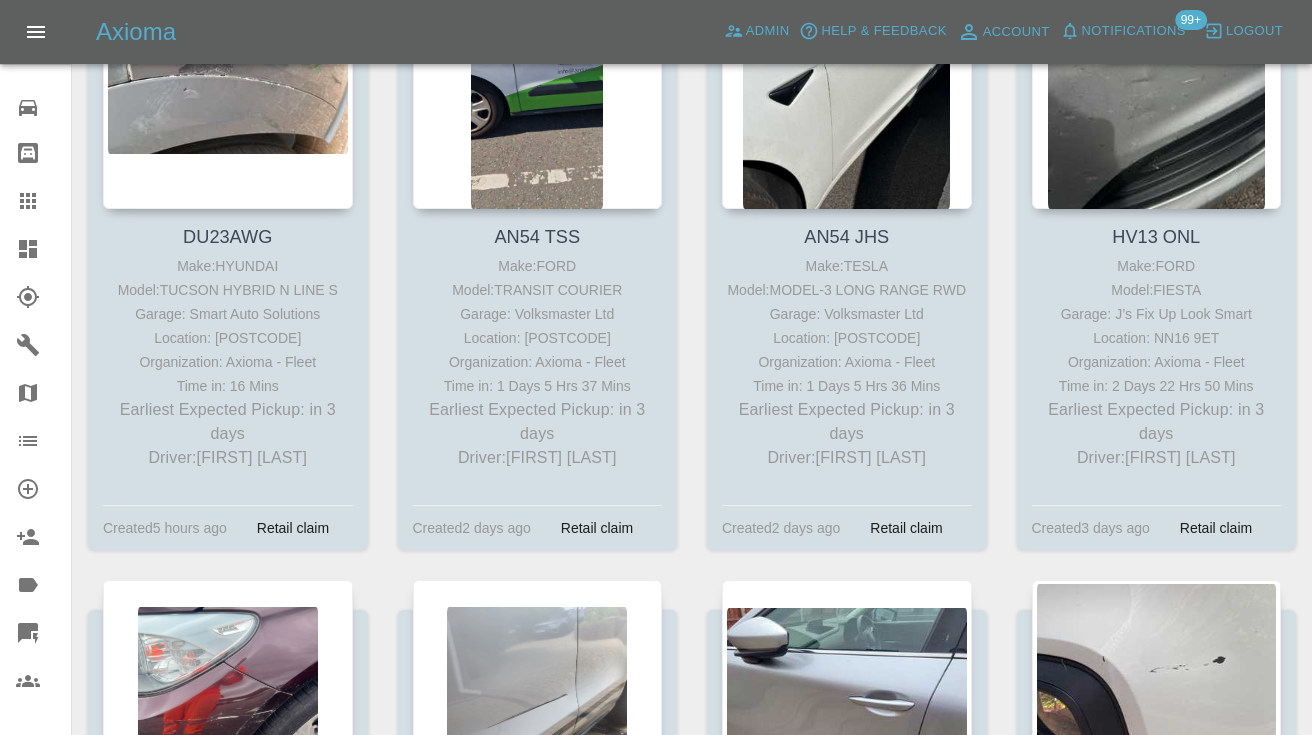 scroll, scrollTop: 1833, scrollLeft: 0, axis: vertical 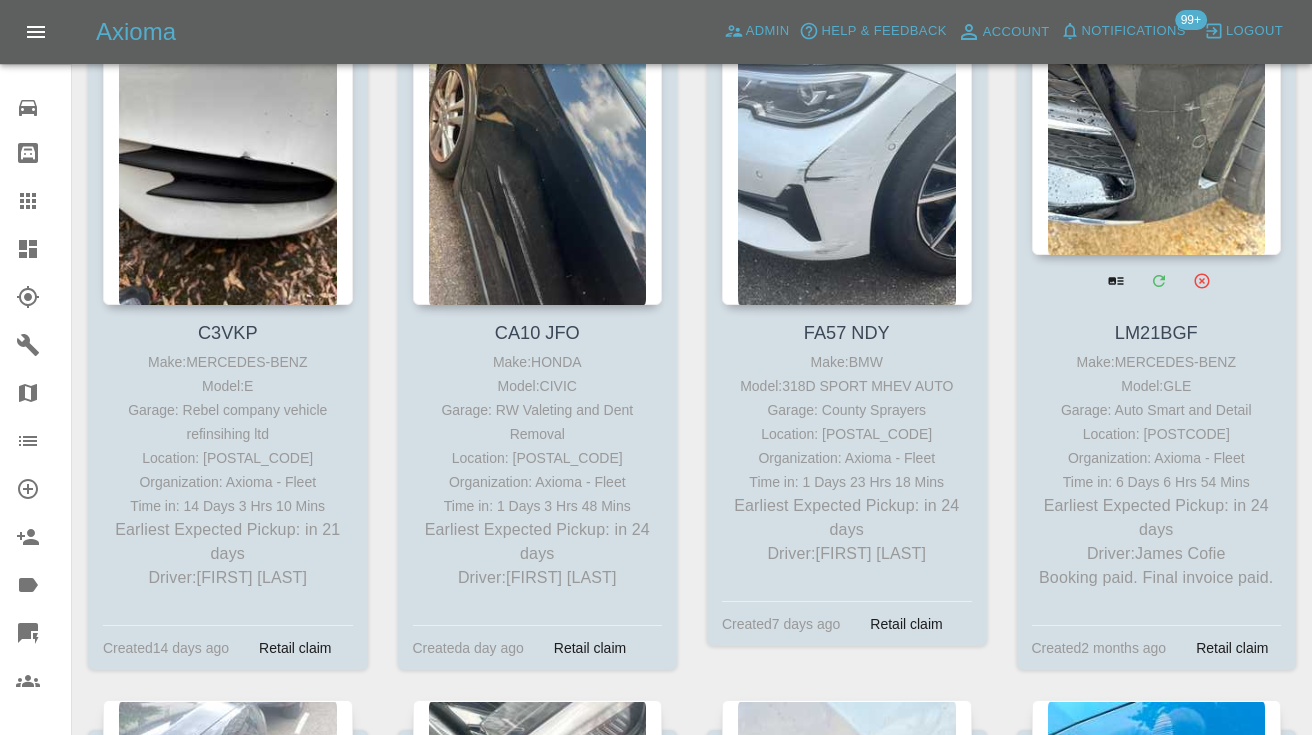 click at bounding box center [1157, 109] 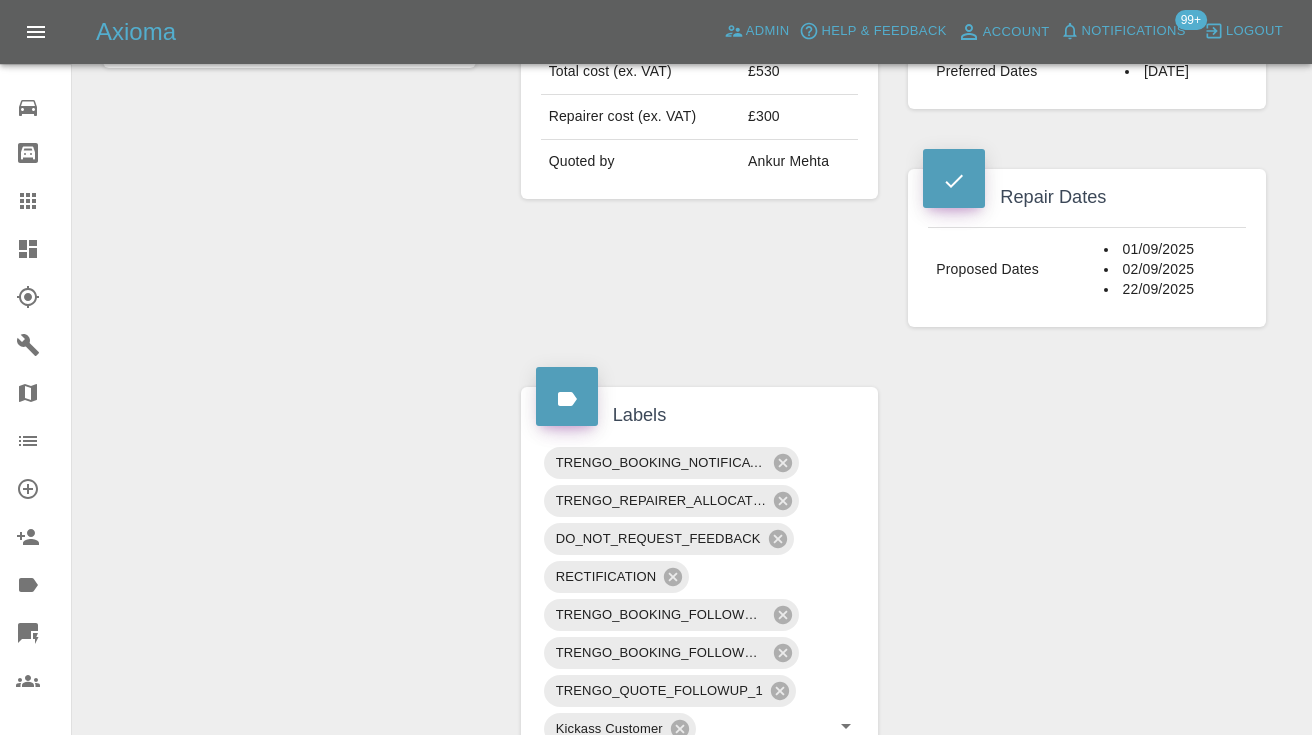 scroll, scrollTop: 823, scrollLeft: 0, axis: vertical 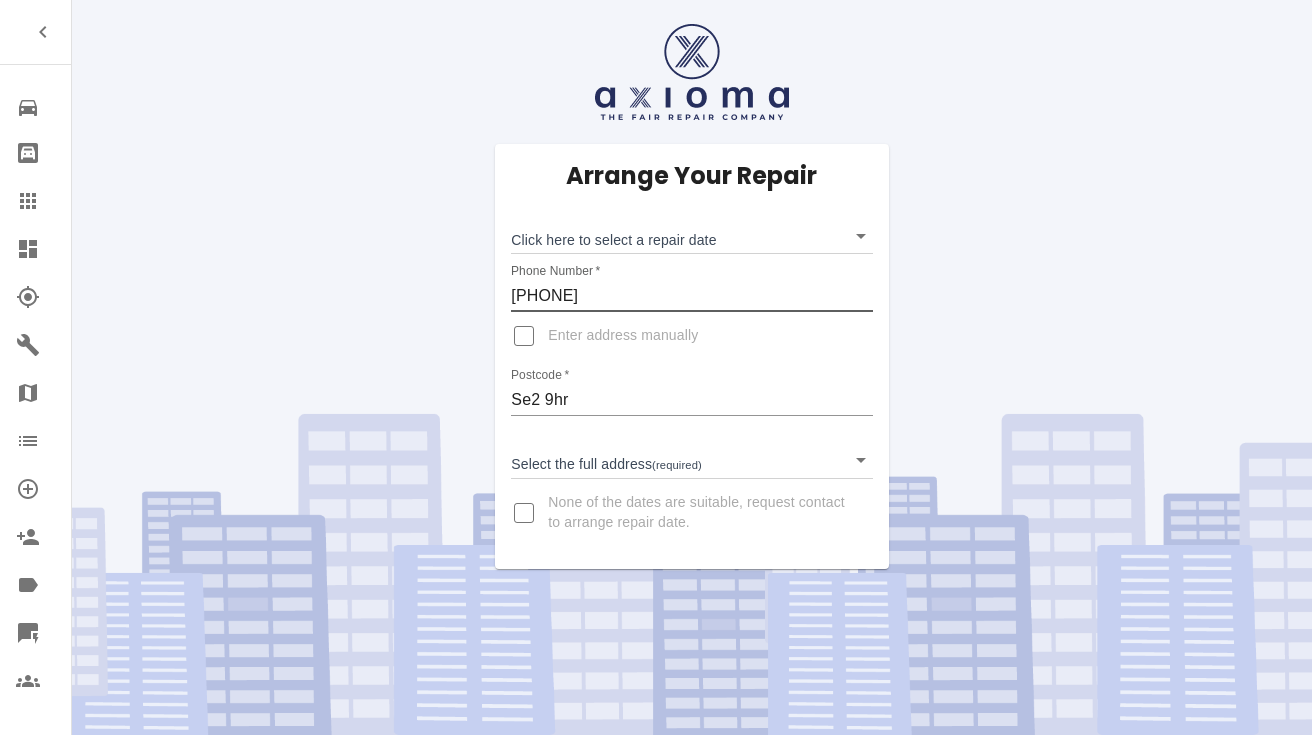 click on "[PHONE]" at bounding box center [691, 296] 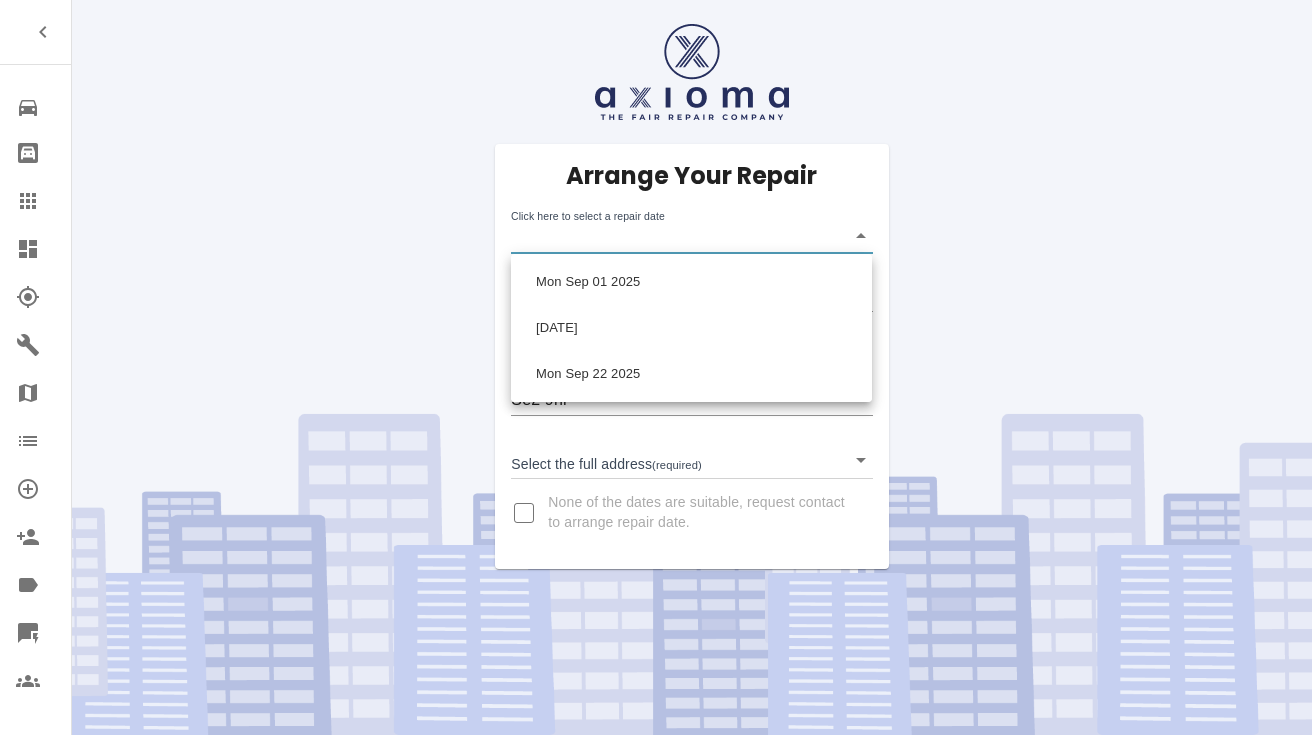 click on "Repair home Bodyshop home Claims Dashboard Explorer Garages Map Organization Create Organization Invite Admin Labels Quick Quote Users Arrange Your Repair Click here to select a repair date ​ Phone Number ​ * [PHONE] Enter address manually Postcode ​ * [POSTCODE] Select the full address  (required) ​ None of the dates are suitable, request contact to arrange repair date.
Mon Sep 01 2025 Tue Sep 02 2025 Mon Sep 22 2025" at bounding box center [656, 367] 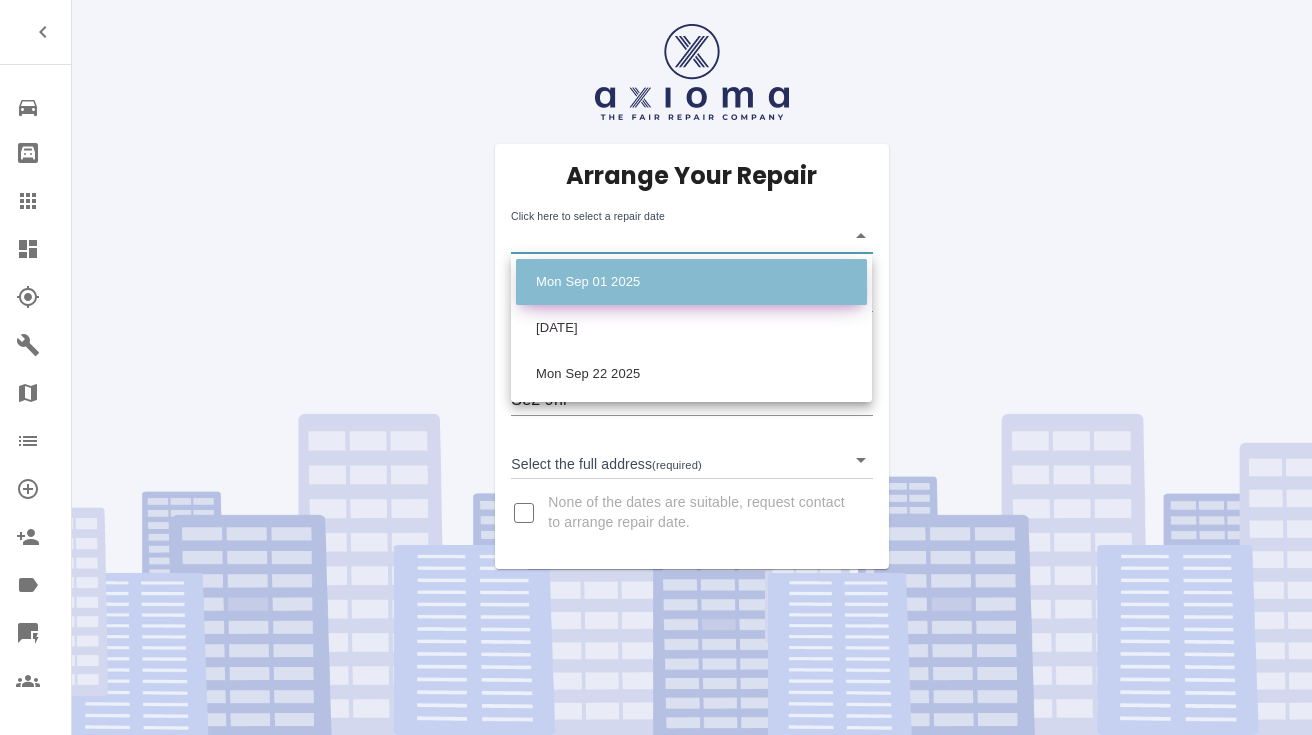 click on "Mon Sep 01 2025" at bounding box center (691, 282) 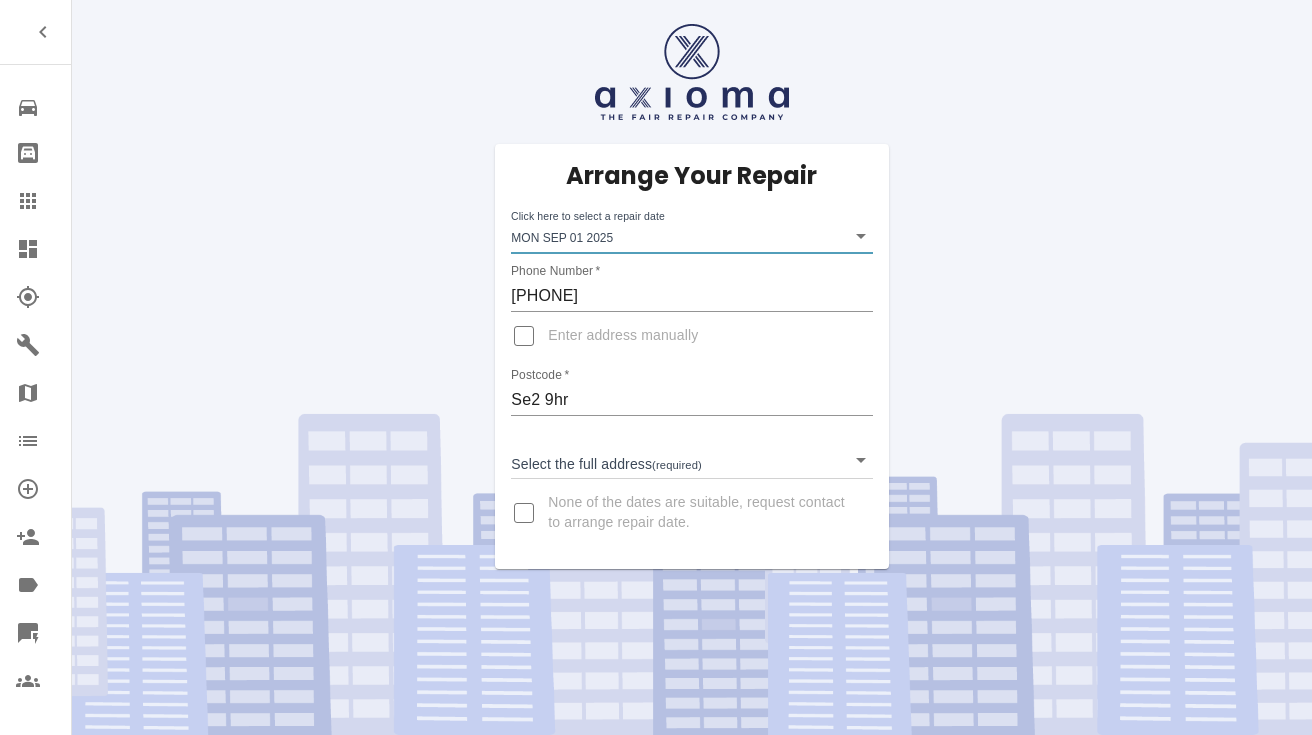 click on "Repair home Bodyshop home Claims Dashboard Explorer Garages Map Organization Create Organization Invite Admin Labels Quick Quote Users Arrange Your Repair Click here to select a repair date [DATE] [DATE] Phone Number   * [PHONE] Enter address manually Postcode   * [POSTCODE] Select the full address  (required) ​ None of the dates are suitable, request contact to arrange repair date." at bounding box center (656, 367) 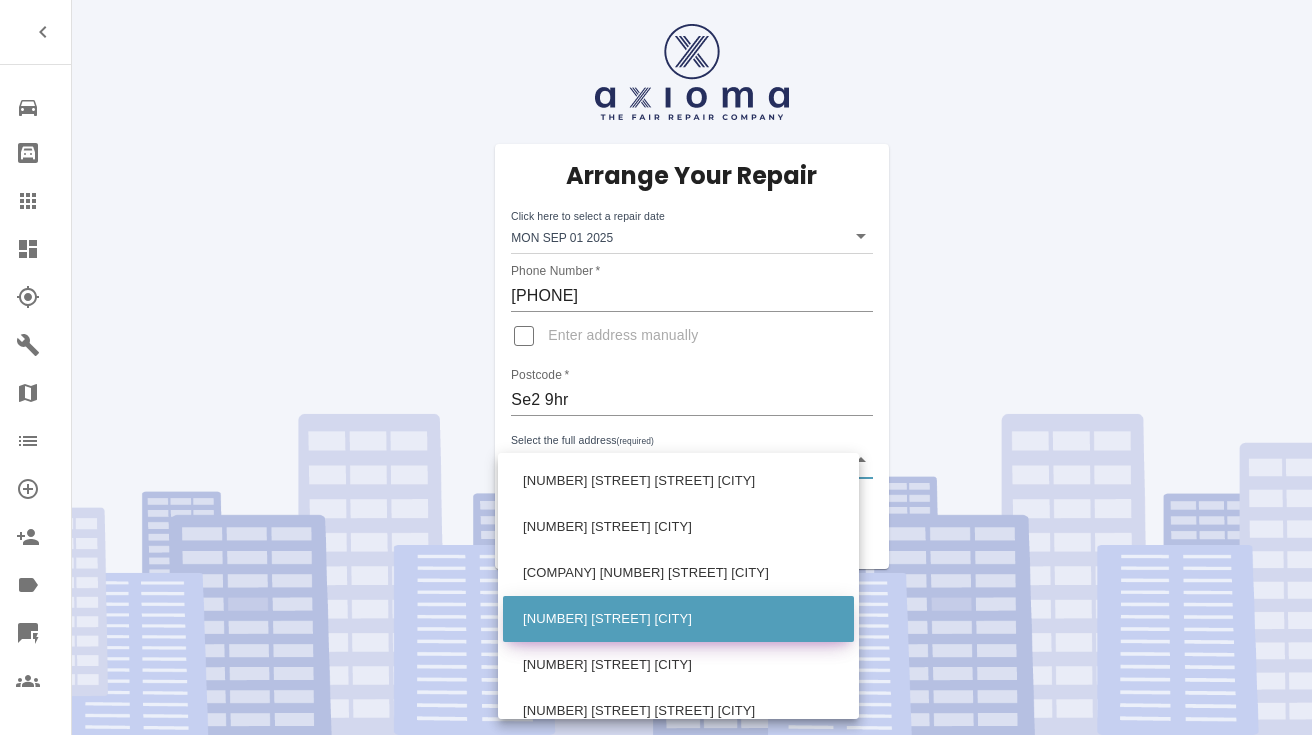 click on "[NUMBER] [STREET] [CITY]" at bounding box center (678, 619) 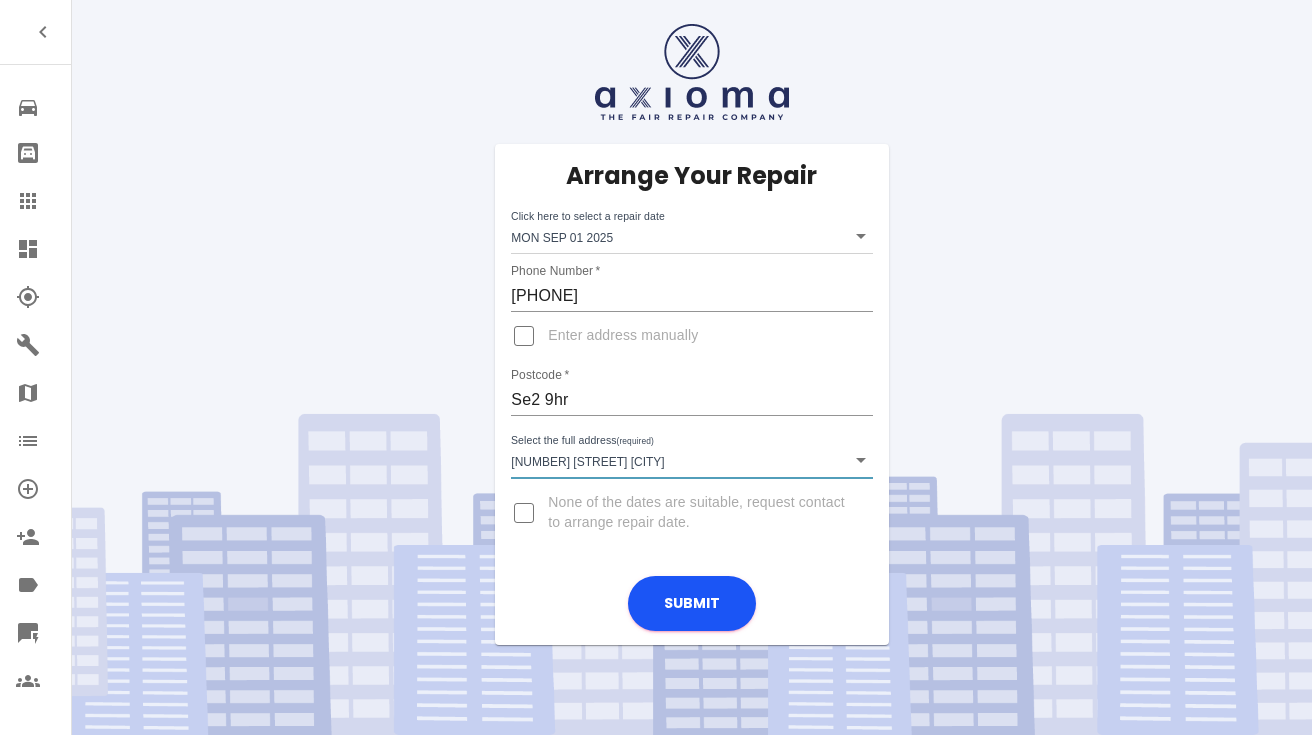 click on "Enter address manually" at bounding box center (524, 336) 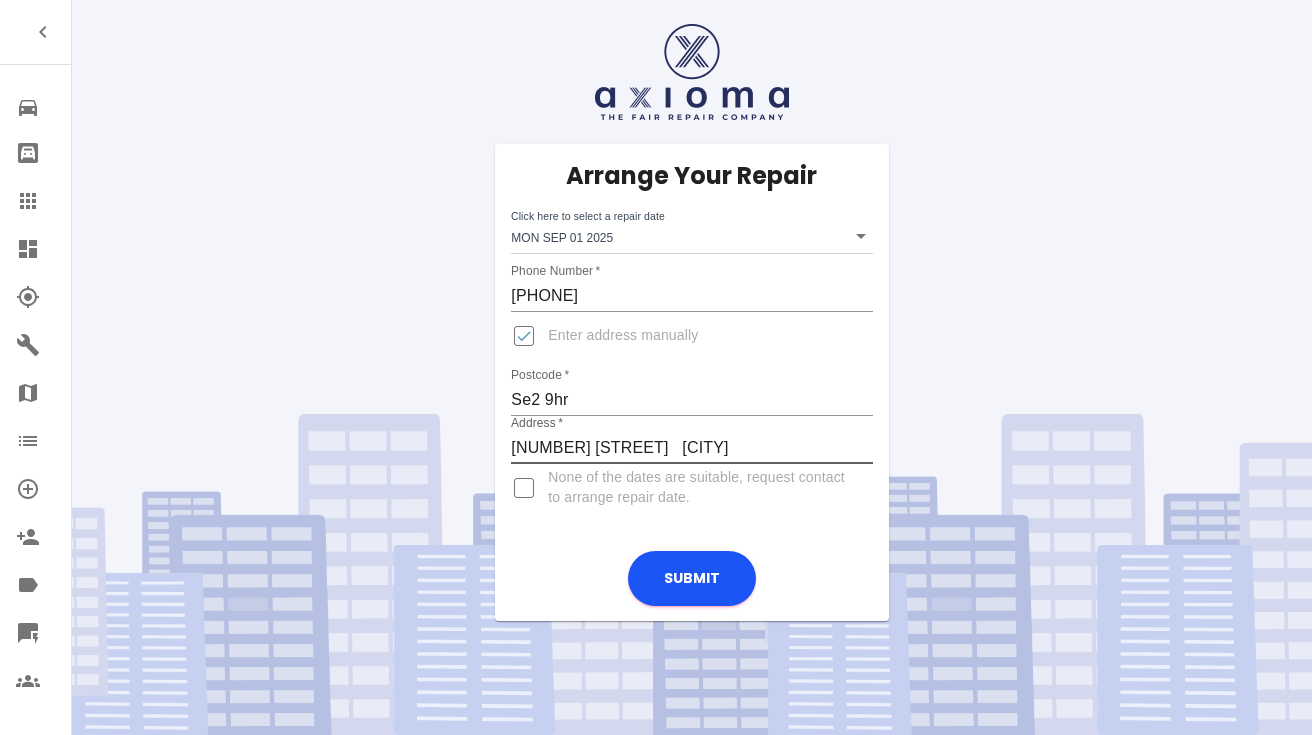 type on "[STREET] [CITY]" 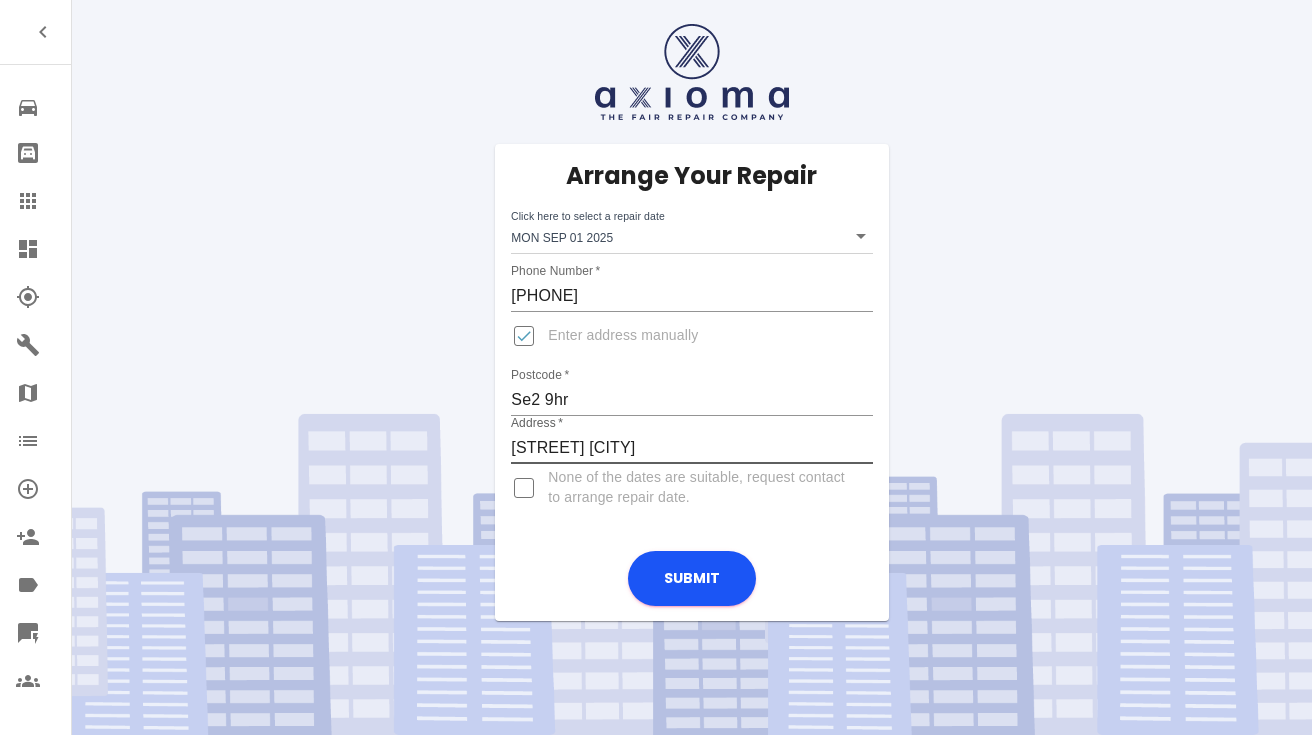 click on "Enter address manually" at bounding box center [524, 336] 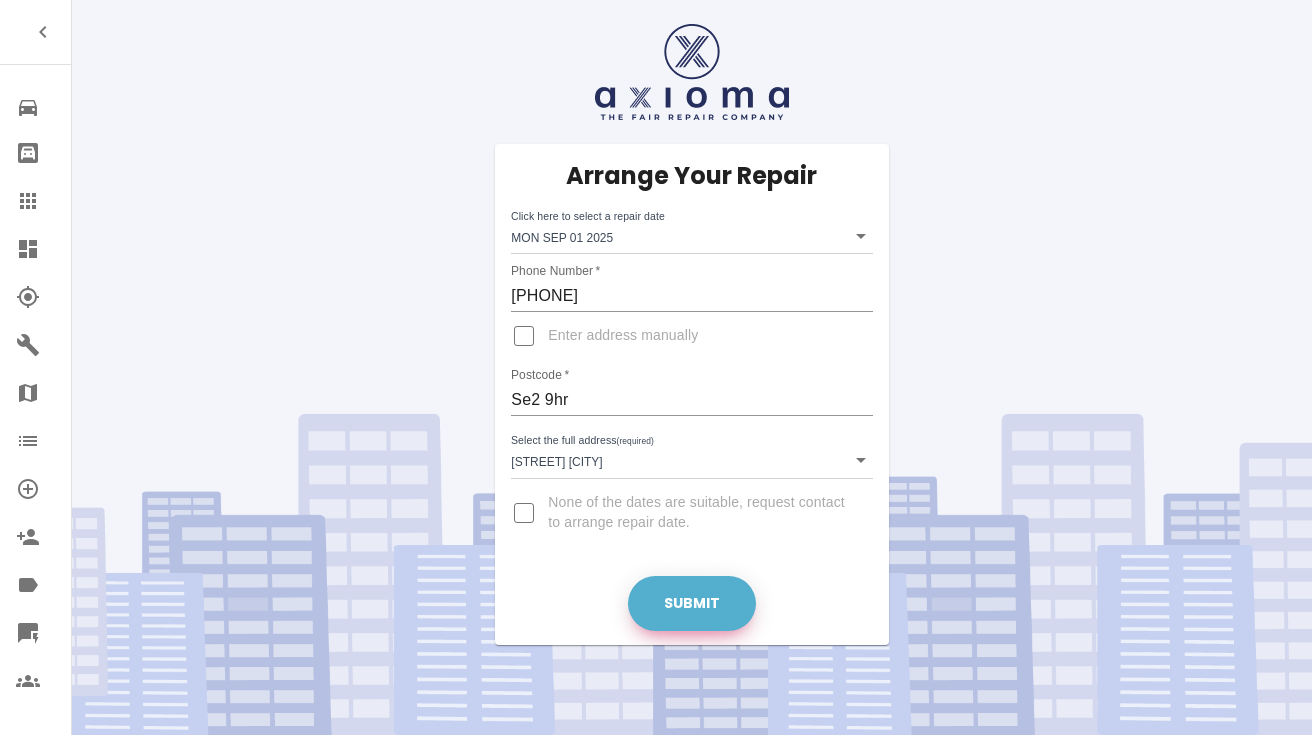 click on "Submit" at bounding box center [692, 603] 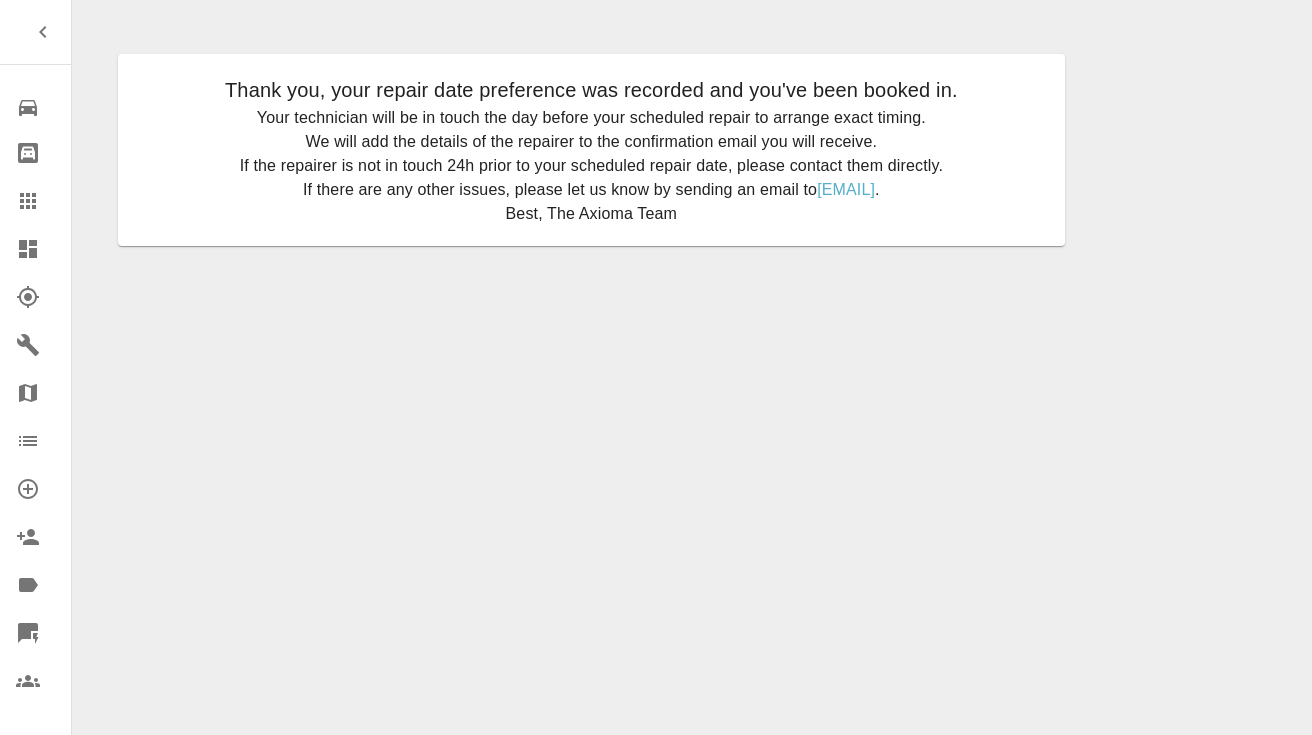 click 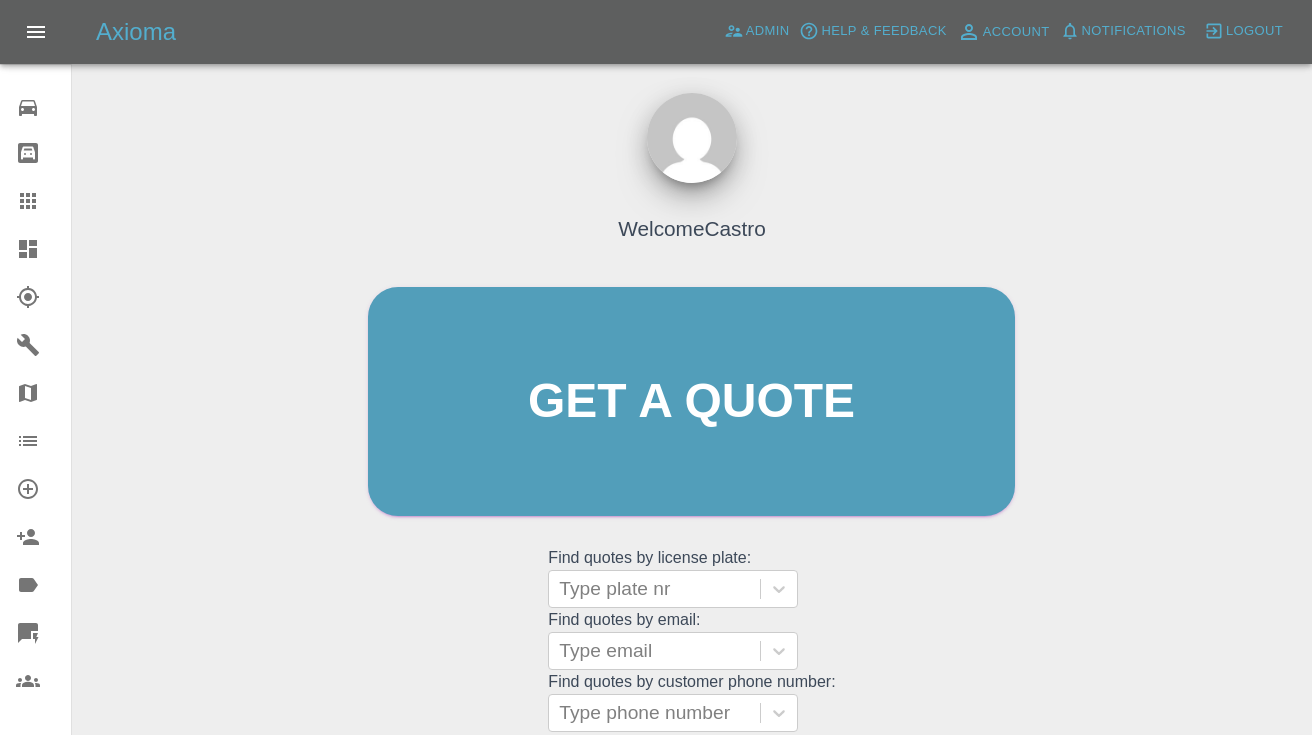 click on "Welcome  Castro Get a quote Get a quote Find quotes by license plate: Type plate nr Find quotes by email: Type email Find quotes by customer phone number: Type phone number" at bounding box center (691, 440) 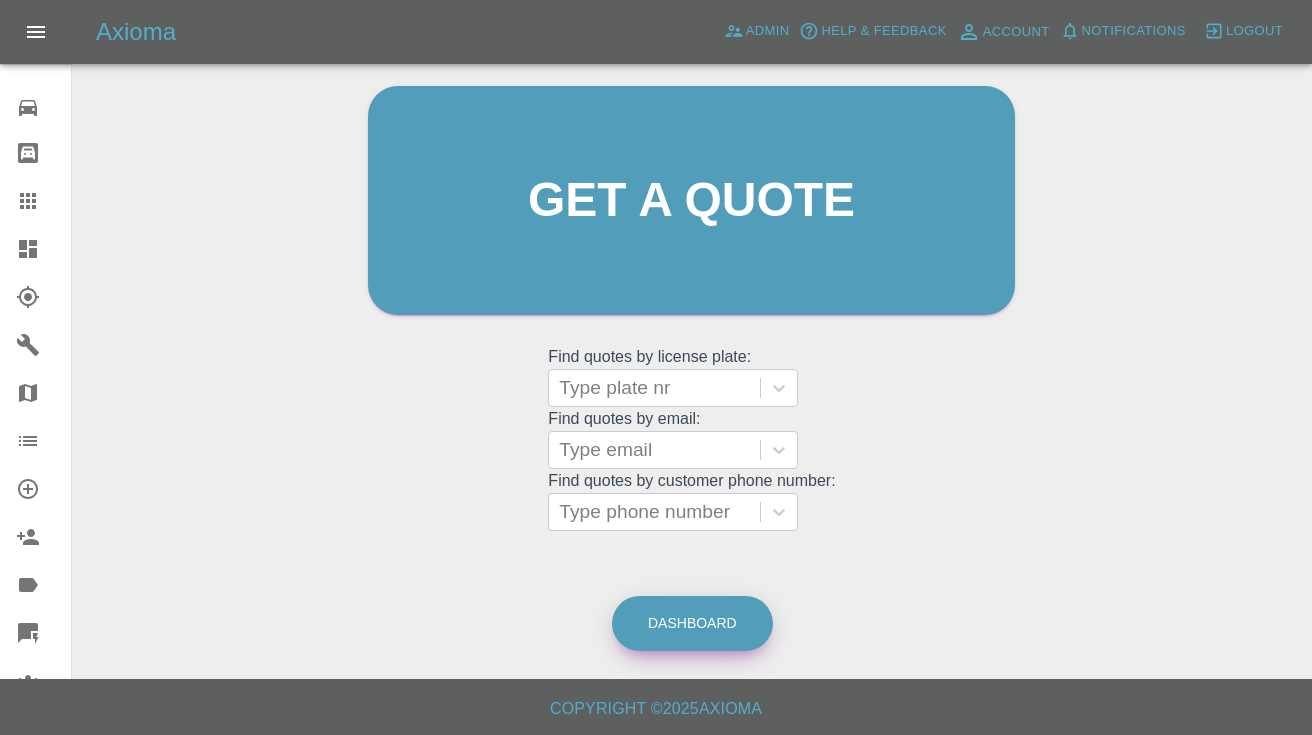 scroll, scrollTop: 200, scrollLeft: 0, axis: vertical 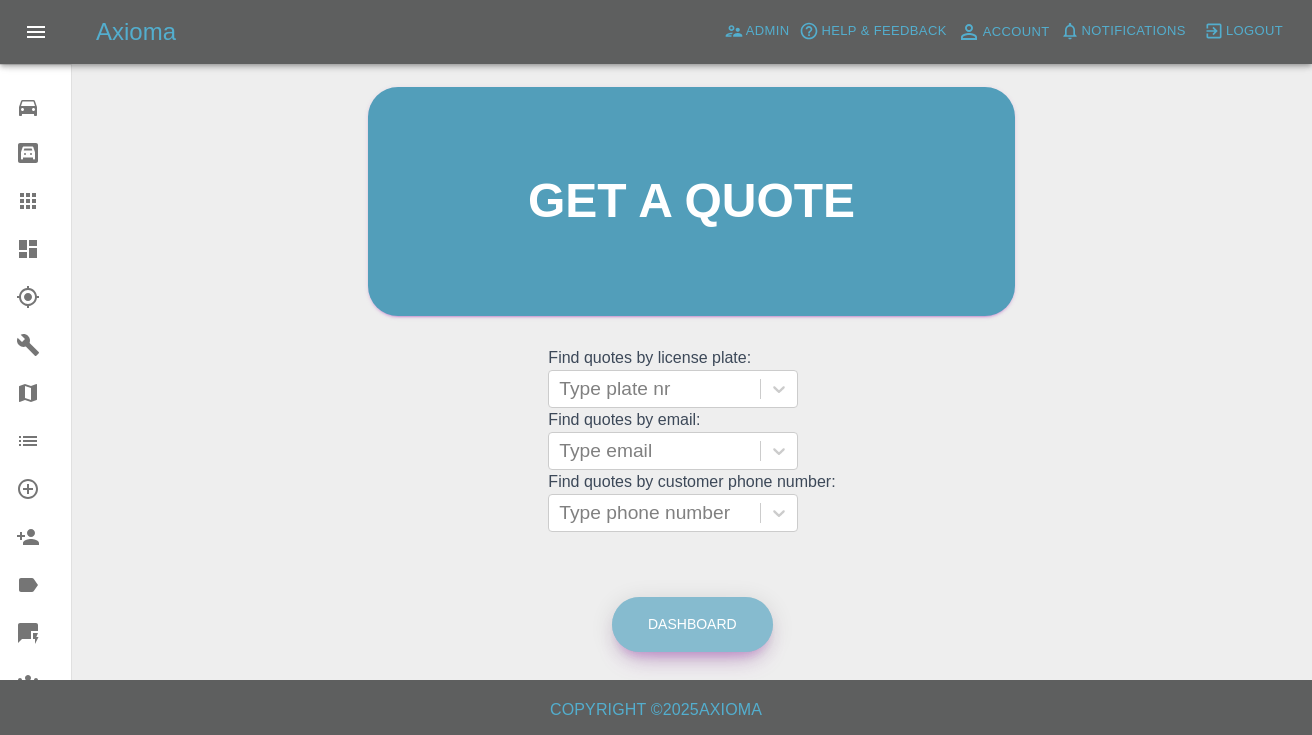 click on "Dashboard" at bounding box center (692, 624) 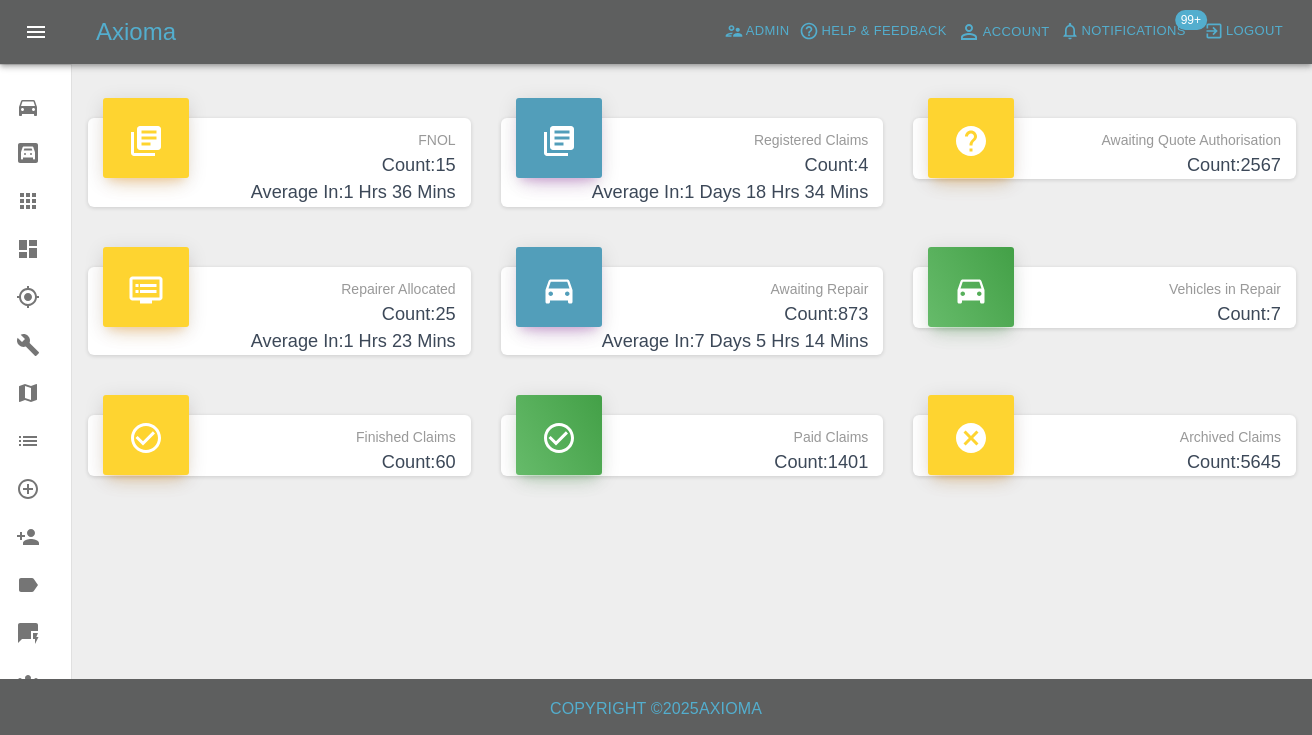 click on "Awaiting Repair" at bounding box center [692, 284] 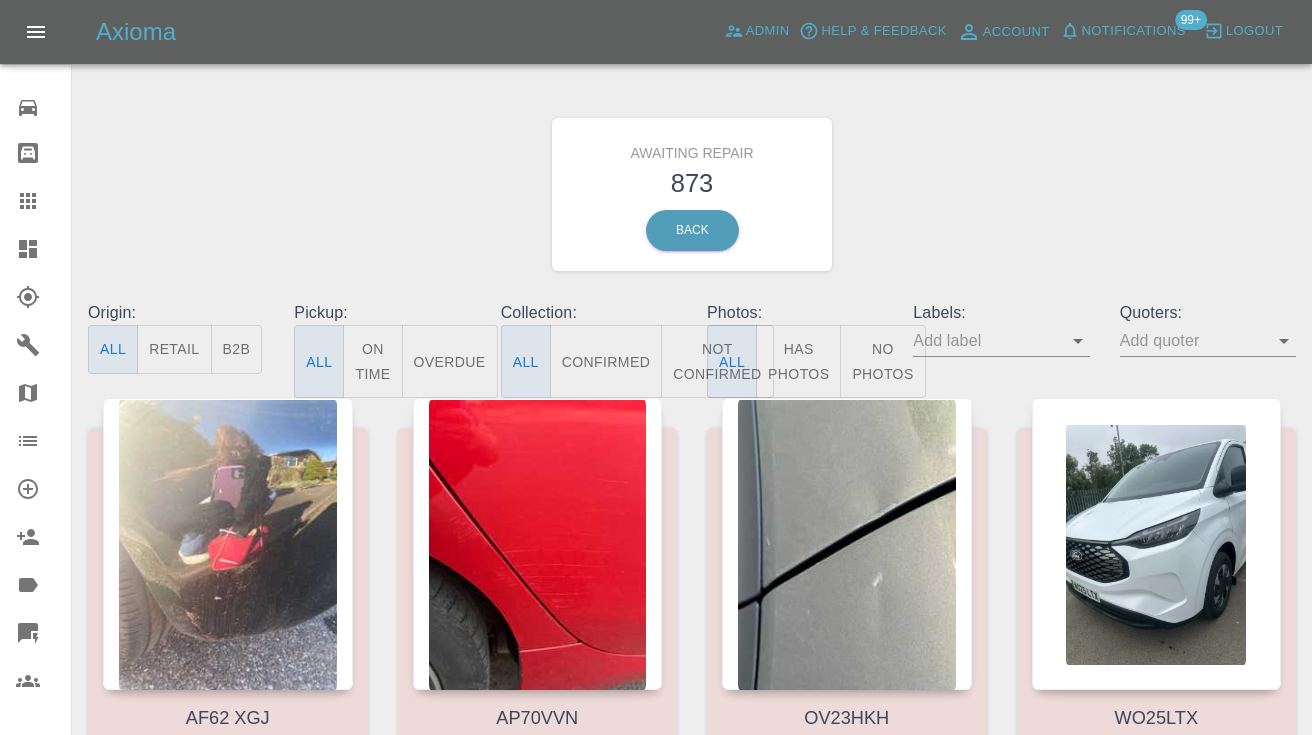 click on "Not Confirmed" at bounding box center (717, 361) 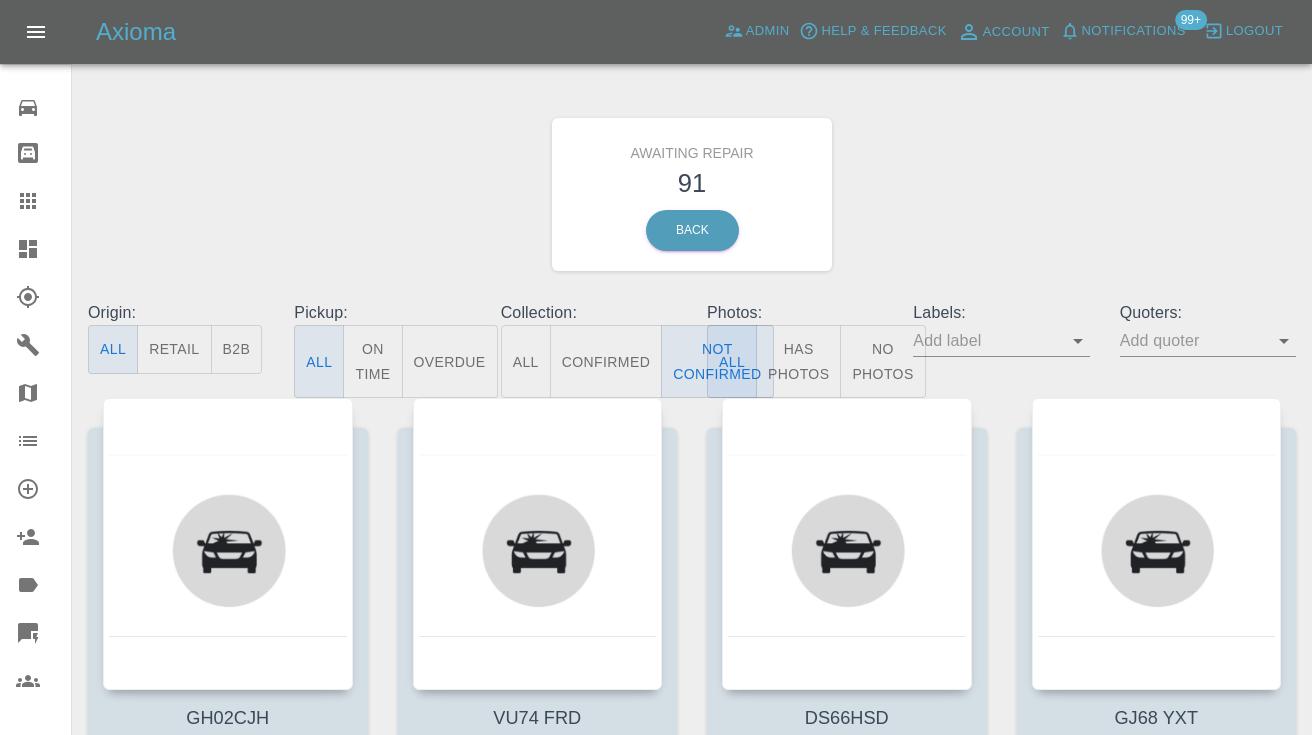 click on "Awaiting Repair 91 Back" at bounding box center [692, 194] 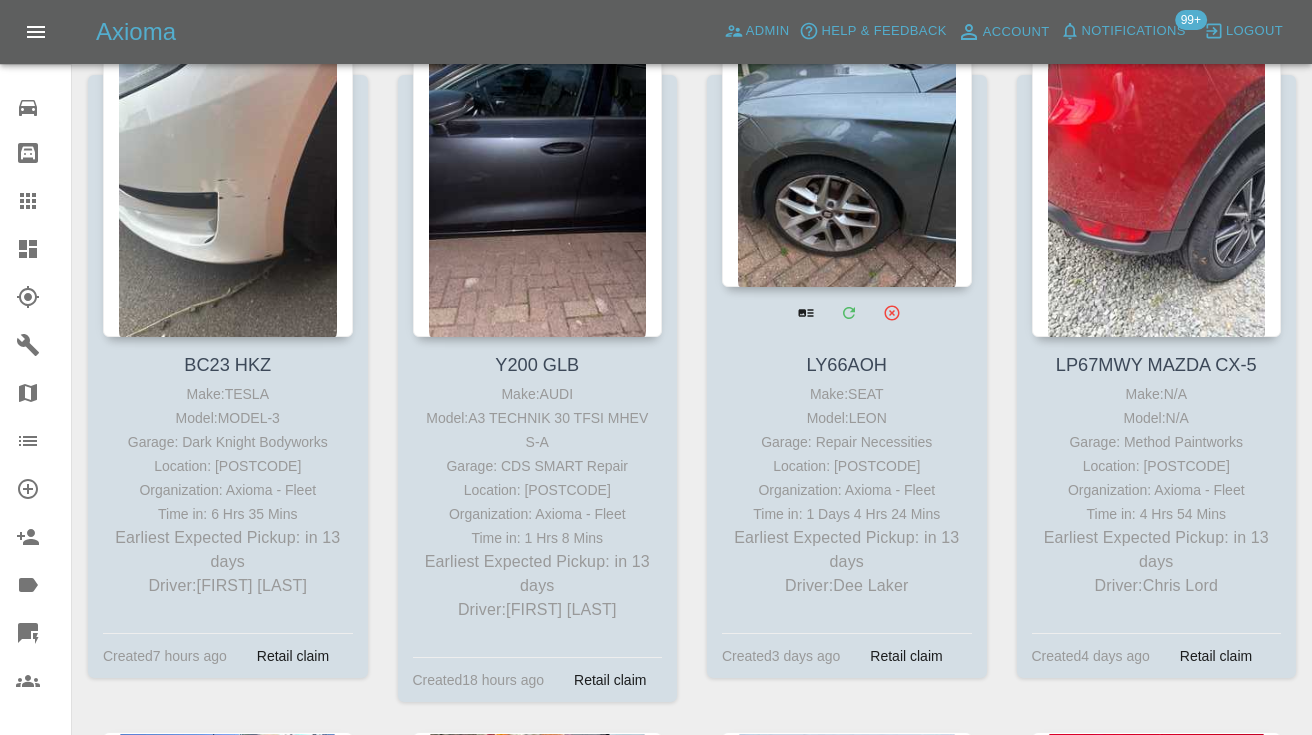 scroll, scrollTop: 9860, scrollLeft: 0, axis: vertical 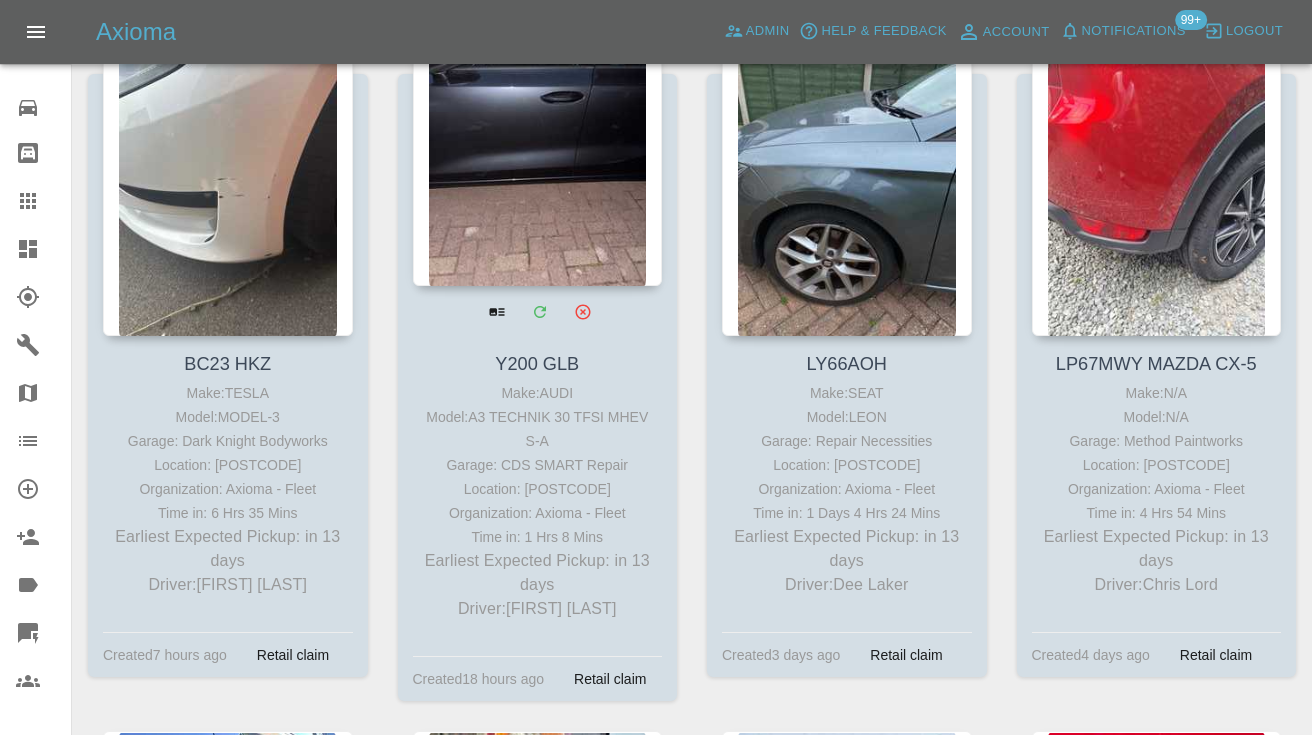 click at bounding box center [538, 140] 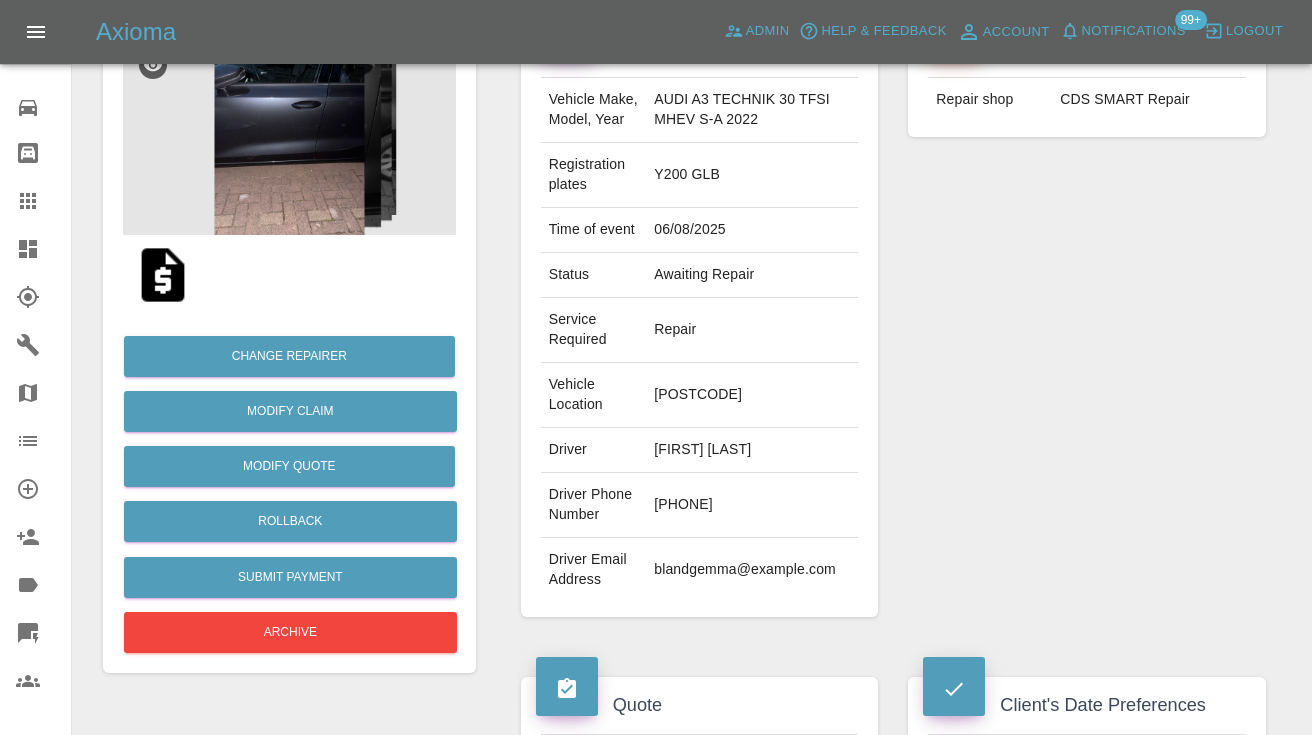 scroll, scrollTop: 218, scrollLeft: 0, axis: vertical 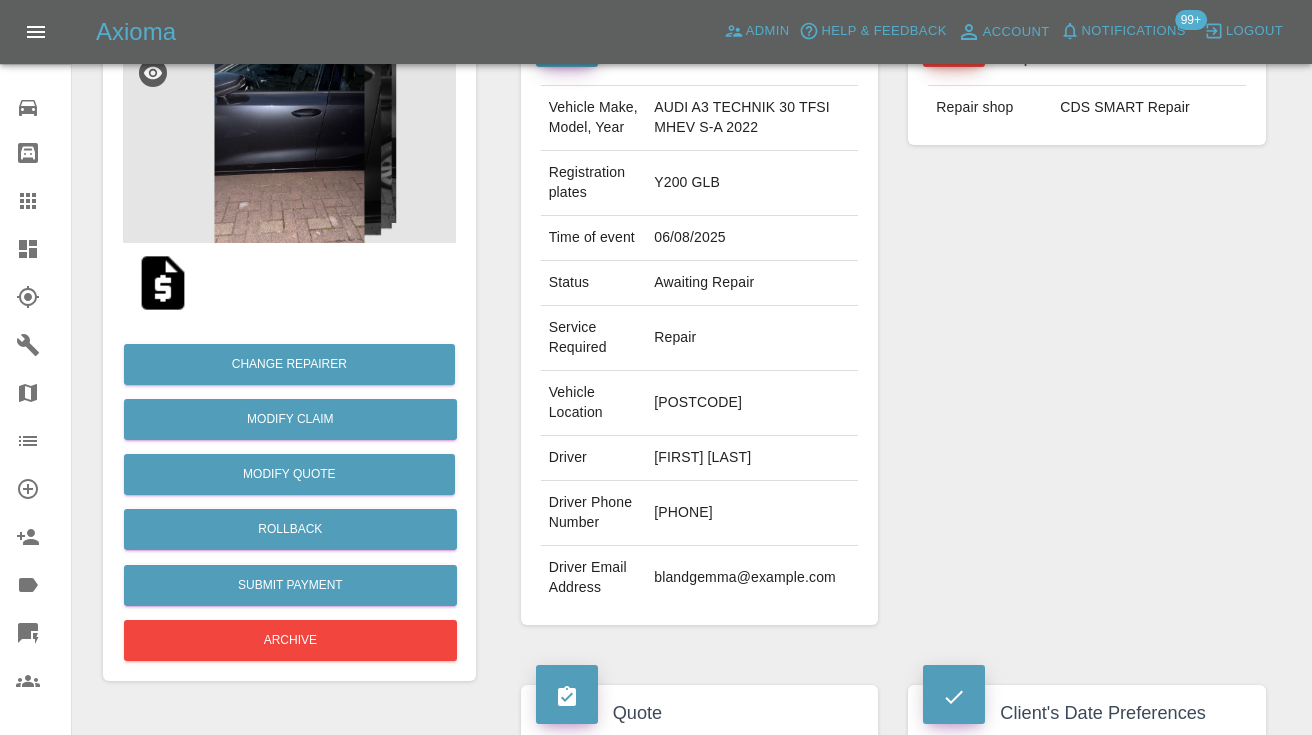 click on "[PHONE]" at bounding box center [752, 513] 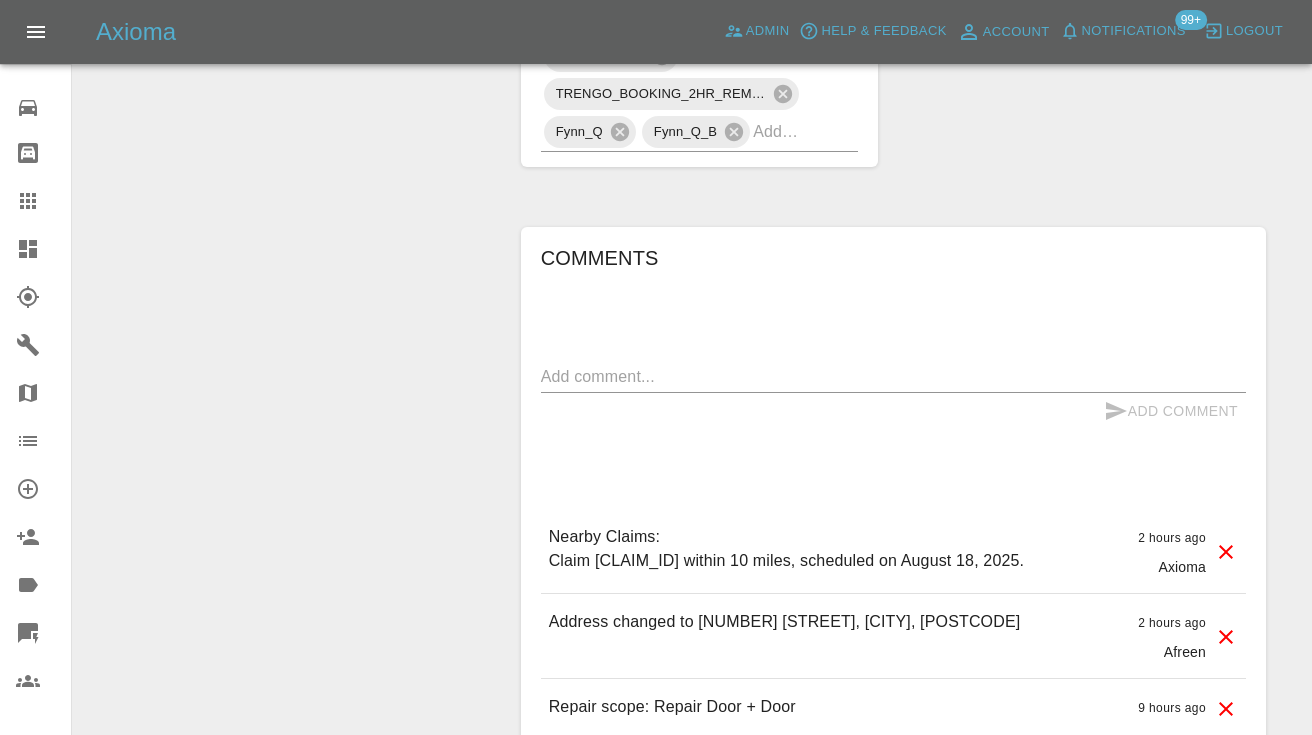 scroll, scrollTop: 1513, scrollLeft: 0, axis: vertical 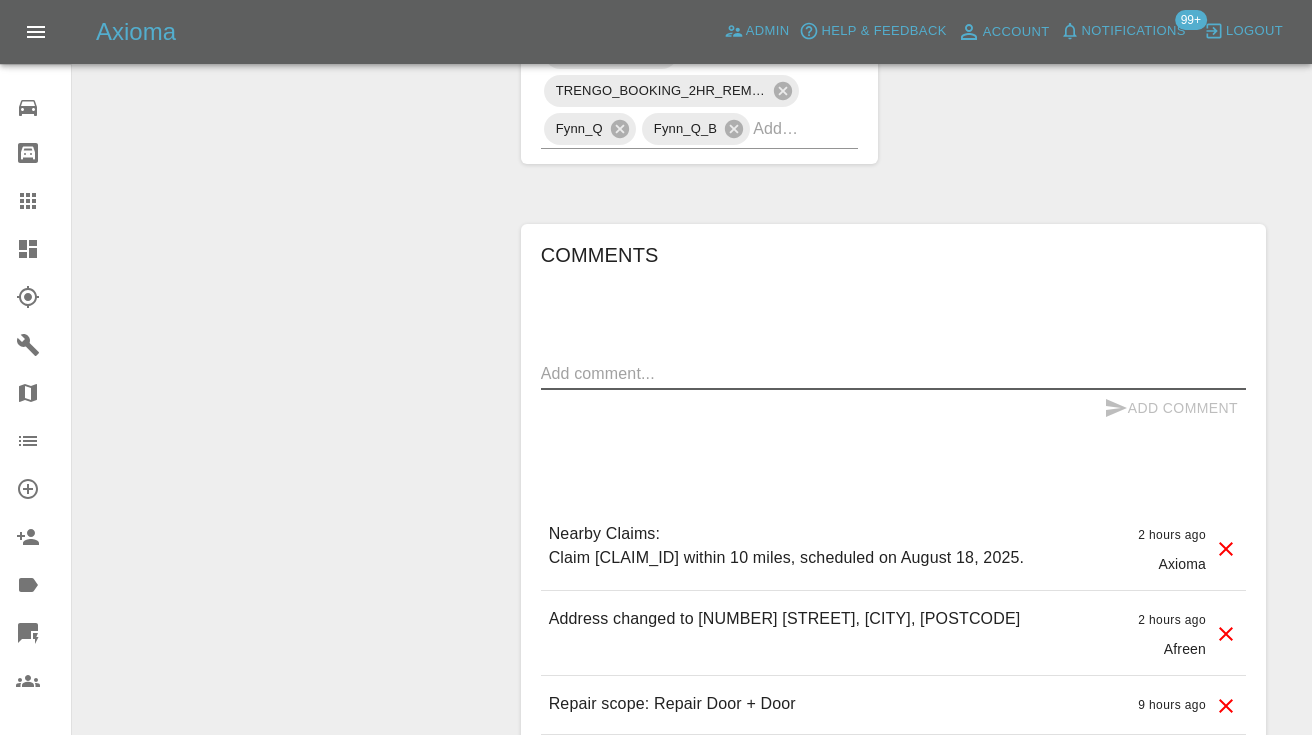 click at bounding box center (893, 373) 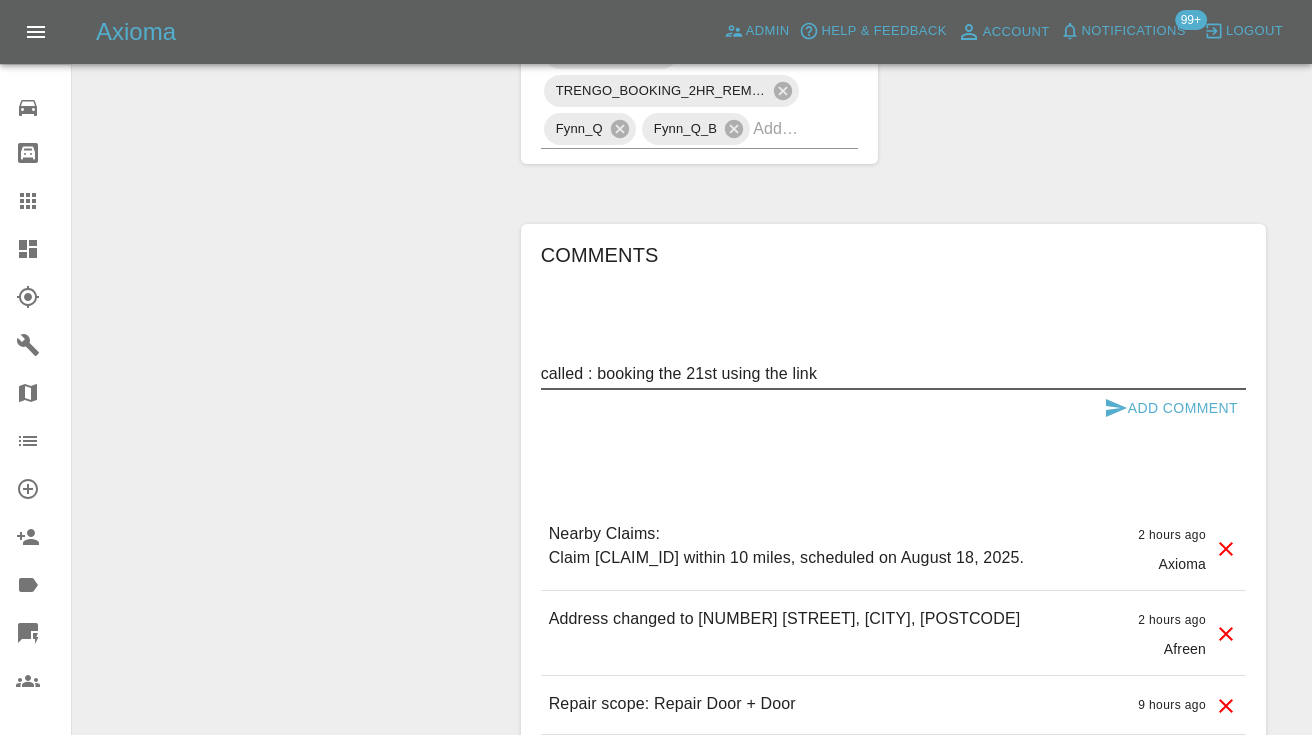 type on "called : booking the 21st using the link" 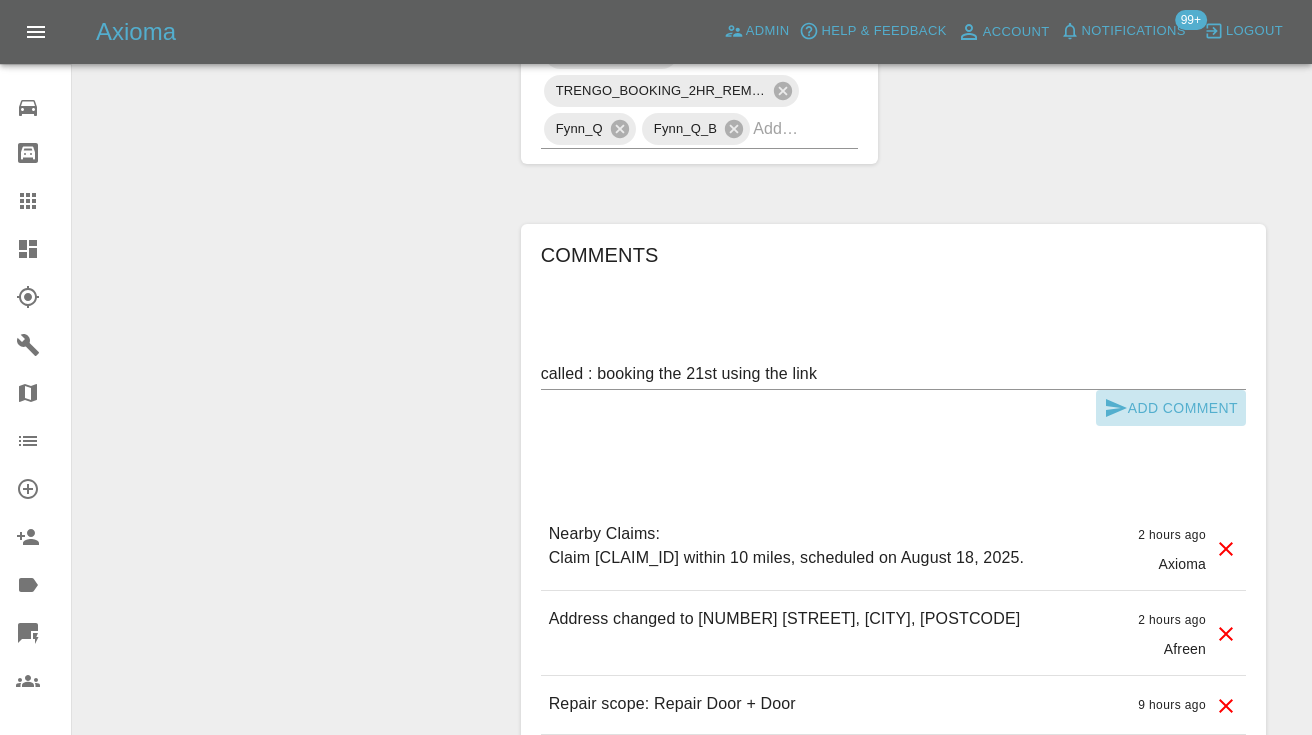 click 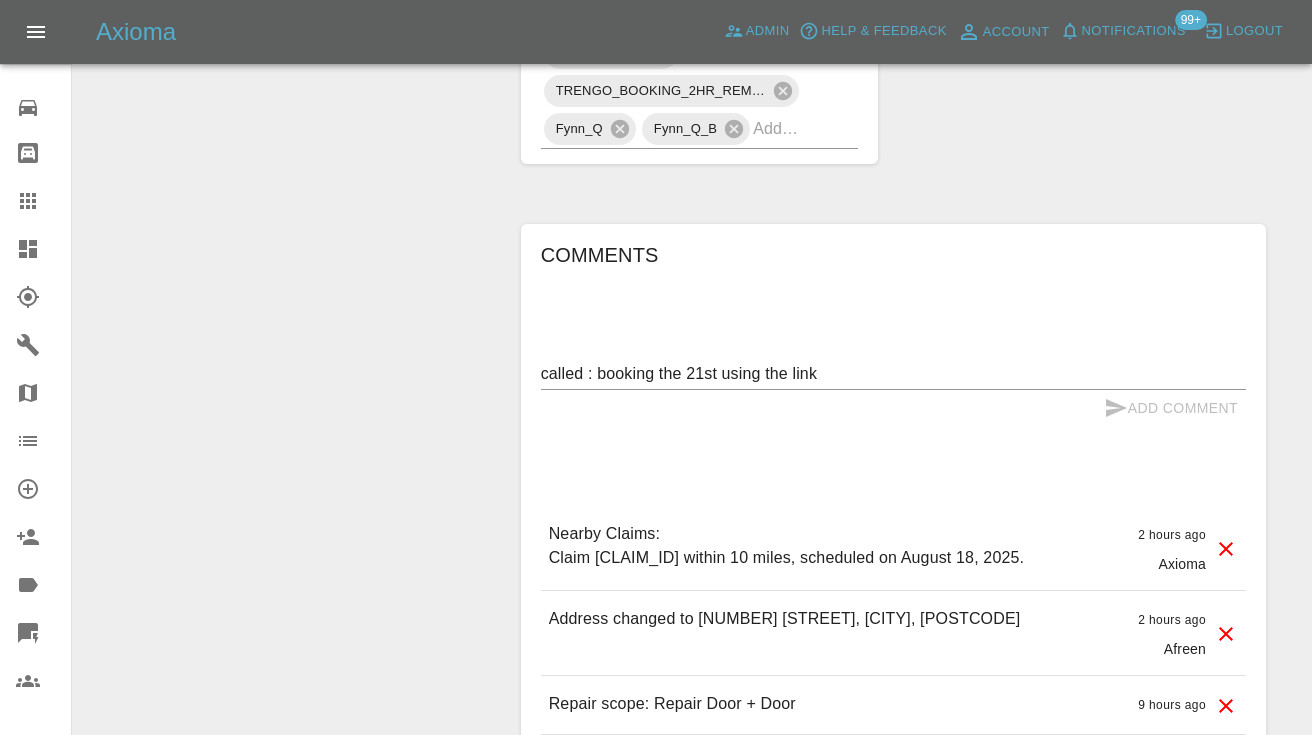 click on "TRENGO_BOOKING_NOTIFICATION TRENGO_REPAIRER_ALLOCATED TRENGO_QUOTE_FOLLOWUP_1 CLIENT_PREFERRED_DATES Gold Customer TRENGO_BOOKING_2HR_REMINDER Fynn_Q Fynn_Q_B" at bounding box center [700, 15] 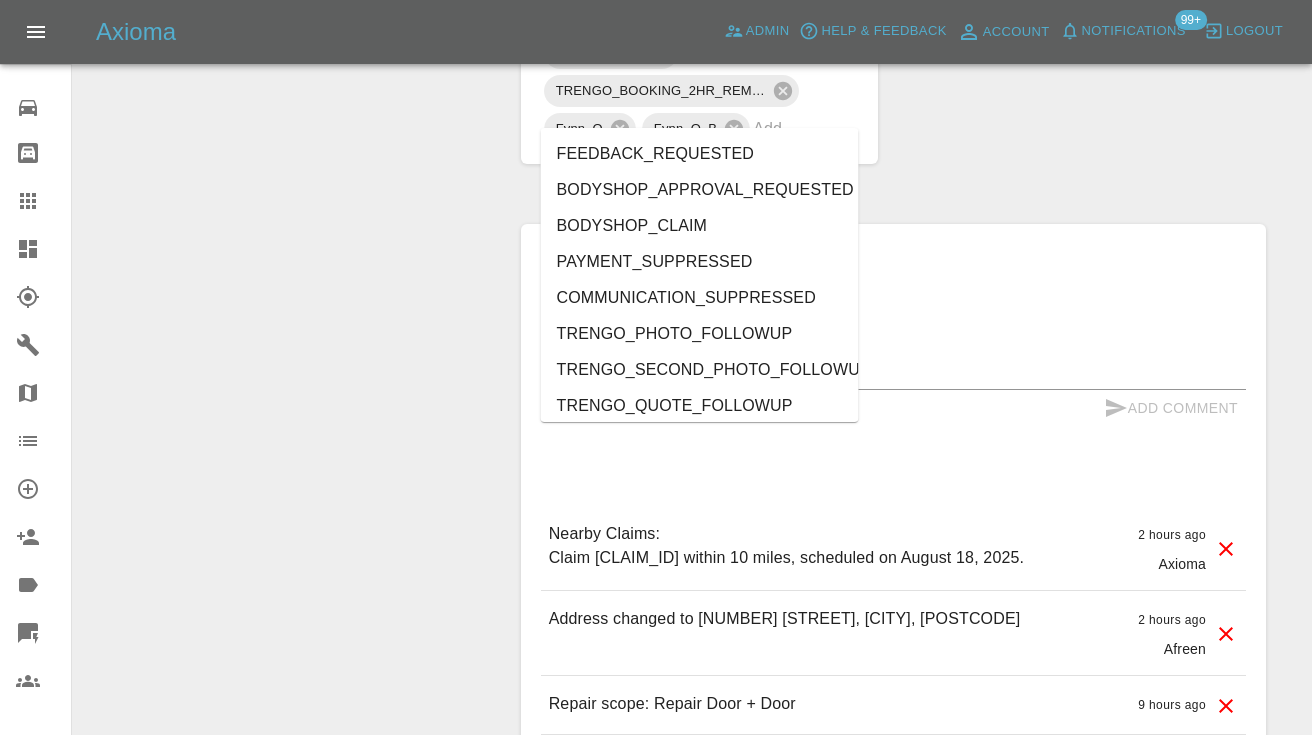 type 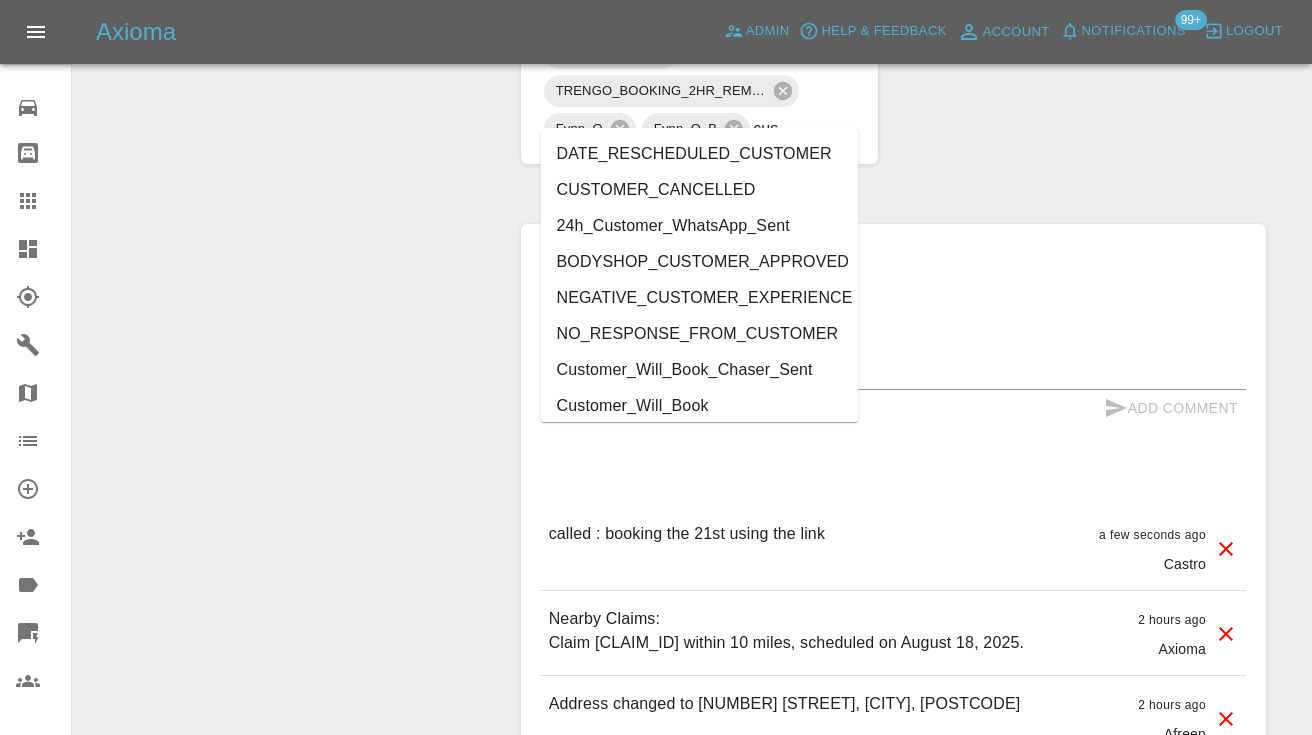 type on "cust" 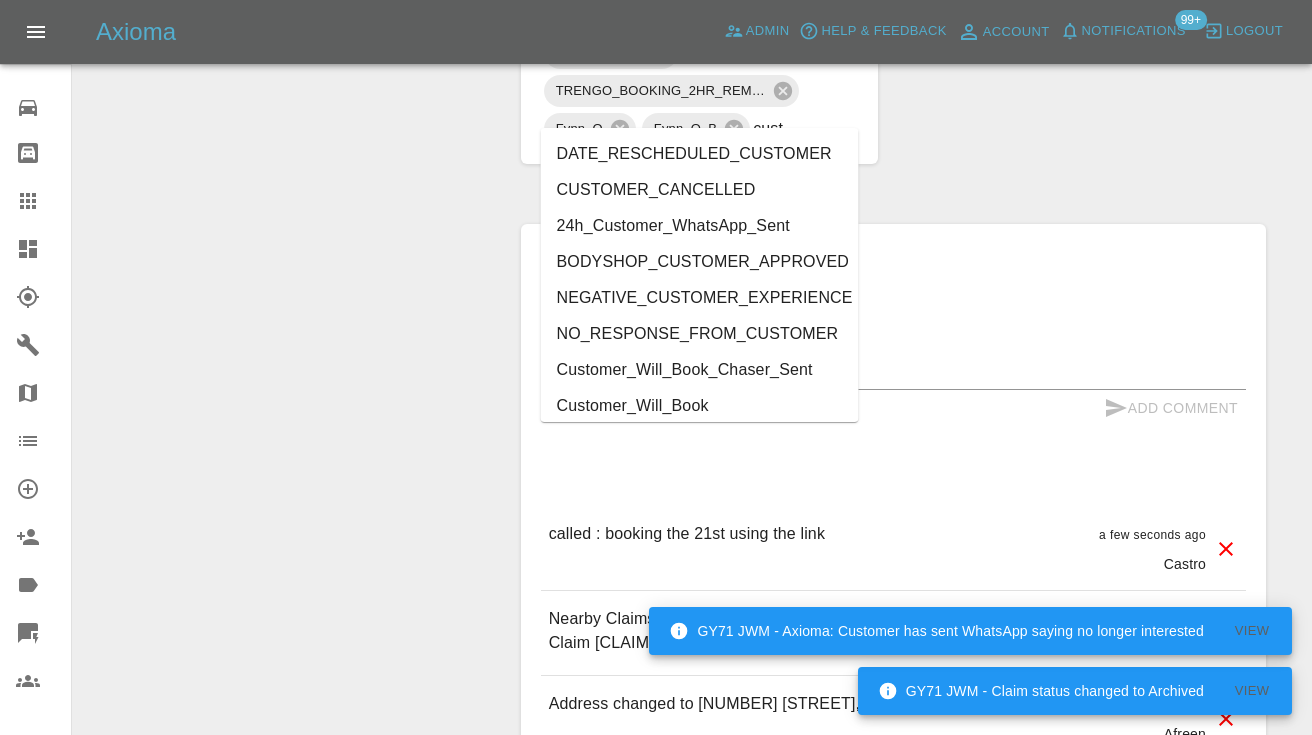 click on "Customer_Will_Book" at bounding box center (700, 406) 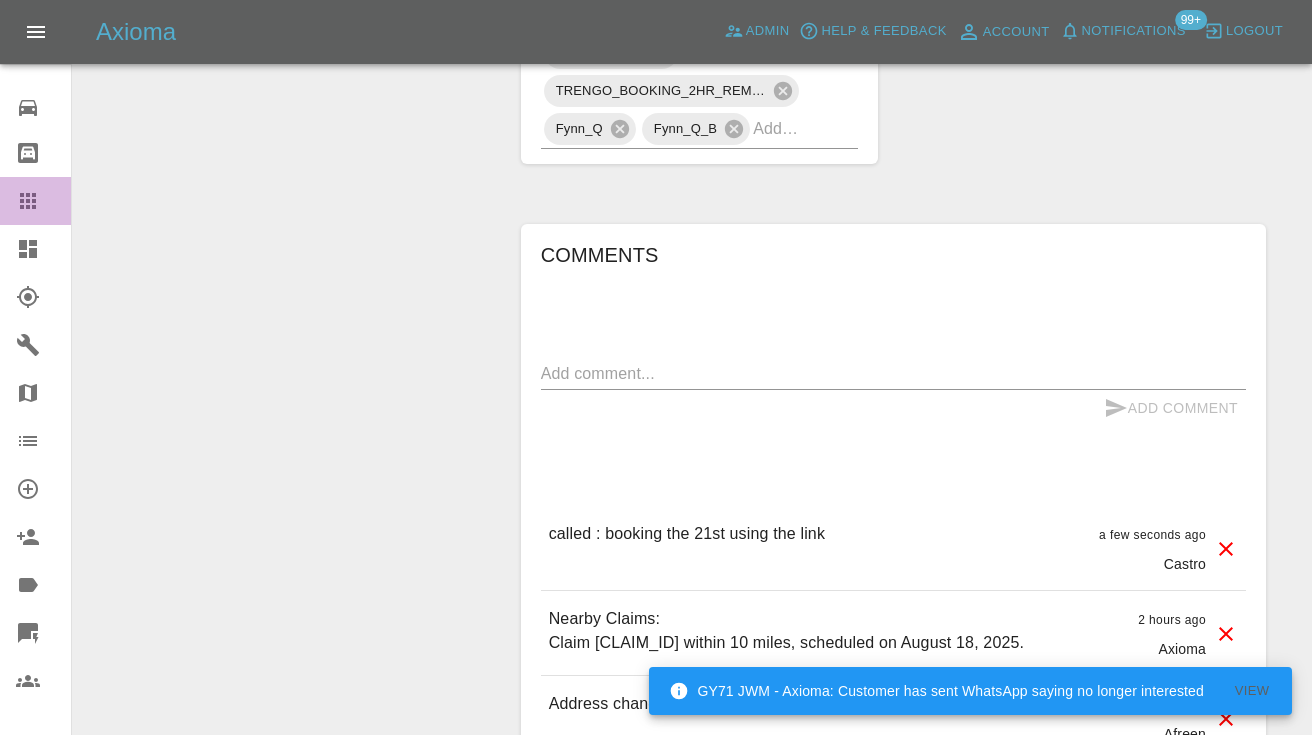 click at bounding box center (44, 201) 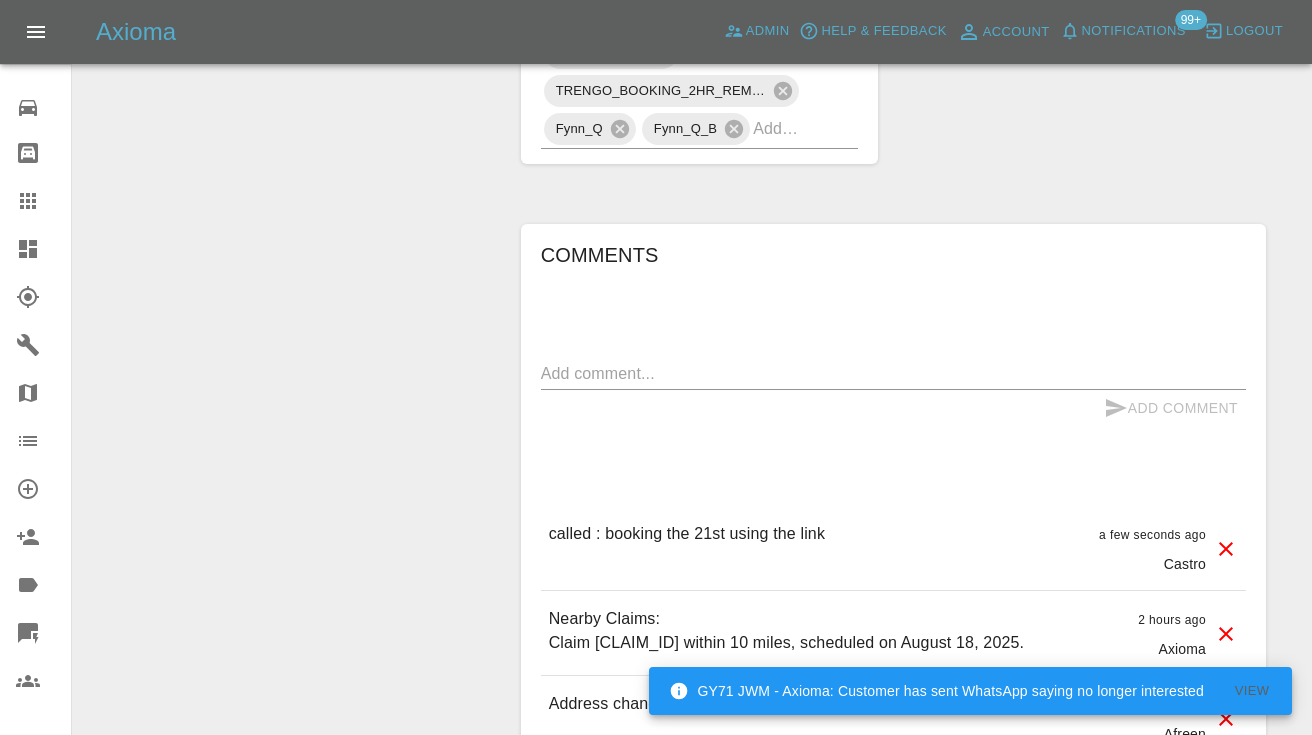 scroll, scrollTop: 200, scrollLeft: 0, axis: vertical 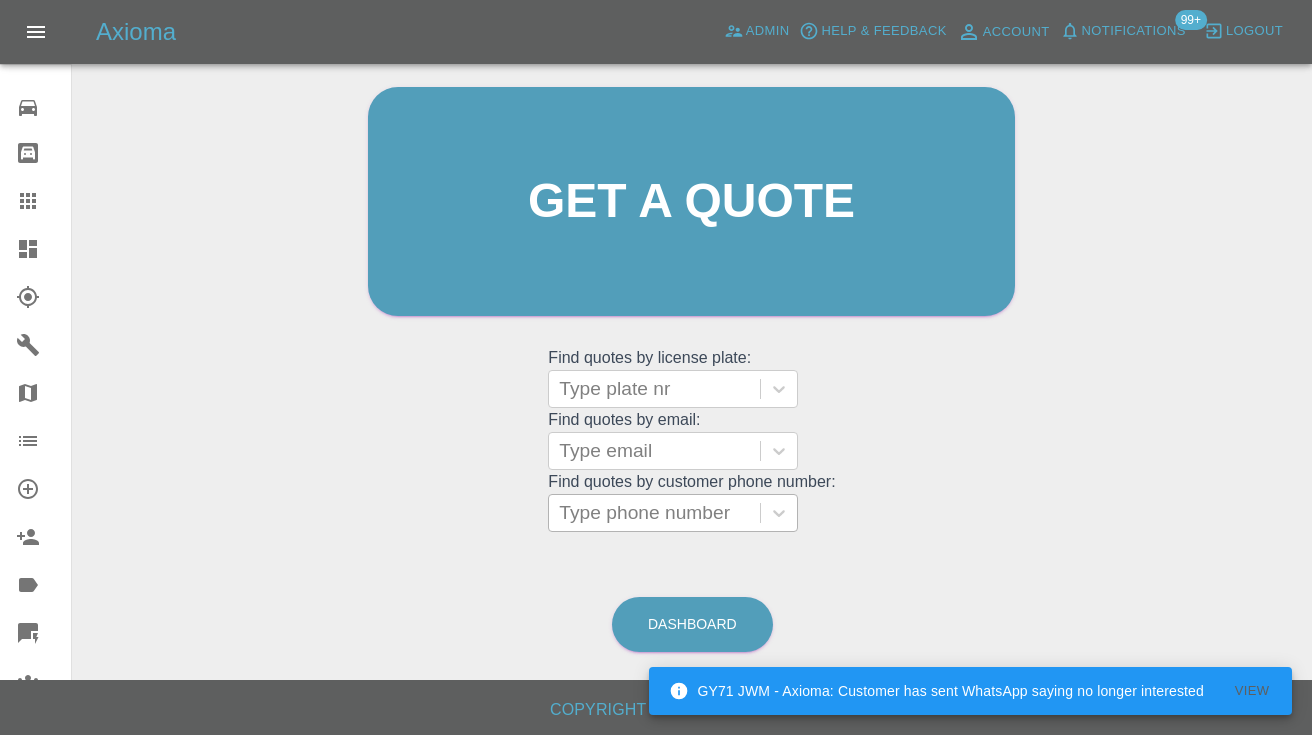 click on "Type phone number" at bounding box center [654, 513] 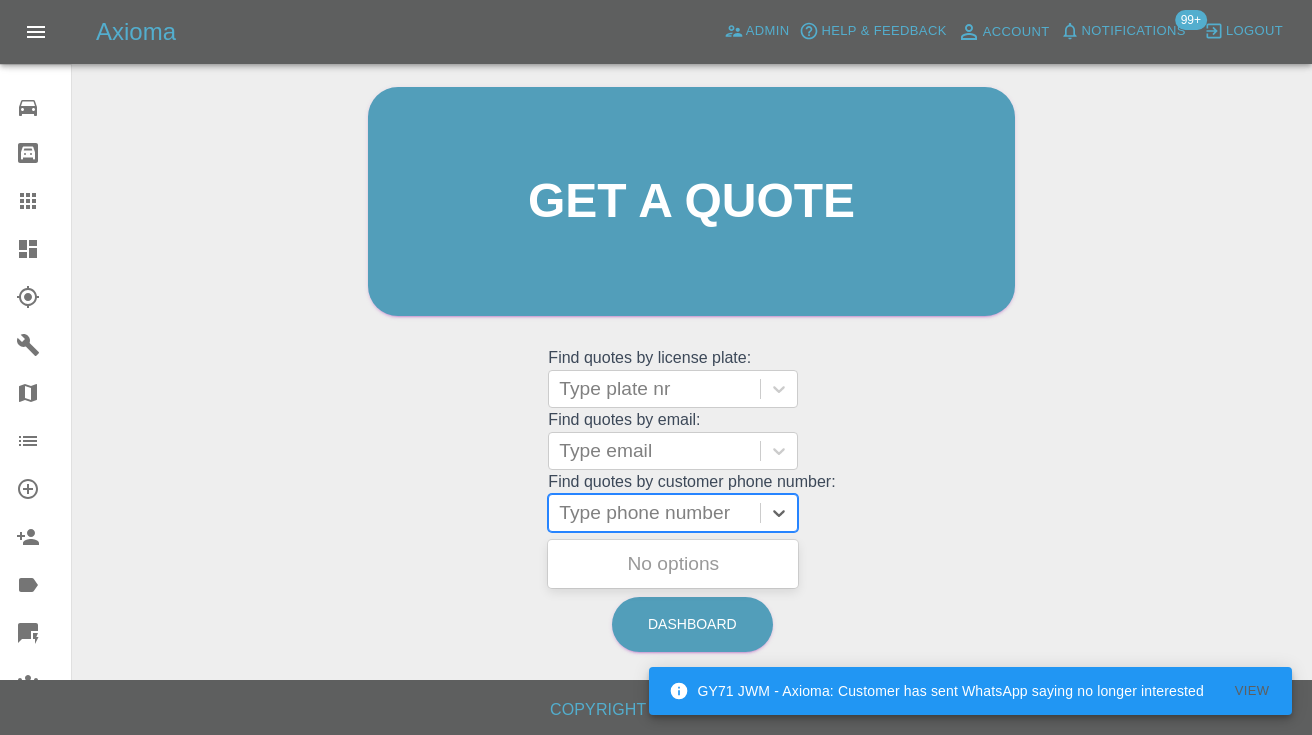 paste on "[PHONE]" 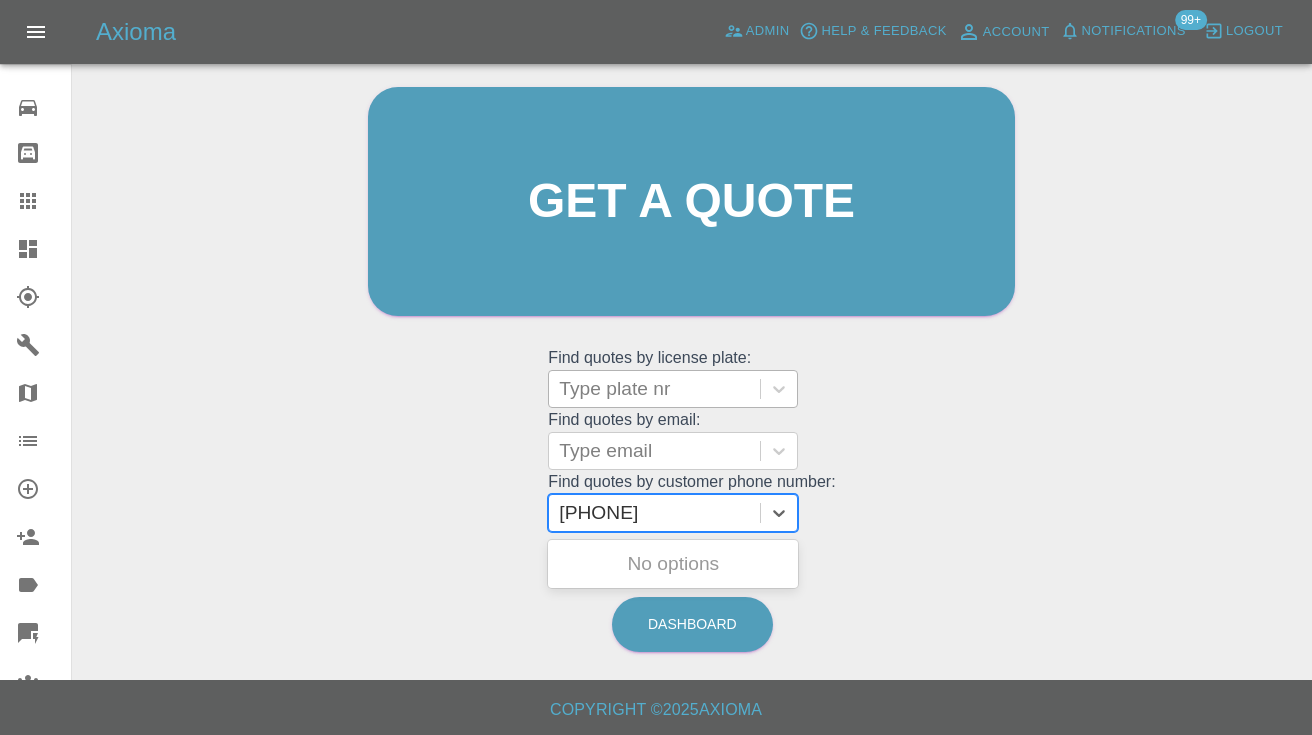 type on "[PHONE]" 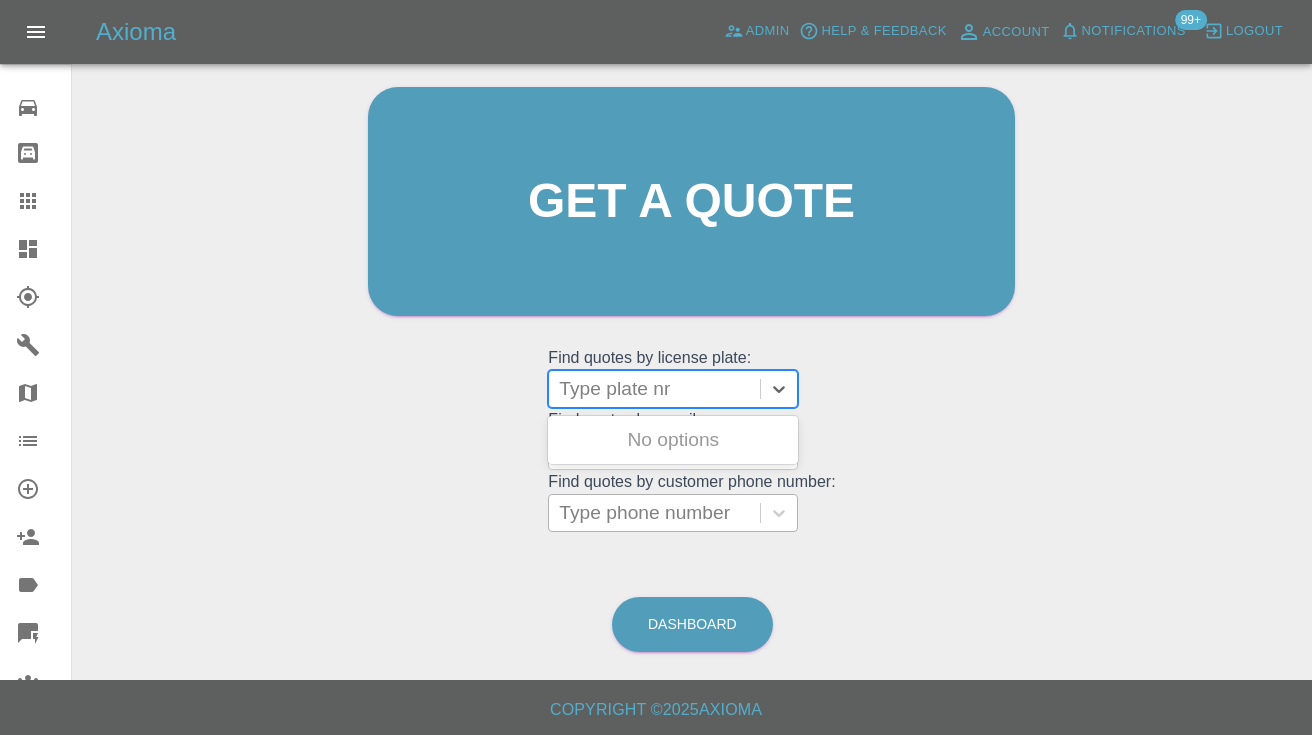 click at bounding box center (654, 389) 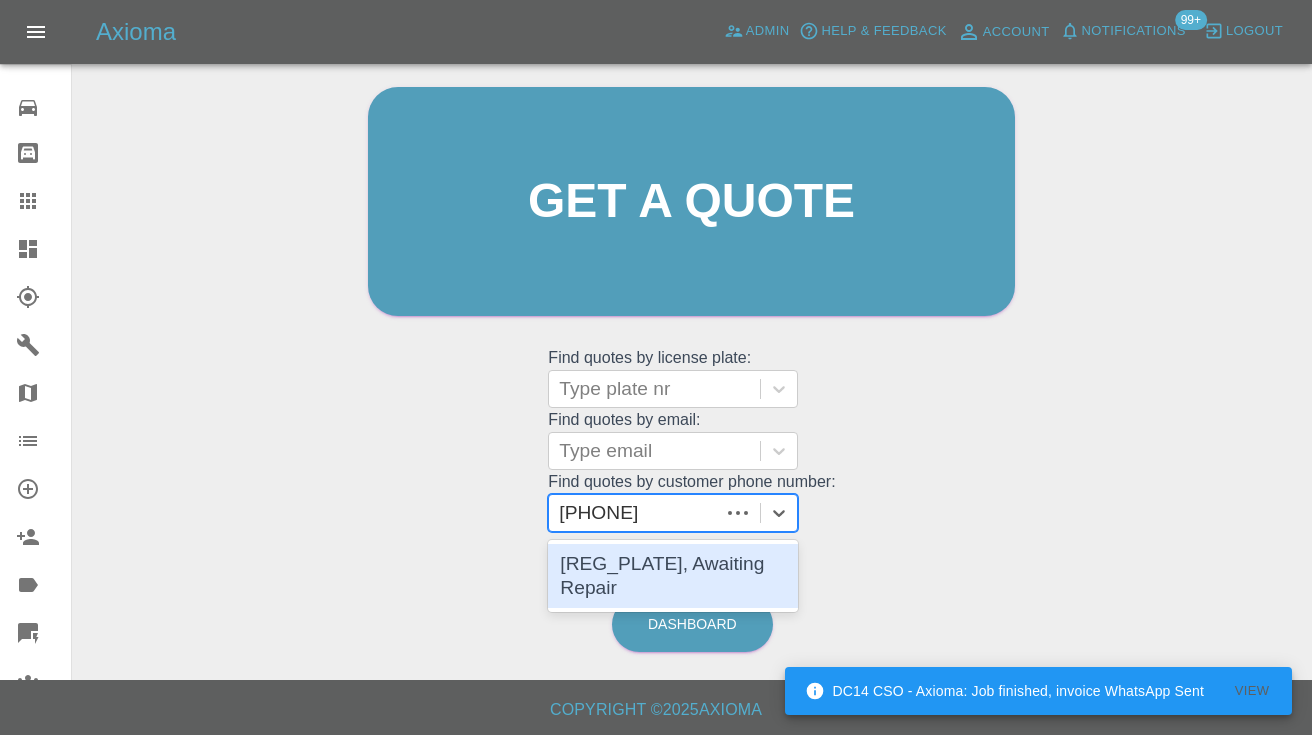type on "[PHONE]" 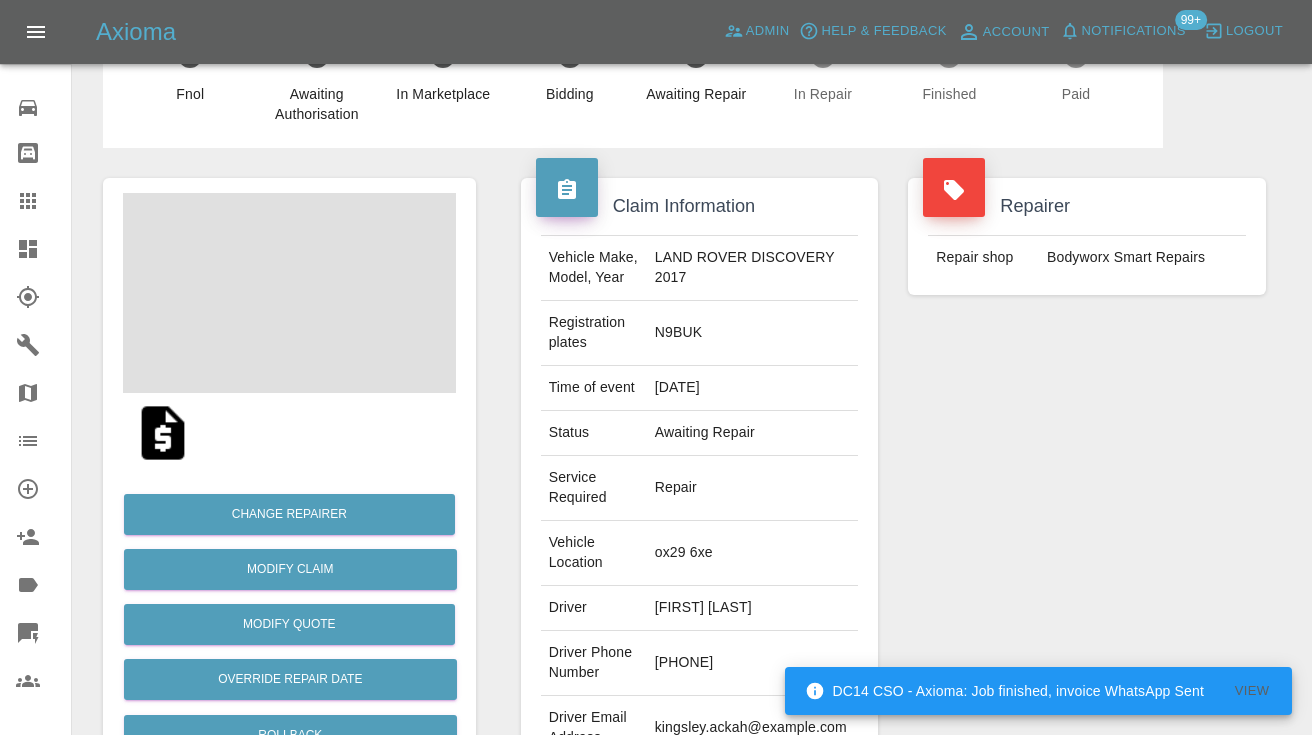 scroll, scrollTop: 100, scrollLeft: 0, axis: vertical 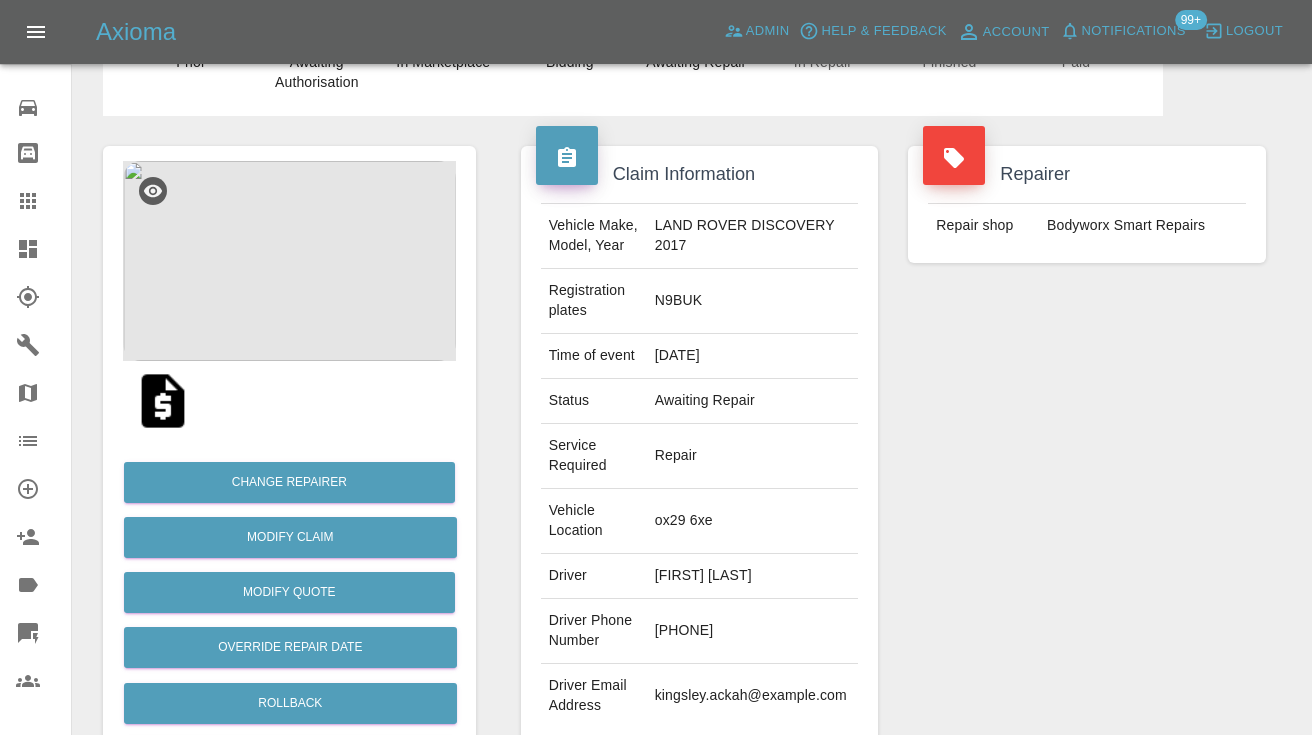 click on "Repairer Repair shop Bodyworx Smart Repairs" at bounding box center [1087, 444] 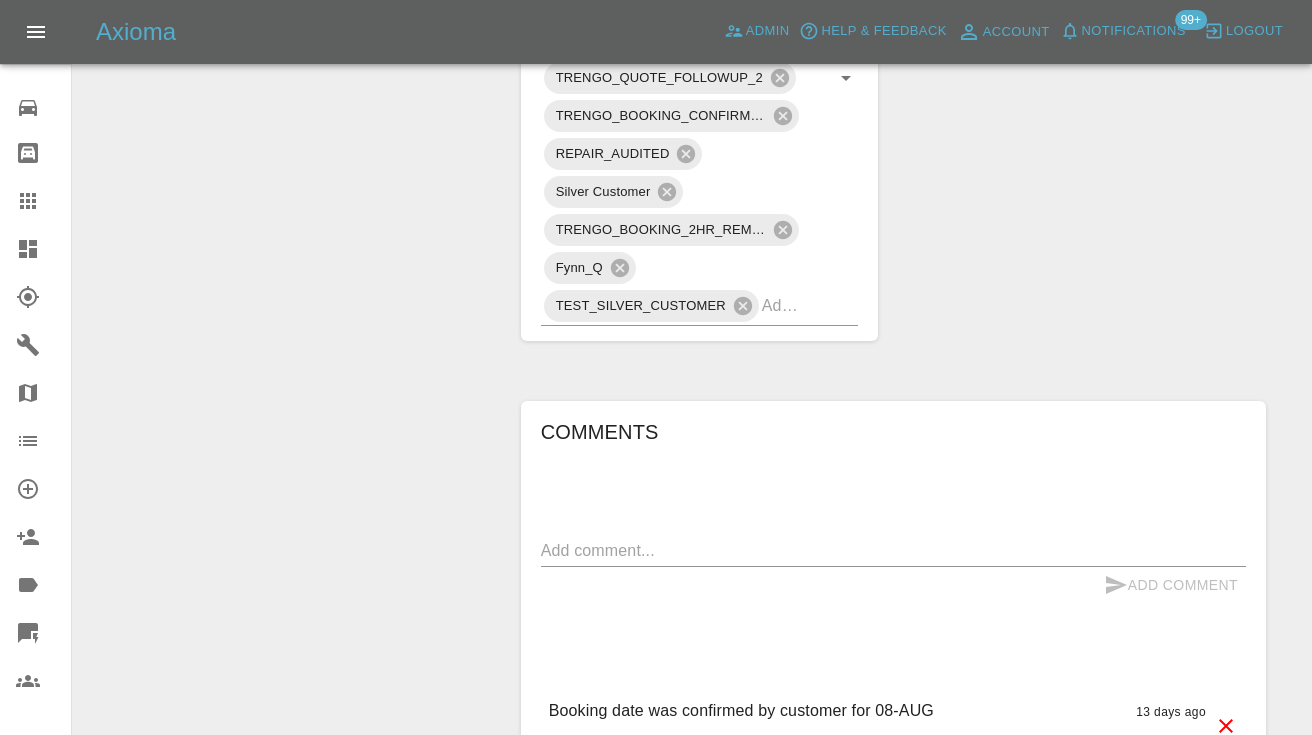 scroll, scrollTop: 1414, scrollLeft: 0, axis: vertical 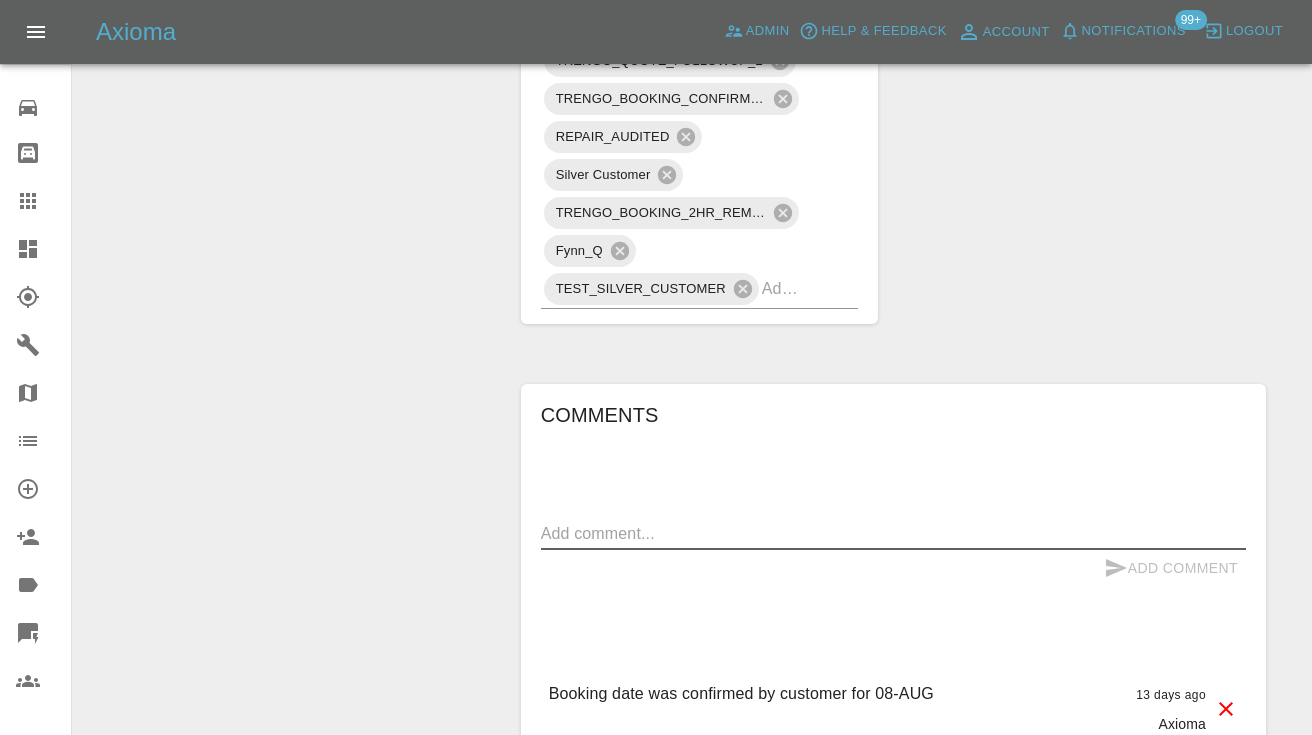 click at bounding box center [893, 533] 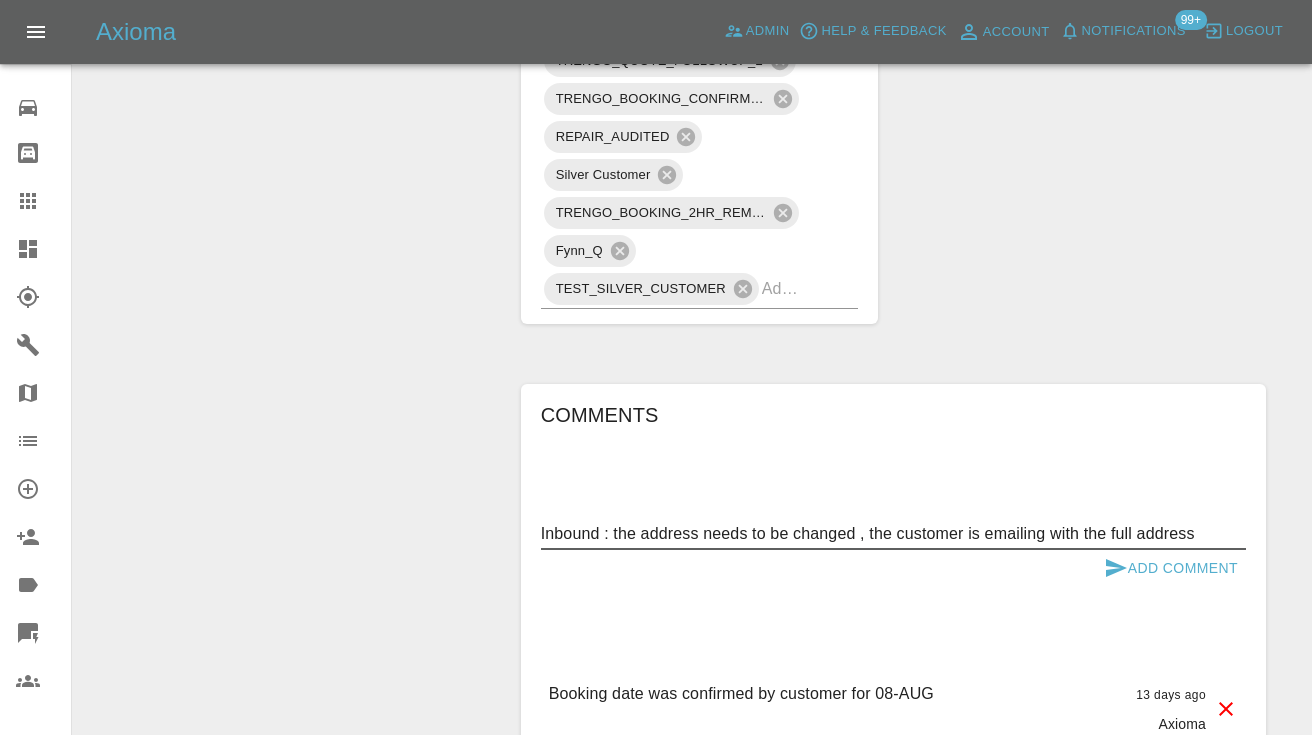 type on "Inbound : the address needs to be changed , the customer is emailing with the full address" 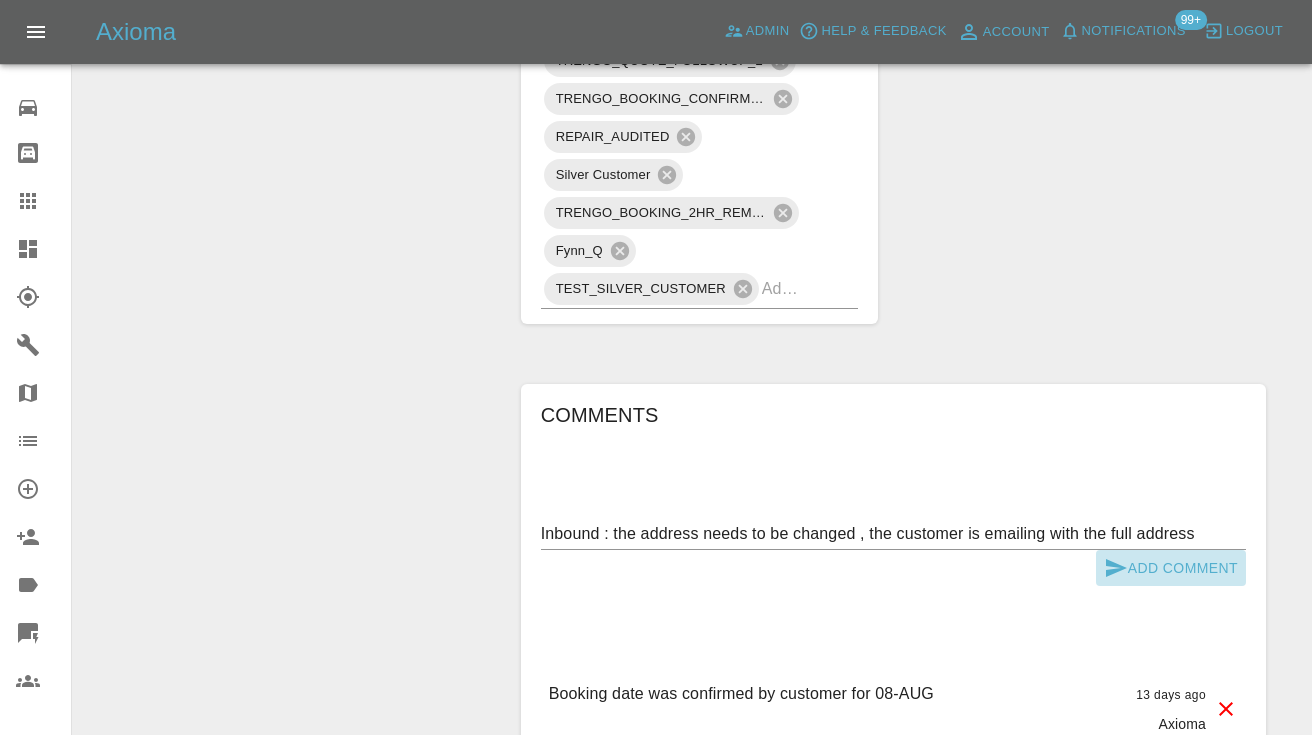 click 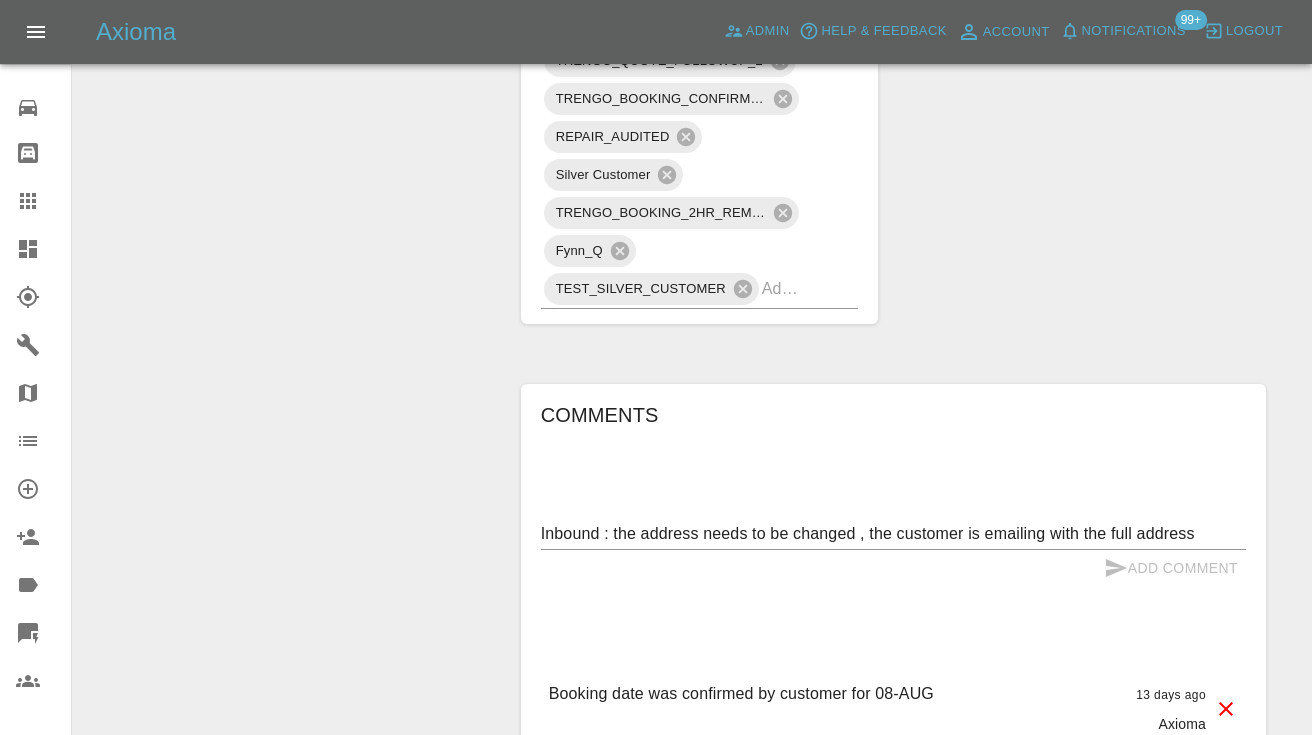 type 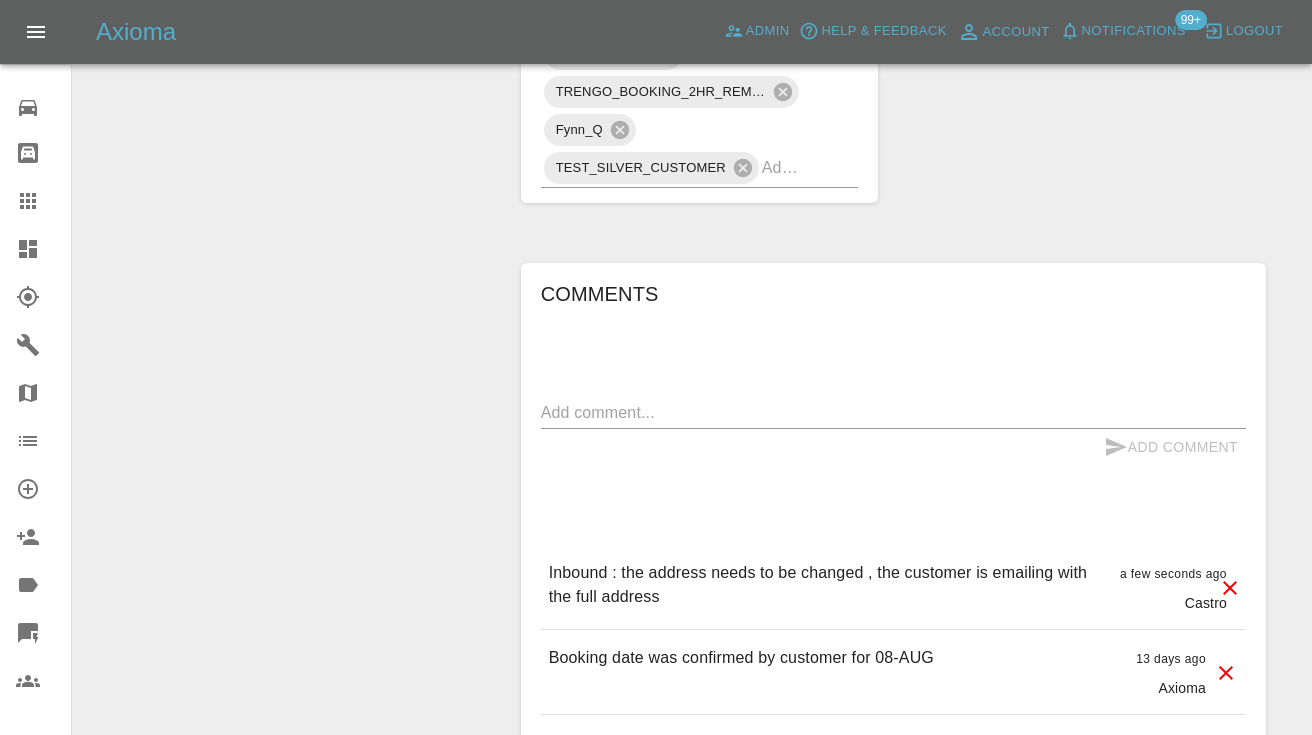 scroll, scrollTop: 1566, scrollLeft: 0, axis: vertical 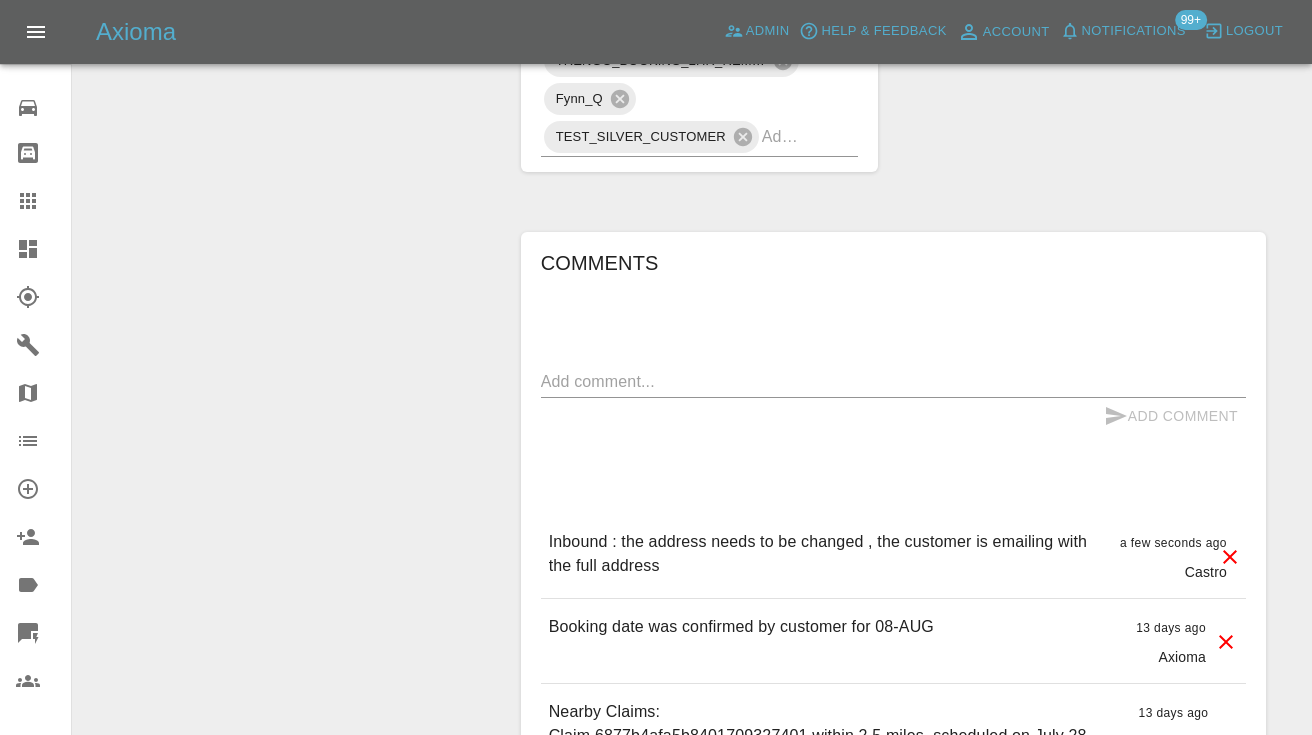 click 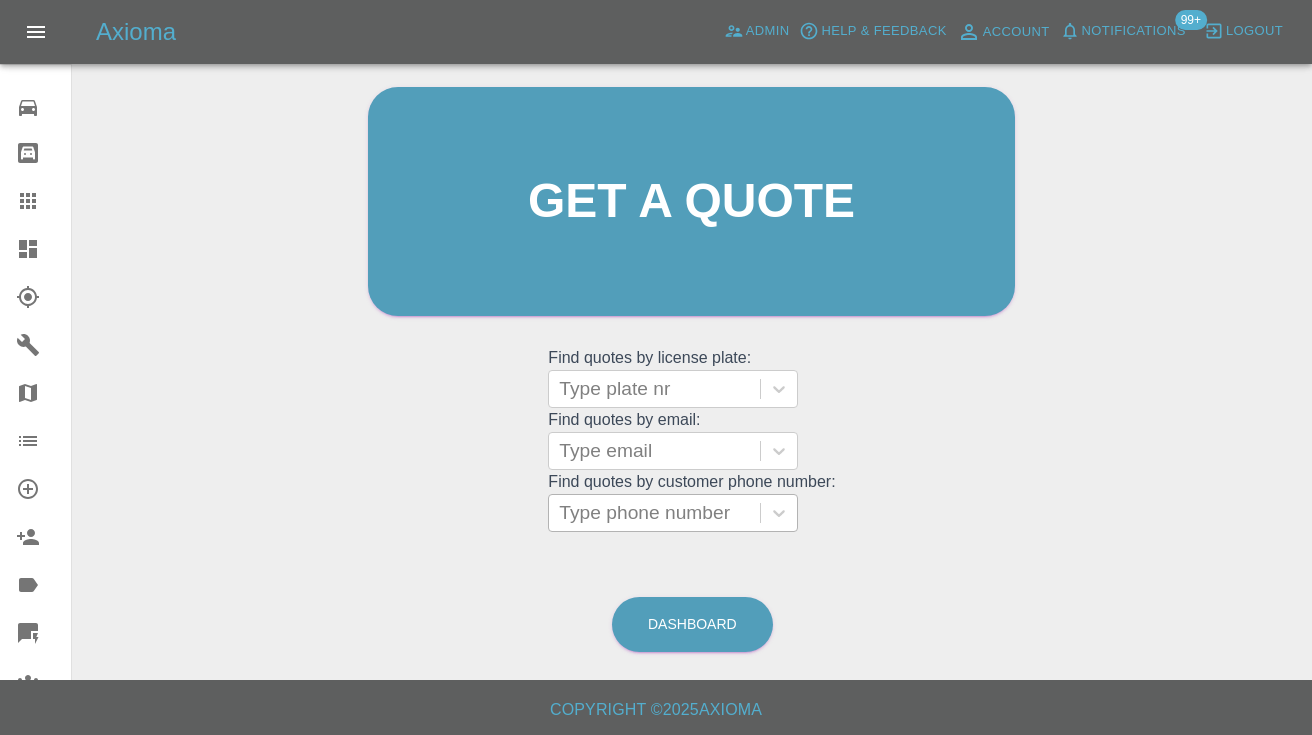 click on "Type phone number" at bounding box center (654, 513) 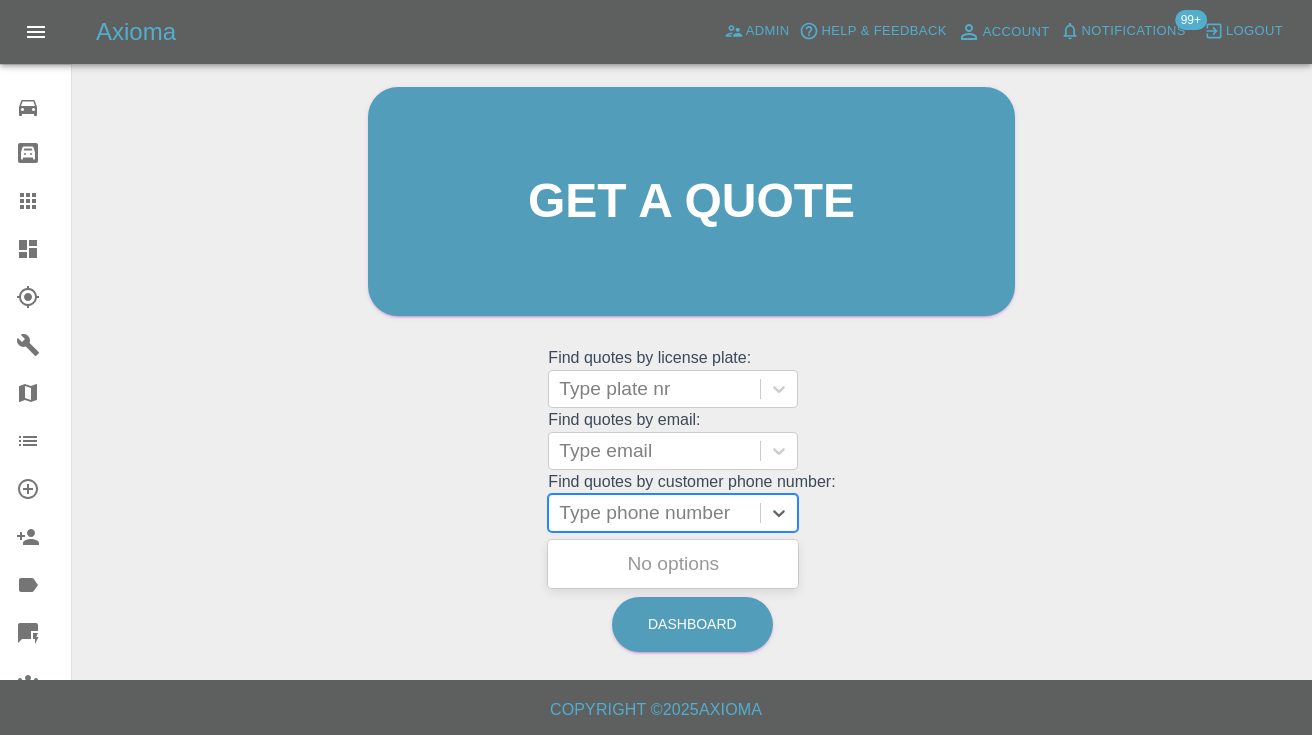 paste on "07788420255" 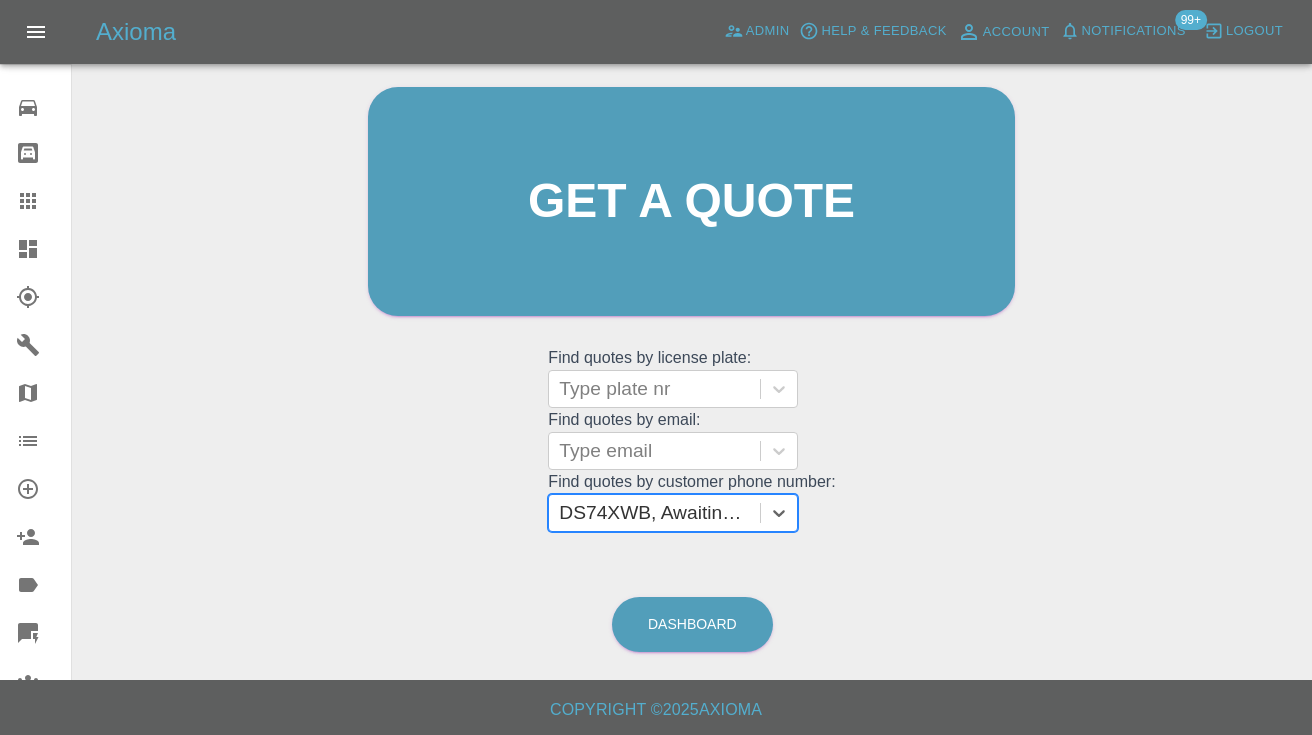 scroll, scrollTop: 0, scrollLeft: 0, axis: both 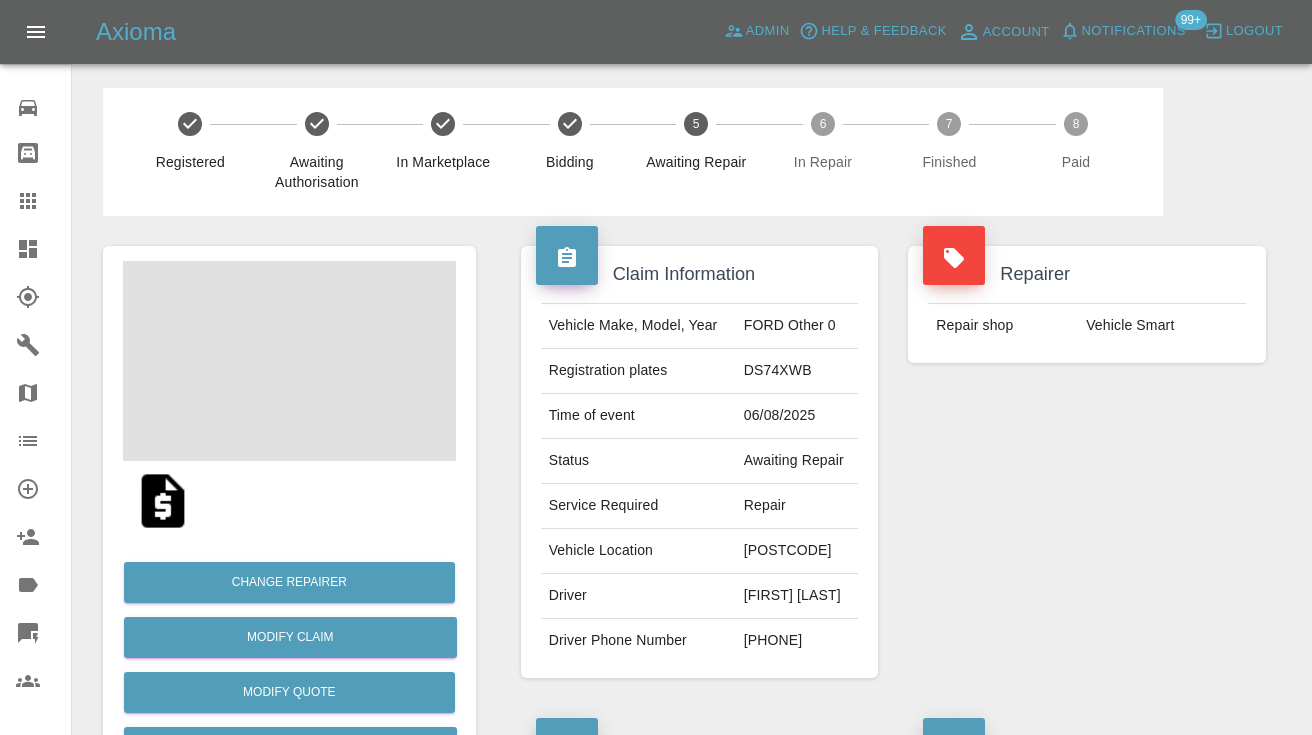 click on "Repairer Repair shop Vehicle Smart" at bounding box center (1087, 462) 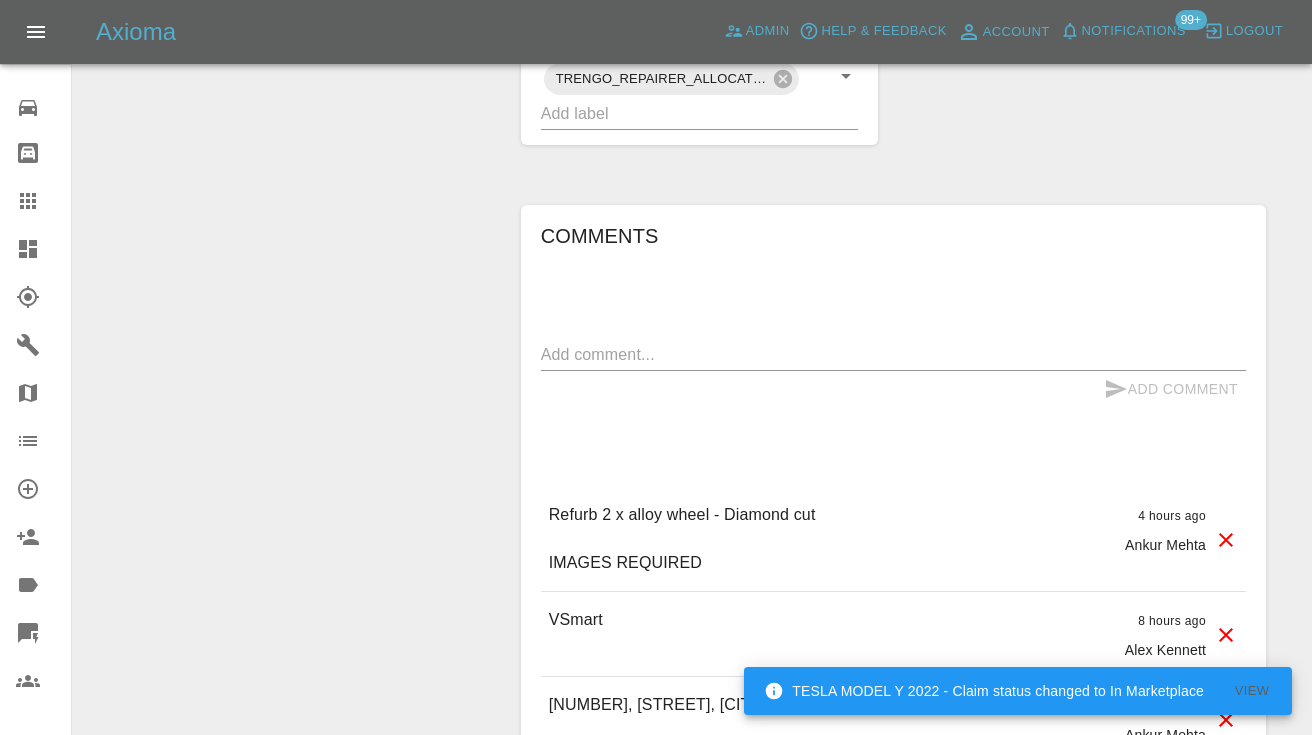 scroll, scrollTop: 1033, scrollLeft: 0, axis: vertical 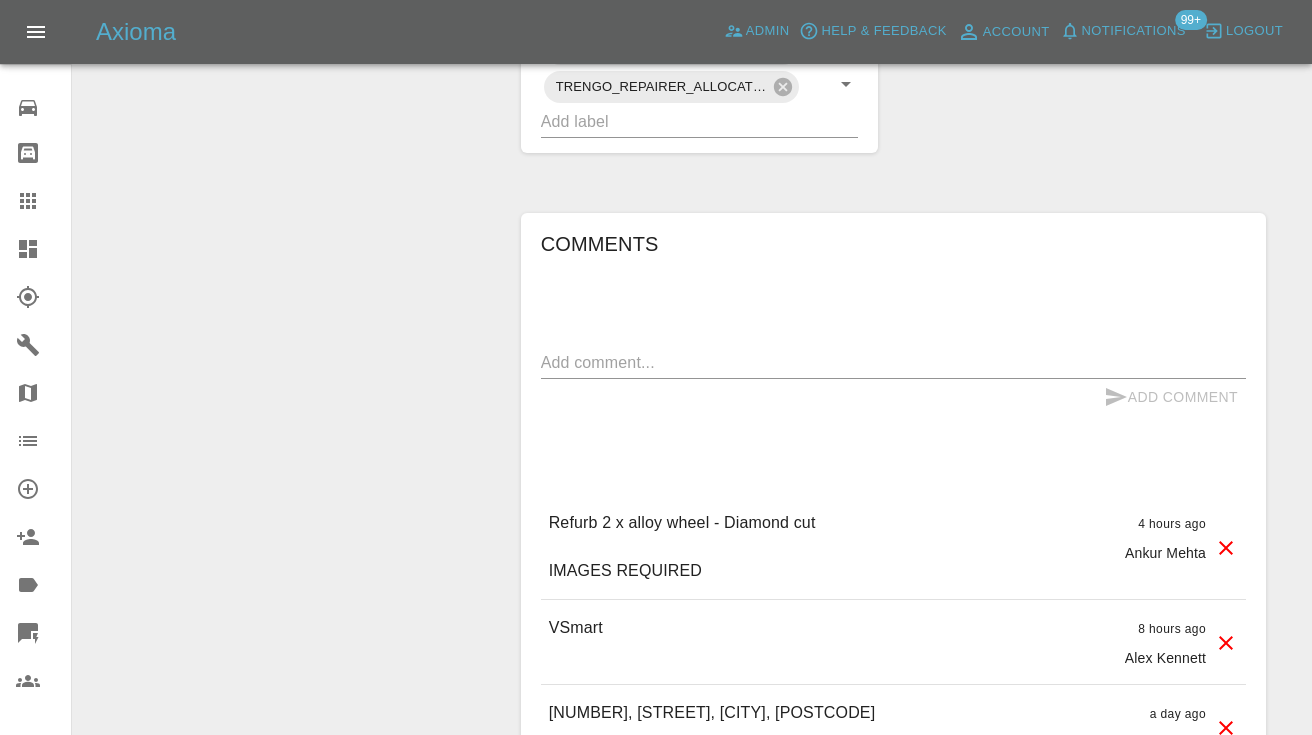 click 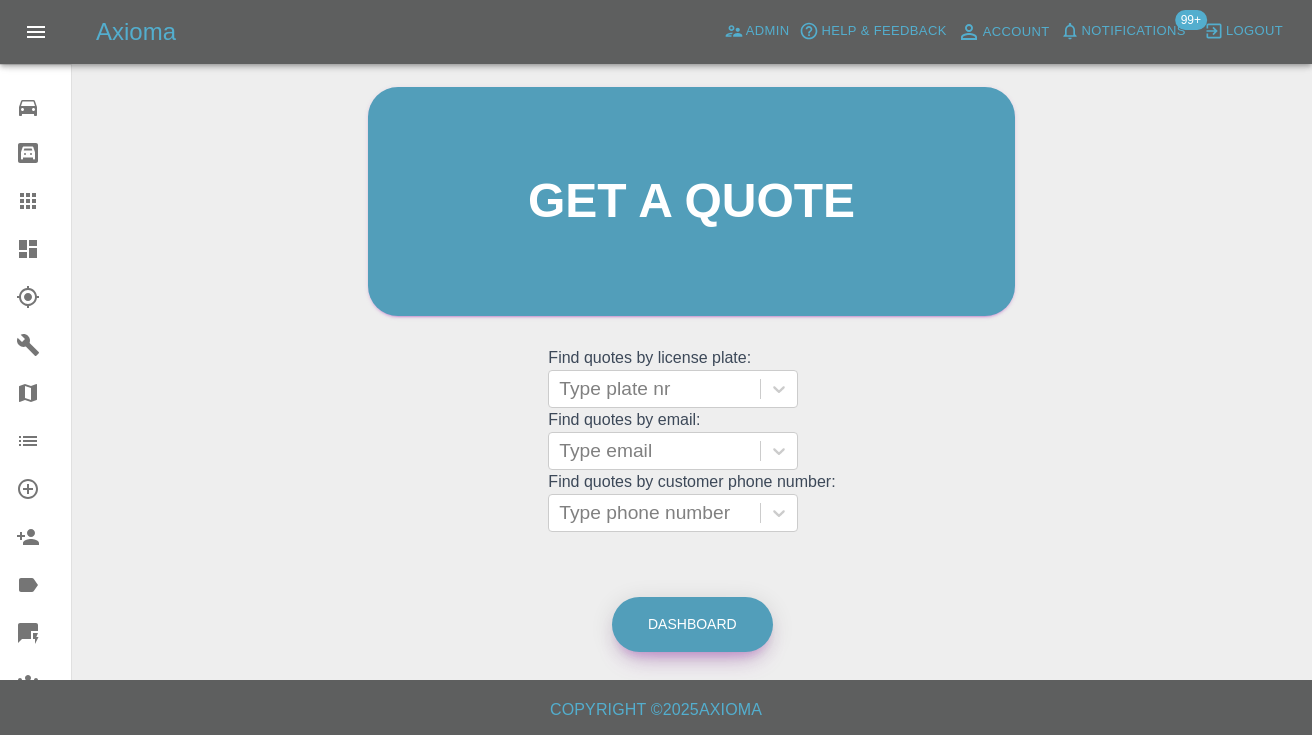 click on "Dashboard" at bounding box center (692, 624) 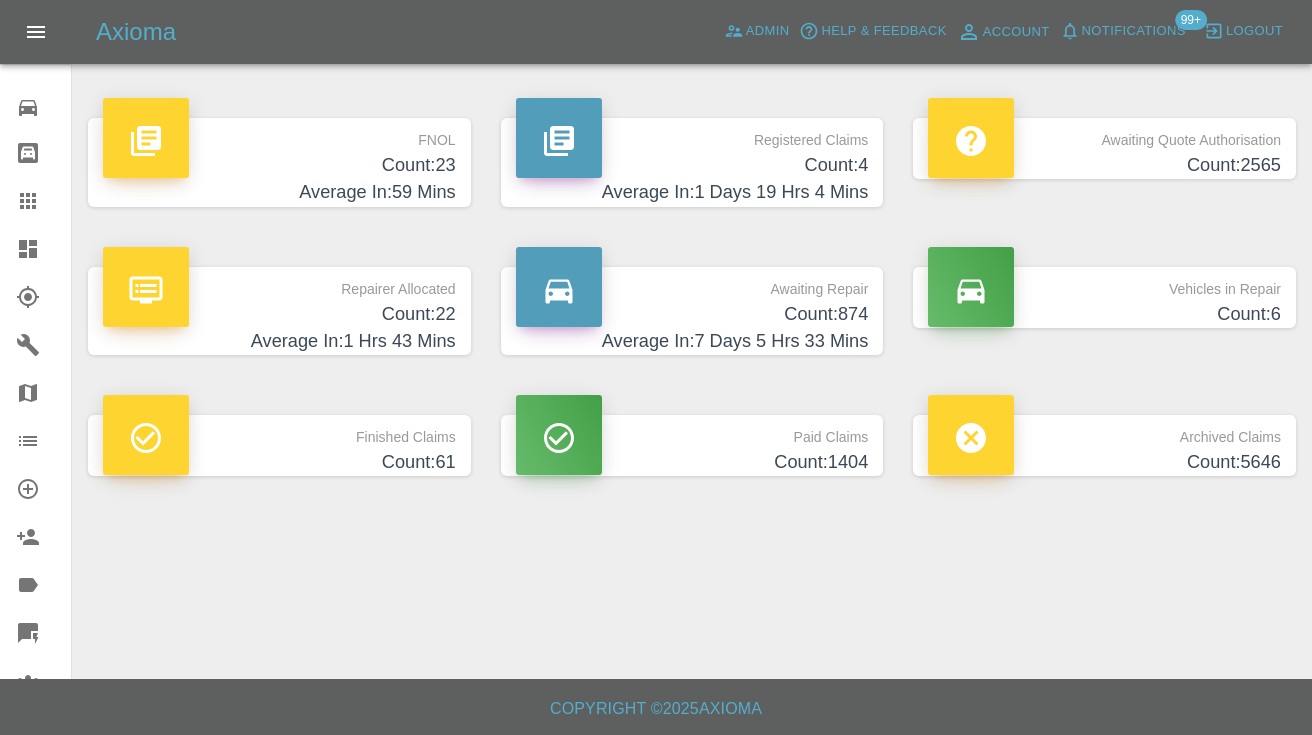 click on "Count:  874" at bounding box center [692, 314] 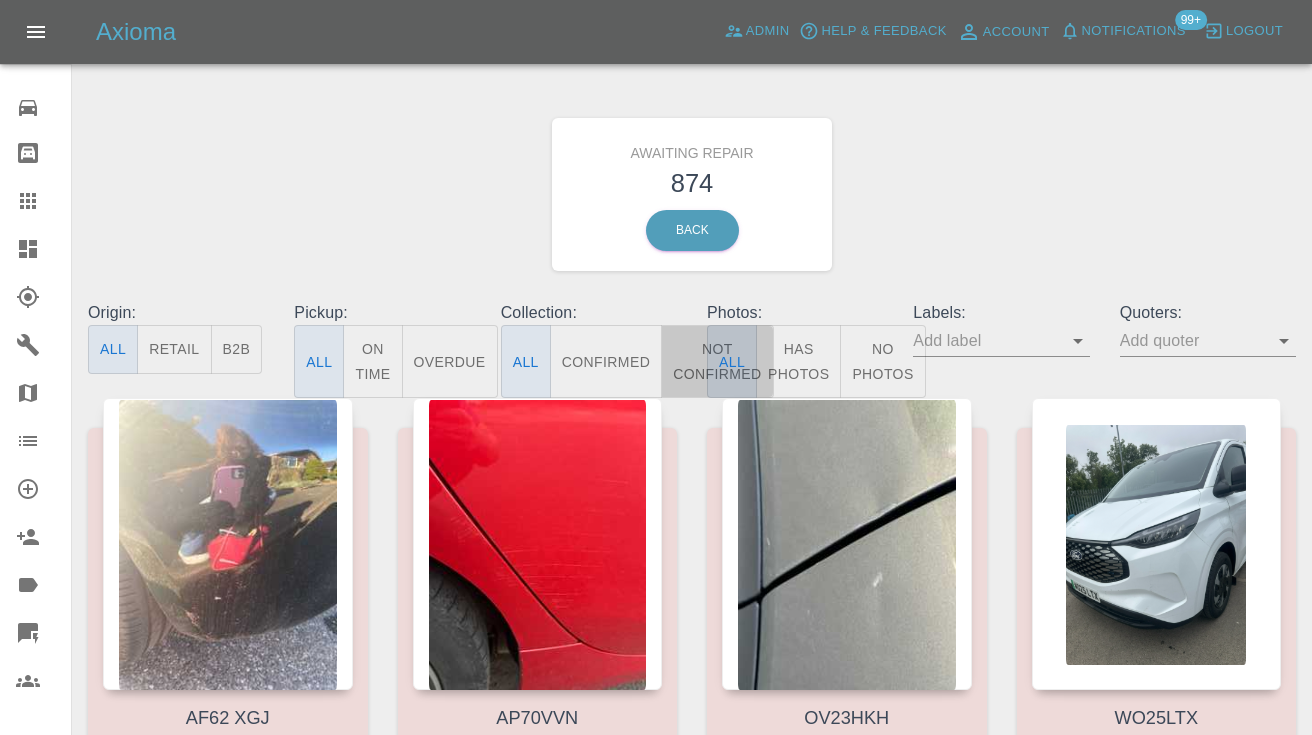 click on "Not Confirmed" at bounding box center [717, 361] 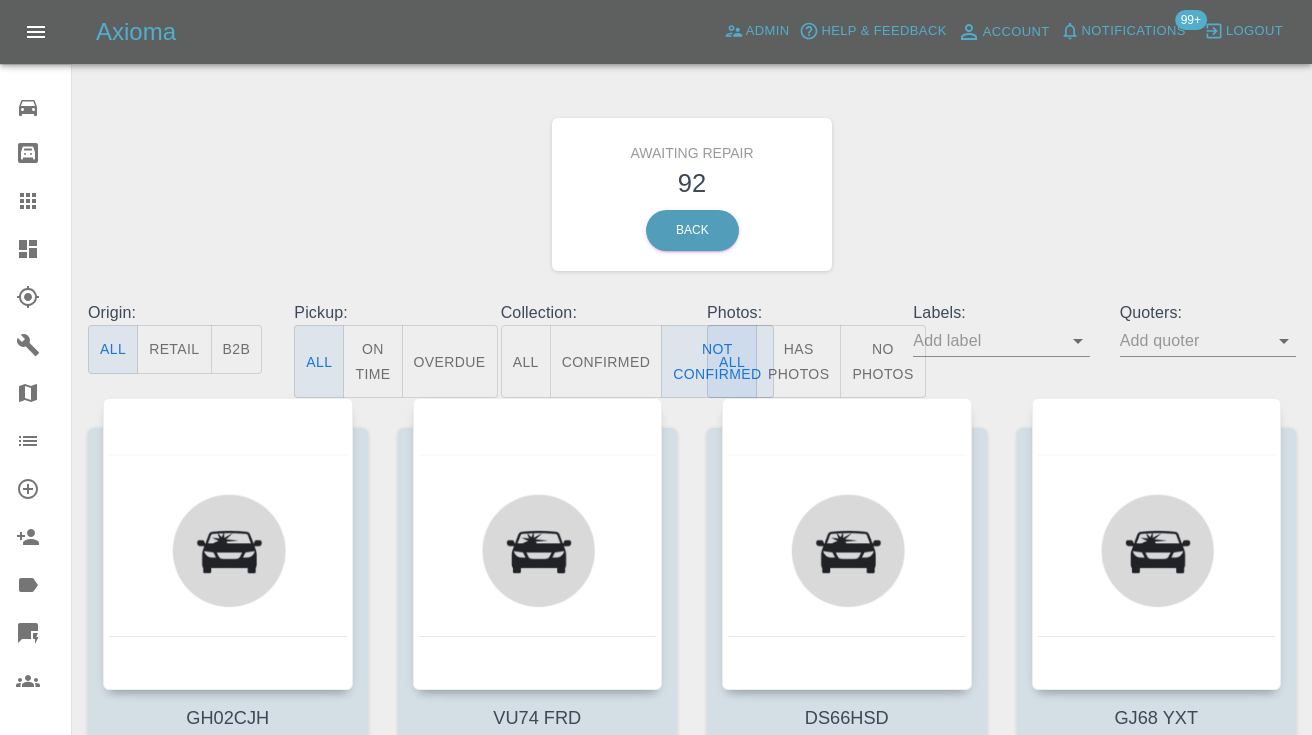 click on "Awaiting Repair 92 Back" at bounding box center (692, 194) 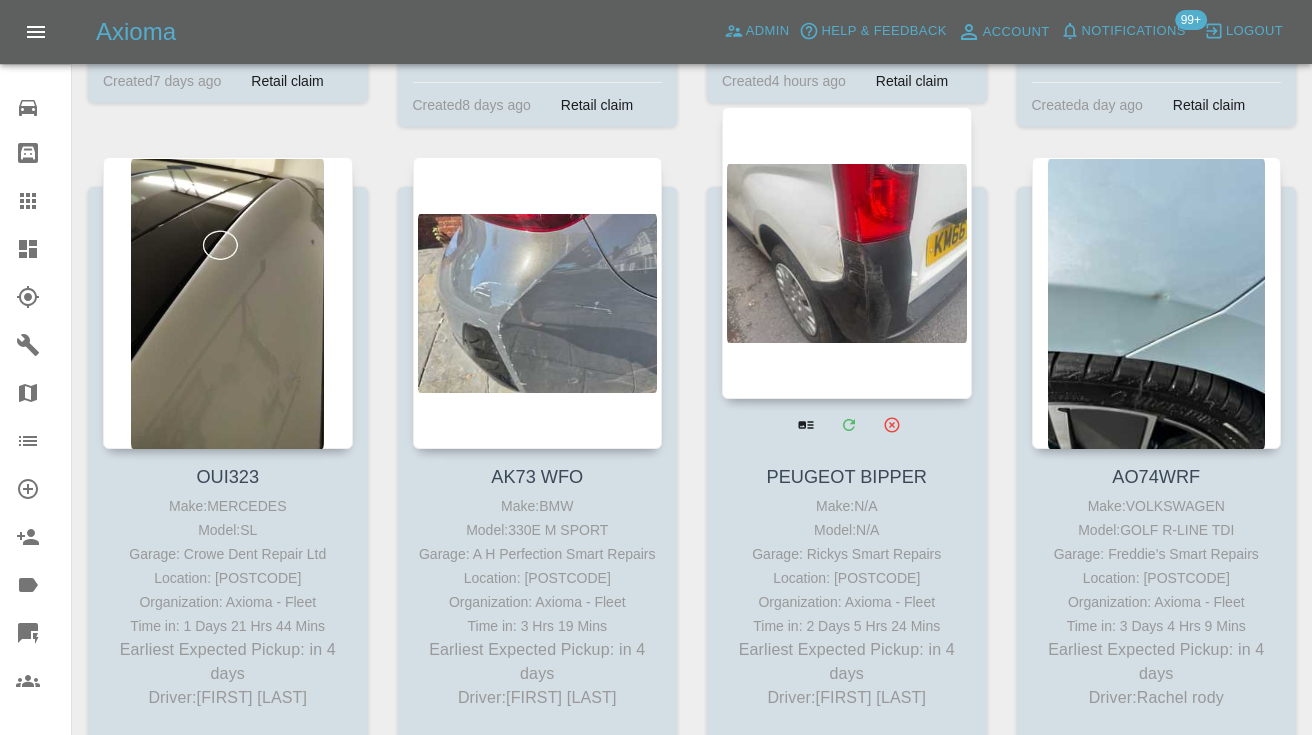 scroll, scrollTop: 2916, scrollLeft: 0, axis: vertical 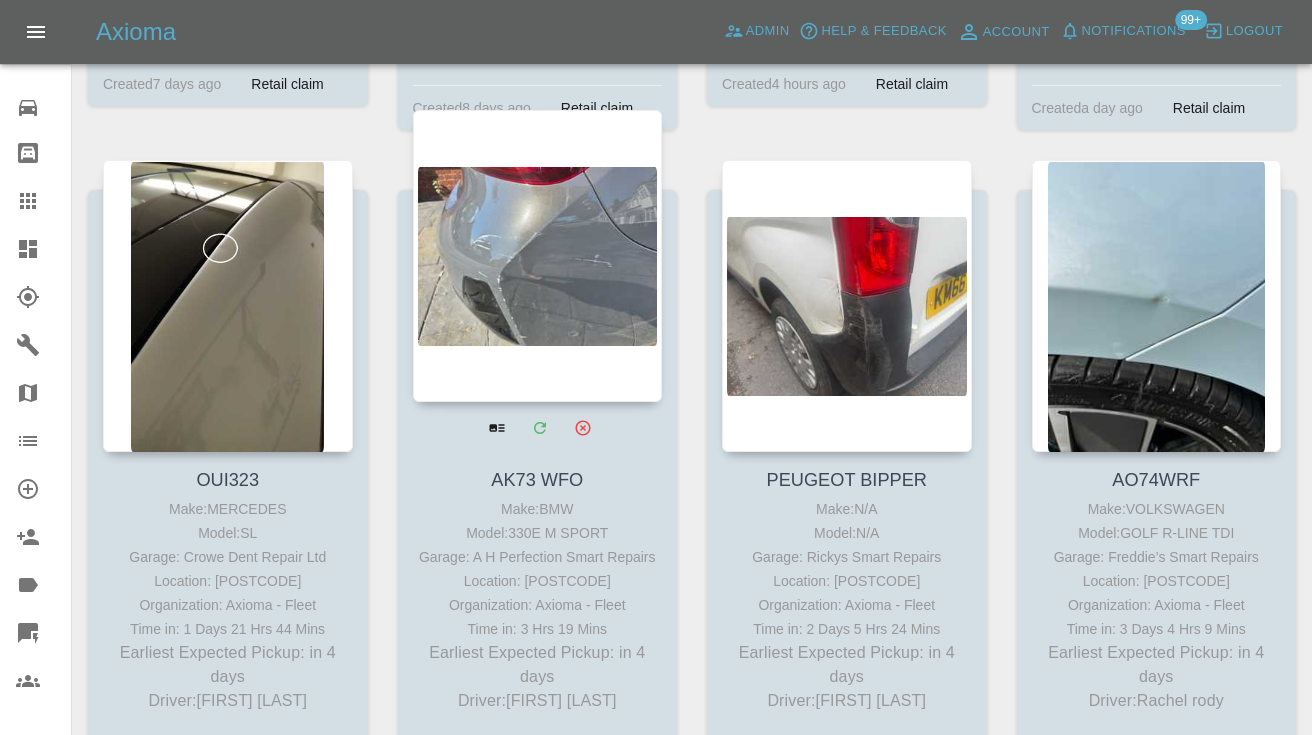 click at bounding box center (538, 256) 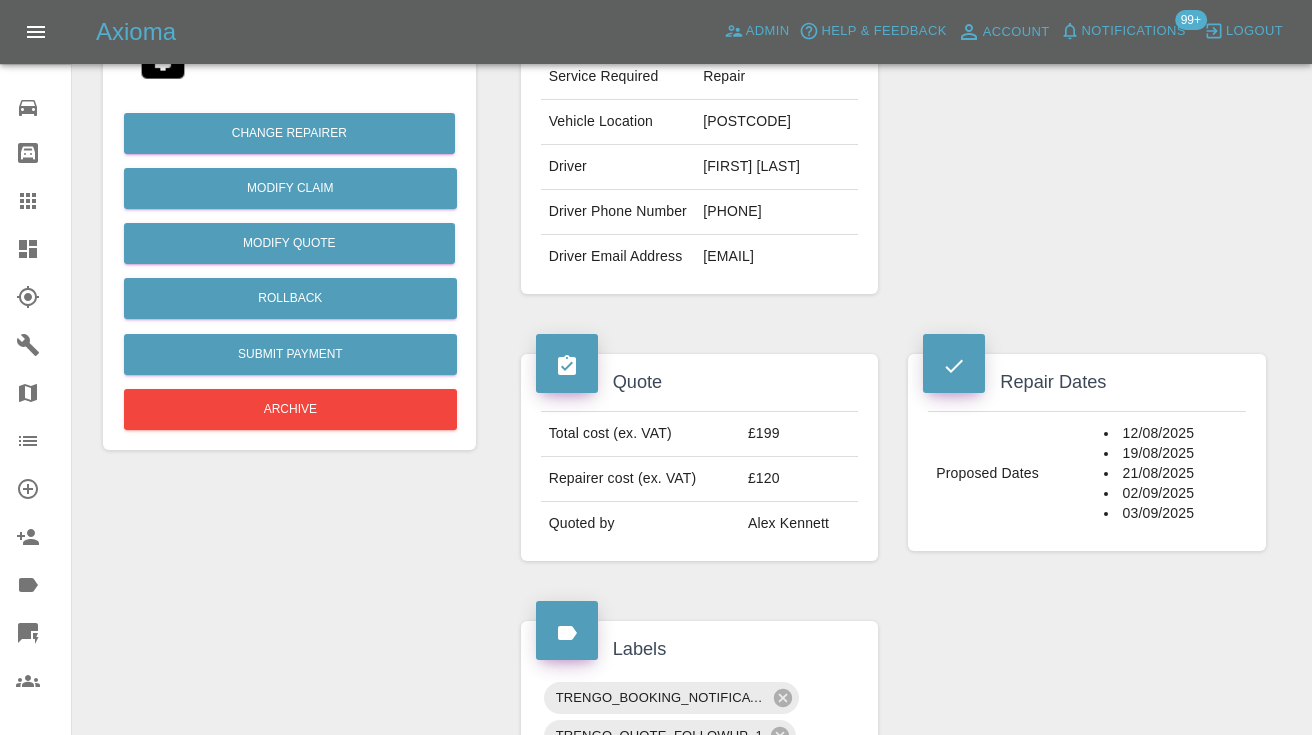 scroll, scrollTop: 447, scrollLeft: 0, axis: vertical 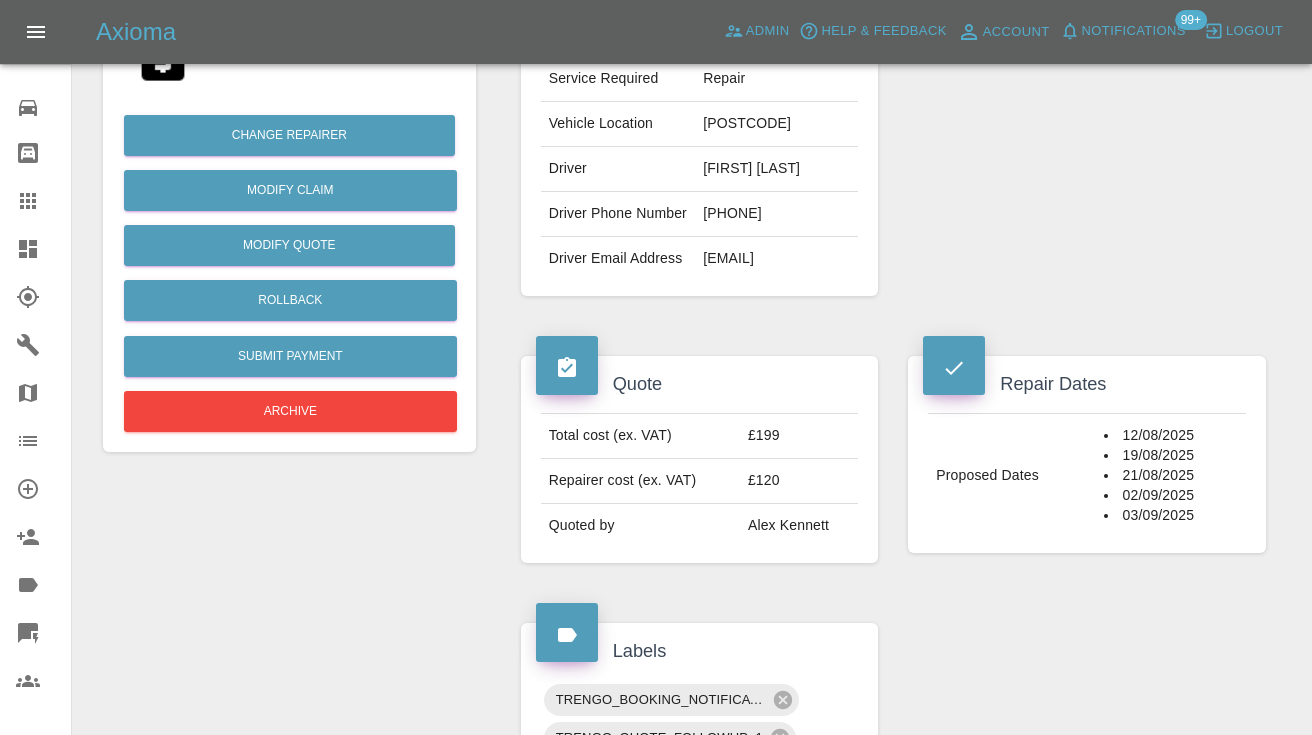 click on "07791148809" at bounding box center [776, 214] 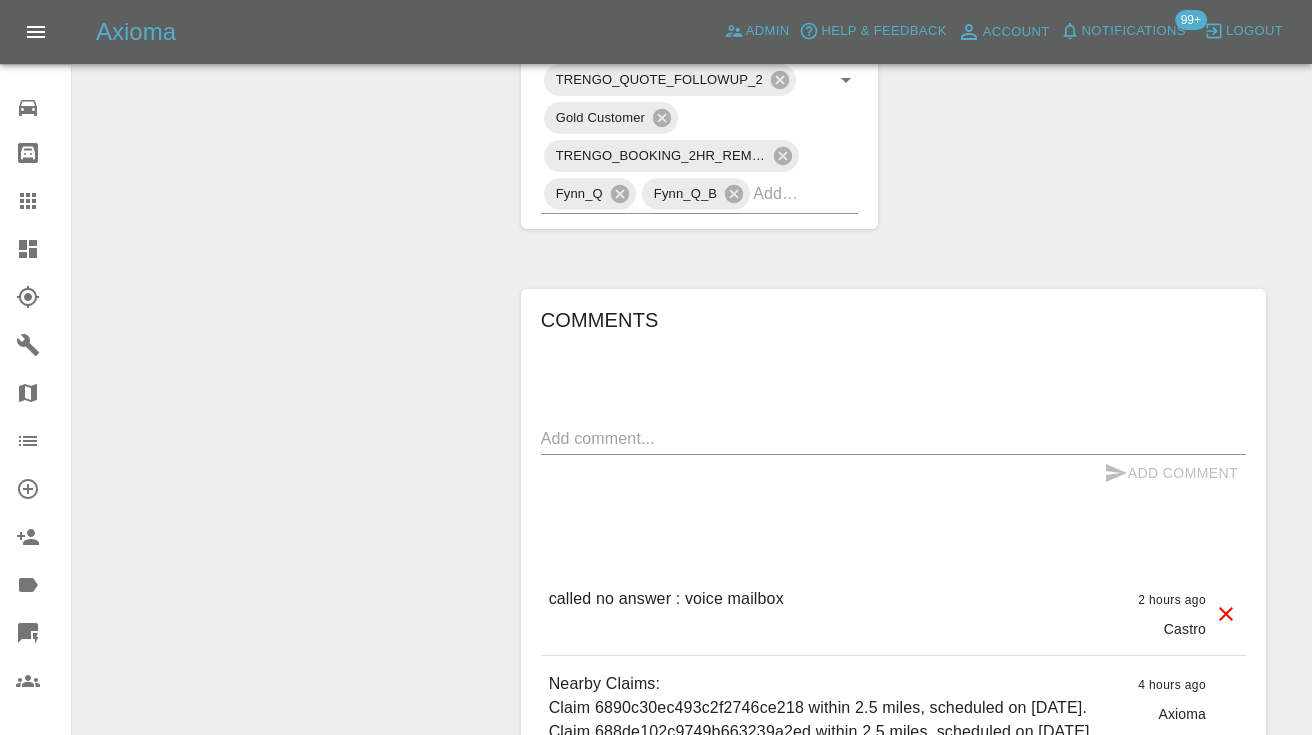 scroll, scrollTop: 1197, scrollLeft: 0, axis: vertical 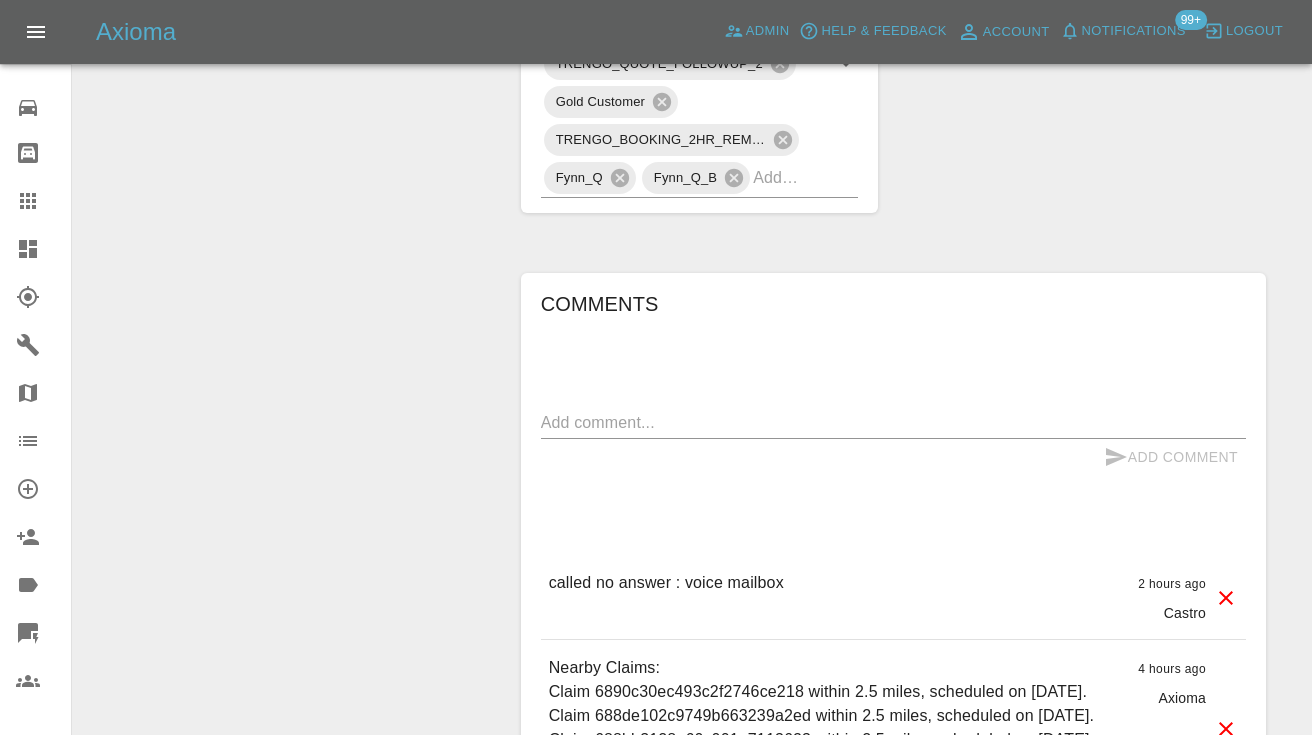 click on "x" at bounding box center (893, 423) 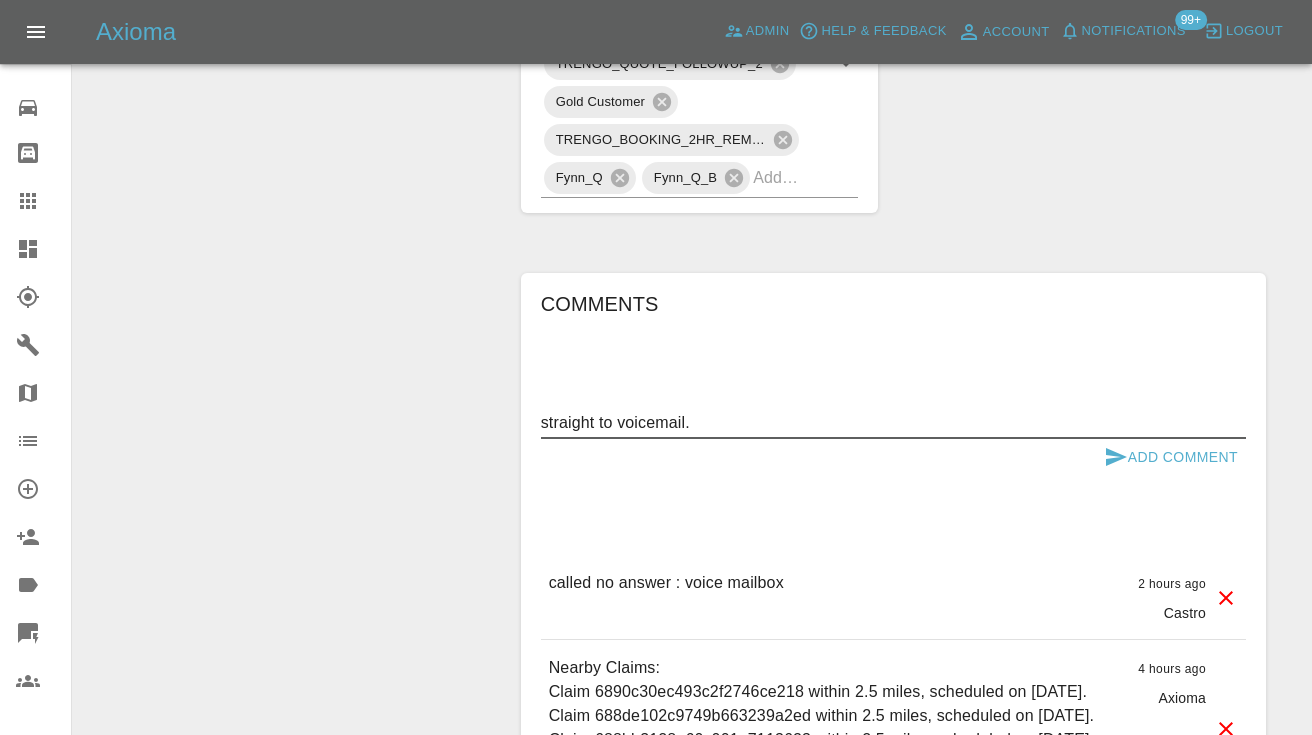 type on "straight to voicemail." 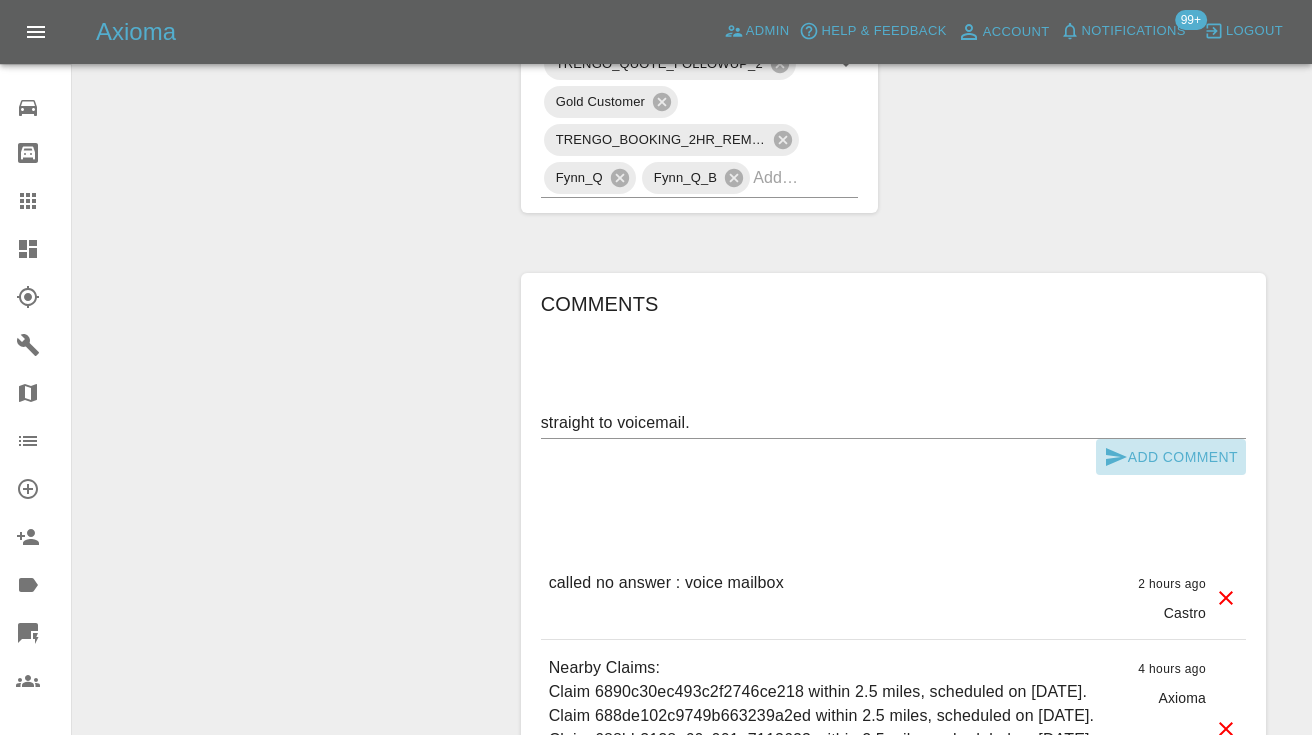 click 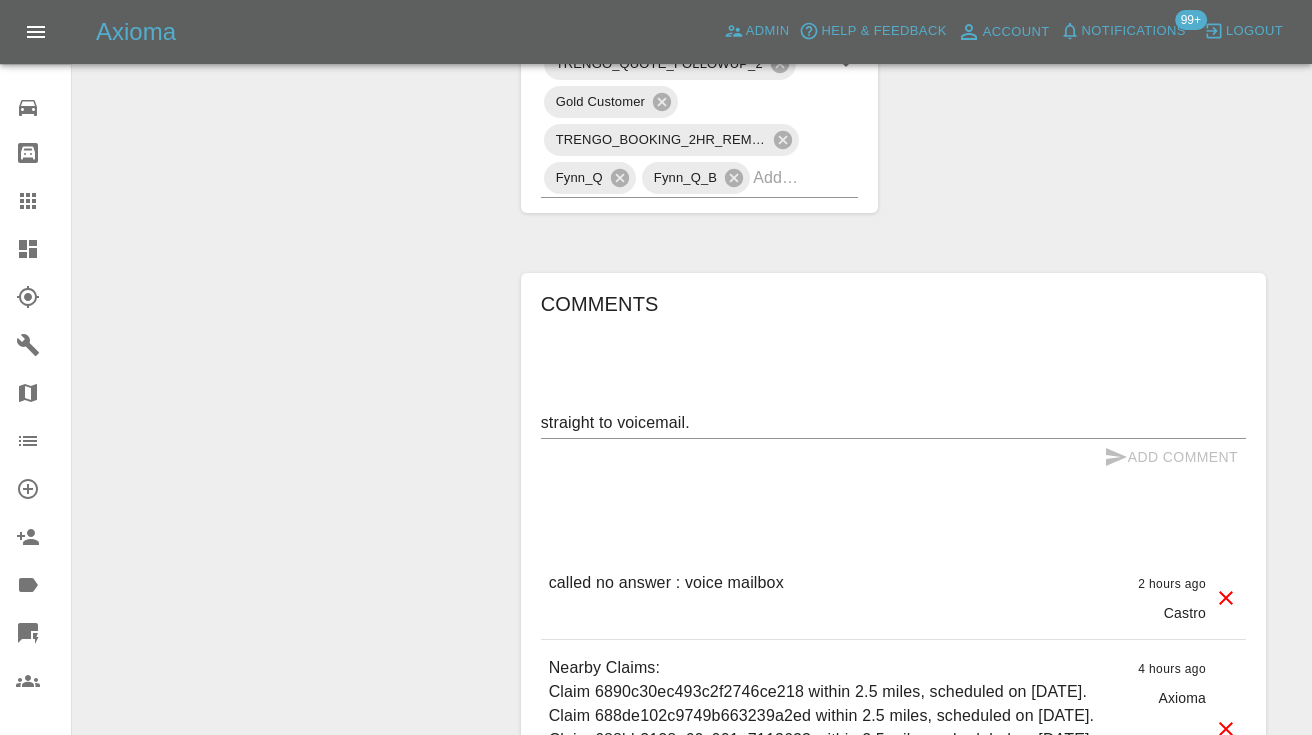 type 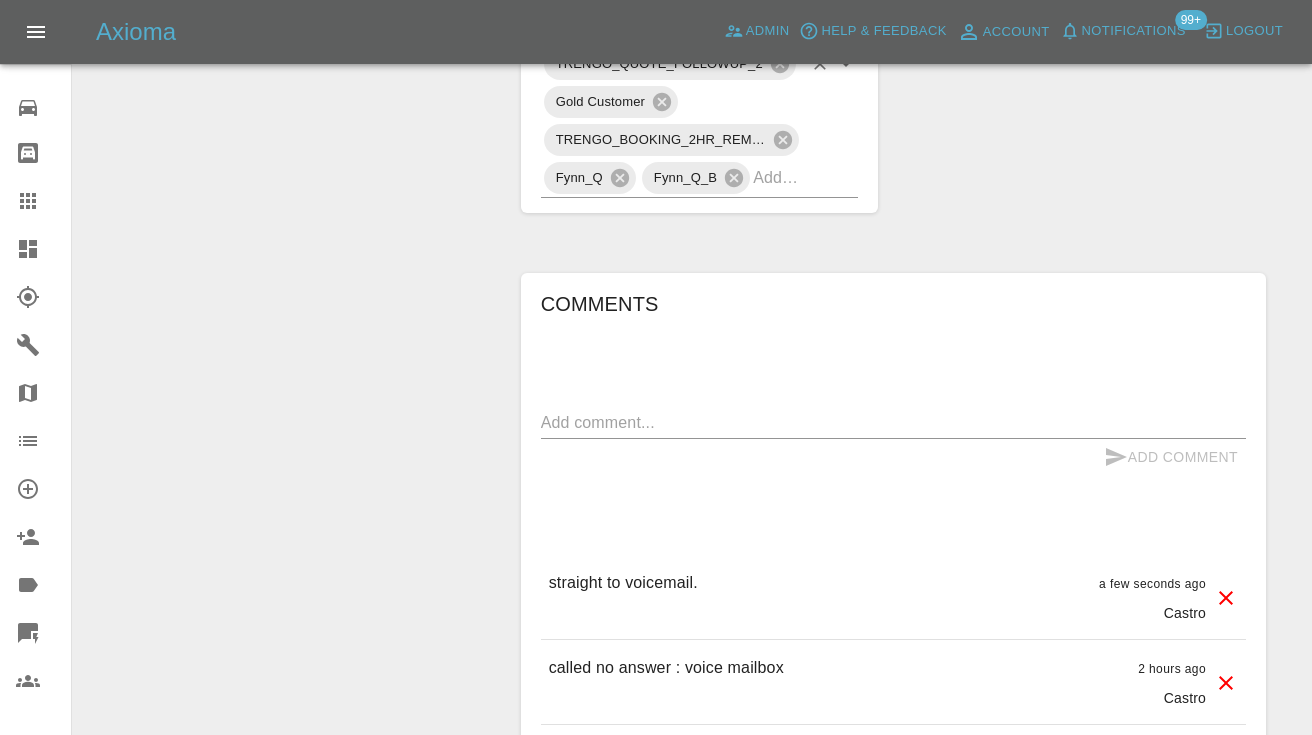 click at bounding box center (777, 177) 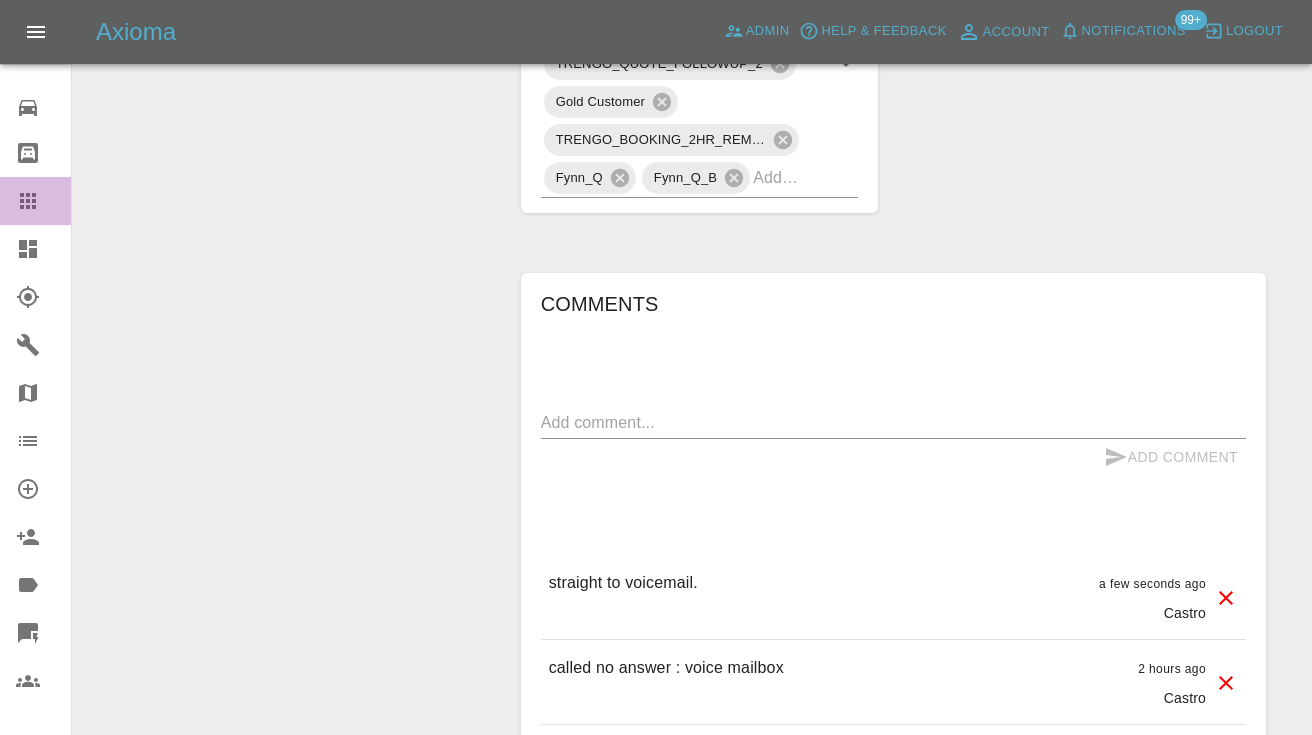 click 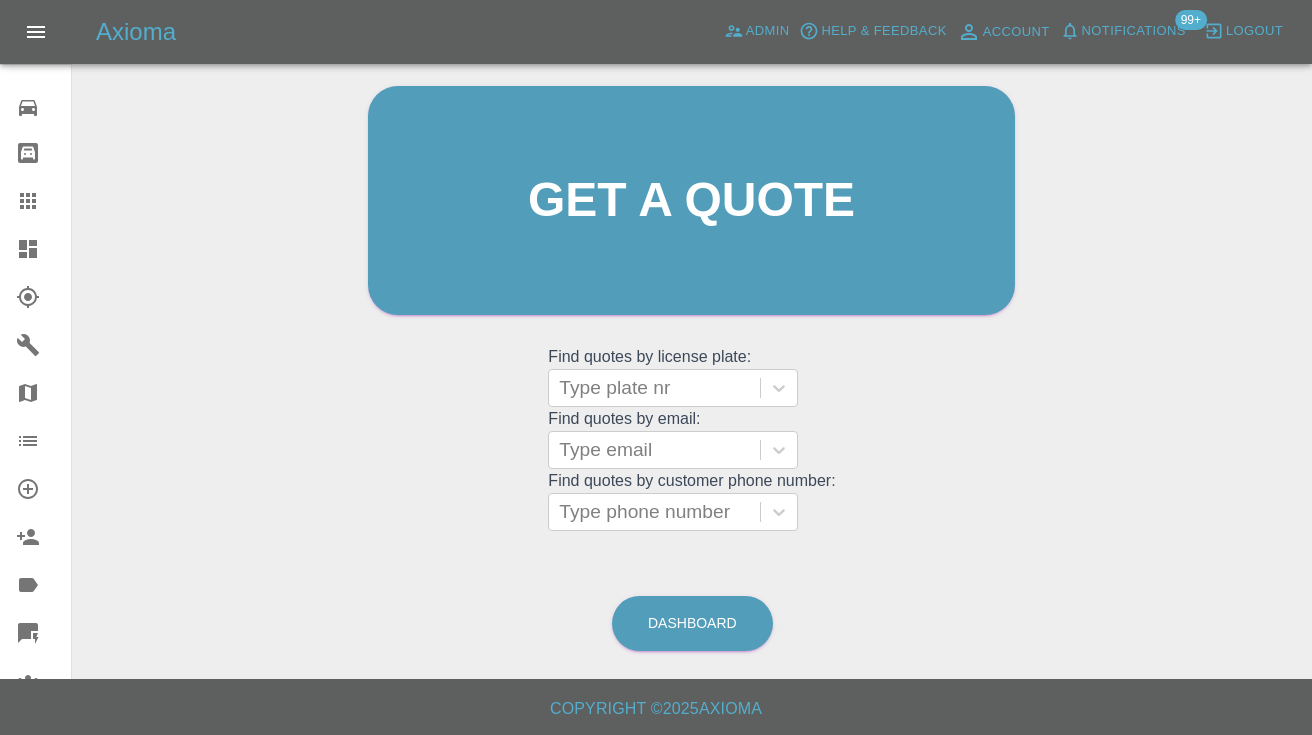 scroll, scrollTop: 200, scrollLeft: 0, axis: vertical 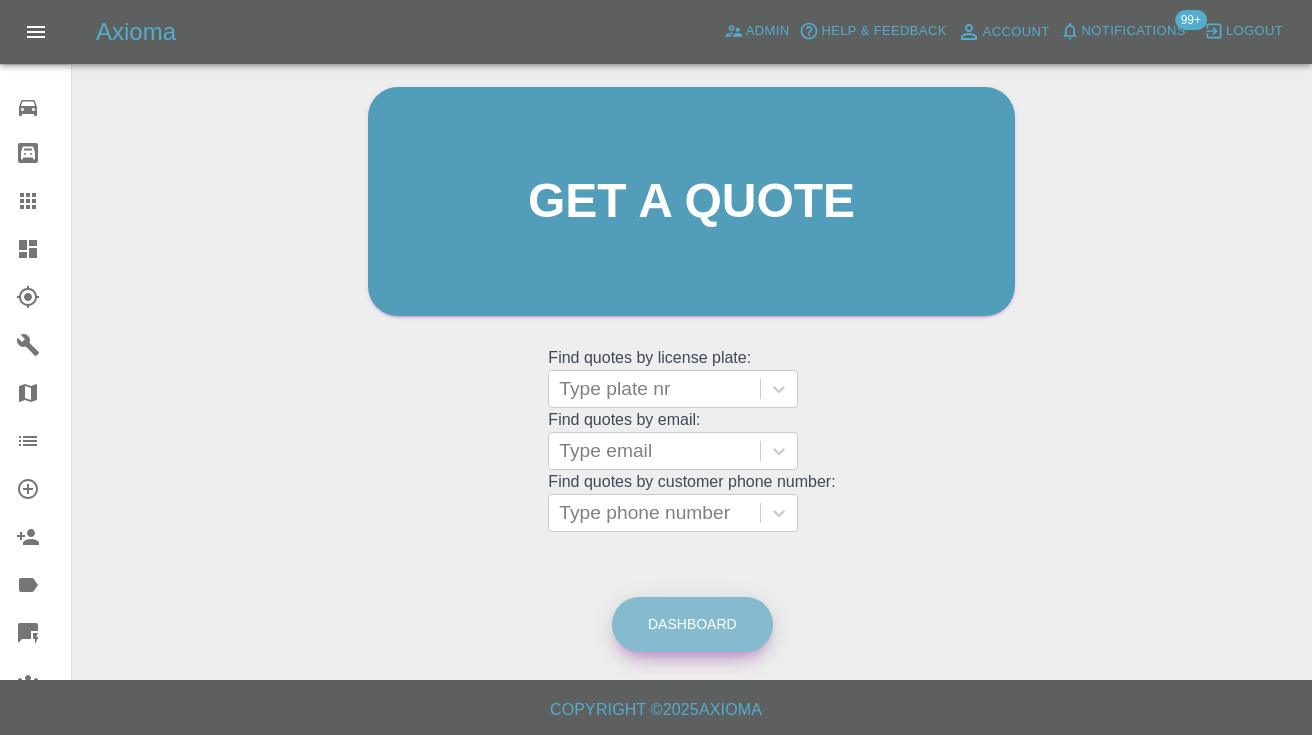 click on "Dashboard" at bounding box center (692, 624) 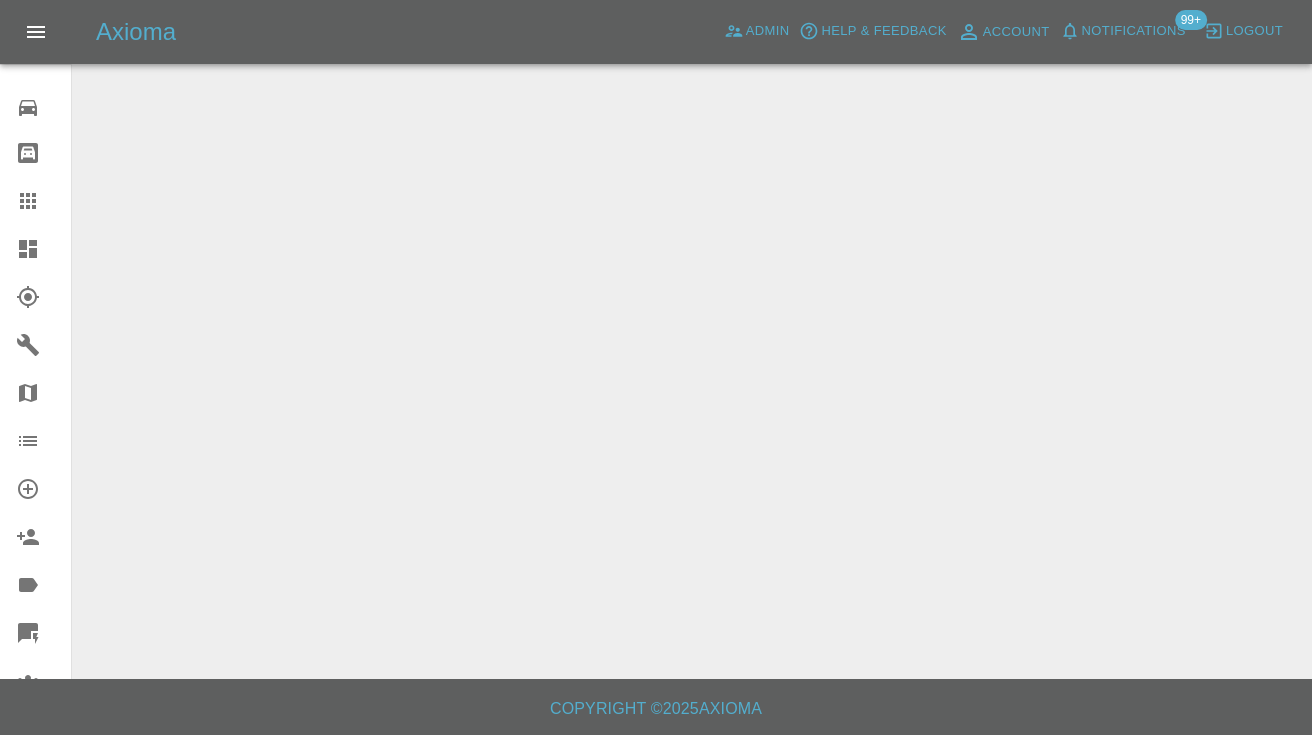 scroll, scrollTop: 0, scrollLeft: 0, axis: both 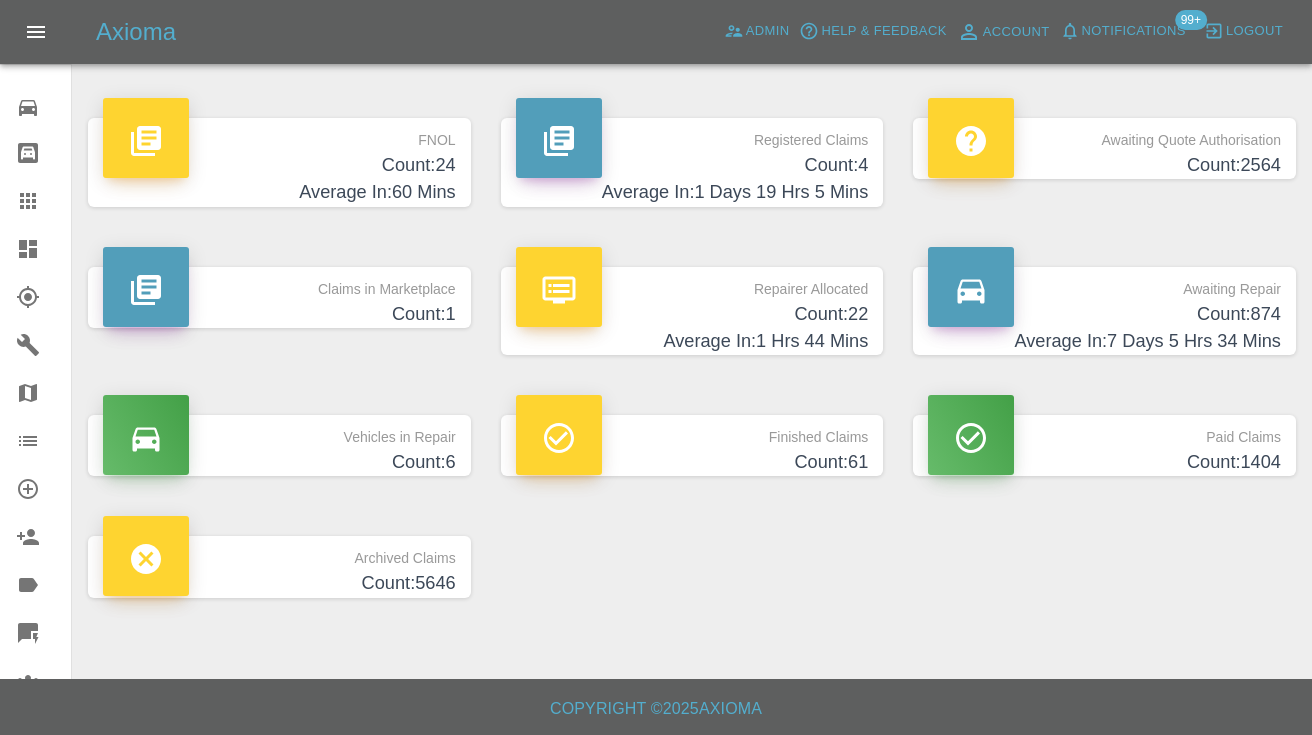 click on "Count:  874" at bounding box center (1104, 314) 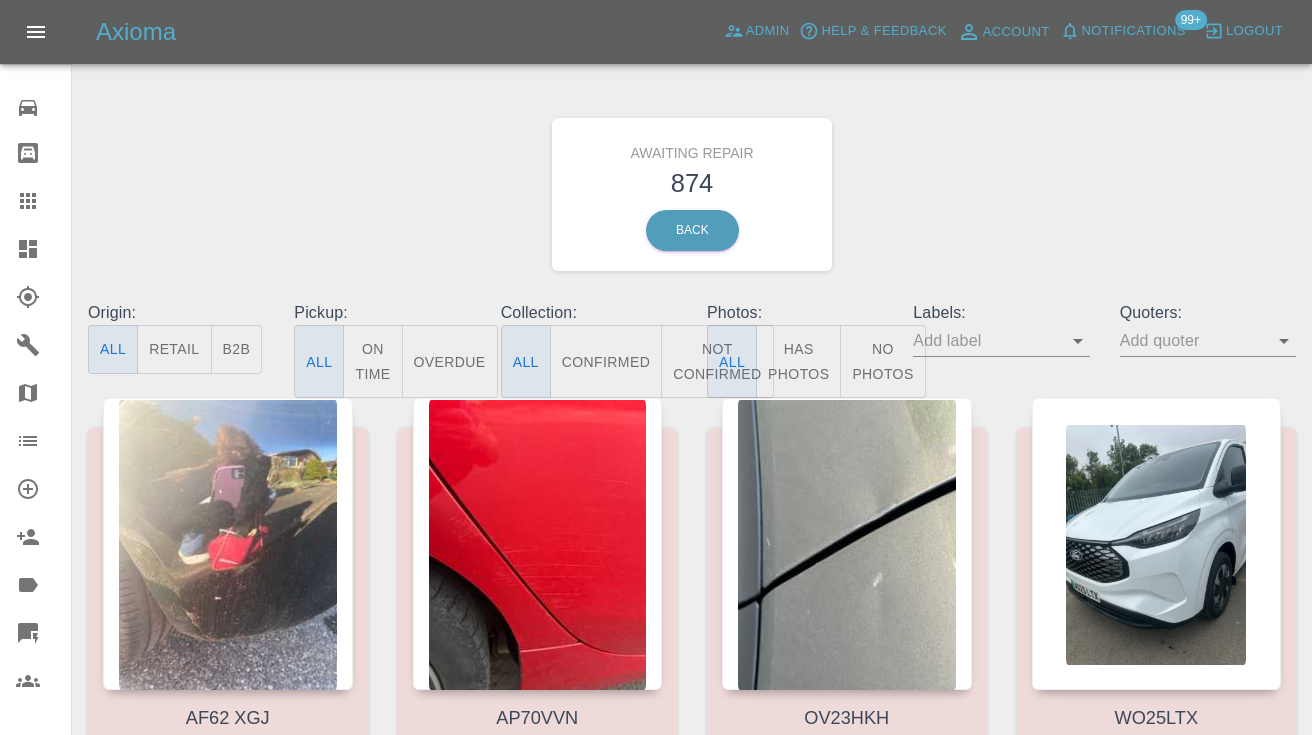 click on "Not Confirmed" at bounding box center (717, 361) 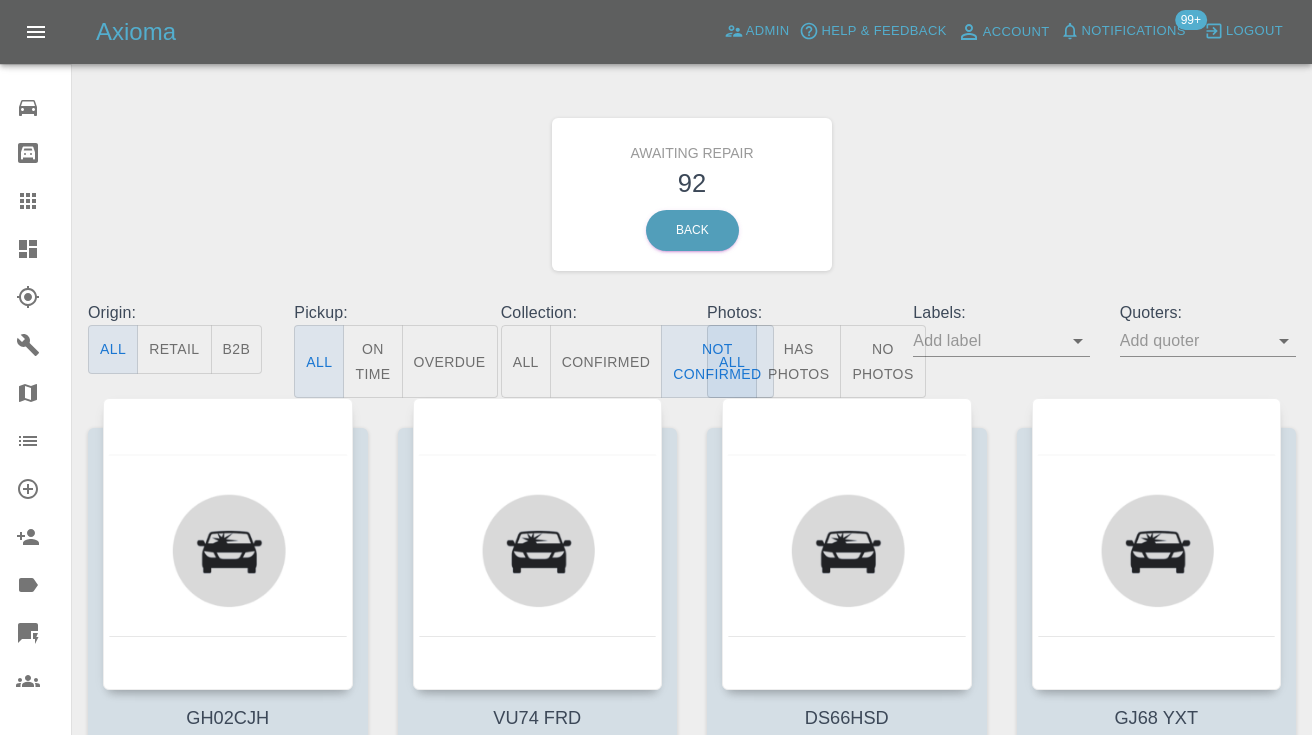 click on "Awaiting Repair 92 Back" at bounding box center [692, 194] 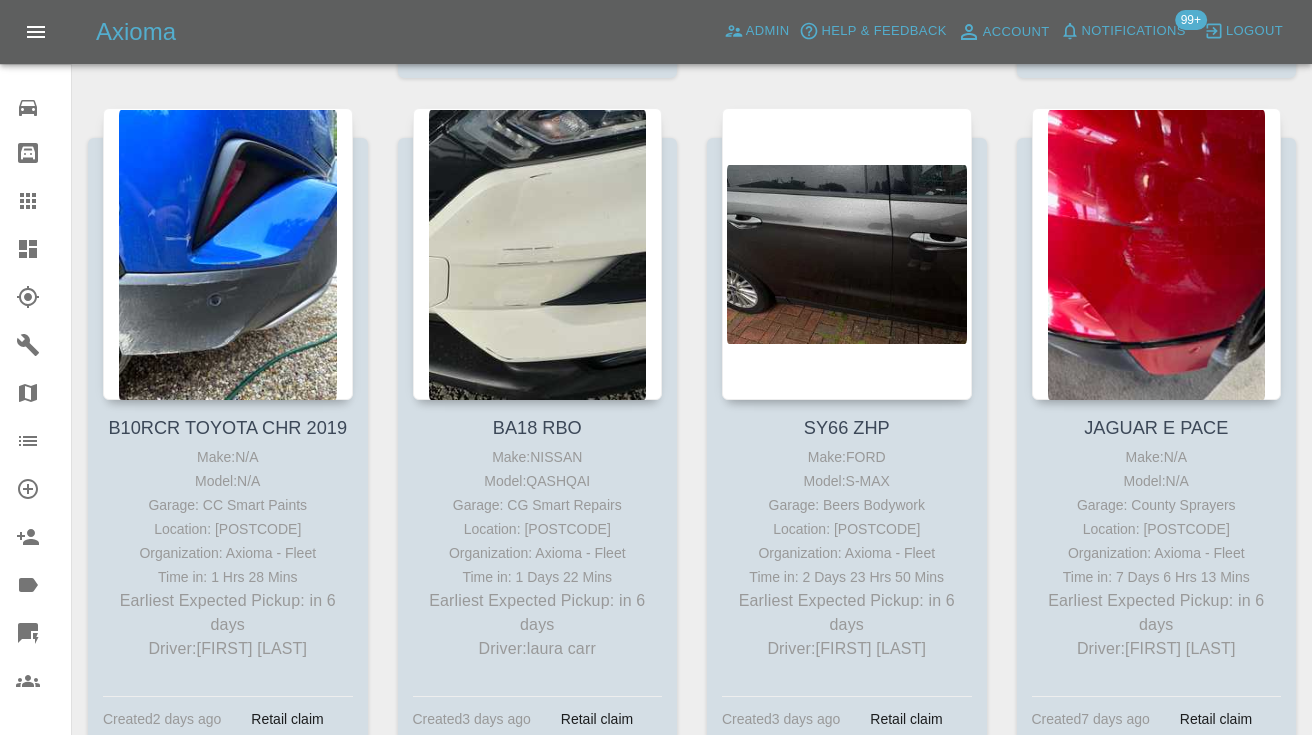 scroll, scrollTop: 4991, scrollLeft: 0, axis: vertical 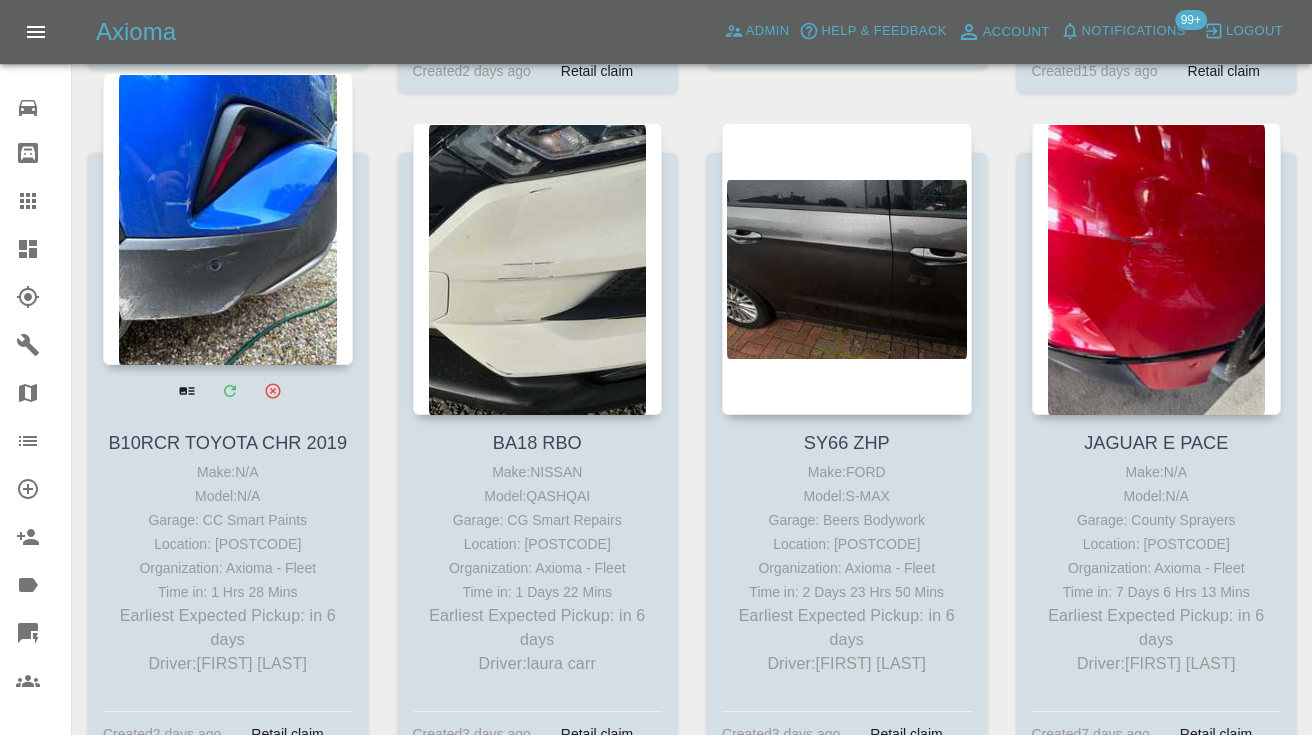 click at bounding box center [228, 219] 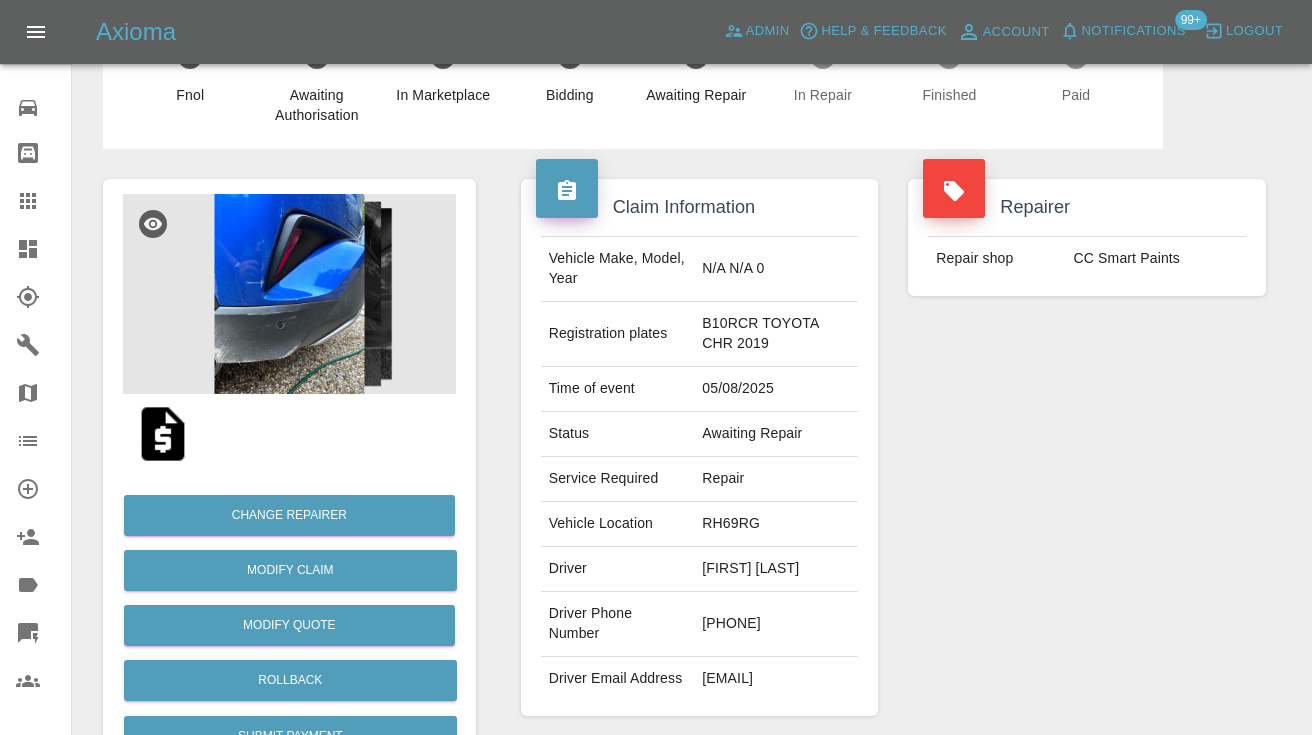 scroll, scrollTop: 212, scrollLeft: 0, axis: vertical 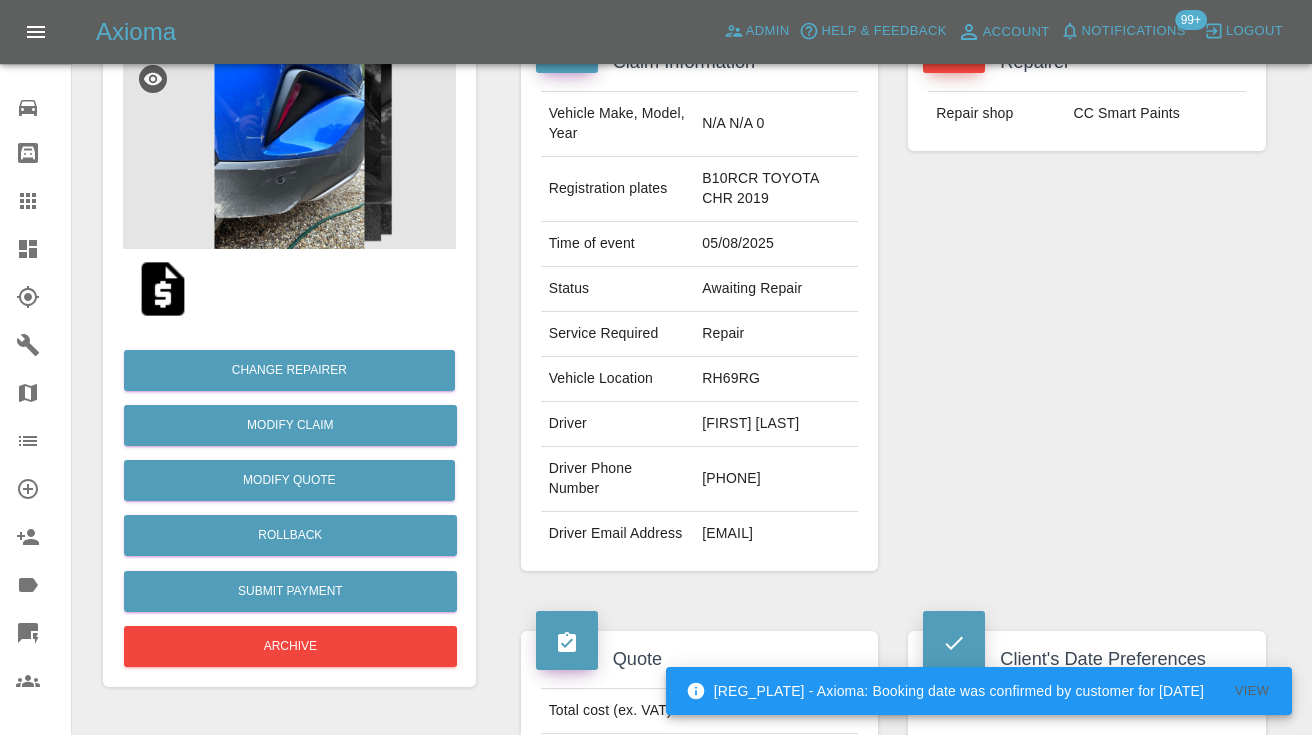 click on "07702077673" at bounding box center (776, 479) 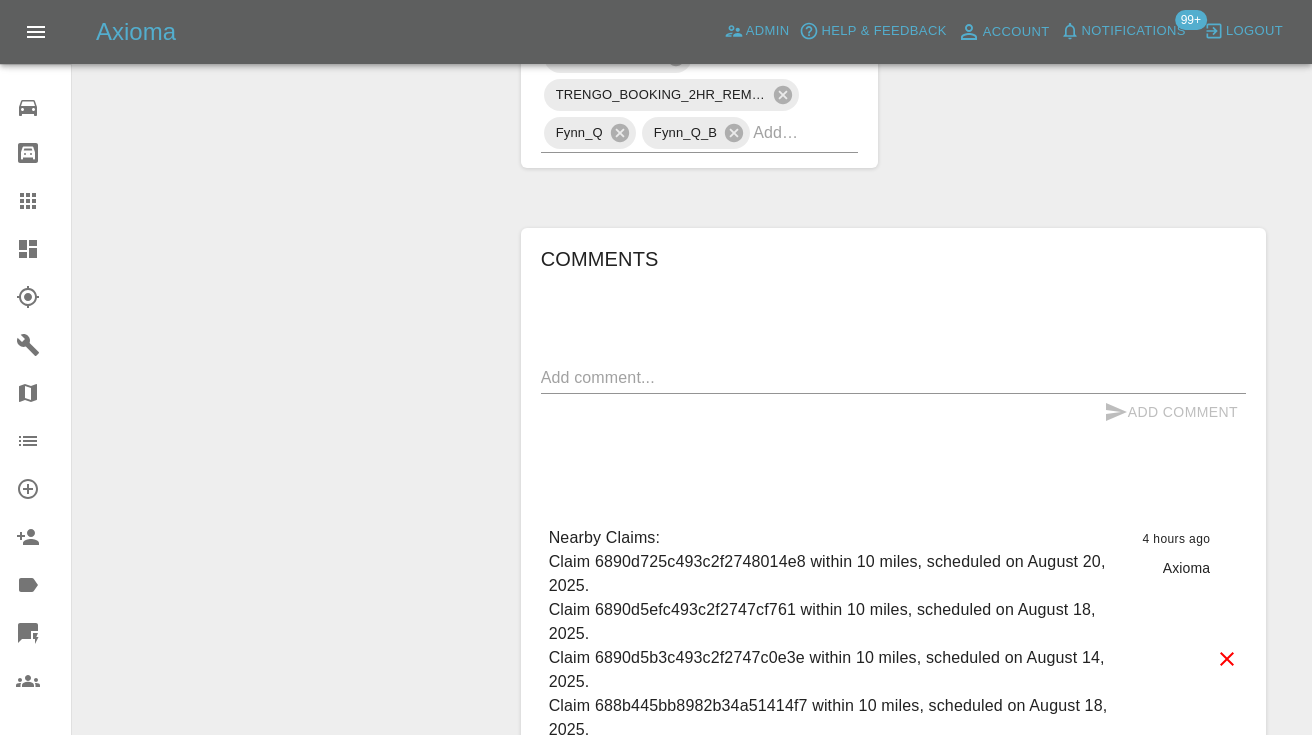scroll, scrollTop: 1526, scrollLeft: 0, axis: vertical 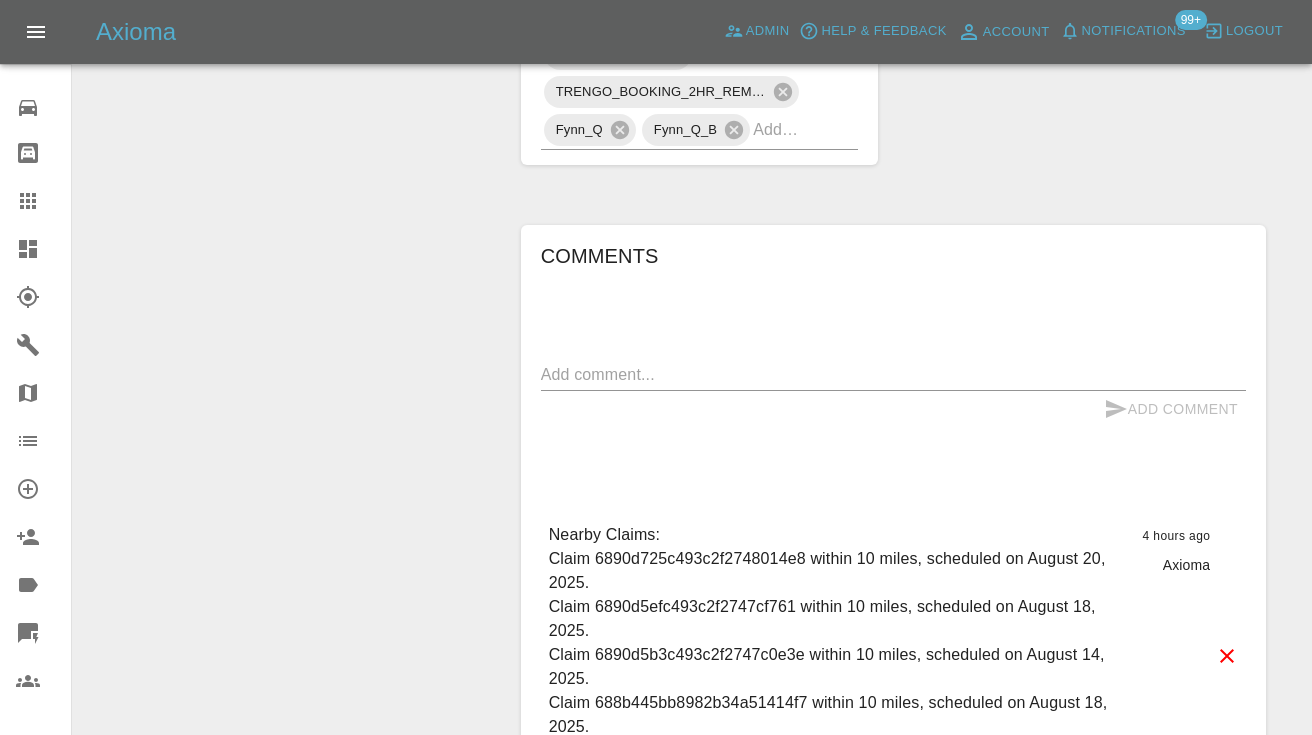 click at bounding box center (893, 374) 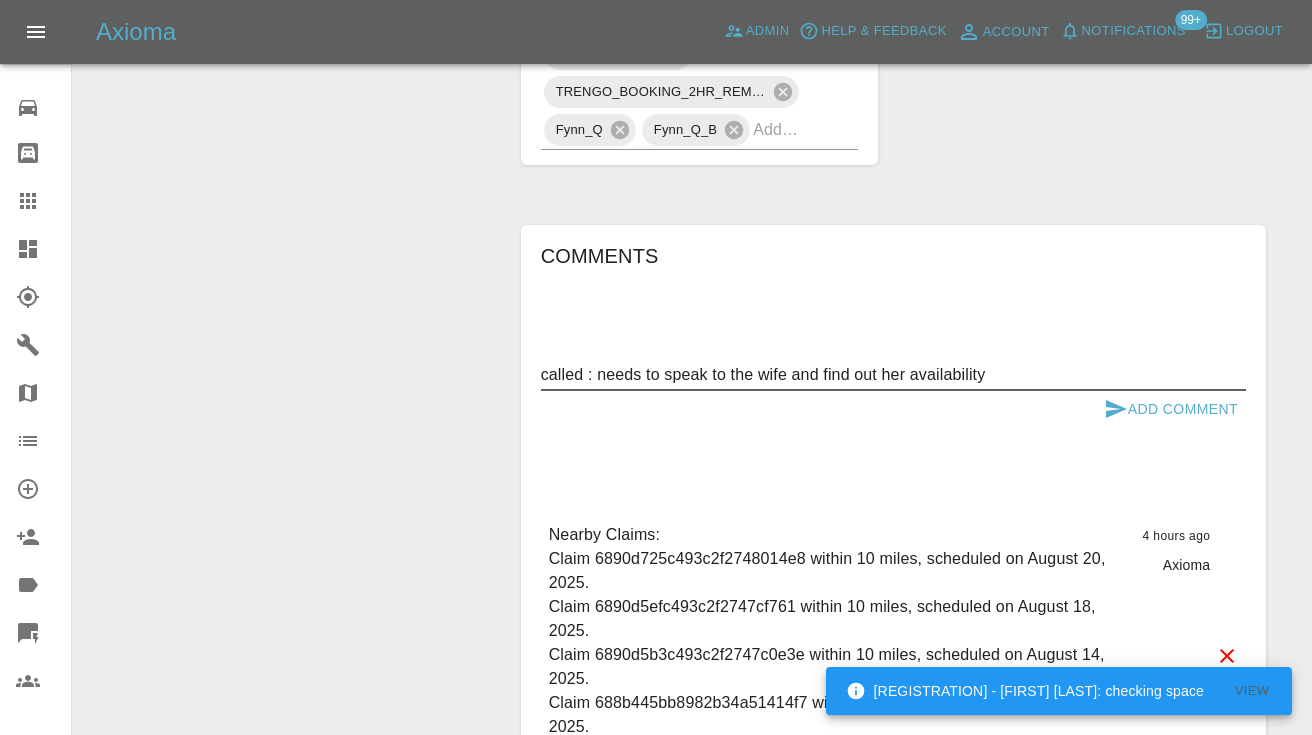 type on "called : needs to speak to the wife and find out her availability" 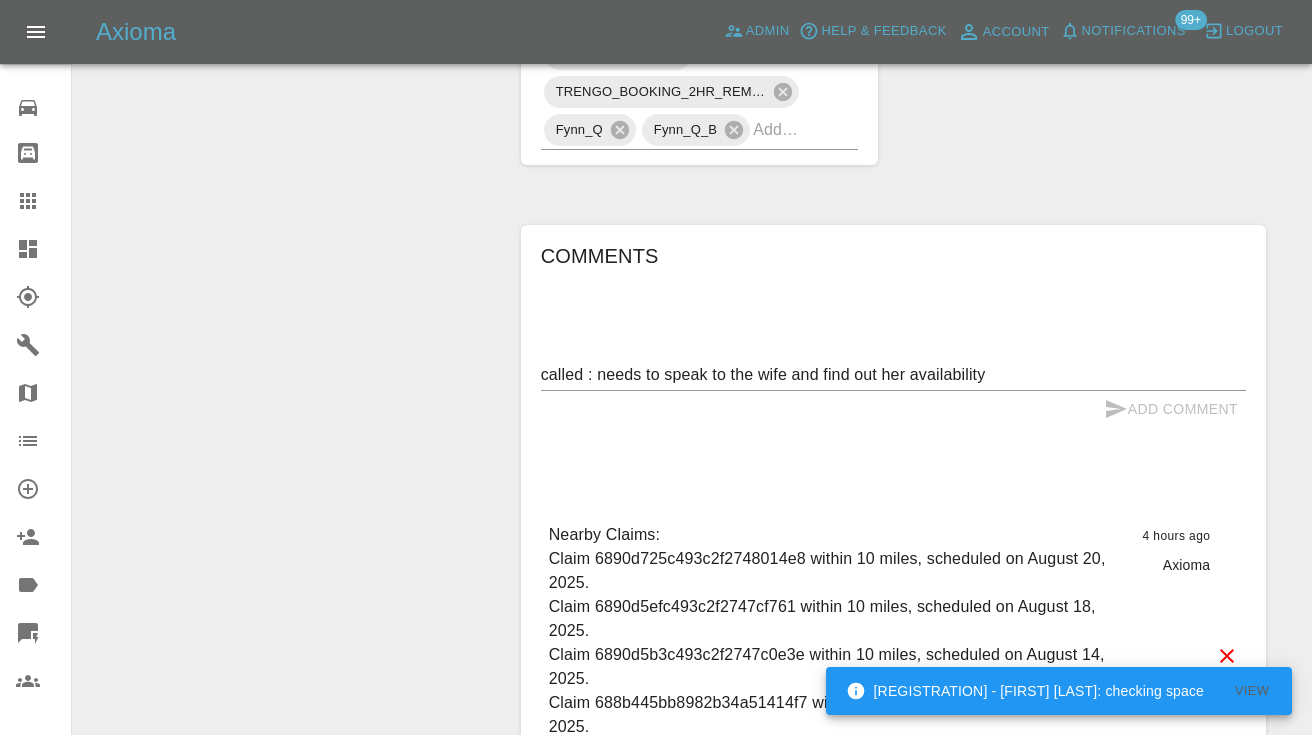 type 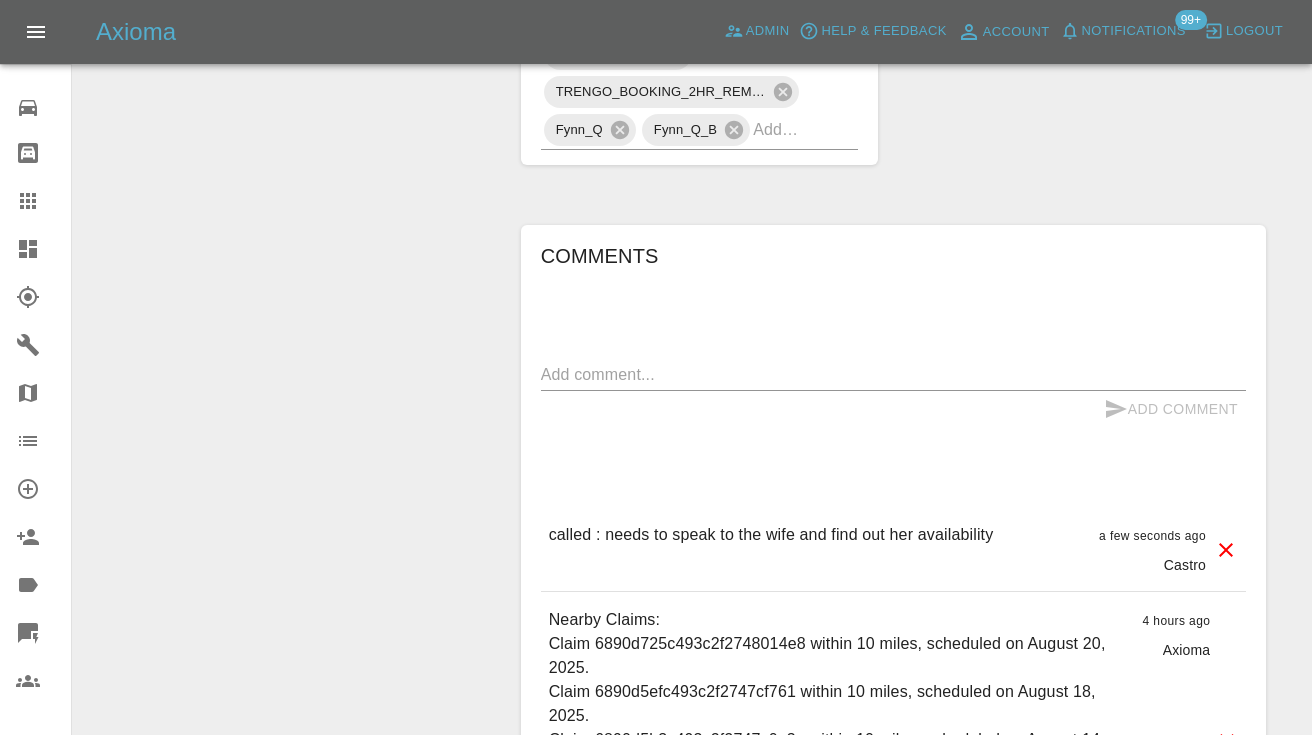 click on "TRENGO_BOOKING_NOTIFICATION TRENGO_REPAIRER_ALLOCATED TRENGO_QUOTE_FOLLOWUP_1 DVLA_LOOKUP_FAILED CLIENT_PREFERRED_DATES PREFERRED_DATE_NOT_MATCHED PREFERRED_DATE_LOTTERY Bronze Customer TRENGO_BOOKING_2HR_REMINDER Fynn_Q Fynn_Q_B" at bounding box center [700, -41] 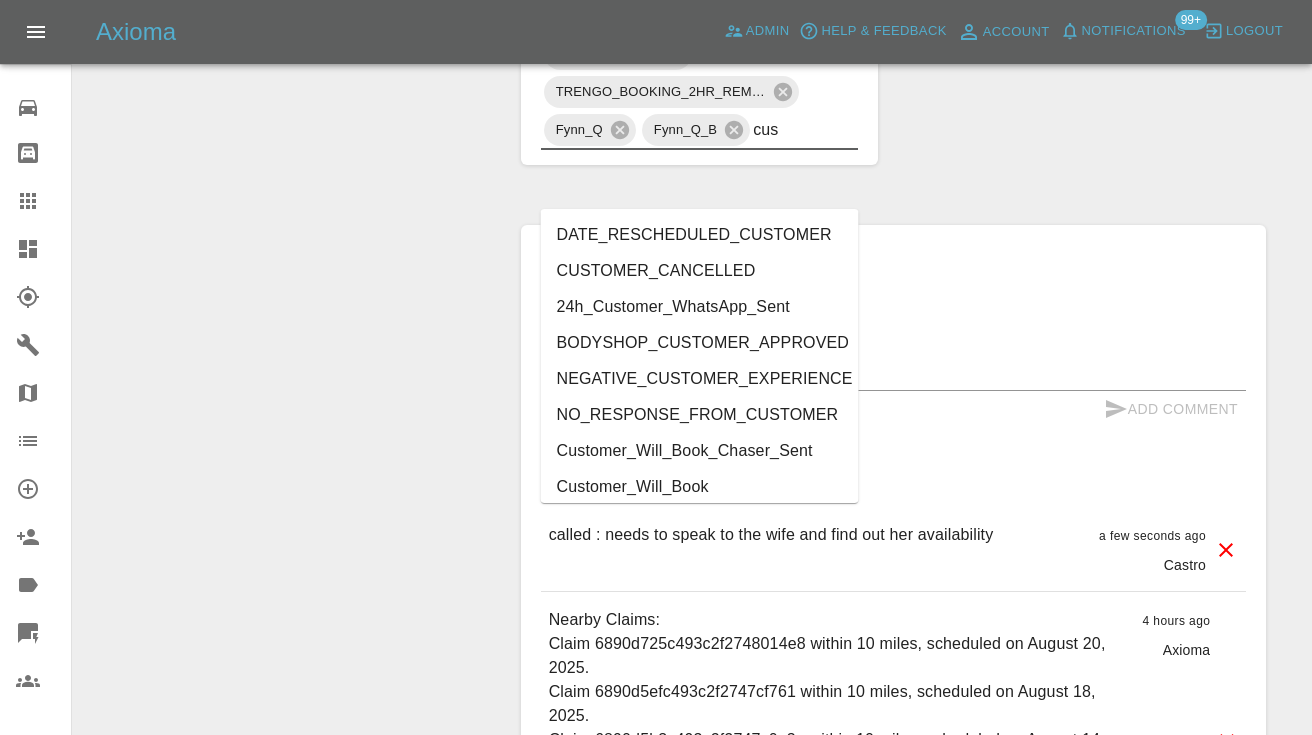 type on "cust" 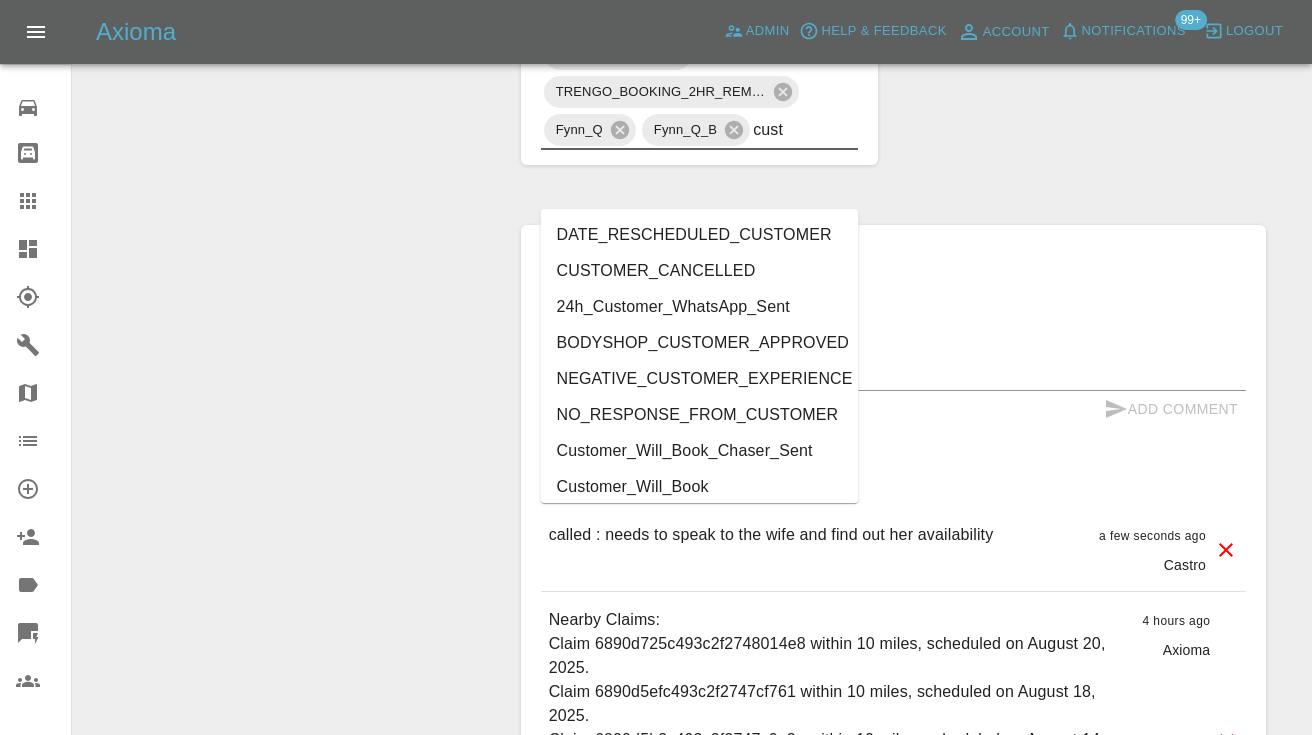 click on "Customer_Will_Book" at bounding box center (700, 487) 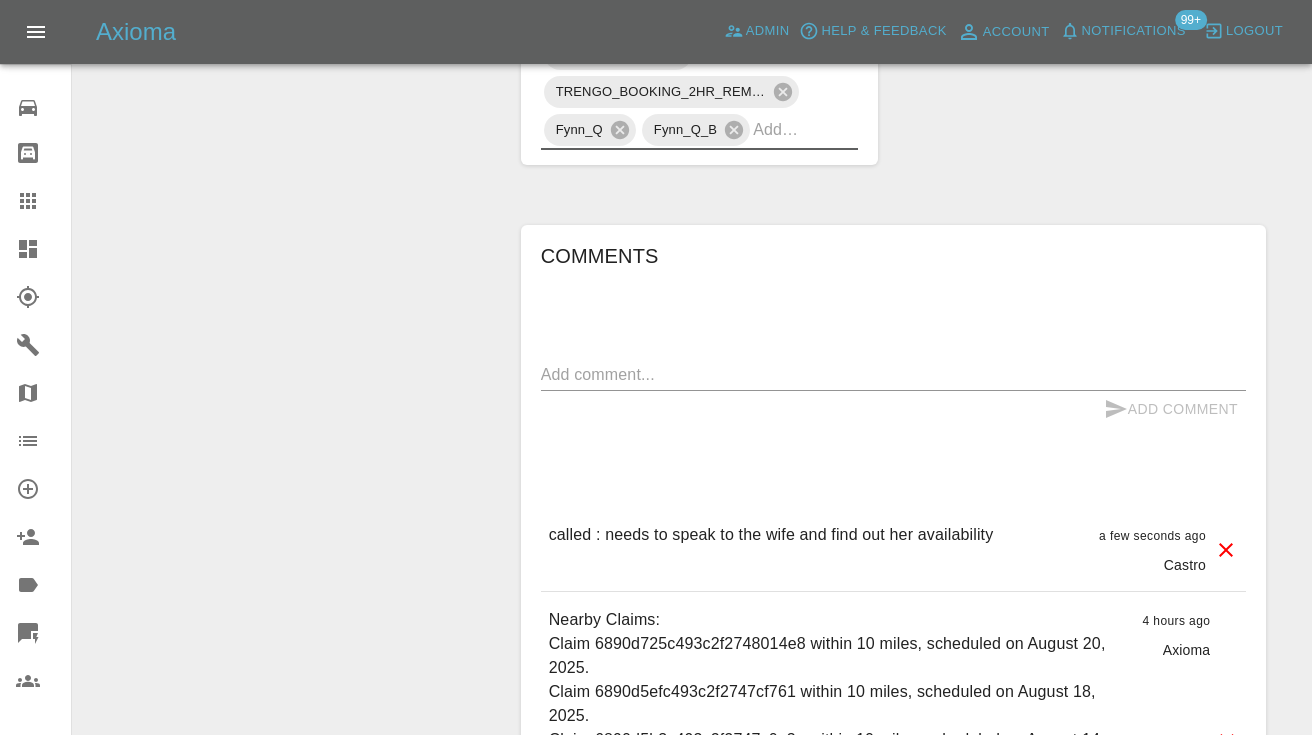 click on "Change Repairer Modify Claim Modify Quote Rollback Submit Payment Archive" at bounding box center [289, -119] 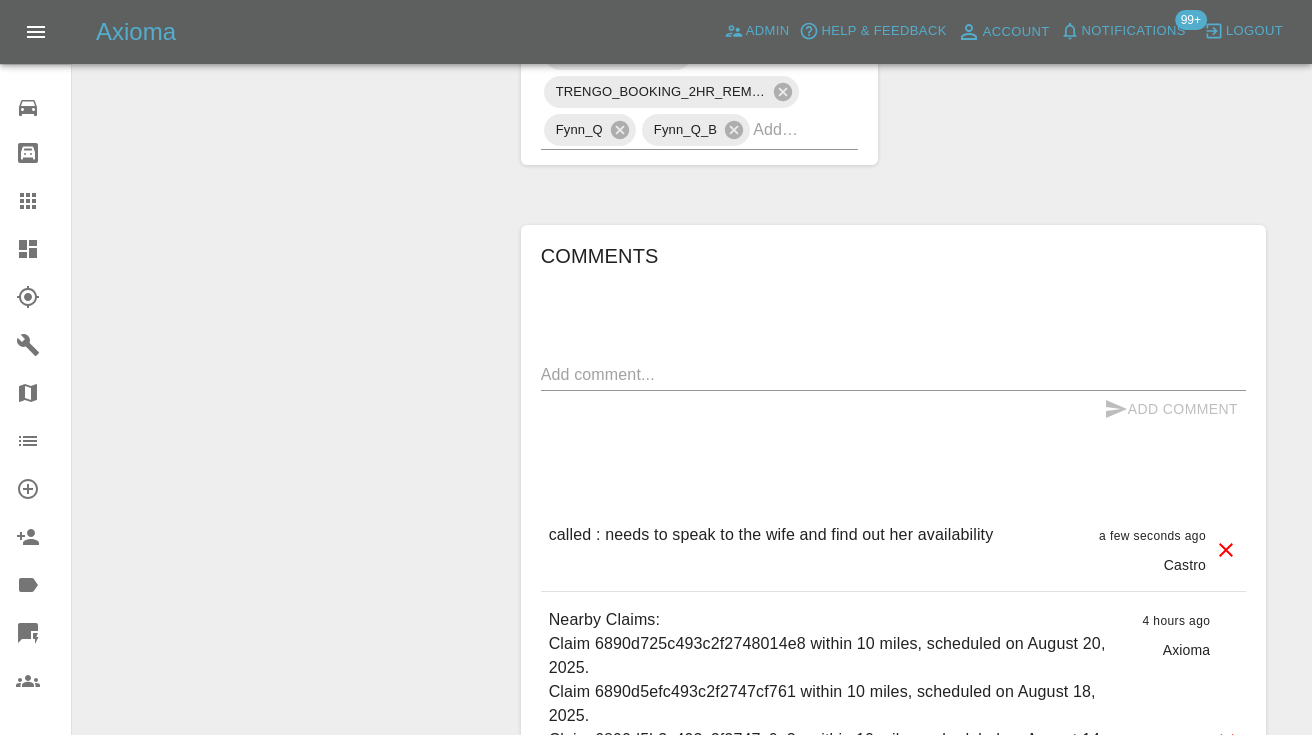 click at bounding box center [44, 201] 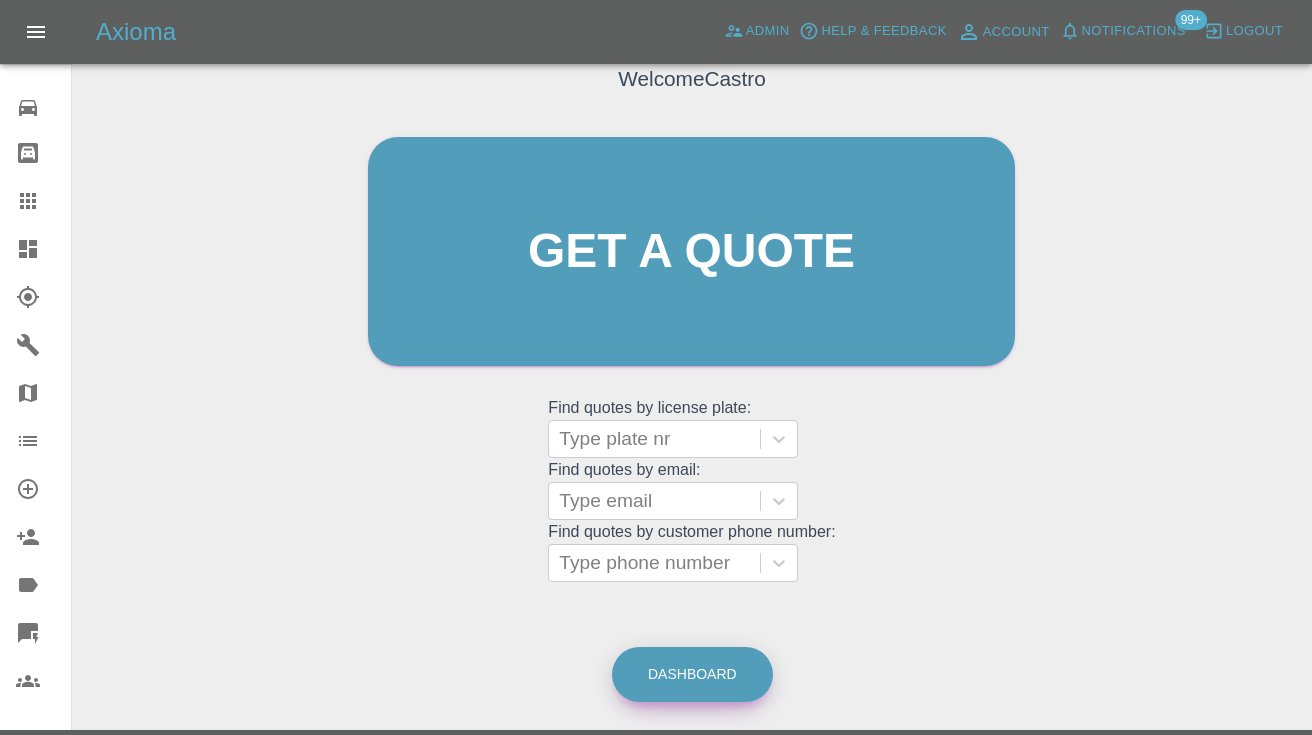click on "Dashboard" at bounding box center [692, 674] 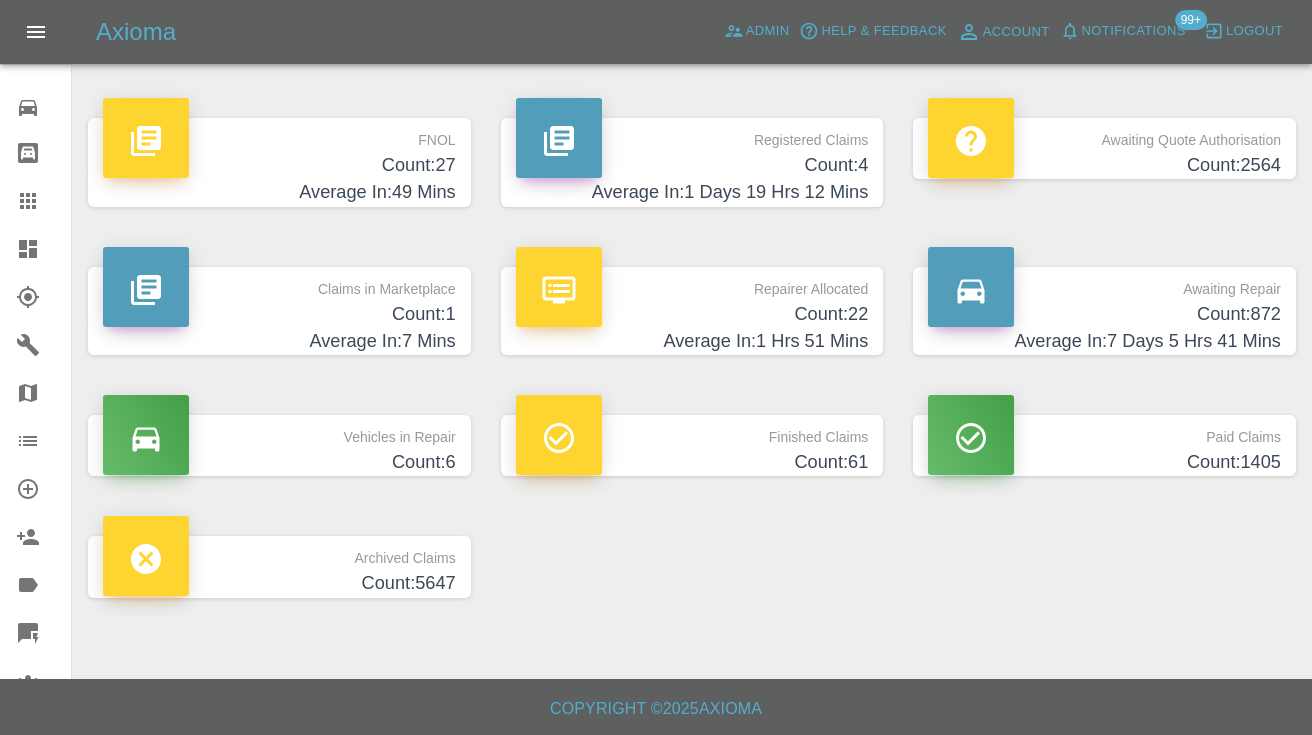 click on "Count:  872" at bounding box center [1104, 314] 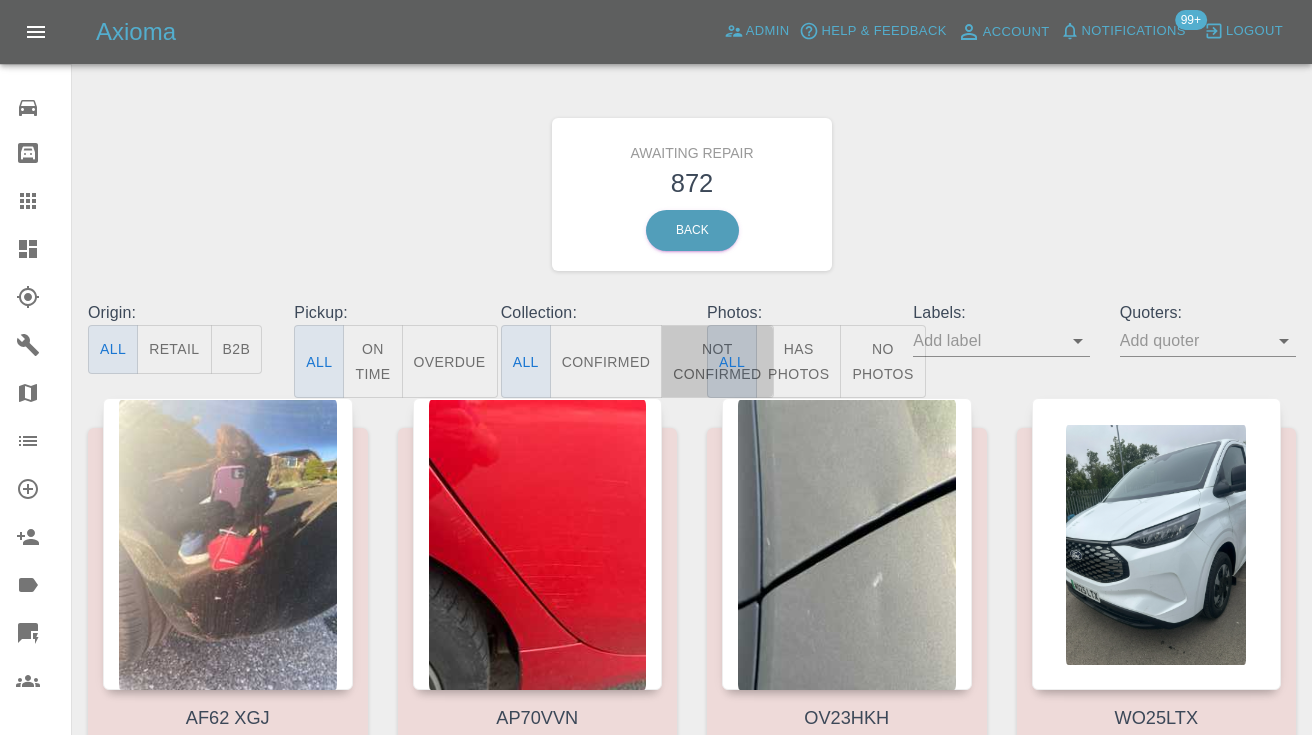 click on "Not Confirmed" at bounding box center [717, 361] 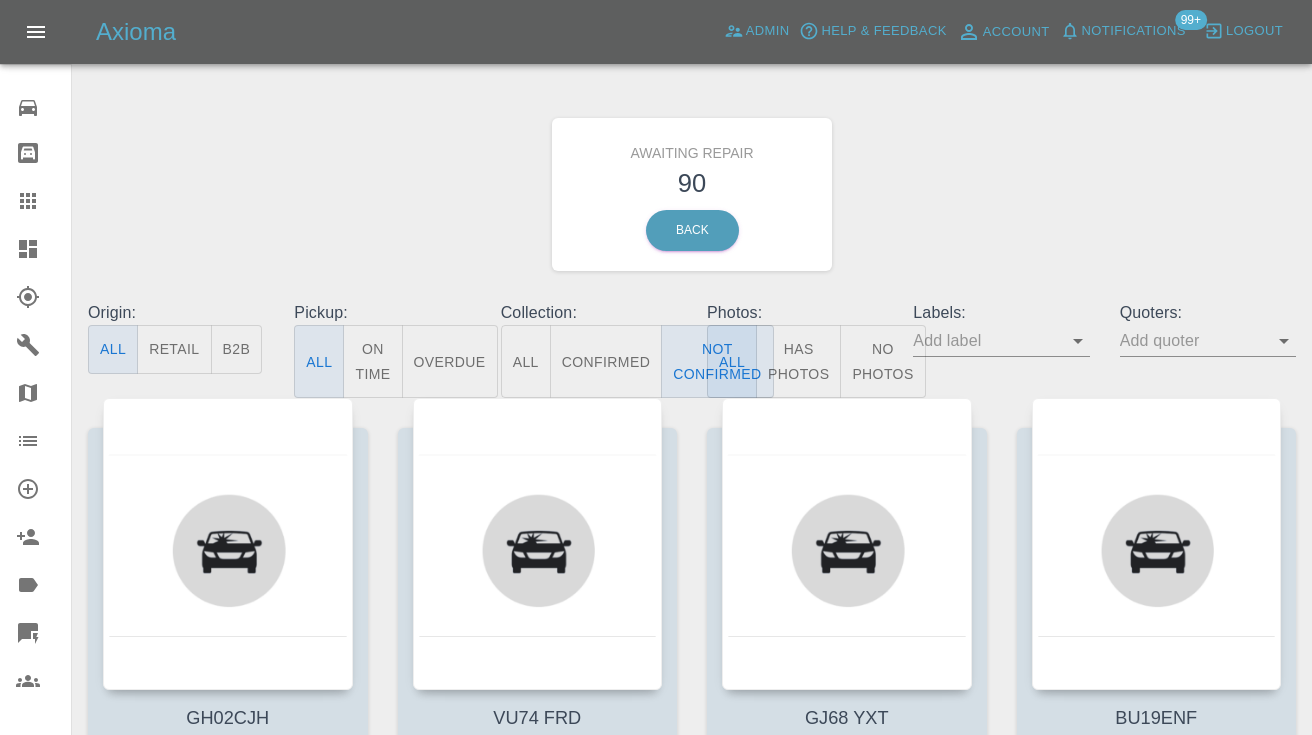 click on "Awaiting Repair 90 Back" at bounding box center (692, 194) 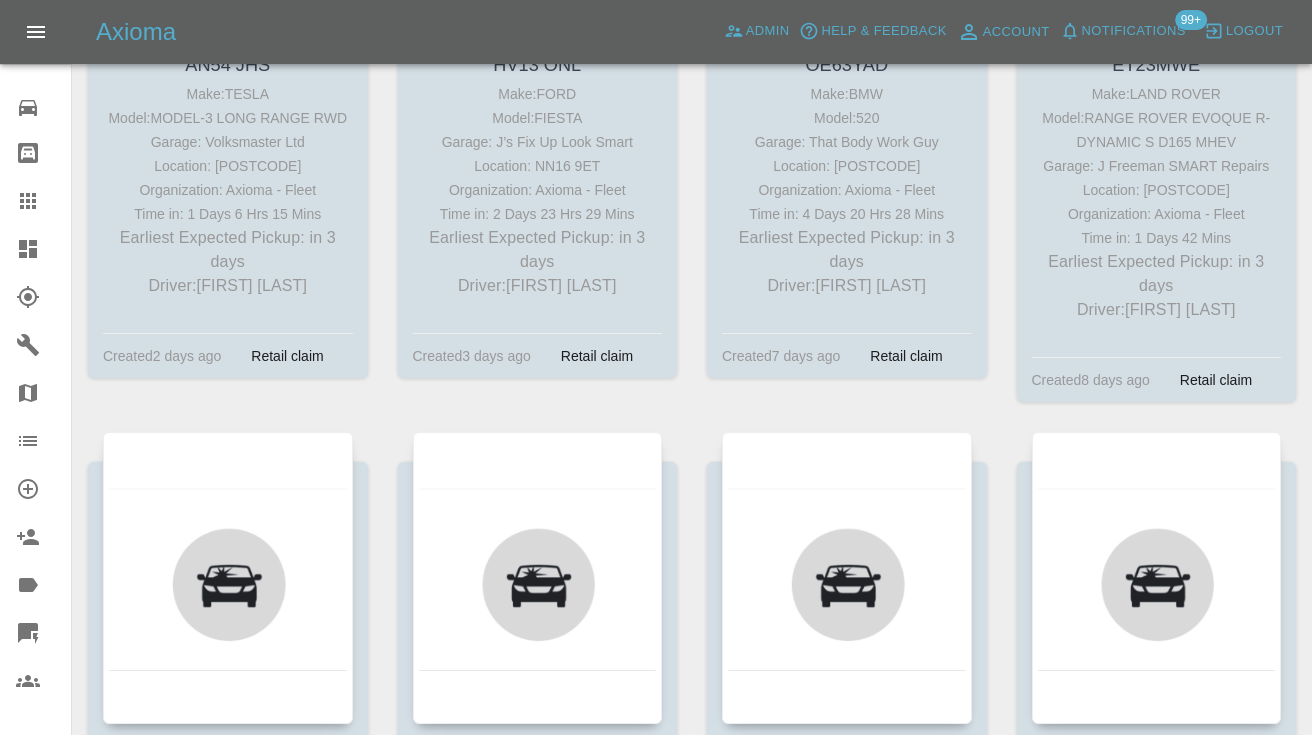 scroll, scrollTop: 1983, scrollLeft: 0, axis: vertical 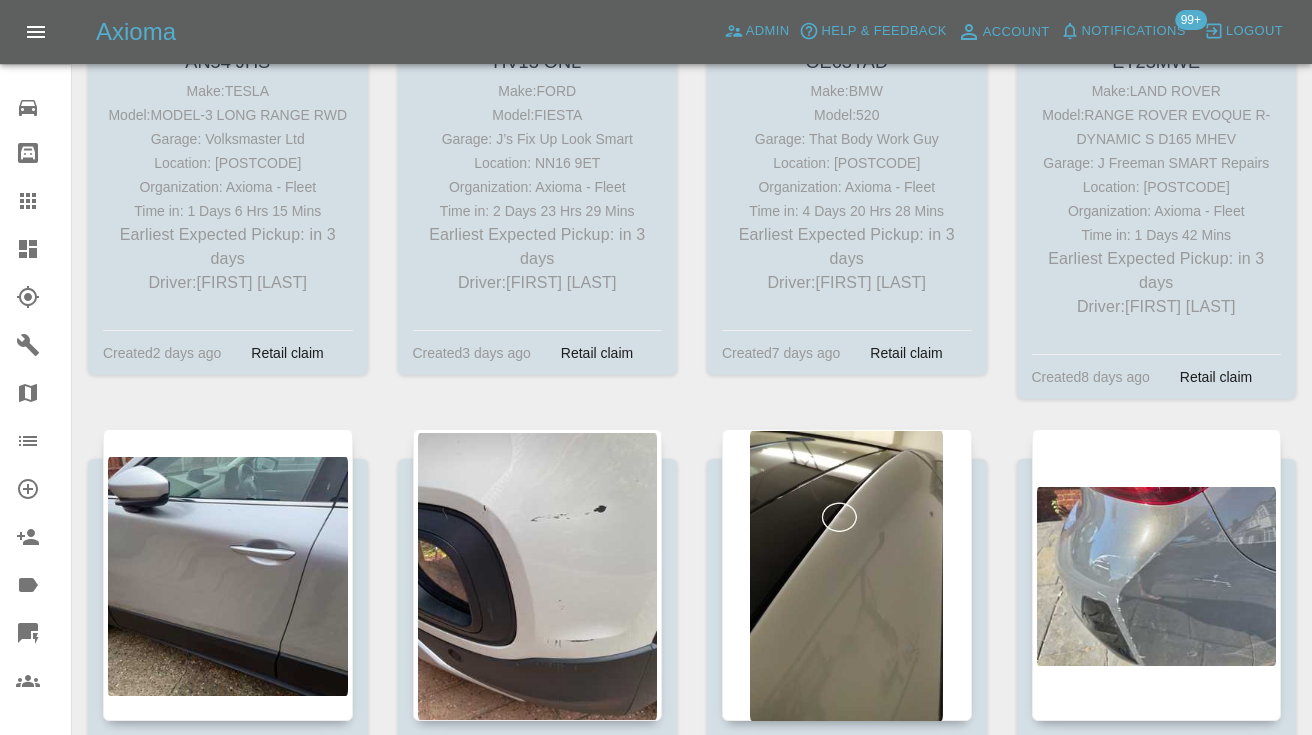 click on "99+" at bounding box center [1191, 20] 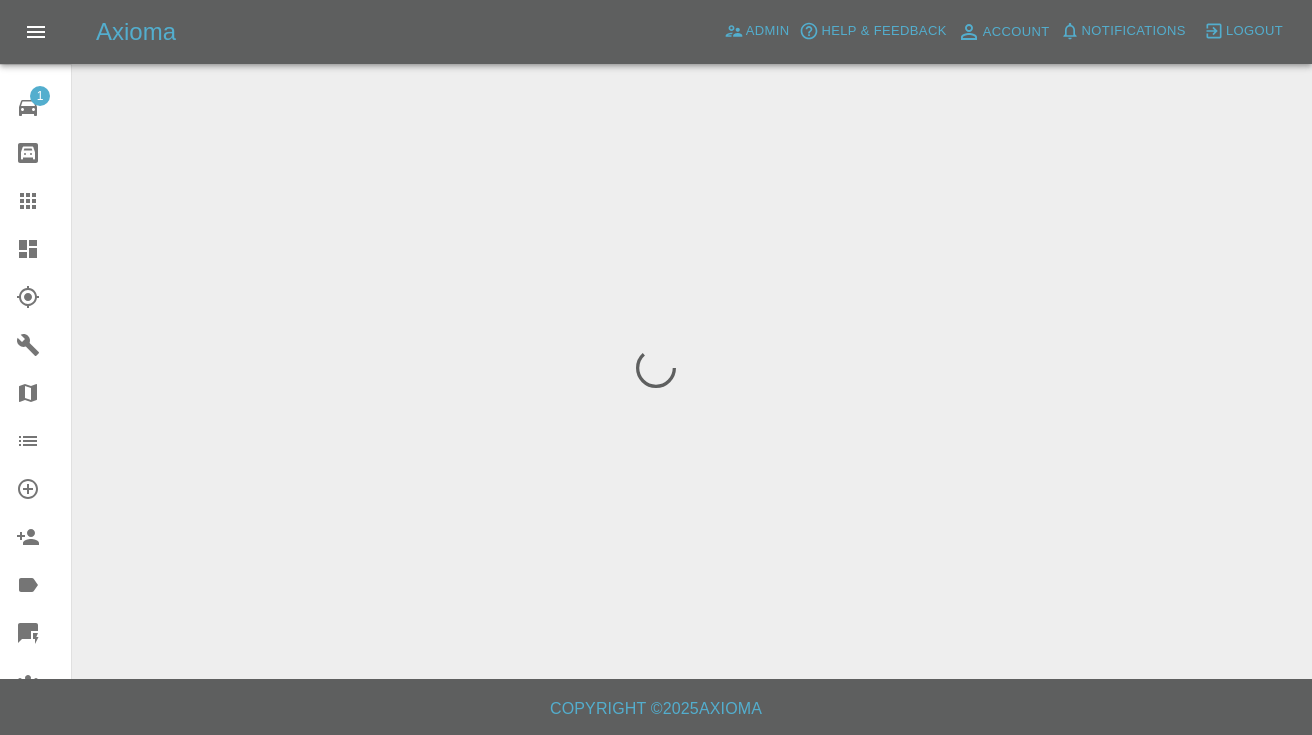 scroll, scrollTop: 0, scrollLeft: 0, axis: both 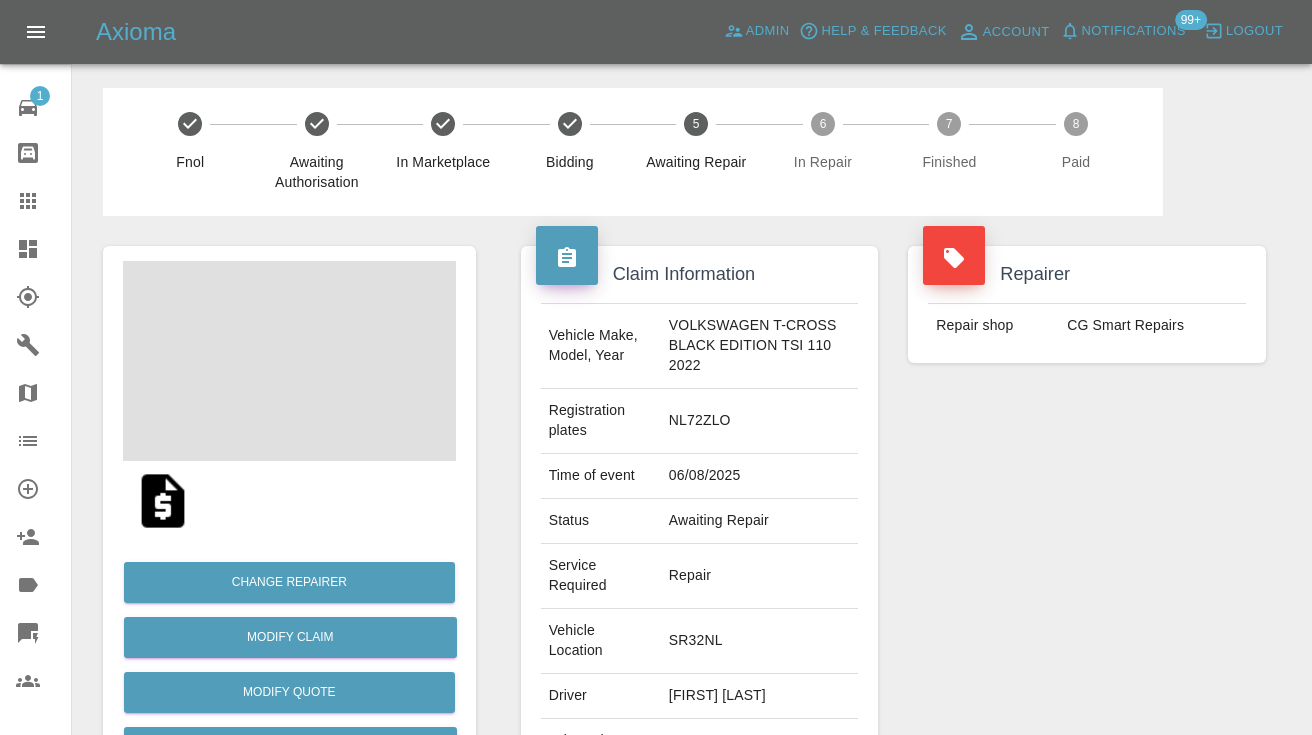 click on "Repairer Repair shop CG Smart Repairs" at bounding box center (1087, 554) 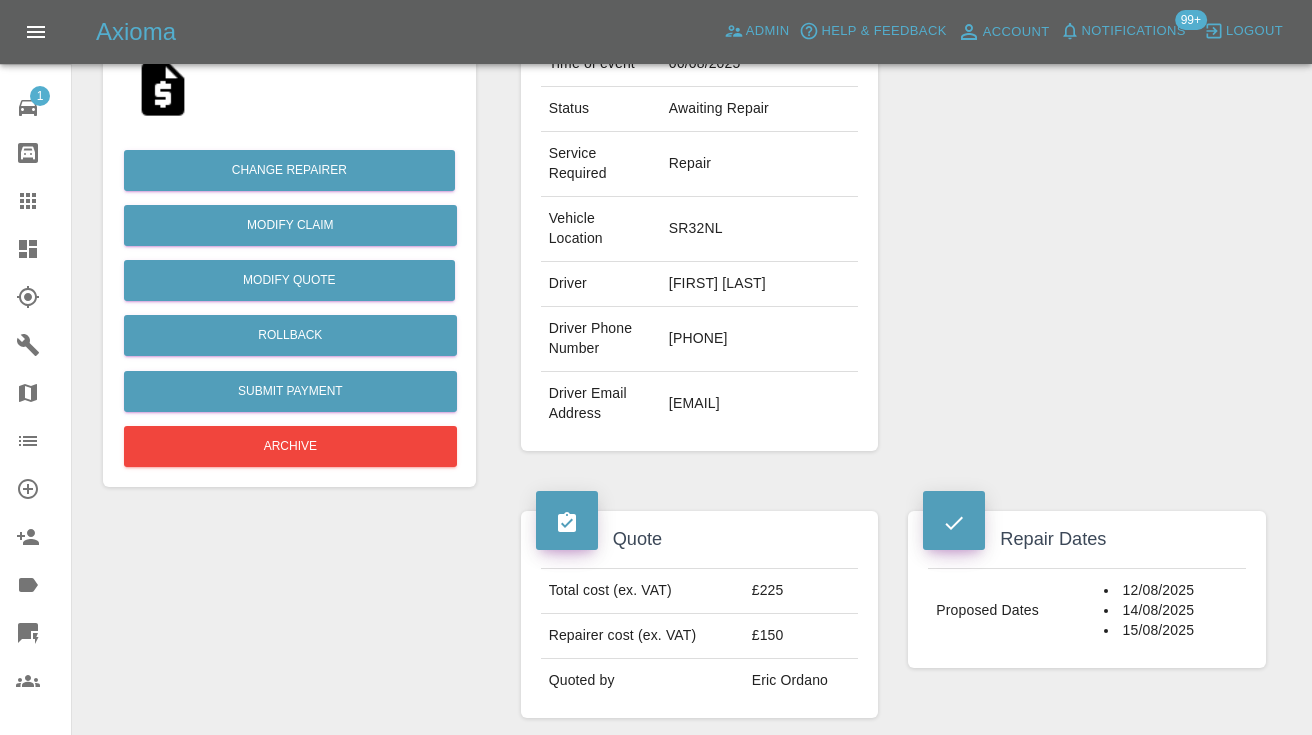 scroll, scrollTop: 404, scrollLeft: 0, axis: vertical 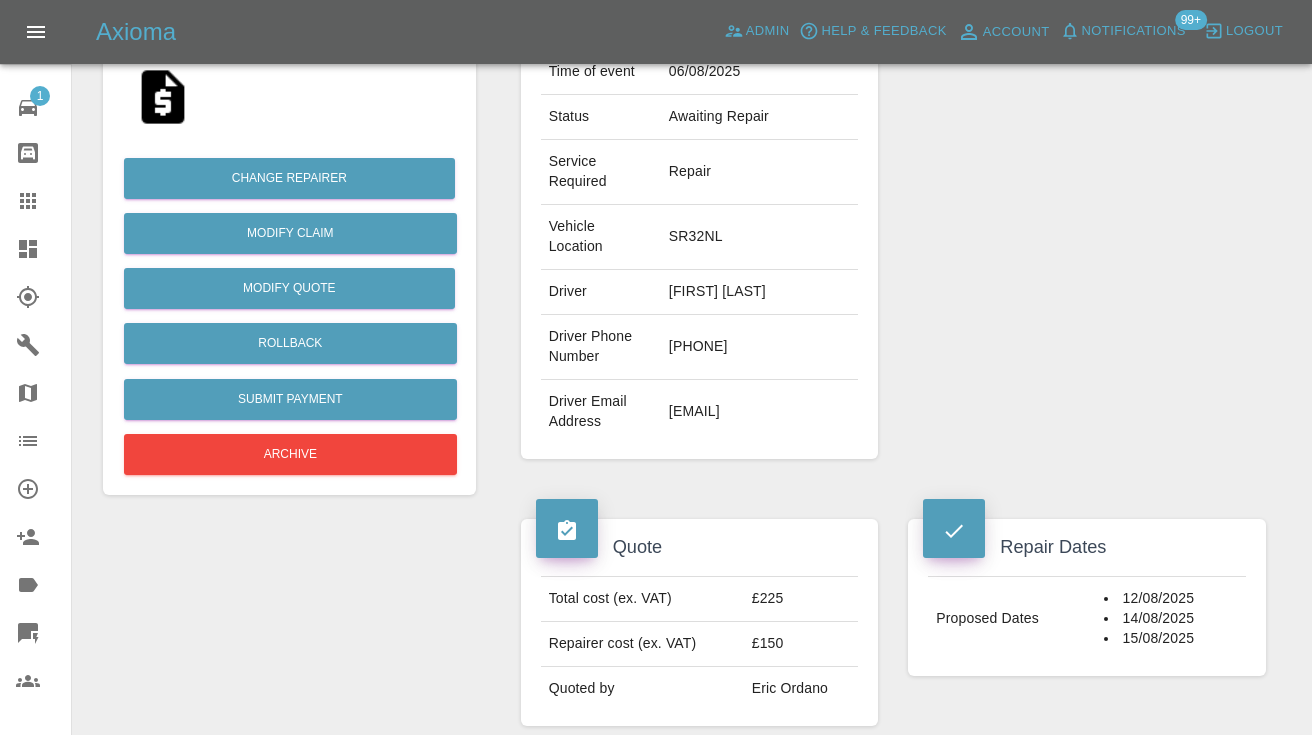 click on "[PHONE]" at bounding box center (759, 347) 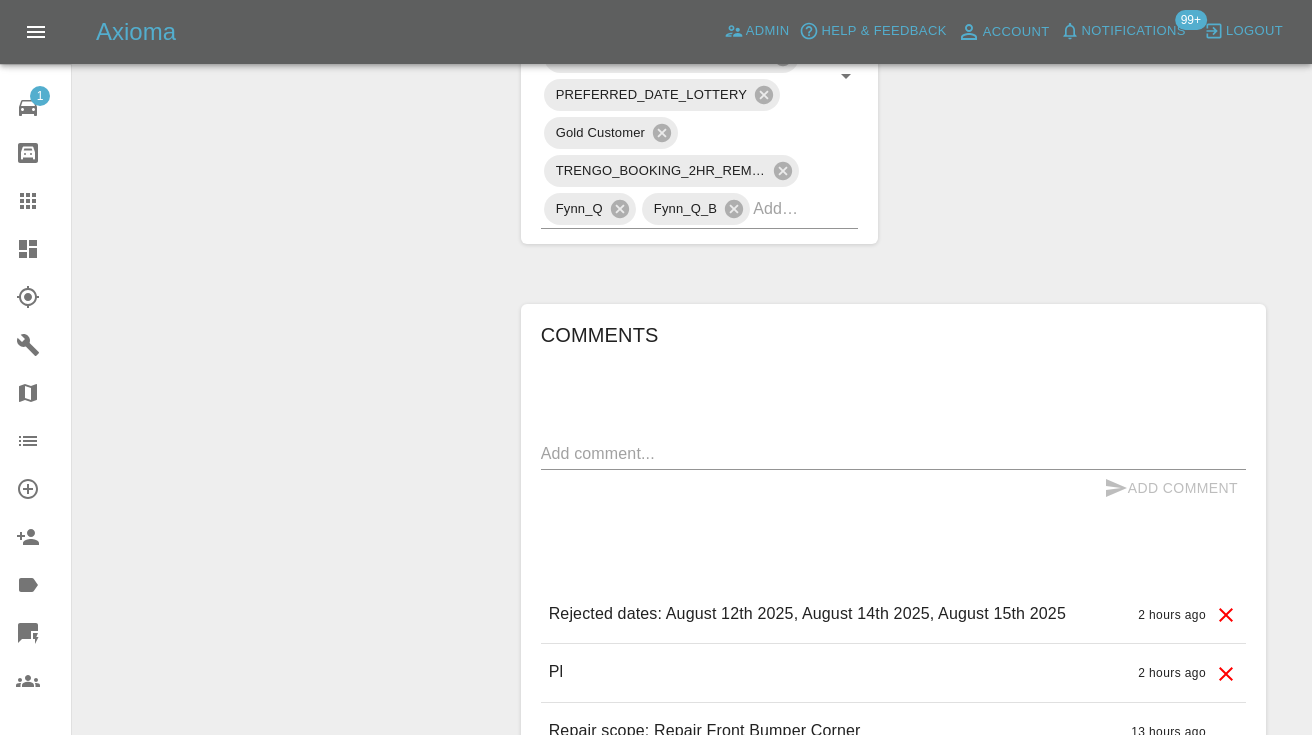 scroll, scrollTop: 1327, scrollLeft: 0, axis: vertical 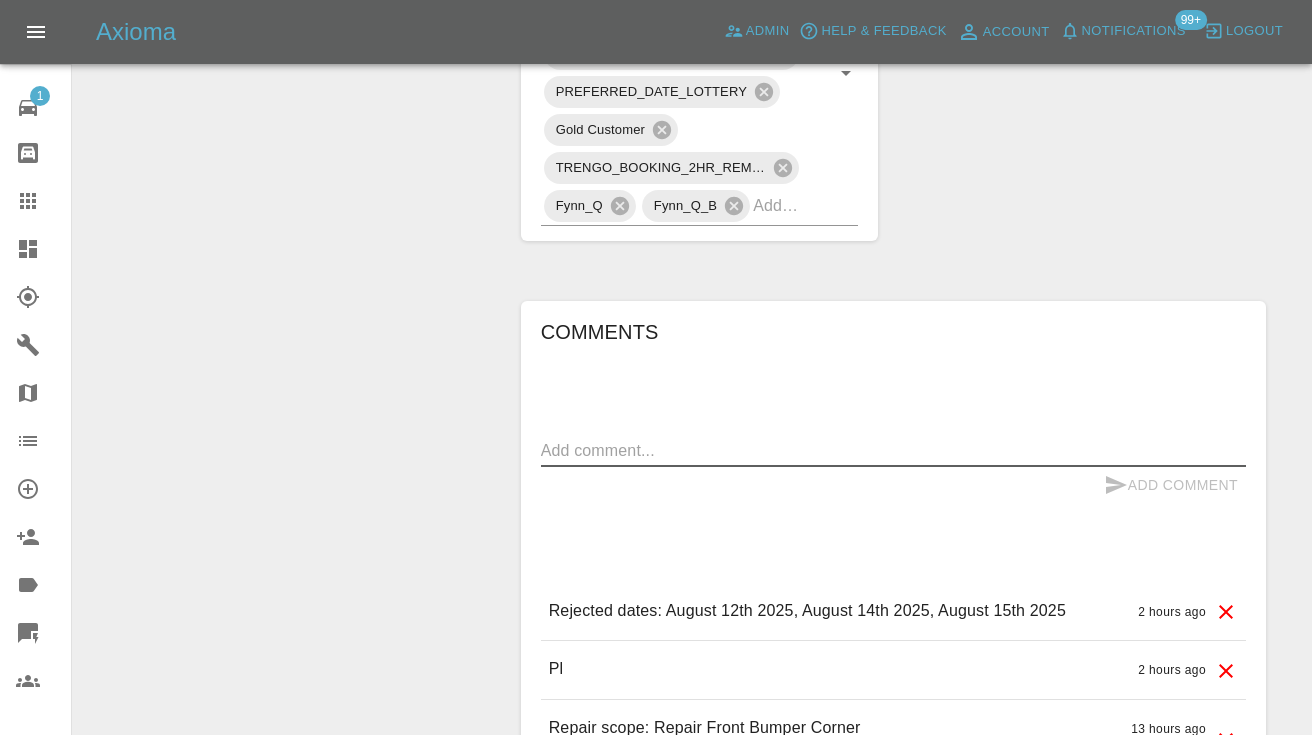 click at bounding box center (893, 450) 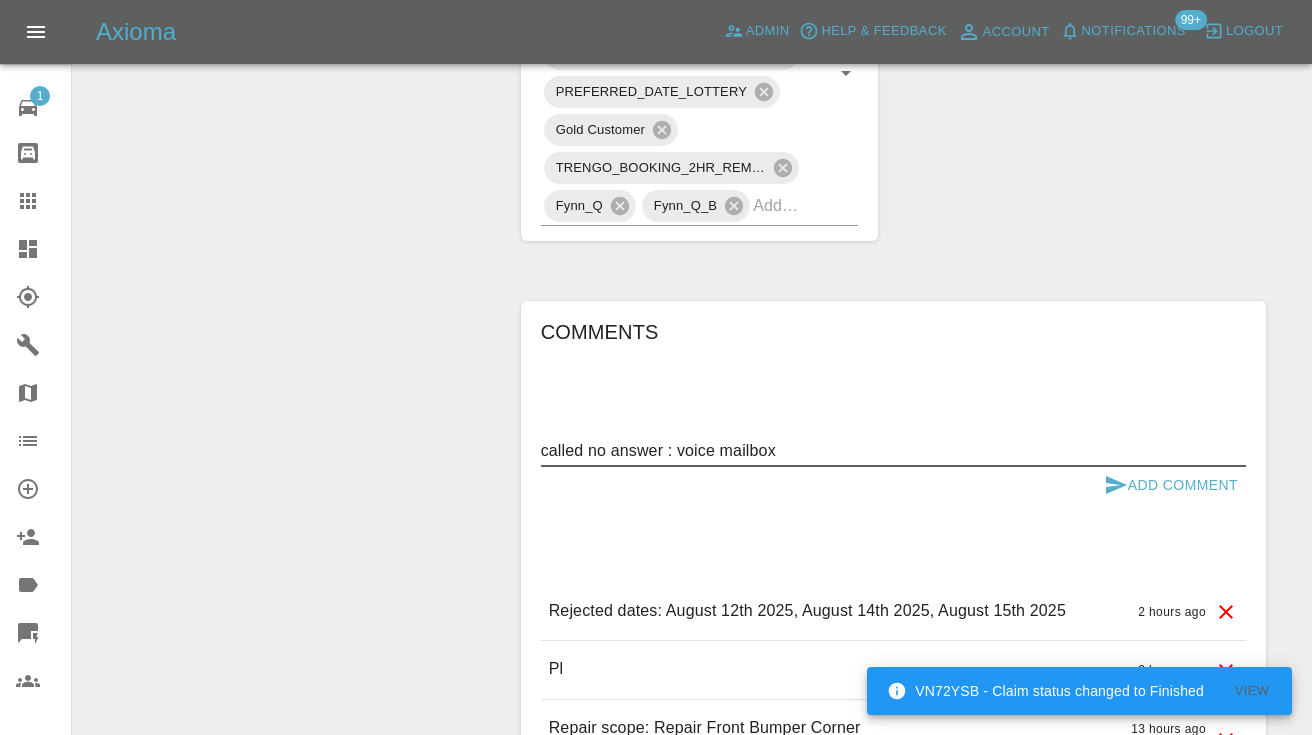 type on "called no answer : voice mailbox" 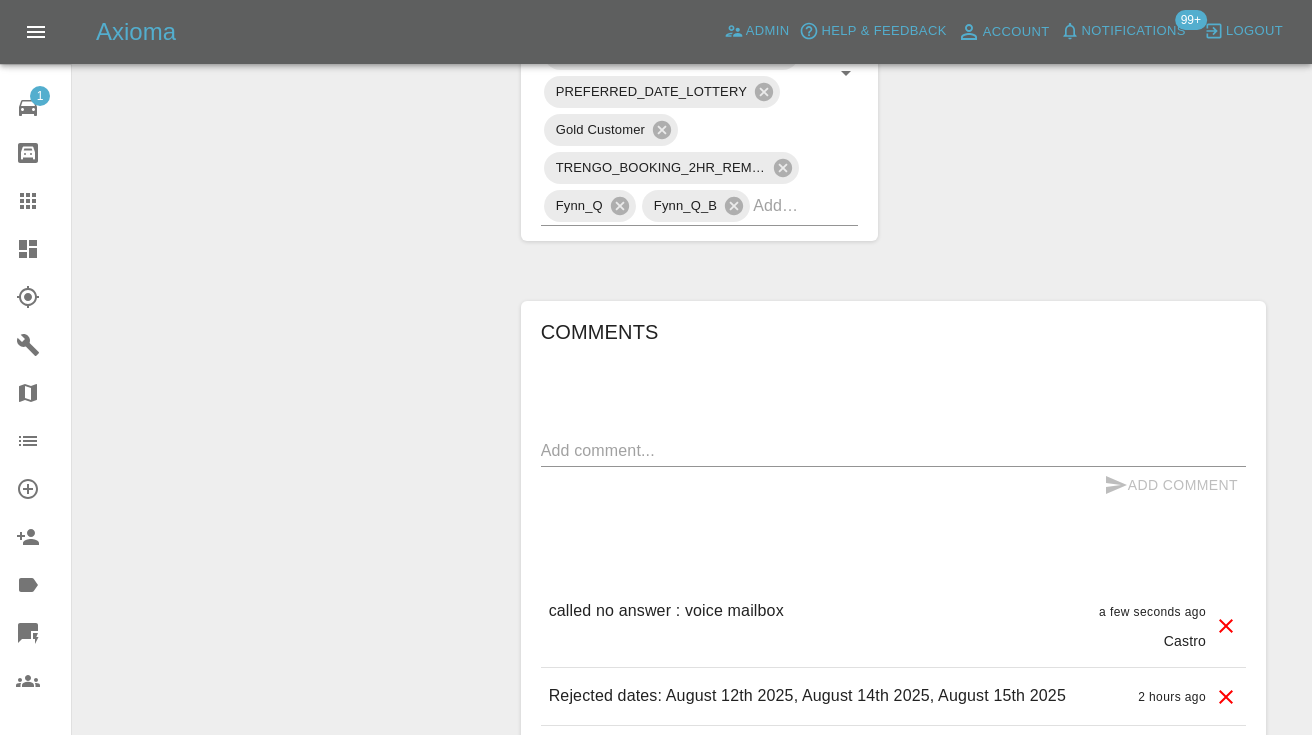 click at bounding box center (893, 450) 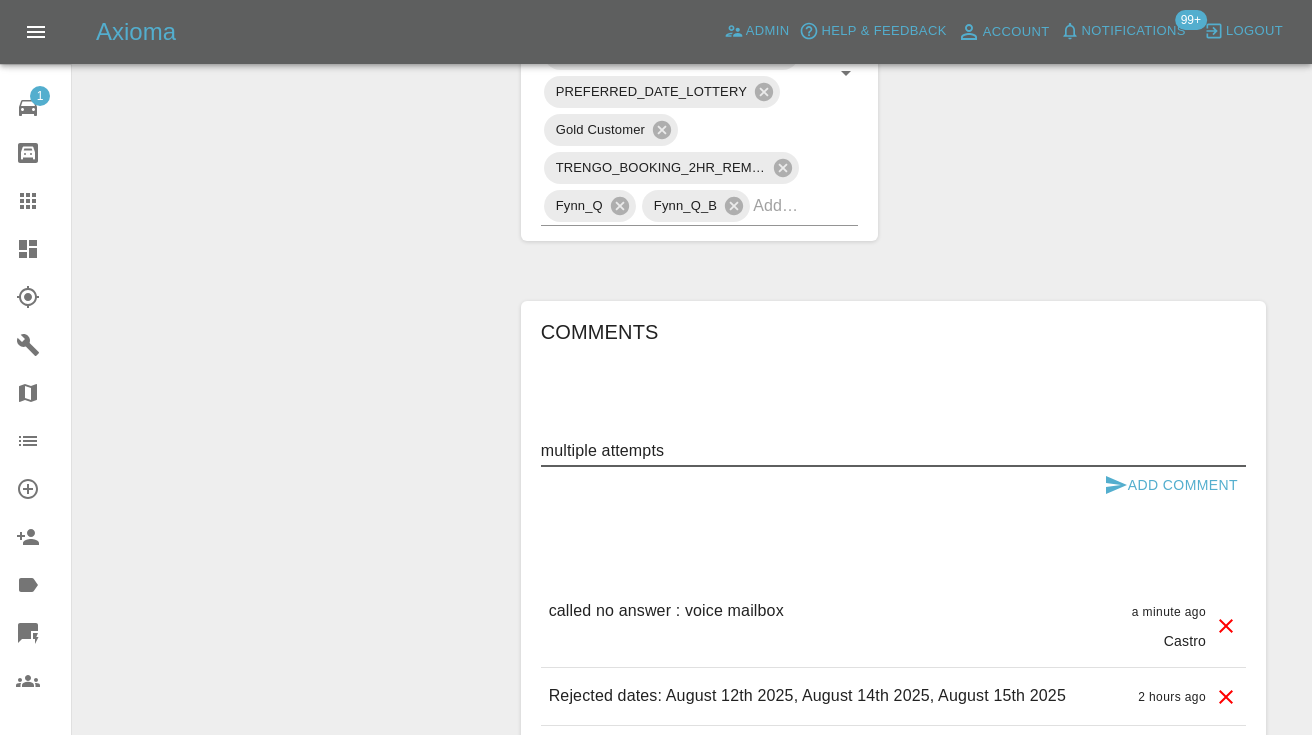 type on "multiple attempts" 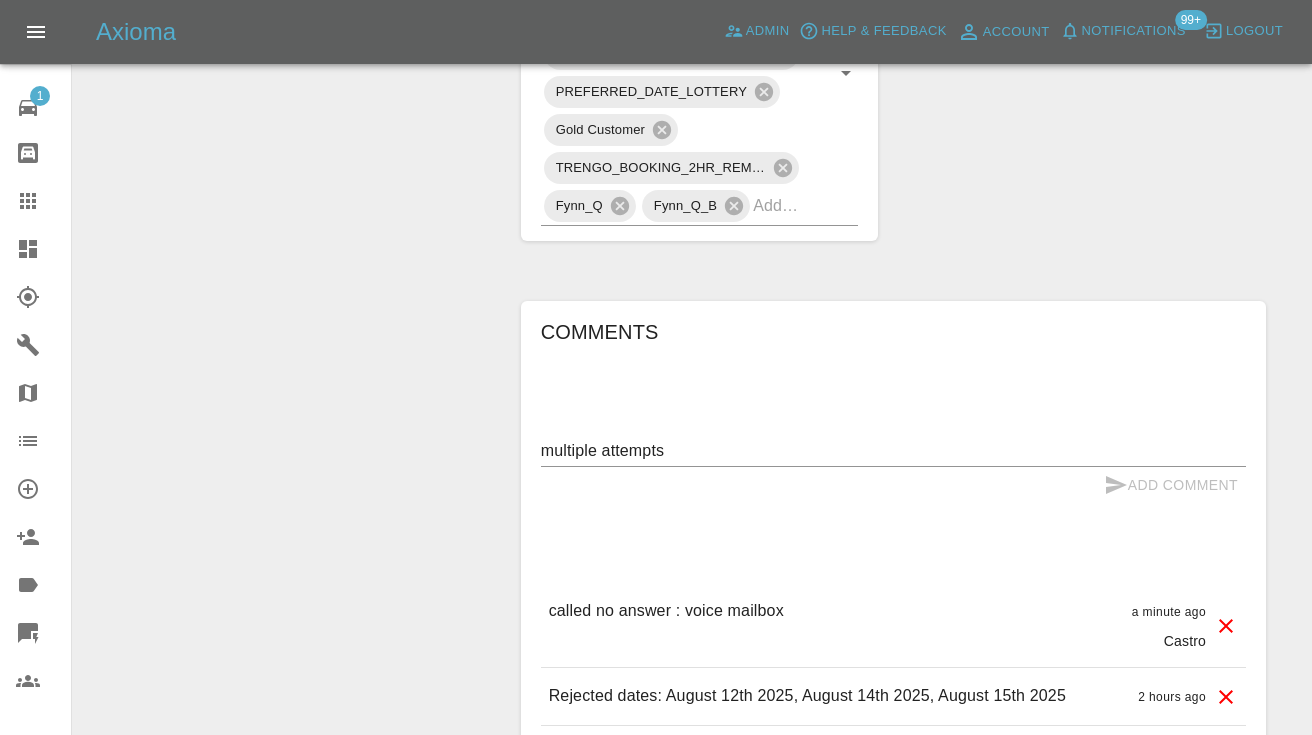type 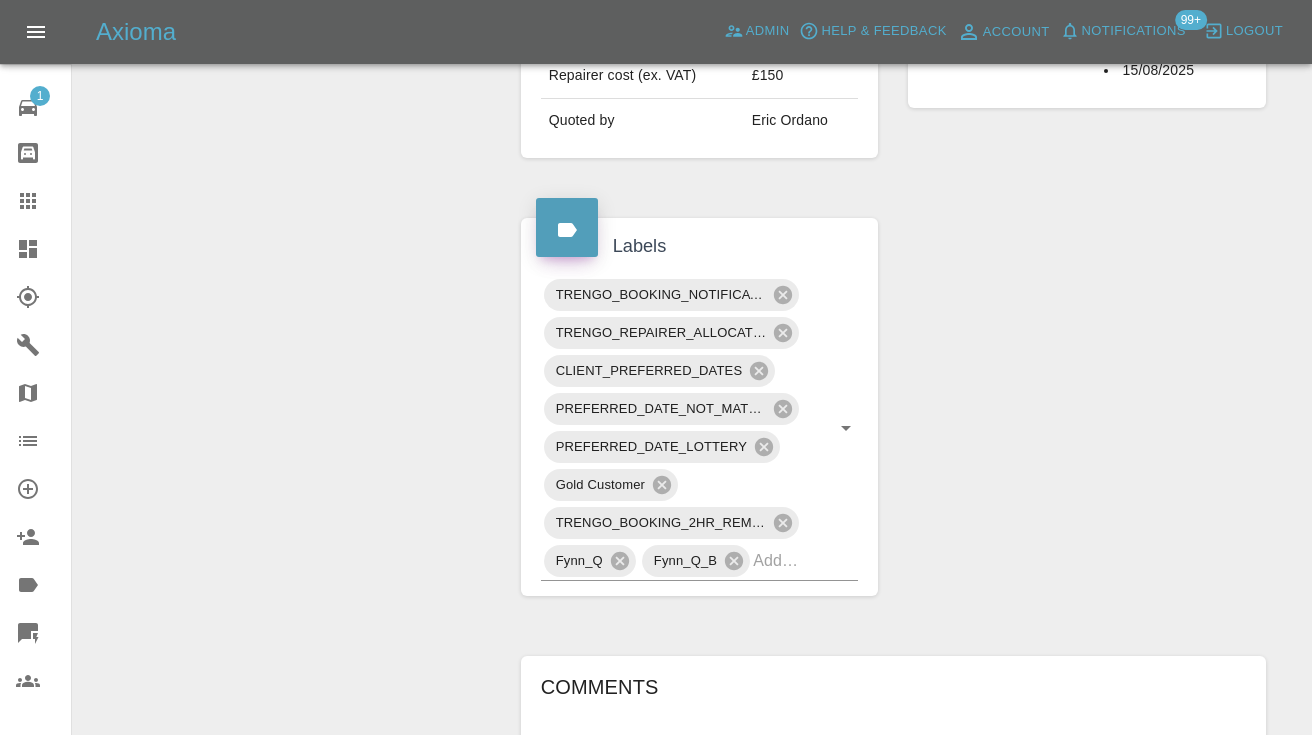 scroll, scrollTop: 921, scrollLeft: 0, axis: vertical 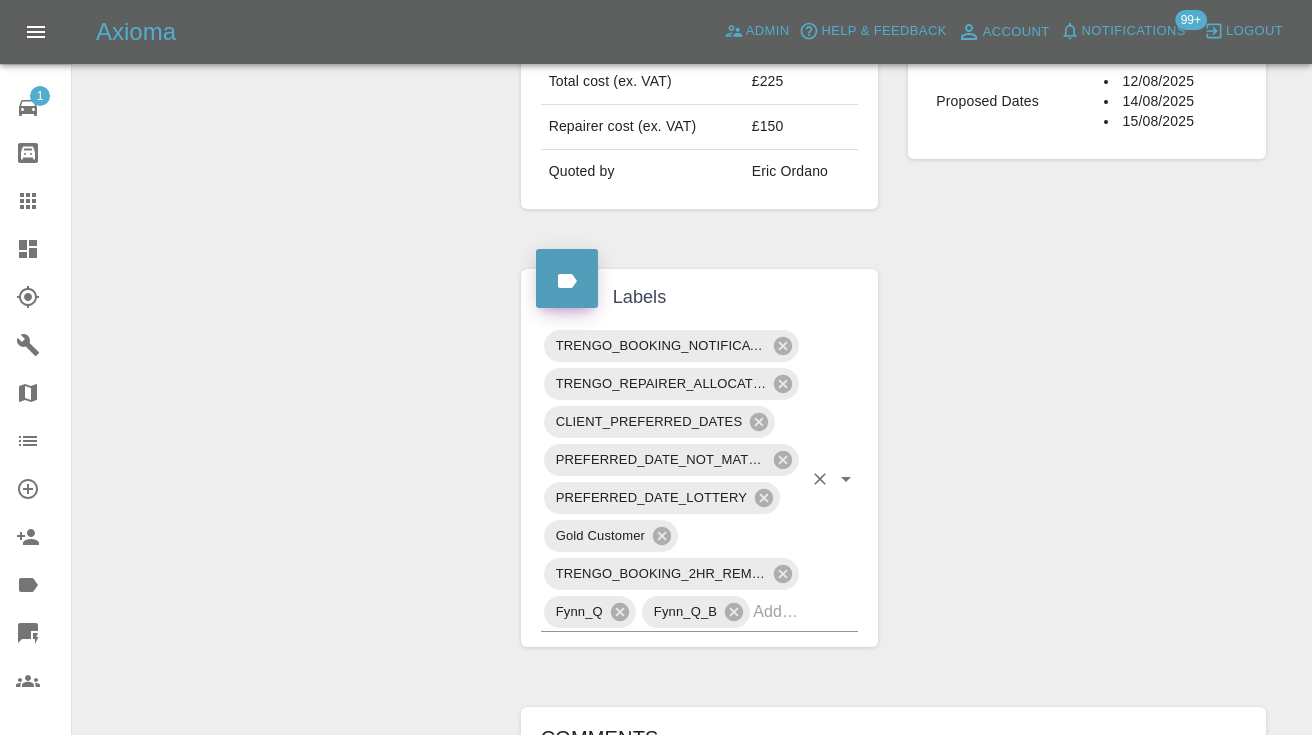 click on "TRENGO_BOOKING_NOTIFICATION TRENGO_REPAIRER_ALLOCATED CLIENT_PREFERRED_DATES PREFERRED_DATE_NOT_MATCHED PREFERRED_DATE_LOTTERY Gold Customer TRENGO_BOOKING_2HR_REMINDER Fynn_Q Fynn_Q_B" at bounding box center (700, 479) 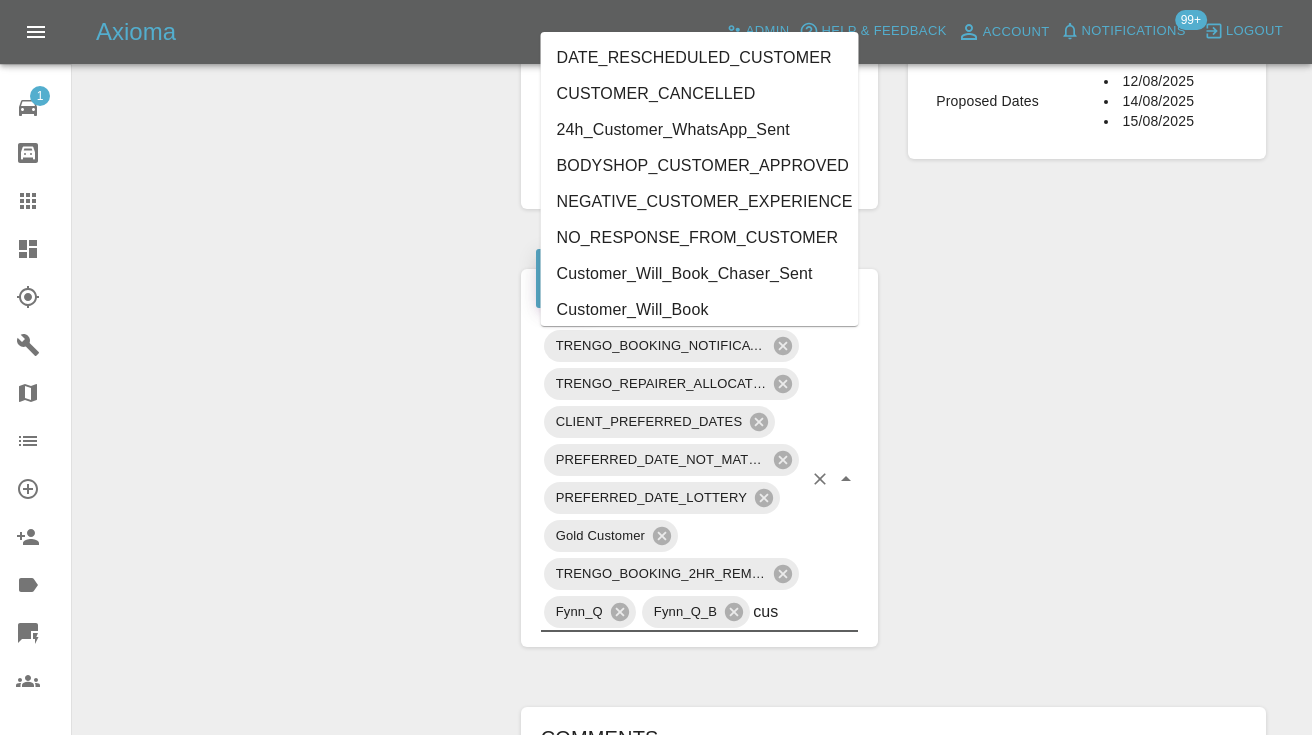 type on "cust" 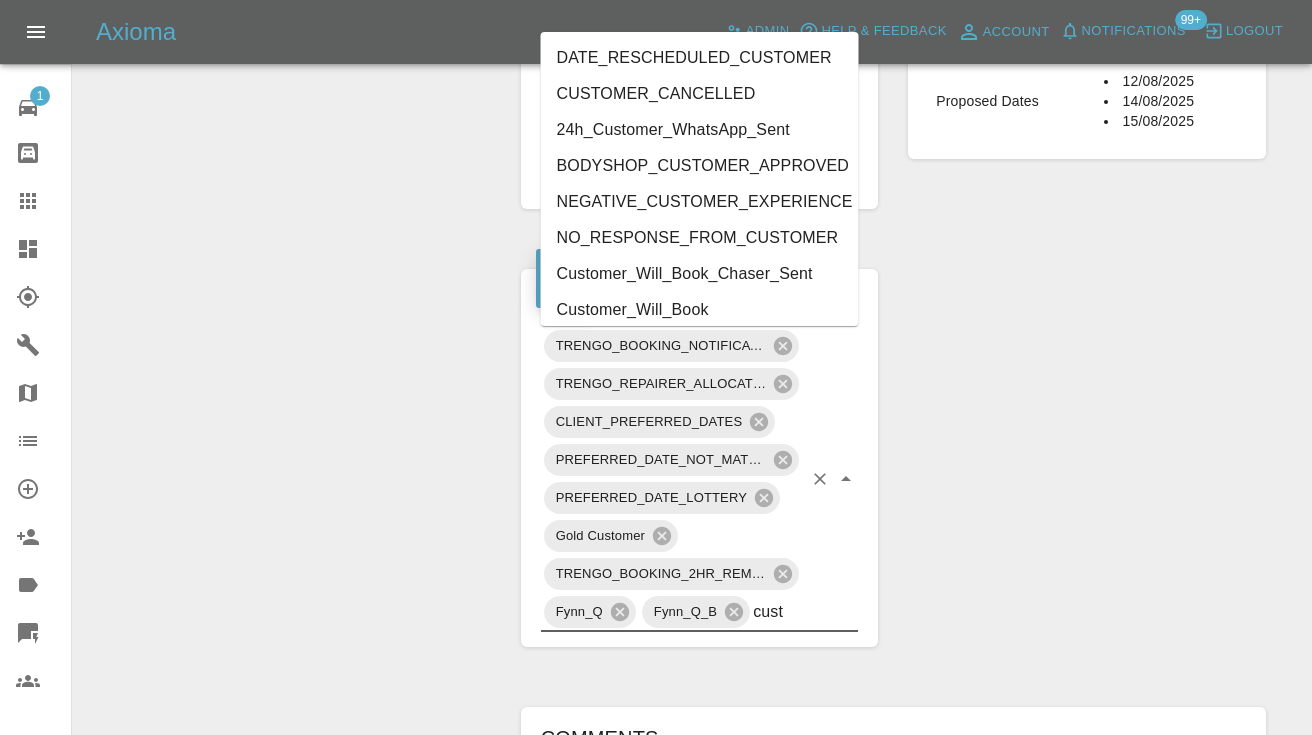 click on "Customer_Will_Book" at bounding box center [700, 310] 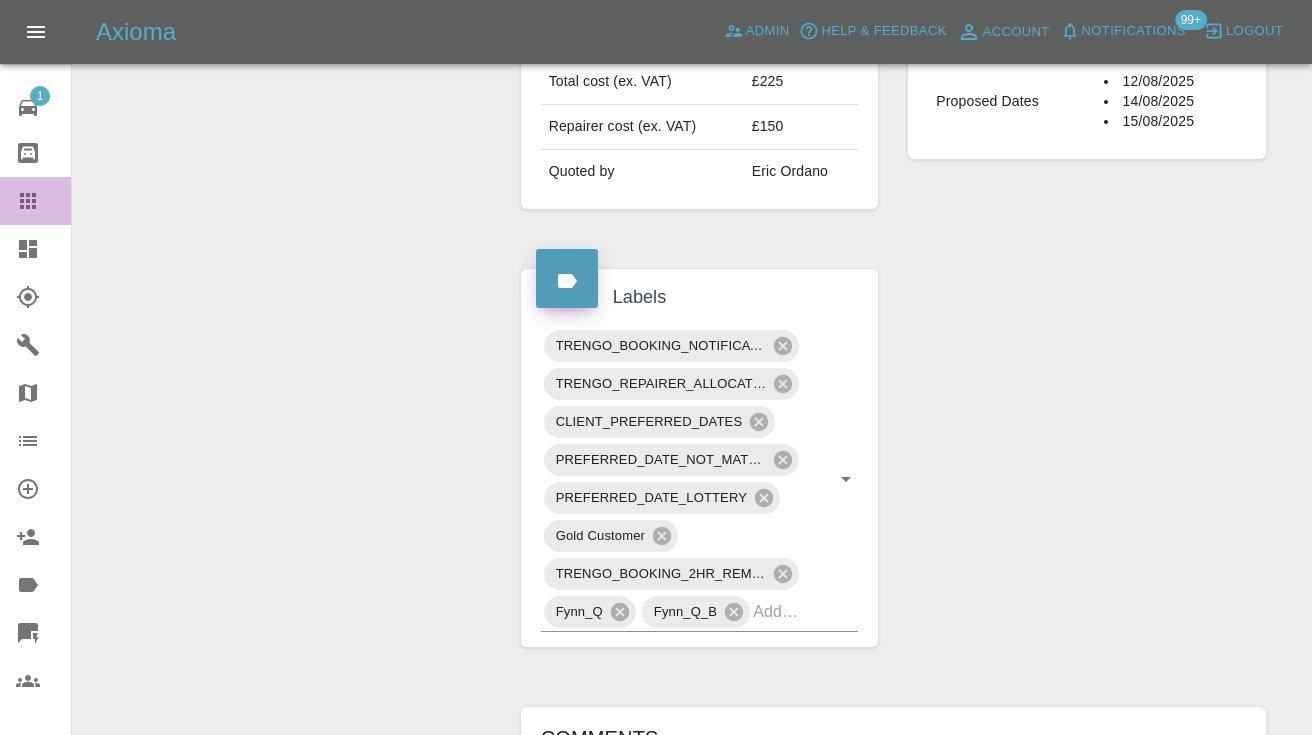 click on "Claims" at bounding box center [35, 201] 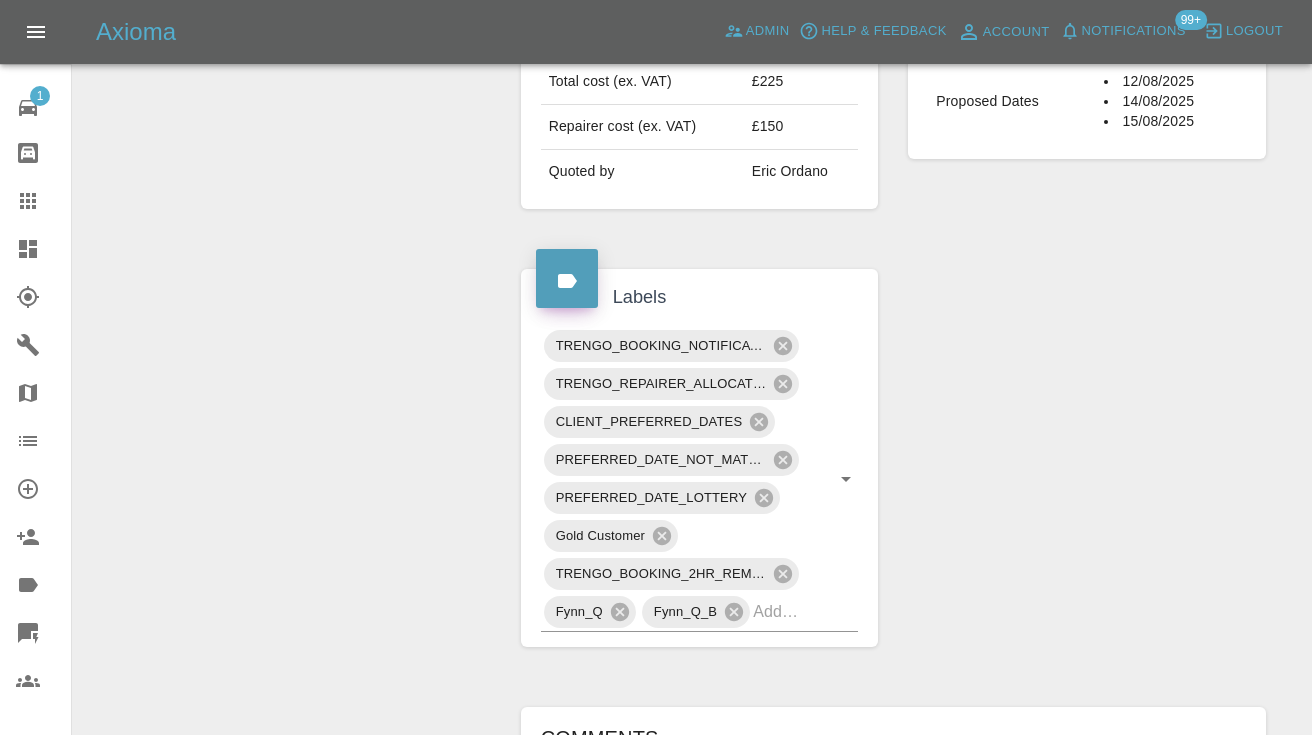 scroll, scrollTop: 200, scrollLeft: 0, axis: vertical 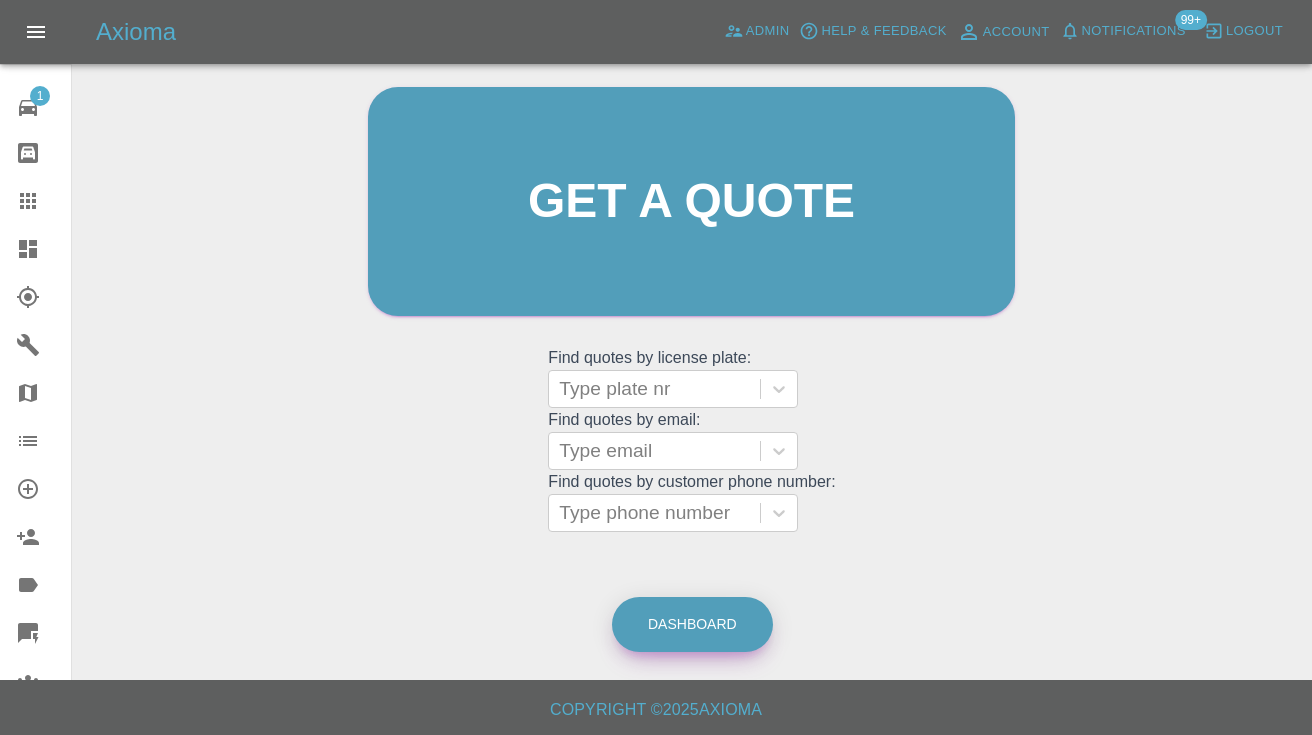 click on "Dashboard" at bounding box center [692, 624] 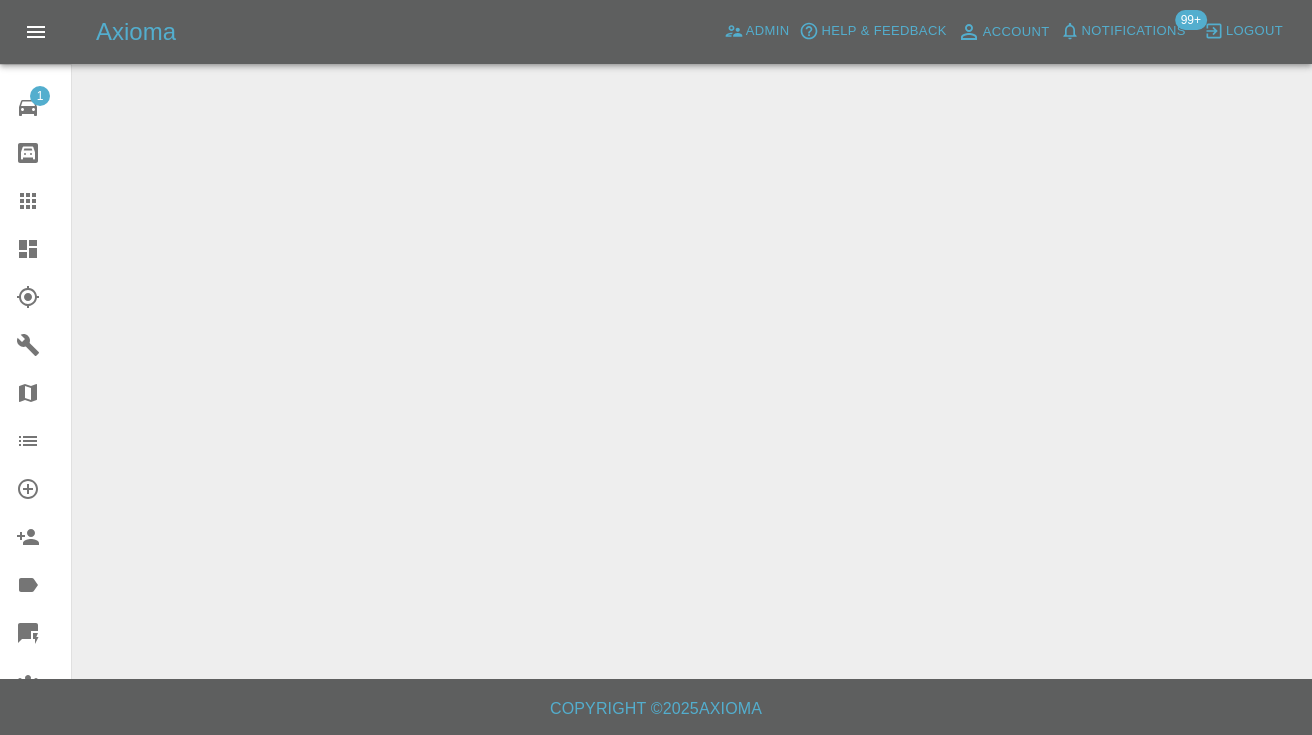 scroll, scrollTop: 0, scrollLeft: 0, axis: both 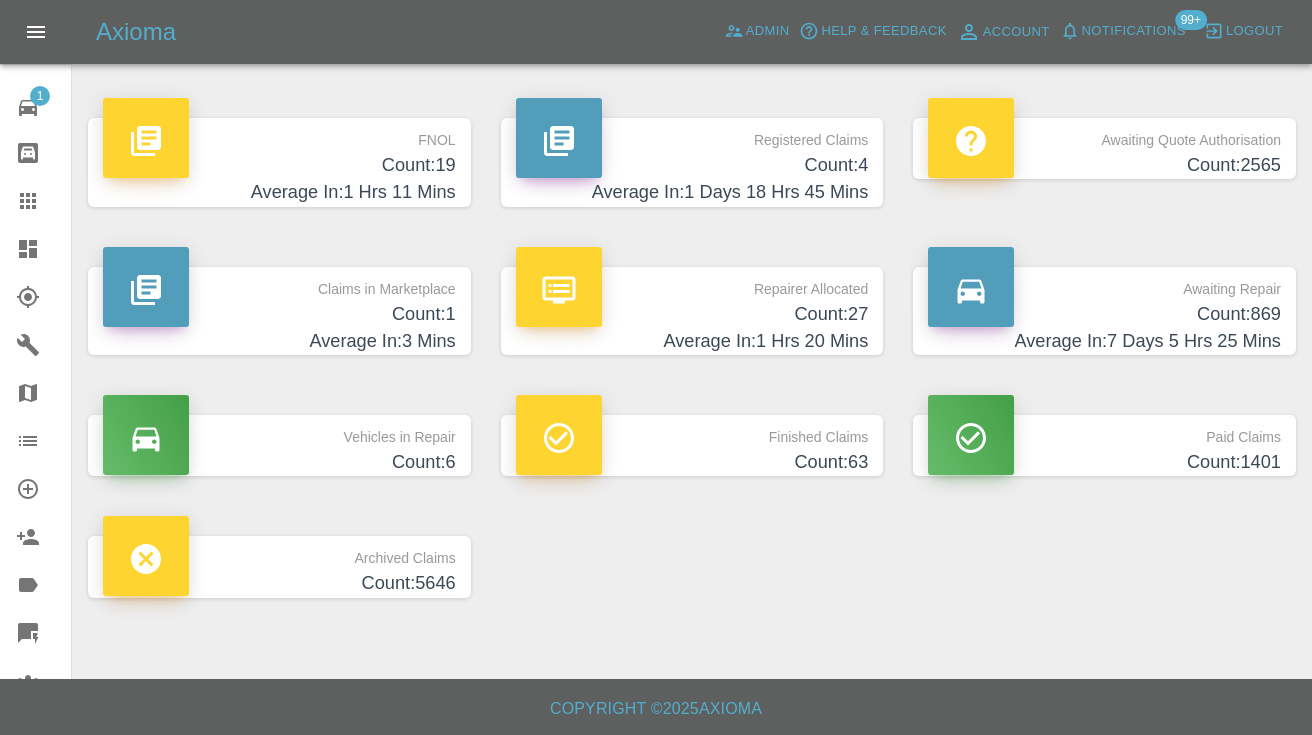 click on "Average In:  7 Days 5 Hrs 25 Mins" at bounding box center [1104, 341] 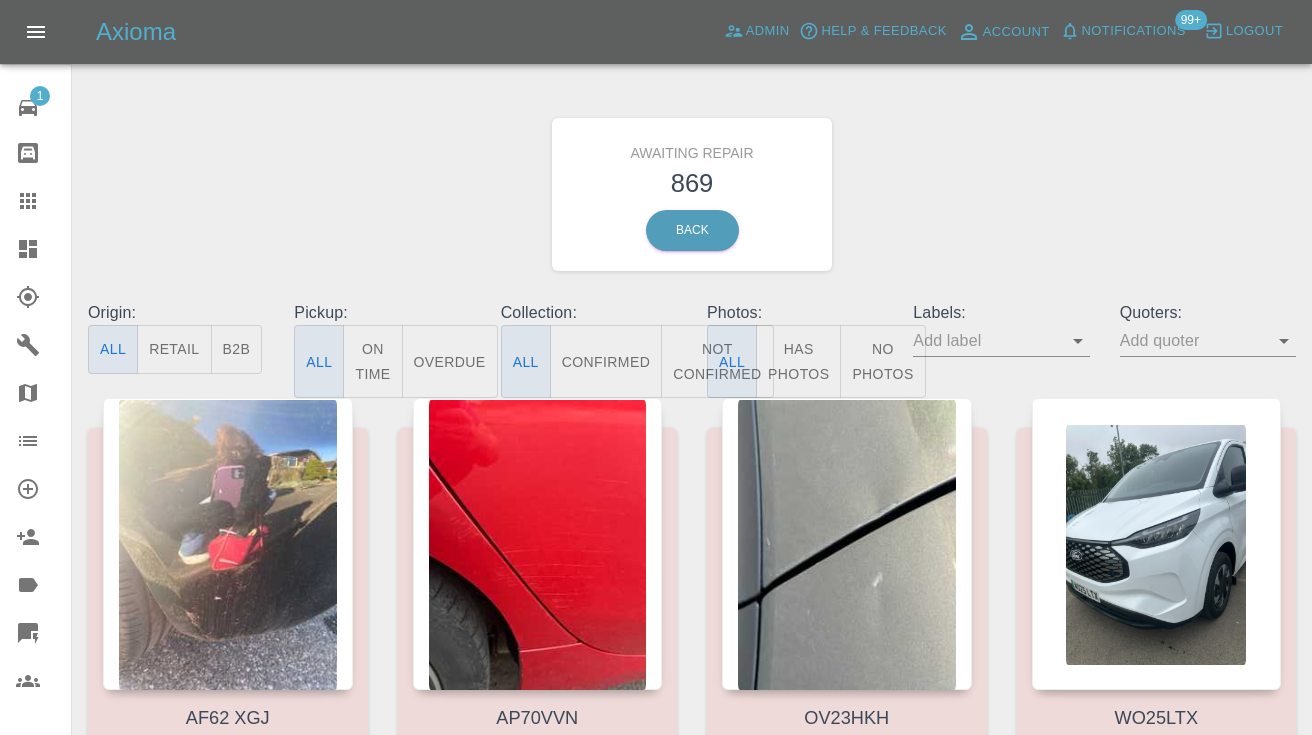click on "Not Confirmed" at bounding box center (717, 361) 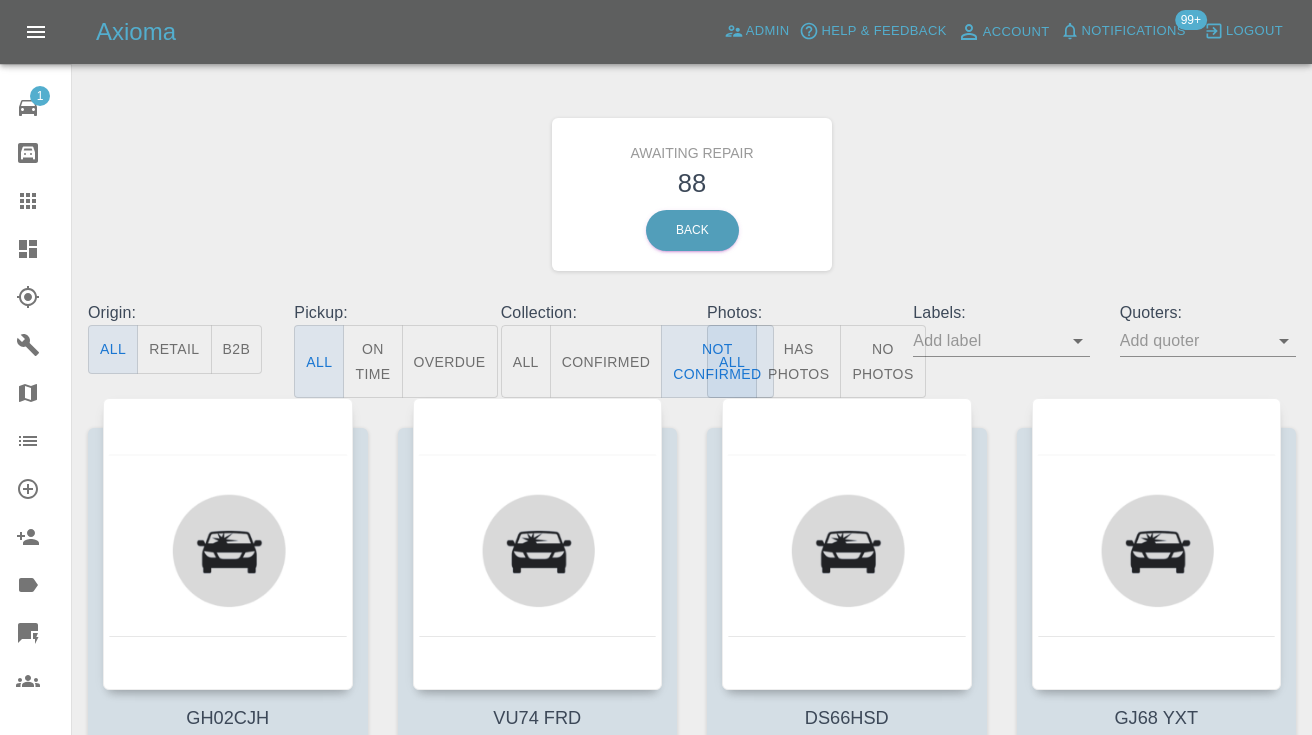 click on "Awaiting Repair 88 Back" at bounding box center [692, 194] 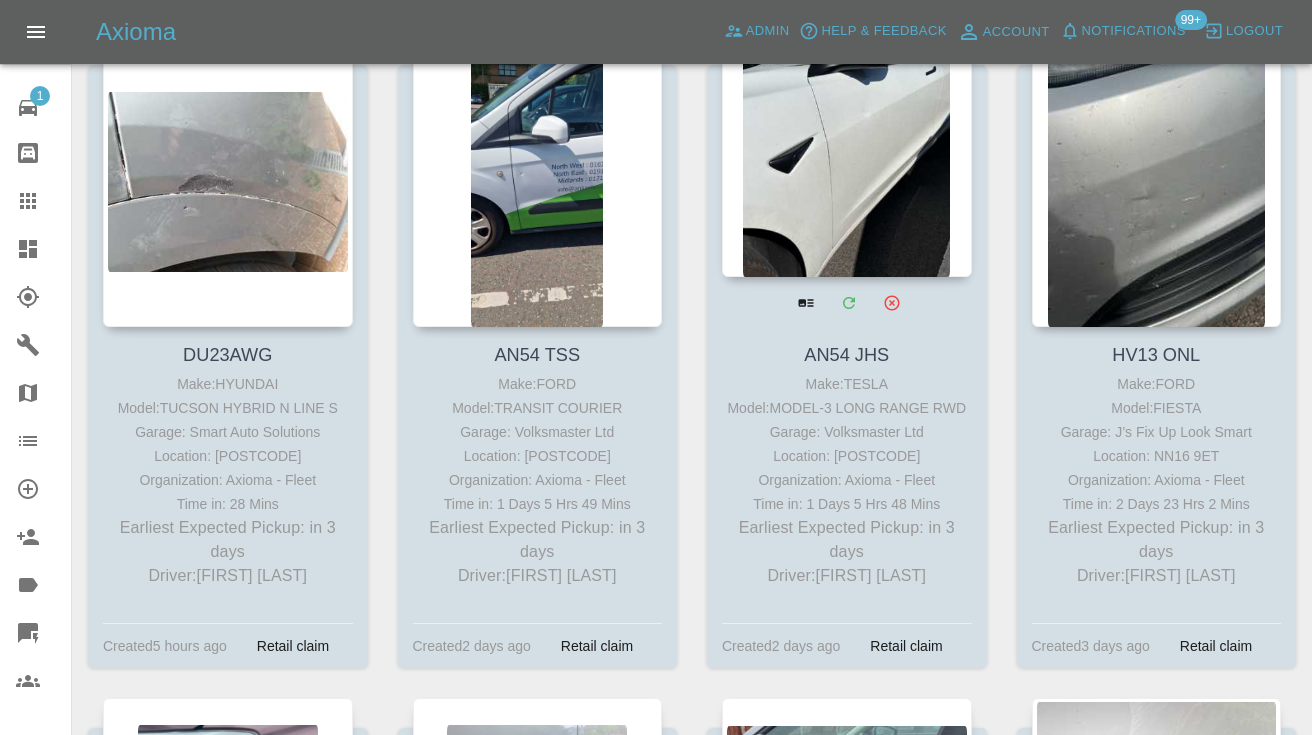scroll, scrollTop: 1659, scrollLeft: 0, axis: vertical 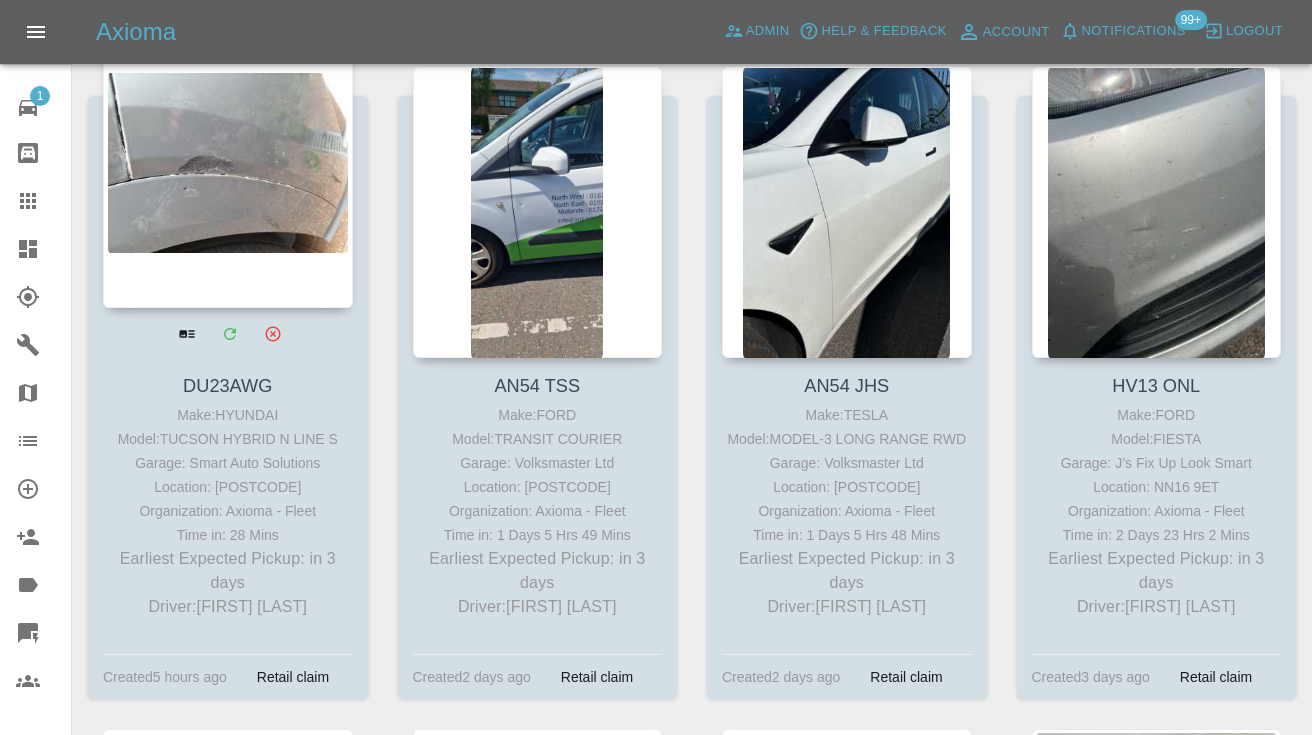click at bounding box center (228, 162) 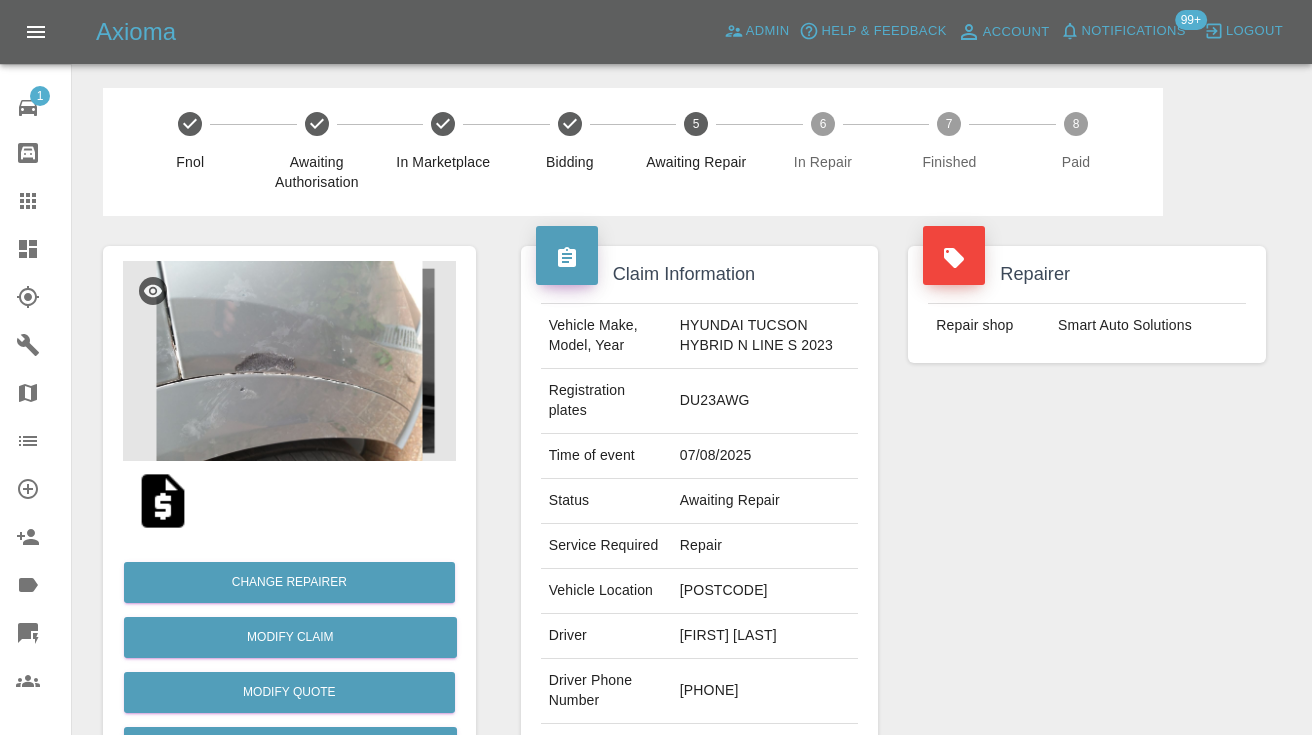 click on "07771968834" at bounding box center (765, 691) 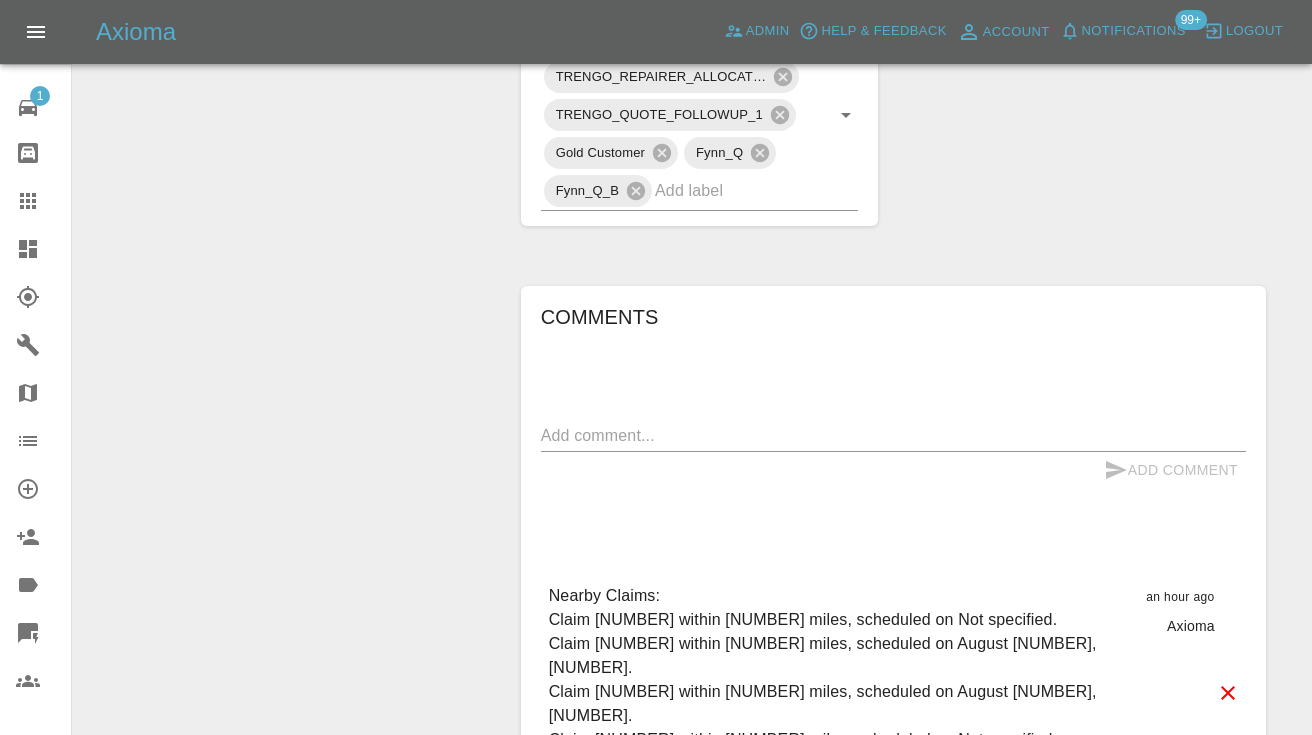 scroll, scrollTop: 1181, scrollLeft: 0, axis: vertical 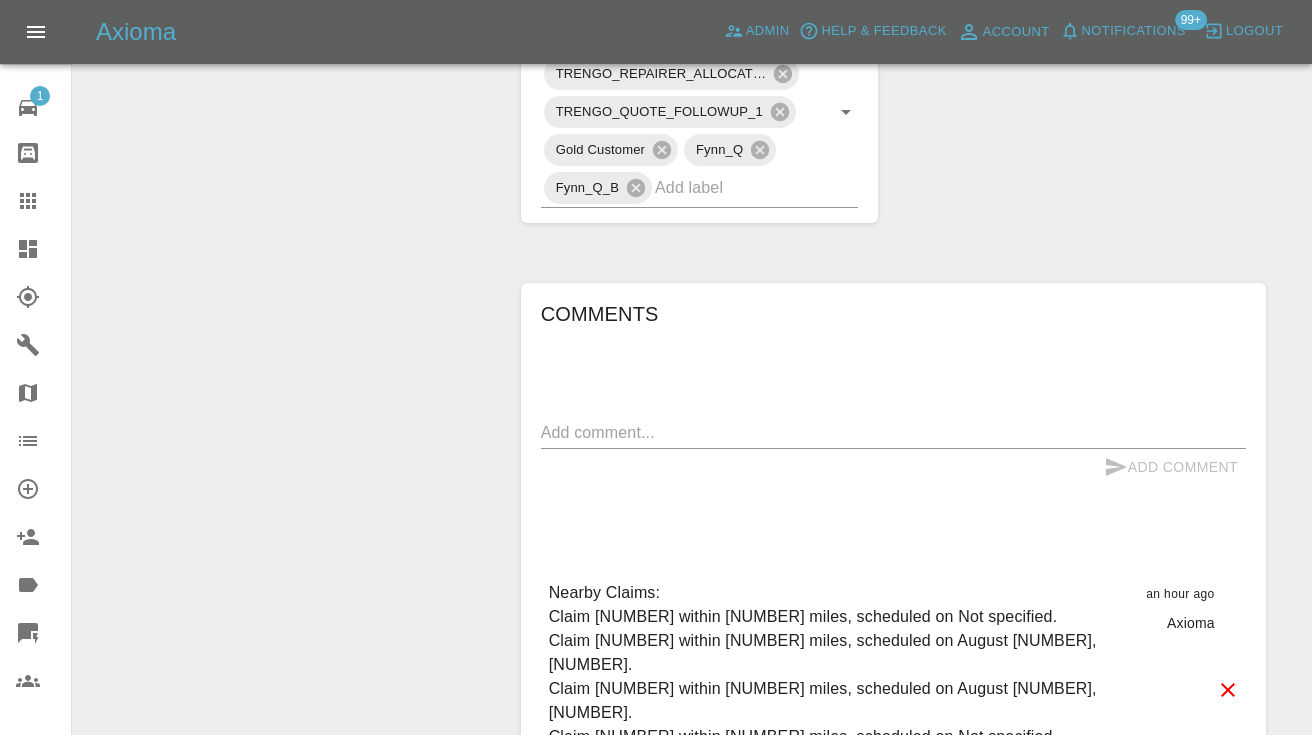 click at bounding box center (893, 432) 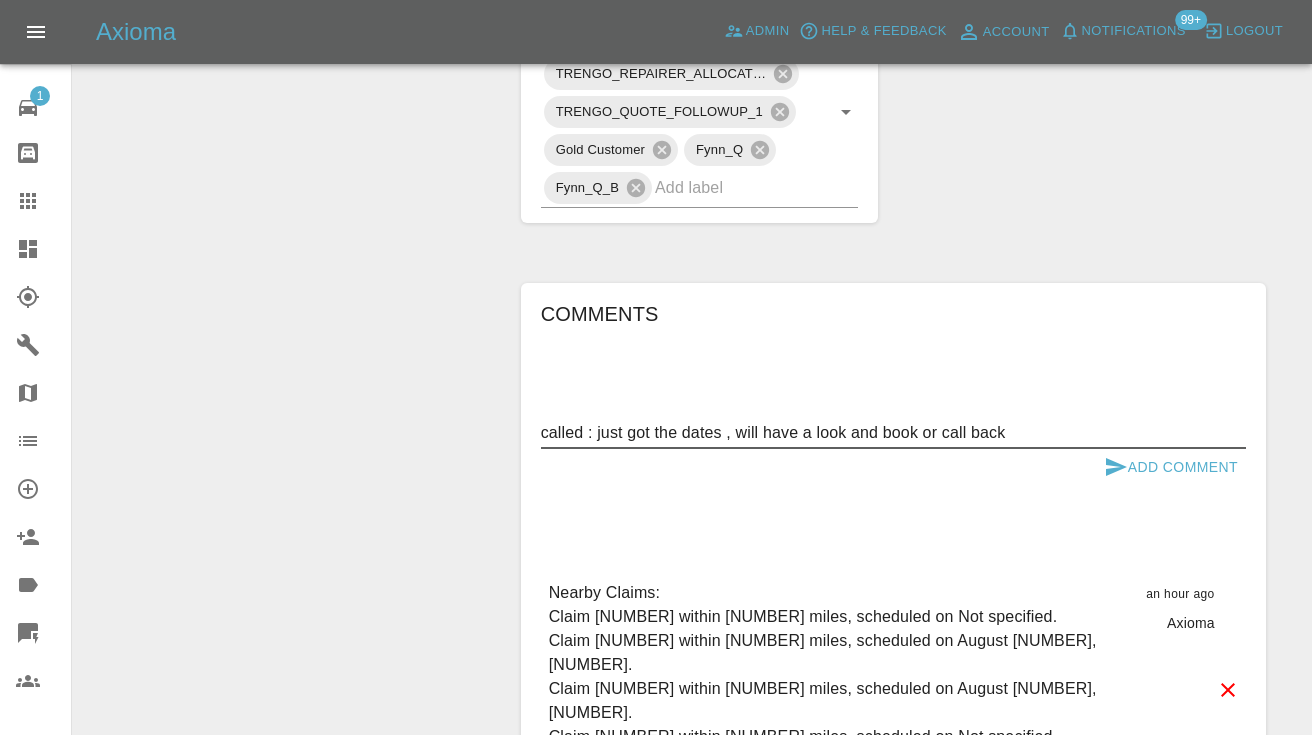 type on "called : just got the dates , will have a look and book or call back" 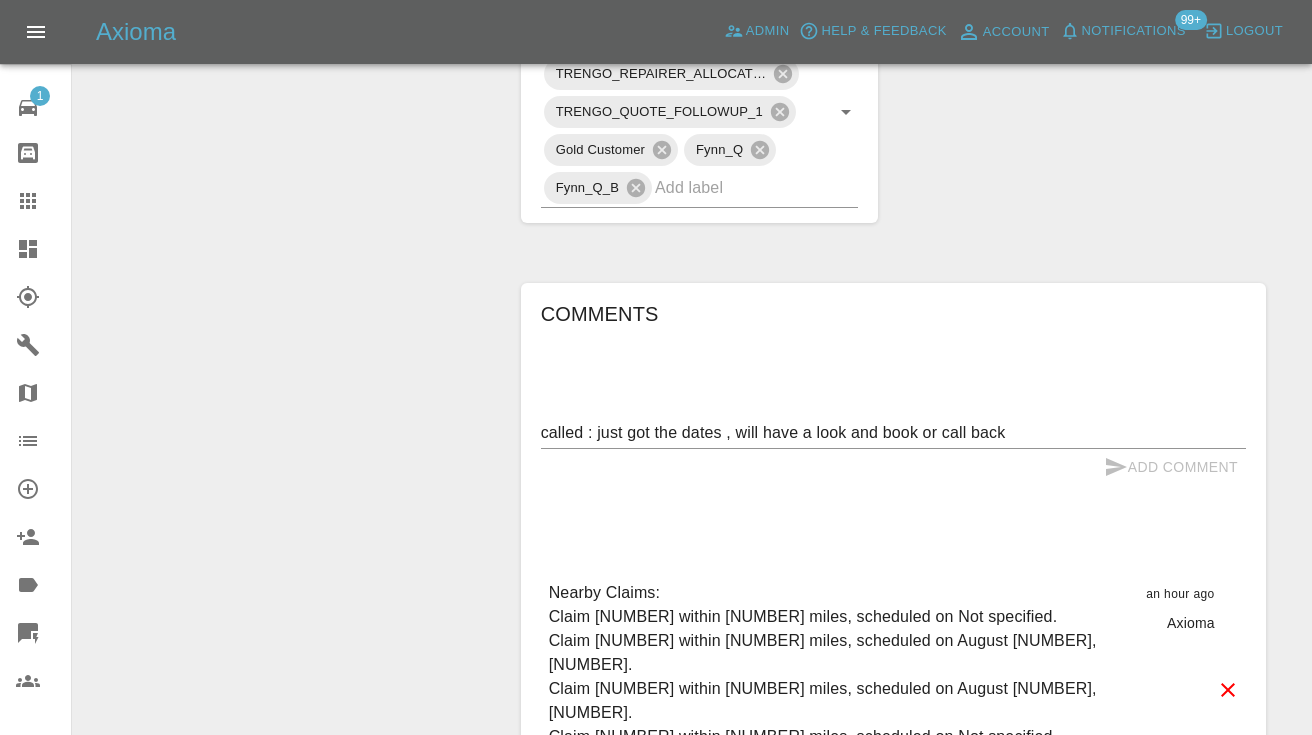 type 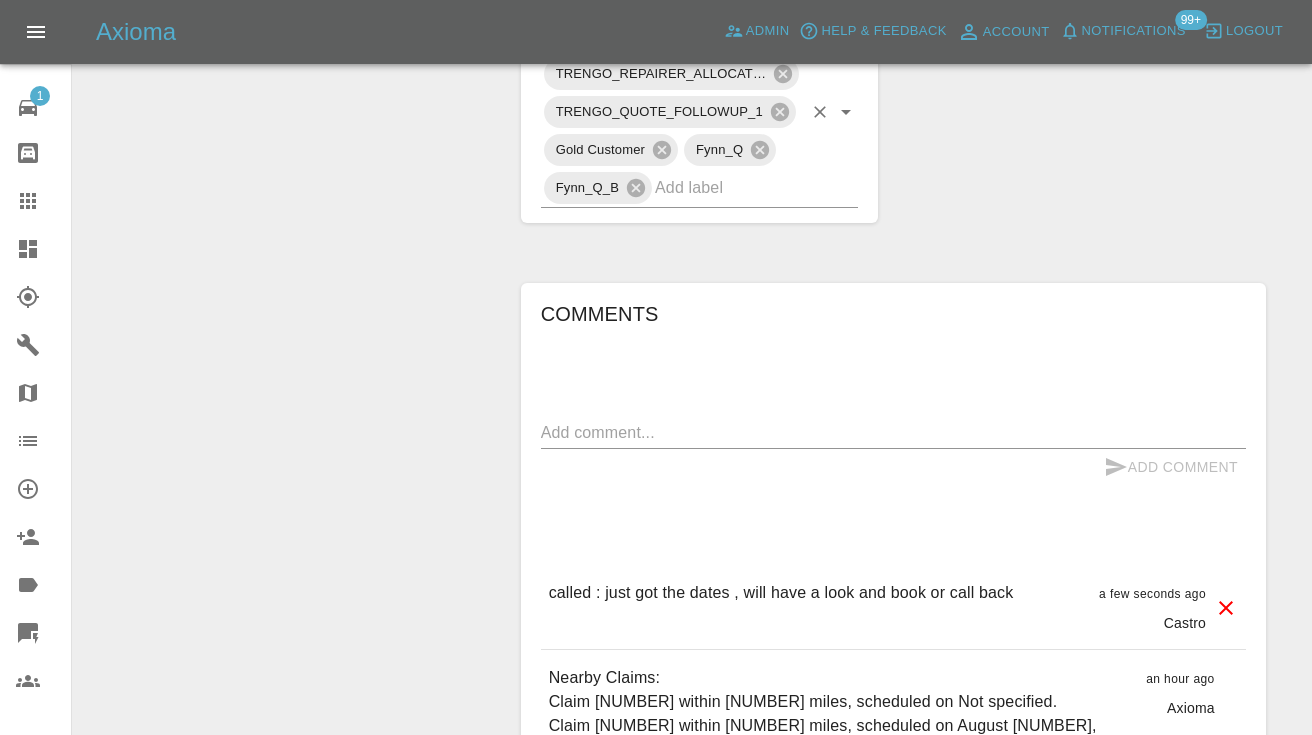 click at bounding box center [728, 187] 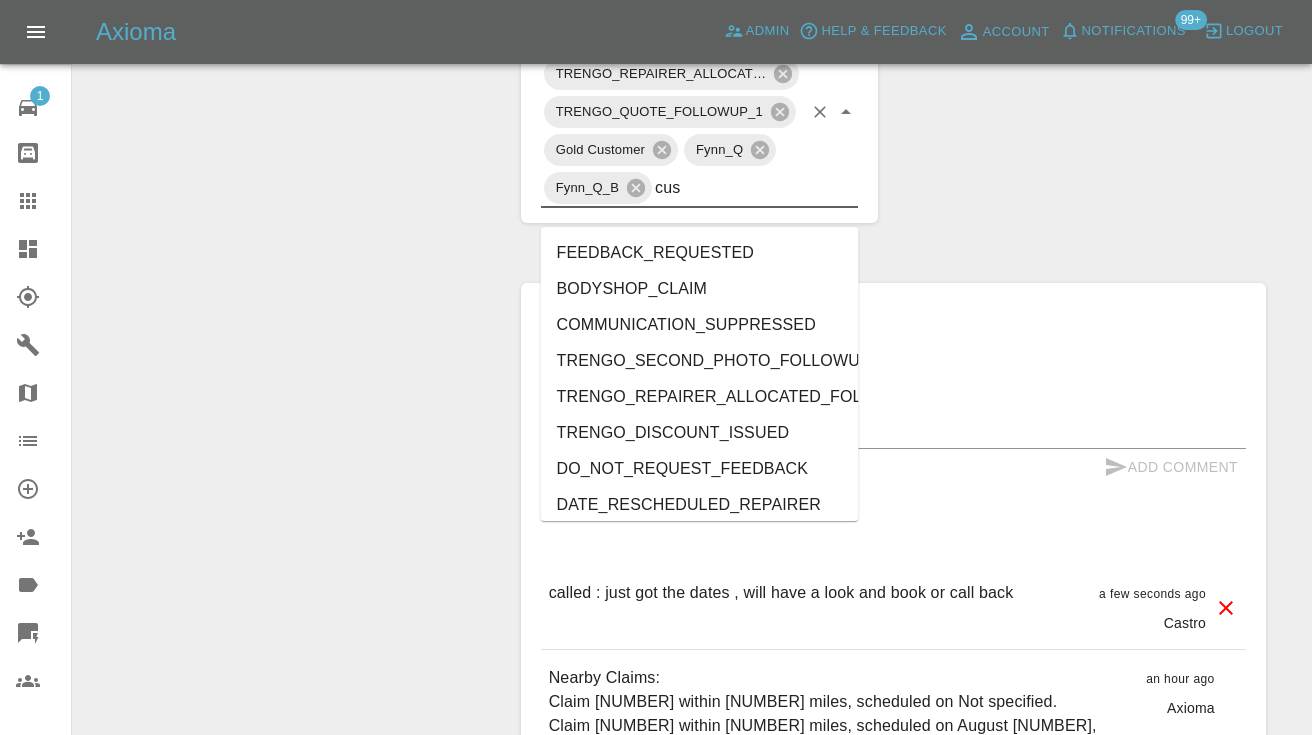 type on "cust" 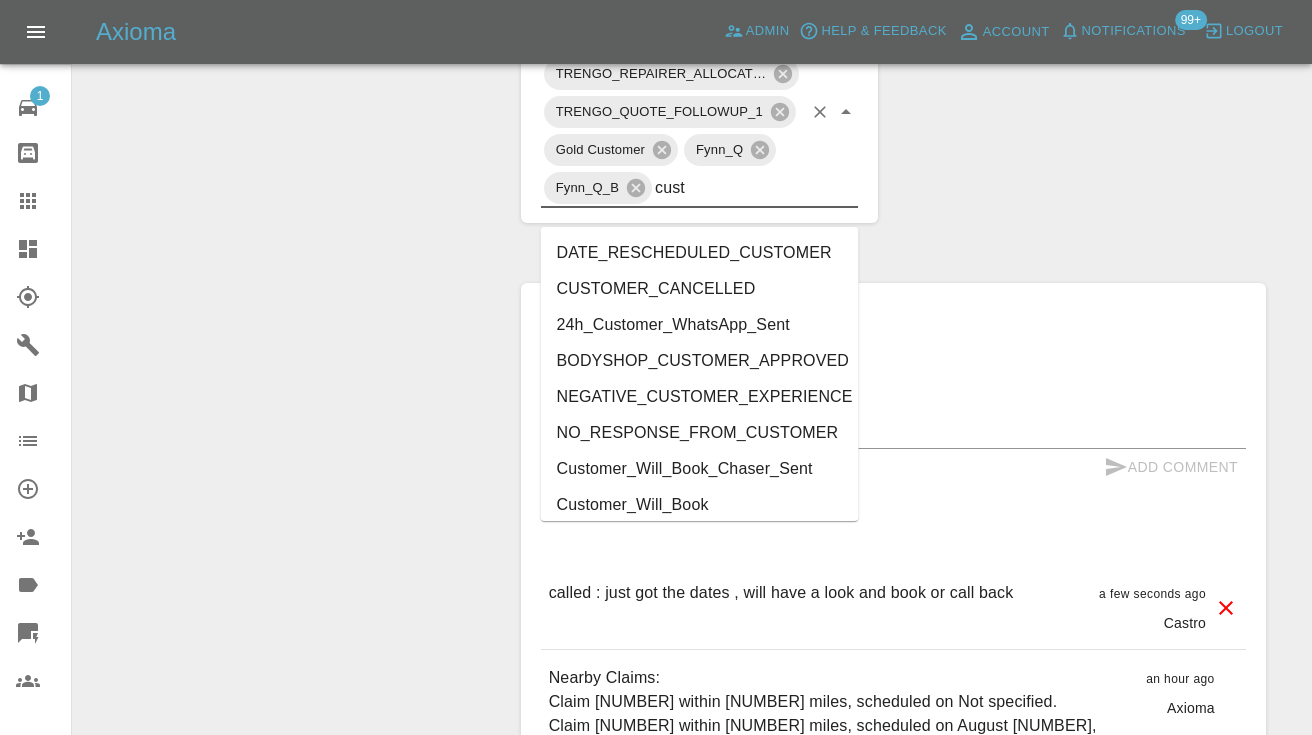 click on "Customer_Will_Book" at bounding box center (700, 505) 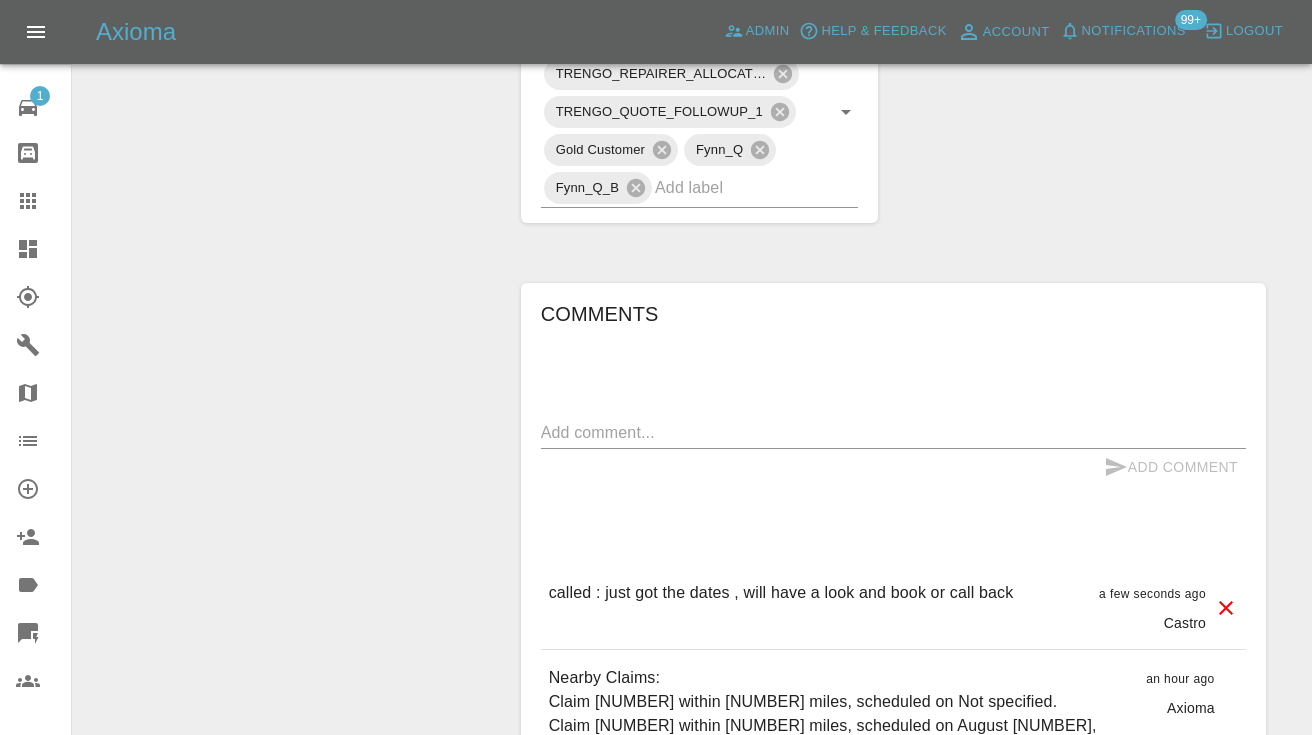 click on "Change Repairer Modify Claim Modify Quote Rollback Submit Payment Archive" at bounding box center (289, 70) 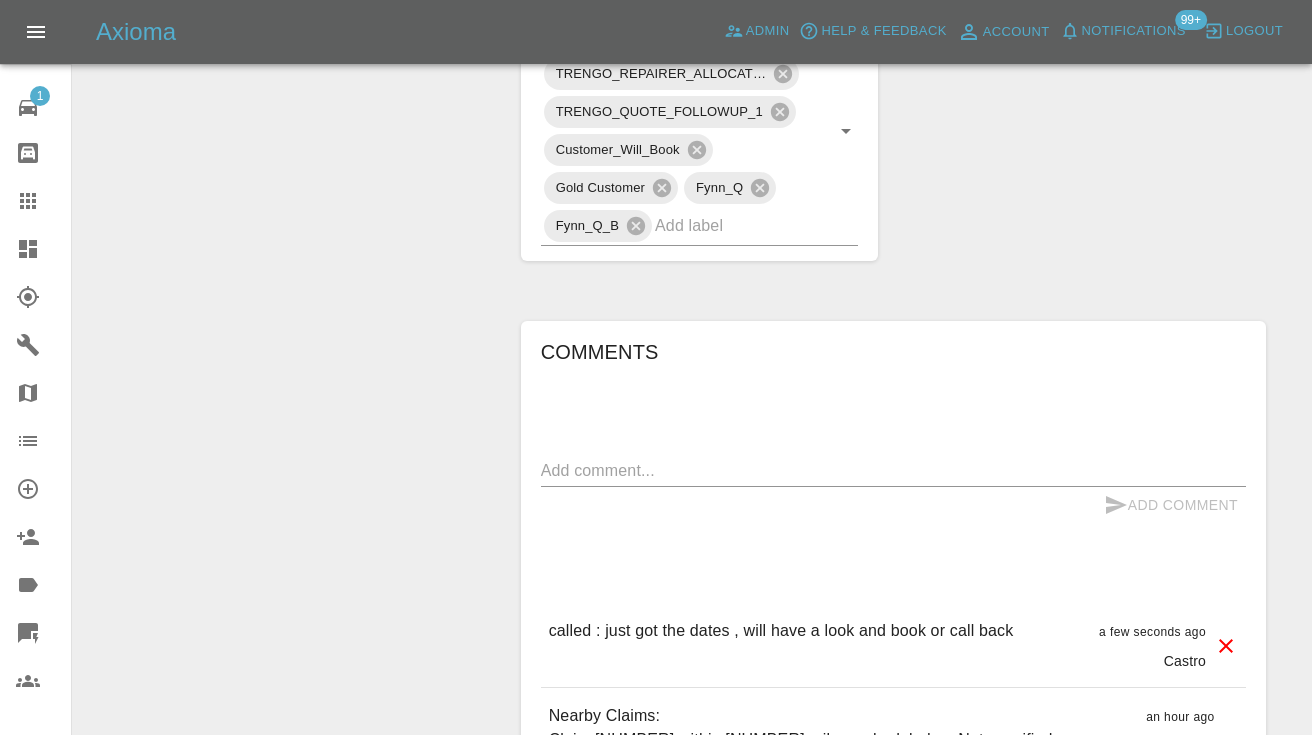click 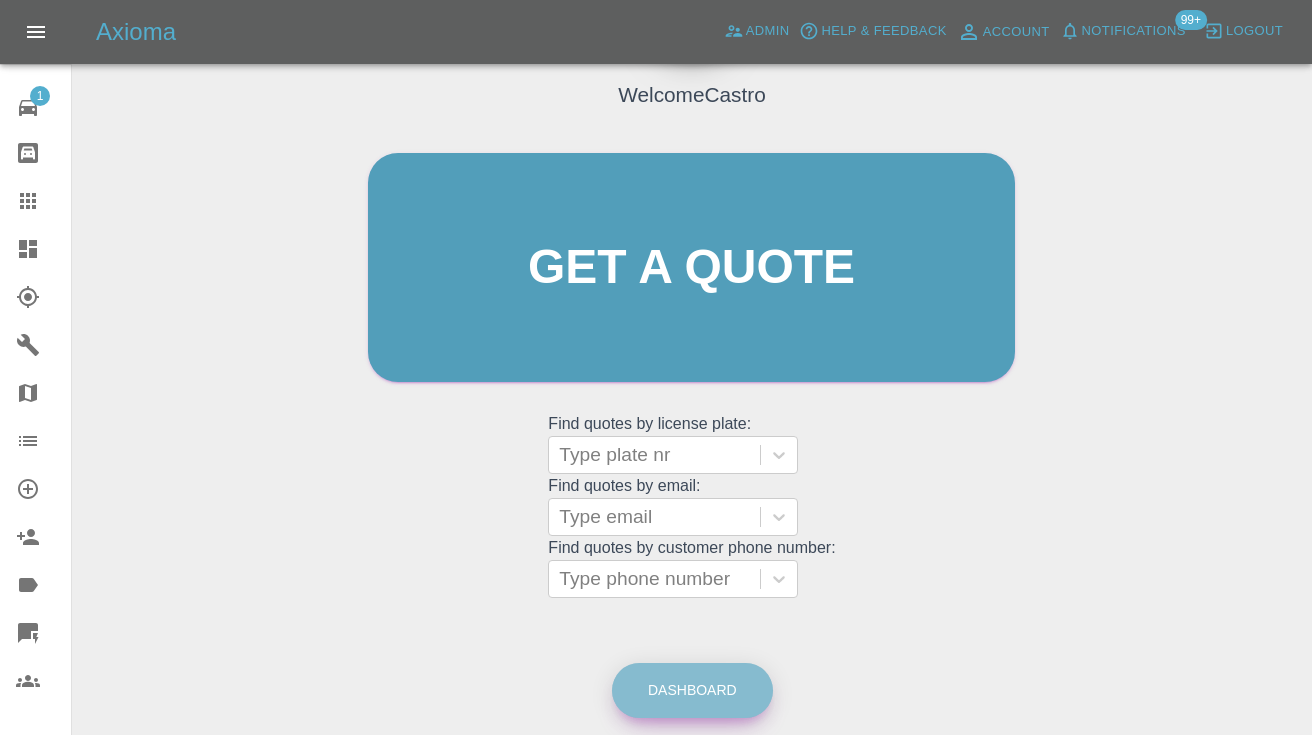 click on "Dashboard" at bounding box center (692, 690) 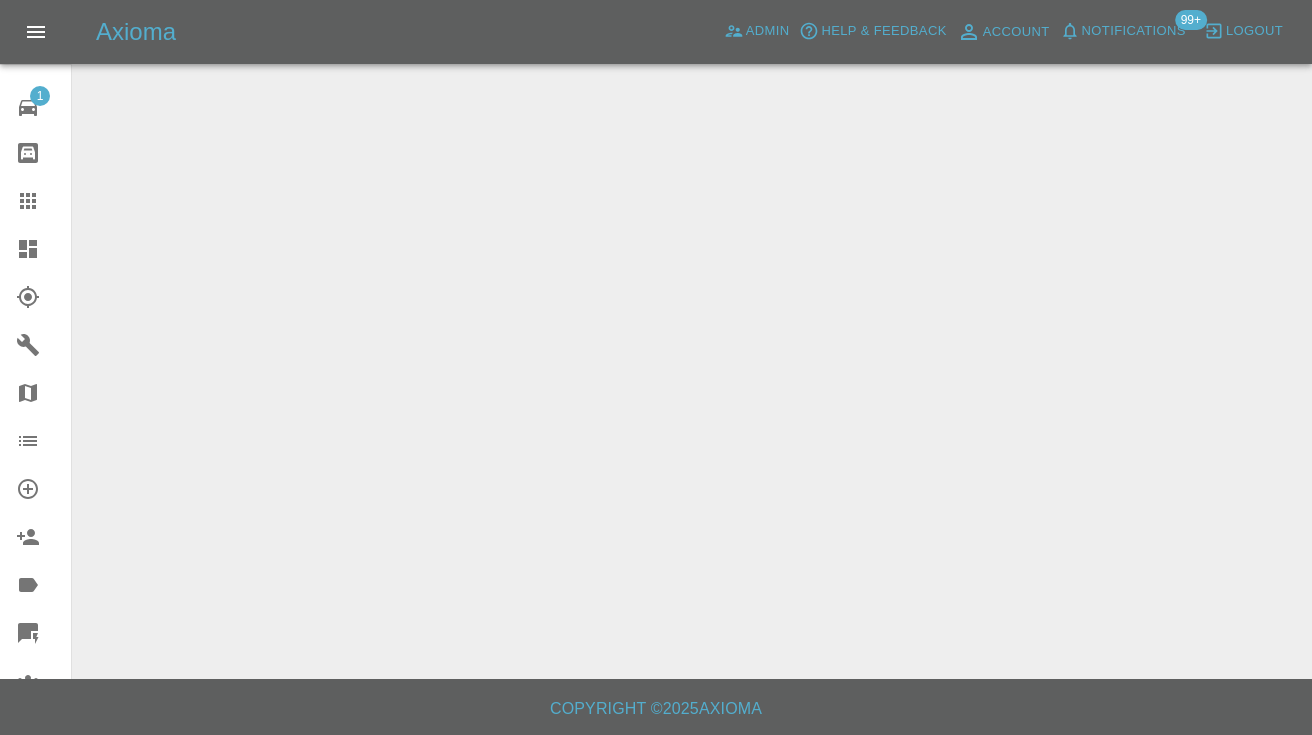 scroll, scrollTop: 0, scrollLeft: 0, axis: both 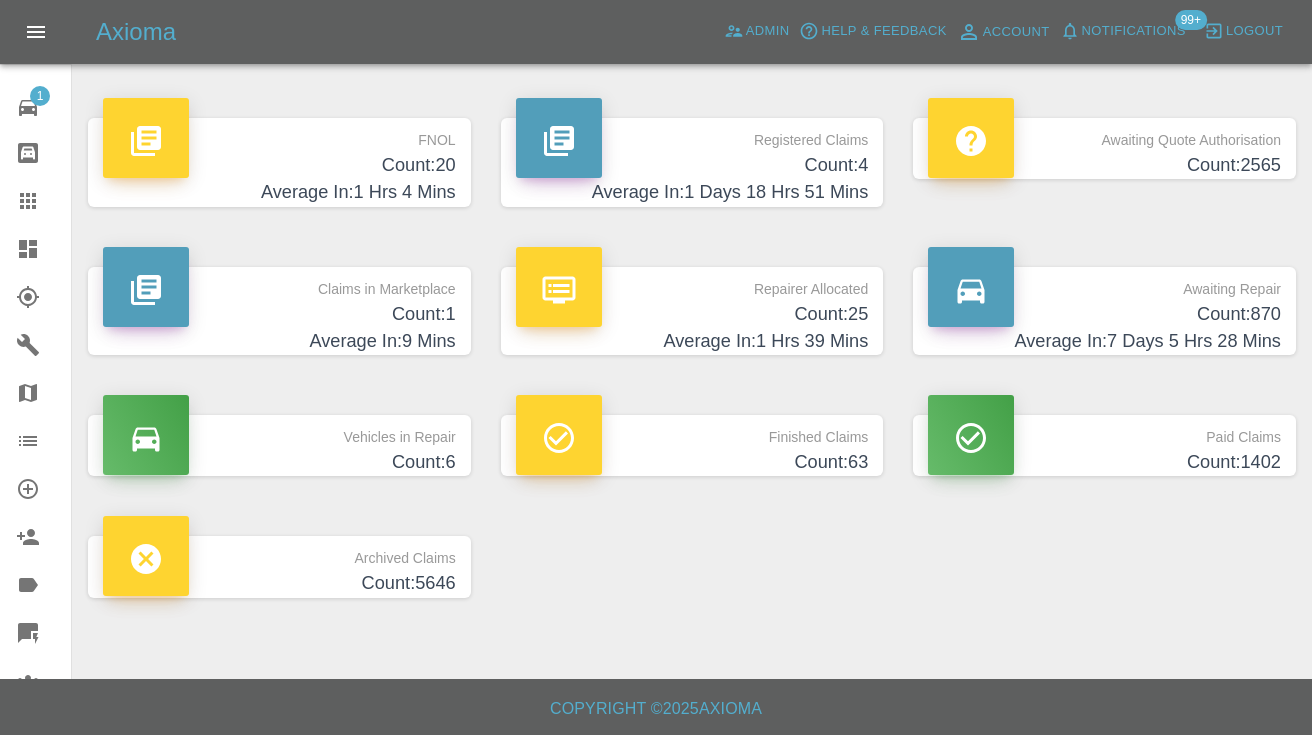 click on "Count:  870" at bounding box center [1104, 314] 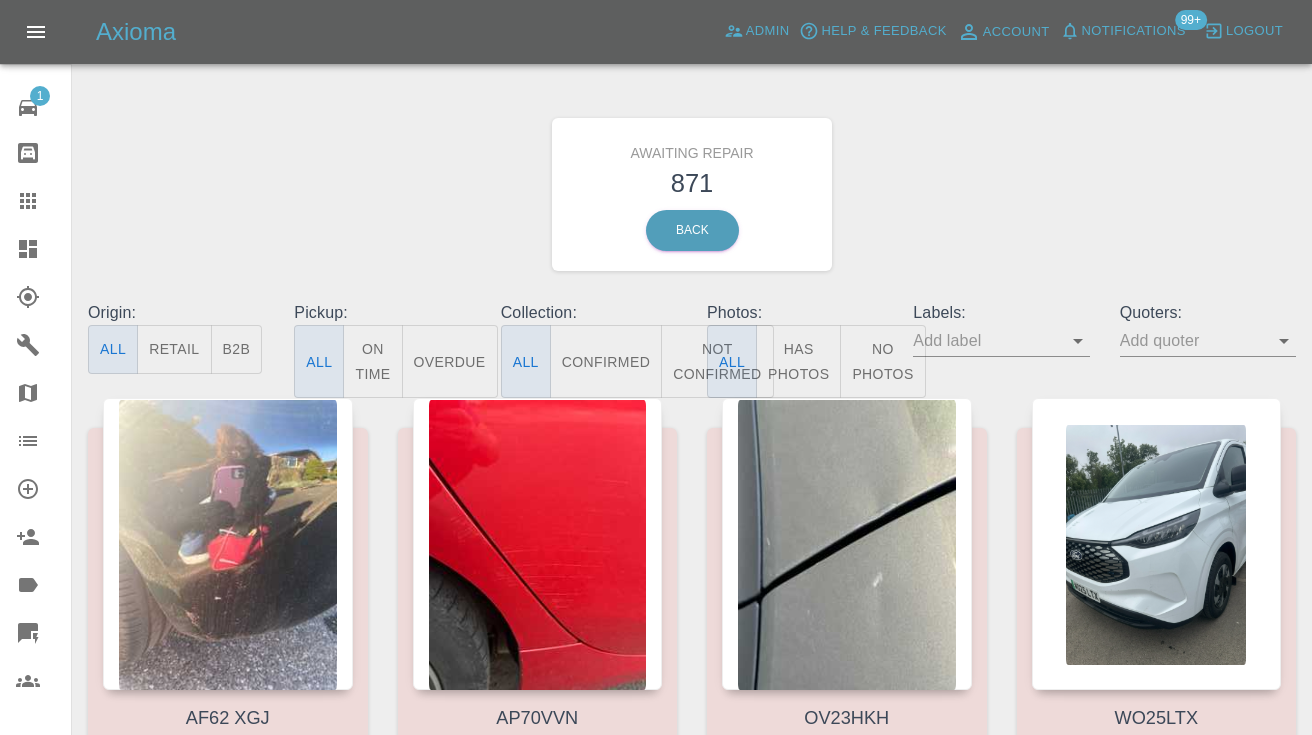 click on "Not Confirmed" at bounding box center (717, 361) 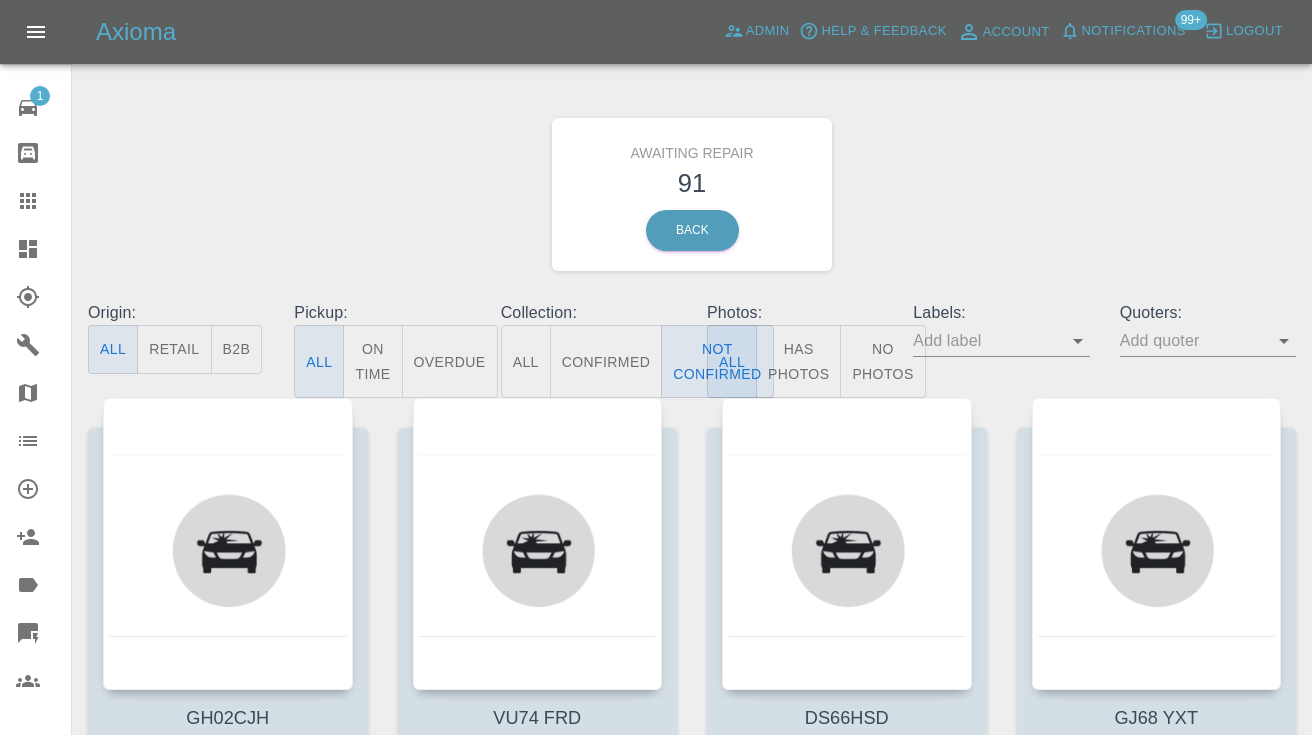 click on "Awaiting Repair 91 Back" at bounding box center [692, 194] 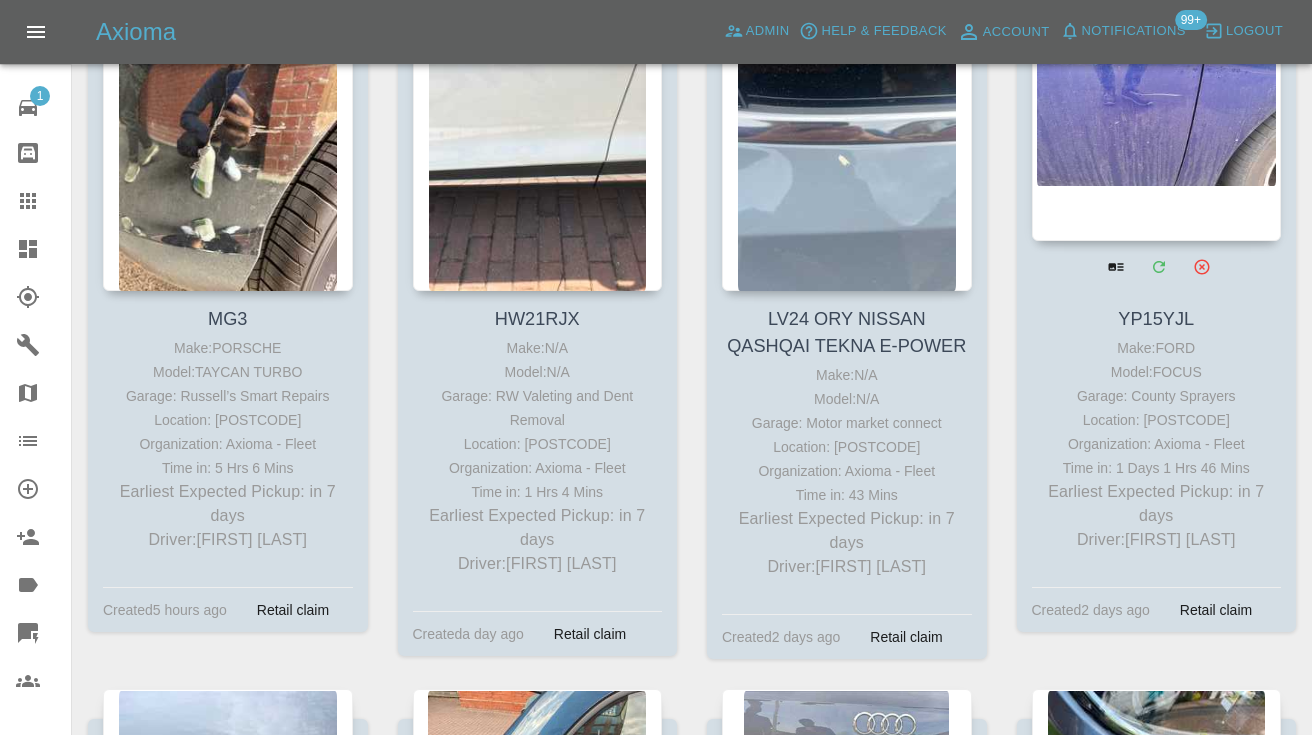 scroll, scrollTop: 5792, scrollLeft: 0, axis: vertical 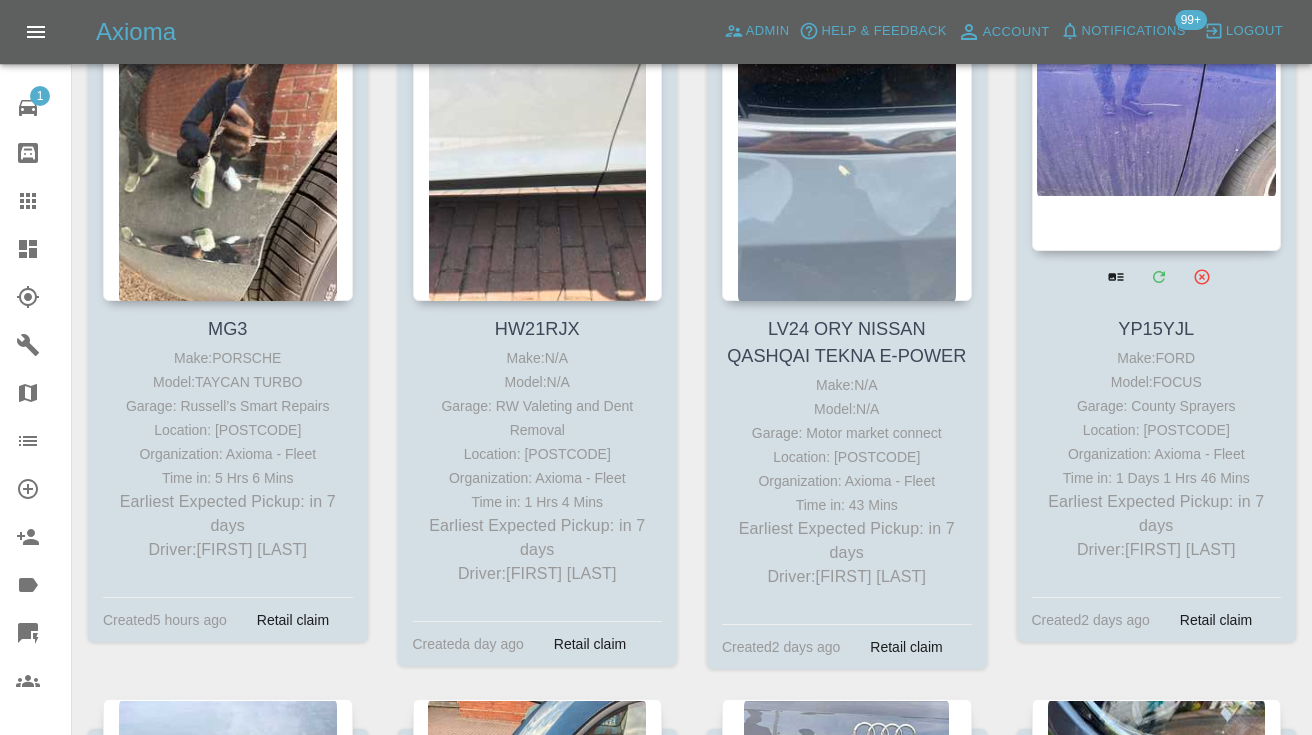 click at bounding box center (1157, 105) 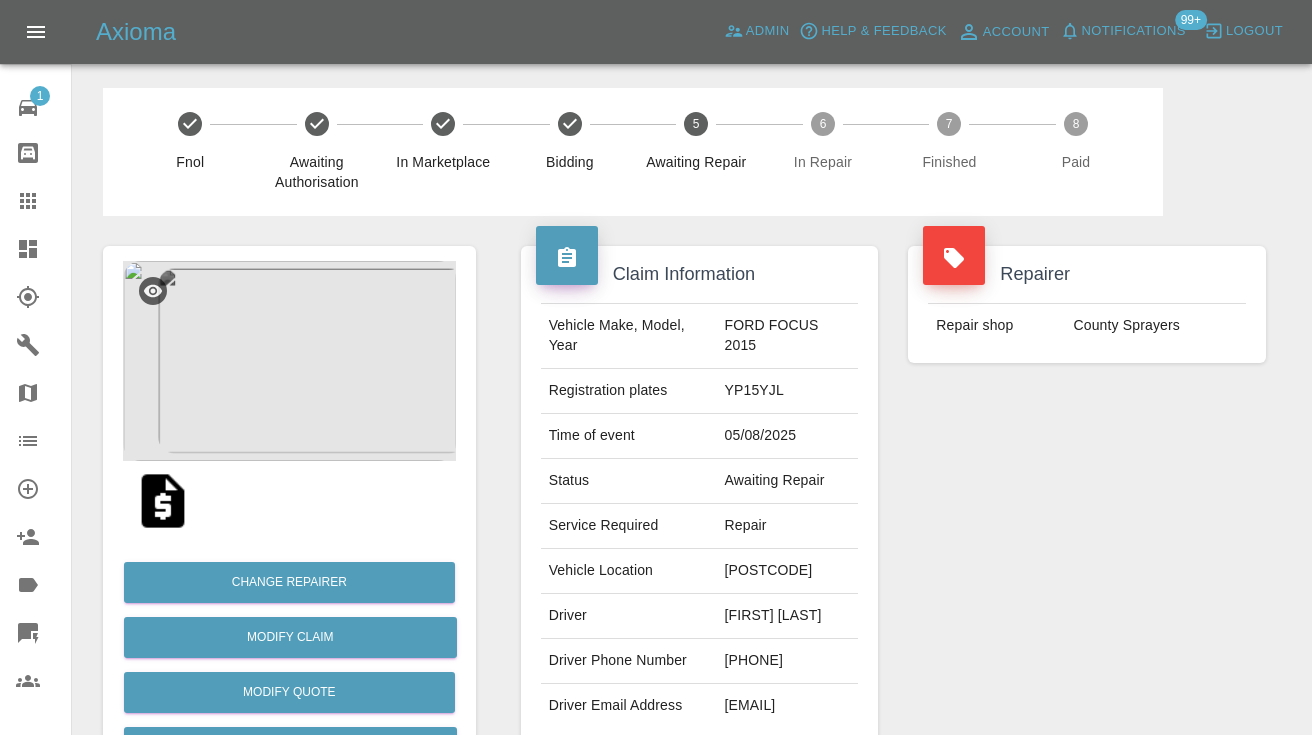click on "07786657103" at bounding box center [788, 661] 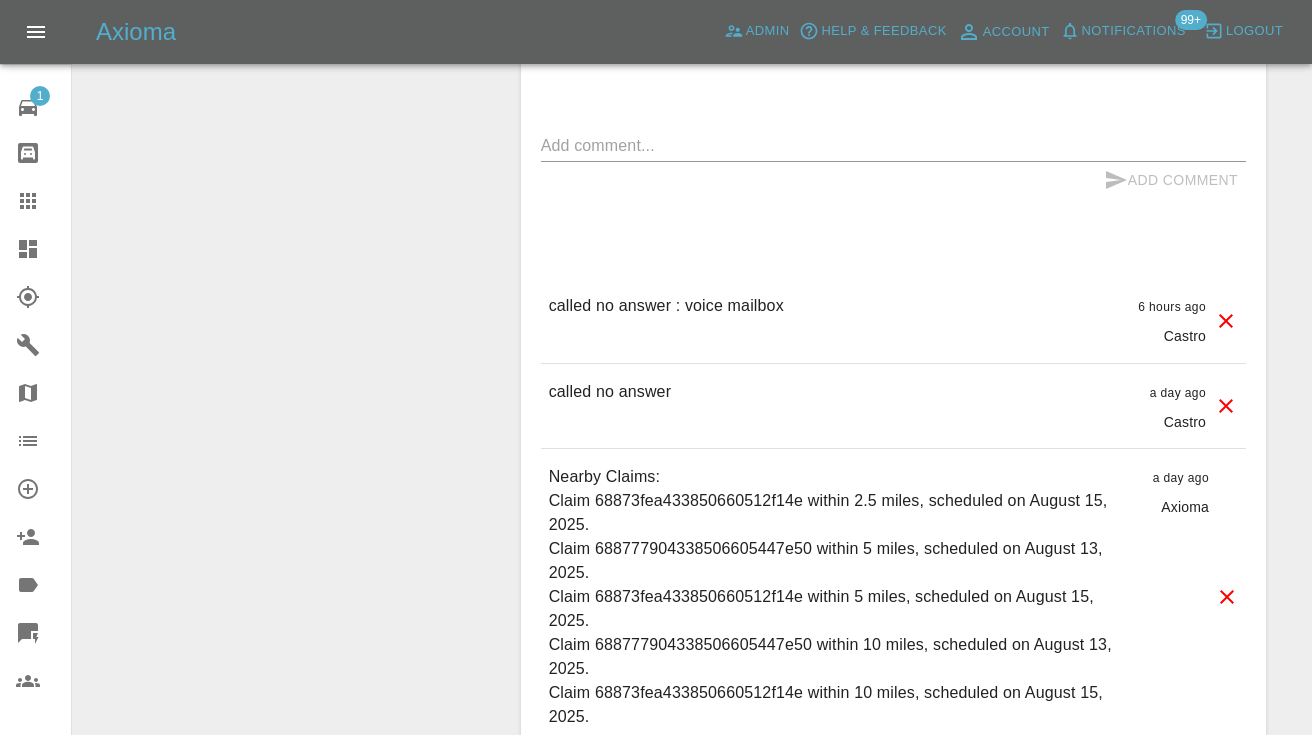 scroll, scrollTop: 1743, scrollLeft: 0, axis: vertical 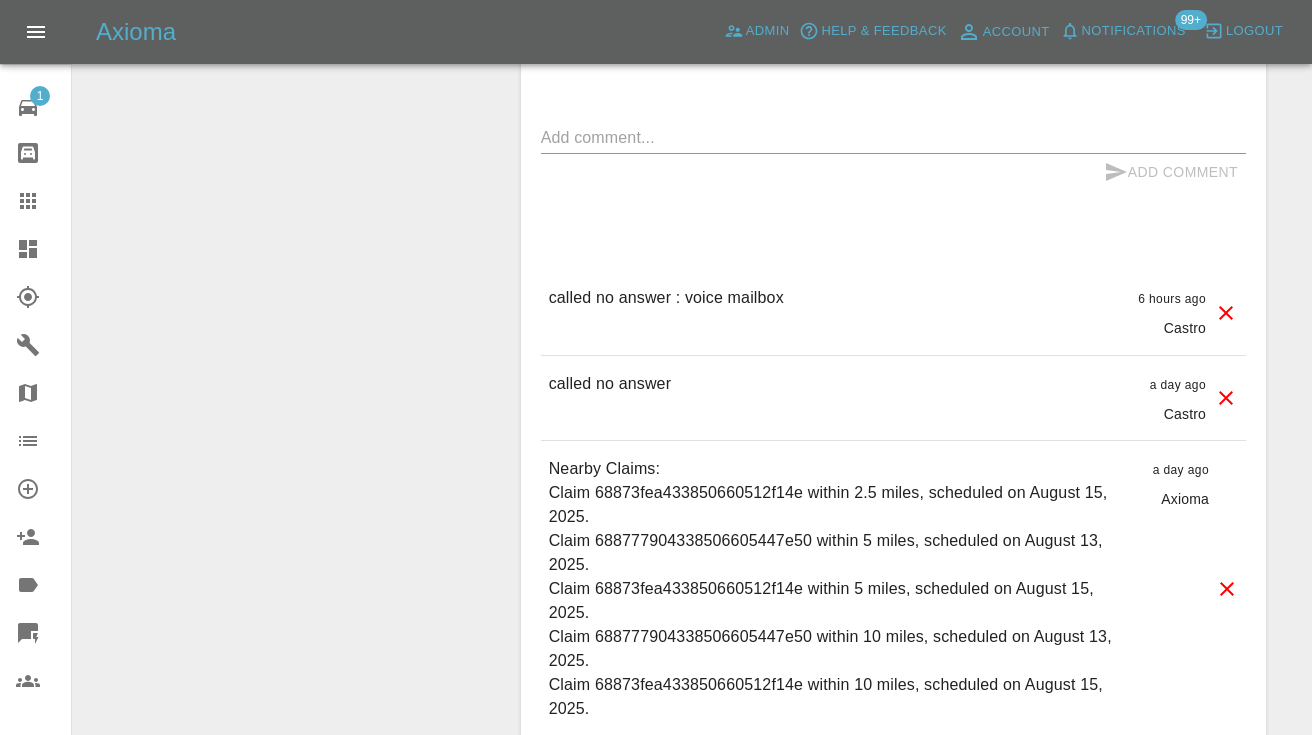 click at bounding box center [893, 137] 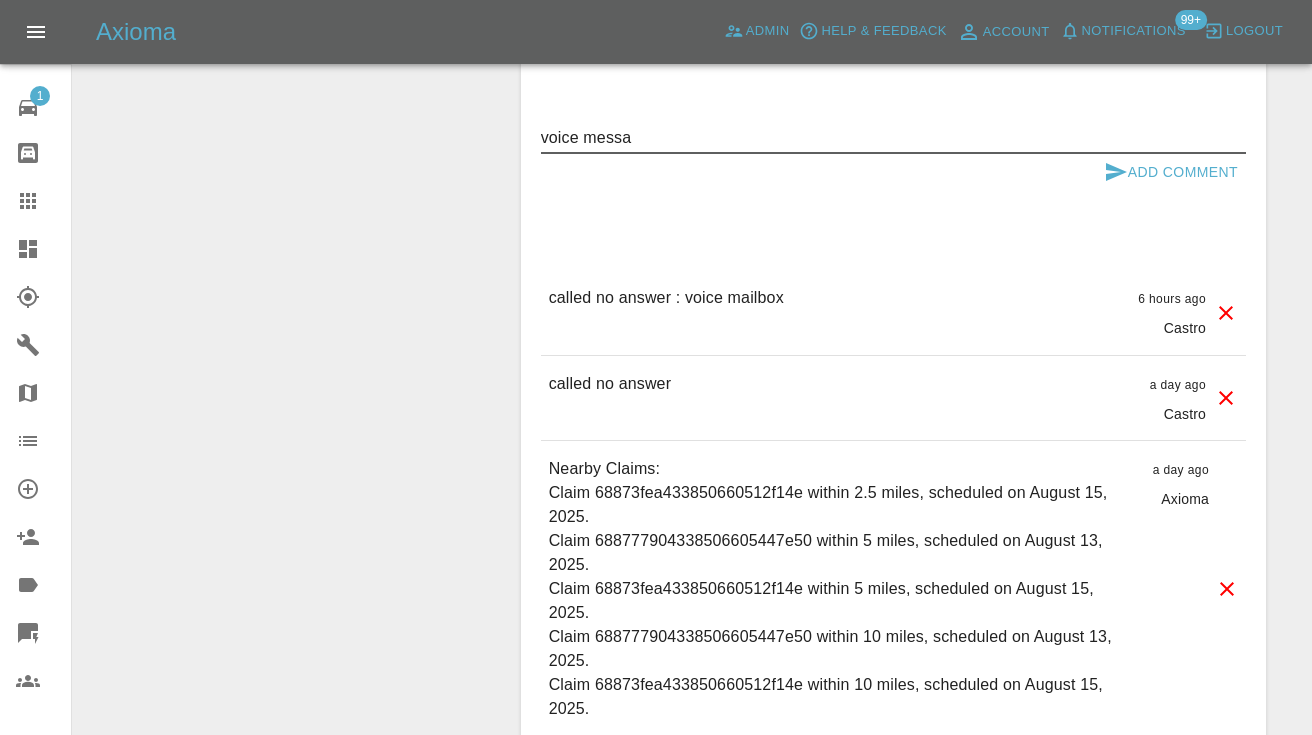 click on "99+" at bounding box center (1191, 20) 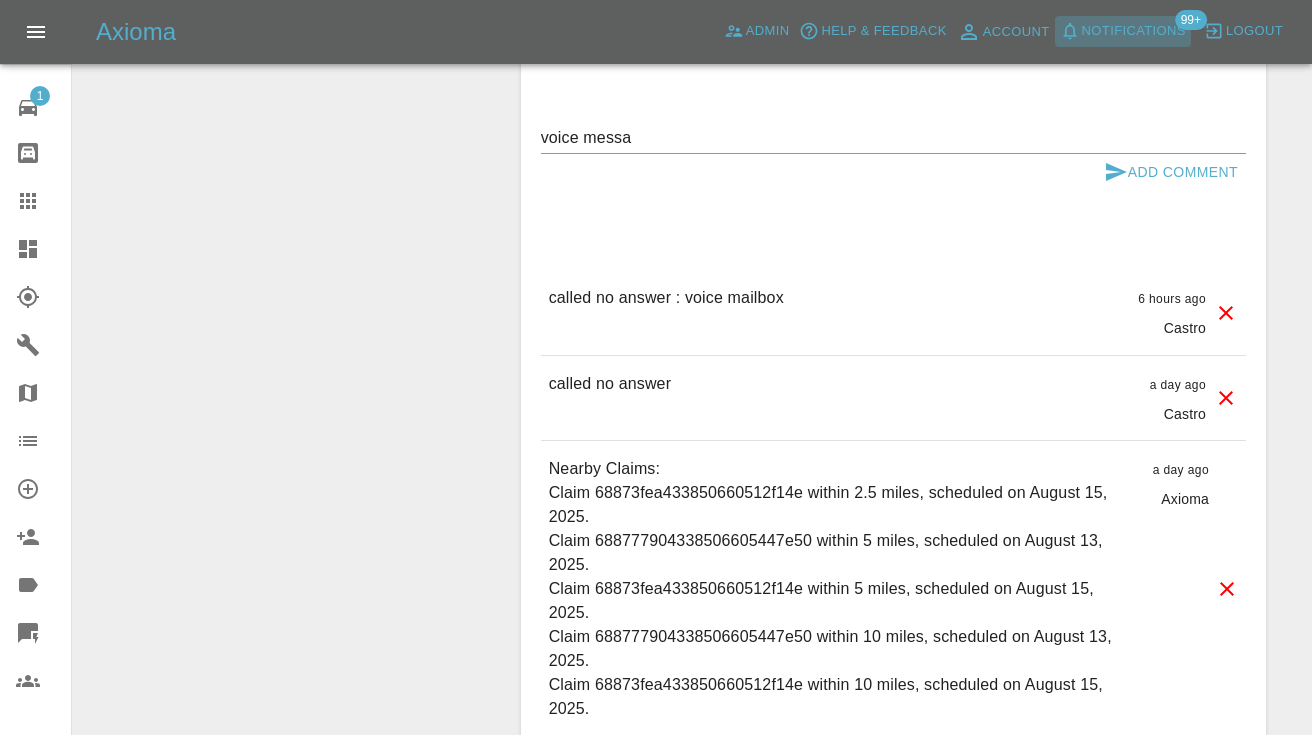 click on "Notifications" at bounding box center [1134, 31] 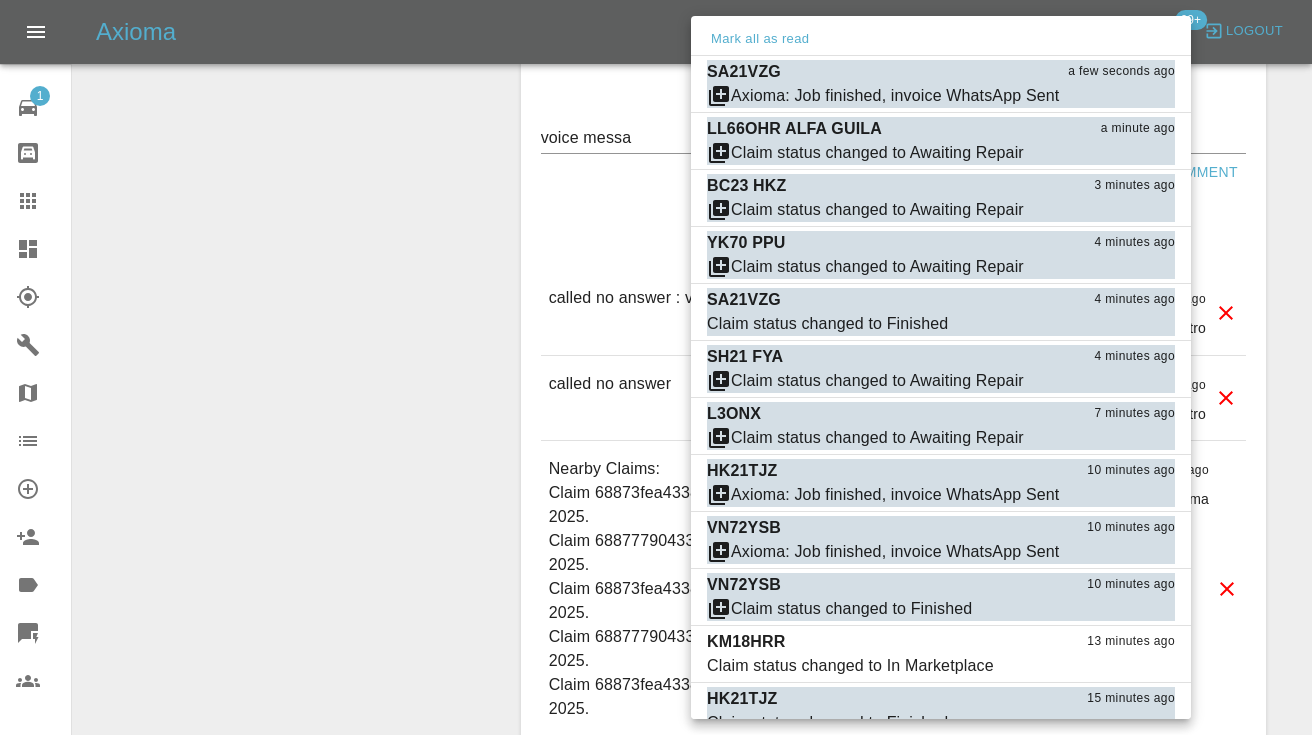click on "Mark all as read SA21VZG a few seconds ago Axioma: Job finished, invoice WhatsApp Sent Mark as read LL66OHR ALFA GUILA a minute ago Claim status changed to Awaiting Repair Mark as read BC23 HKZ 3 minutes ago Claim status changed to Awaiting Repair Mark as read YK70 PPU 4 minutes ago Claim status changed to Awaiting Repair Mark as read SA21VZG 4 minutes ago Claim status changed to Finished Mark as read SH21 FYA 4 minutes ago Claim status changed to Awaiting Repair Mark as read L3ONX 7 minutes ago Claim status changed to Awaiting Repair Mark as read HK21TJZ 10 minutes ago Axioma: Job finished, invoice WhatsApp Sent Mark as read VN72YSB 10 minutes ago Axioma: Job finished, invoice WhatsApp Sent Mark as read VN72YSB 10 minutes ago Claim status changed to Finished Mark as read KM18HRR 13 minutes ago Claim status changed to In Marketplace Mark as read HK21TJZ 15 minutes ago Claim status changed to Finished Mark as read DC14 CSO 15 minutes ago Axioma: Job finished, invoice WhatsApp Sent Mark as read K5KXD LM21BGF M3" at bounding box center [941, 157529] 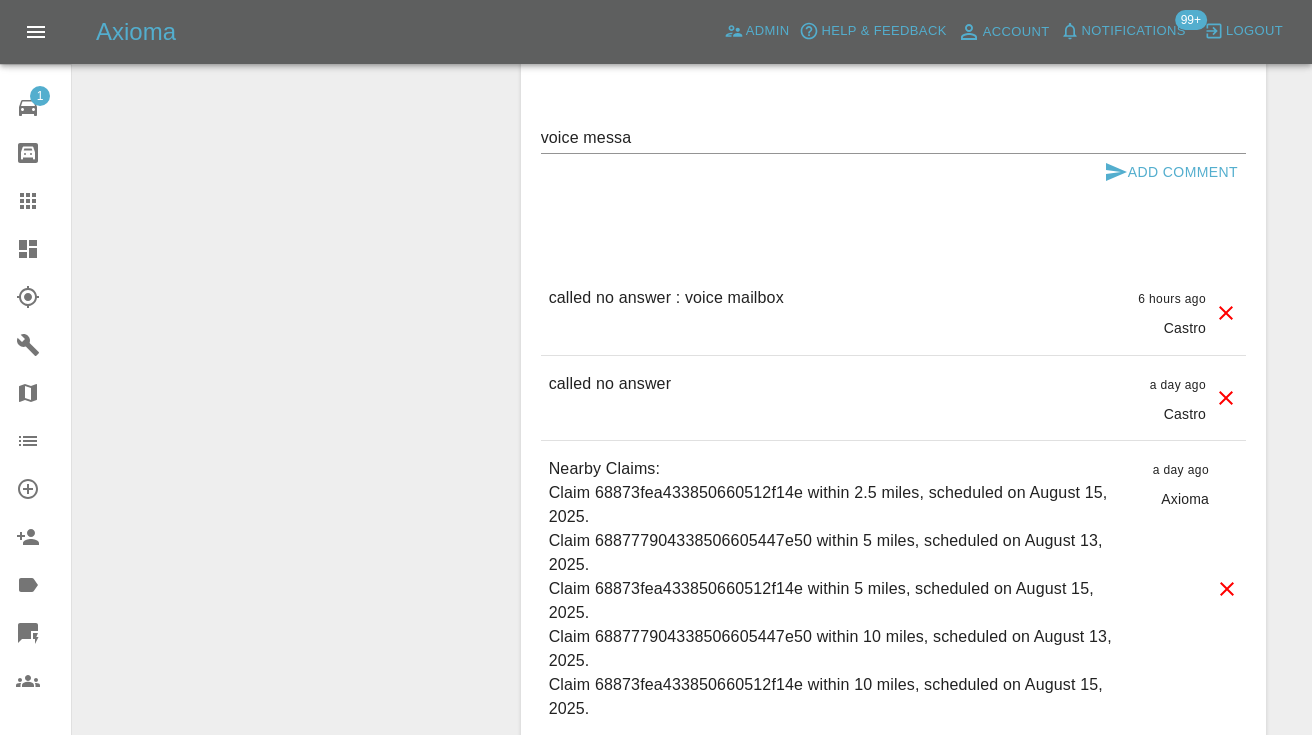 click at bounding box center [656, 367] 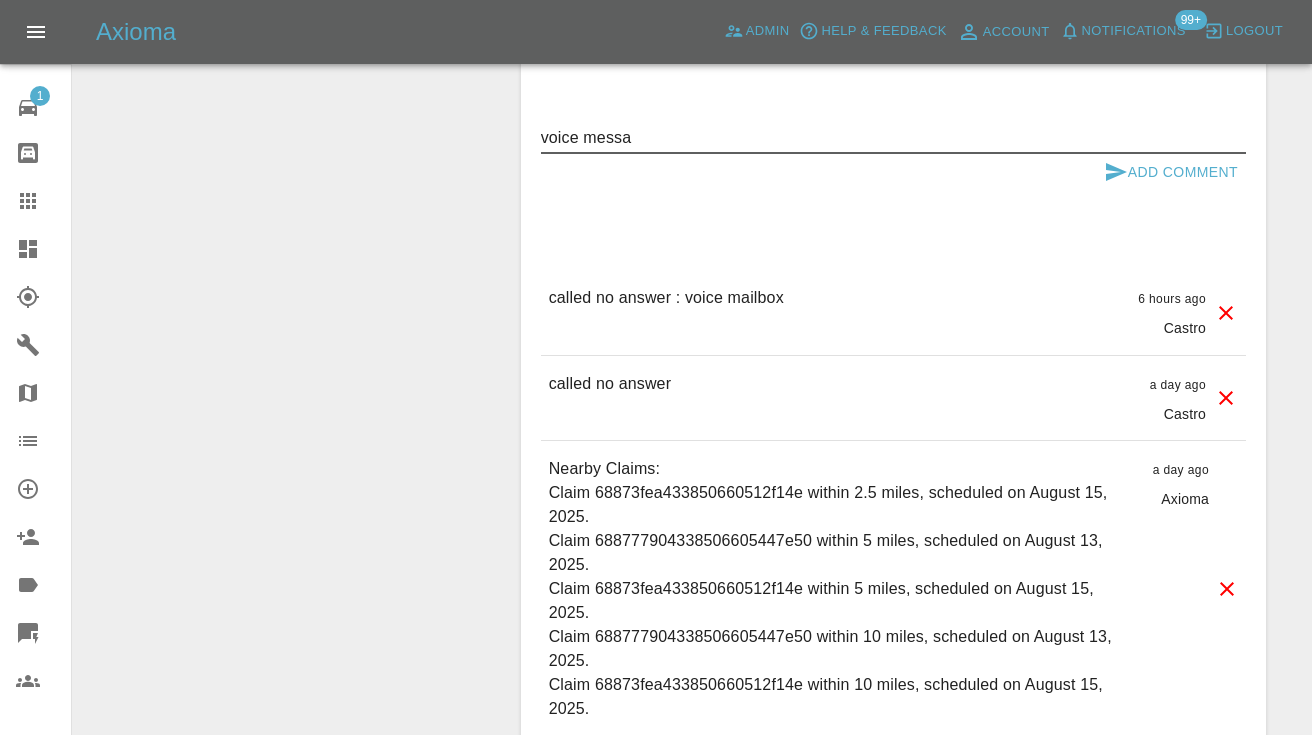 click on "voice messa" at bounding box center [893, 137] 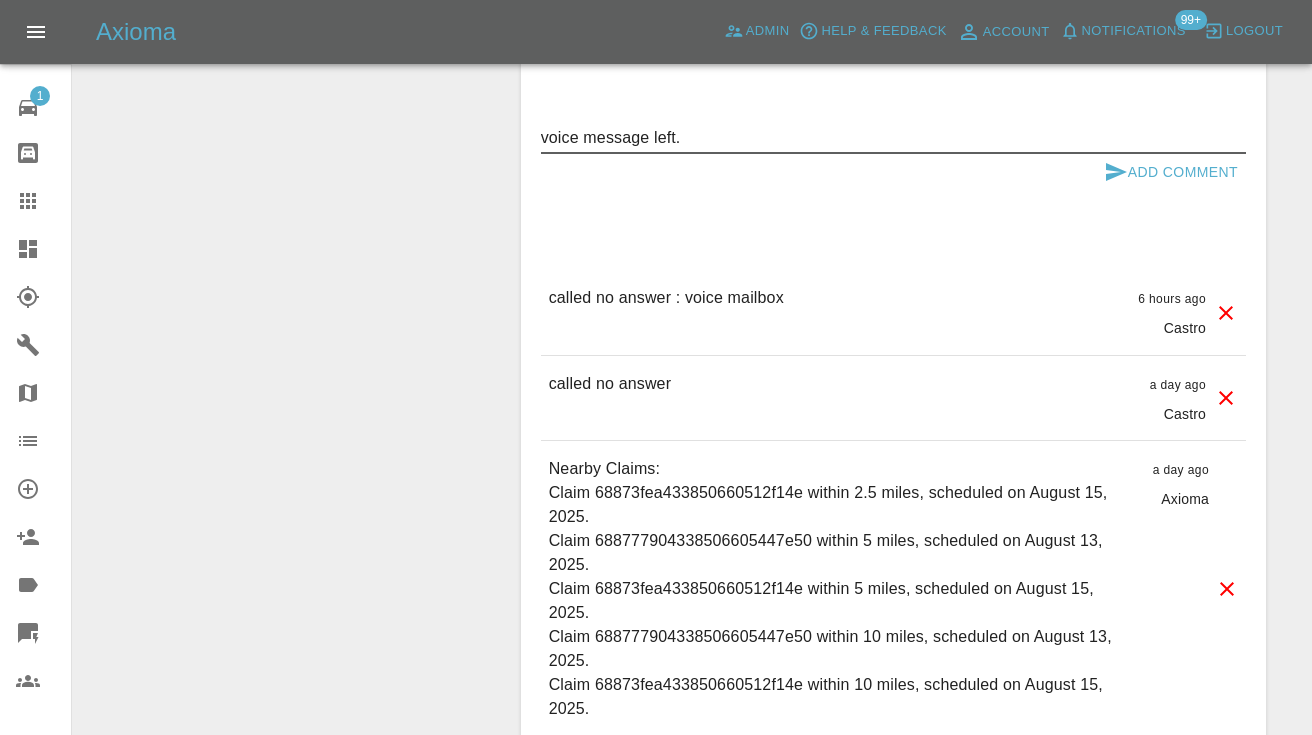 type on "voice message left." 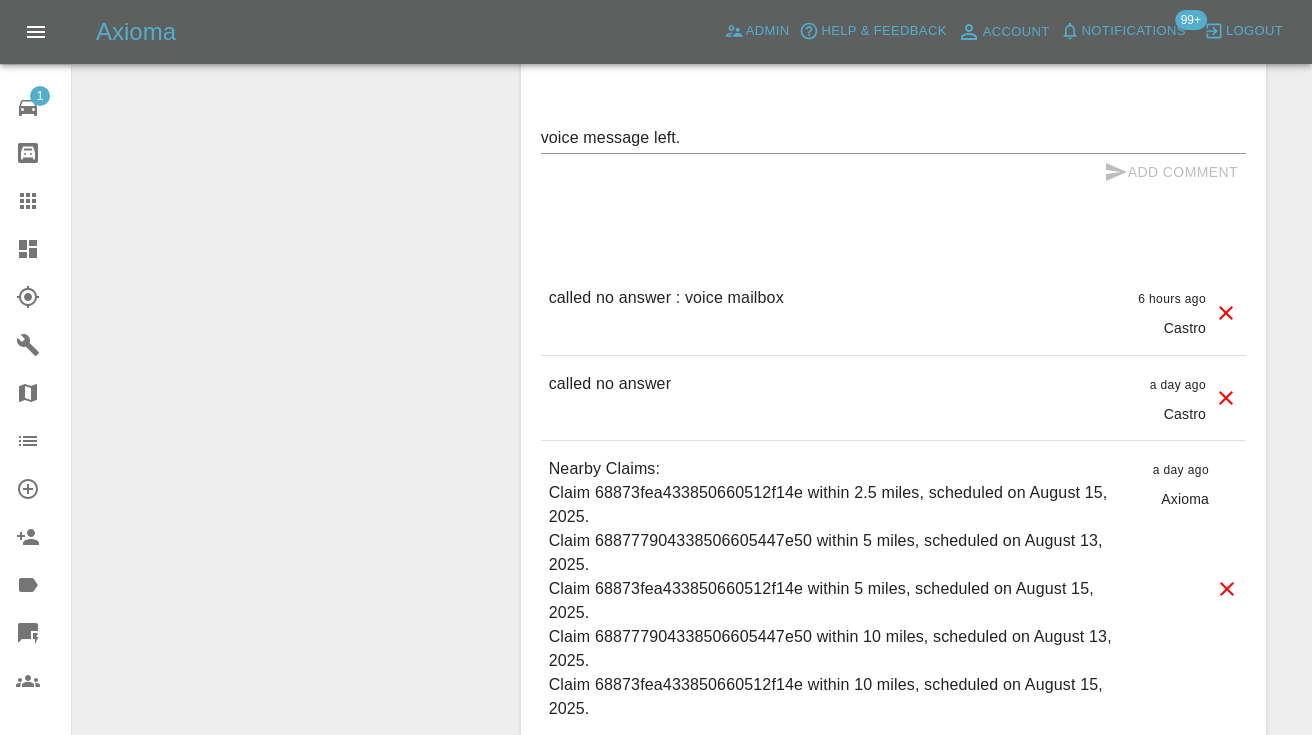 type 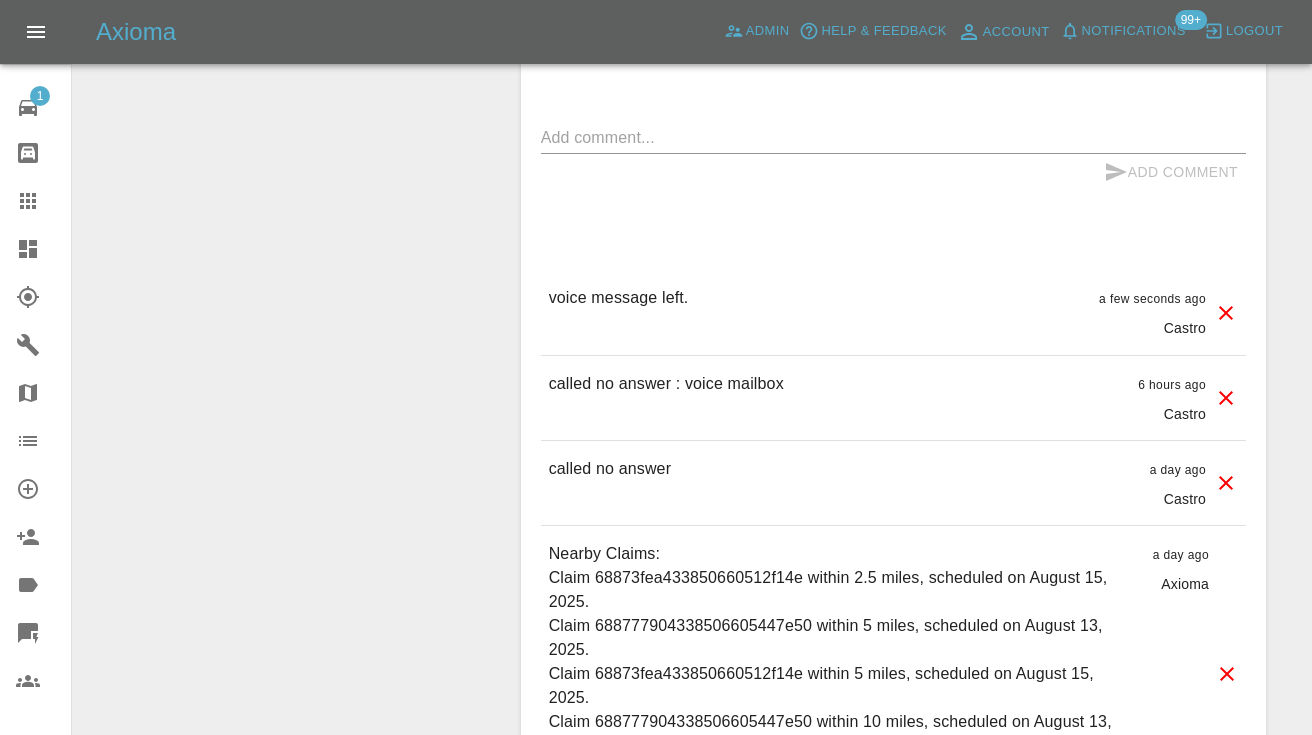 click on "Claims" at bounding box center (35, 201) 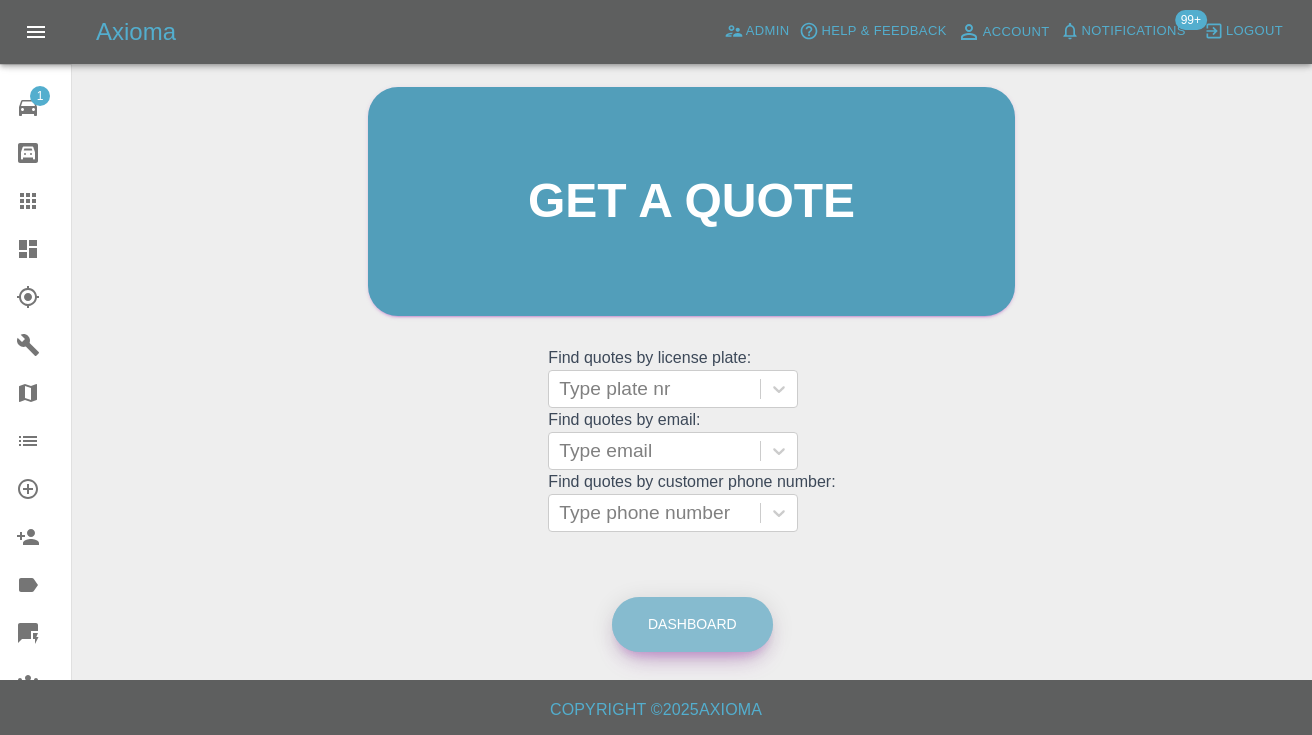 click on "Dashboard" at bounding box center [692, 624] 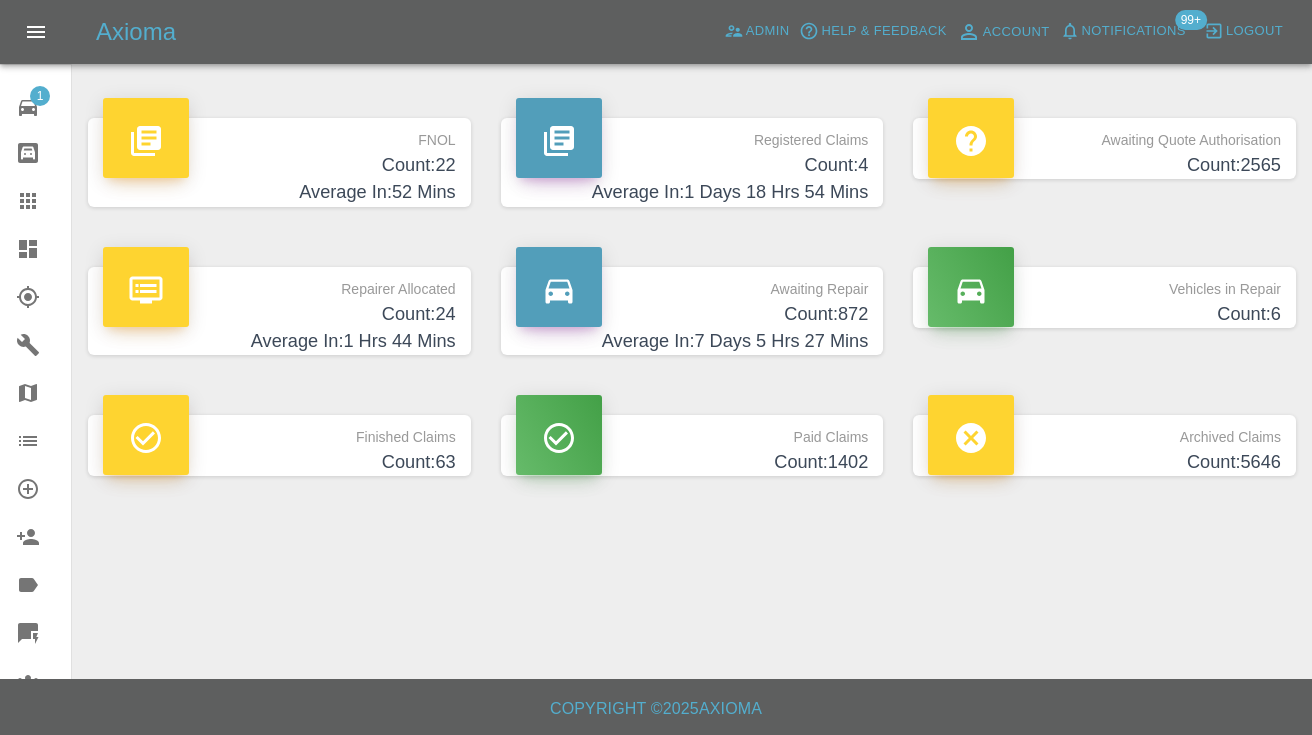 click on "Count:  872" at bounding box center (692, 314) 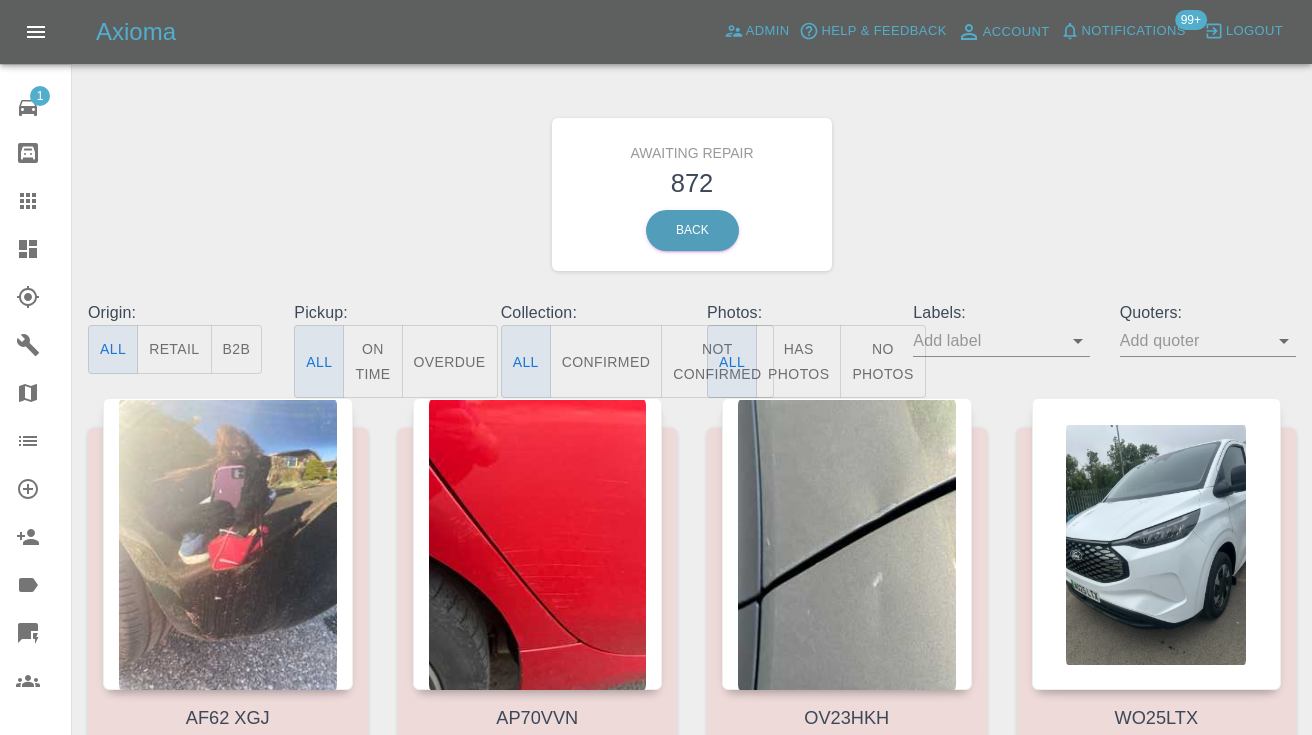 click on "Not Confirmed" at bounding box center (717, 361) 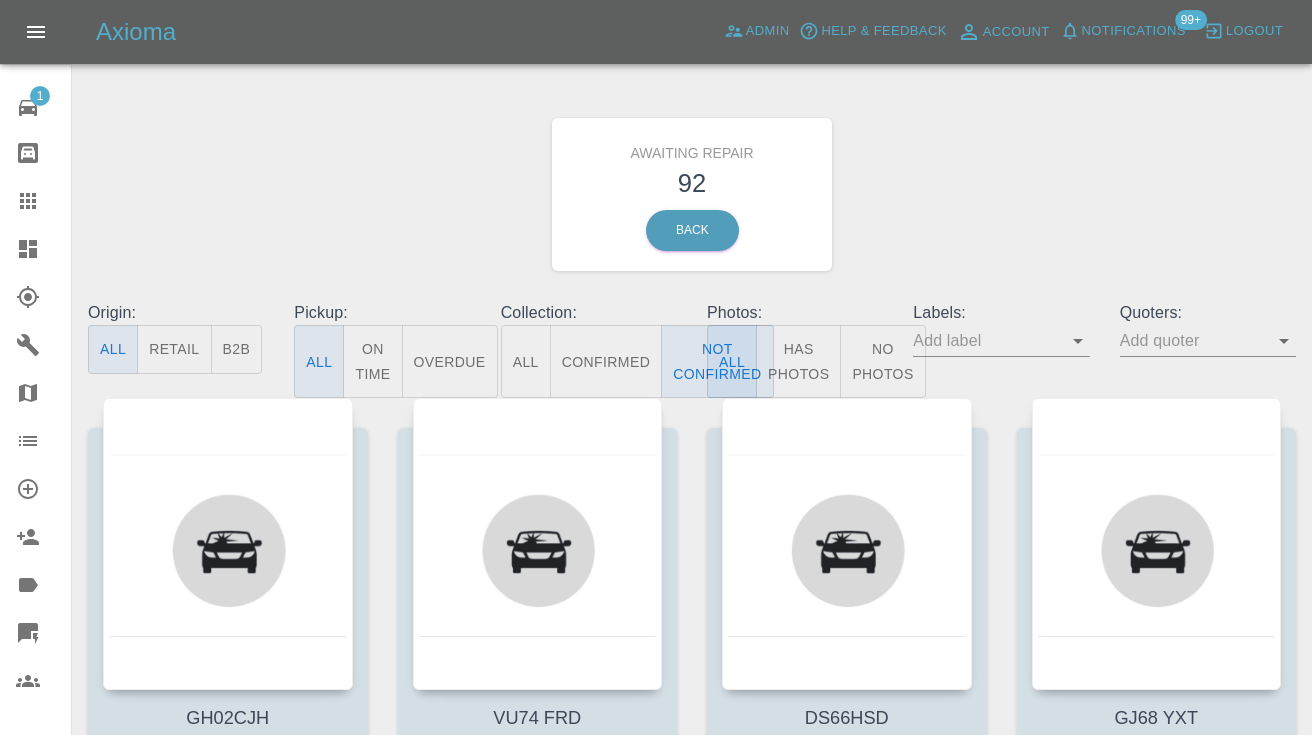 drag, startPoint x: 984, startPoint y: 230, endPoint x: 994, endPoint y: 227, distance: 10.440307 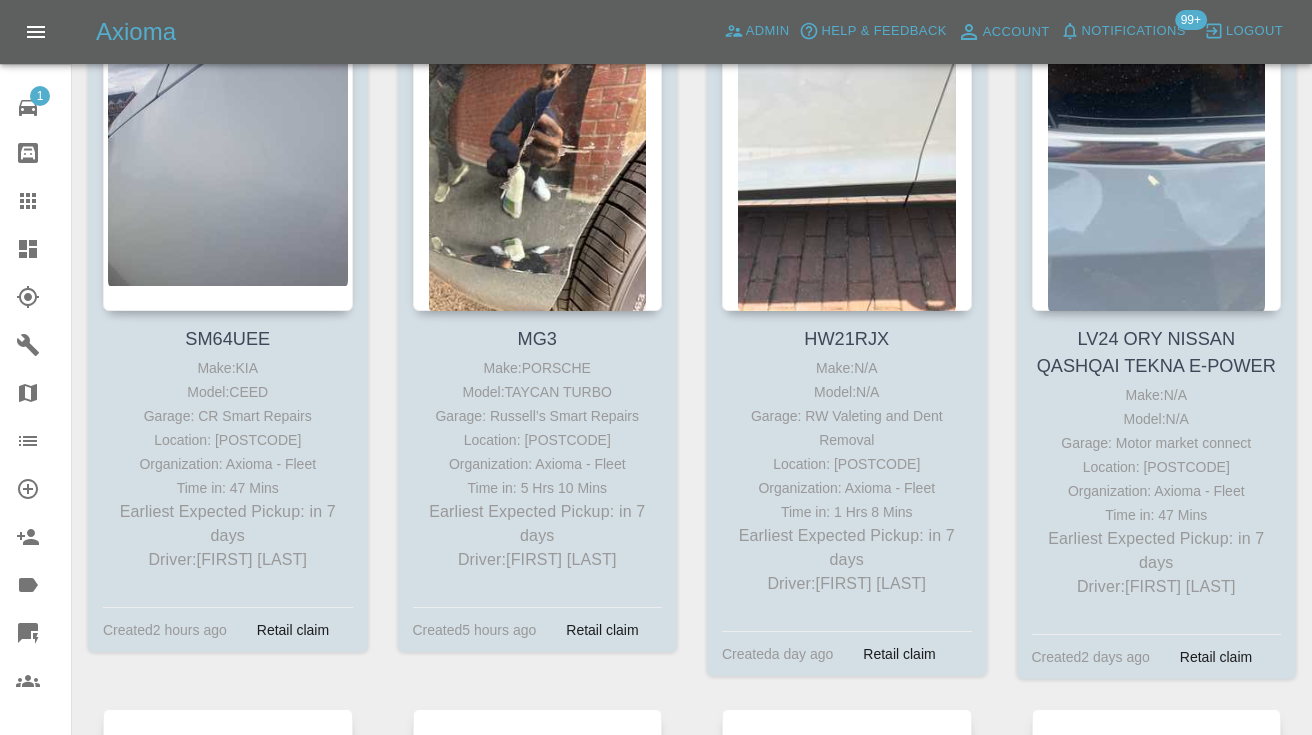 scroll, scrollTop: 5772, scrollLeft: 0, axis: vertical 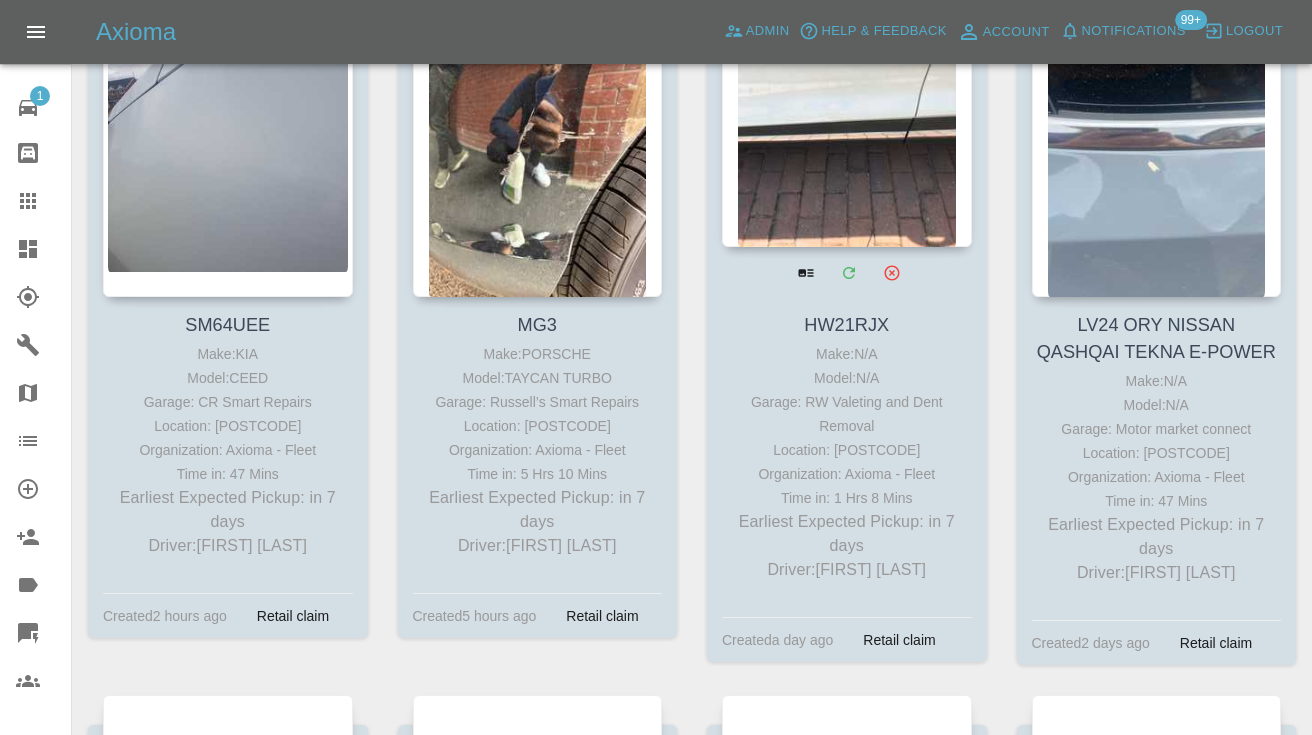click at bounding box center [847, 101] 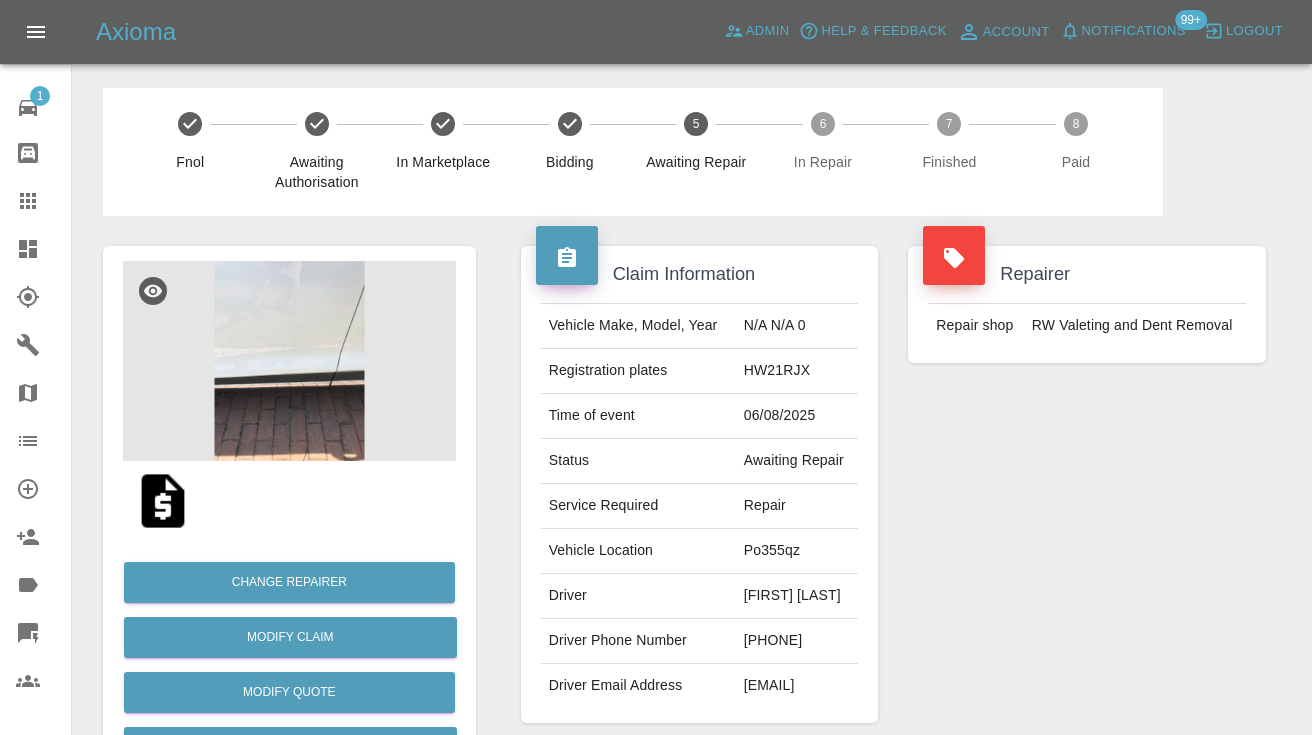 click on "07801306600" at bounding box center (797, 641) 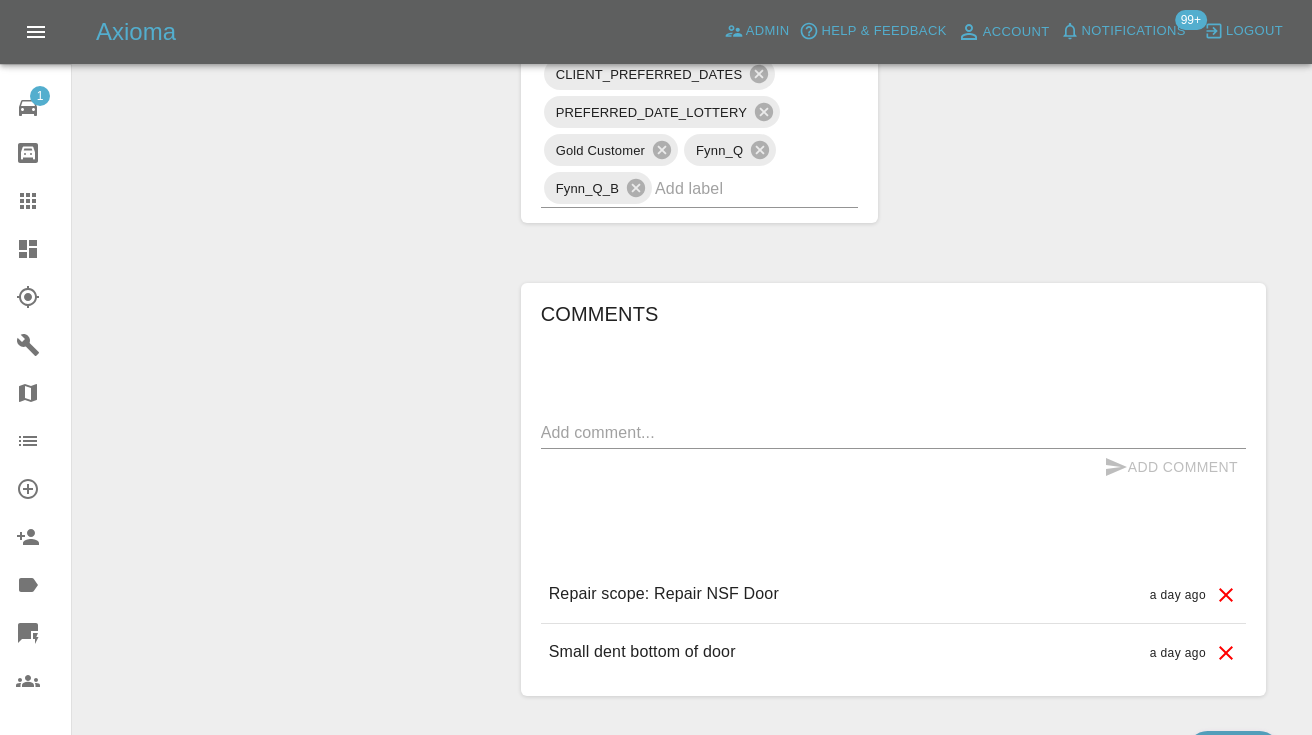 scroll, scrollTop: 1346, scrollLeft: 0, axis: vertical 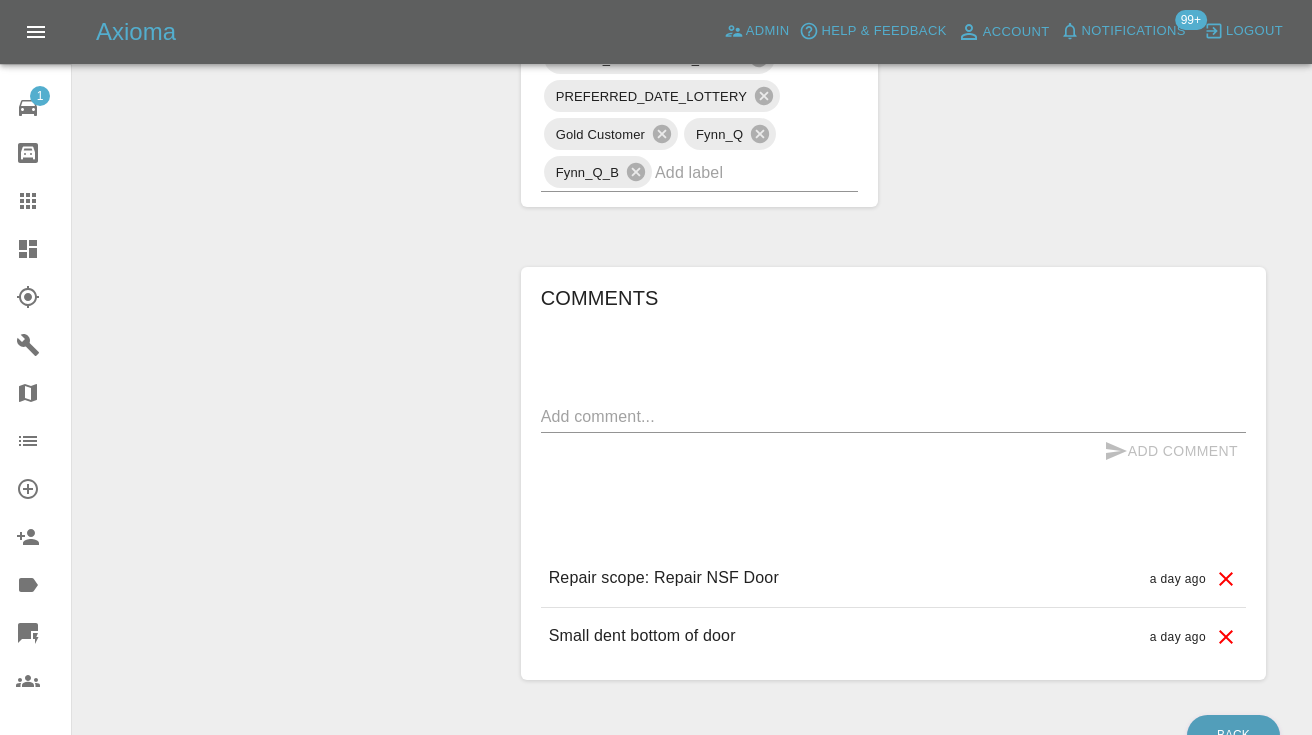 click on "Add Comment" at bounding box center (893, 451) 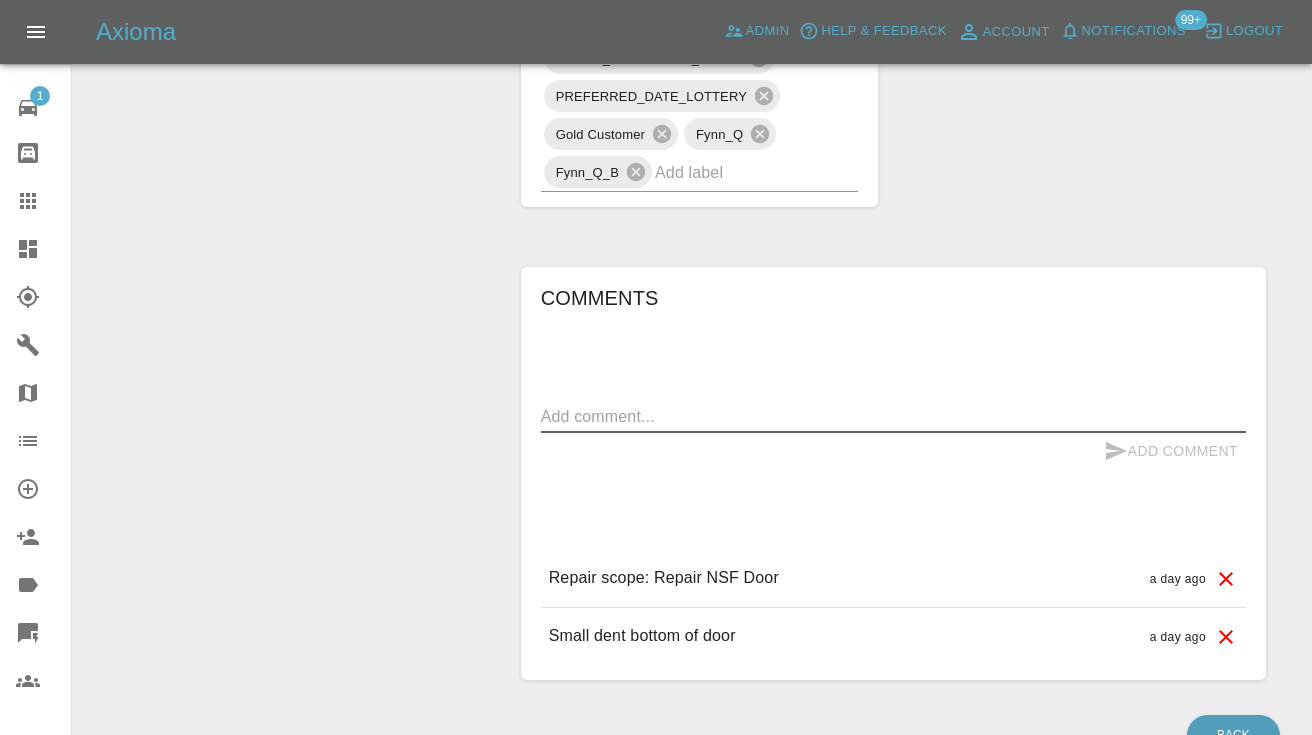click at bounding box center [893, 416] 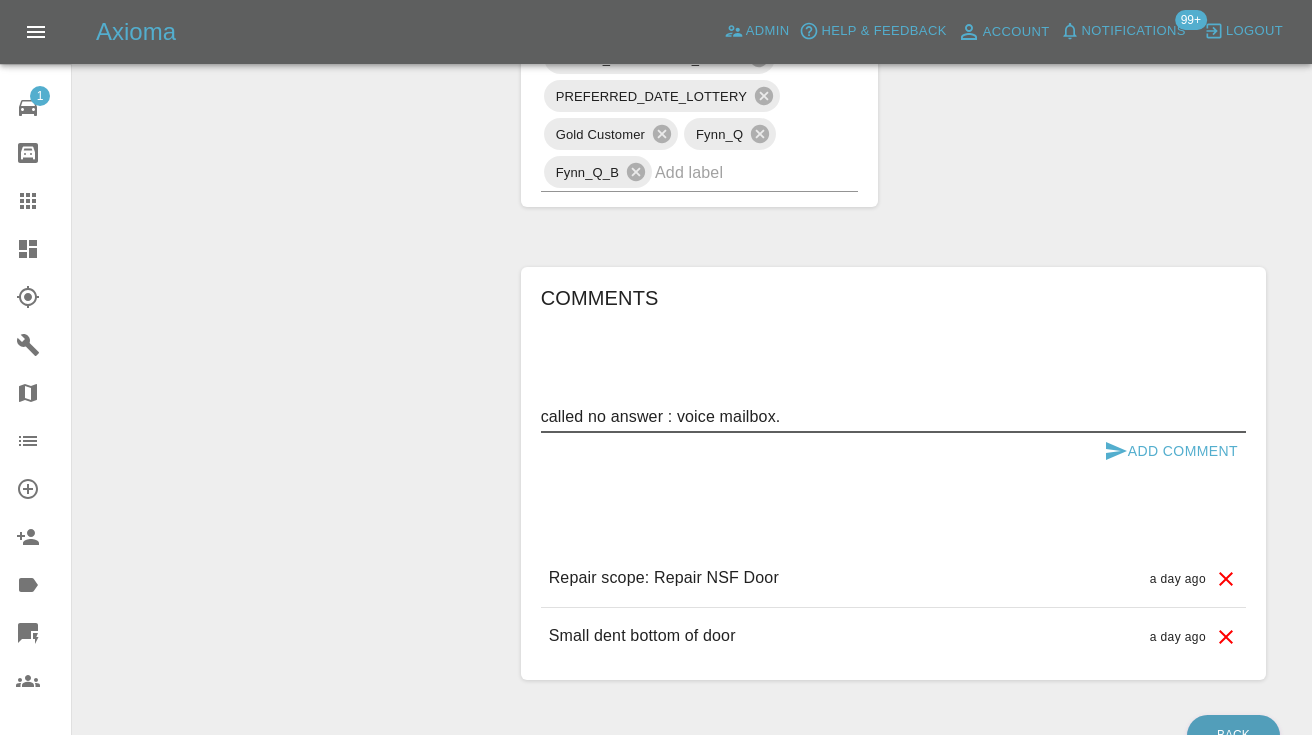type on "called no answer : voice mailbox." 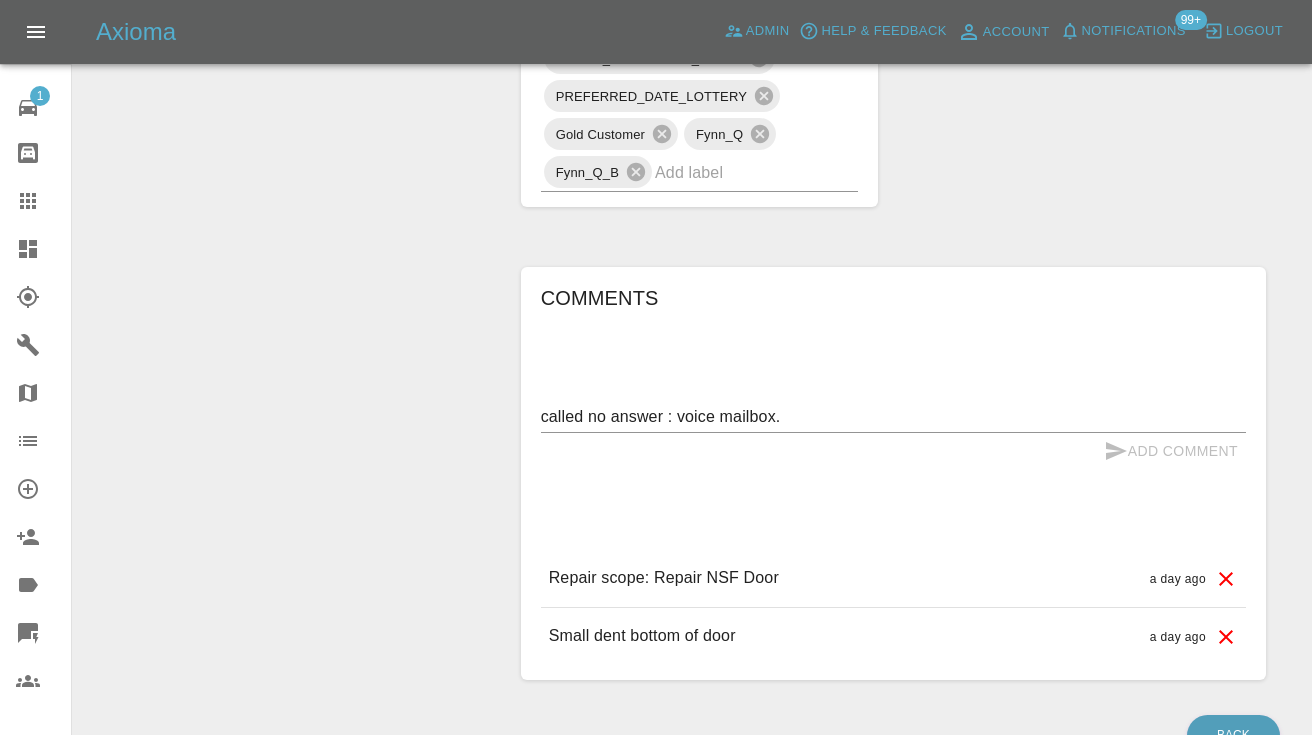 type 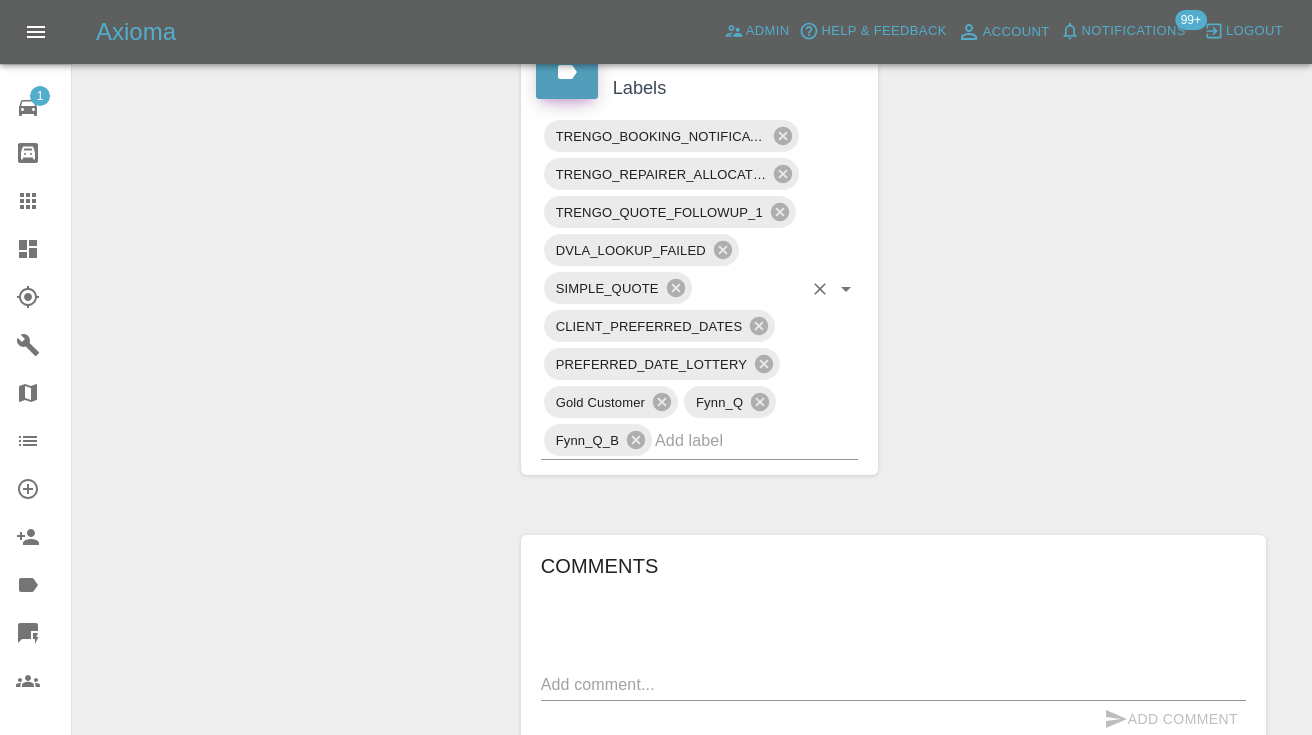 scroll, scrollTop: 1075, scrollLeft: 0, axis: vertical 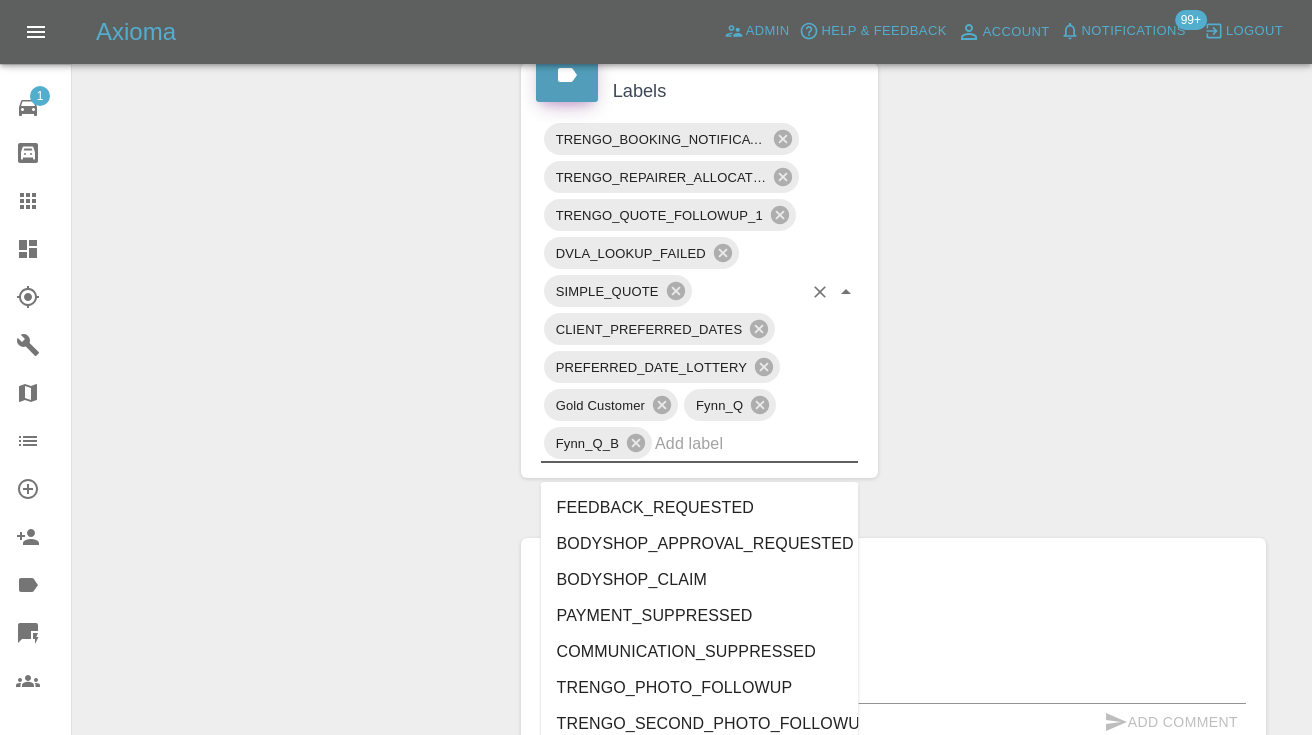click at bounding box center [728, 443] 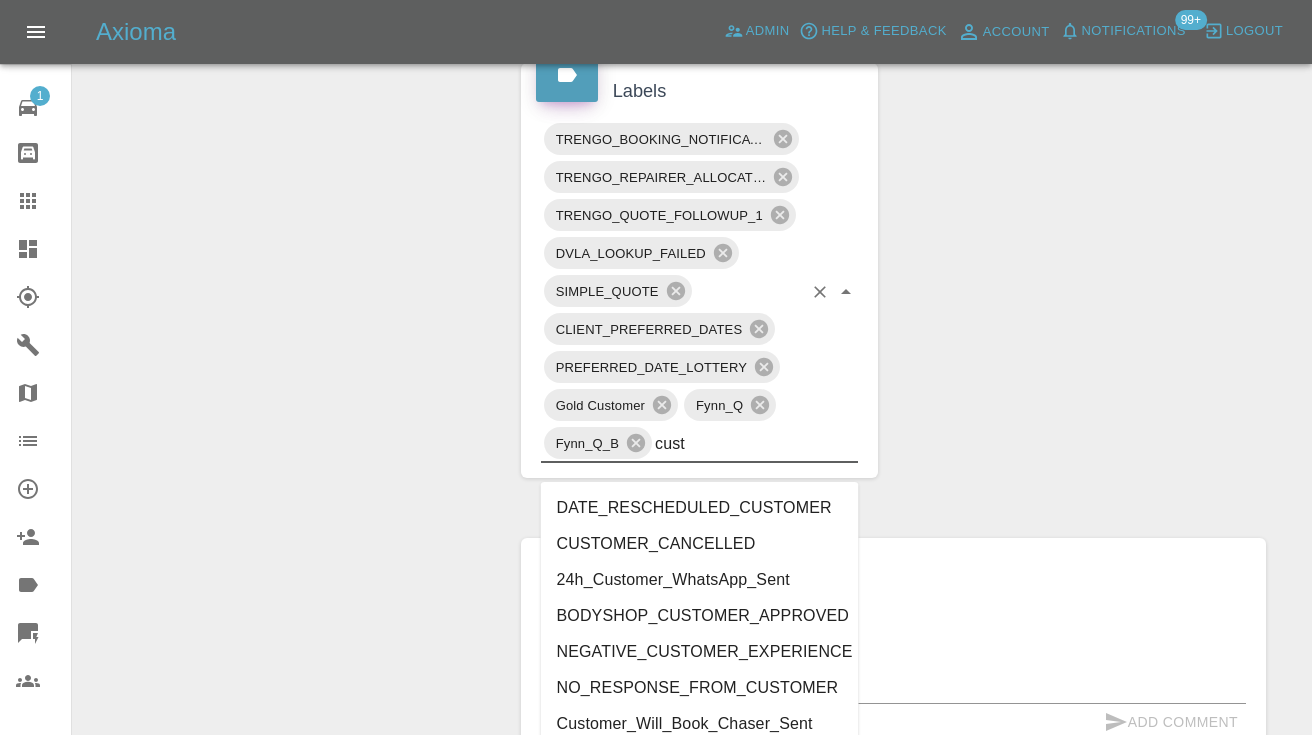 type on "cust" 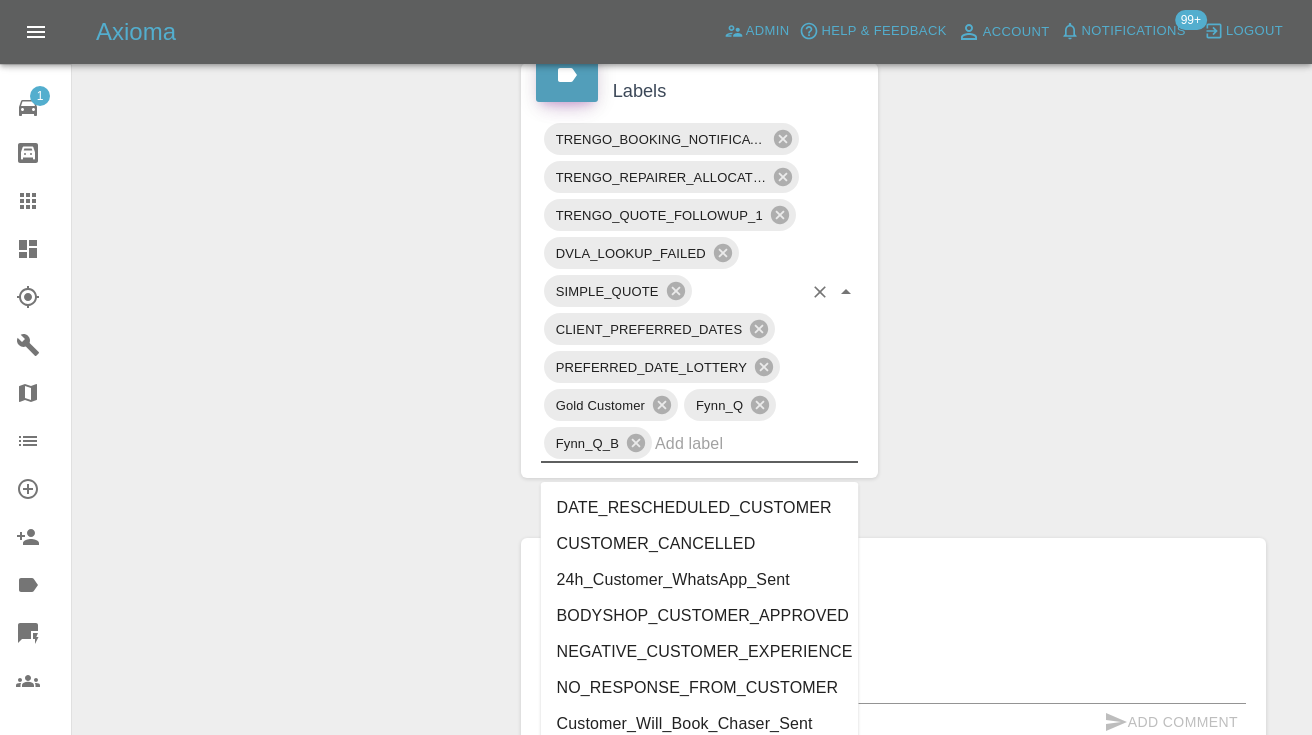 click on "Claim Information Vehicle Make, Model, Year N/A N/A 0 Registration plates HW21RJX Time of event 06/08/2025 Status Awaiting Repair Service Required Repair Vehicle Location Po355qz Driver Stephen Rothwell Driver Phone Number 07801306600 Driver Email Address sroth@hotmail.co.uk Repairer Repair shop RW Valeting and Dent Removal Quote Total cost (ex. VAT) £245 Repairer cost (ex. VAT) £170 Quoted by Eric Ordano Client's Date Preferences Preferred Dates 15/08/2025 Repair Dates Proposed Dates 15/08/2025 Labels TRENGO_BOOKING_NOTIFICATION TRENGO_REPAIRER_ALLOCATED TRENGO_QUOTE_FOLLOWUP_1 DVLA_LOOKUP_FAILED SIMPLE_QUOTE CLIENT_PREFERRED_DATES PREFERRED_DATE_LOTTERY Gold Customer Fynn_Q Fynn_Q_B Comments x Add Comment called no answer : voice mailbox. a few seconds ago Castro called no answer : voice mailbox. a few seconds ago Castro Repair scope: Repair NSF Door a day ago Repair scope: Repair NSF Door a day ago Small dent bottom of door a day ago Small dent bottom of door a day ago" at bounding box center (893, 103) 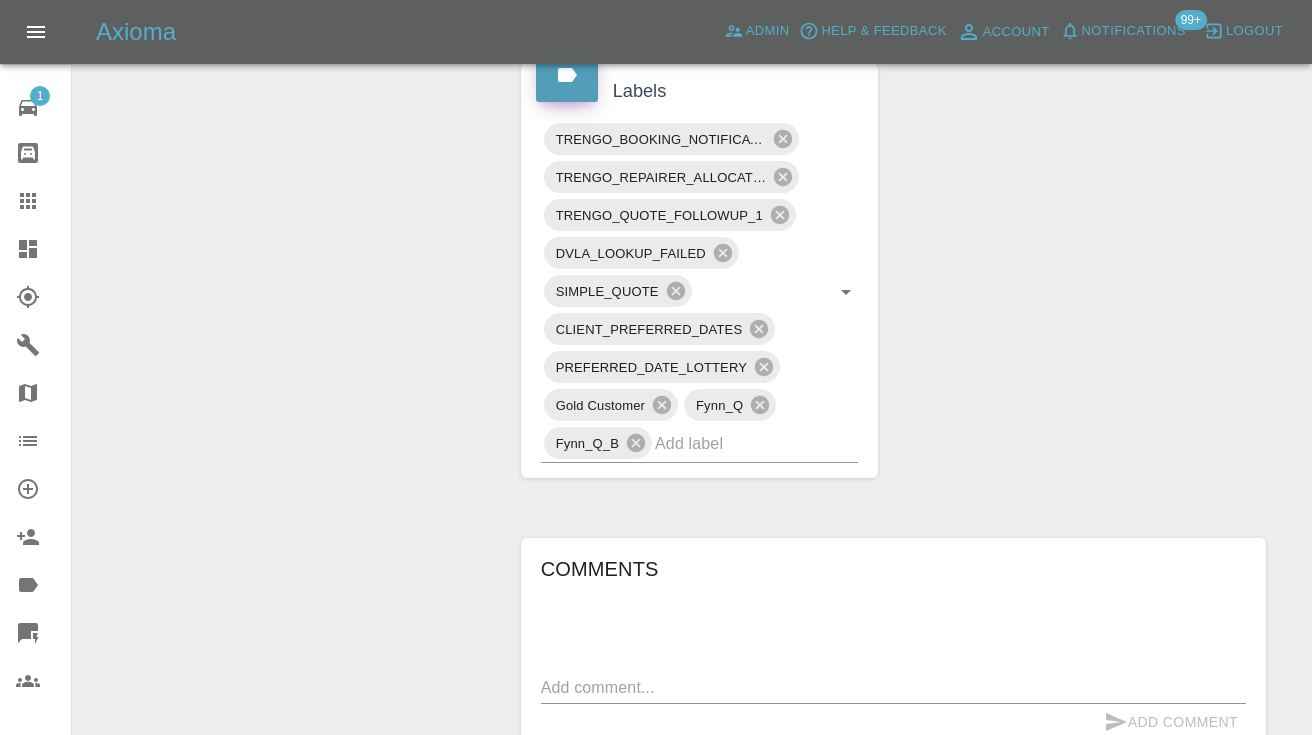 click 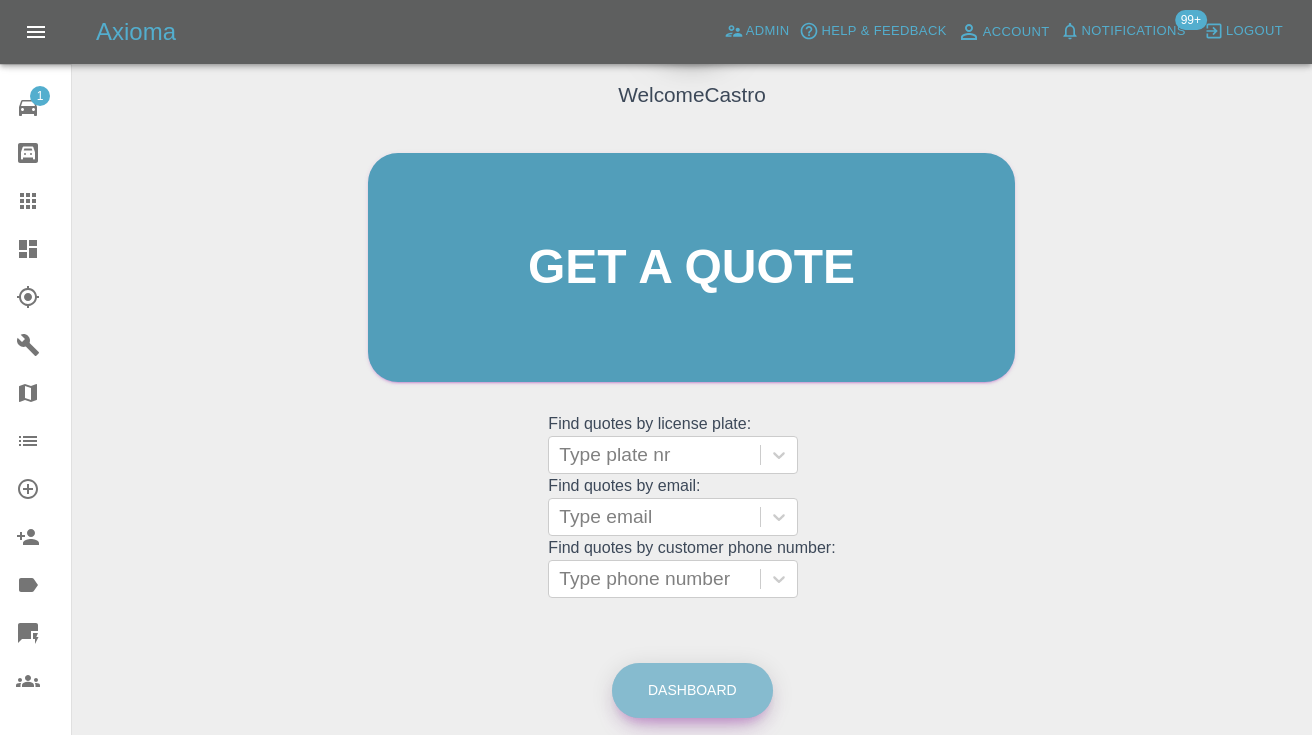click on "Dashboard" at bounding box center (692, 690) 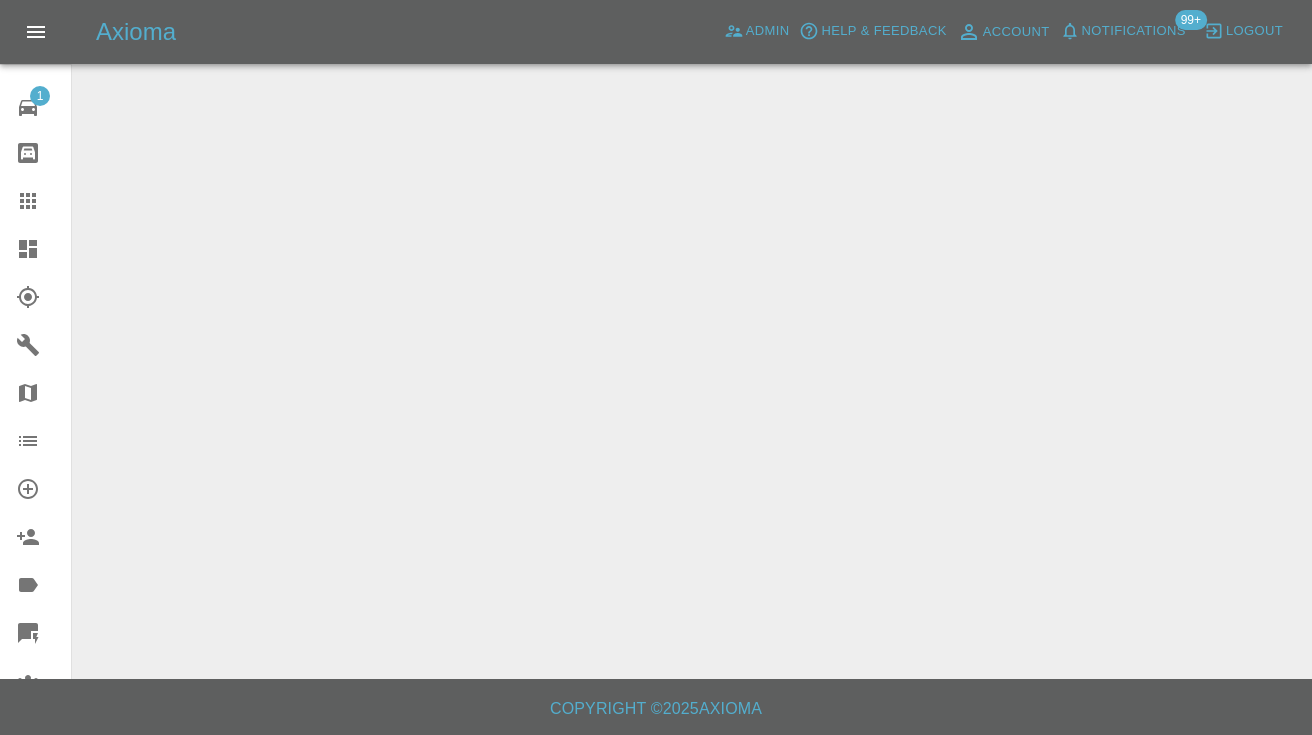 scroll, scrollTop: 0, scrollLeft: 0, axis: both 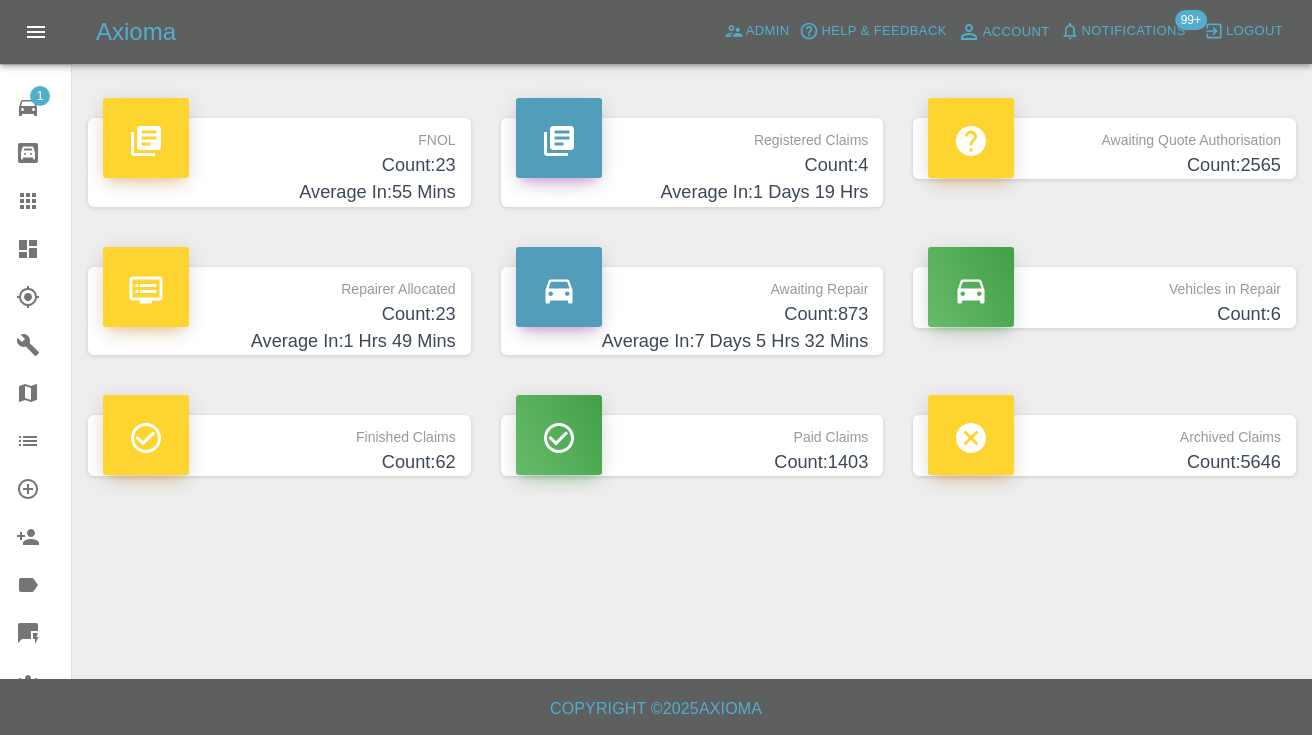 click on "Average In:  7 Days 5 Hrs 32 Mins" at bounding box center [692, 341] 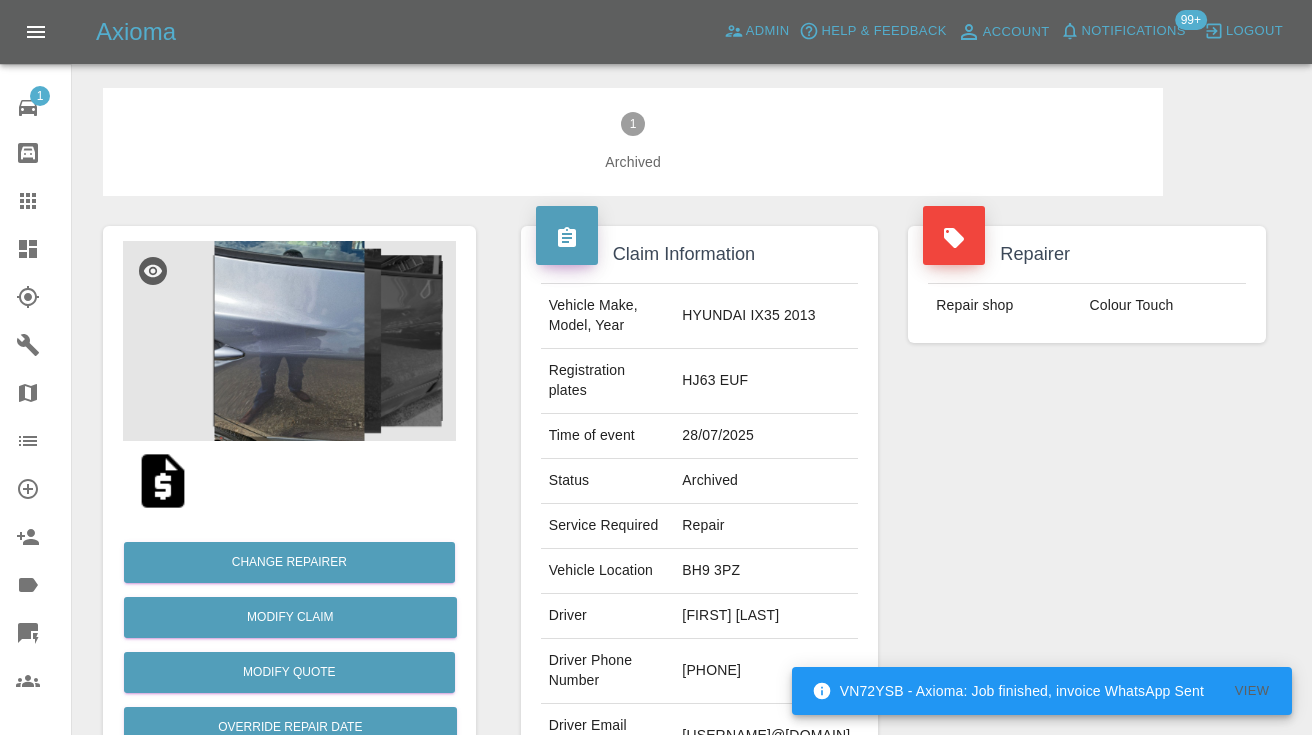 scroll, scrollTop: 0, scrollLeft: 0, axis: both 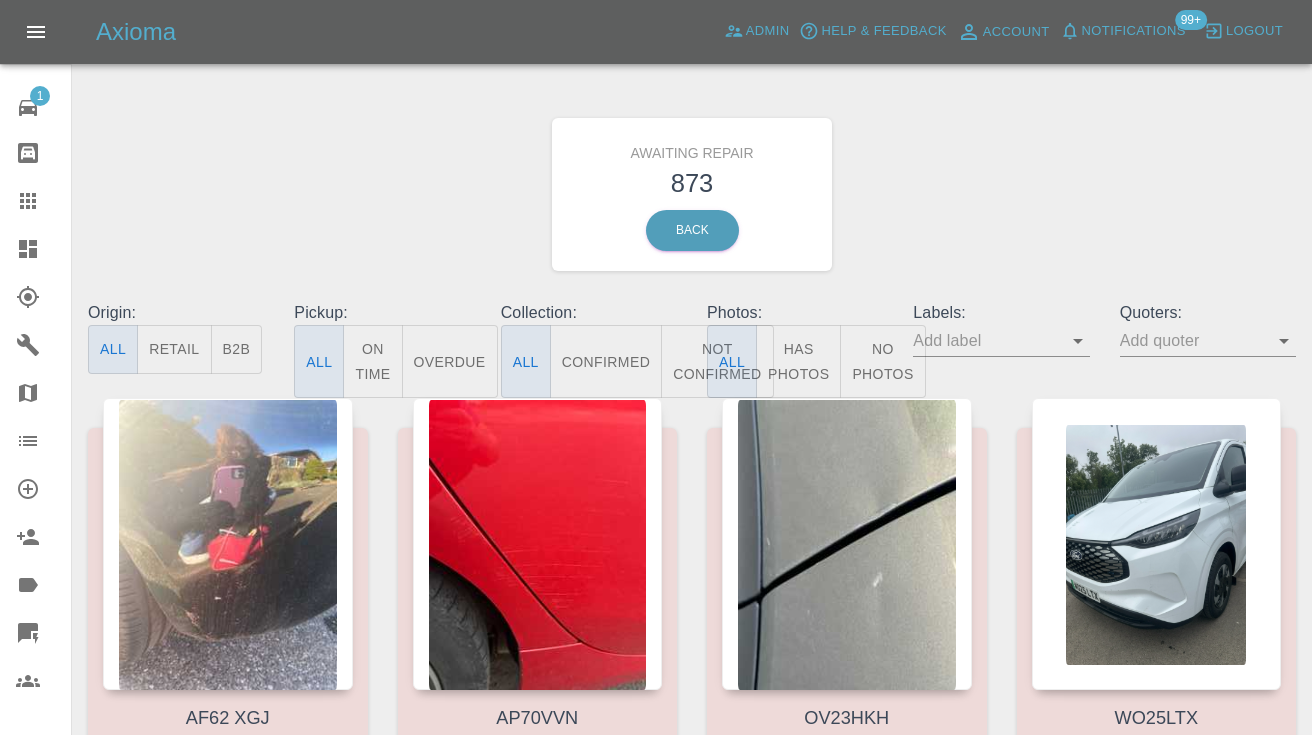 click on "Not Confirmed" at bounding box center [717, 361] 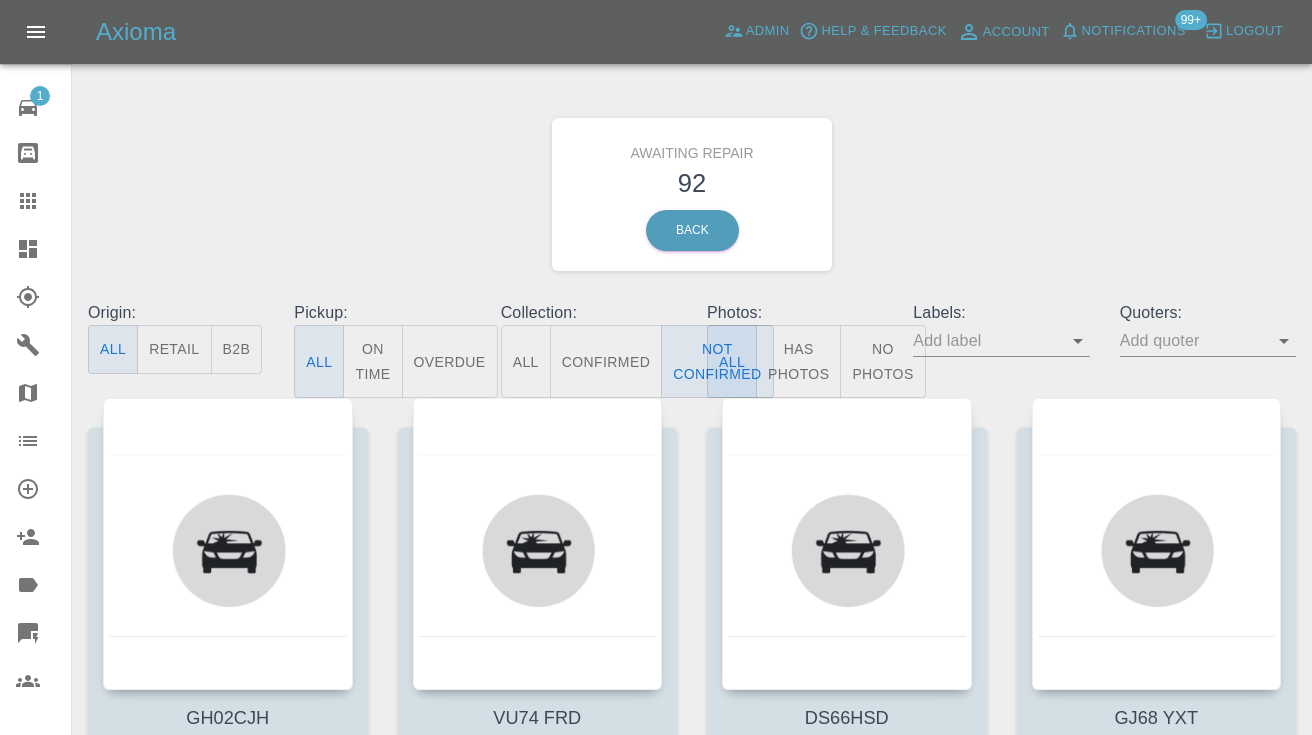 type on "false" 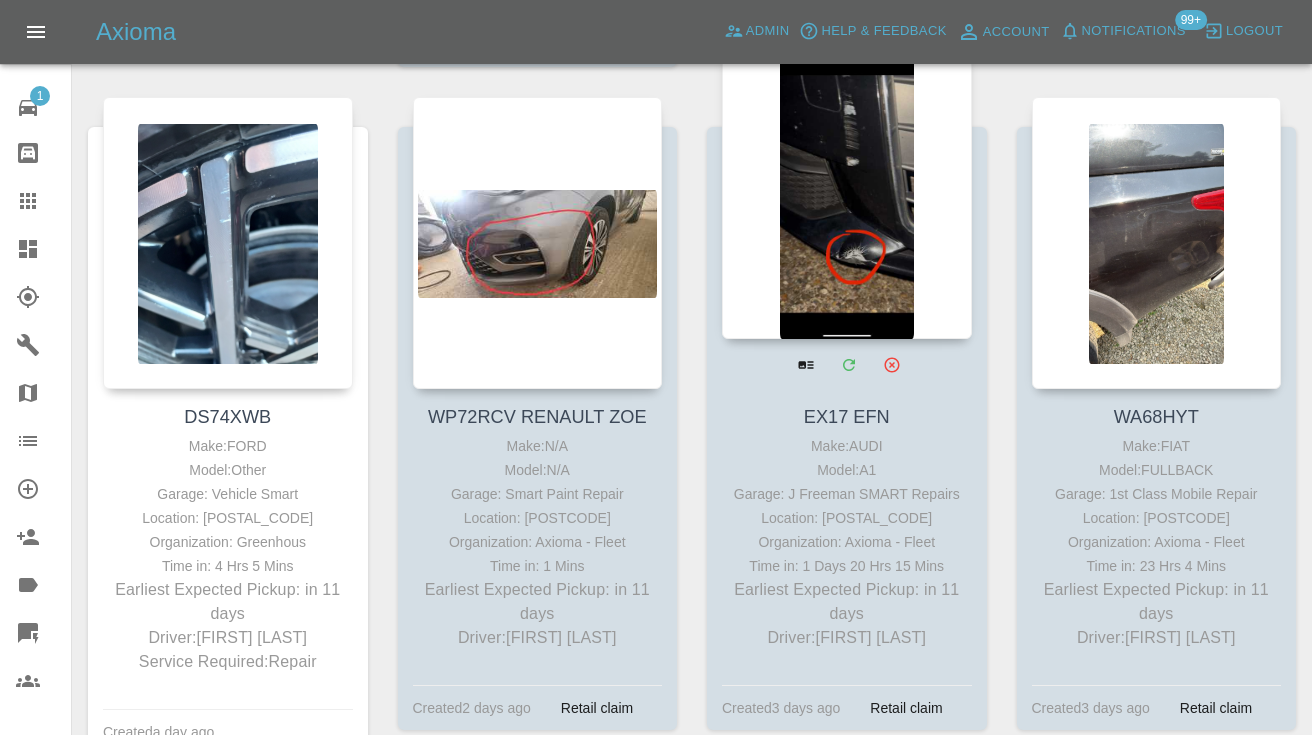 scroll, scrollTop: 7737, scrollLeft: 0, axis: vertical 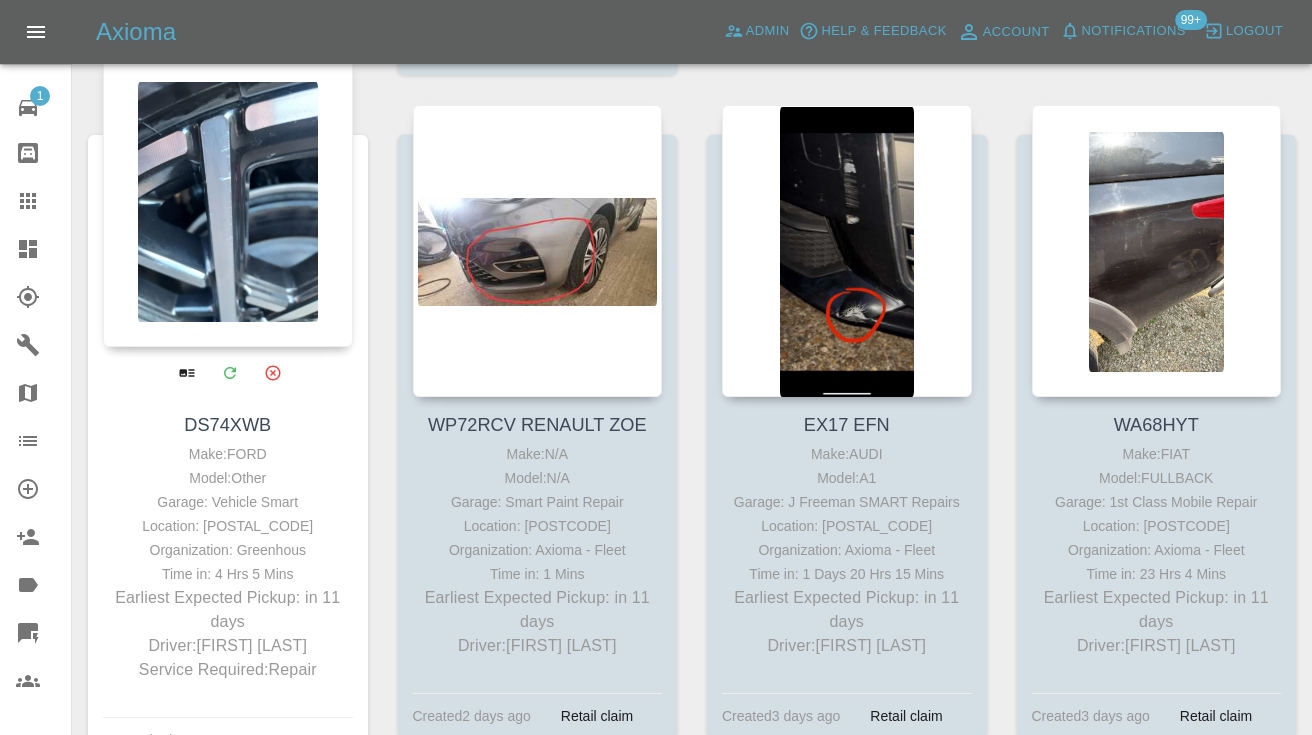 click at bounding box center (228, 201) 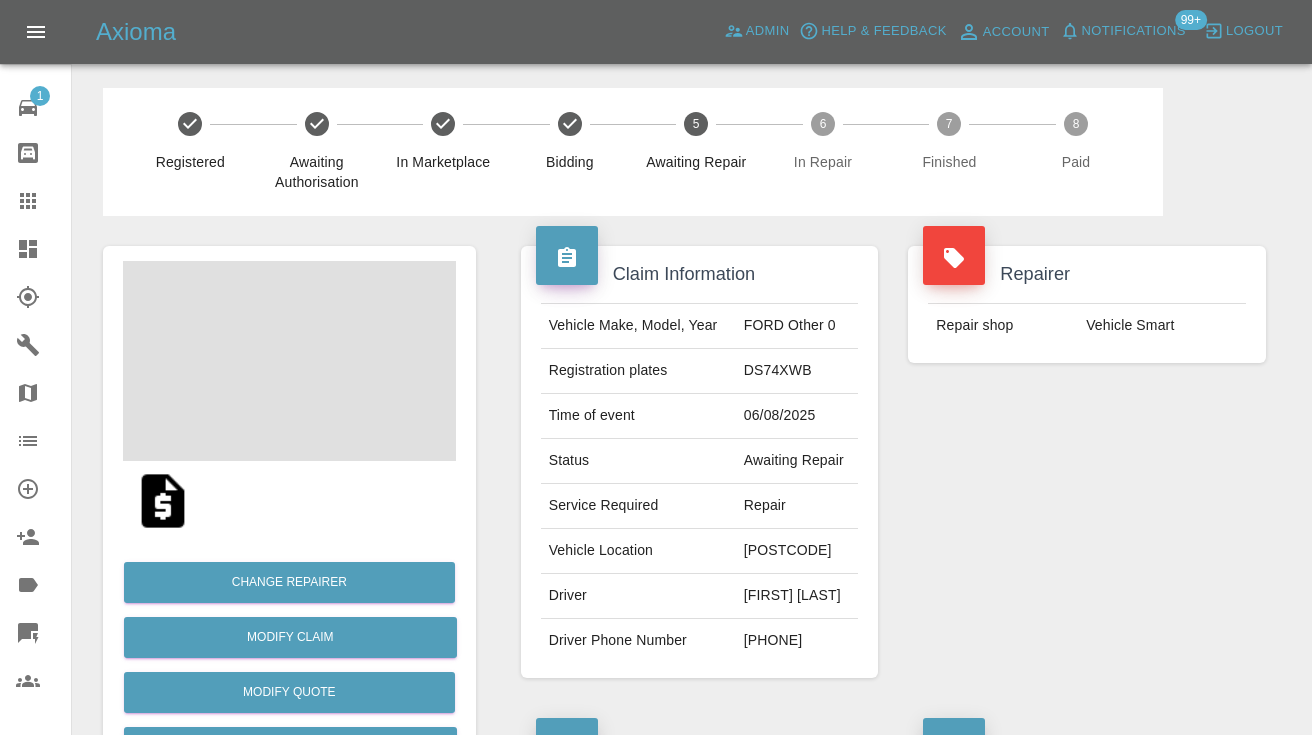 click on "[PHONE]" at bounding box center [797, 641] 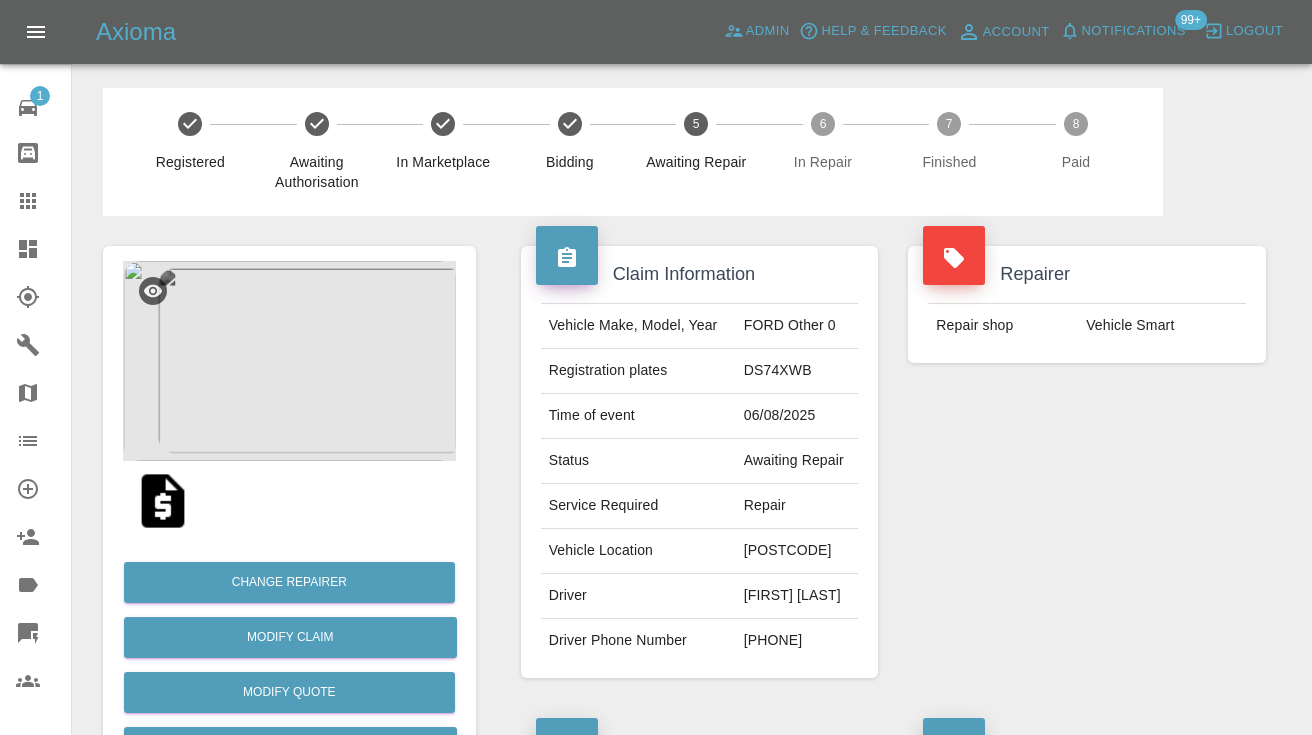 click on "[PHONE]" at bounding box center (797, 641) 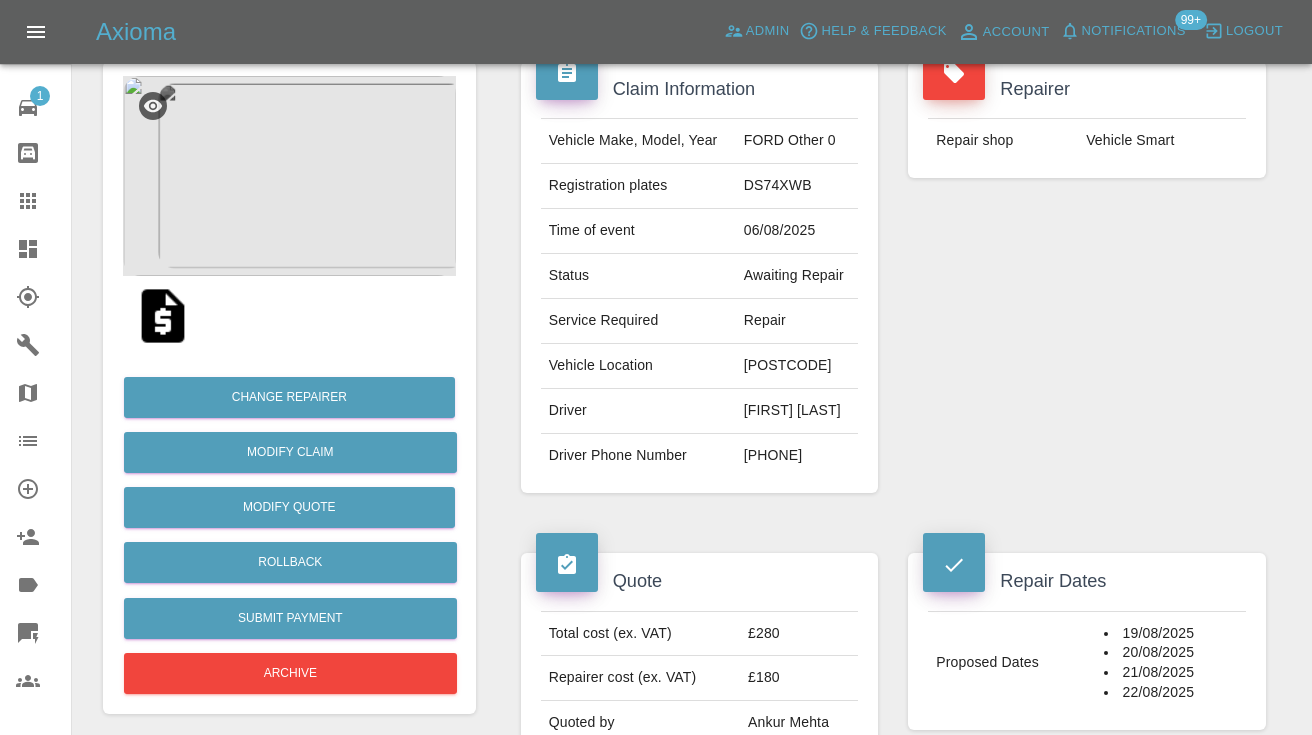 scroll, scrollTop: 178, scrollLeft: 0, axis: vertical 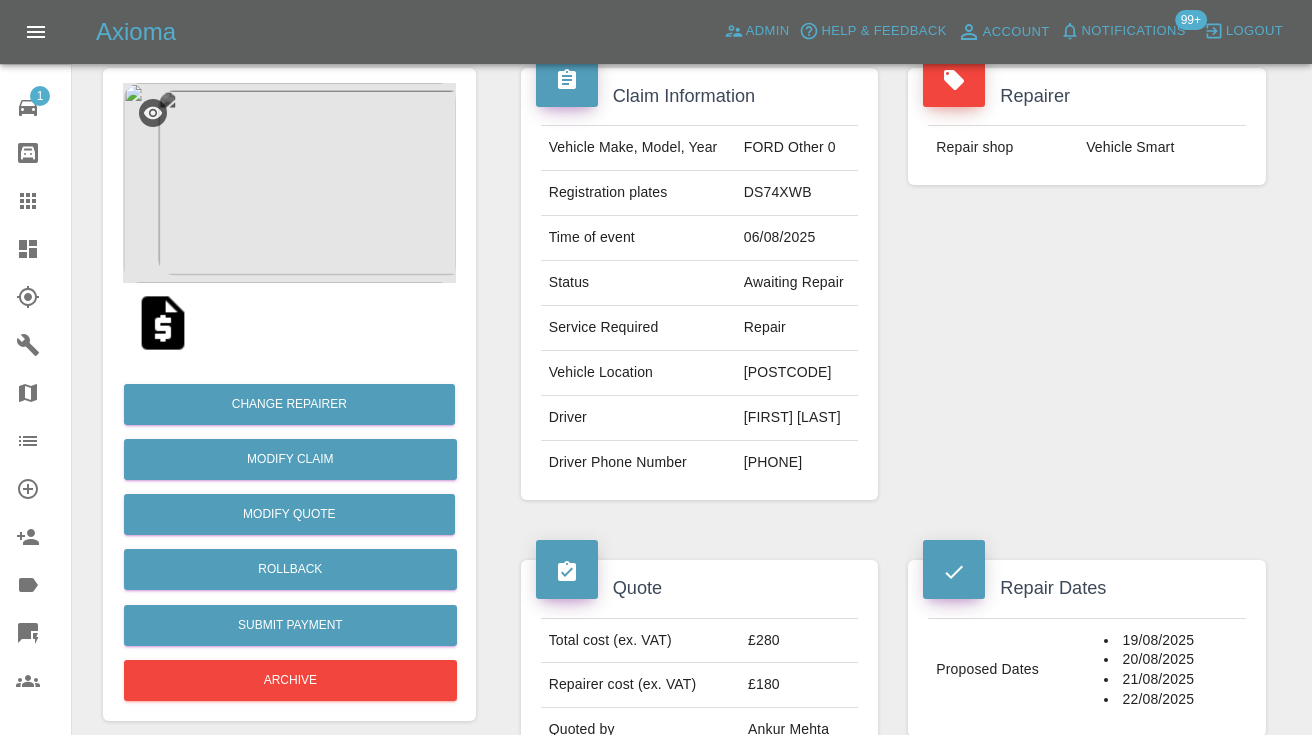click on "[PHONE]" at bounding box center [797, 463] 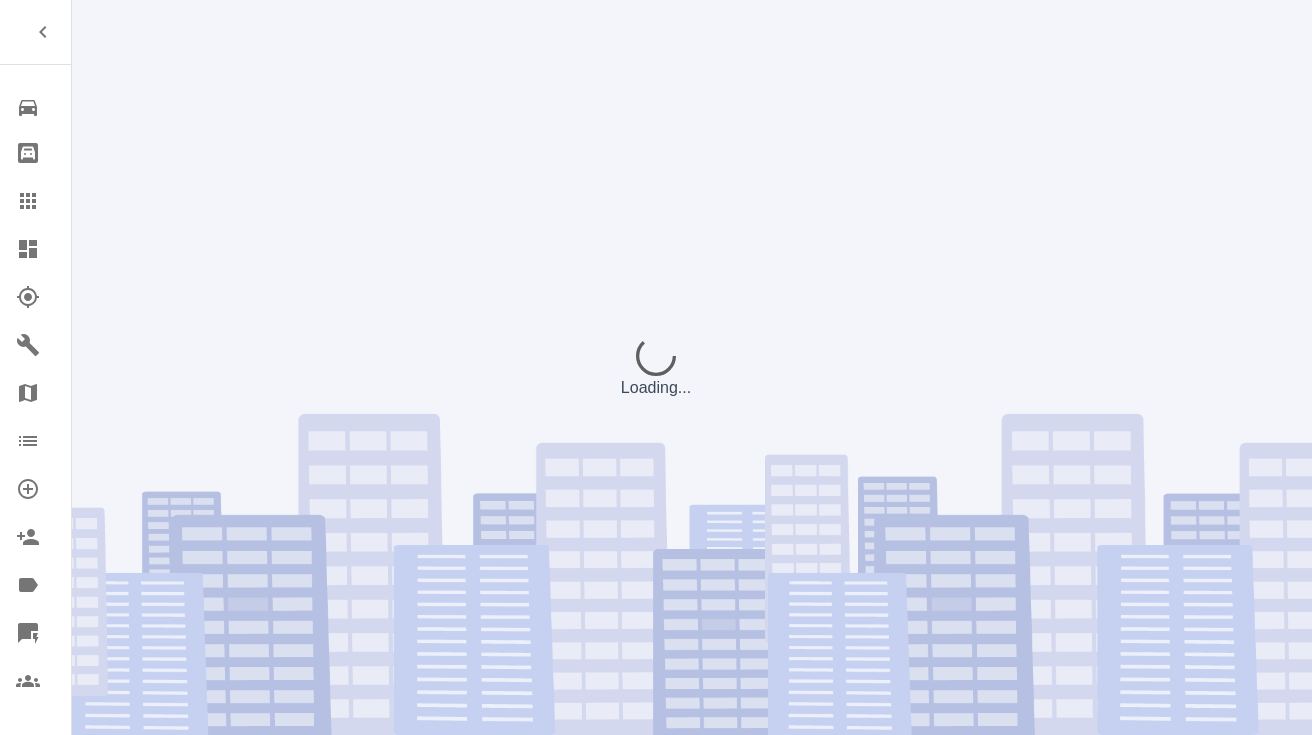 scroll, scrollTop: 0, scrollLeft: 0, axis: both 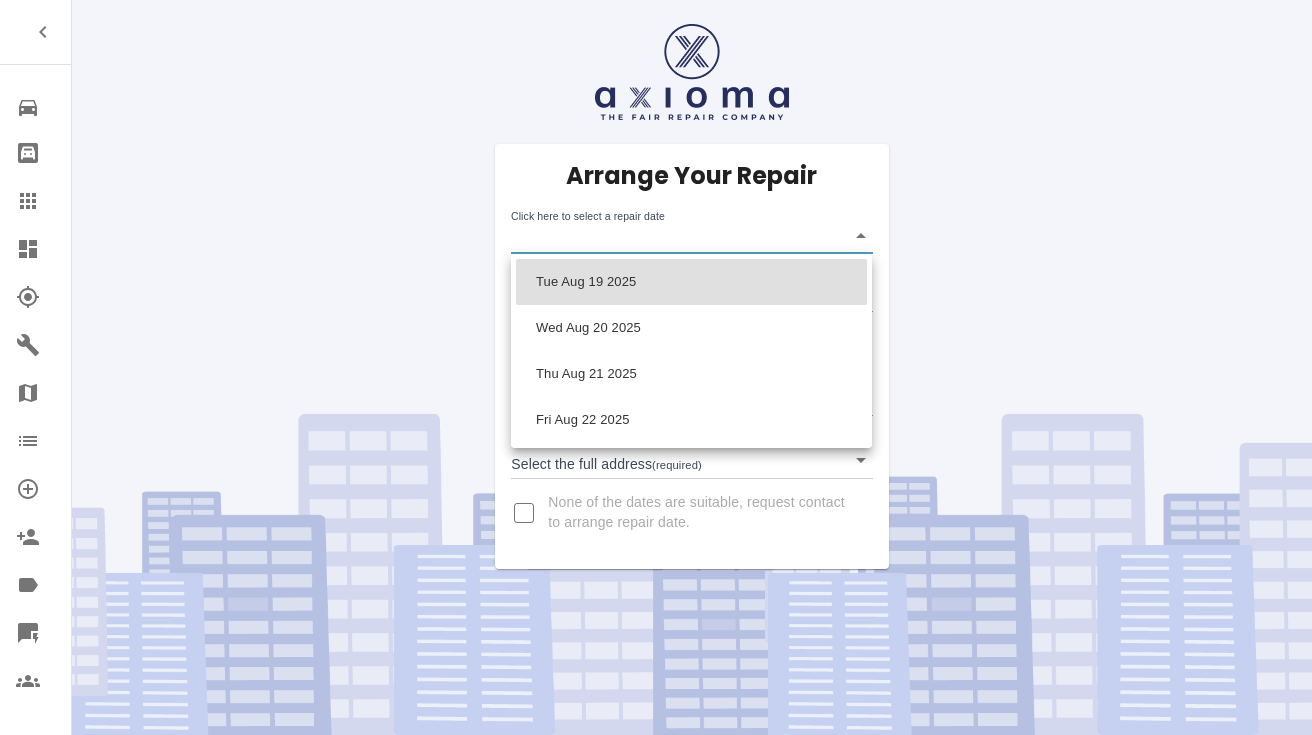 click on "Repair home Bodyshop home Claims Dashboard Explorer Garages Map Organization Create Organization Invite Admin Labels Quick Quote Users Arrange Your Repair Click here to select a repair date ​ Phone Number   * [PHONE] Enter address manually Postcode   * [POSTAL_CODE] Select the full address  (required) ​ None of the dates are suitable, request contact to arrange repair date.
[DATE] [DATE] [DATE] [DATE]" at bounding box center (656, 367) 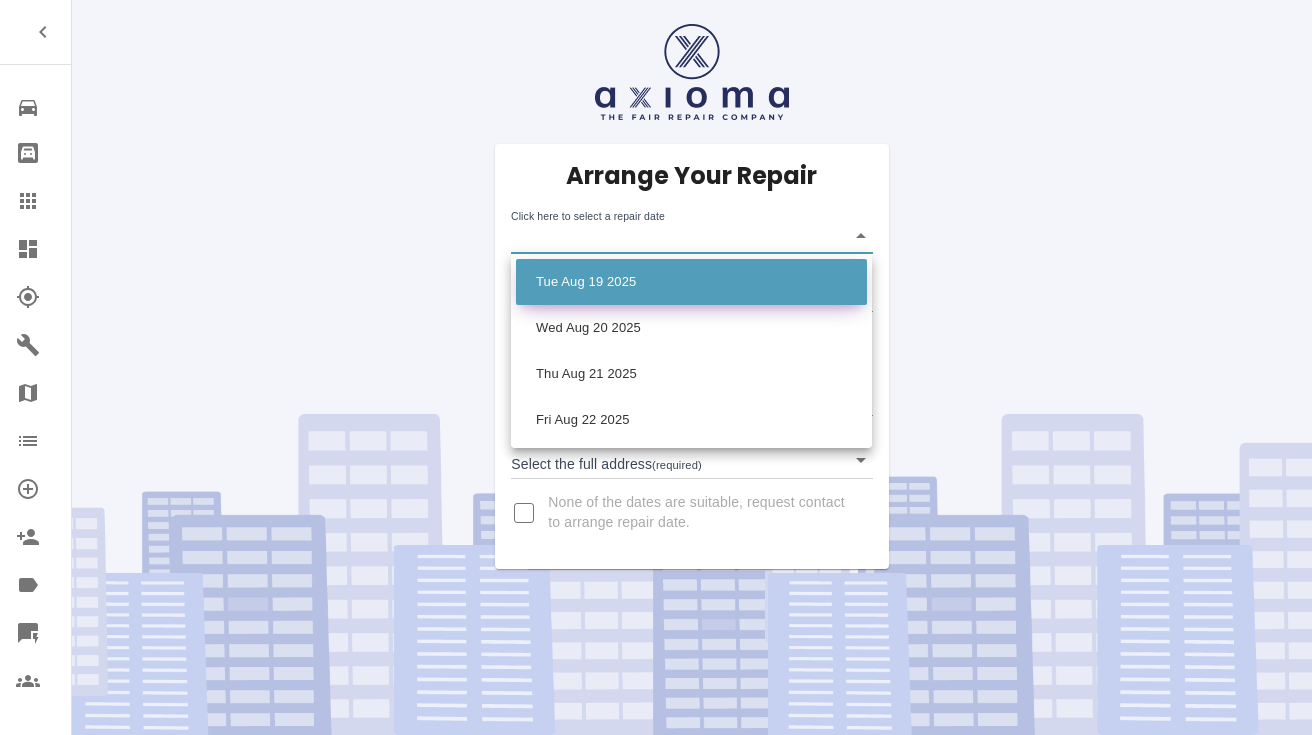 click on "Tue Aug 19 2025" at bounding box center (691, 282) 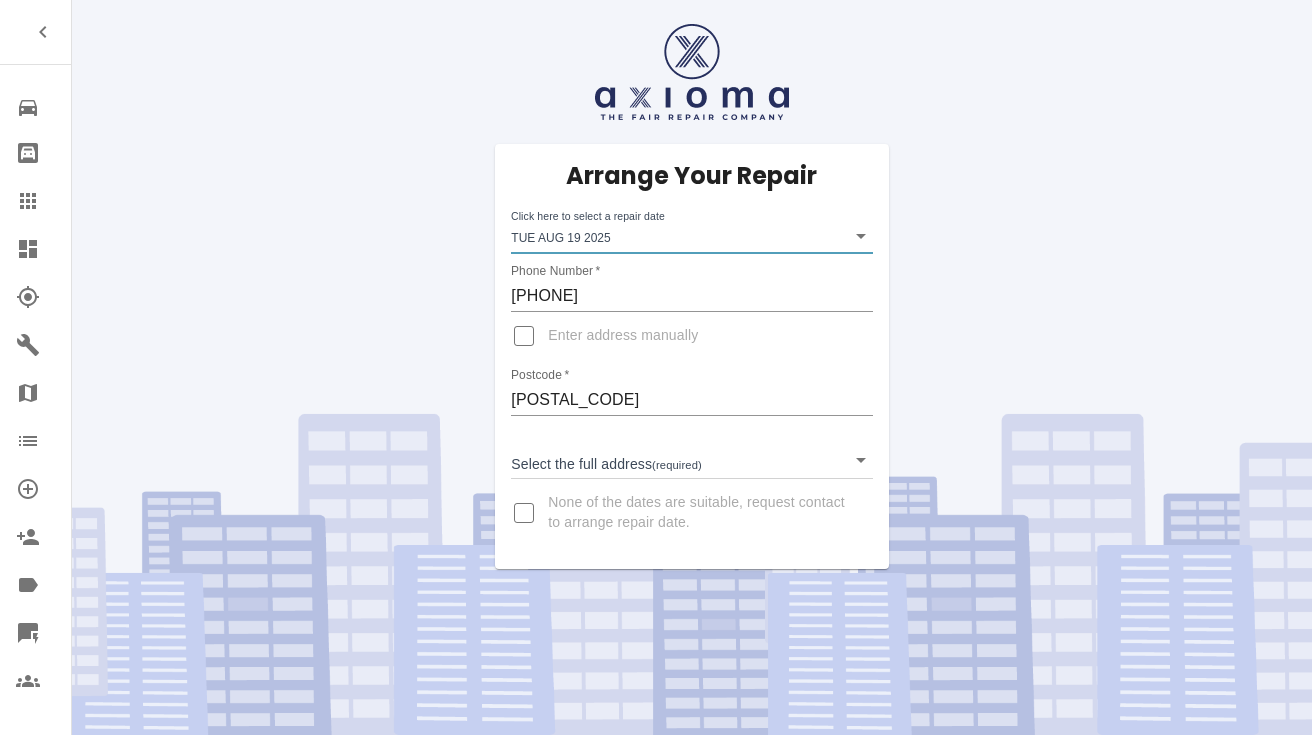 click on "Repair home Bodyshop home Claims Dashboard Explorer Garages Map Organization Create Organization Invite Admin Labels Quick Quote Users Arrange Your Repair Click here to select a repair date [DATE] [DATE] Phone Number   * [PHONE] Enter address manually Postcode   * [POSTAL_CODE] Select the full address  (required) ​ None of the dates are suitable, request contact to arrange repair date." at bounding box center (656, 367) 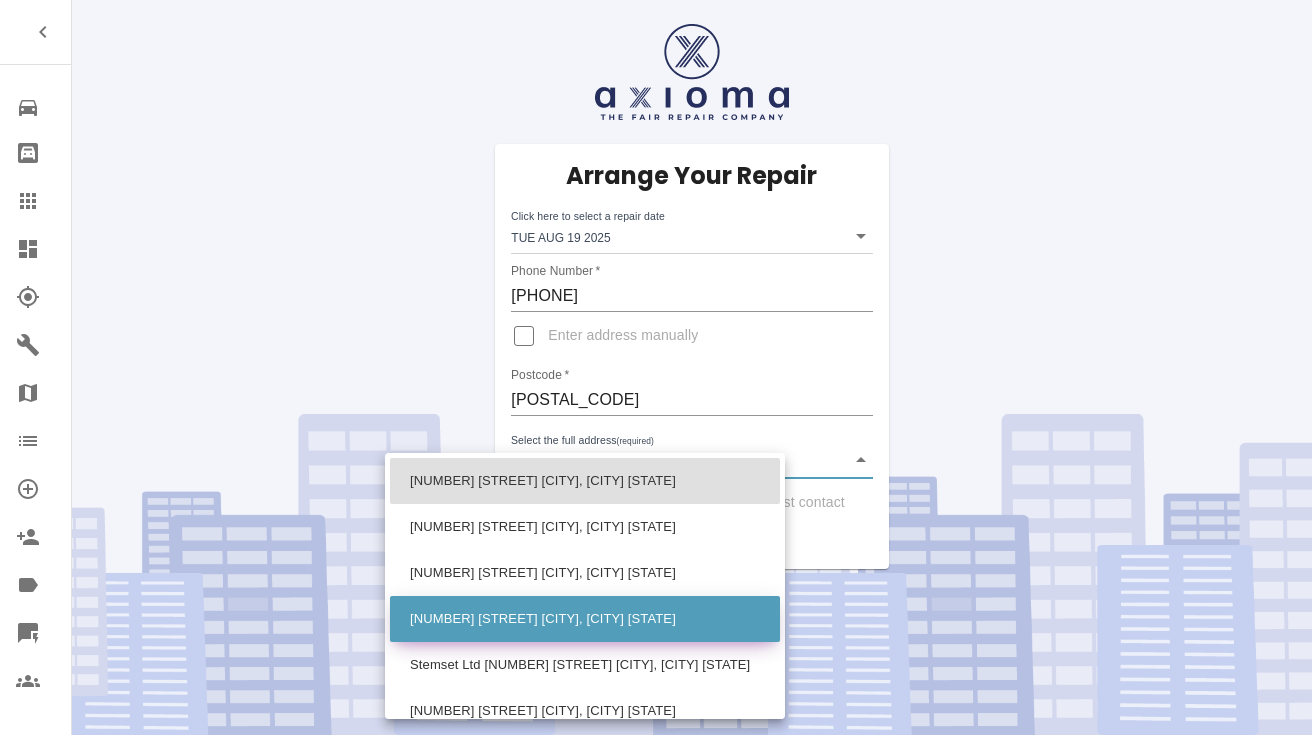 click on "[NUMBER] [STREET]   [CITY], [CITY] [STATE]" at bounding box center (585, 619) 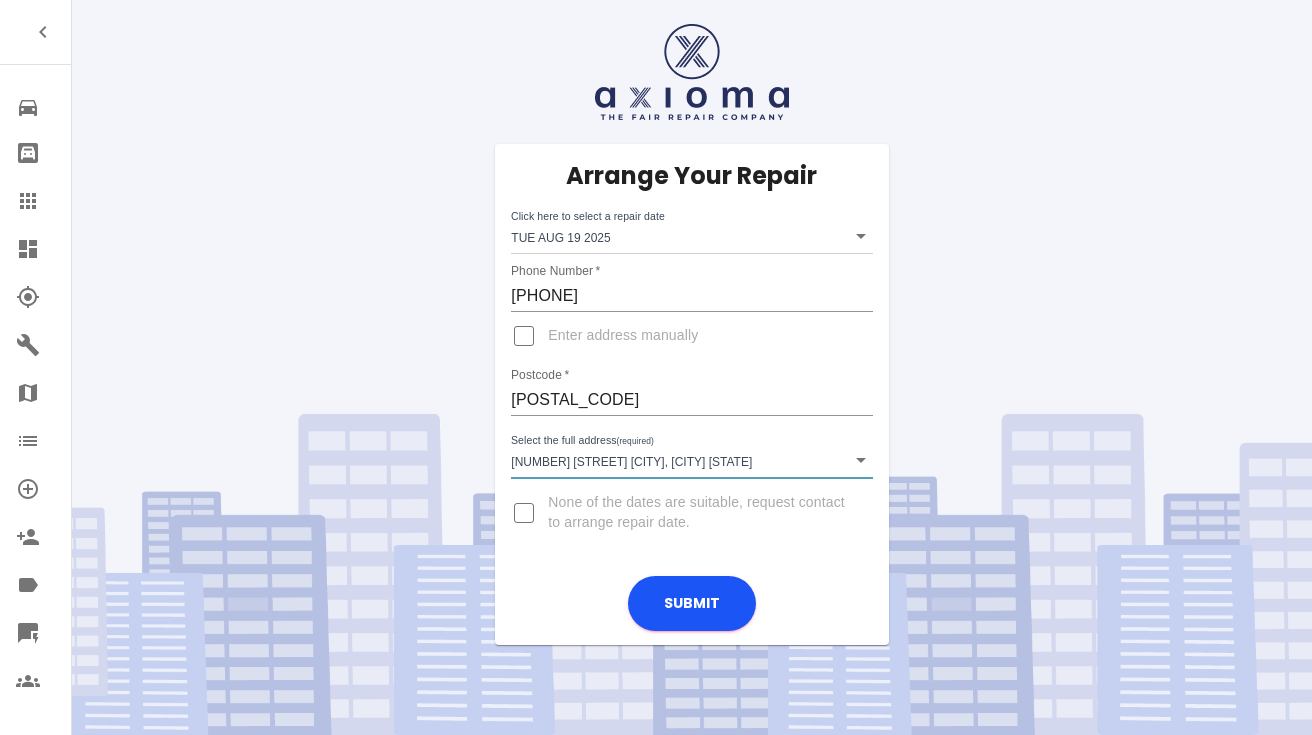 click on "Enter address manually" at bounding box center (623, 336) 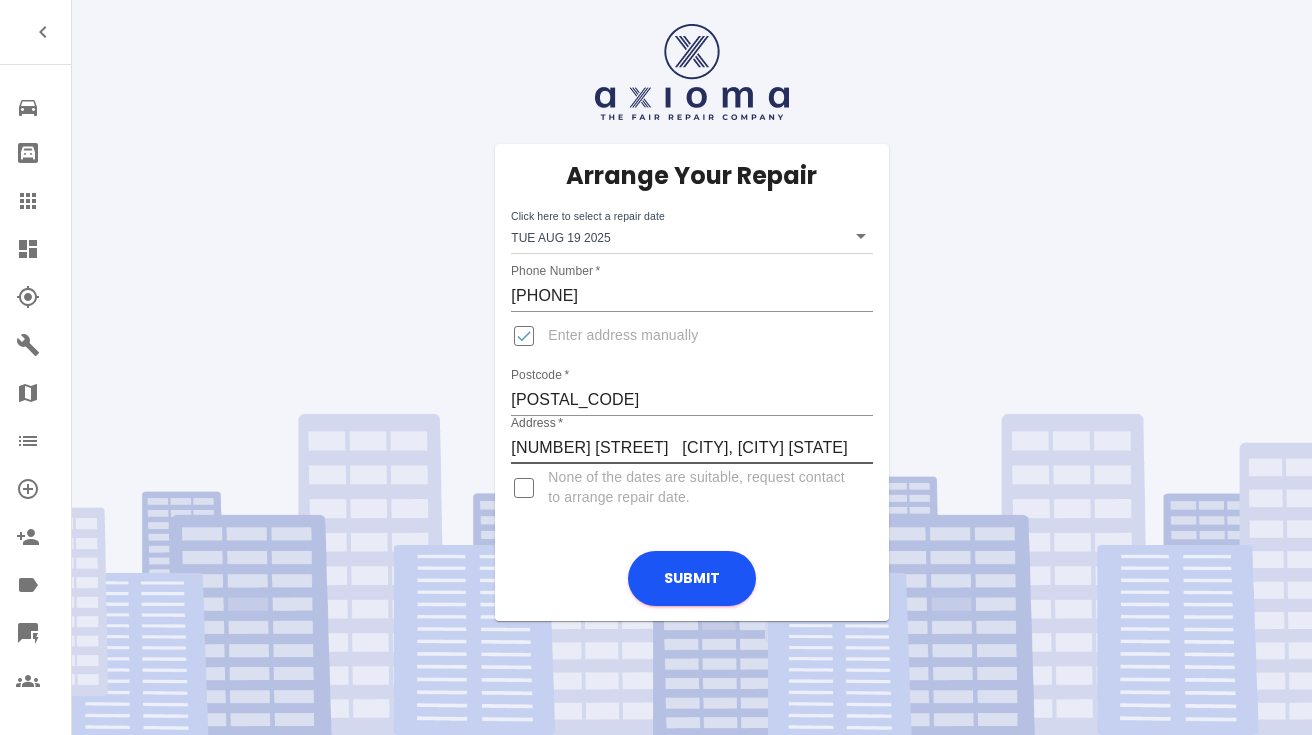 type on "[NUMBER] [STREET]   [CITY], [CITY] [STATE]" 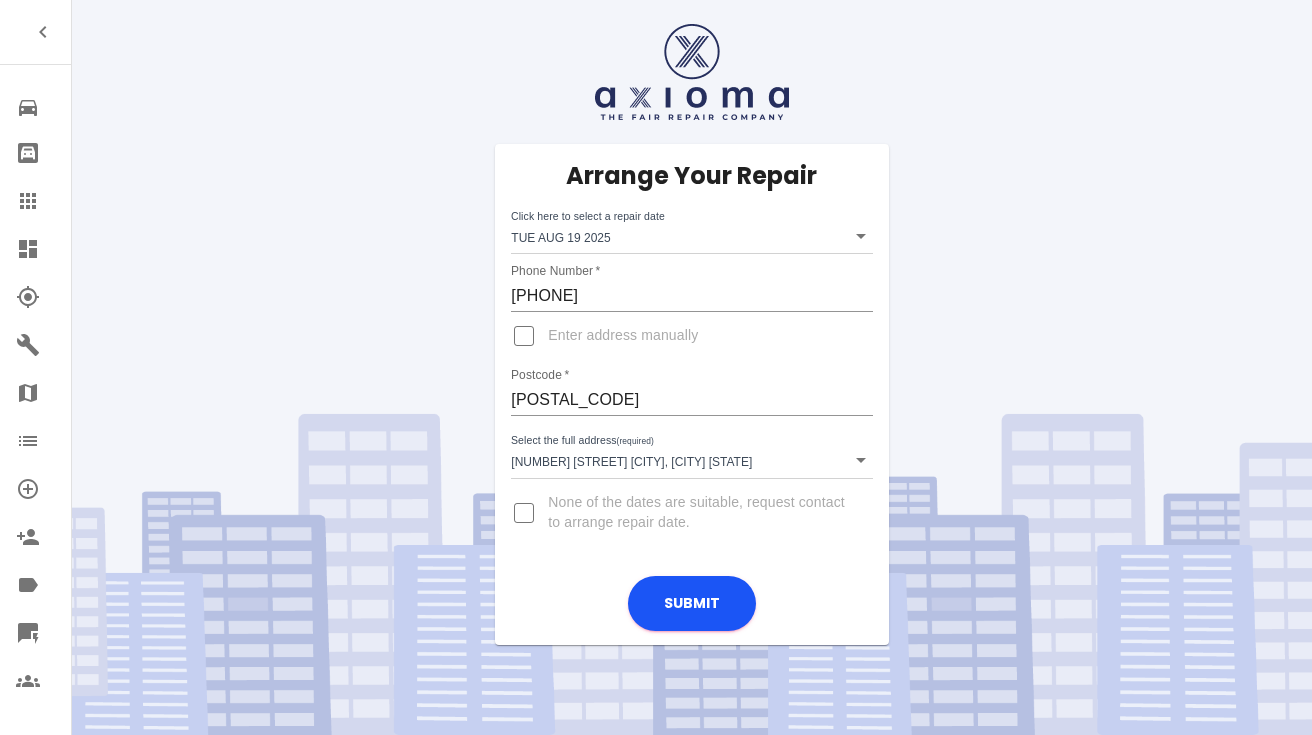 click on "Repair home Bodyshop home Claims Dashboard Explorer Garages Map Organization Create Organization Invite Admin Labels Quick Quote Users Arrange Your Repair Click here to select a repair date [DATE] [DATE] Phone Number   * [PHONE] Enter address manually Postcode   * [POSTAL_CODE] Select the full address  (required) [STREET]   [CITY], [CITY] [STATE] [STREET]   [CITY], [CITY] [STATE] None of the dates are suitable, request contact to arrange repair date. Submit" at bounding box center (656, 367) 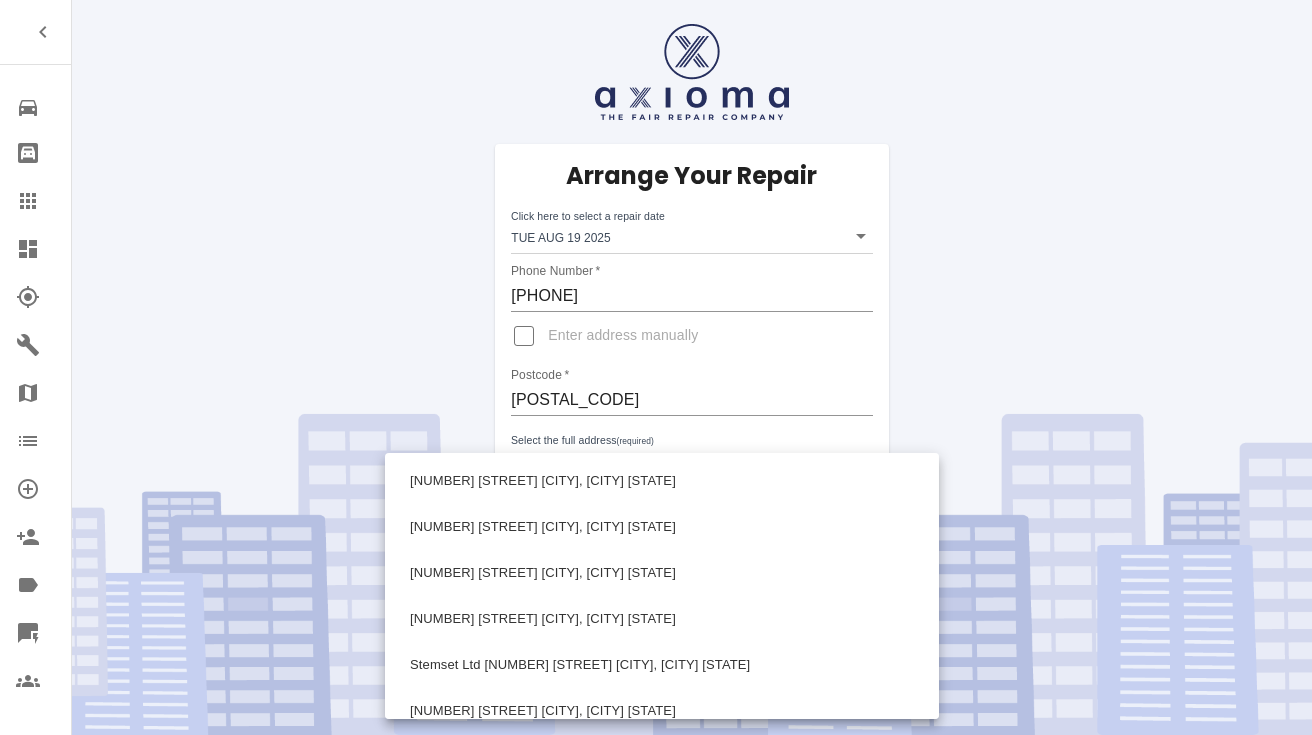type 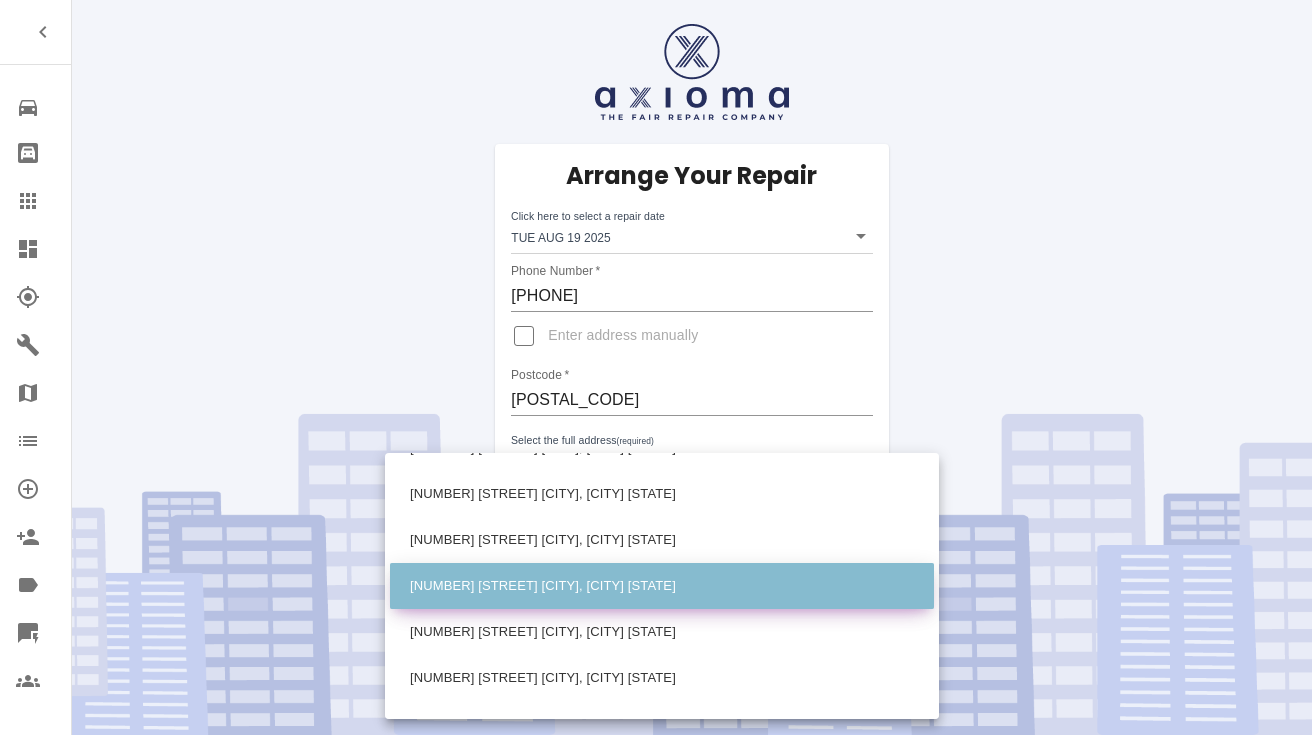 click on "[NUMBER] [STREET]   [CITY], [CITY] [STATE]" at bounding box center [662, 586] 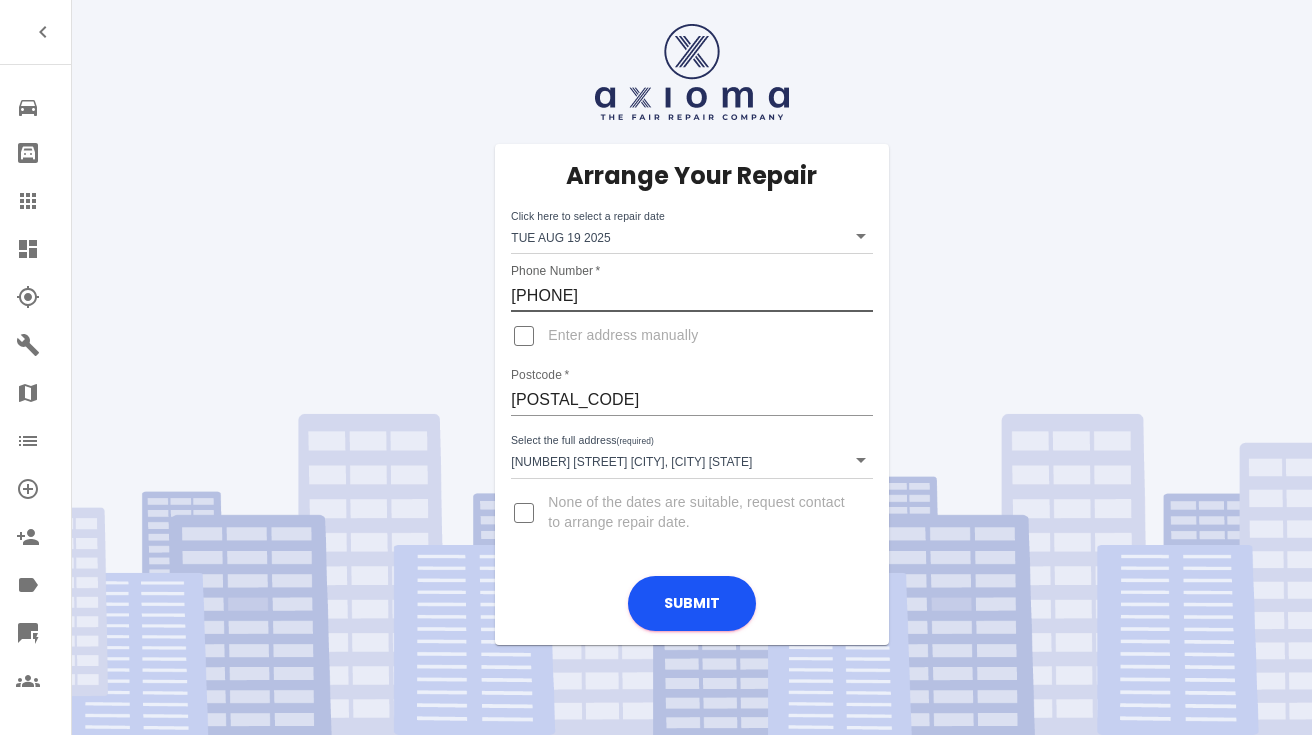 click on "[PHONE]" at bounding box center (691, 296) 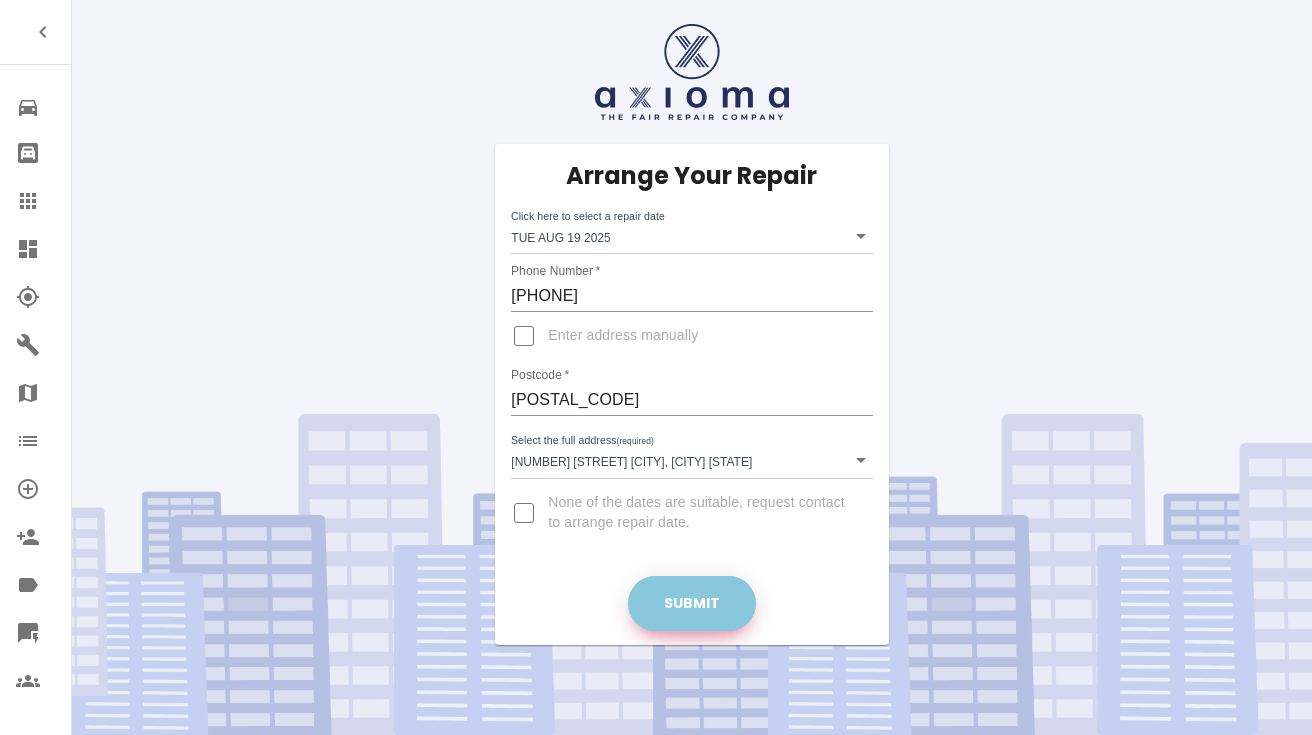 click on "Submit" at bounding box center (692, 603) 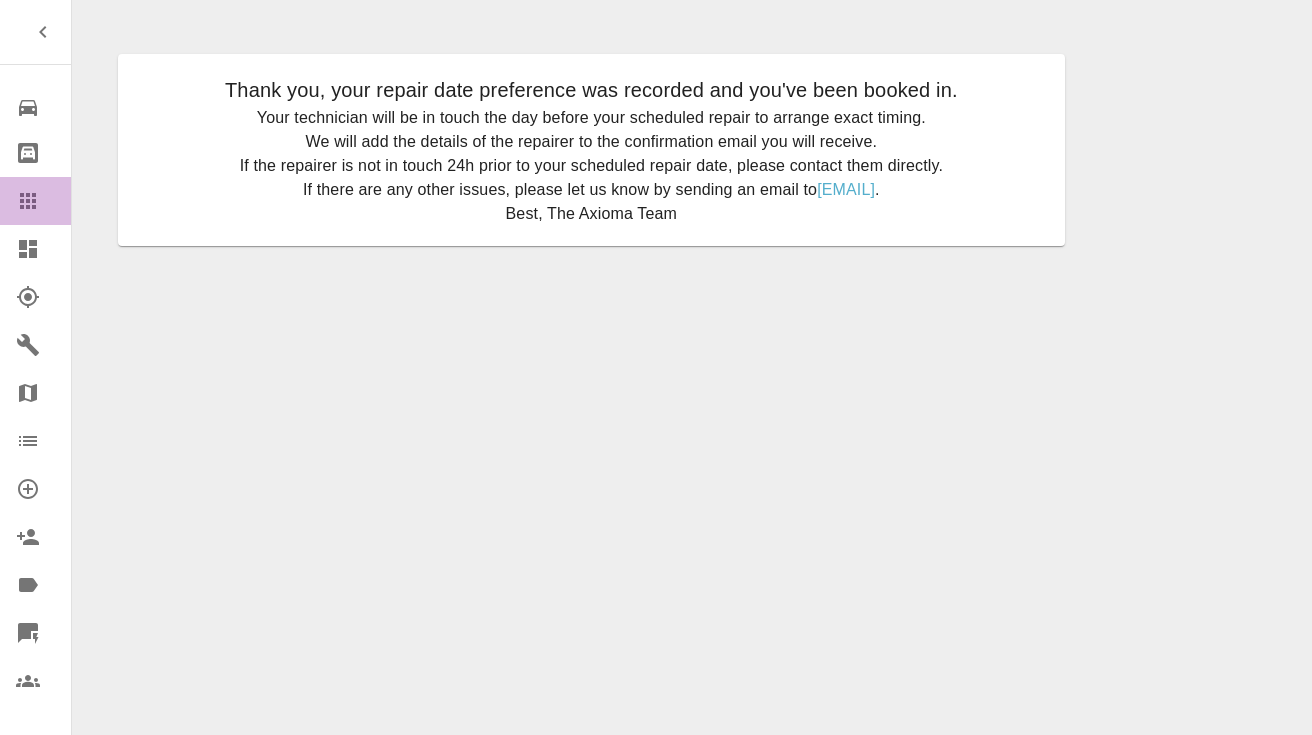 click 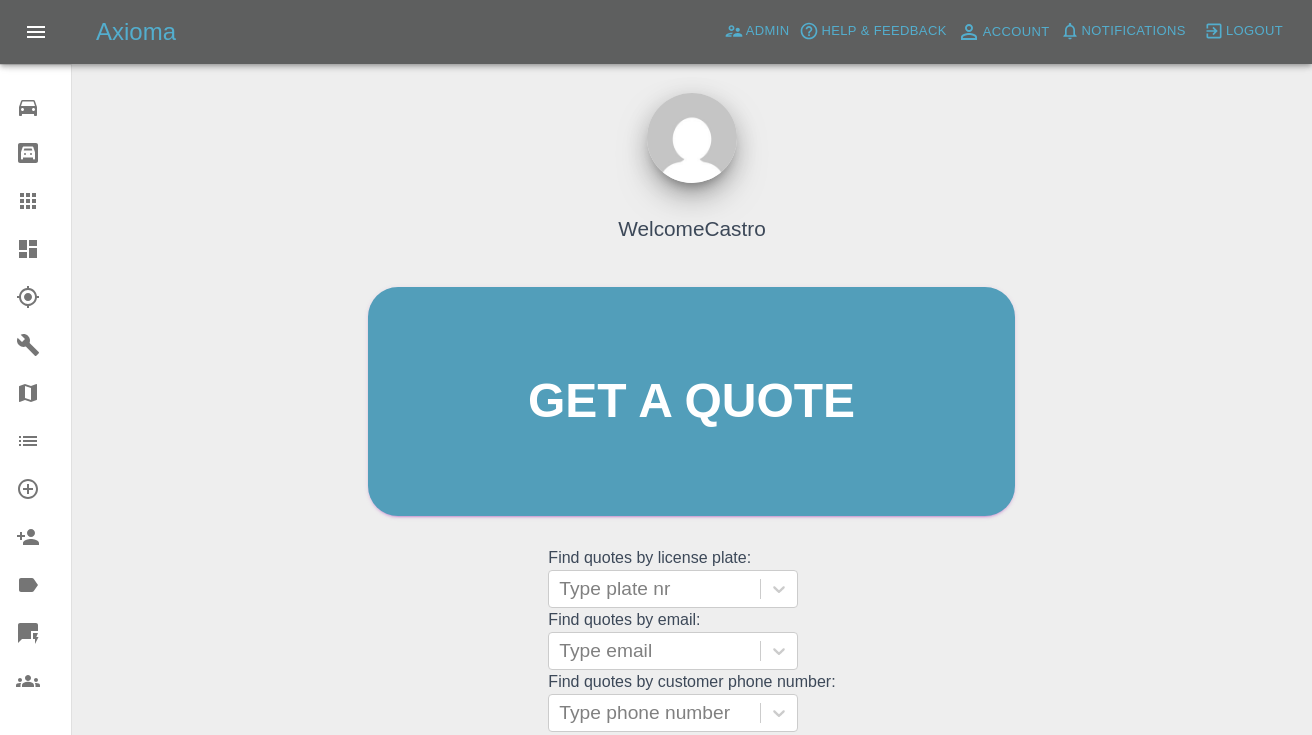 click on "Welcome  Castro Get a quote Get a quote Find quotes by license plate: Type plate nr Find quotes by email: Type email Find quotes by customer phone number: Type phone number" at bounding box center [691, 440] 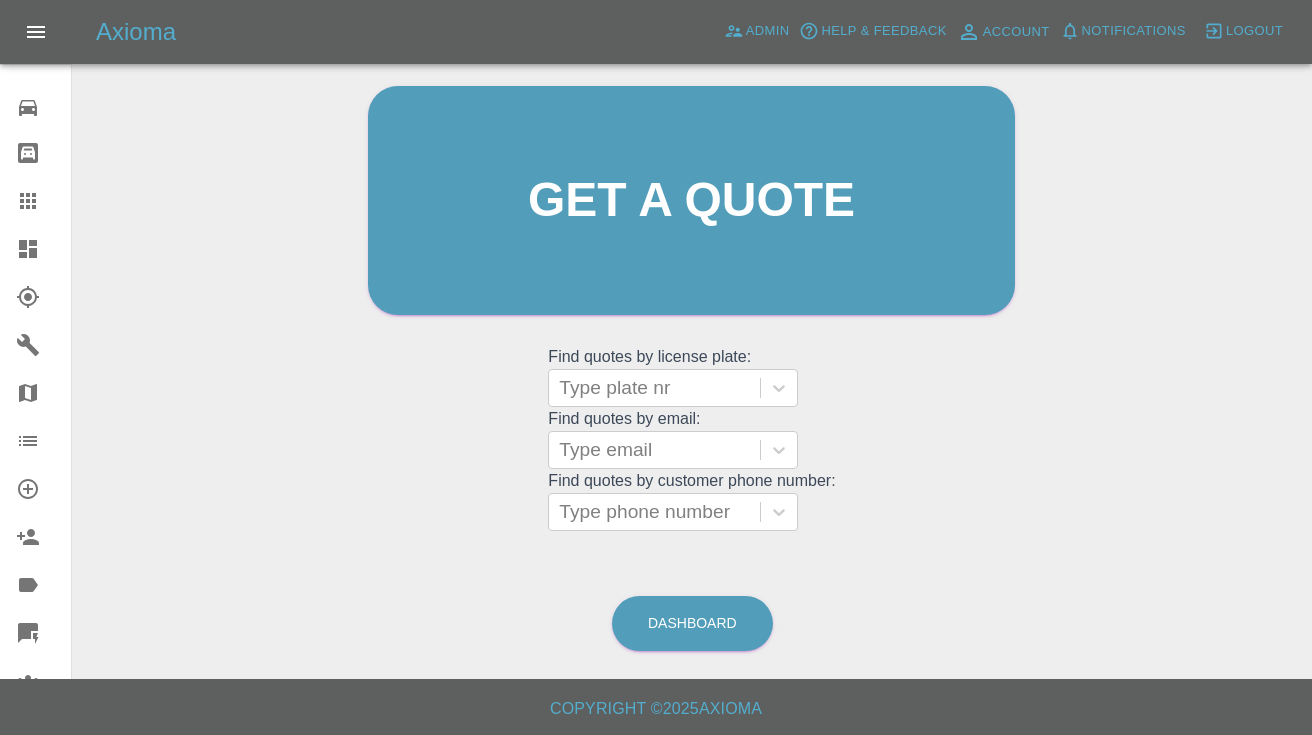 scroll, scrollTop: 200, scrollLeft: 0, axis: vertical 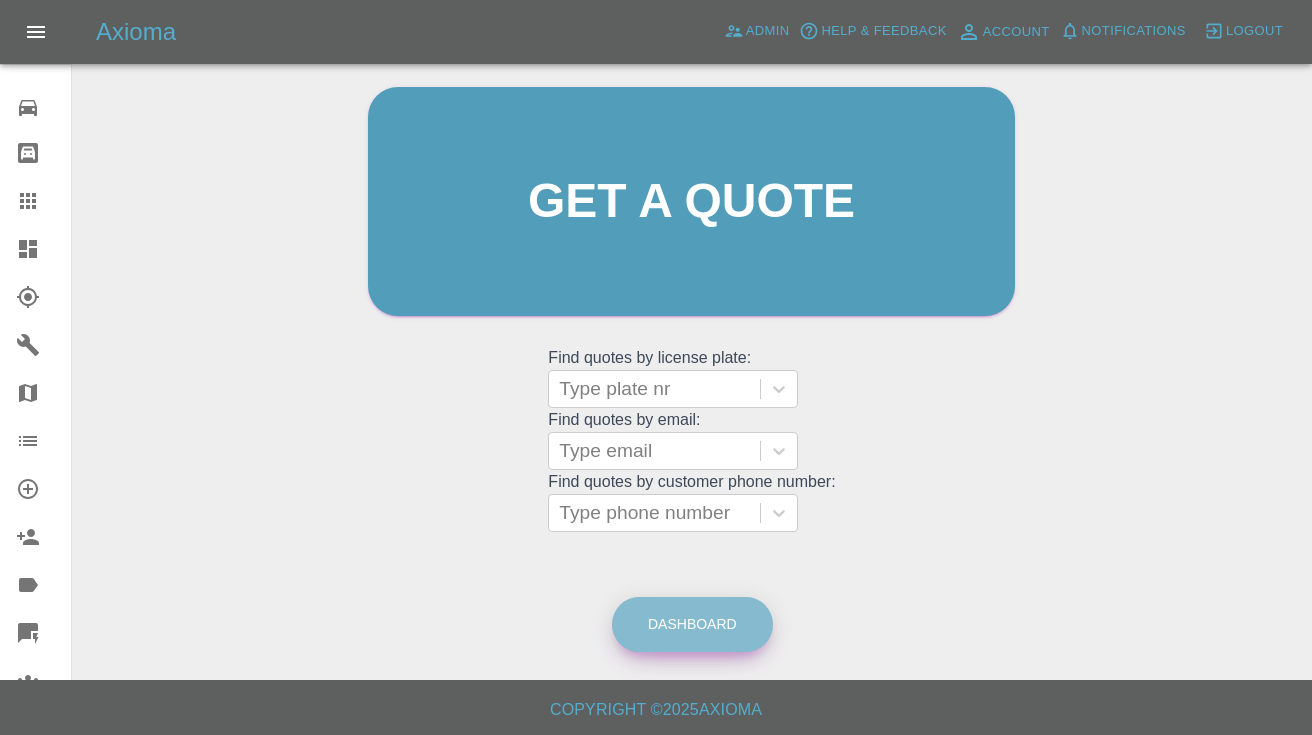click on "Dashboard" at bounding box center [692, 624] 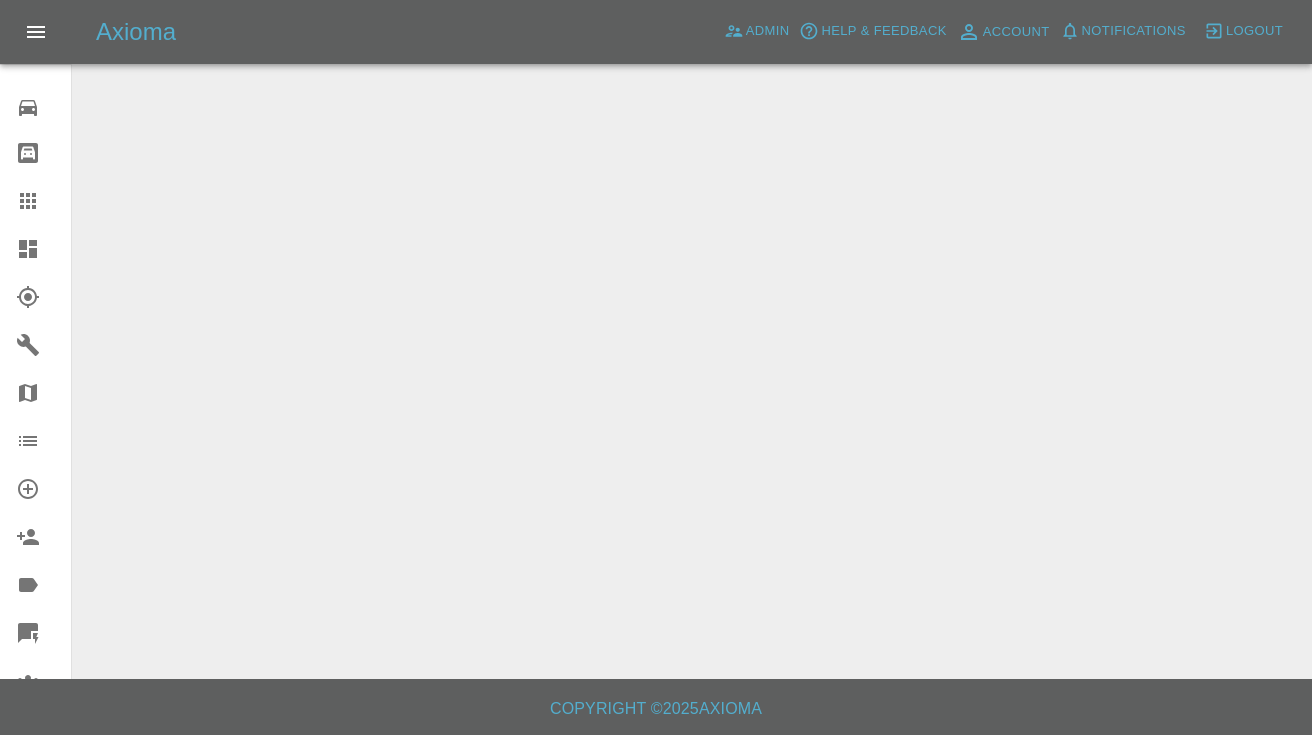 scroll, scrollTop: 0, scrollLeft: 0, axis: both 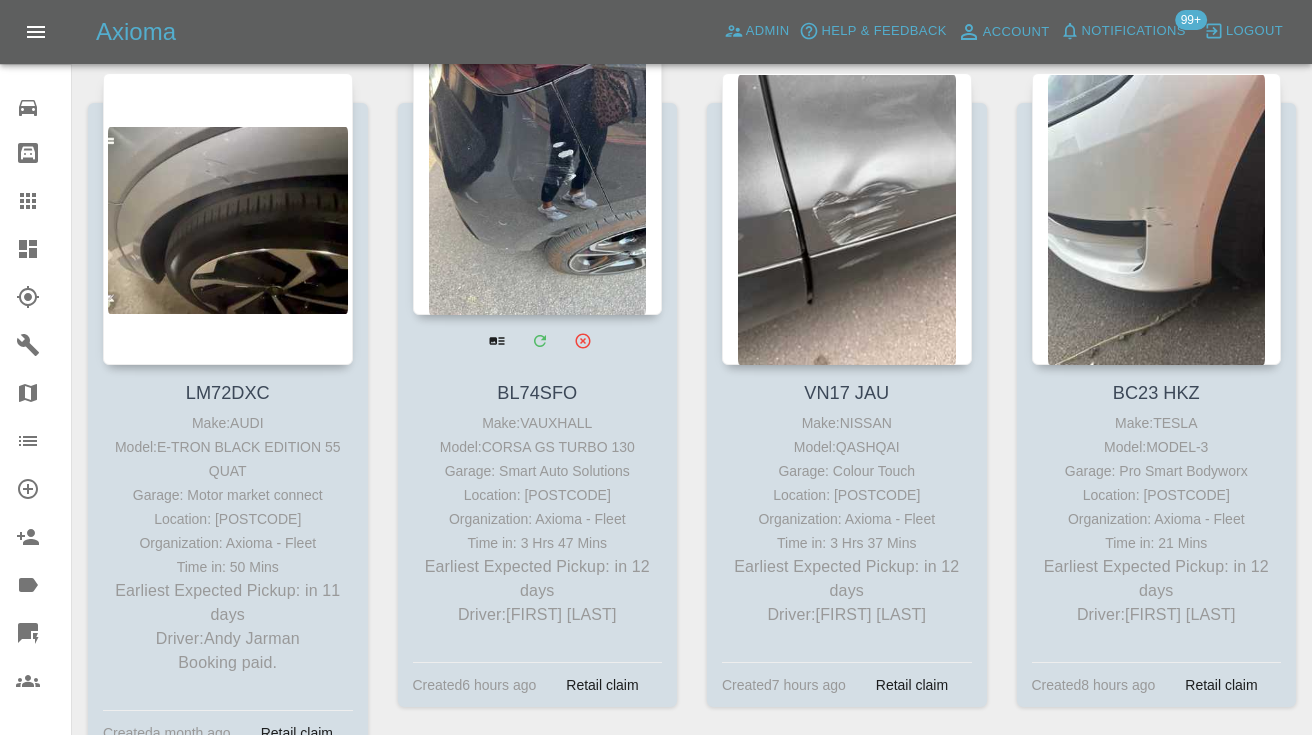 click at bounding box center [538, 169] 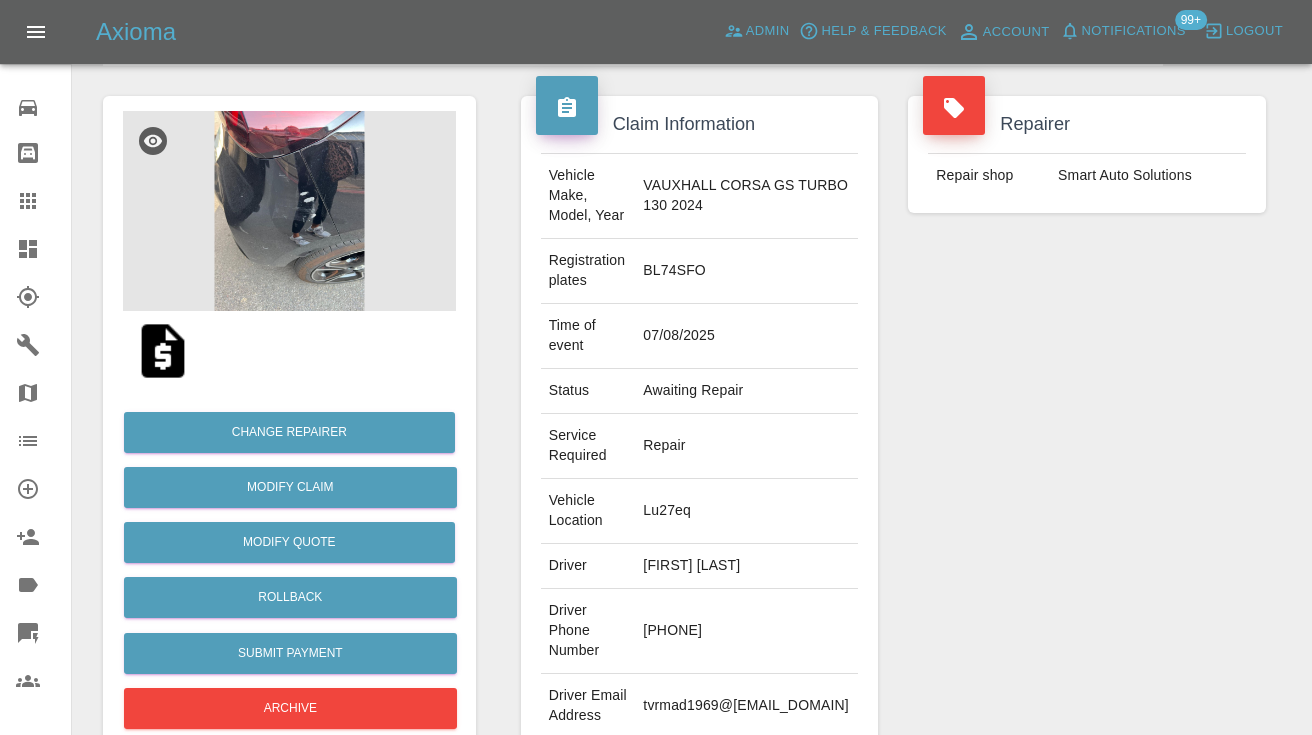 scroll, scrollTop: 179, scrollLeft: 0, axis: vertical 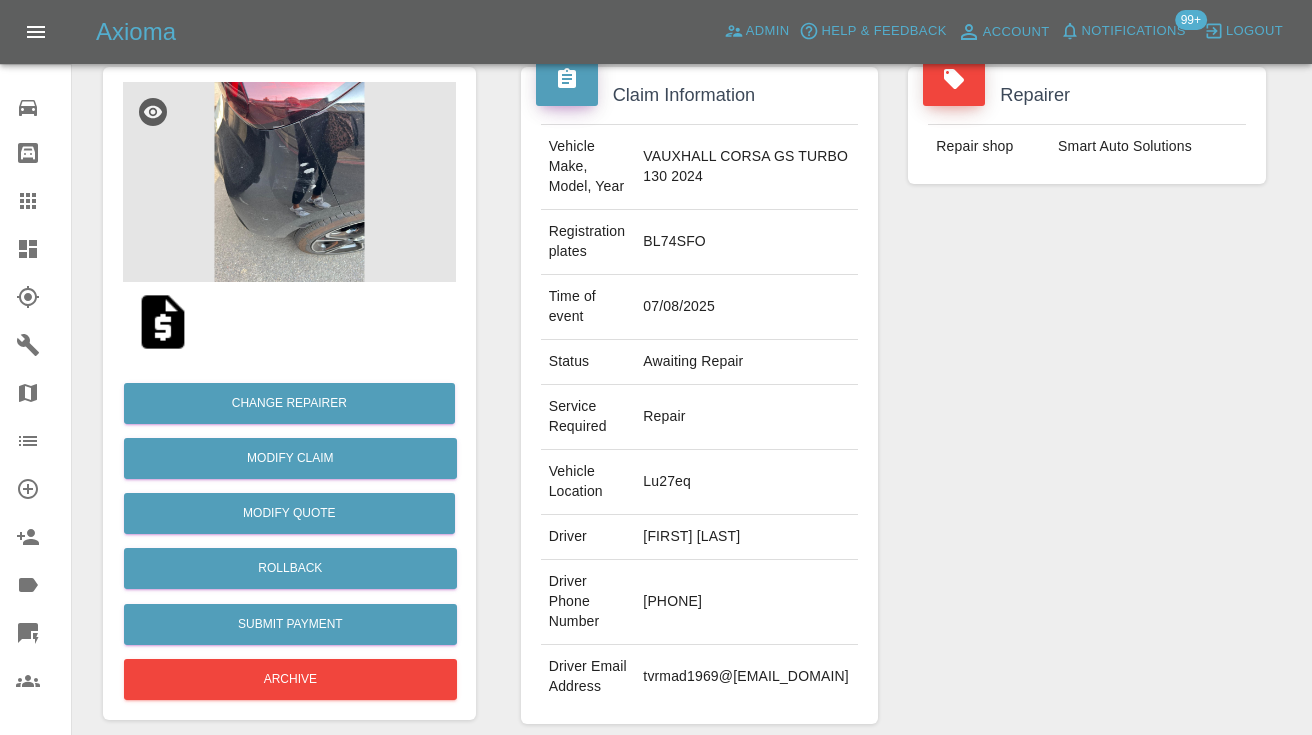 click on "[PHONE]" at bounding box center (746, 602) 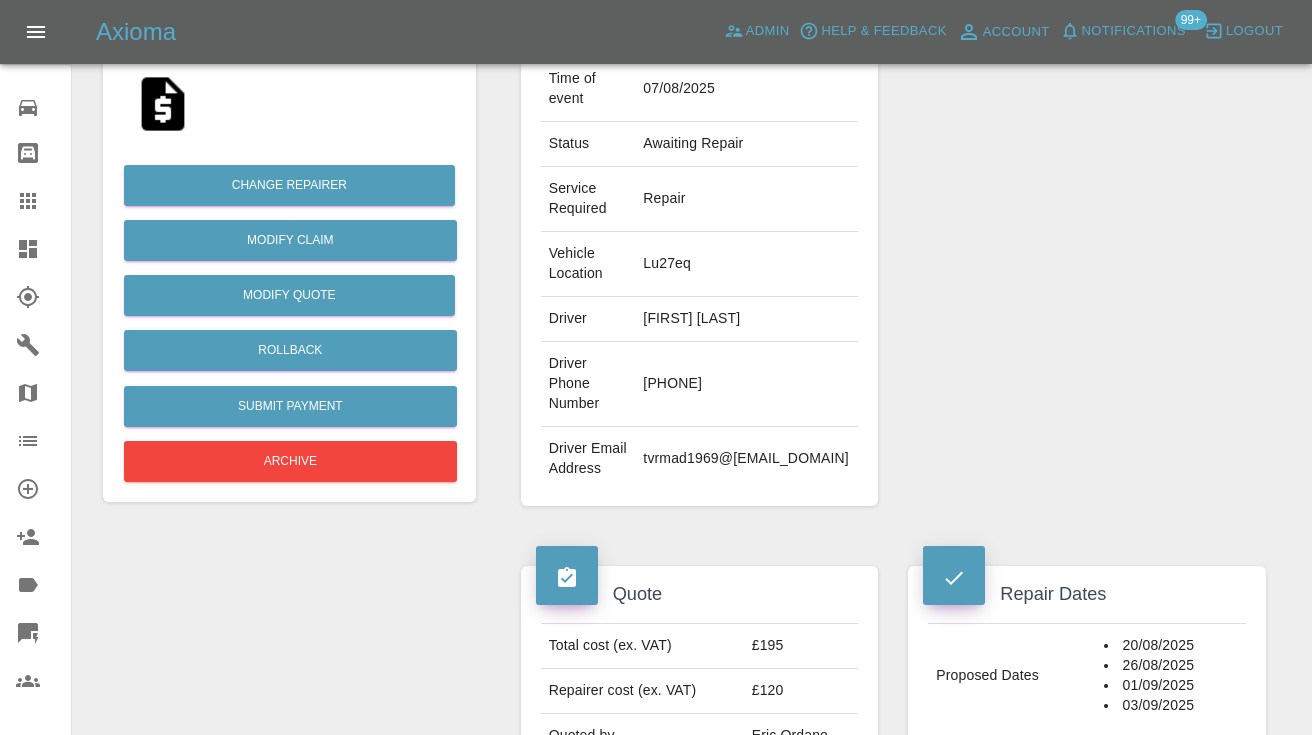 scroll, scrollTop: 400, scrollLeft: 0, axis: vertical 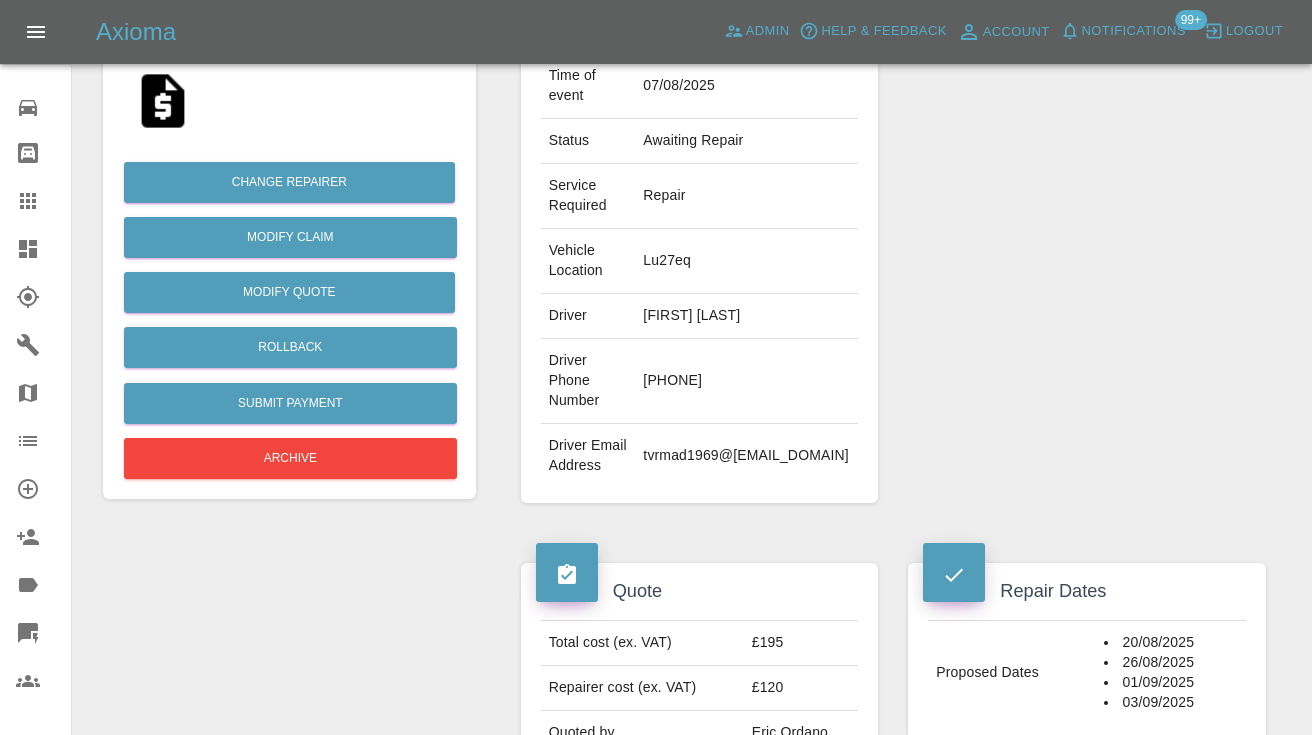 click on "[PHONE]" at bounding box center (746, 381) 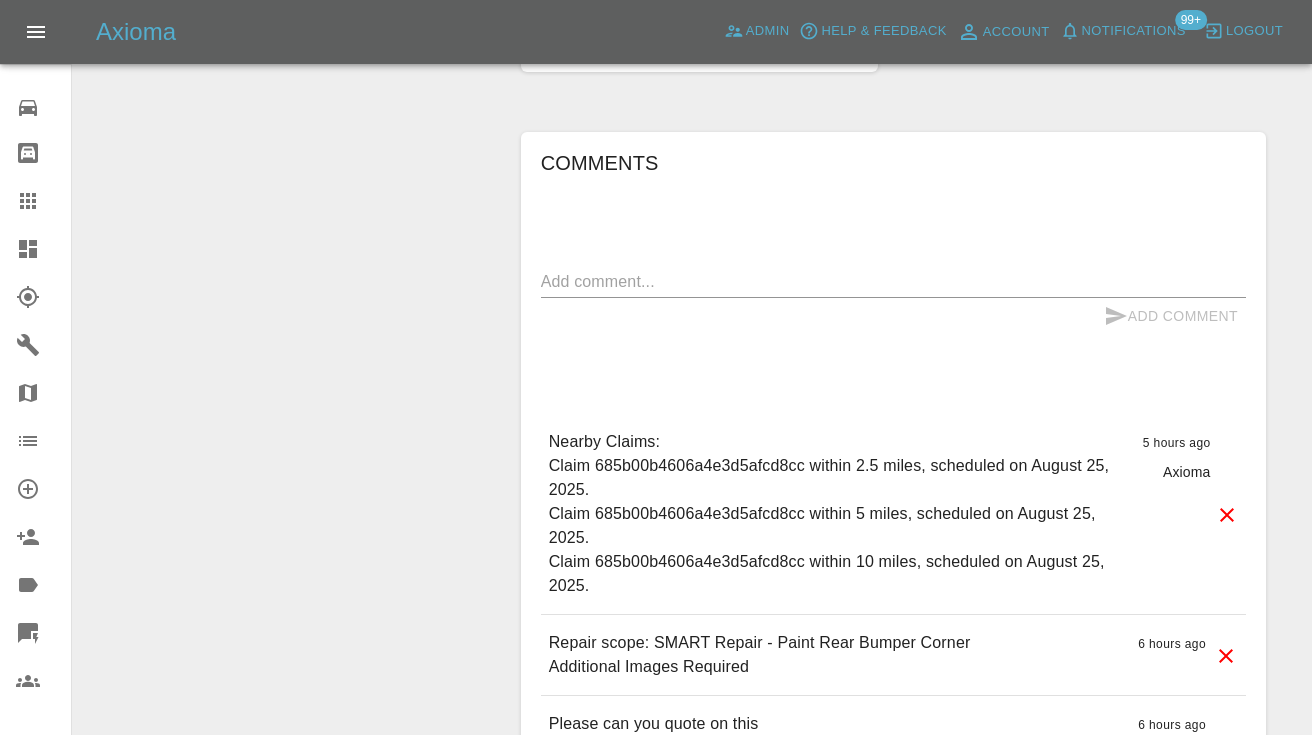 scroll, scrollTop: 1501, scrollLeft: 0, axis: vertical 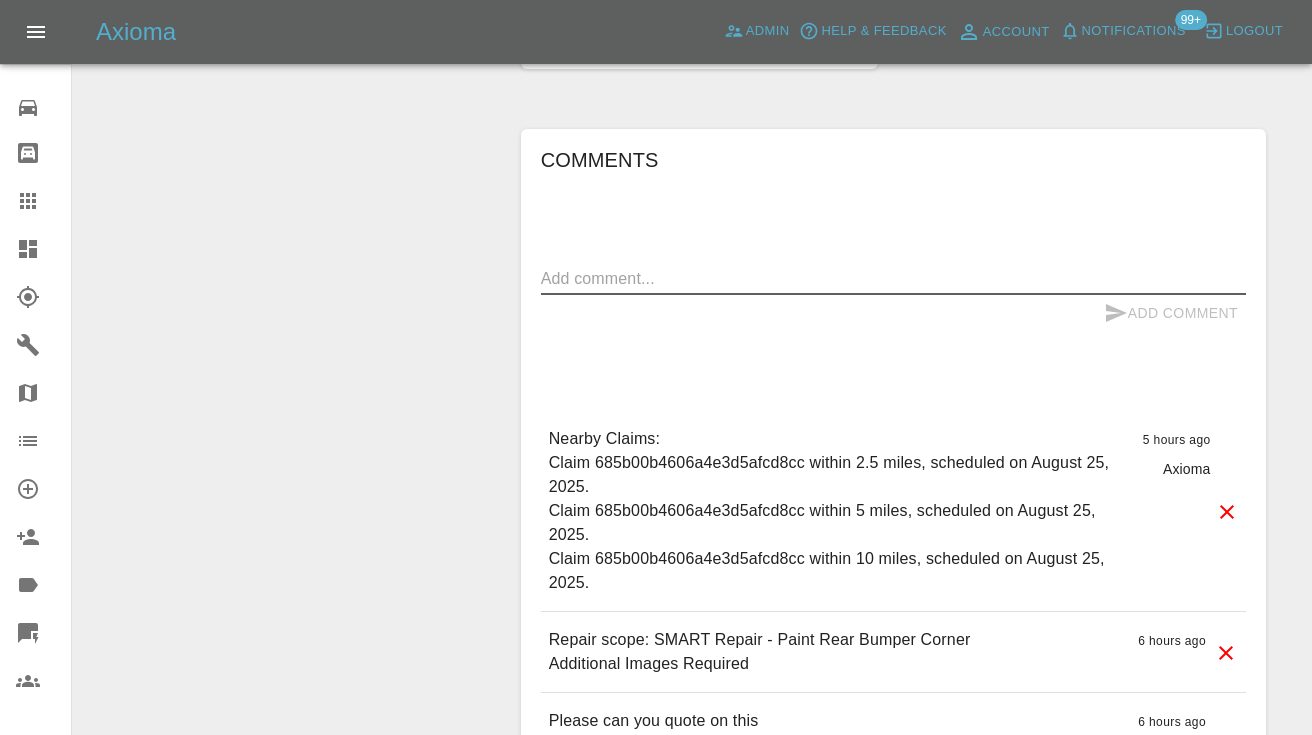 click at bounding box center (893, 278) 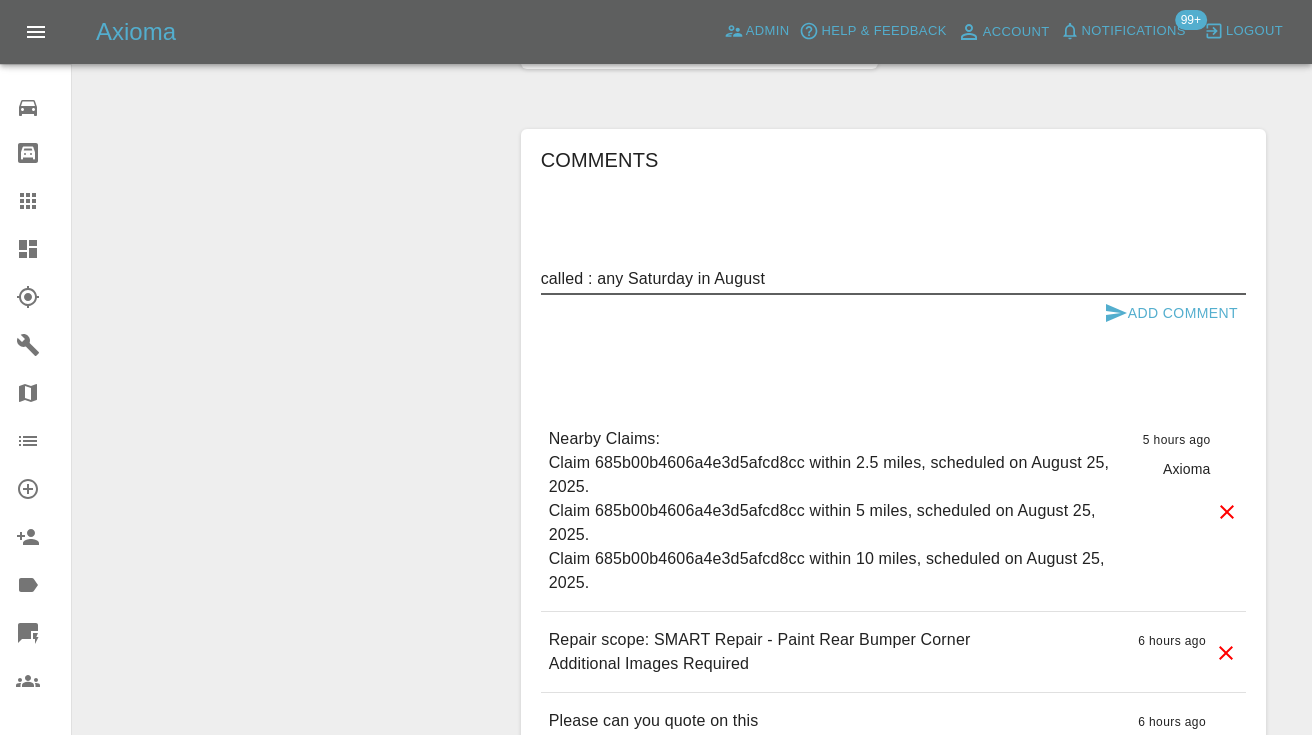 type on "called : any Saturday in August" 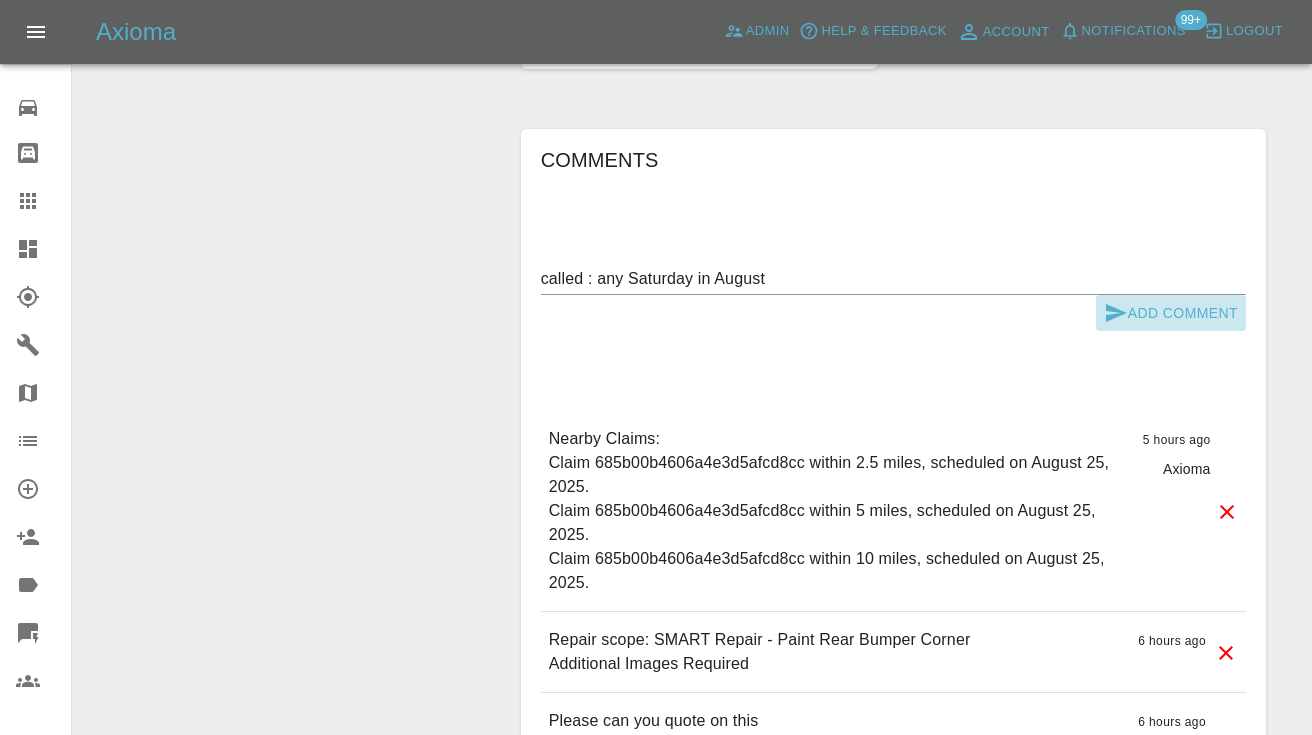 click 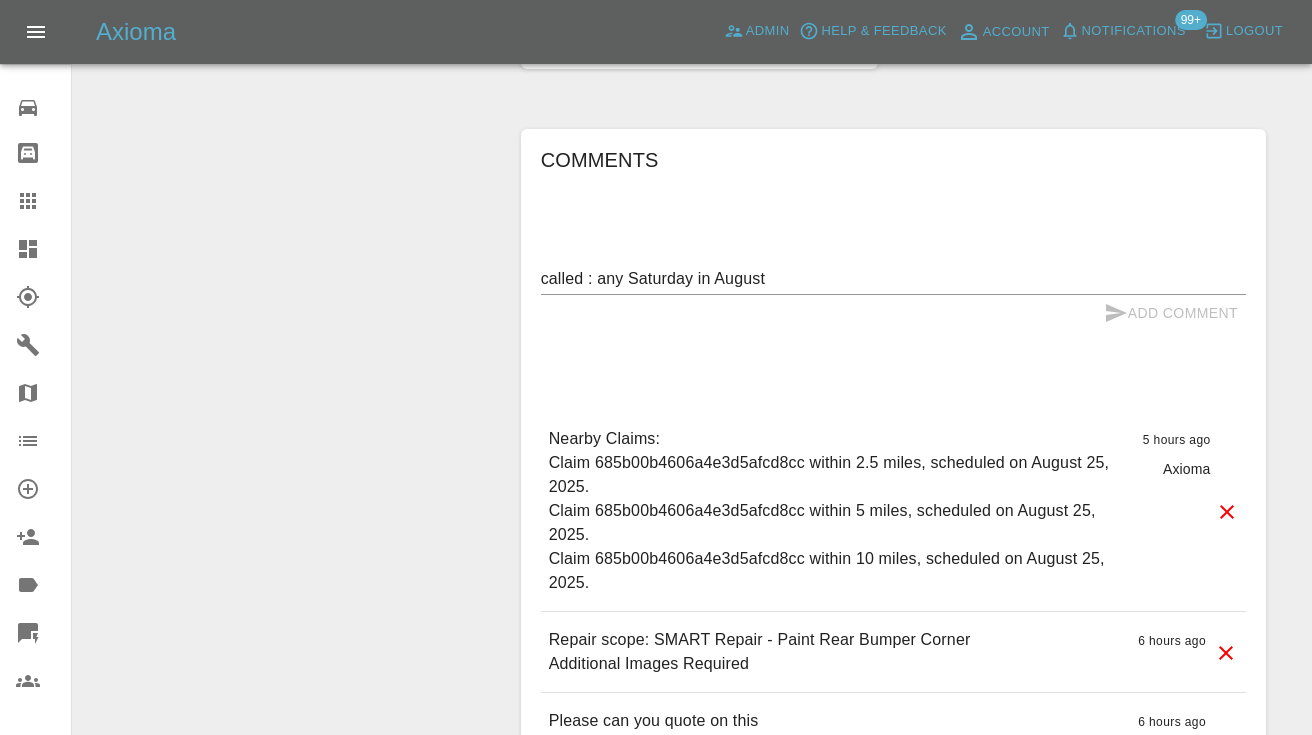 type 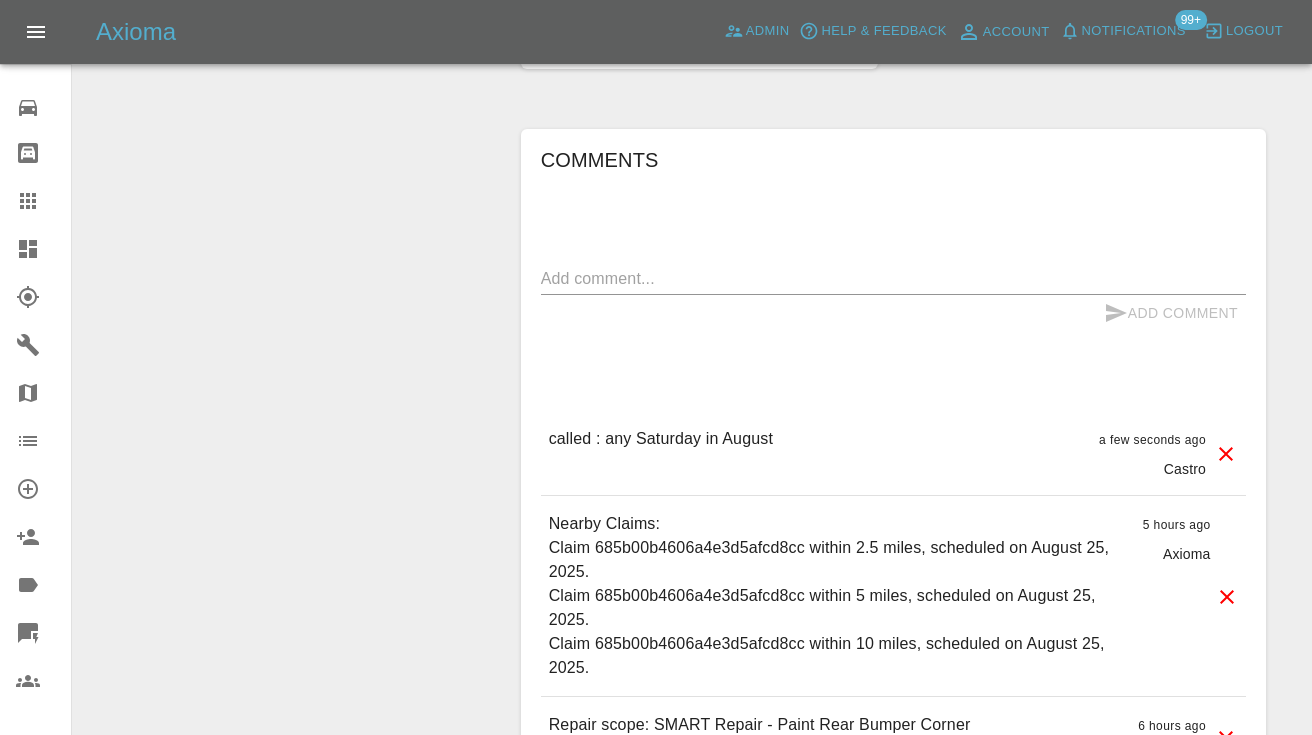 click on "Comments x Add Comment called : any [MONTH] in [MONTH]  a few seconds ago Castro called : any [MONTH] in [MONTH]  a few seconds ago Castro Nearby Claims:
Claim [ID] within [NUMBER] miles, scheduled on [MONTH] [NUMBER], [YEAR].
Claim [ID] within [NUMBER] miles, scheduled on [MONTH] [NUMBER], [YEAR].
Claim [ID] within [NUMBER] miles, scheduled on [MONTH] [NUMBER], [YEAR]. [NUMBER] hours ago Axioma Nearby Claims:
Claim [ID] within [NUMBER] miles, scheduled on [MONTH] [NUMBER], [YEAR].
Claim [ID] within [NUMBER] miles, scheduled on [MONTH] [NUMBER], [YEAR].
Claim [ID] within [NUMBER] miles, scheduled on [MONTH] [NUMBER], [YEAR]. [NUMBER] hours ago Axioma Repair scope: SMART Repair - Paint Rear Bumper Corner
Additional Images Required [NUMBER] hours ago Repair scope: SMART Repair - Paint Rear Bumper Corner
Additional Images Required [NUMBER] hours ago Please can you quote on this
[PLATE] [CAR_MODEL]
[FIRST] [LAST]
[POSTAL_CODE] [NUMBER] hours ago [NUMBER] hours ago" at bounding box center (893, 537) 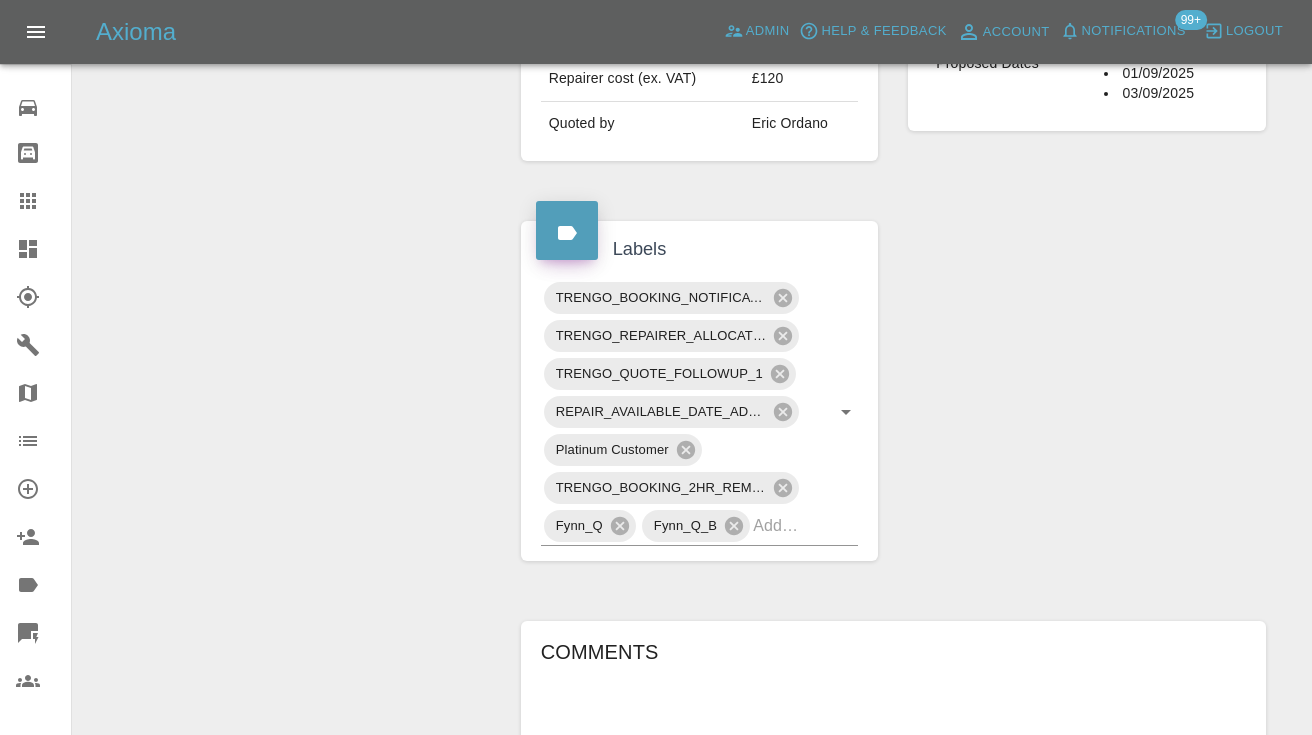 scroll, scrollTop: 992, scrollLeft: 0, axis: vertical 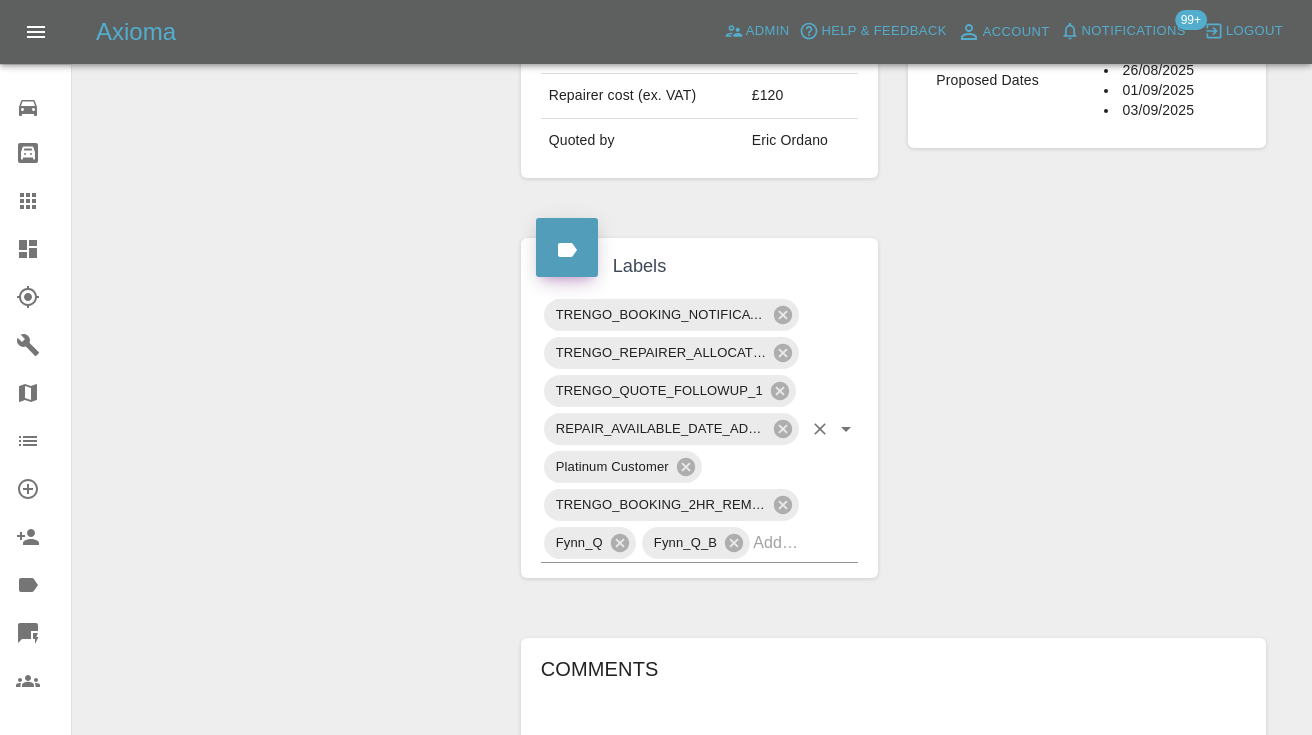 click on "TRENGO_BOOKING_NOTIFICATION TRENGO_REPAIRER_ALLOCATED TRENGO_QUOTE_FOLLOWUP_1 REPAIR_AVAILABLE_DATE_ADDED Platinum Customer TRENGO_BOOKING_2HR_REMINDER Fynn_Q Fynn_Q_B" at bounding box center (700, 429) 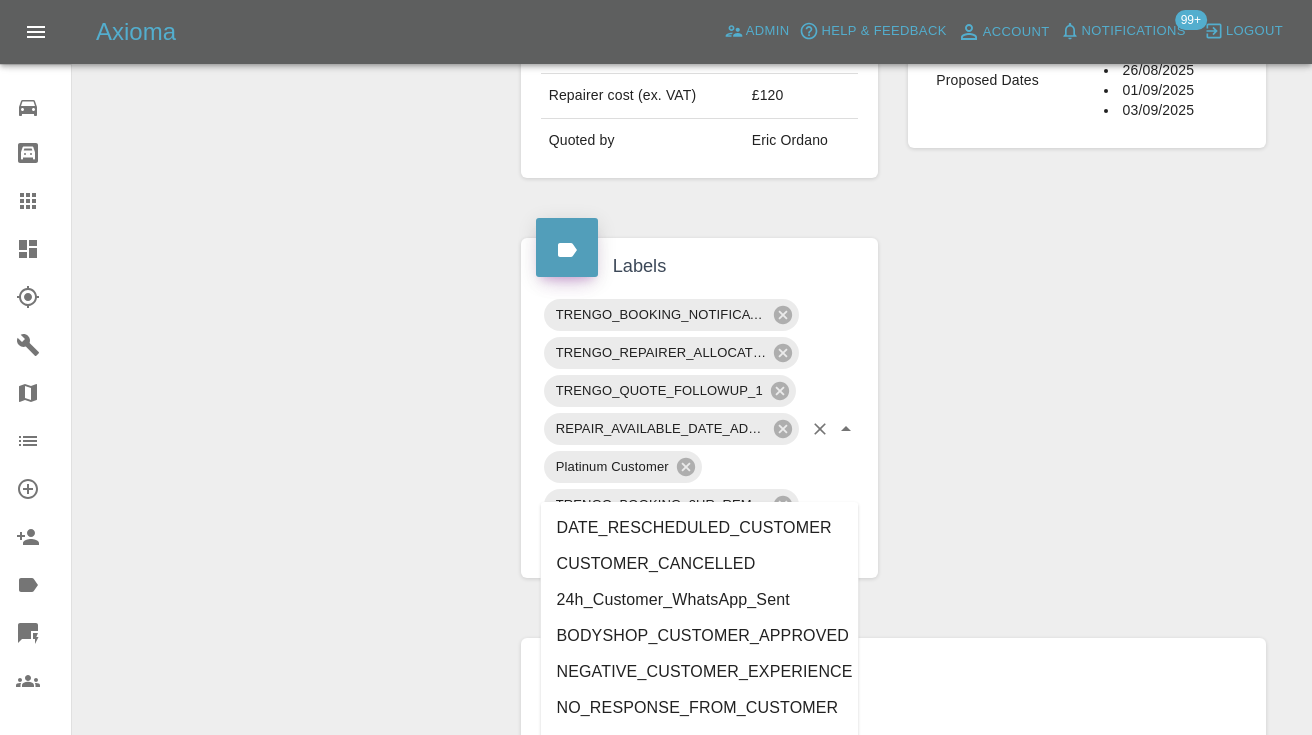 type on "customer_" 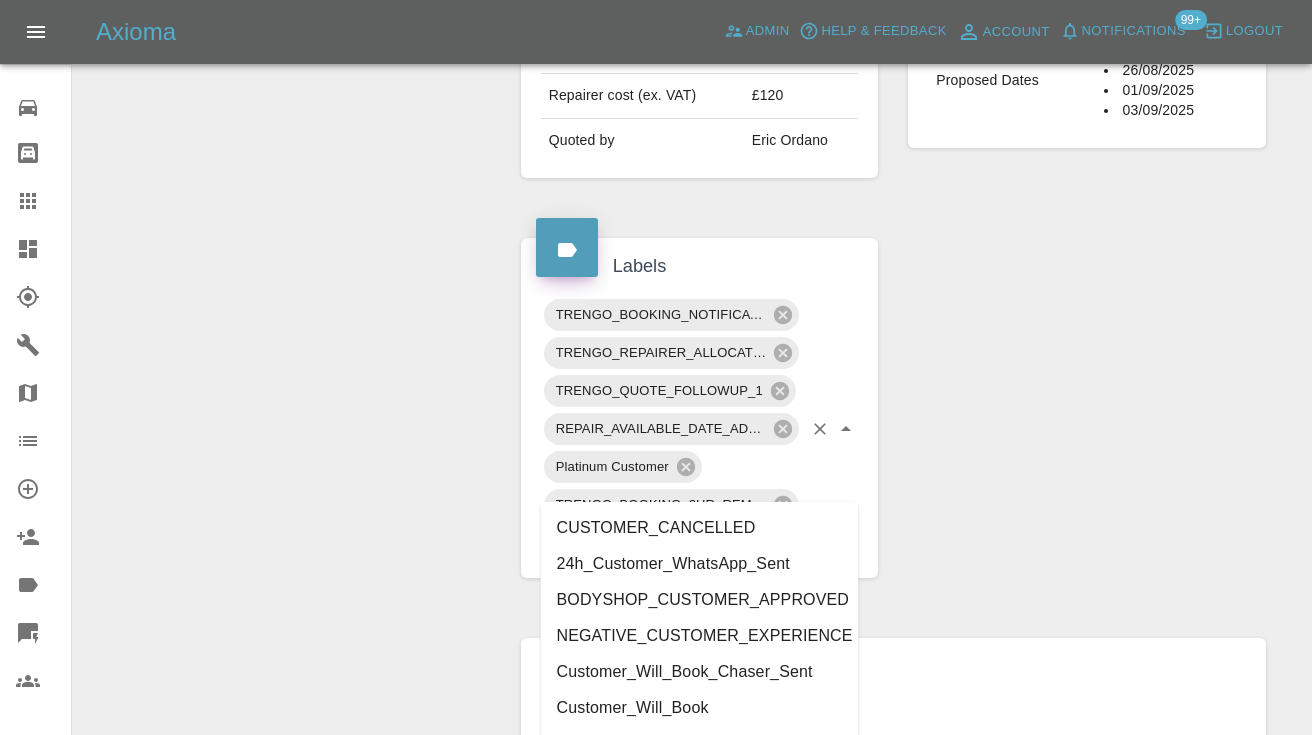 click on "Customer_Will_Book" at bounding box center (700, 708) 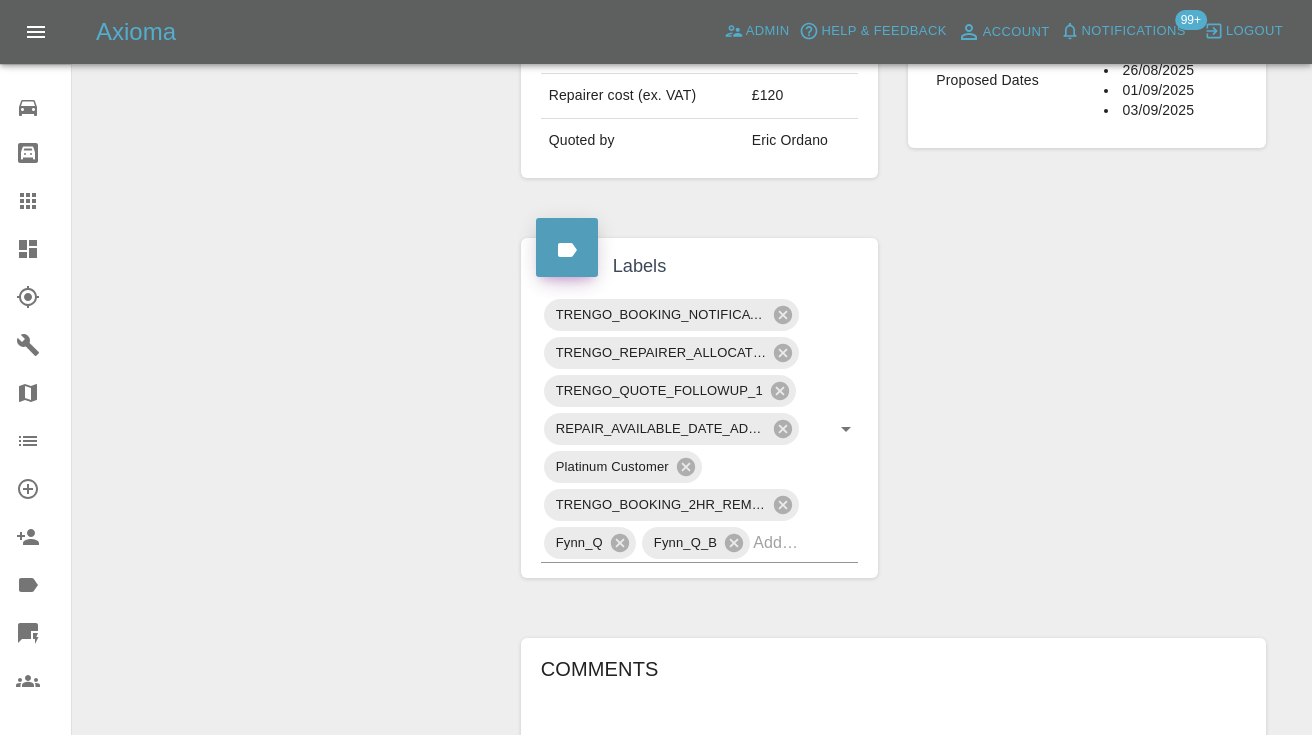 click on "Change Repairer Modify Claim Modify Quote Rollback Submit Payment Archive" at bounding box center [289, 354] 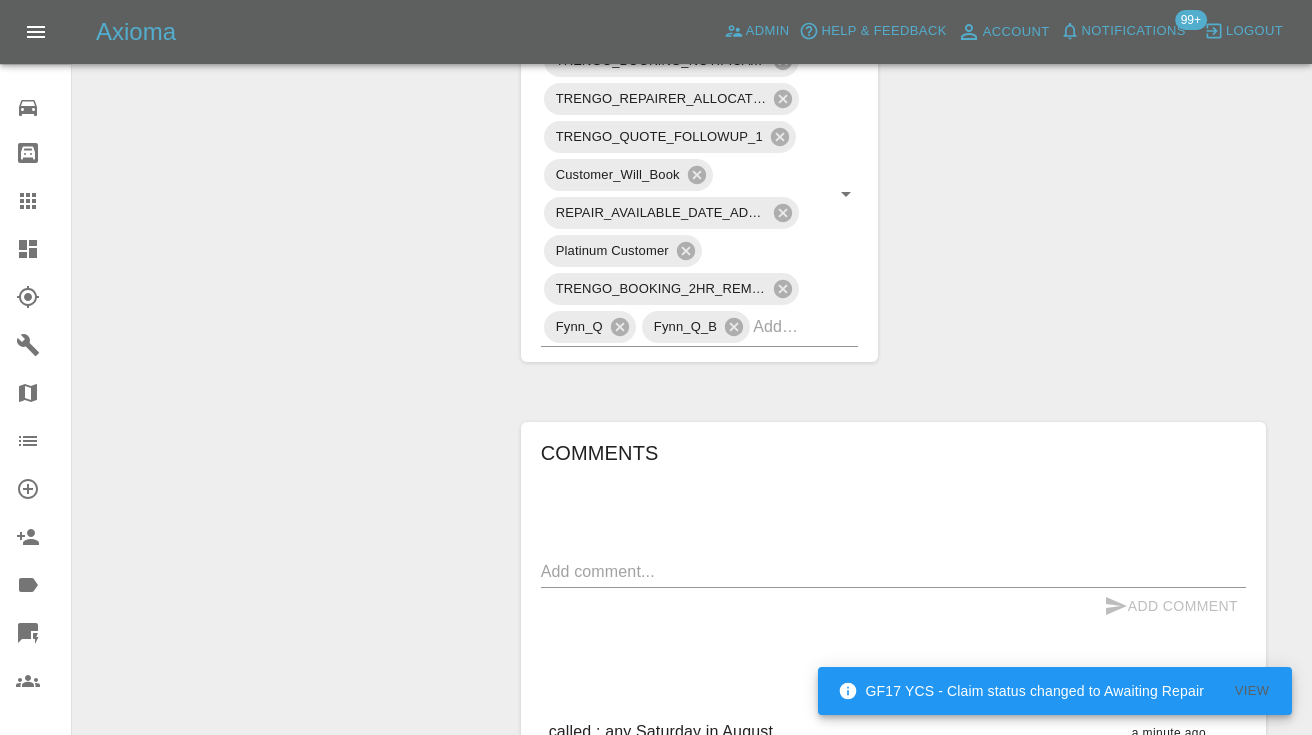 scroll, scrollTop: 1275, scrollLeft: 0, axis: vertical 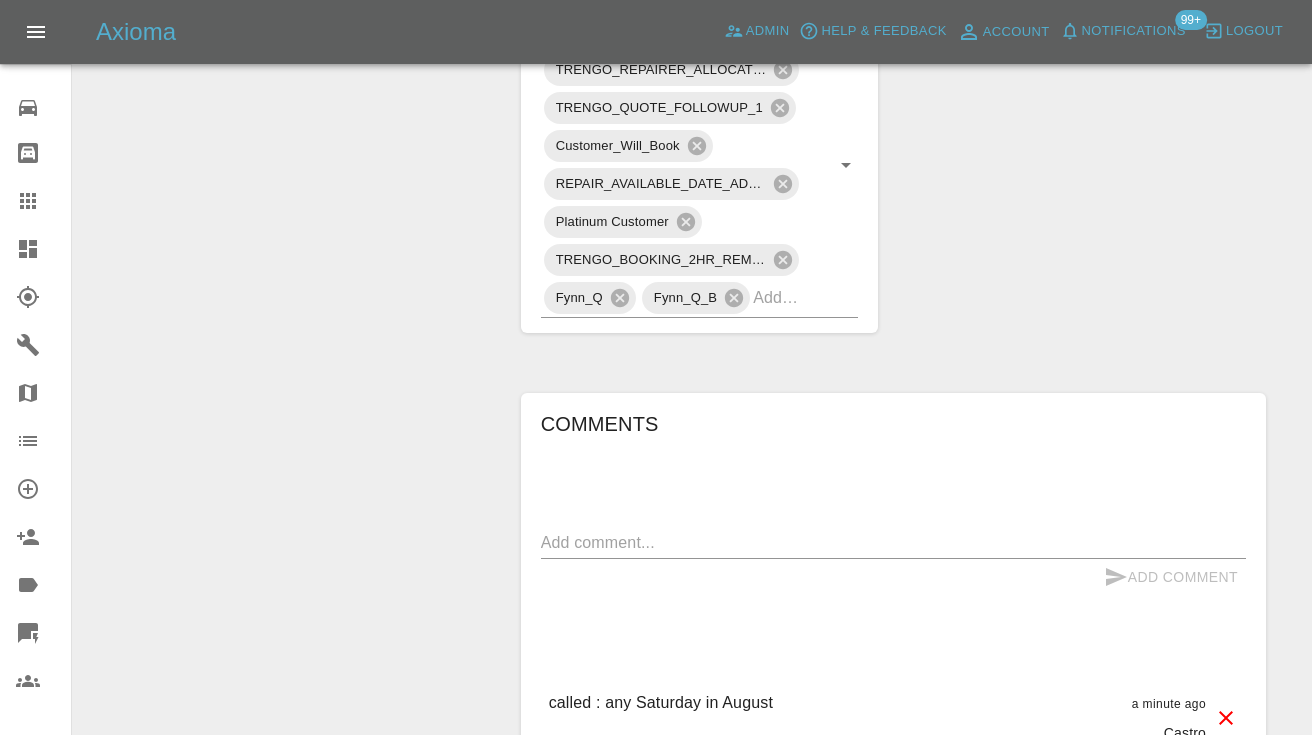 click 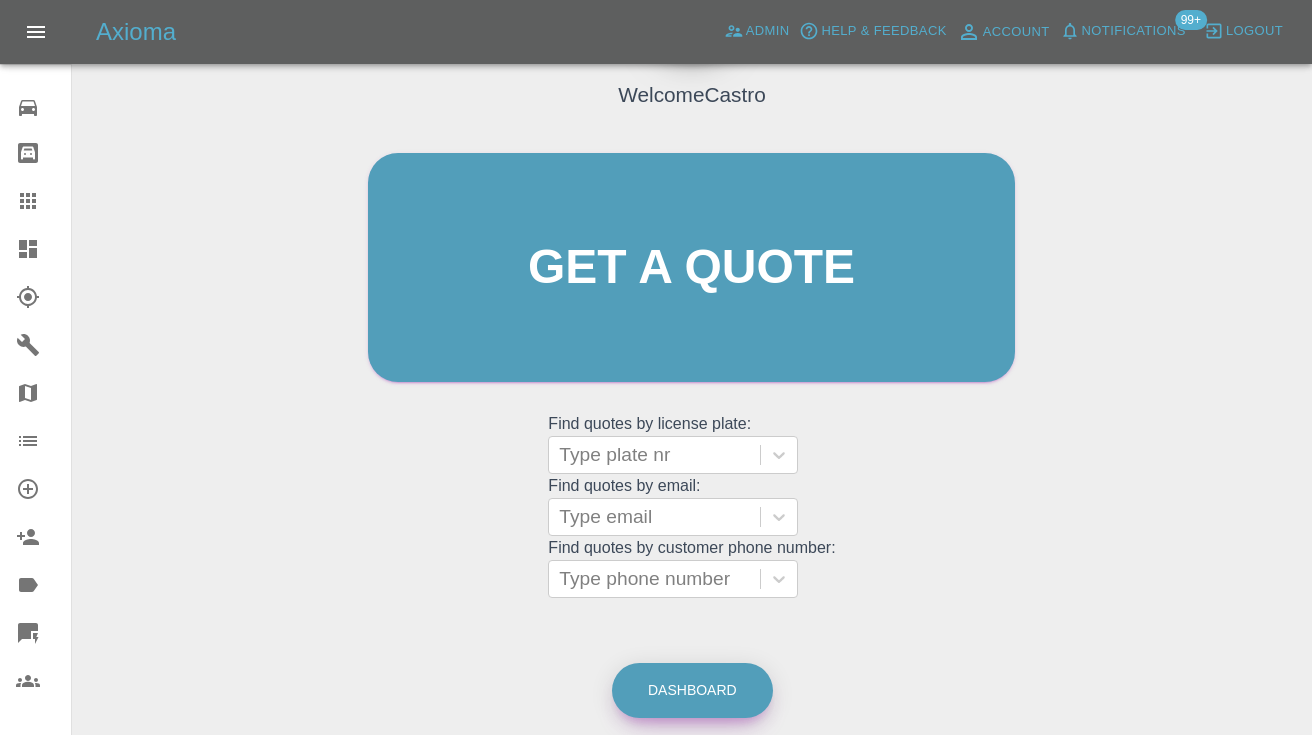 click on "Dashboard" at bounding box center [692, 690] 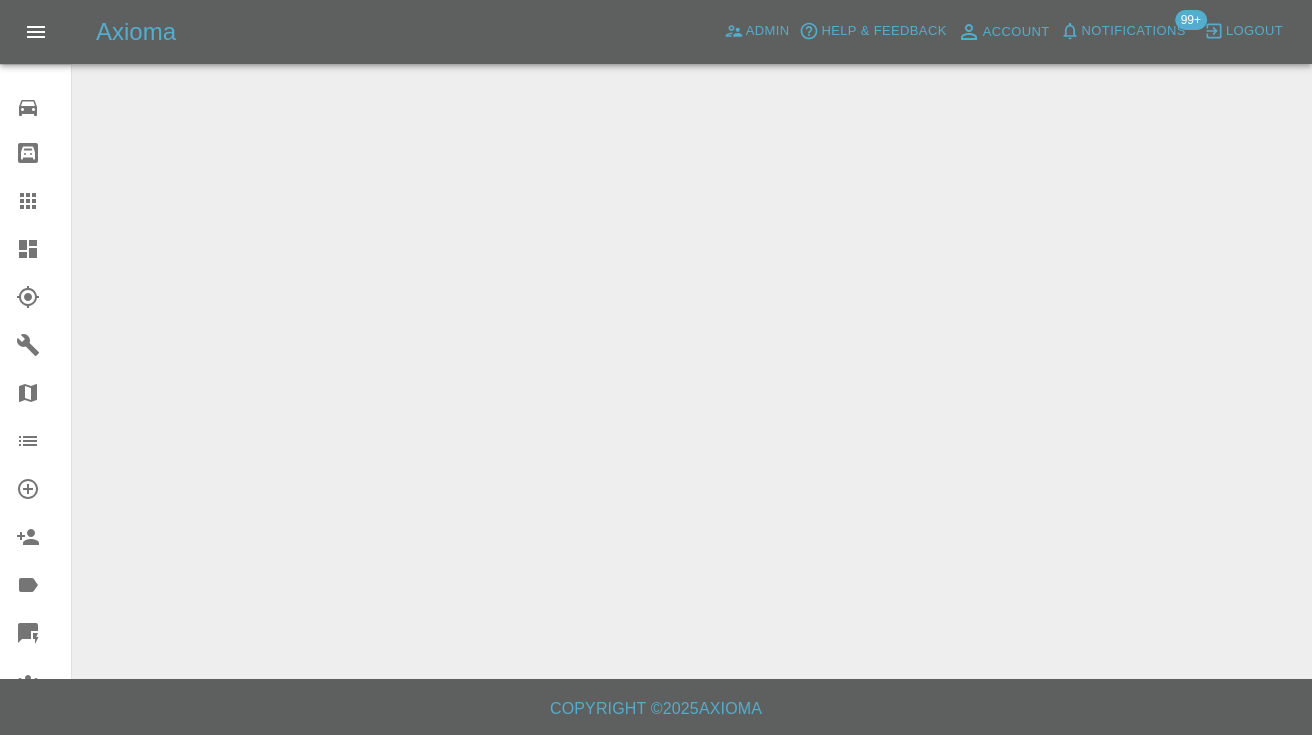 scroll, scrollTop: 0, scrollLeft: 0, axis: both 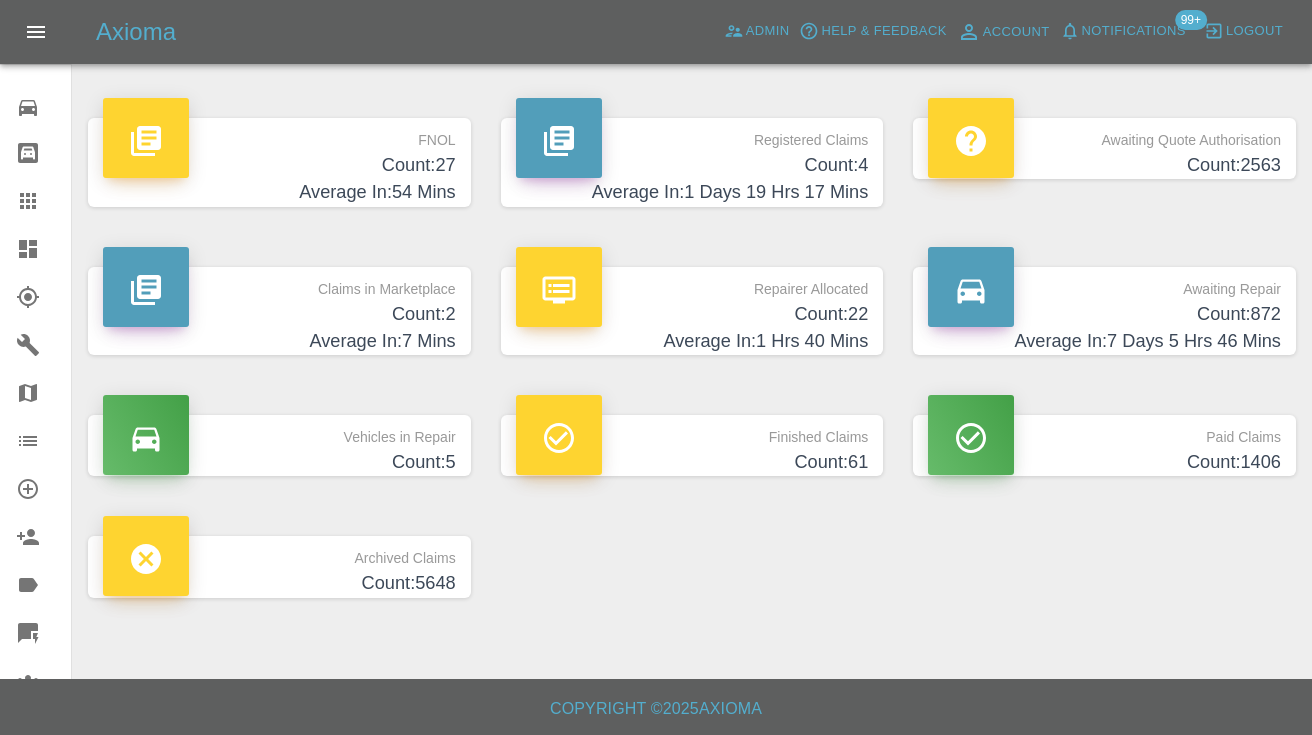 click on "Average In:  7 Days 5 Hrs 46 Mins" at bounding box center [1104, 341] 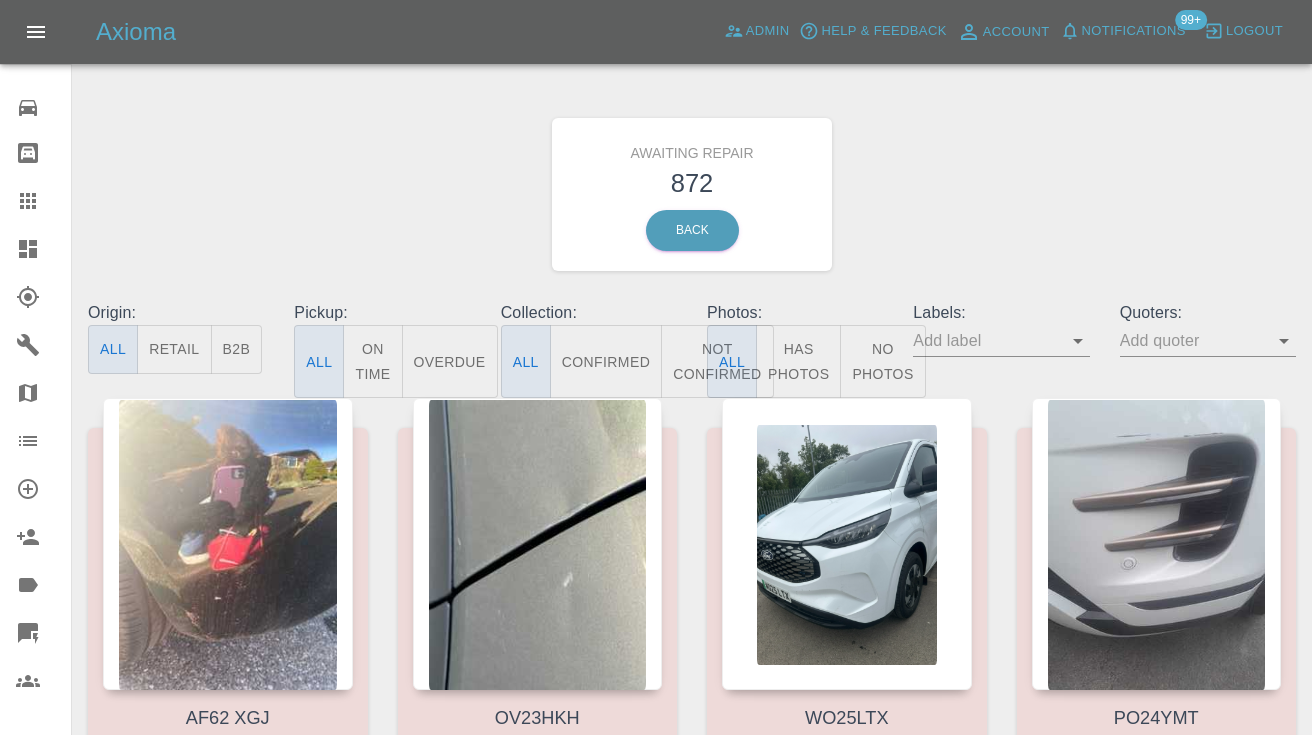 click on "Not Confirmed" at bounding box center (717, 361) 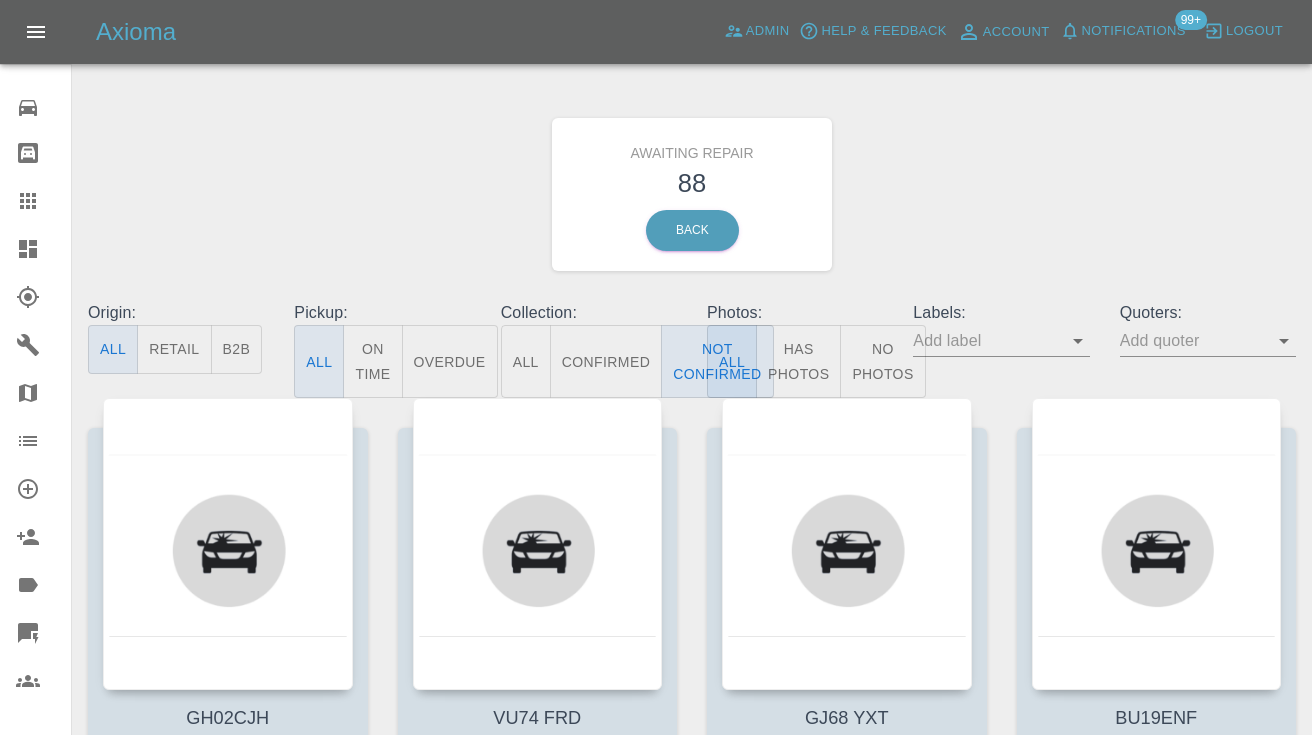 click on "Awaiting Repair 88 Back" at bounding box center [692, 194] 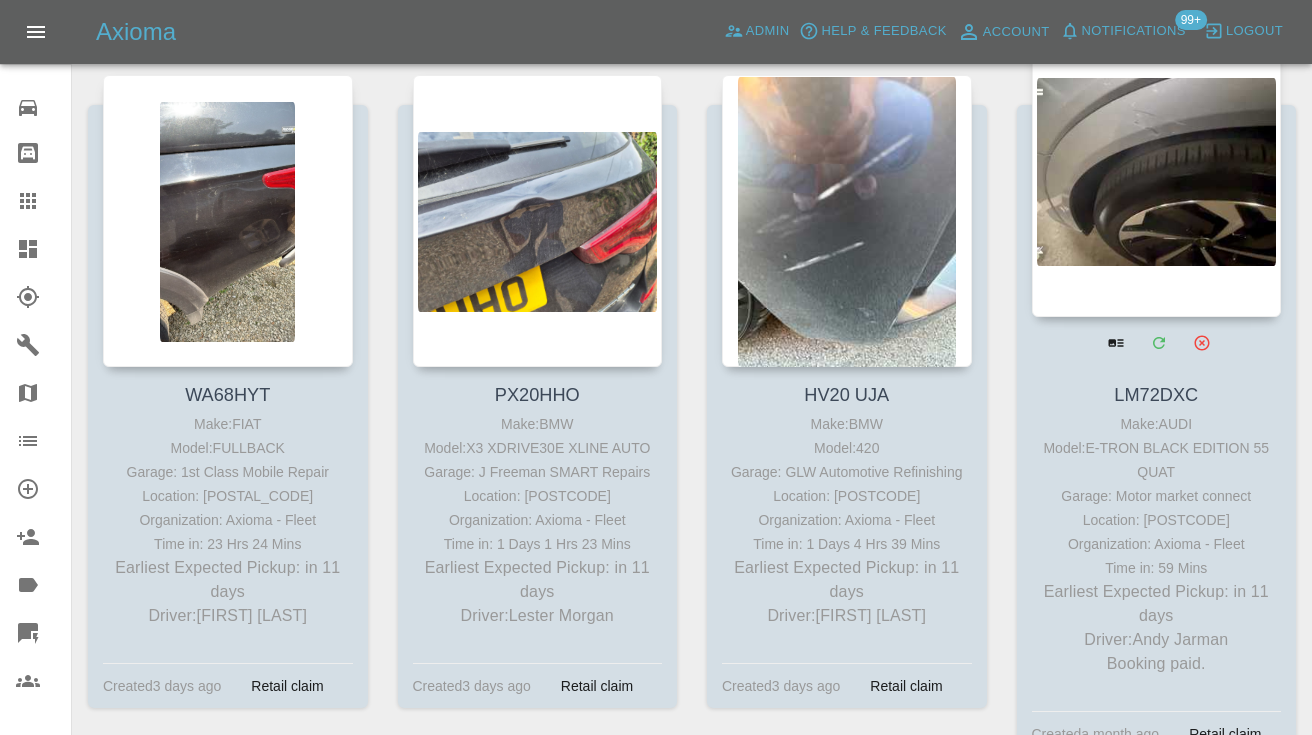 scroll, scrollTop: 7807, scrollLeft: 0, axis: vertical 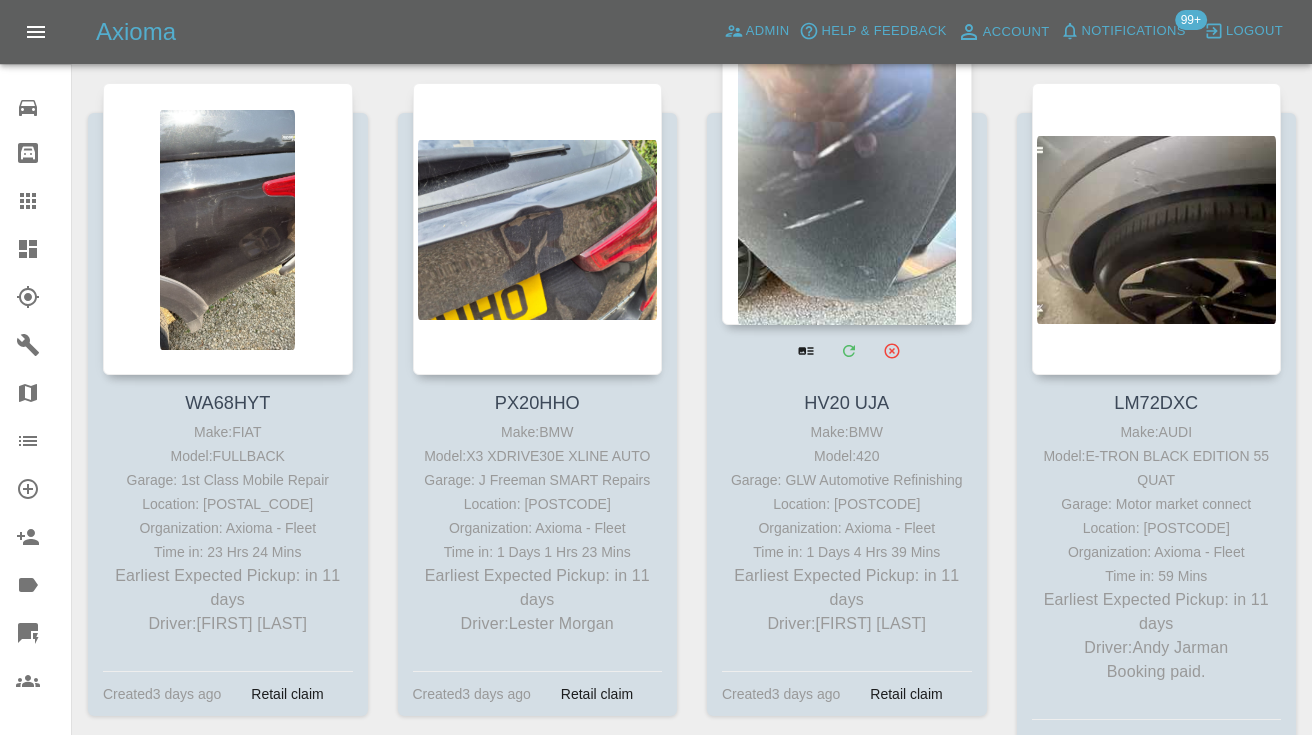 click at bounding box center (847, 179) 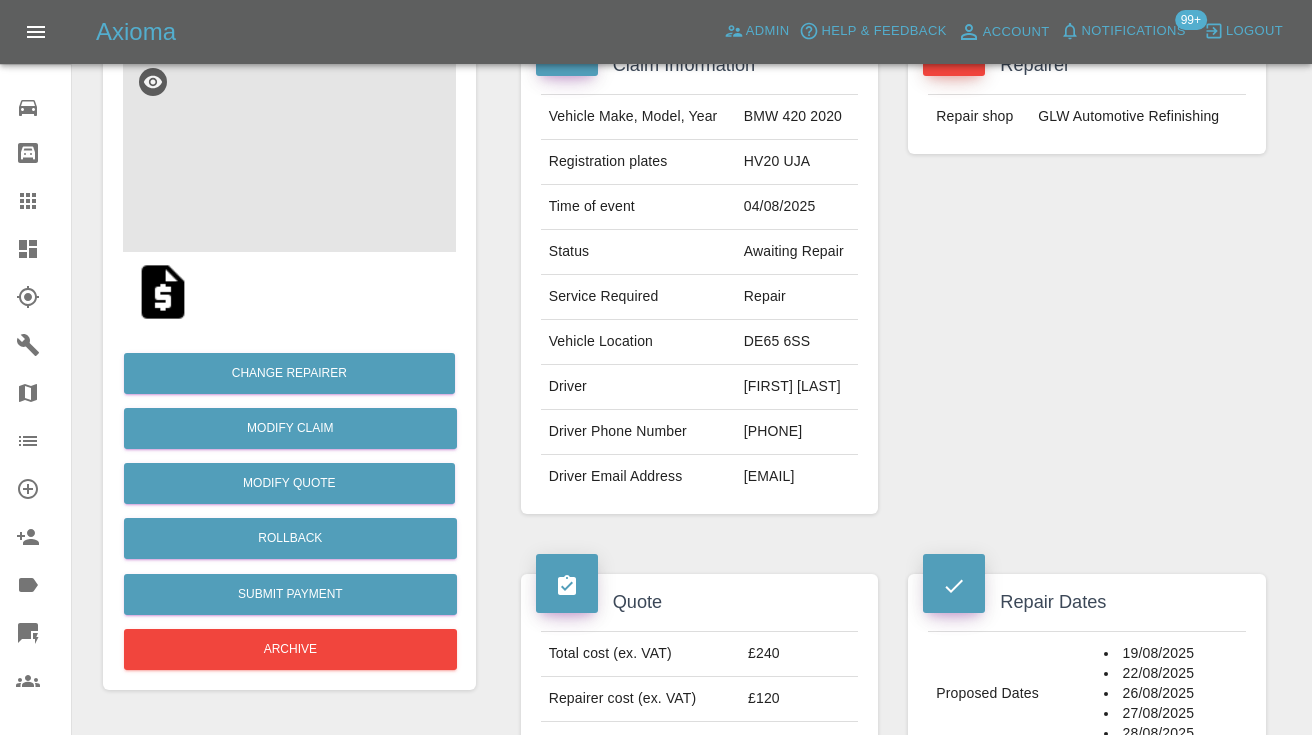 scroll, scrollTop: 262, scrollLeft: 0, axis: vertical 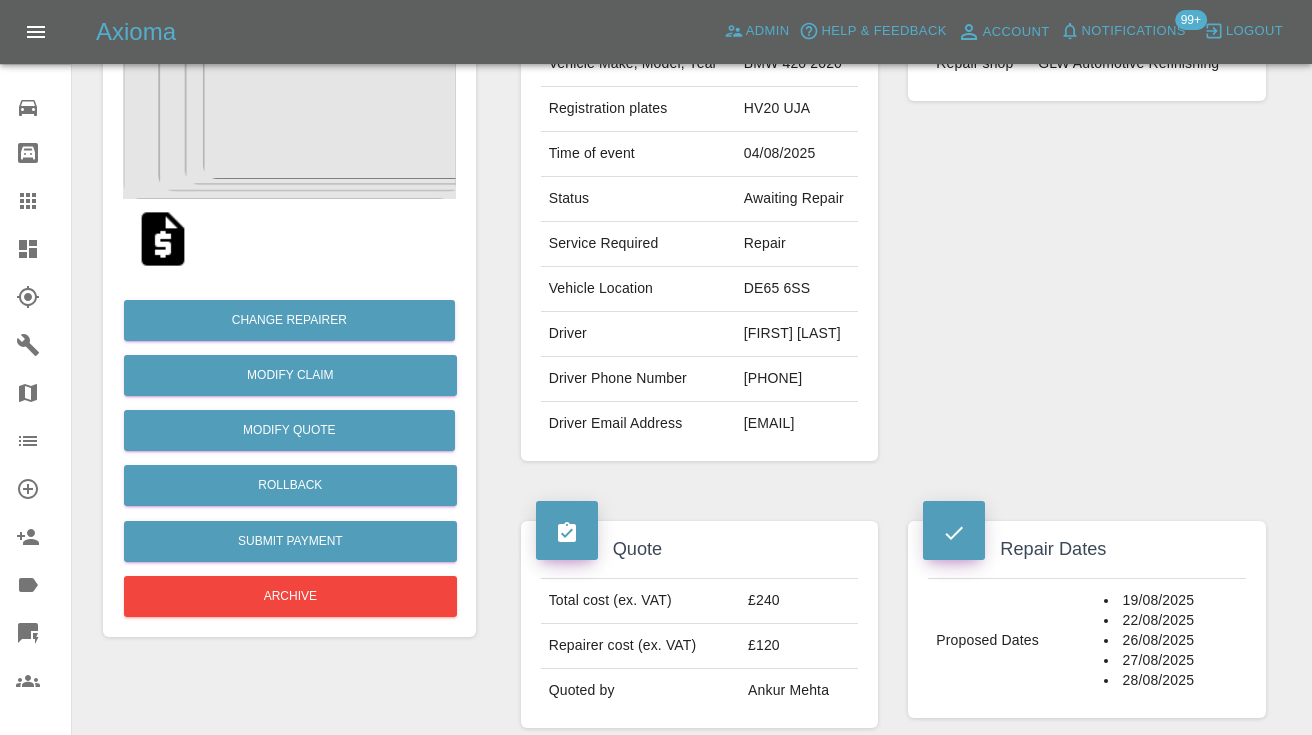 click on "07818695783" at bounding box center [797, 379] 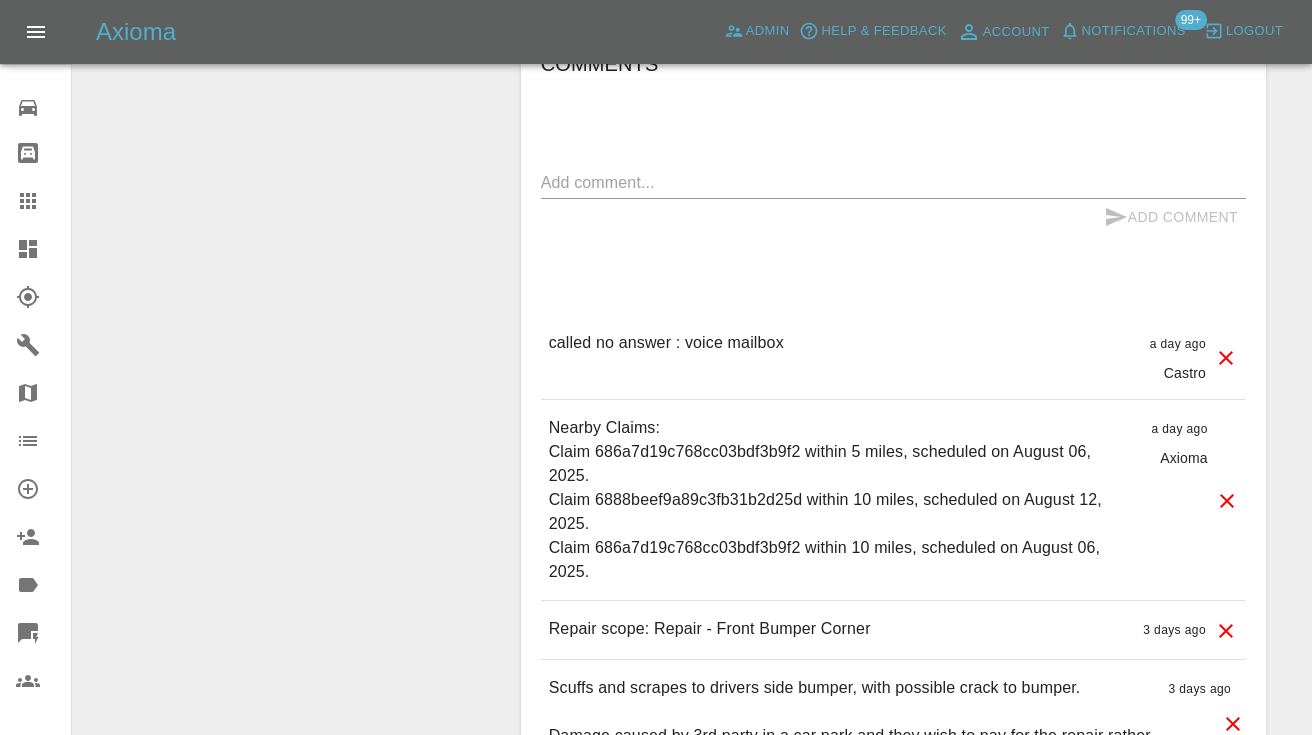scroll, scrollTop: 1534, scrollLeft: 0, axis: vertical 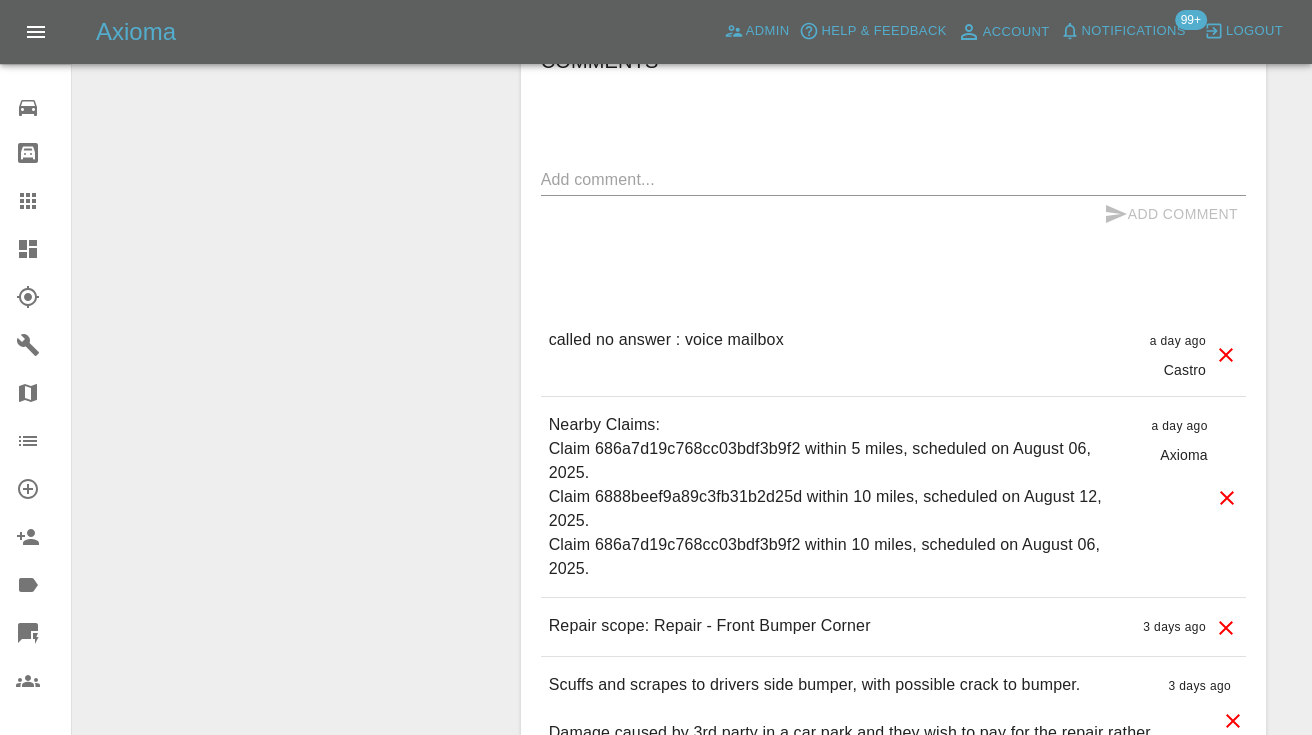 click at bounding box center [893, 179] 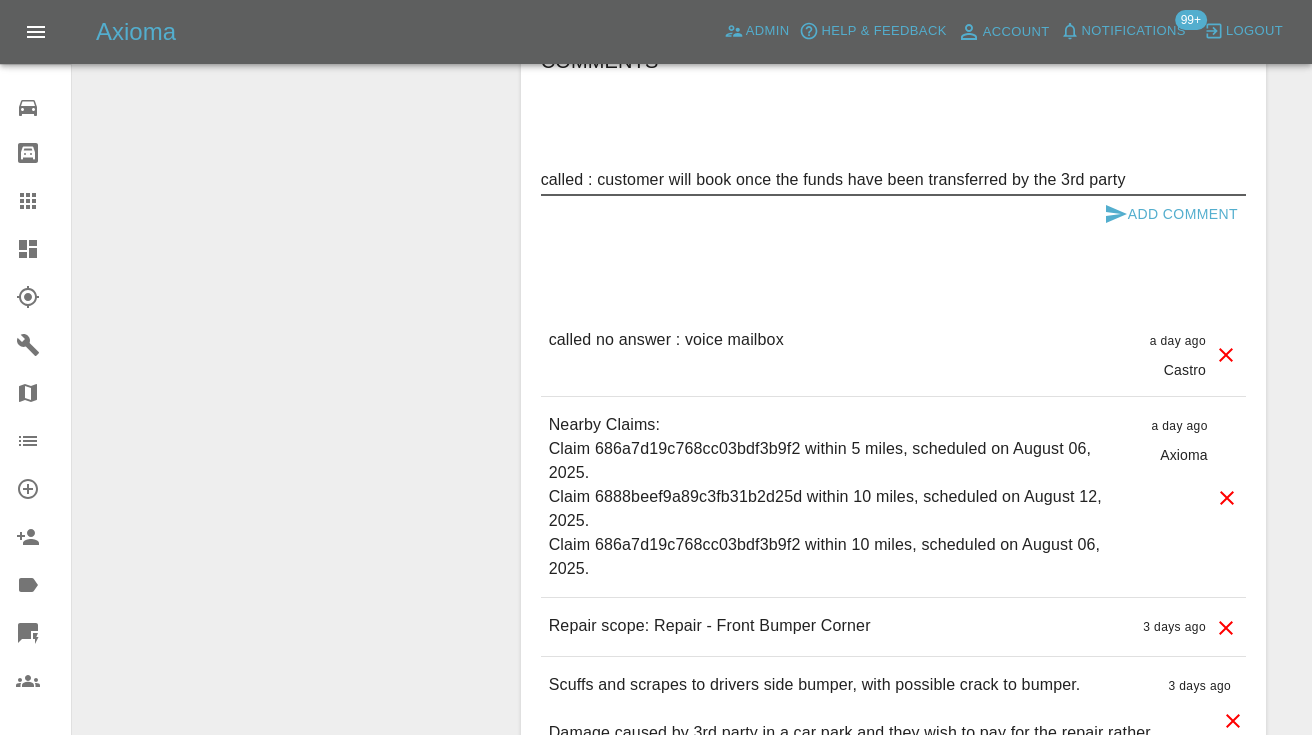 type on "called : customer will book once the funds have been transferred by the 3rd party" 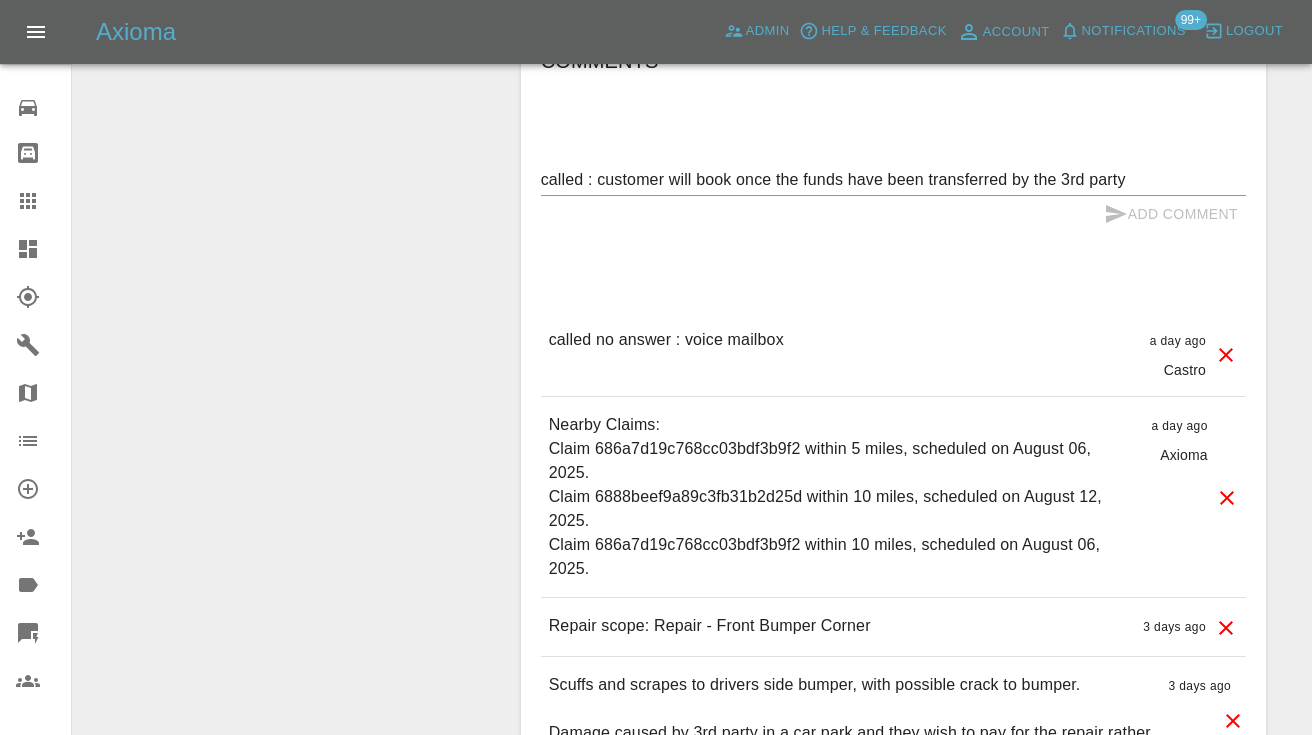 type 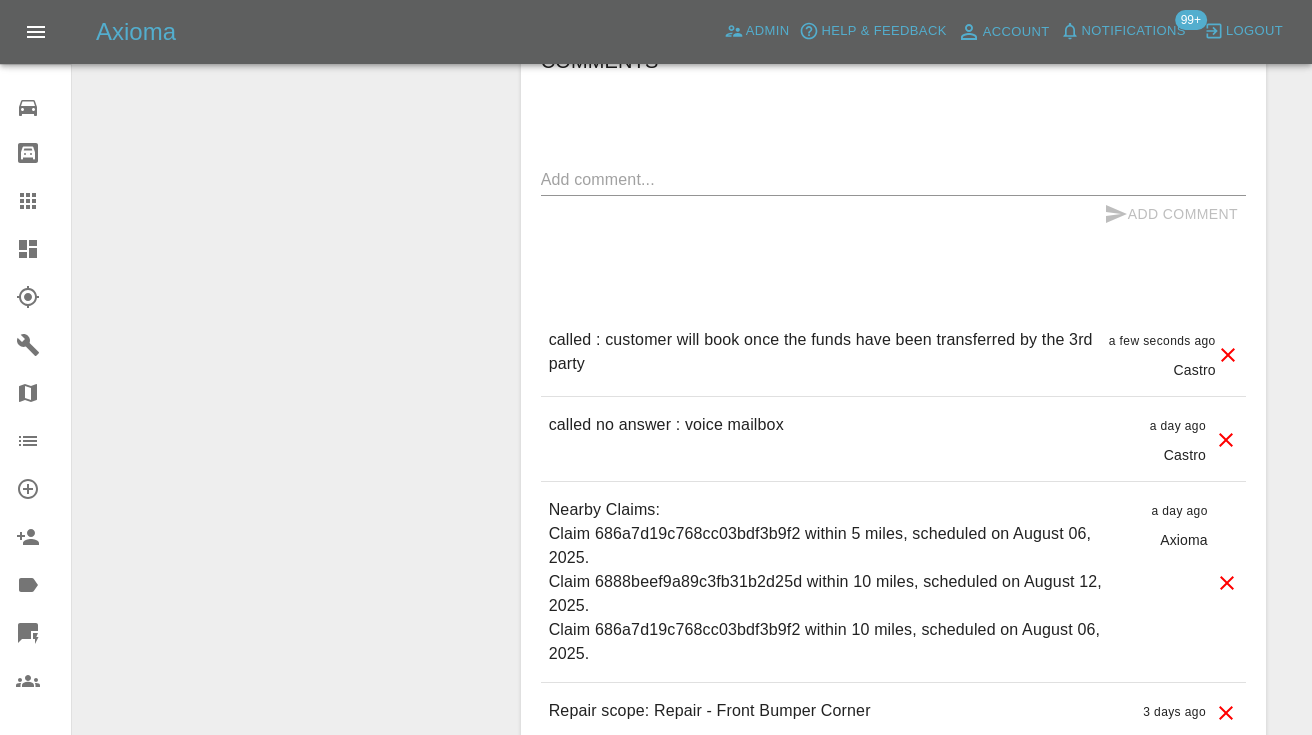 click at bounding box center [777, -66] 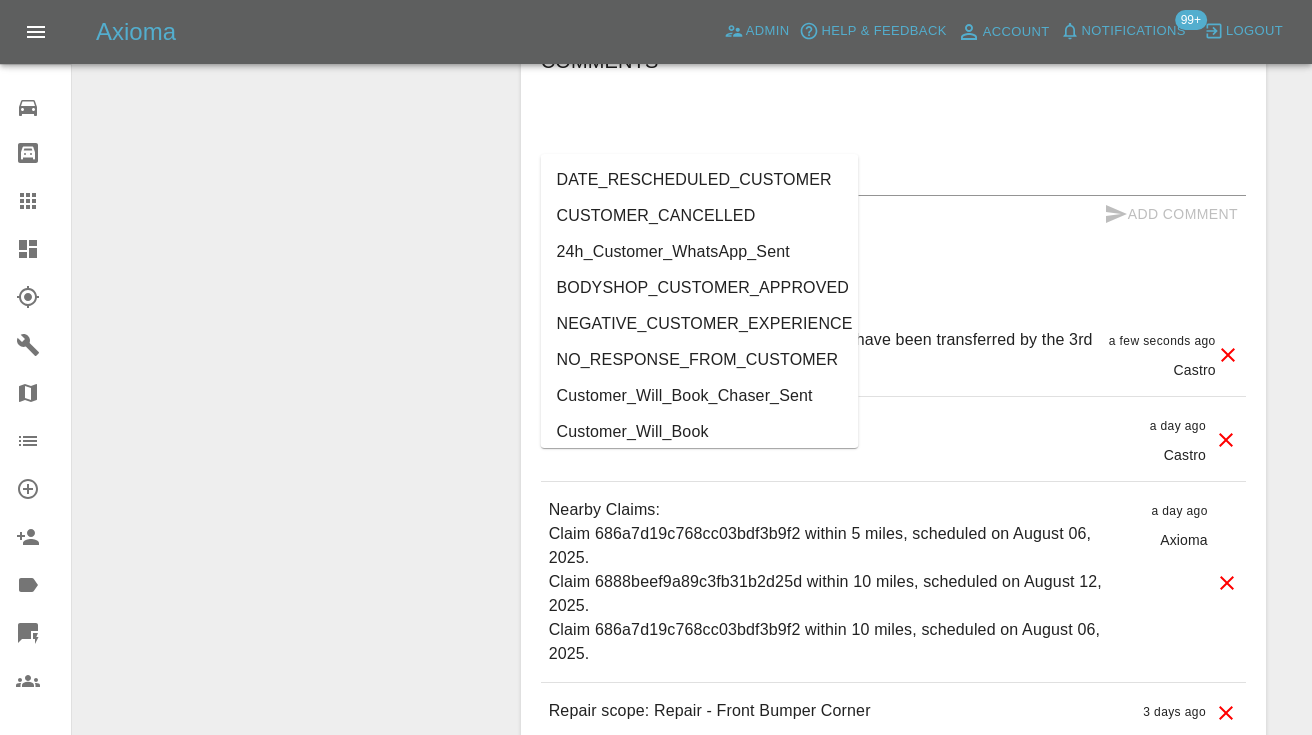 type on "cust" 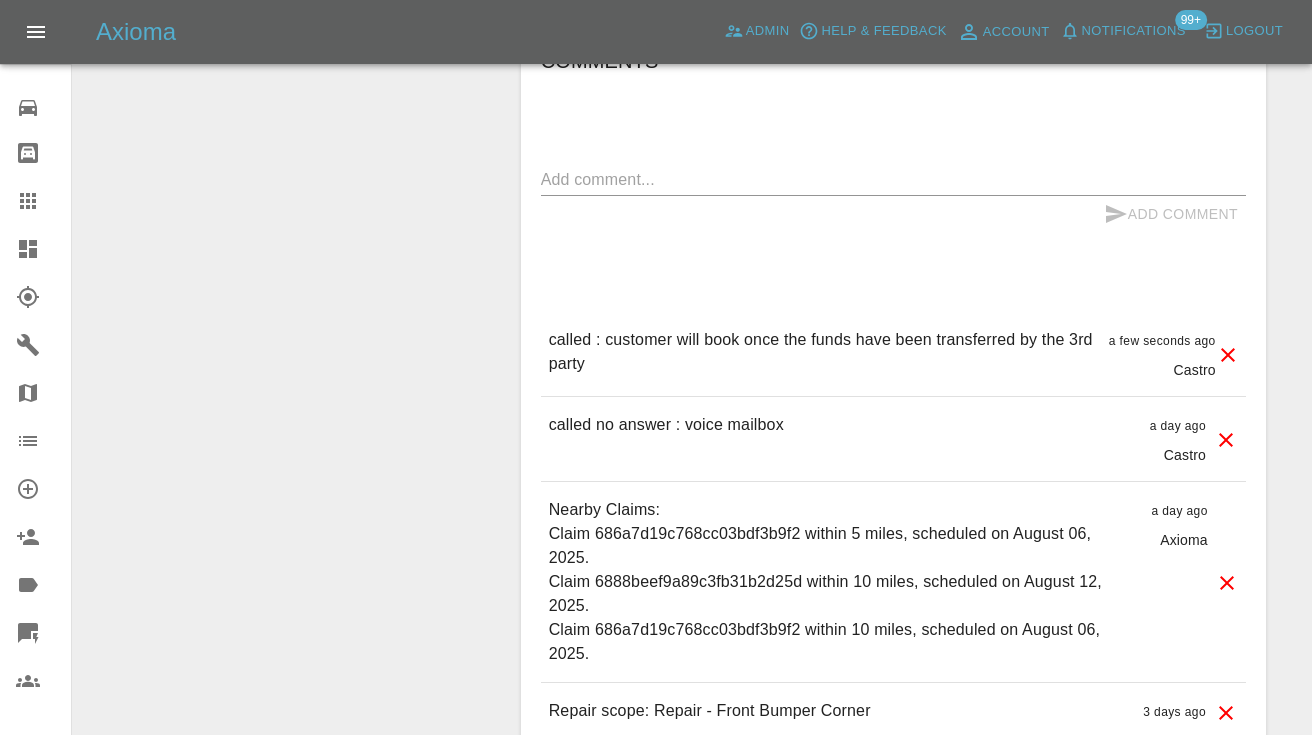 click on "Claim Information Vehicle Make, Model, Year BMW 420 2020 Registration plates HV20 UJA Time of event 04/08/2025 Status Awaiting Repair Service Required Repair Vehicle Location DE65 6SS Driver June Fernandez Lewis Driver Phone Number 07818695783 Driver Email Address junefernandezlewis@yahoo.co.uk Repairer Repair shop GLW Automotive Refinishing Quote Total cost (ex. VAT) £240 Repairer cost (ex. VAT) £120 Quoted by Ankur Mehta Repair Dates Proposed Dates 19/08/2025 22/08/2025 26/08/2025 27/08/2025 28/08/2025 Labels TRENGO_BOOKING_NOTIFICATION TRENGO_REPAIRER_ALLOCATED TRENGO_BOOKING_FOLLOWUP_1 TRENGO_QUOTE_FOLLOWUP_1 SIMPLE_QUOTE TRENGO_QUOTE_FOLLOWUP_2 REPAIR_AVAILABLE_DATE_ADDED Gold Customer TRENGO_BOOKING_2HR_REMINDER Fynn_Q Fynn_Q_B Comments x Add Comment called : customer will book once the funds have been transferred by the 3rd party  a few seconds ago Castro called : customer will book once the funds have been transferred by the 3rd party  a few seconds ago Castro called no answer : voice mailbox" at bounding box center [893, -202] 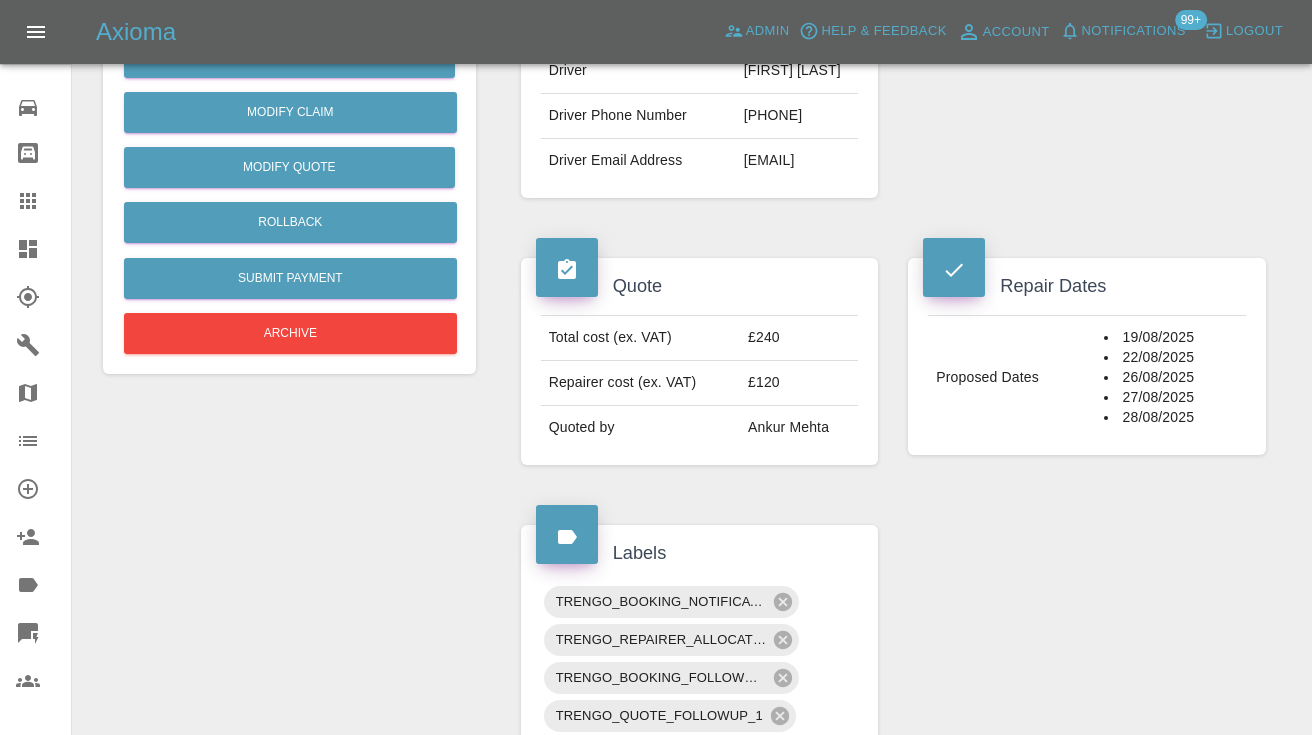 scroll, scrollTop: 522, scrollLeft: 0, axis: vertical 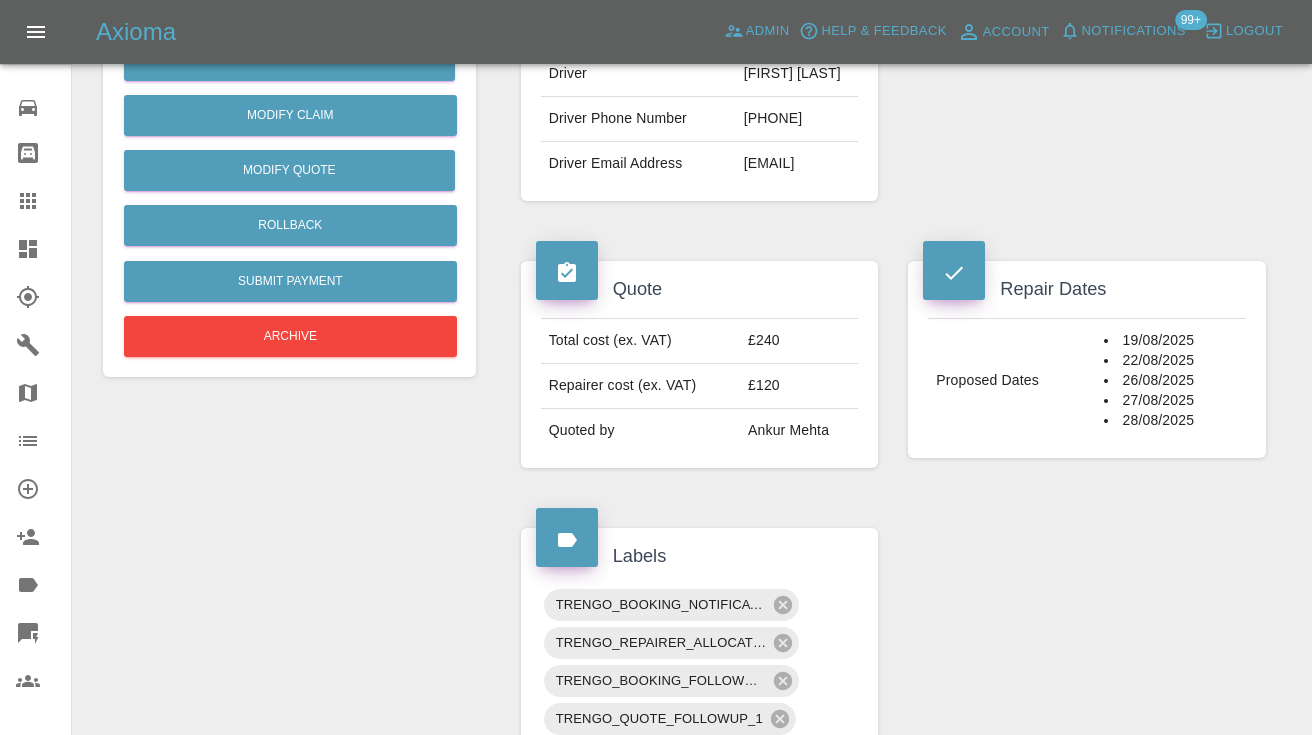 click 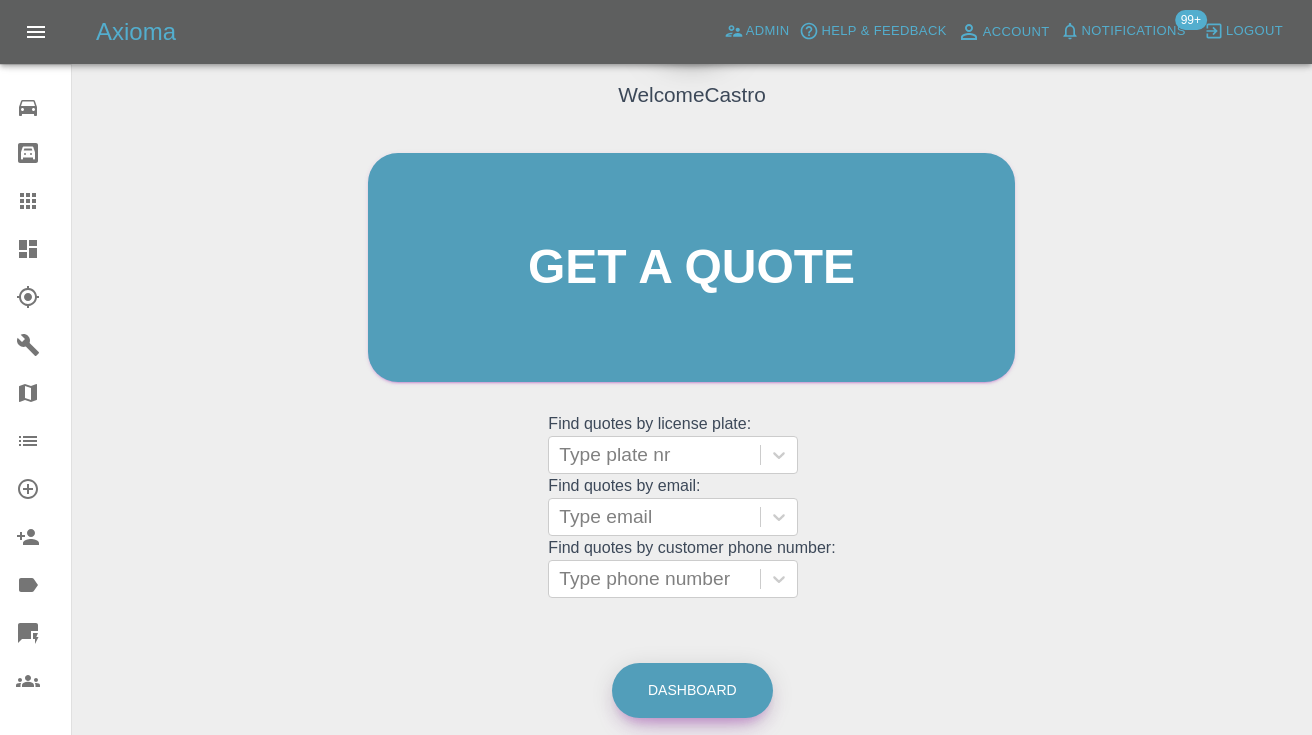 click on "Dashboard" at bounding box center [692, 690] 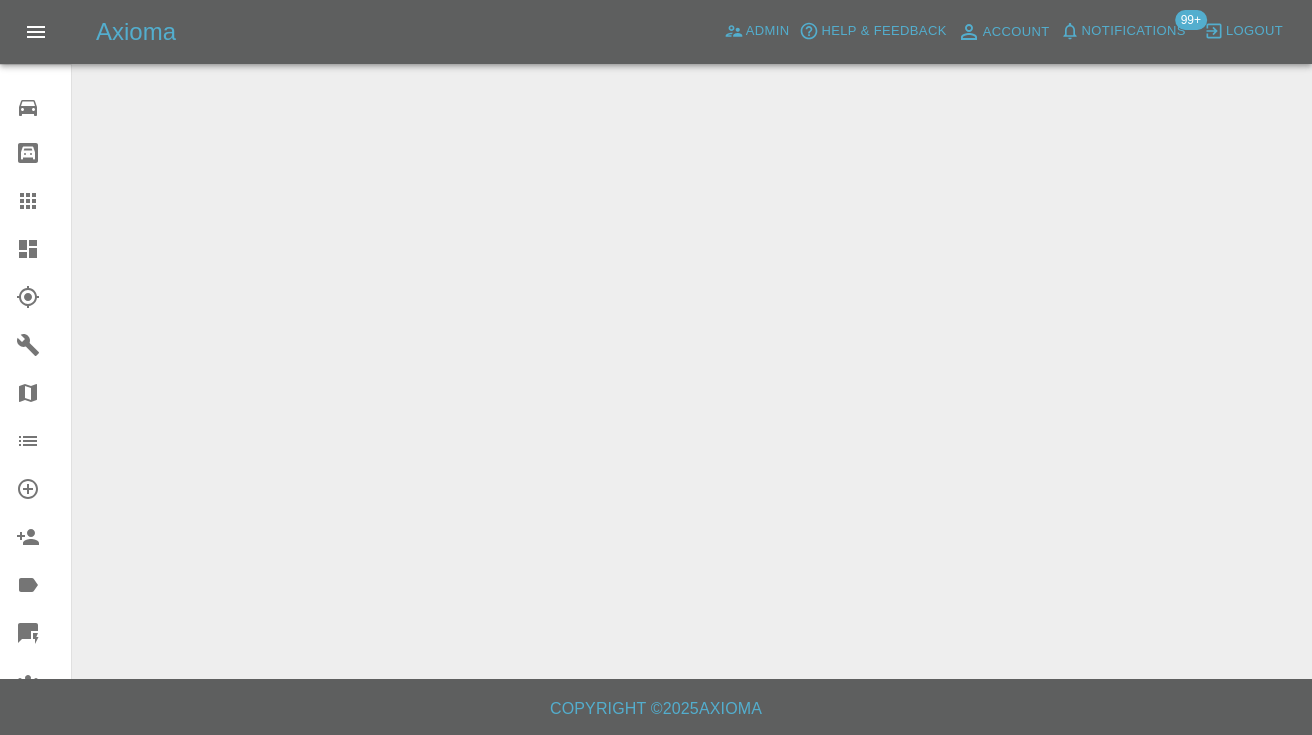 scroll, scrollTop: 0, scrollLeft: 0, axis: both 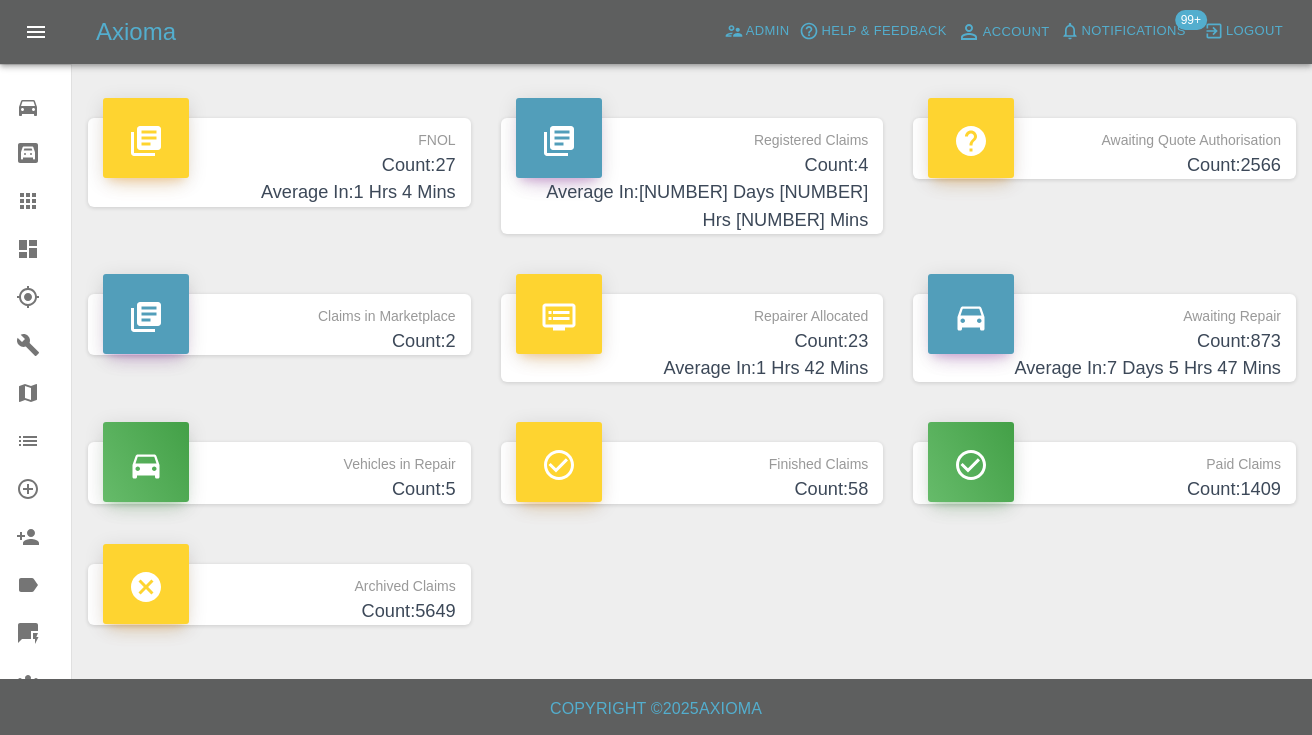 click on "Count:  873" at bounding box center [1104, 341] 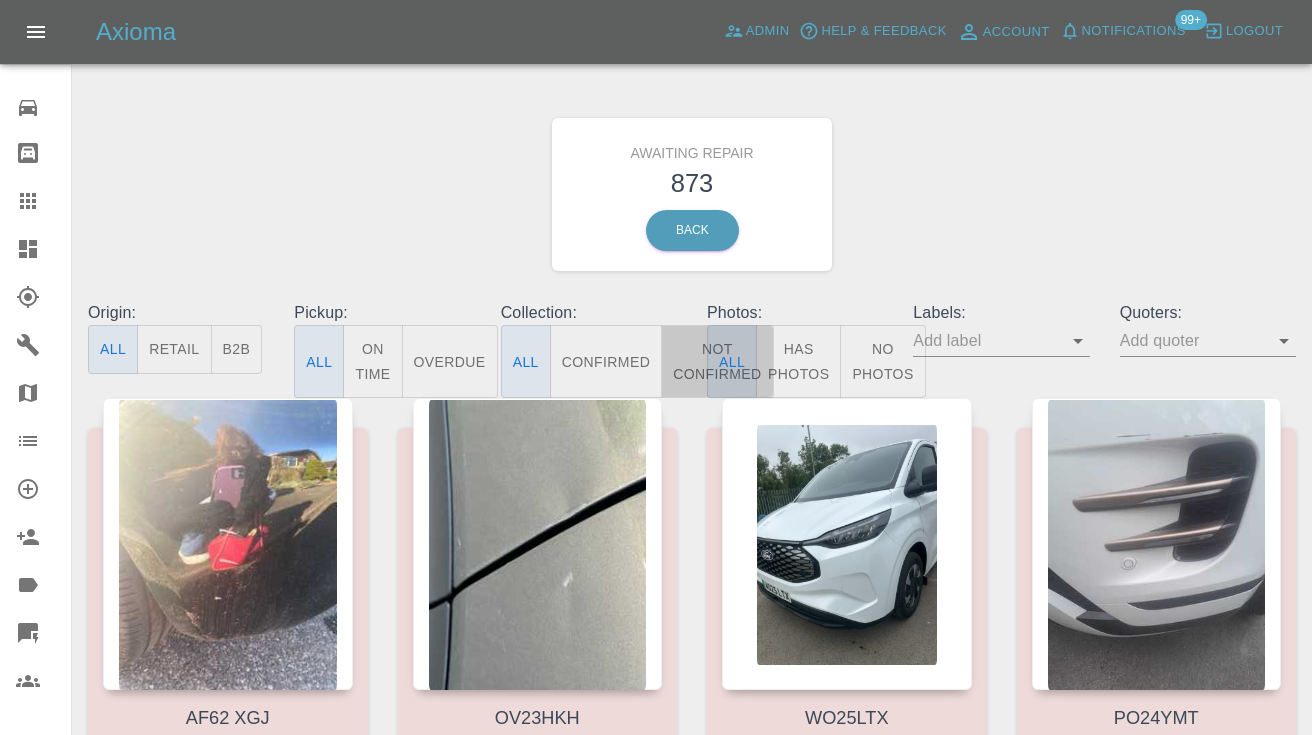 click on "Not Confirmed" at bounding box center (717, 361) 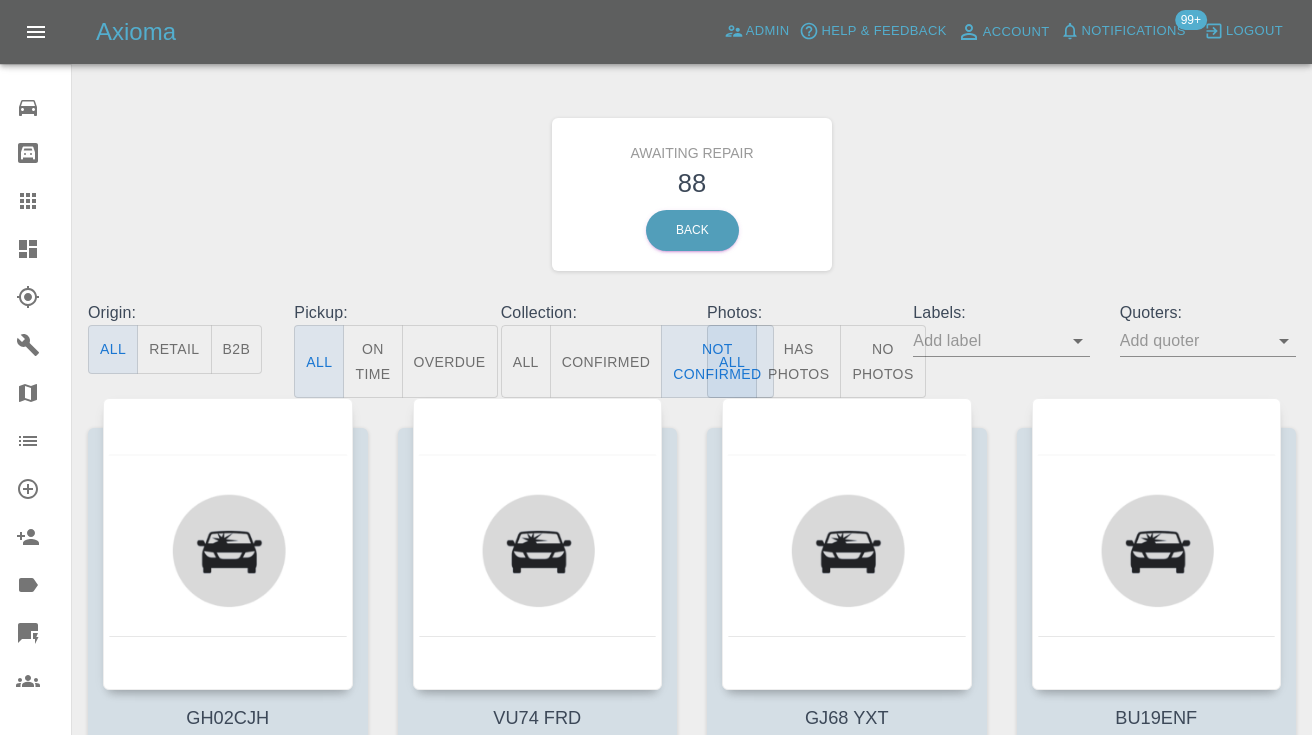 click on "Awaiting Repair 88 Back" at bounding box center [692, 194] 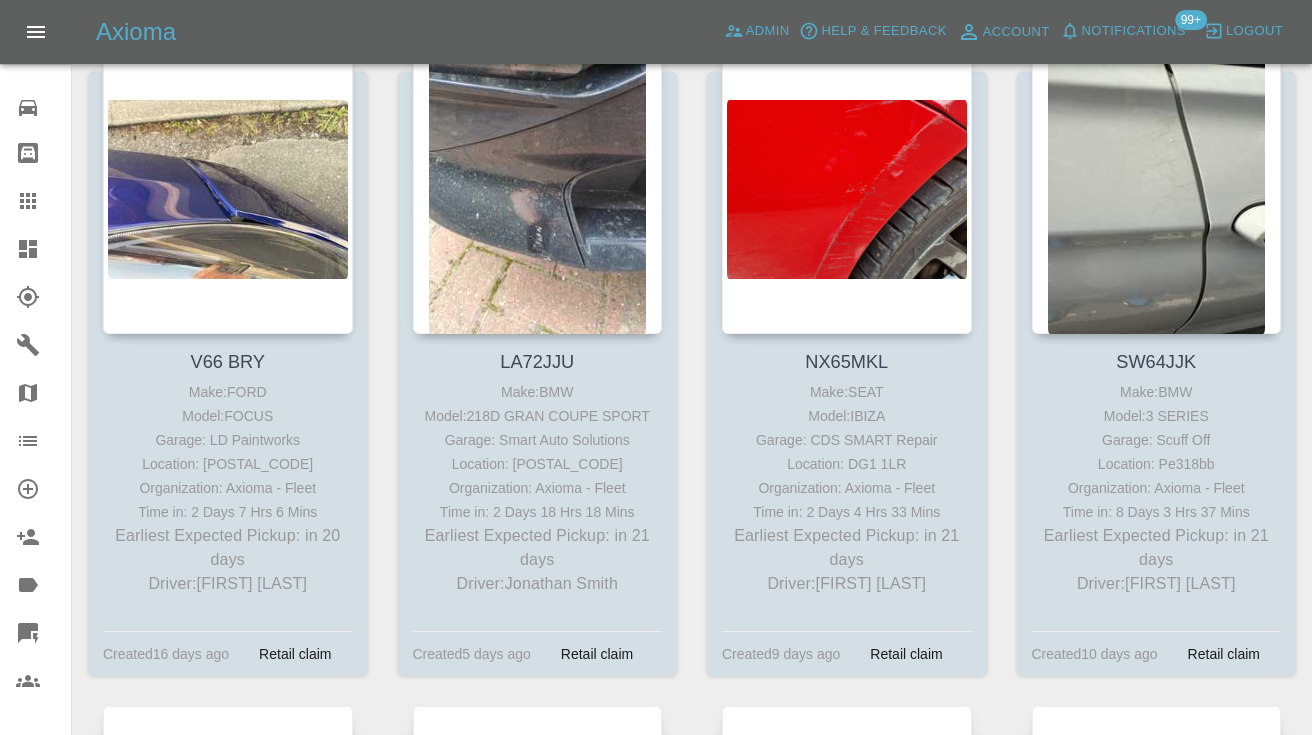 scroll, scrollTop: 12684, scrollLeft: 0, axis: vertical 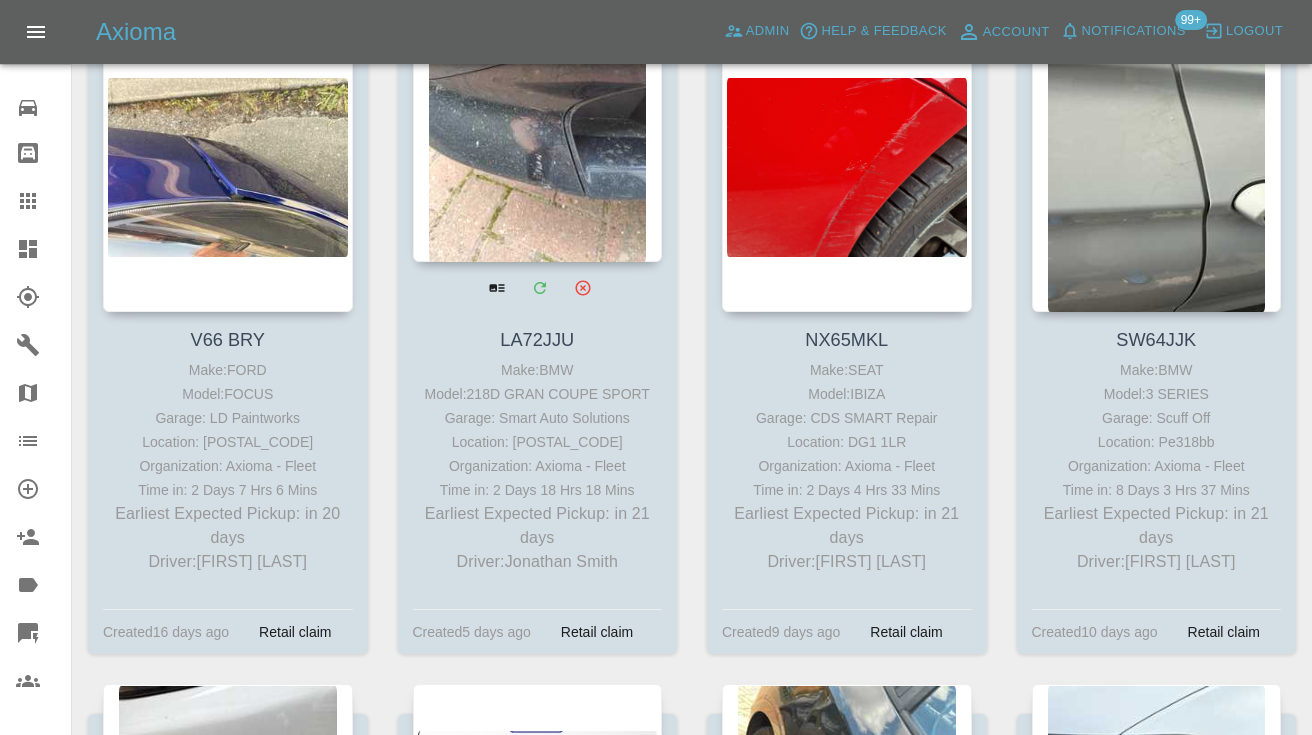 click at bounding box center (538, 116) 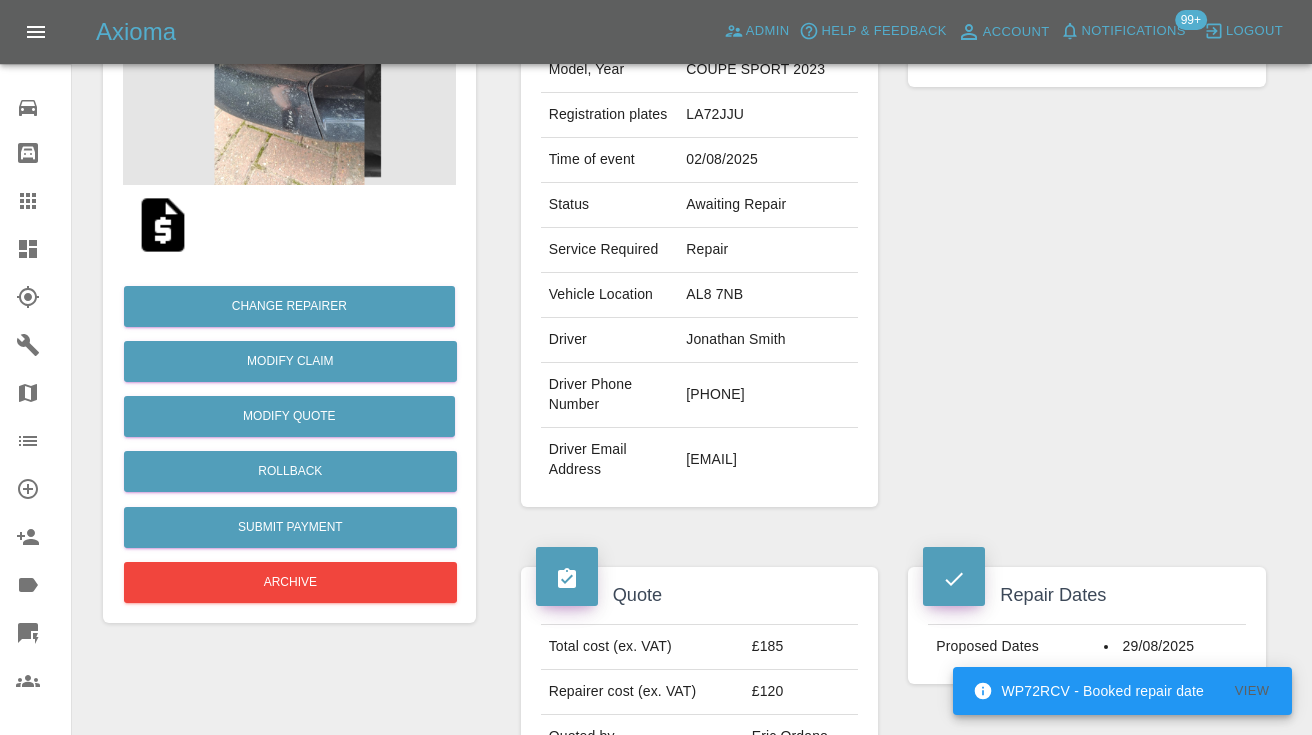 scroll, scrollTop: 279, scrollLeft: 0, axis: vertical 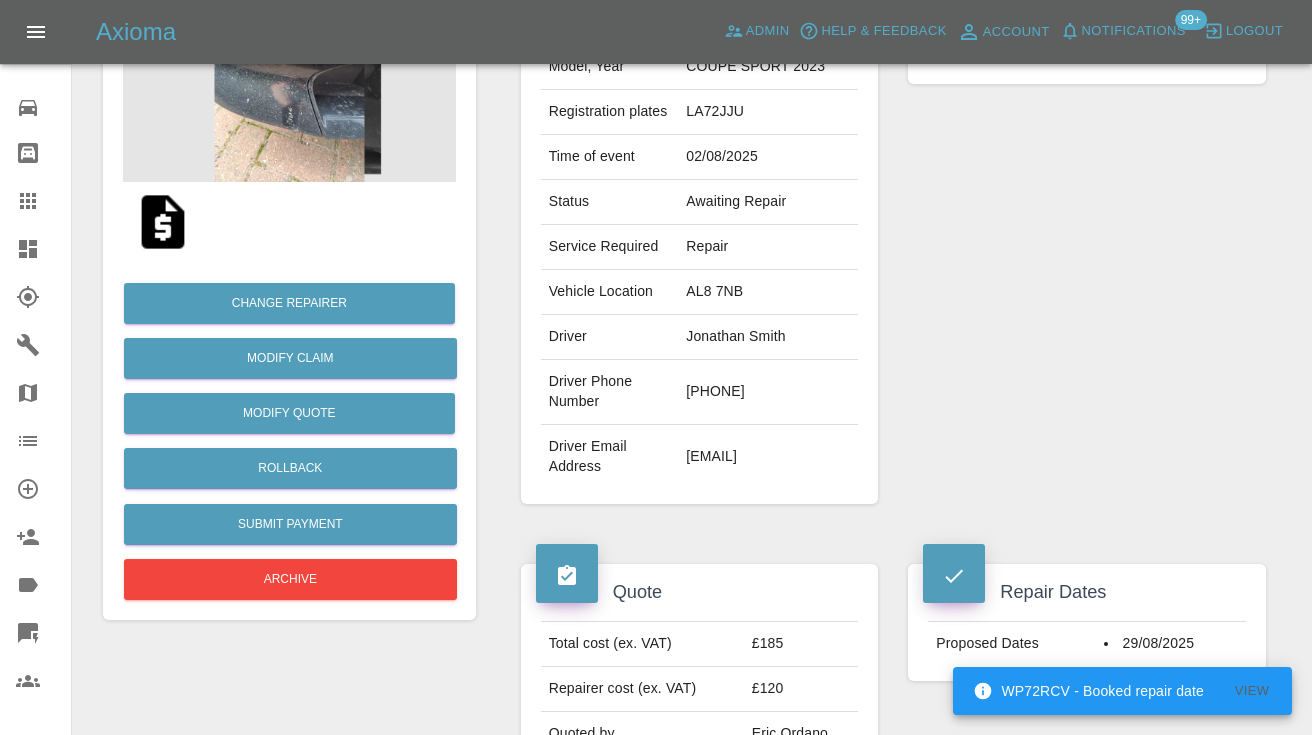 click on "07388370486" at bounding box center (768, 392) 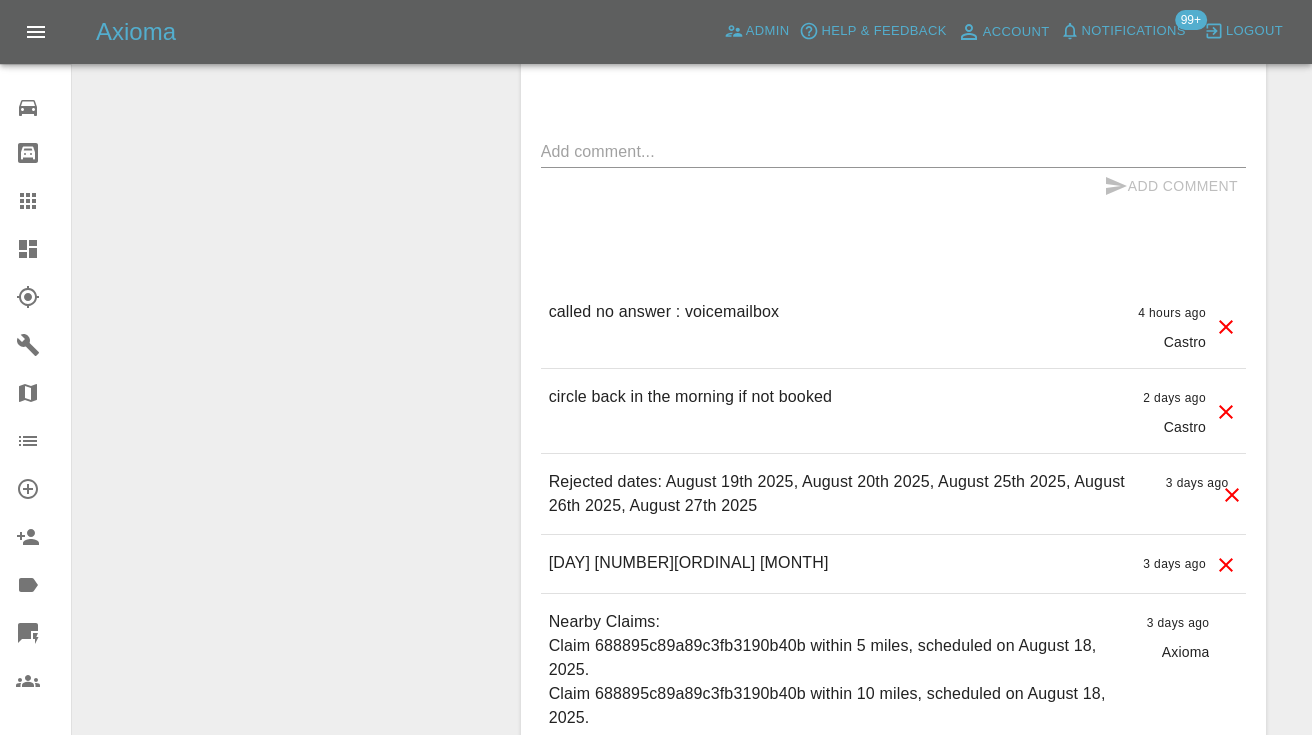 scroll, scrollTop: 1634, scrollLeft: 0, axis: vertical 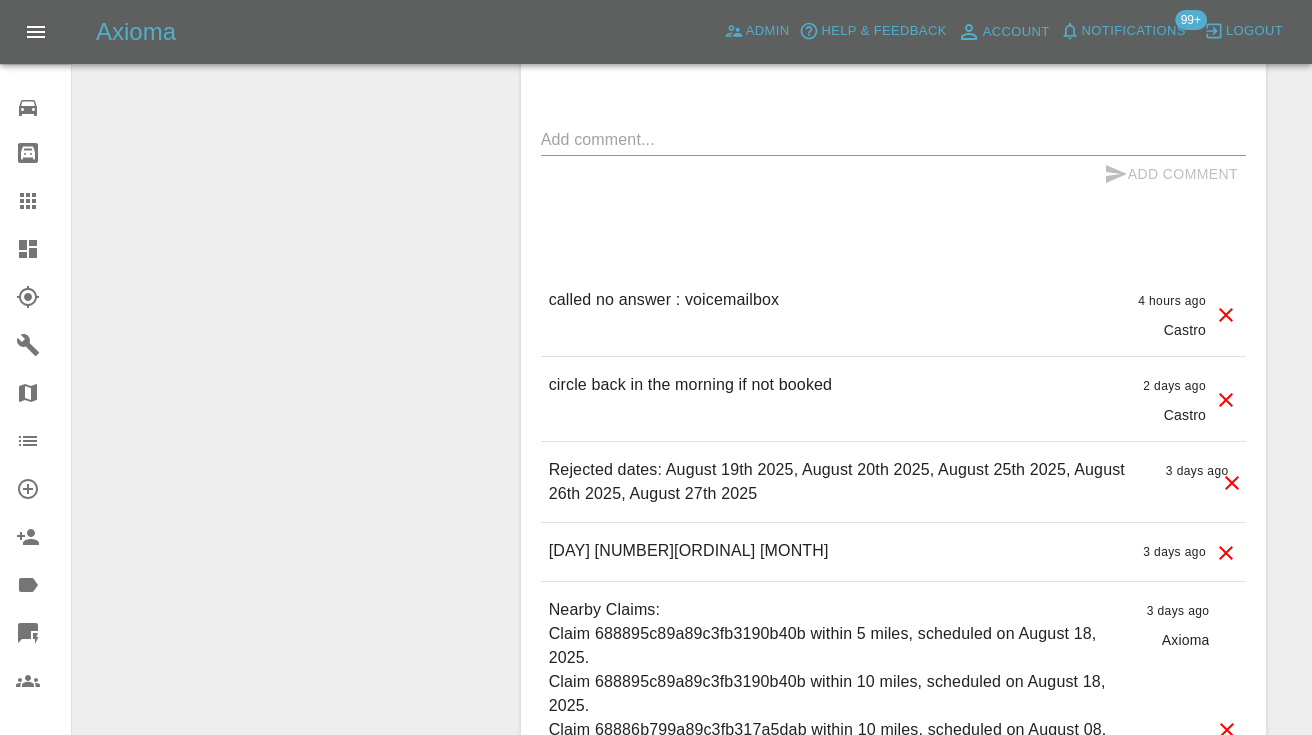 click on "x" at bounding box center [893, 140] 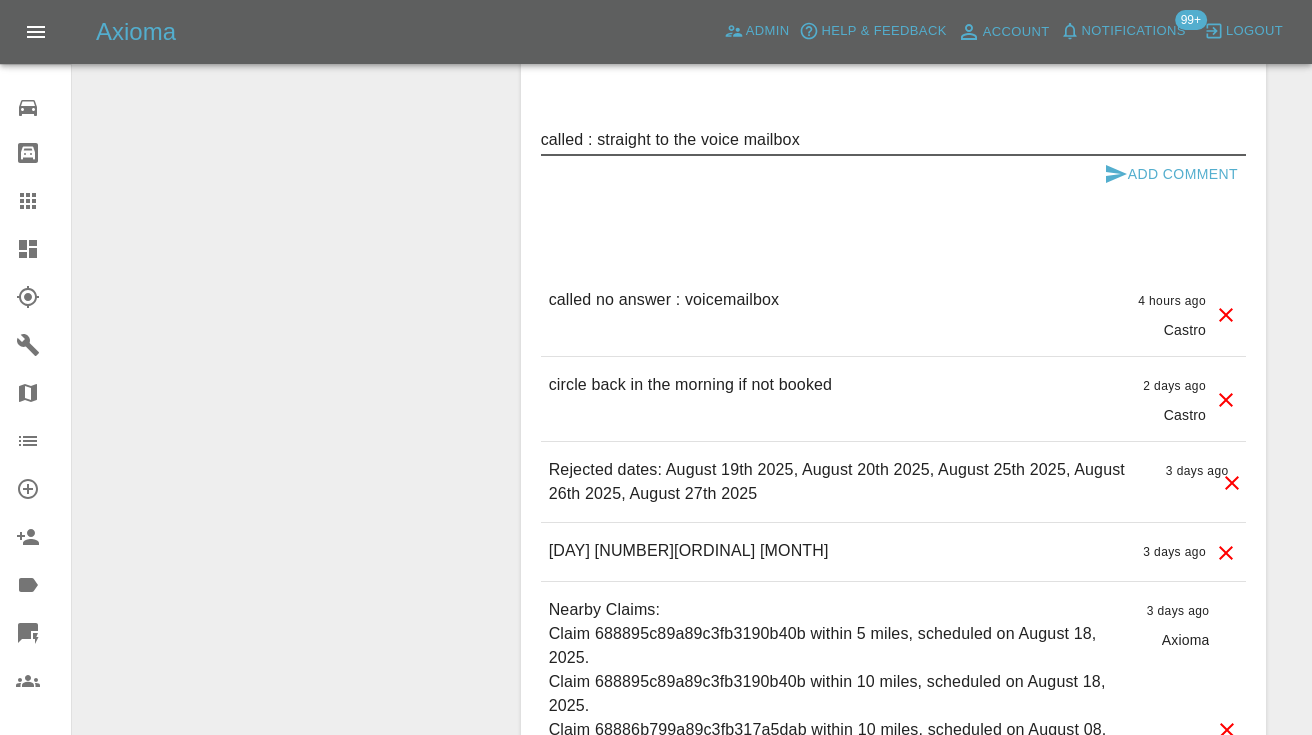 type on "called : straight to the voice mailbox" 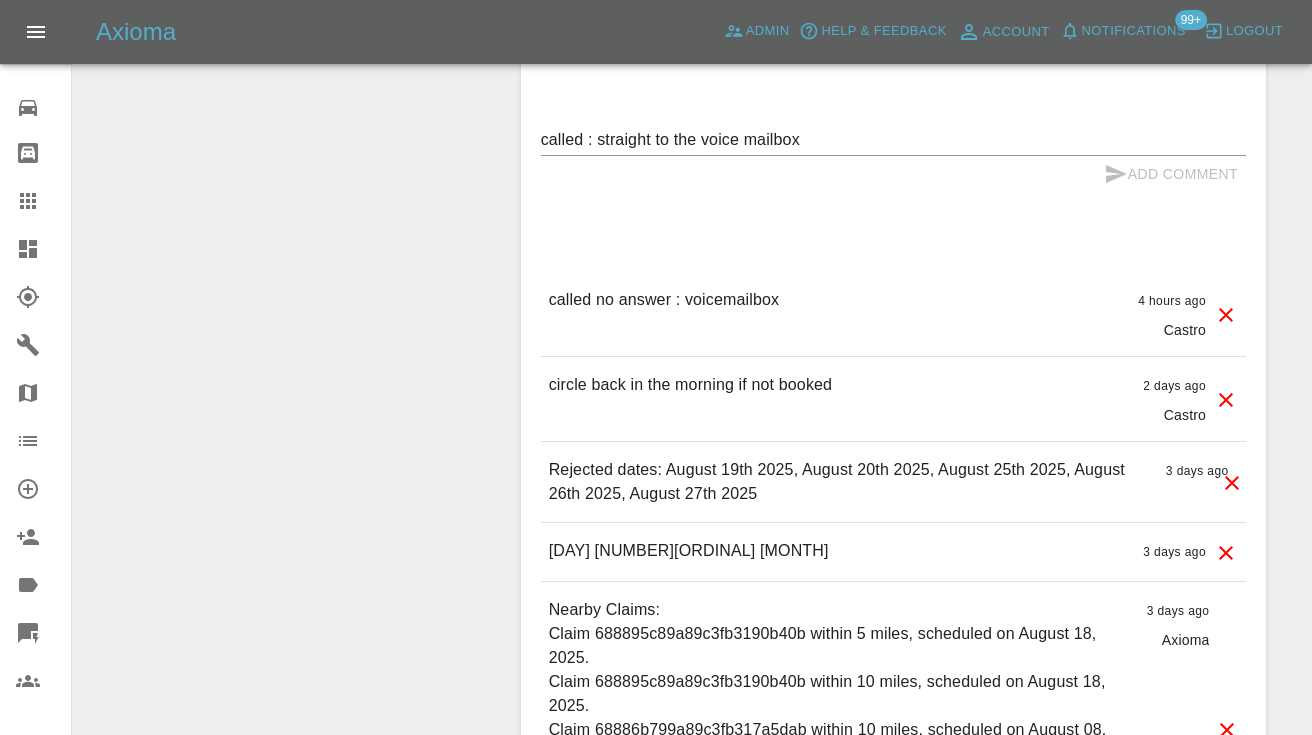 type 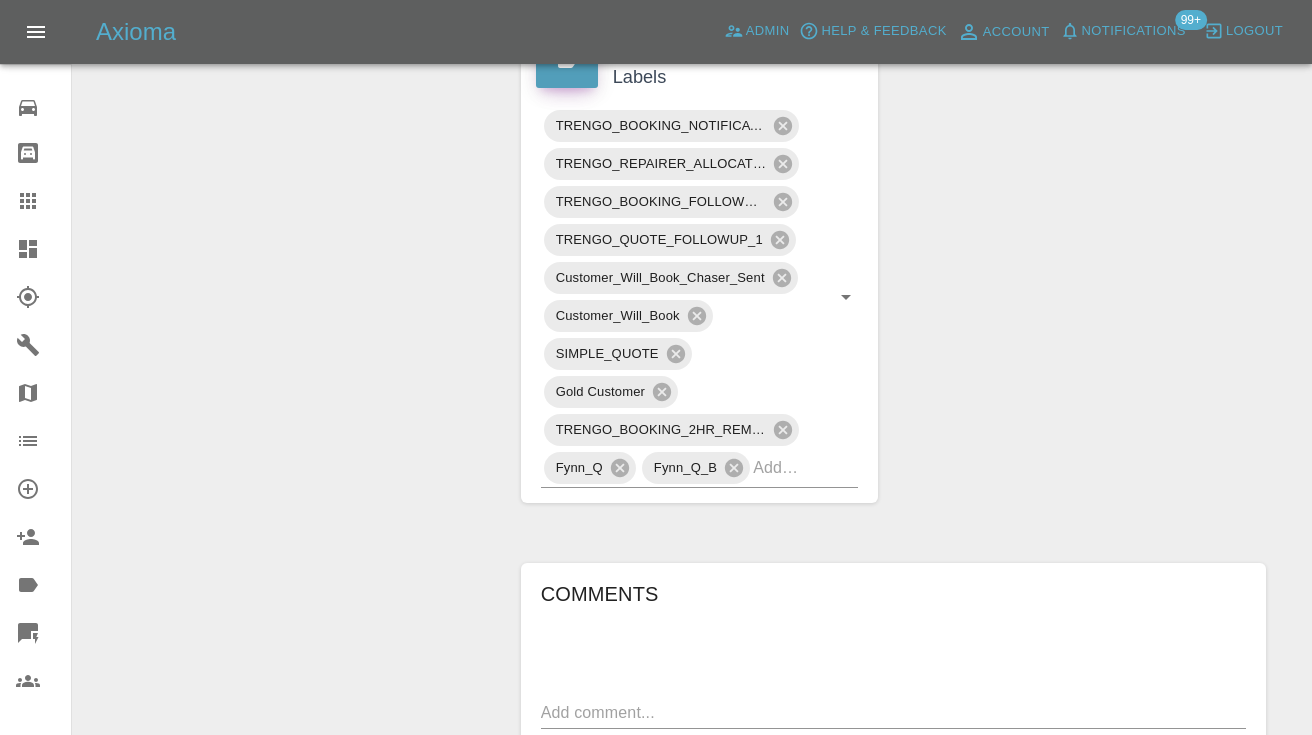 scroll, scrollTop: 1060, scrollLeft: 0, axis: vertical 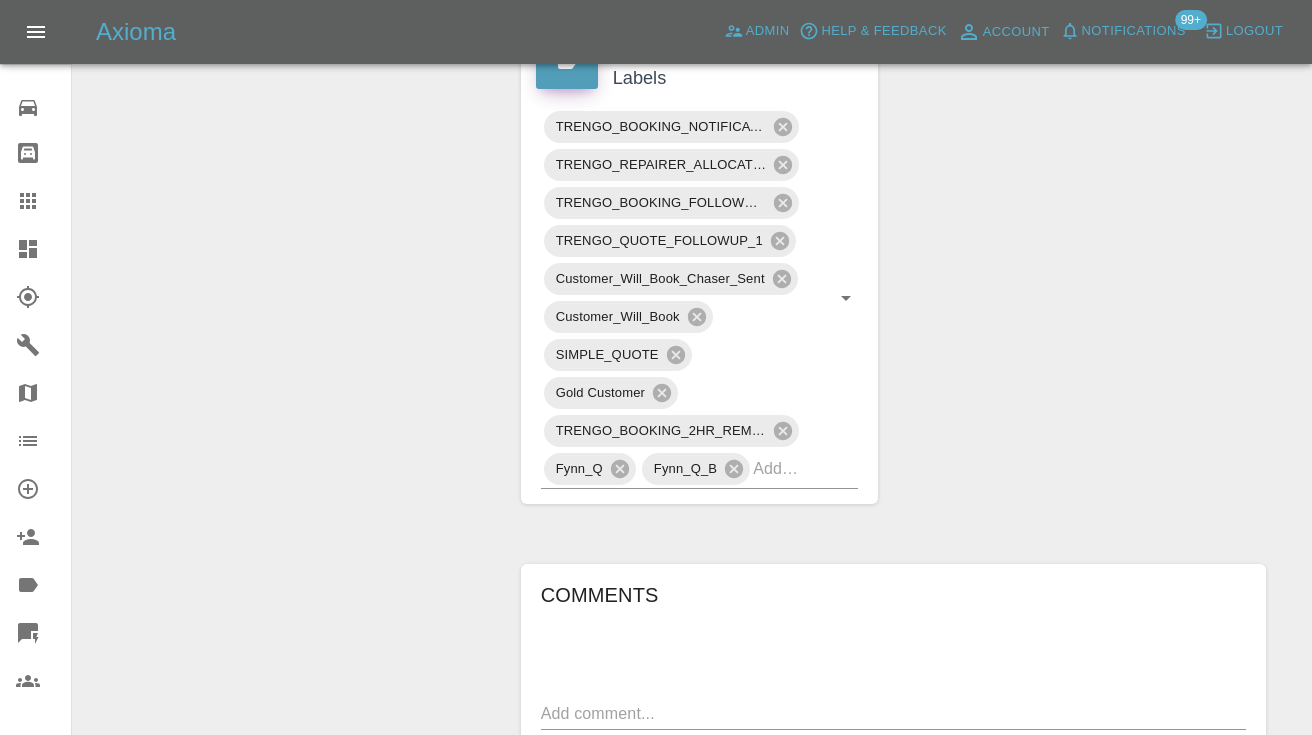 click at bounding box center [44, 201] 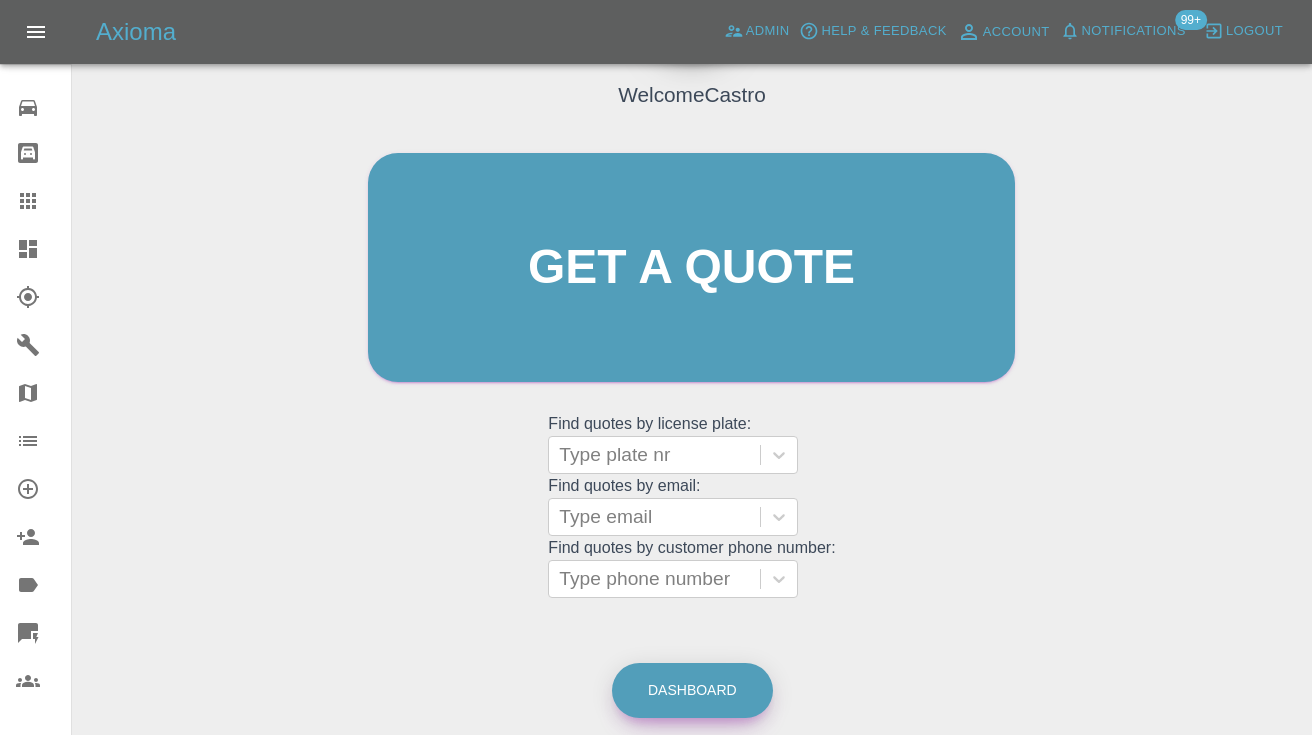 click on "Dashboard" at bounding box center (692, 690) 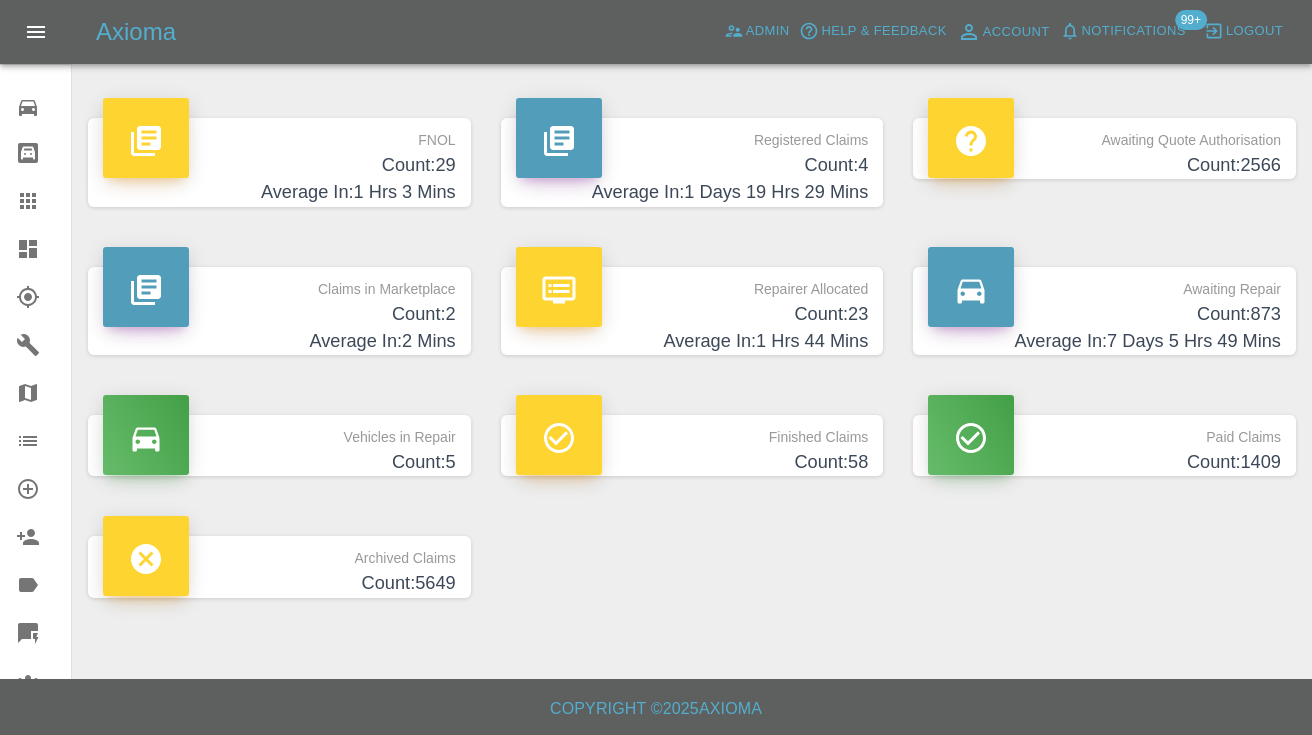click on "Average In:  7 Days 5 Hrs 49 Mins" at bounding box center (1104, 341) 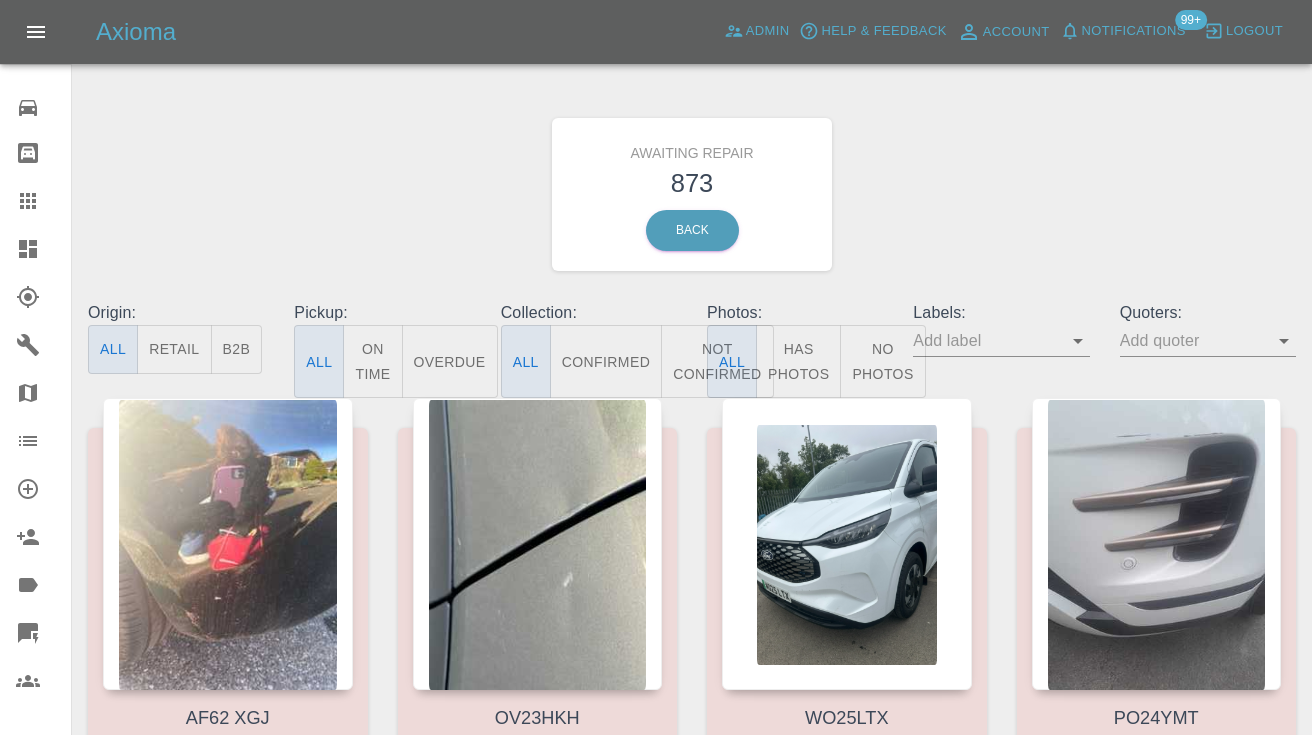 click on "Not Confirmed" at bounding box center [717, 361] 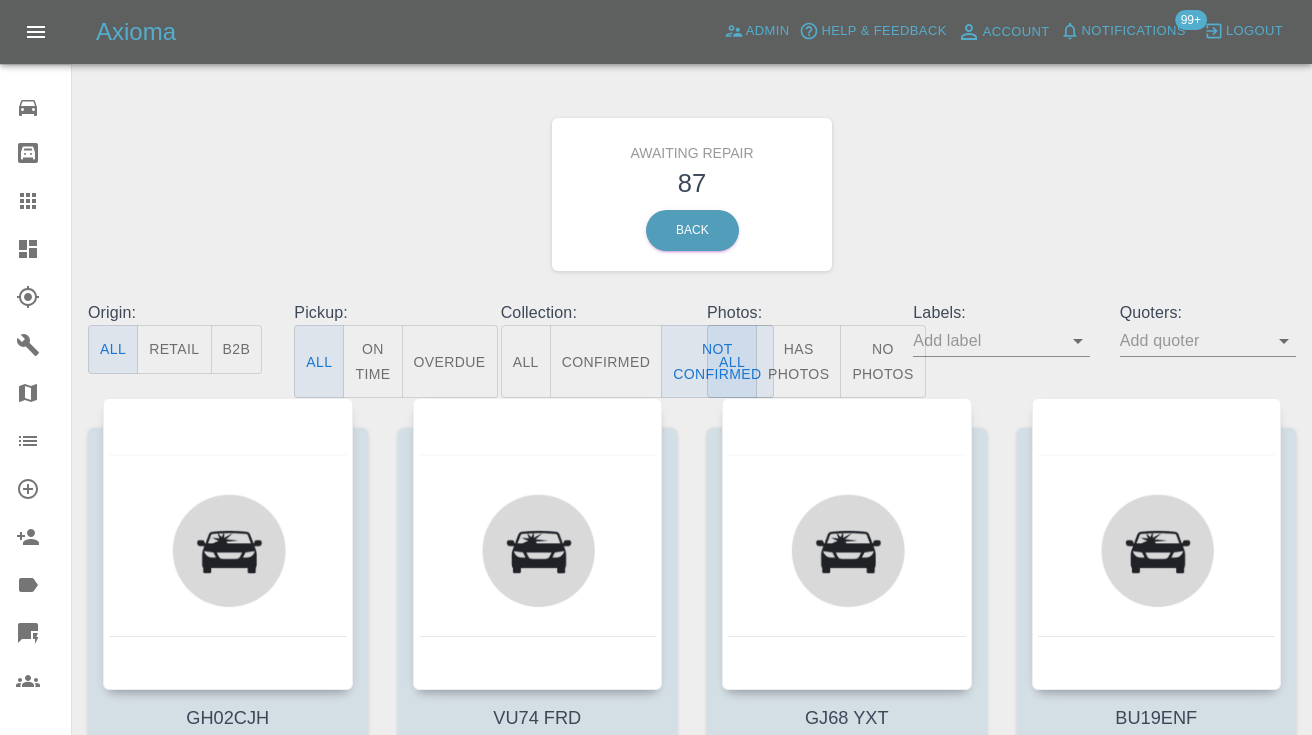 click on "Awaiting Repair 87 Back" at bounding box center [692, 194] 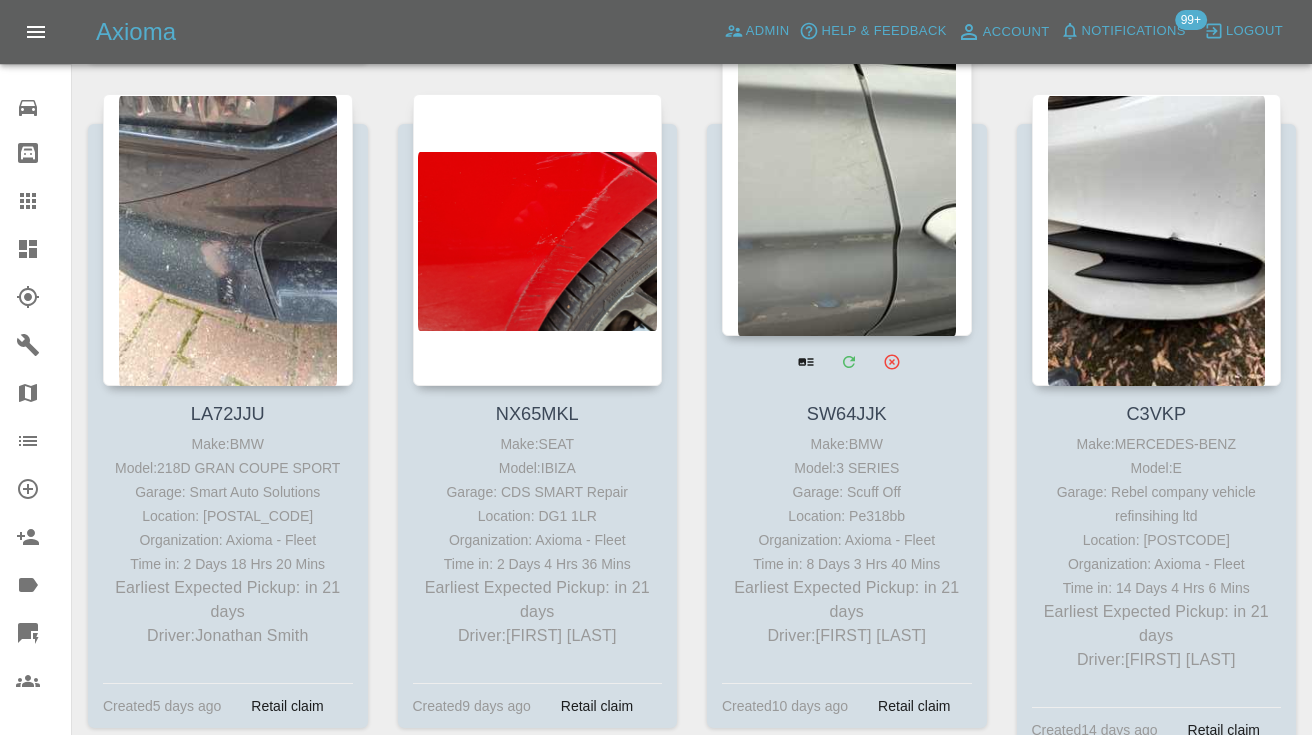 scroll, scrollTop: 12635, scrollLeft: 0, axis: vertical 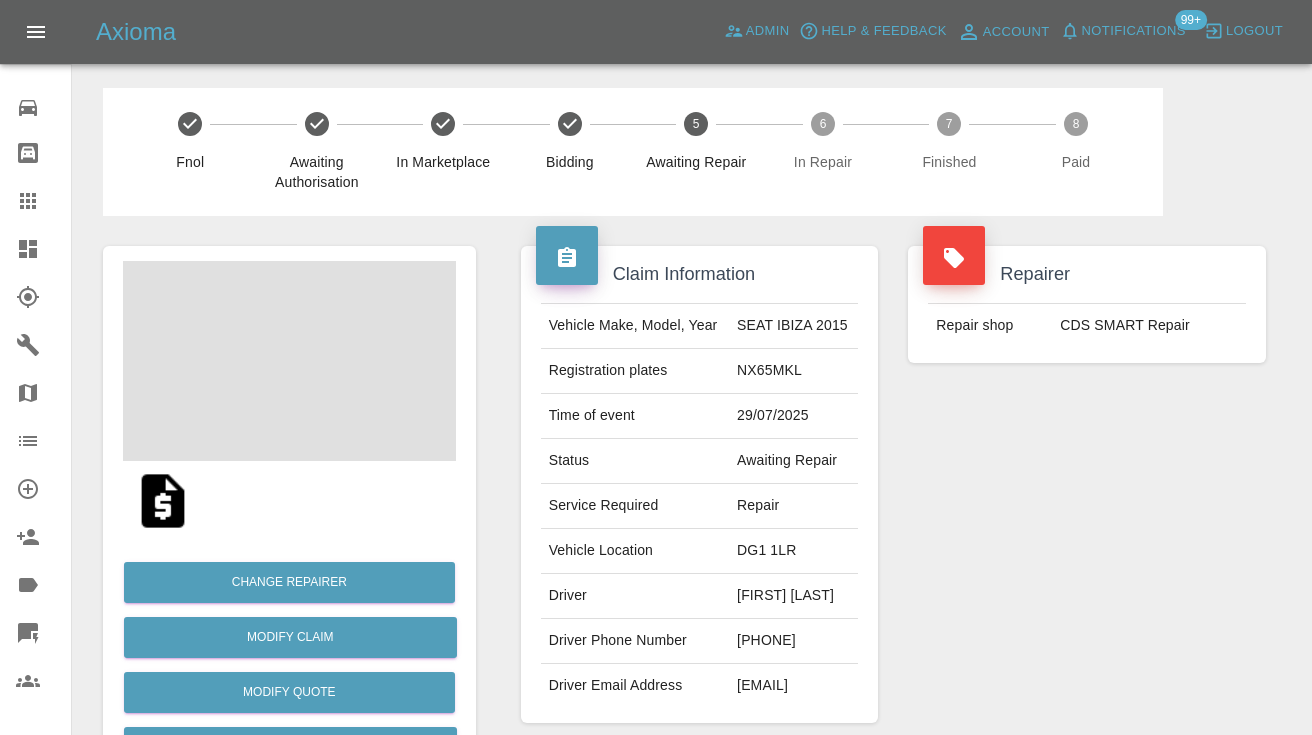 click on "0750647827" at bounding box center (793, 641) 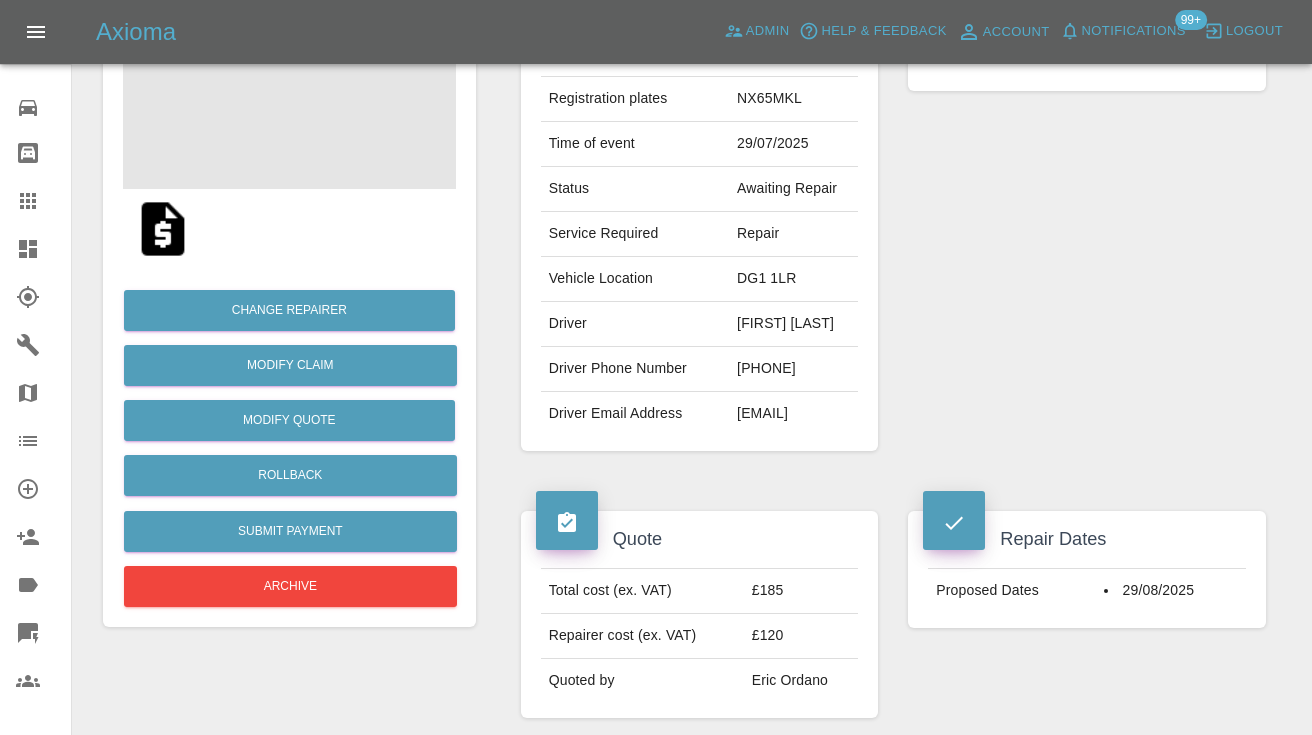 scroll, scrollTop: 267, scrollLeft: 0, axis: vertical 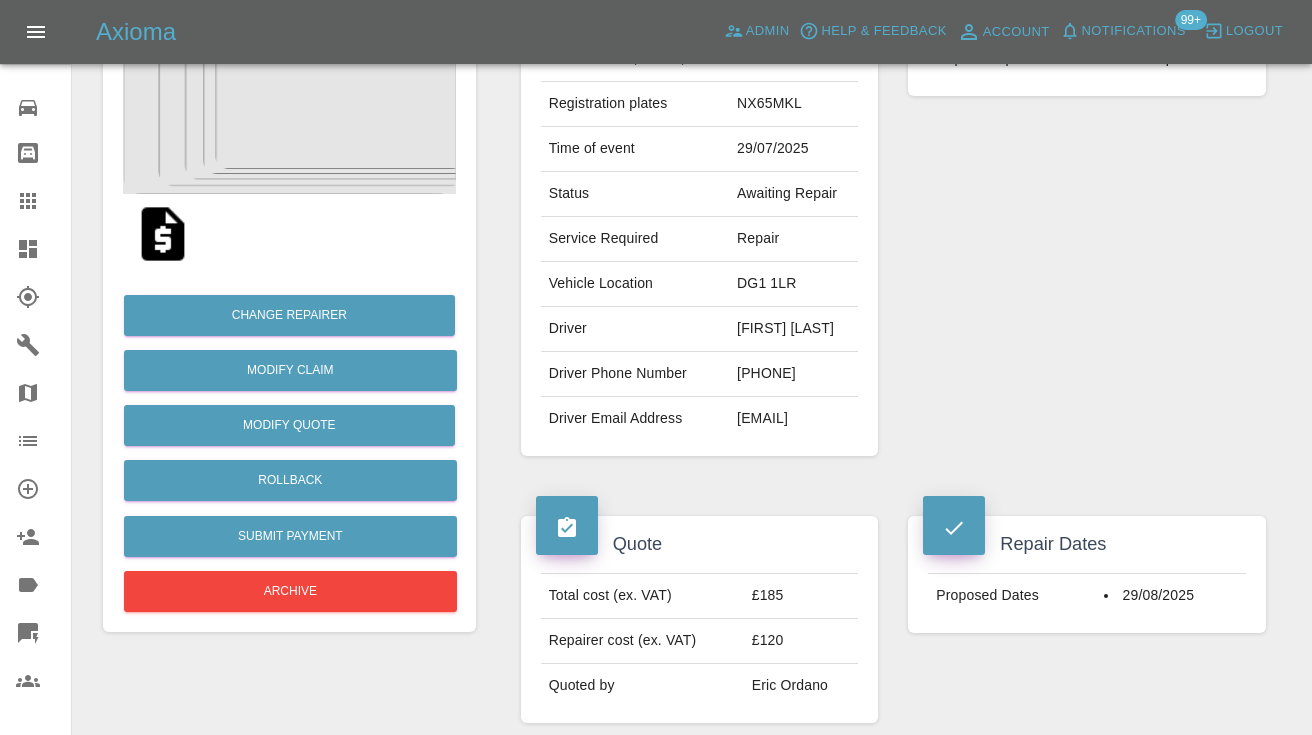click on "0750647827" at bounding box center (793, 374) 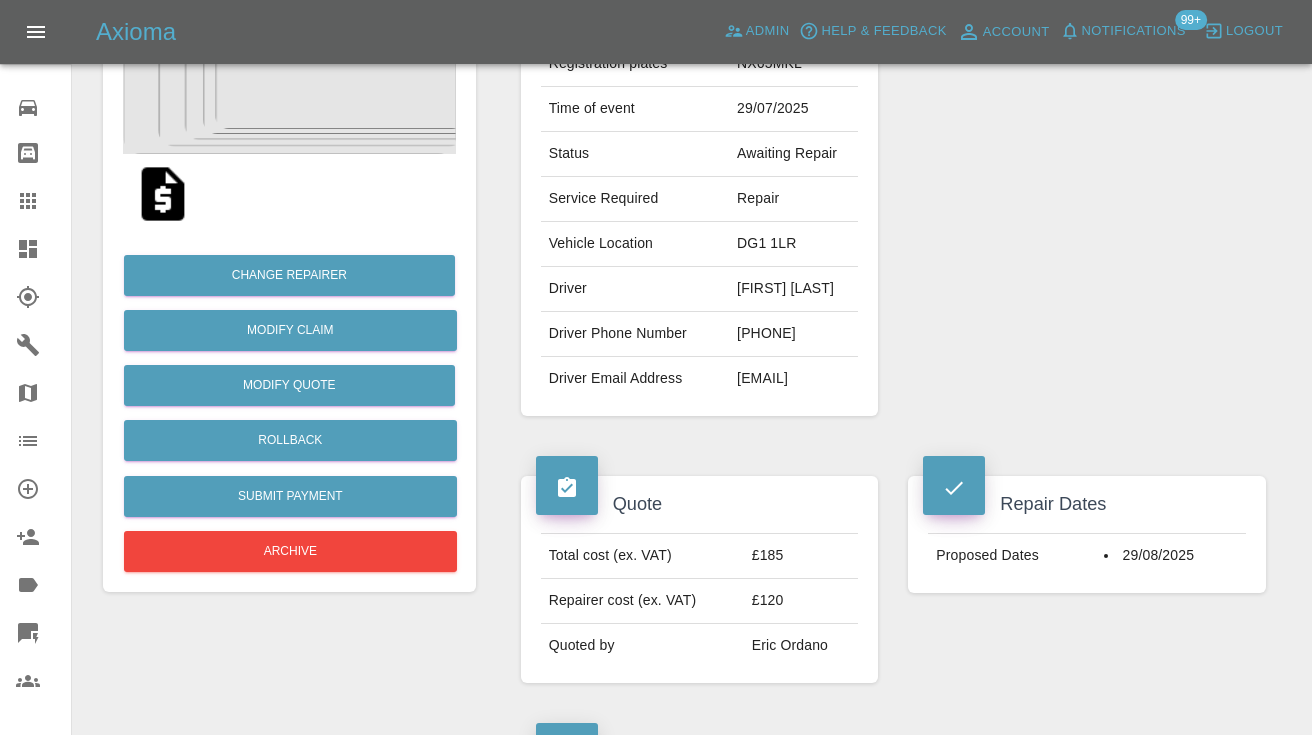 scroll, scrollTop: 347, scrollLeft: 0, axis: vertical 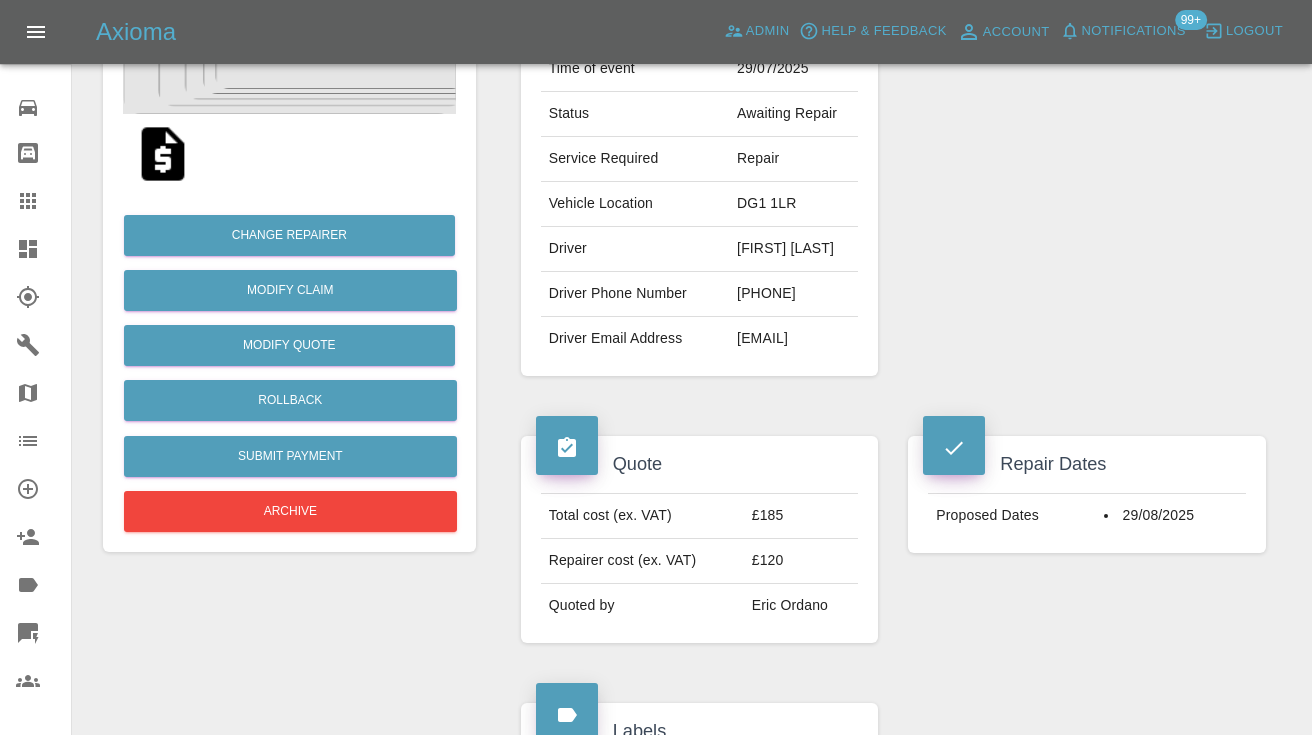click on "Repair Dates Proposed Dates 29/08/2025" at bounding box center [1087, 539] 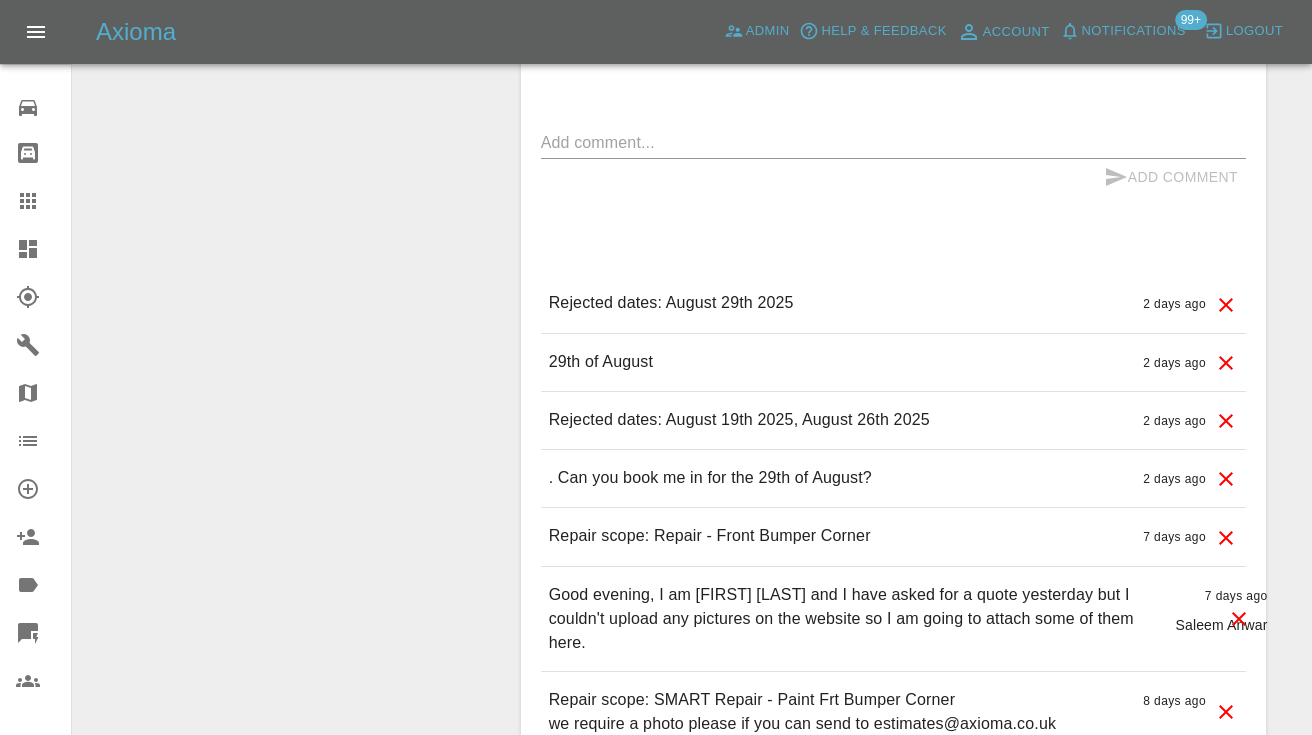 scroll, scrollTop: 1652, scrollLeft: 0, axis: vertical 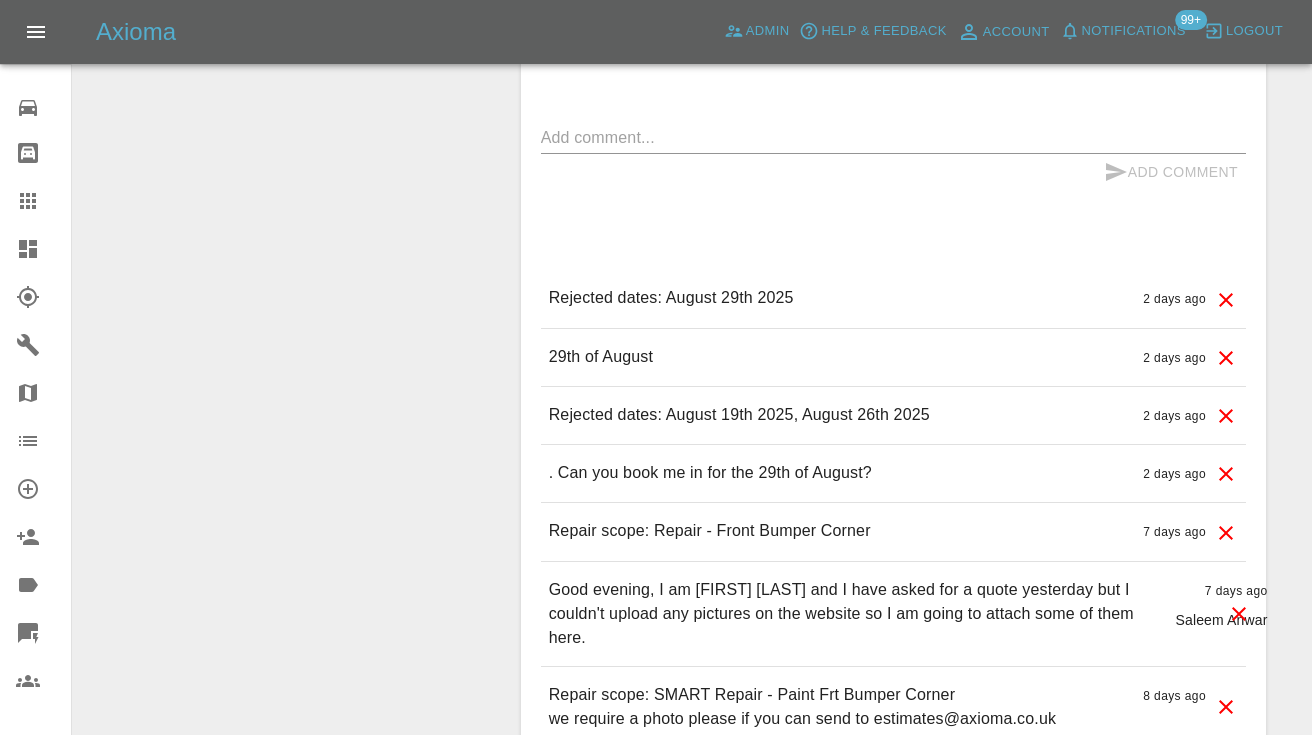 click at bounding box center [893, 137] 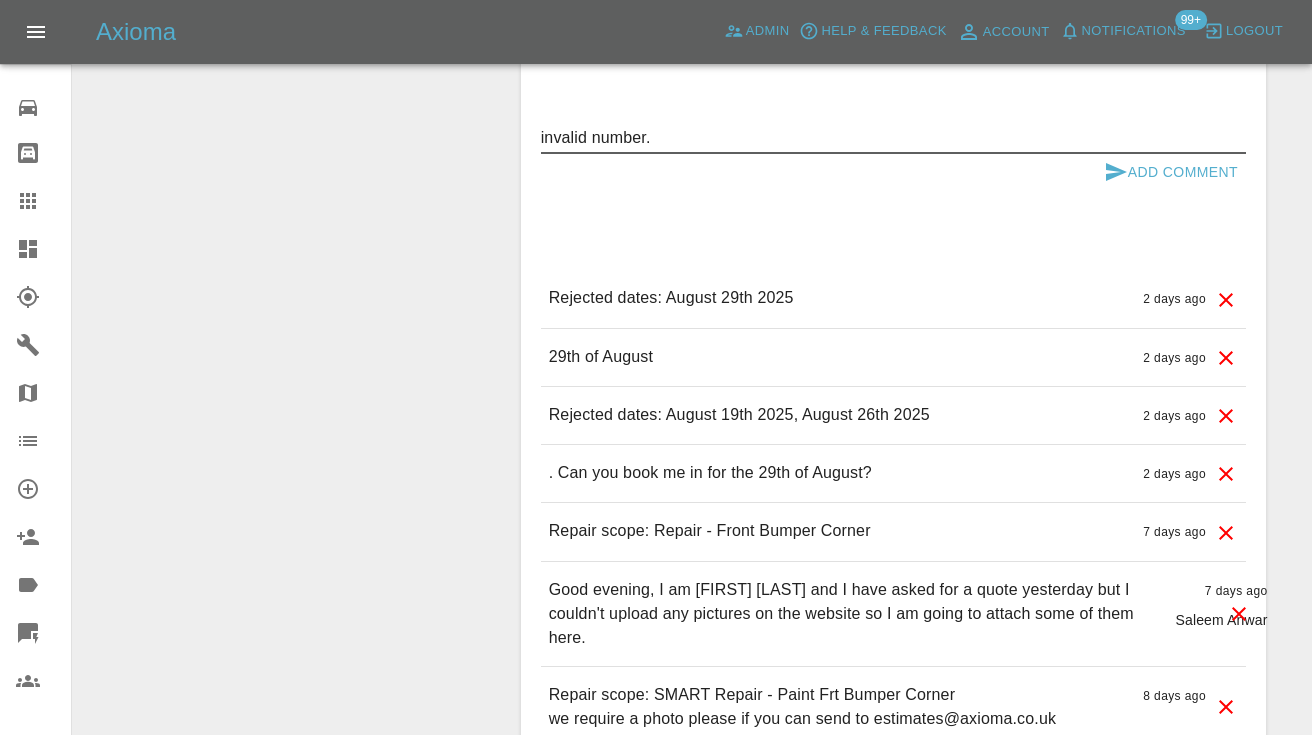 type on "invalid number." 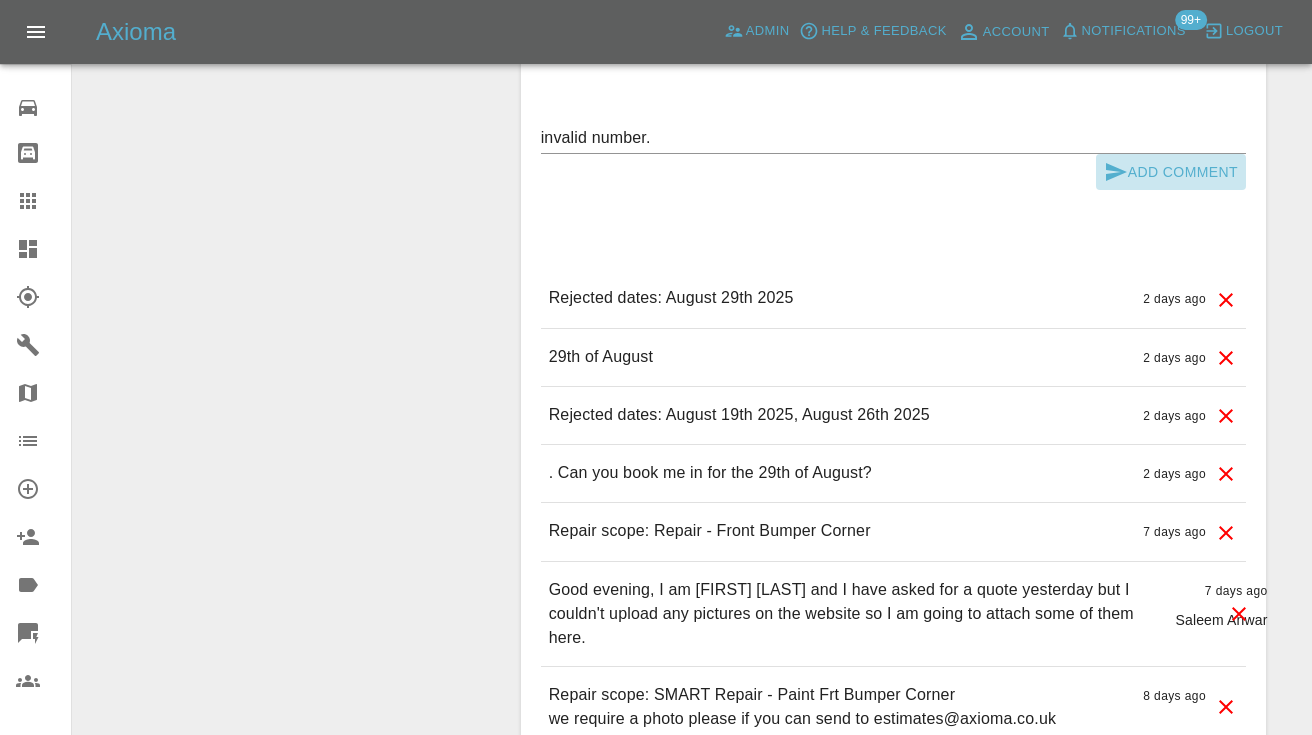 click 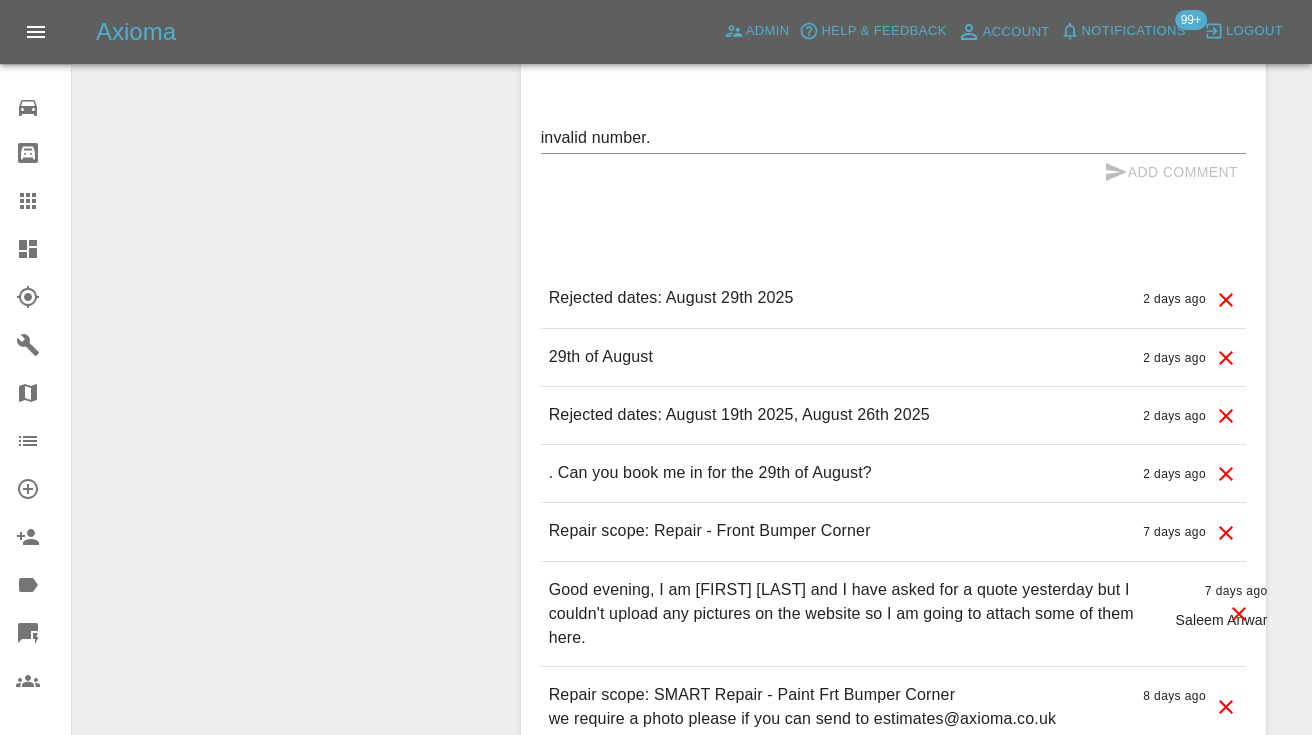 type 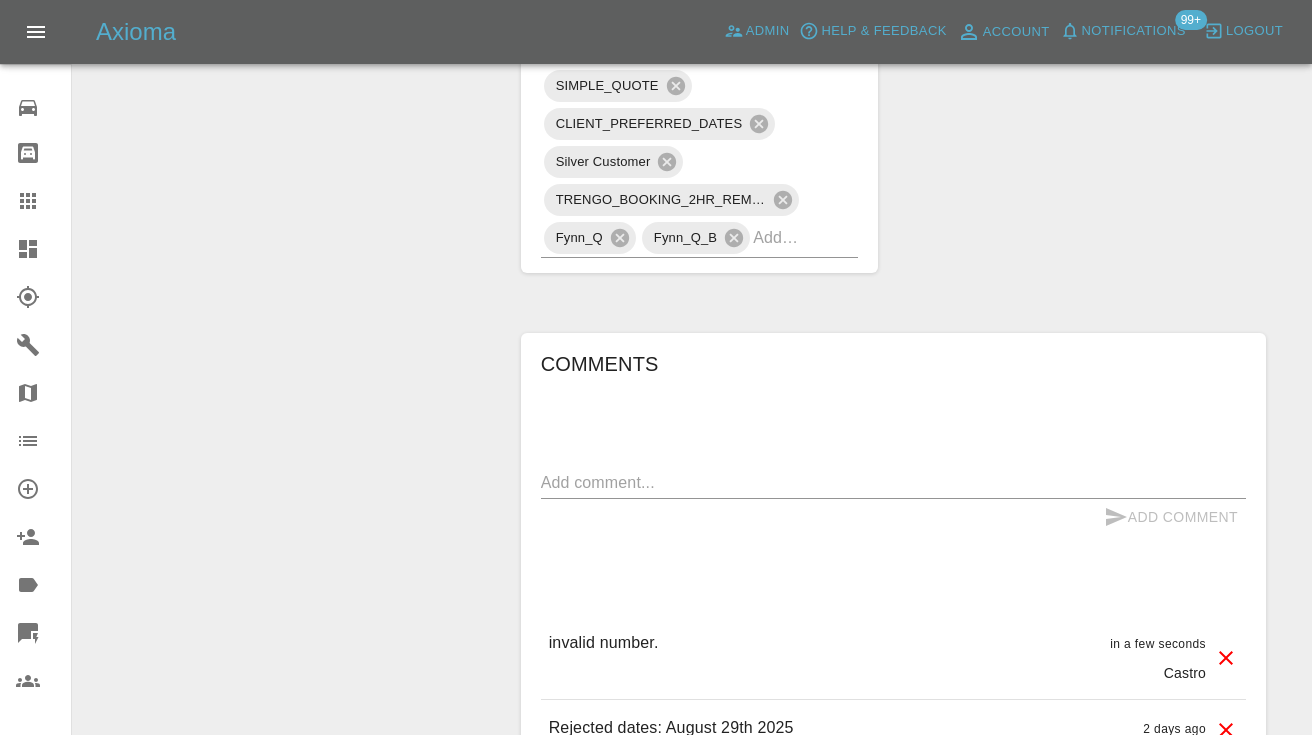 scroll, scrollTop: 1284, scrollLeft: 0, axis: vertical 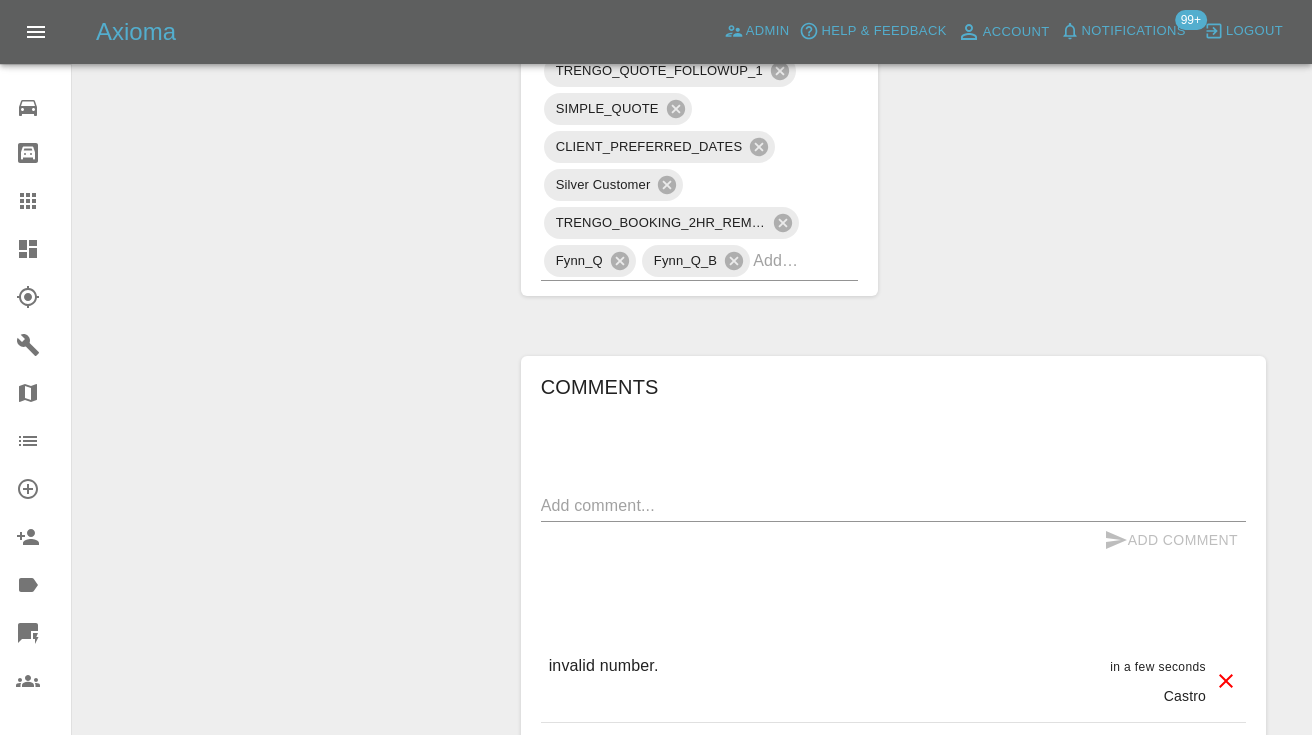 click 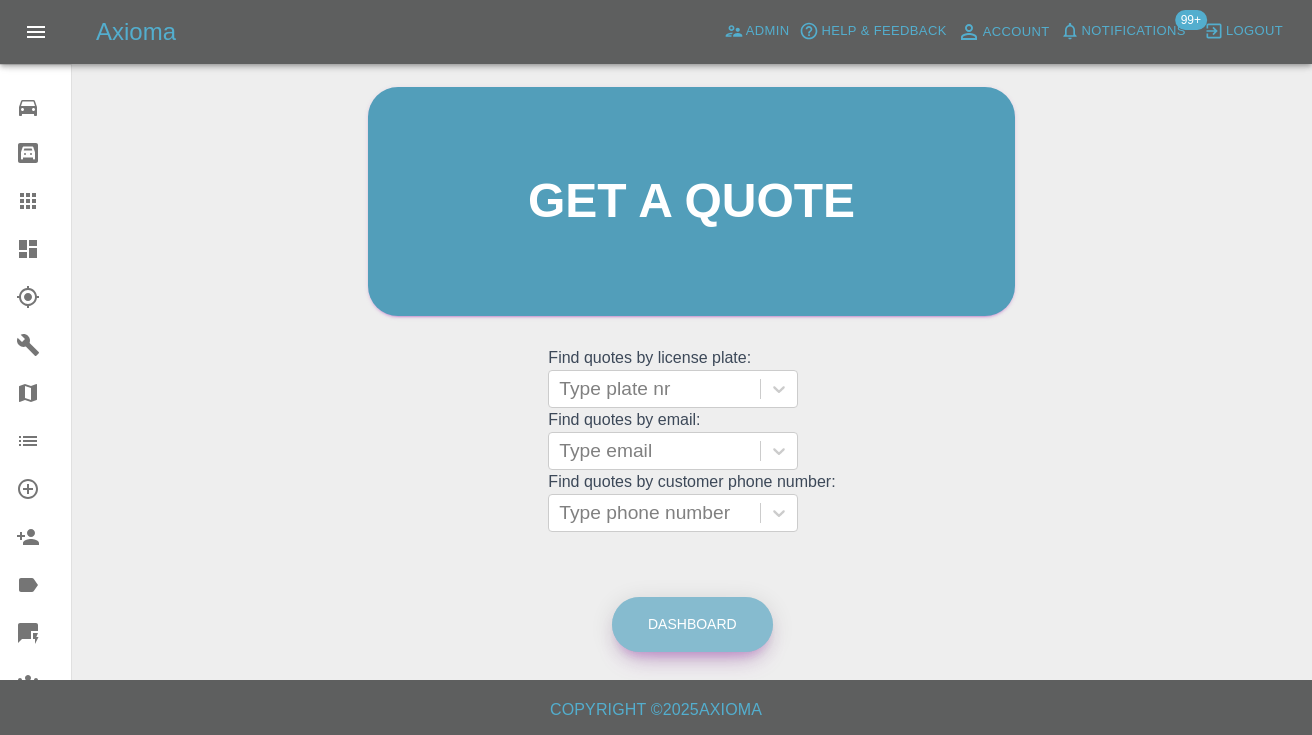 click on "Dashboard" at bounding box center (692, 624) 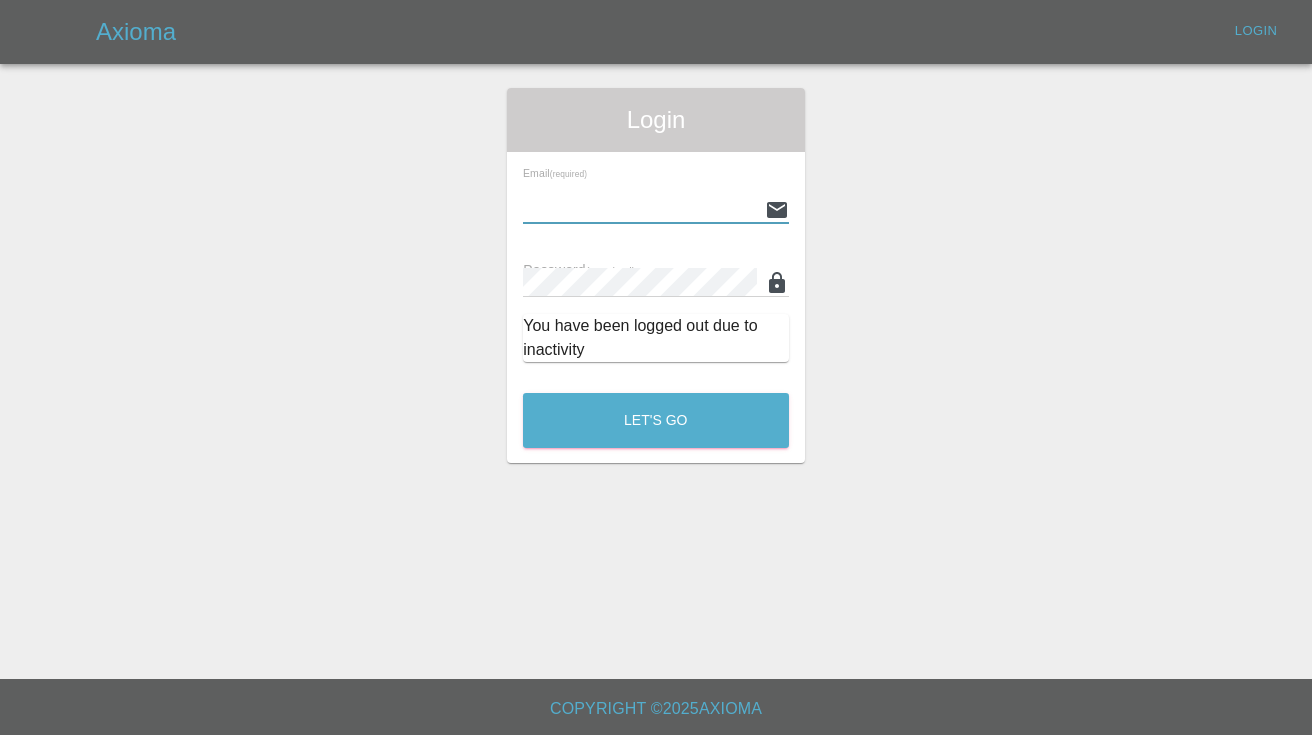 type on "Castrokhonqwana@gmail.com" 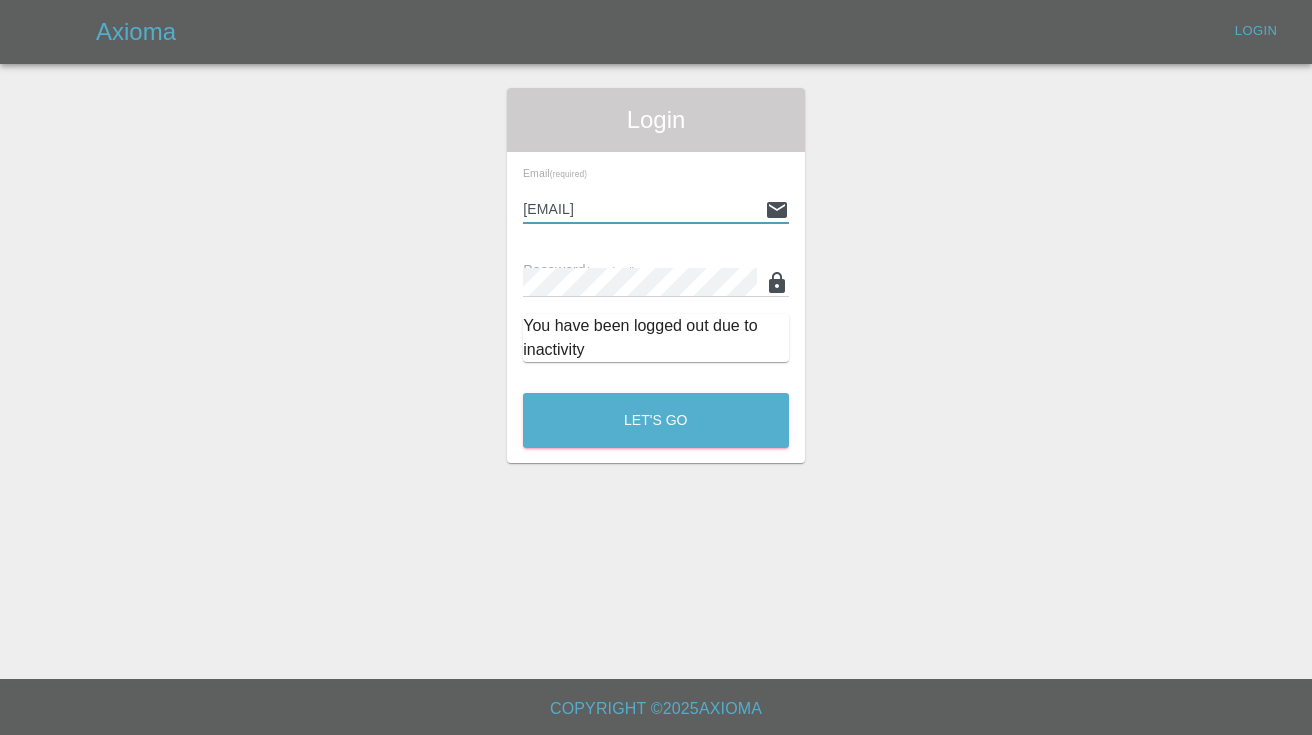 click on "Let's Go" at bounding box center [656, 420] 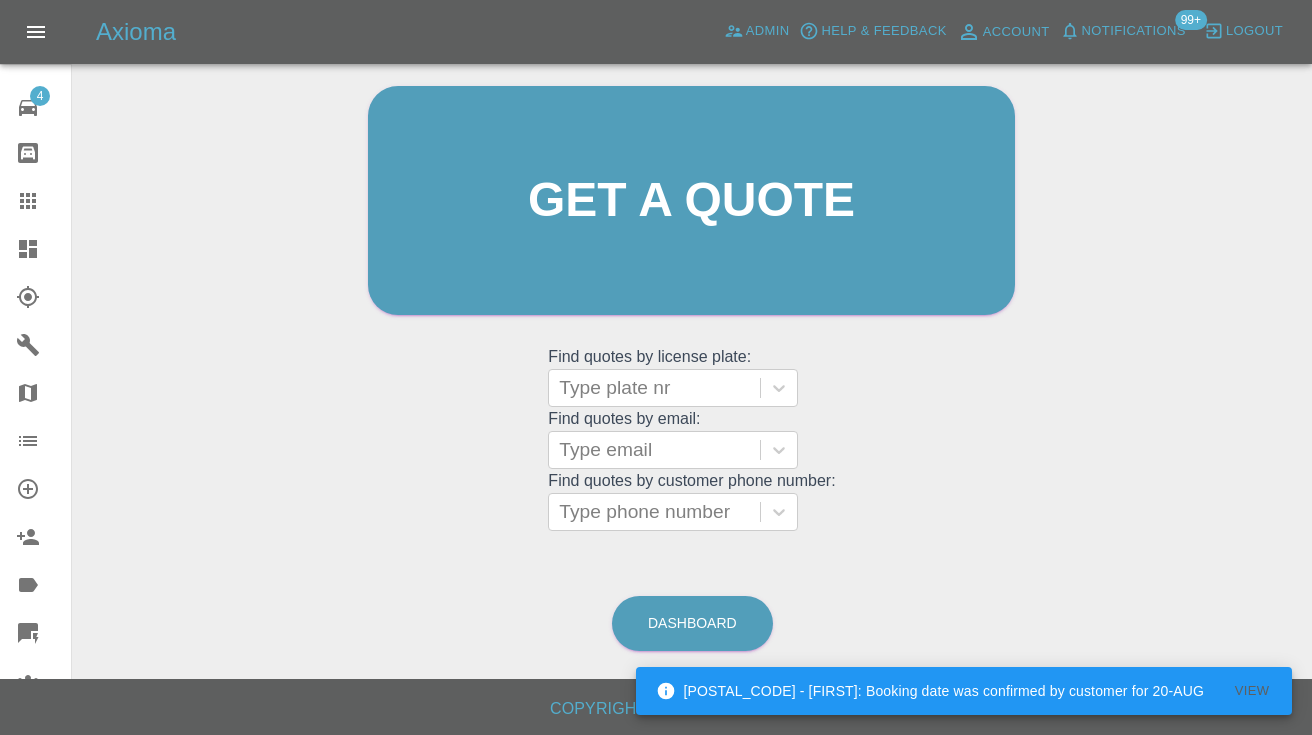 scroll, scrollTop: 200, scrollLeft: 0, axis: vertical 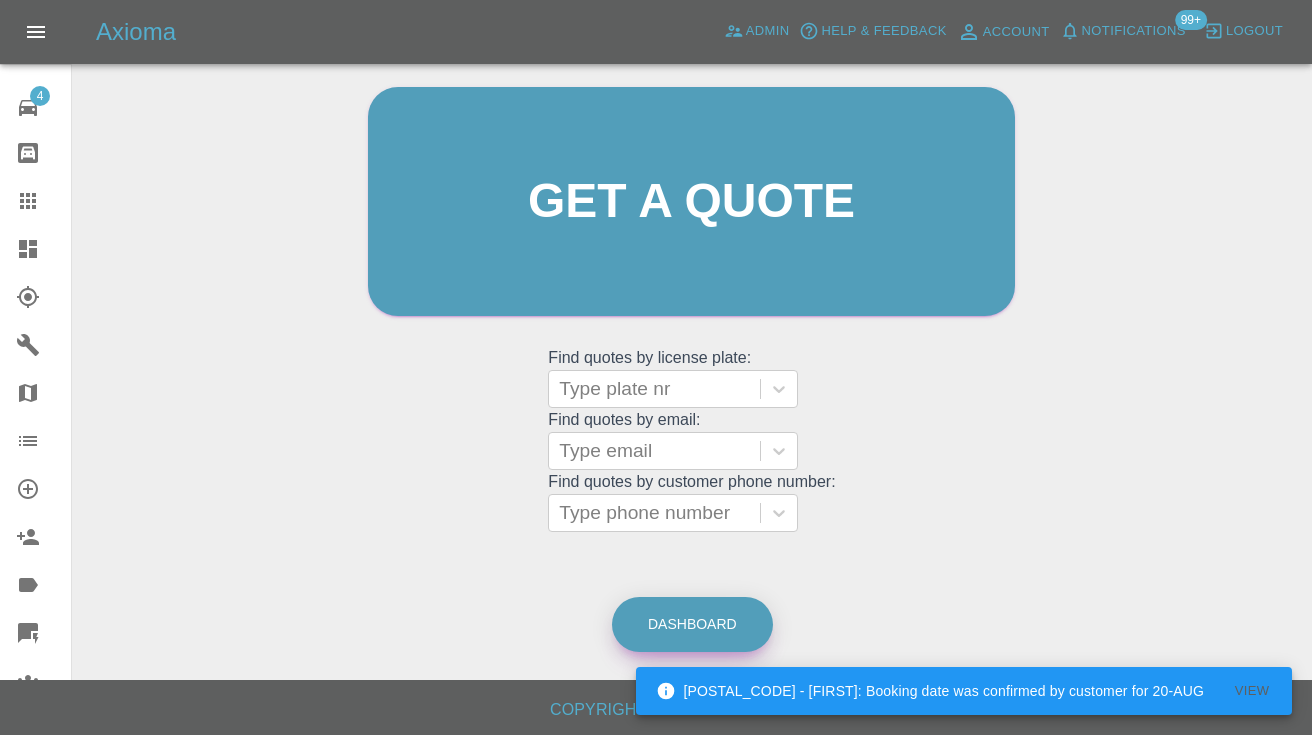 click on "Dashboard" at bounding box center [692, 624] 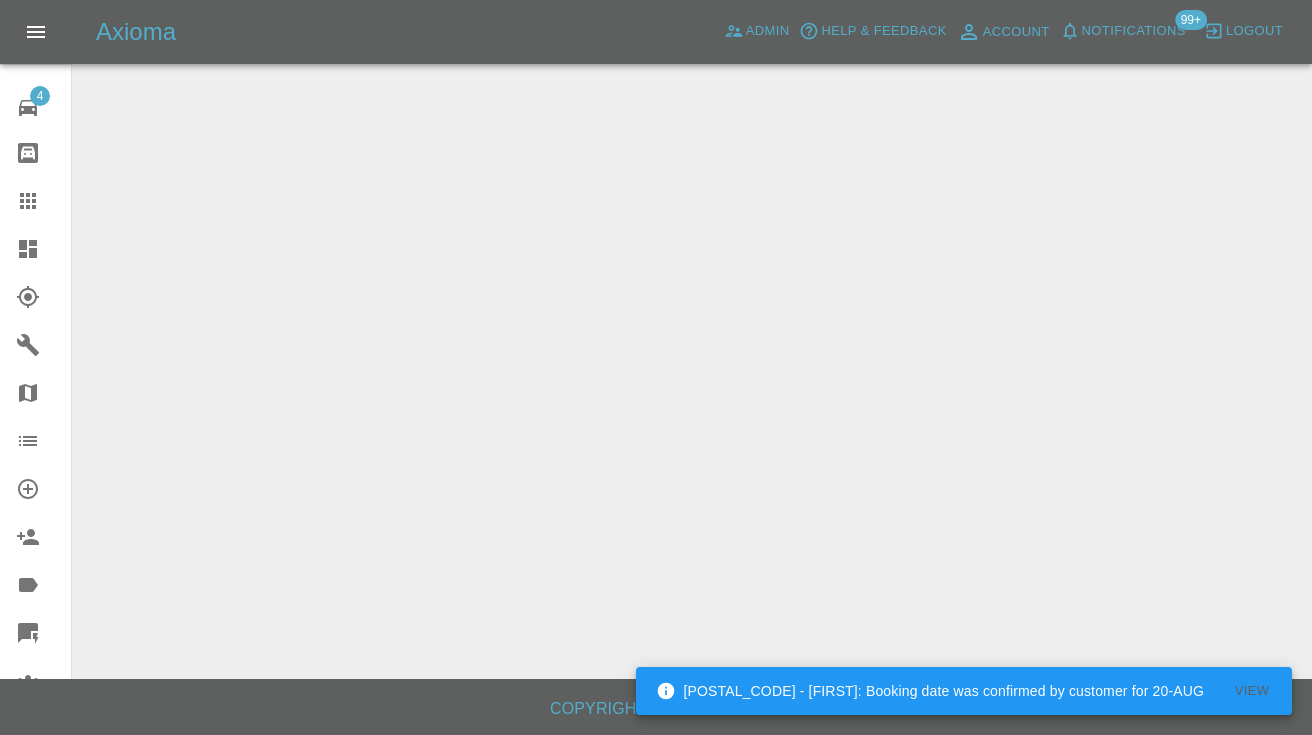 scroll, scrollTop: 0, scrollLeft: 0, axis: both 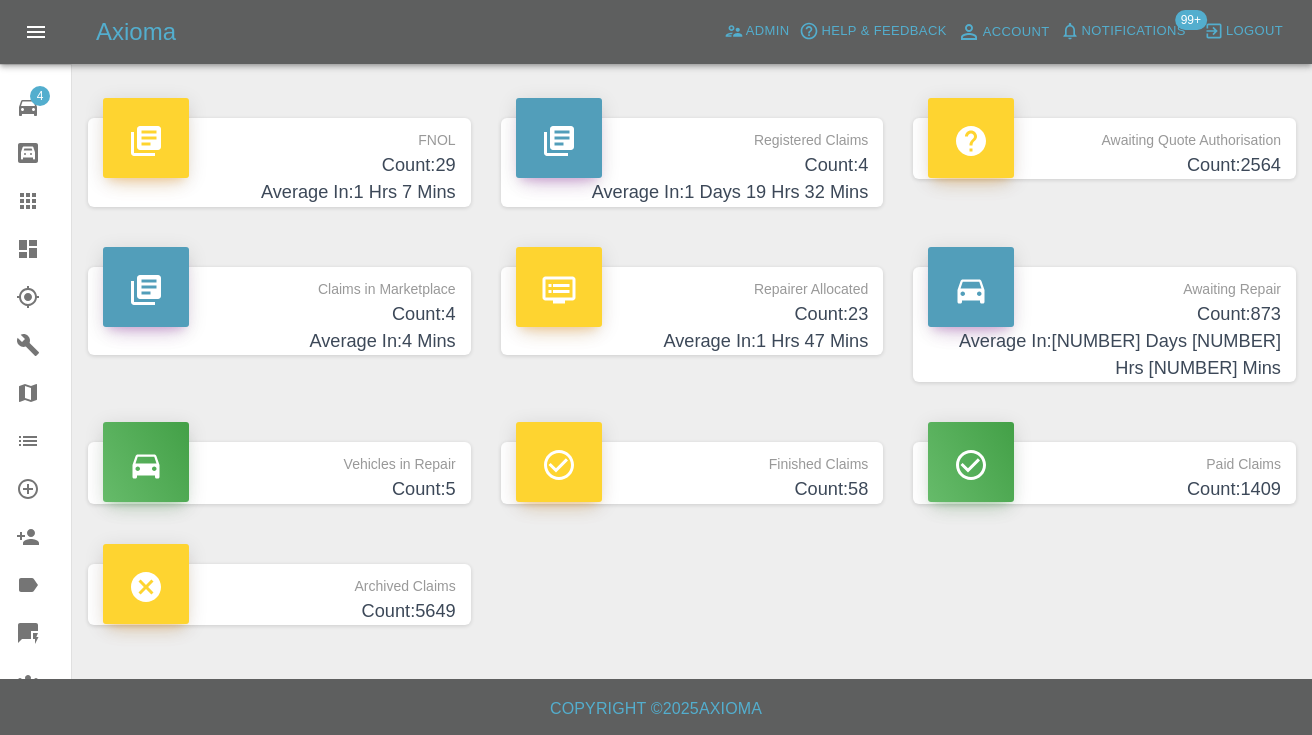 click on "Count:  873" at bounding box center [1104, 314] 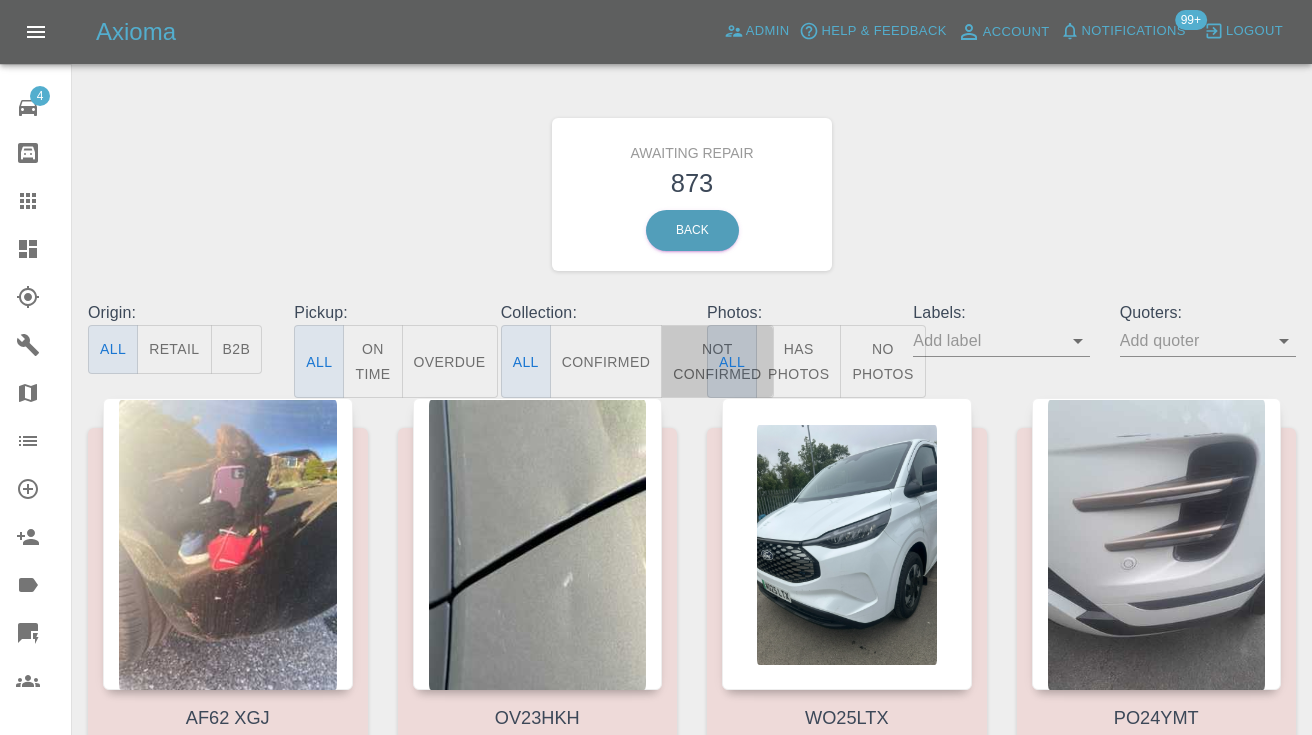 click on "Not Confirmed" at bounding box center [717, 361] 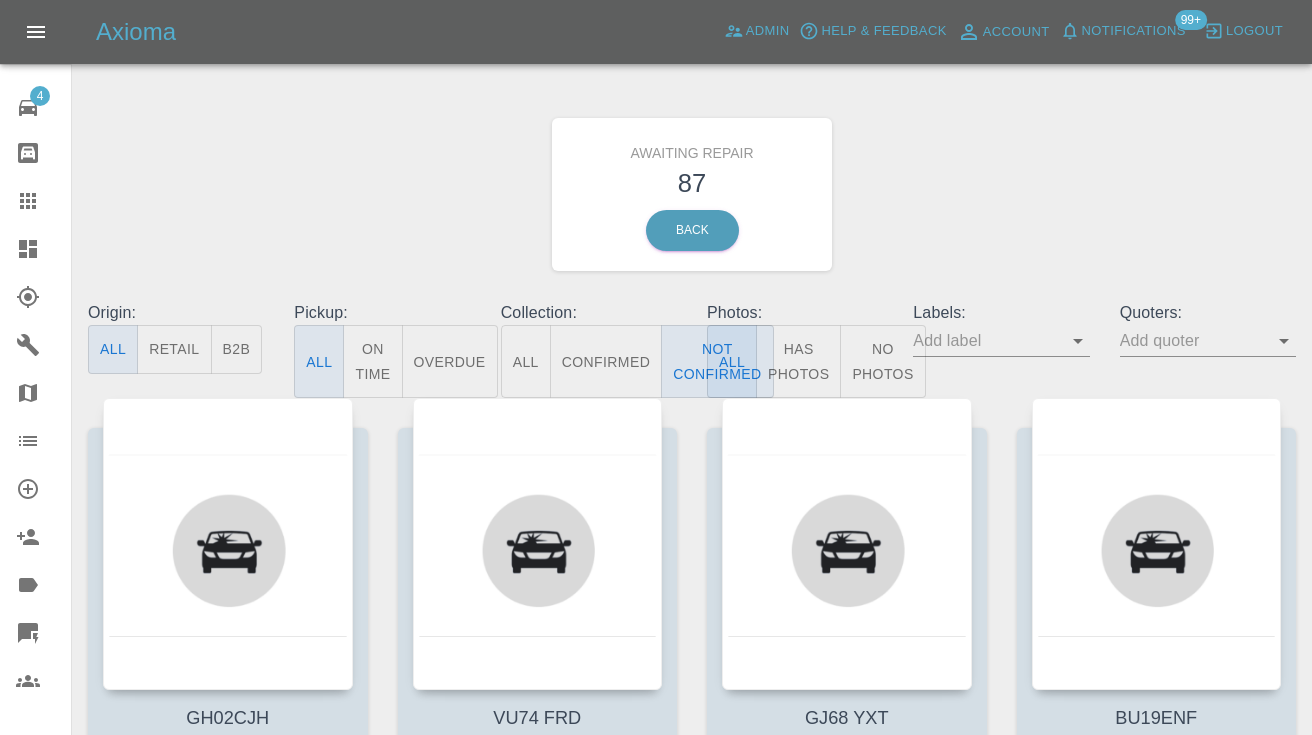 click on "Awaiting Repair 87 Back" at bounding box center (692, 194) 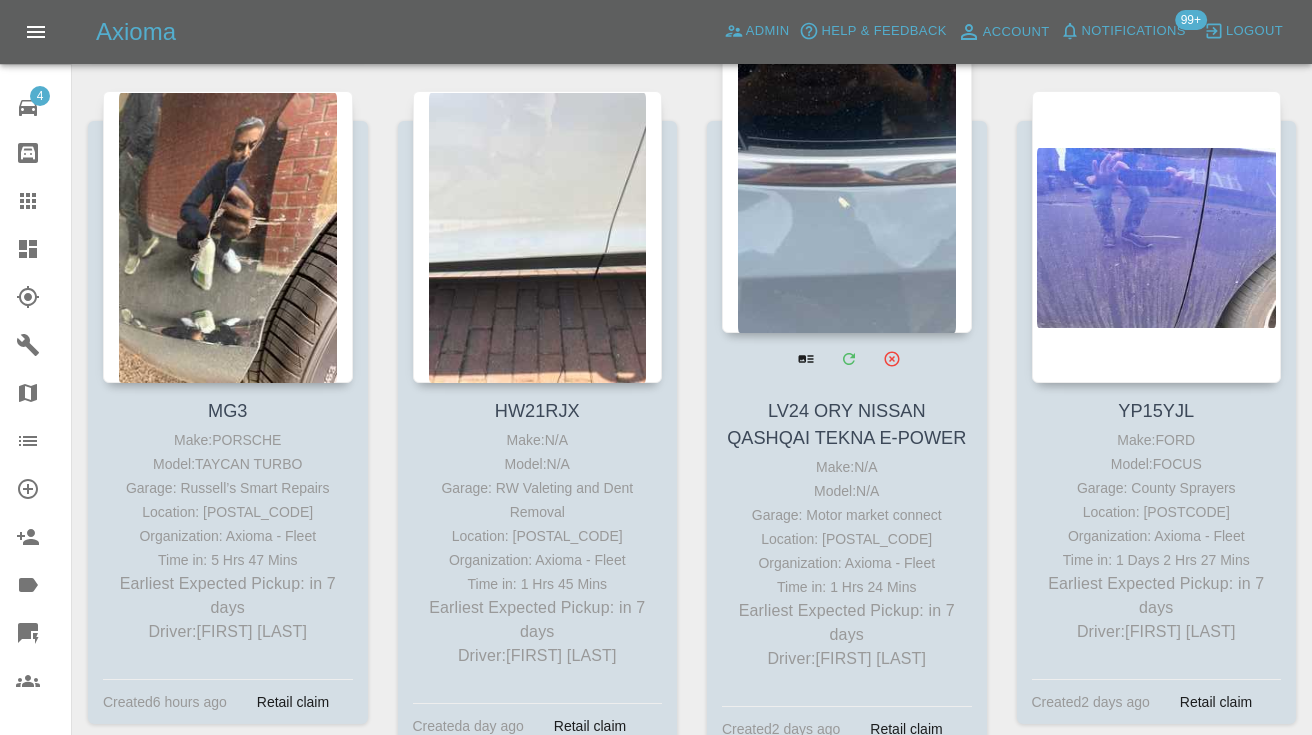 scroll, scrollTop: 5754, scrollLeft: 0, axis: vertical 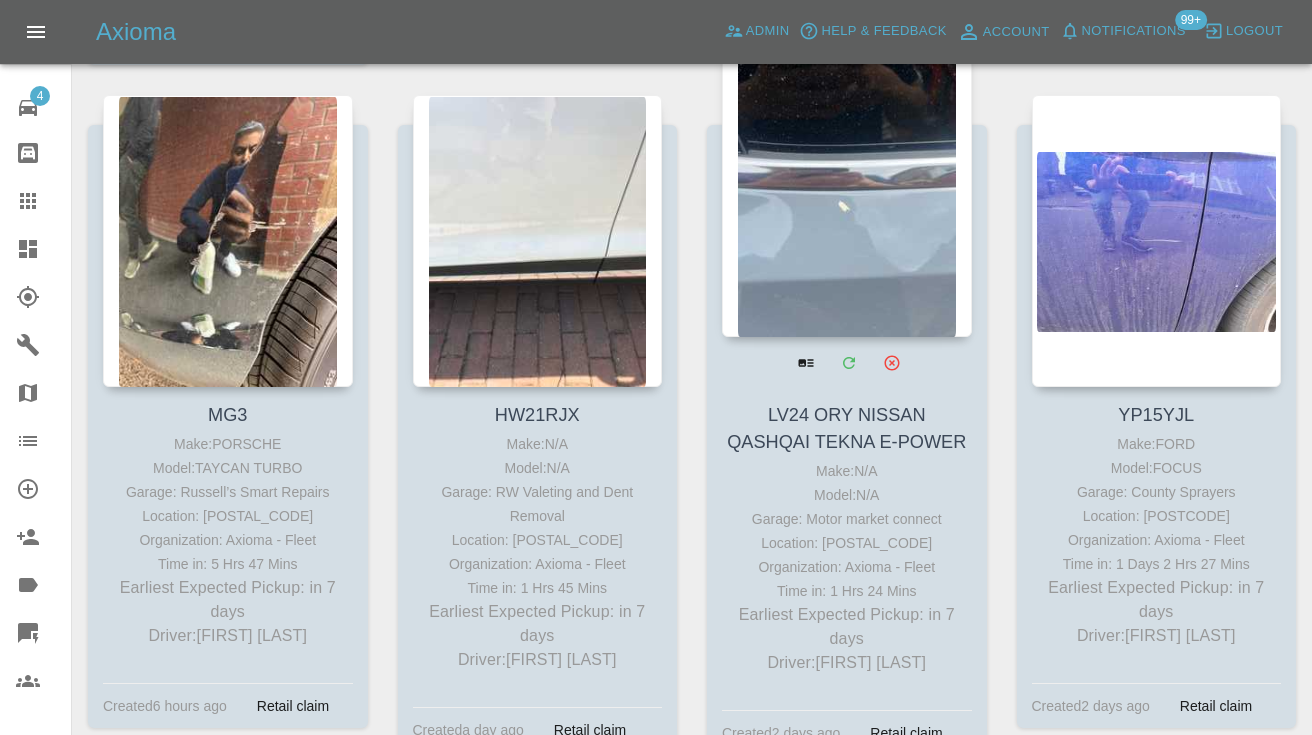 click at bounding box center (847, 191) 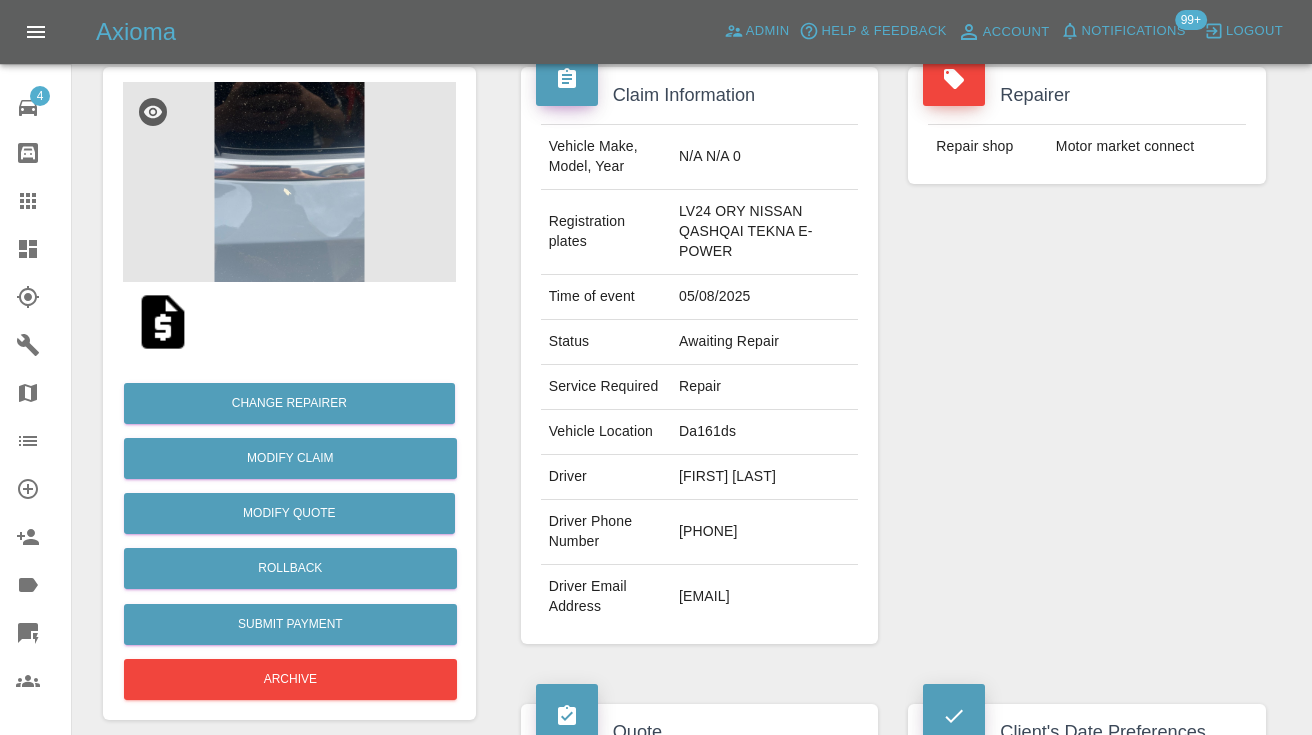 scroll, scrollTop: 201, scrollLeft: 0, axis: vertical 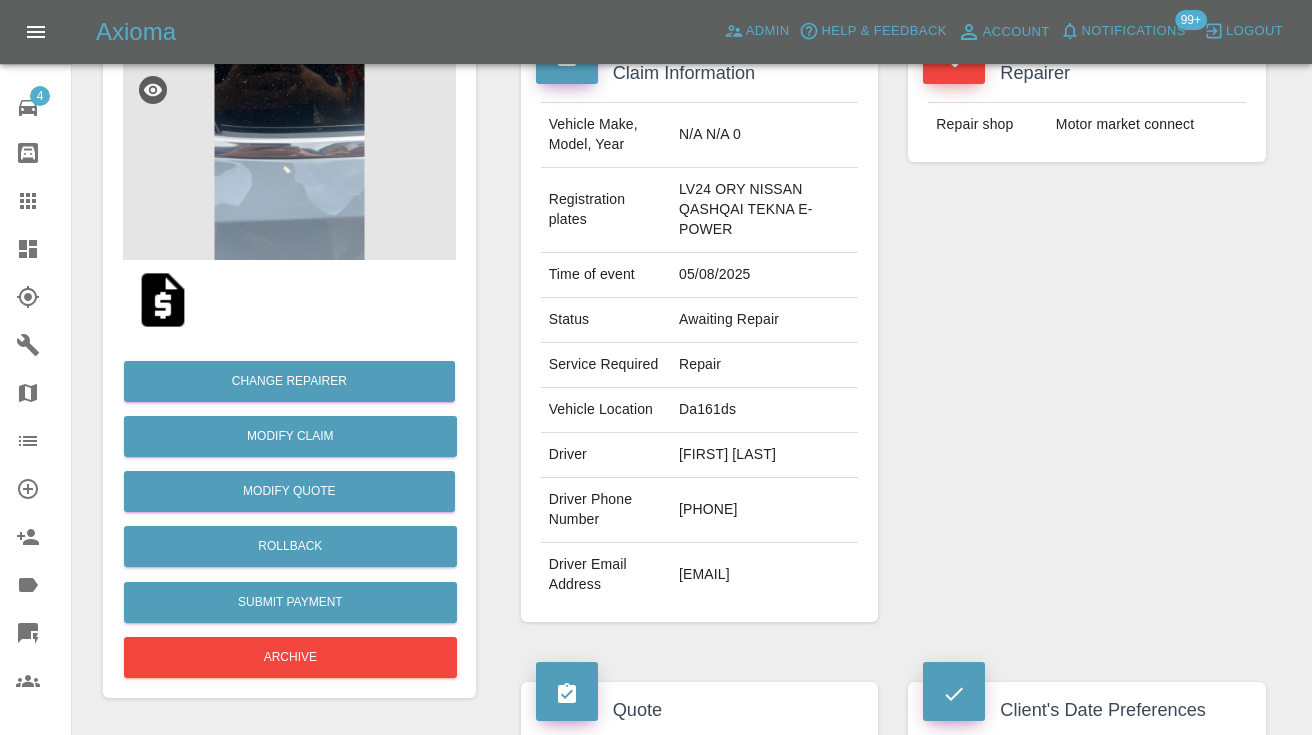 click on "7775654631" at bounding box center [764, 510] 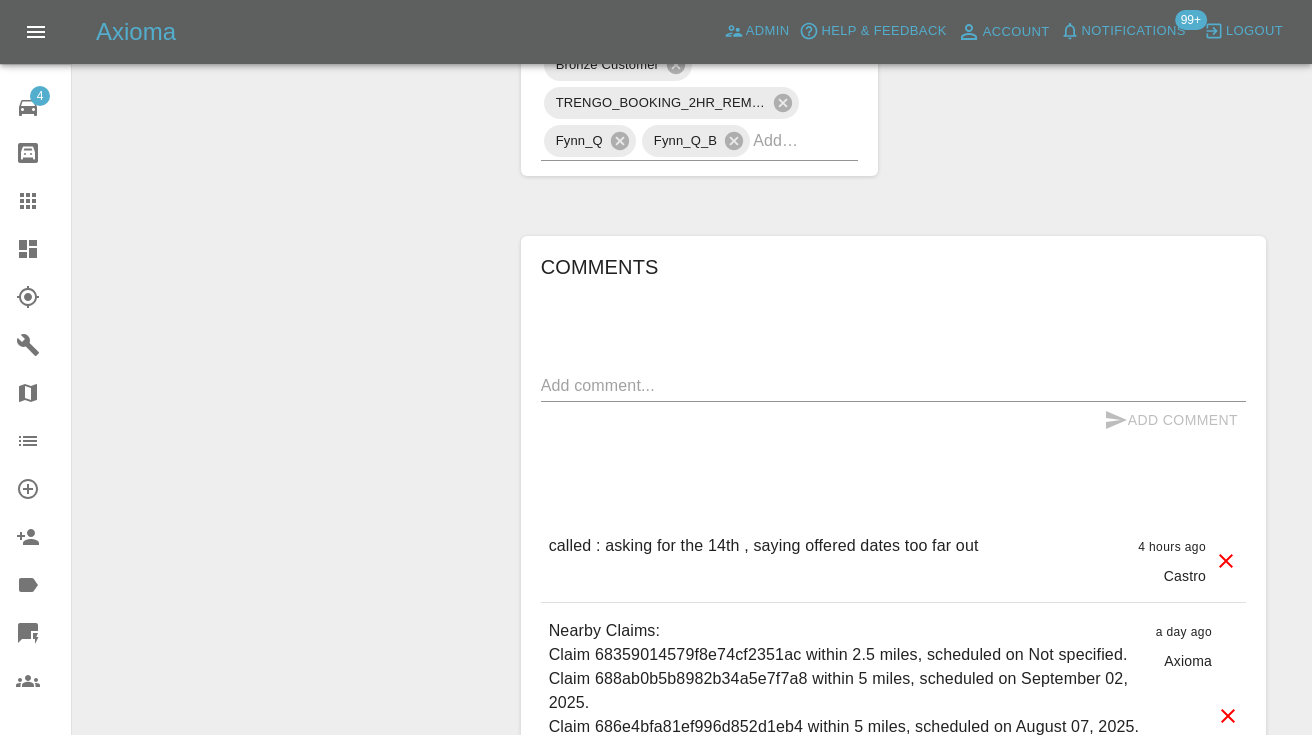 scroll, scrollTop: 1561, scrollLeft: 0, axis: vertical 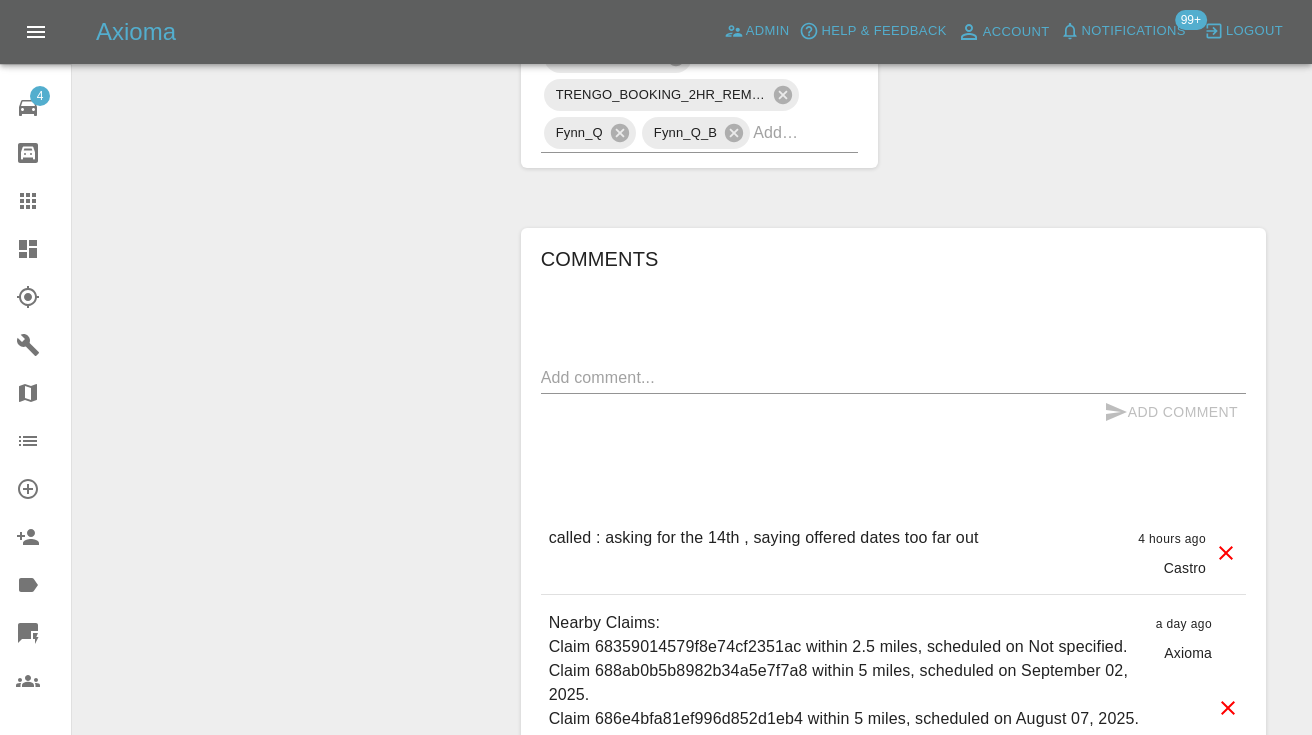 click at bounding box center (893, 377) 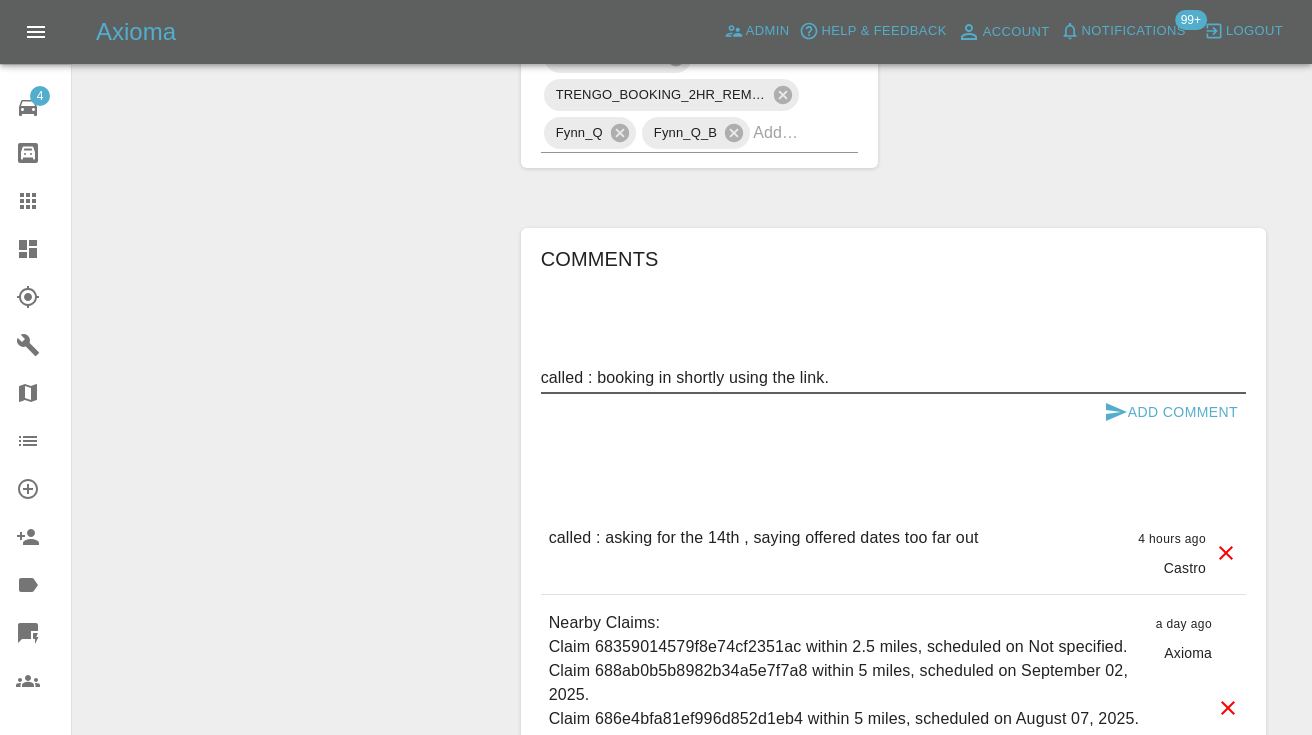 type on "called : booking in shortly using the link." 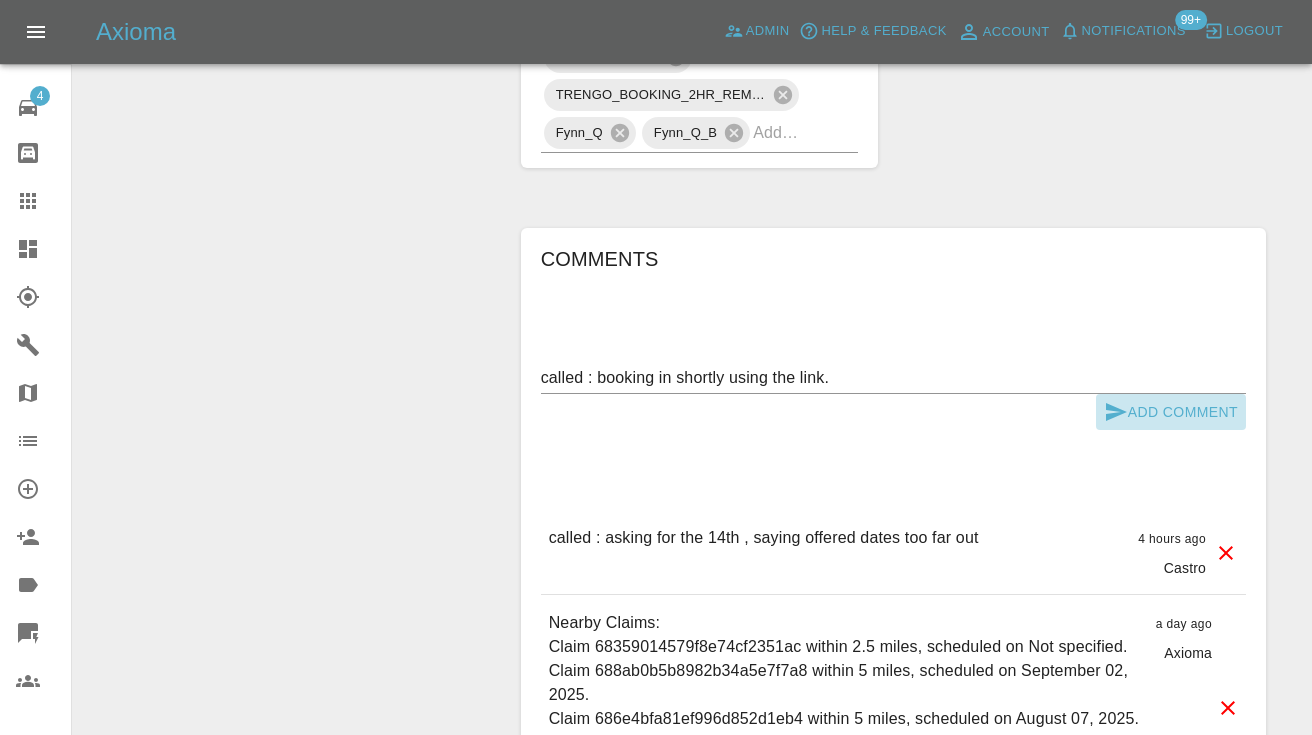 click on "Add Comment" at bounding box center (1171, 412) 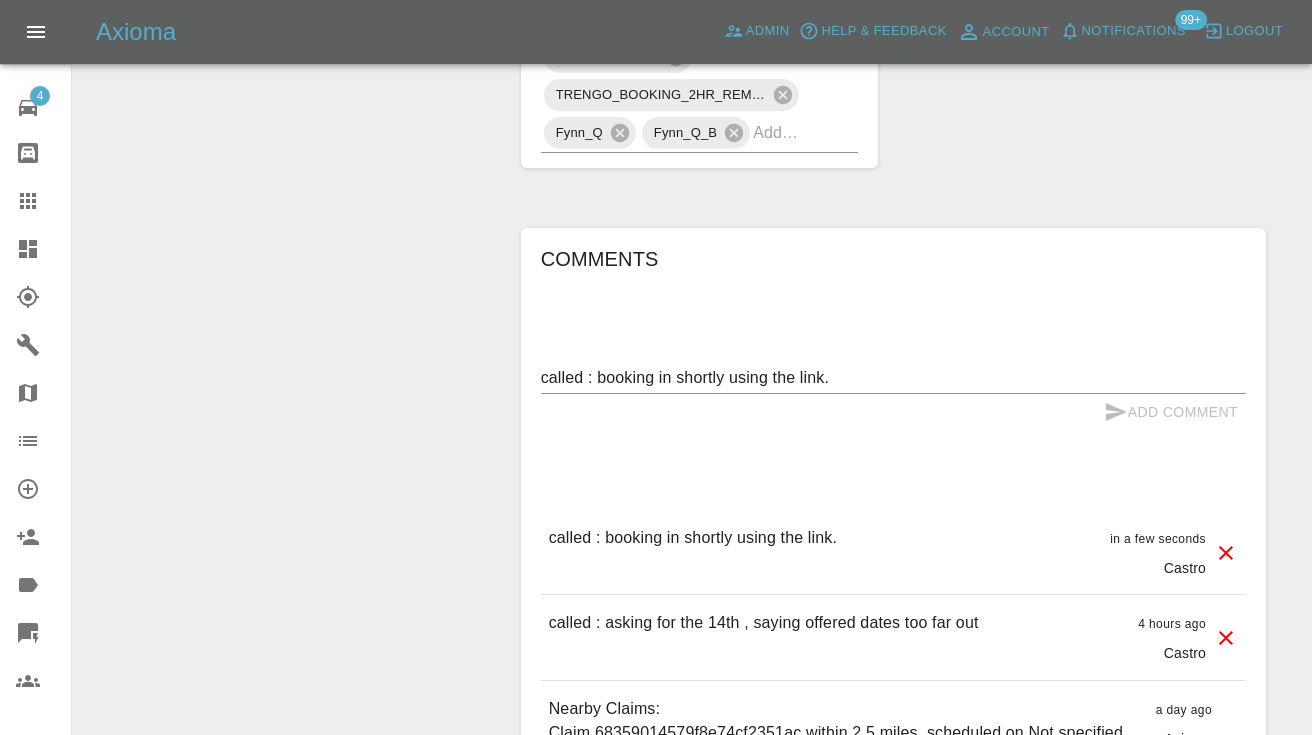 type 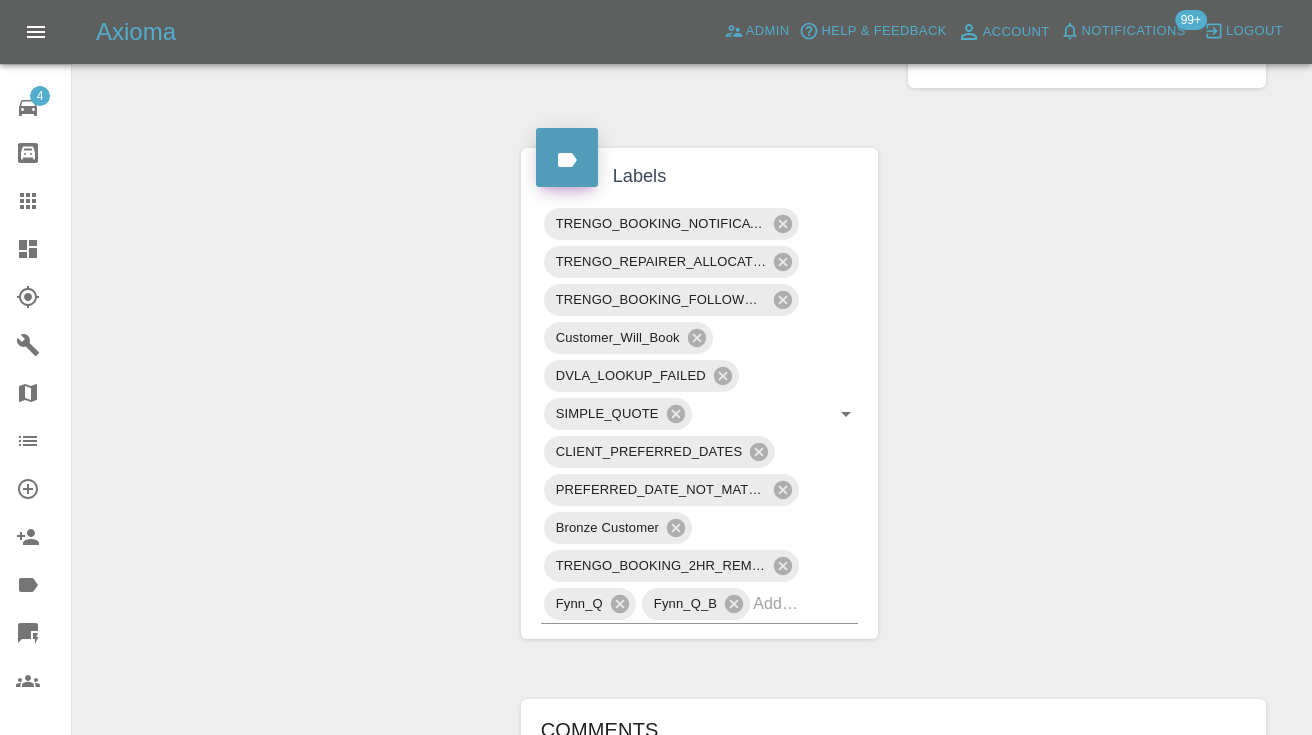 scroll, scrollTop: 1085, scrollLeft: 0, axis: vertical 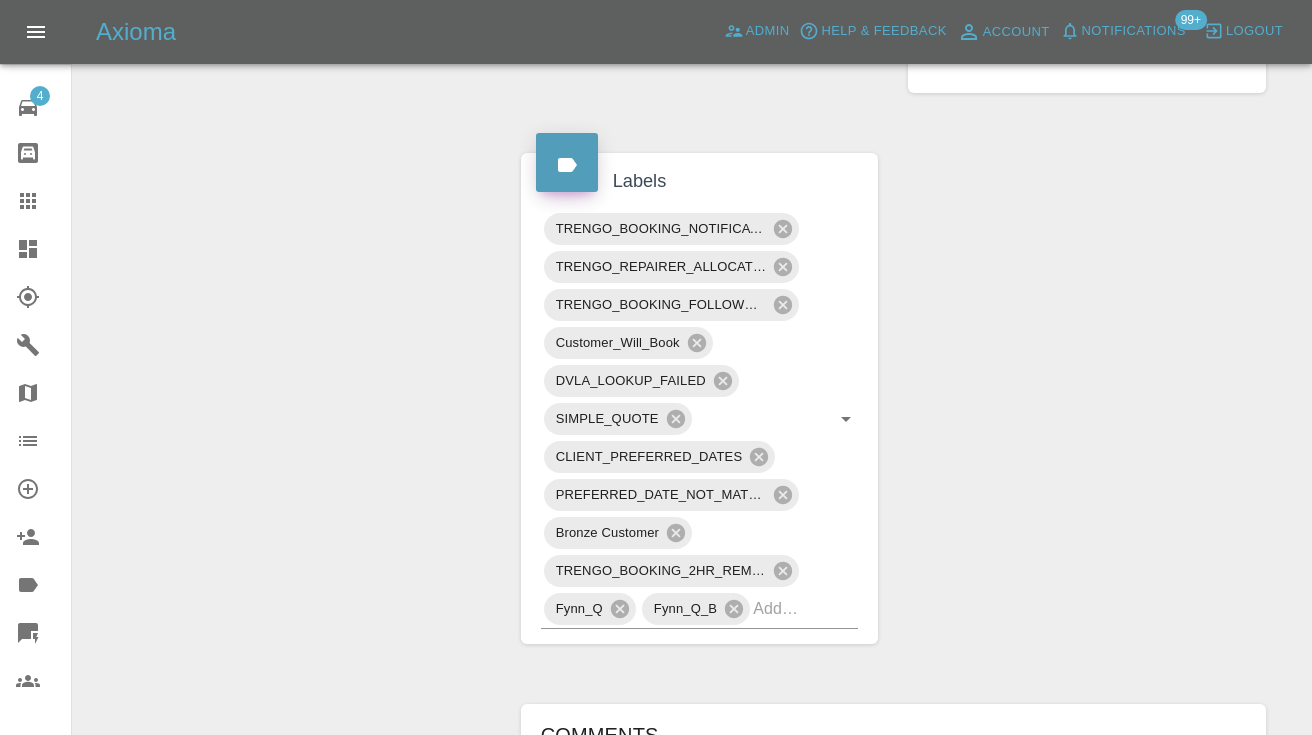 click on "Claim Information Vehicle Make, Model, Year N/A N/A 0 Registration plates LV24 ORY NISSAN QASHQAI TEKNA E-POWER Time of event 05/08/2025 Status Awaiting Repair Service Required Repair Vehicle Location Da161ds Driver Thomas Clayden Driver Phone Number 7775654631 Driver Email Address Tfclayden@gmail.com Repairer Repair shop Motor market connect  Quote Total cost (ex. VAT) £245 Repairer cost (ex. VAT) £140 Quoted by Alex Kennett Client's Date Preferences Preferred Dates 14/08/2025 Repair Dates Proposed Dates 15/08/2025 Labels TRENGO_BOOKING_NOTIFICATION TRENGO_REPAIRER_ALLOCATED TRENGO_BOOKING_FOLLOWUP_1 Customer_Will_Book DVLA_LOOKUP_FAILED SIMPLE_QUOTE CLIENT_PREFERRED_DATES PREFERRED_DATE_NOT_MATCHED Bronze Customer TRENGO_BOOKING_2HR_REMINDER Fynn_Q Fynn_Q_B Comments x Add Comment called : booking in shortly using the link. in a few seconds Castro called : booking in shortly using the link. in a few seconds Castro called : asking for the 14th , saying offered dates too far out  4 hours ago Castro Castro" at bounding box center [893, 336] 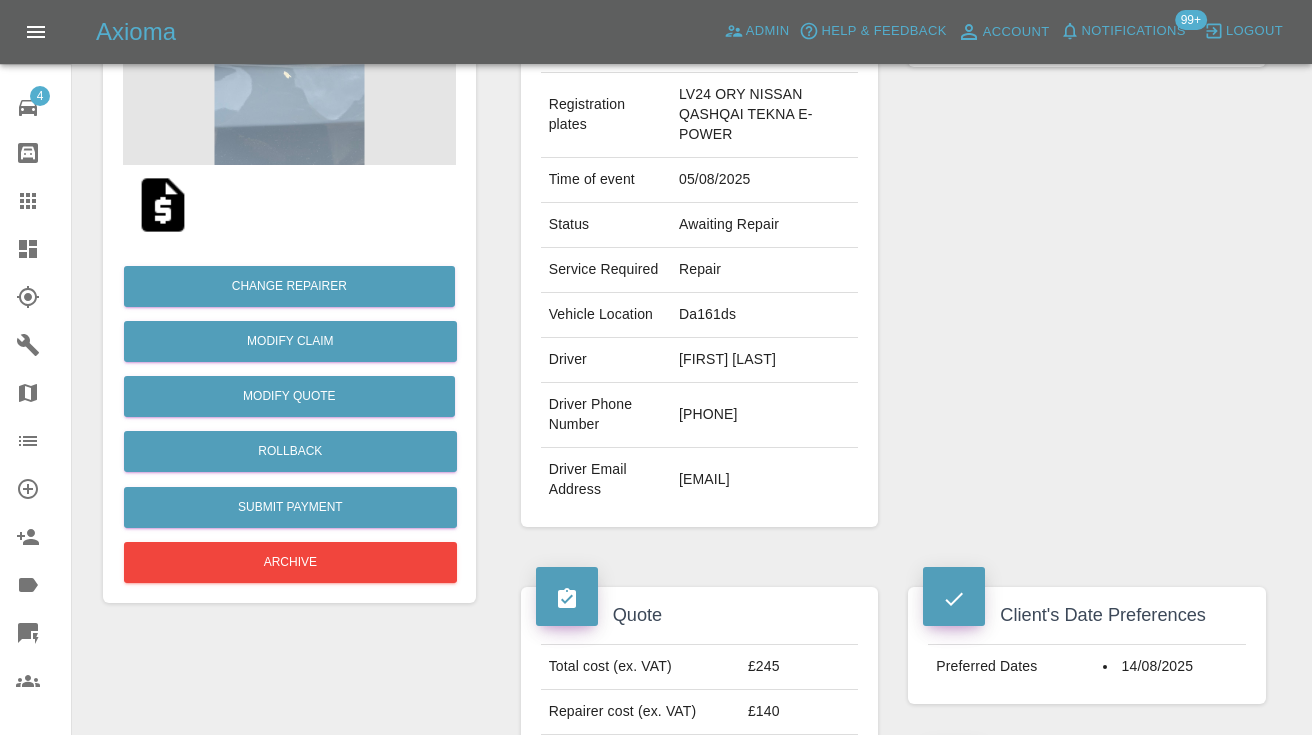 scroll, scrollTop: 291, scrollLeft: 0, axis: vertical 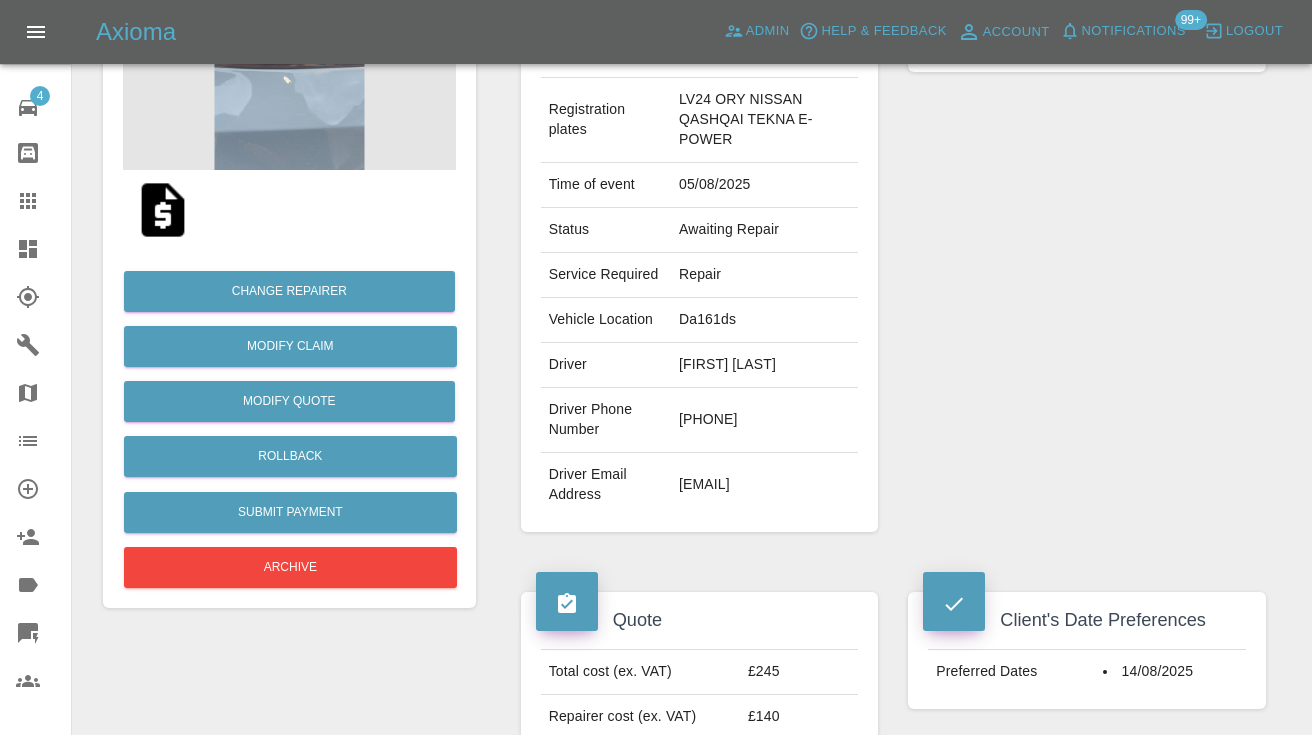 click 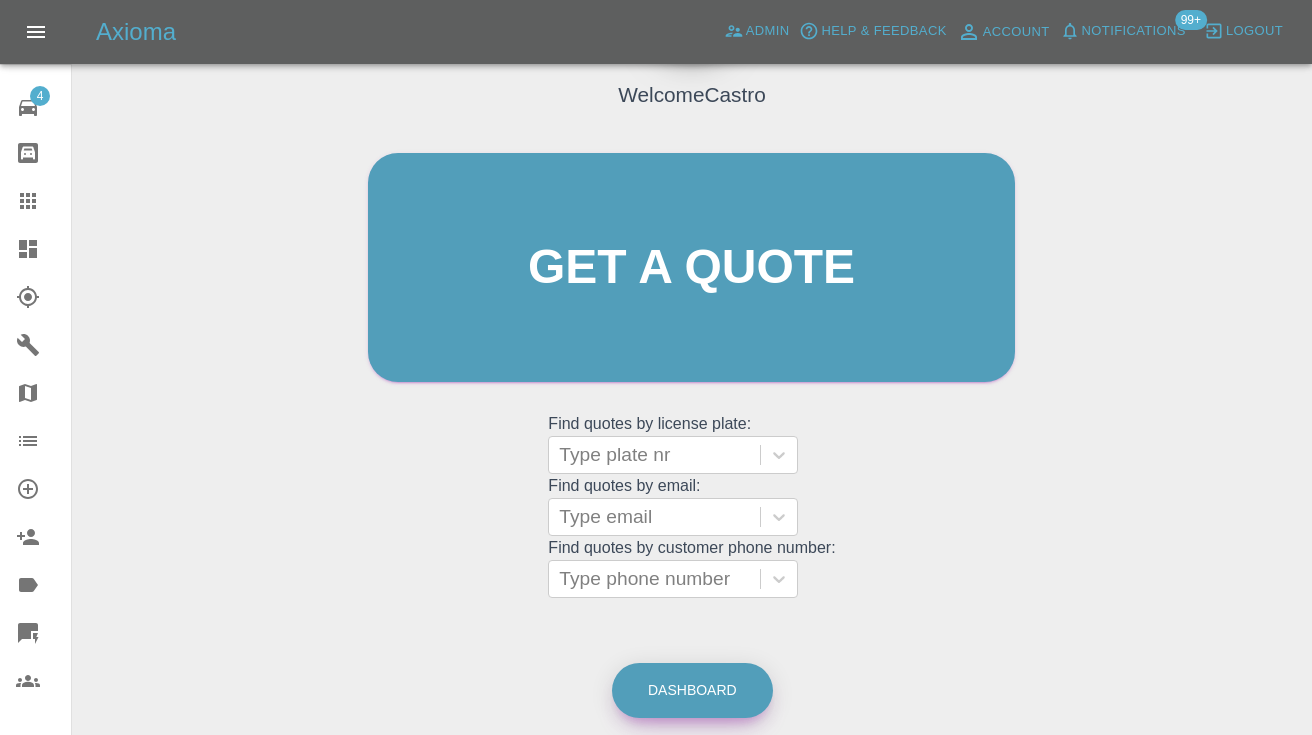 click on "Dashboard" at bounding box center [692, 690] 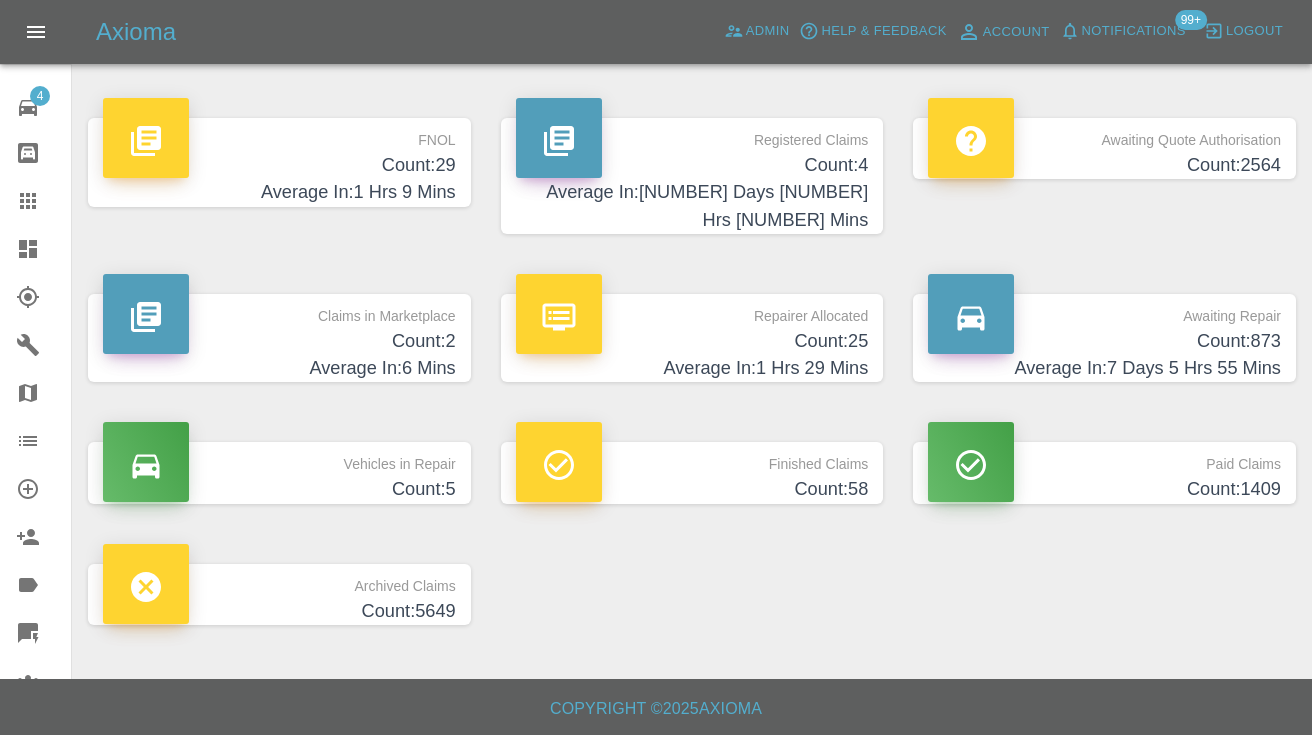 click on "Count:  873" at bounding box center (1104, 341) 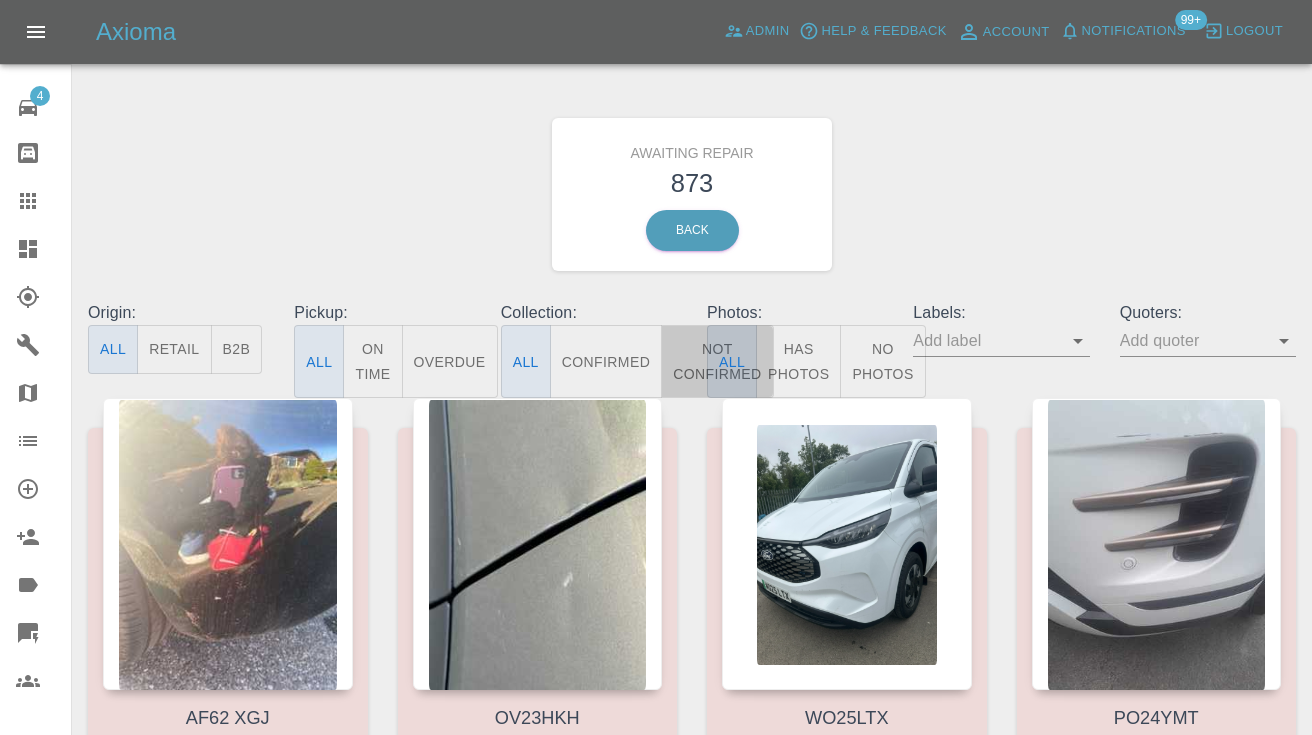 click on "Not Confirmed" at bounding box center [717, 361] 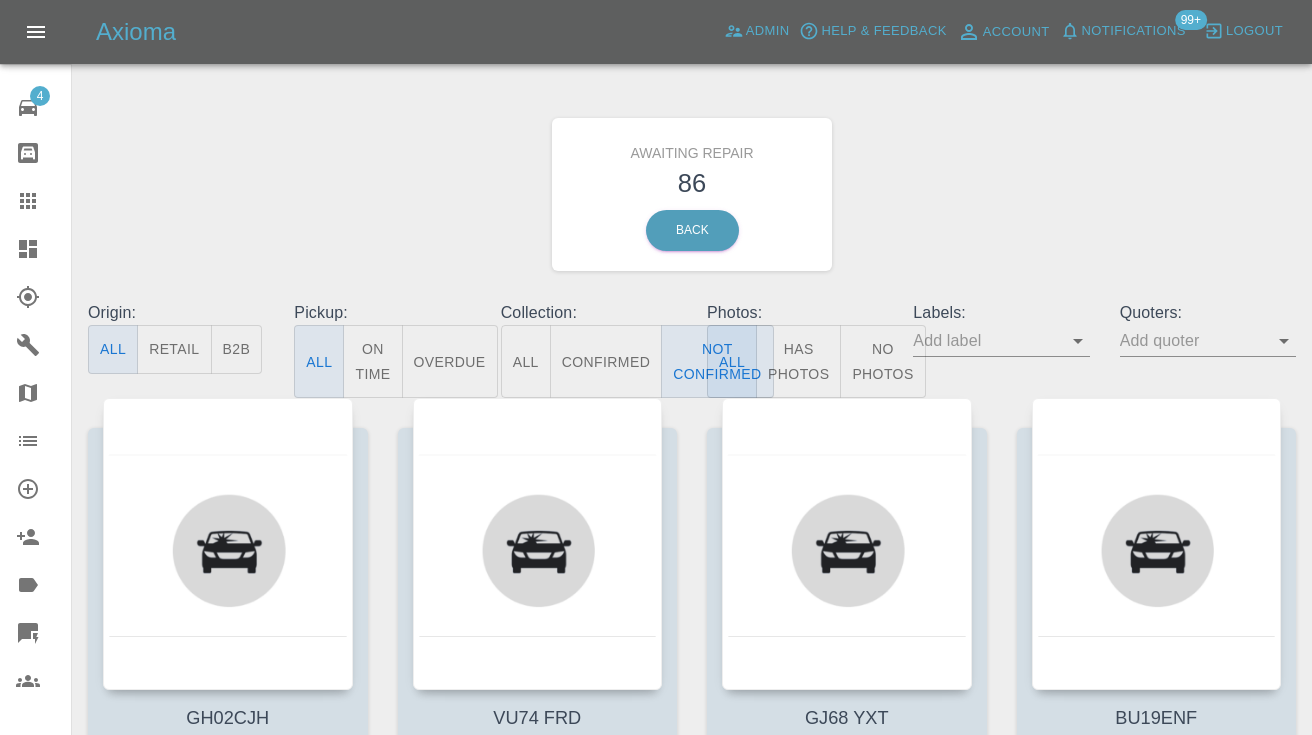 click on "Awaiting Repair 86 Back" at bounding box center (692, 194) 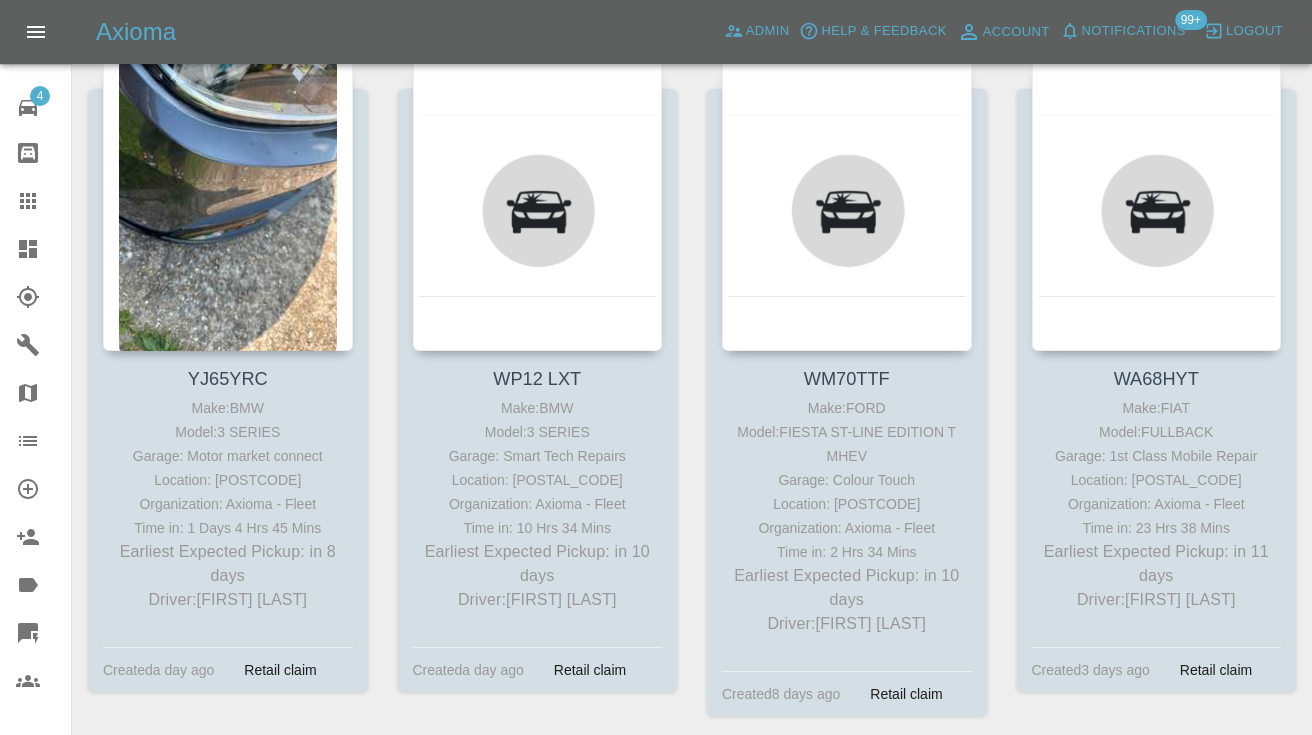 scroll, scrollTop: 7180, scrollLeft: 0, axis: vertical 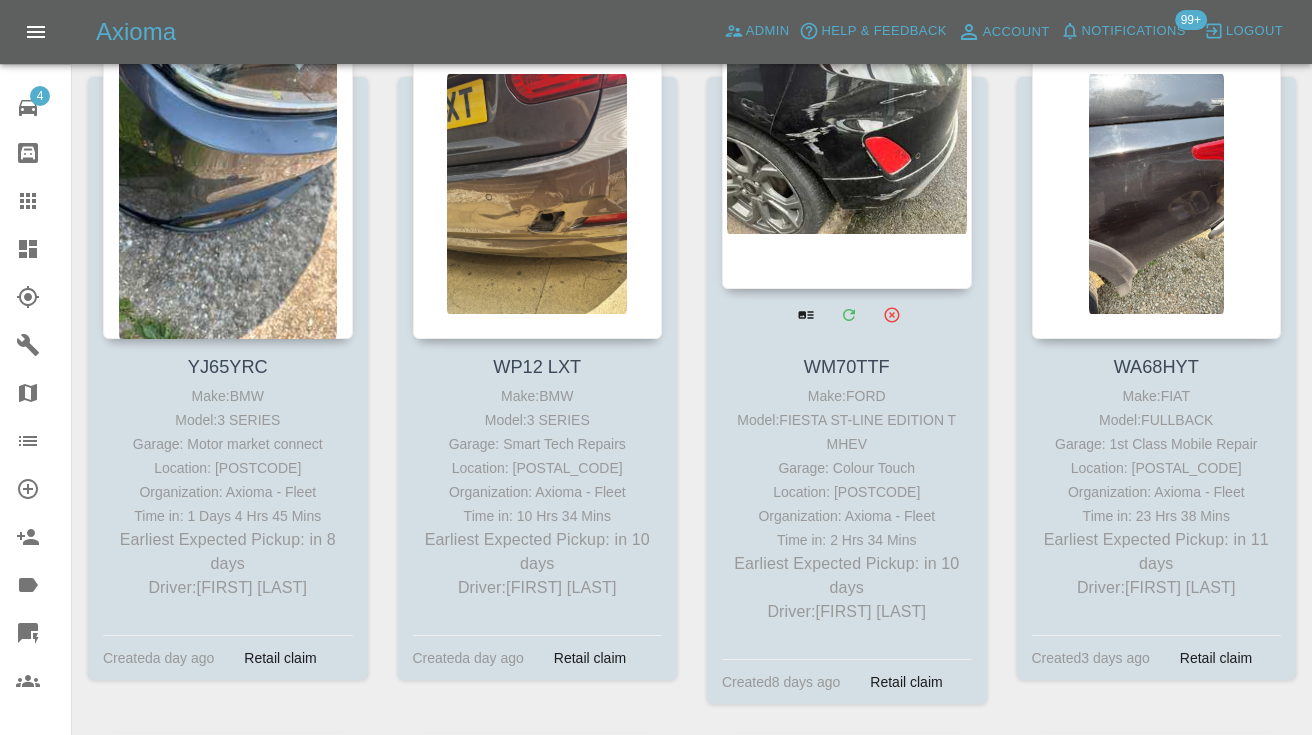 click at bounding box center (847, 143) 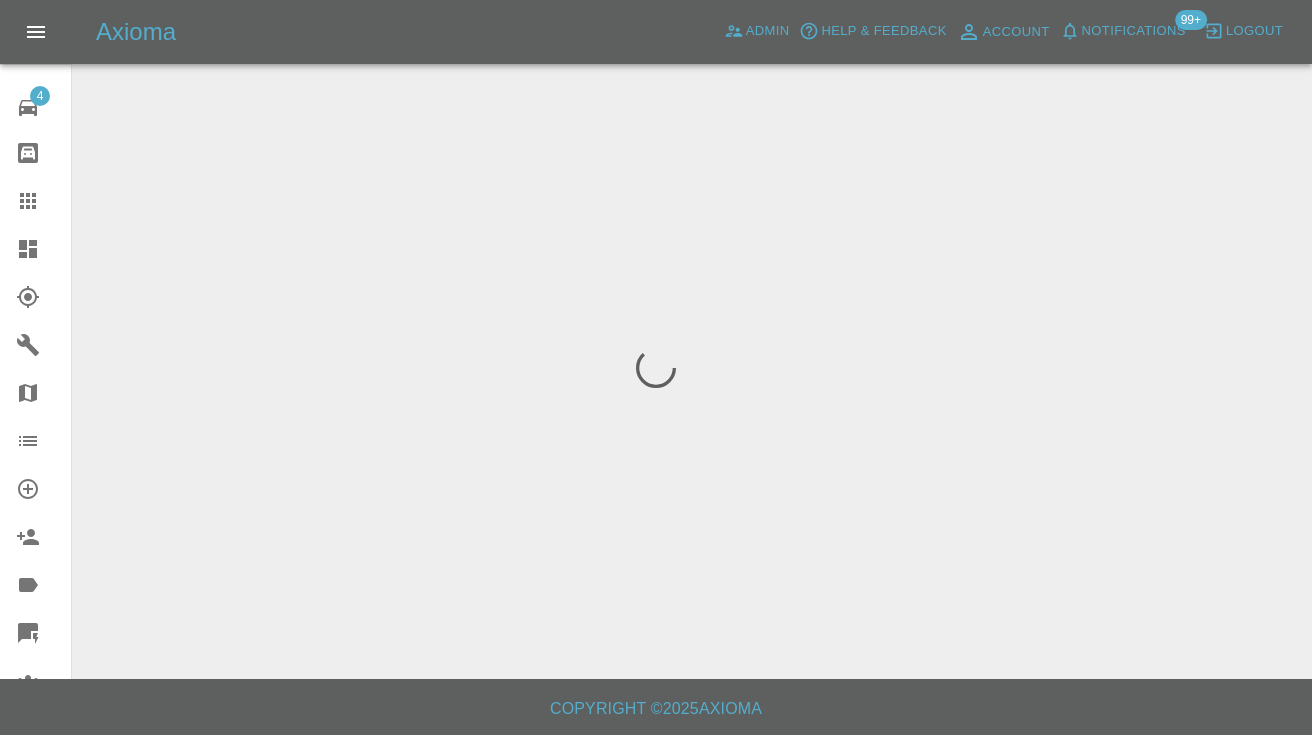 scroll, scrollTop: 0, scrollLeft: 0, axis: both 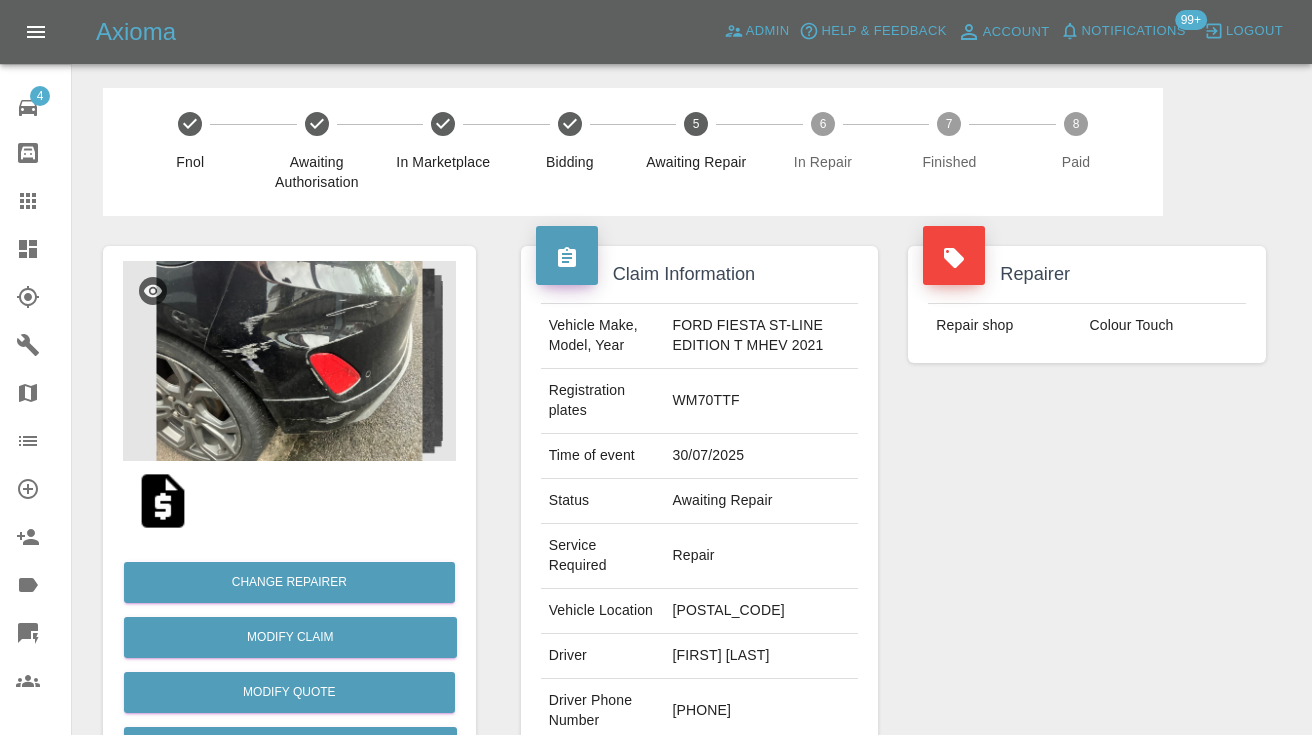 click on "BA140LY" at bounding box center (762, 611) 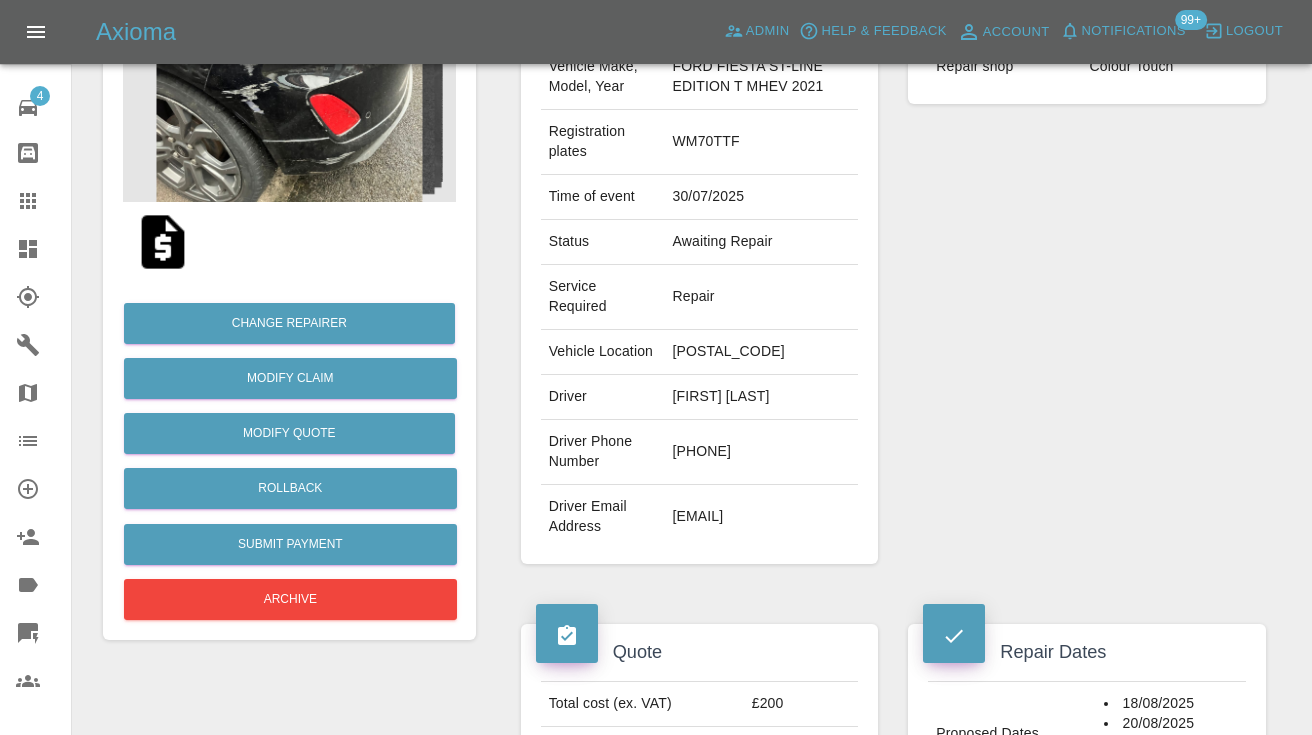 scroll, scrollTop: 260, scrollLeft: 0, axis: vertical 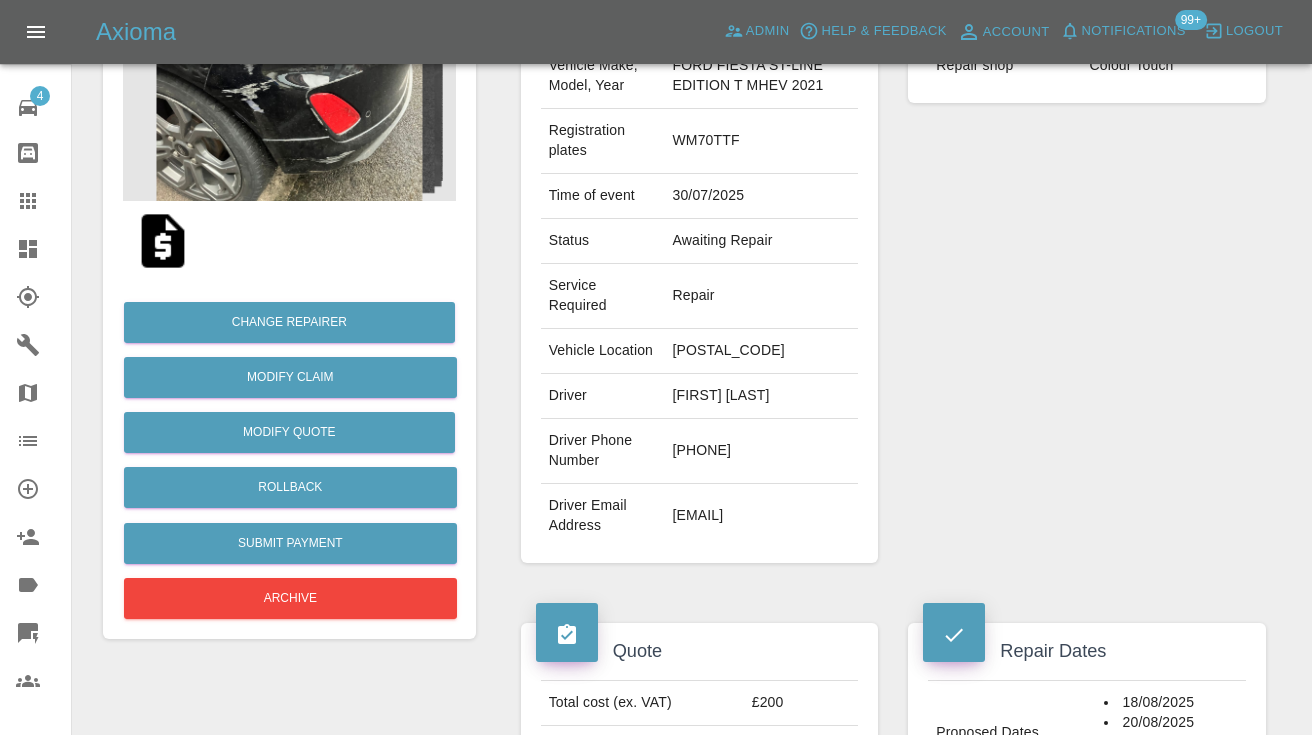 click on "07565552158" at bounding box center (762, 451) 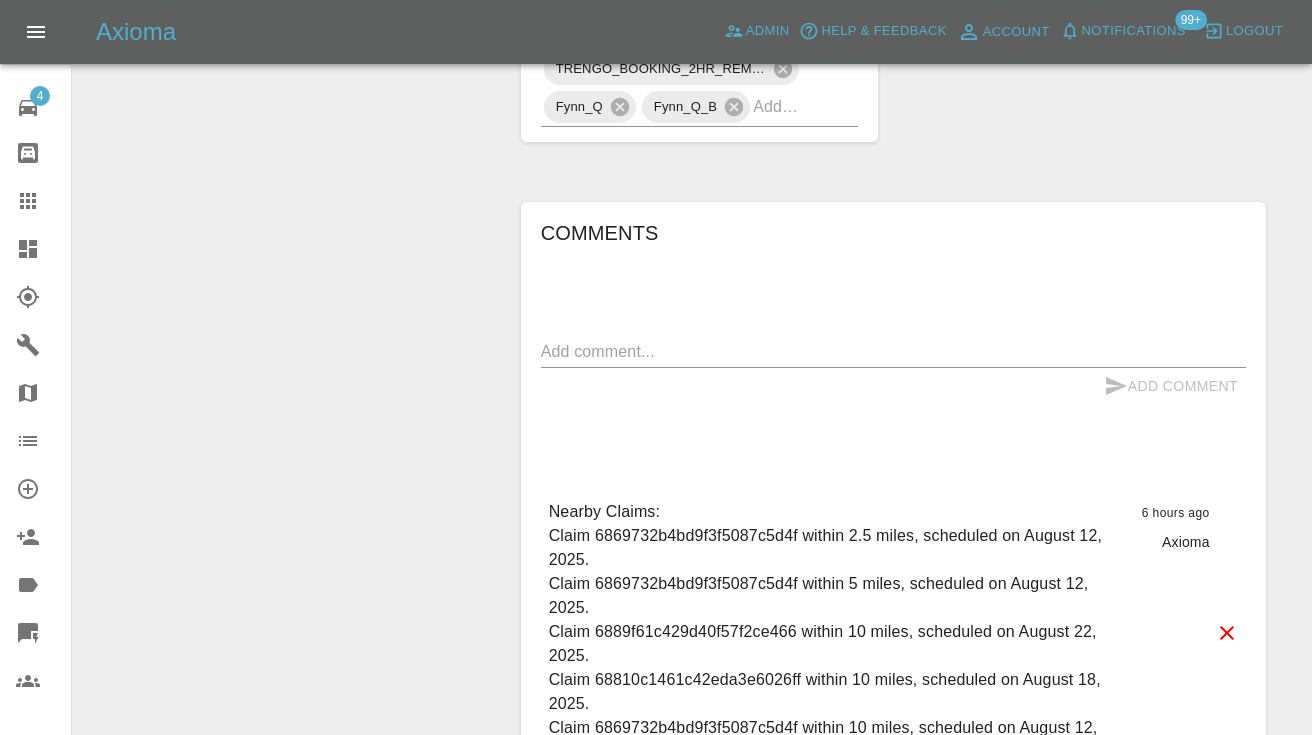 scroll, scrollTop: 1483, scrollLeft: 0, axis: vertical 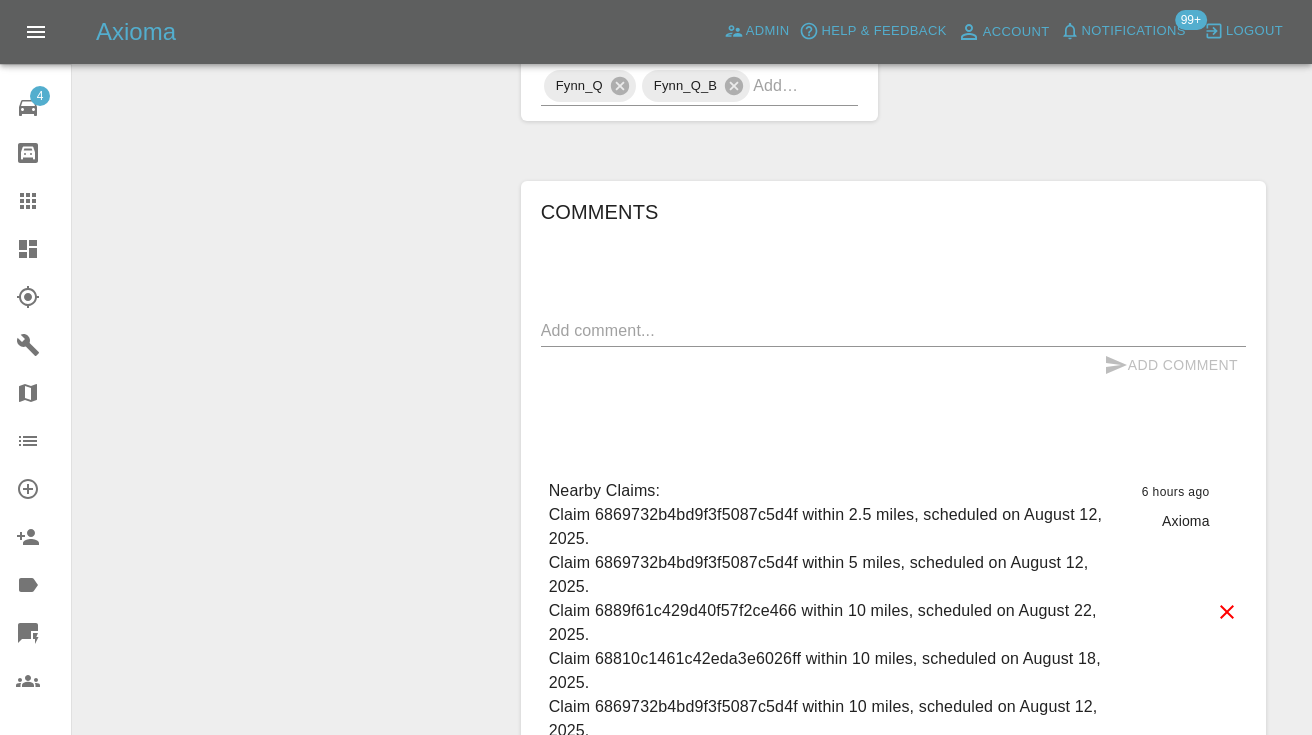 click at bounding box center (893, 330) 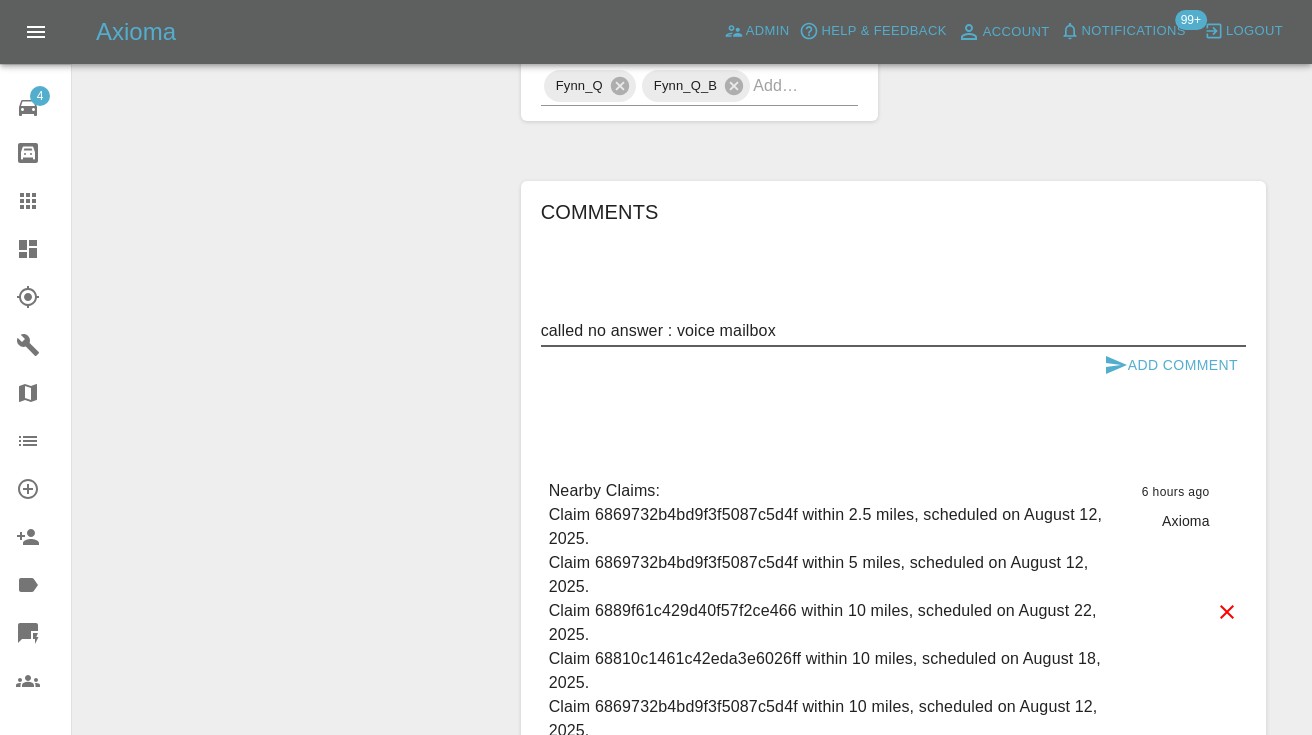 type on "called no answer : voice mailbox" 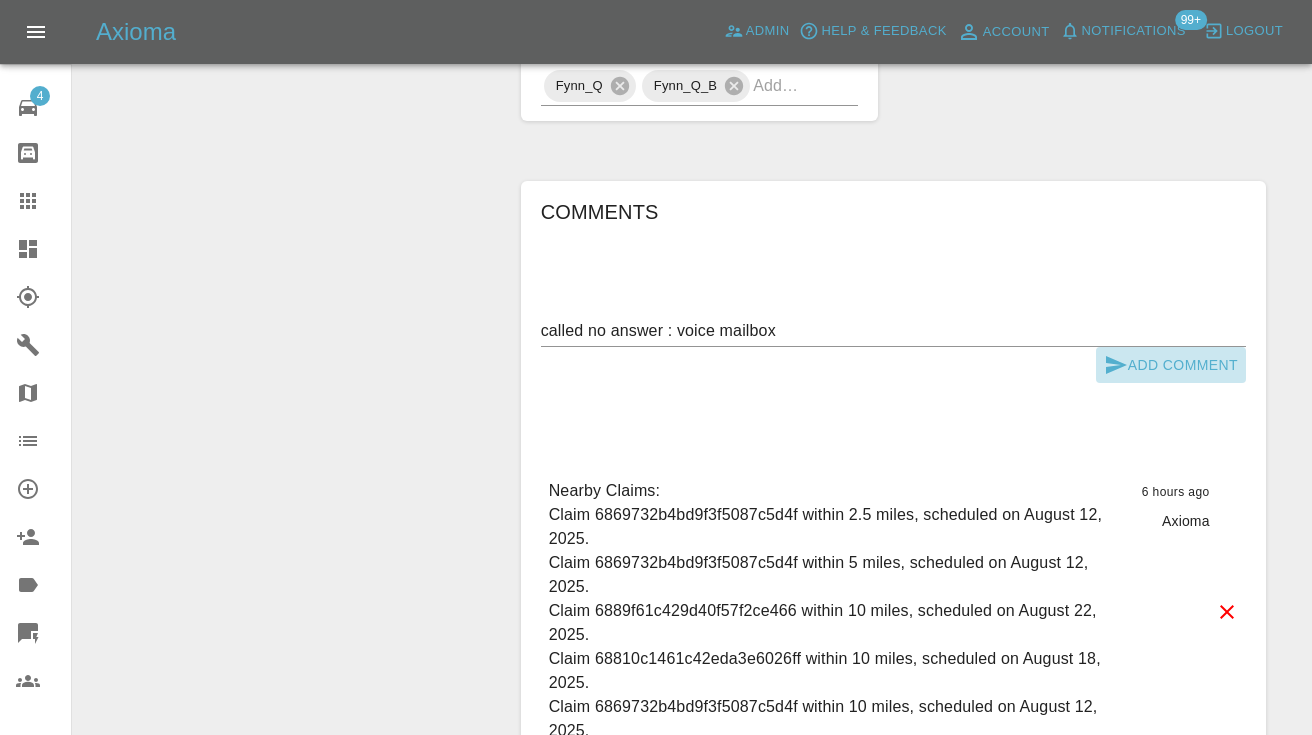 click on "Add Comment" at bounding box center (1171, 365) 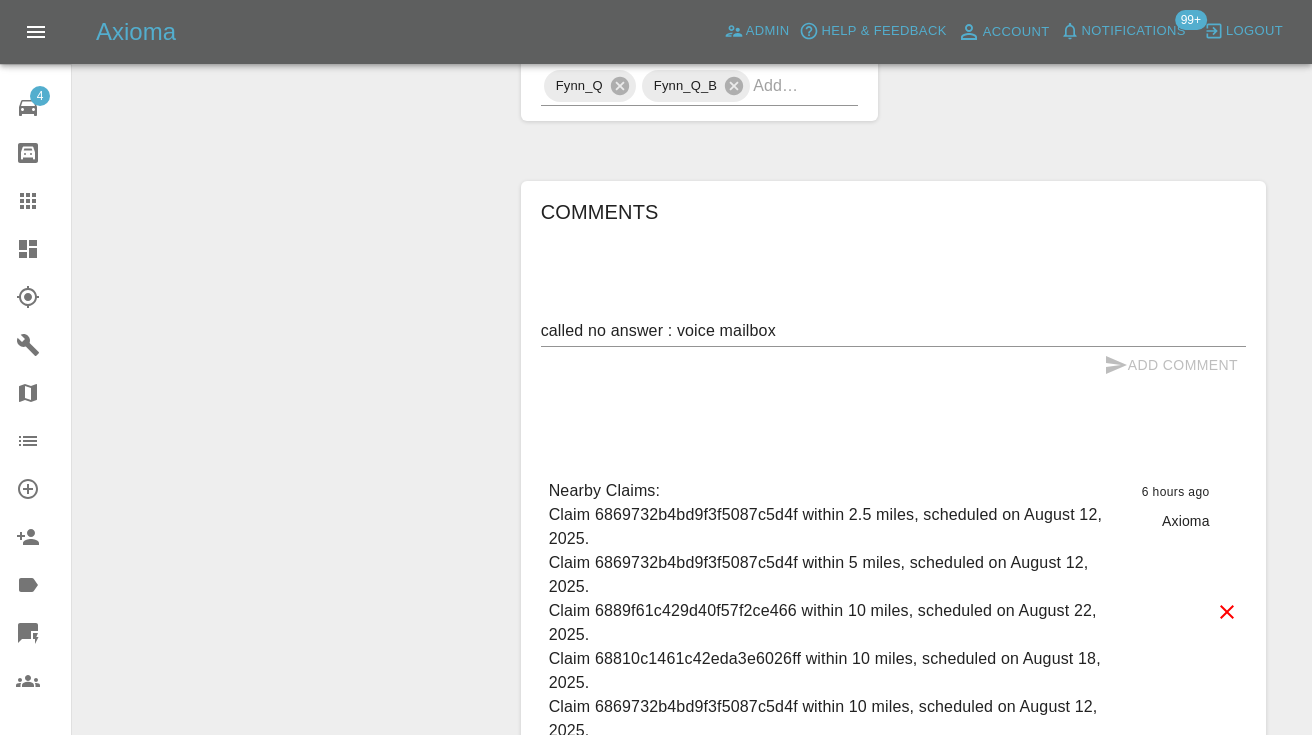 type 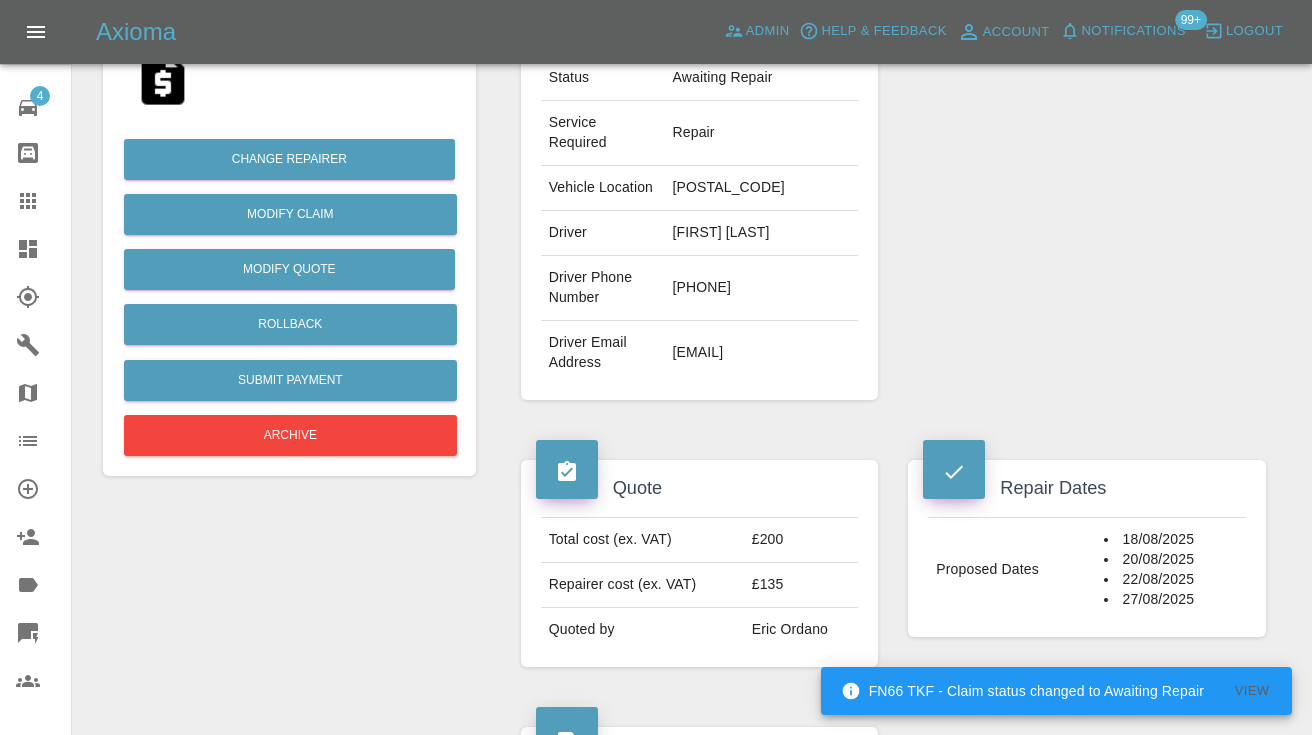 scroll, scrollTop: 400, scrollLeft: 0, axis: vertical 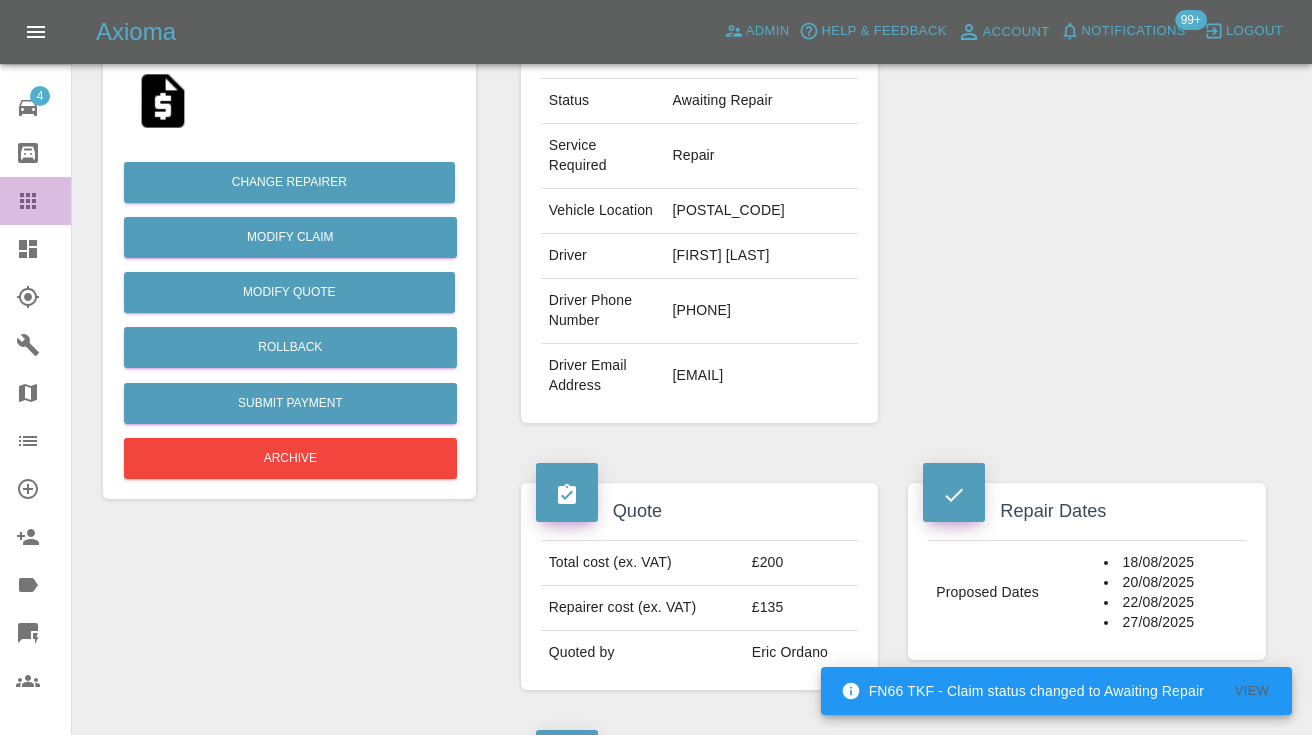 click on "Claims" at bounding box center [35, 201] 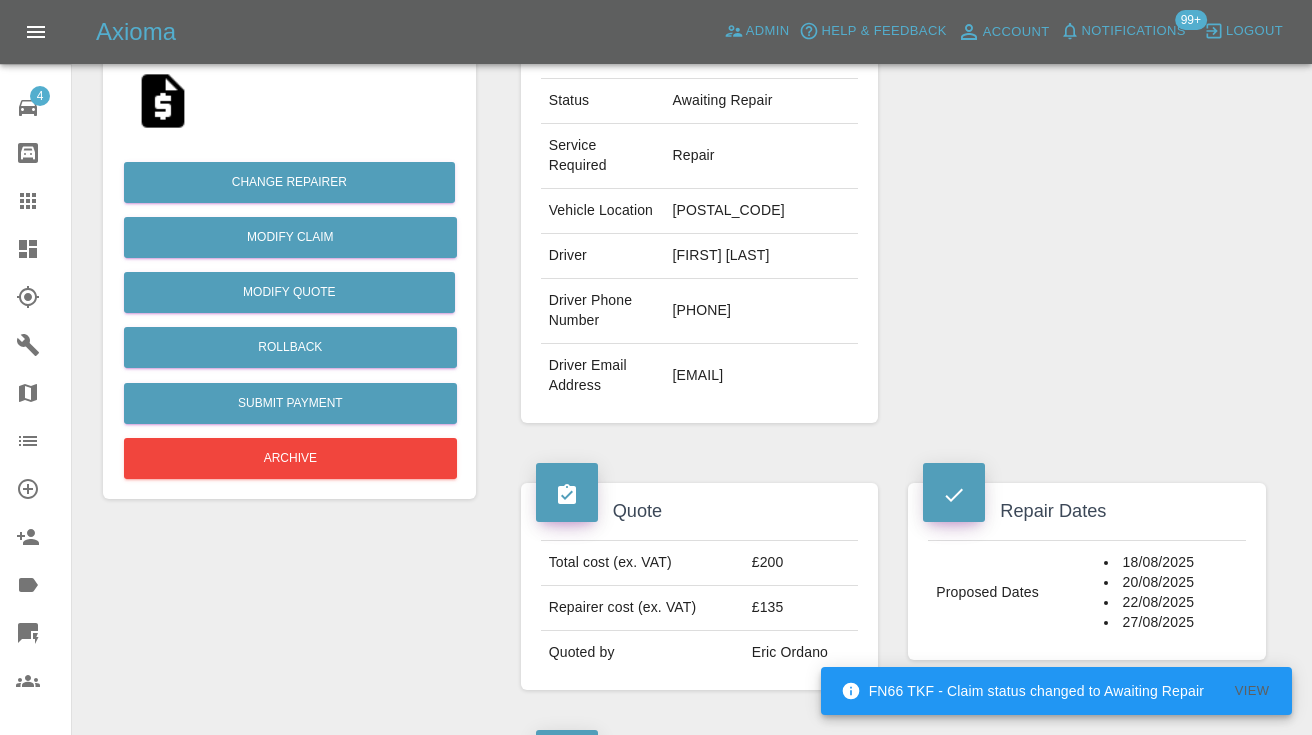 scroll, scrollTop: 200, scrollLeft: 0, axis: vertical 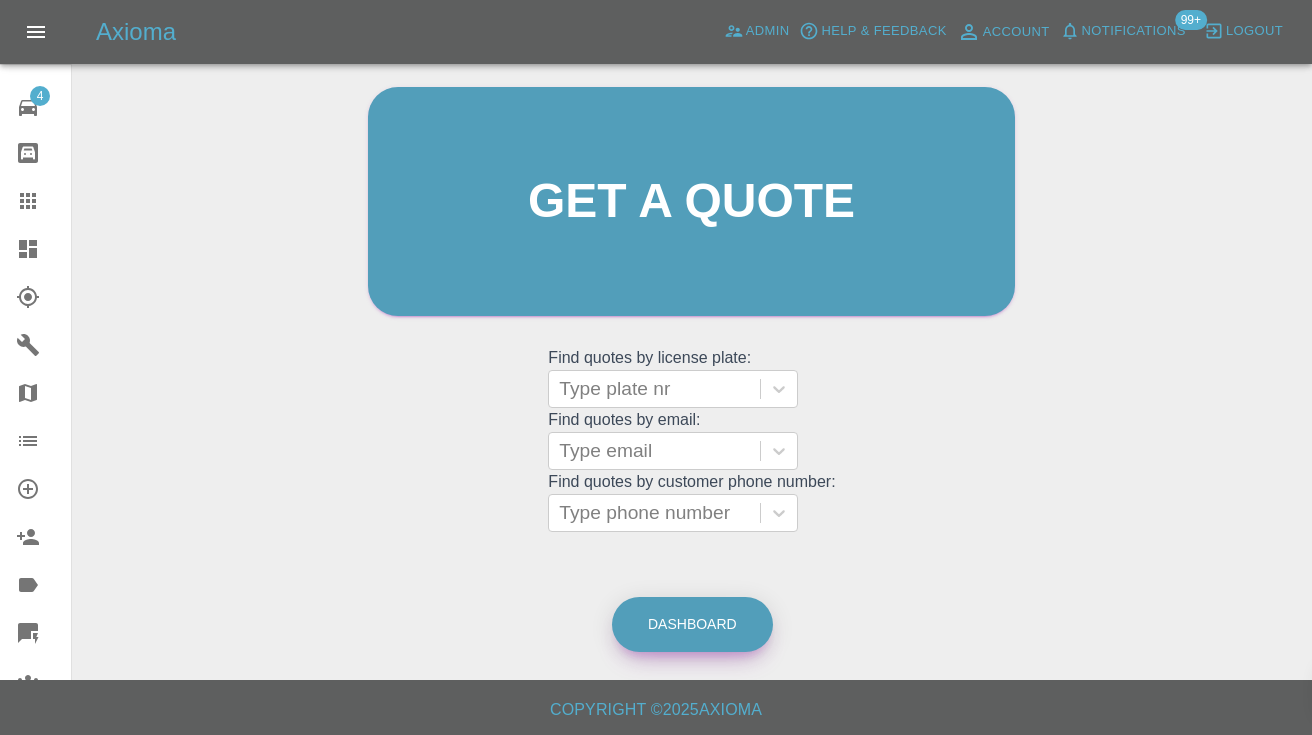 click on "Dashboard" at bounding box center [692, 624] 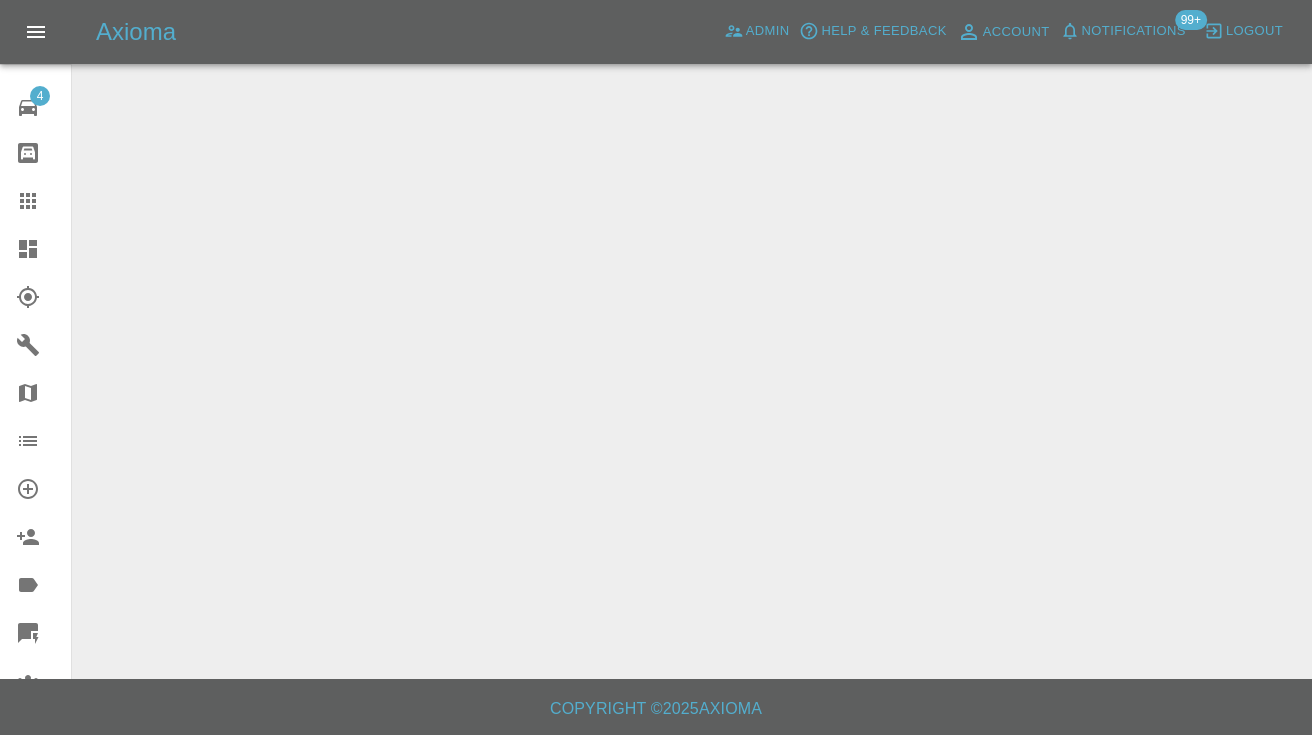 scroll, scrollTop: 0, scrollLeft: 0, axis: both 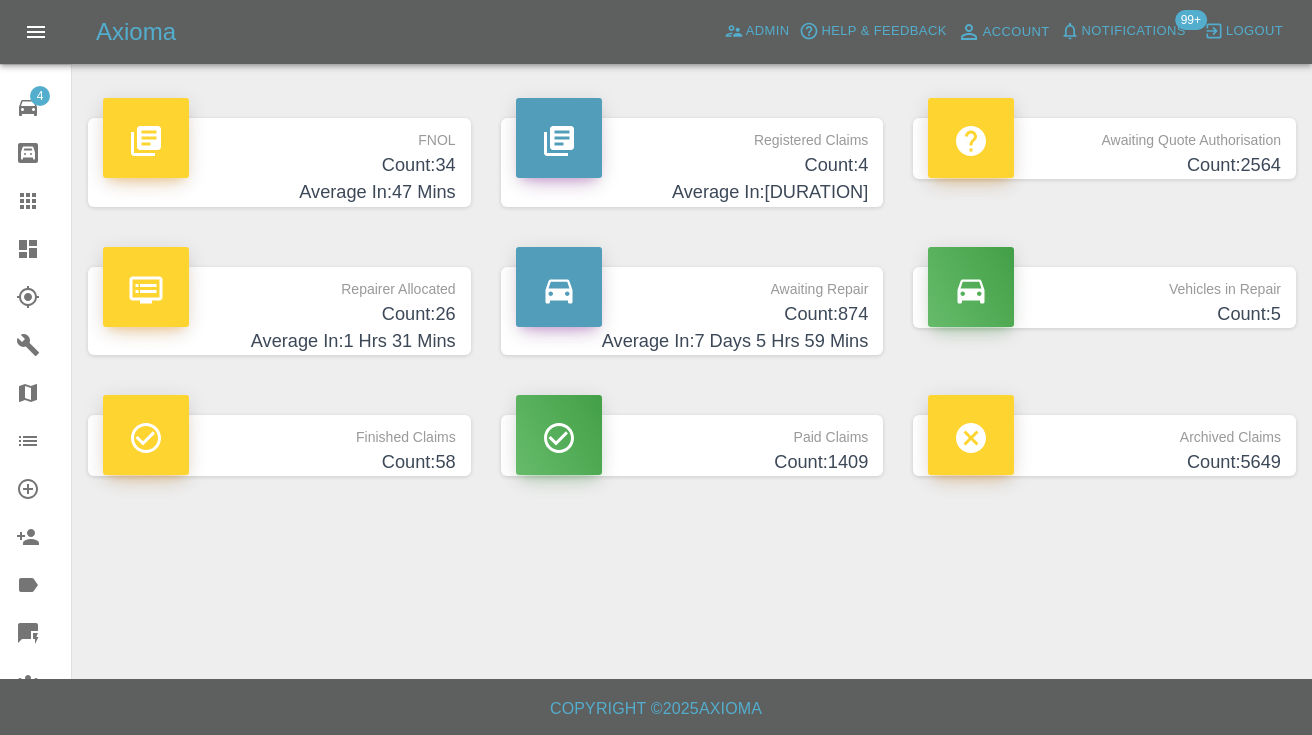 click on "Count:  874" at bounding box center (692, 314) 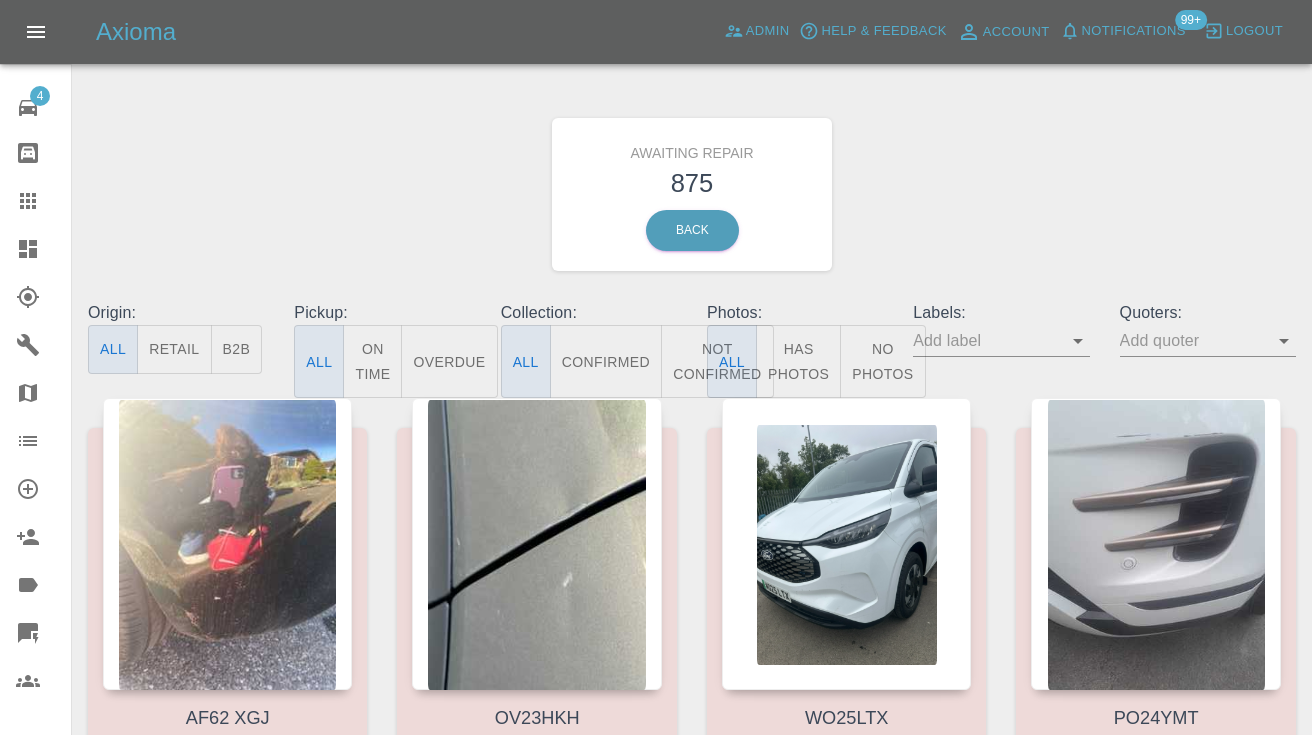 click on "Not Confirmed" at bounding box center (717, 361) 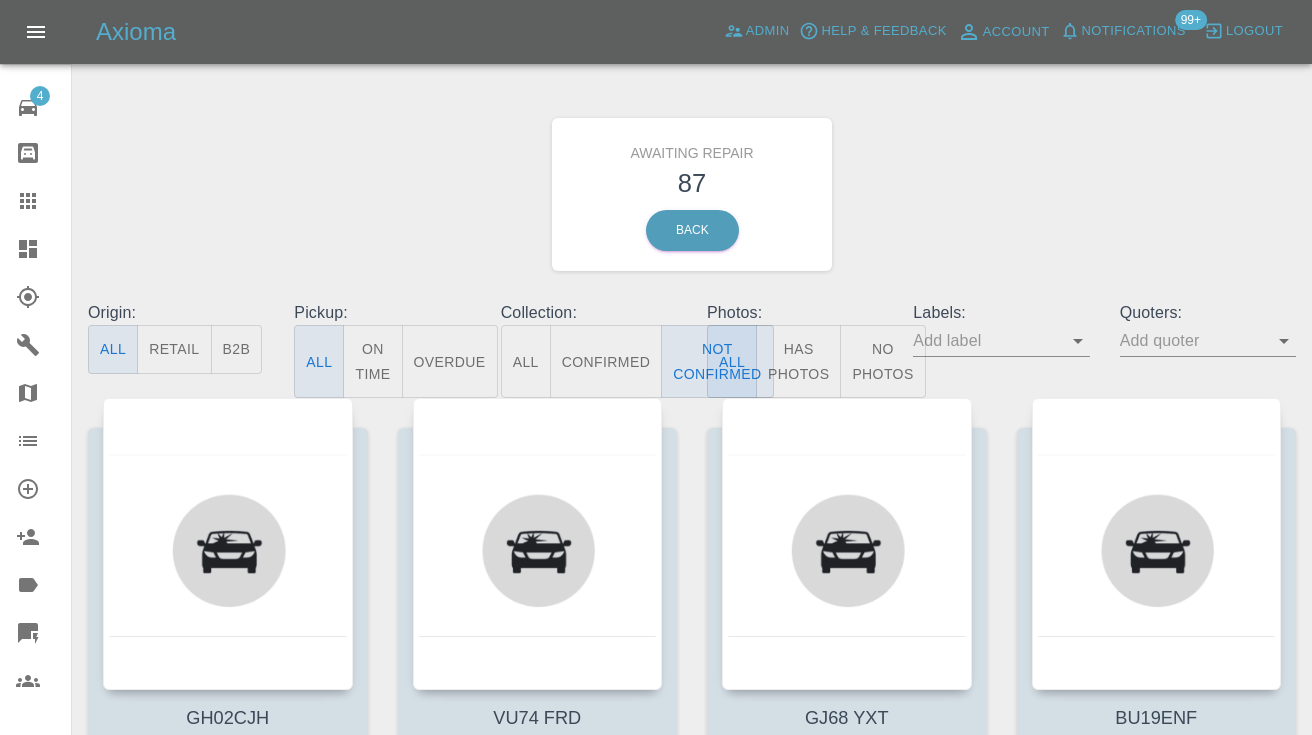 click on "Awaiting Repair 87 Back" at bounding box center (692, 194) 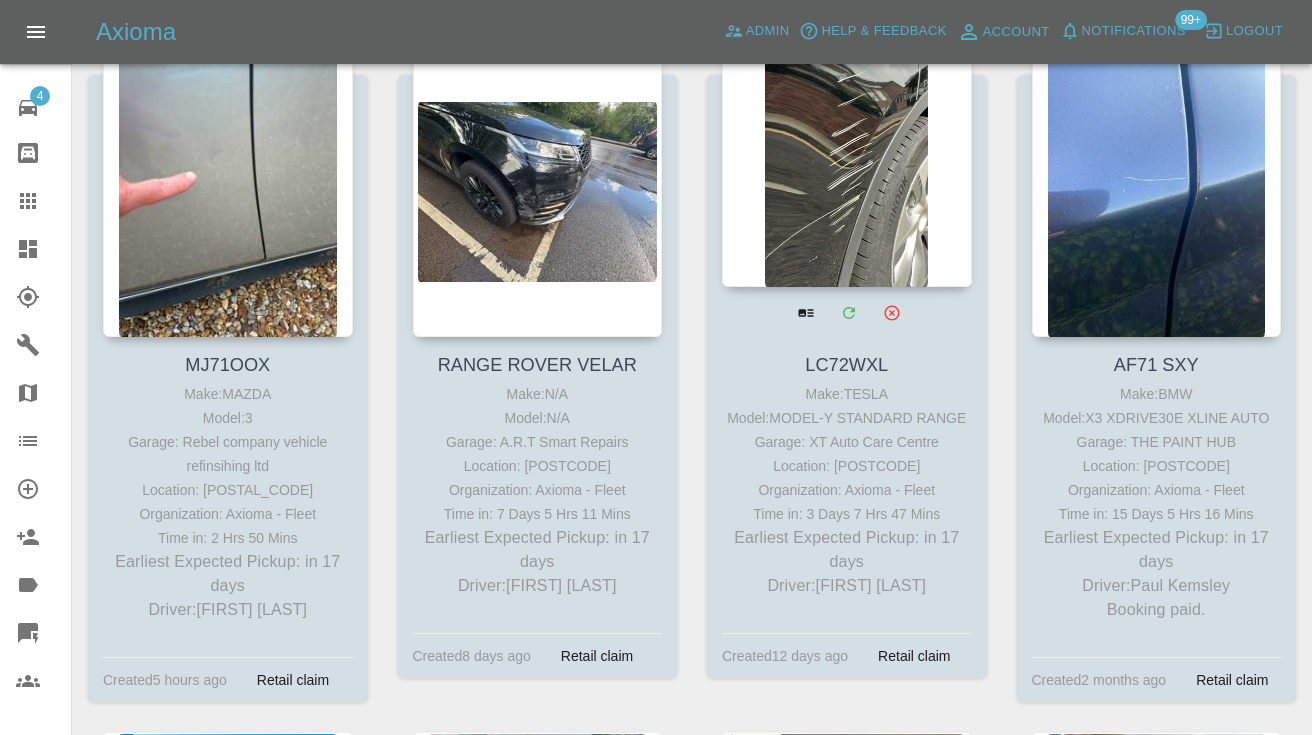 scroll, scrollTop: 10612, scrollLeft: 0, axis: vertical 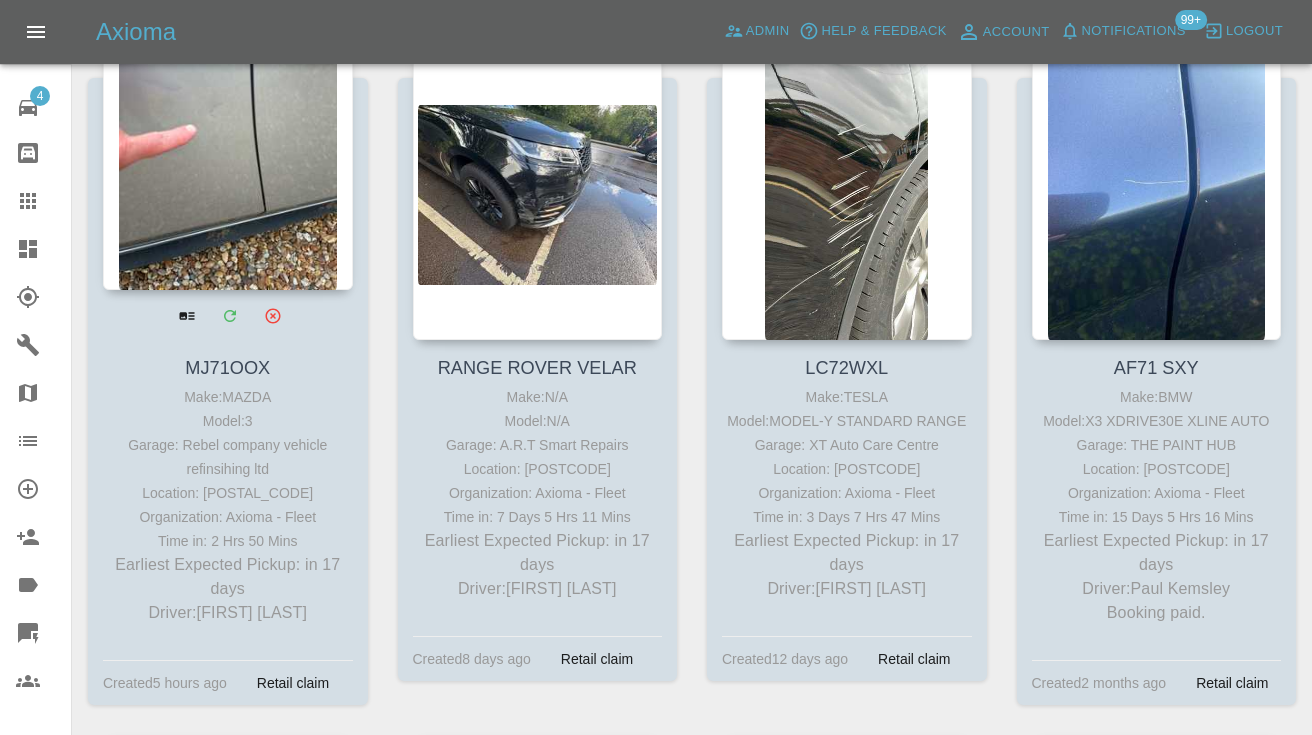 click at bounding box center (228, 144) 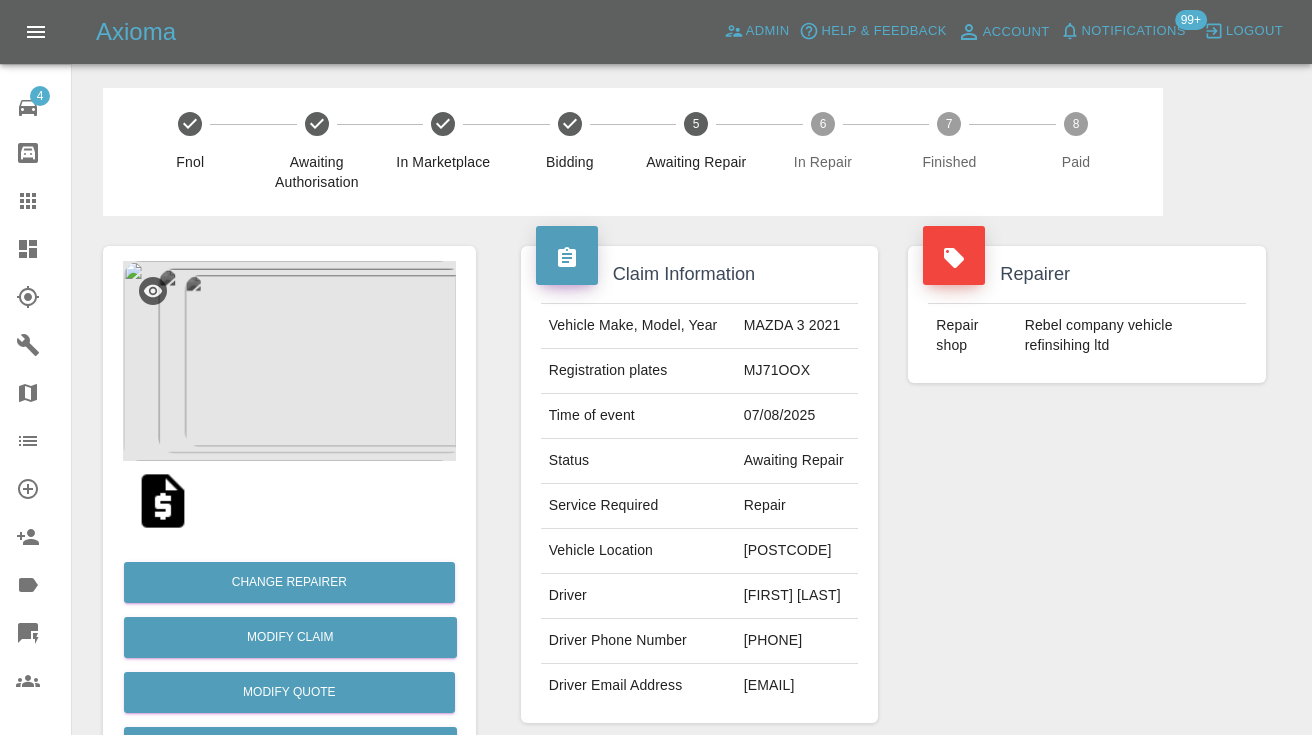 click on "[PHONE]" at bounding box center [797, 641] 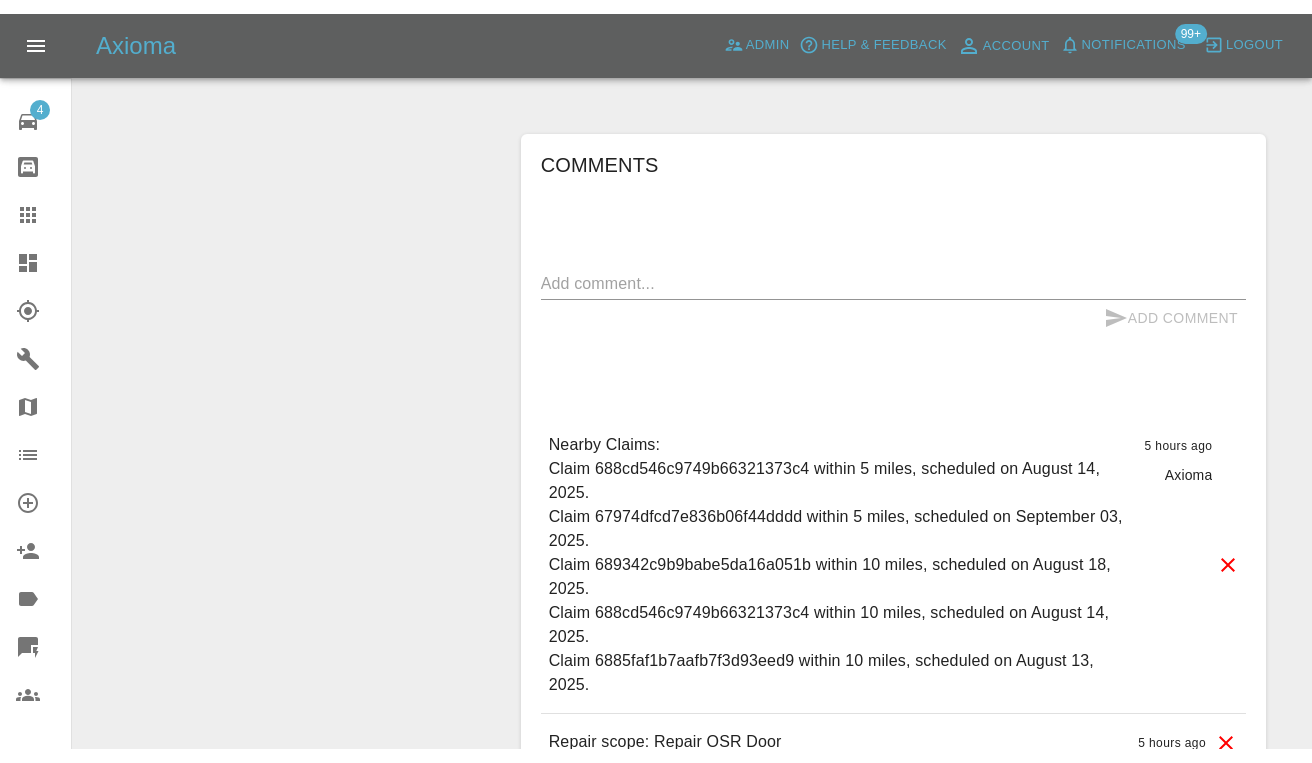 scroll, scrollTop: 1607, scrollLeft: 0, axis: vertical 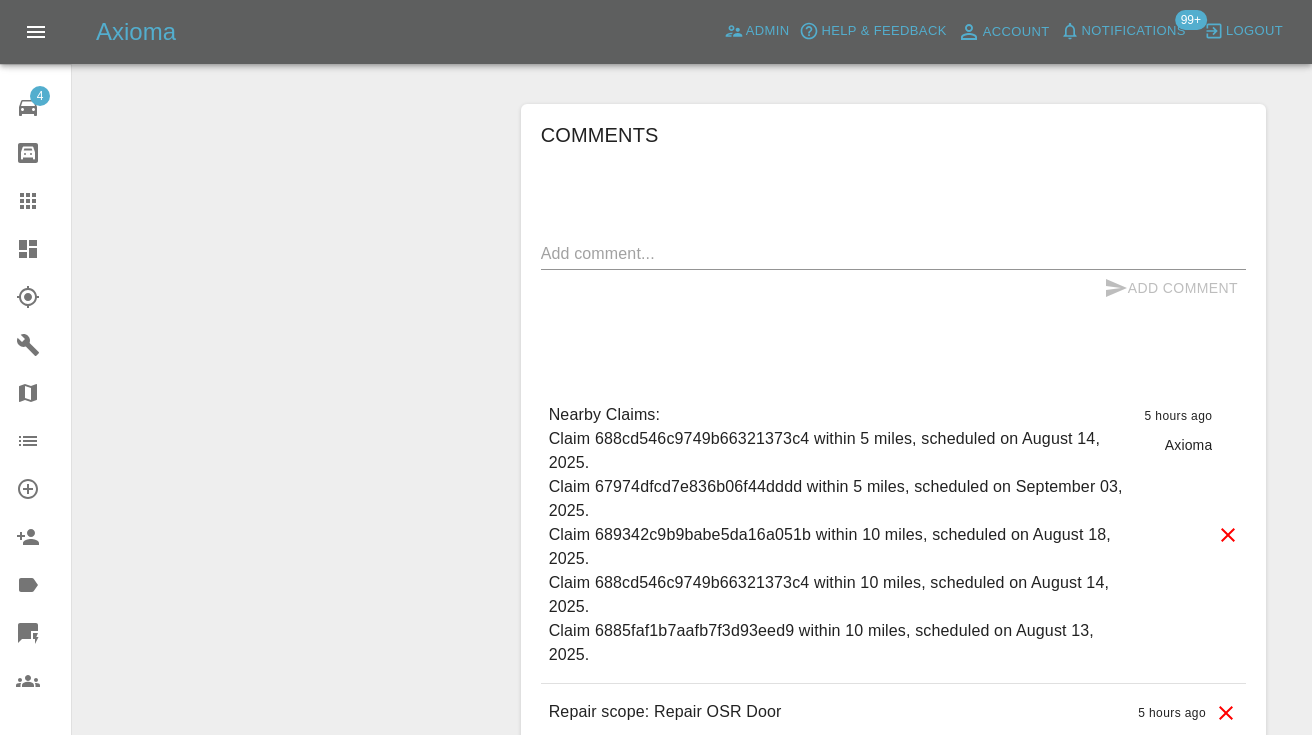 click at bounding box center (893, 253) 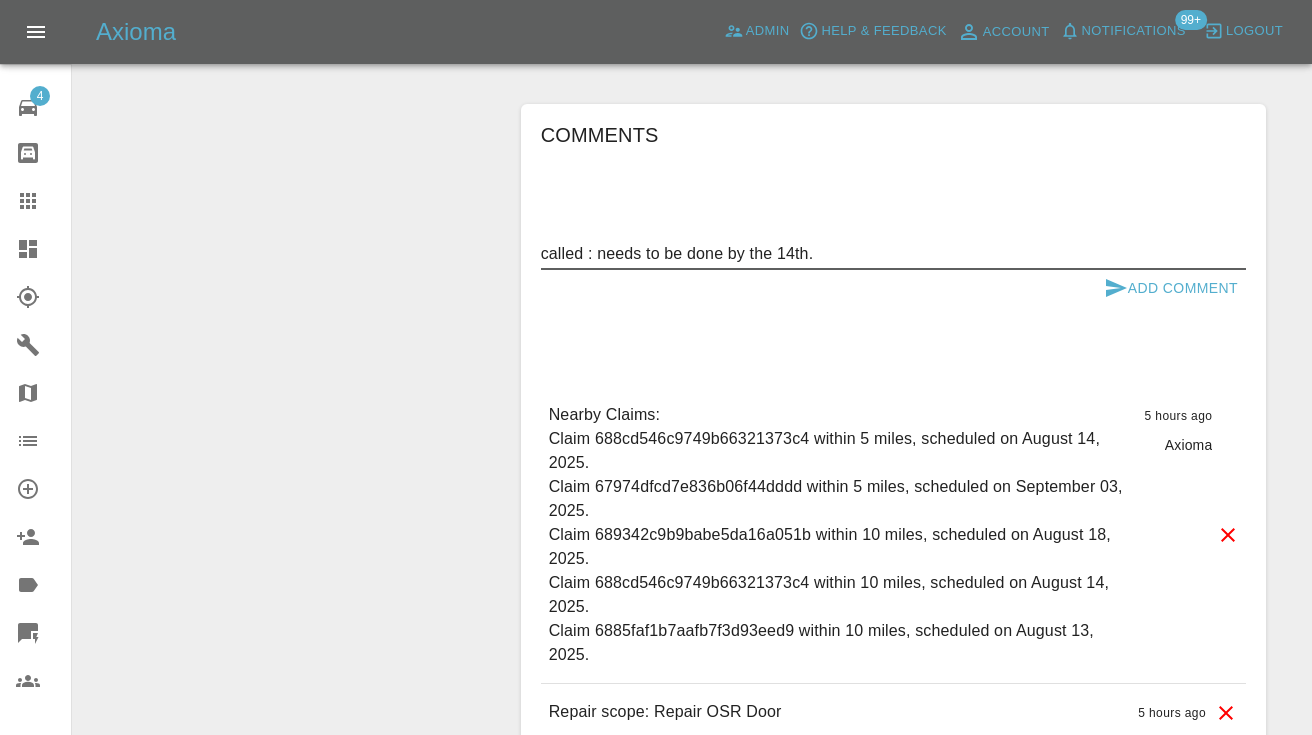 type on "called : needs to be done by the 14th." 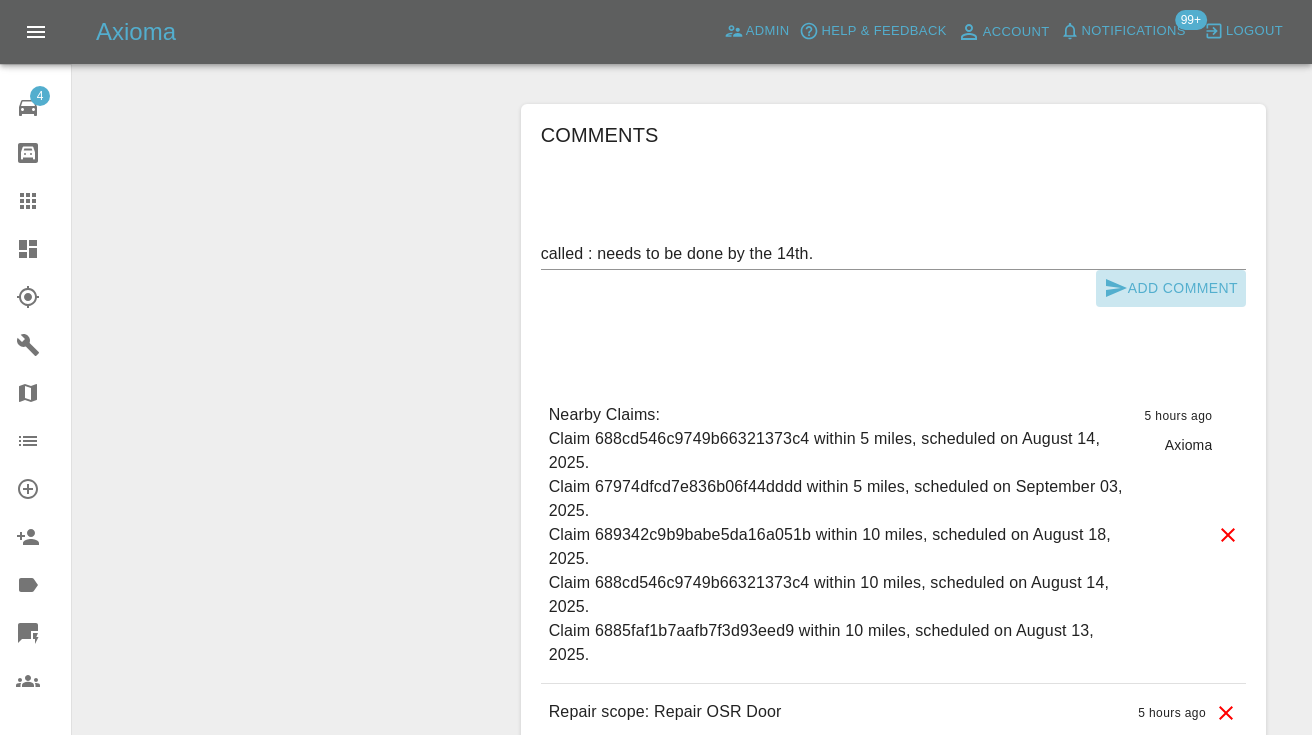 click on "Add Comment" at bounding box center [1171, 288] 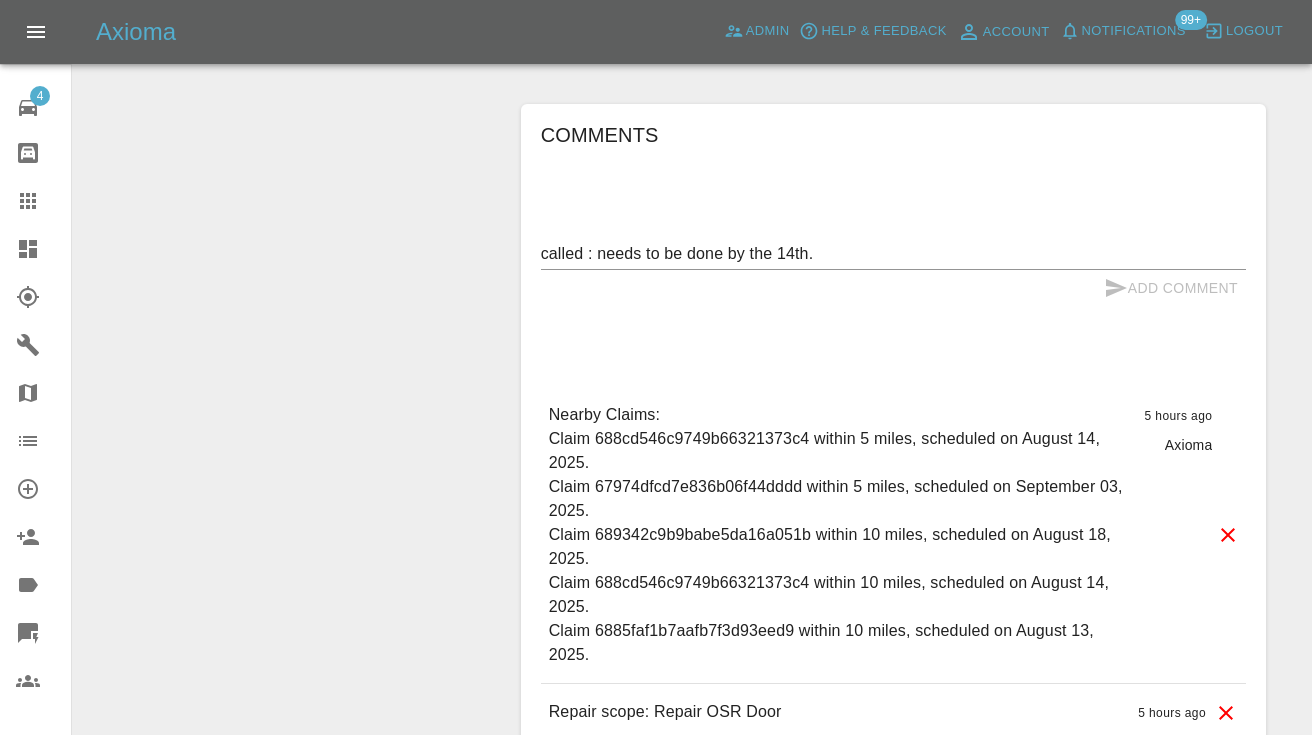 type 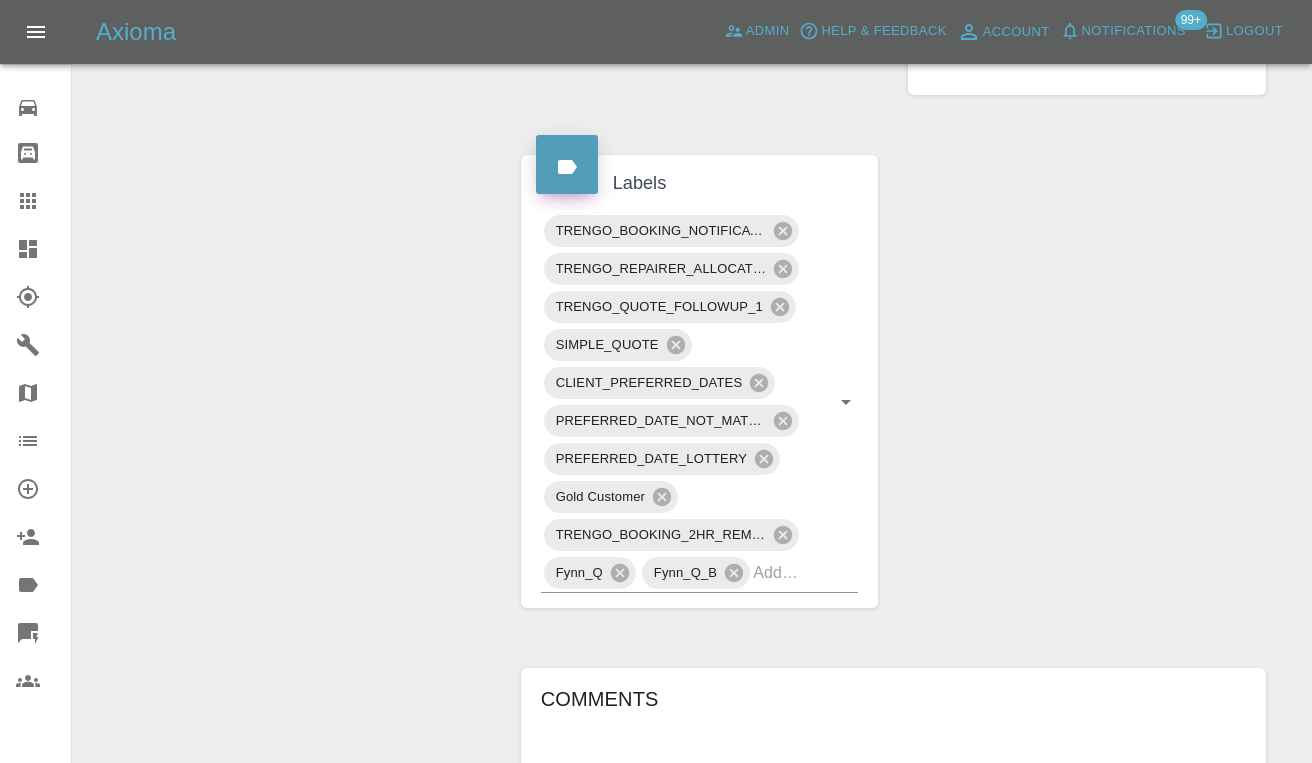 scroll, scrollTop: 1155, scrollLeft: 0, axis: vertical 